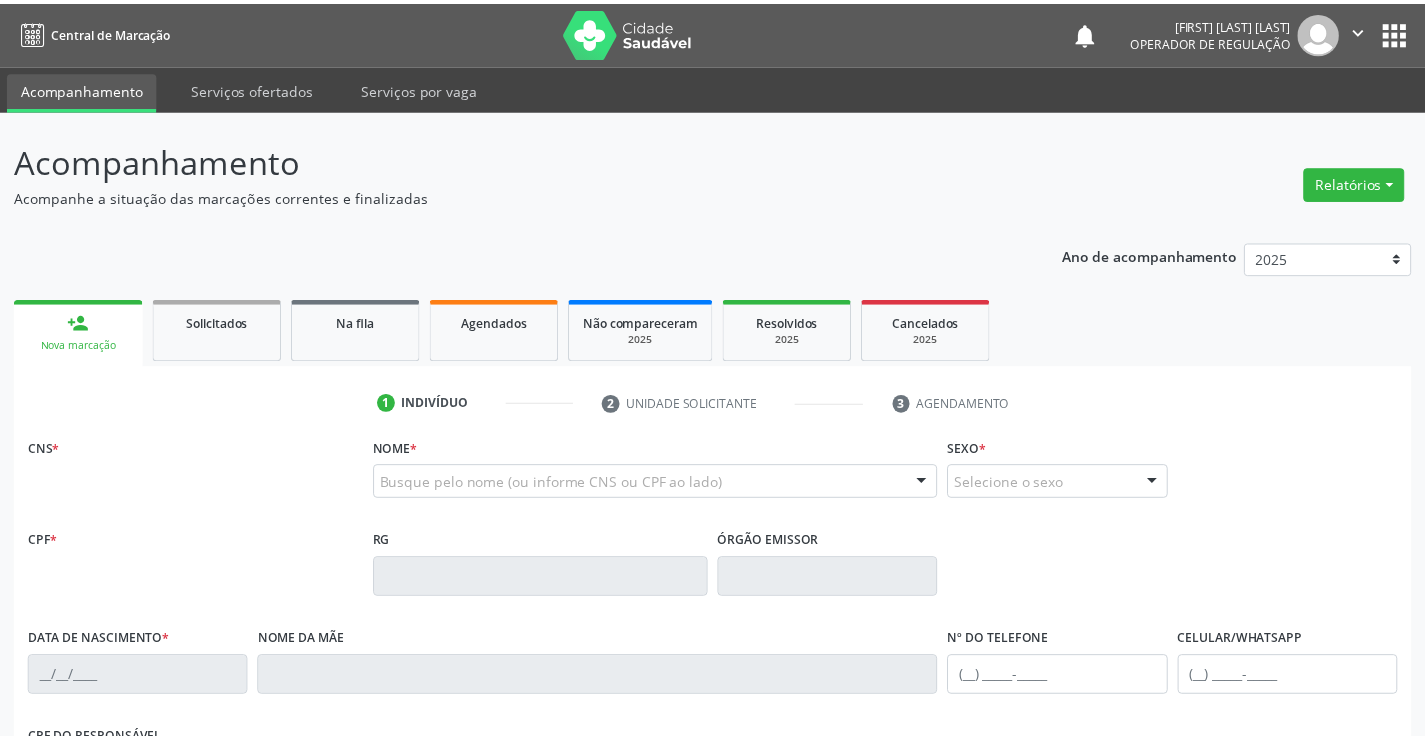scroll, scrollTop: 0, scrollLeft: 0, axis: both 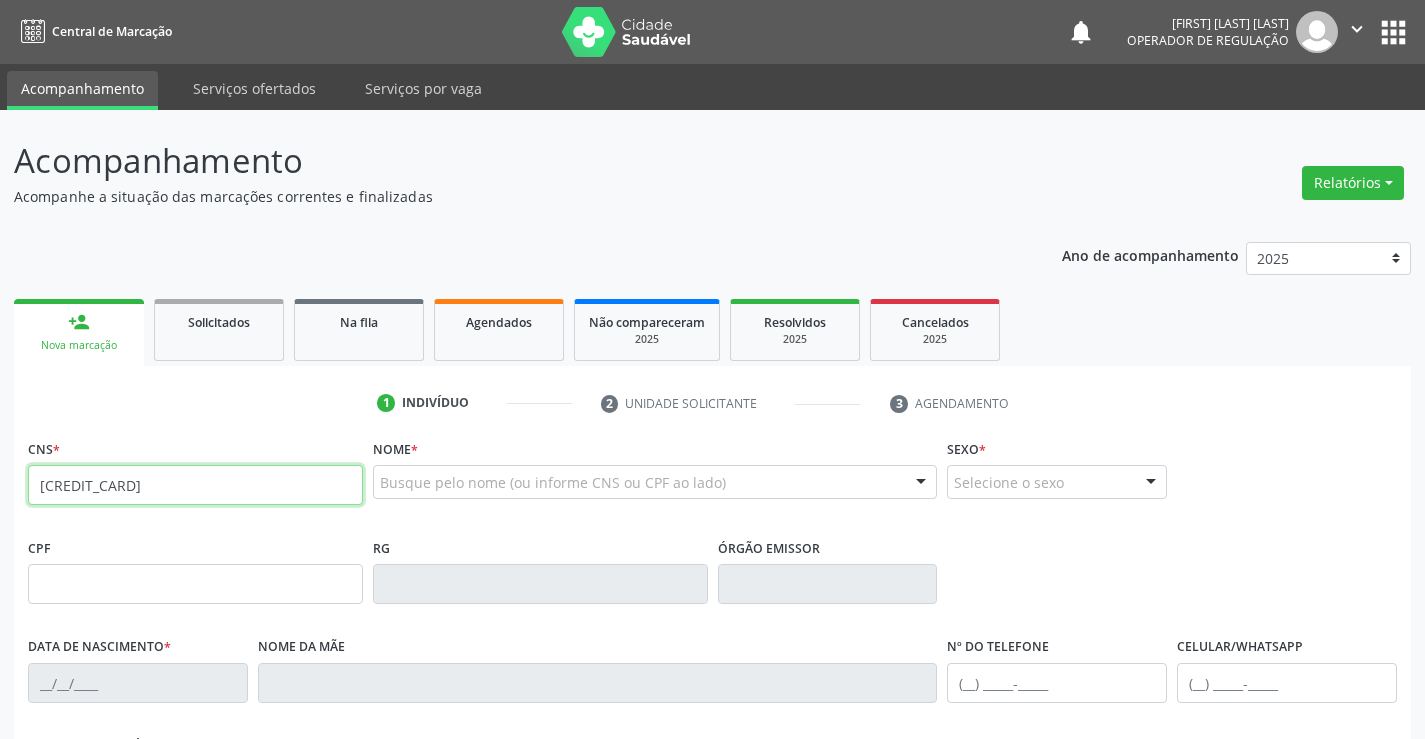 type on "700 0073 1722 2202" 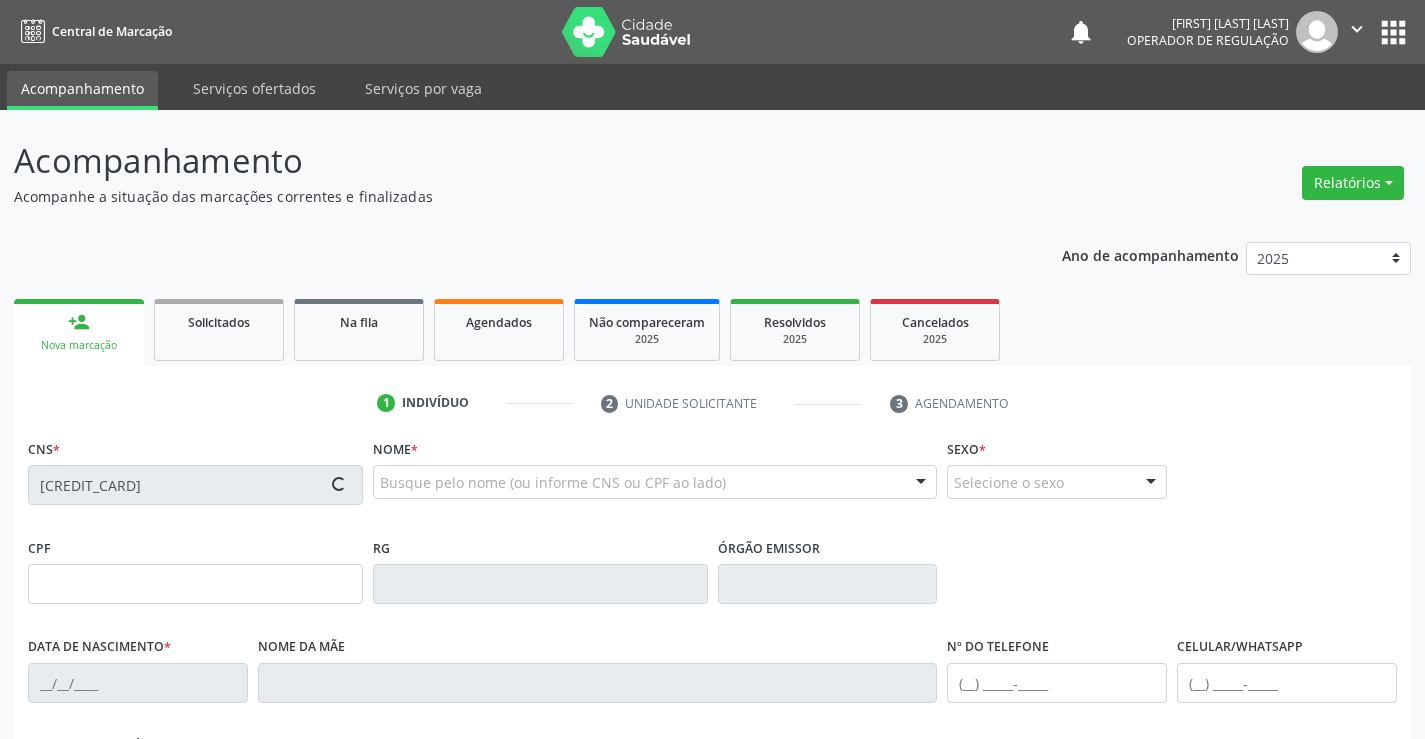 type on "12655991" 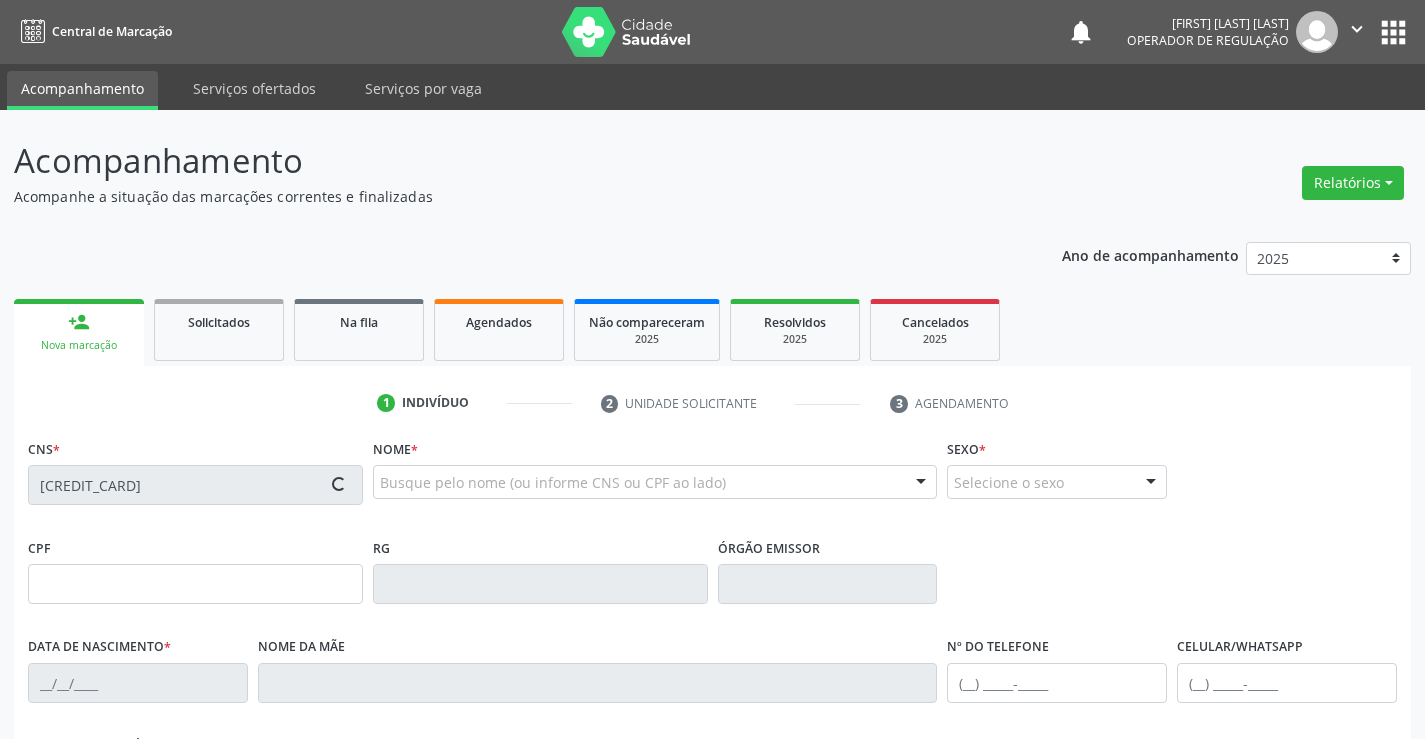 type on "24/06/1982" 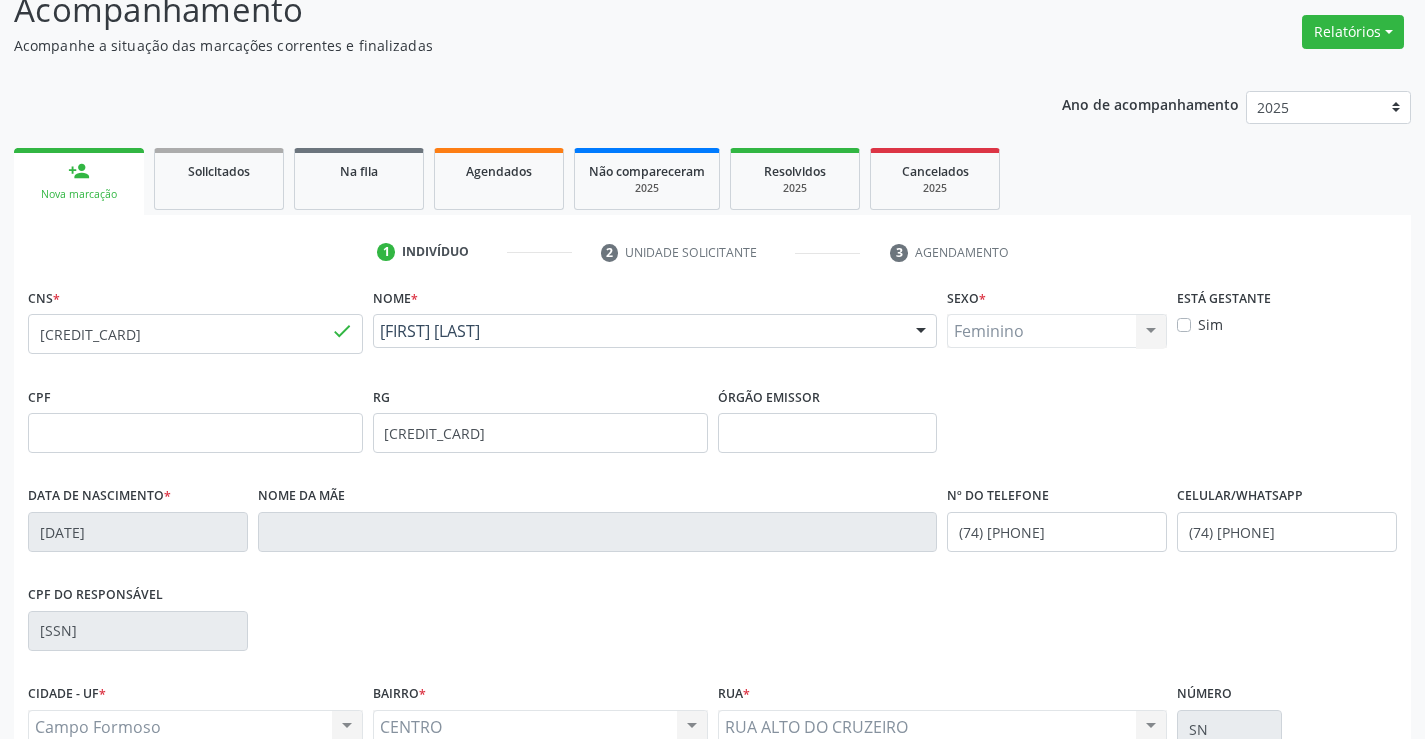 scroll, scrollTop: 345, scrollLeft: 0, axis: vertical 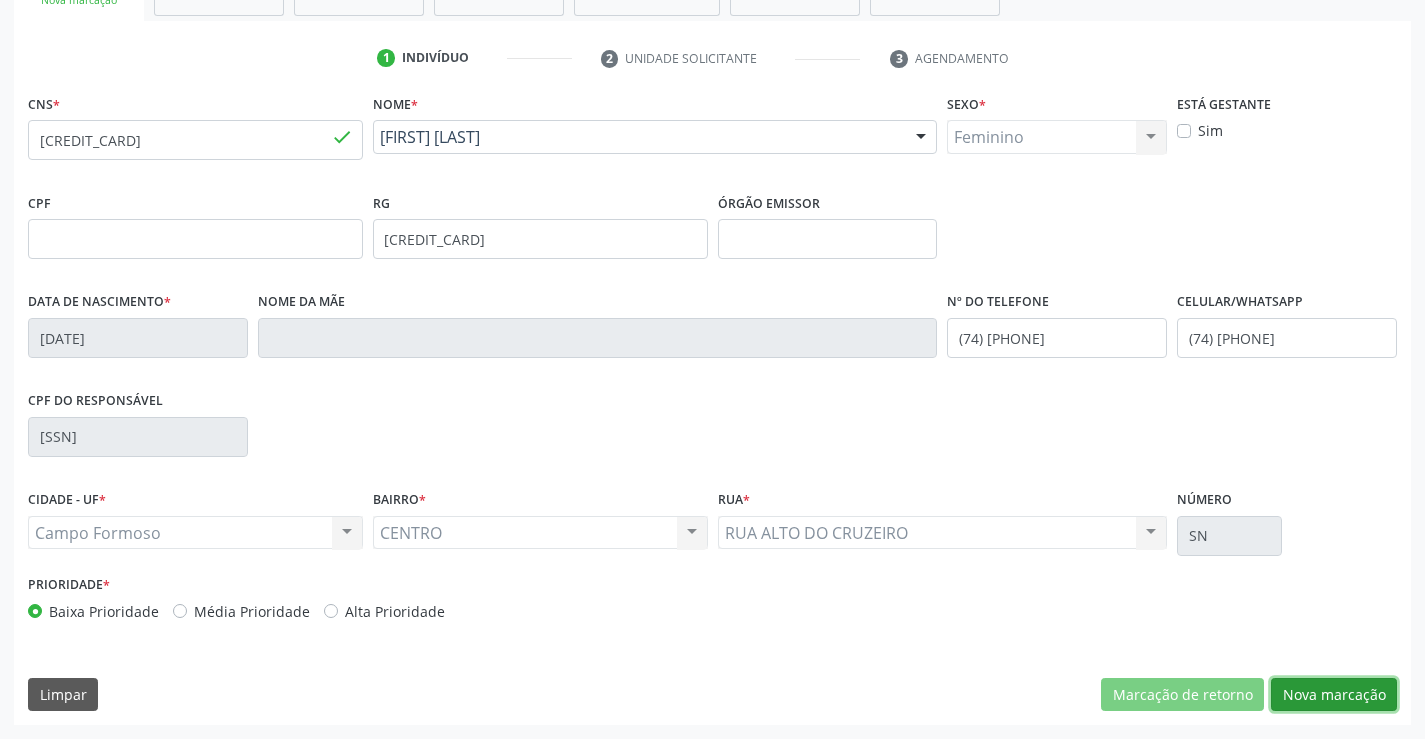 click on "Nova marcação" at bounding box center [1334, 695] 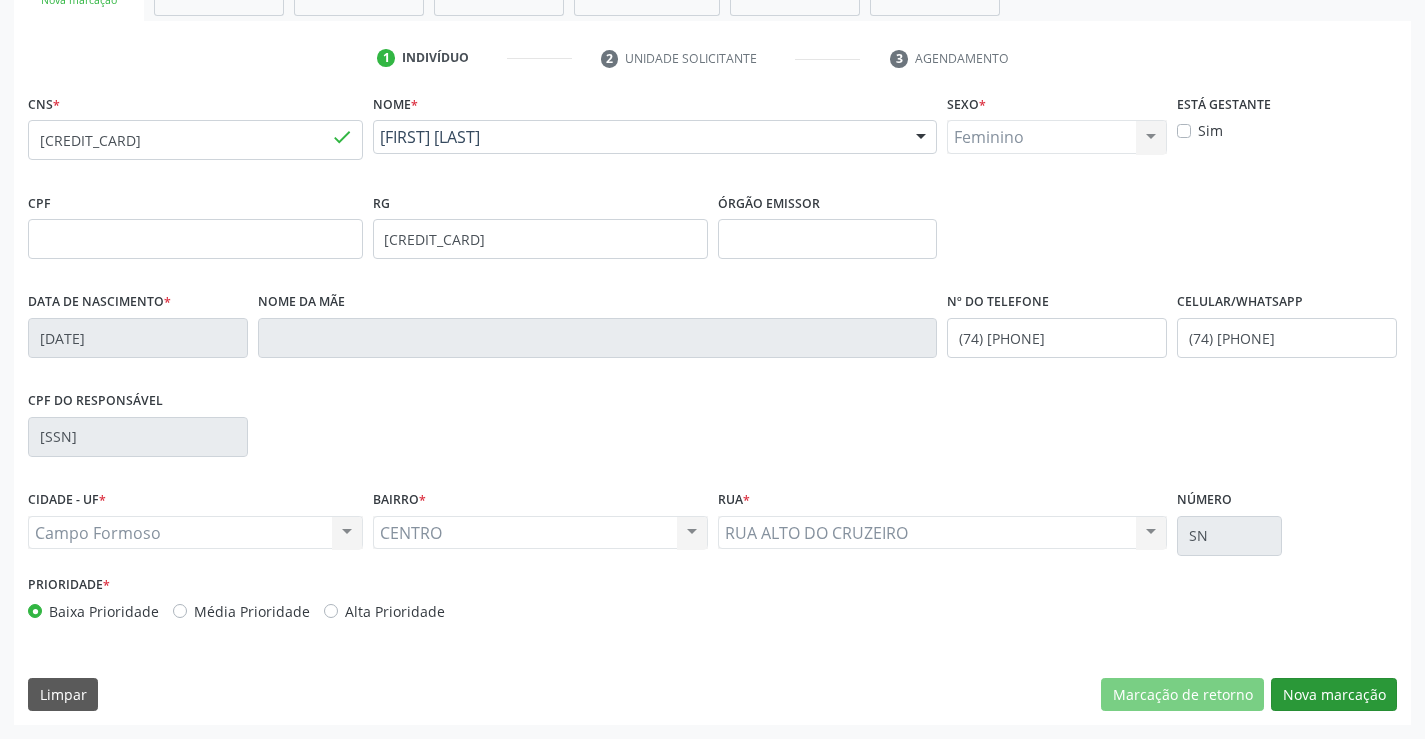 scroll, scrollTop: 167, scrollLeft: 0, axis: vertical 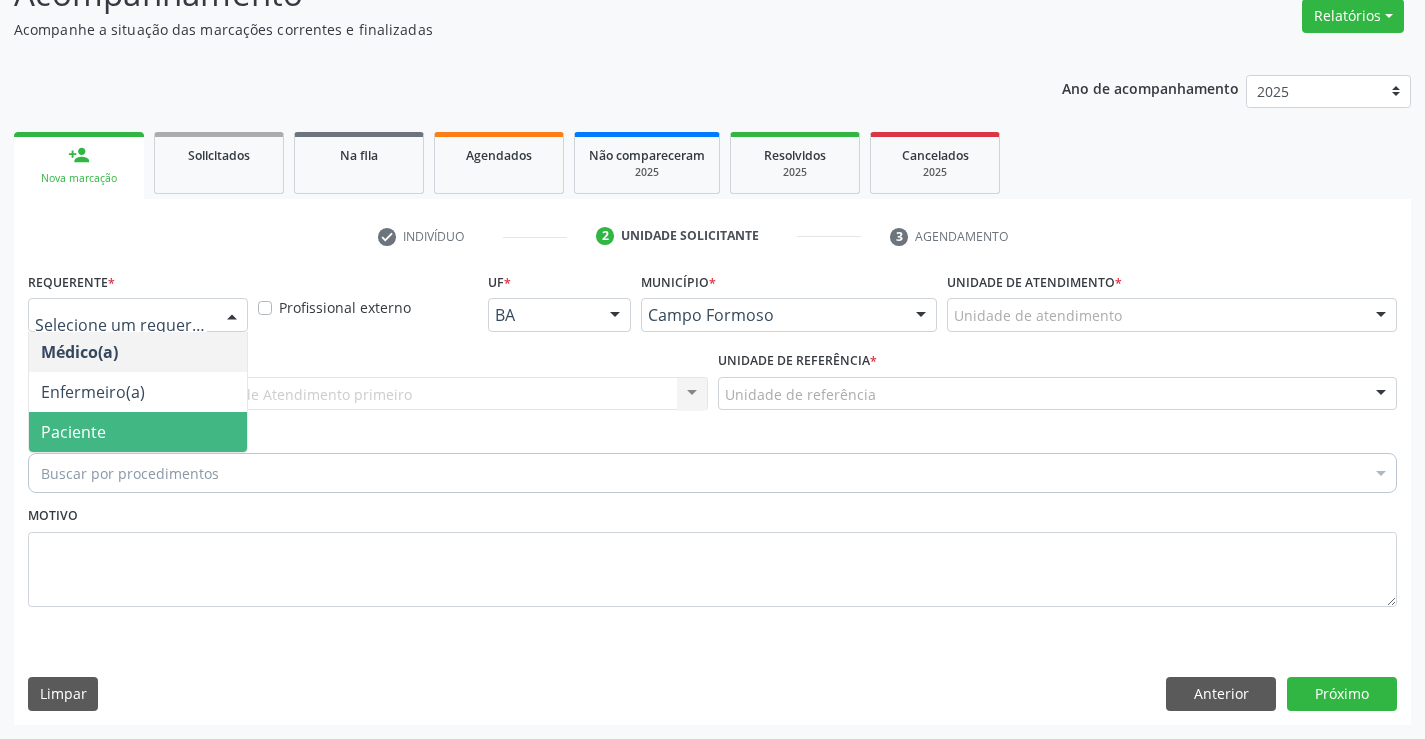 click on "Paciente" at bounding box center (138, 432) 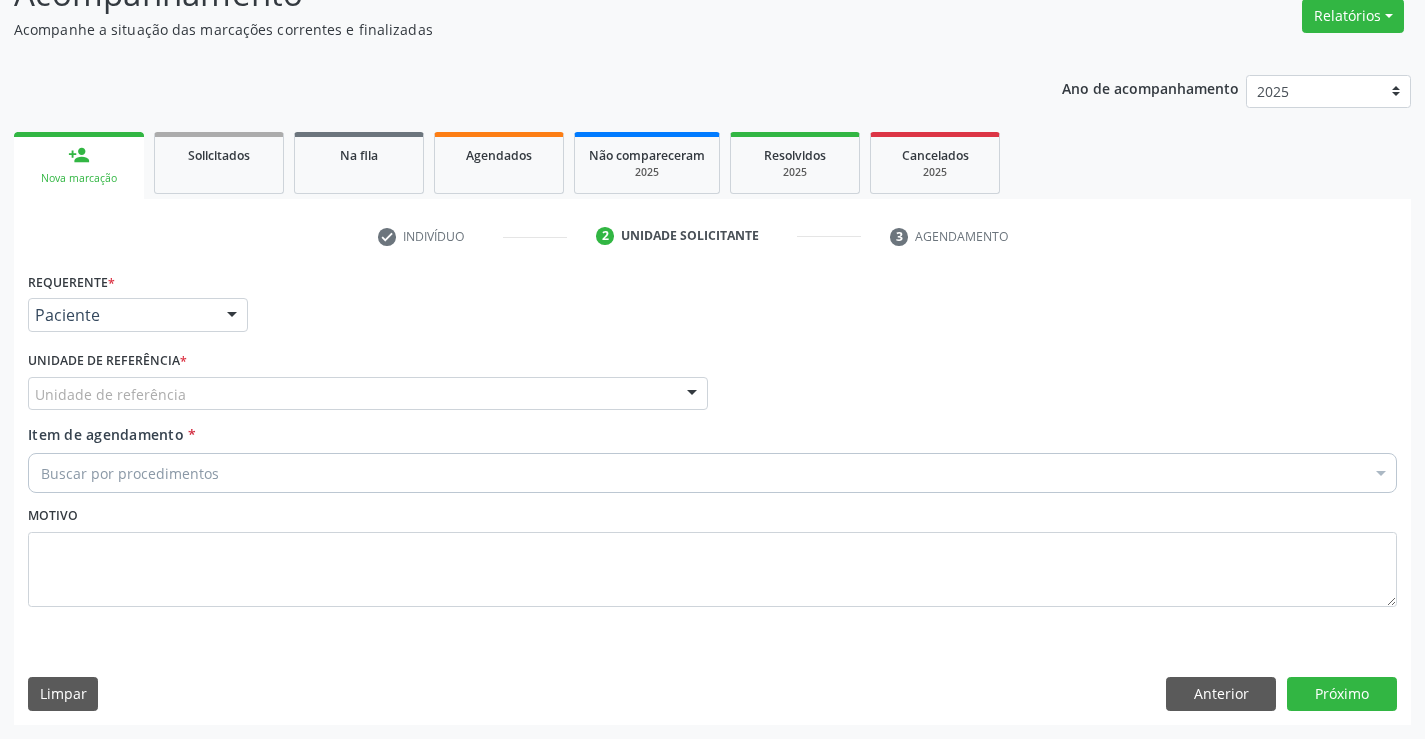 click on "Unidade de referência" at bounding box center (368, 394) 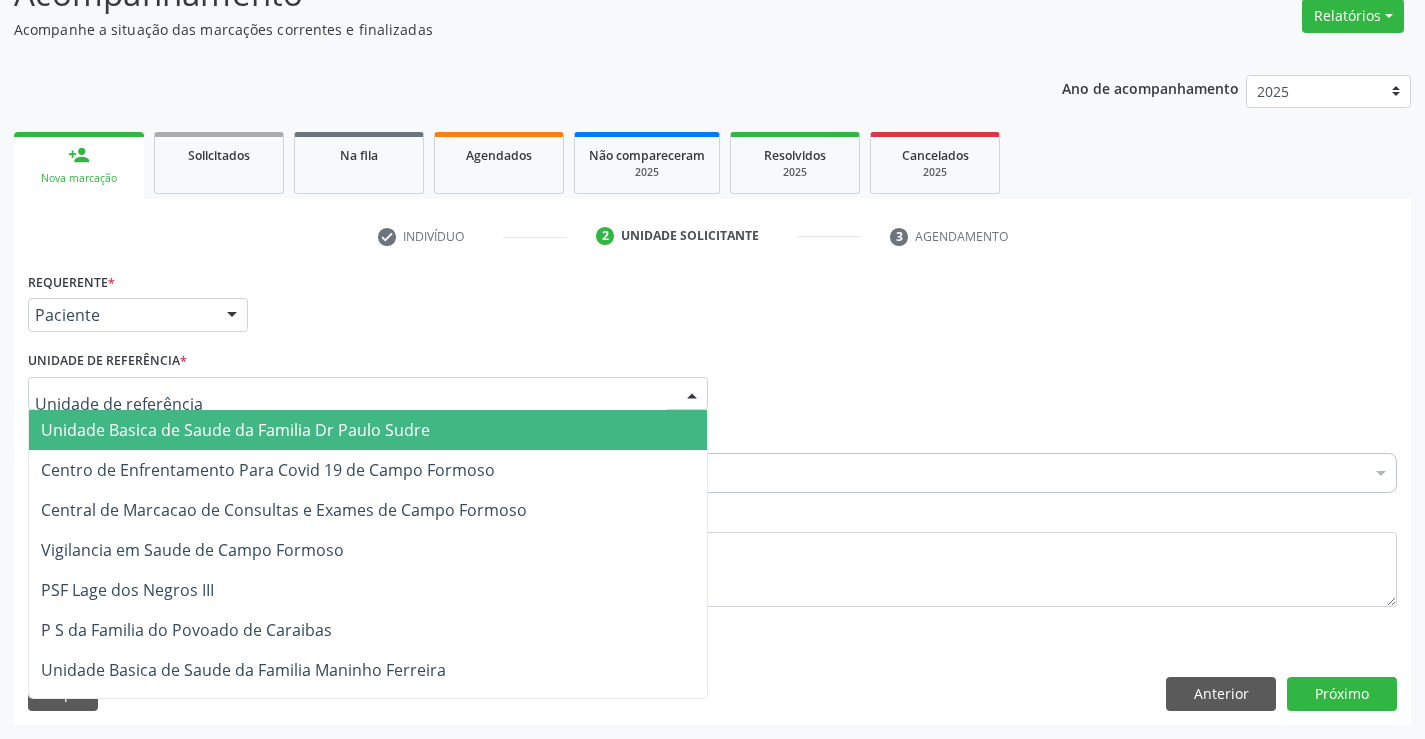 click on "Unidade Basica de Saude da Familia Dr Paulo Sudre" at bounding box center (368, 430) 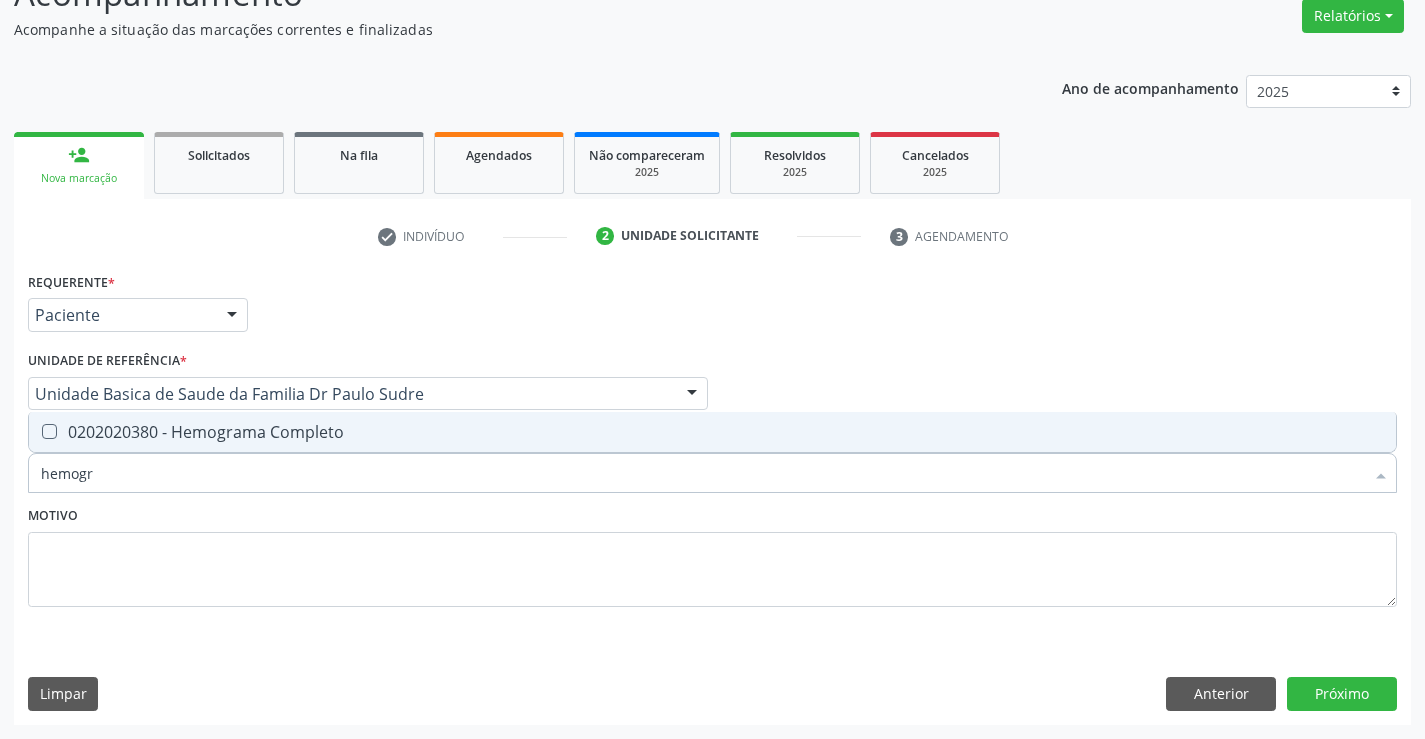 type on "hemogra" 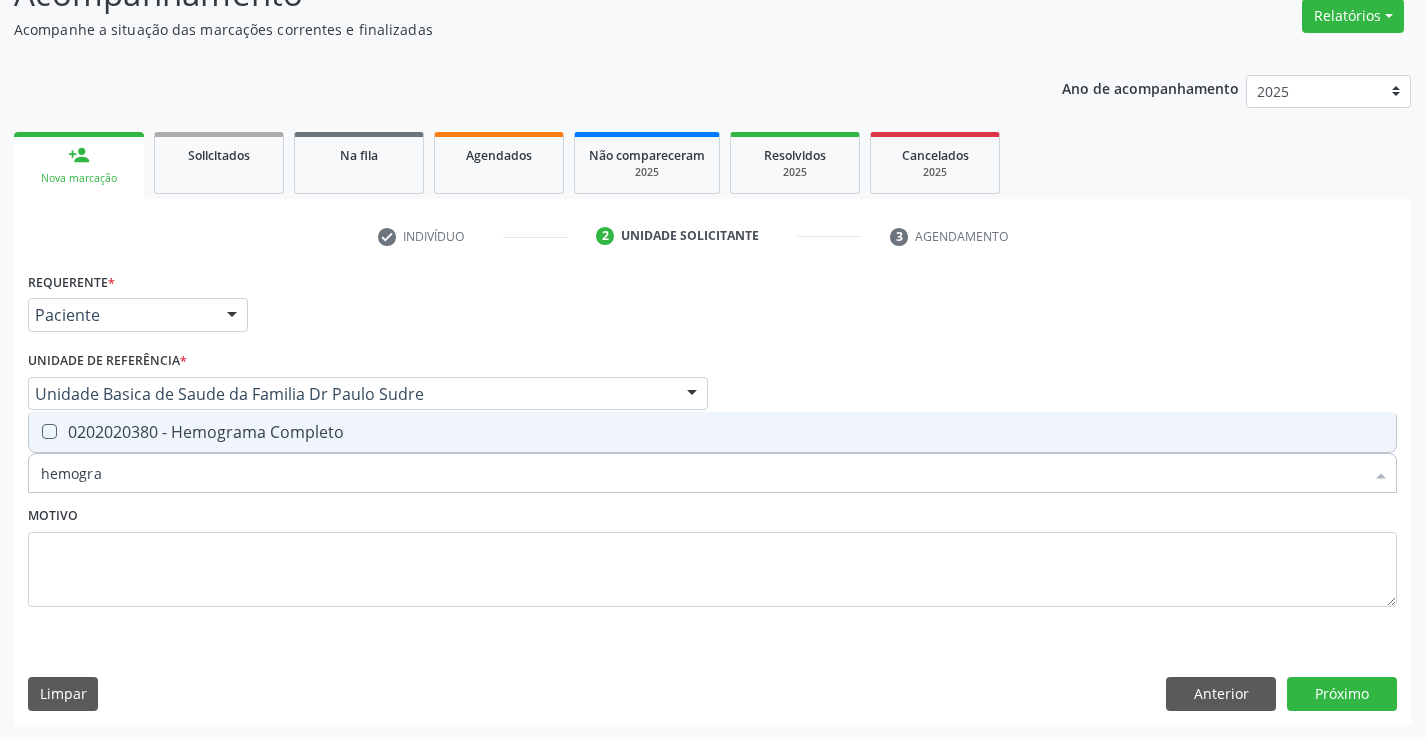 click on "0202020380 - Hemograma Completo" at bounding box center [712, 432] 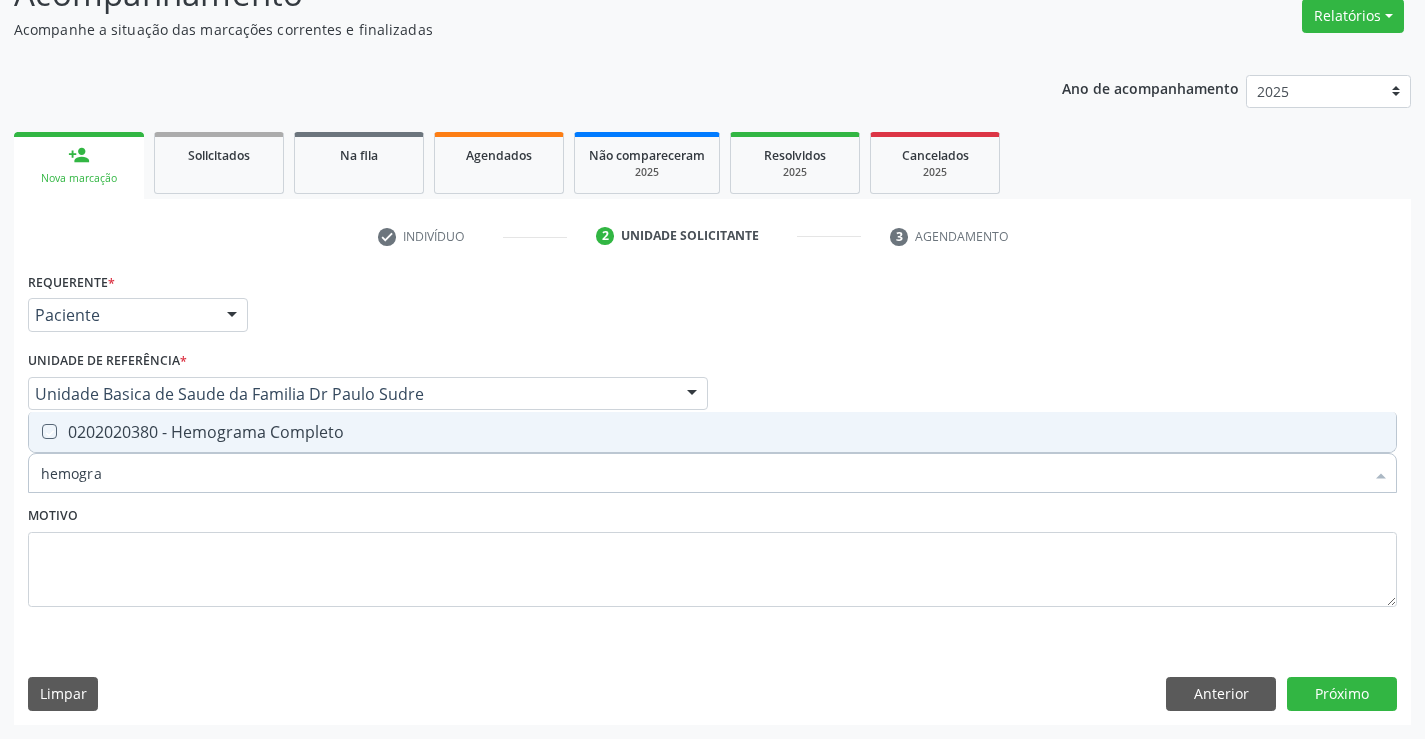 checkbox on "true" 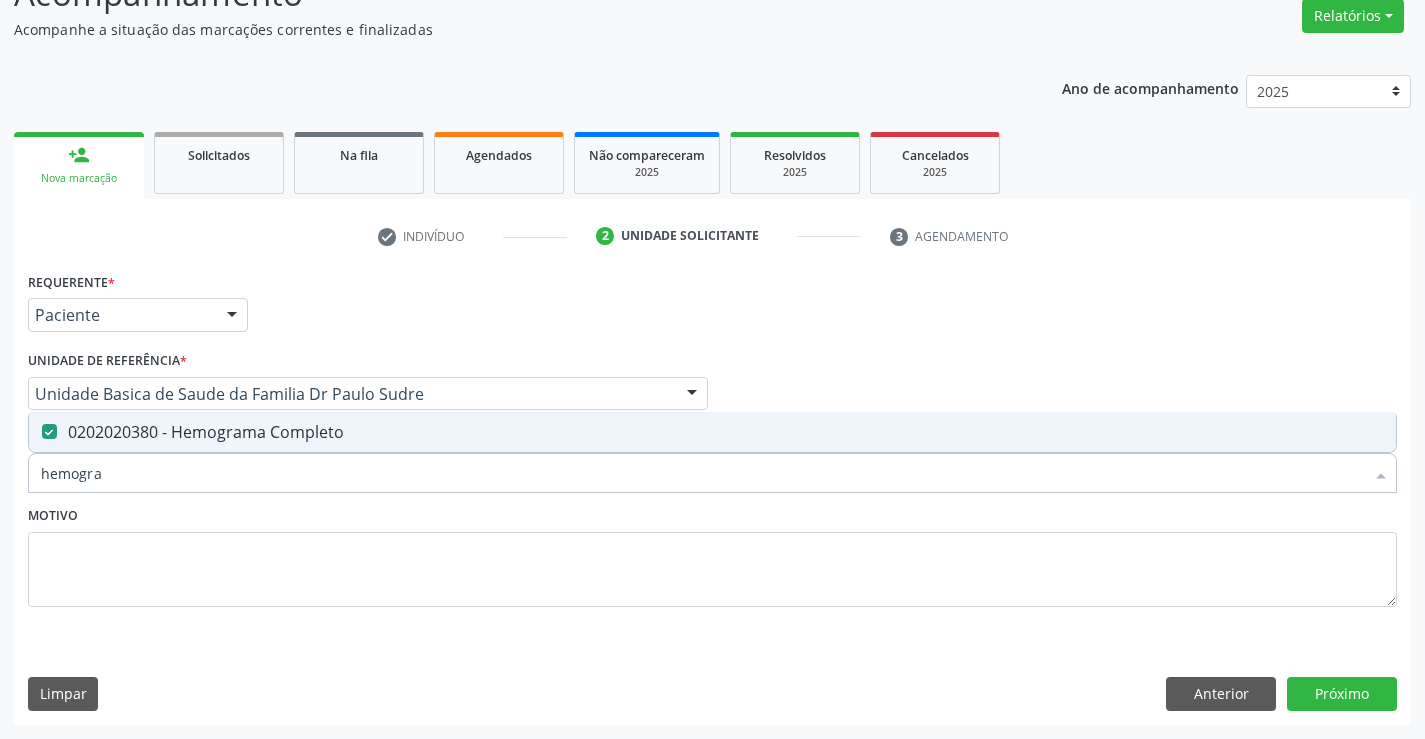 type on "hemogra" 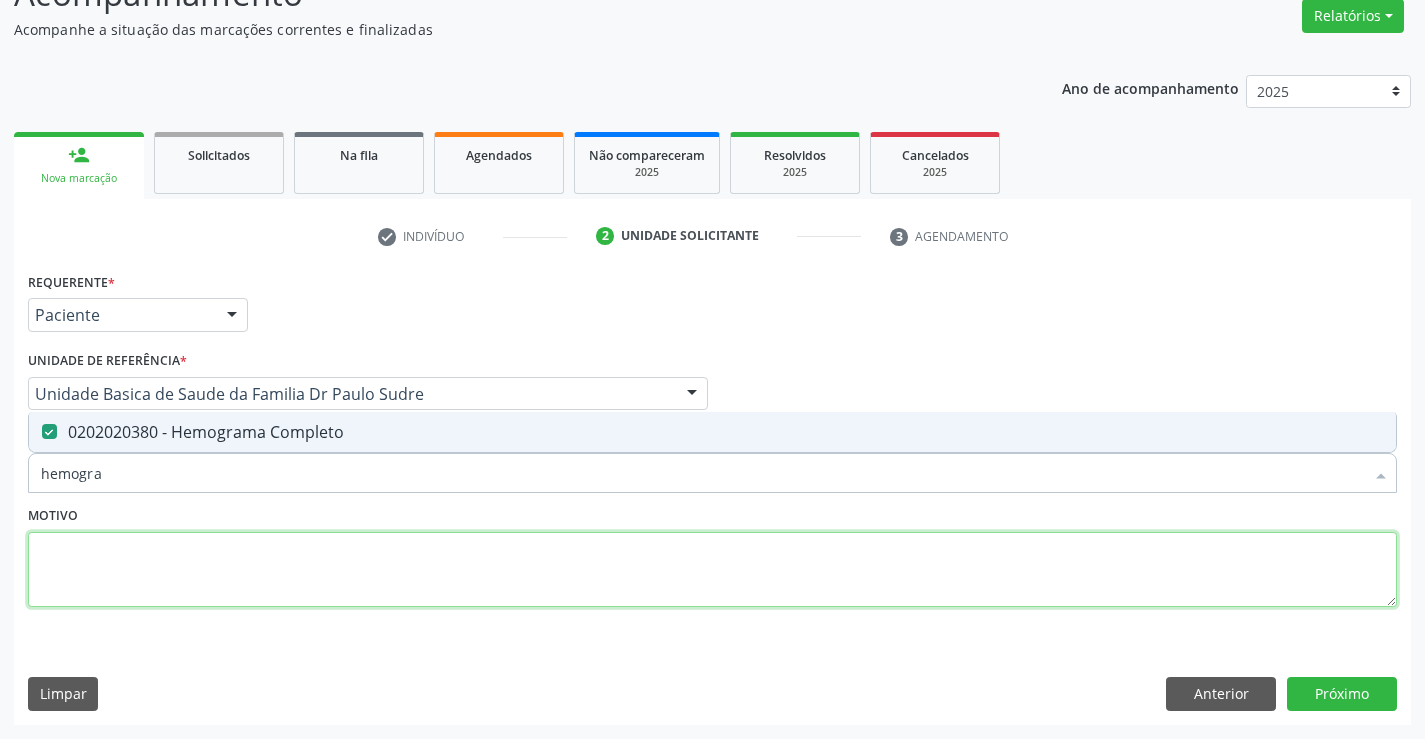 click at bounding box center [712, 570] 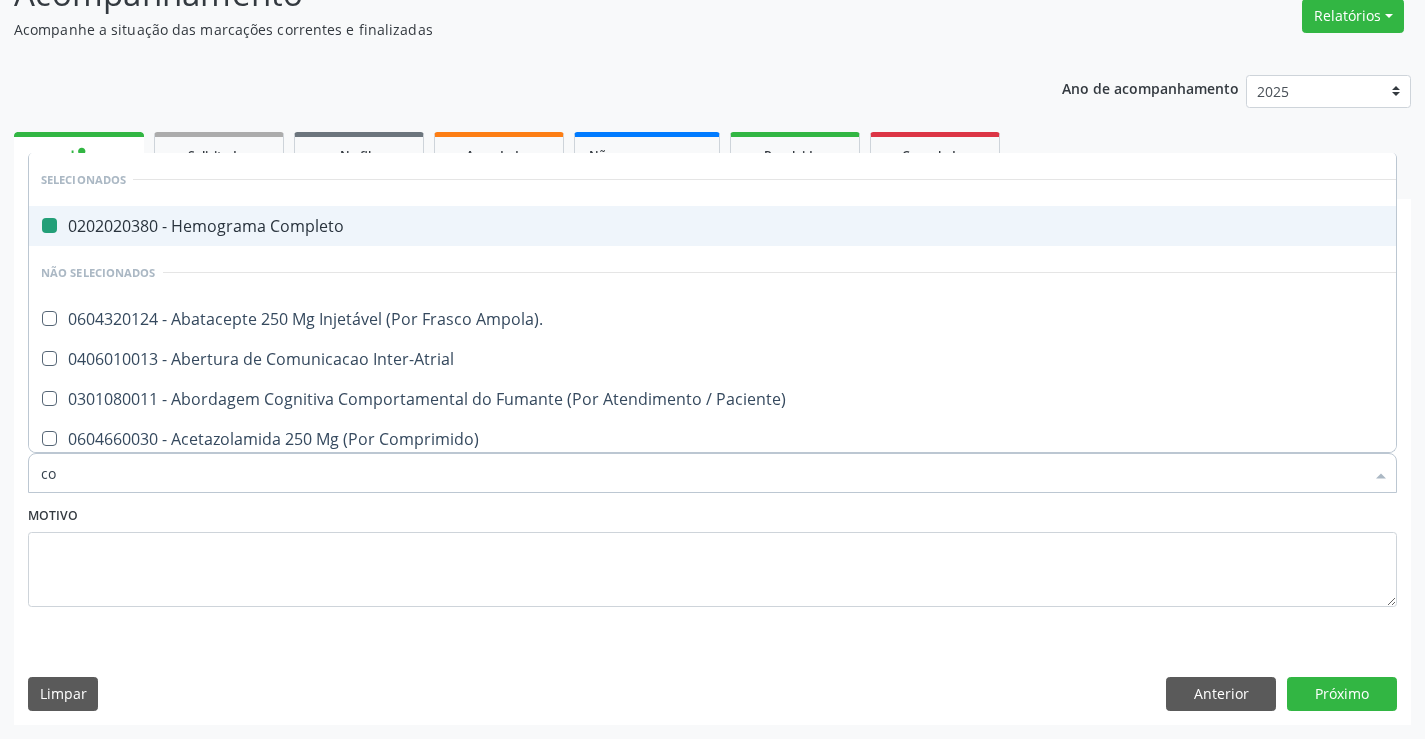 type on "col" 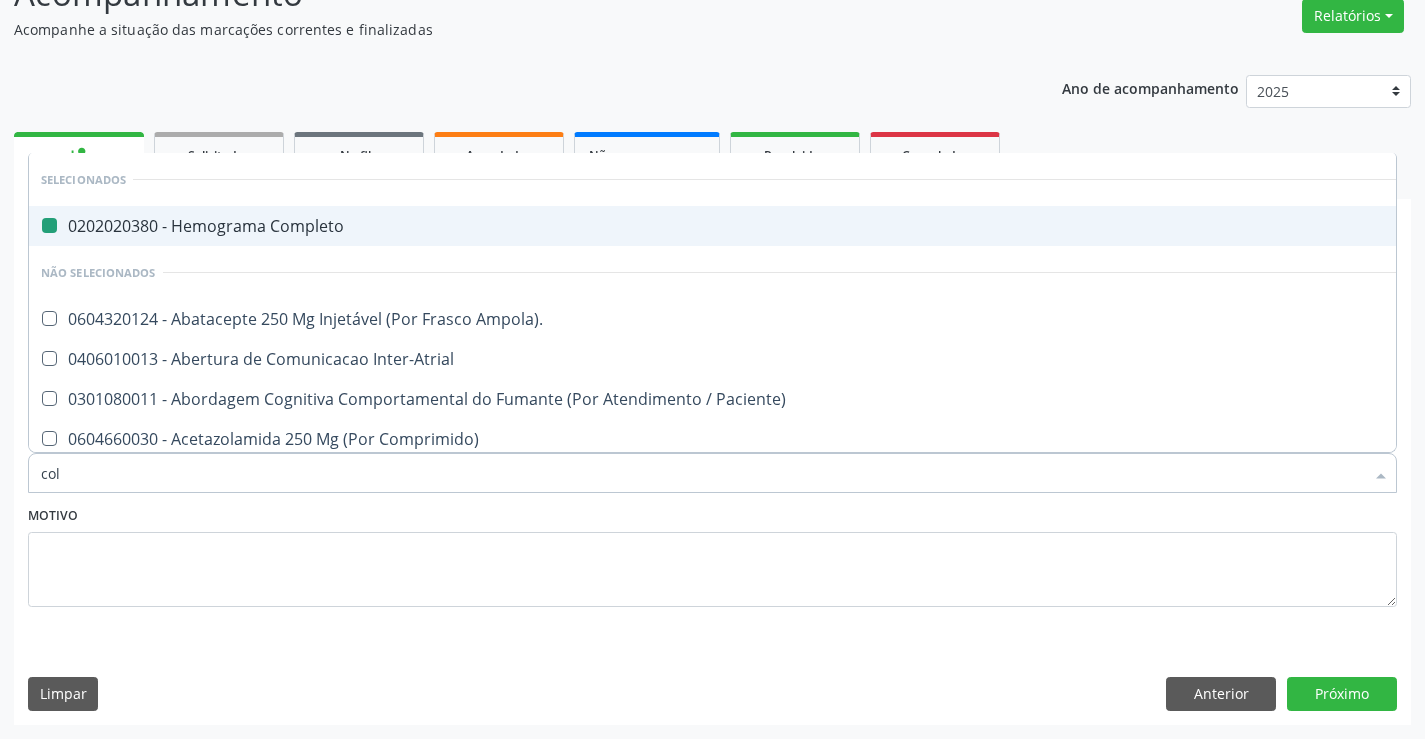 checkbox on "false" 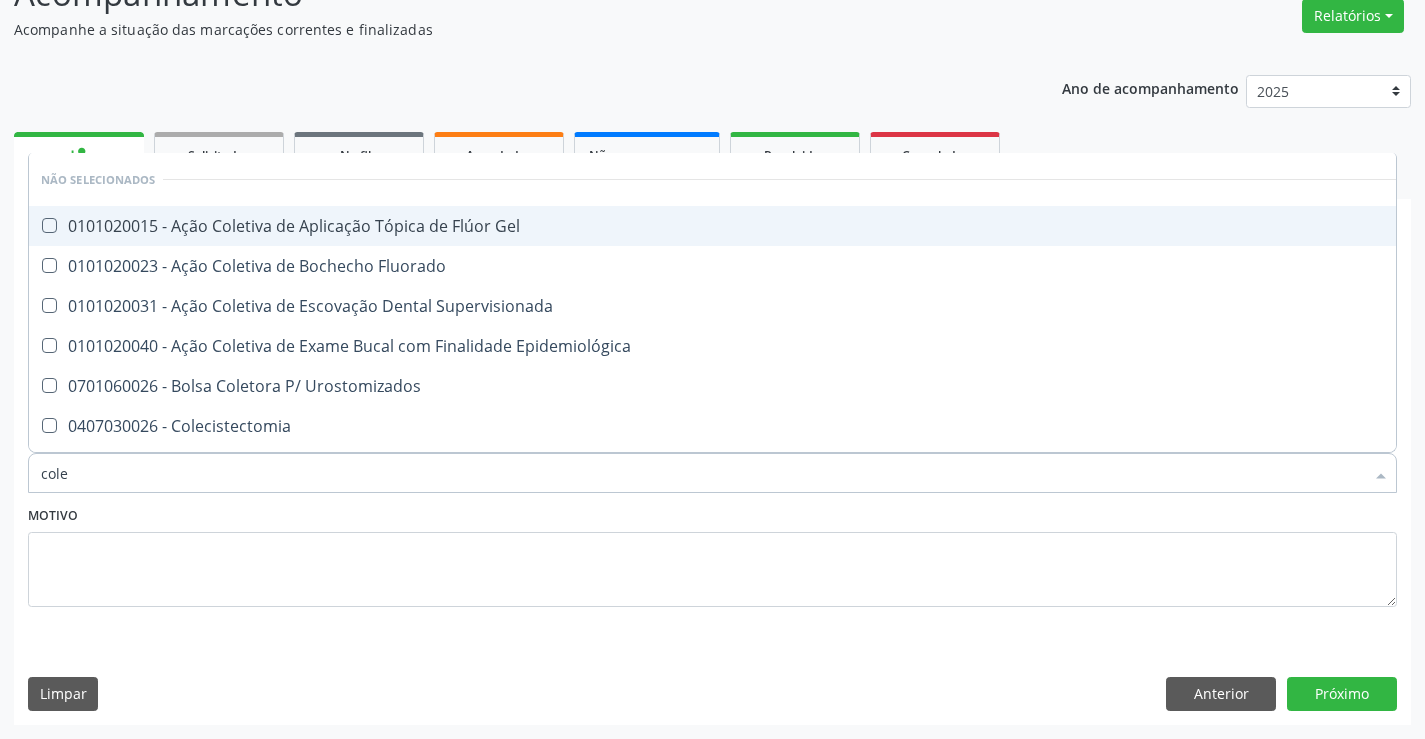 type on "coles" 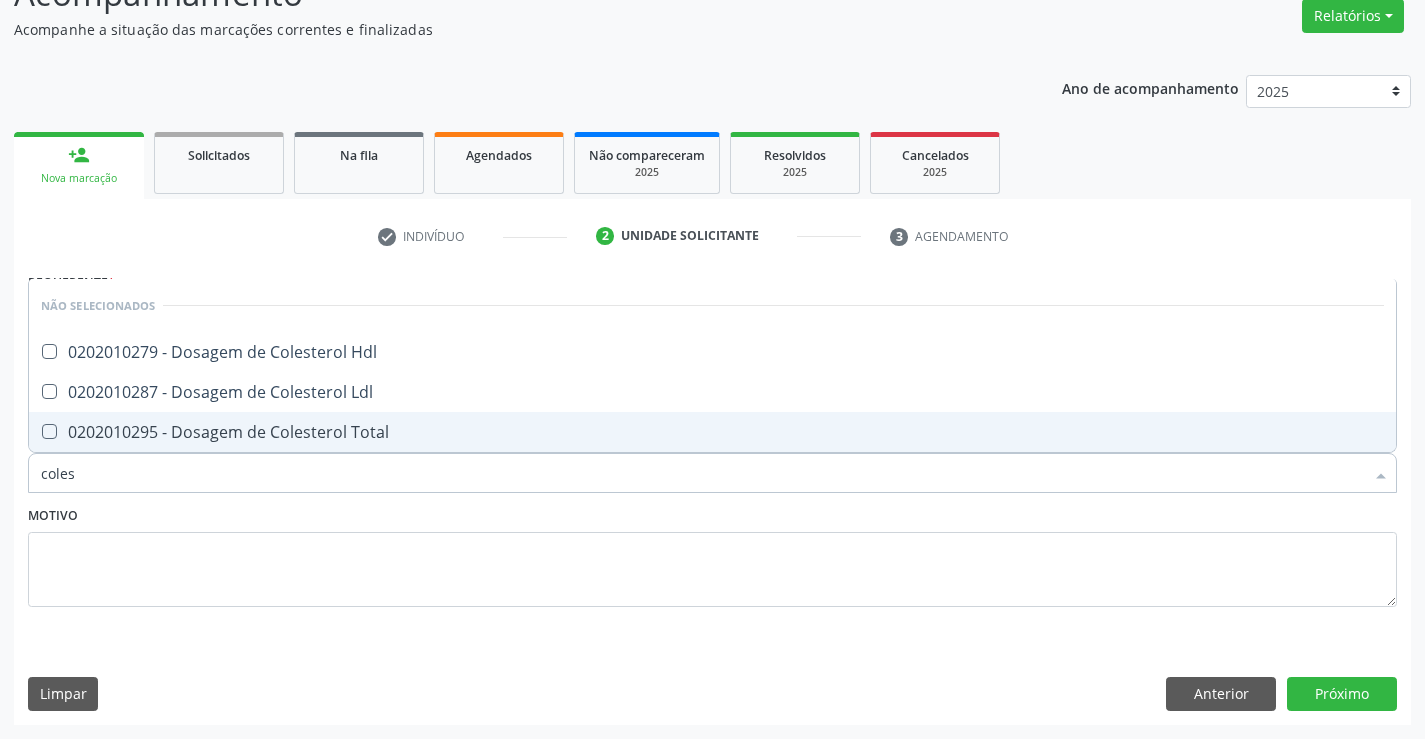 click on "0202010295 - Dosagem de Colesterol Total" at bounding box center [712, 432] 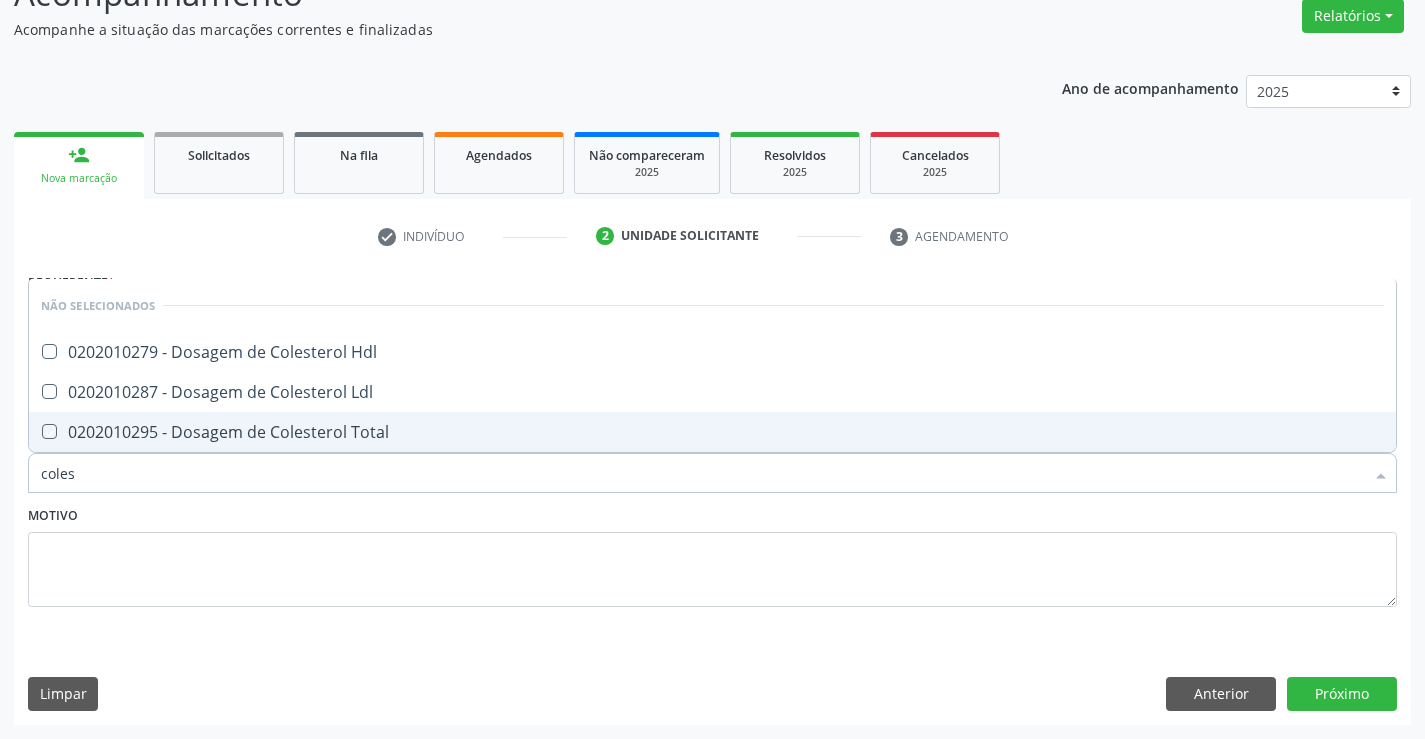 checkbox on "true" 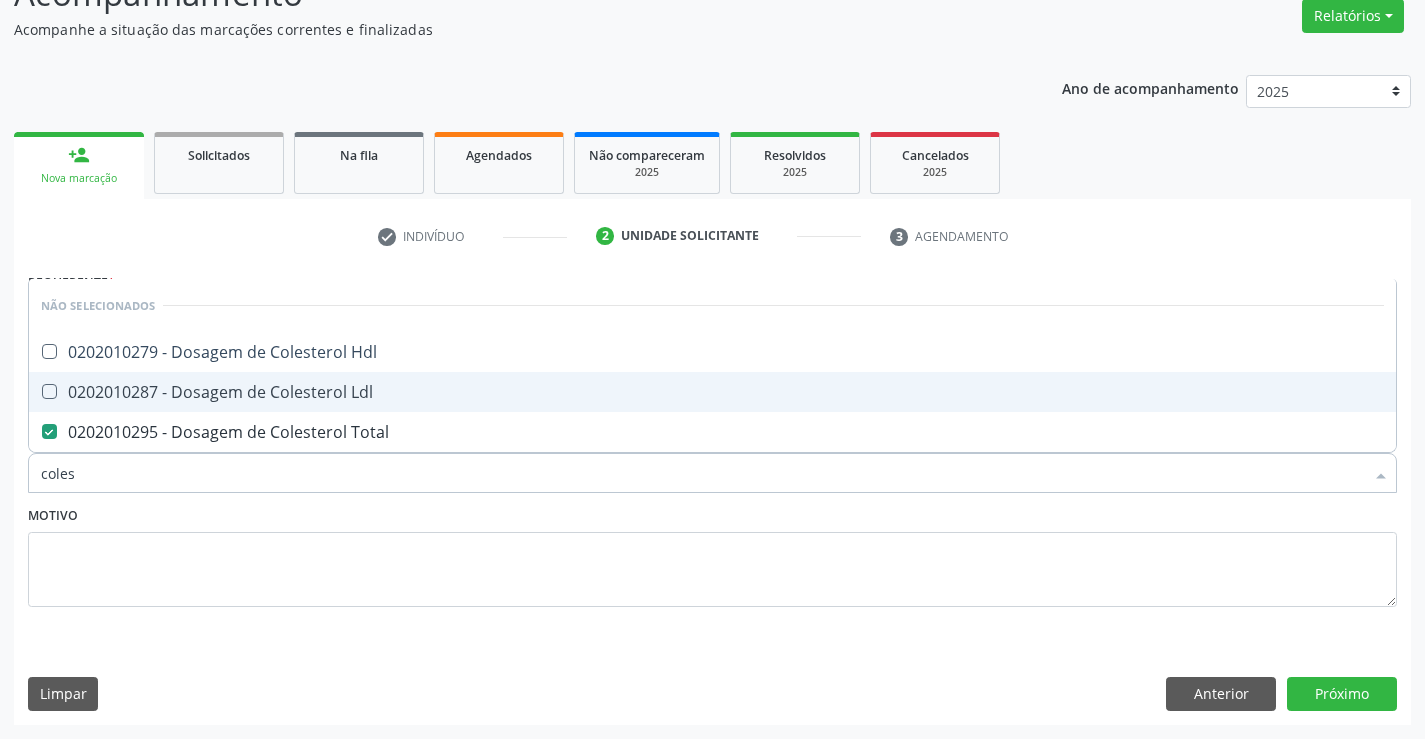 click on "0202010287 - Dosagem de Colesterol Ldl" at bounding box center (712, 392) 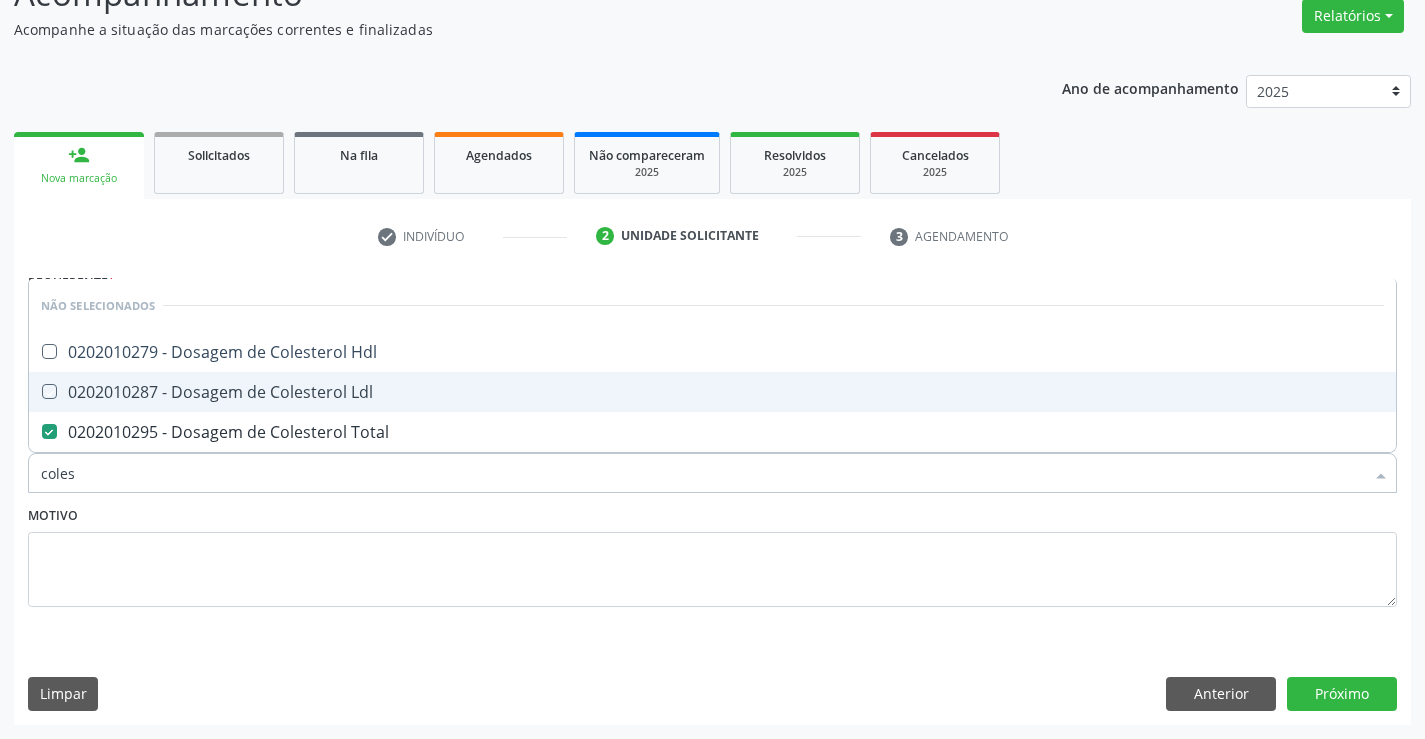 checkbox on "true" 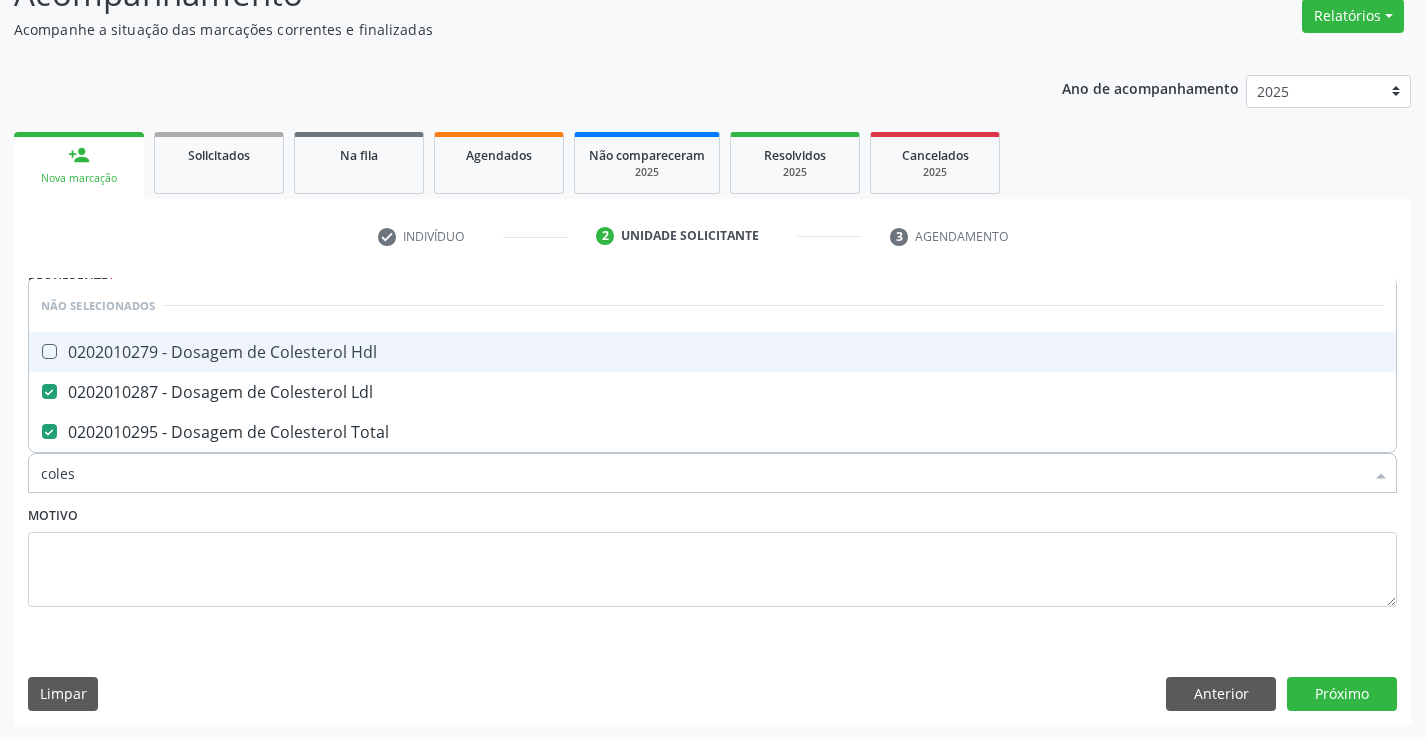 click on "0202010279 - Dosagem de Colesterol Hdl" at bounding box center (712, 352) 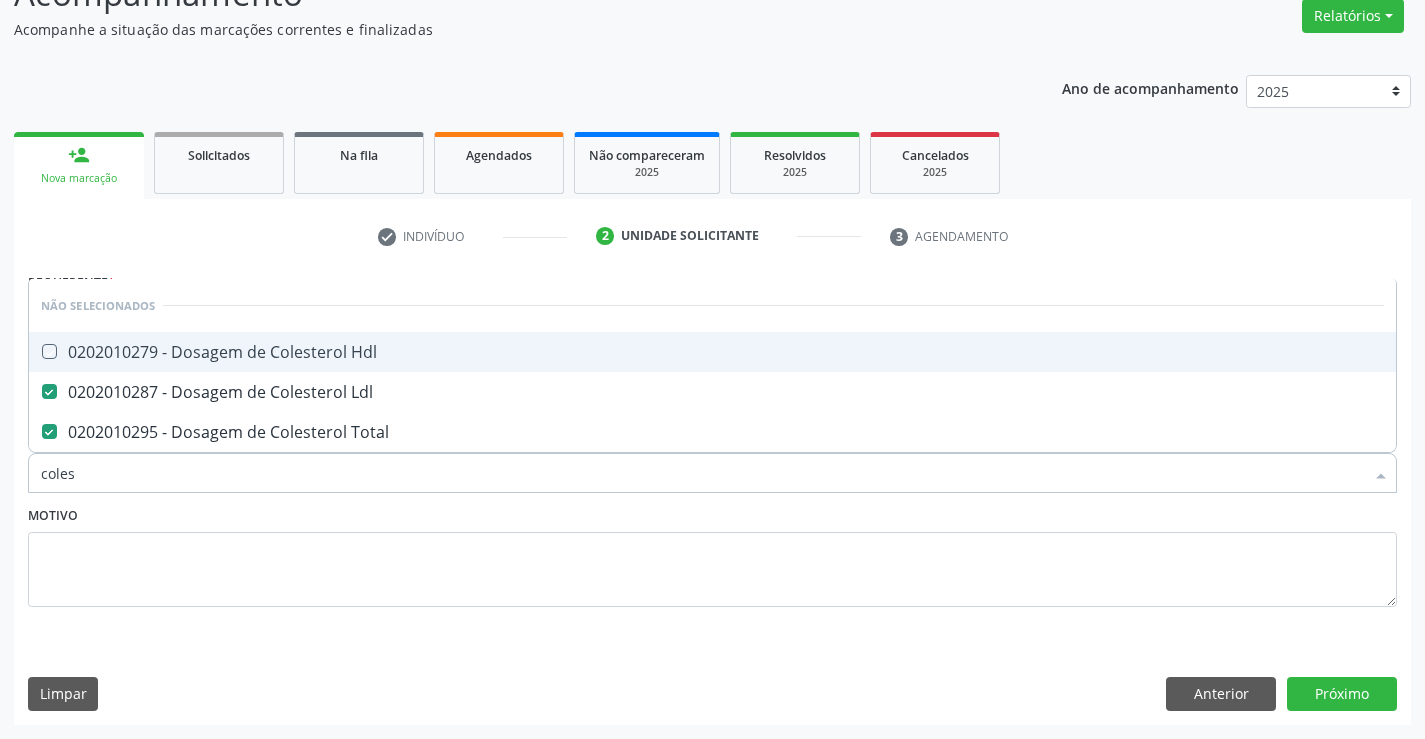 checkbox on "true" 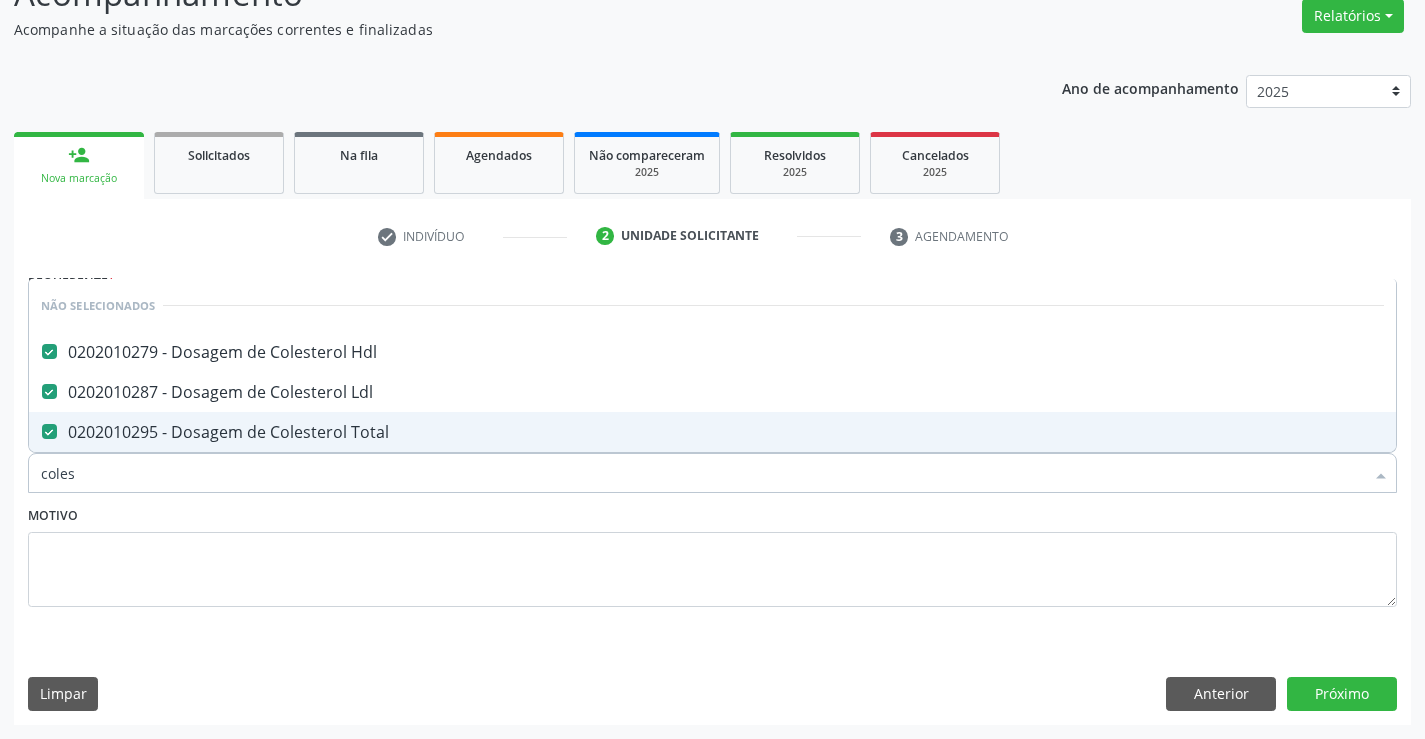 type on "coles" 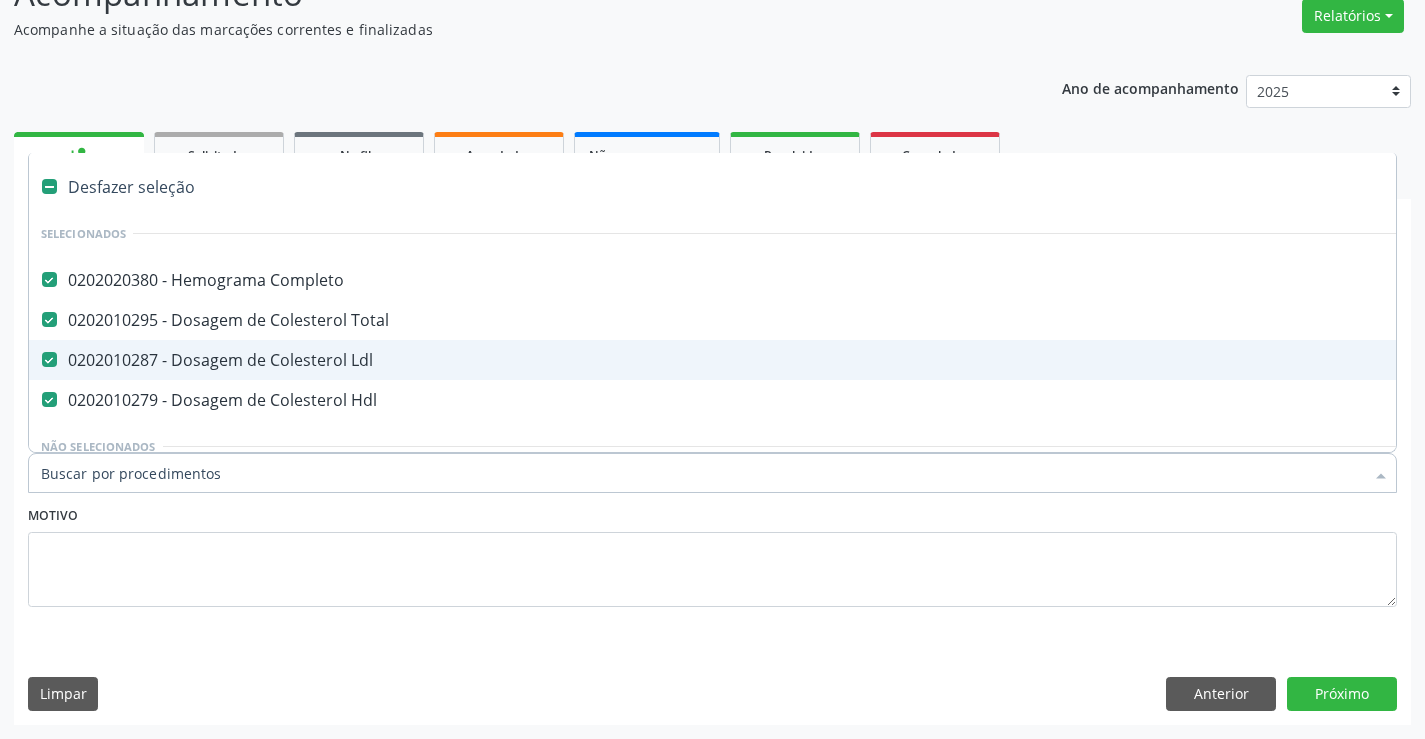 click at bounding box center (712, 473) 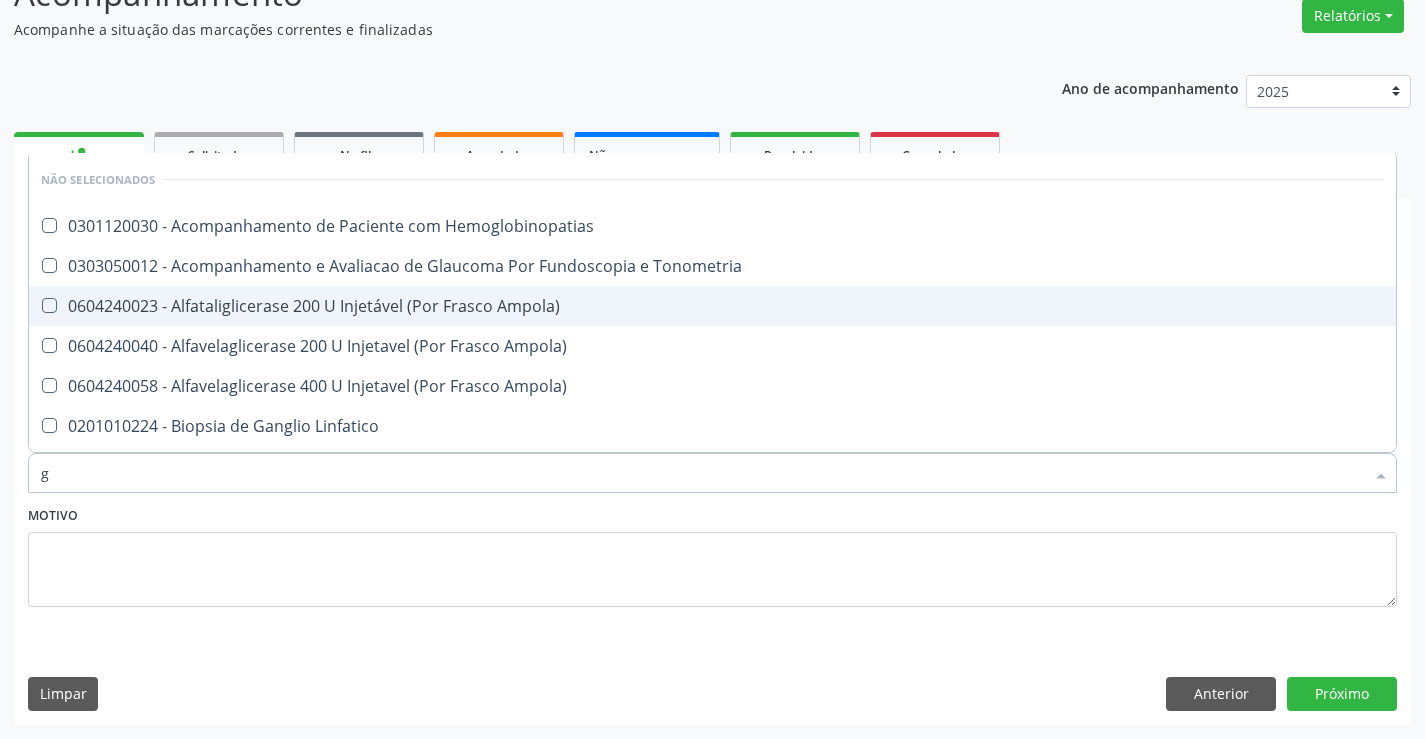 type on "gl" 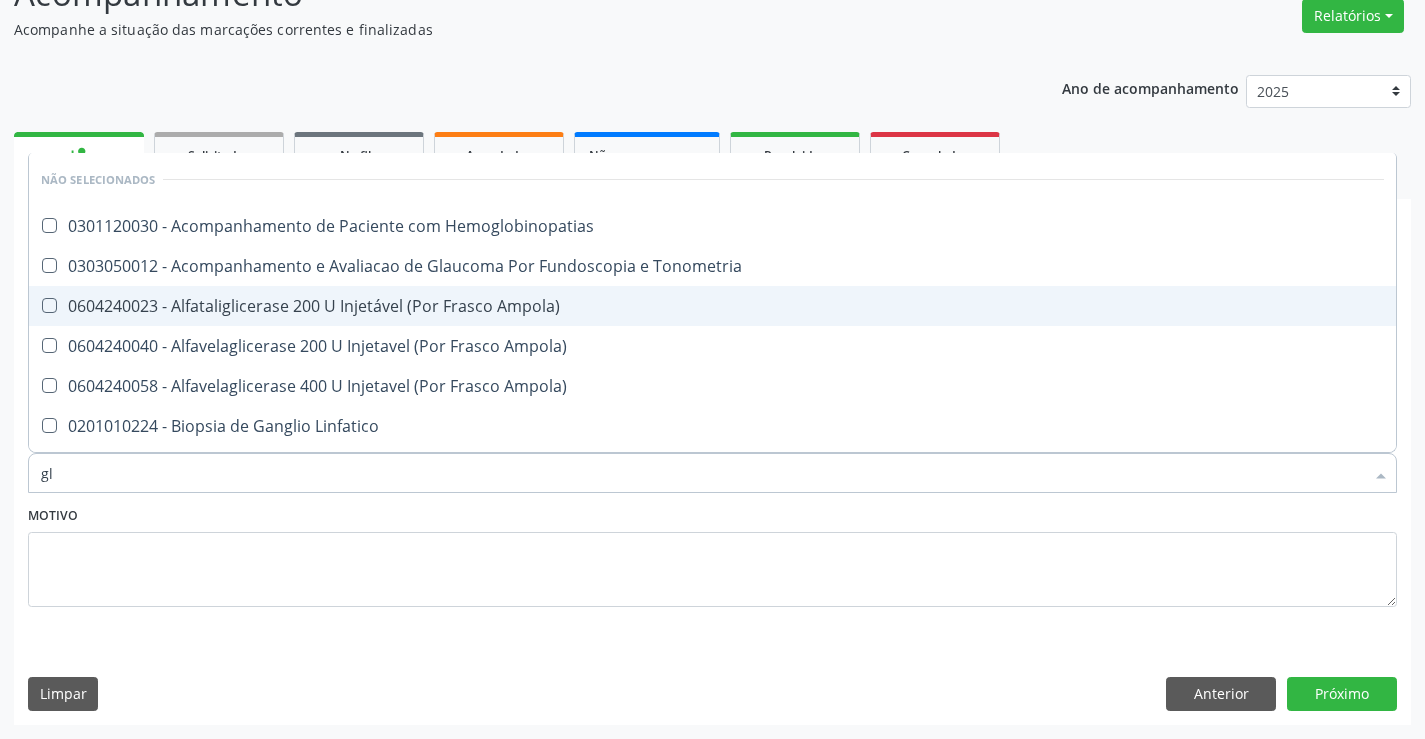 checkbox on "false" 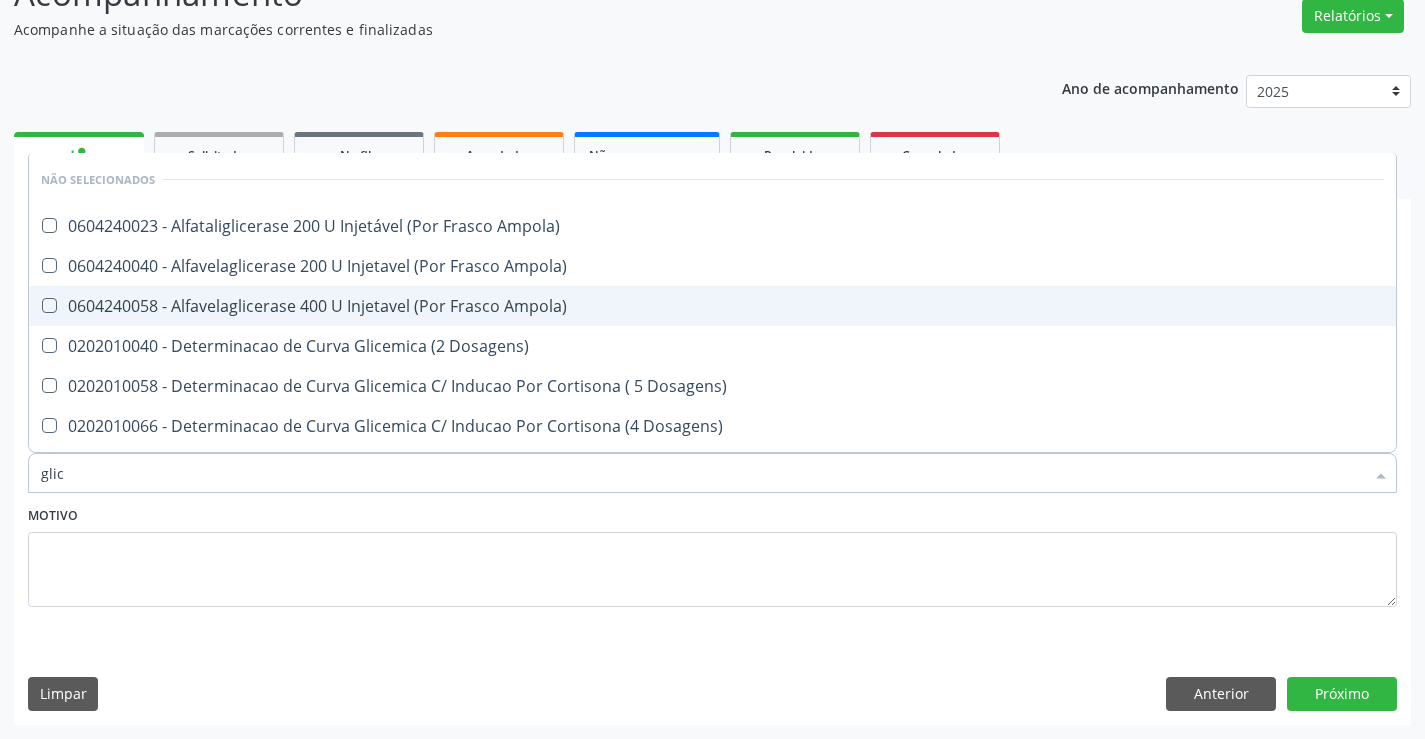 type on "glico" 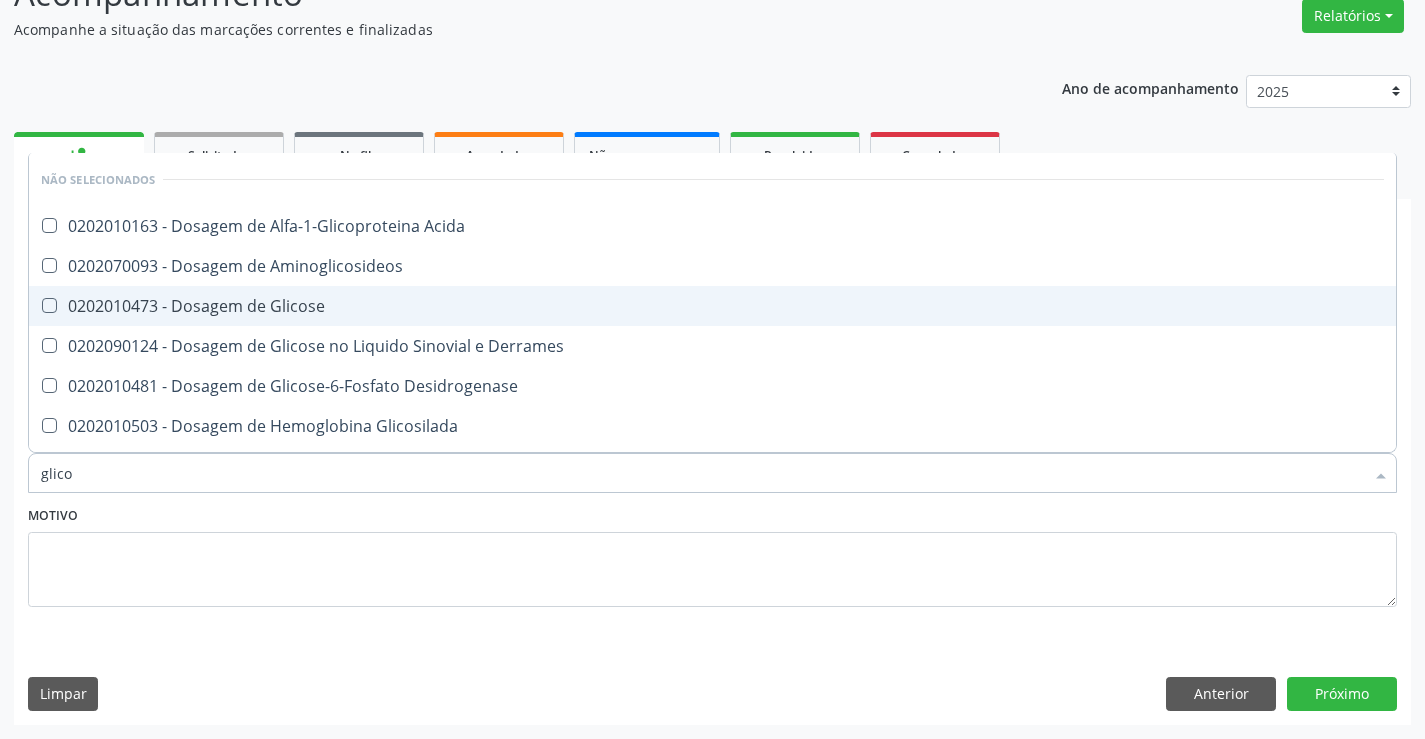 click on "0202010473 - Dosagem de Glicose" at bounding box center [712, 306] 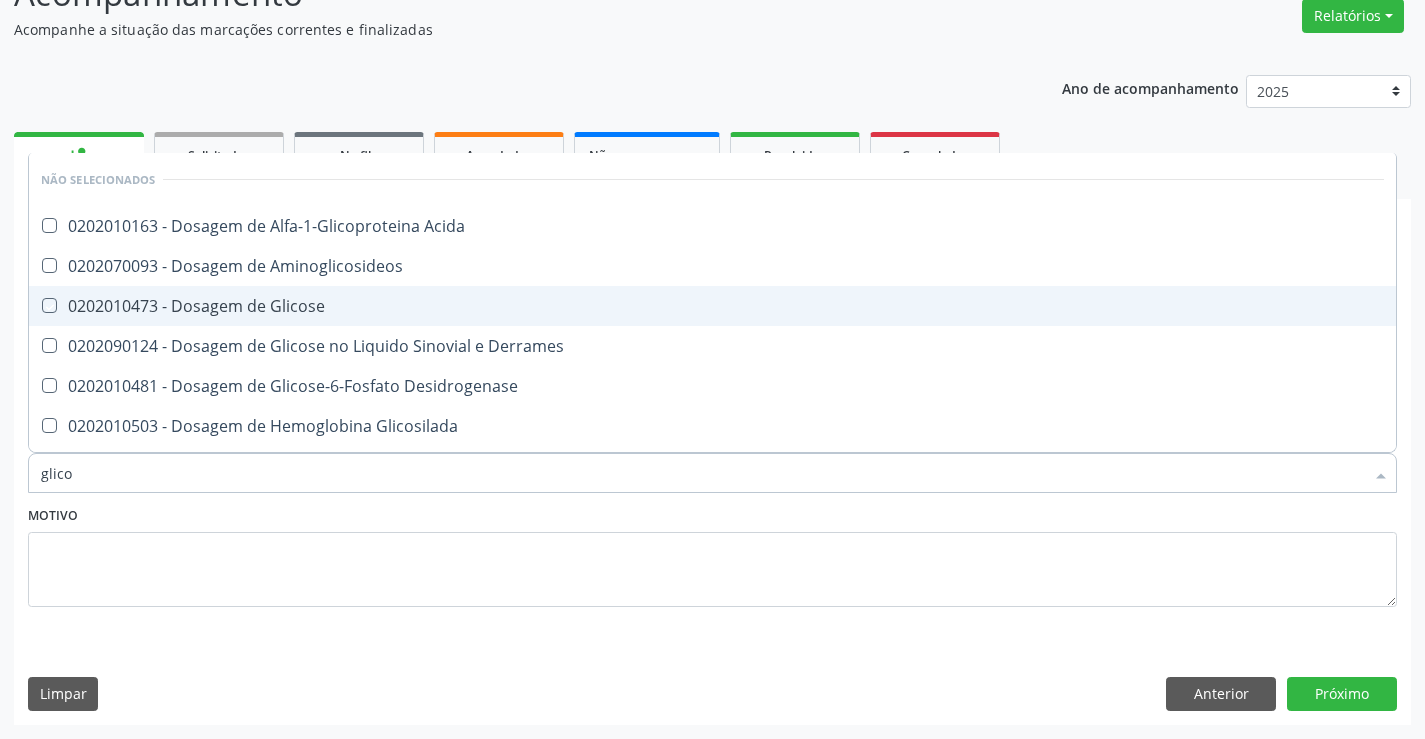 checkbox on "true" 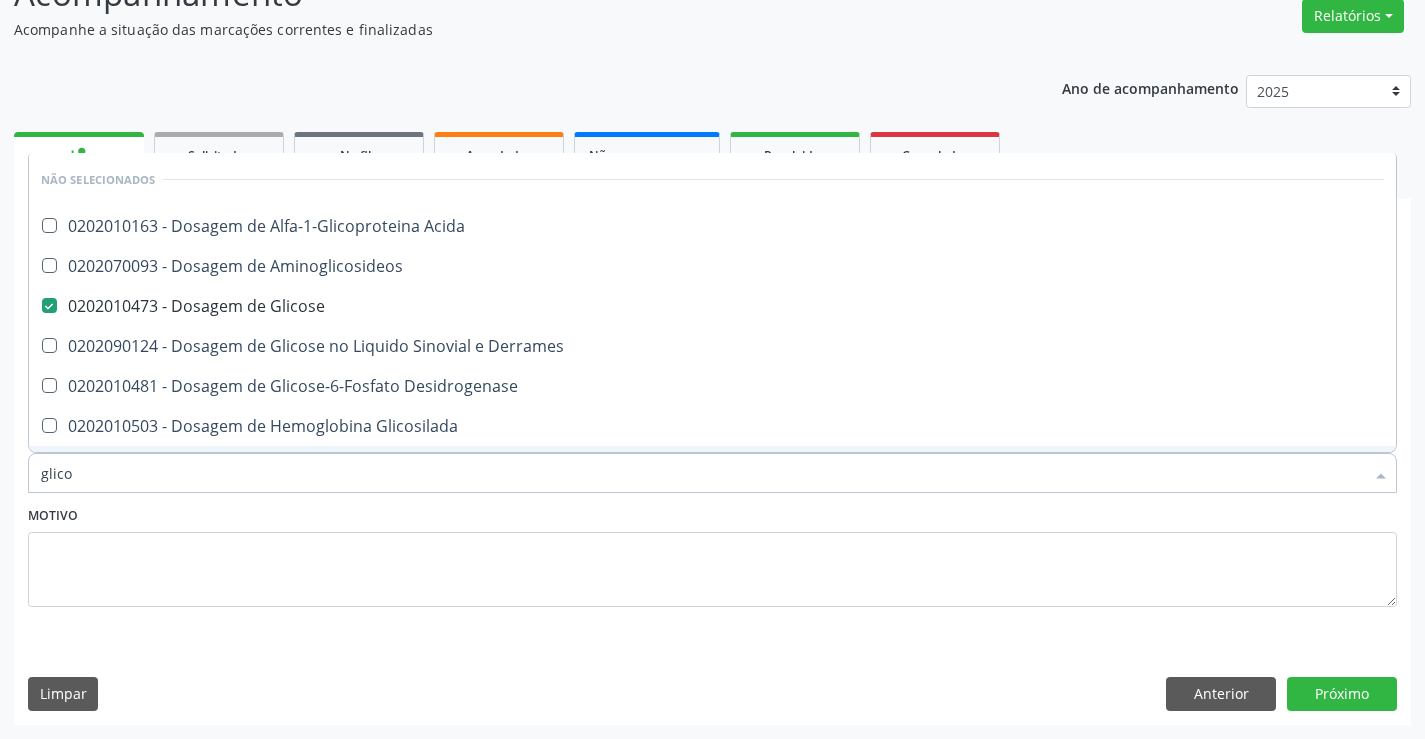 type on "glico" 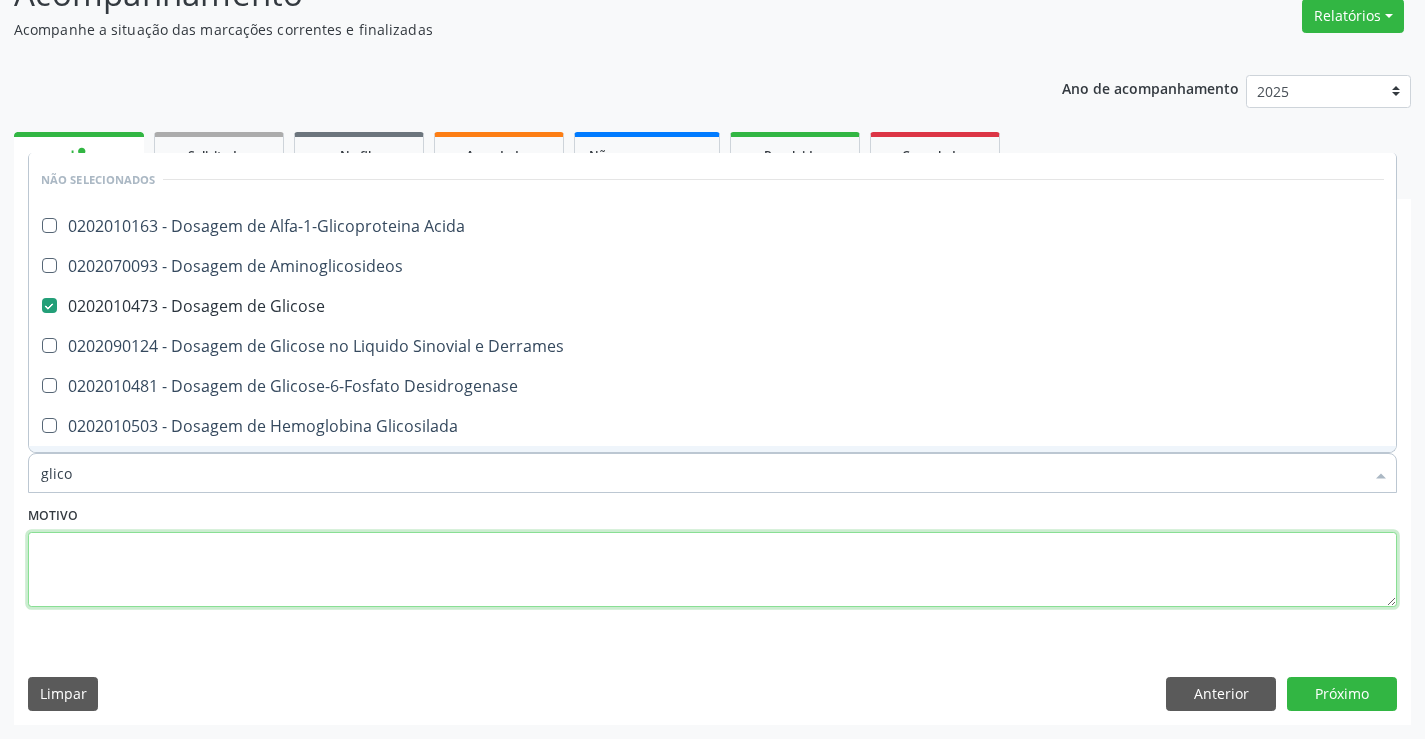 click at bounding box center [712, 570] 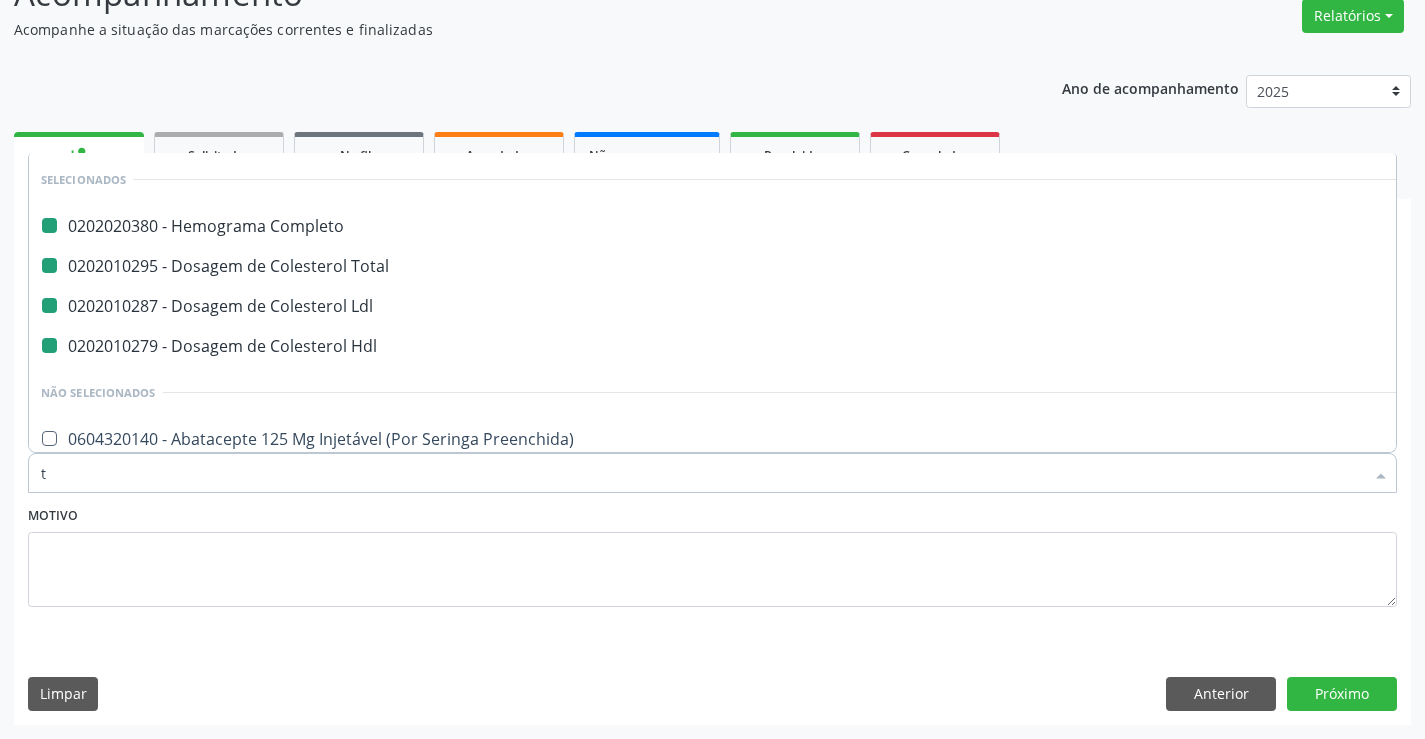type on "tr" 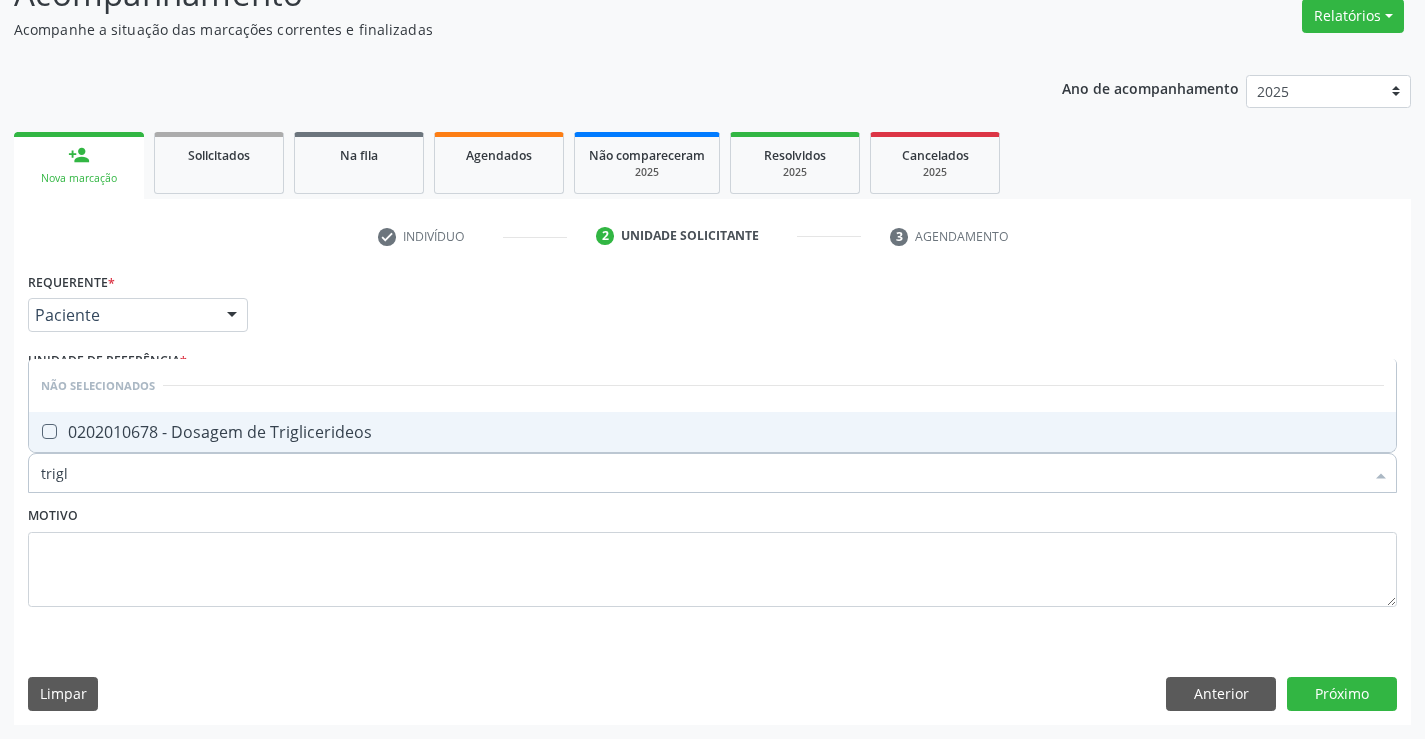 type on "trigli" 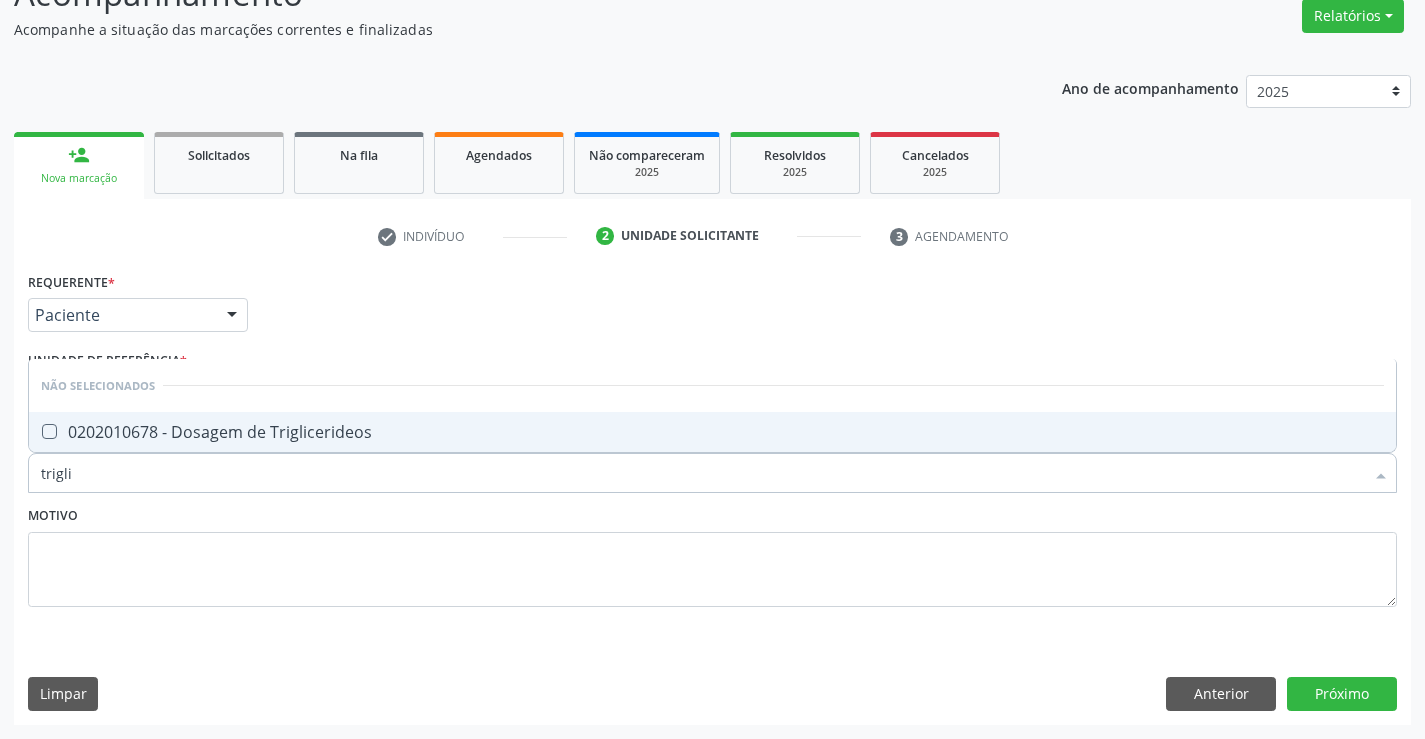 click on "0202010678 - Dosagem de Triglicerideos" at bounding box center (712, 432) 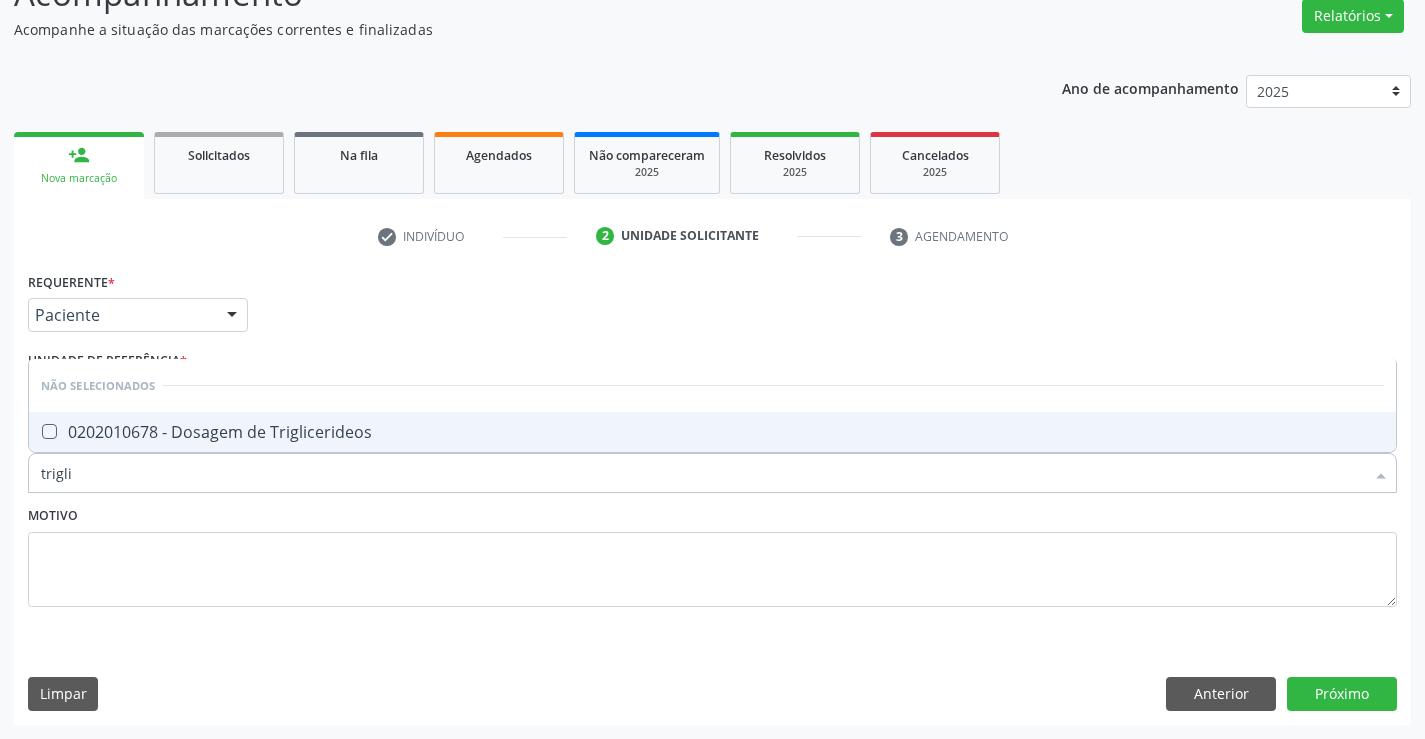checkbox on "true" 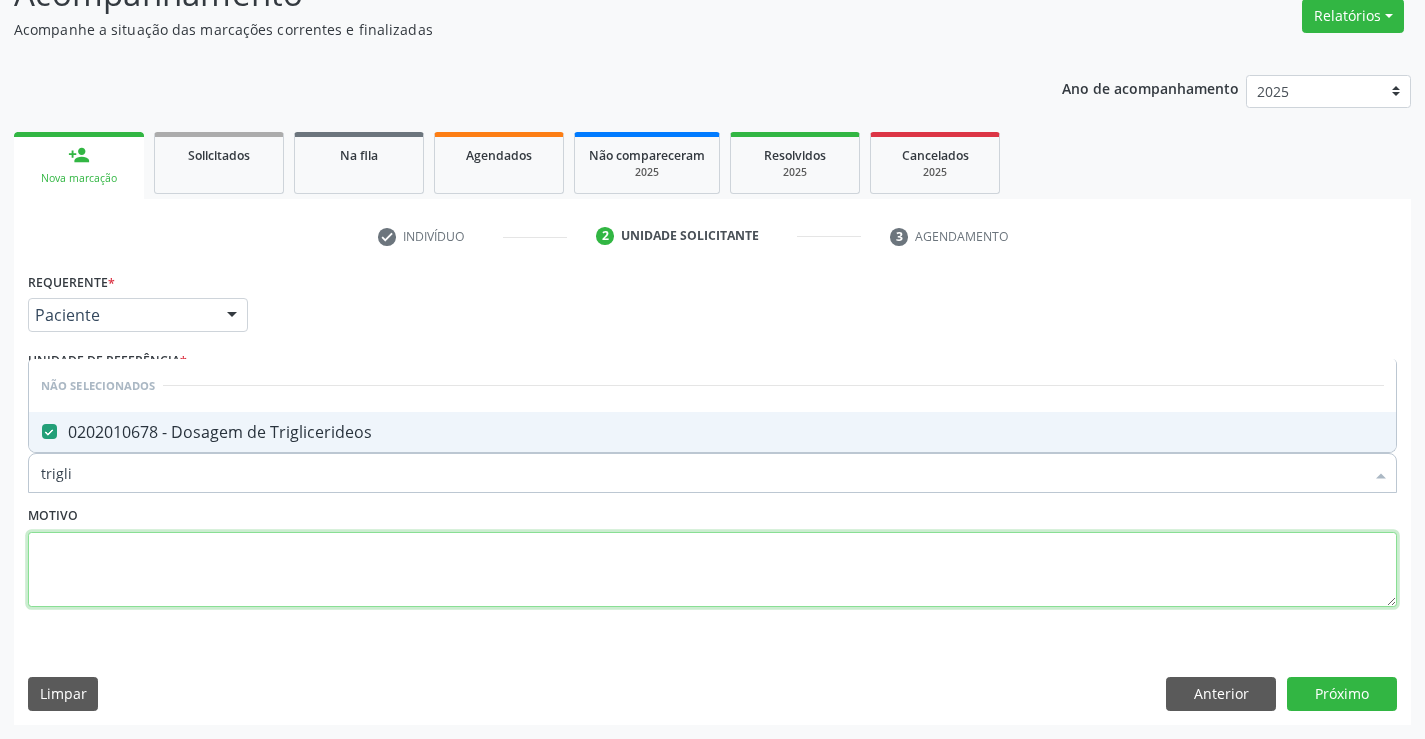 click at bounding box center (712, 570) 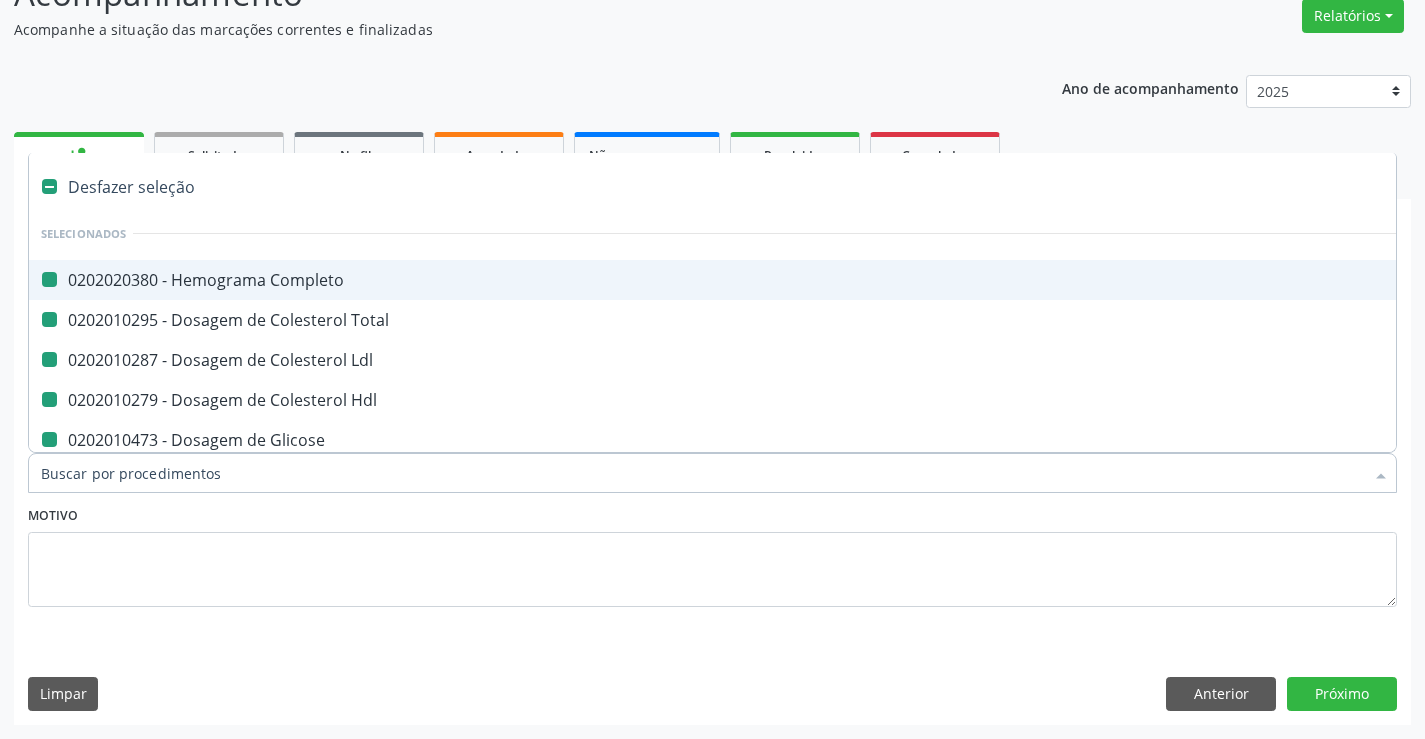 type on "u" 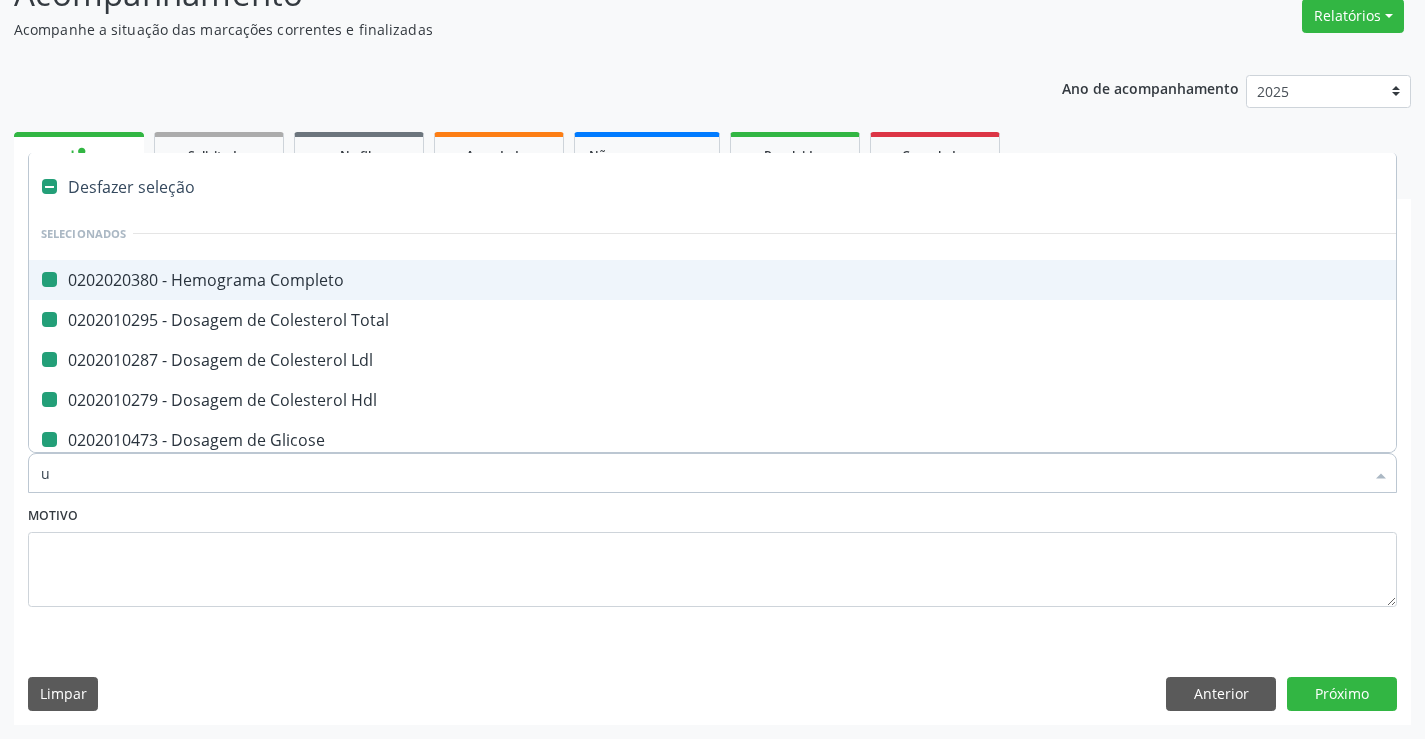 checkbox on "false" 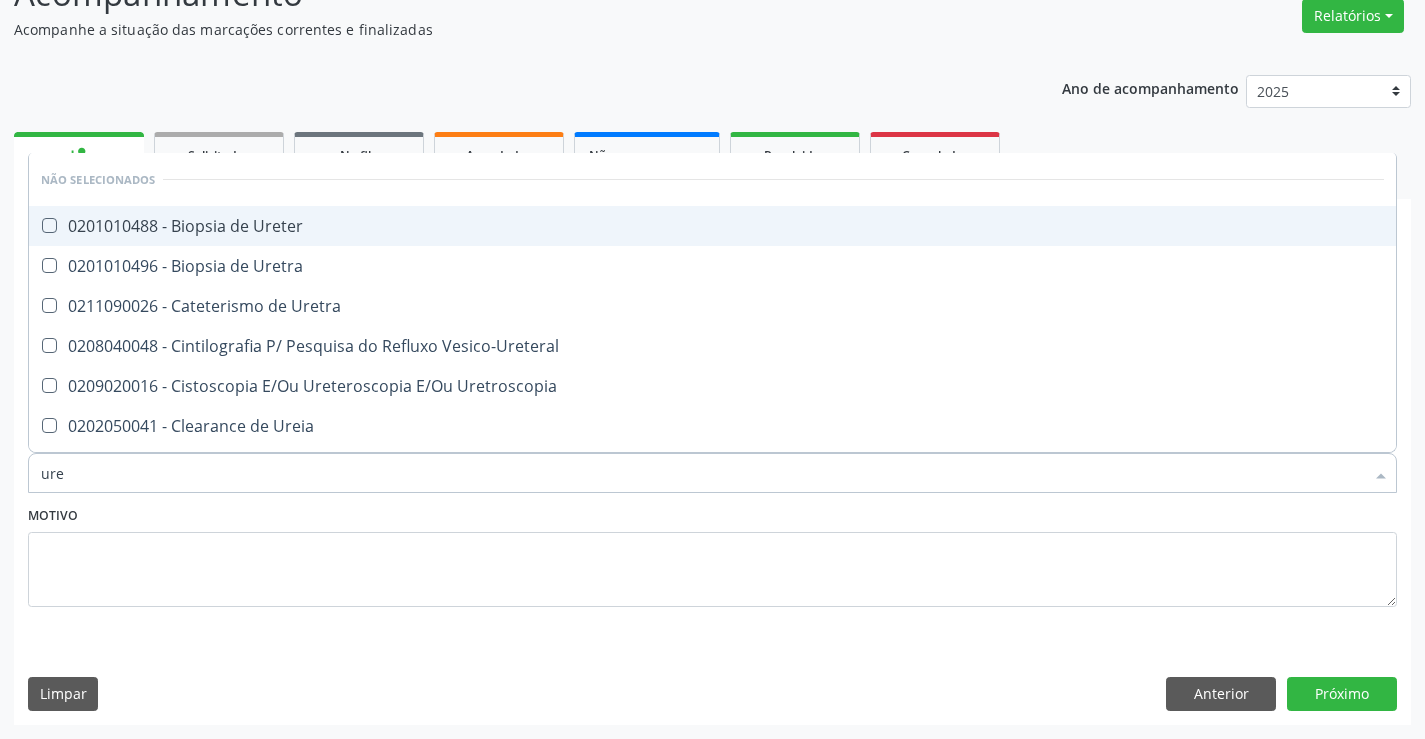type on "urei" 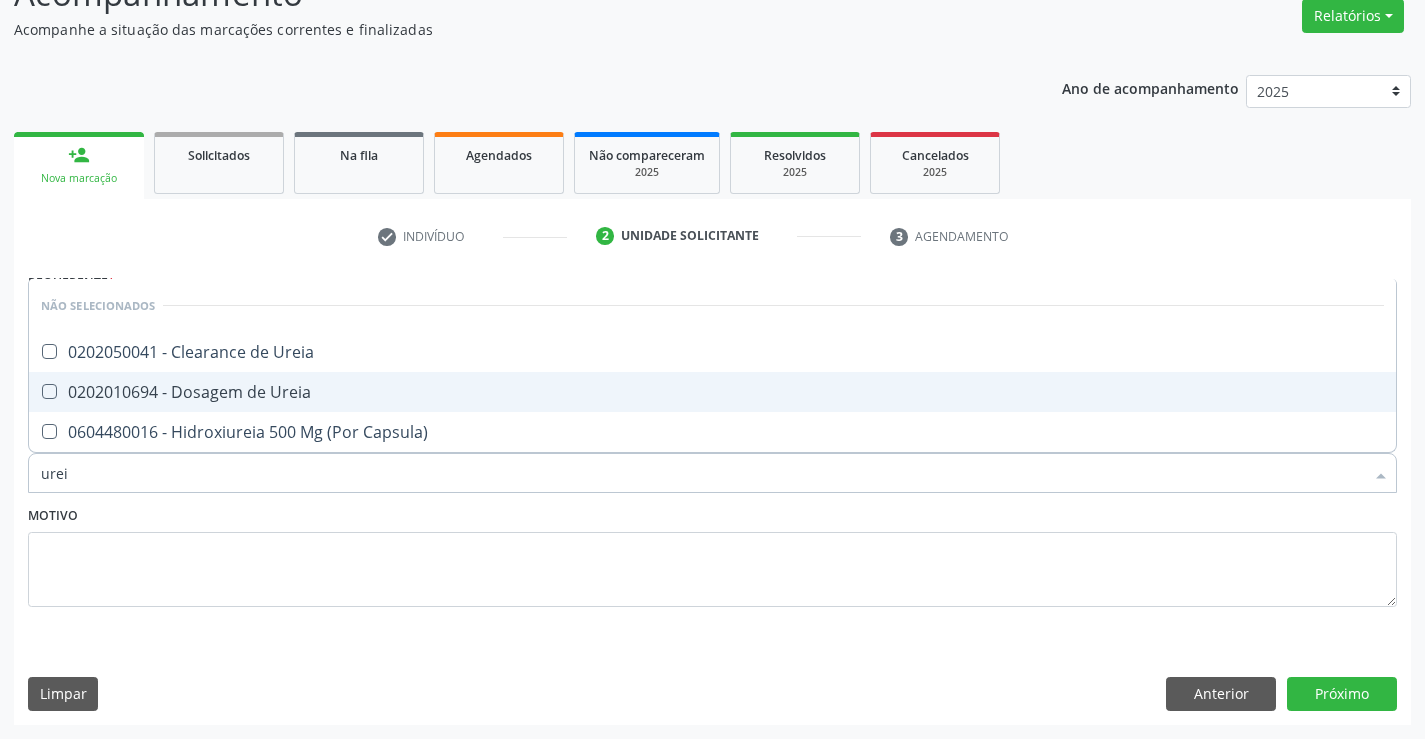 click on "0202010694 - Dosagem de Ureia" at bounding box center [712, 392] 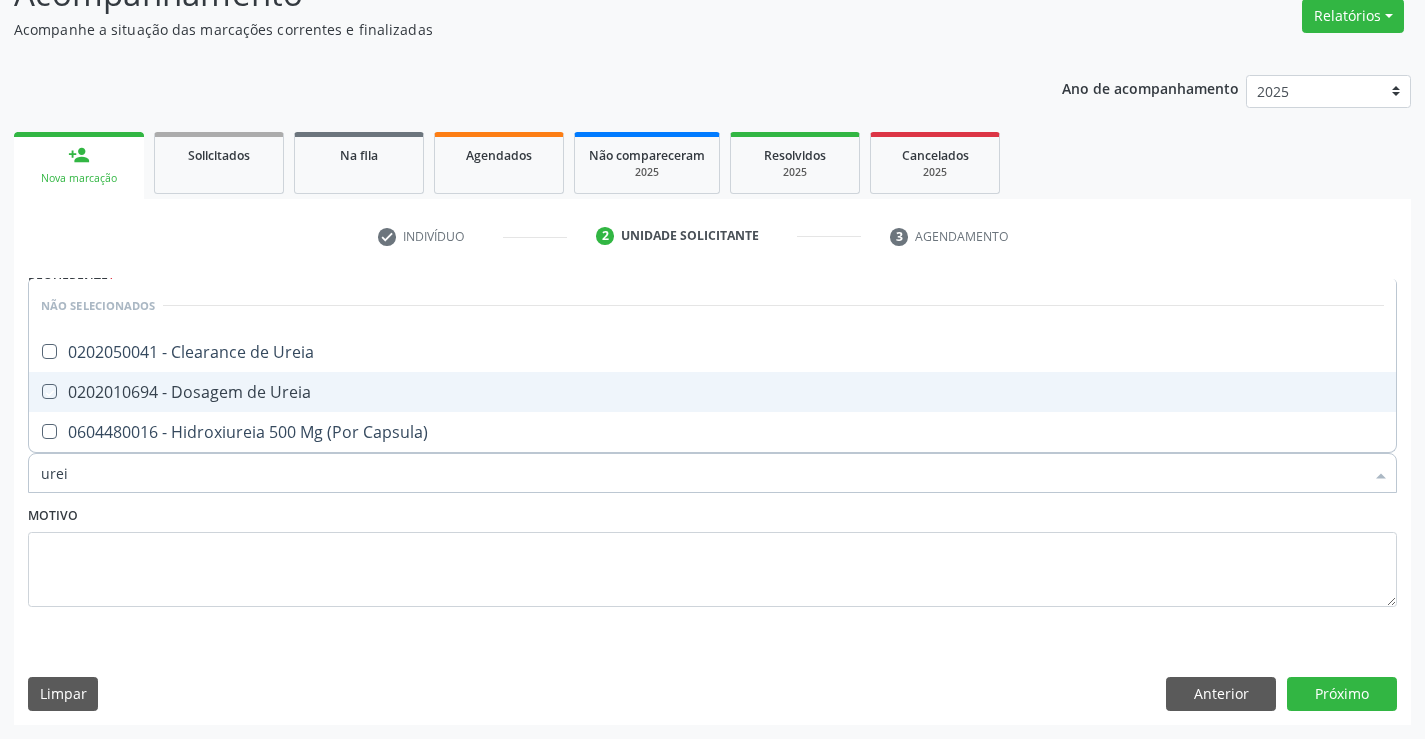 checkbox on "true" 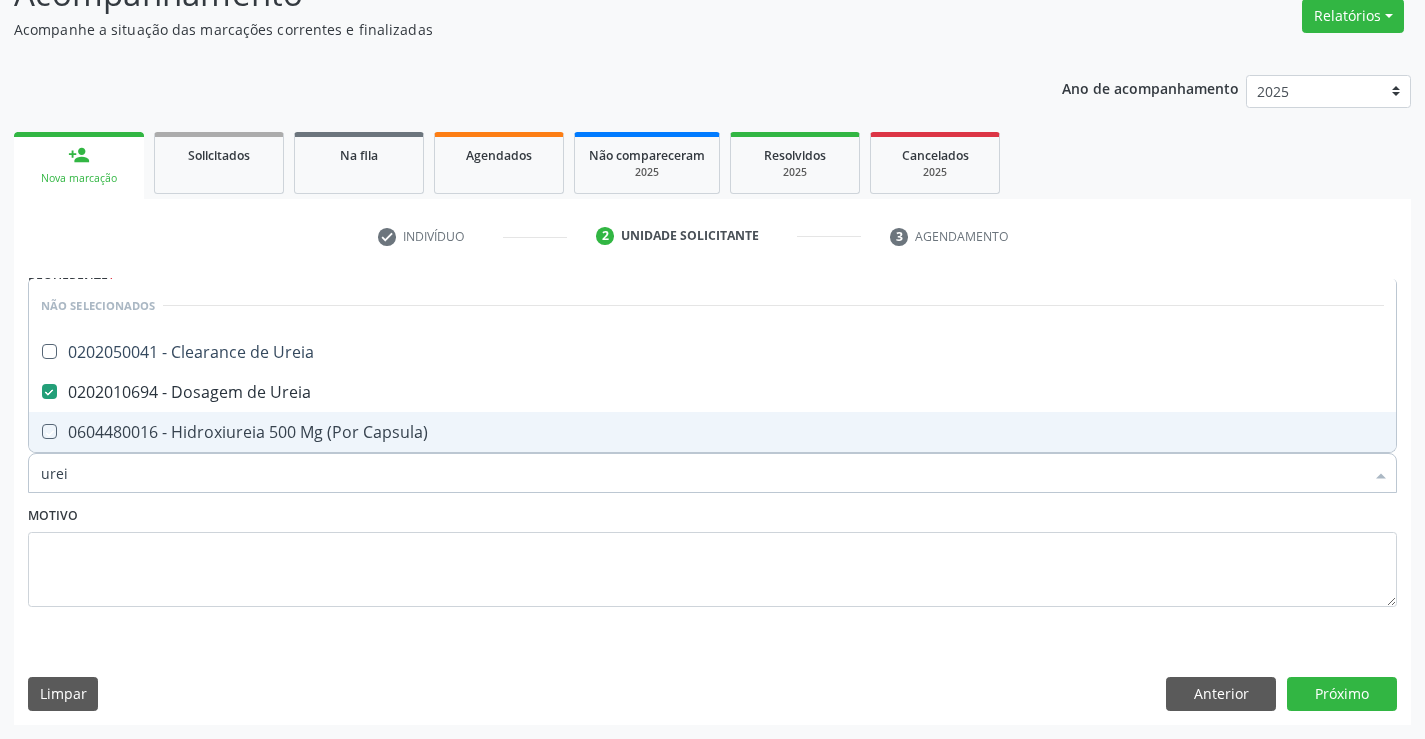 click on "Motivo" at bounding box center (712, 554) 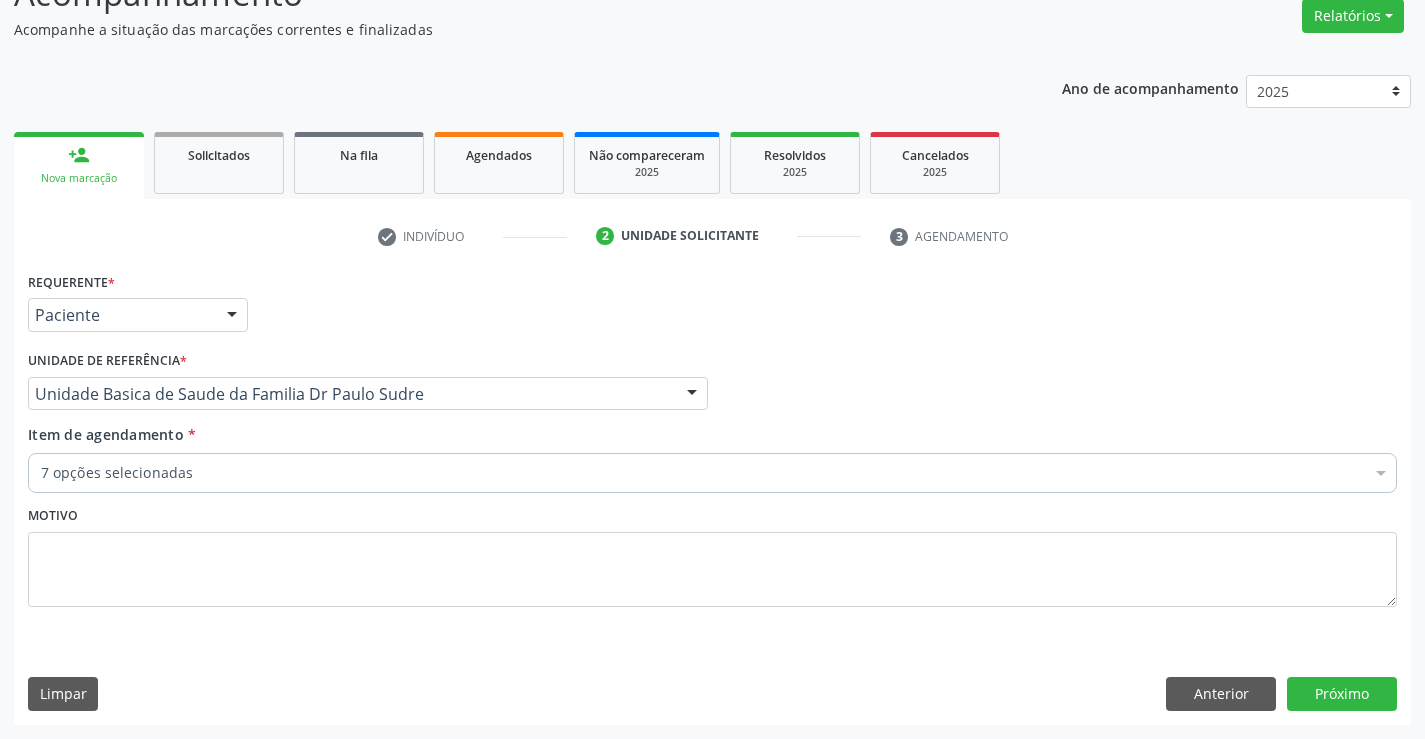 click on "7 opções selecionadas" at bounding box center (712, 473) 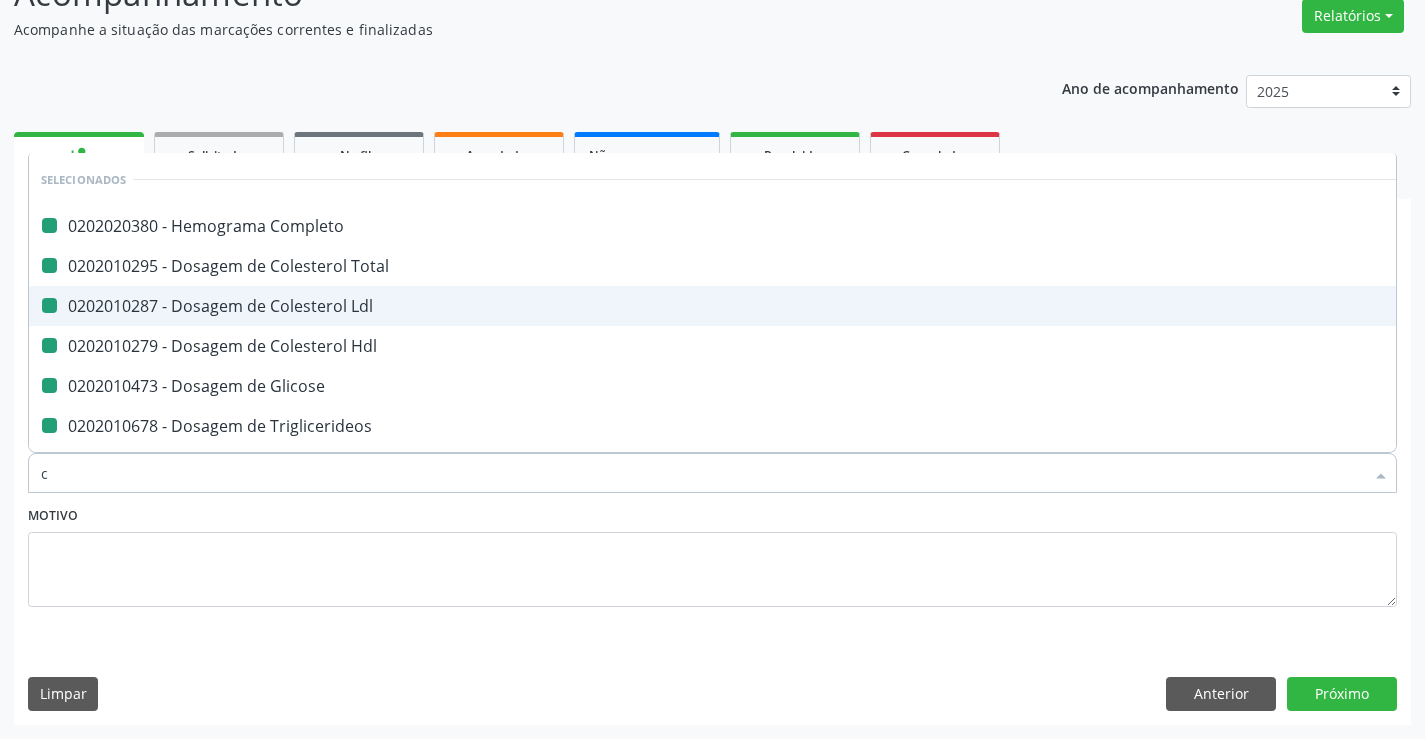 type on "cr" 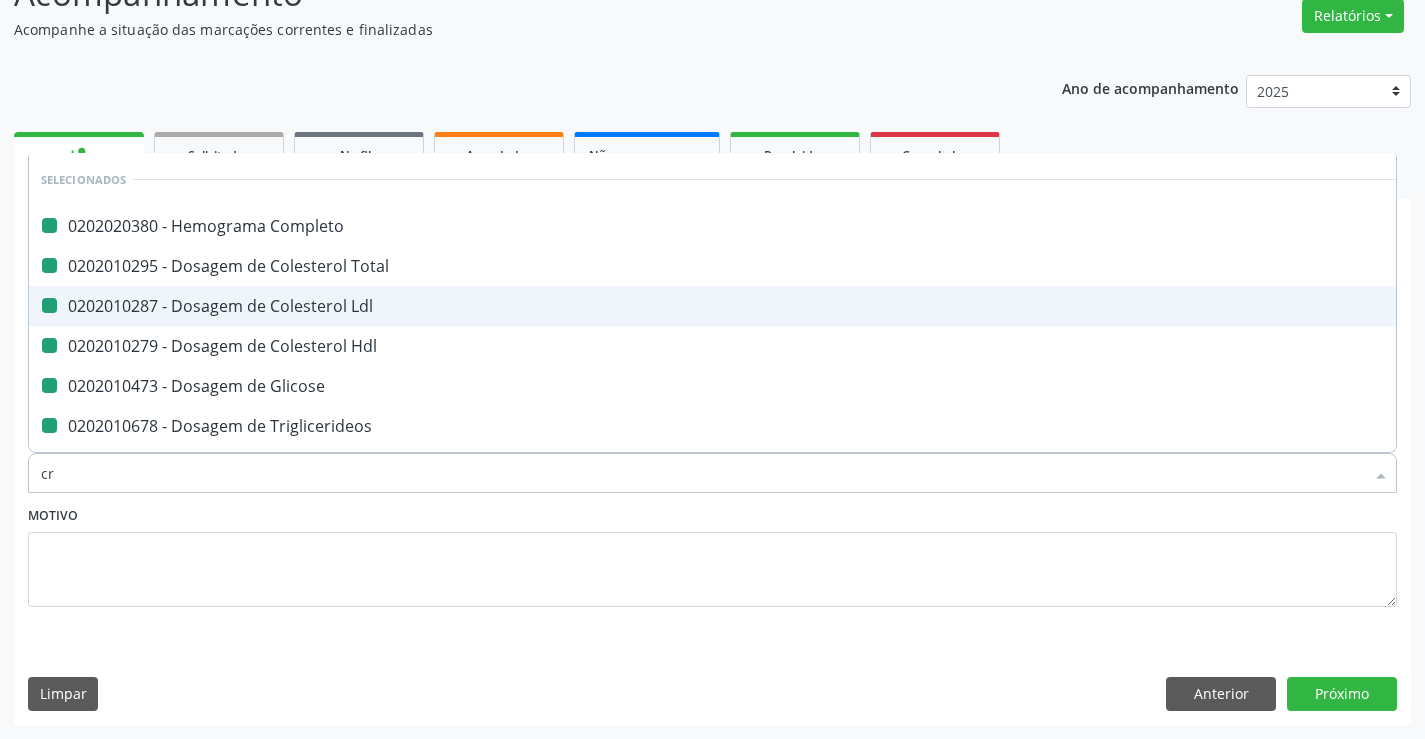 checkbox on "false" 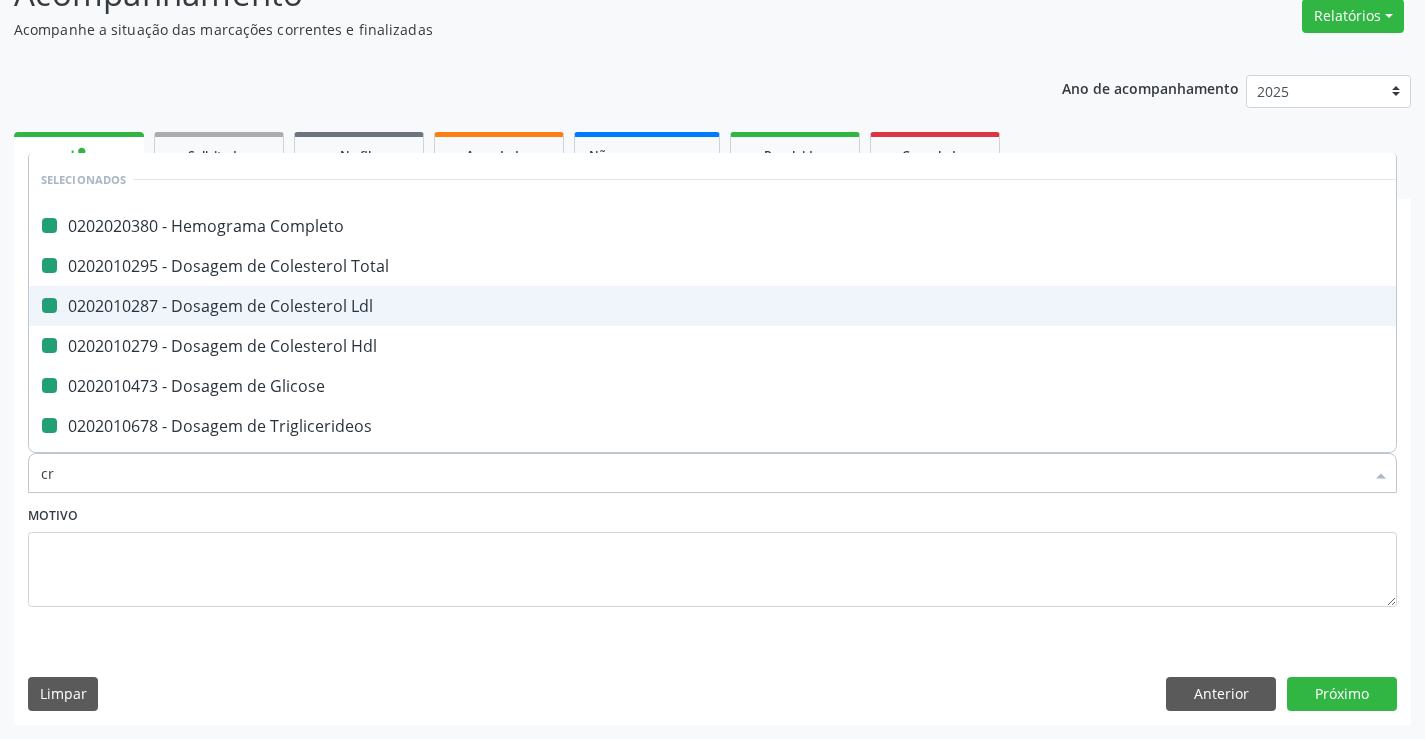 checkbox on "false" 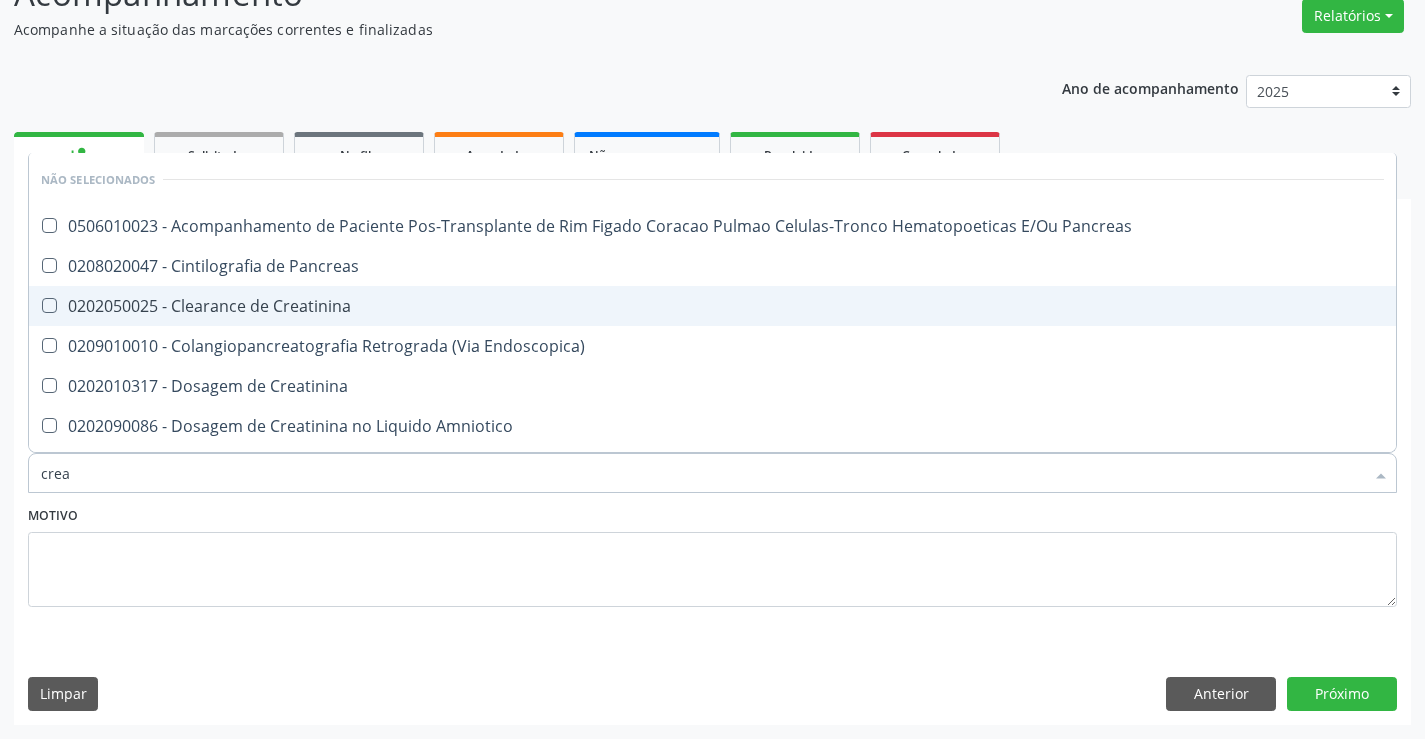 type on "creat" 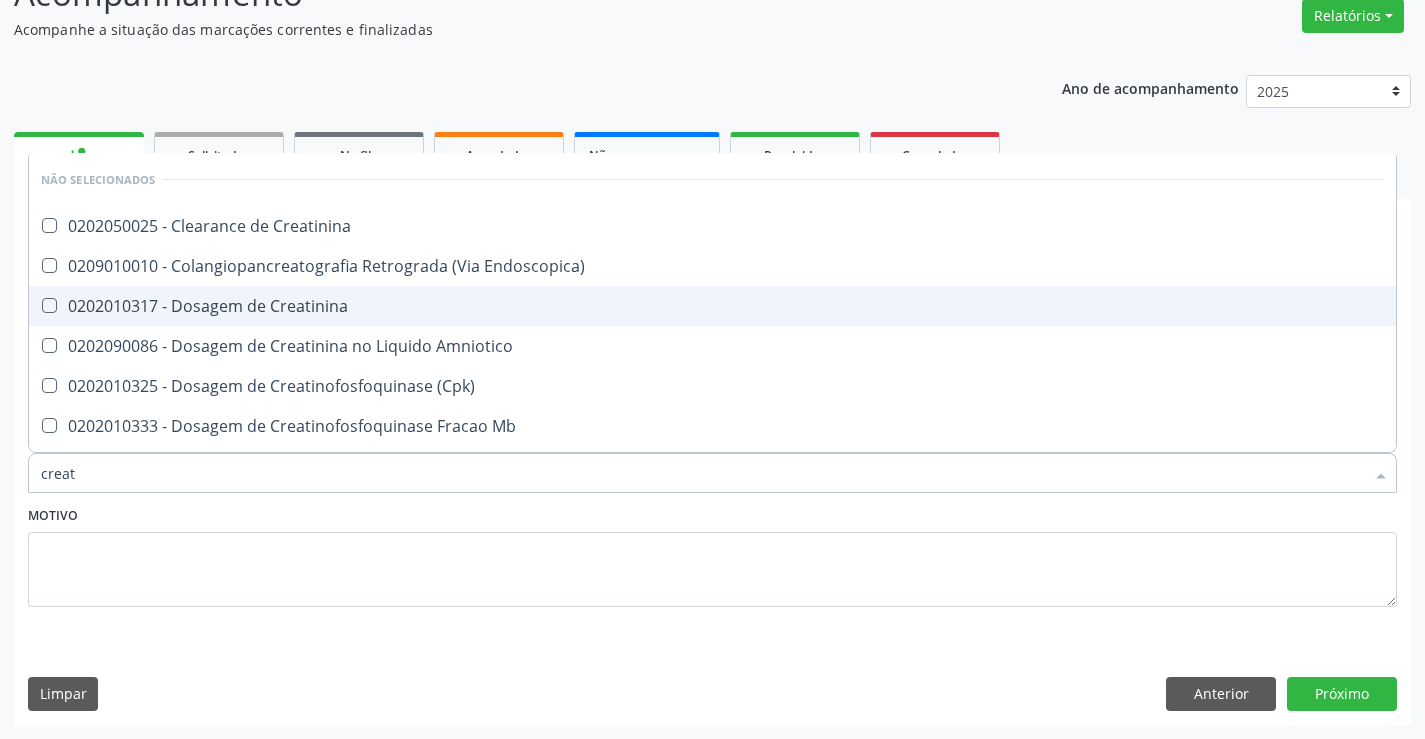 click on "0202010317 - Dosagem de Creatinina" at bounding box center (712, 306) 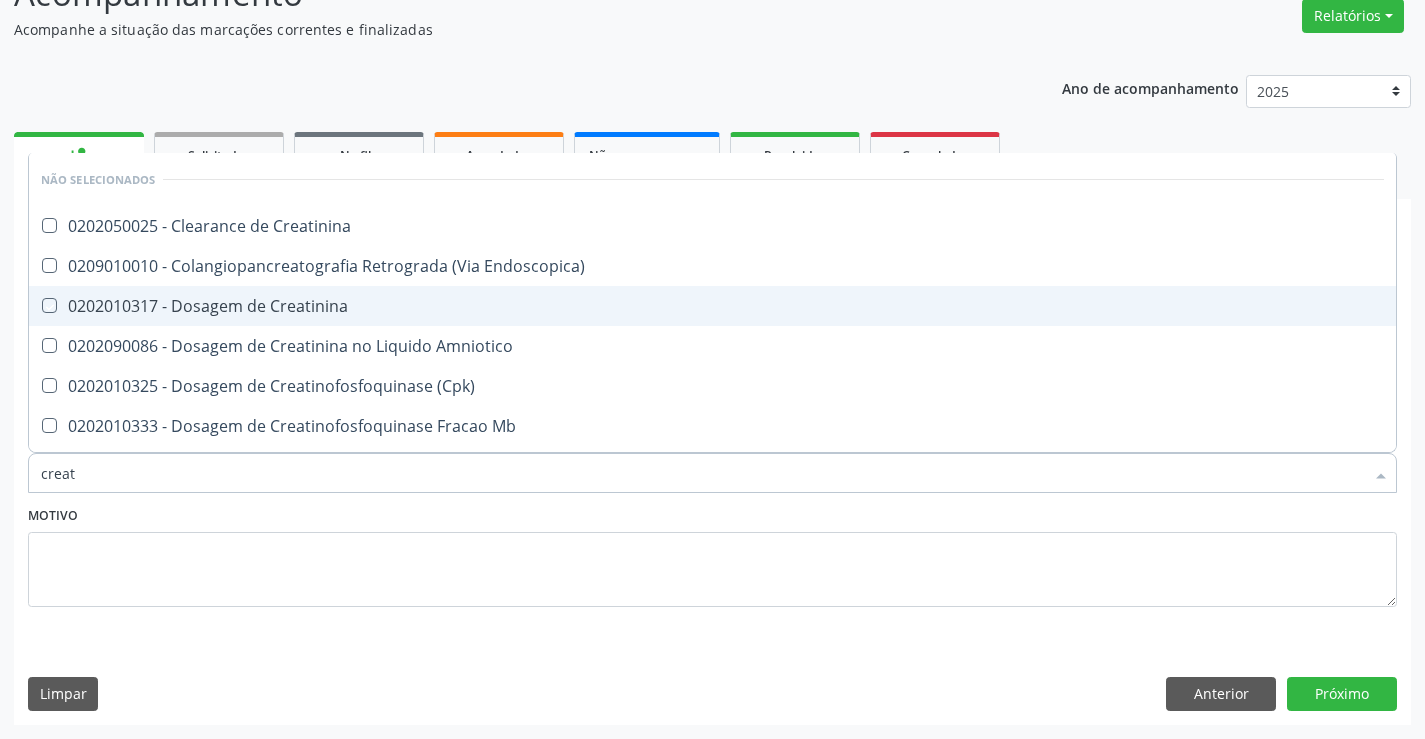 checkbox on "true" 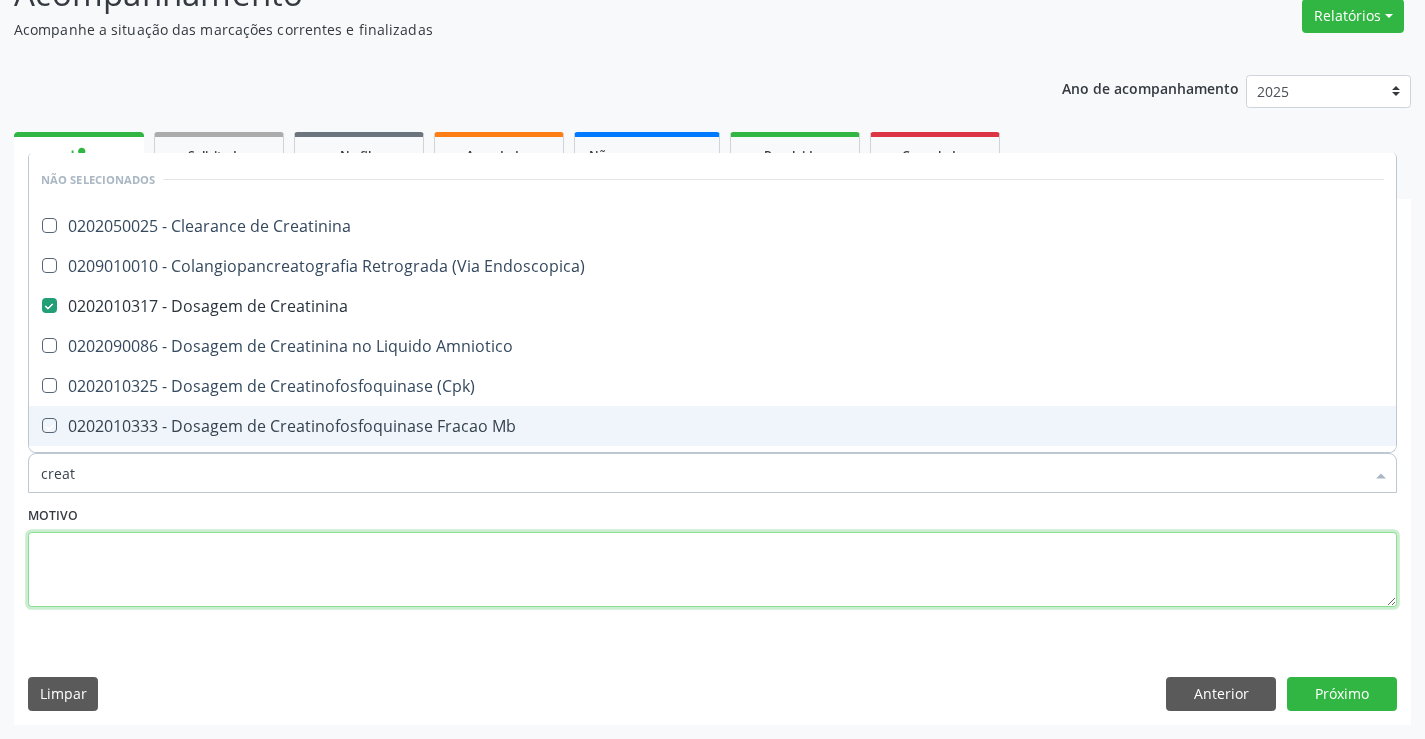 click at bounding box center [712, 570] 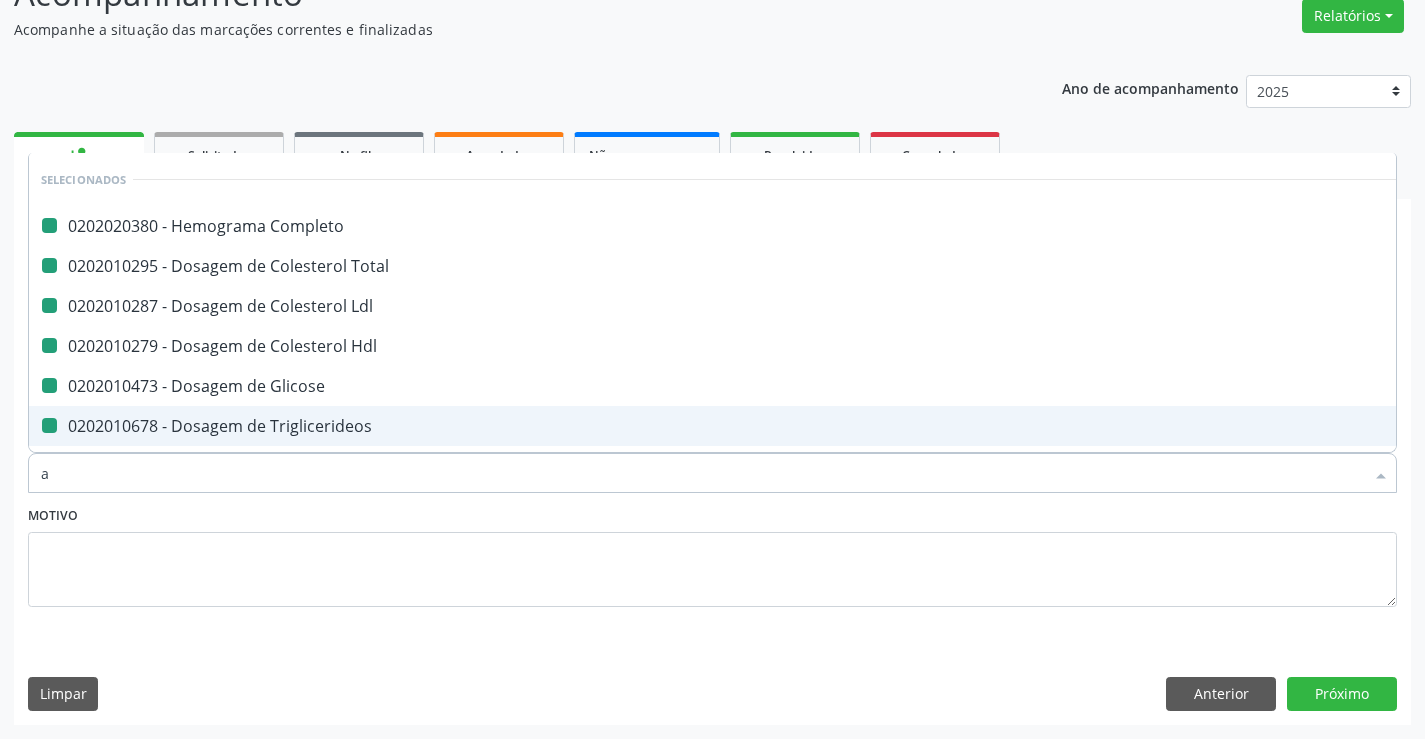 type on "ac" 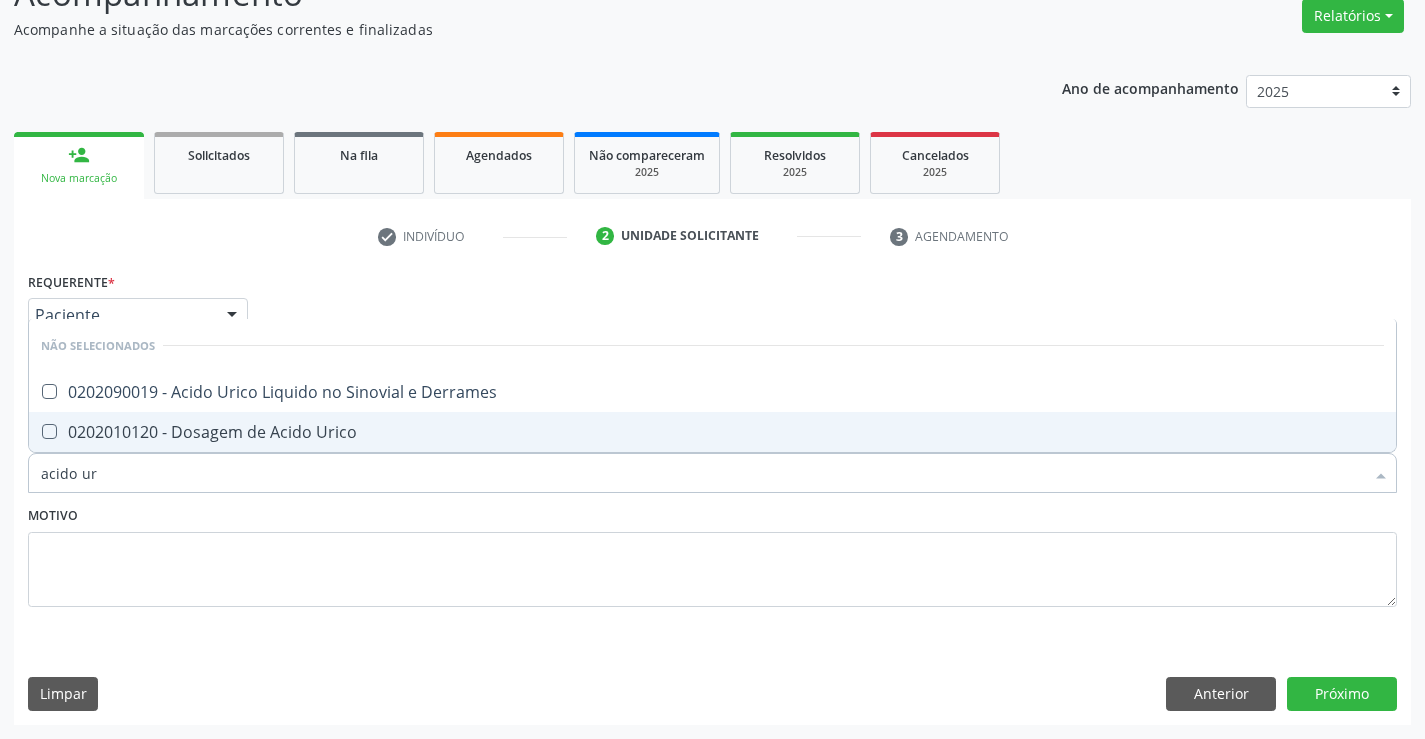type on "acido uri" 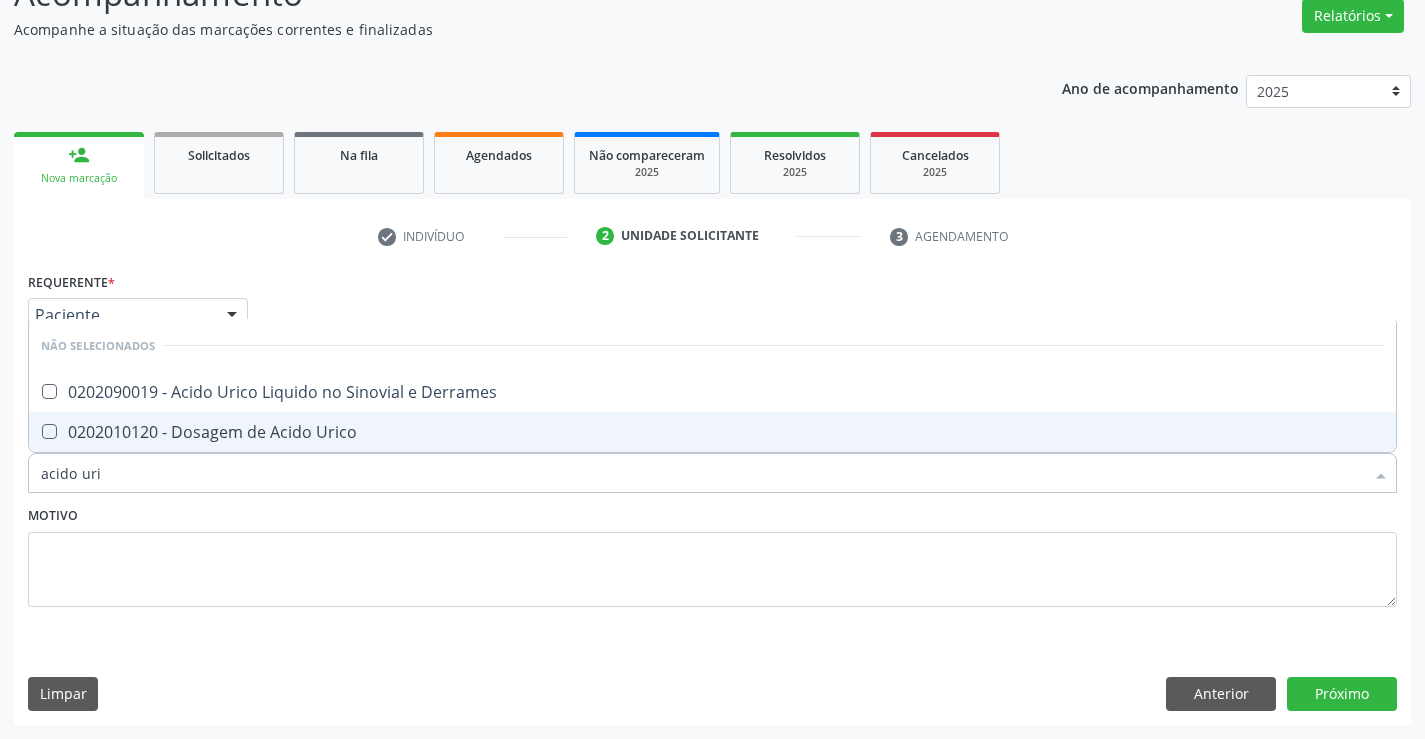 click on "0202010120 - Dosagem de Acido Urico" at bounding box center (712, 432) 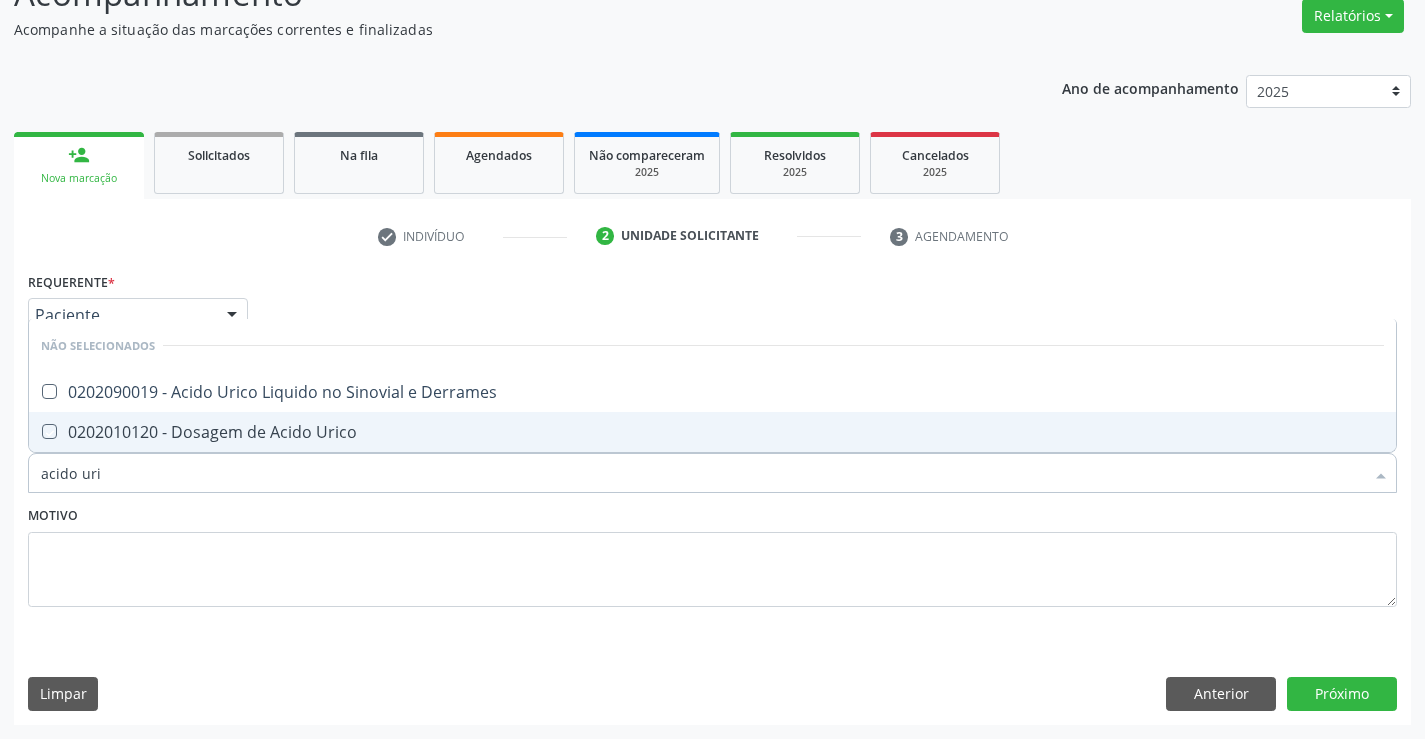 checkbox on "true" 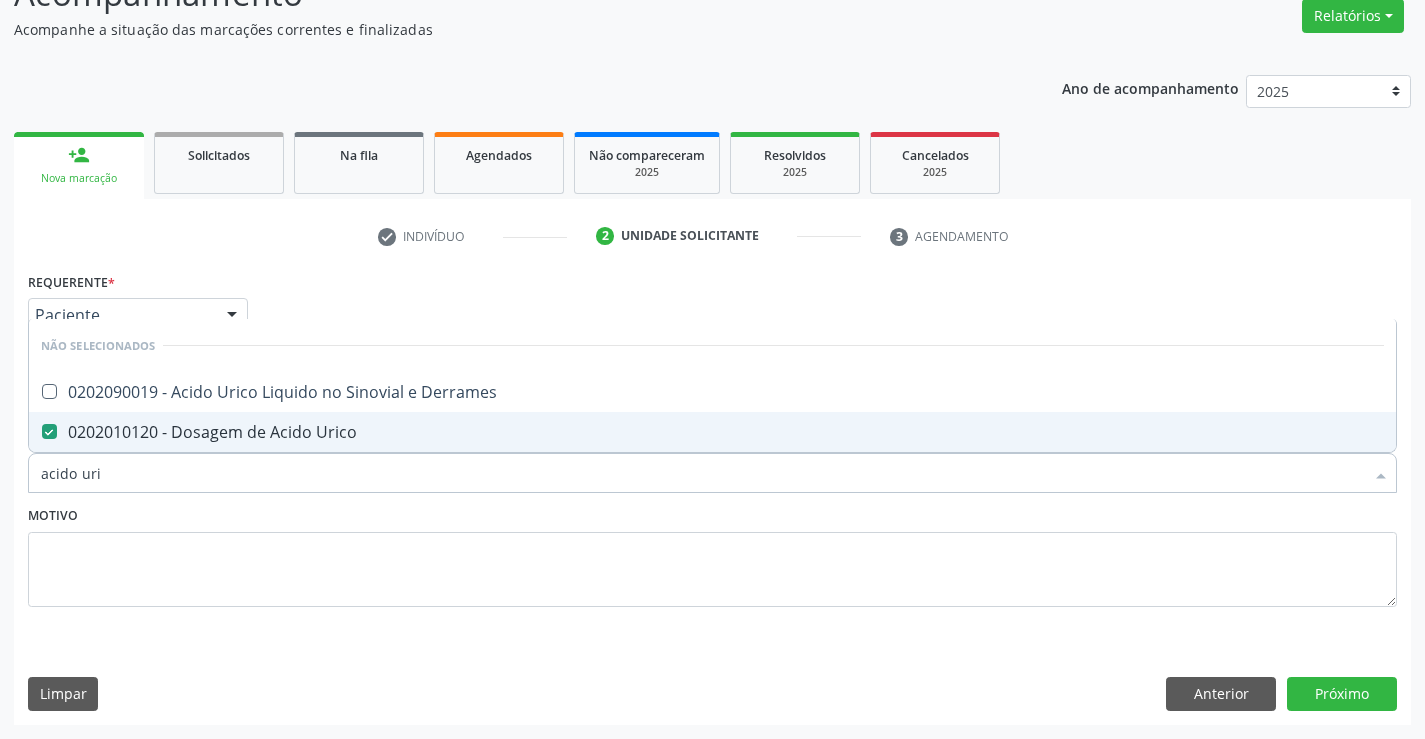 click on "Motivo" at bounding box center [712, 554] 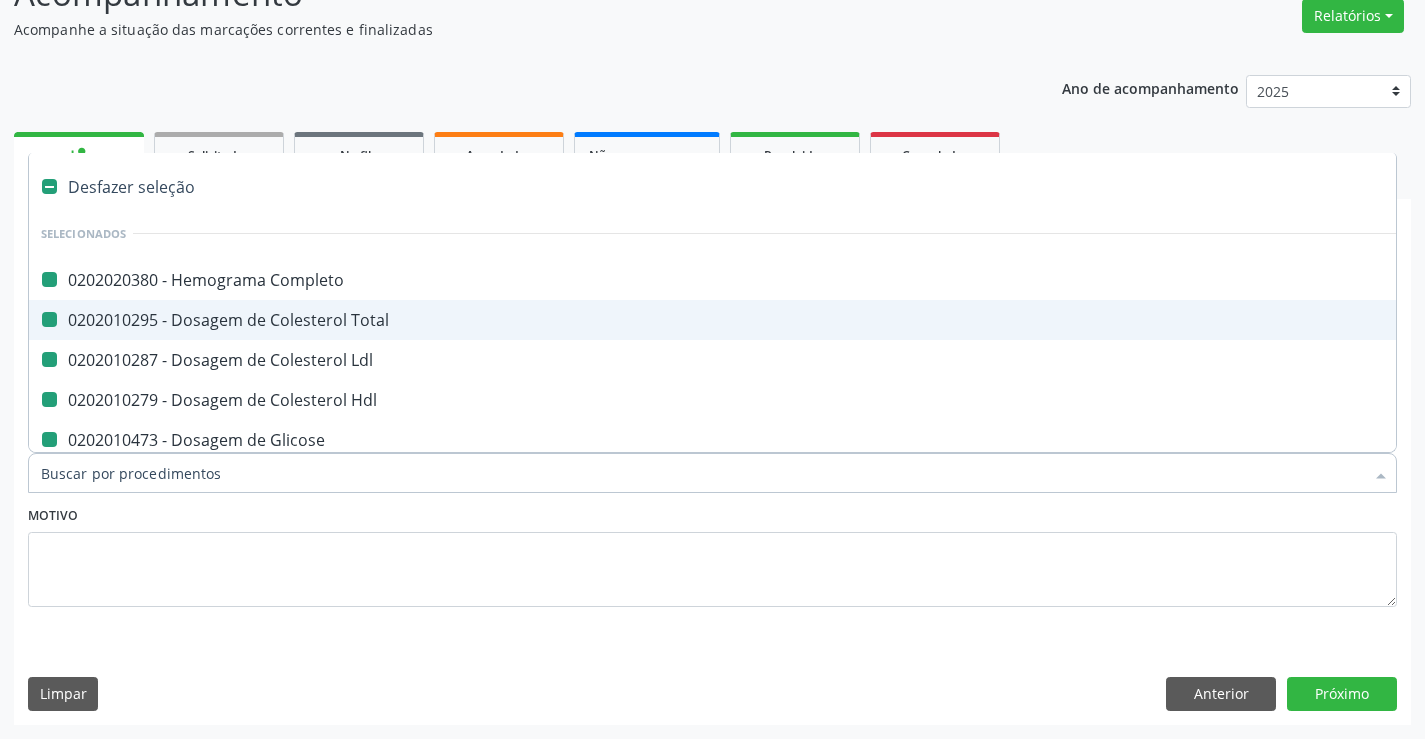 type on "f" 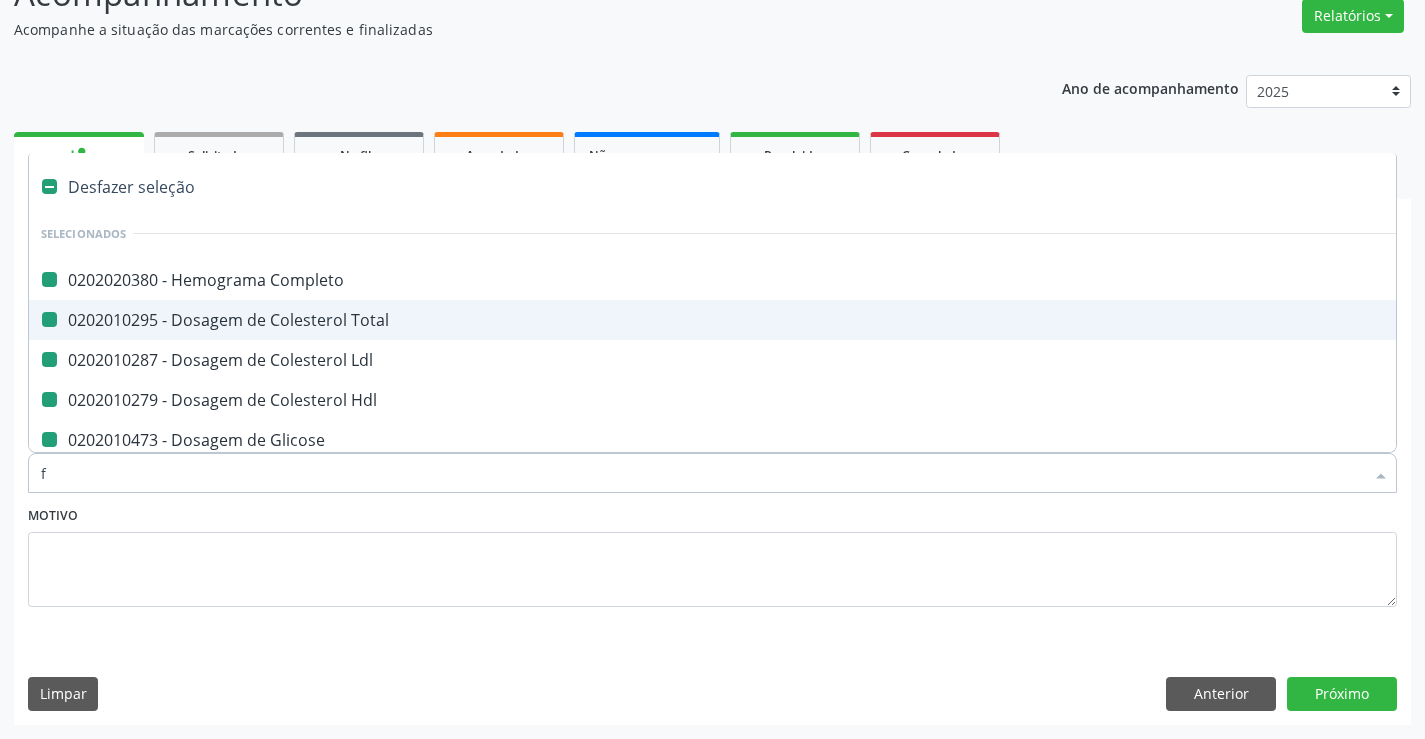 checkbox on "false" 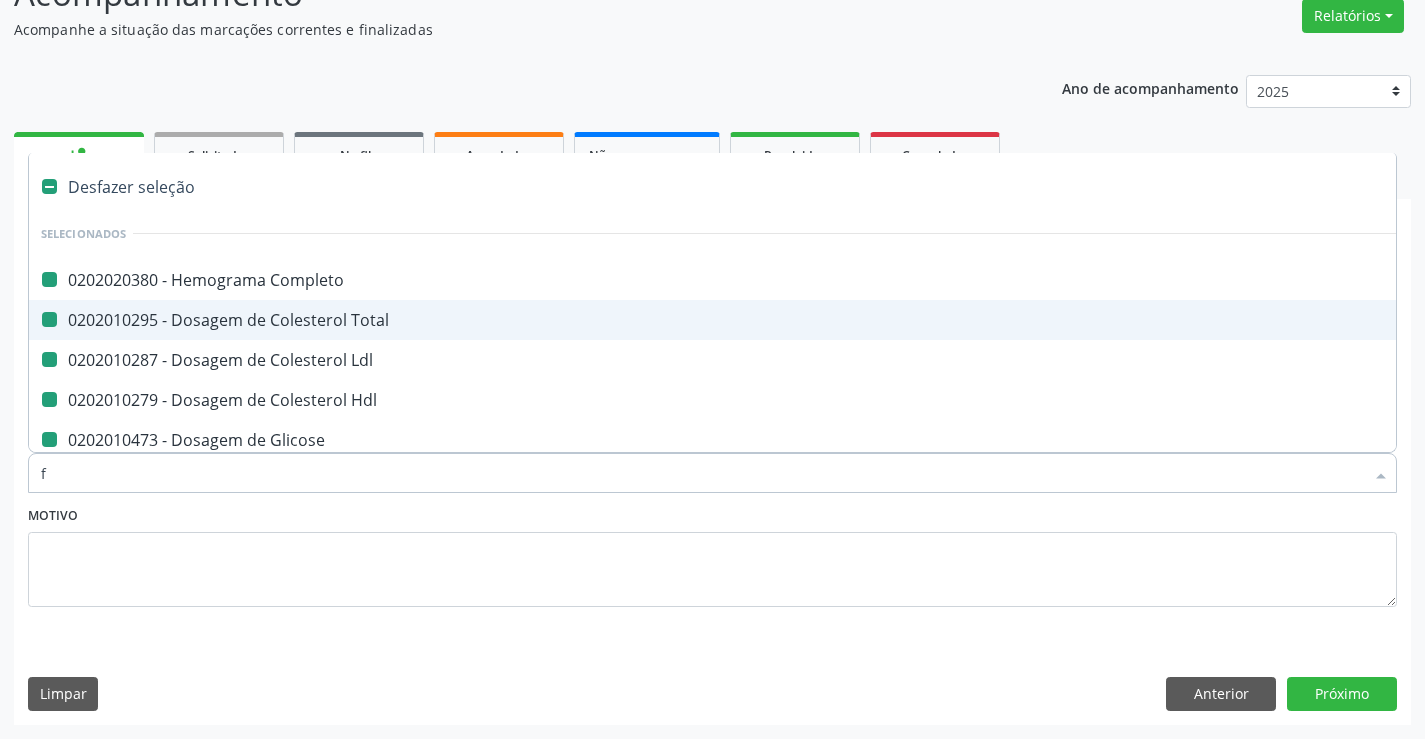 checkbox on "false" 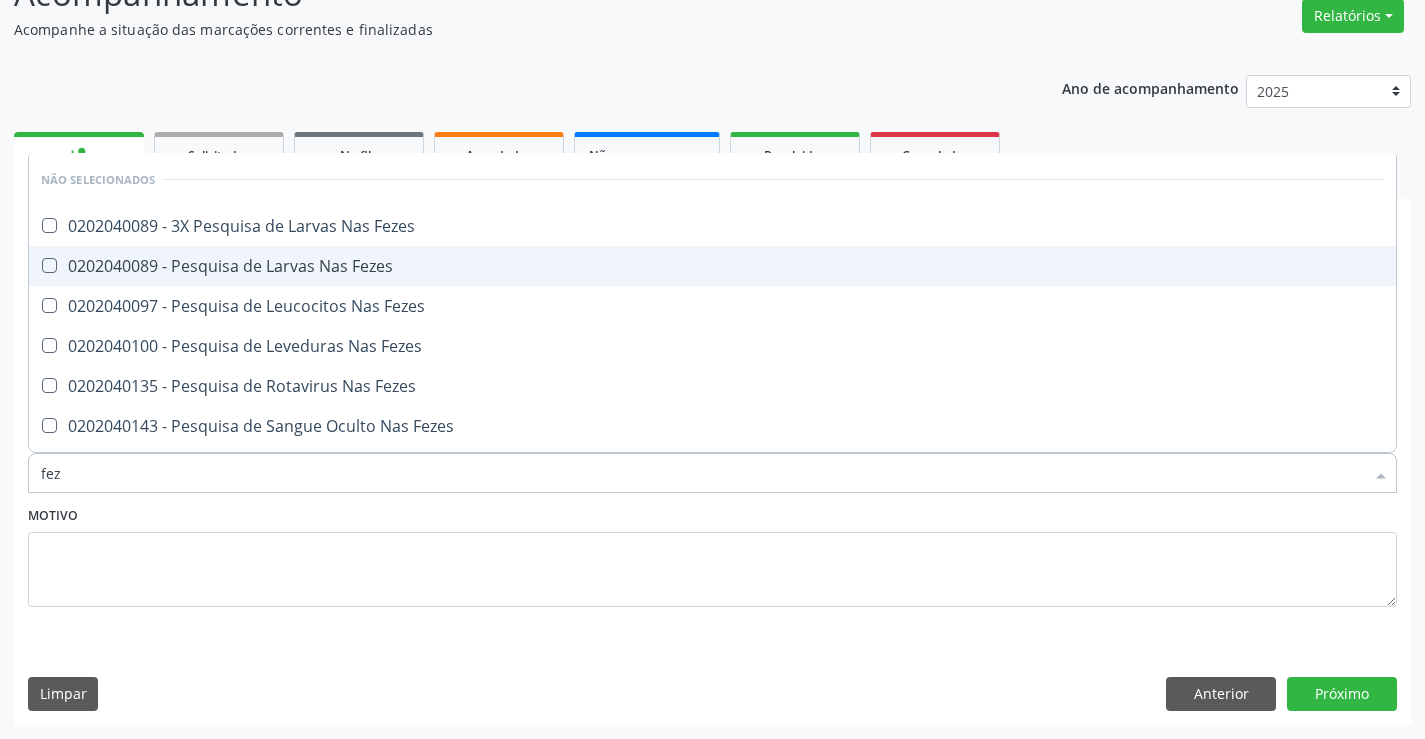 type on "feze" 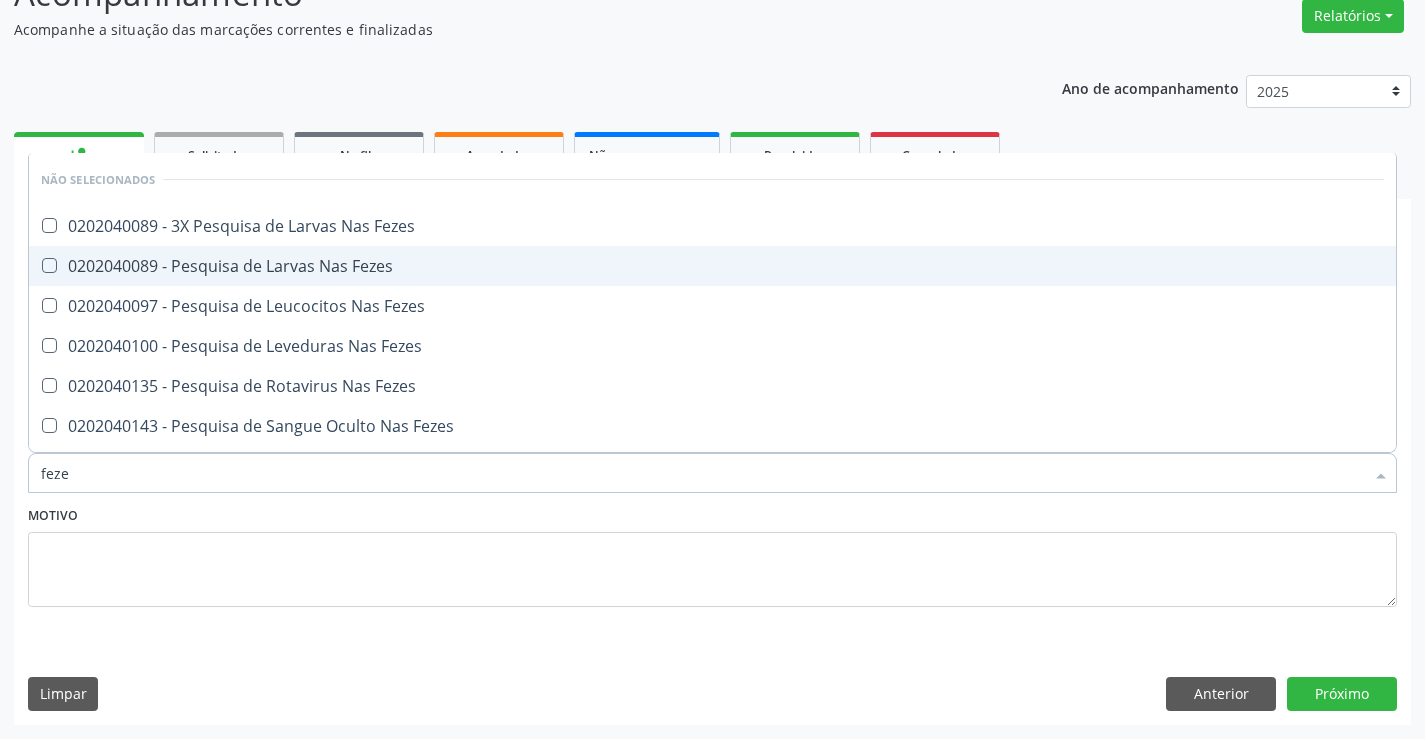 click on "0202040089 - Pesquisa de Larvas Nas Fezes" at bounding box center [712, 266] 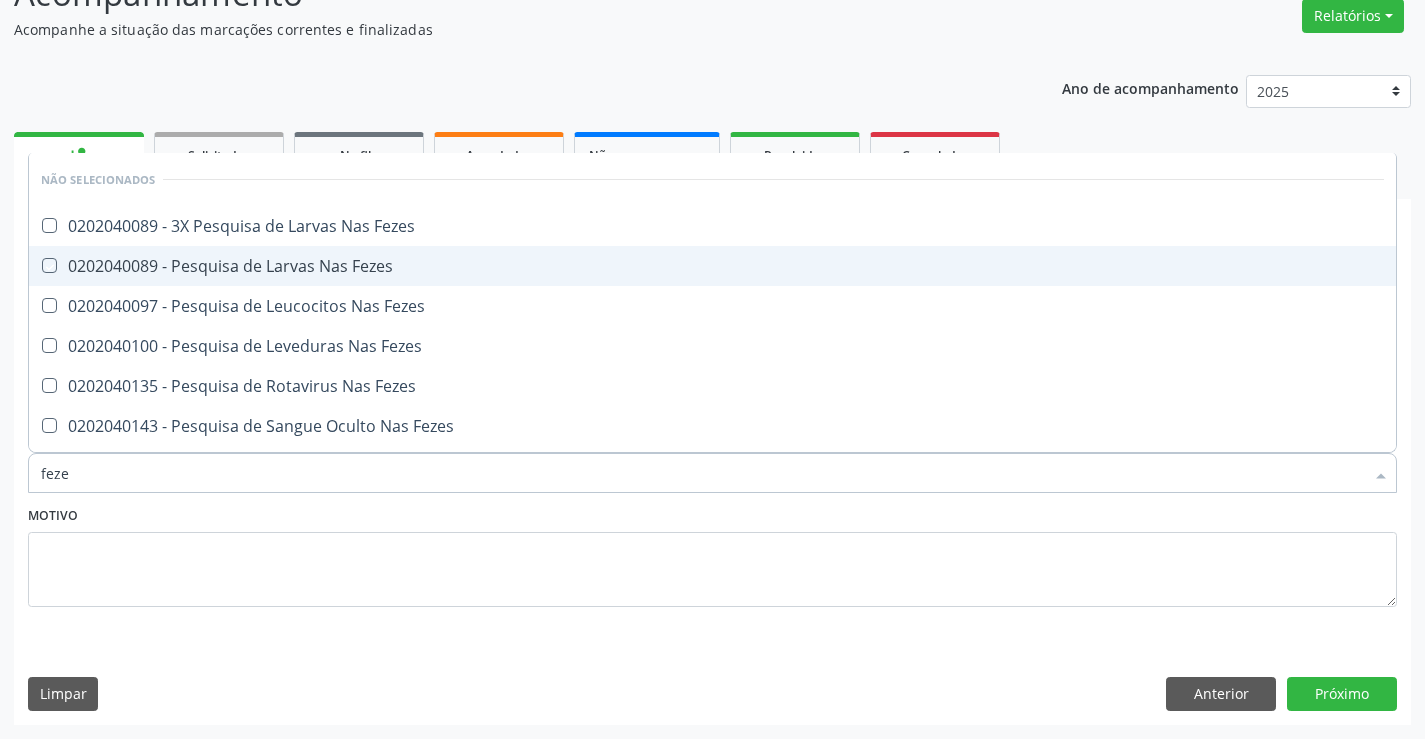 checkbox on "true" 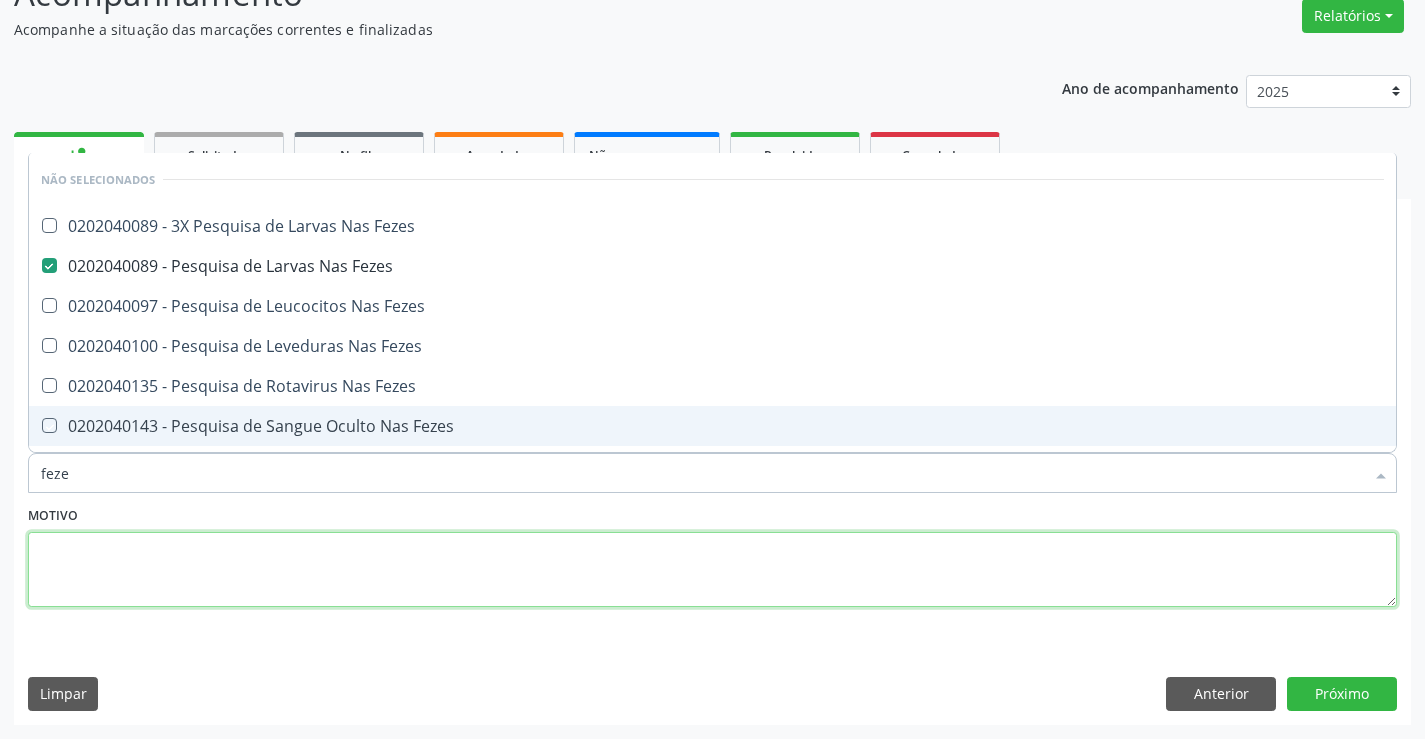 click at bounding box center [712, 570] 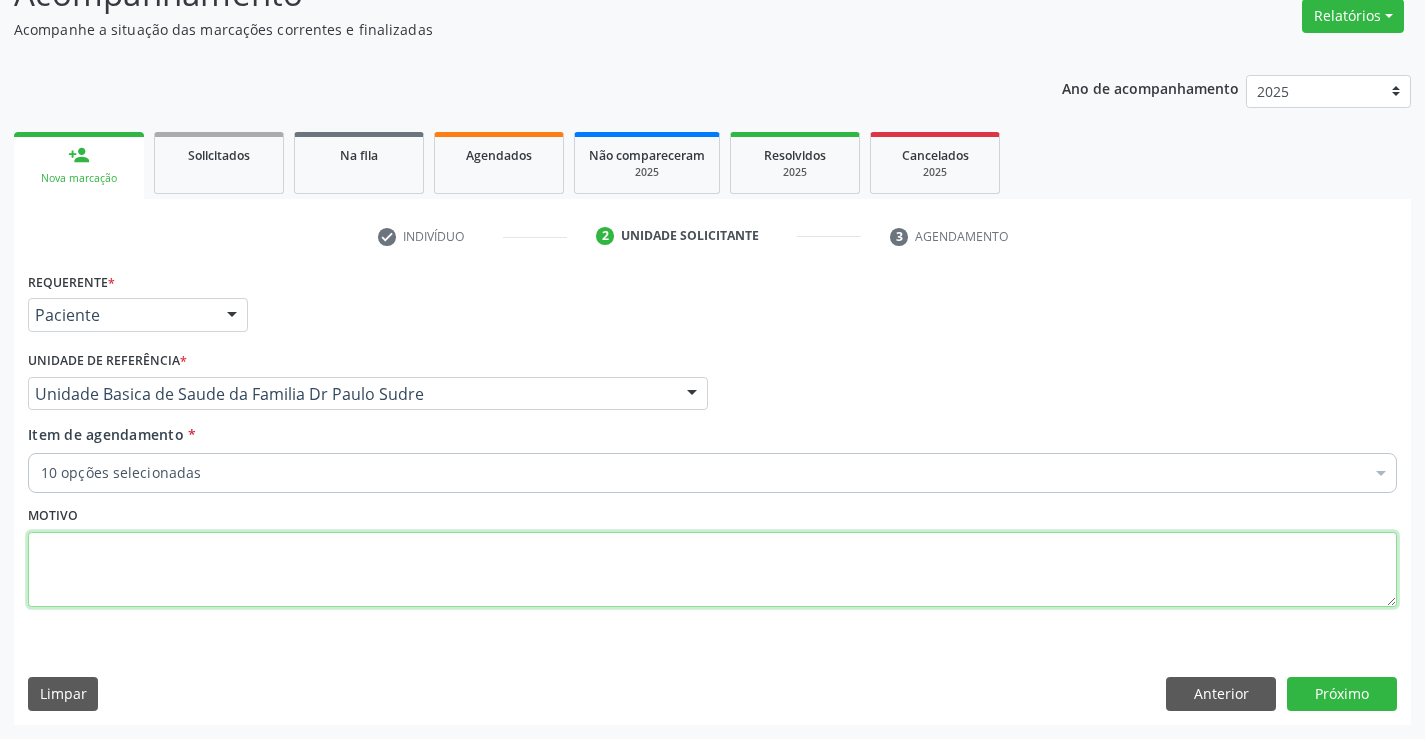 checkbox on "true" 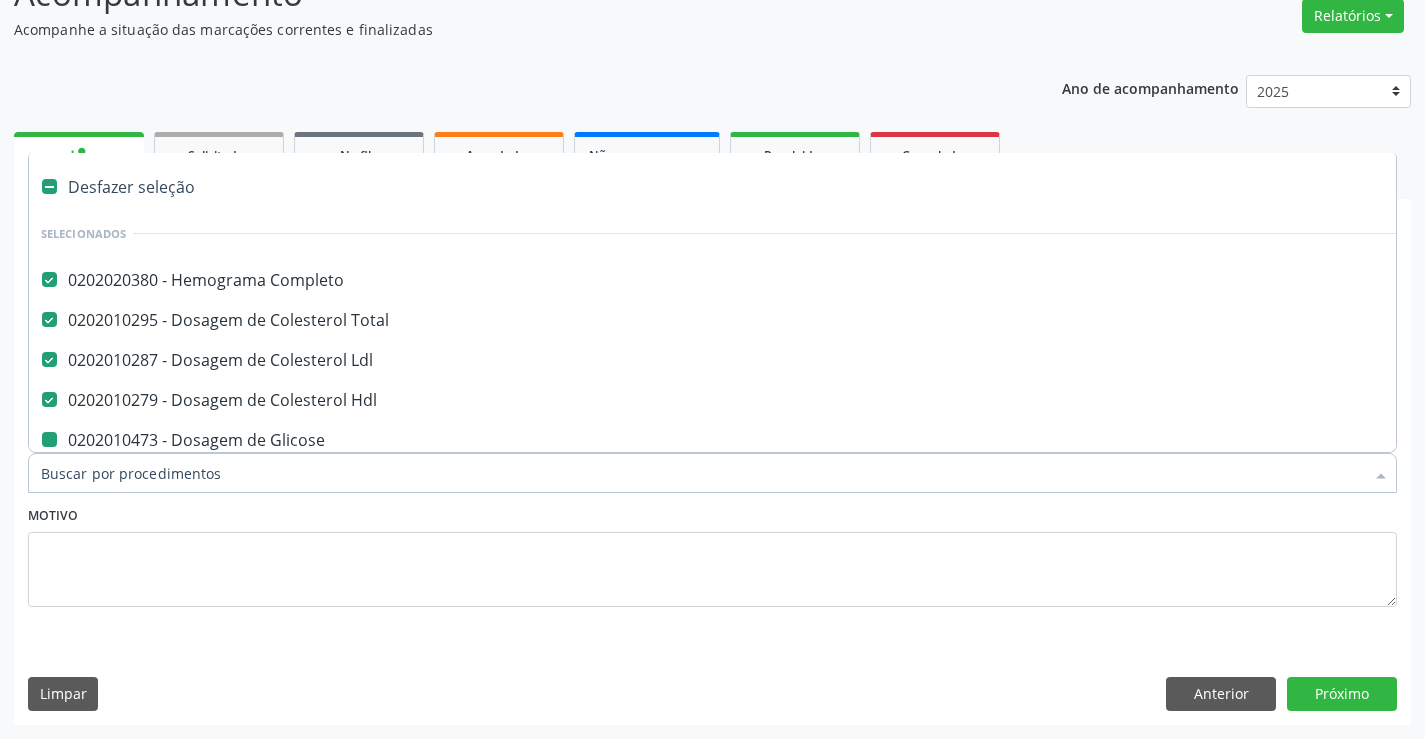 type on "u" 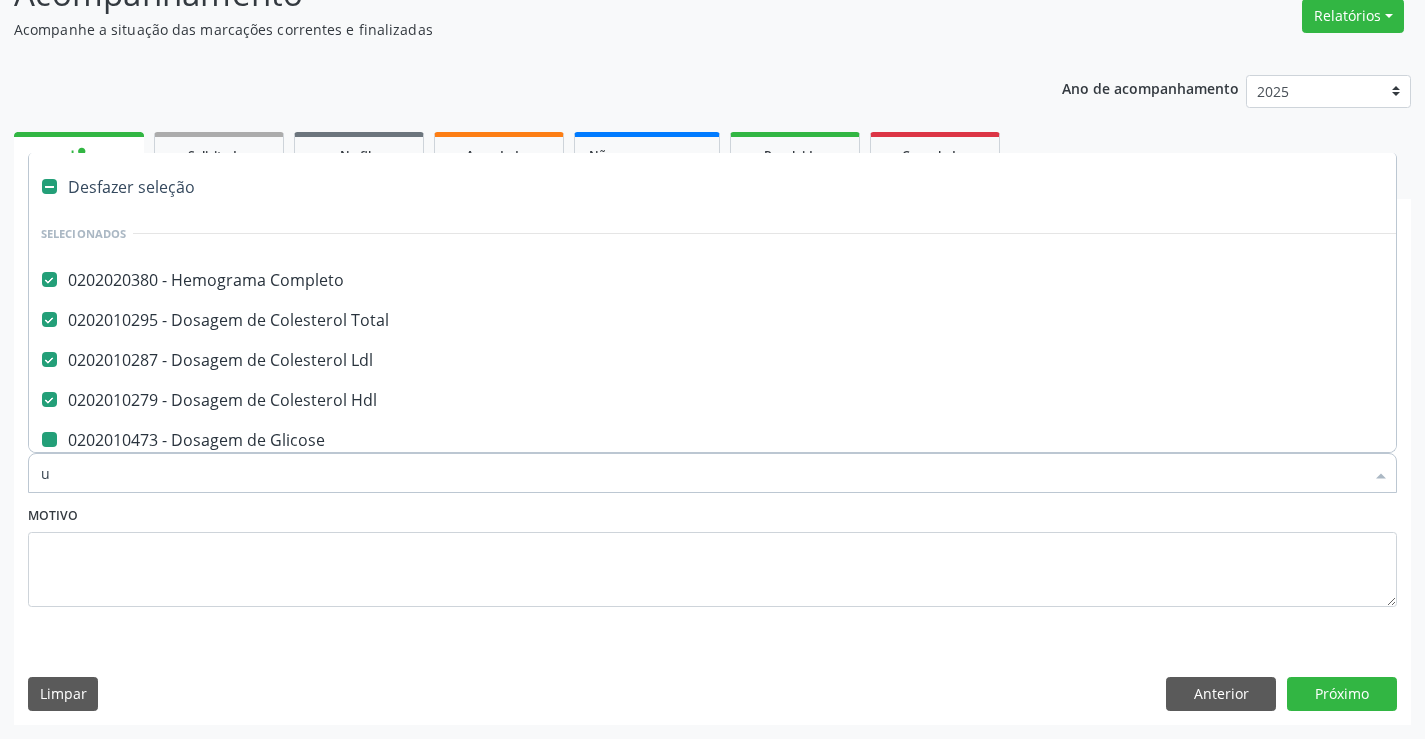checkbox on "false" 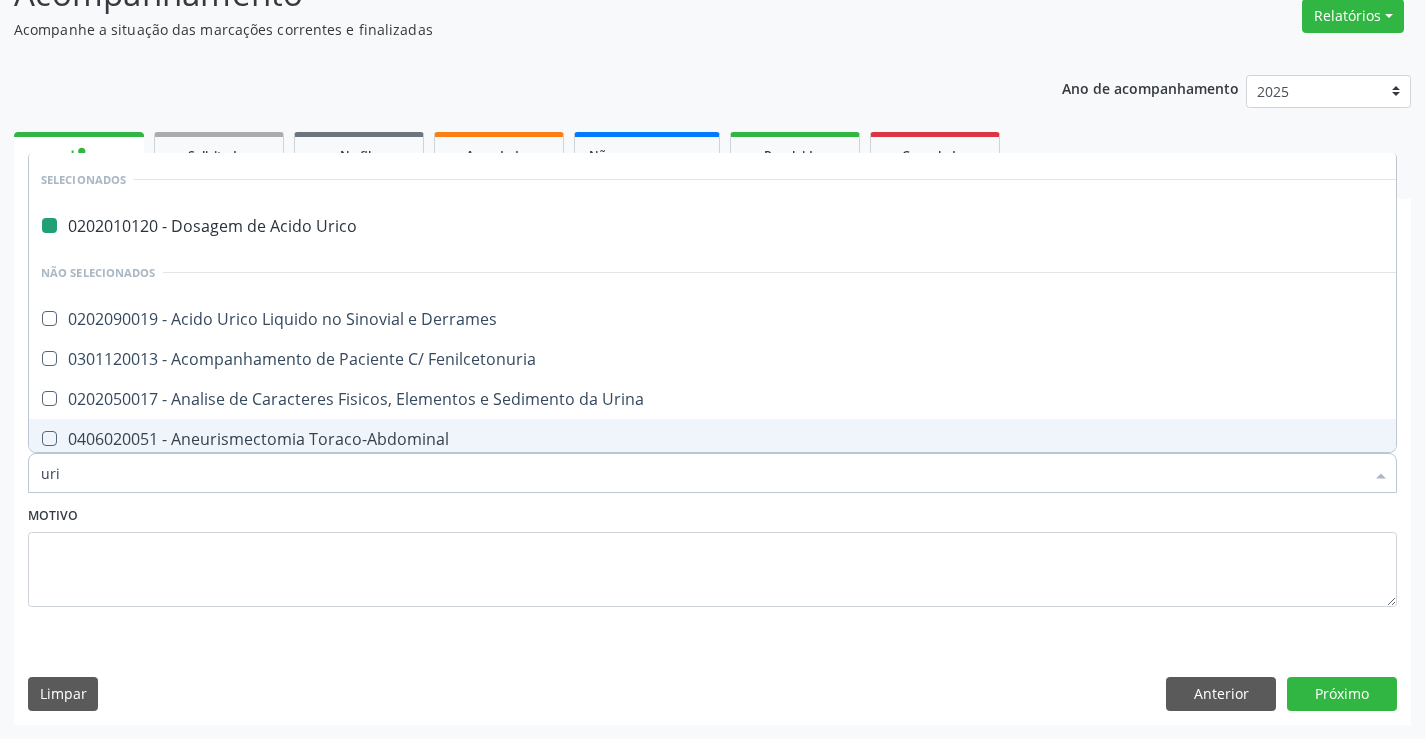 type on "urin" 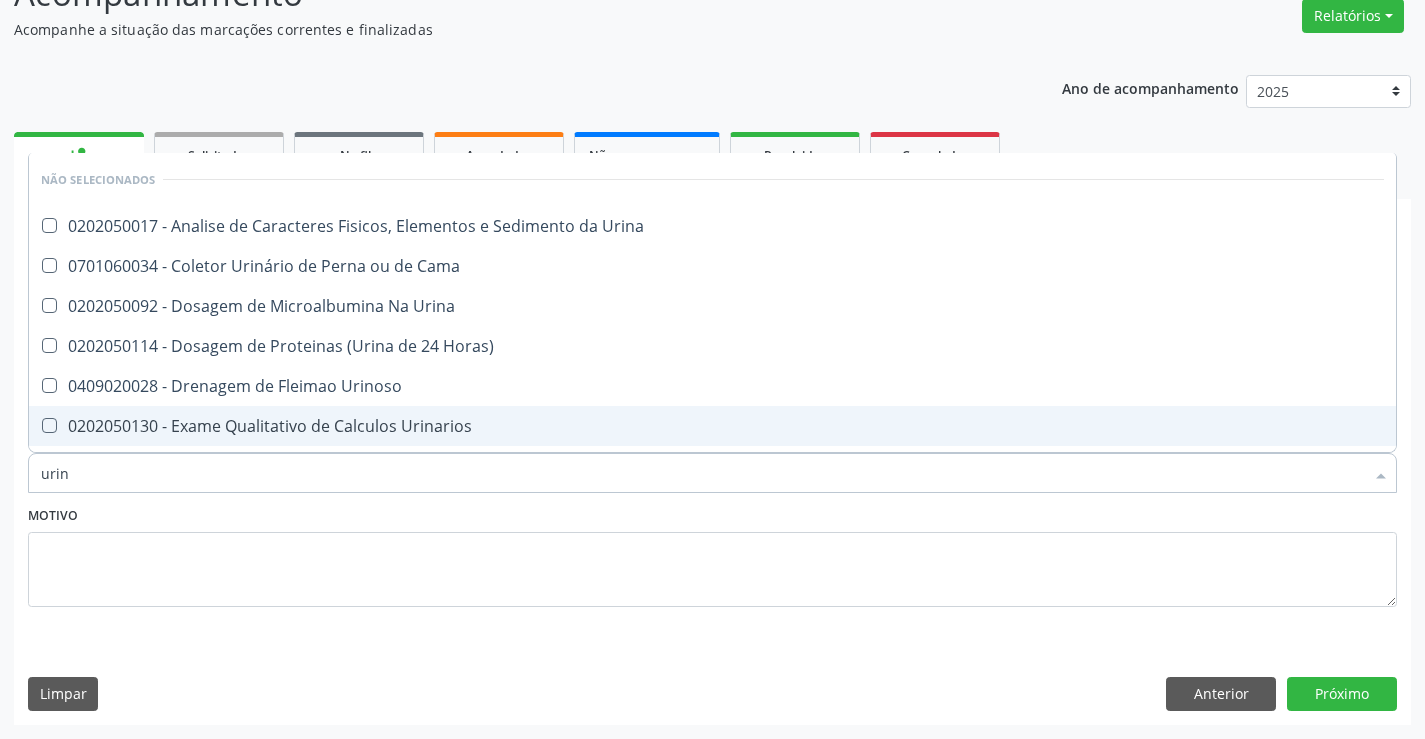 type on "urina" 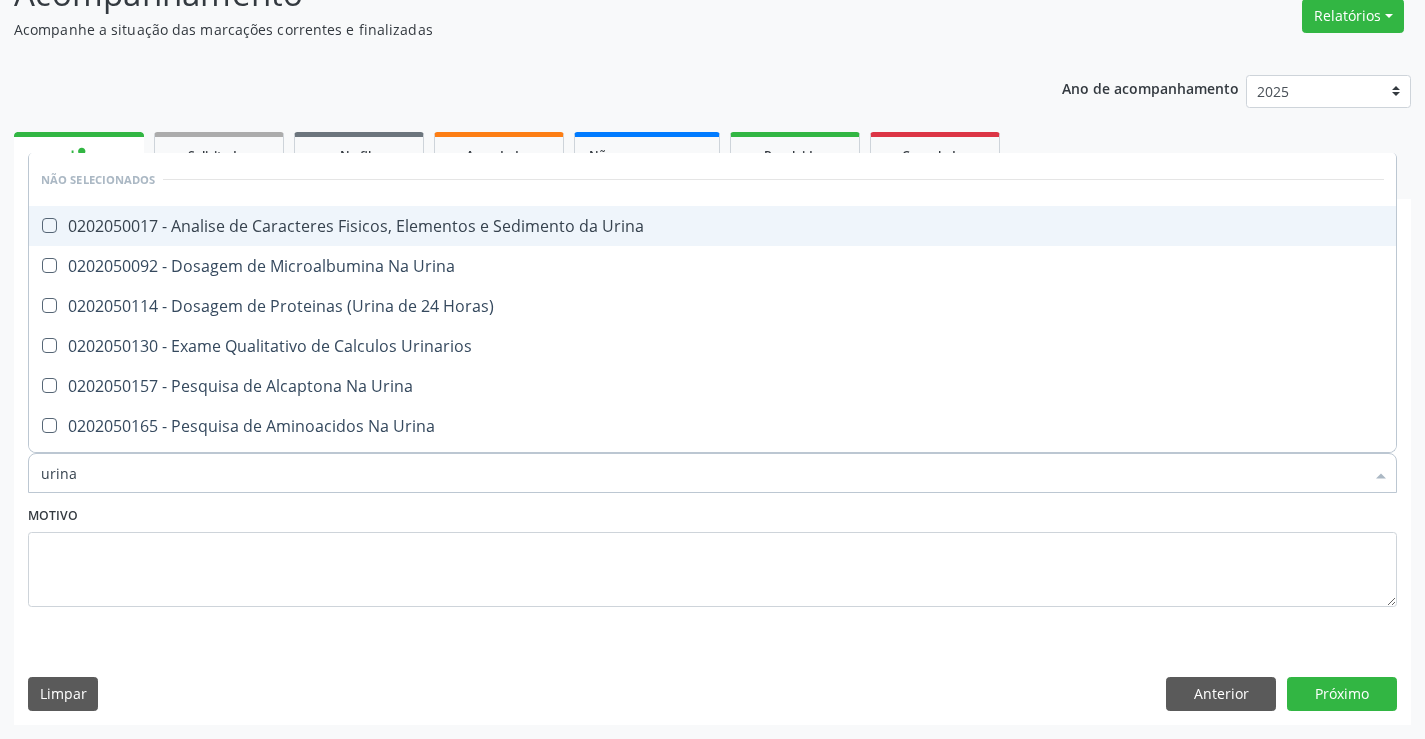 click on "0202050017 - Analise de Caracteres Fisicos, Elementos e Sedimento da Urina" at bounding box center [712, 226] 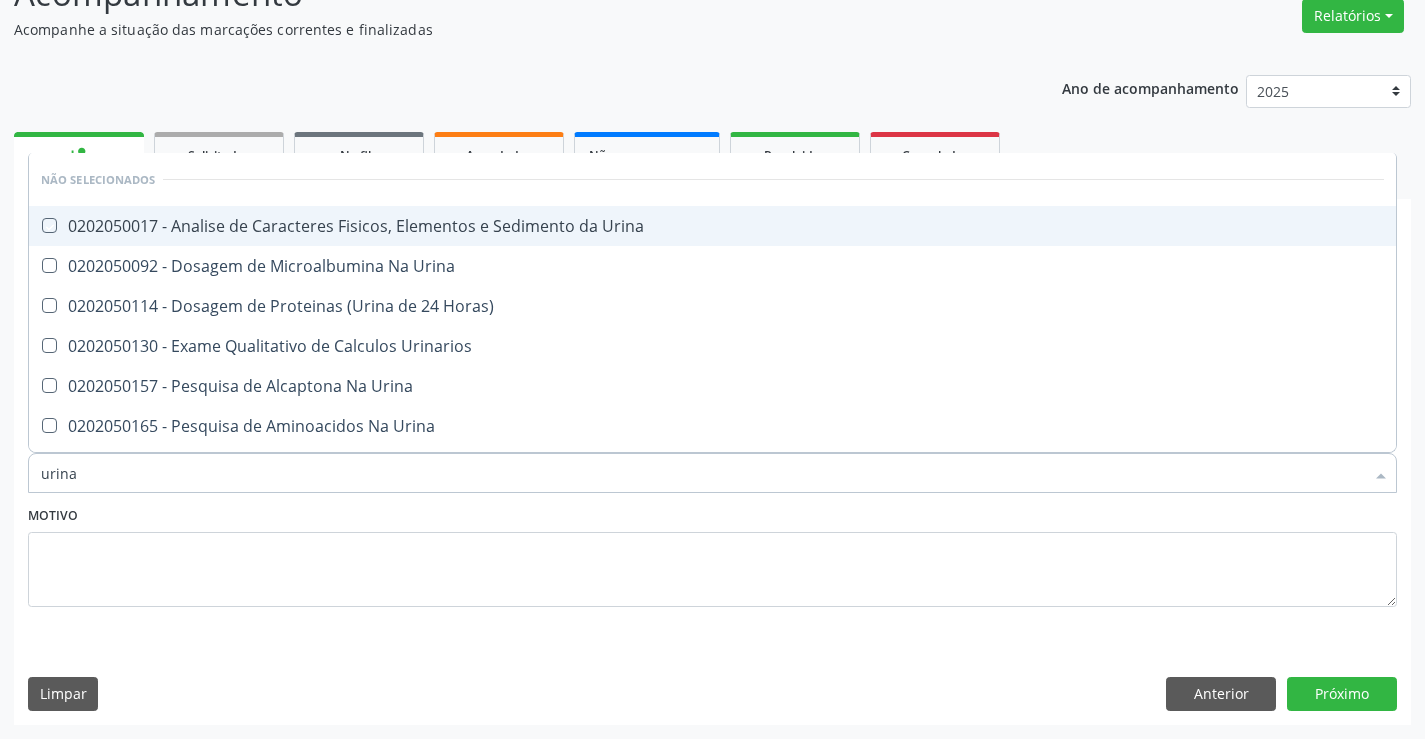 checkbox on "true" 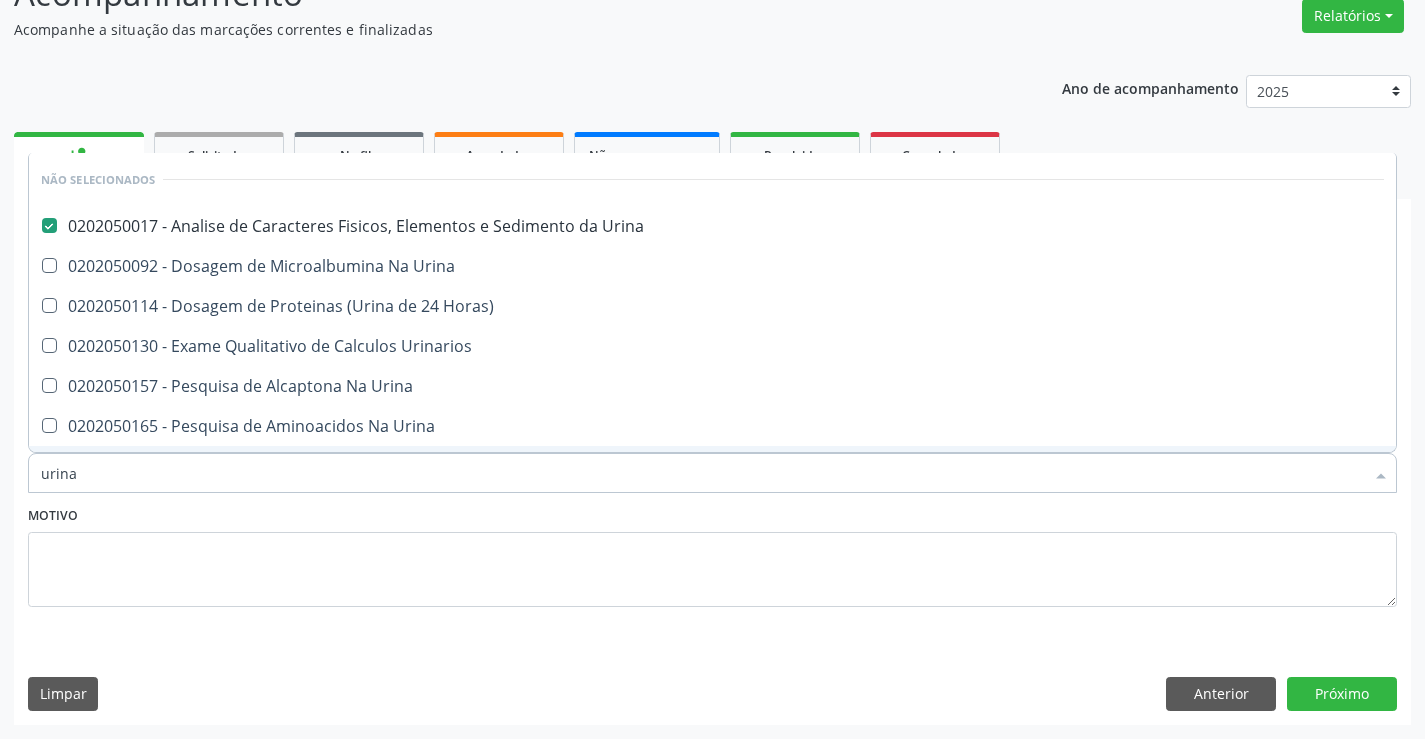 click on "Motivo" at bounding box center [712, 554] 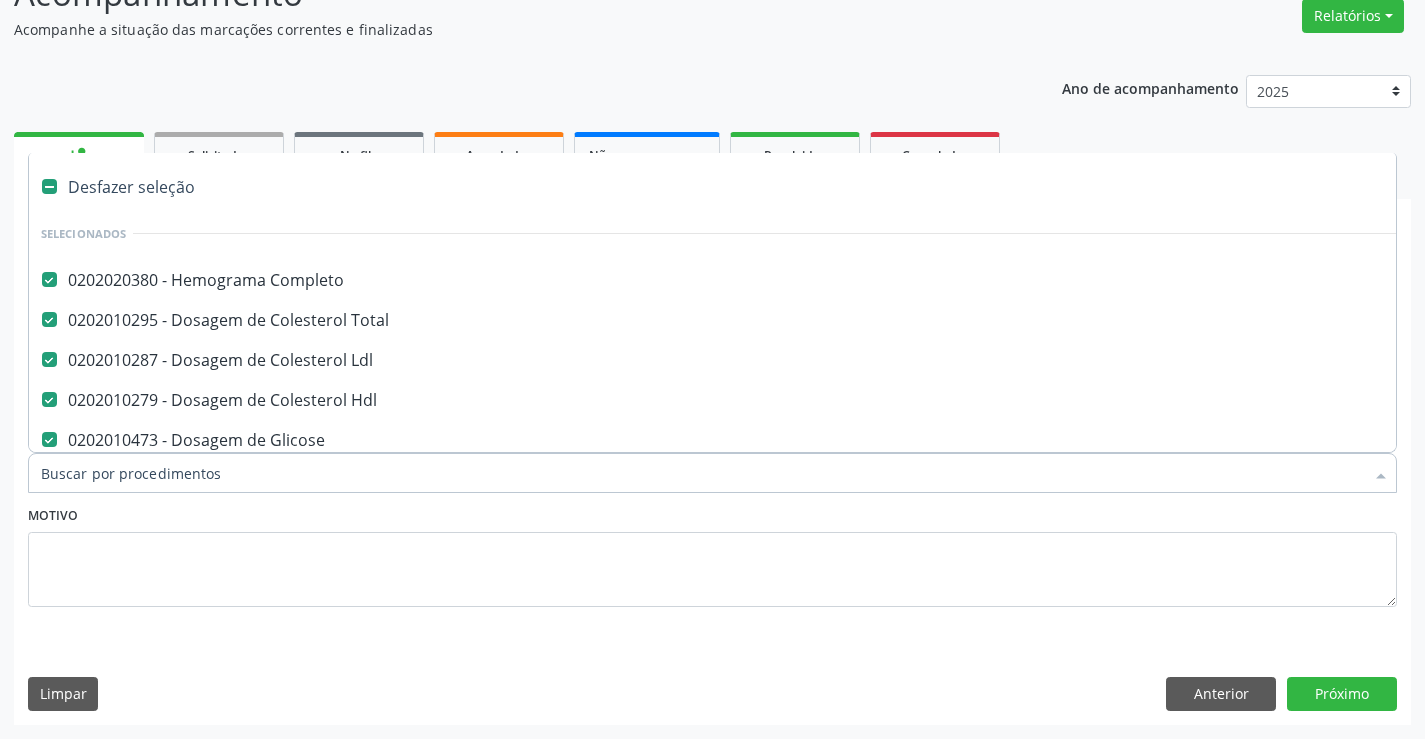 type on "t" 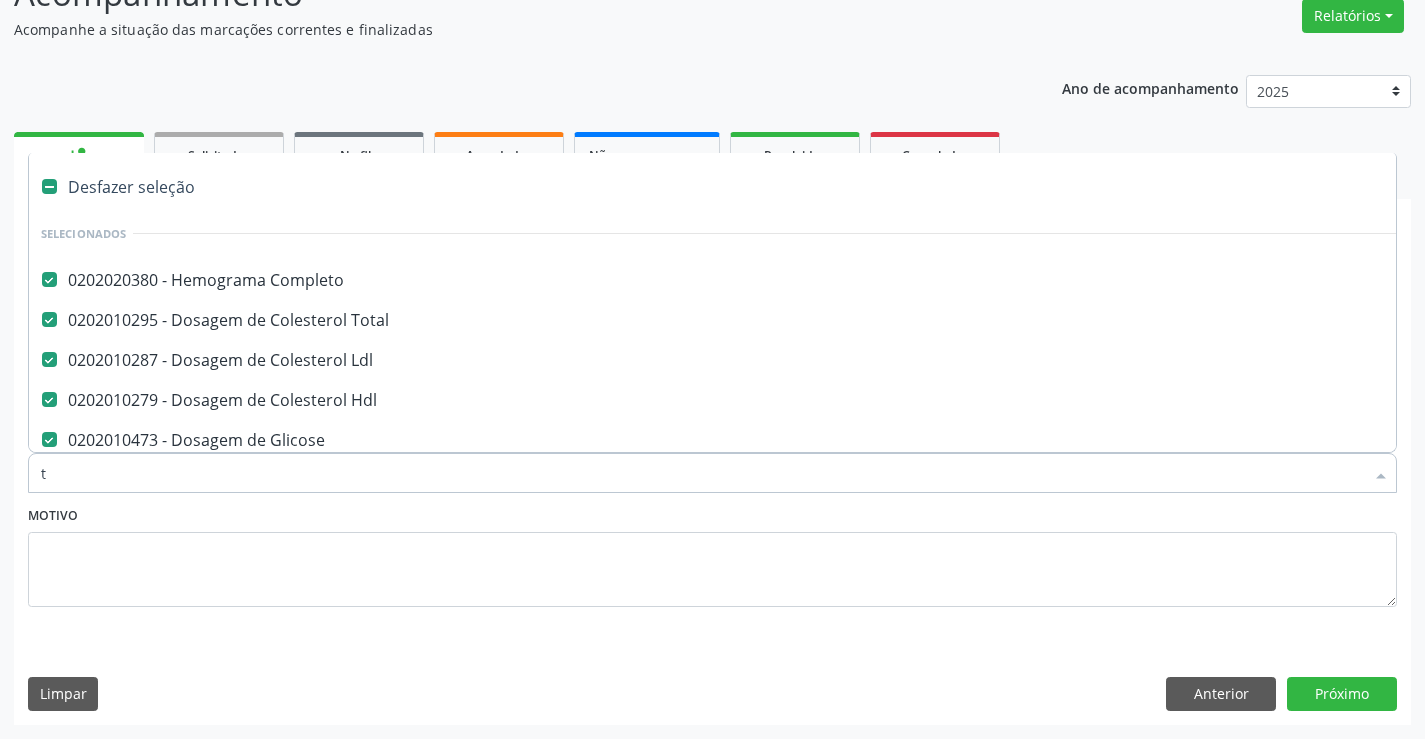 checkbox on "false" 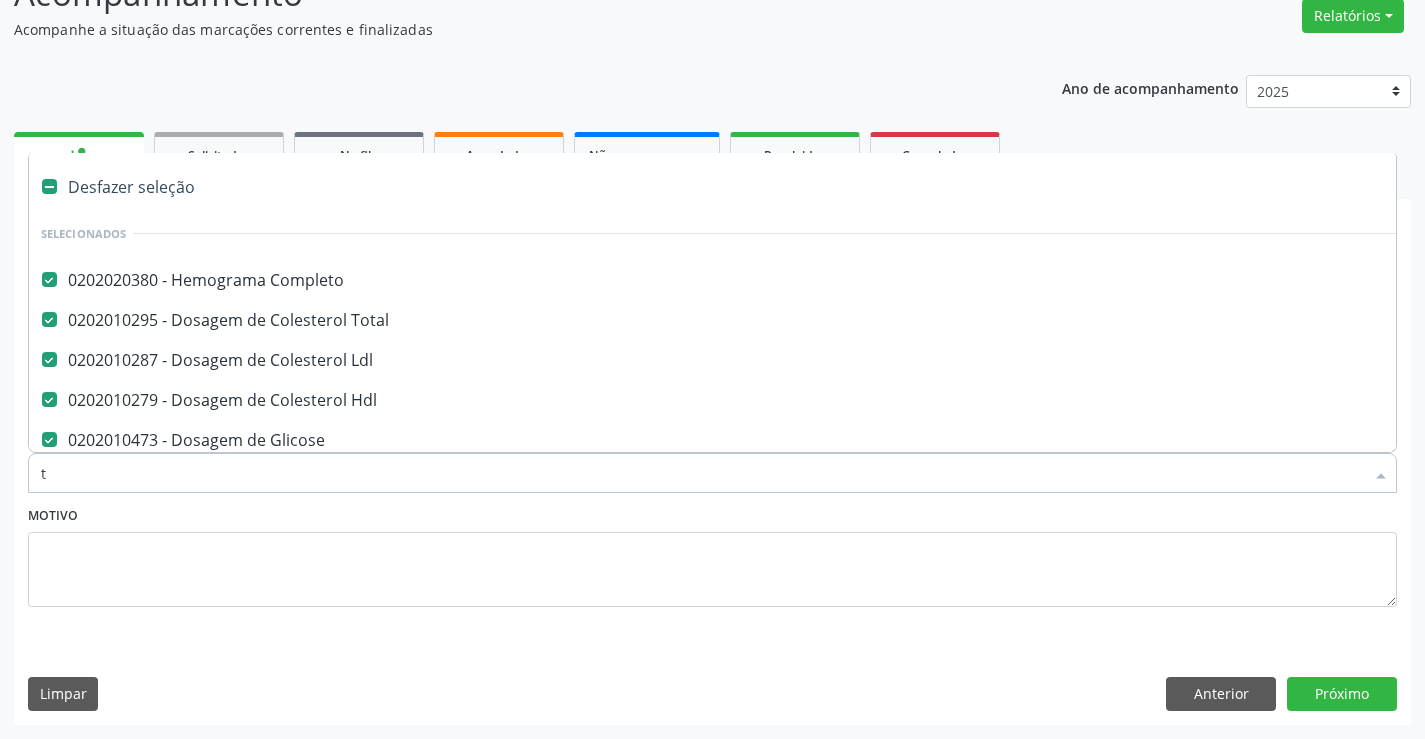checkbox on "false" 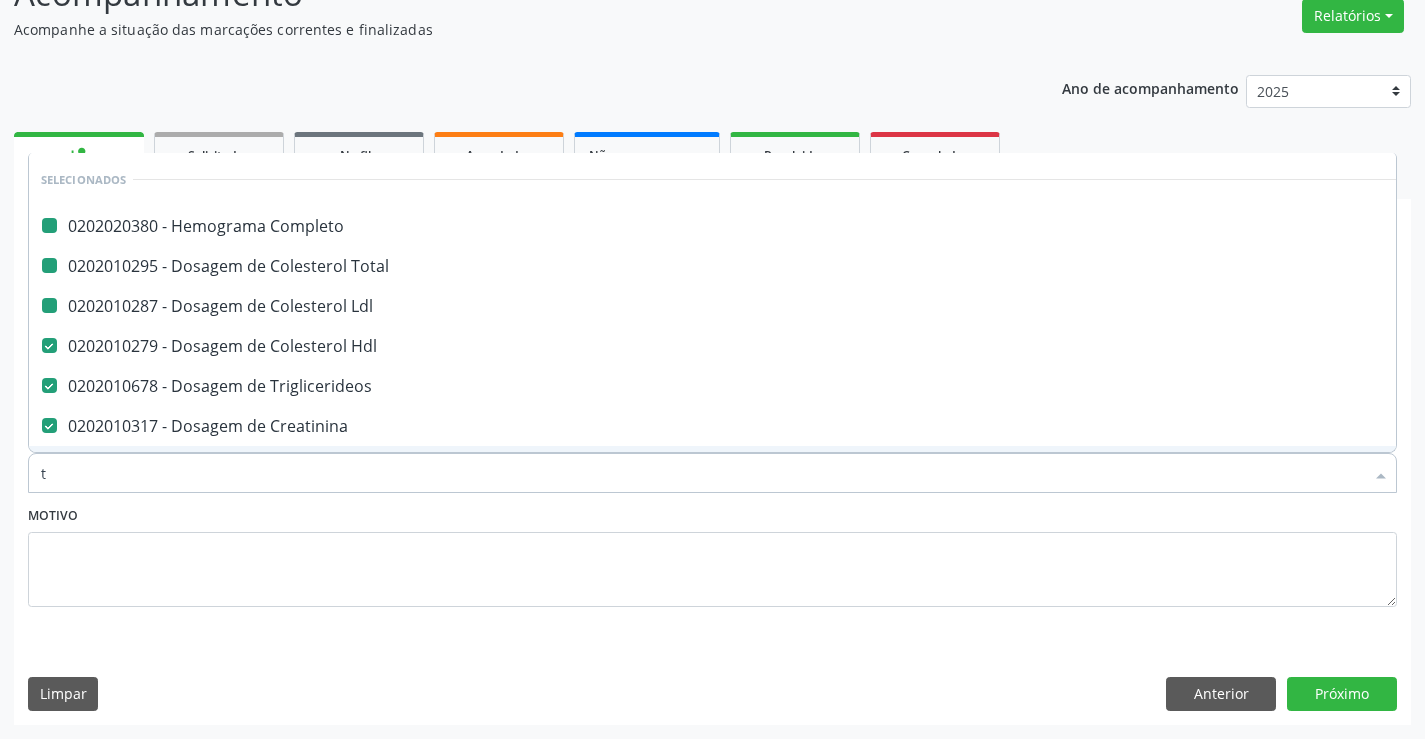type on "tg" 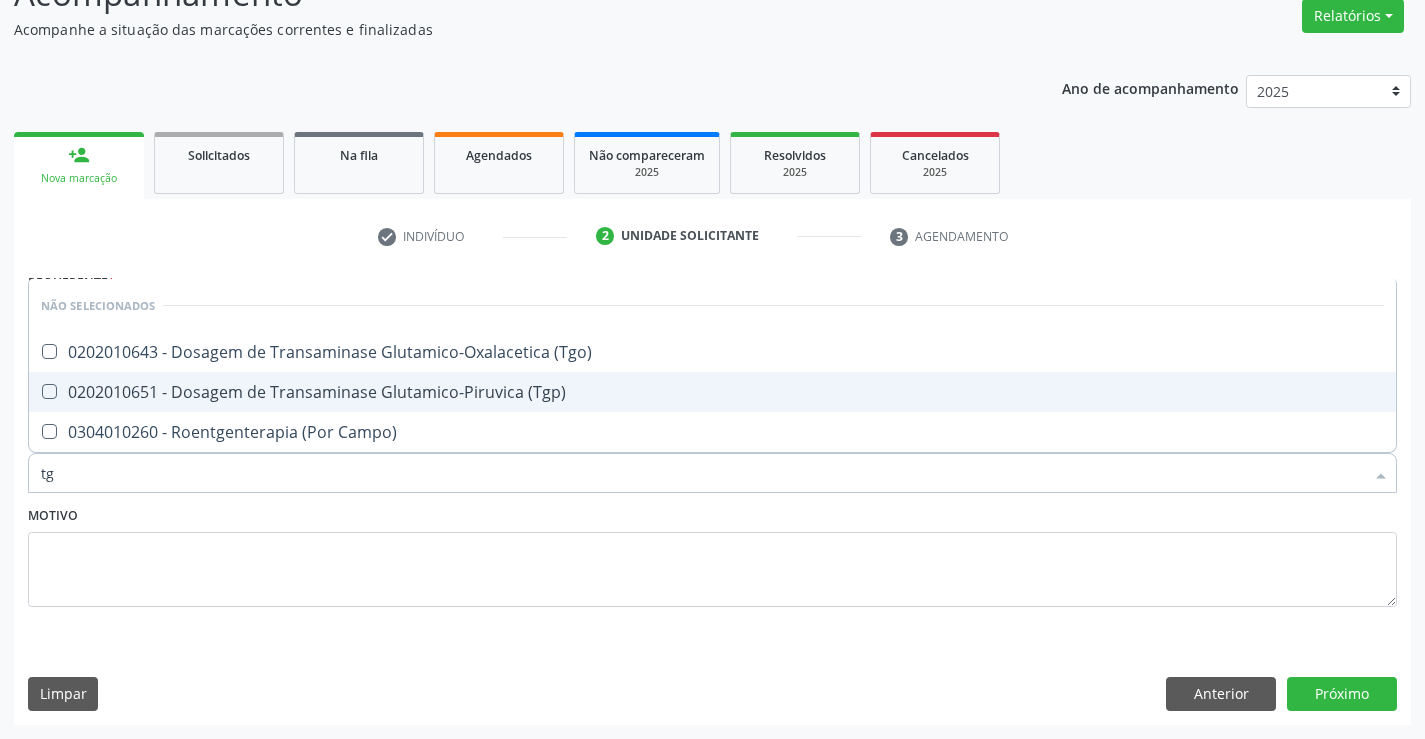 click on "0202010651 - Dosagem de Transaminase Glutamico-Piruvica (Tgp)" at bounding box center (712, 392) 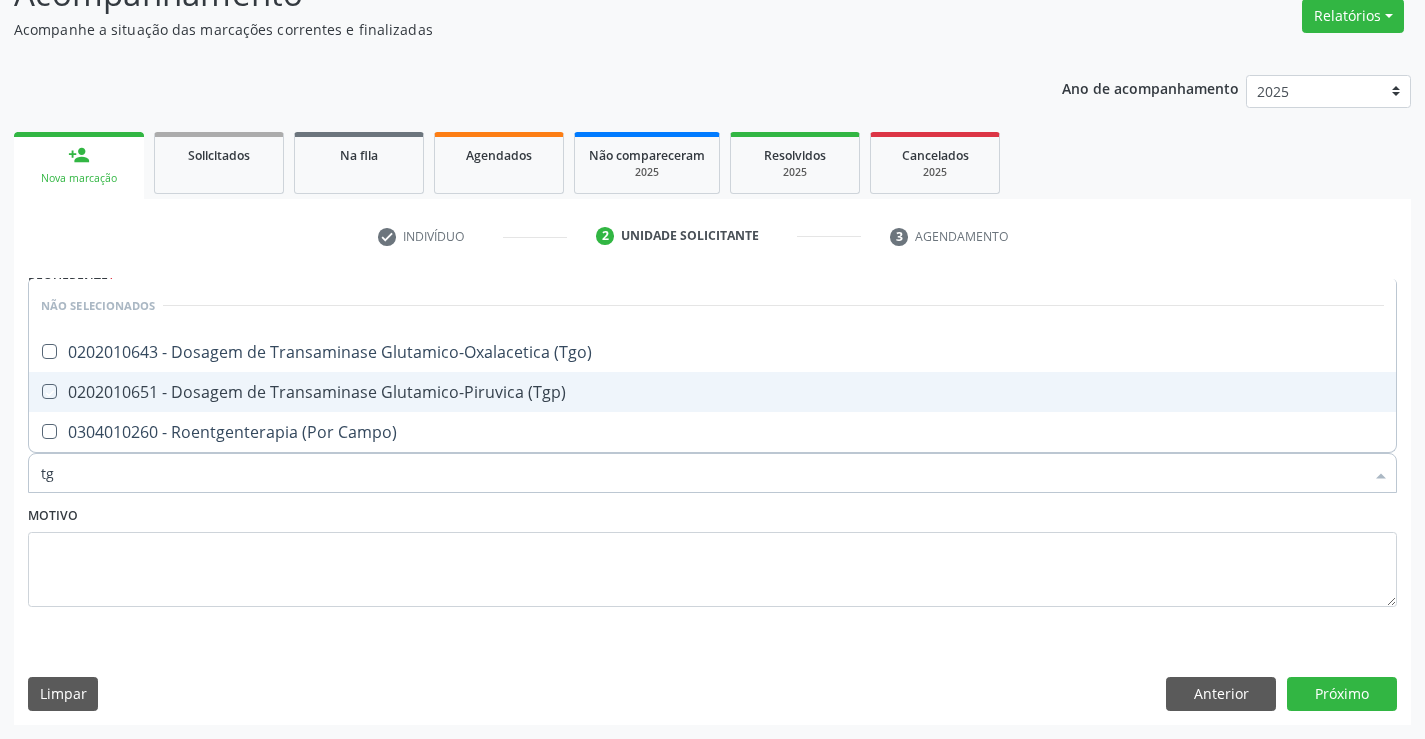 checkbox on "true" 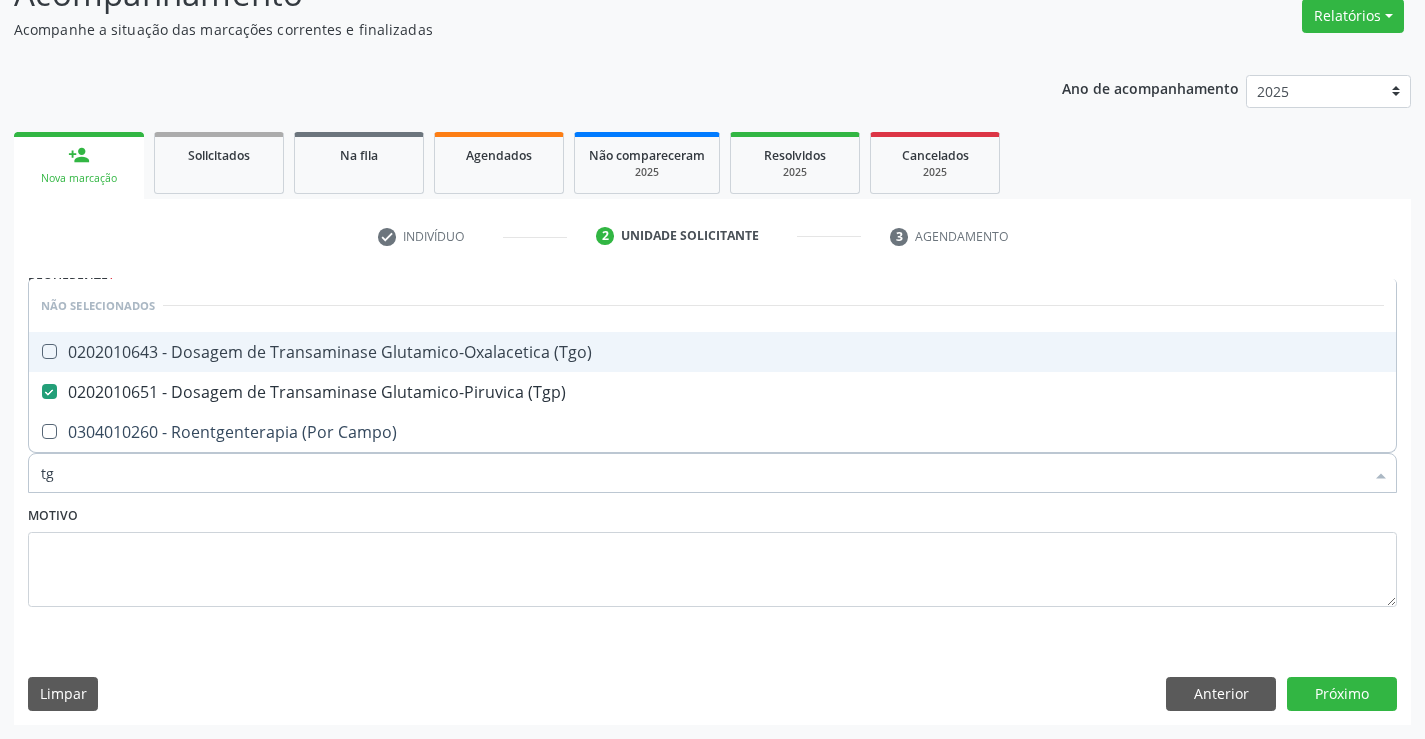 click on "0202010643 - Dosagem de Transaminase Glutamico-Oxalacetica (Tgo)" at bounding box center (712, 352) 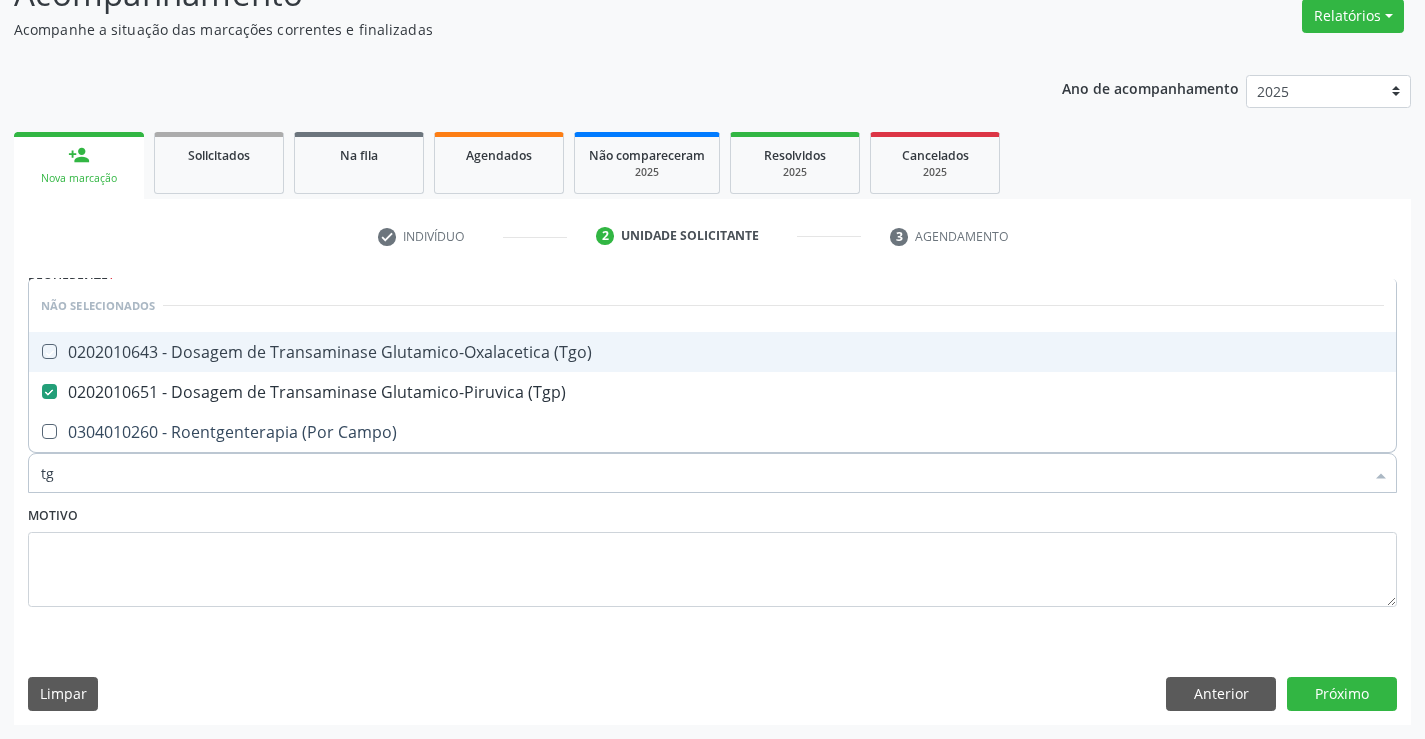 checkbox on "true" 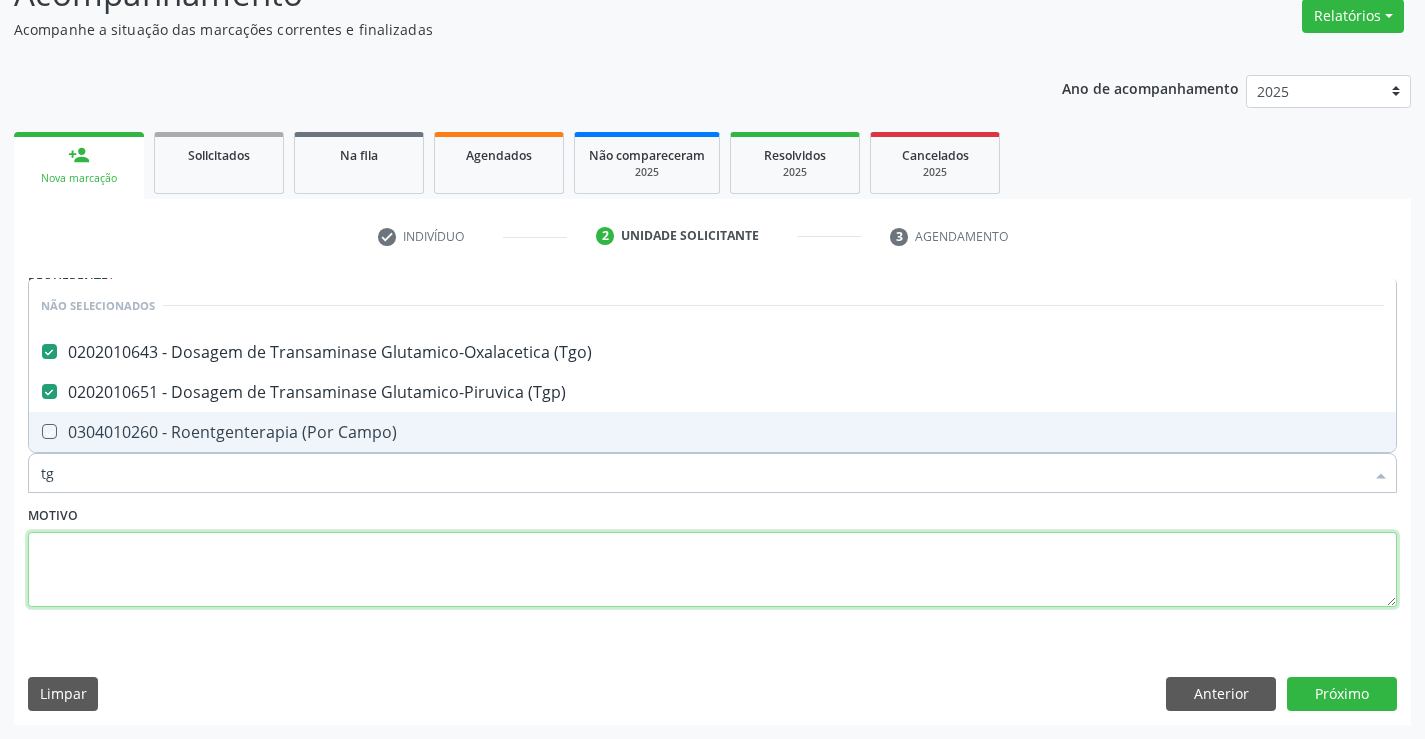 click at bounding box center (712, 570) 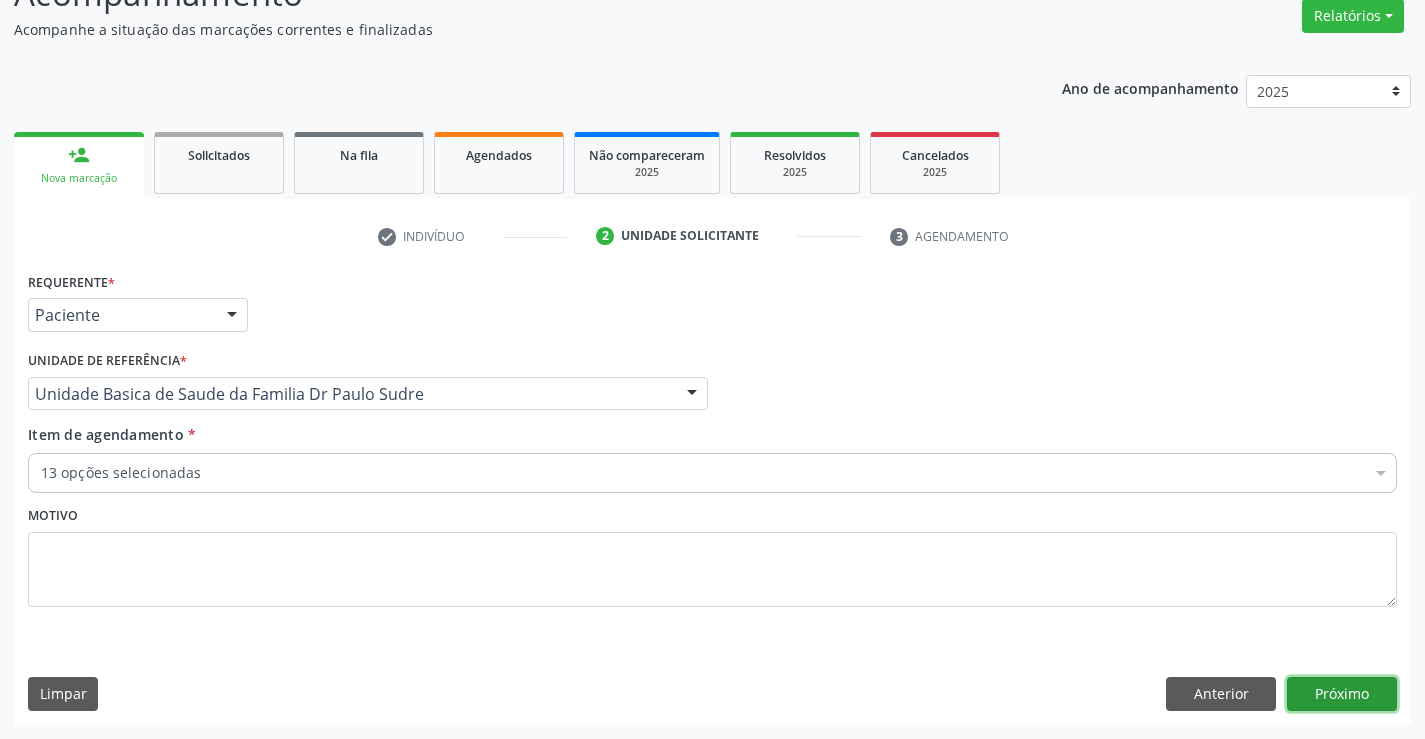 click on "Próximo" at bounding box center (1342, 694) 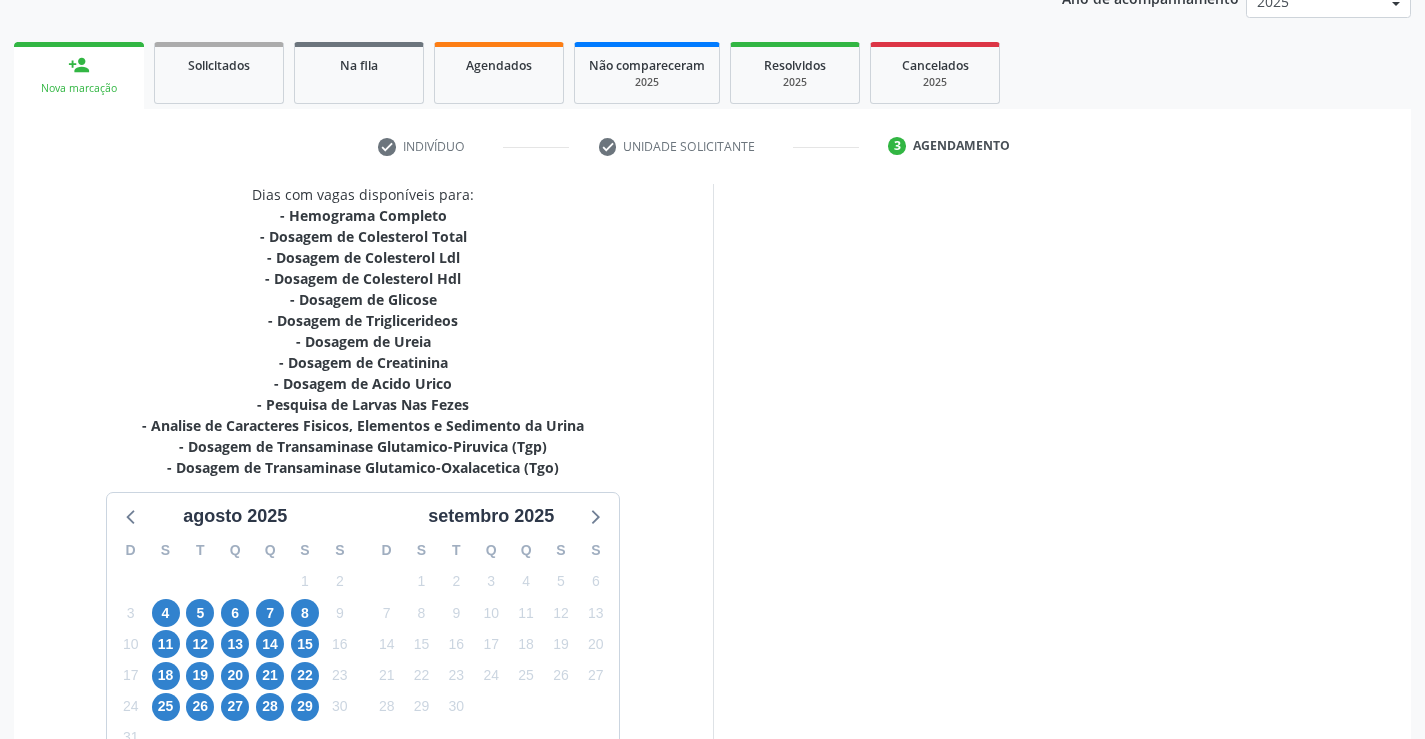 scroll, scrollTop: 367, scrollLeft: 0, axis: vertical 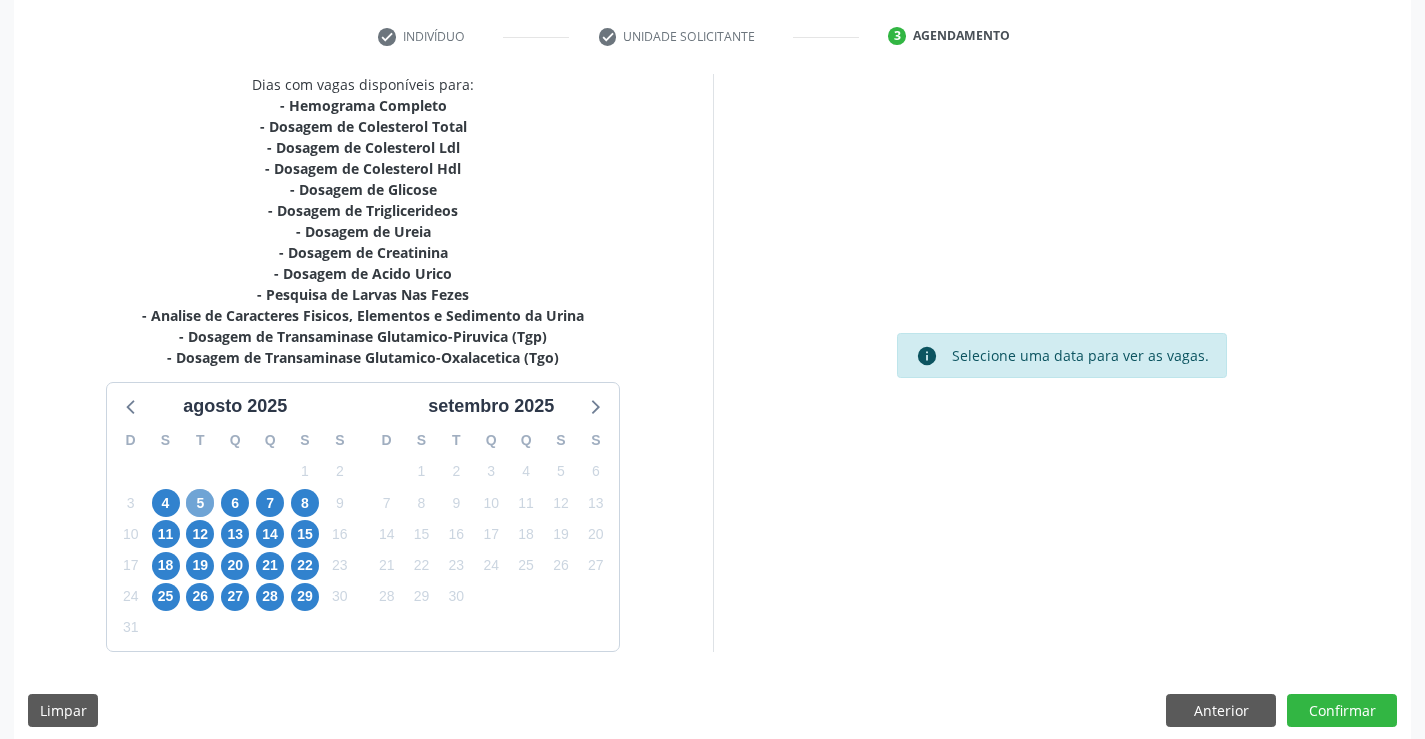 click on "5" at bounding box center [200, 503] 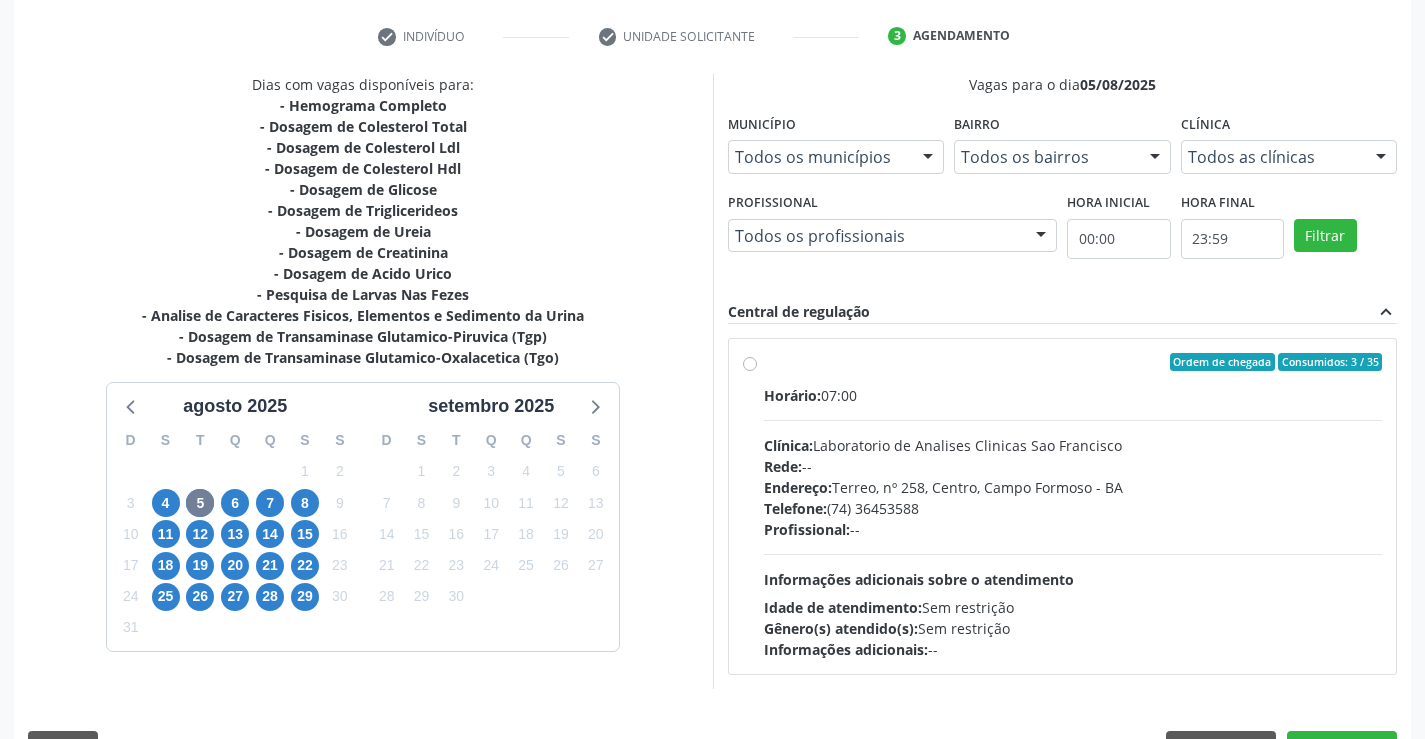 click on "Ordem de chegada
Consumidos: 3 / 35
Horário:   07:00
Clínica:  Laboratorio de Analises Clinicas Sao Francisco
Rede:
--
Endereço:   Terreo, nº 258, Centro, Campo Formoso - BA
Telefone:   (74) 36453588
Profissional:
--
Informações adicionais sobre o atendimento
Idade de atendimento:
Sem restrição
Gênero(s) atendido(s):
Sem restrição
Informações adicionais:
--" at bounding box center [1073, 506] 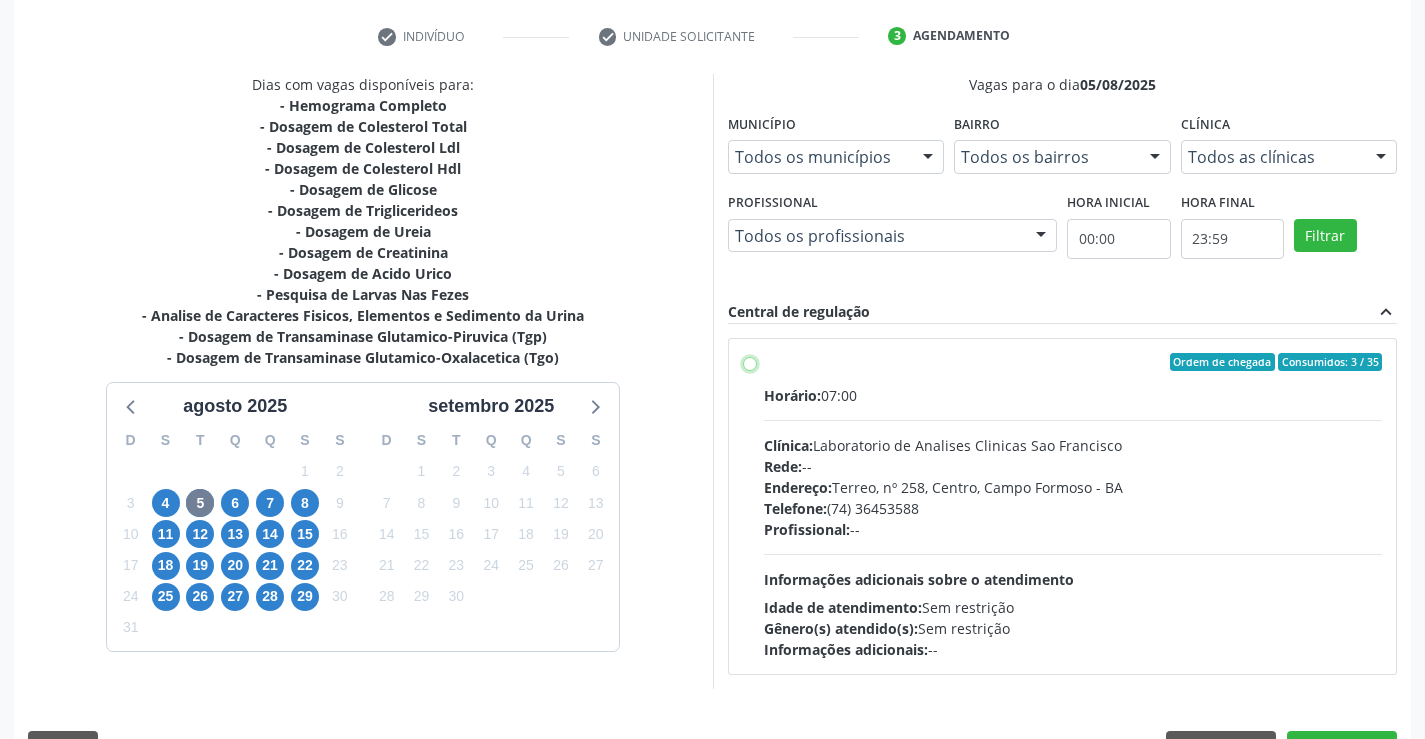click on "Ordem de chegada
Consumidos: 3 / 35
Horário:   07:00
Clínica:  Laboratorio de Analises Clinicas Sao Francisco
Rede:
--
Endereço:   Terreo, nº 258, Centro, Campo Formoso - BA
Telefone:   (74) 36453588
Profissional:
--
Informações adicionais sobre o atendimento
Idade de atendimento:
Sem restrição
Gênero(s) atendido(s):
Sem restrição
Informações adicionais:
--" at bounding box center (750, 362) 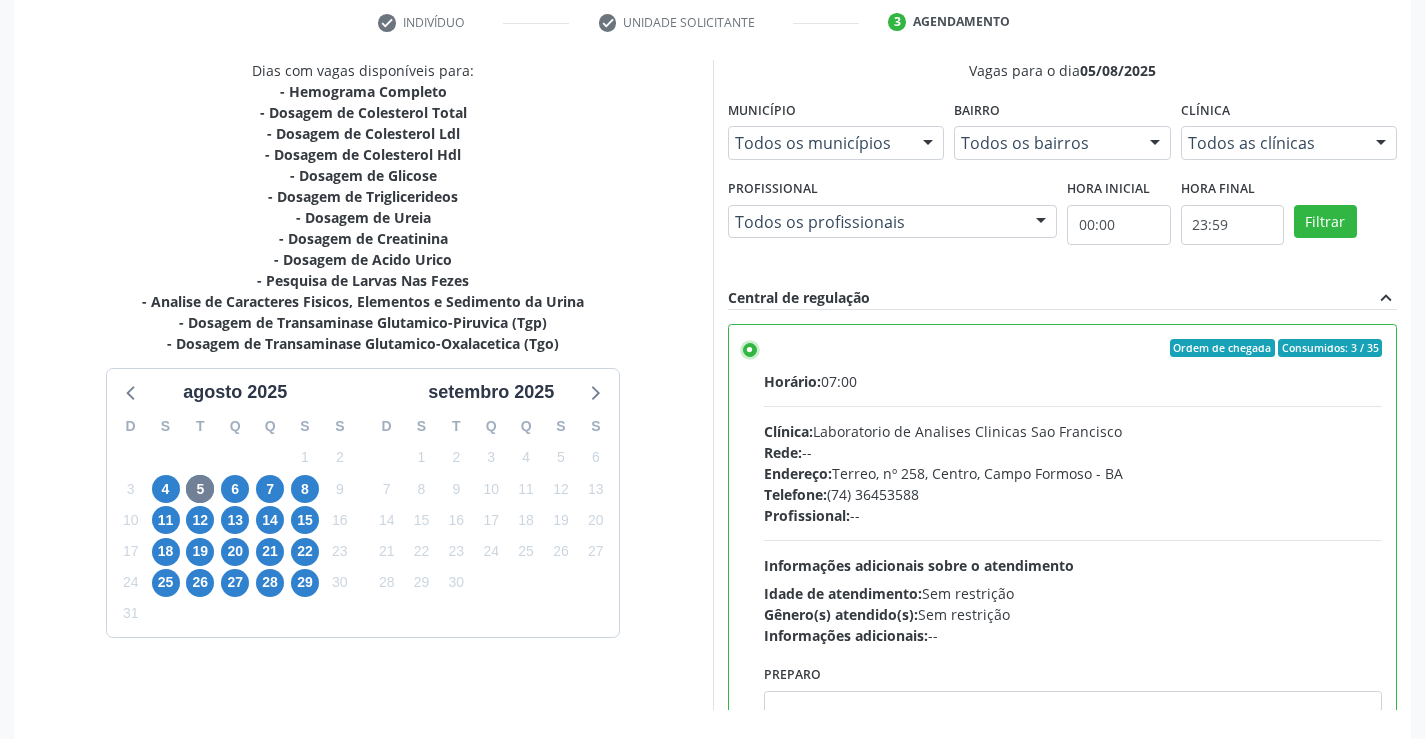 scroll, scrollTop: 456, scrollLeft: 0, axis: vertical 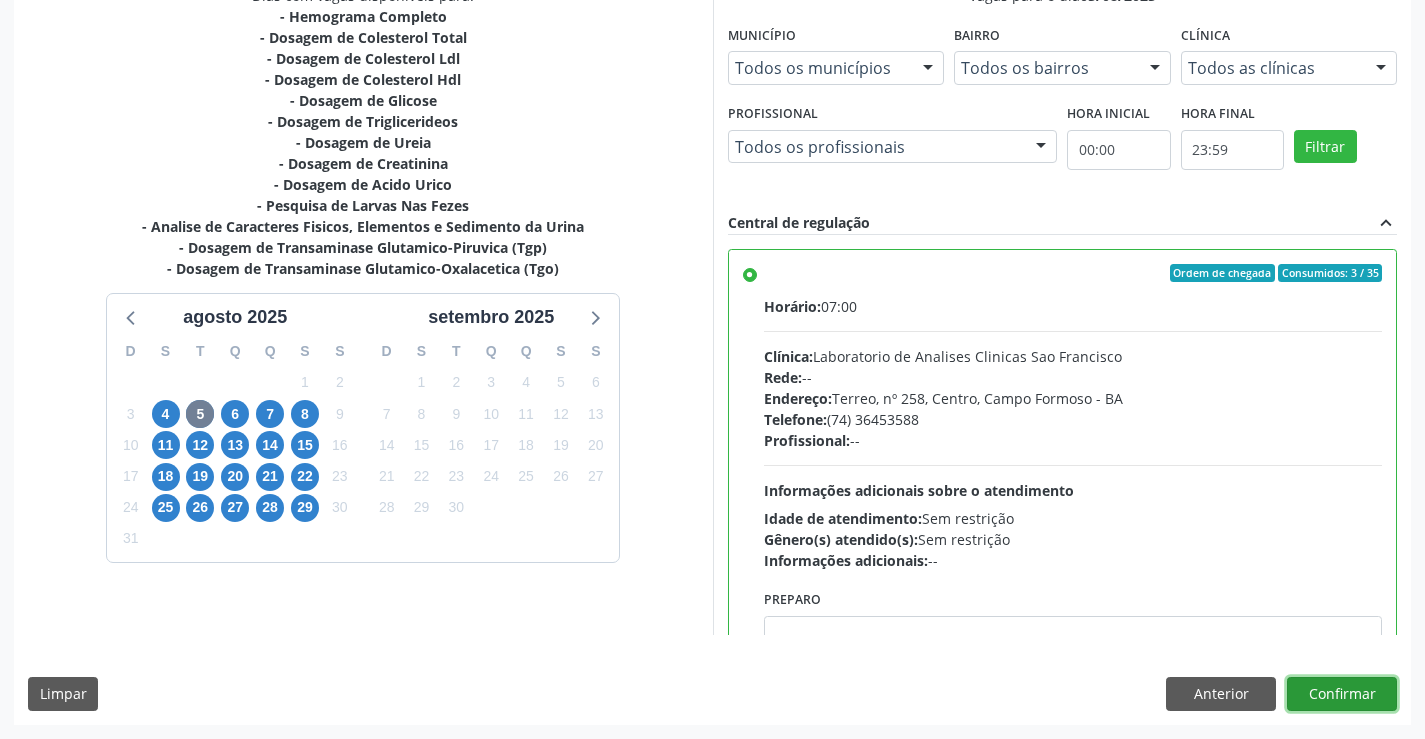click on "Confirmar" at bounding box center [1342, 694] 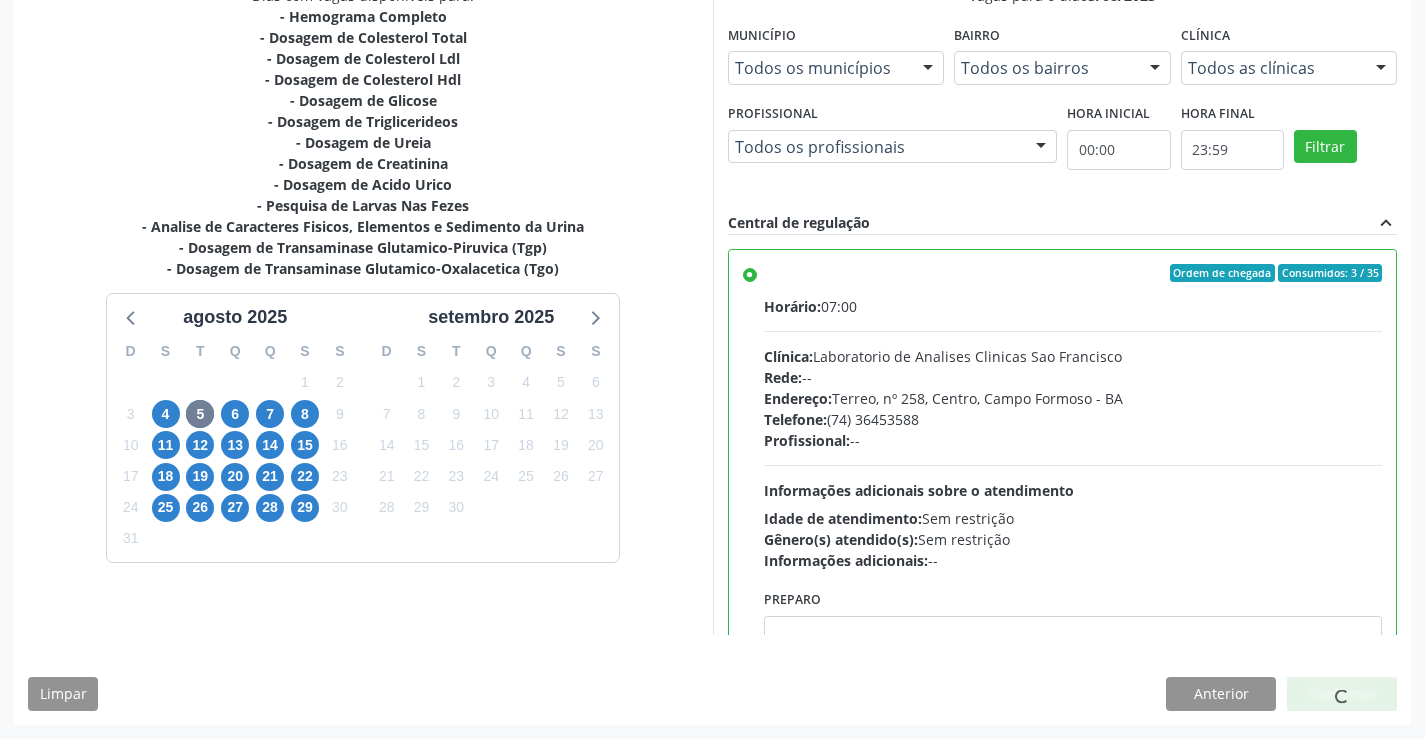 scroll, scrollTop: 0, scrollLeft: 0, axis: both 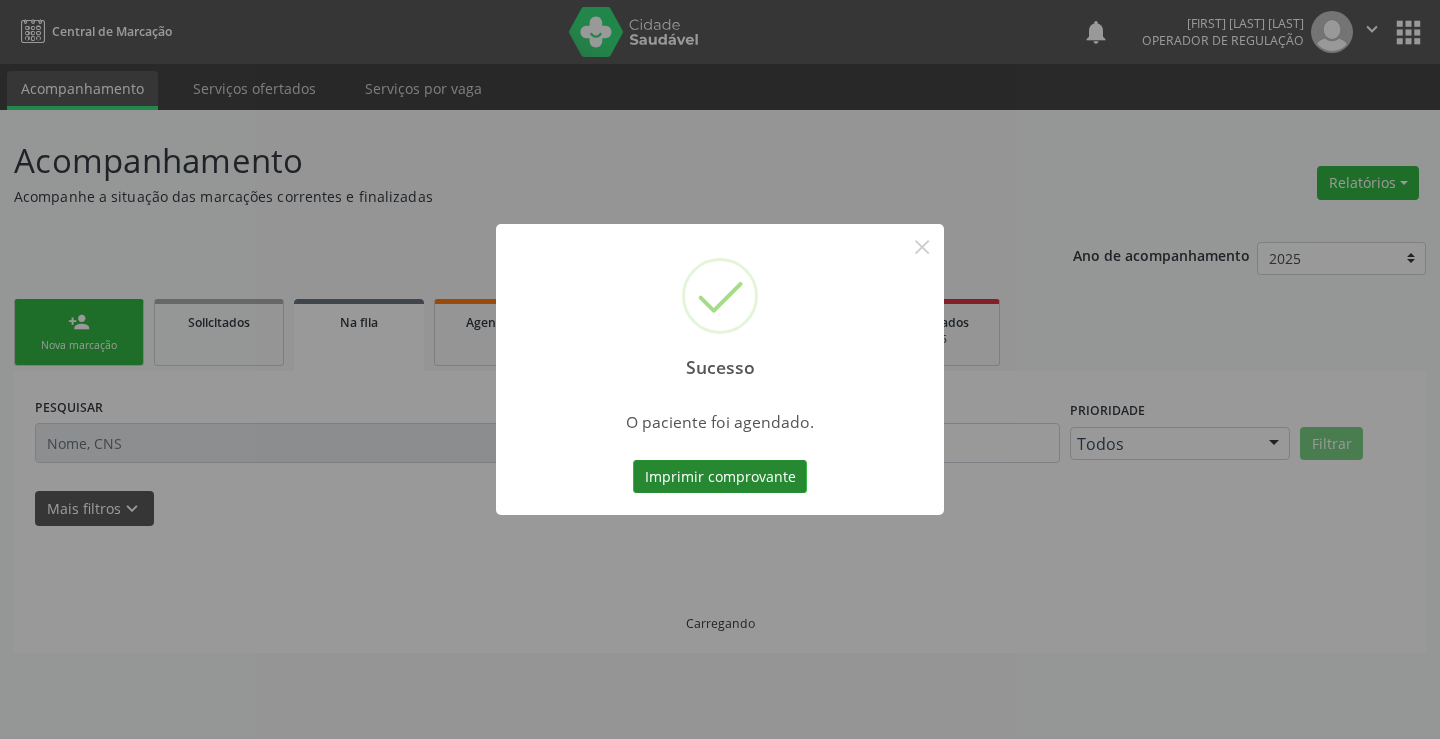 click on "Imprimir comprovante" at bounding box center (720, 477) 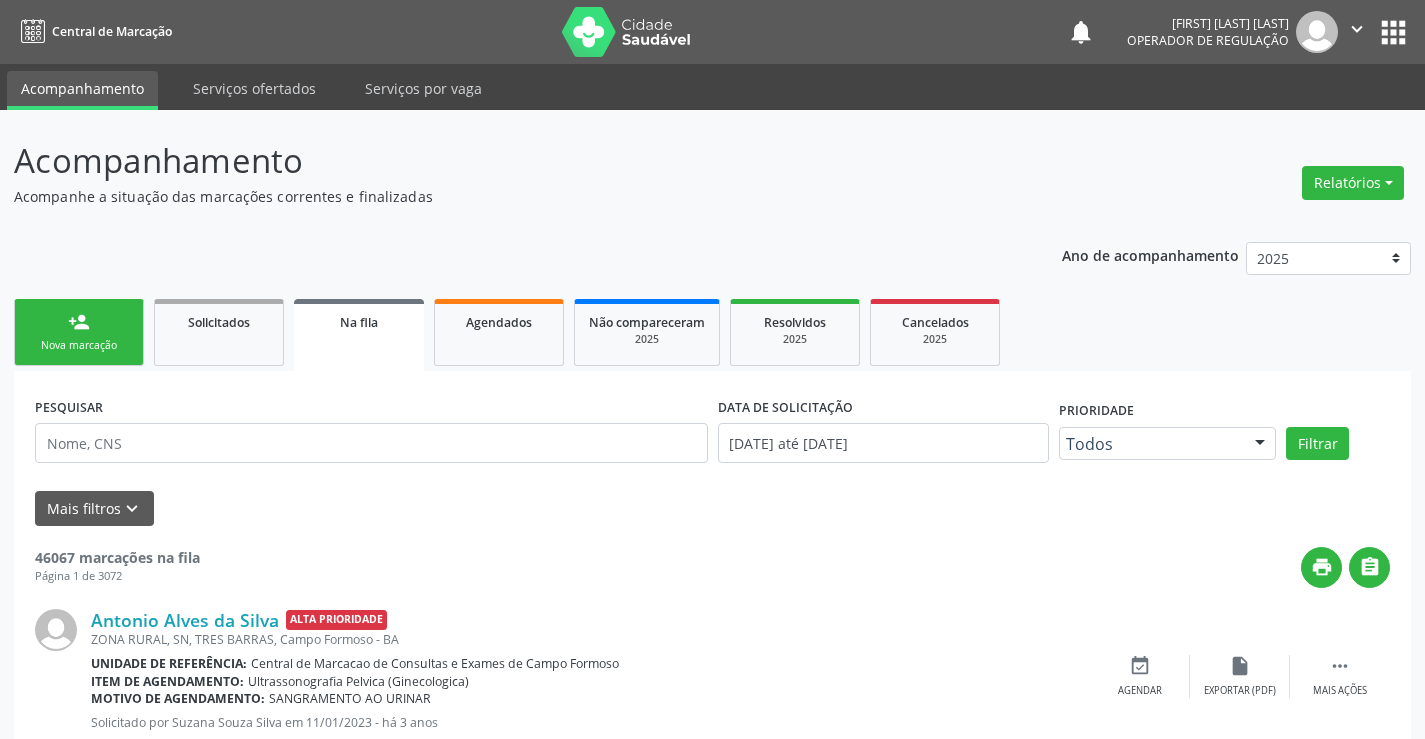 click on "person_add
Nova marcação" at bounding box center (79, 332) 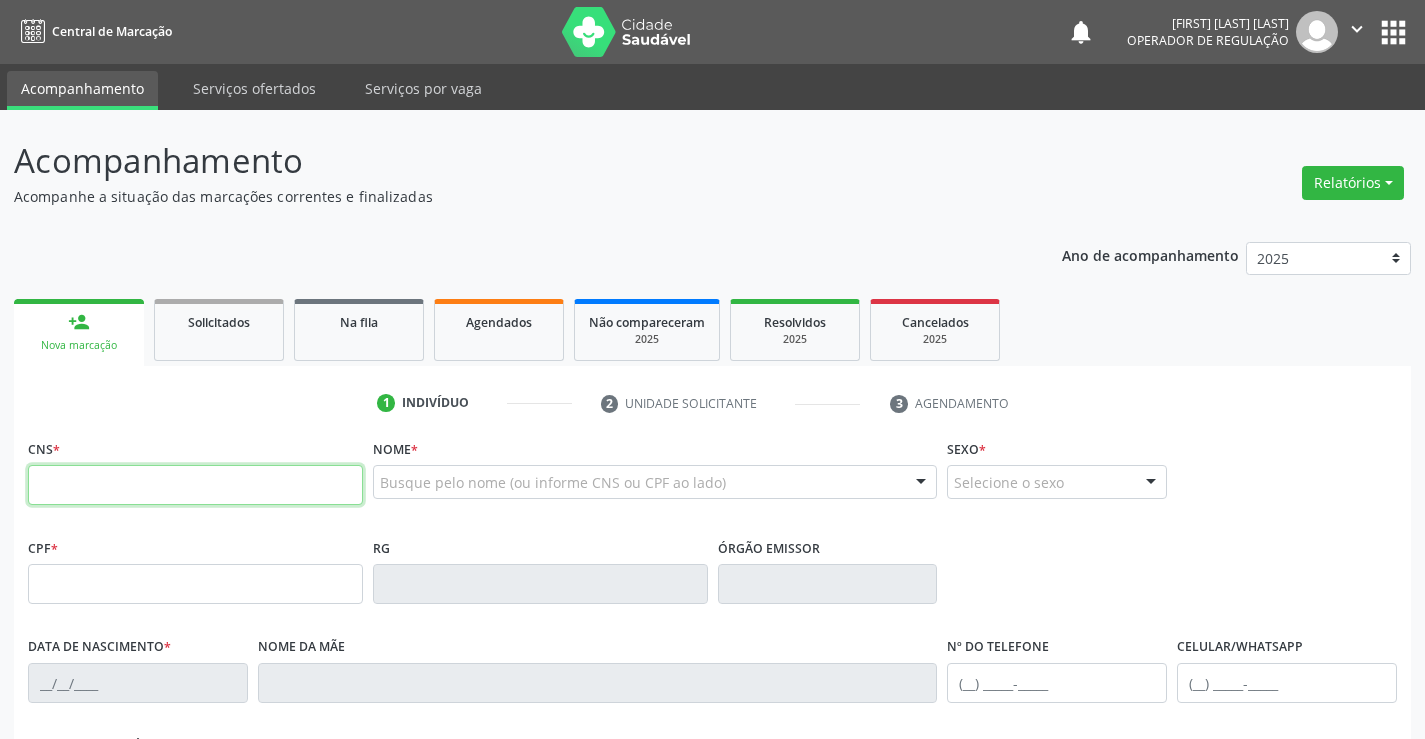 click at bounding box center (195, 485) 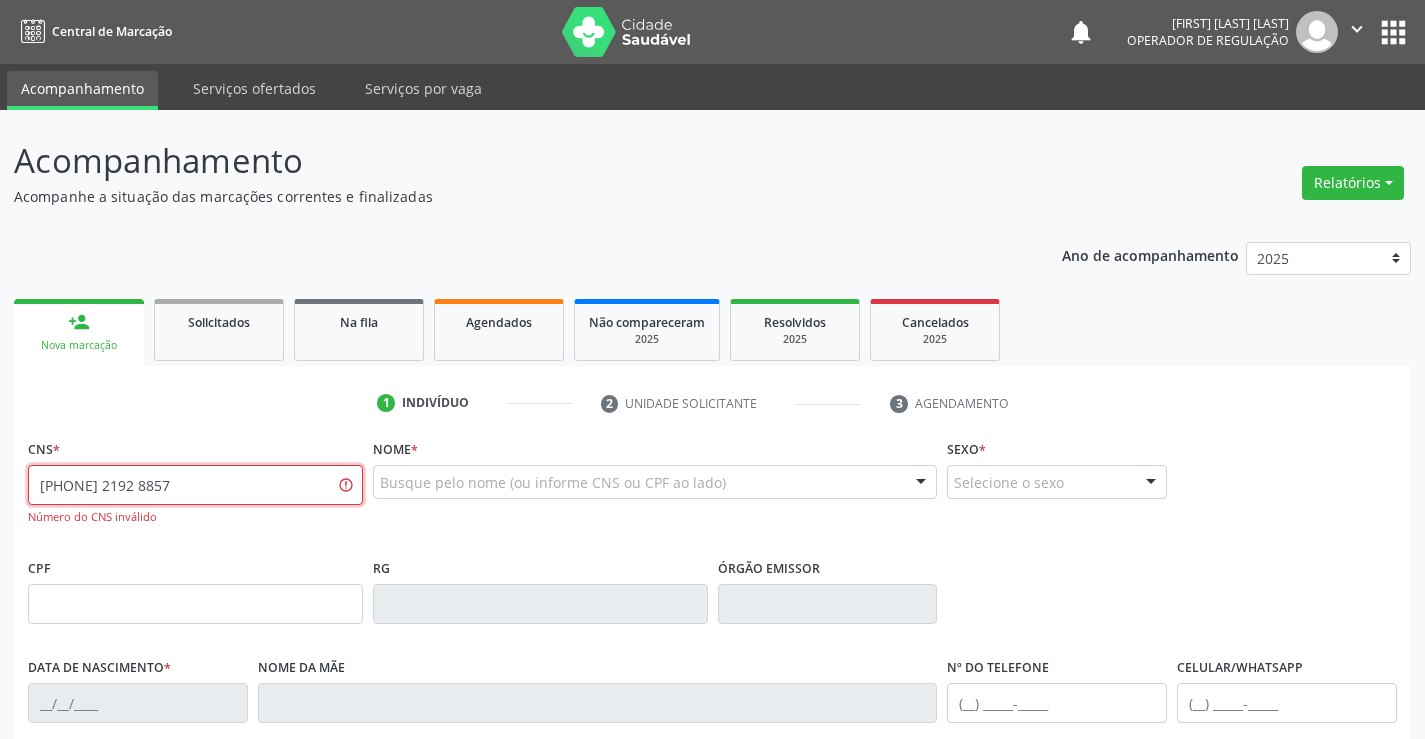 type on "705 0034 2192 8857" 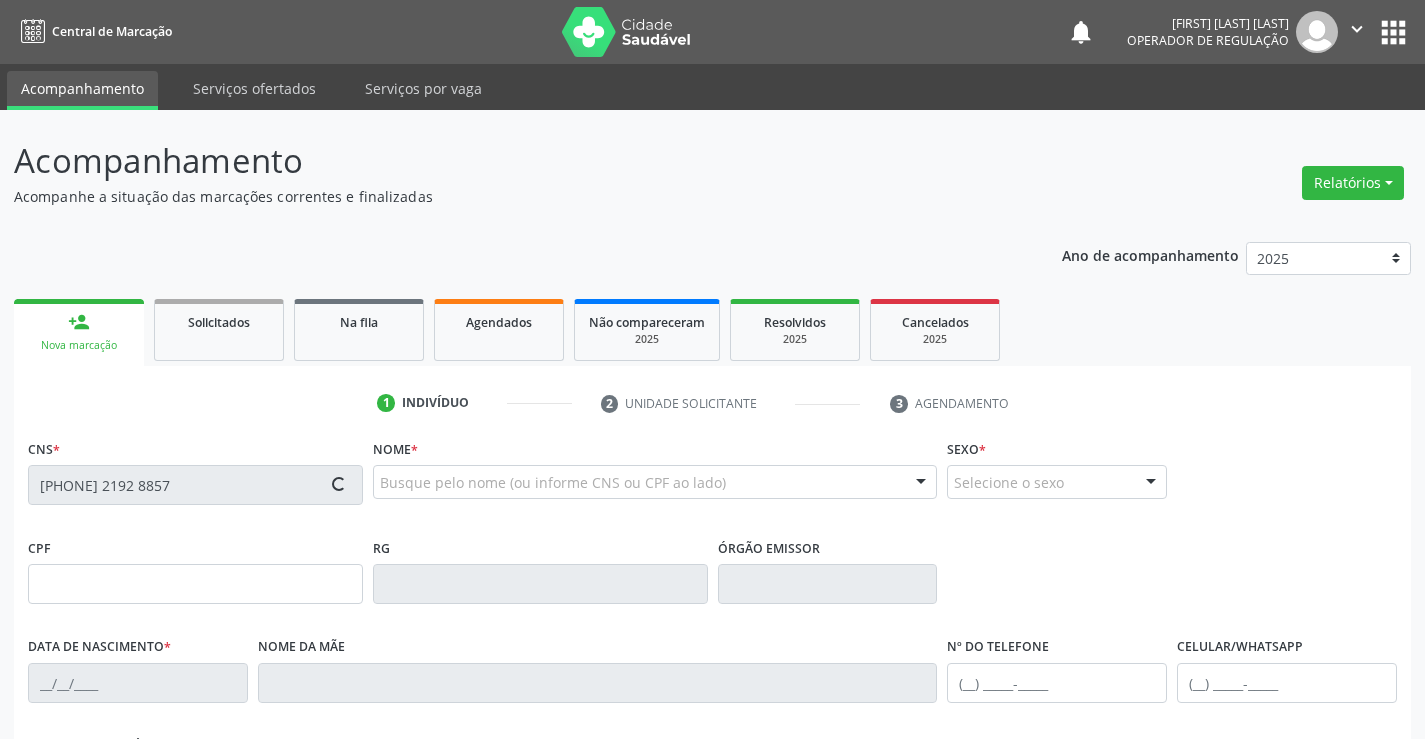 type on "10/06/1999" 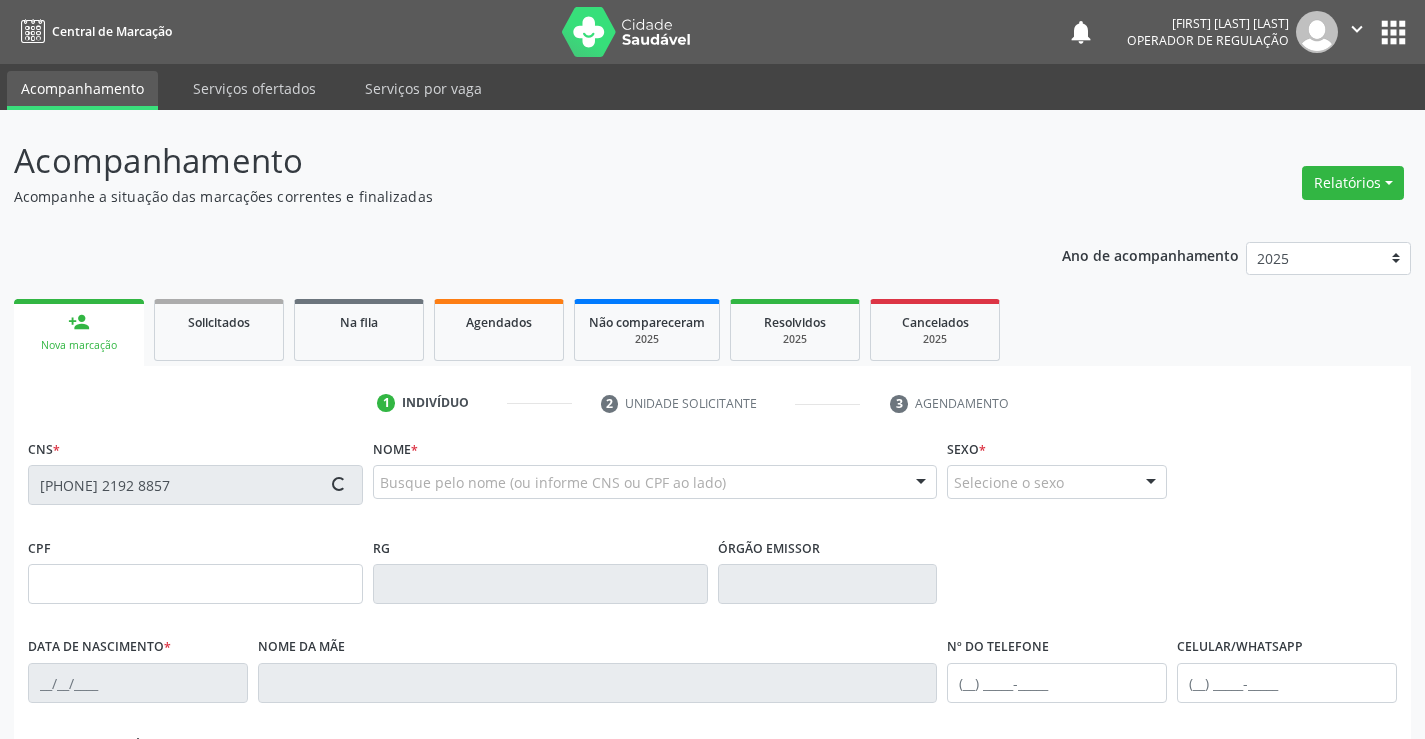 type on "(74) 99148-9376" 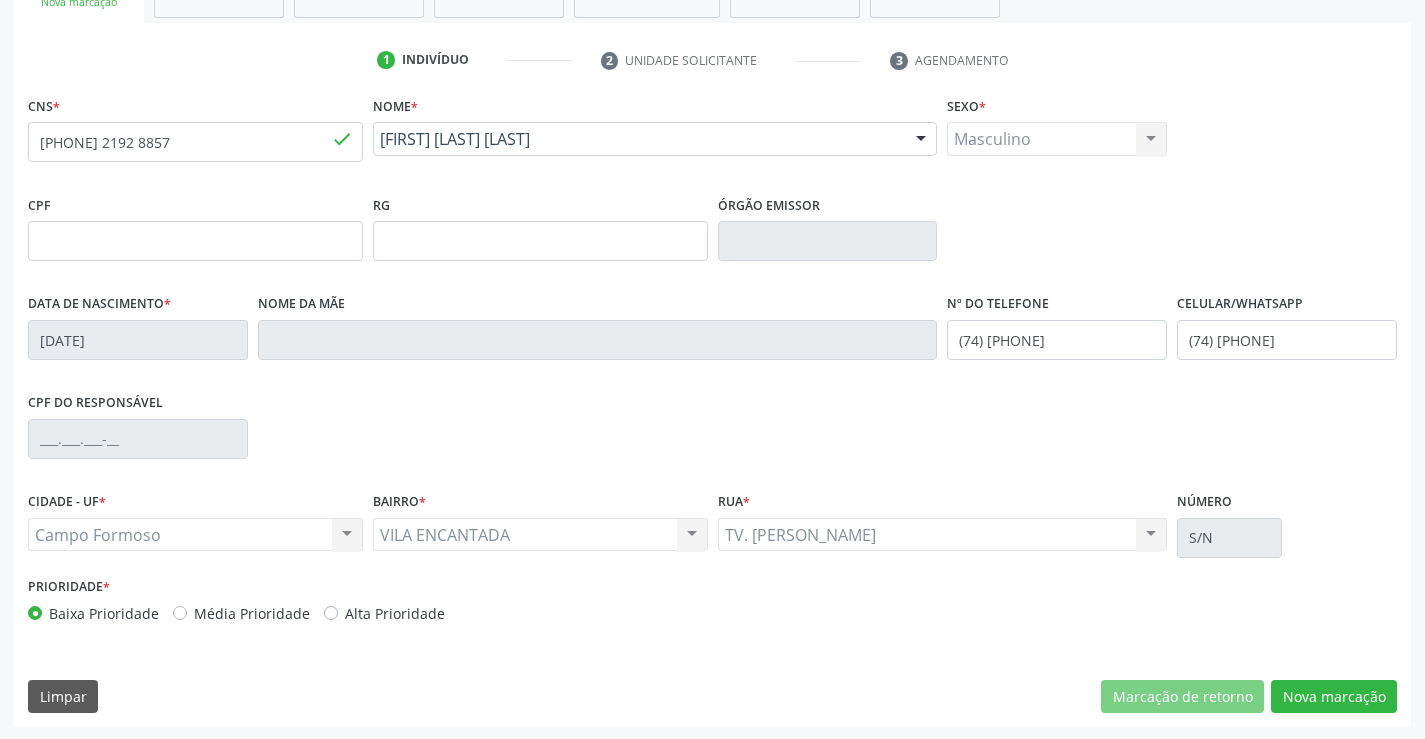 scroll, scrollTop: 345, scrollLeft: 0, axis: vertical 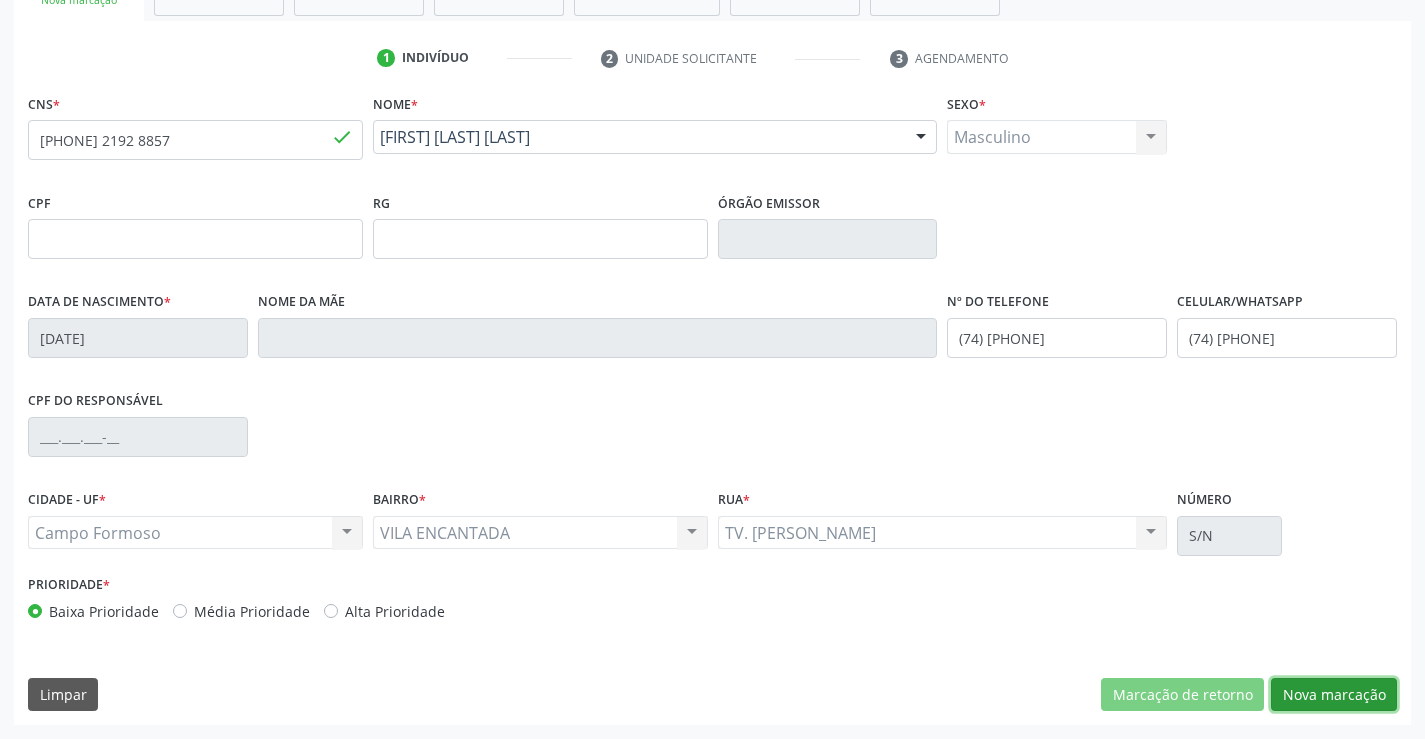 click on "Nova marcação" at bounding box center [1334, 695] 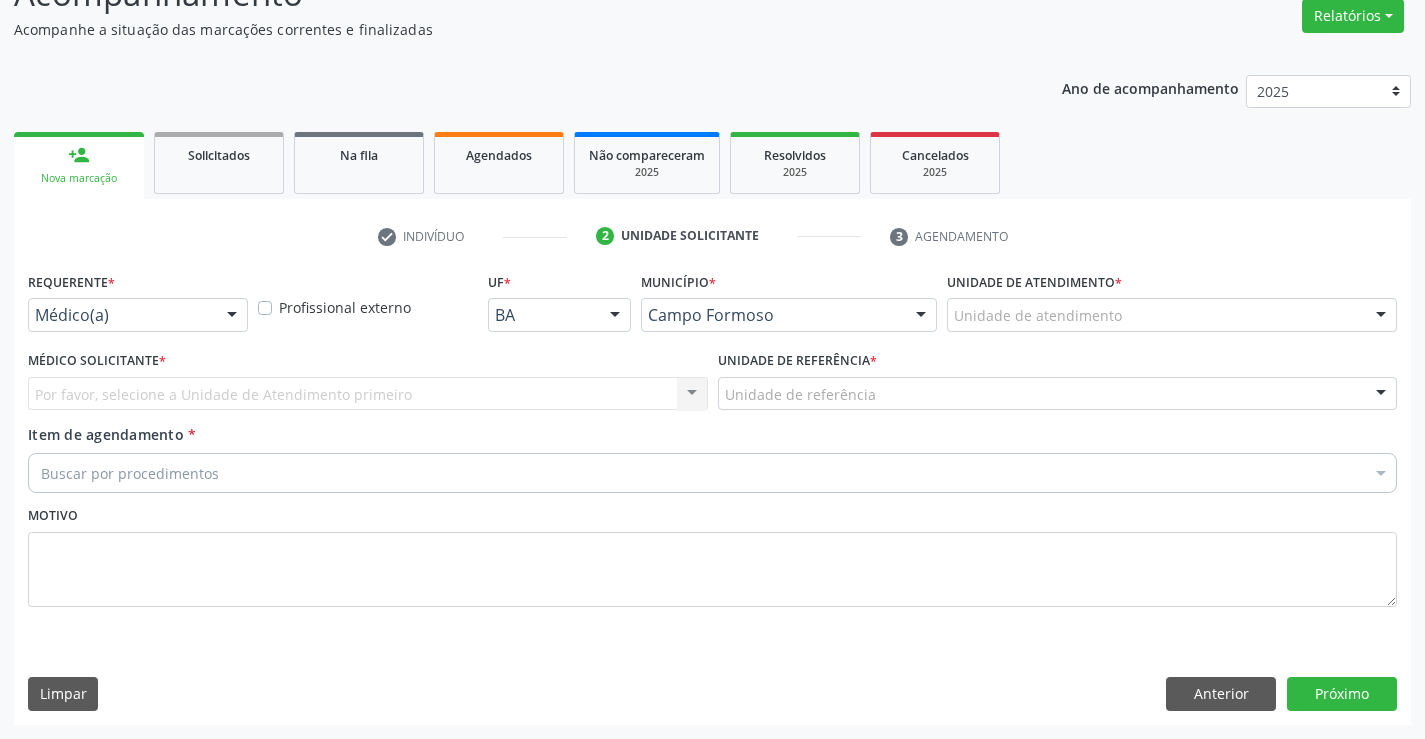 scroll, scrollTop: 167, scrollLeft: 0, axis: vertical 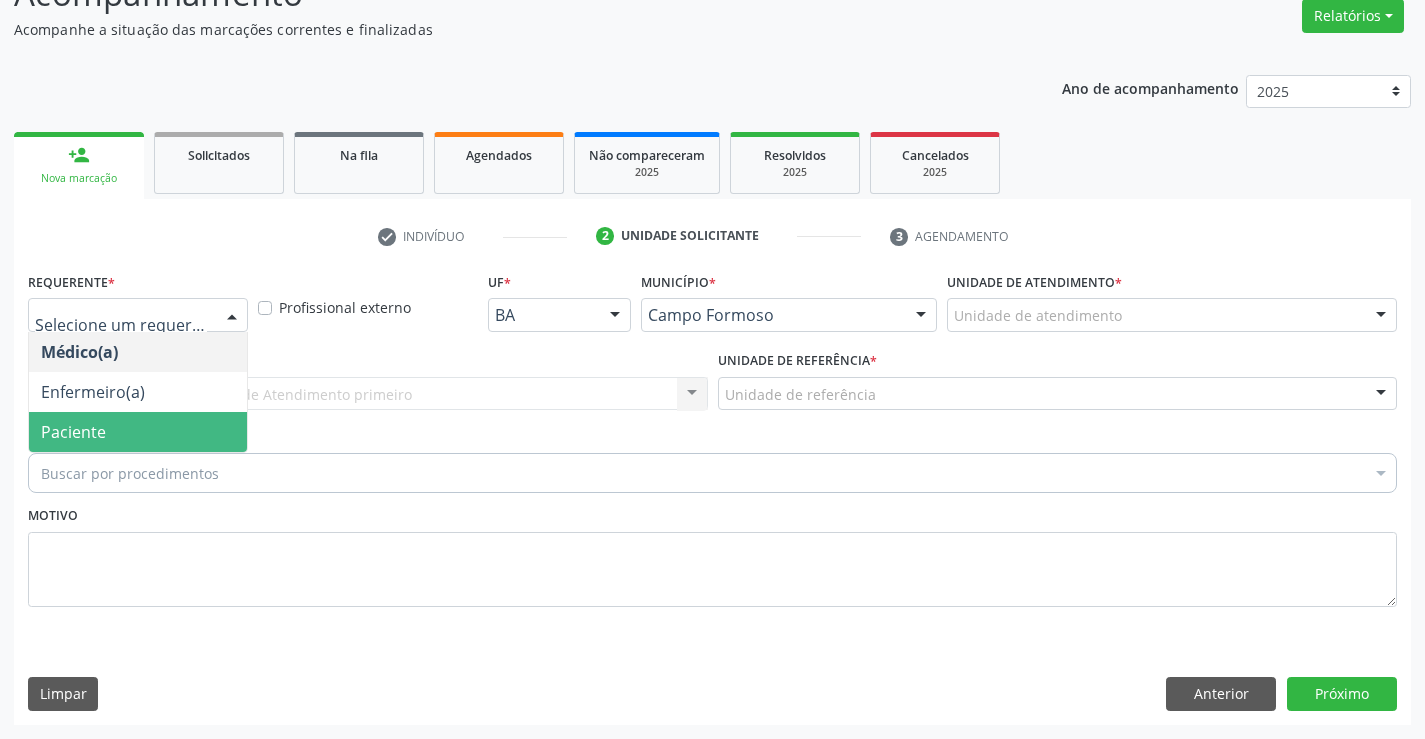 click on "Paciente" at bounding box center [138, 432] 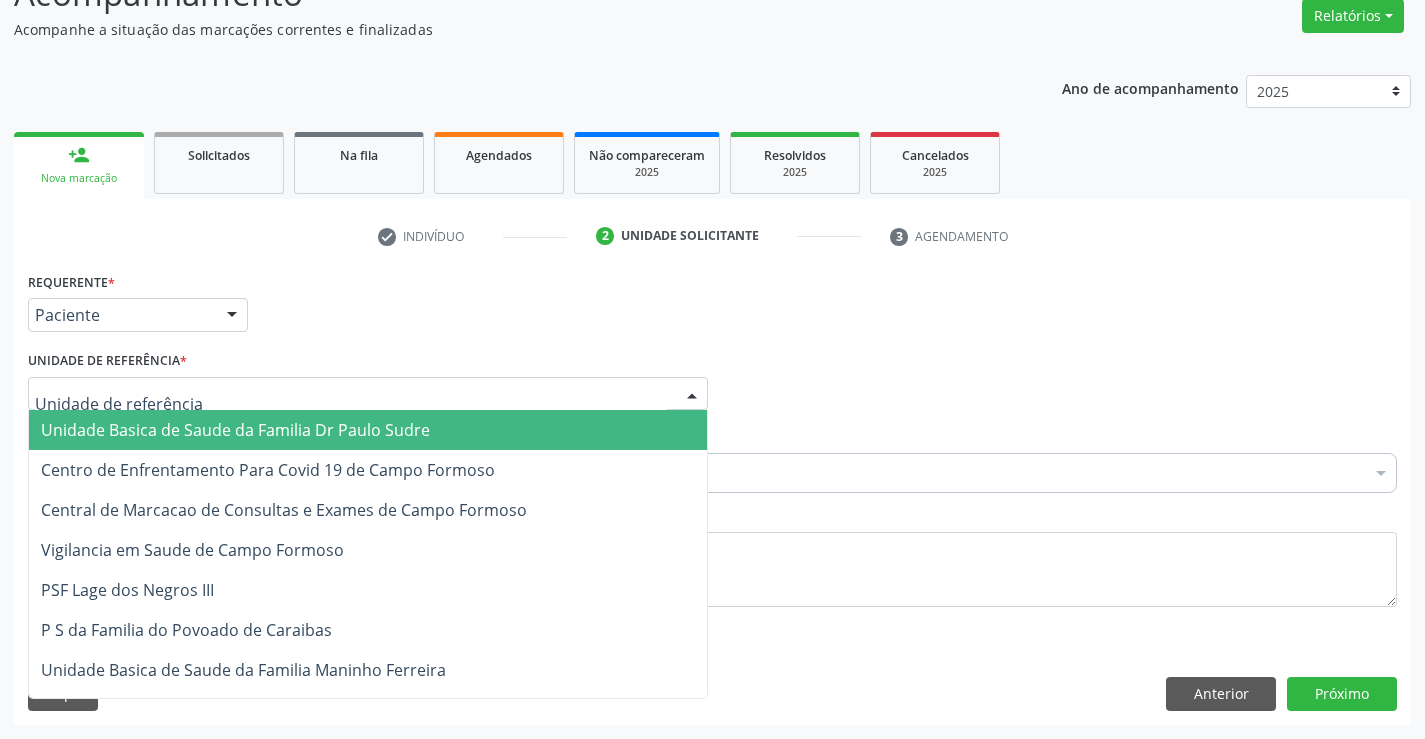 click on "Unidade Basica de Saude da Familia Dr Paulo Sudre" at bounding box center [235, 430] 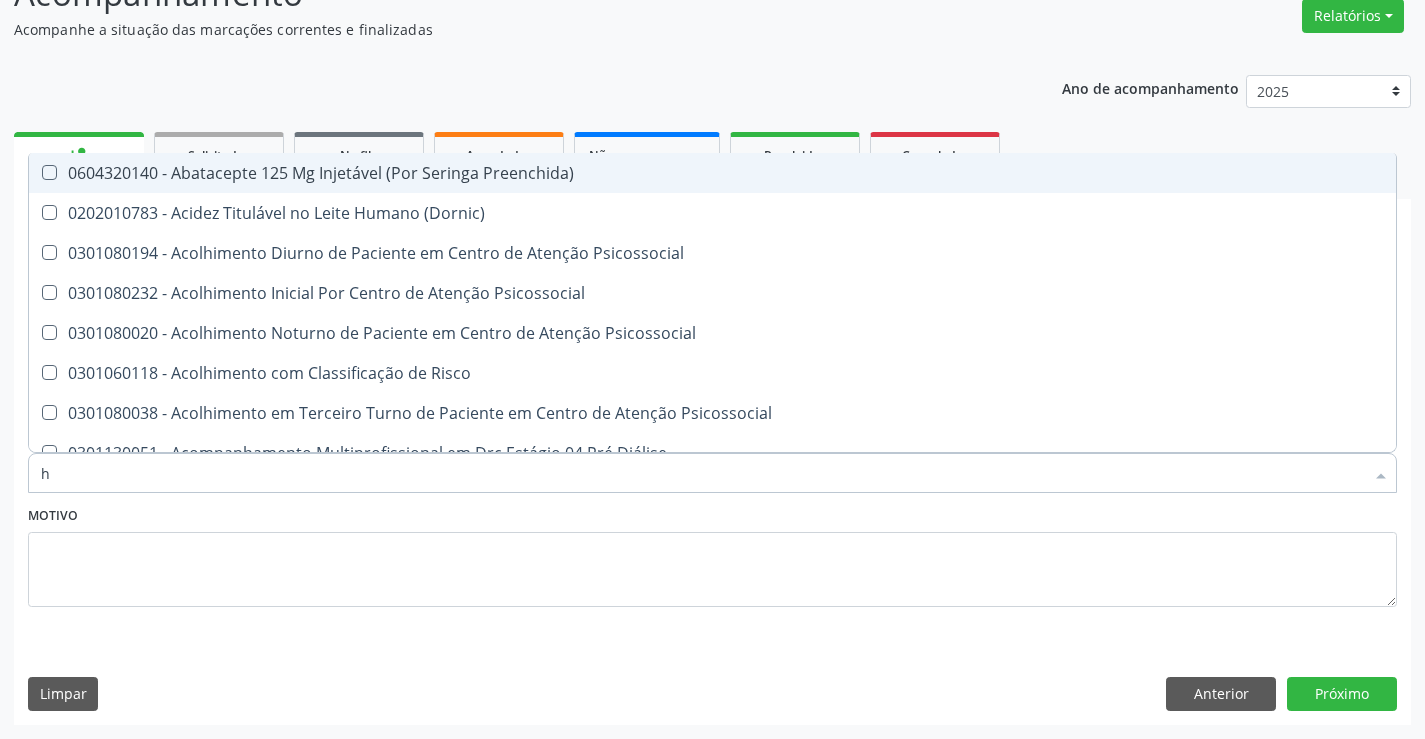type on "he" 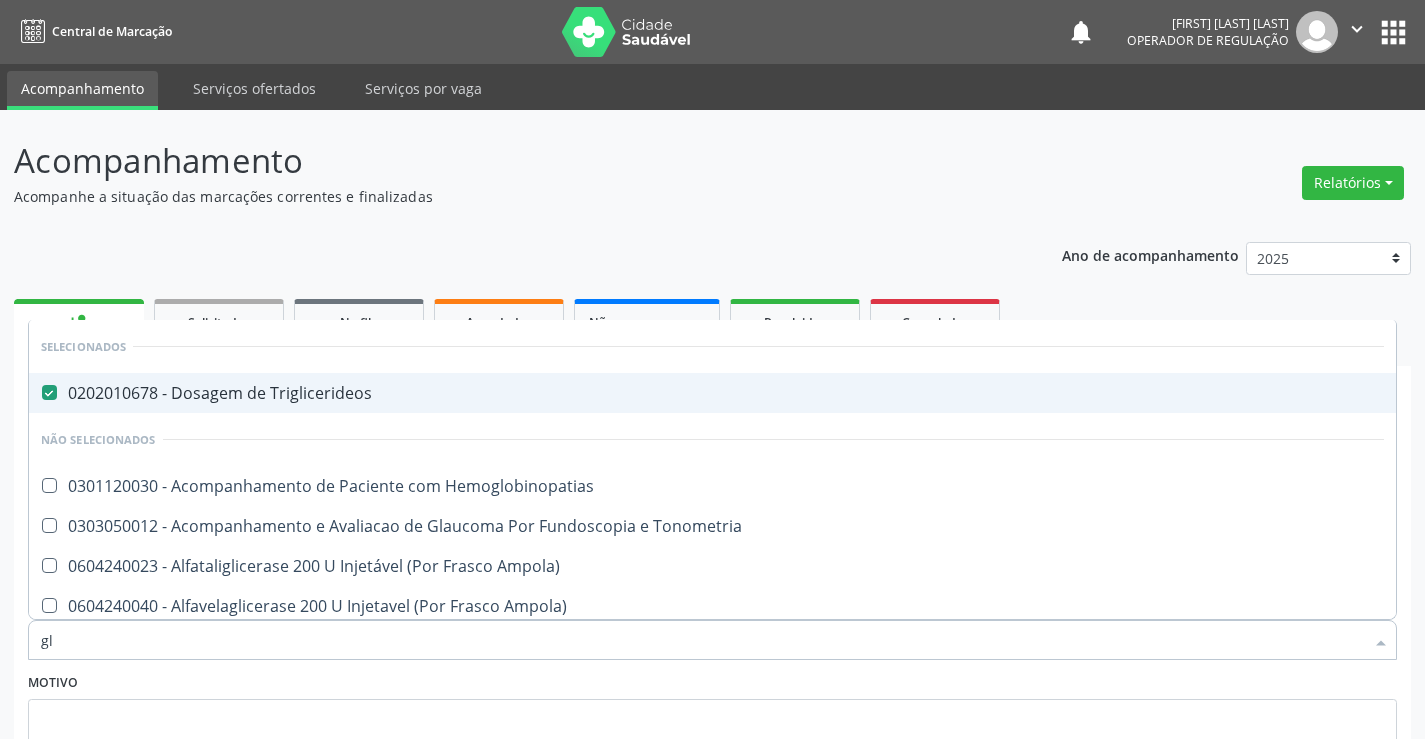 scroll, scrollTop: 167, scrollLeft: 0, axis: vertical 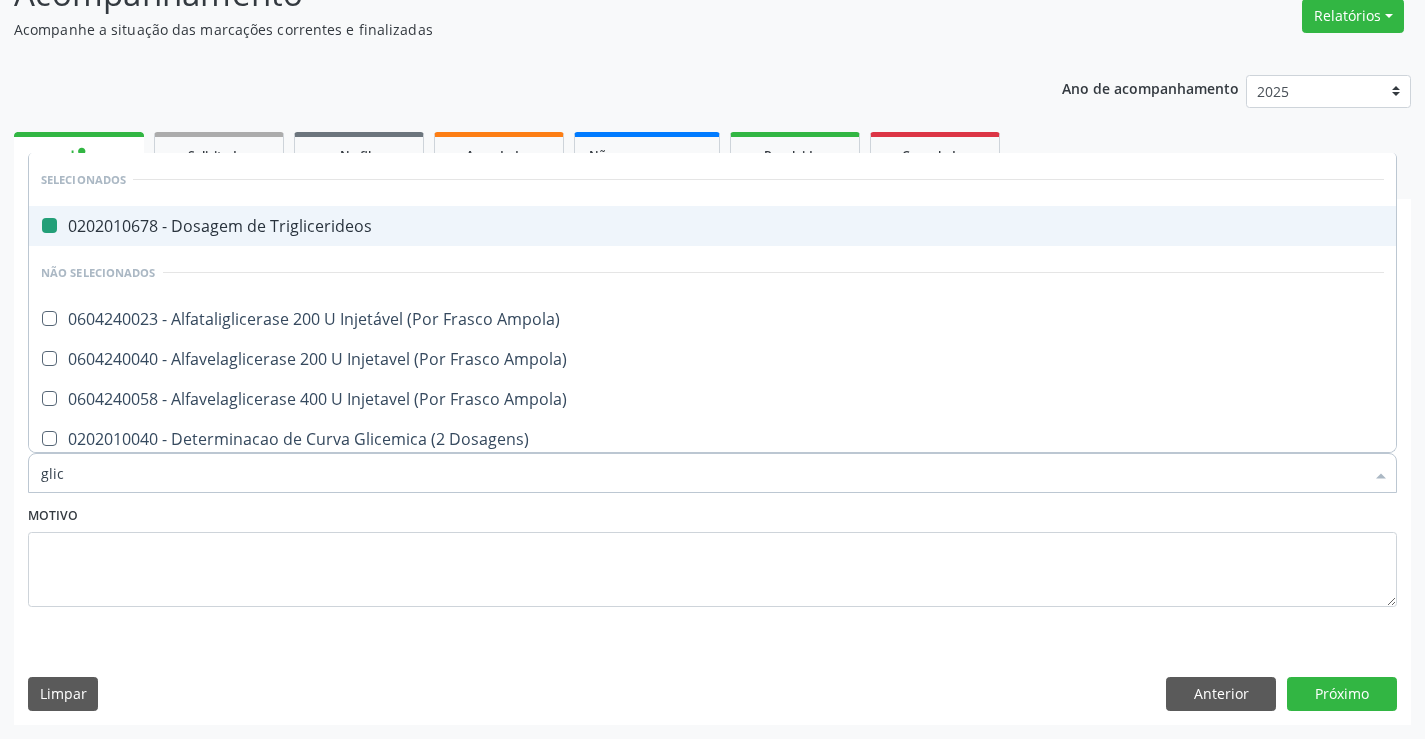 type on "glico" 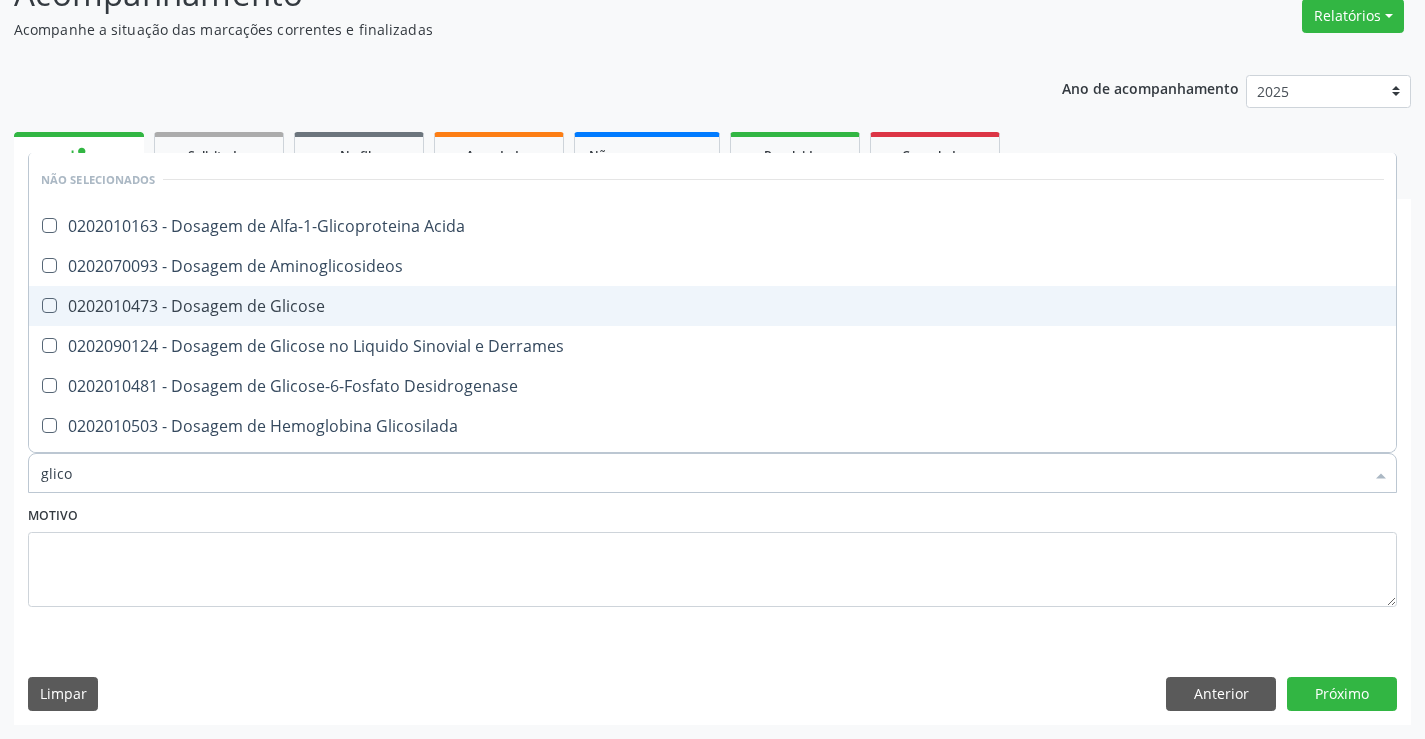 click on "0202010473 - Dosagem de Glicose" at bounding box center (712, 306) 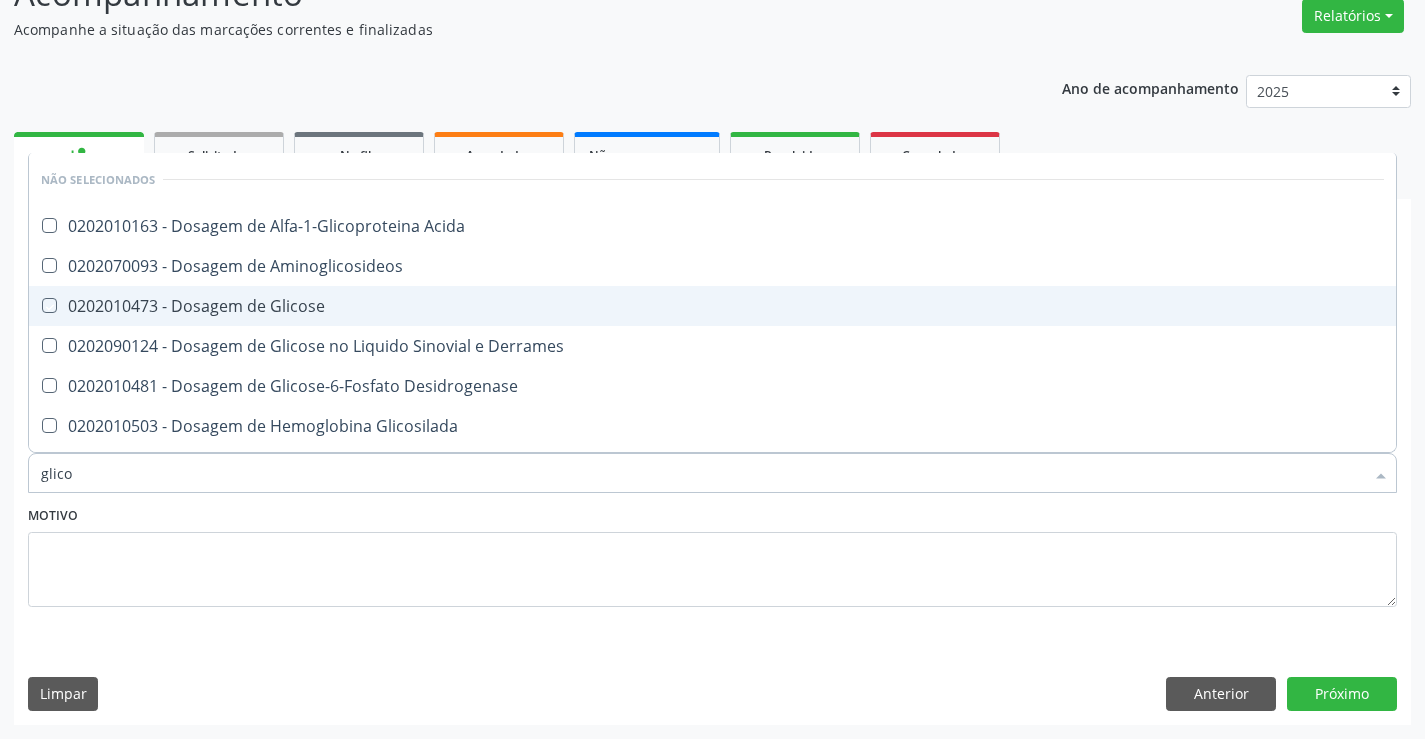 checkbox on "true" 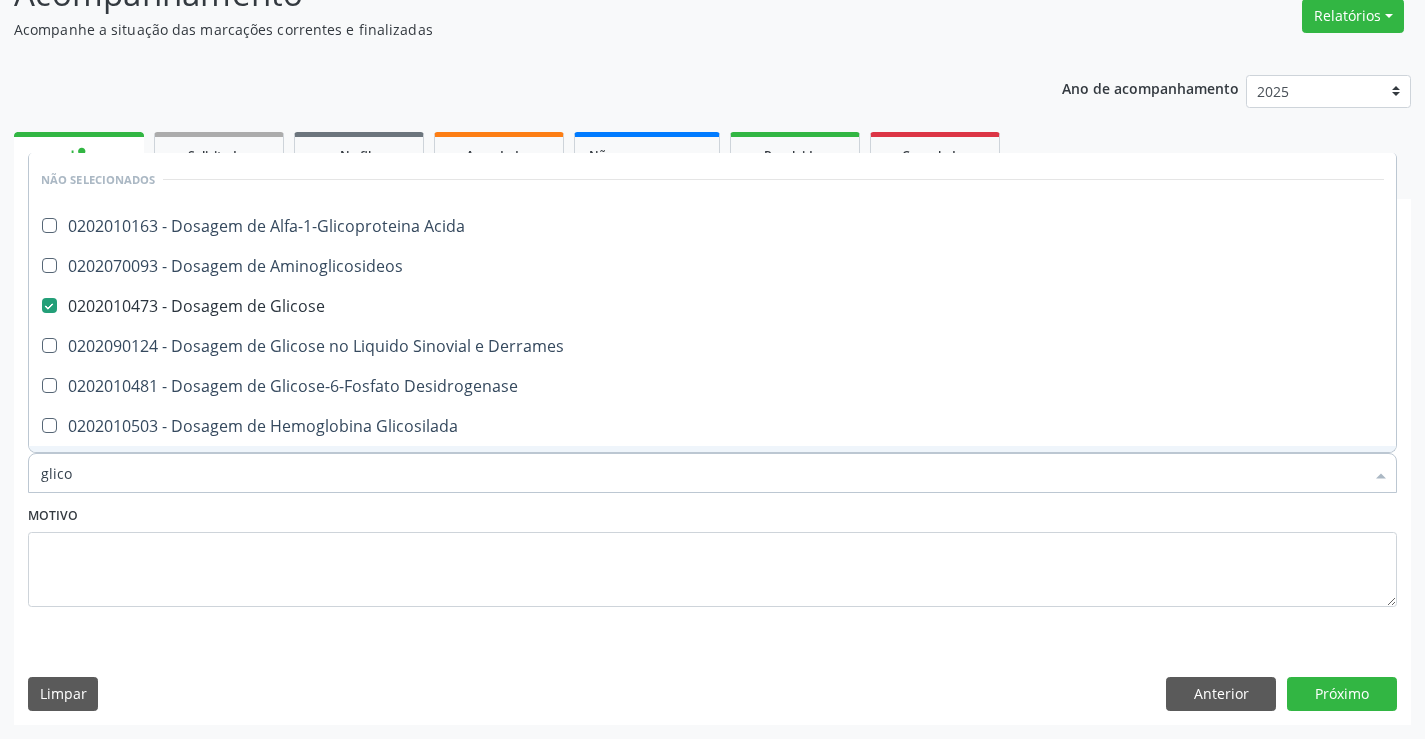 type on "glico" 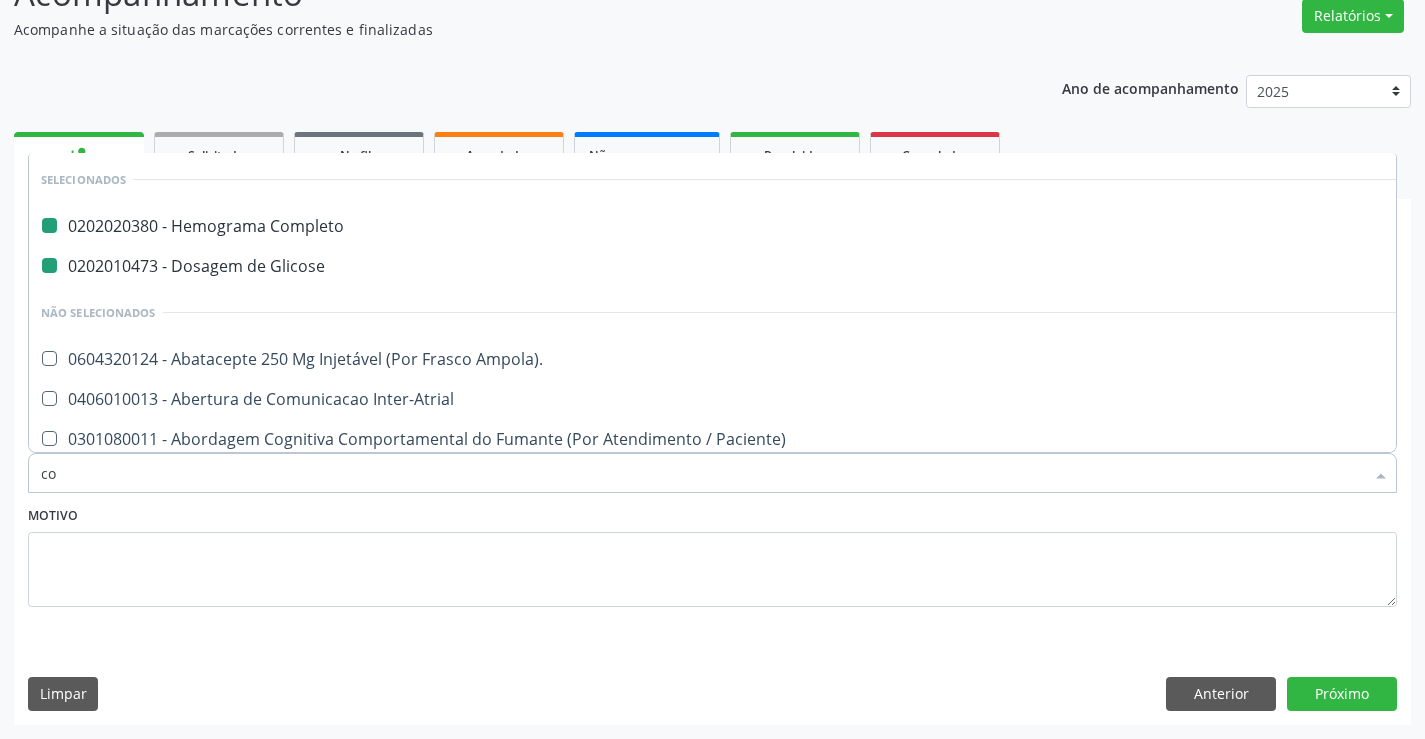 type on "col" 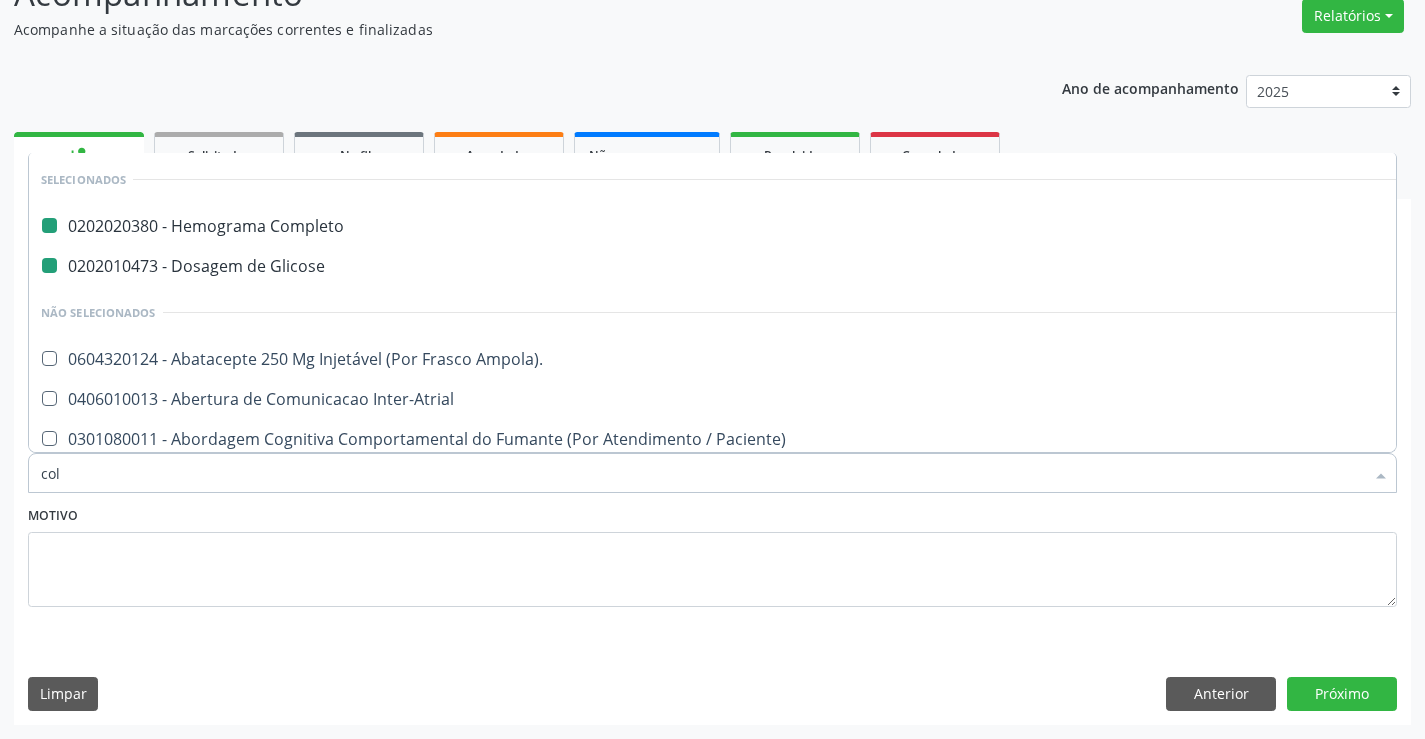 checkbox on "false" 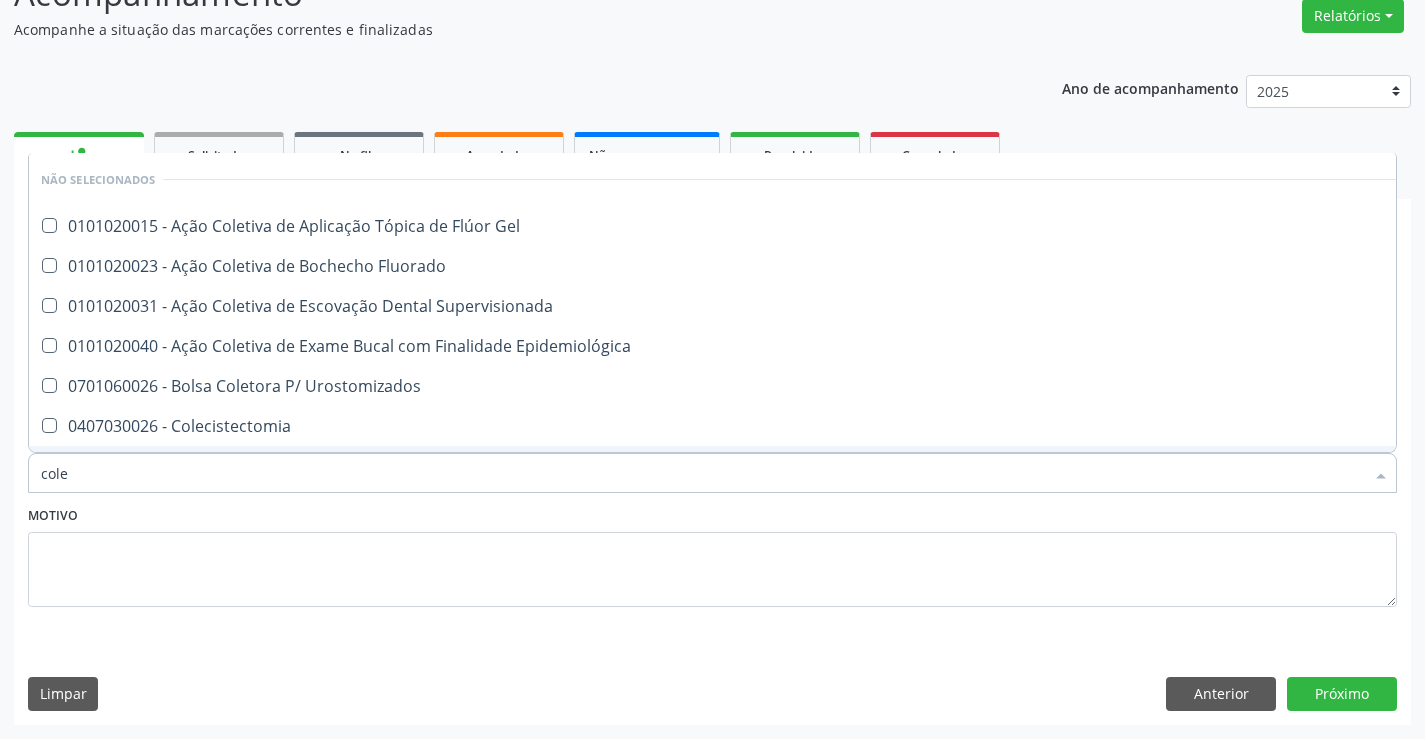 type on "coles" 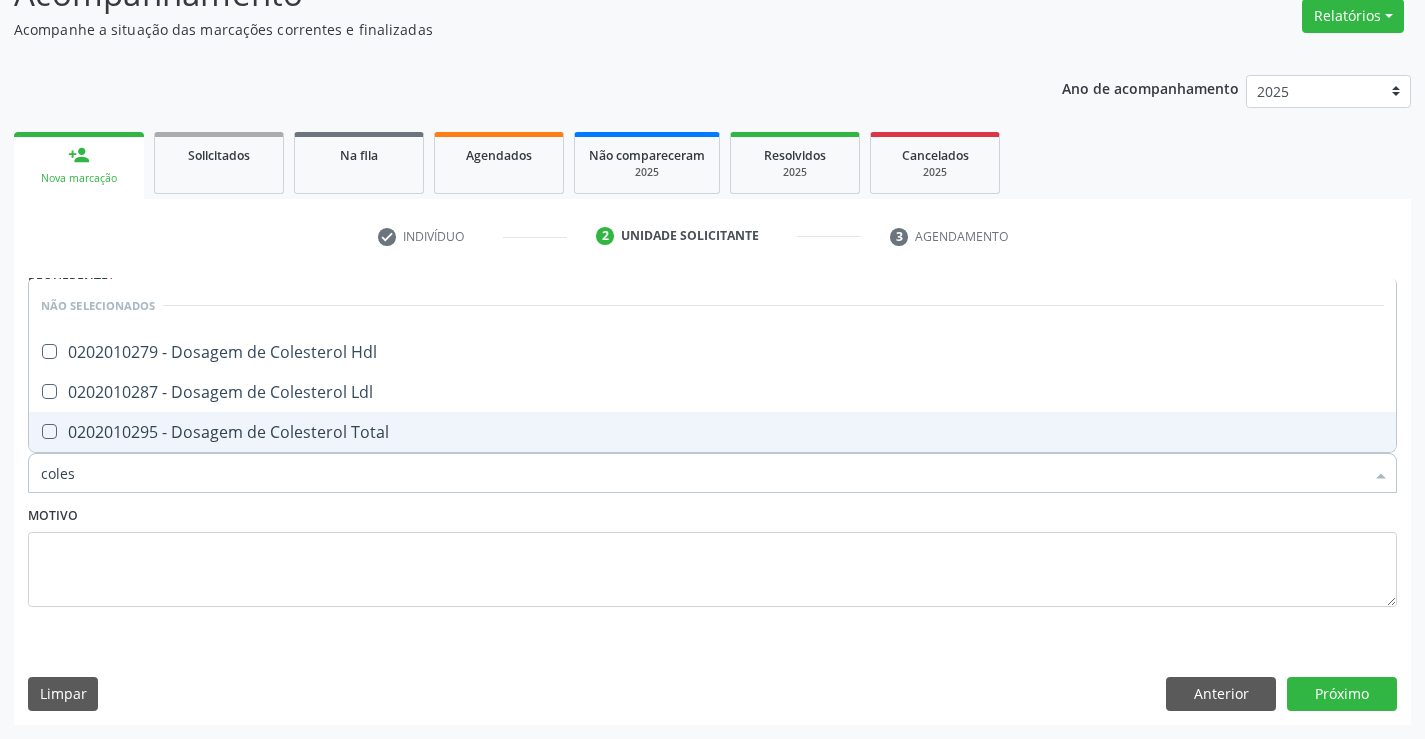 click on "0202010295 - Dosagem de Colesterol Total" at bounding box center (712, 432) 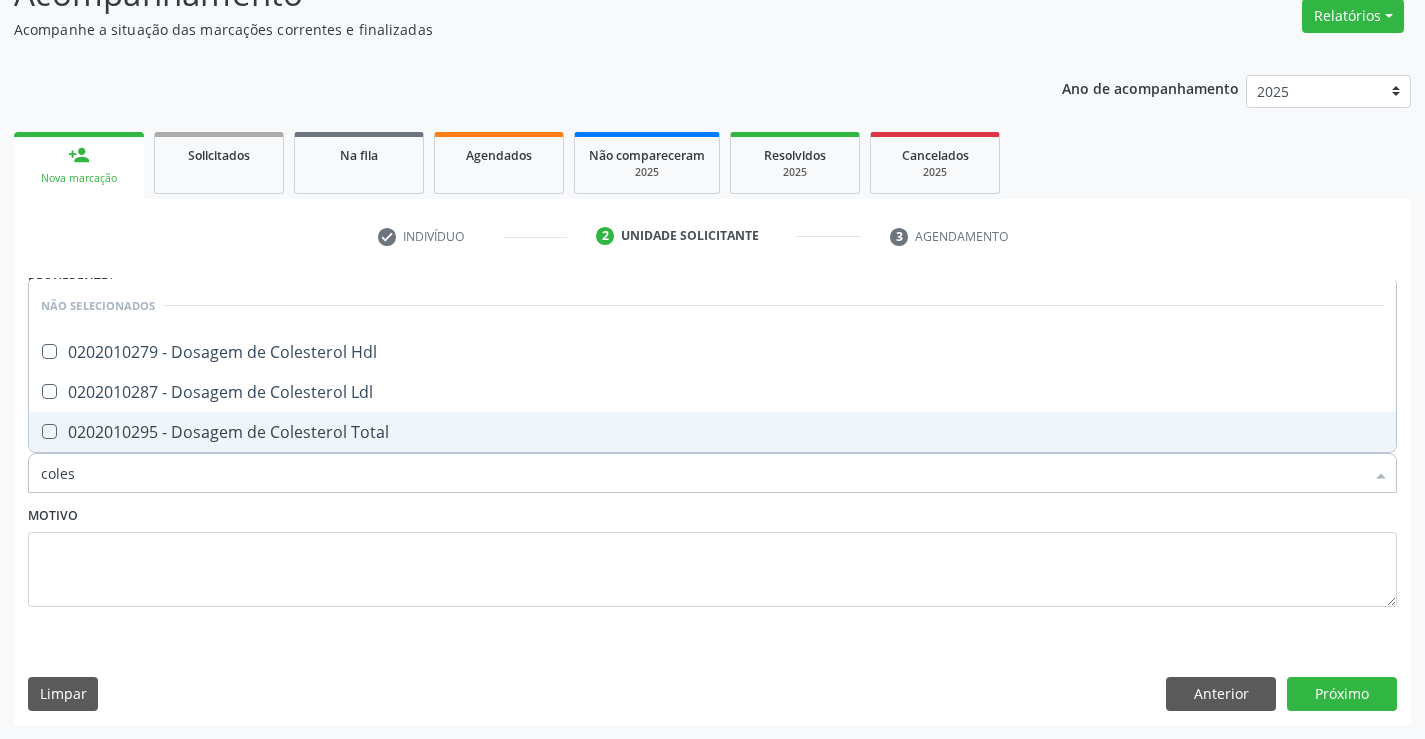 checkbox on "true" 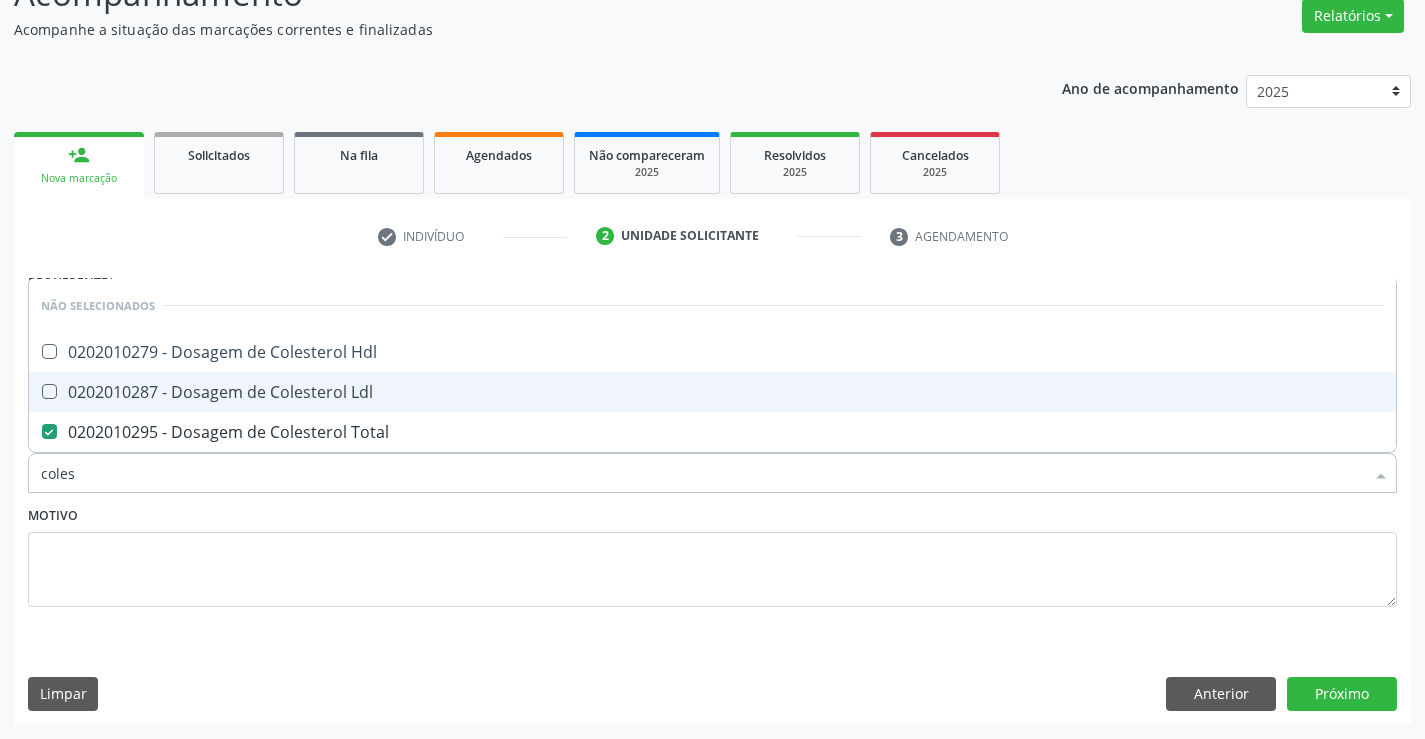 click on "0202010287 - Dosagem de Colesterol Ldl" at bounding box center [712, 392] 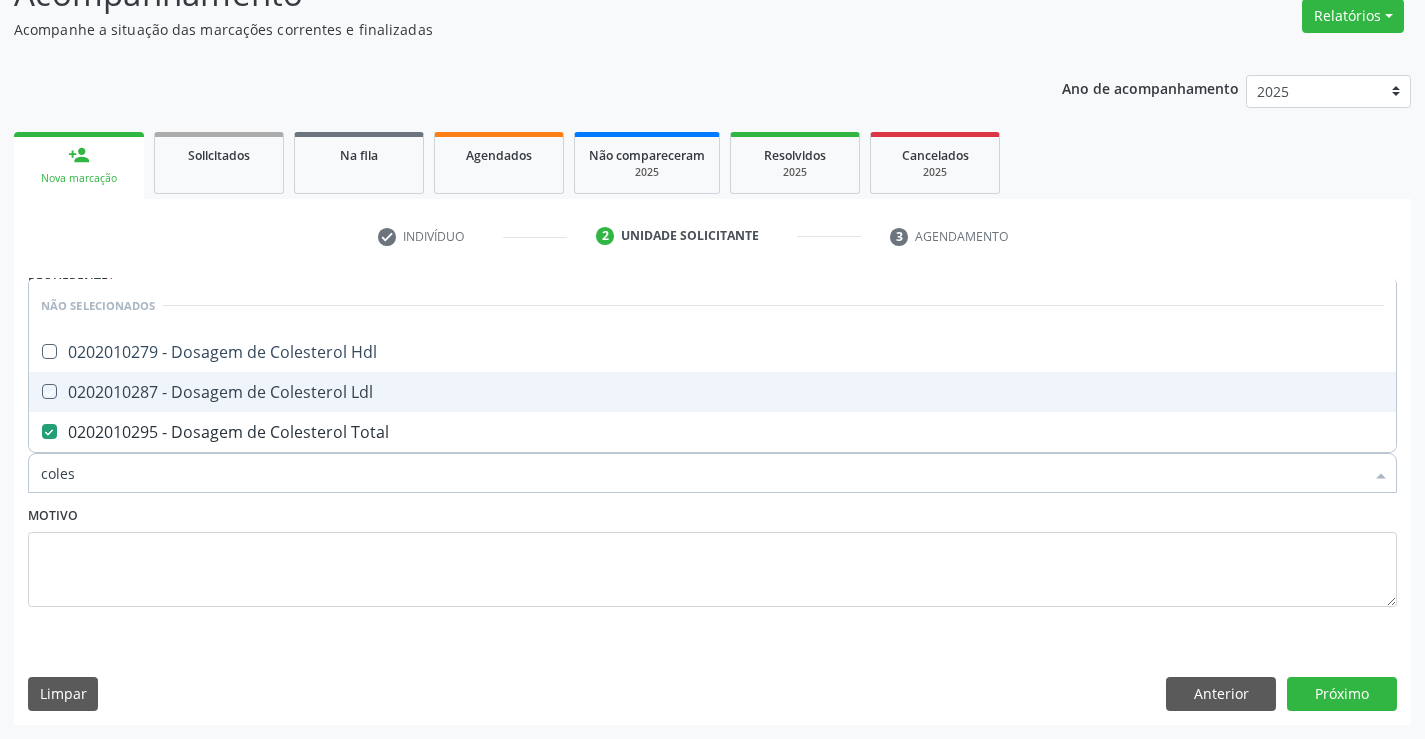 checkbox on "true" 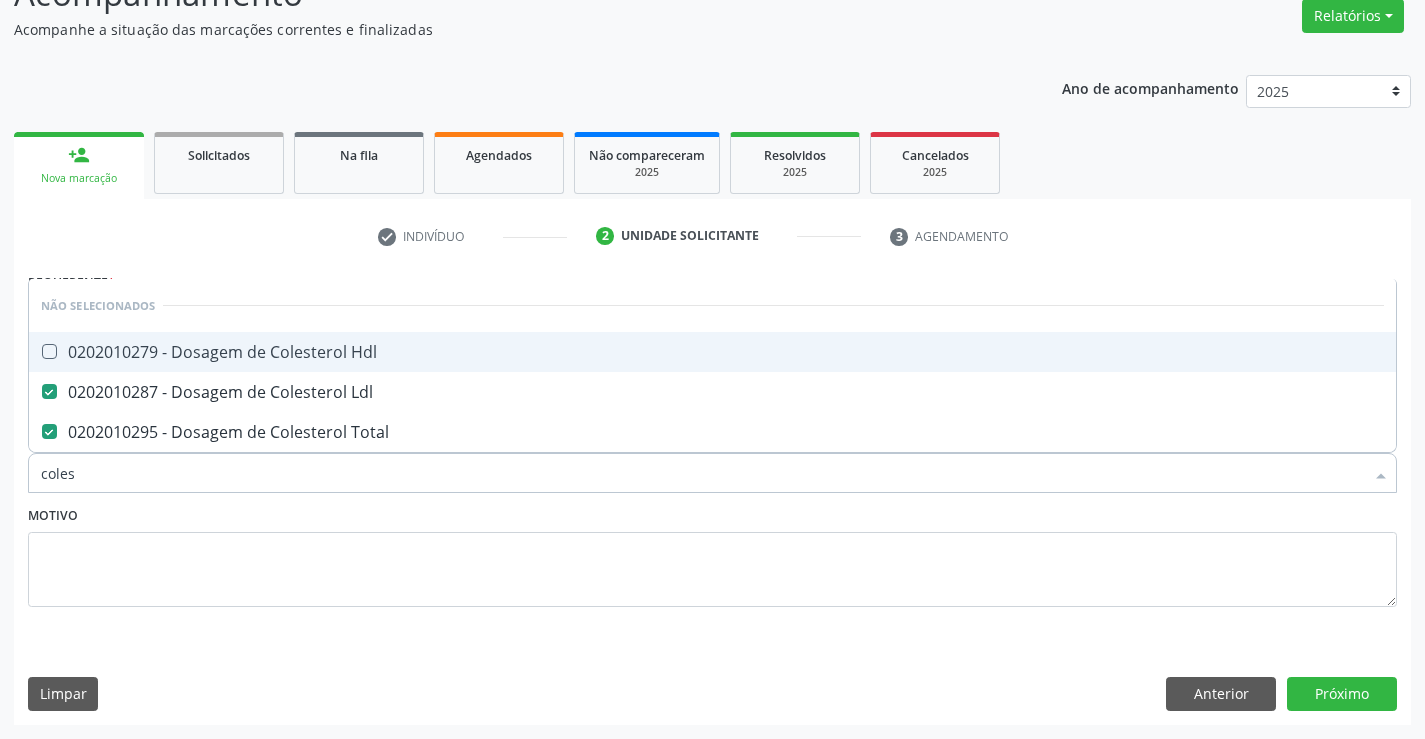 click on "0202010279 - Dosagem de Colesterol Hdl" at bounding box center [712, 352] 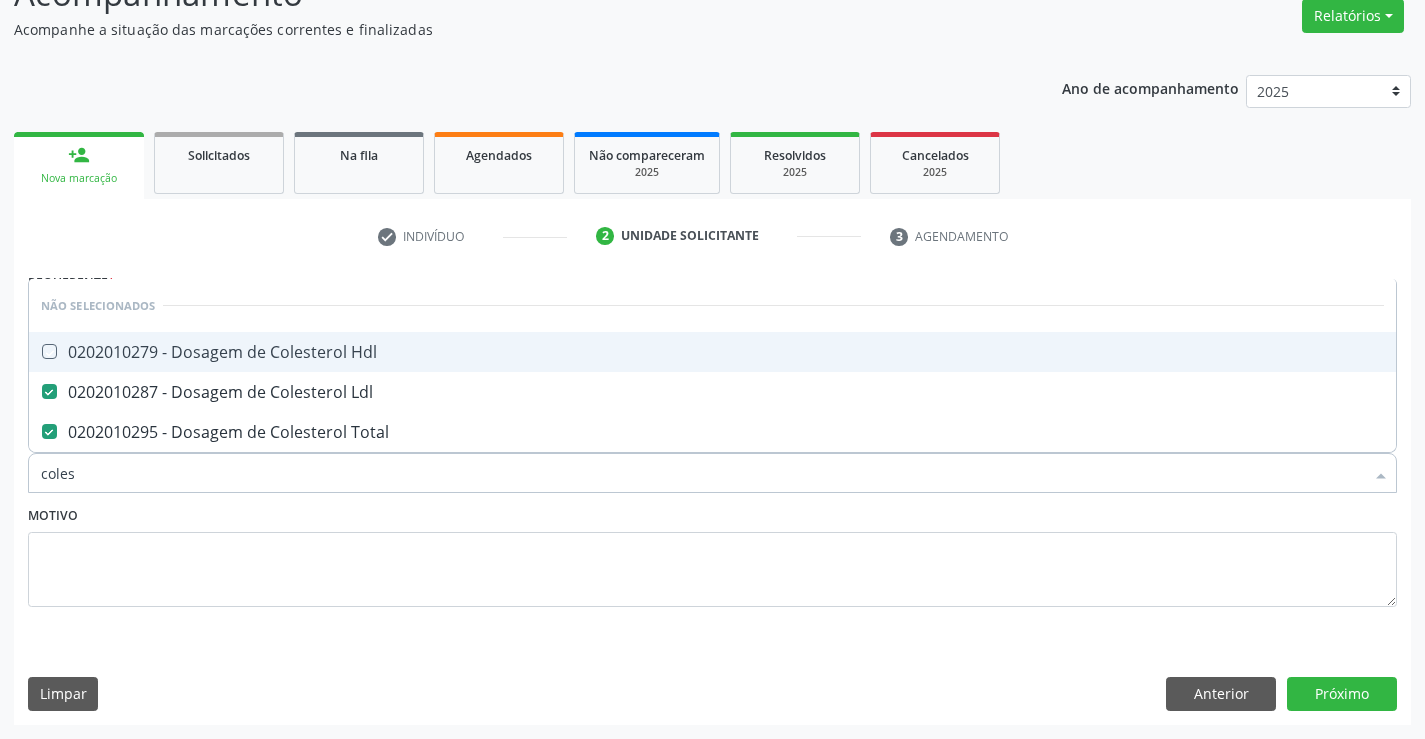 checkbox on "true" 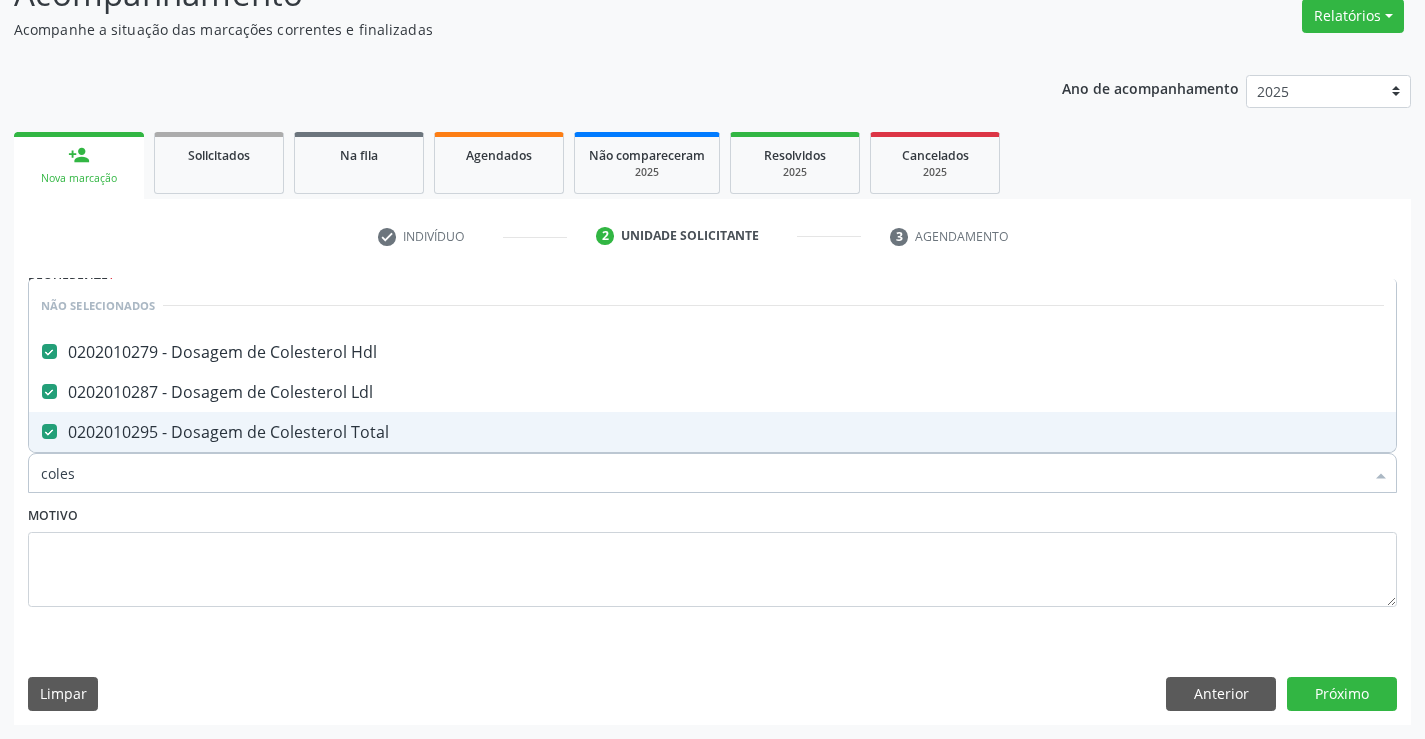 type on "coles" 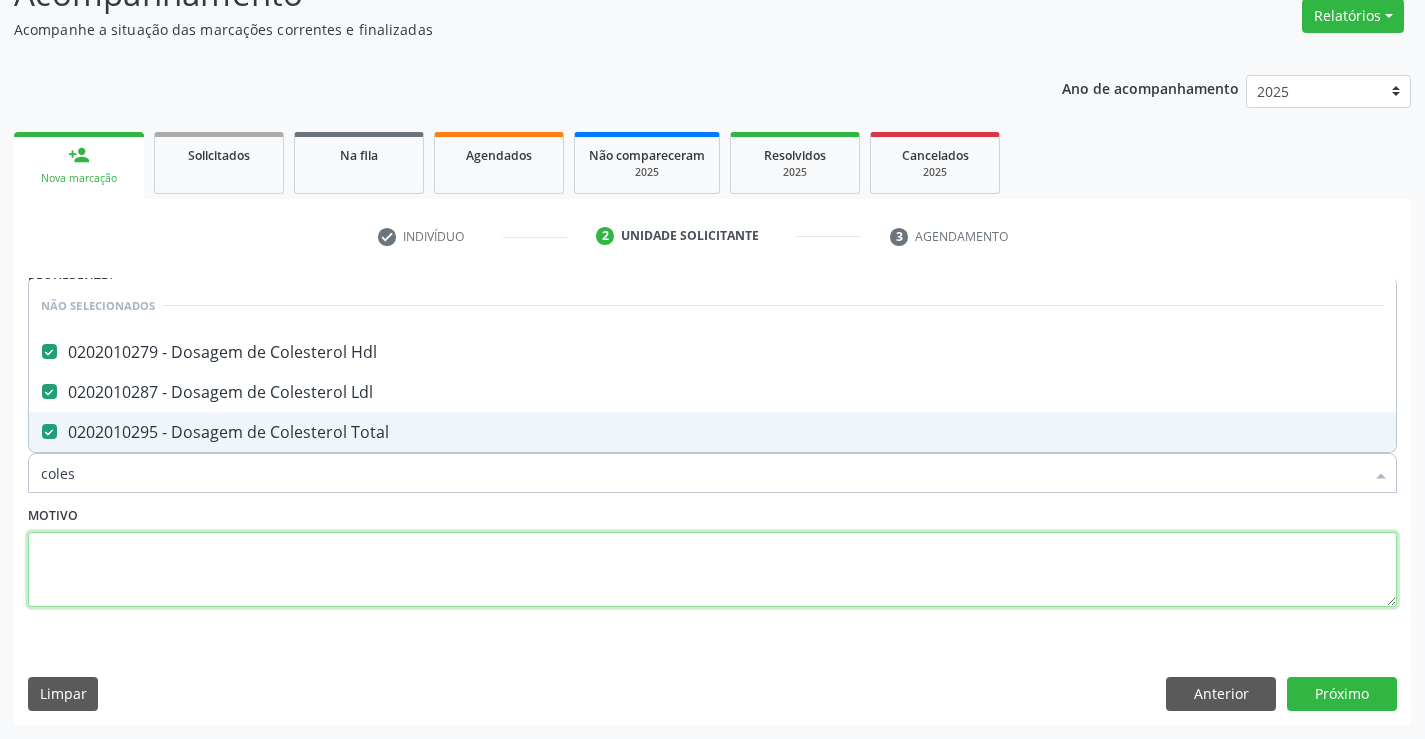 click at bounding box center (712, 570) 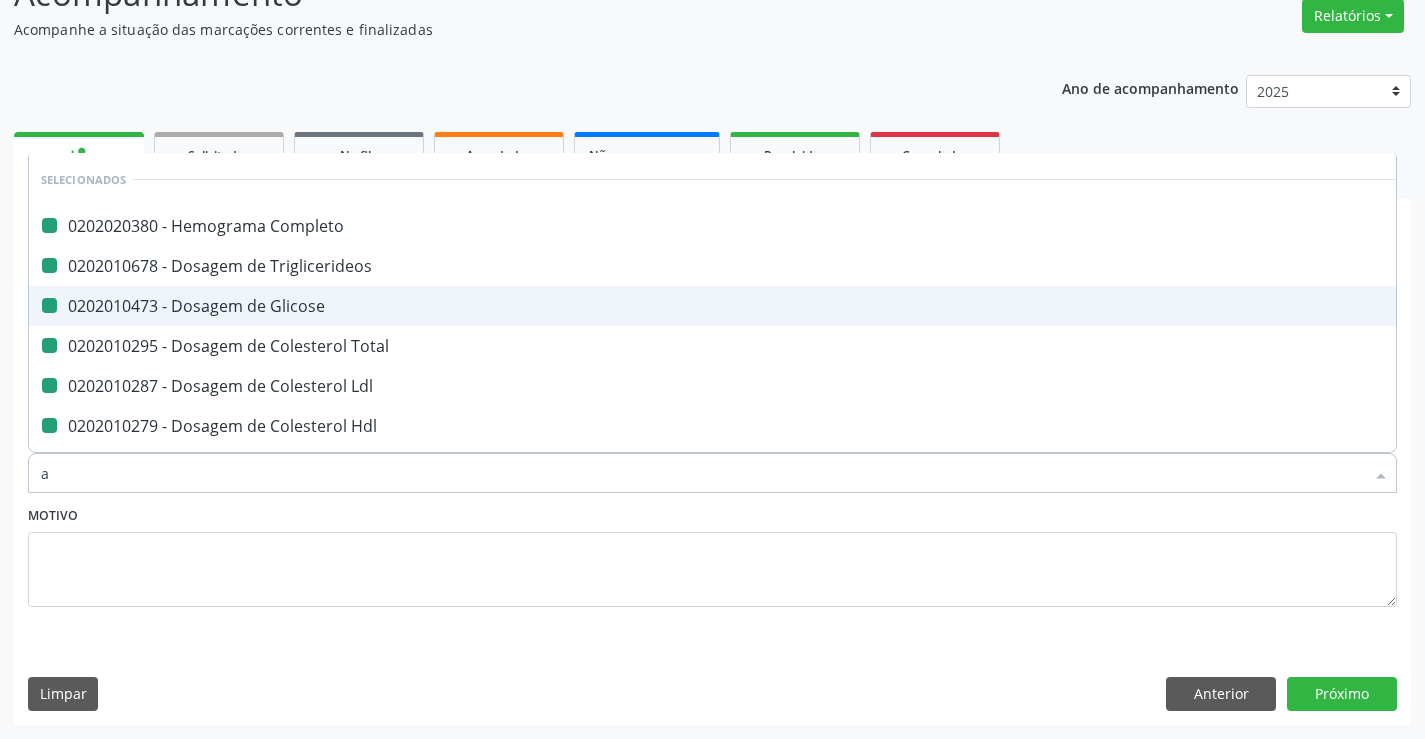 type on "ac" 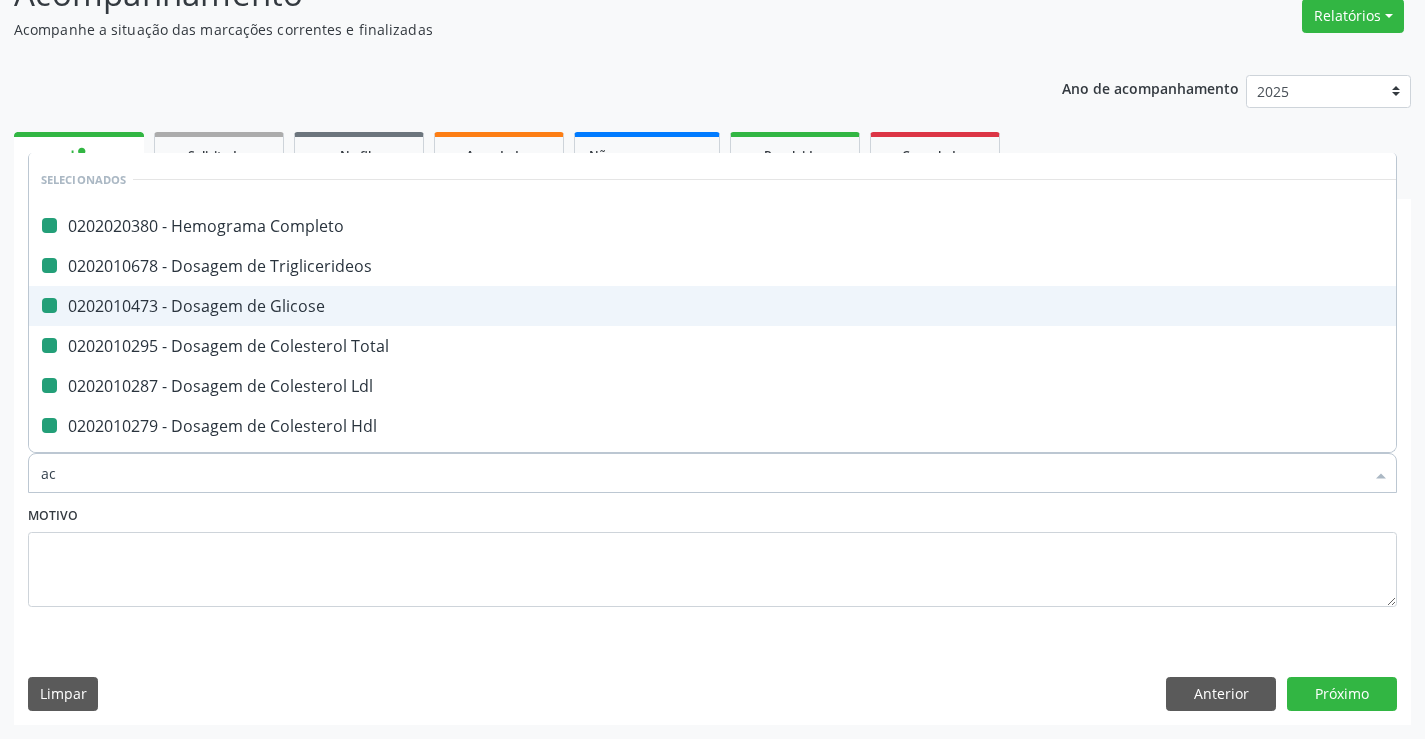 checkbox on "false" 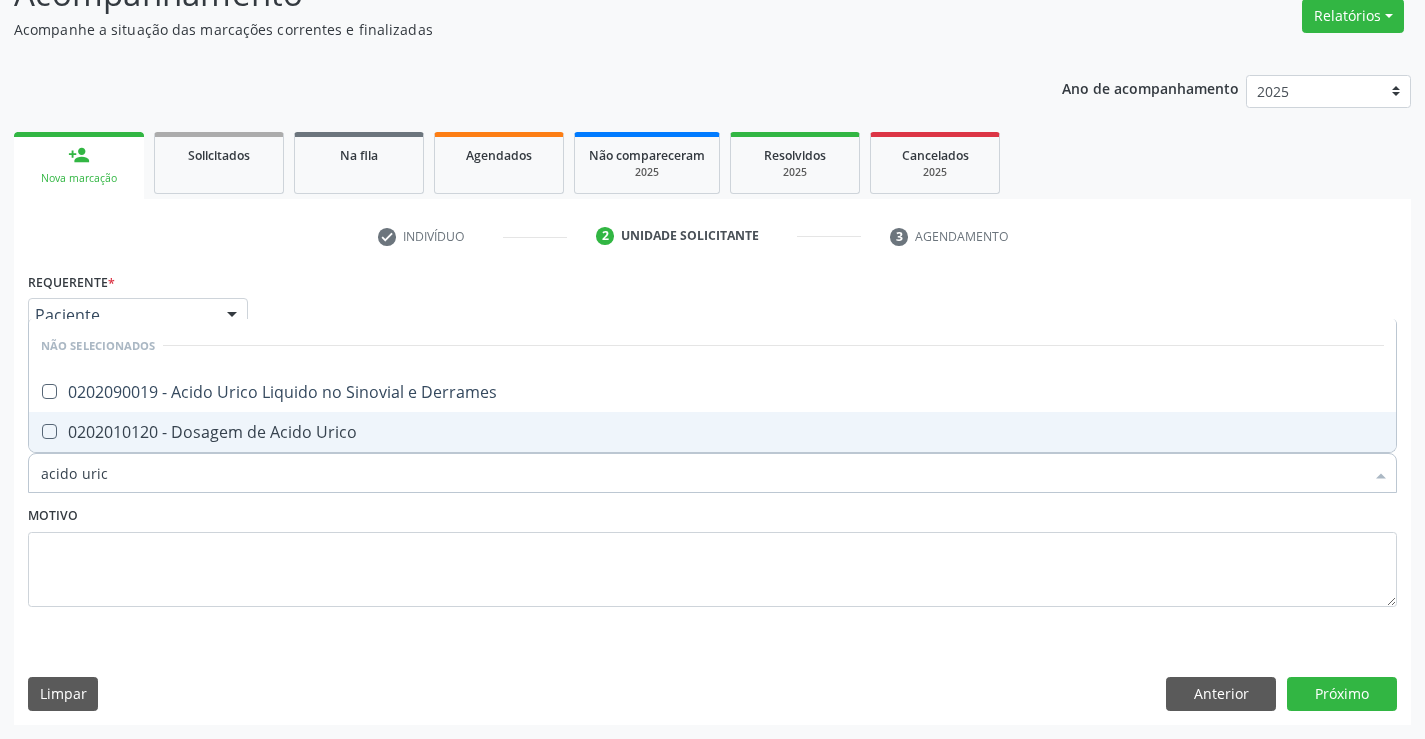 type on "acido urico" 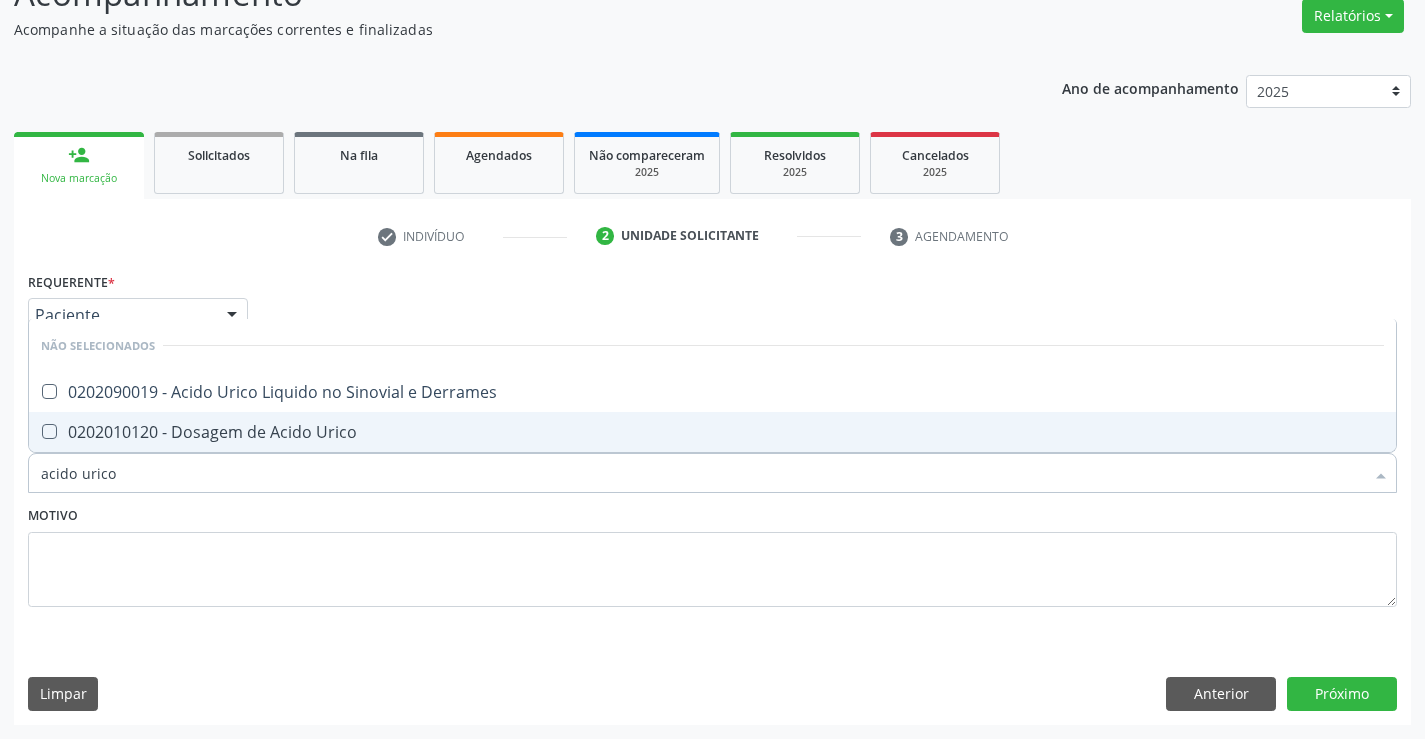 click on "0202010120 - Dosagem de Acido Urico" at bounding box center [712, 432] 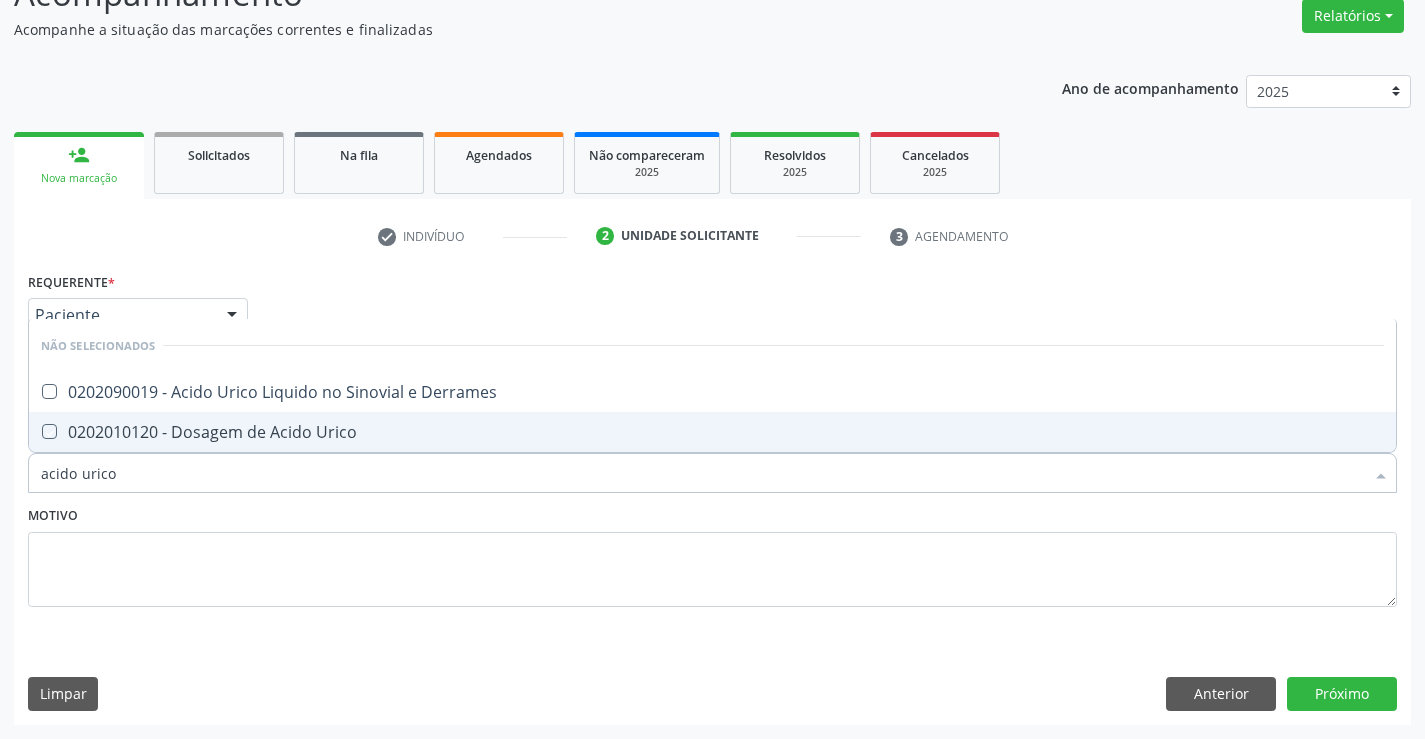 checkbox on "true" 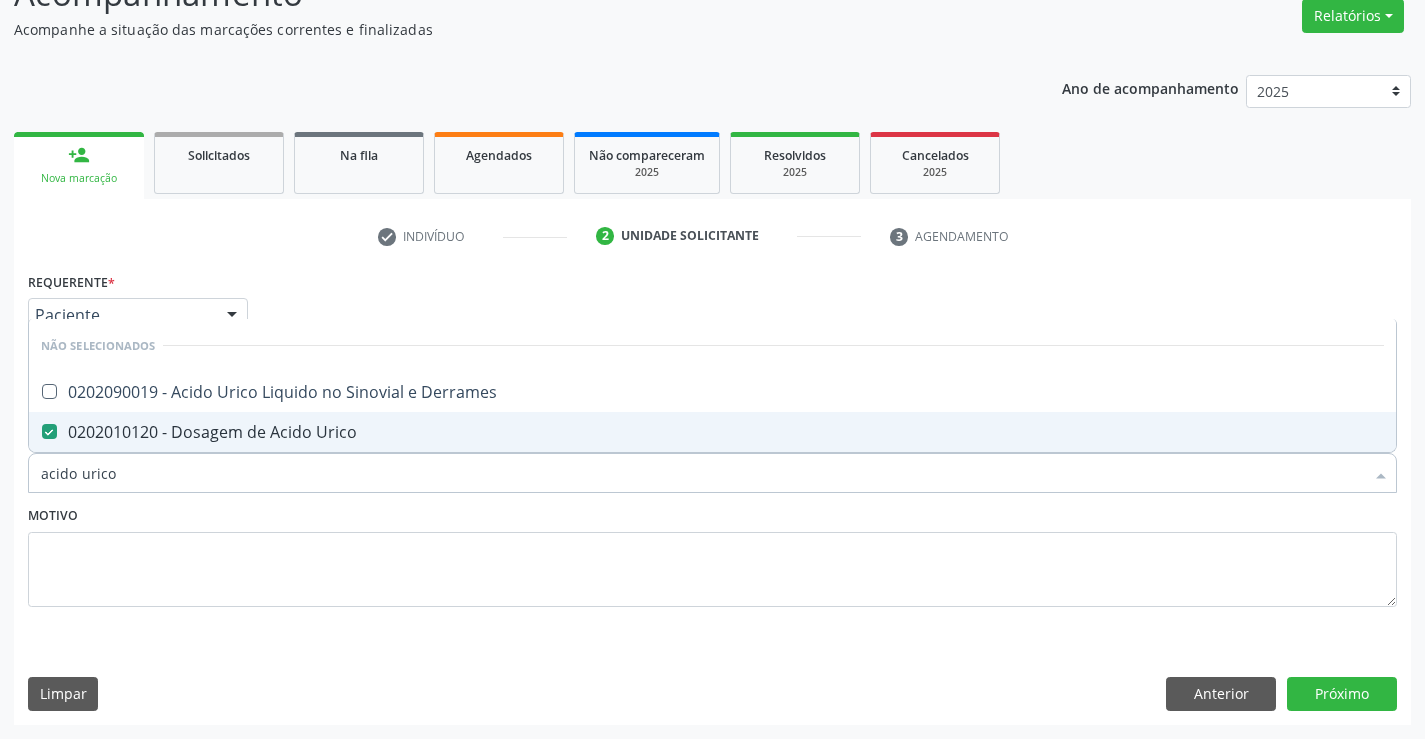 click on "Motivo" at bounding box center [712, 554] 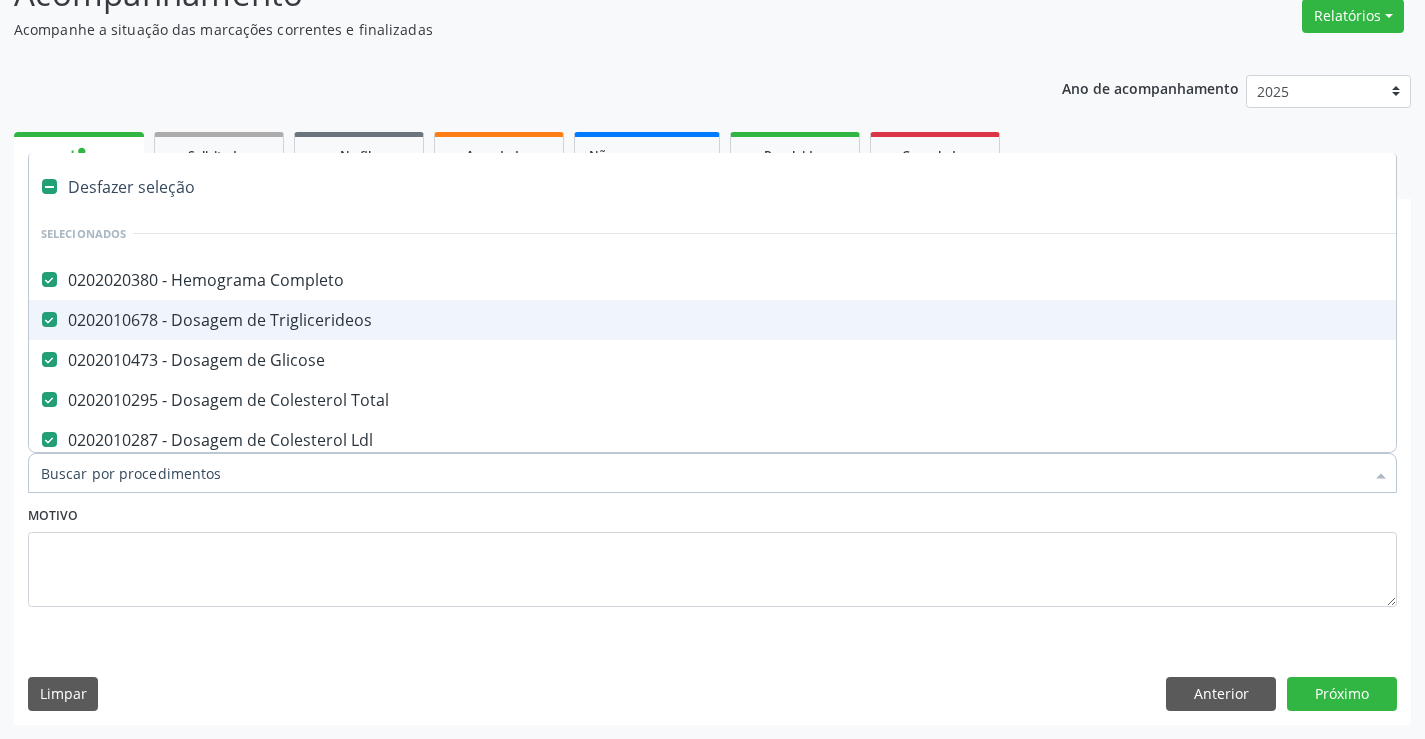 type on "t" 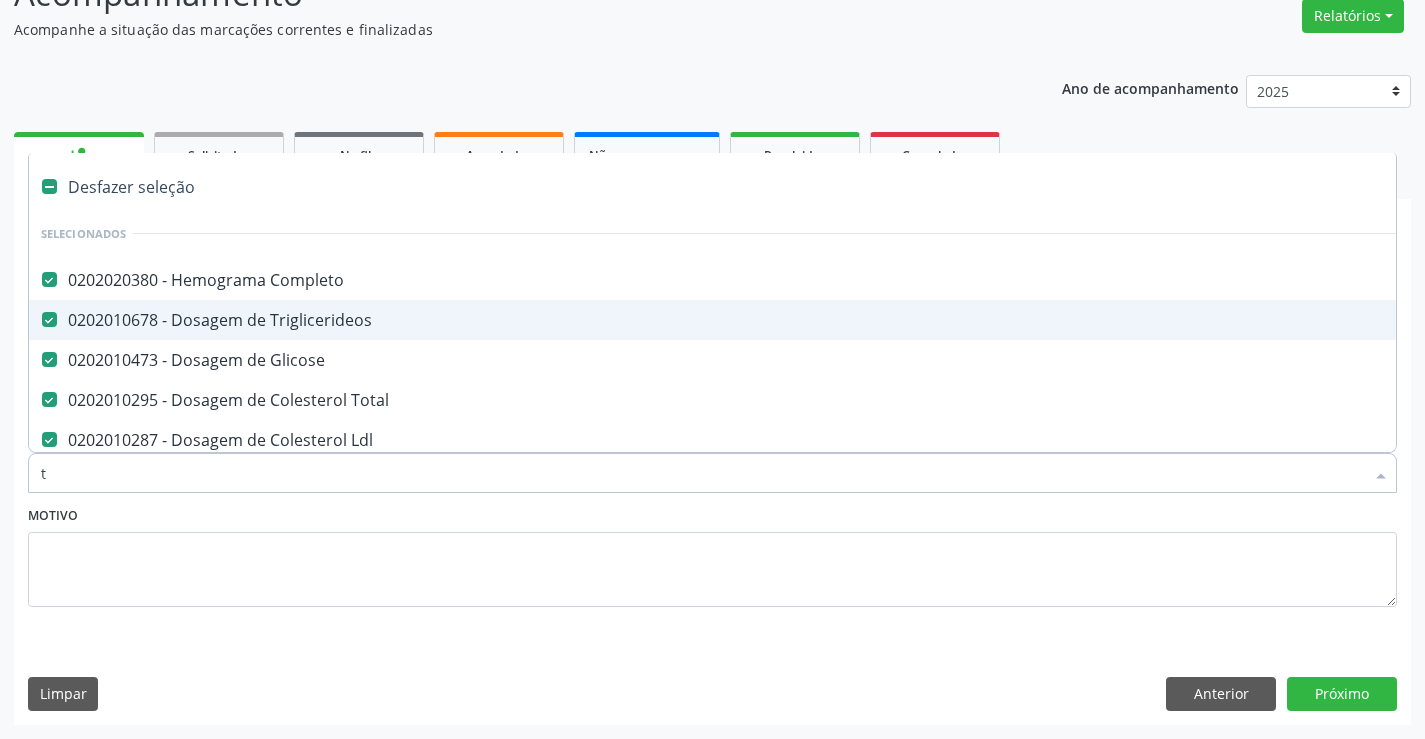 checkbox on "false" 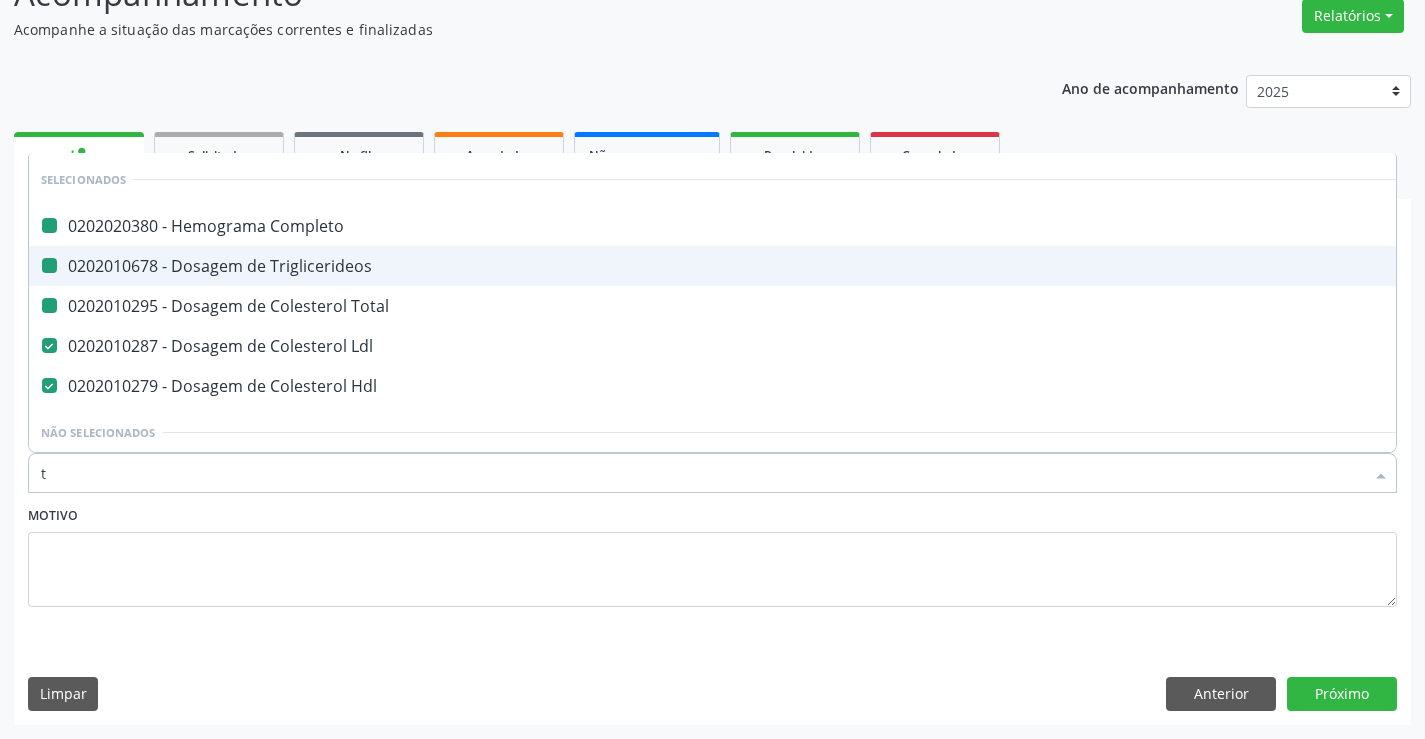 type on "tg" 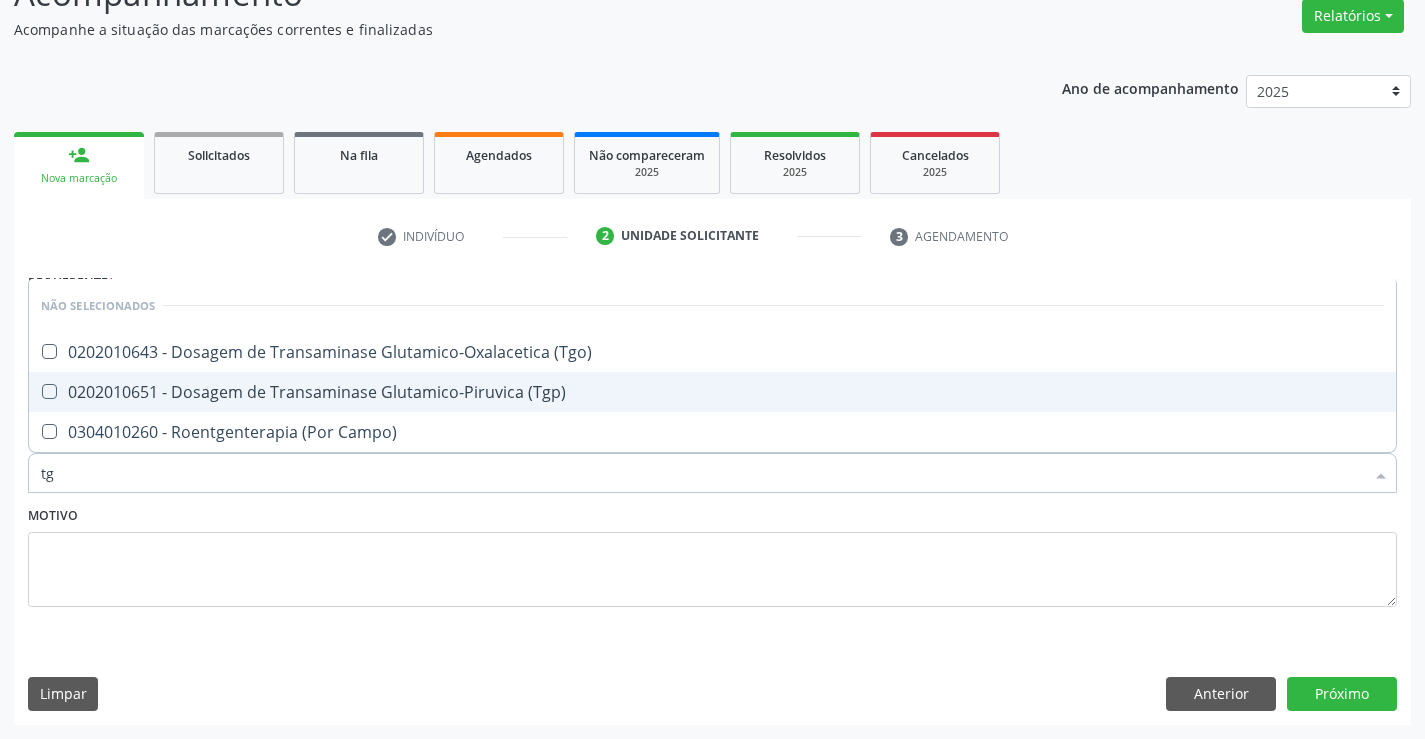 click on "0202010651 - Dosagem de Transaminase Glutamico-Piruvica (Tgp)" at bounding box center [712, 392] 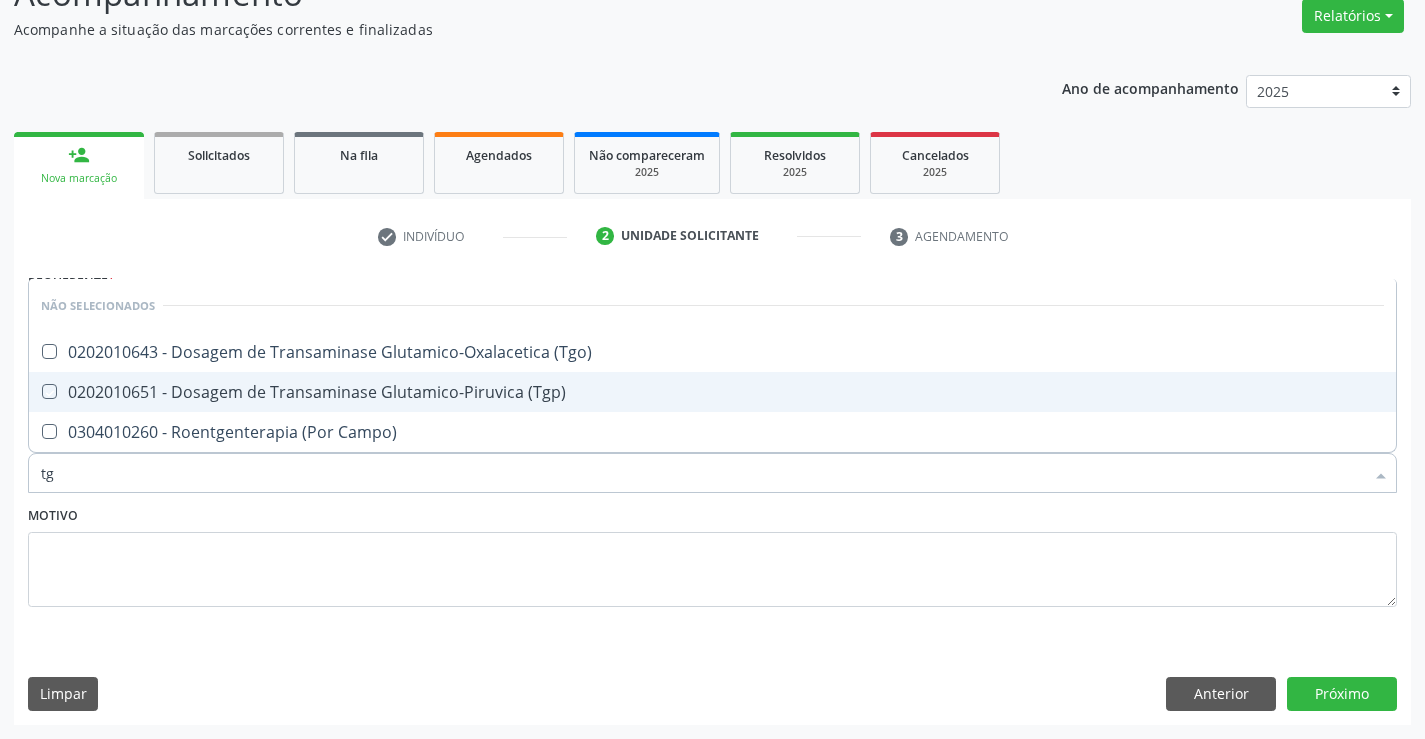 checkbox on "true" 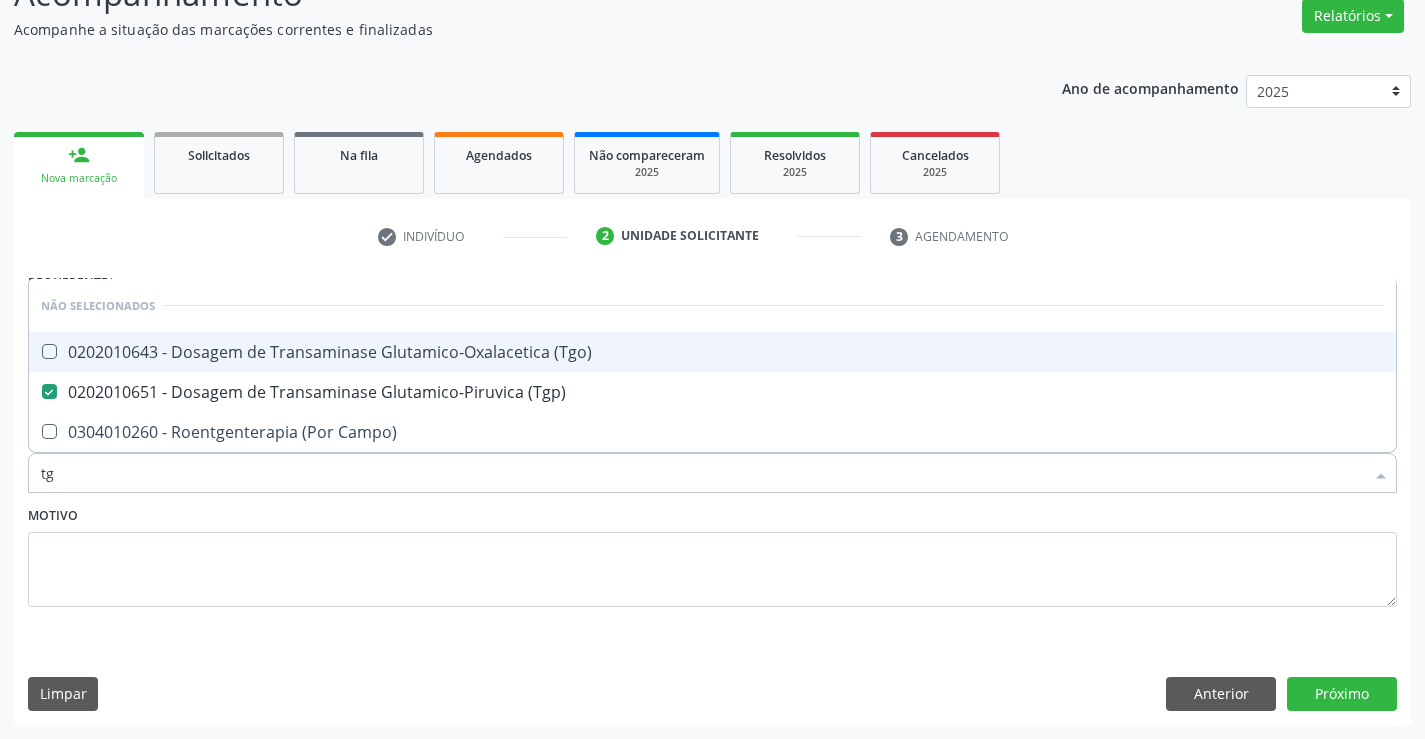 click on "0202010643 - Dosagem de Transaminase Glutamico-Oxalacetica (Tgo)" at bounding box center (712, 352) 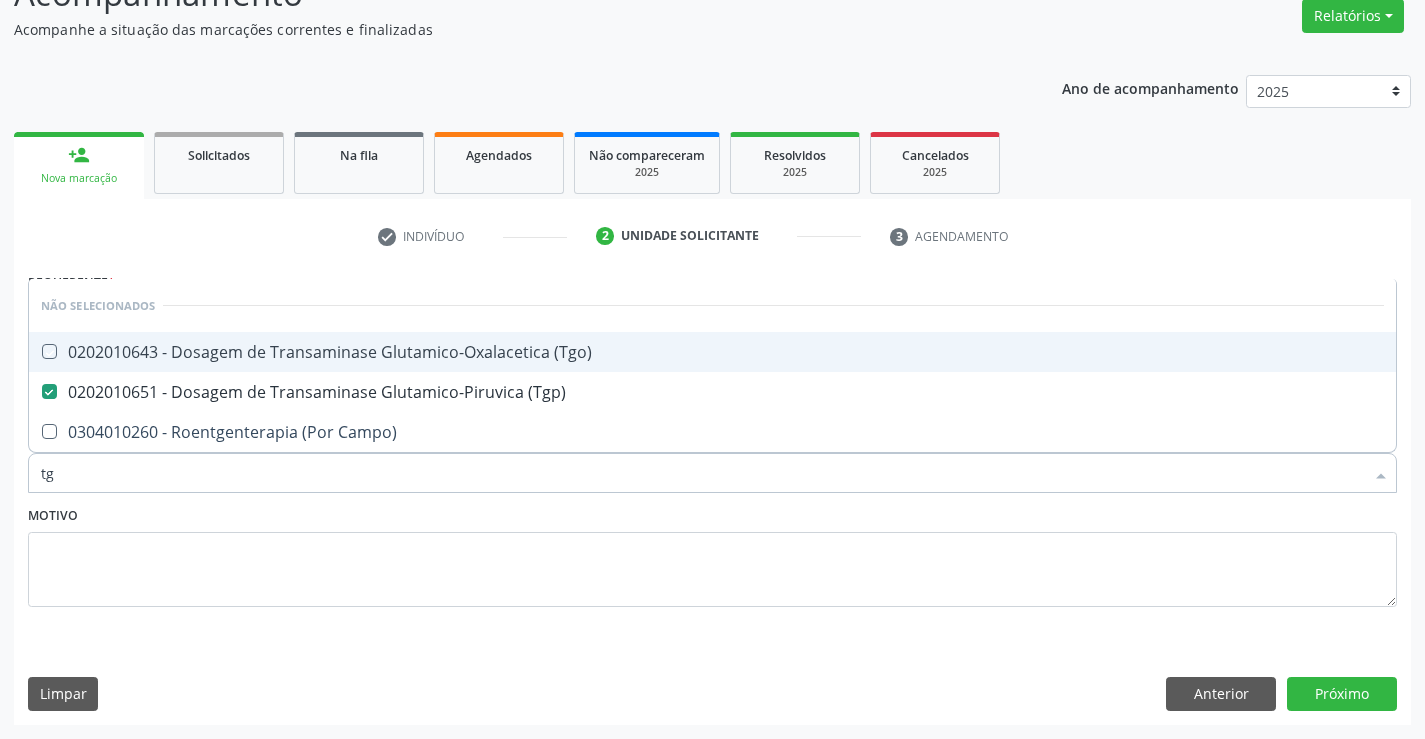 checkbox on "true" 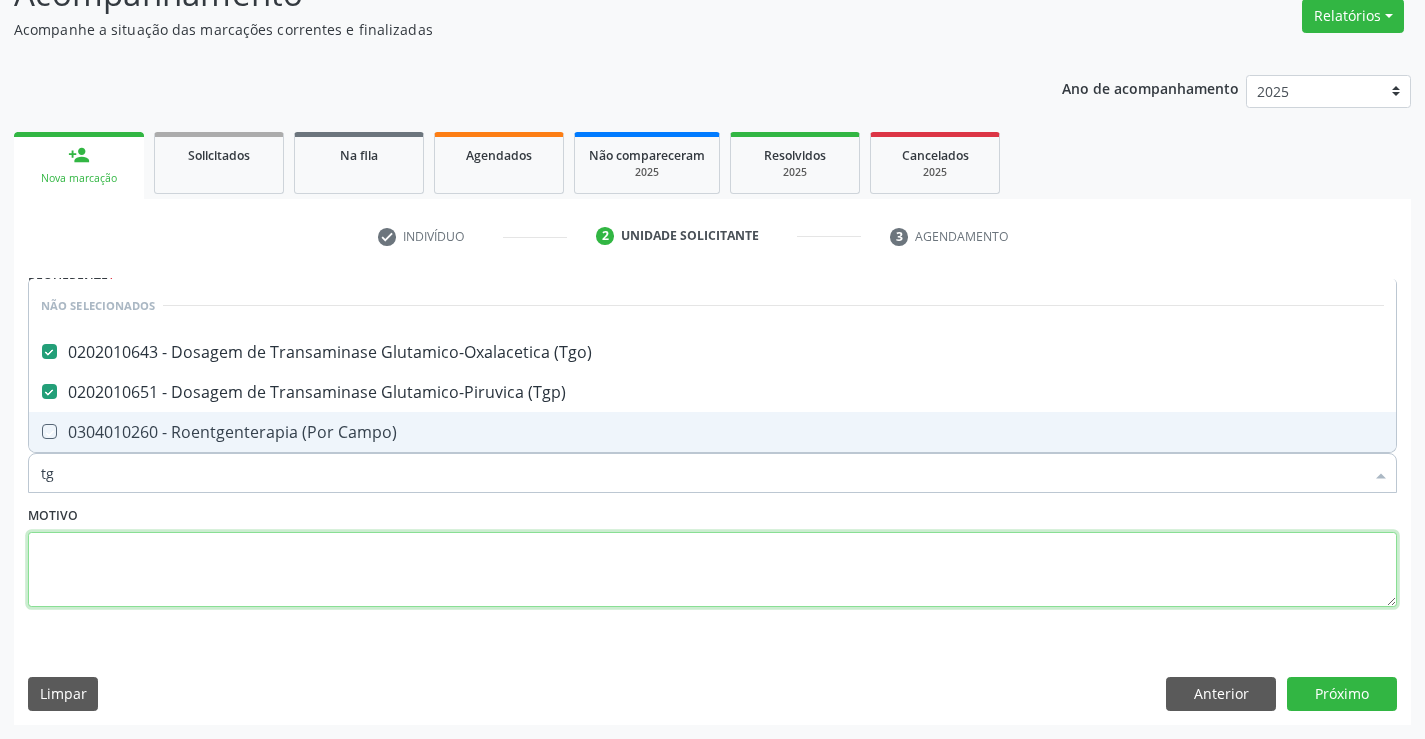 click at bounding box center [712, 570] 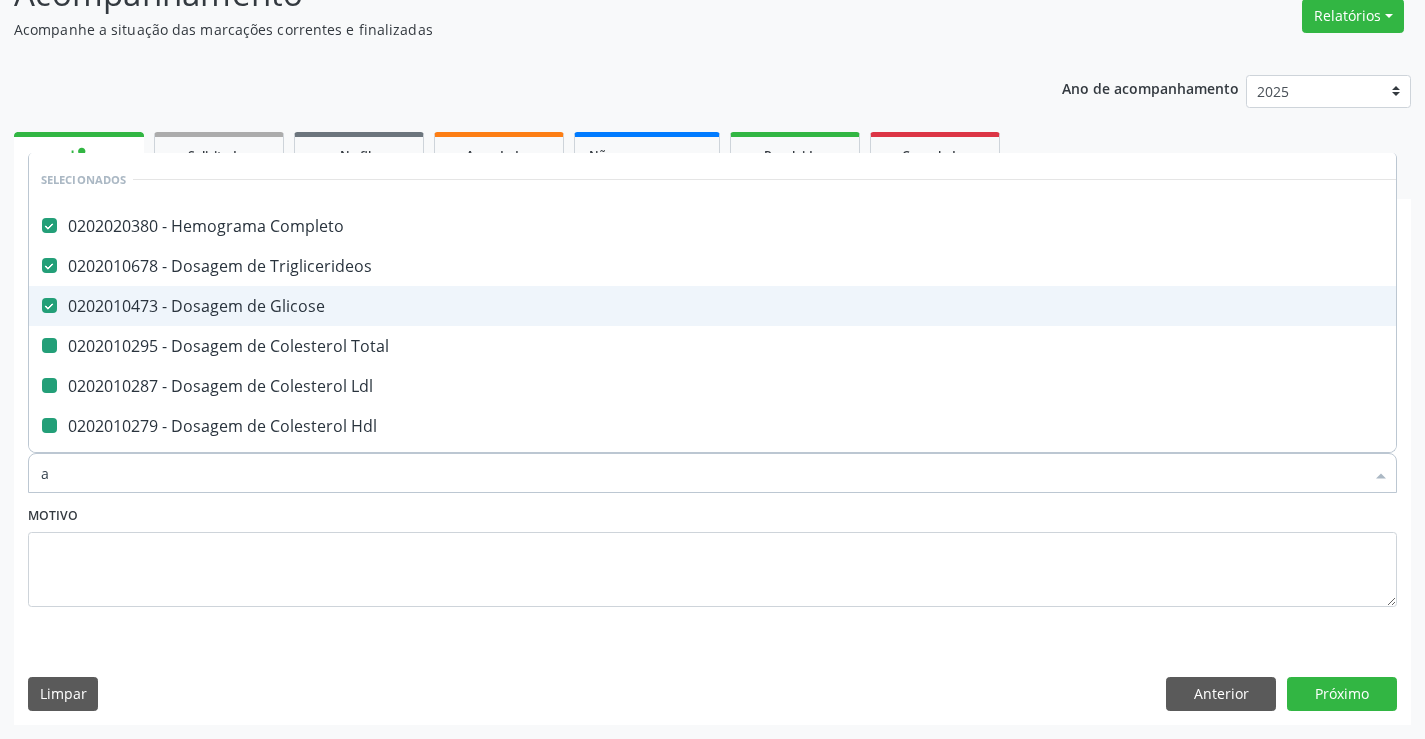 type on "al" 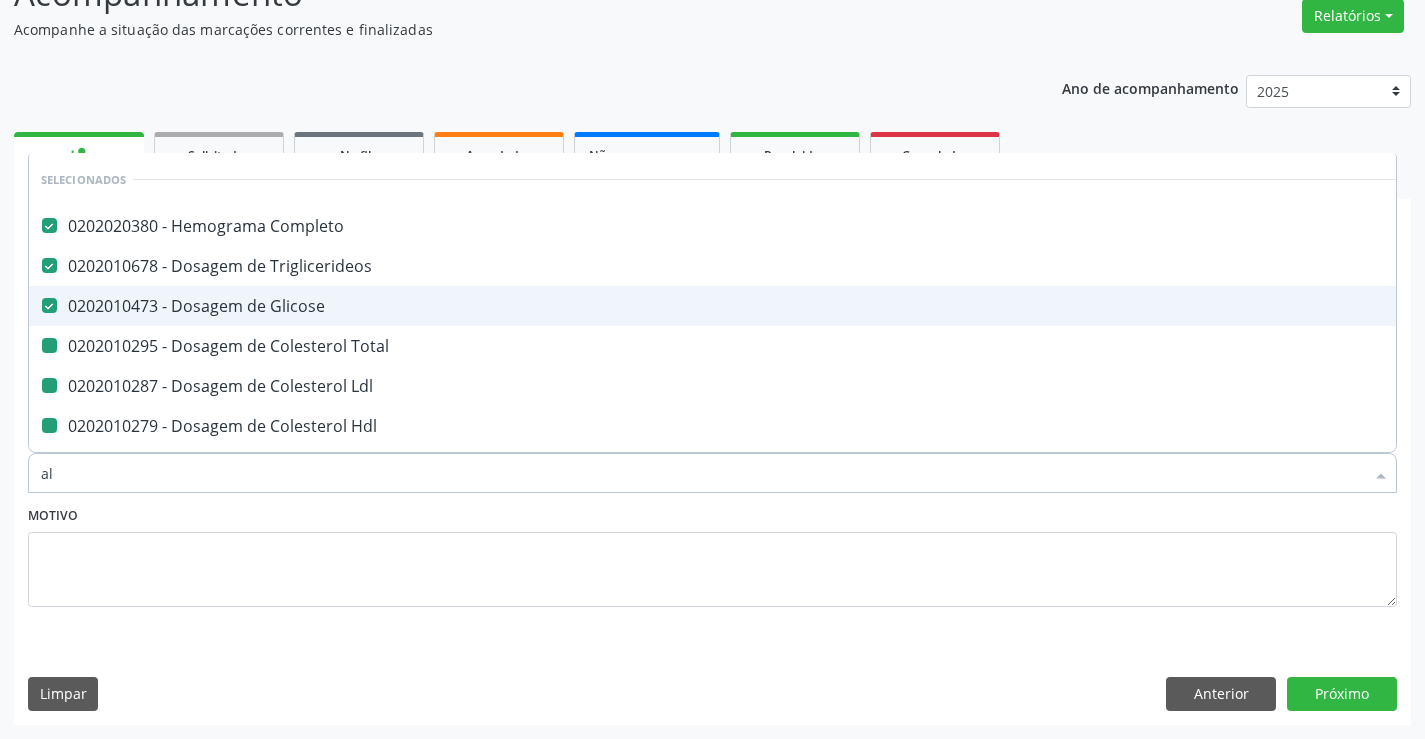 checkbox on "false" 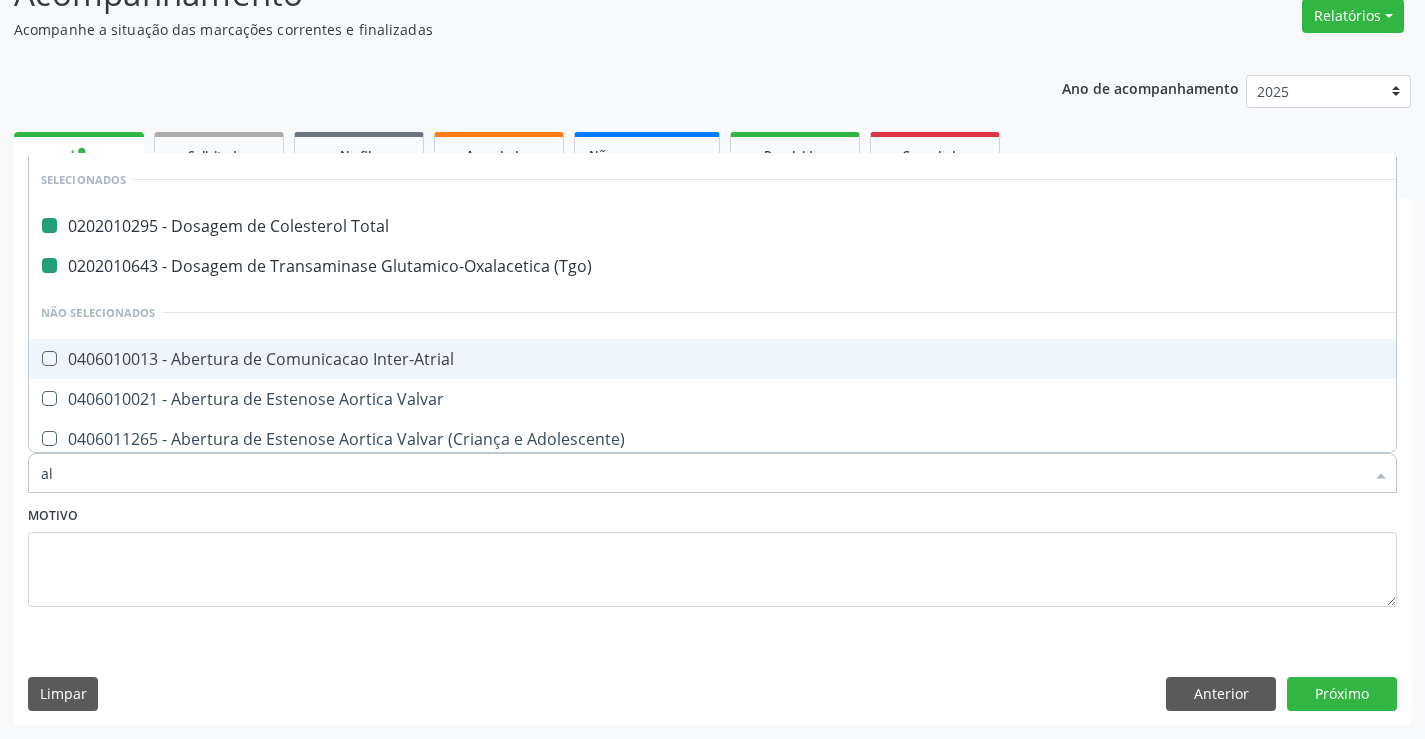 type on "alc" 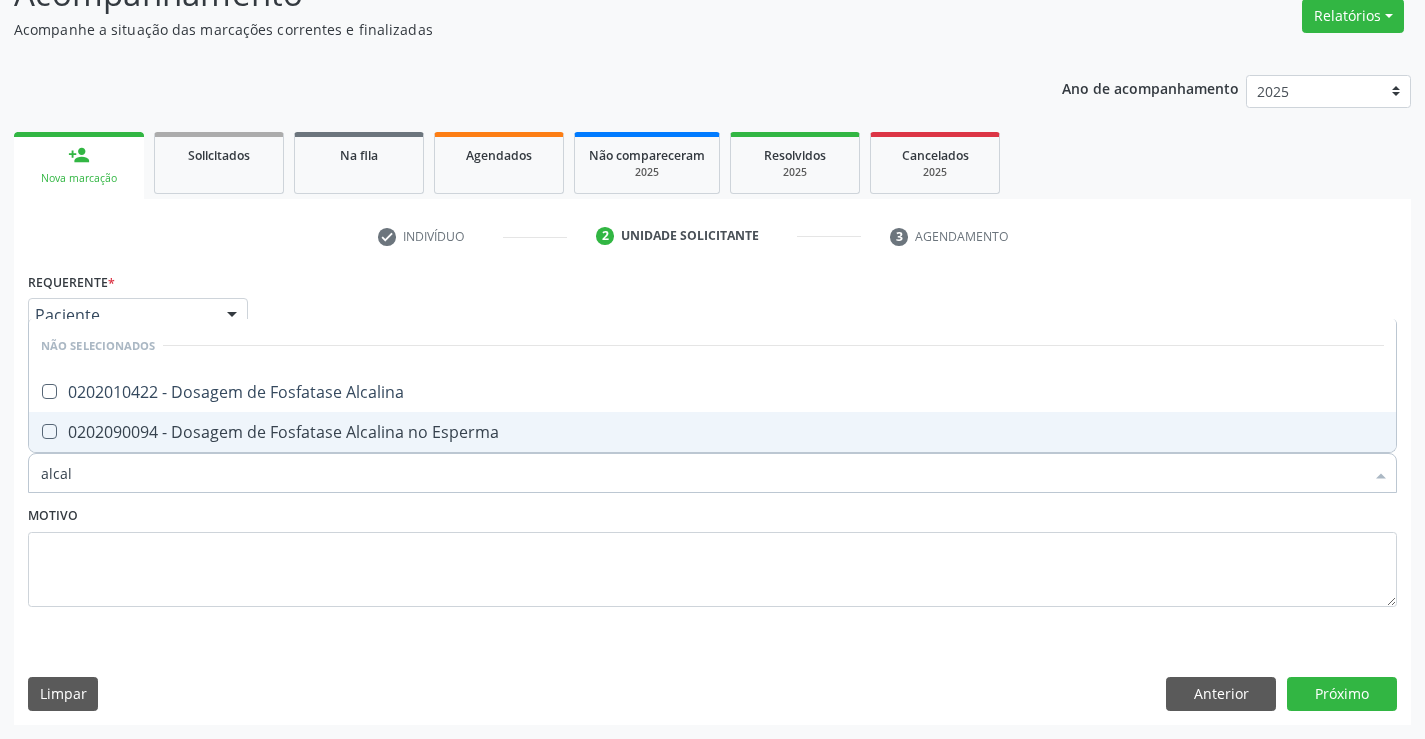 type on "alcali" 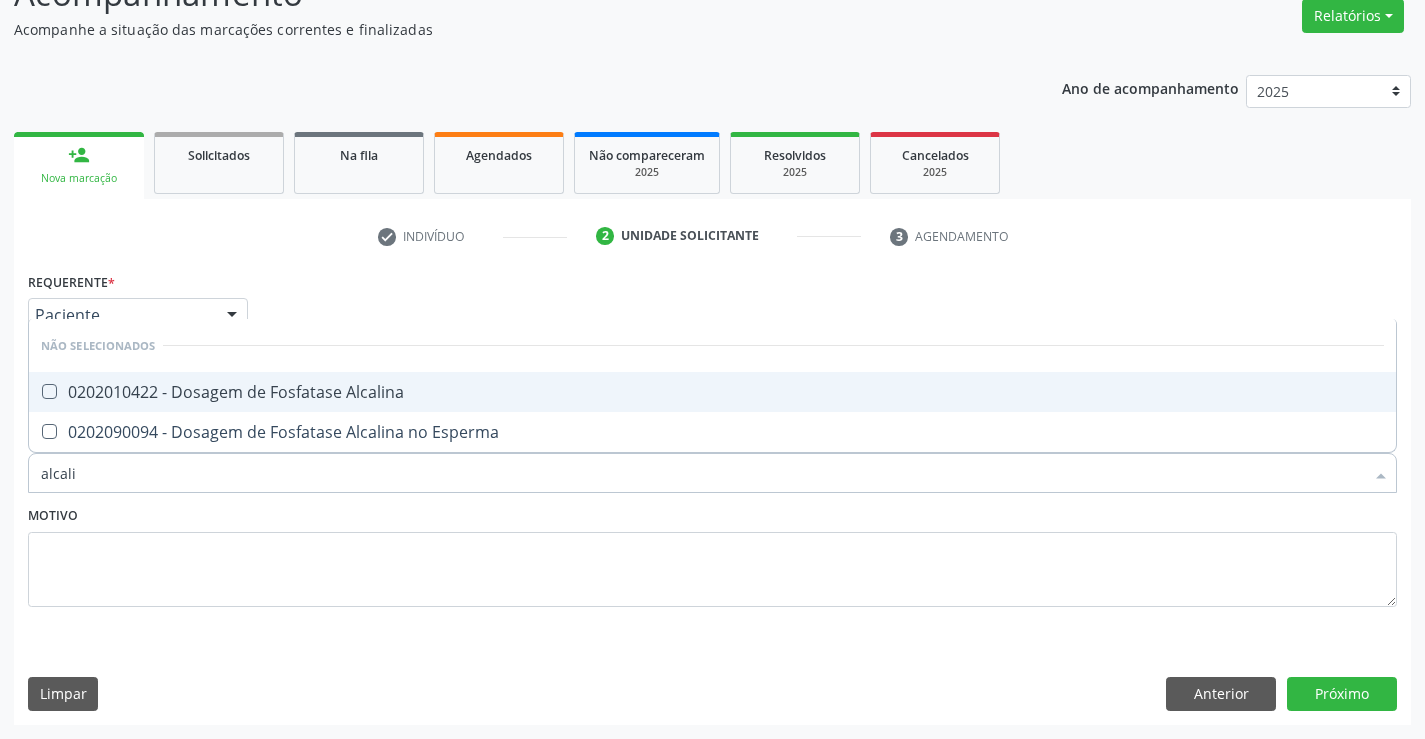 click on "0202010422 - Dosagem de Fosfatase Alcalina" at bounding box center [712, 392] 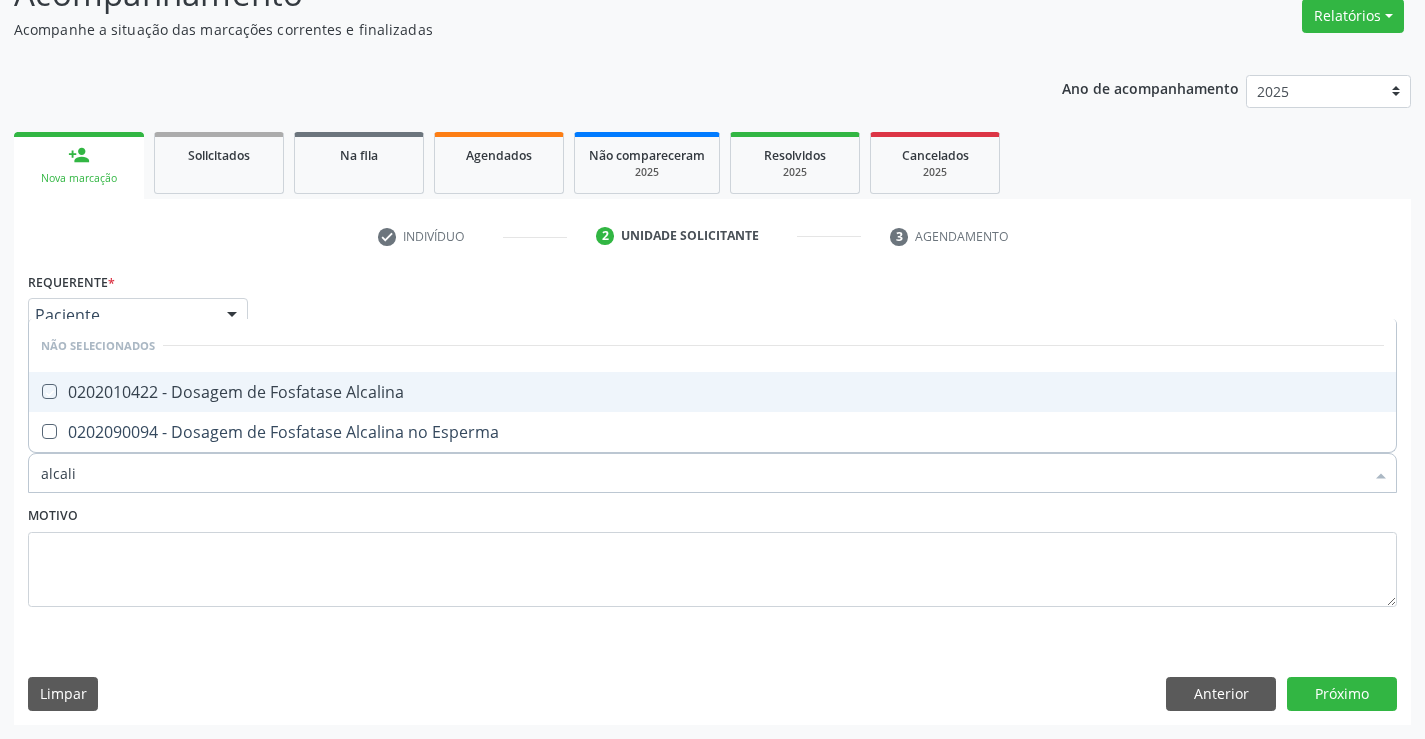 checkbox on "true" 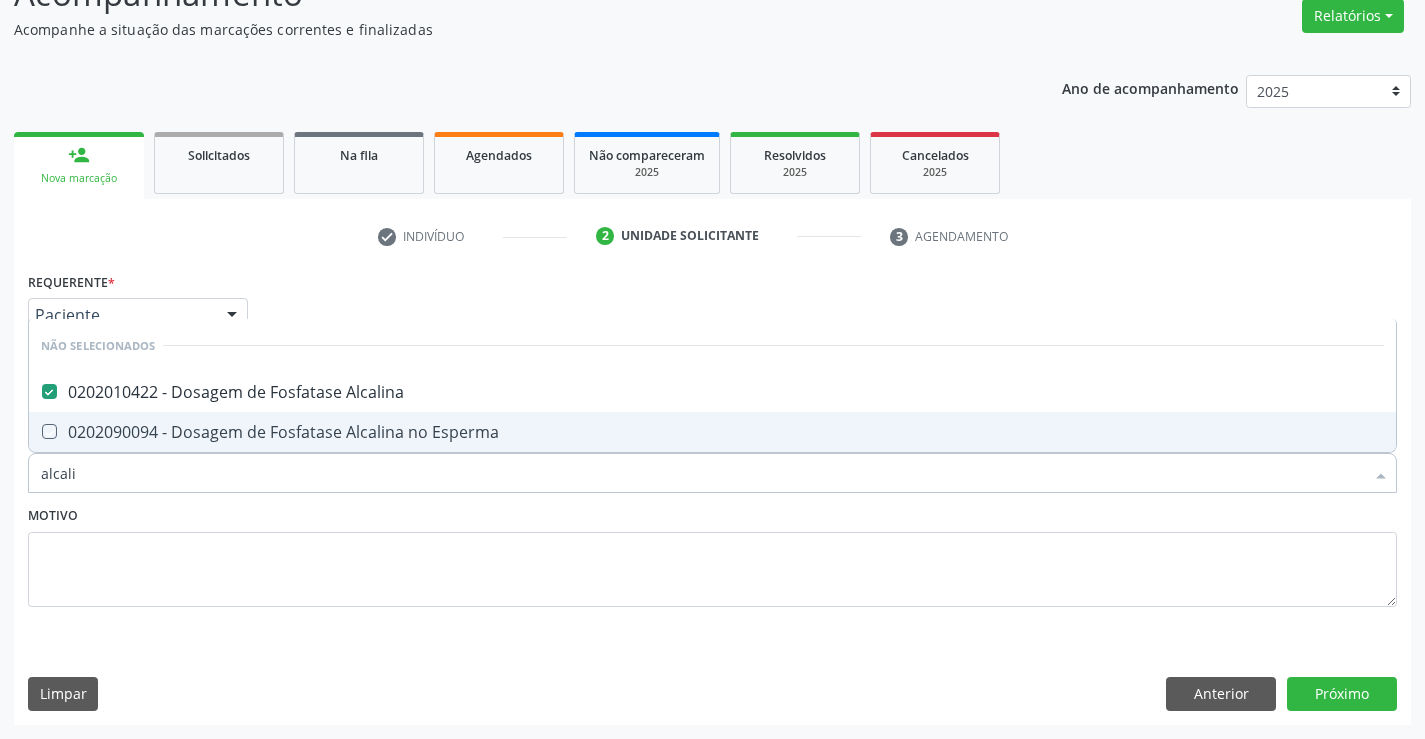 click on "Motivo" at bounding box center (712, 554) 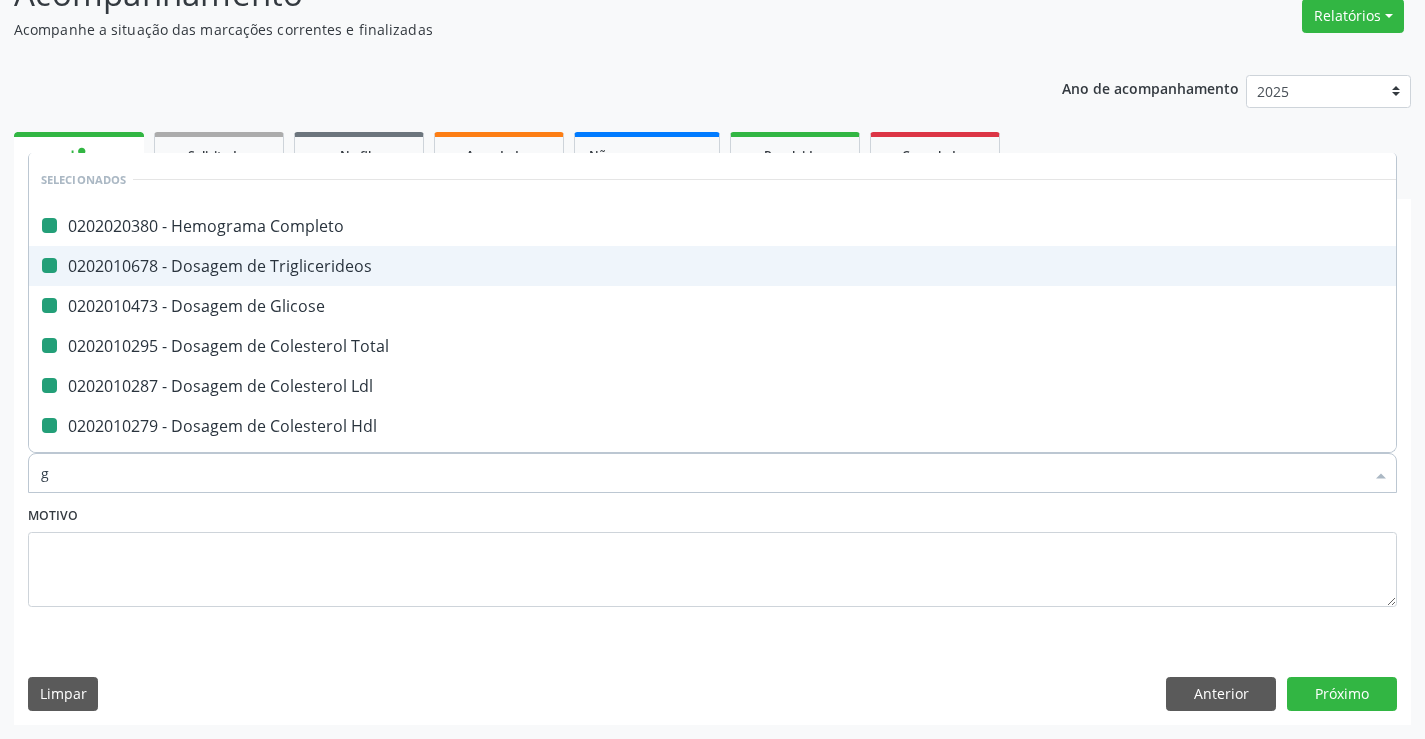 type on "ga" 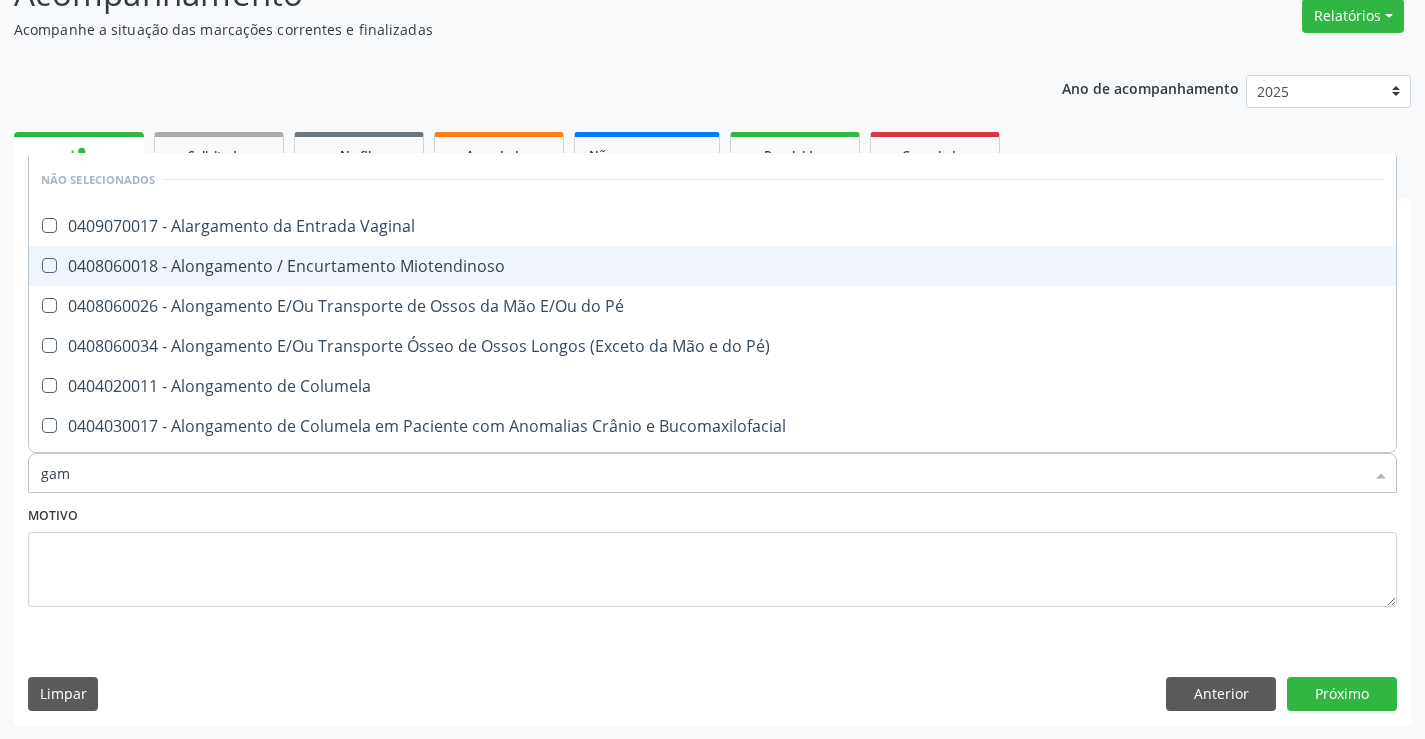 type on "gama" 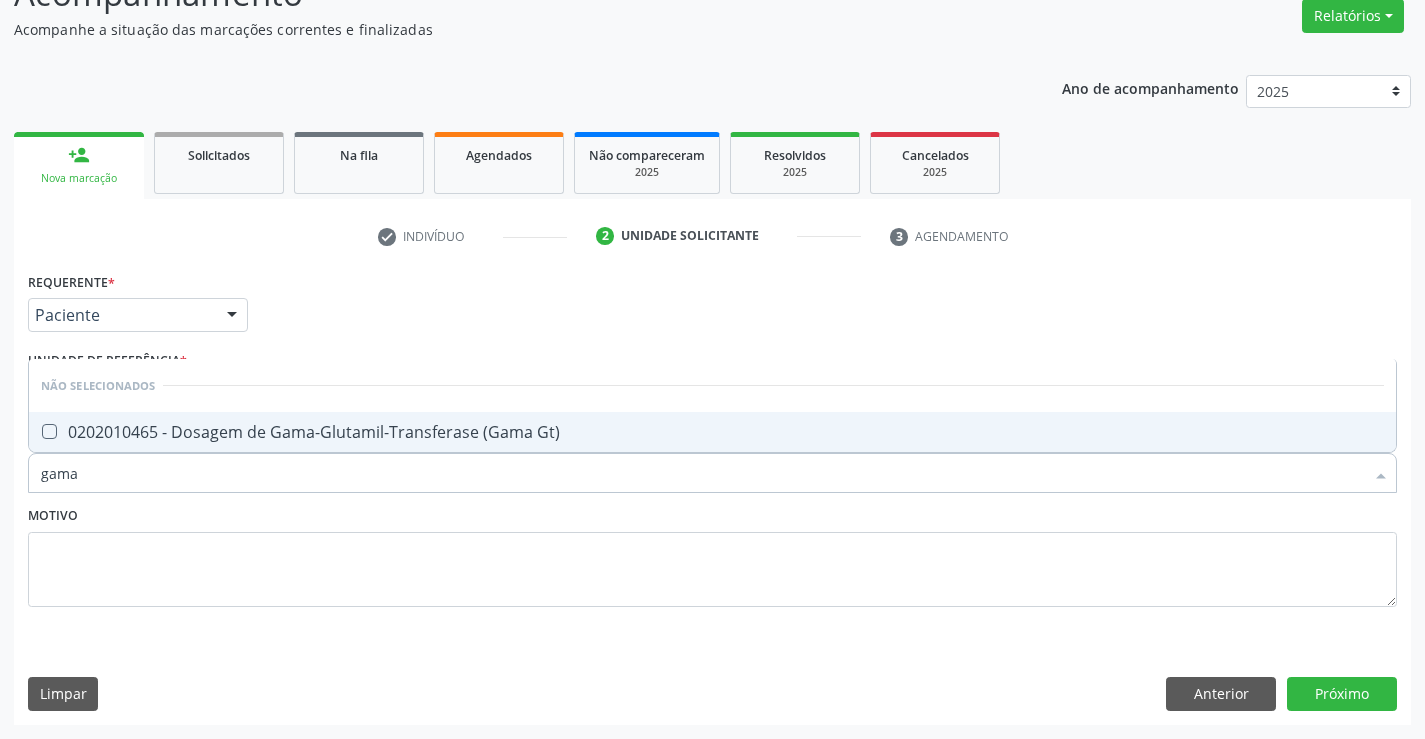click on "0202010465 - Dosagem de Gama-Glutamil-Transferase (Gama Gt)" at bounding box center (712, 432) 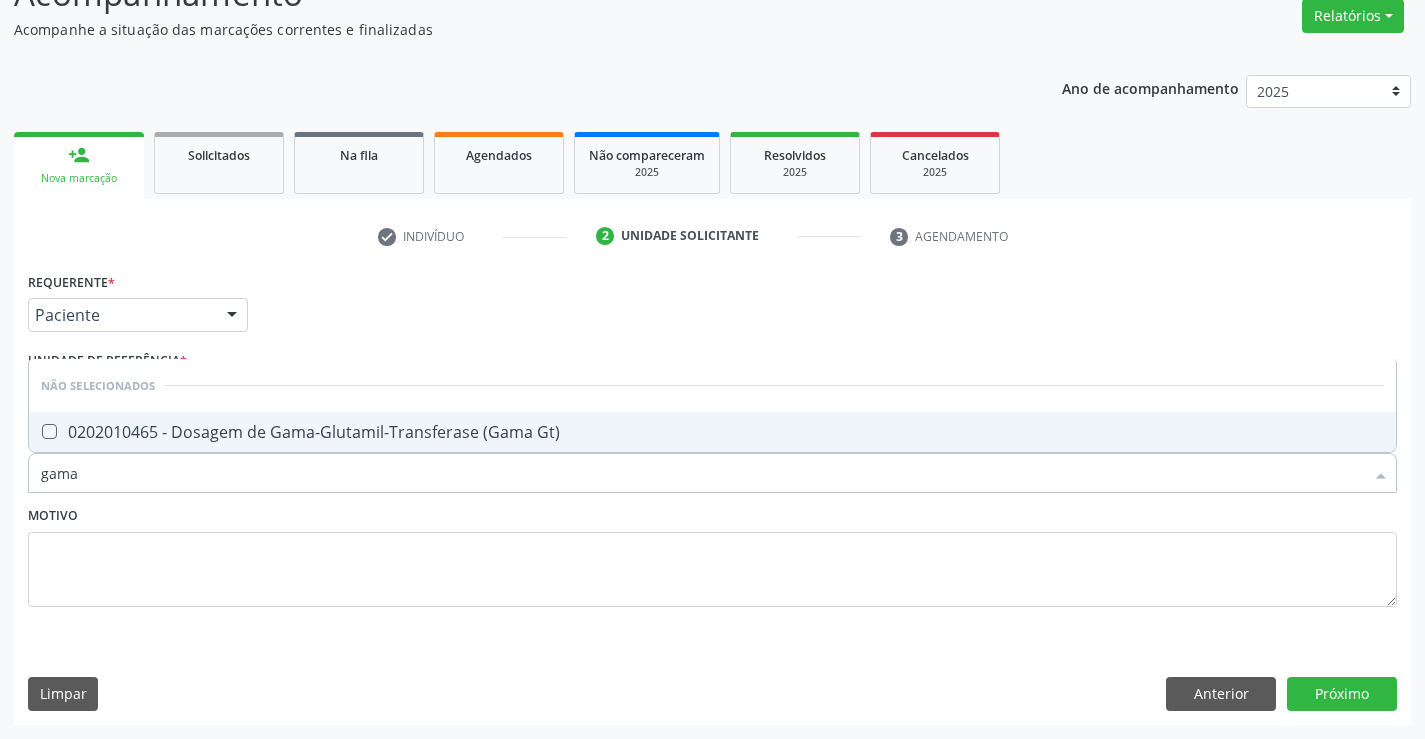checkbox on "true" 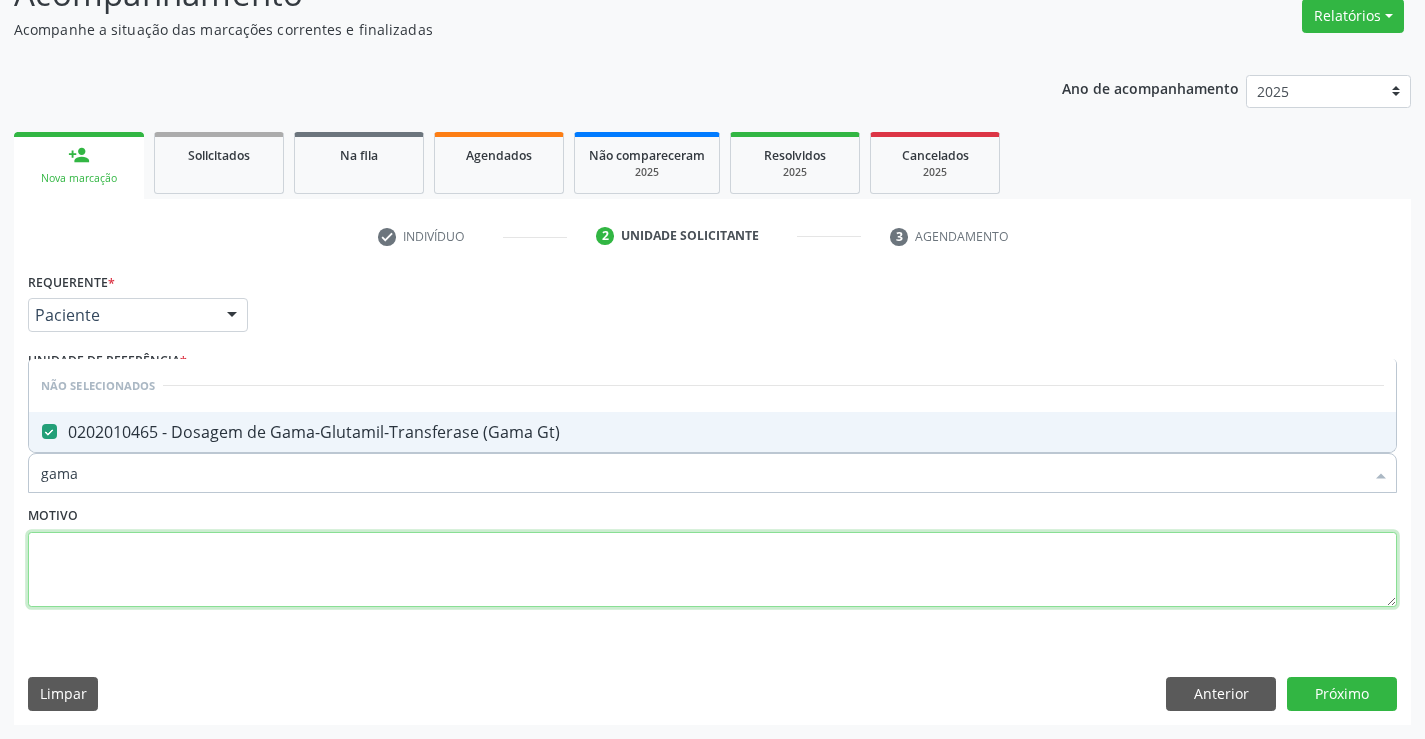 click at bounding box center (712, 570) 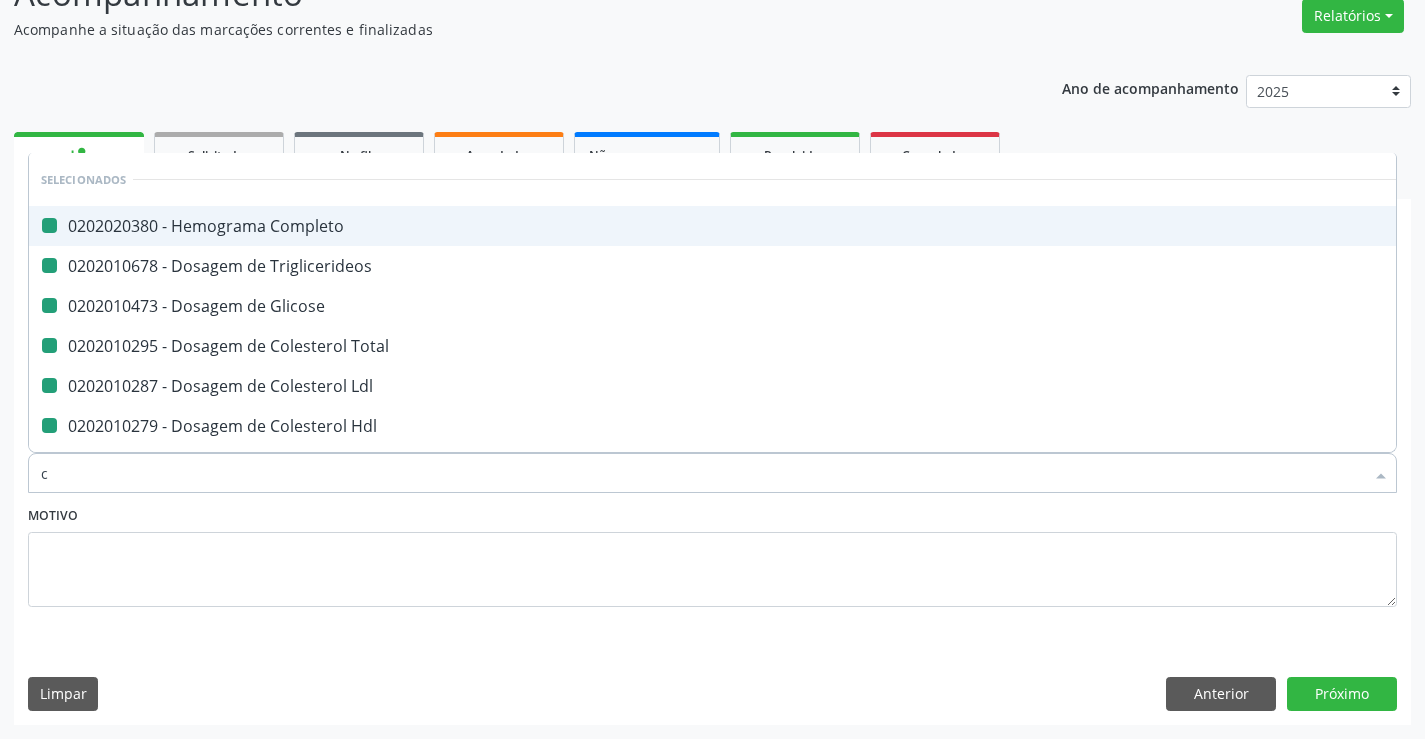 type on "cr" 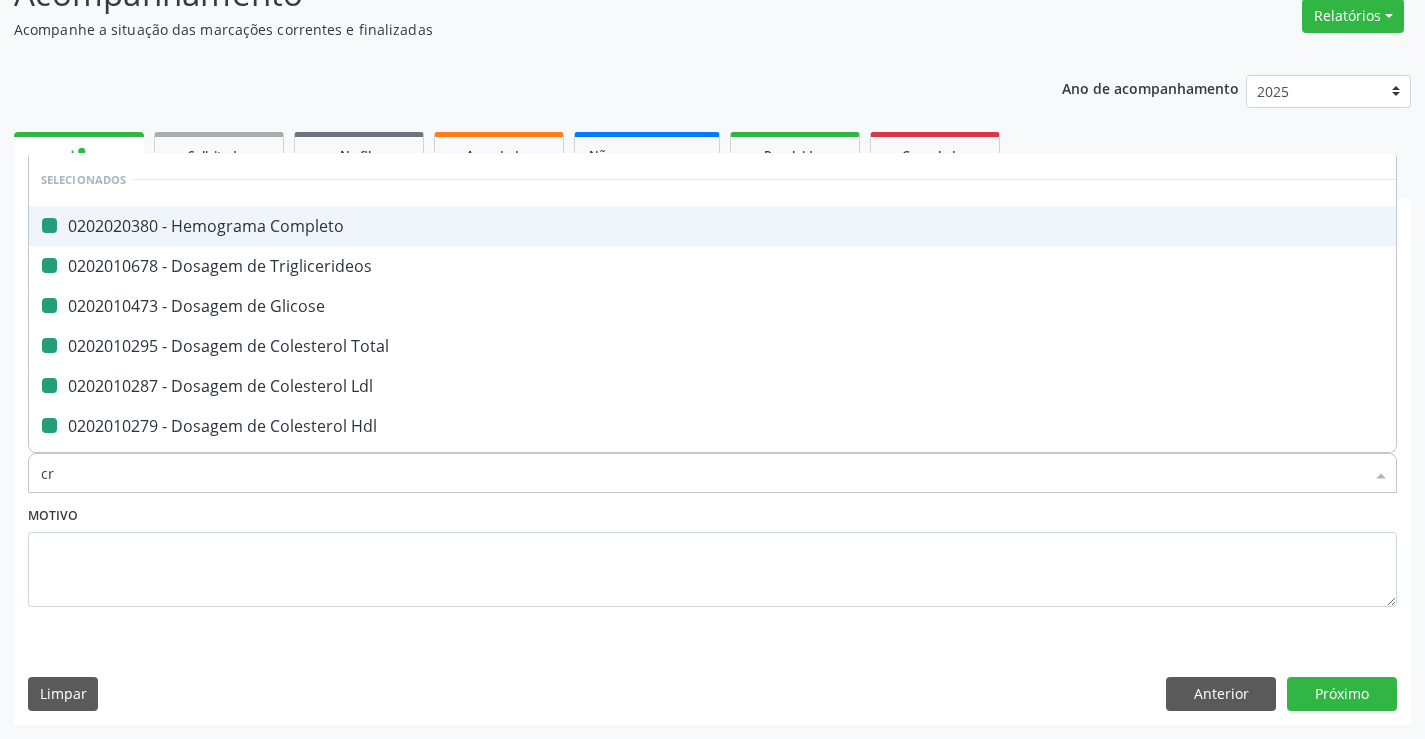 checkbox on "false" 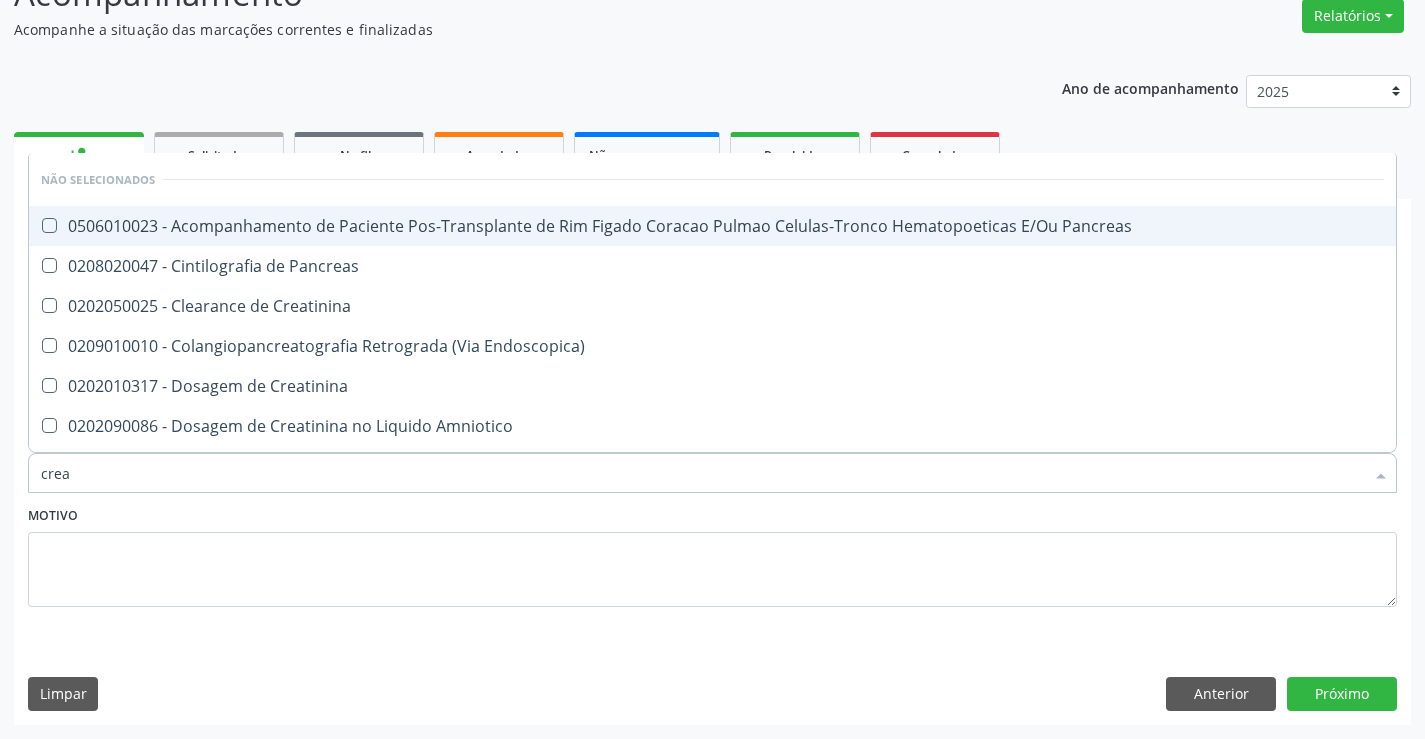 type on "creat" 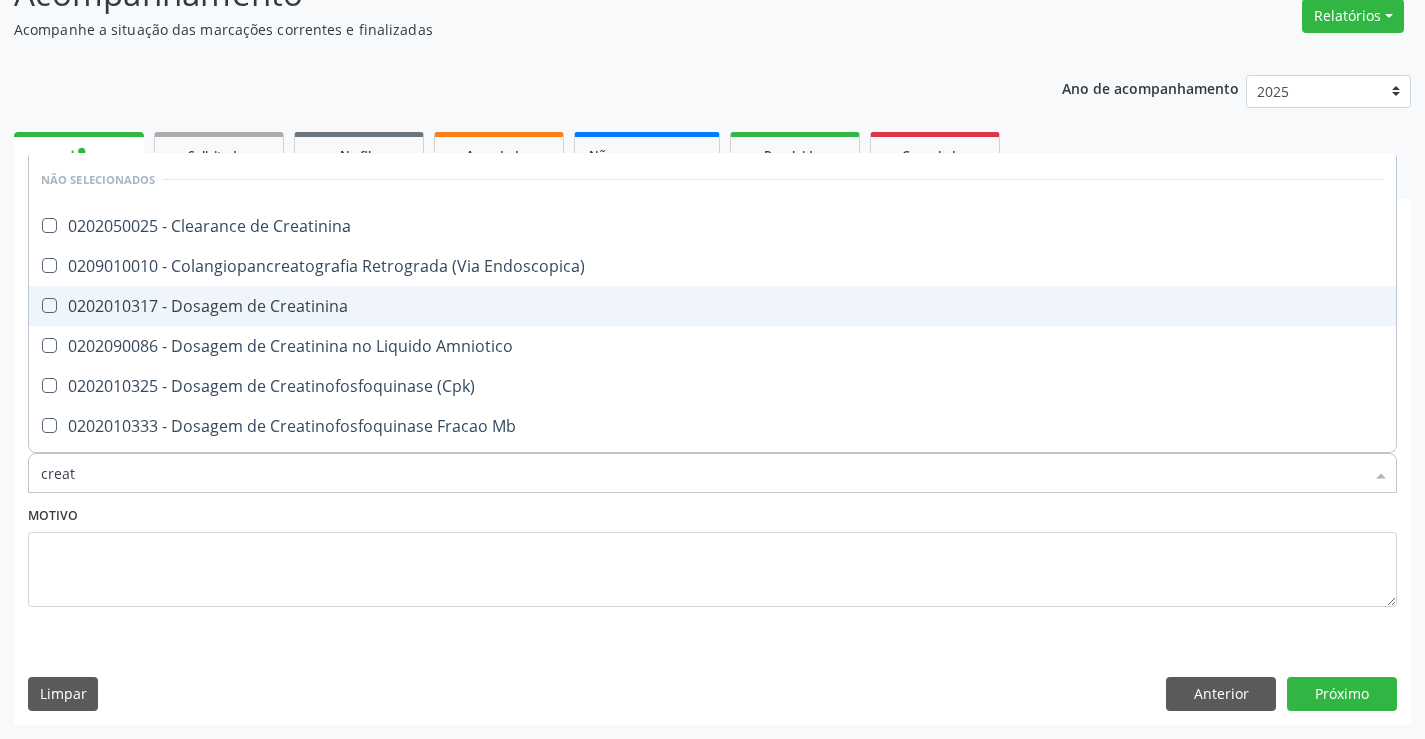 click on "0202010317 - Dosagem de Creatinina" at bounding box center (712, 306) 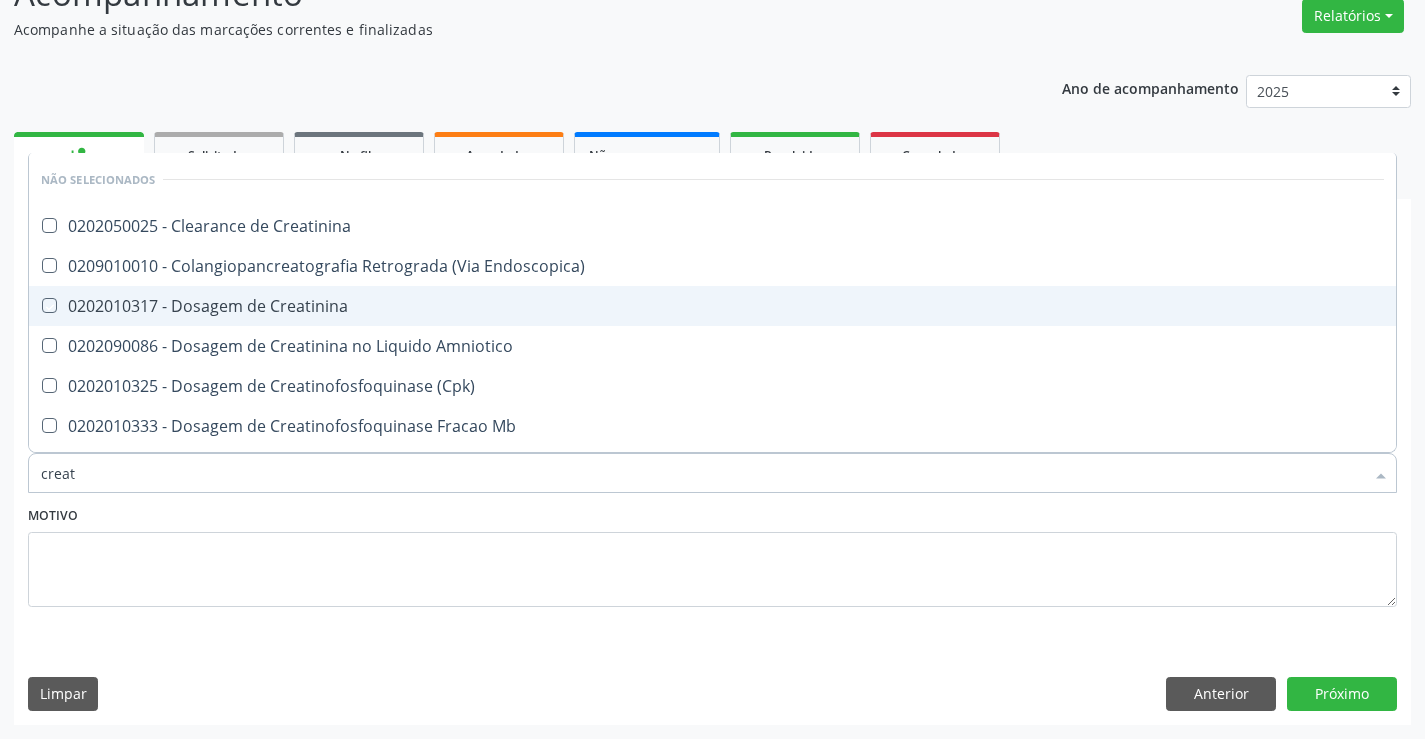 checkbox on "true" 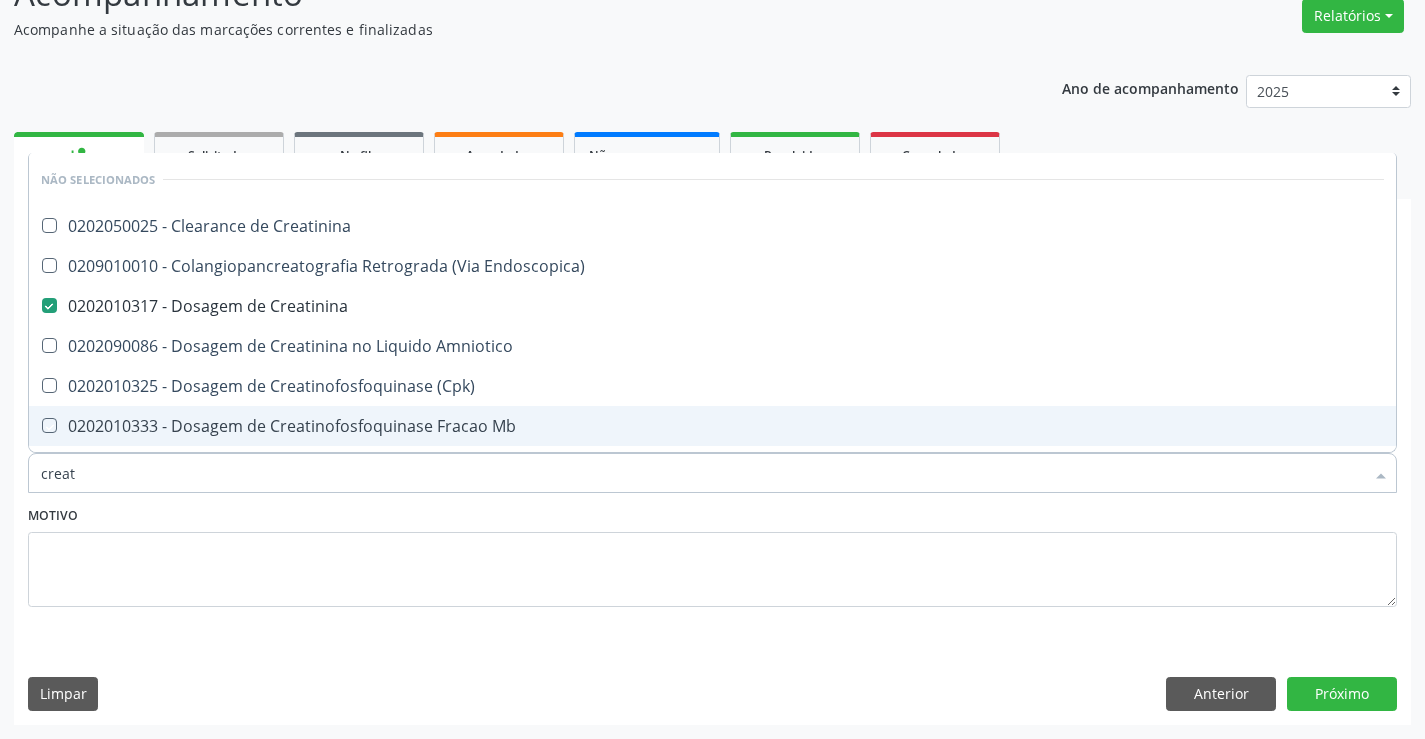 click on "Motivo" at bounding box center [712, 554] 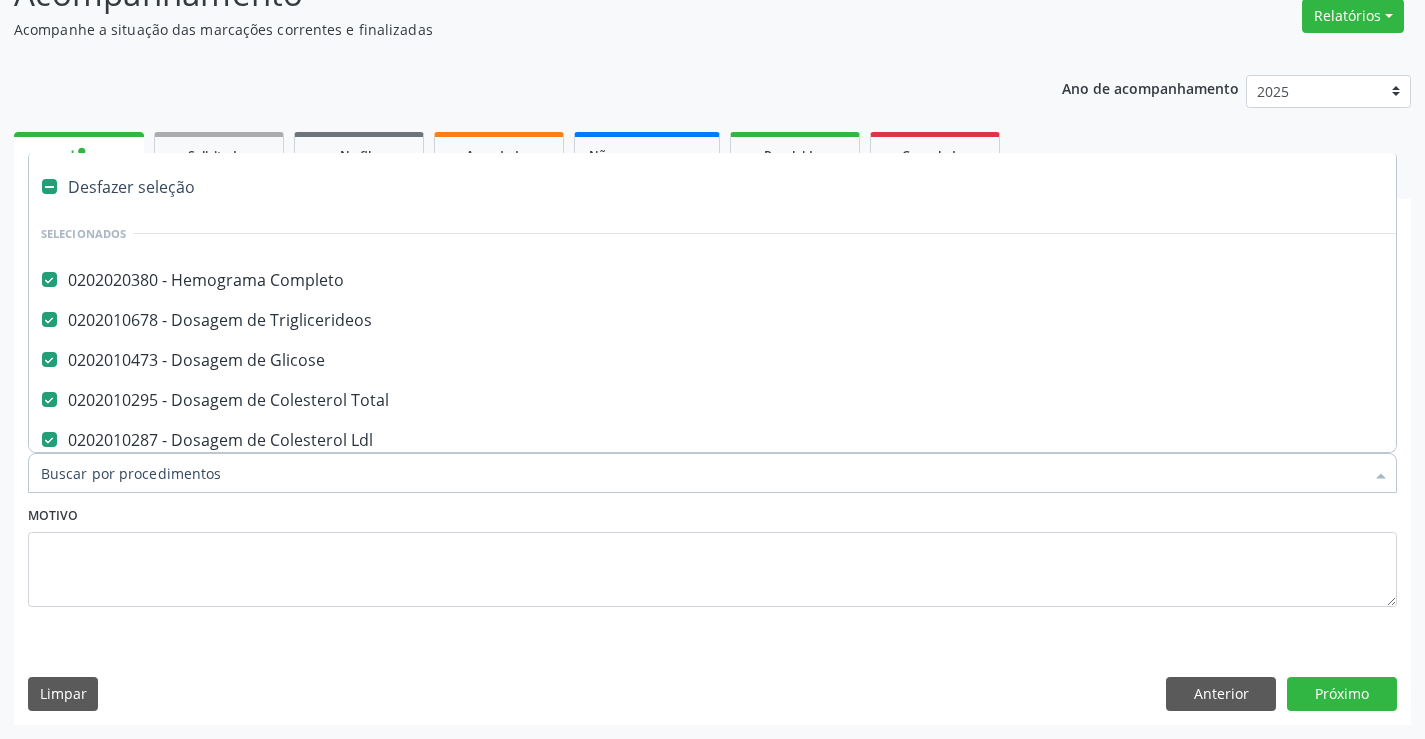 type on "u" 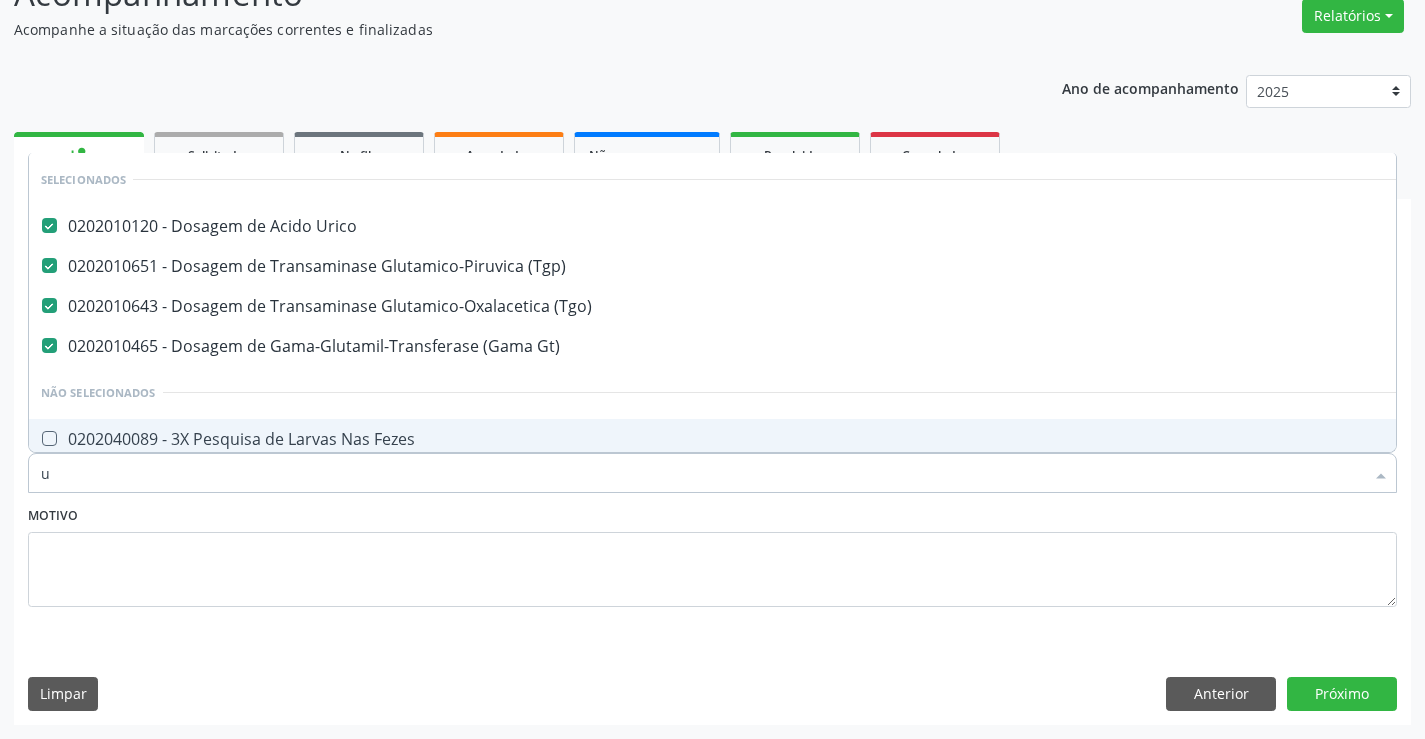 checkbox on "false" 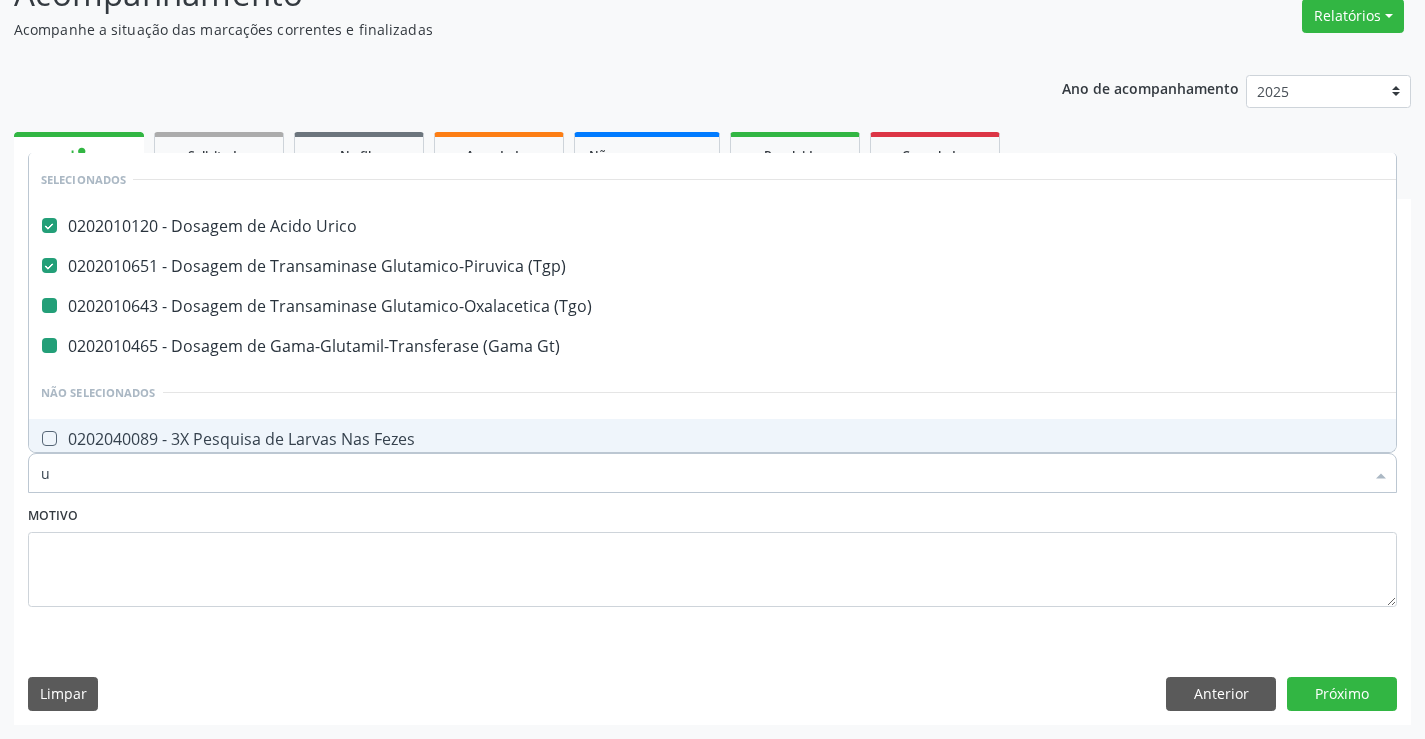 type on "ur" 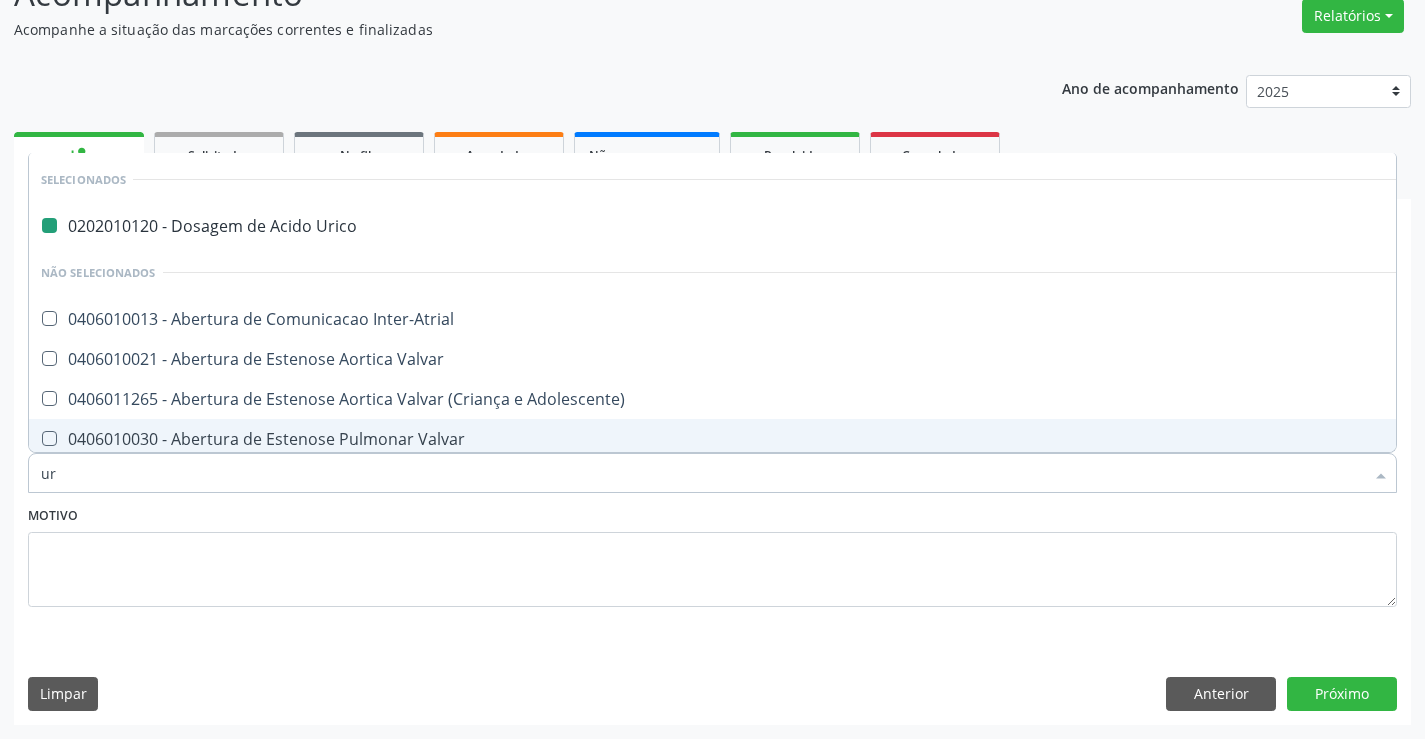 type on "ure" 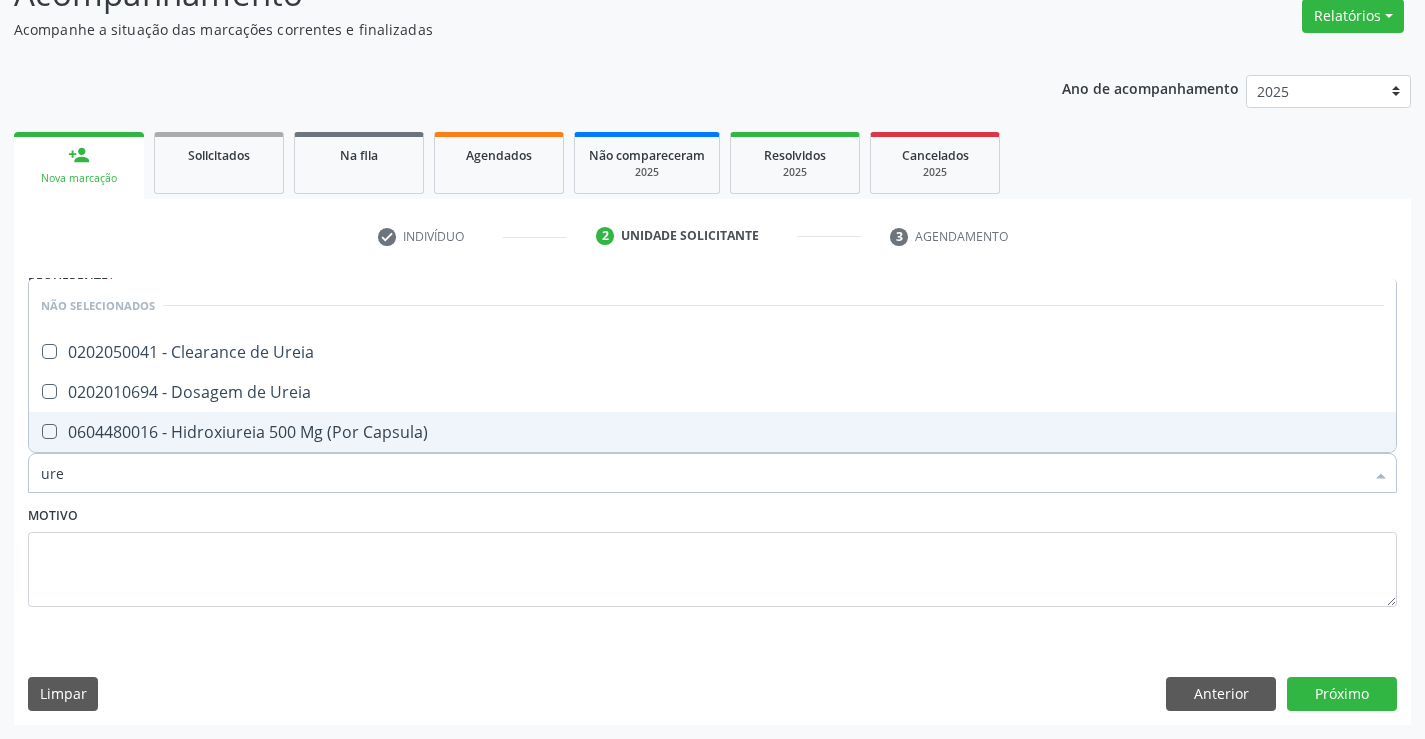 type on "urei" 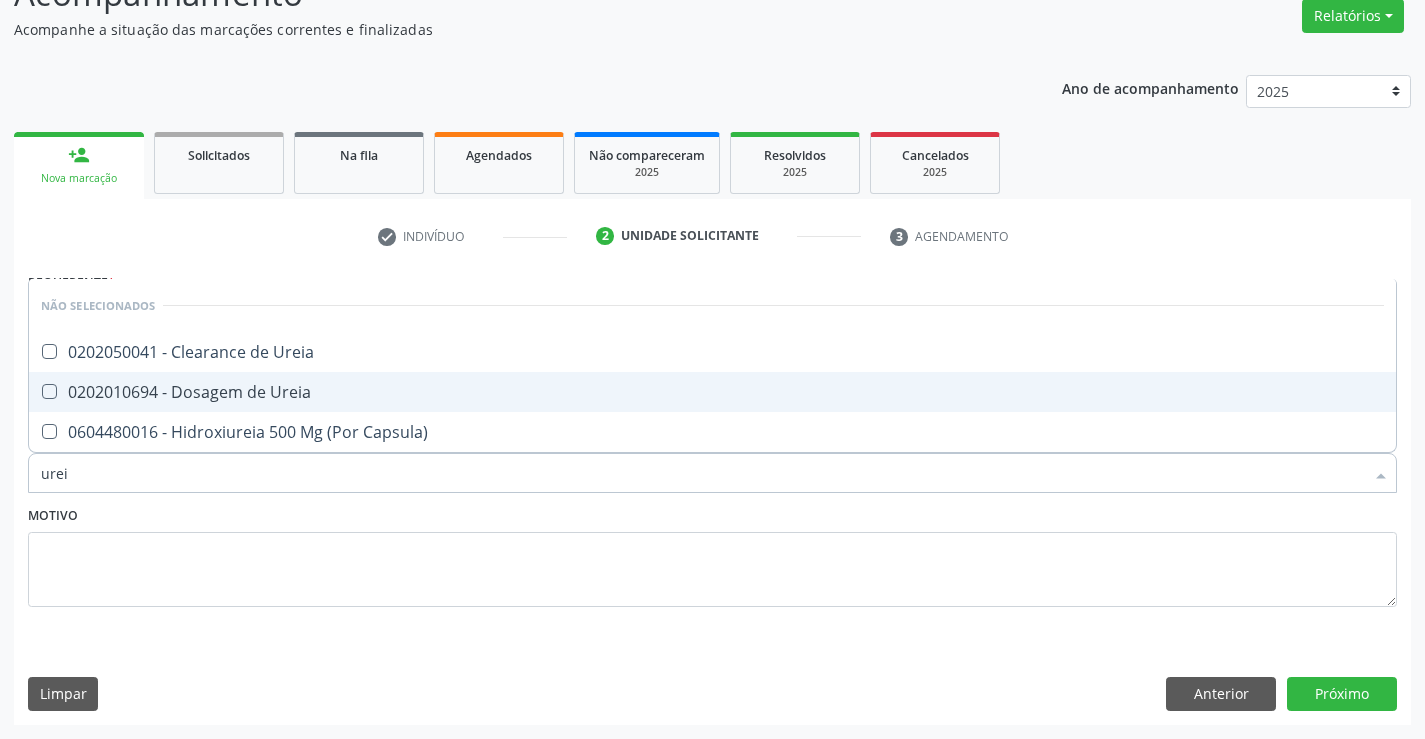 click on "0202010694 - Dosagem de Ureia" at bounding box center [712, 392] 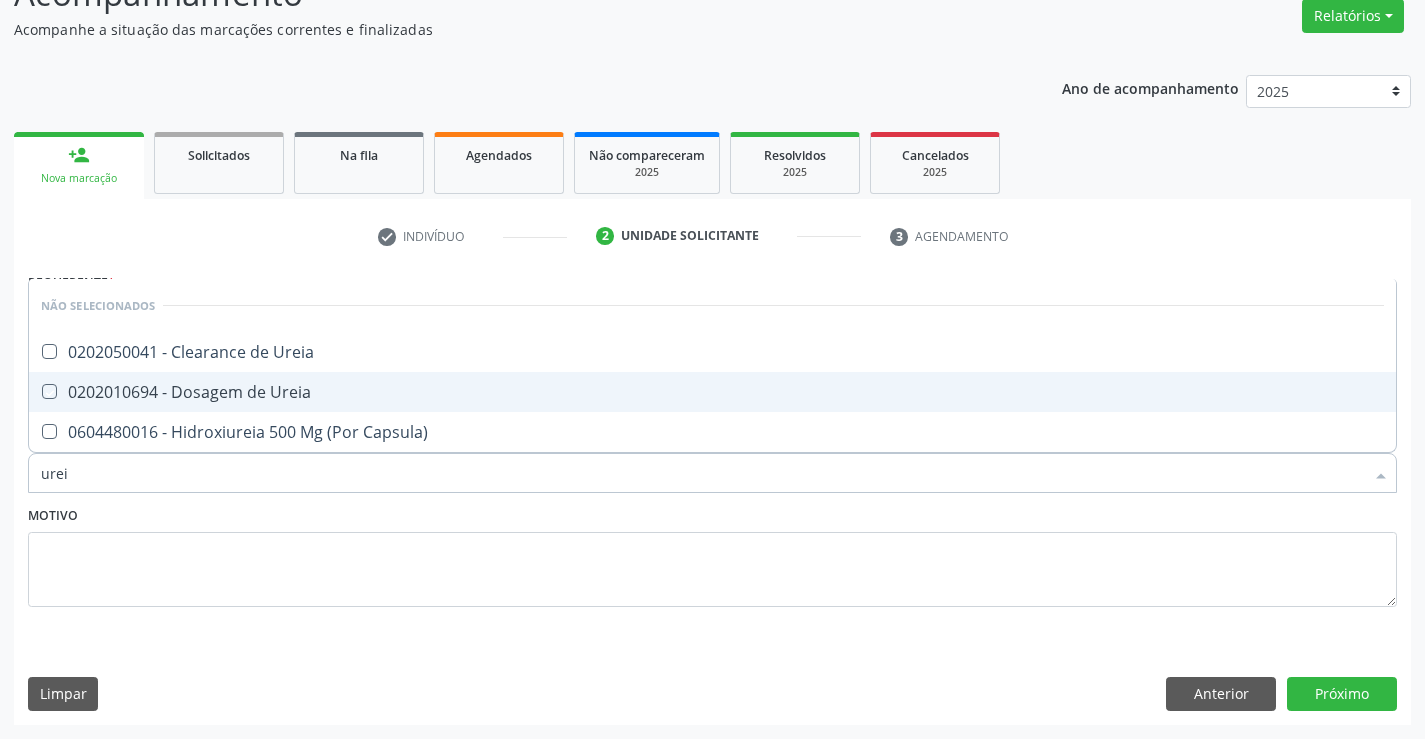 checkbox on "true" 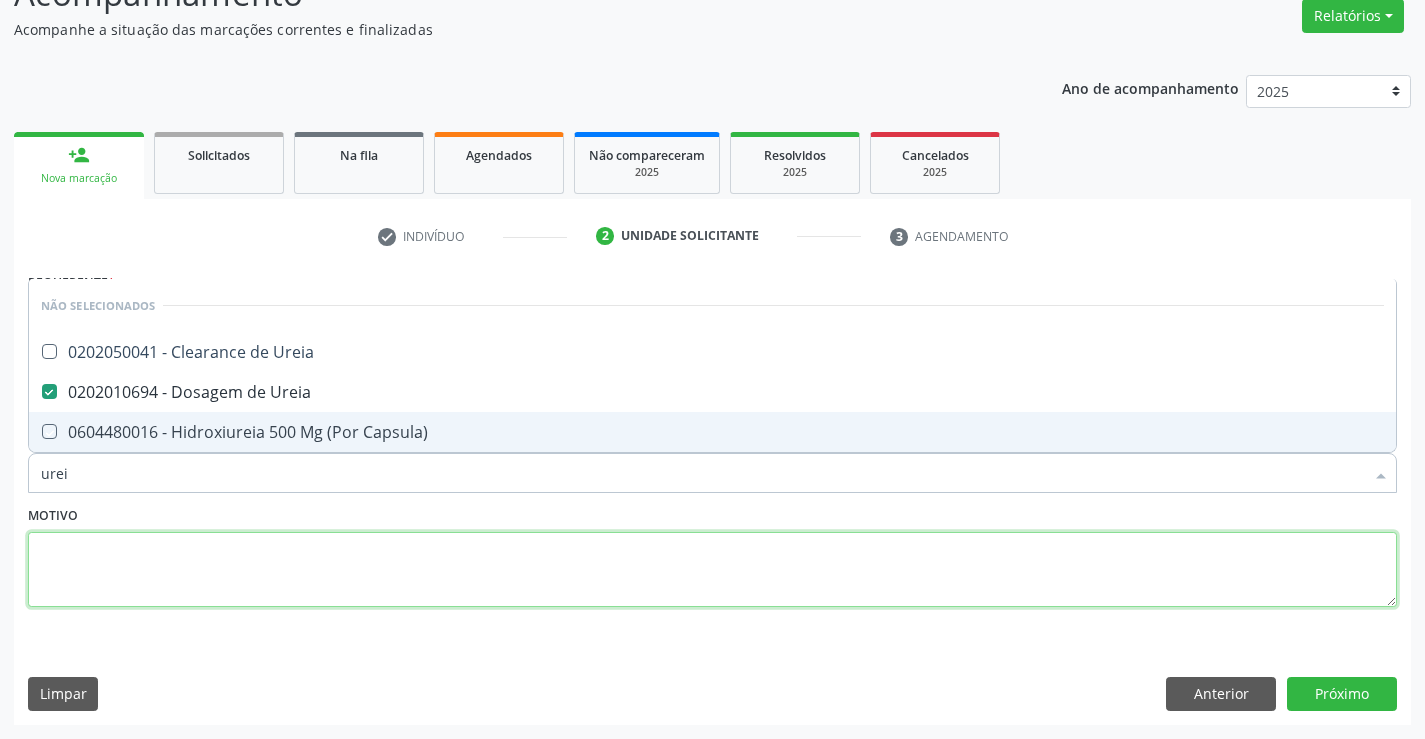 click at bounding box center (712, 570) 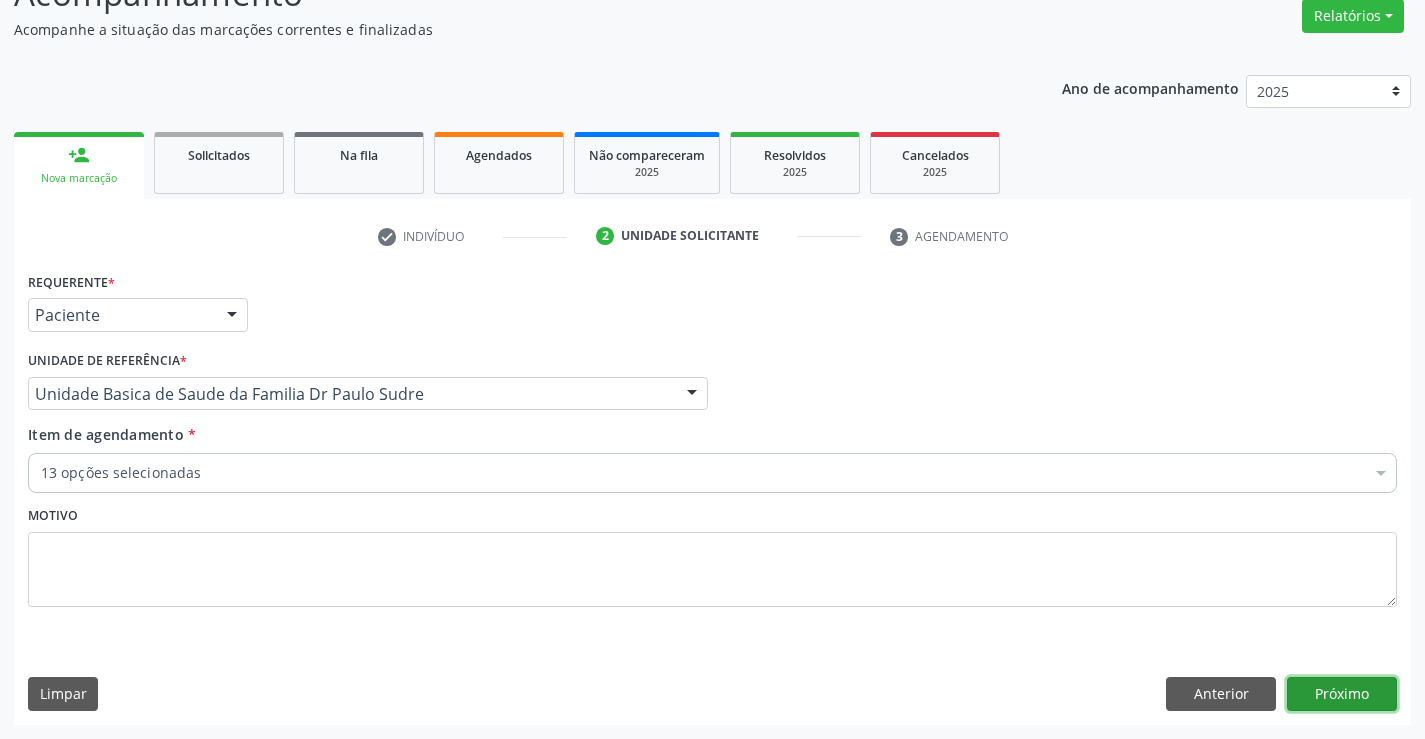 click on "Próximo" at bounding box center (1342, 694) 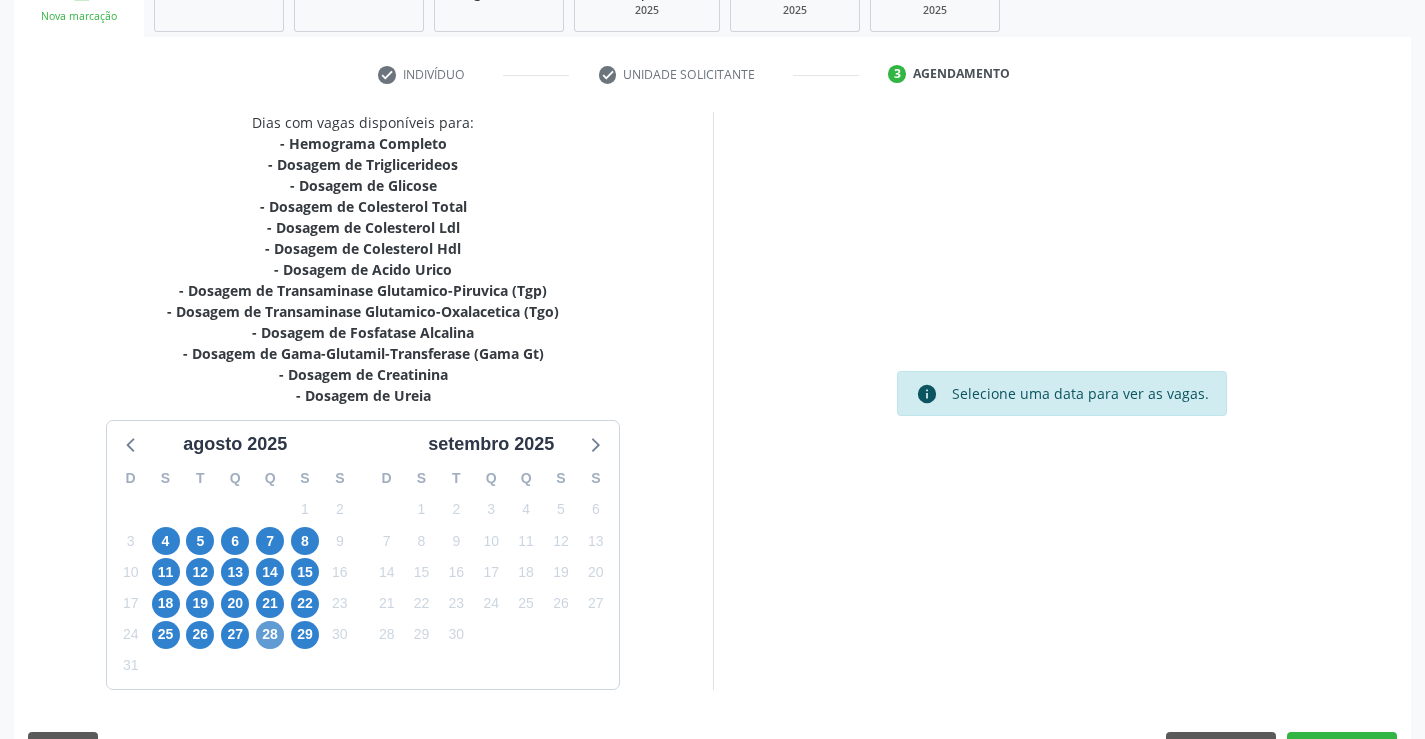 scroll, scrollTop: 383, scrollLeft: 0, axis: vertical 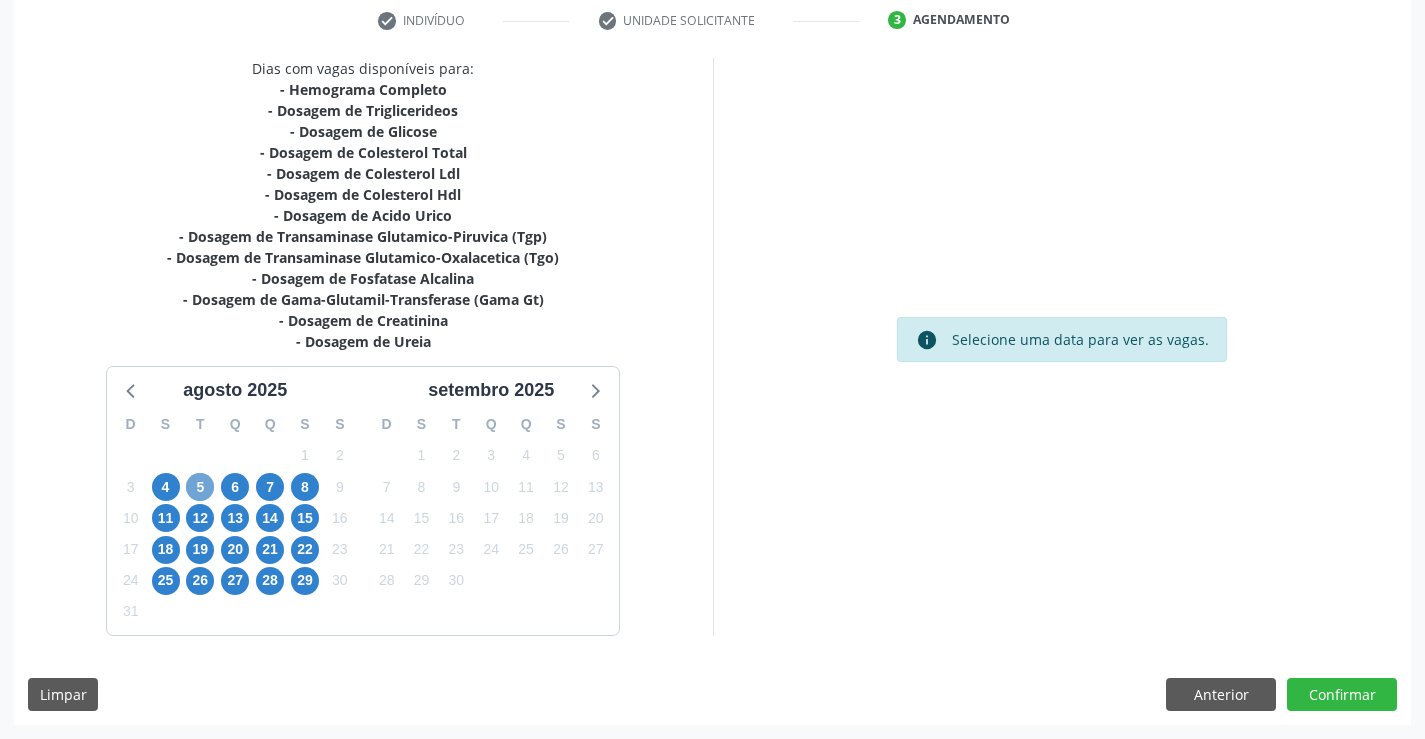 click on "5" at bounding box center (200, 487) 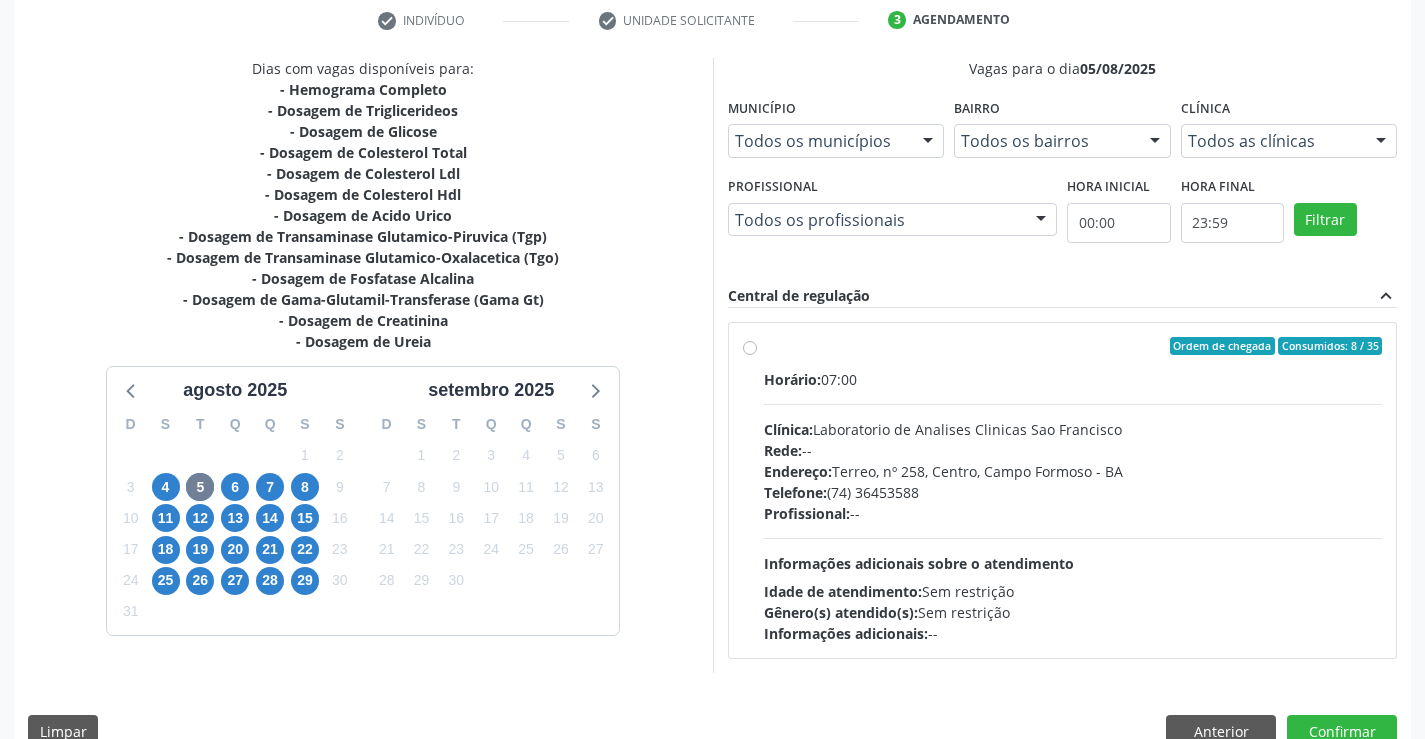 click on "Ordem de chegada
Consumidos: 8 / 35
Horário:   07:00
Clínica:  Laboratorio de Analises Clinicas Sao Francisco
Rede:
--
Endereço:   Terreo, nº 258, [NEIGHBORHOOD], [CITY] - [STATE]
Telefone:   (74) 36453588
Profissional:
--
Informações adicionais sobre o atendimento
Idade de atendimento:
Sem restrição
Gênero(s) atendido(s):
Sem restrição
Informações adicionais:
--" at bounding box center [1073, 490] 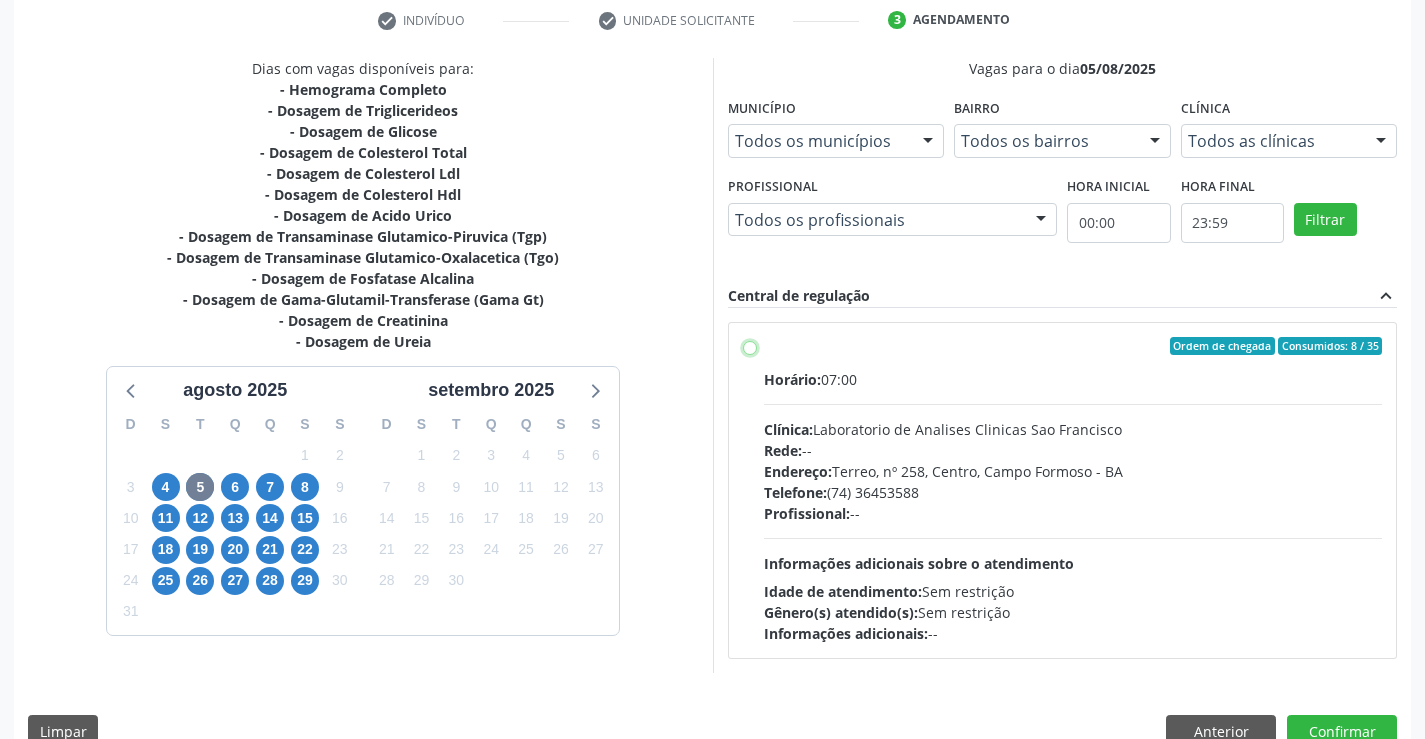 click on "Ordem de chegada
Consumidos: 8 / 35
Horário:   07:00
Clínica:  Laboratorio de Analises Clinicas Sao Francisco
Rede:
--
Endereço:   Terreo, nº 258, [NEIGHBORHOOD], [CITY] - [STATE]
Telefone:   (74) 36453588
Profissional:
--
Informações adicionais sobre o atendimento
Idade de atendimento:
Sem restrição
Gênero(s) atendido(s):
Sem restrição
Informações adicionais:
--" at bounding box center [750, 346] 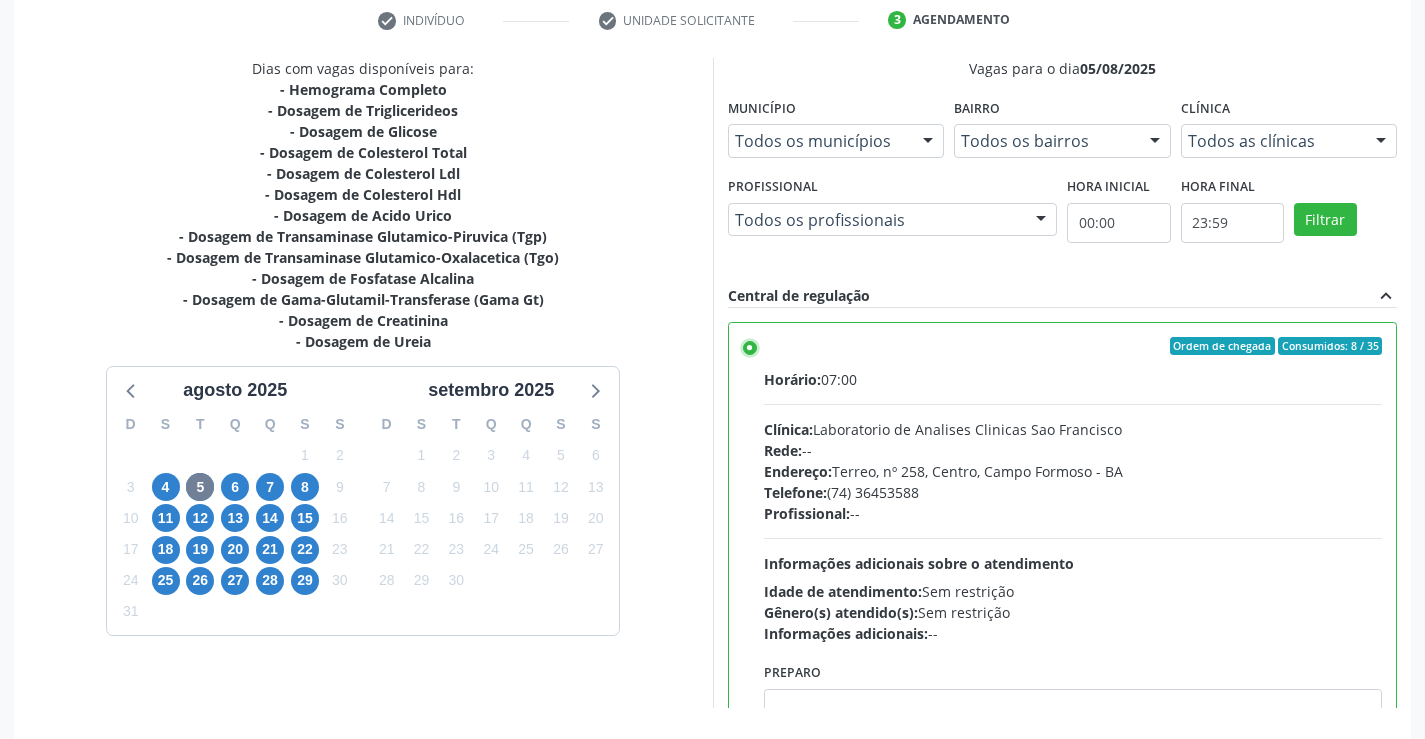 scroll, scrollTop: 456, scrollLeft: 0, axis: vertical 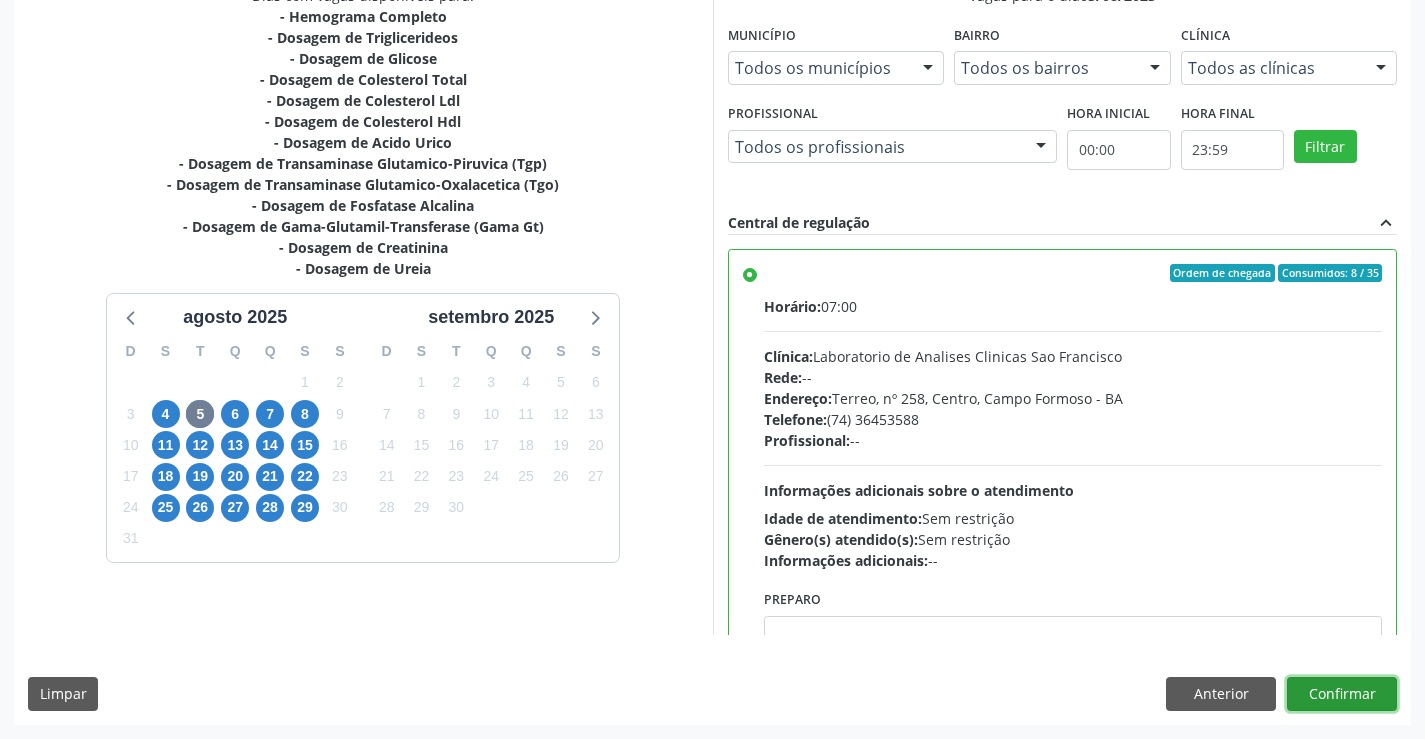 click on "Confirmar" at bounding box center (1342, 694) 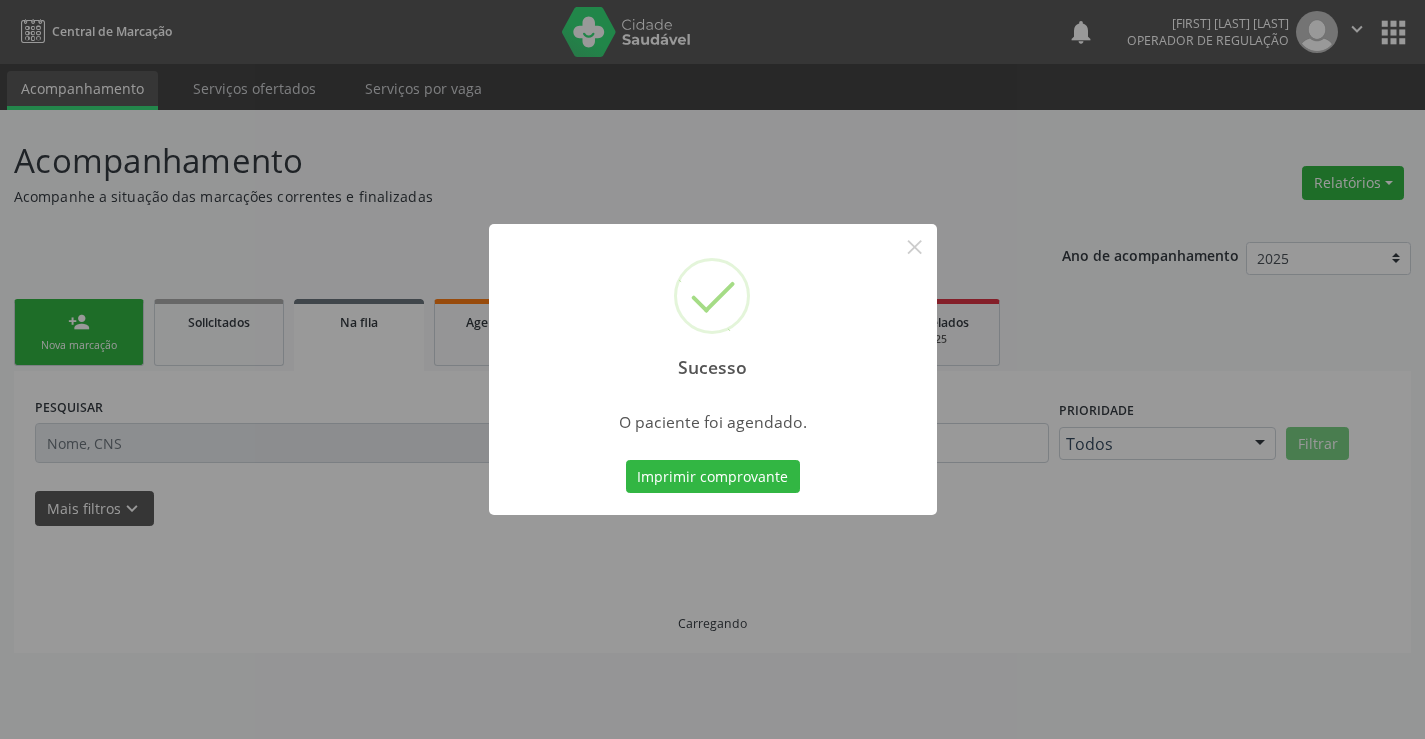 scroll, scrollTop: 0, scrollLeft: 0, axis: both 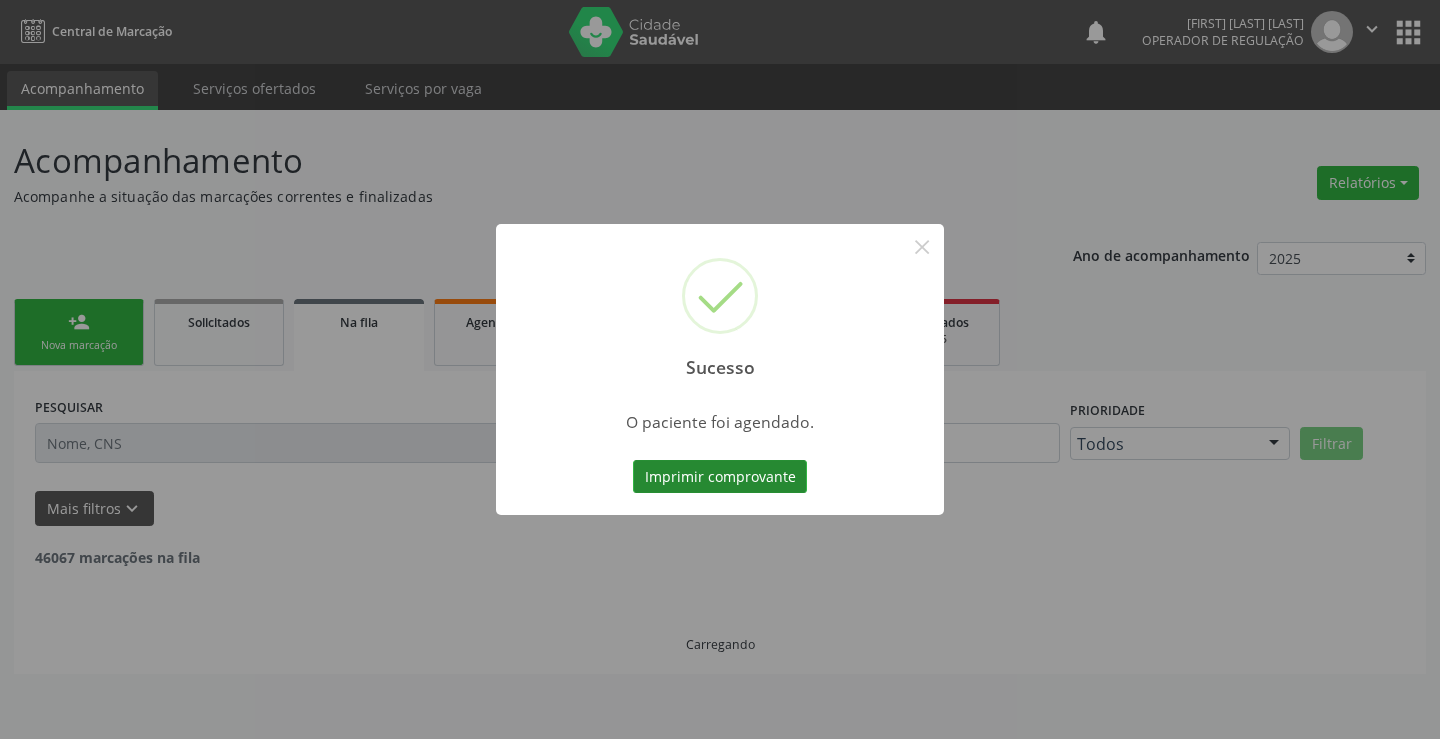 click on "Imprimir comprovante" at bounding box center [720, 477] 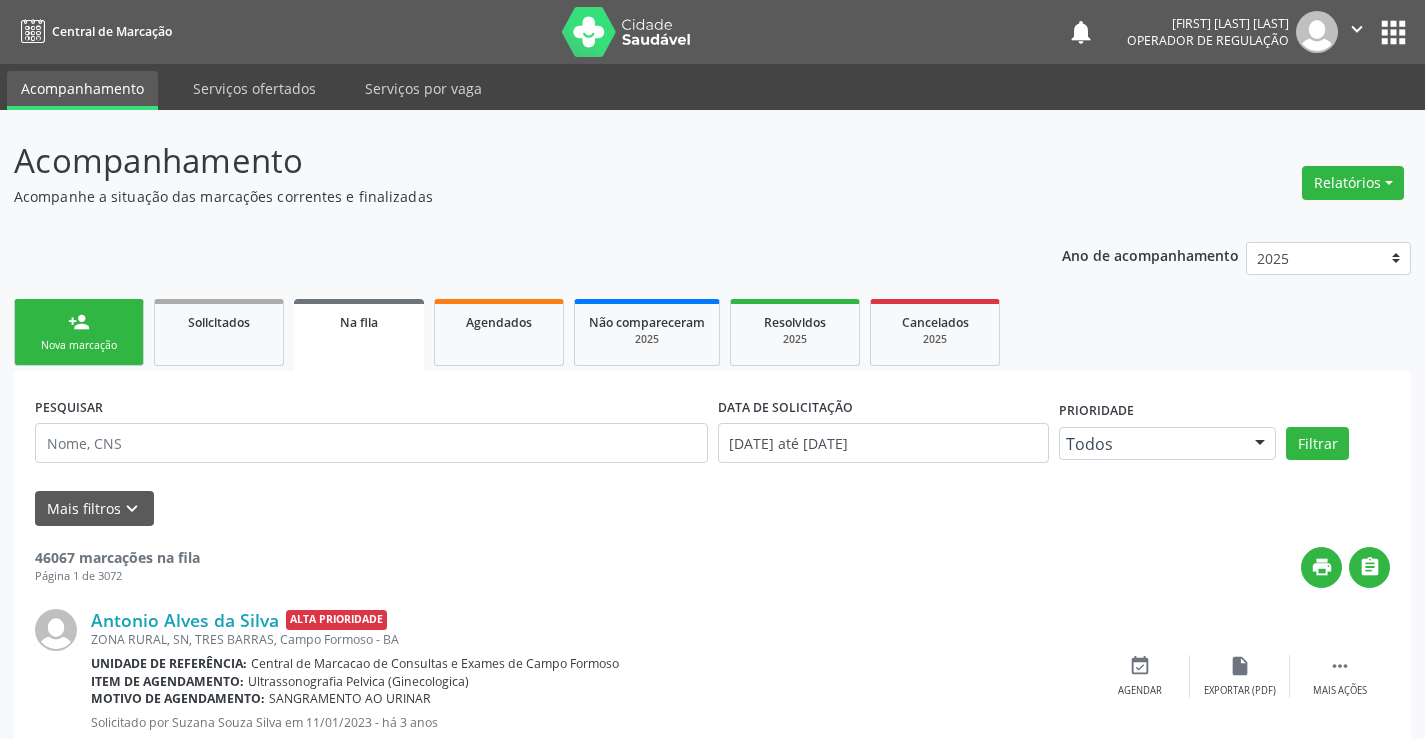 click on "person_add" at bounding box center (79, 322) 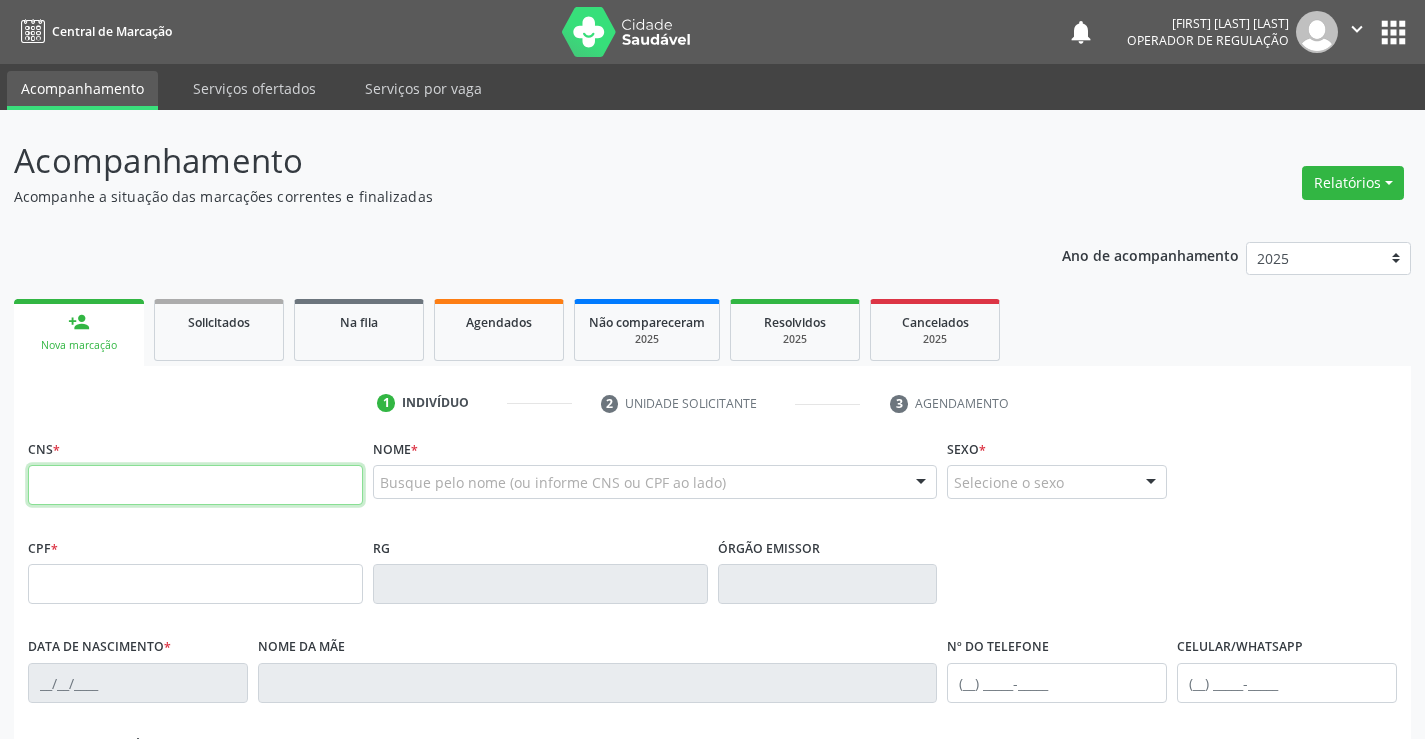 click at bounding box center (195, 485) 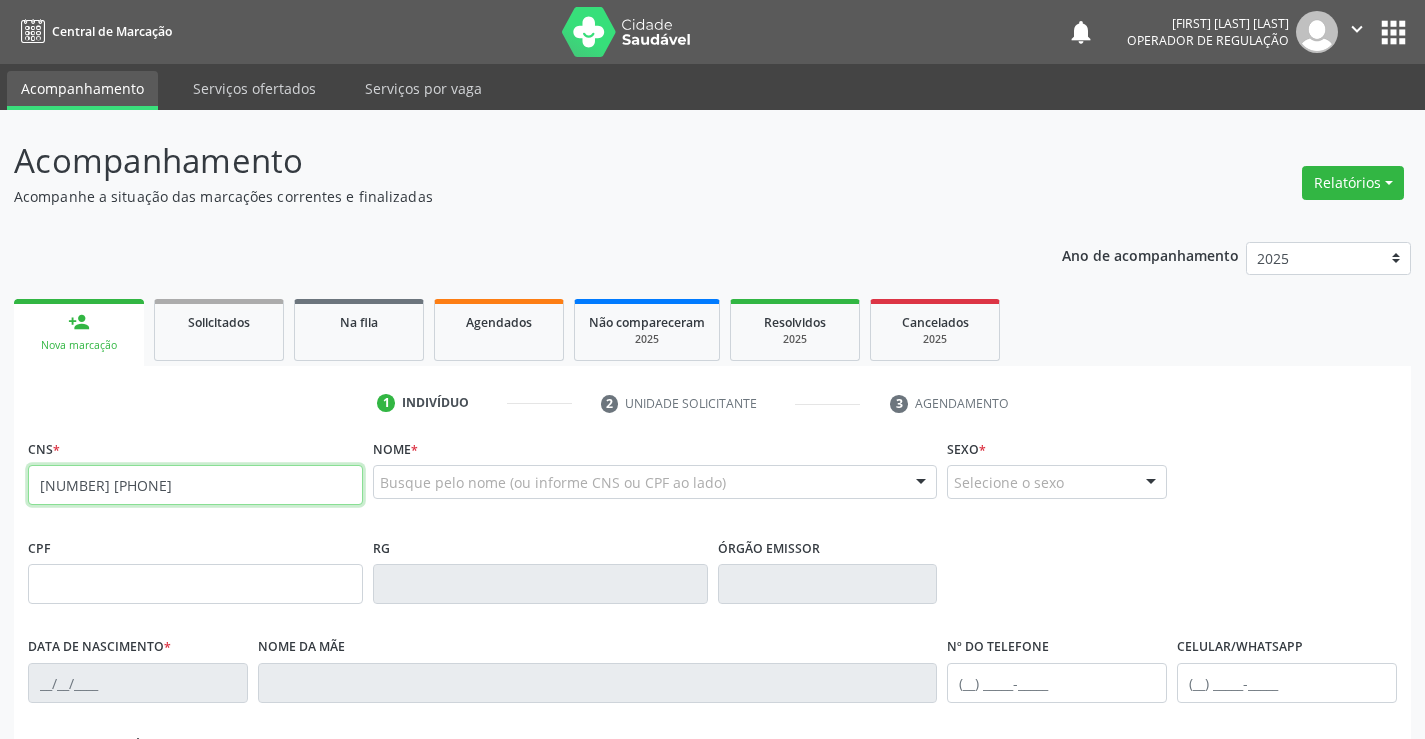 type on "[NUMBER] [PHONE]" 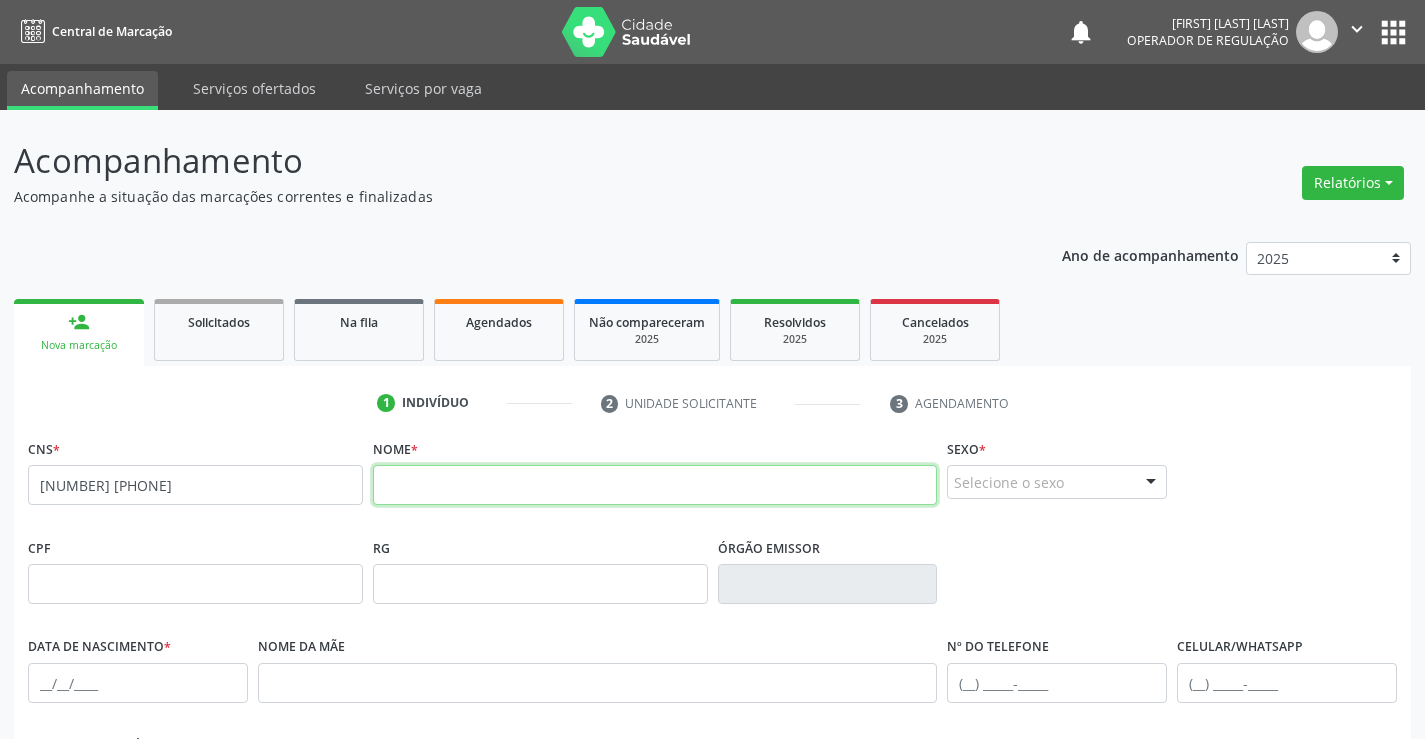 click at bounding box center (655, 485) 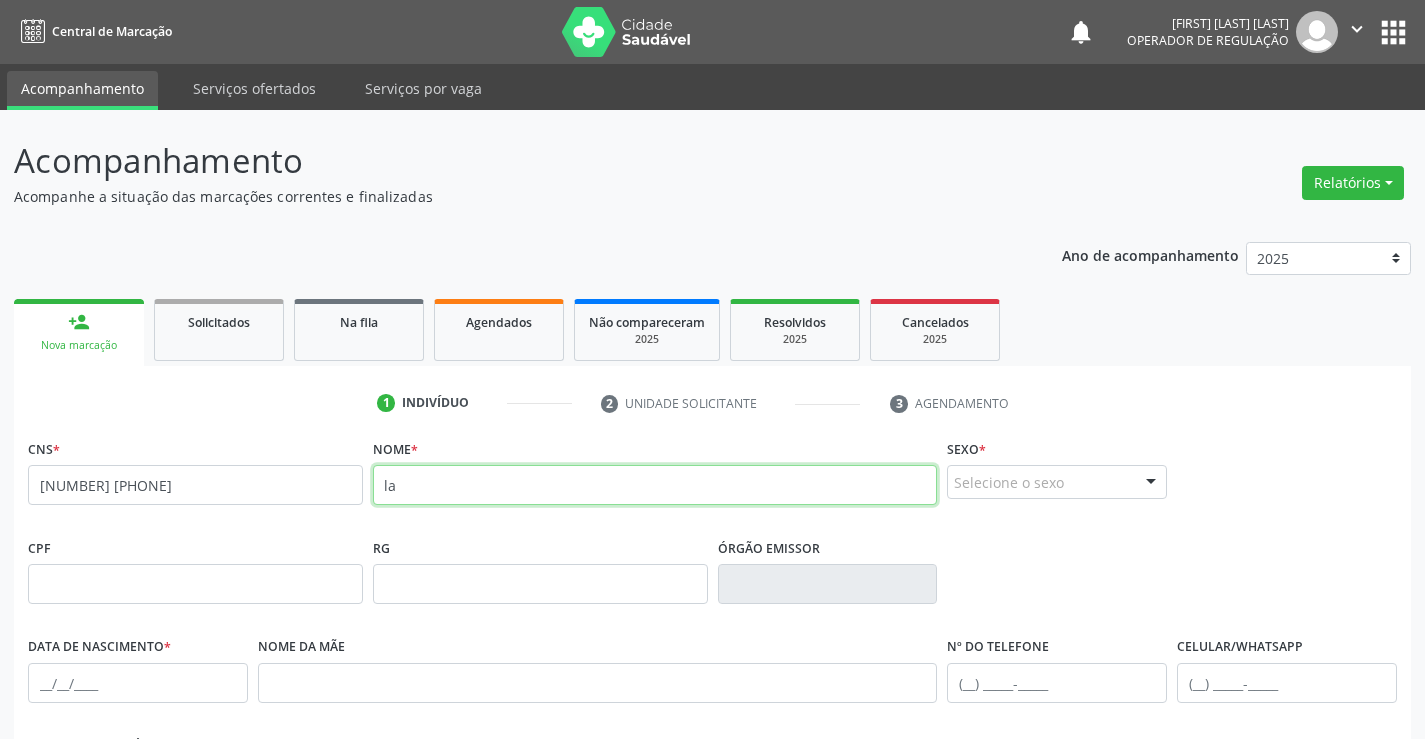 type on "l" 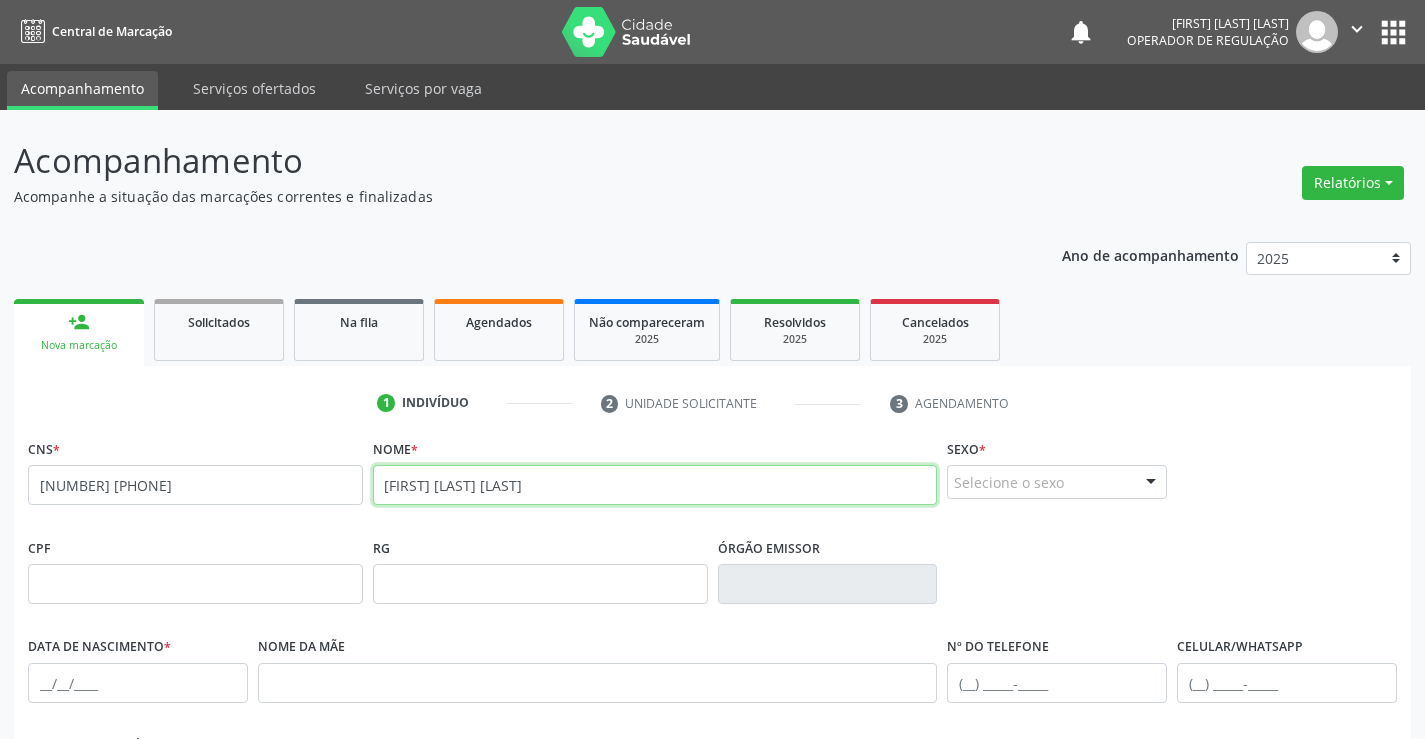 type on "[FIRST] [LAST] [LAST]" 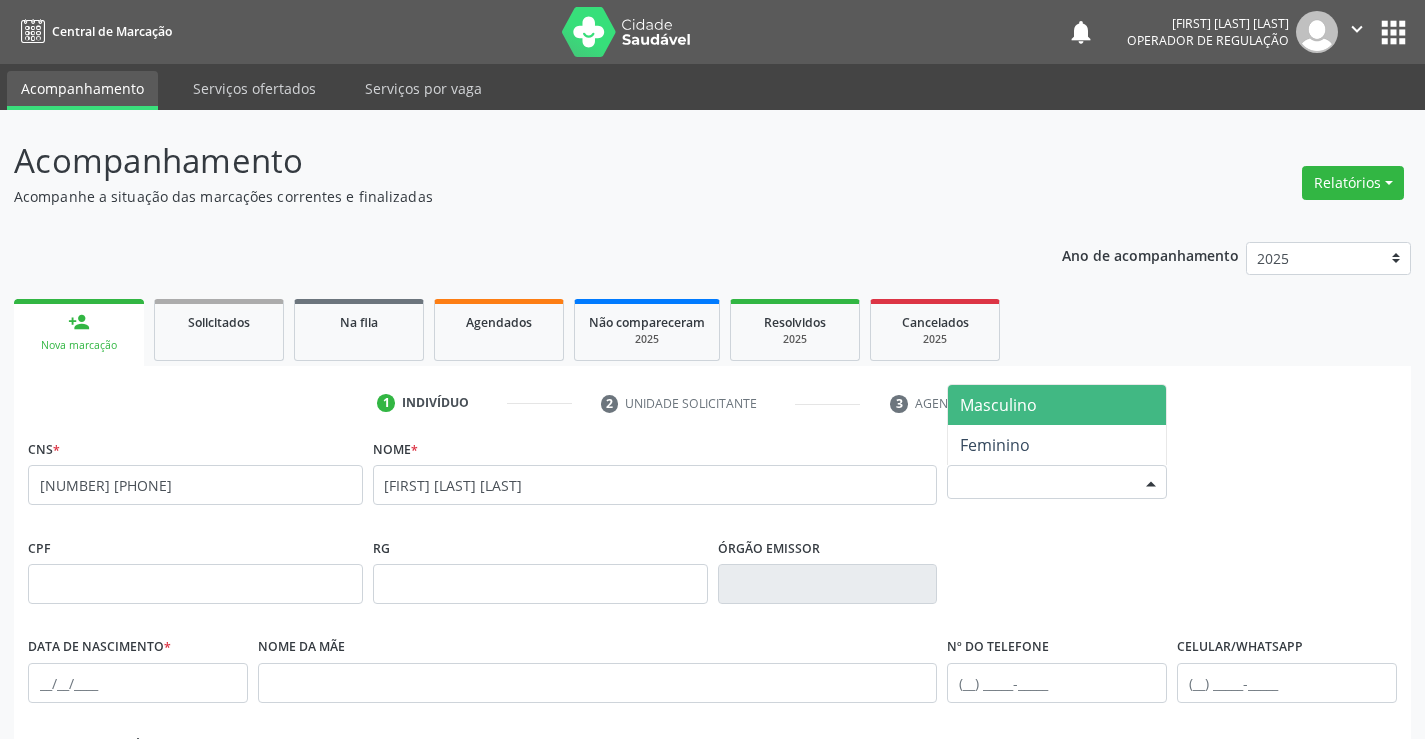 click on "Selecione o sexo" at bounding box center [1057, 482] 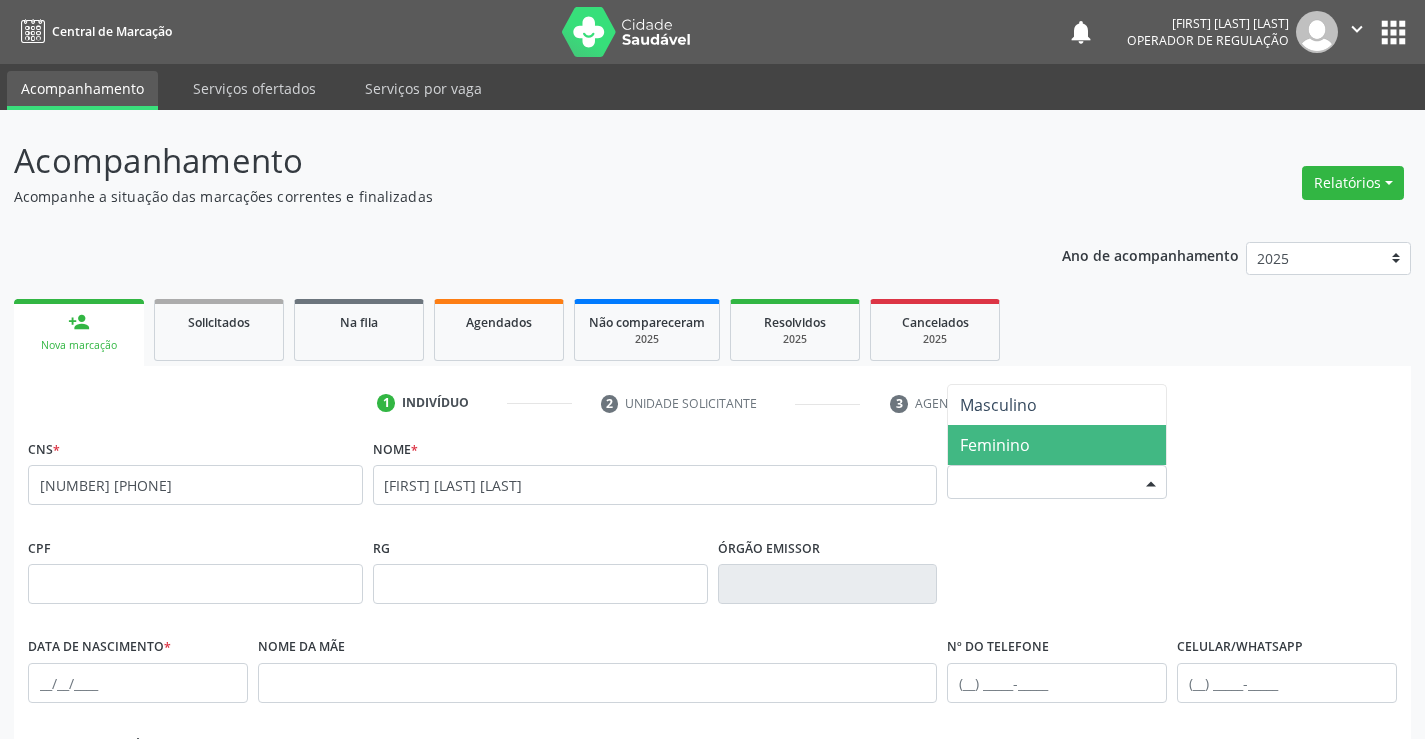 click on "Feminino" at bounding box center (1057, 445) 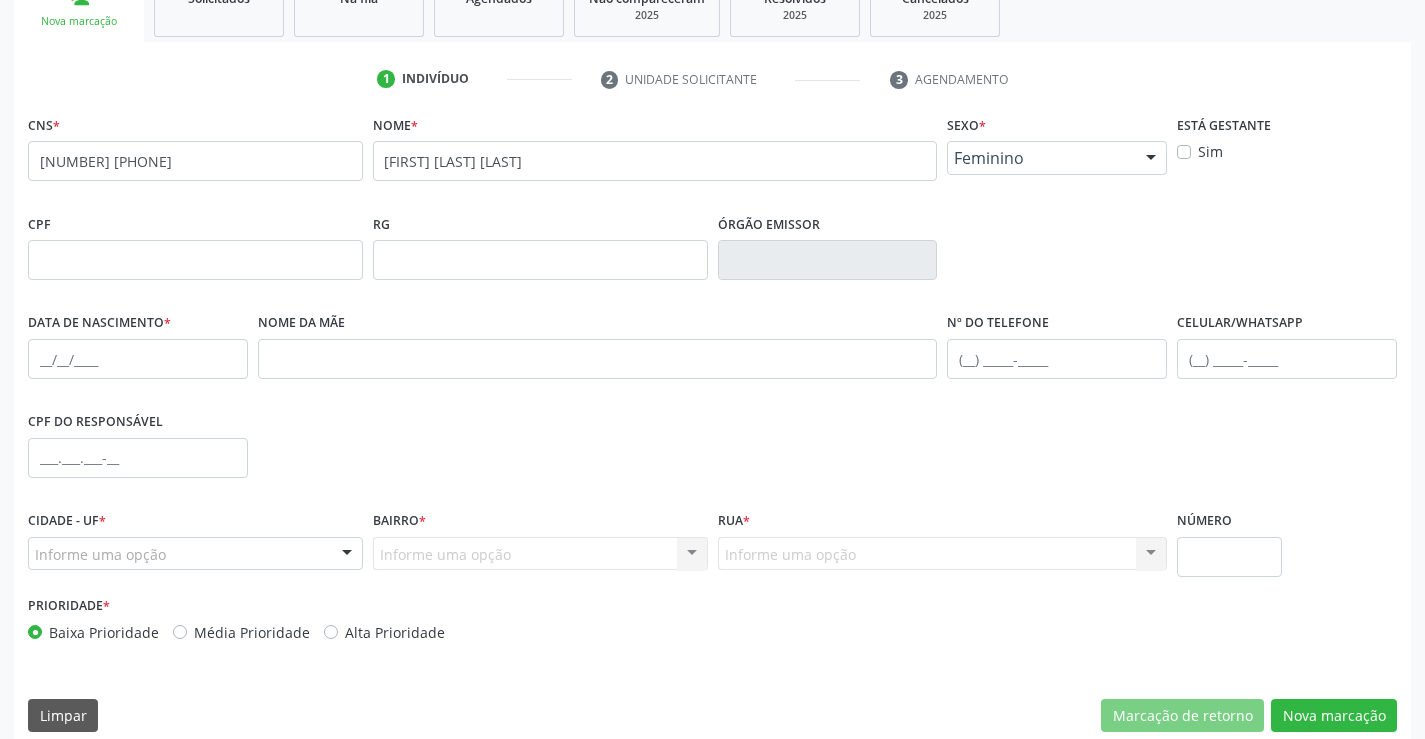 scroll, scrollTop: 345, scrollLeft: 0, axis: vertical 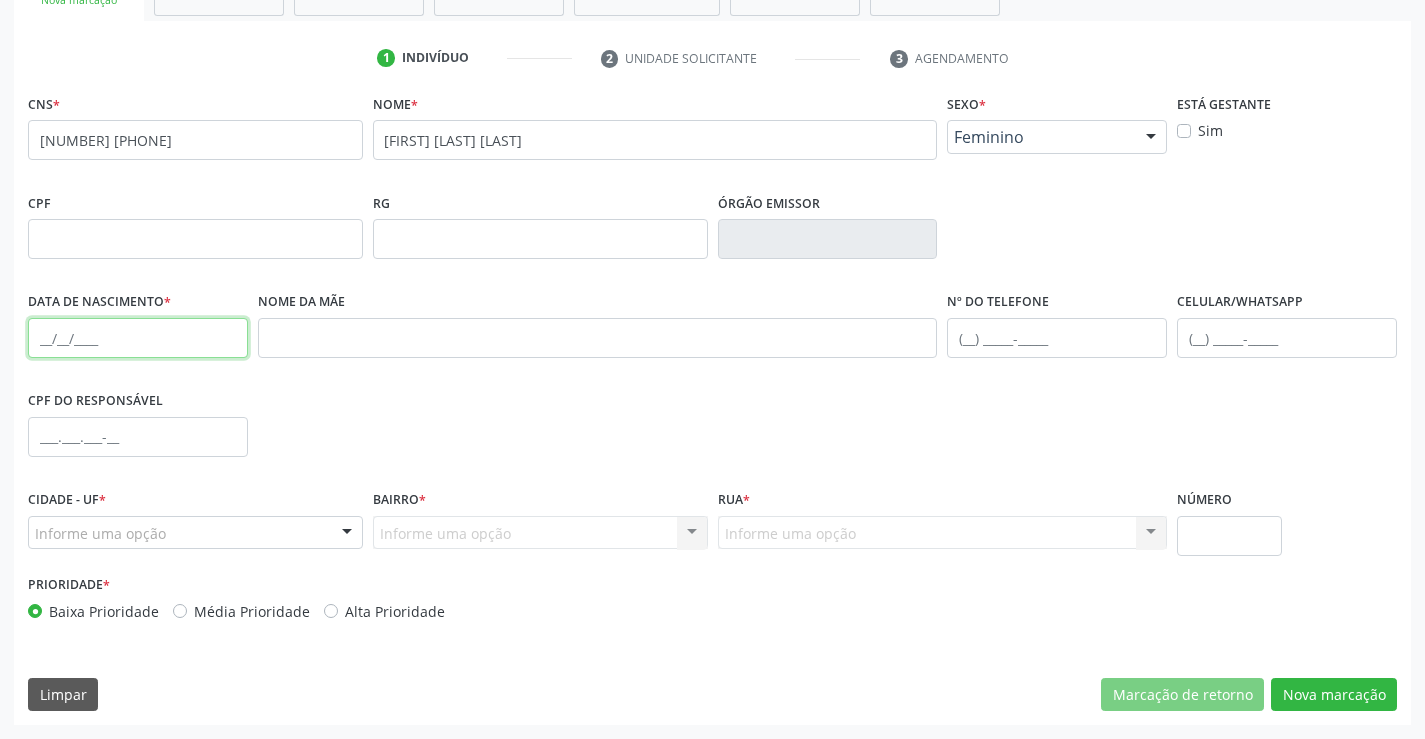 click at bounding box center [138, 338] 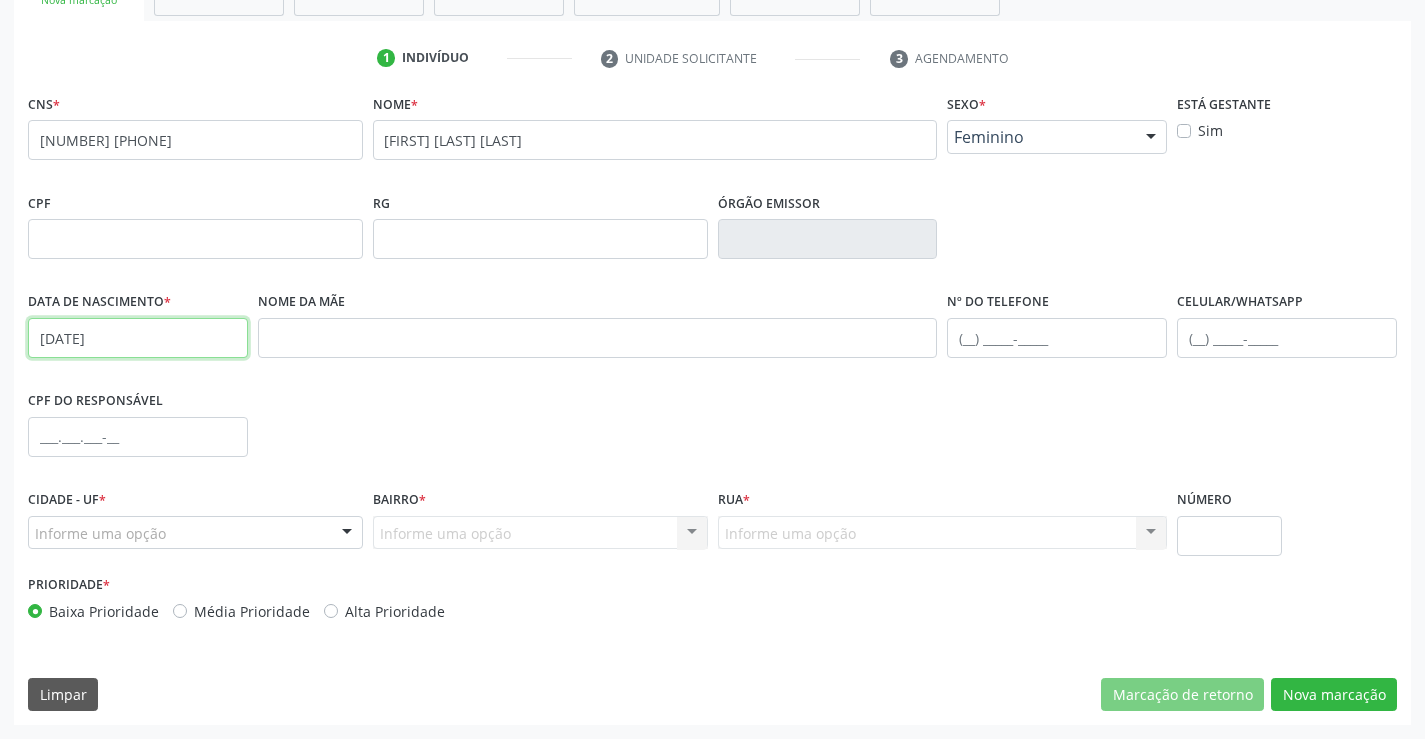 type on "[DATE]" 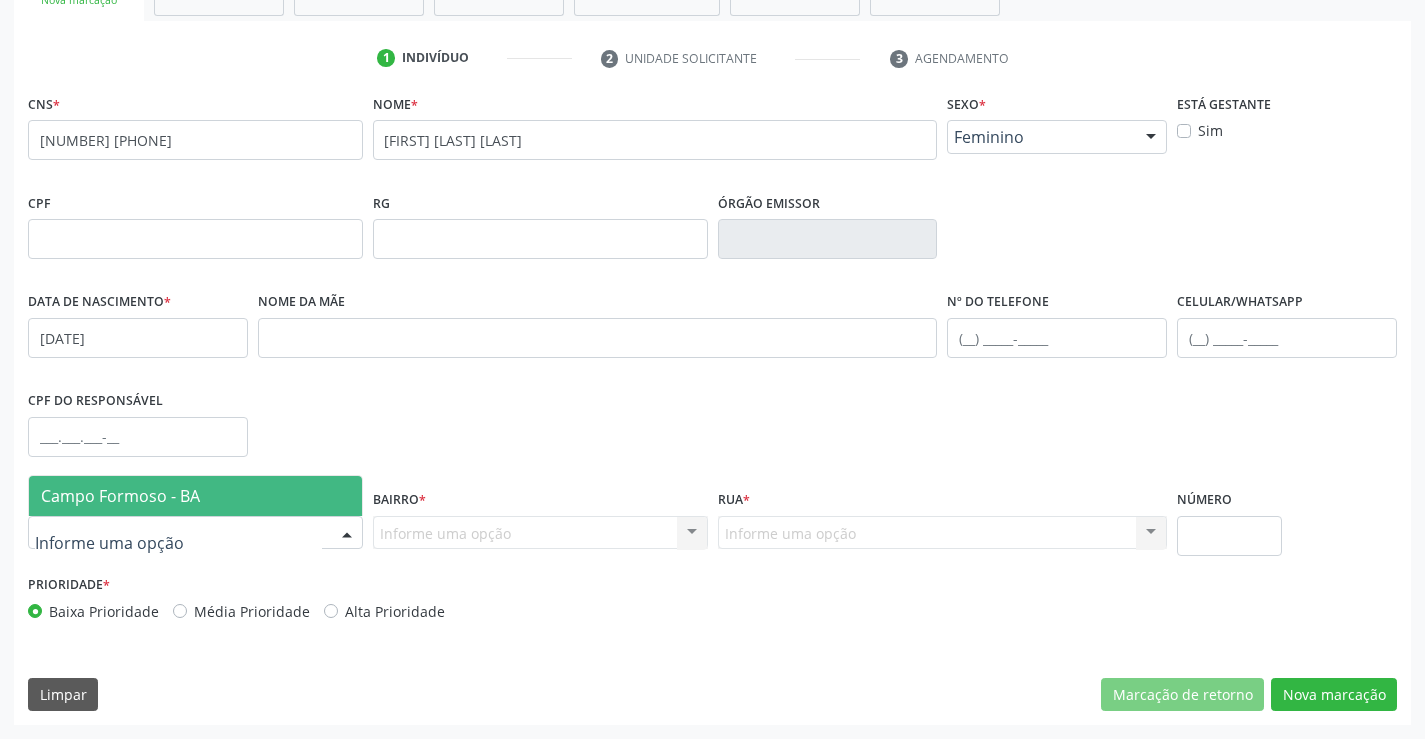 click at bounding box center (195, 533) 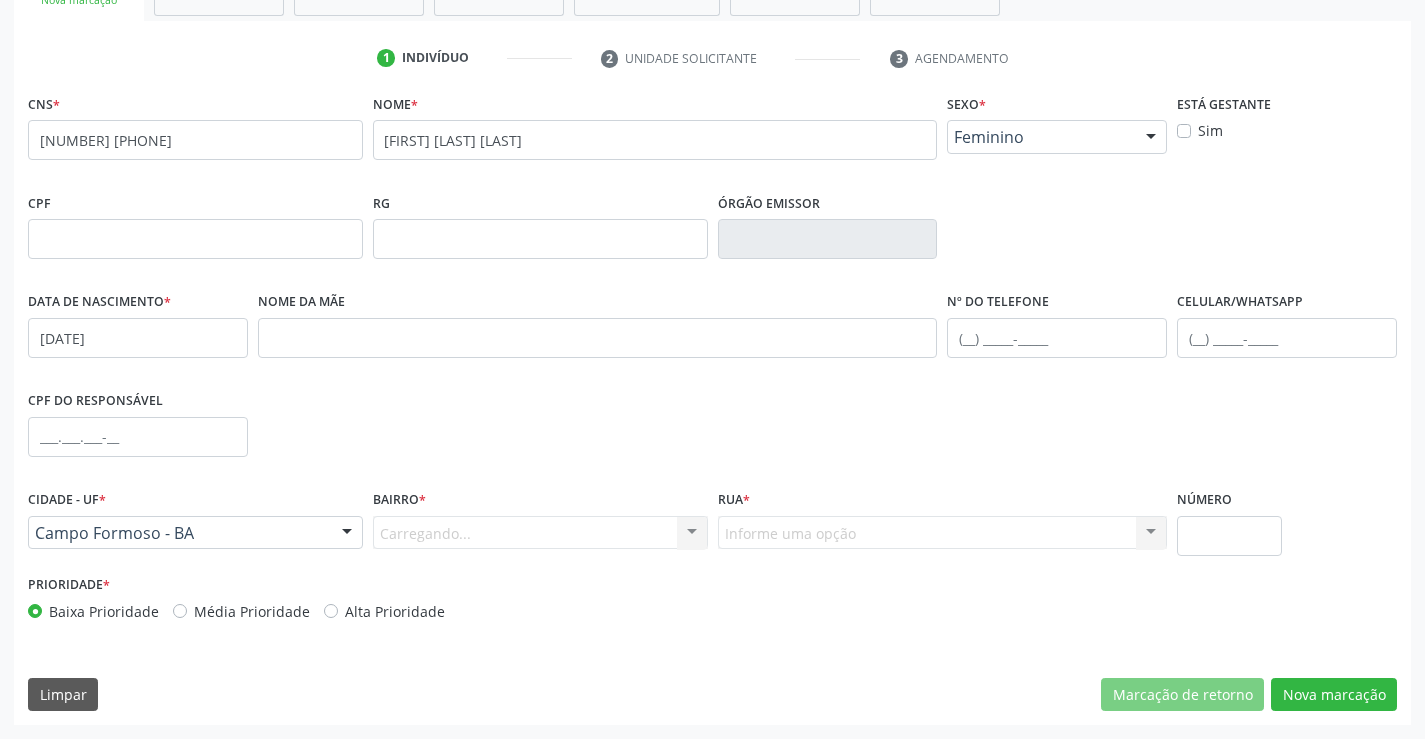 click on "Carregando...
Nenhum resultado encontrado para: "   "
Nenhuma opção encontrada. Digite para adicionar." at bounding box center (540, 533) 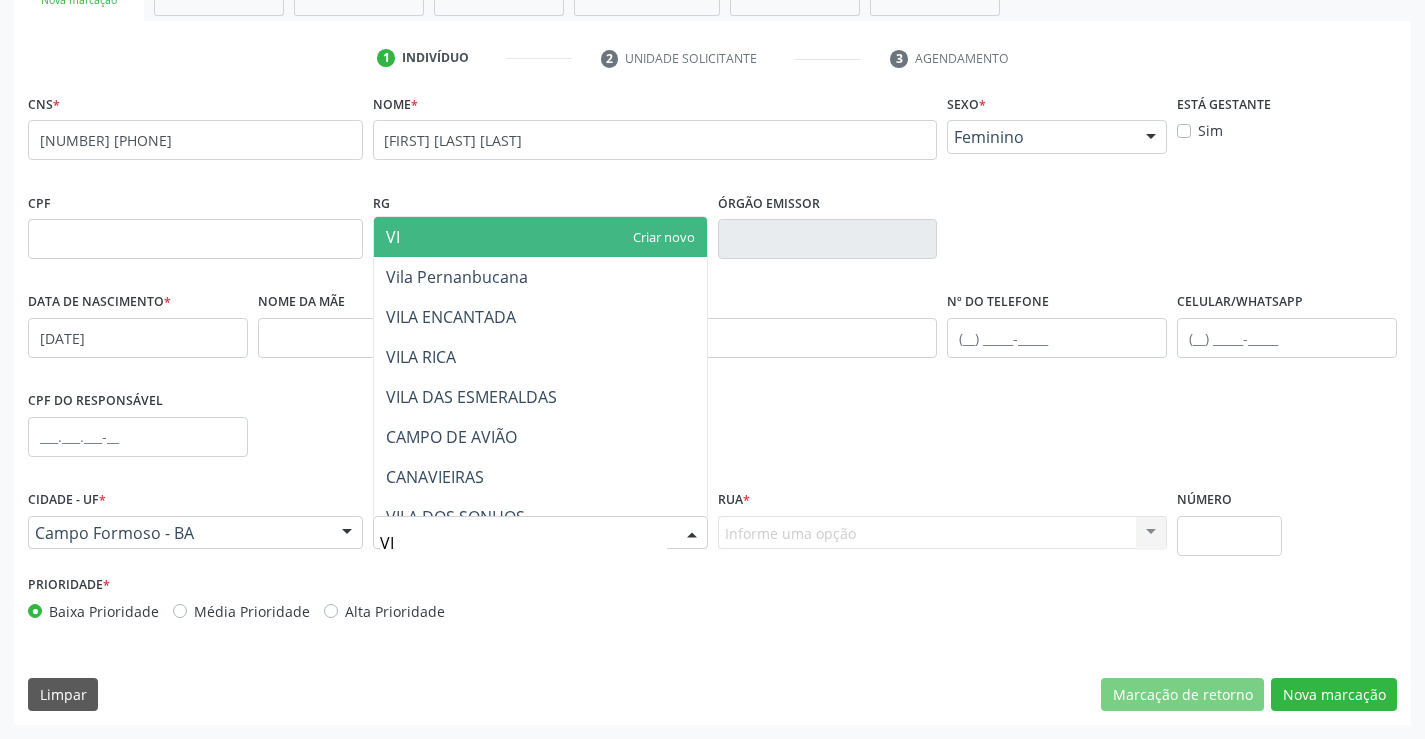 type on "VIL" 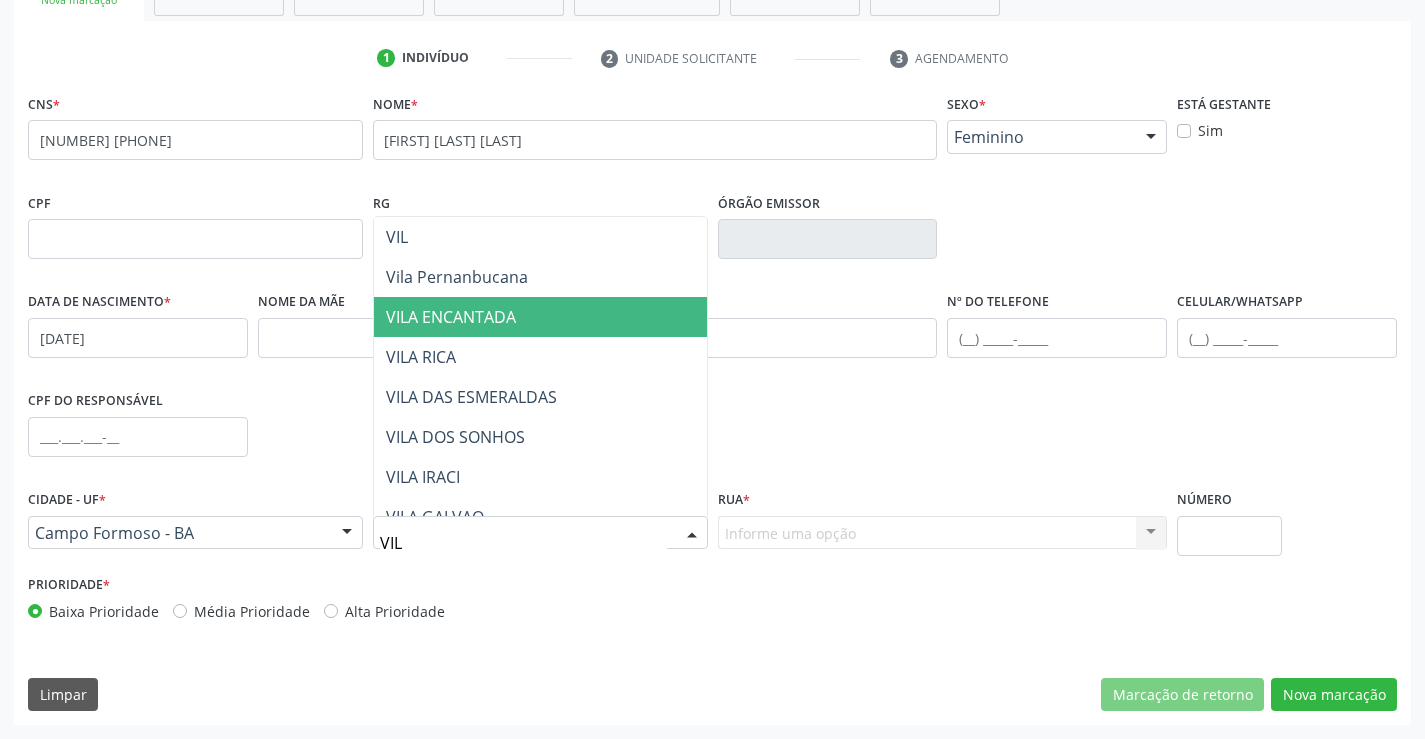 click on "VILA ENCANTADA" at bounding box center [451, 317] 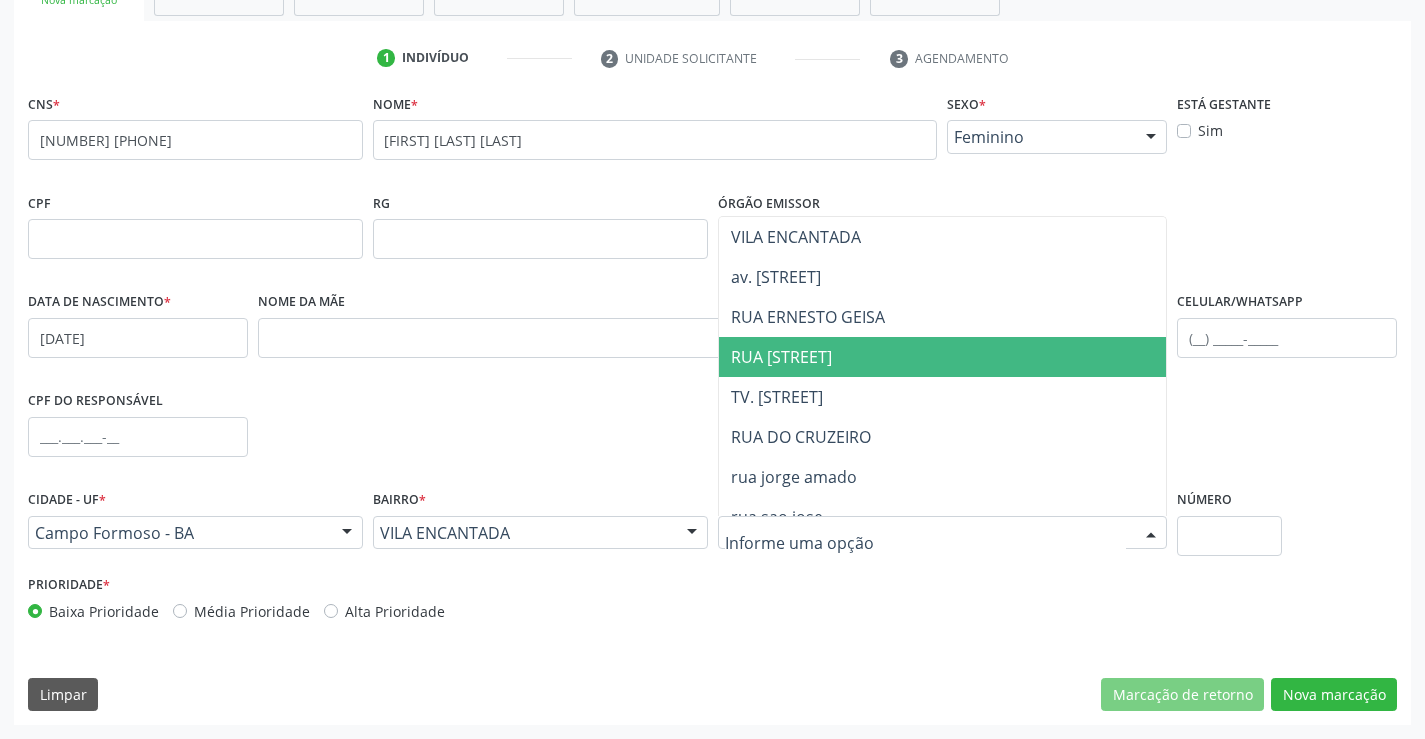 click on "RUA [STREET]" at bounding box center (781, 357) 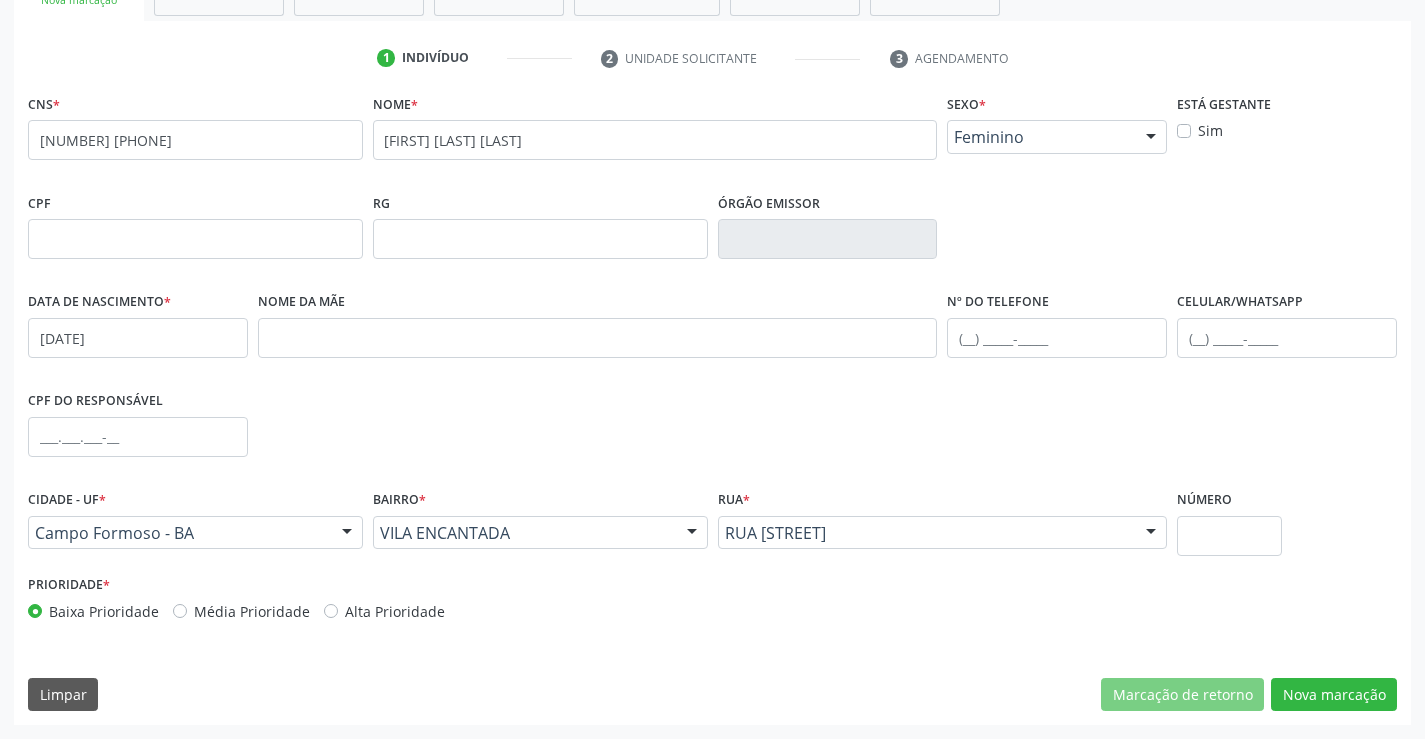click on "CNS
*
[NUMBER] [PHONE]       none
Nome
*
[FIRST] [LAST] [LAST]
Sexo
*
Feminino         Masculino   Feminino
Nenhum resultado encontrado para: "   "
Está gestante
Sim
CPF
RG
Órgão emissor
Data de nascimento
*
[DATE]
Nome da mãe
Nº do Telefone
Celular/WhatsApp
CPF do responsável
Cidade - UF
*
[CITY] - [STATE]         [CITY] - [STATE]
Nenhum resultado encontrado para: "   "
Nenhuma opção encontrada
Bairro
*
[NEIGHBORHOOD]         [NEIGHBORHOOD]   [NEIGHBORHOOD]   [NEIGHBORHOOD]   [NEIGHBORHOOD]   [NEIGHBORHOOD]   [NEIGHBORHOOD]   [NEIGHBORHOOD]" at bounding box center [712, 407] 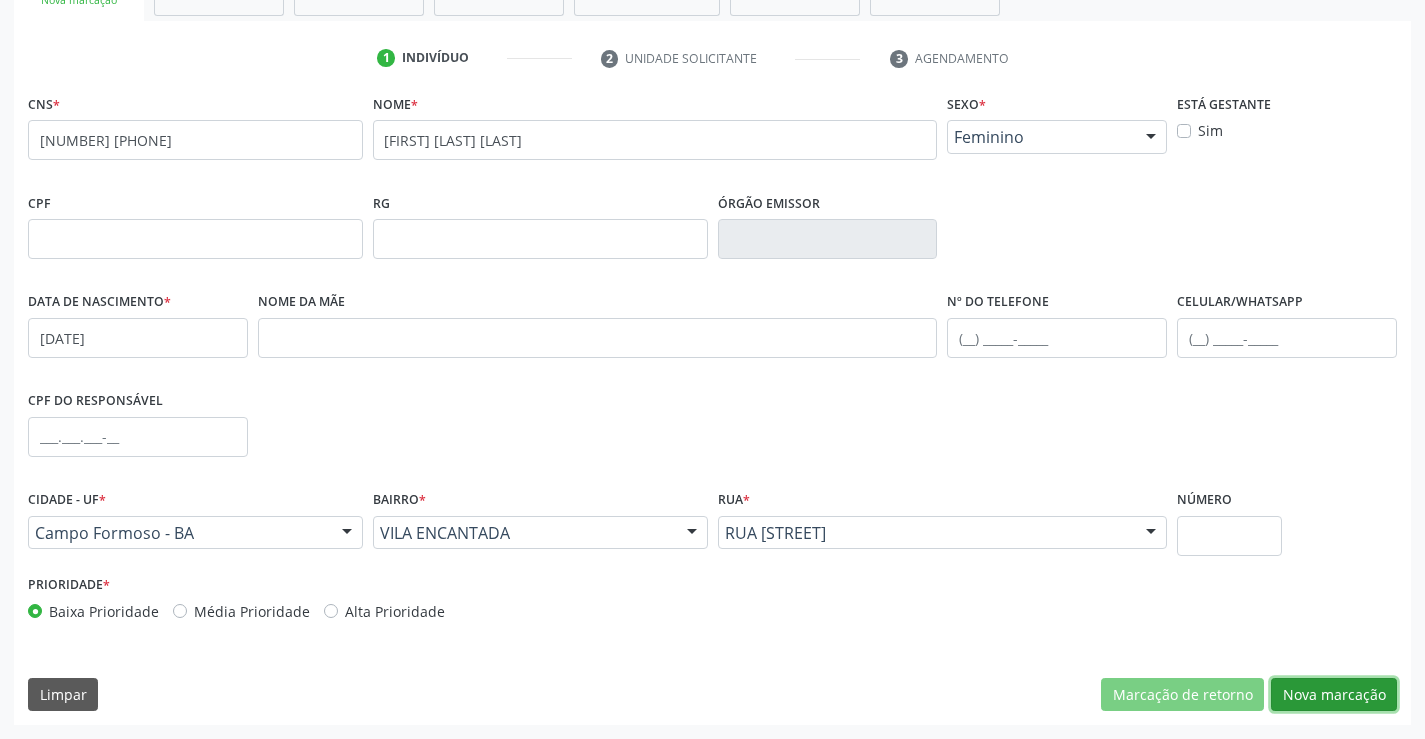 click on "Nova marcação" at bounding box center [1334, 695] 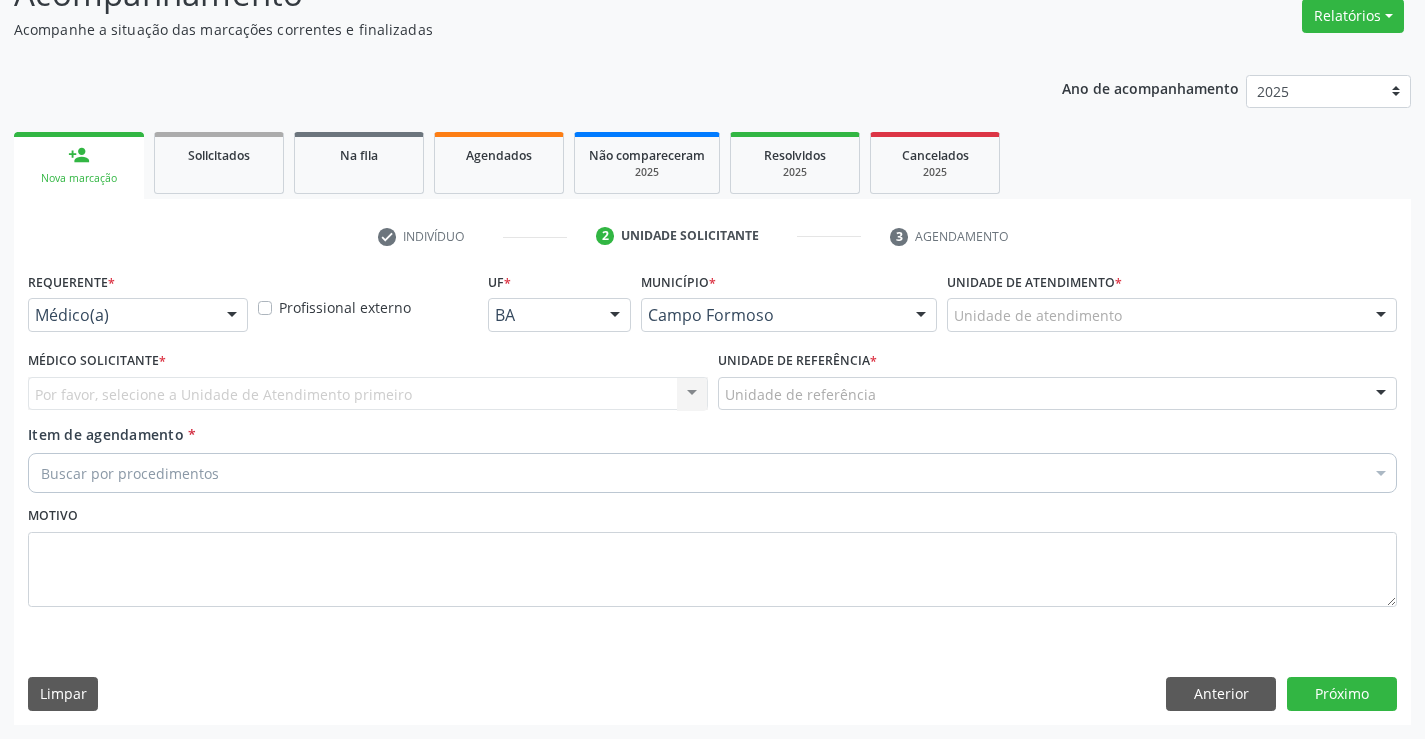 scroll, scrollTop: 167, scrollLeft: 0, axis: vertical 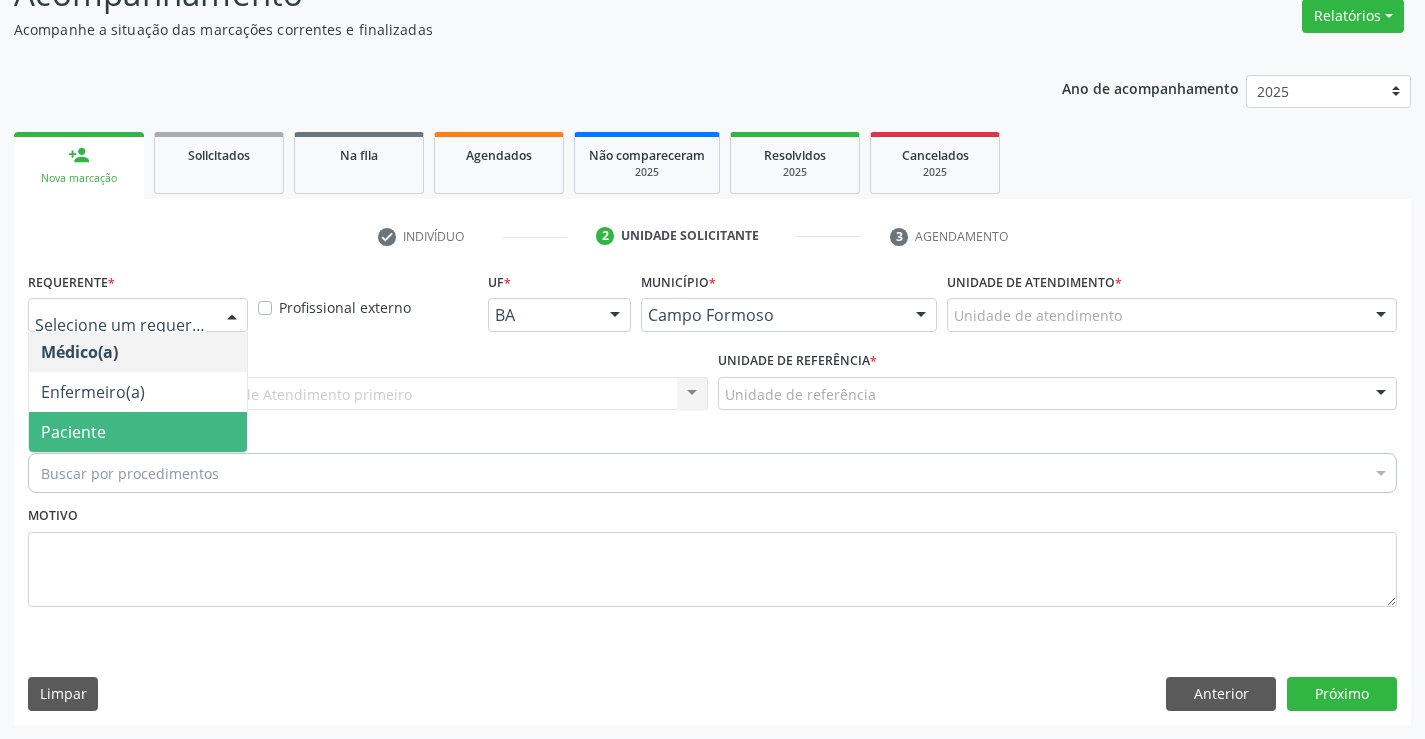 click on "Paciente" at bounding box center (138, 432) 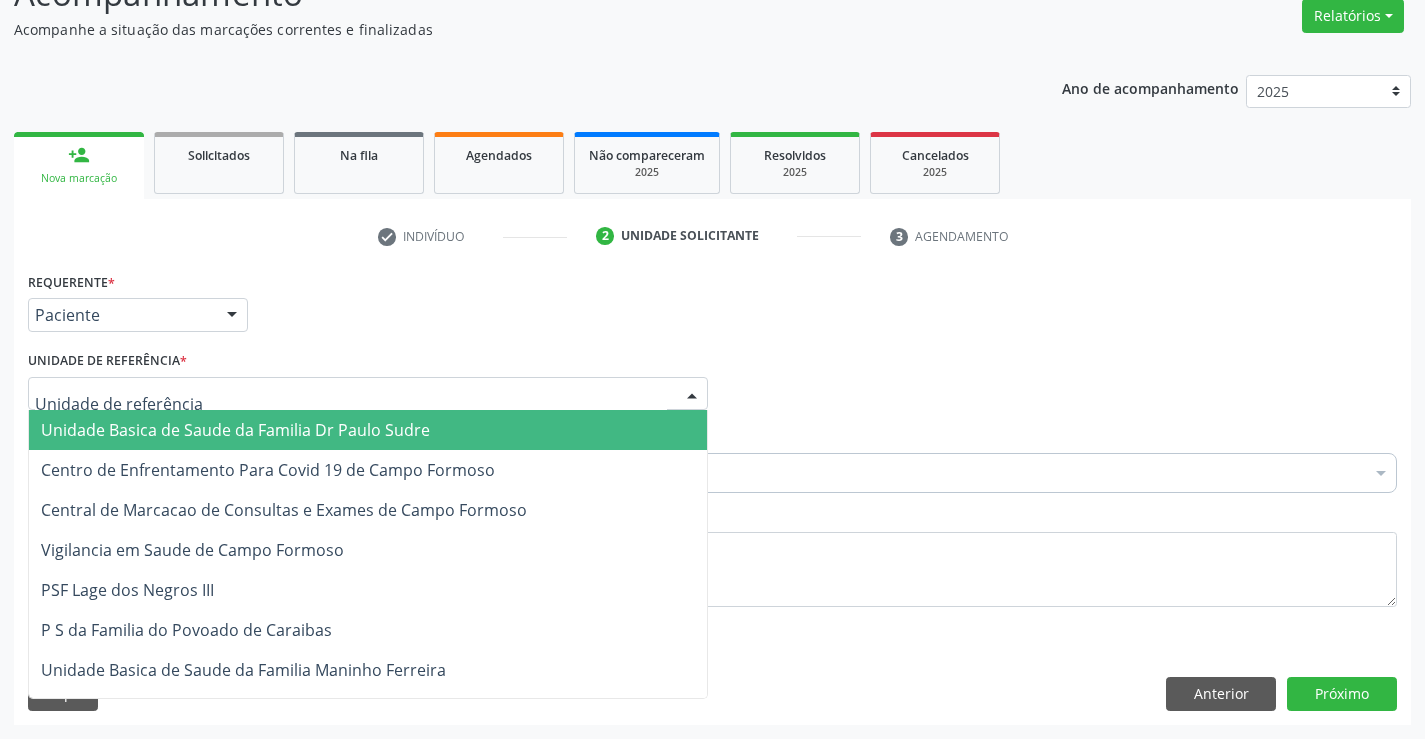 click on "Unidade Basica de Saude da Familia Dr Paulo Sudre" at bounding box center [235, 430] 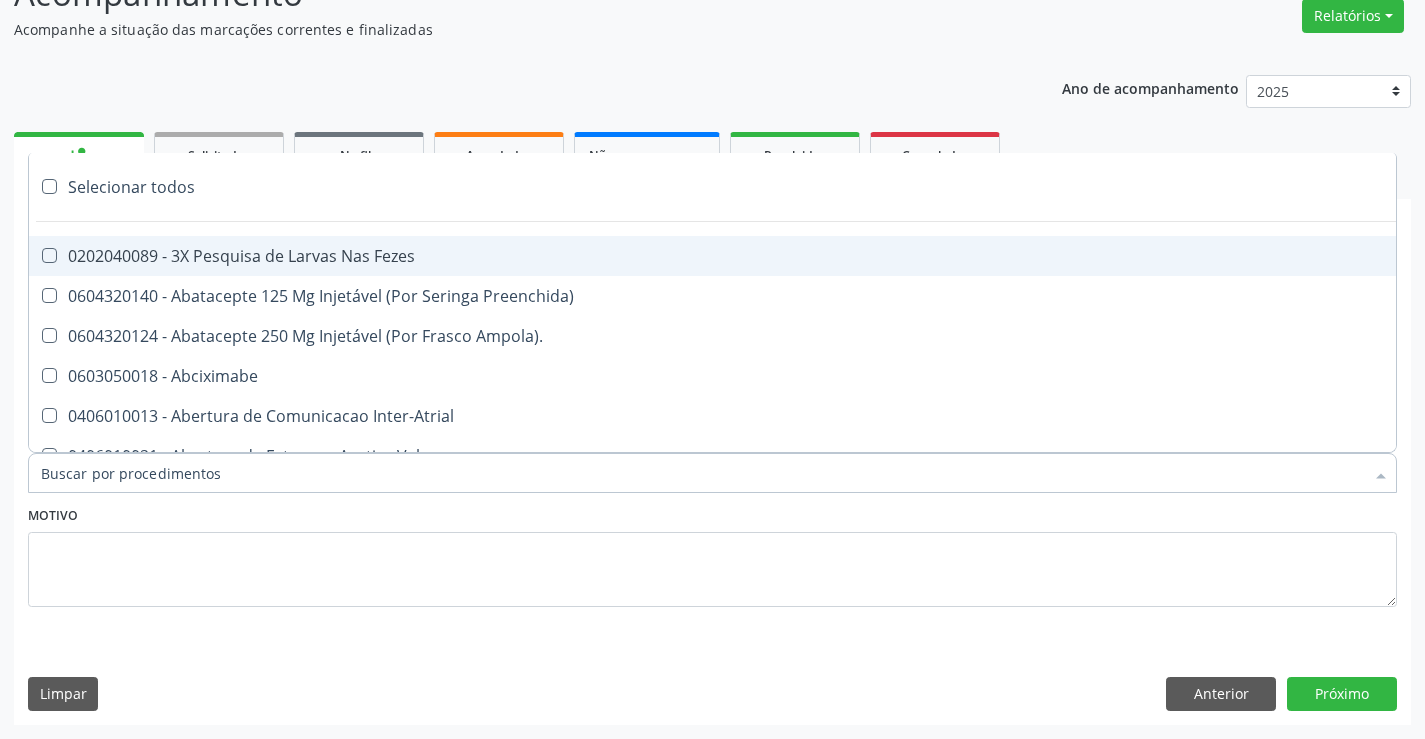 click at bounding box center [712, 473] 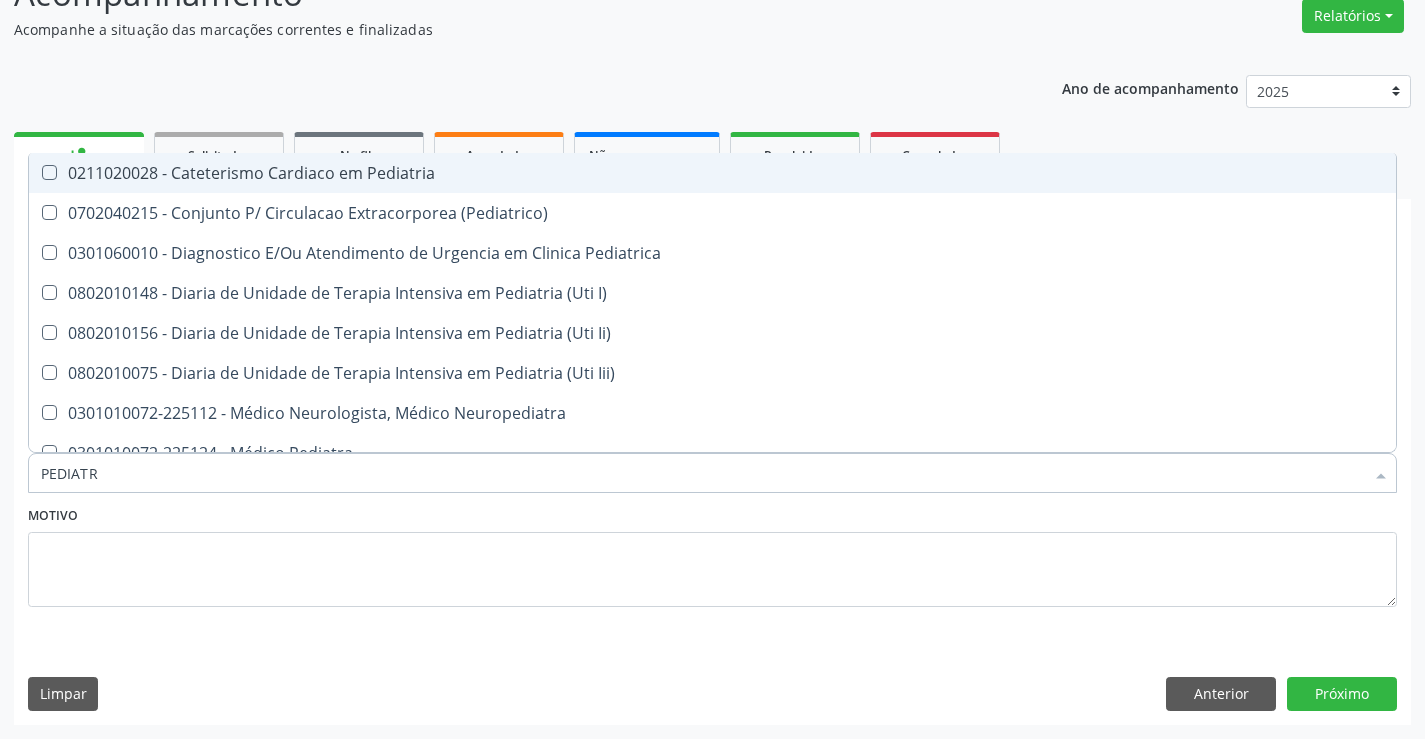 type on "PEDIATRA" 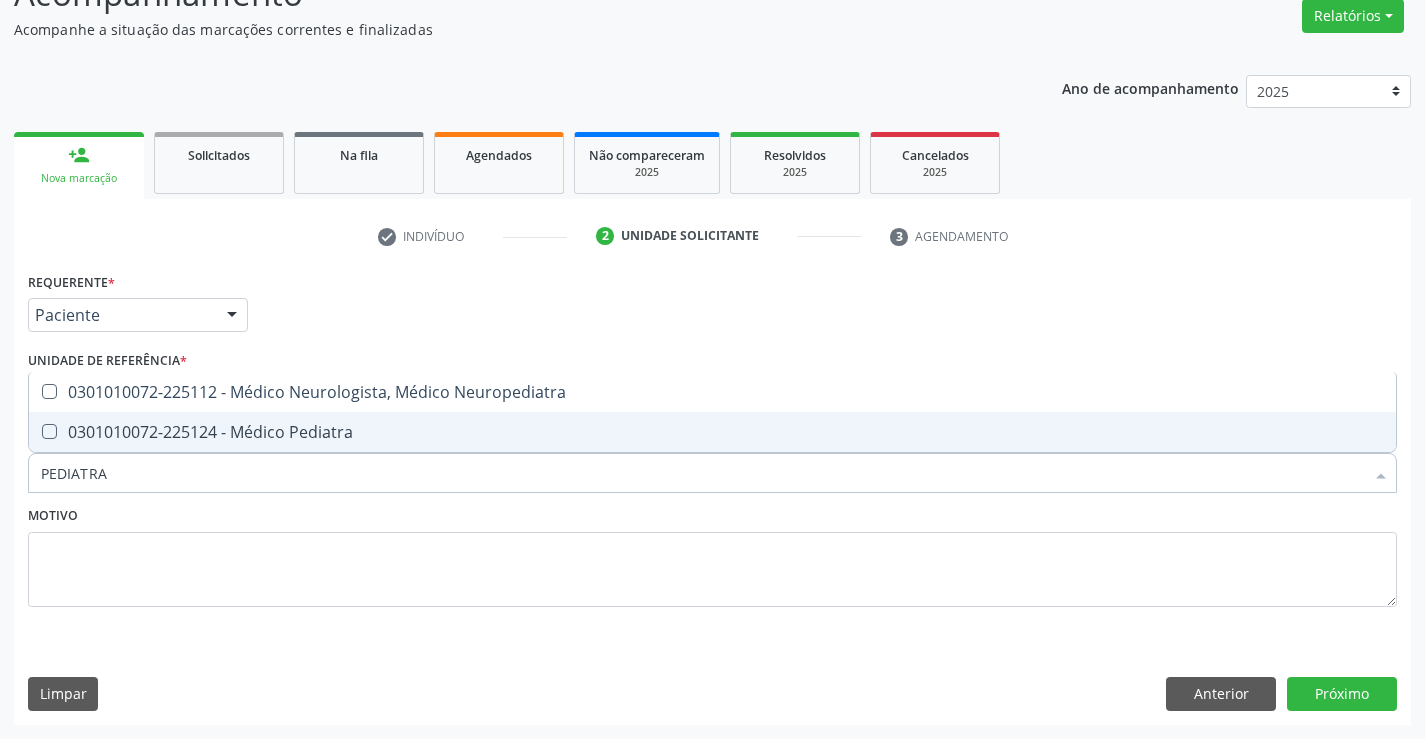 click on "0301010072-225124 - Médico Pediatra" at bounding box center (712, 432) 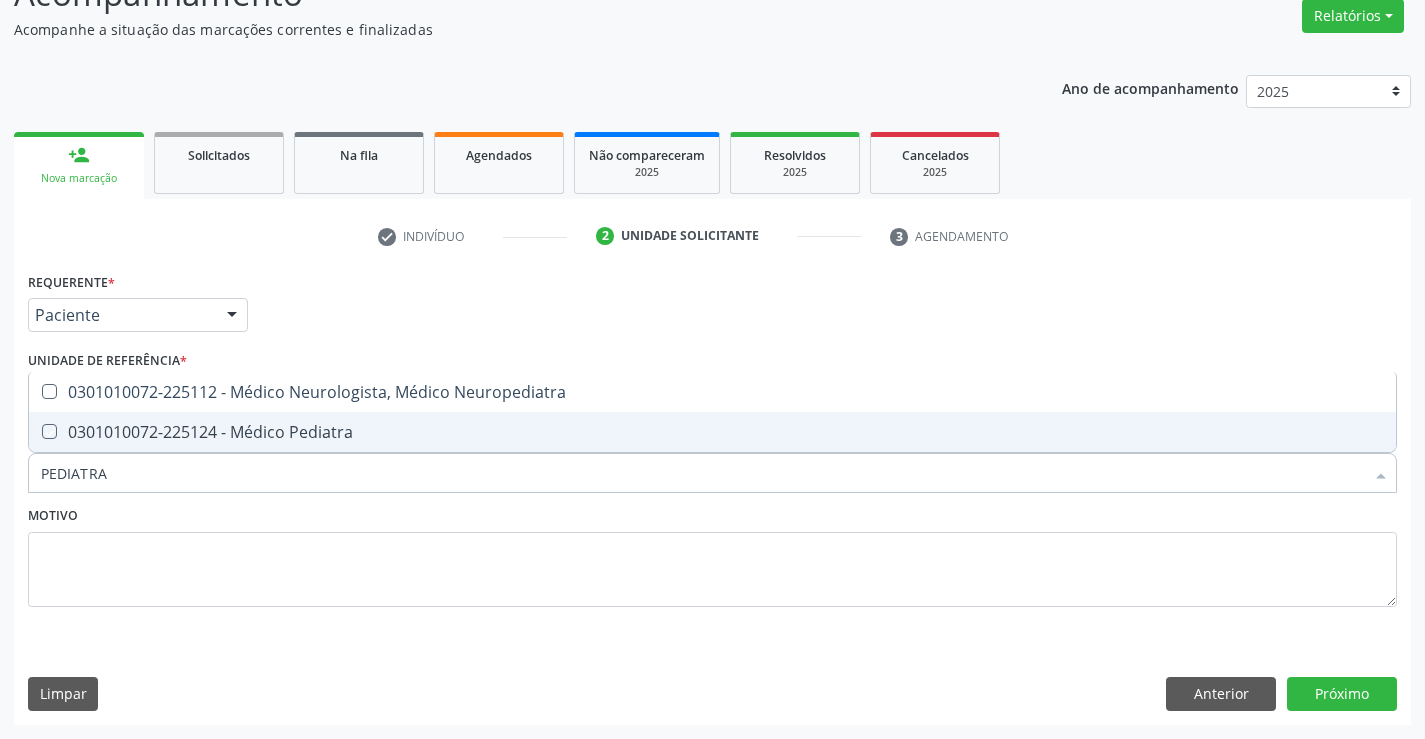 checkbox on "true" 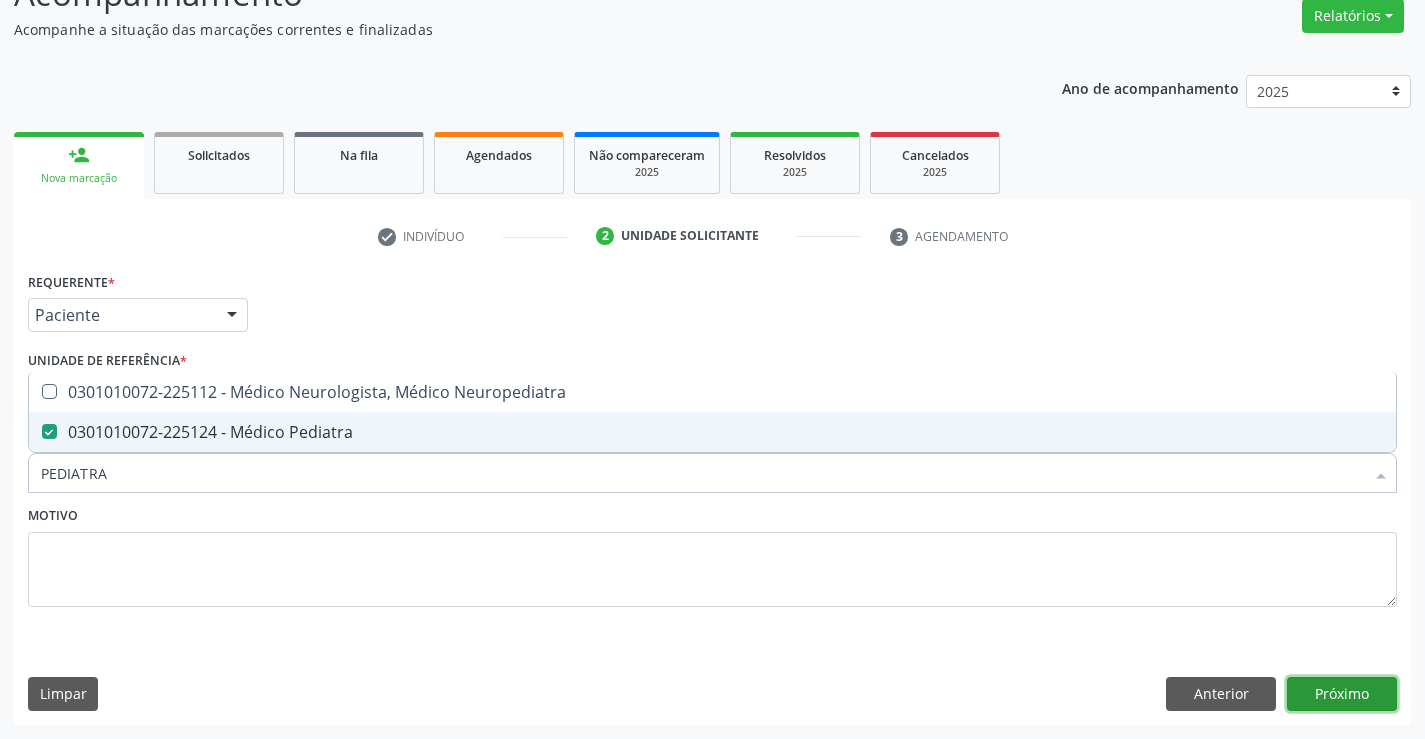 click on "Próximo" at bounding box center [1342, 694] 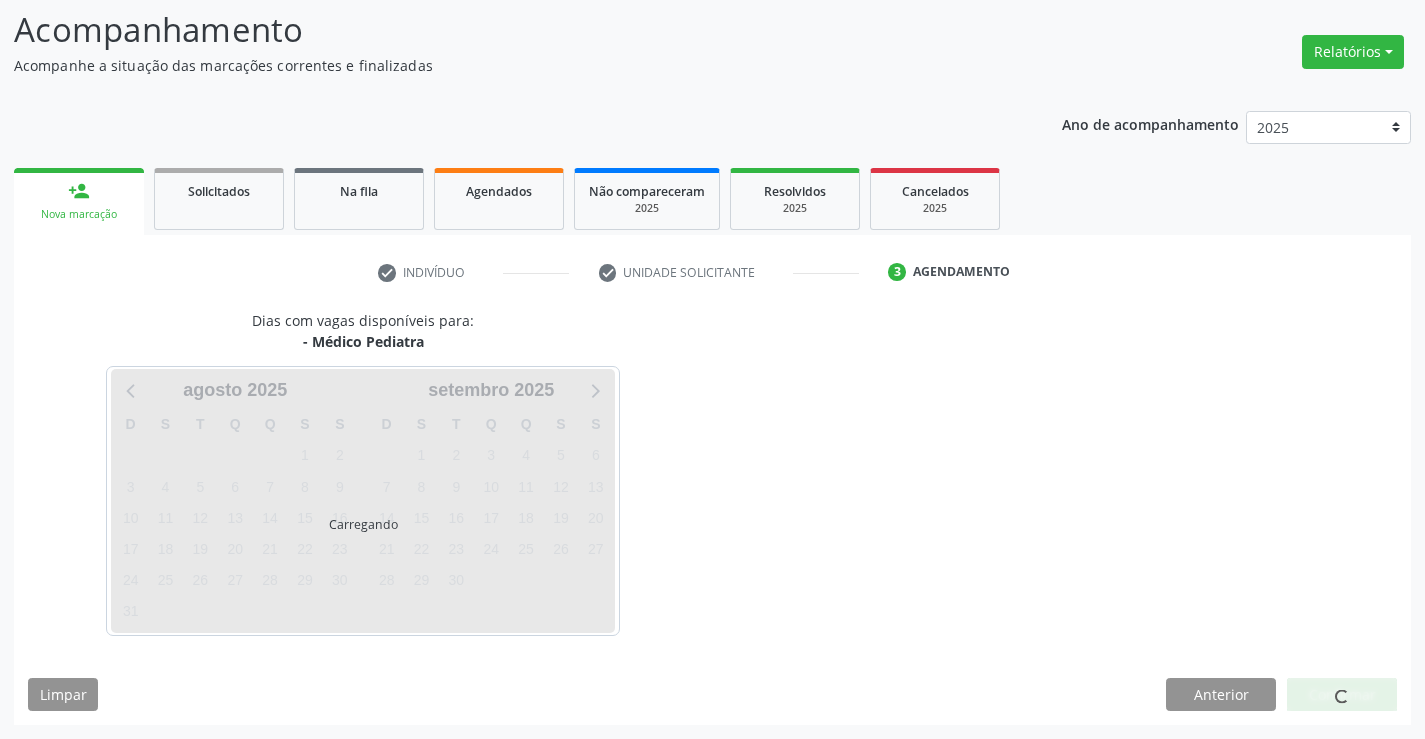 scroll, scrollTop: 131, scrollLeft: 0, axis: vertical 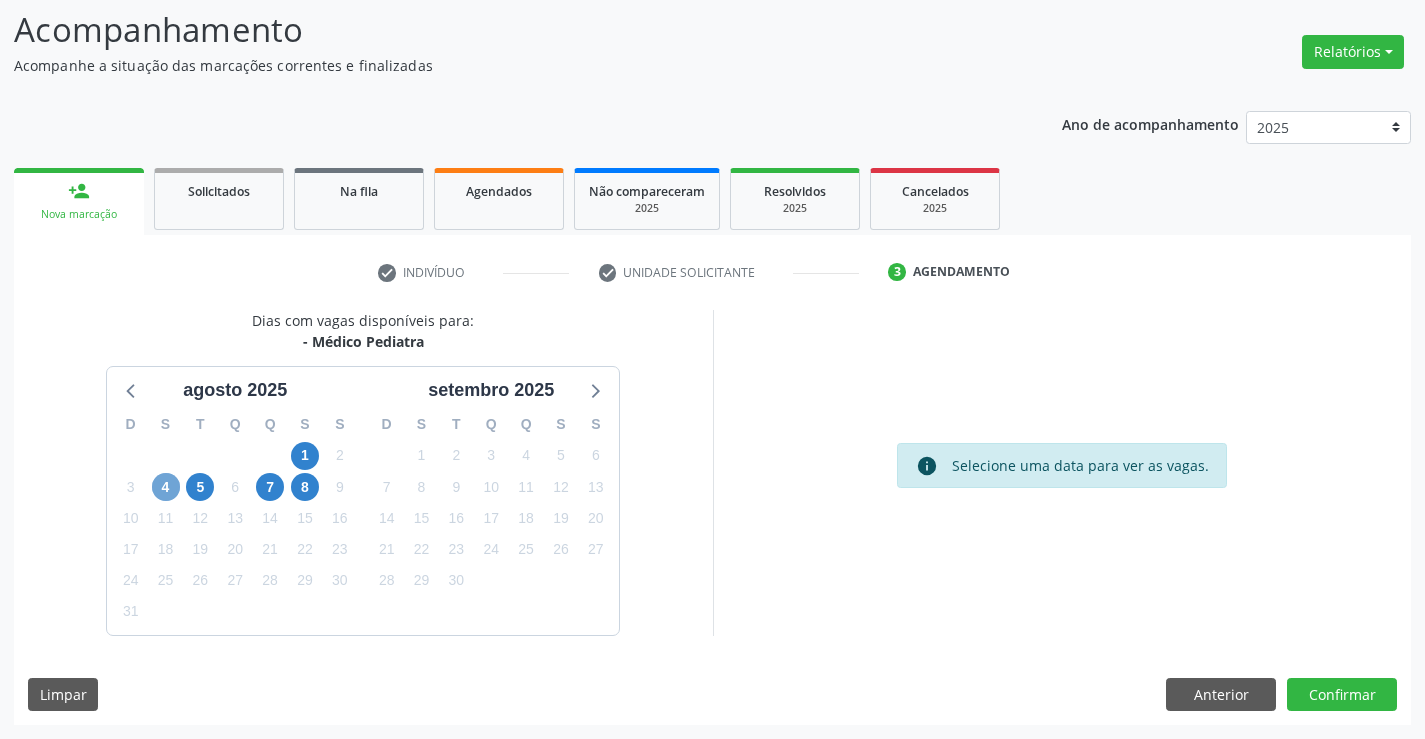 click on "4" at bounding box center [166, 487] 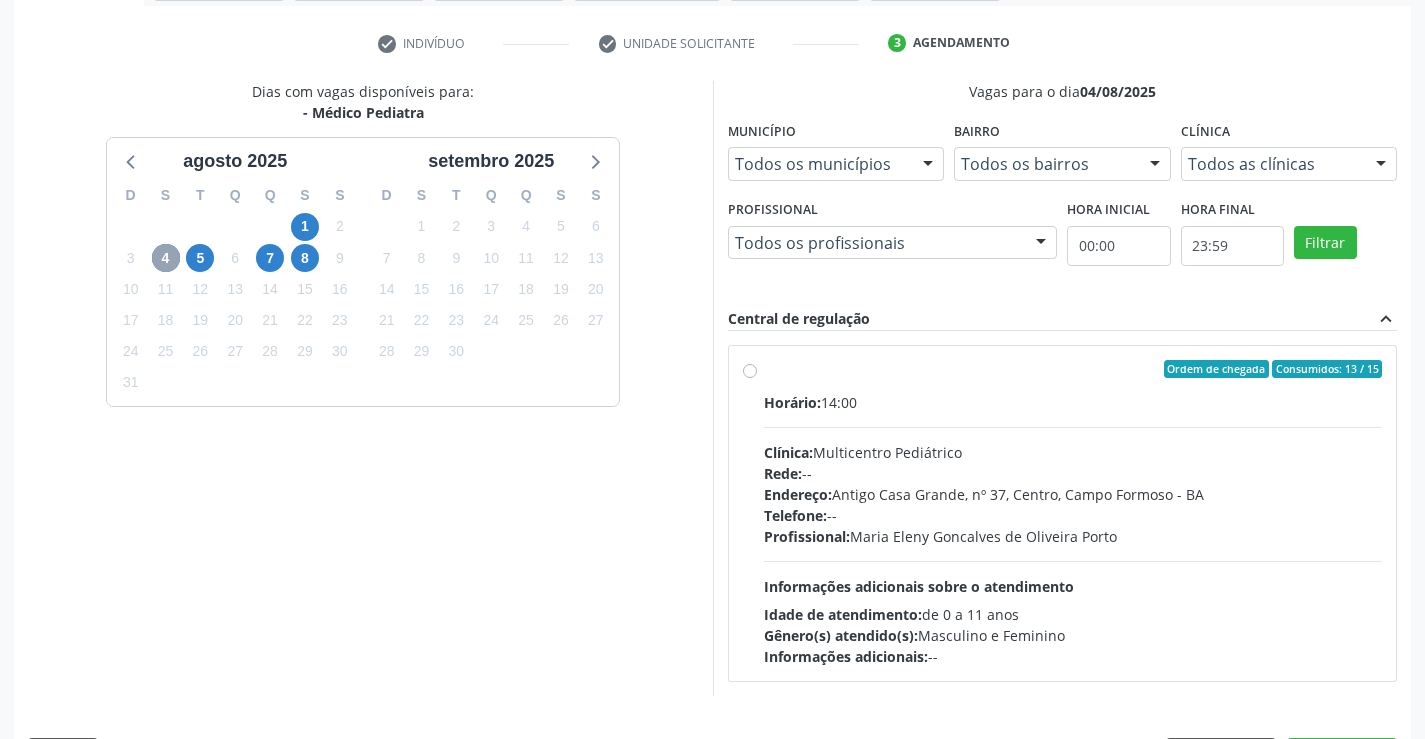 scroll, scrollTop: 388, scrollLeft: 0, axis: vertical 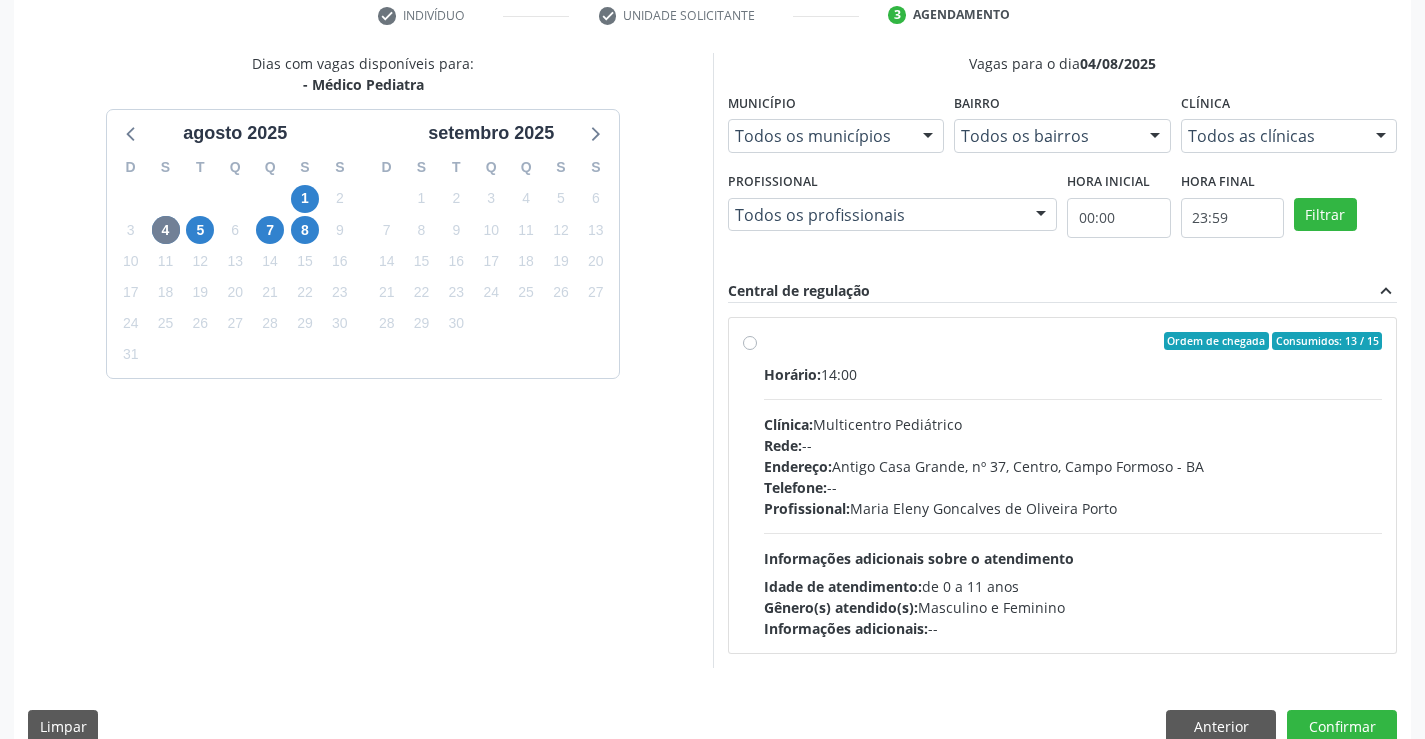 click on "Ordem de chegada
Consumidos: 13 / 15
Horário:   14:00
Clínica:  Multicentro Pediátrico
Rede:
--
Endereço:   Antigo Casa Grande, nº 37, Centro, Campo Formoso - BA
Telefone:   --
Profissional:
Maria Eleny Goncalves de Oliveira Porto
Informações adicionais sobre o atendimento
Idade de atendimento:
de 0 a 11 anos
Gênero(s) atendido(s):
Masculino e Feminino
Informações adicionais:
--" at bounding box center (1063, 485) 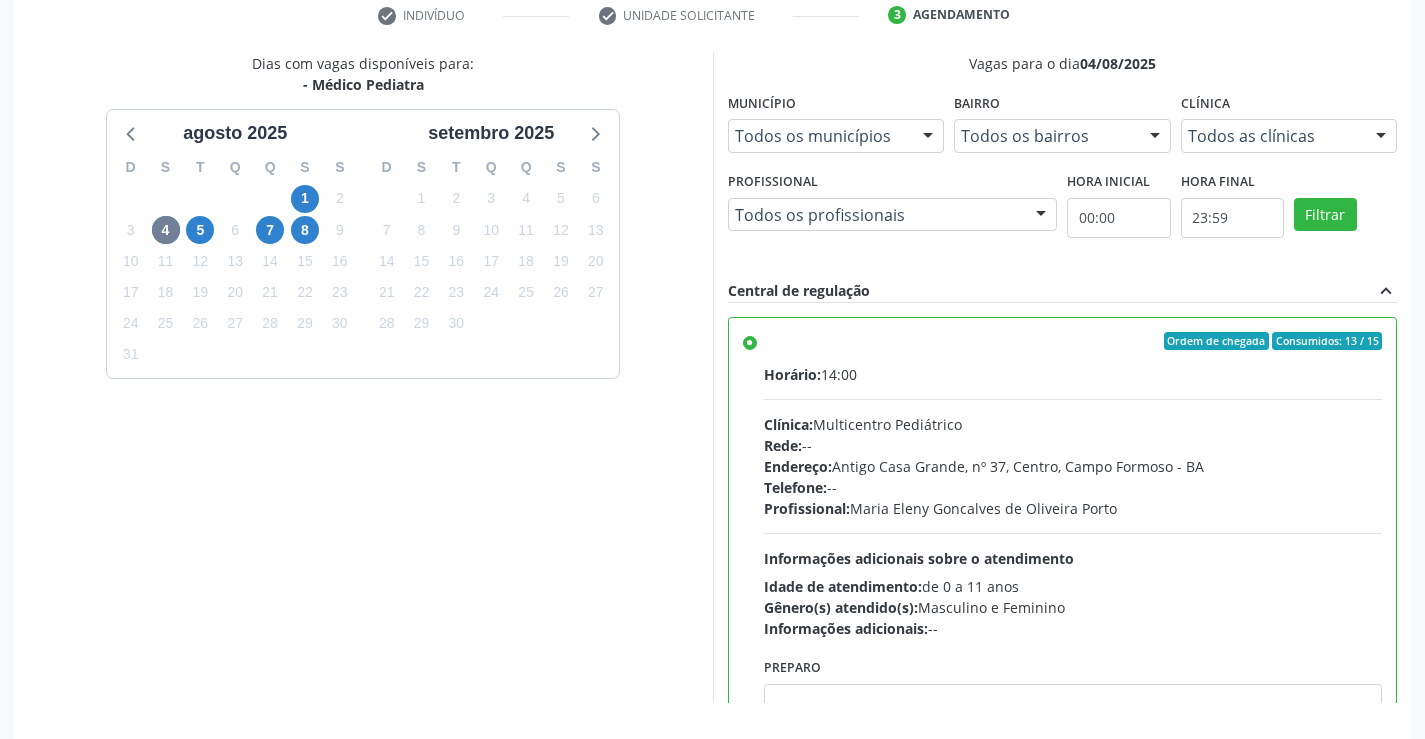 scroll, scrollTop: 456, scrollLeft: 0, axis: vertical 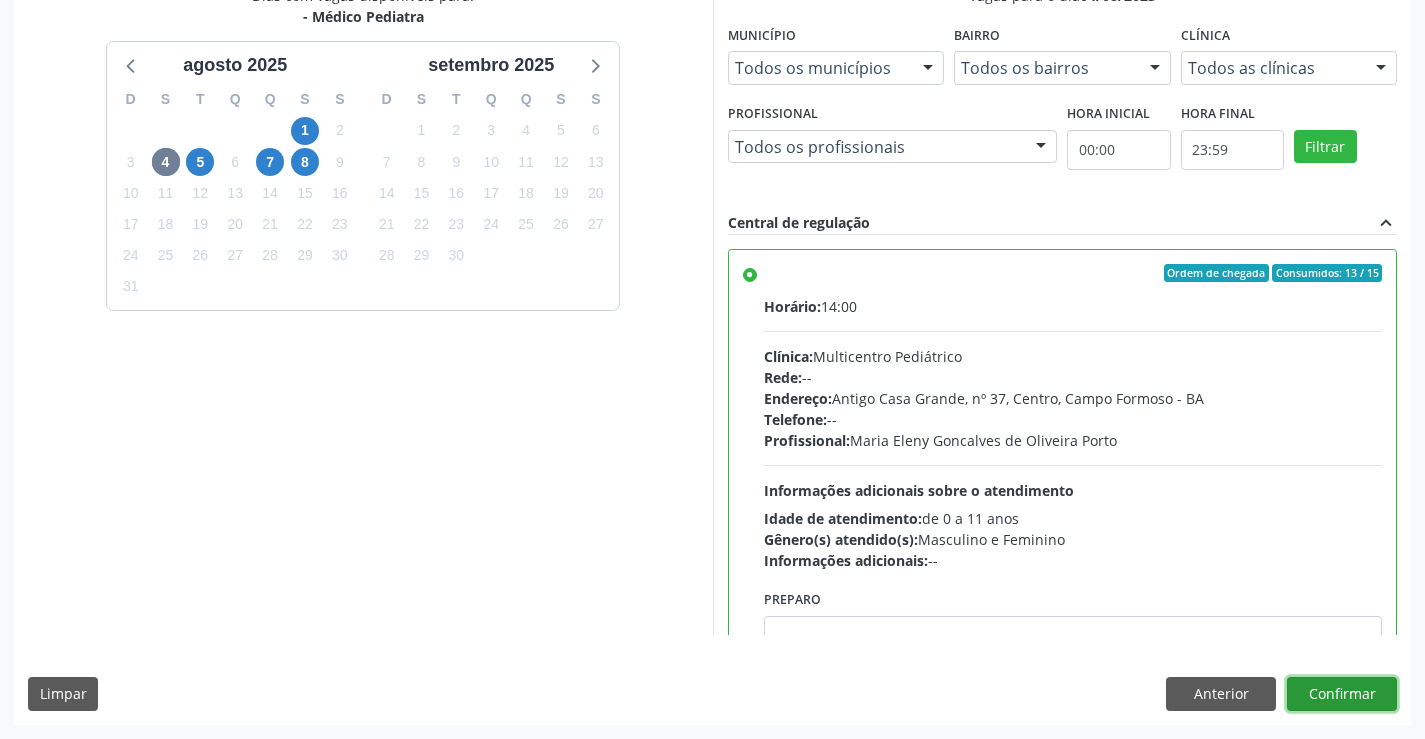 click on "Confirmar" at bounding box center [1342, 694] 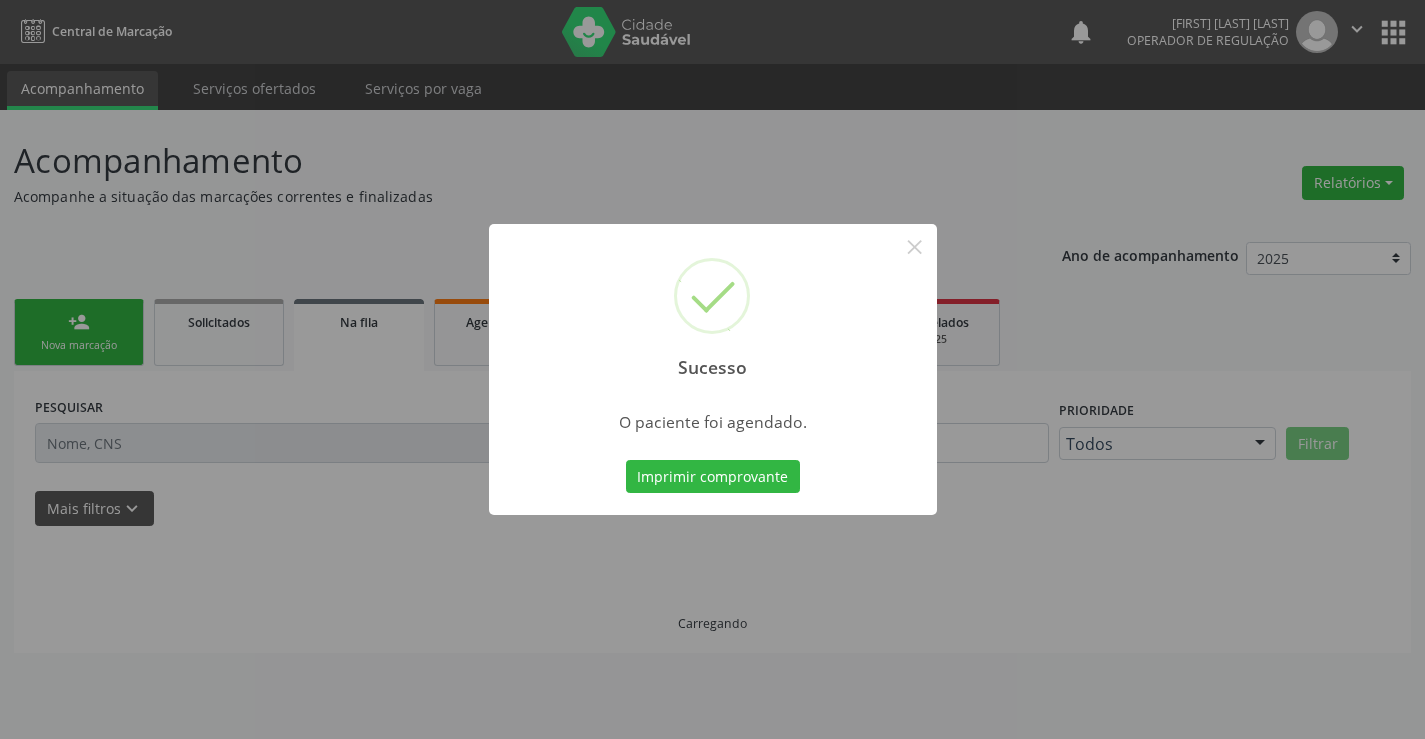 scroll, scrollTop: 0, scrollLeft: 0, axis: both 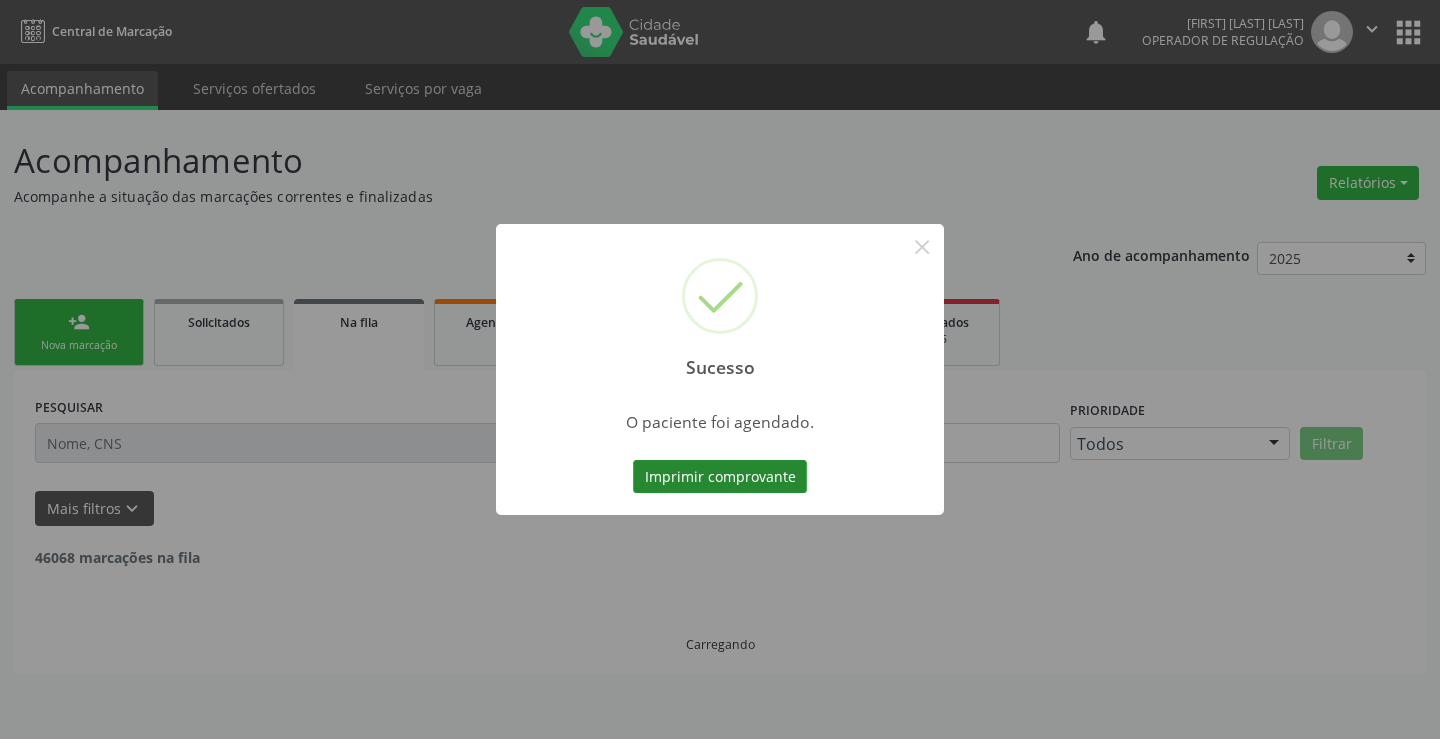 click on "Imprimir comprovante" at bounding box center (720, 477) 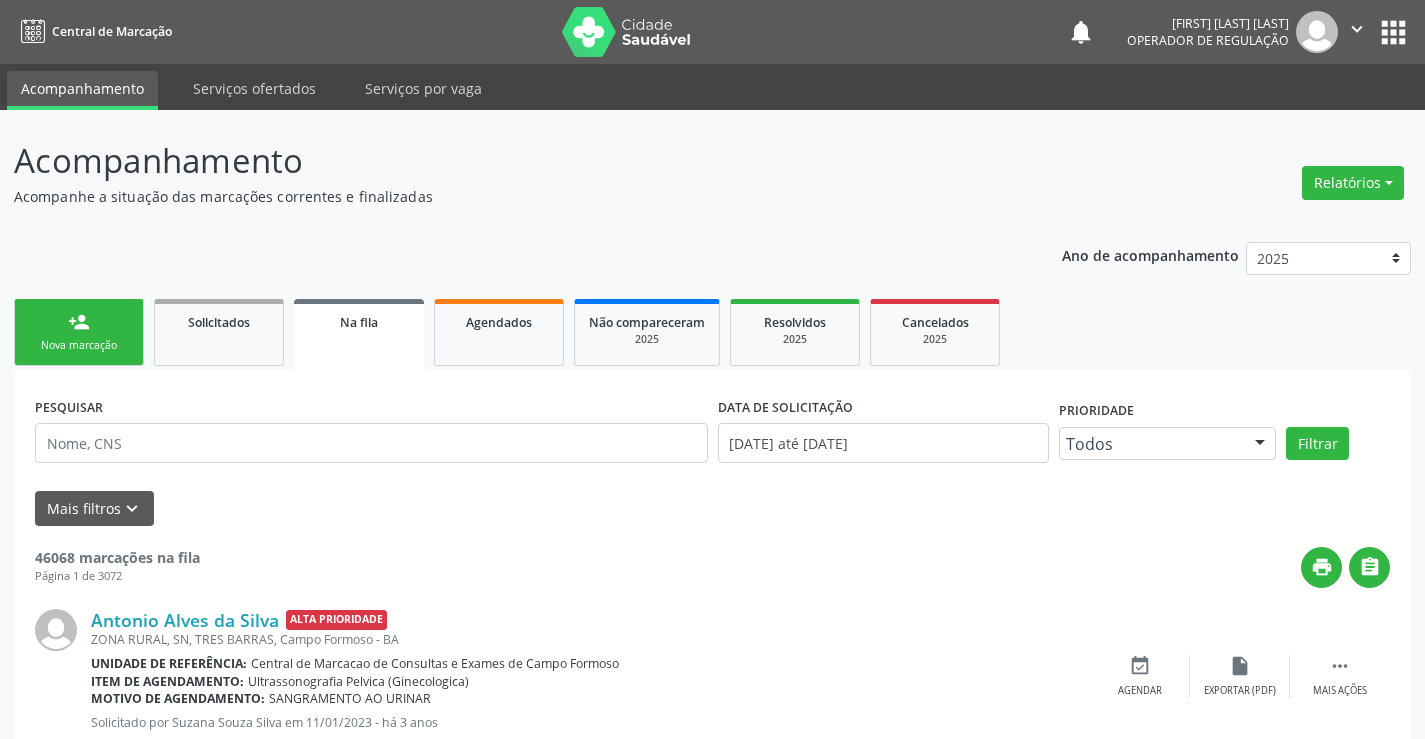 click on "Nova marcação" at bounding box center [79, 345] 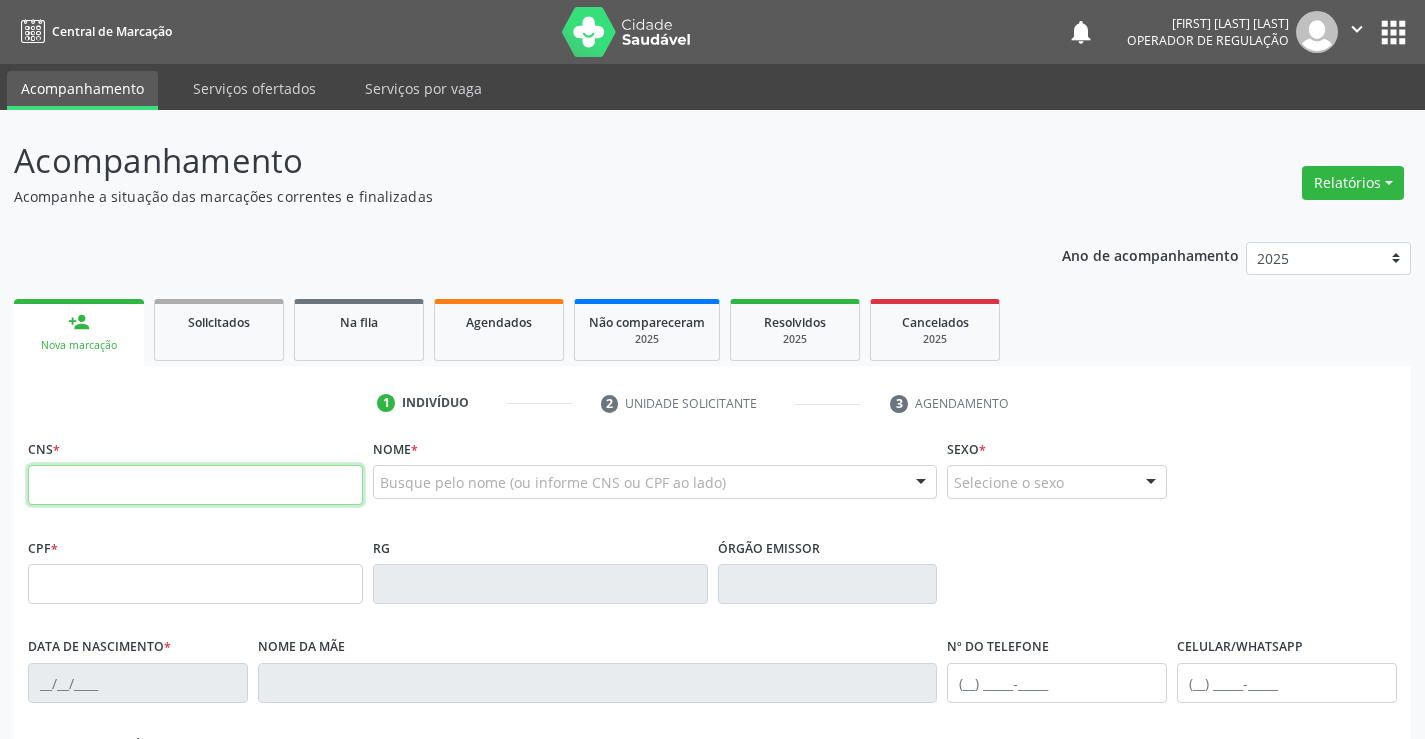 click at bounding box center [195, 485] 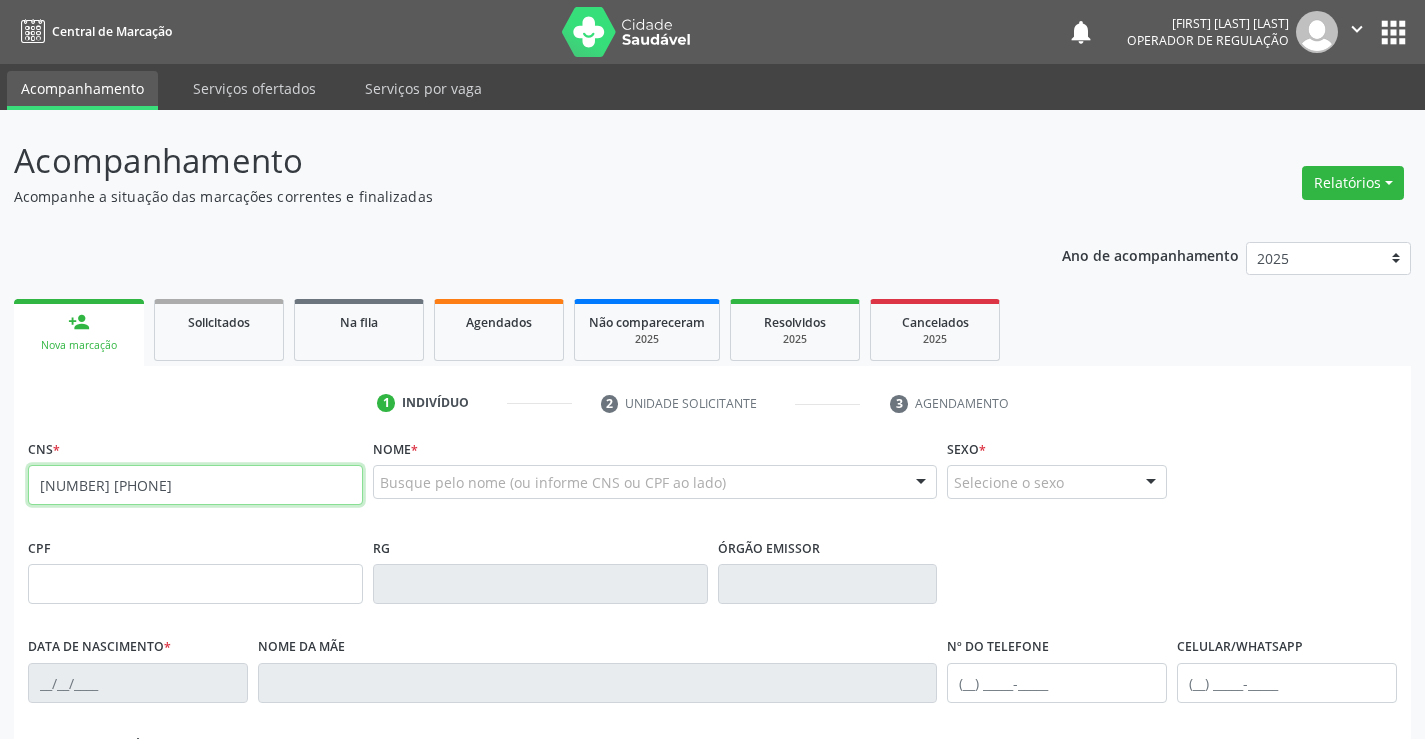 type on "700 0057 3213 5604" 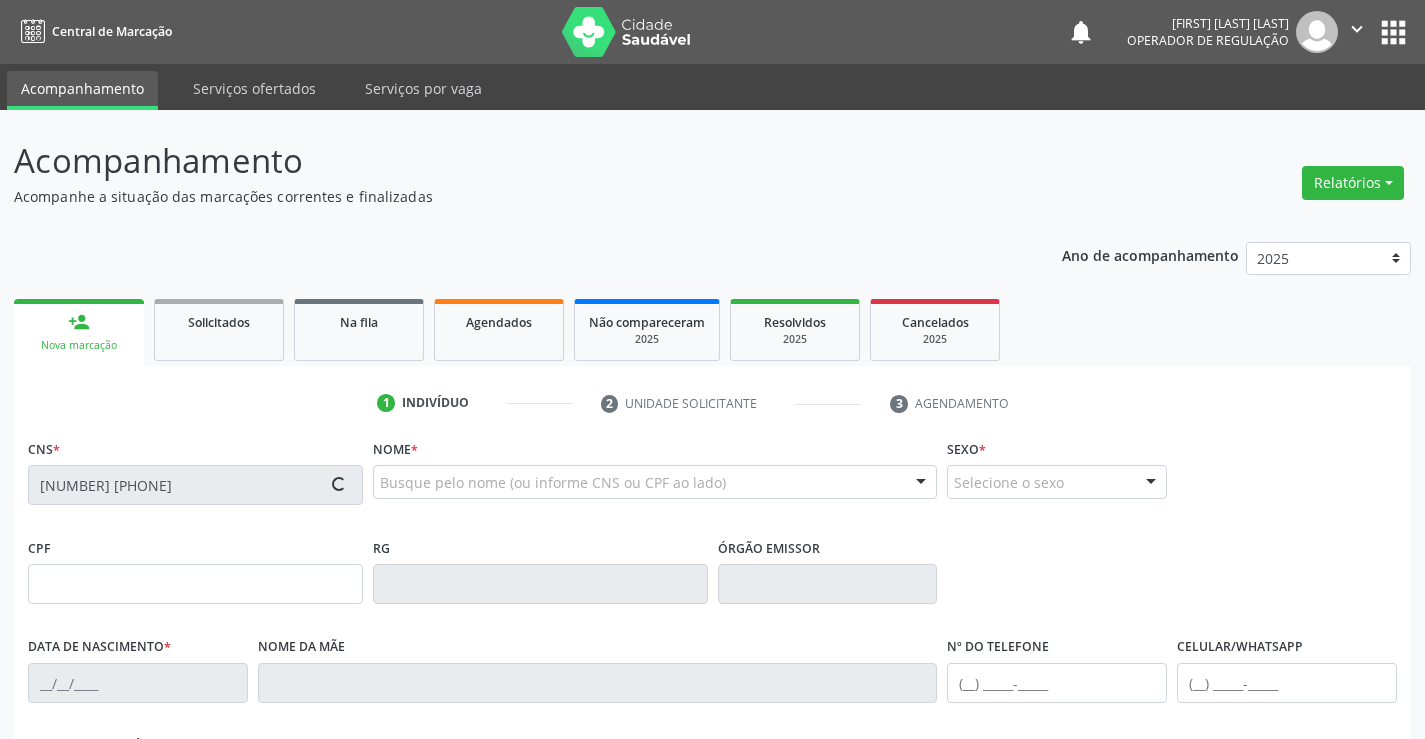 type on "29/05/1973" 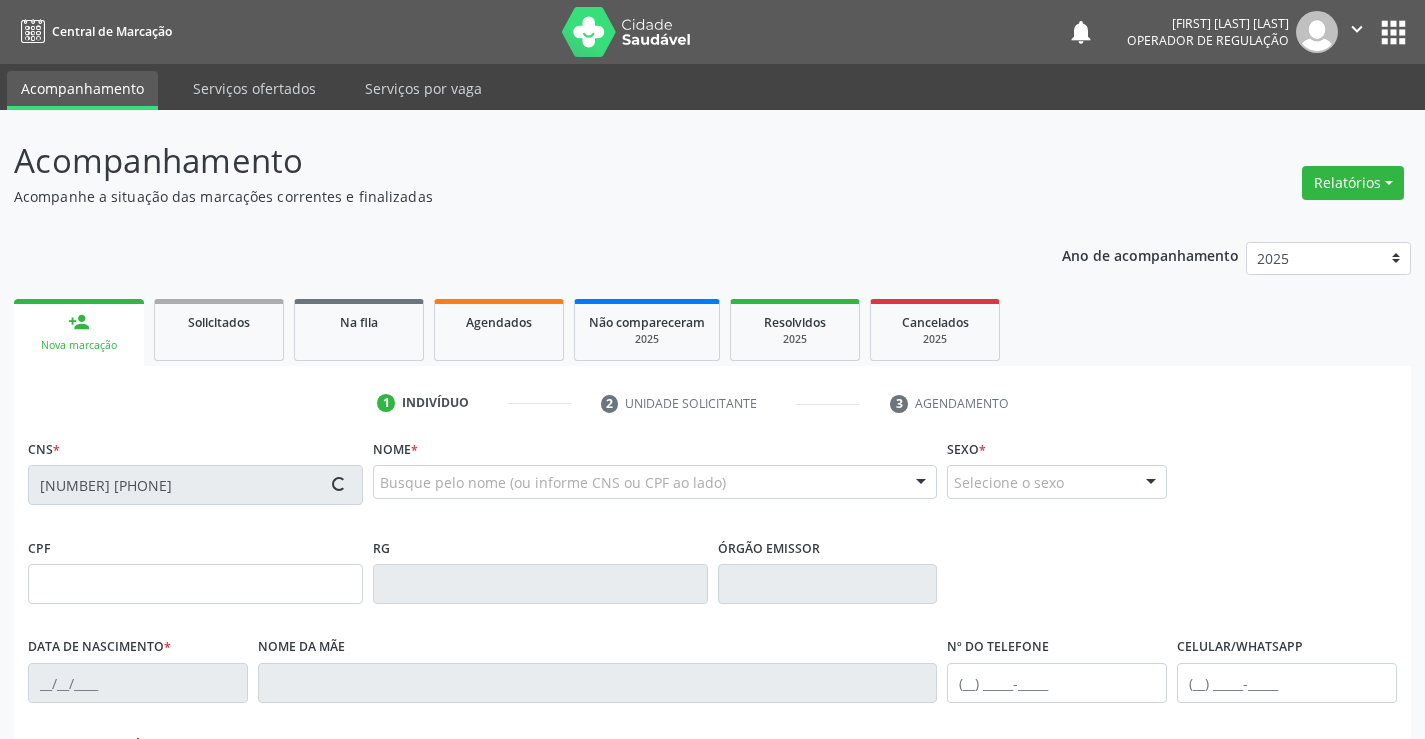 type on "(74) 99118-5048" 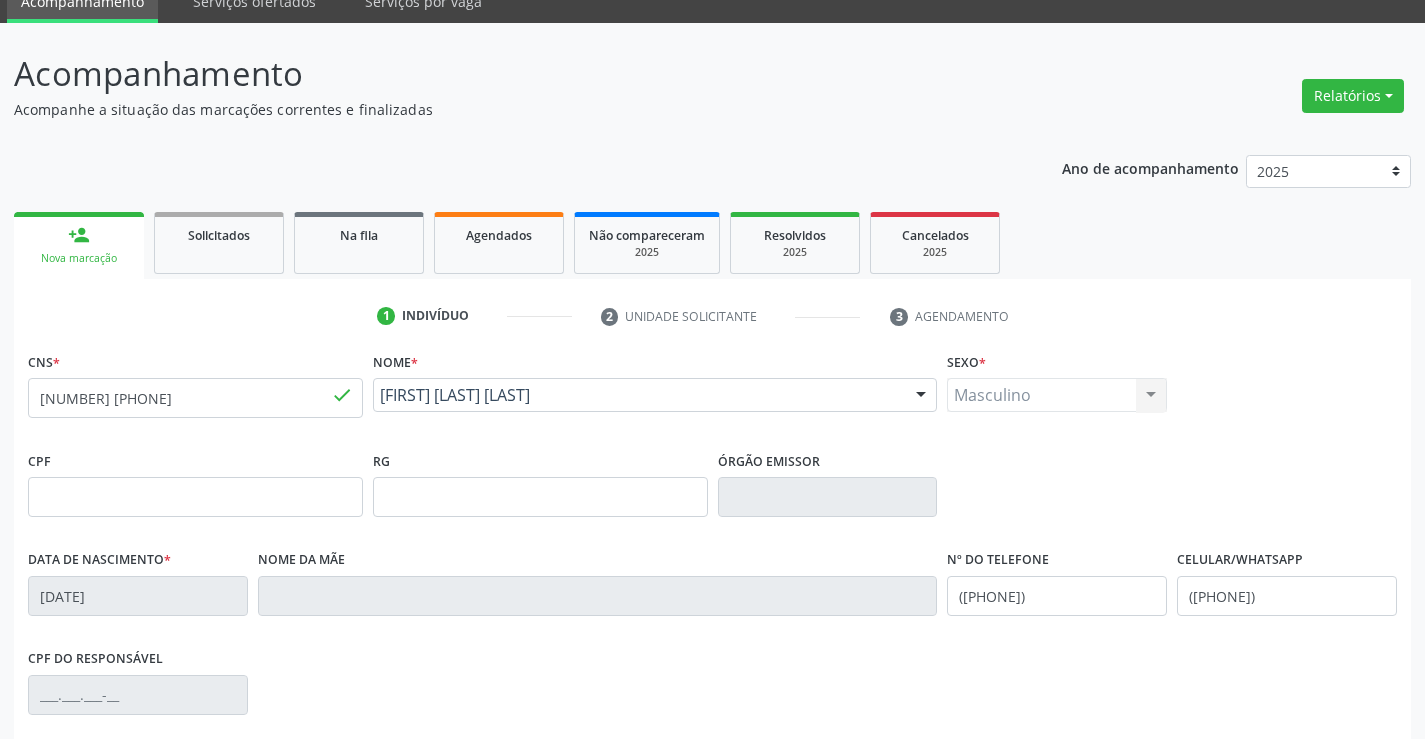scroll, scrollTop: 300, scrollLeft: 0, axis: vertical 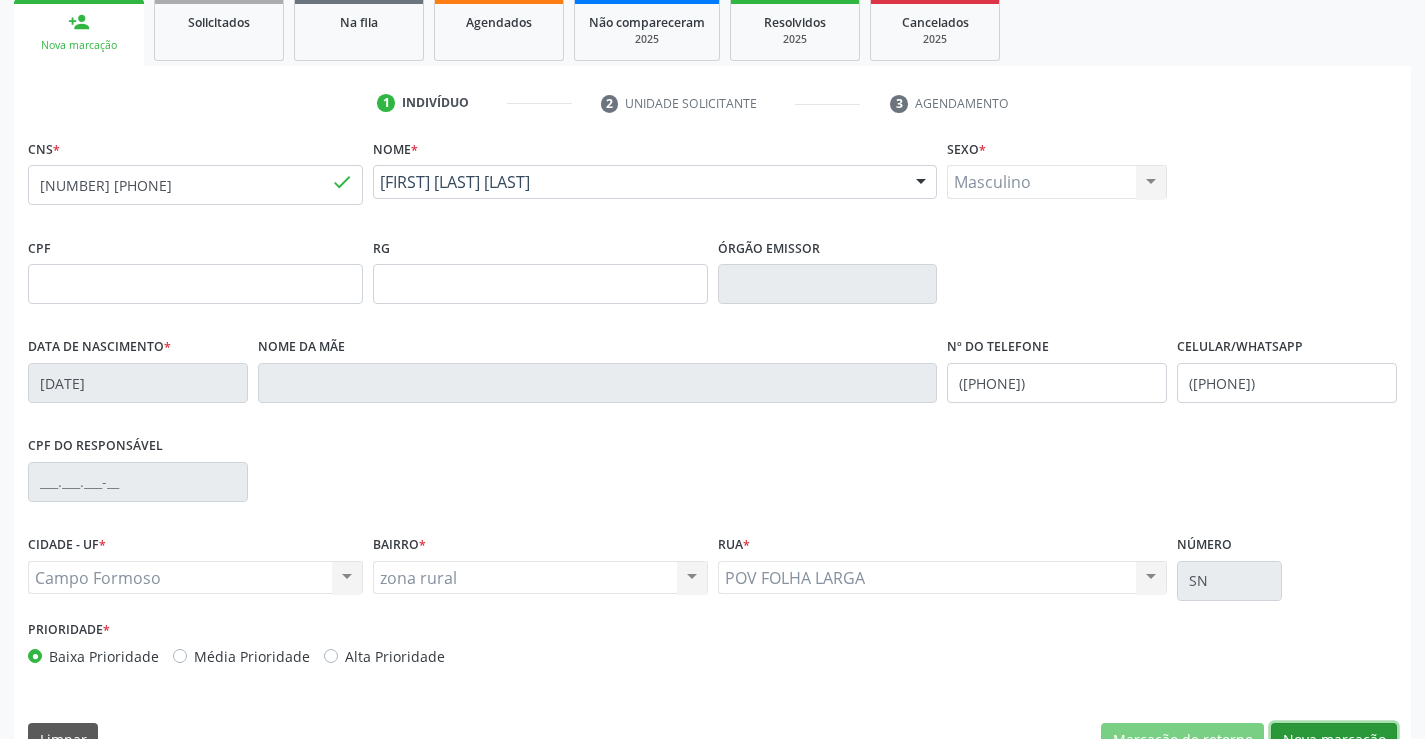 click on "Nova marcação" at bounding box center (1334, 740) 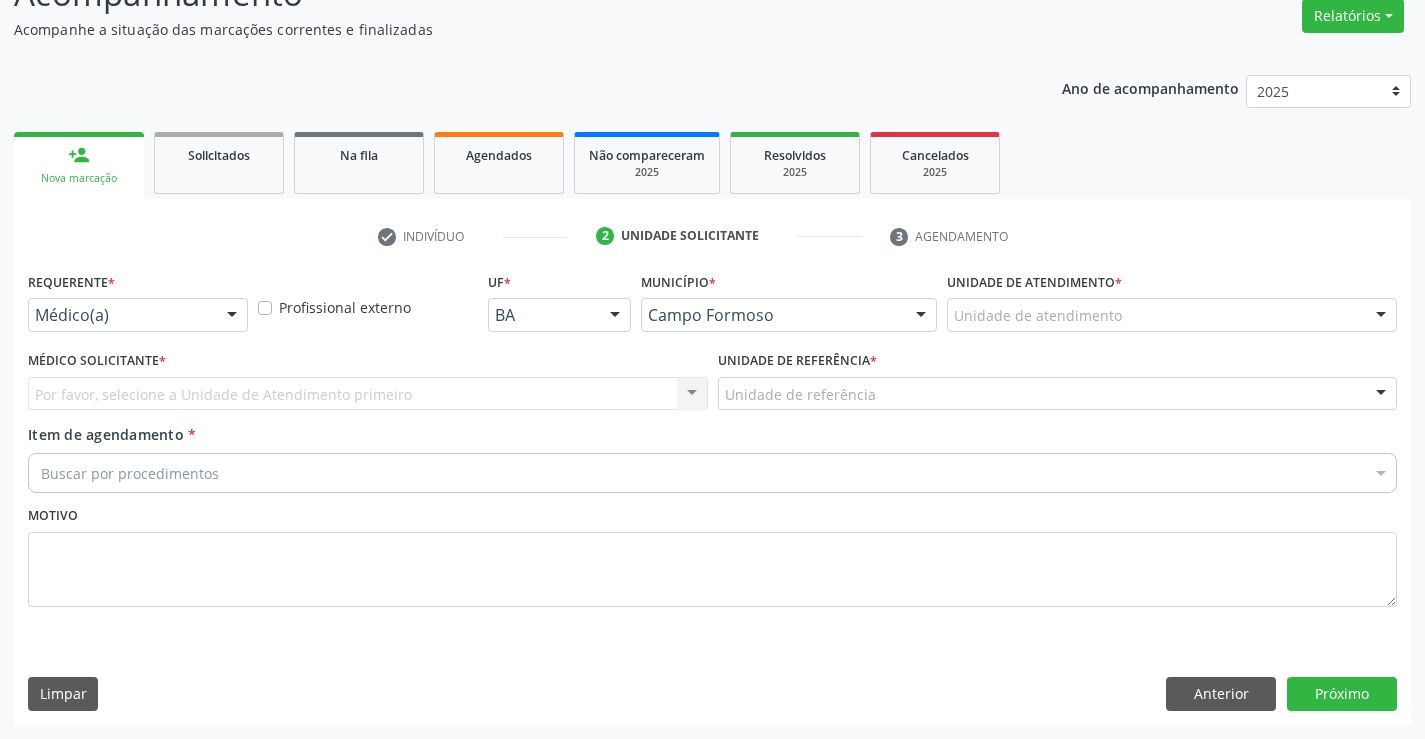 scroll, scrollTop: 167, scrollLeft: 0, axis: vertical 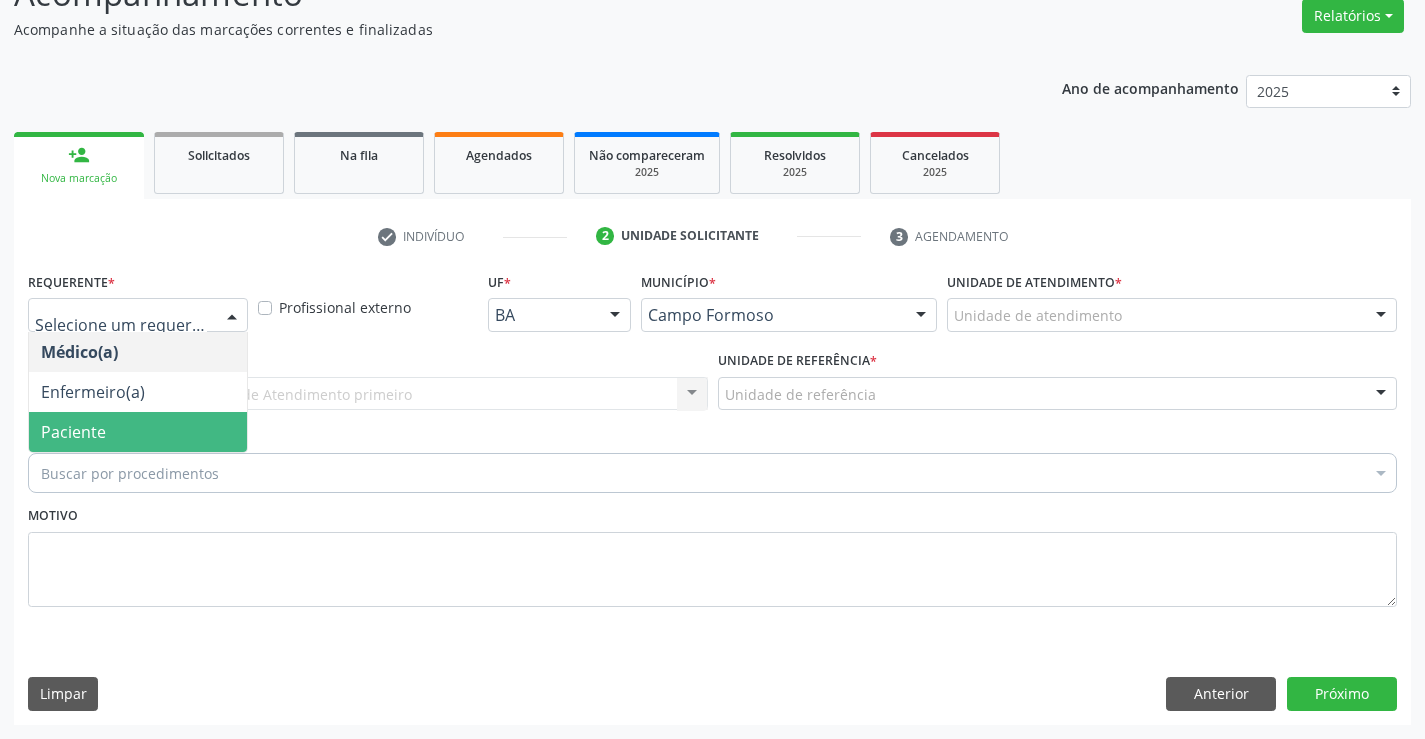 click on "Paciente" at bounding box center [138, 432] 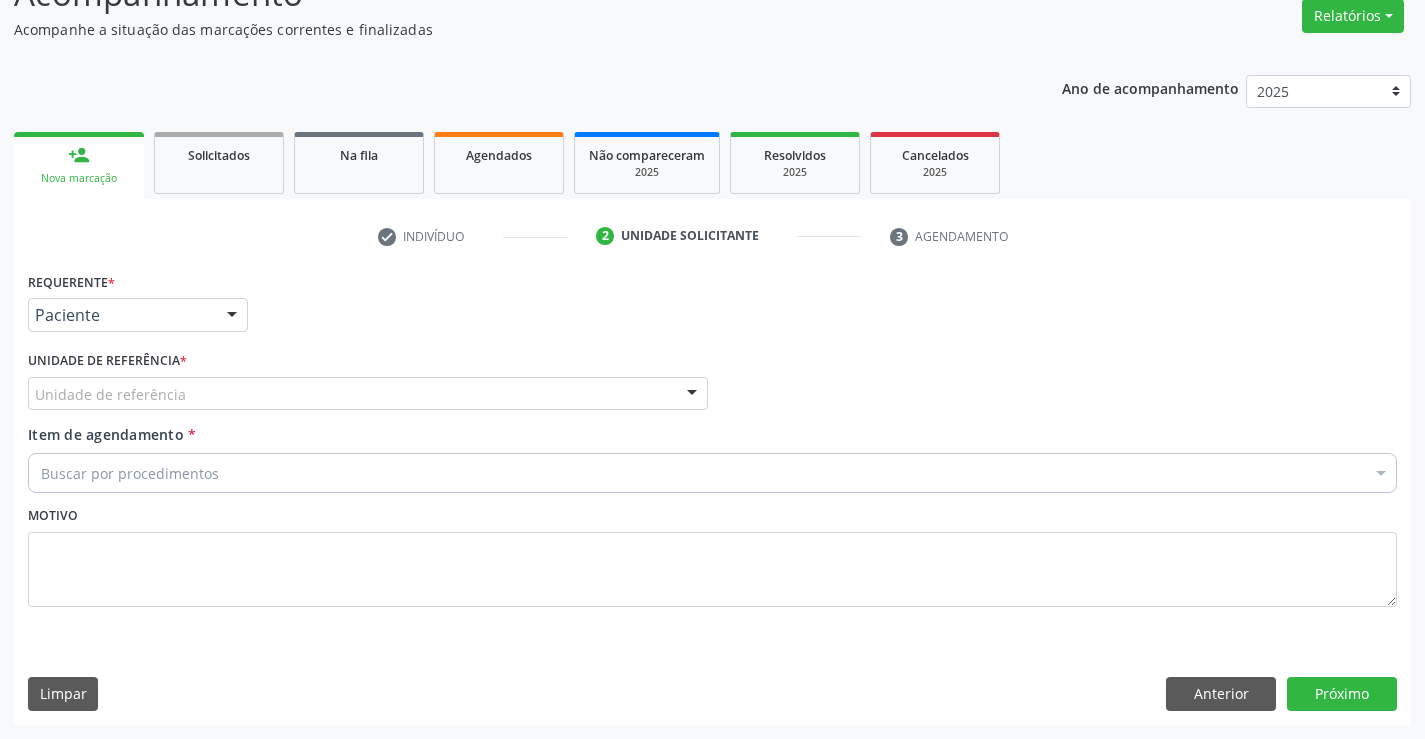 click on "Unidade de referência" at bounding box center [368, 394] 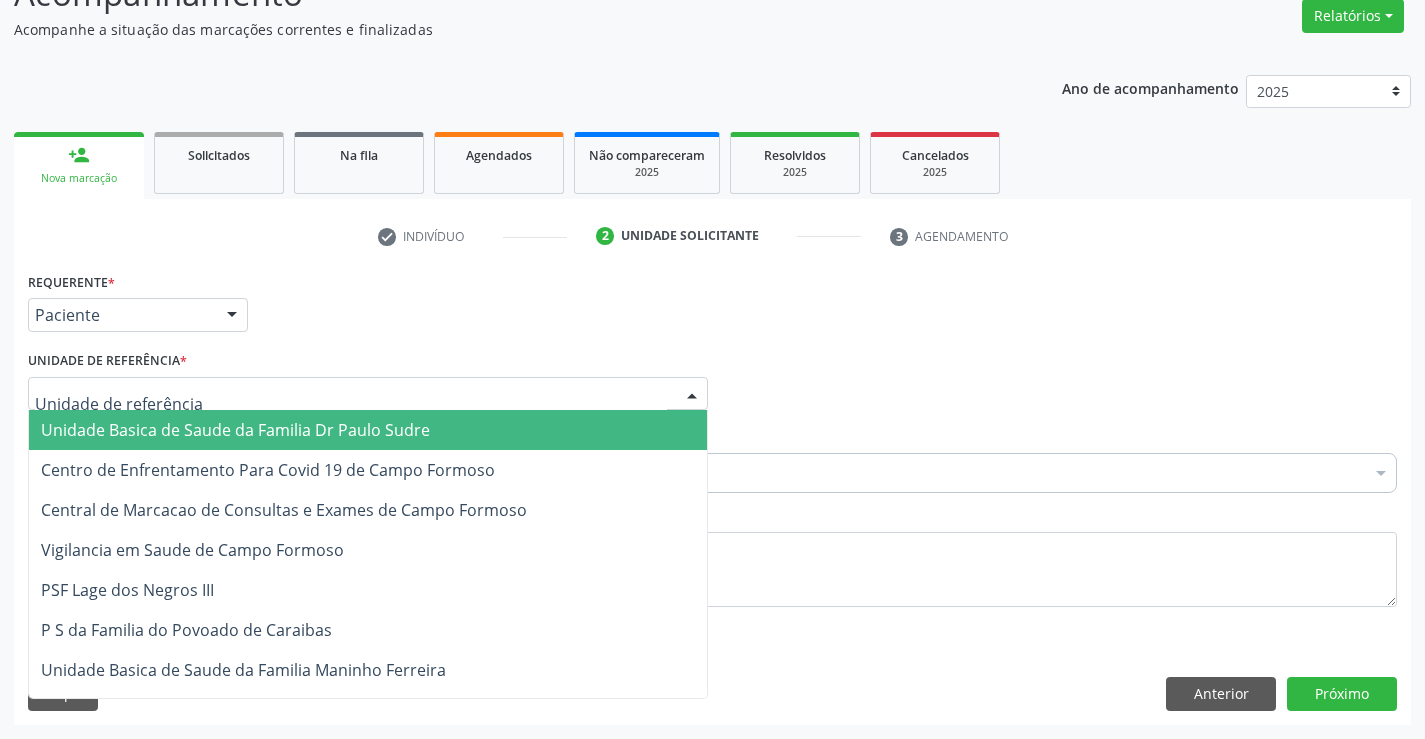 click on "Unidade Basica de Saude da Familia Dr Paulo Sudre" at bounding box center [235, 430] 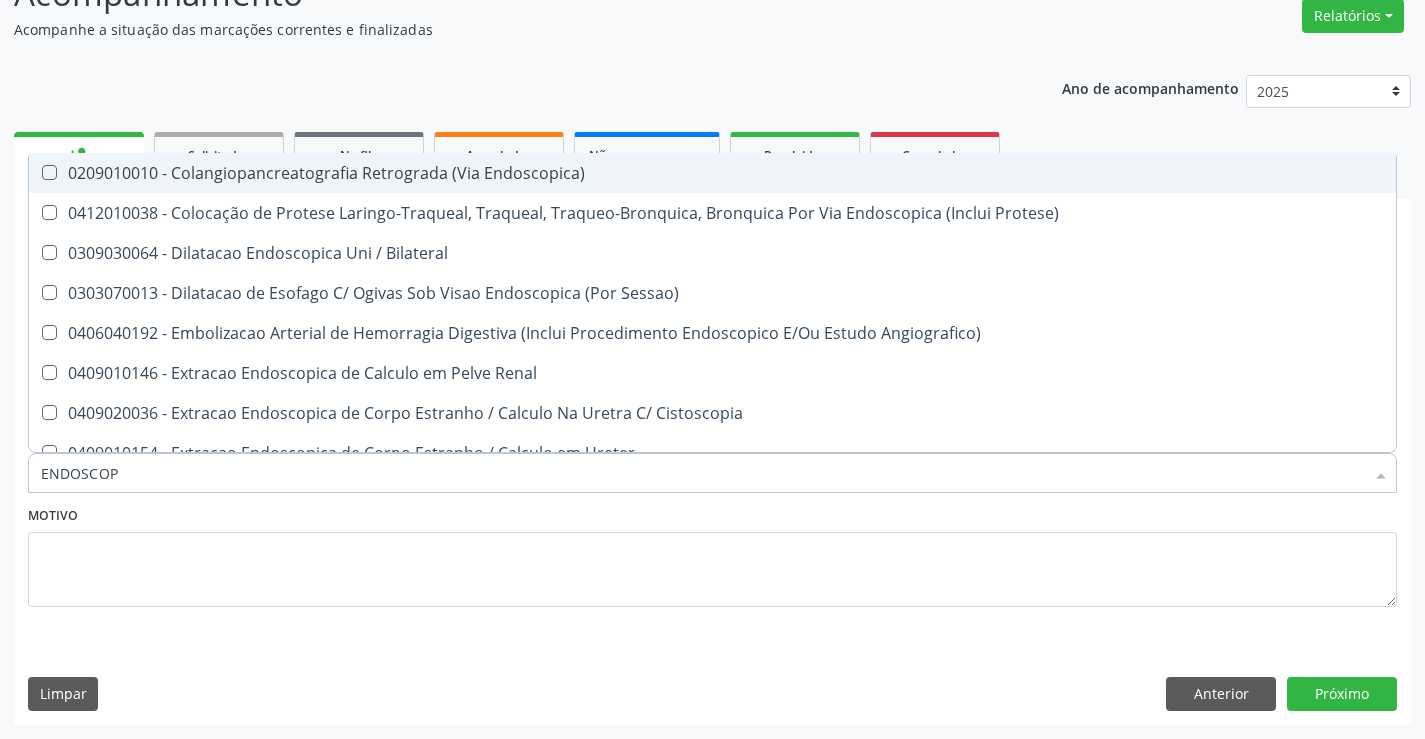 type on "ENDOSCOPI" 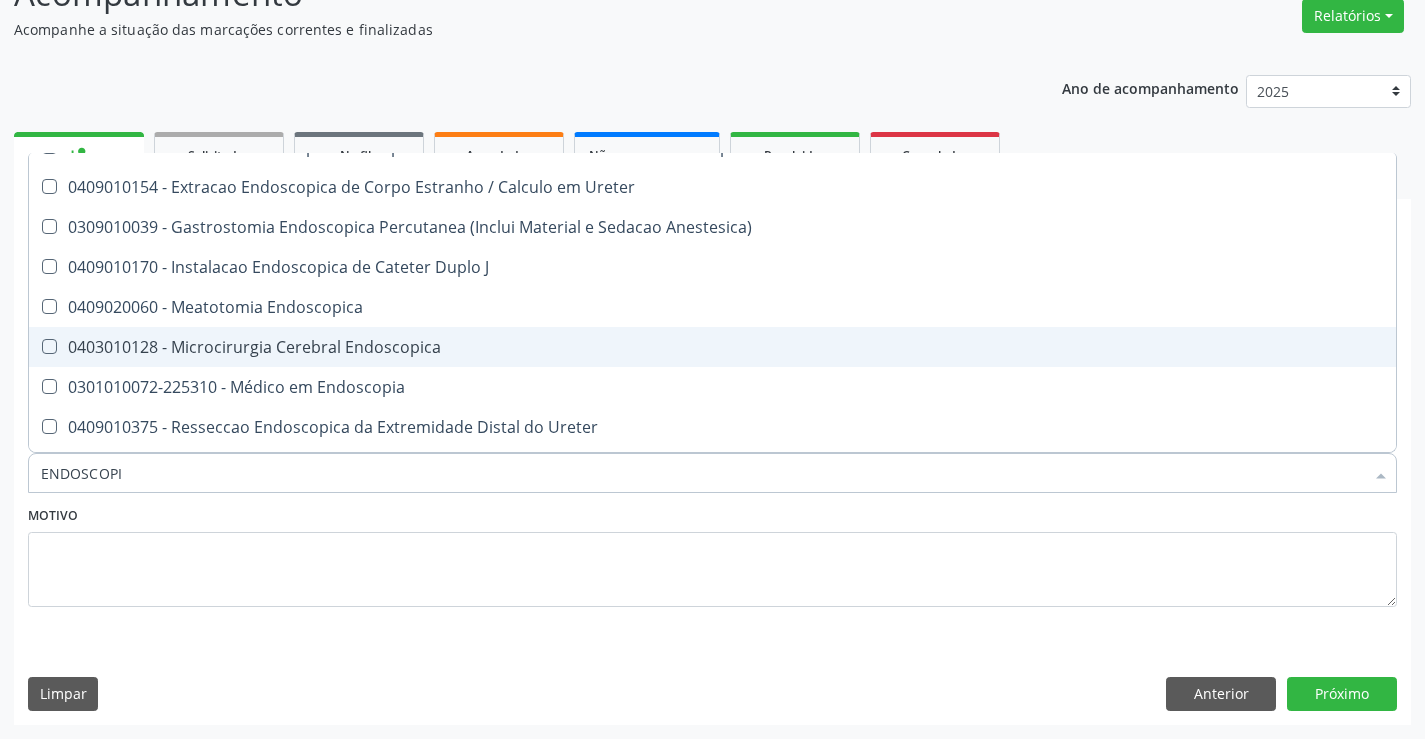 scroll, scrollTop: 300, scrollLeft: 0, axis: vertical 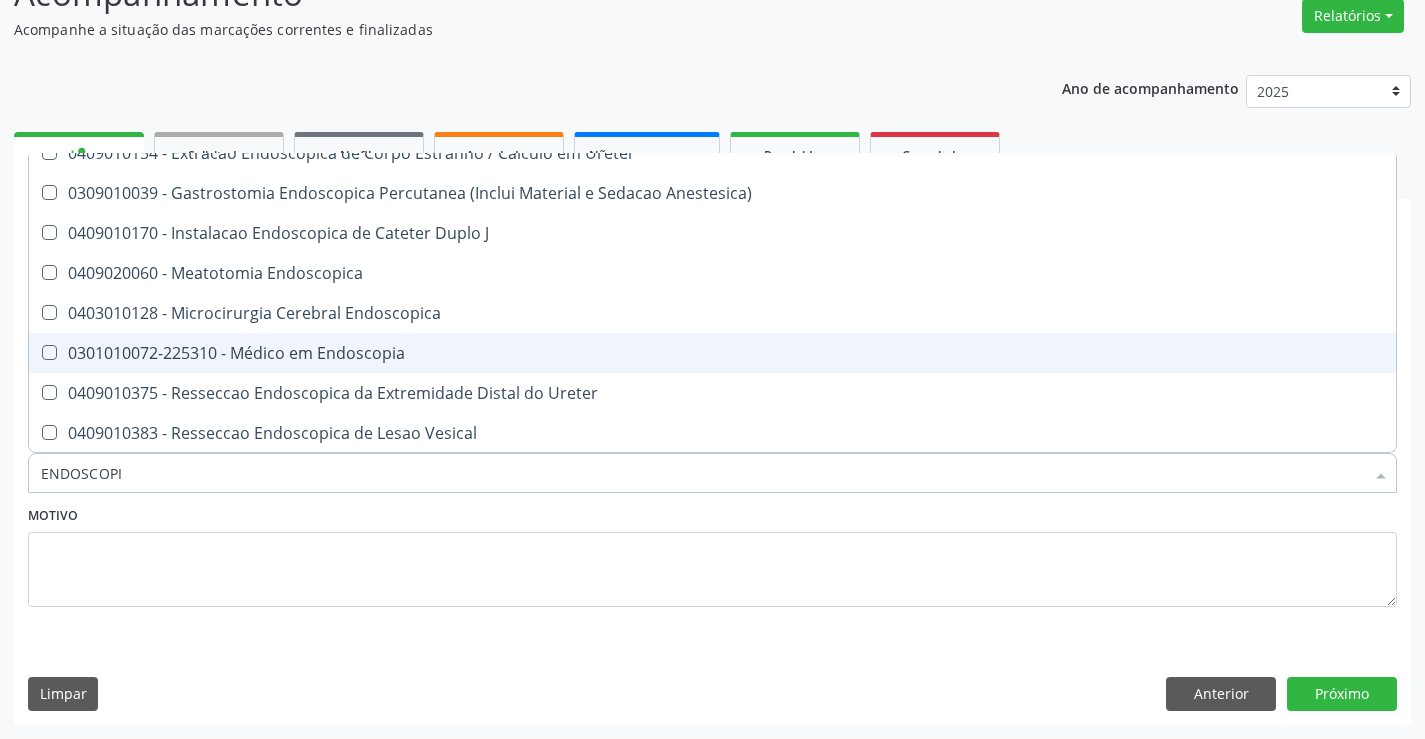 click on "0301010072-225310 - Médico em Endoscopia" at bounding box center (712, 353) 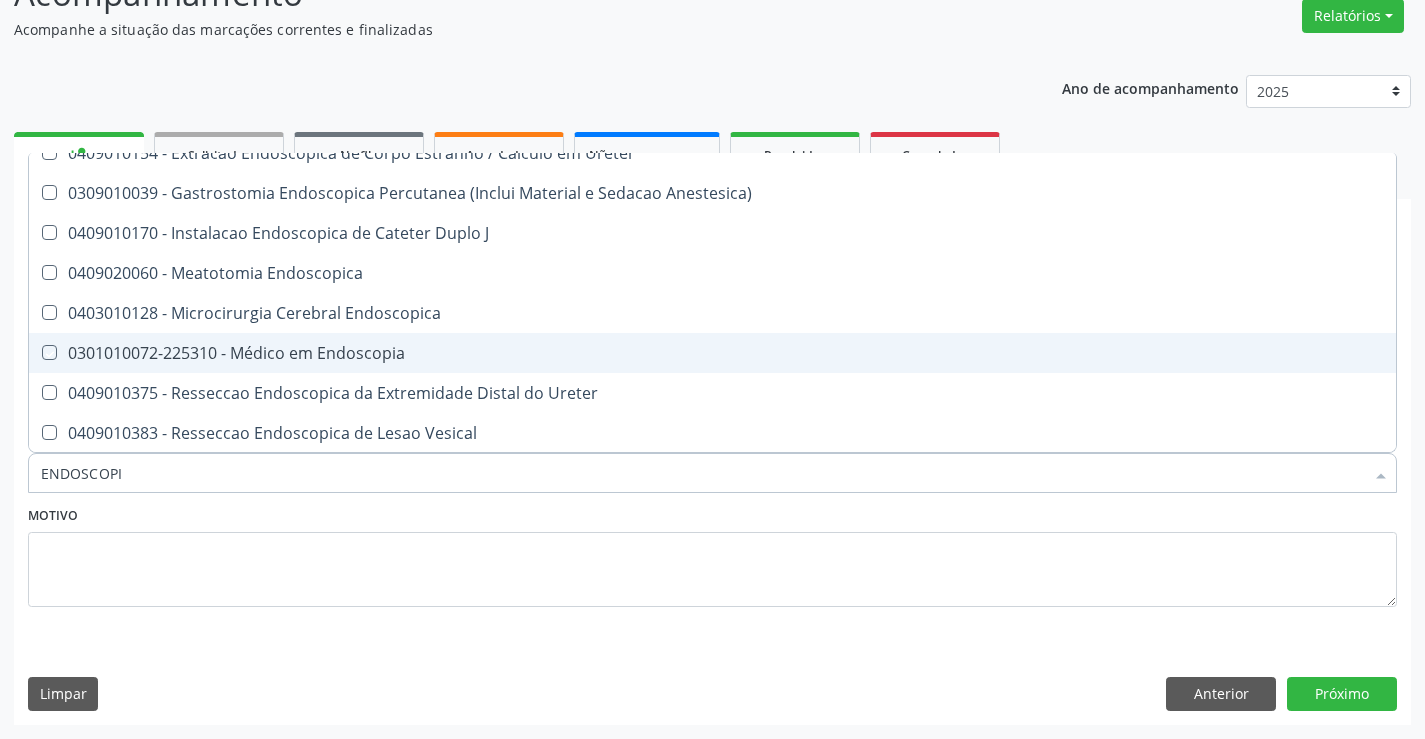 checkbox on "true" 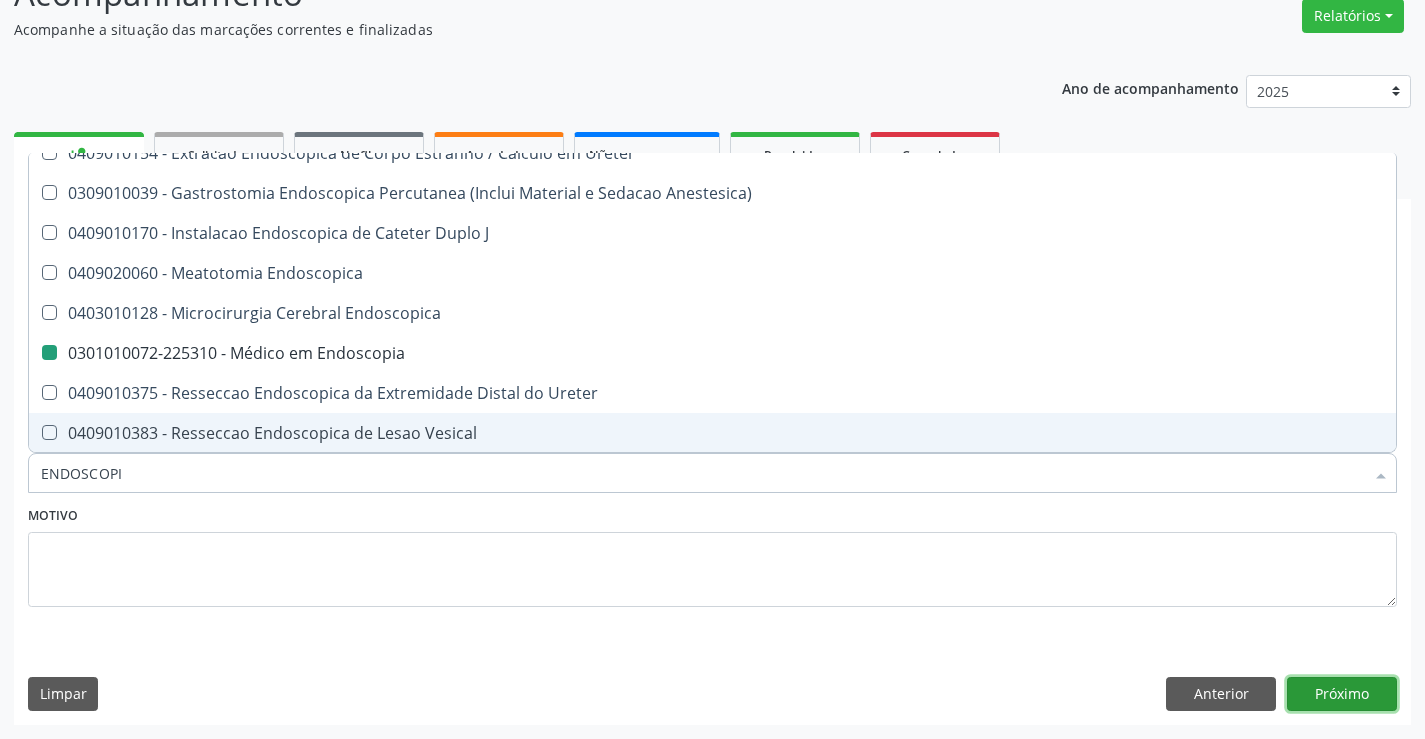 click on "Próximo" at bounding box center [1342, 694] 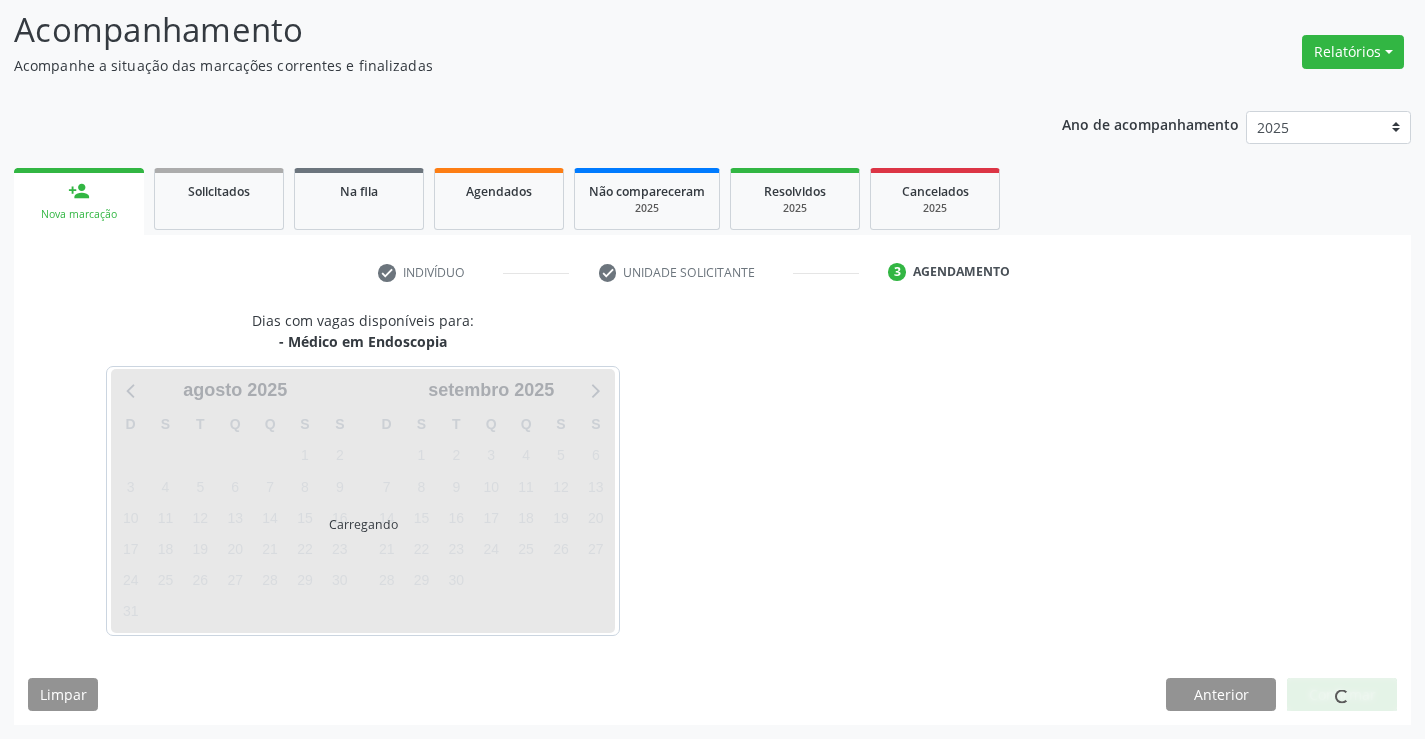 scroll, scrollTop: 131, scrollLeft: 0, axis: vertical 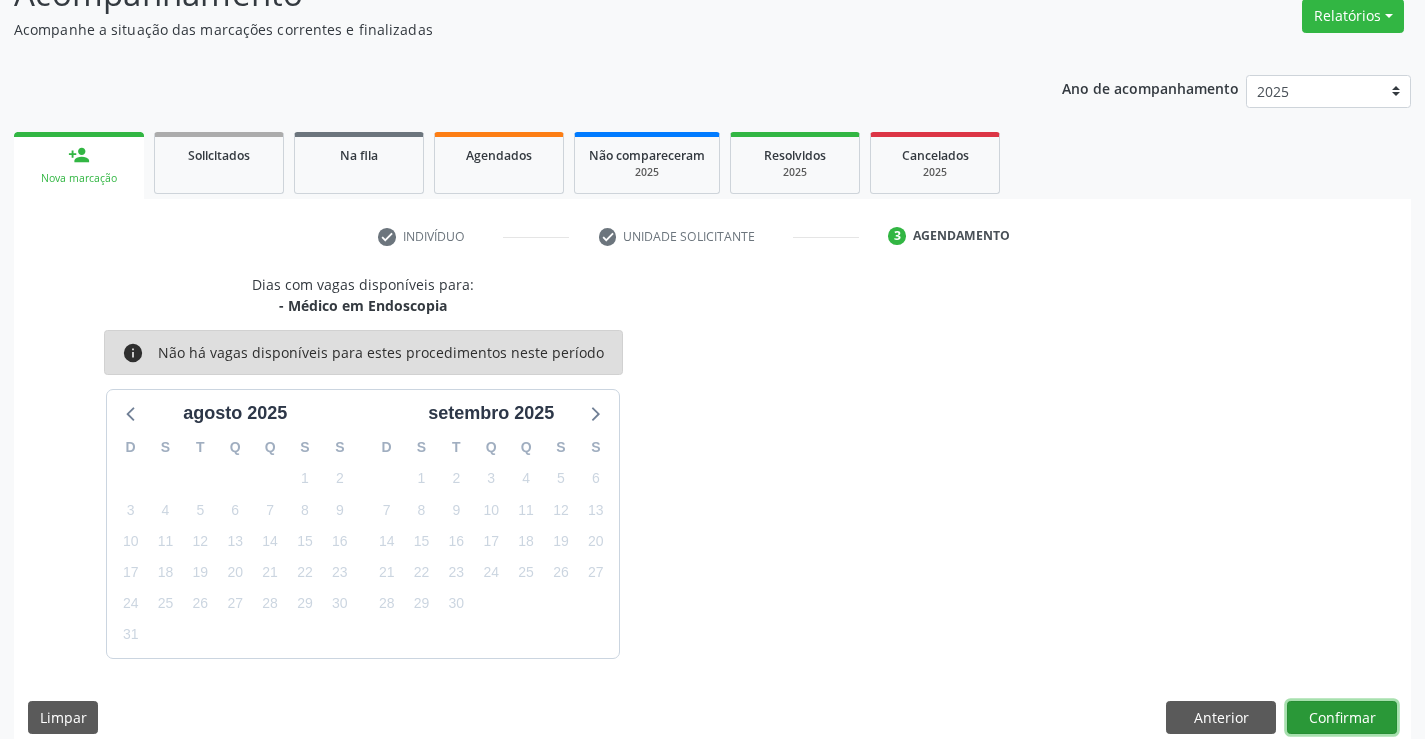 click on "Confirmar" at bounding box center [1342, 718] 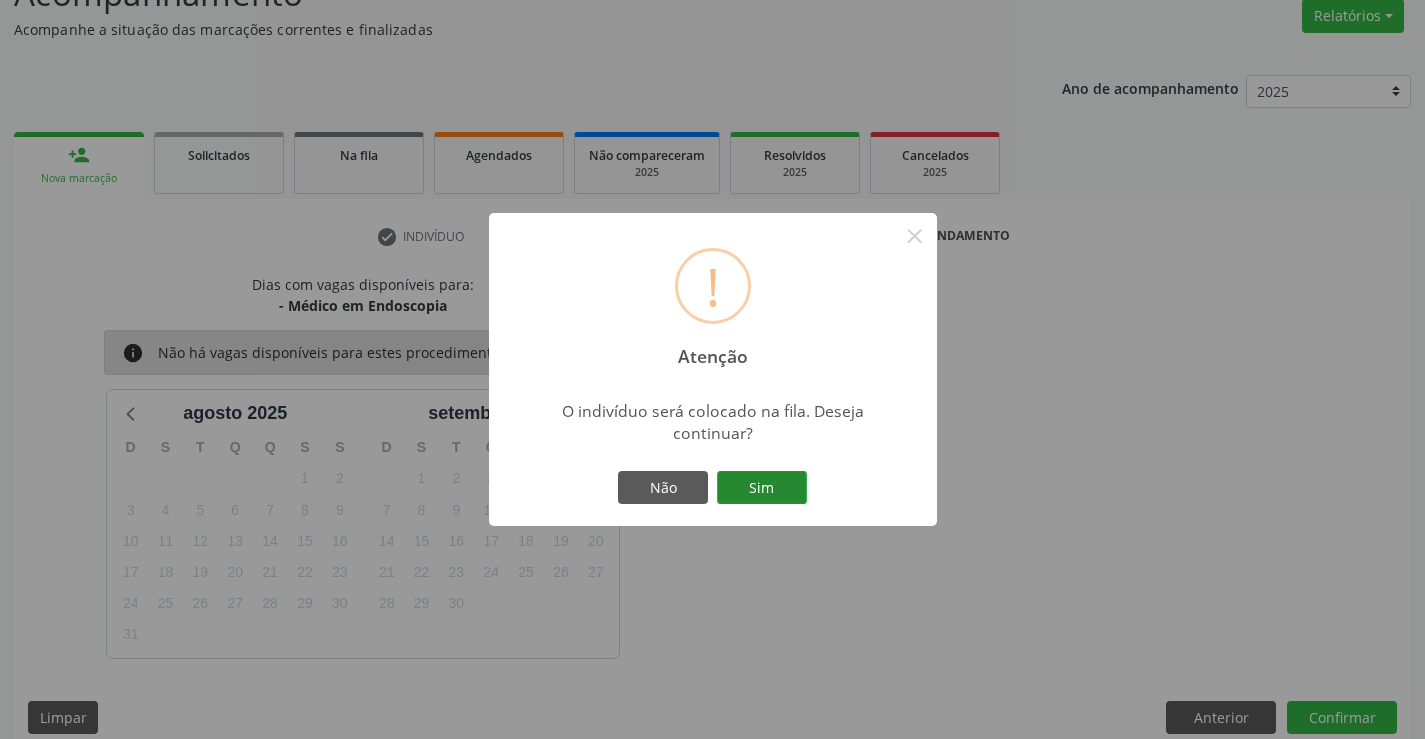 click on "Sim" at bounding box center [762, 488] 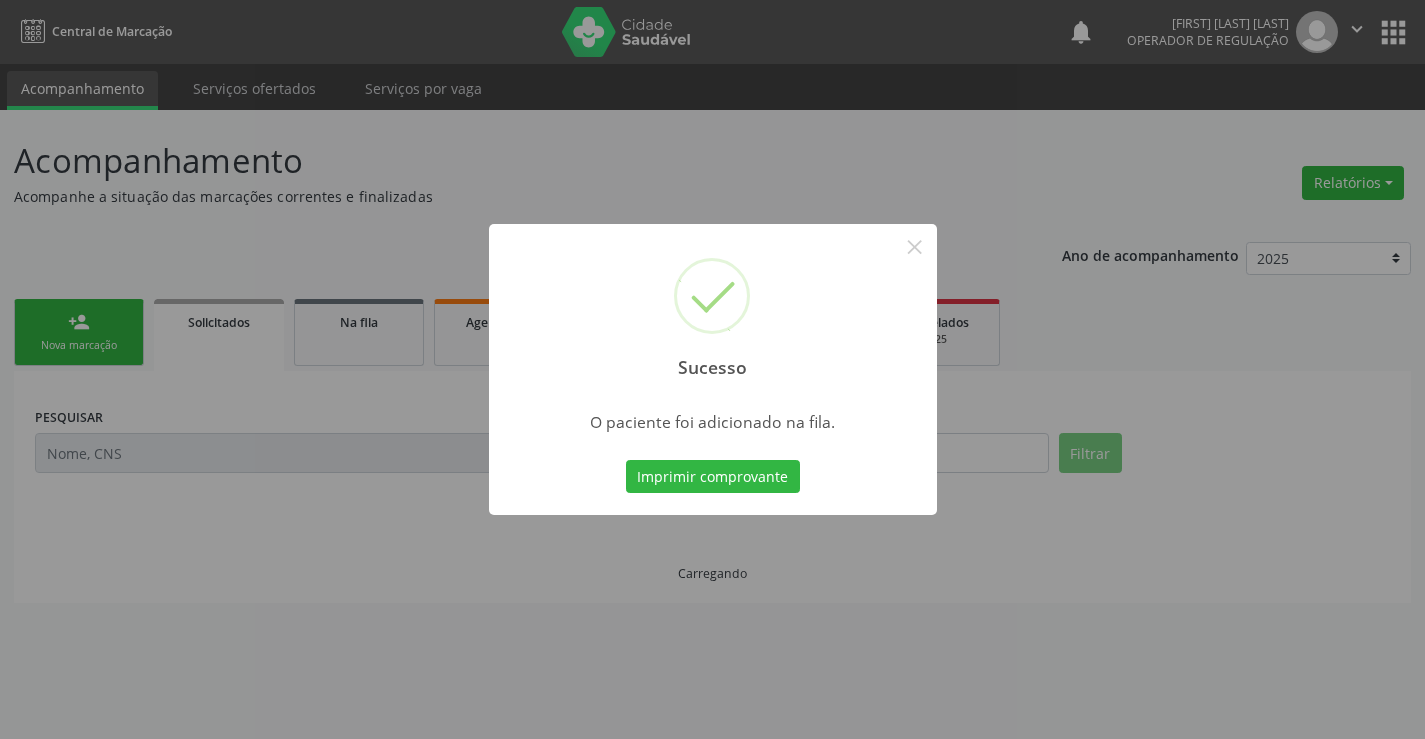 scroll, scrollTop: 0, scrollLeft: 0, axis: both 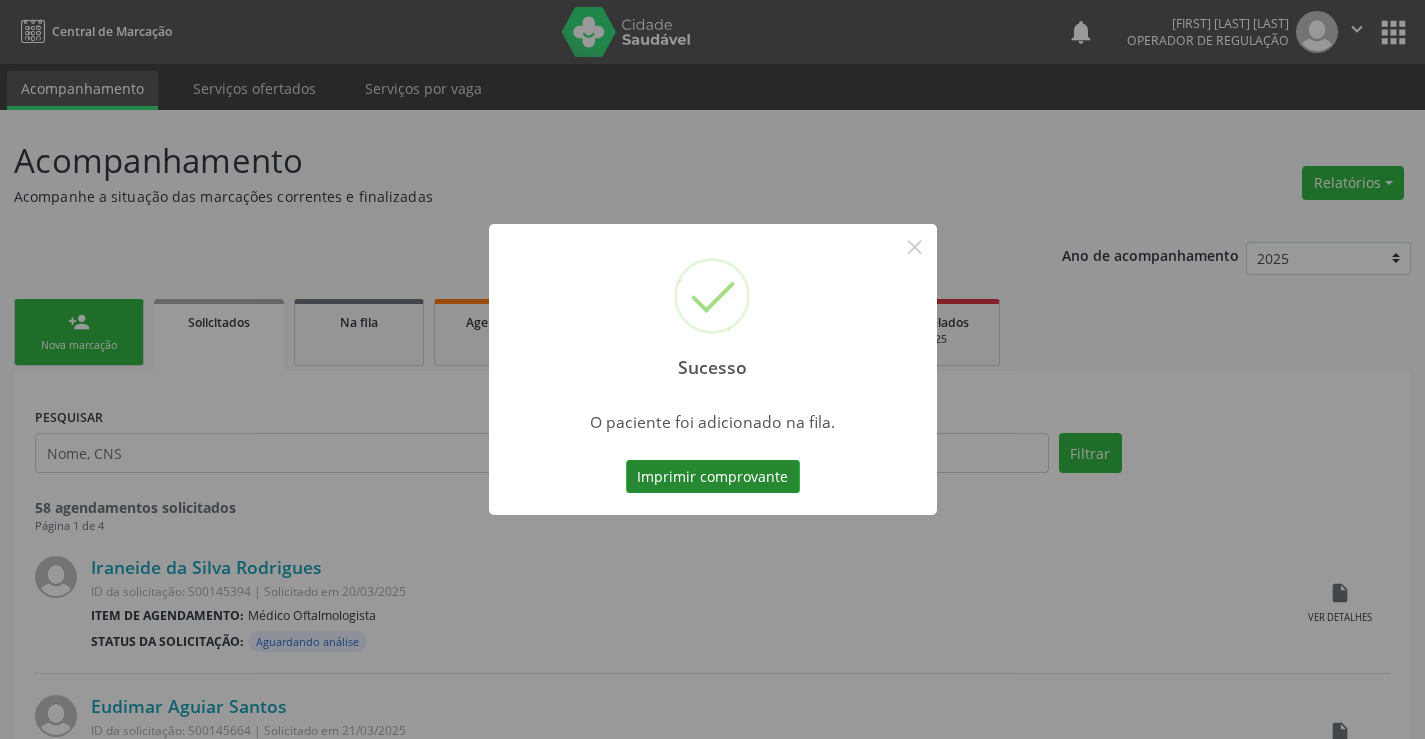 click on "Imprimir comprovante" at bounding box center [713, 477] 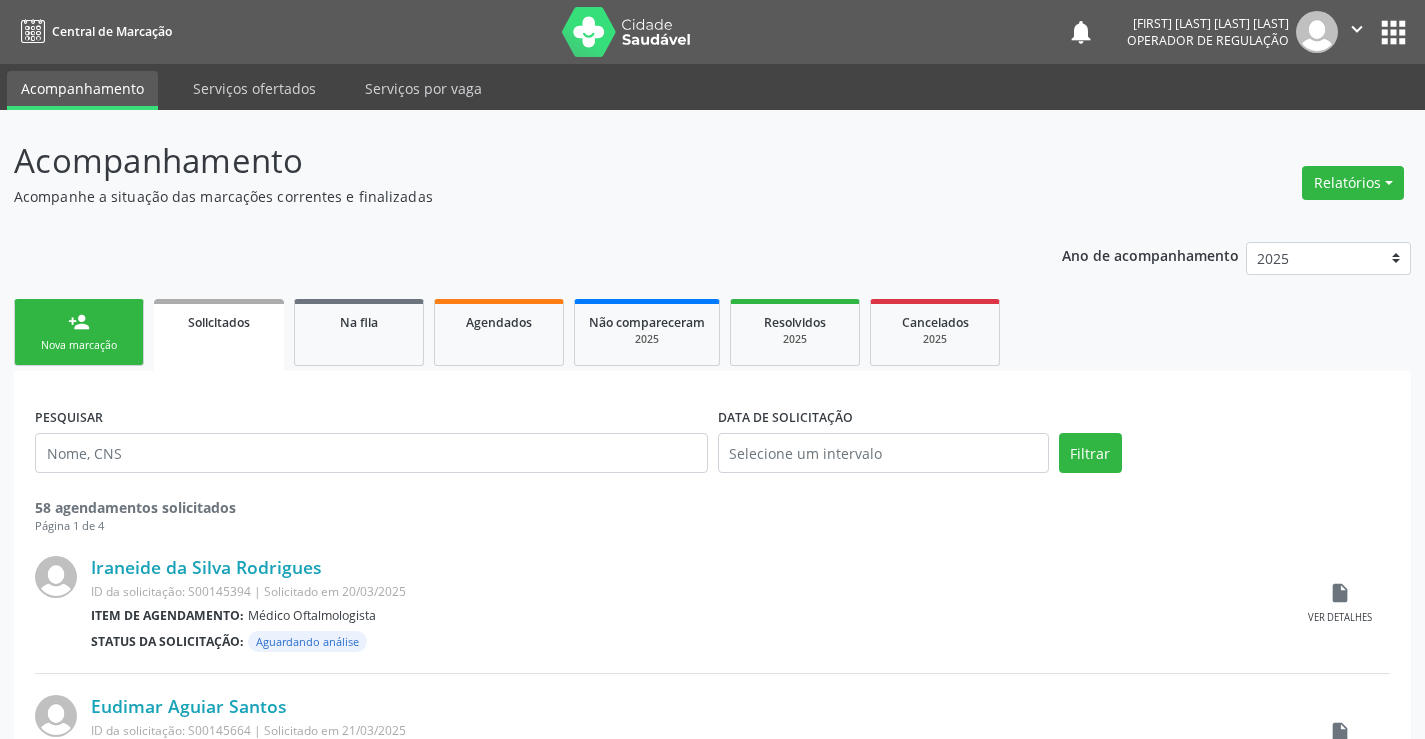 scroll, scrollTop: 0, scrollLeft: 0, axis: both 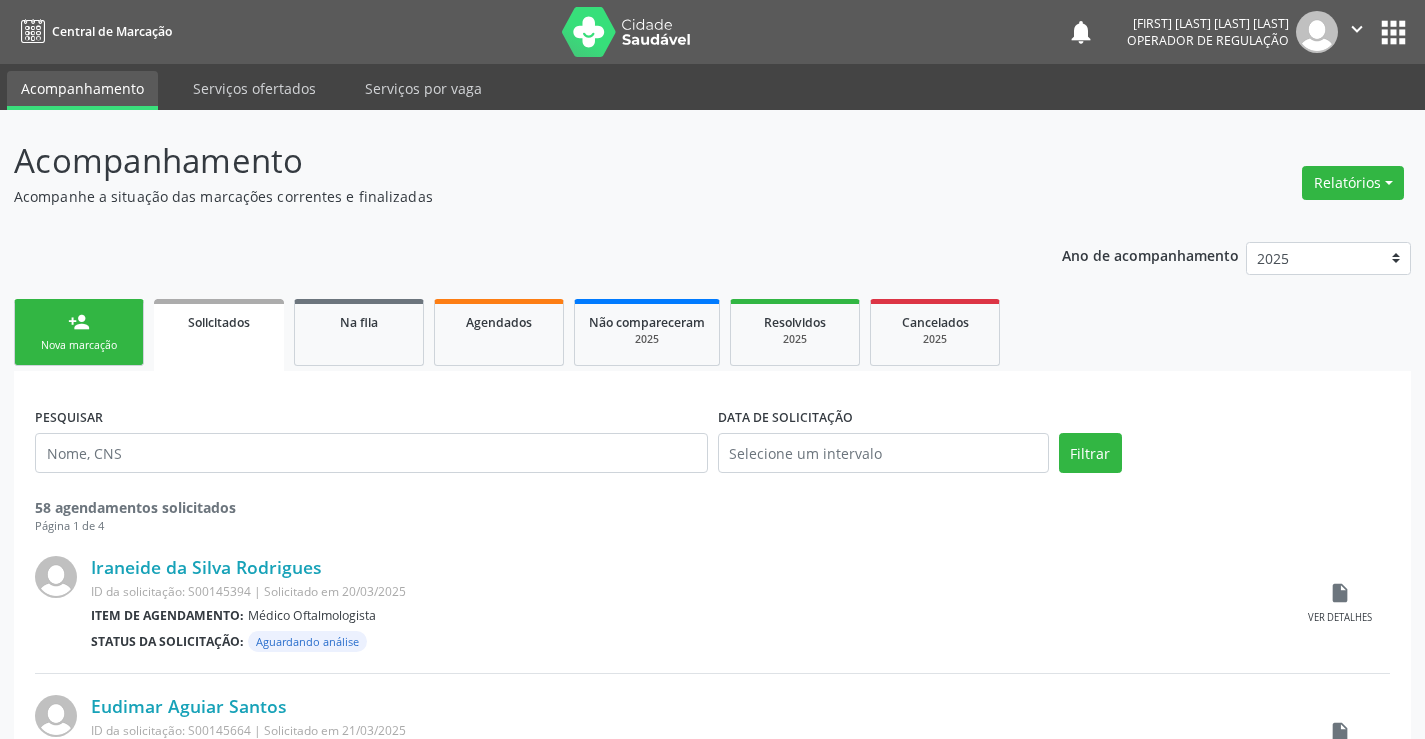click on "person_add" at bounding box center [79, 322] 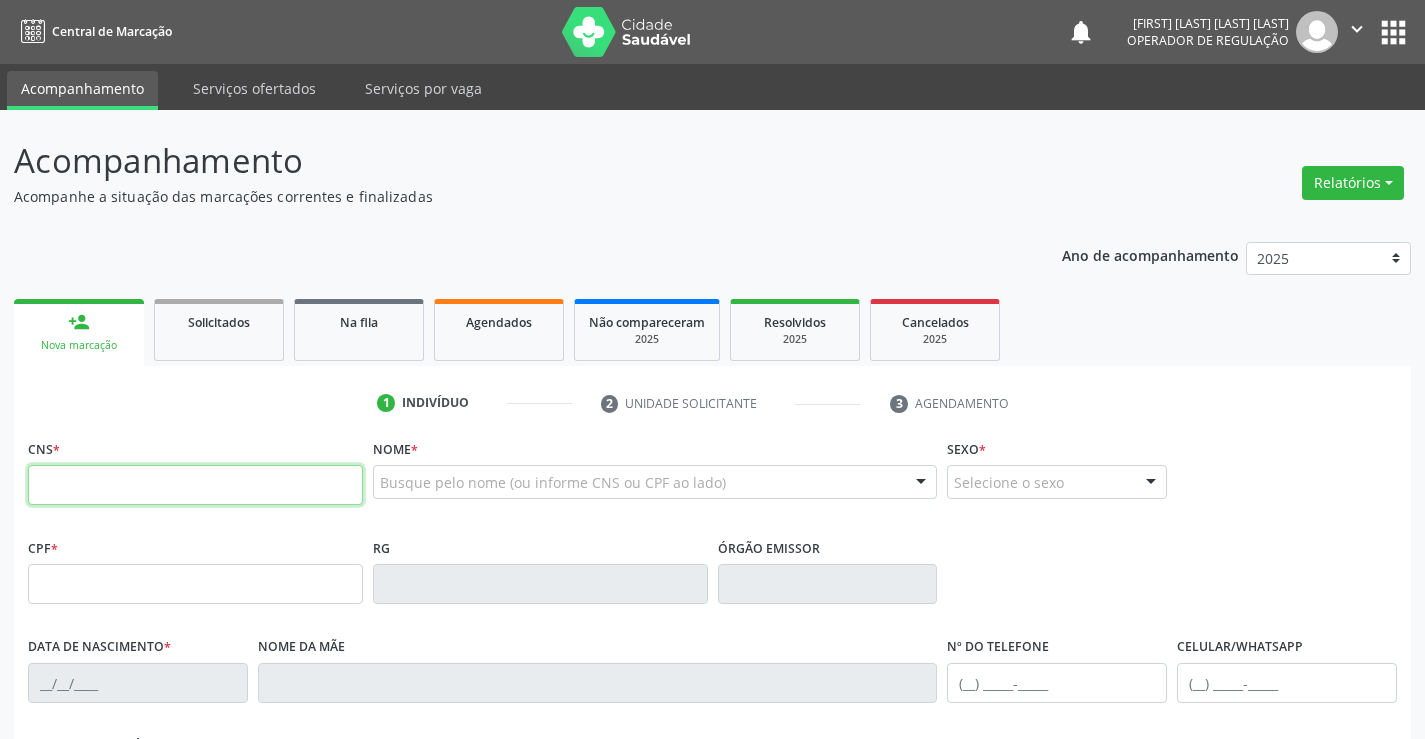 click at bounding box center (195, 485) 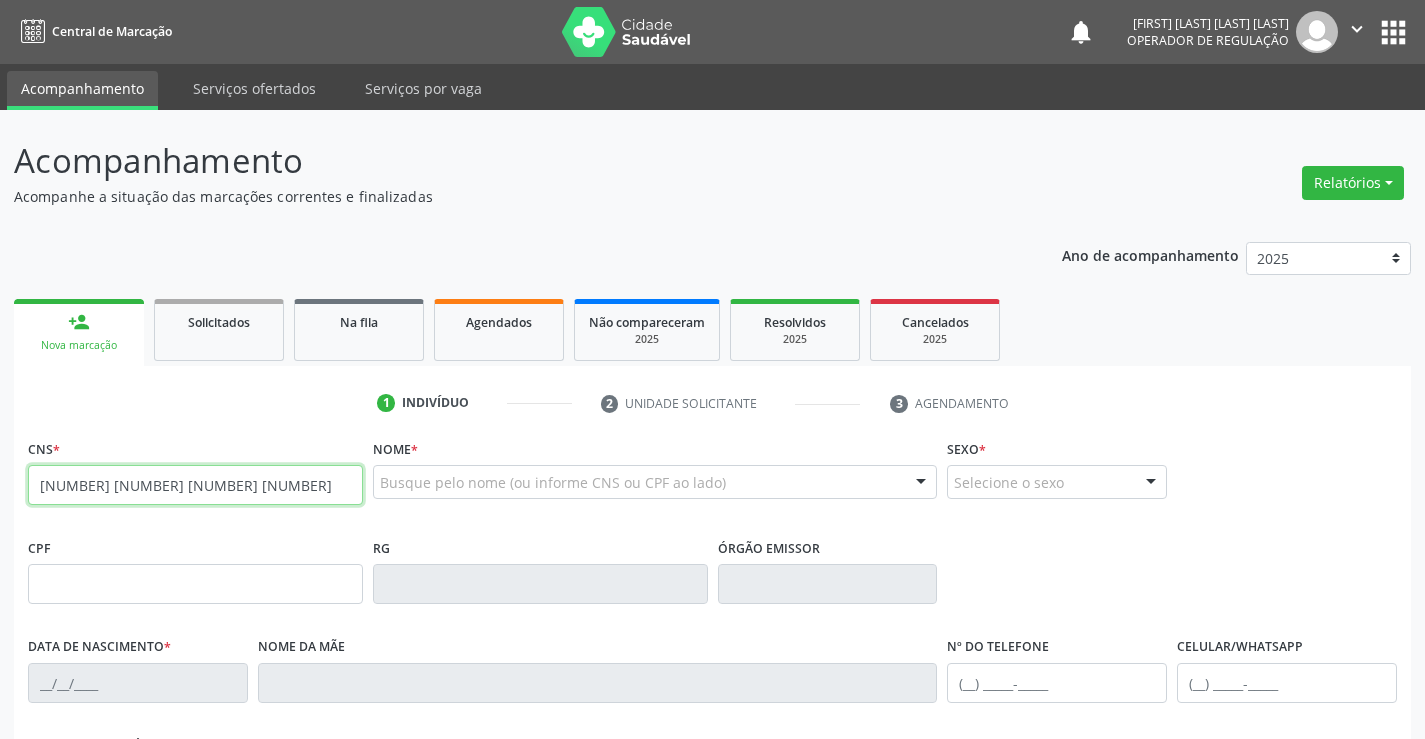 type on "[PHONE]" 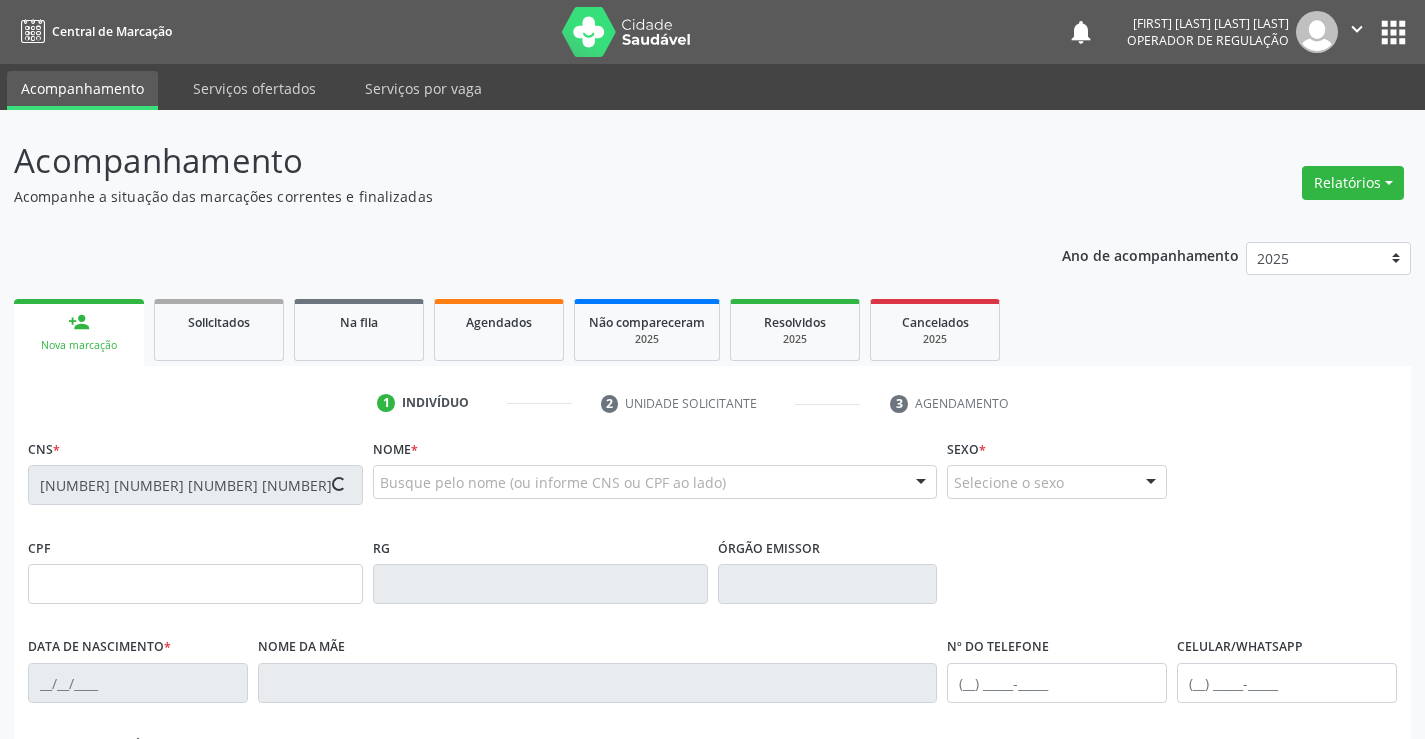 type on "0301948577" 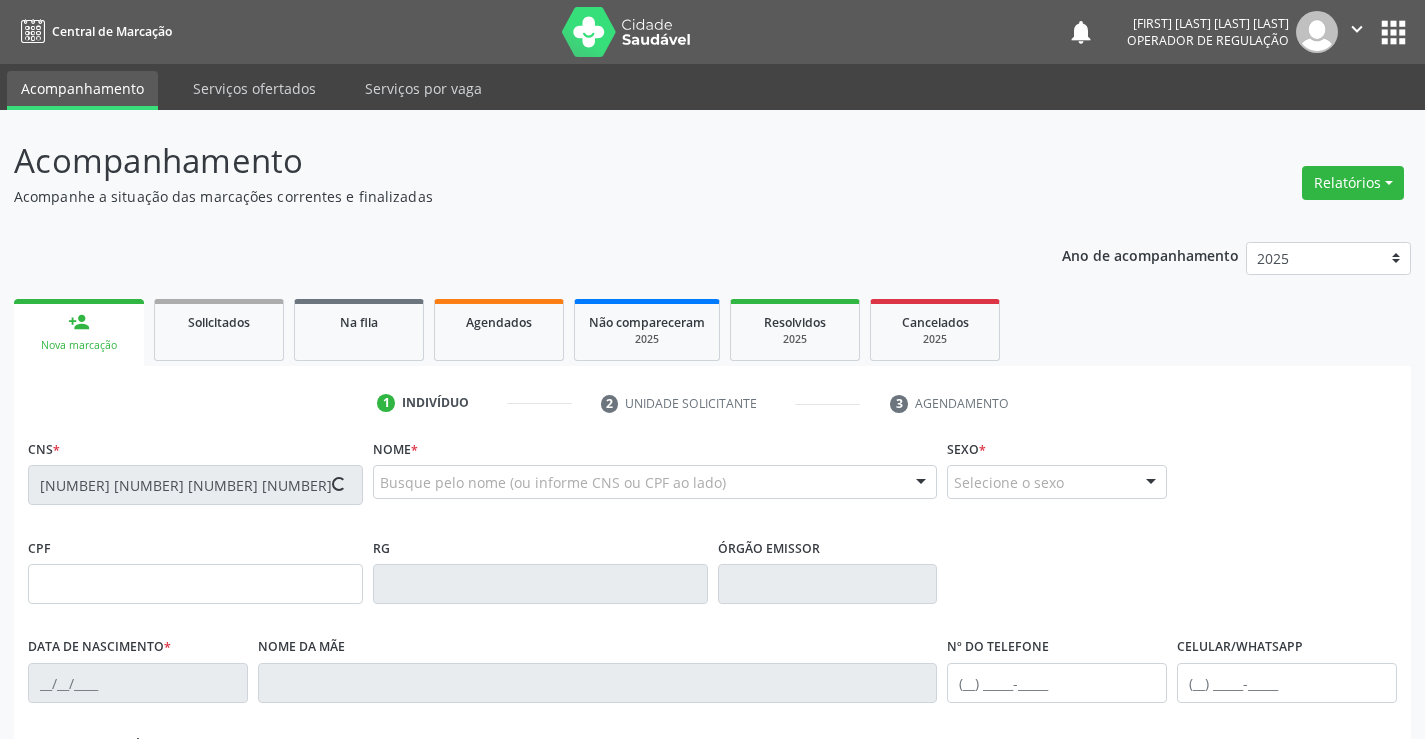 type on "12/12/1946" 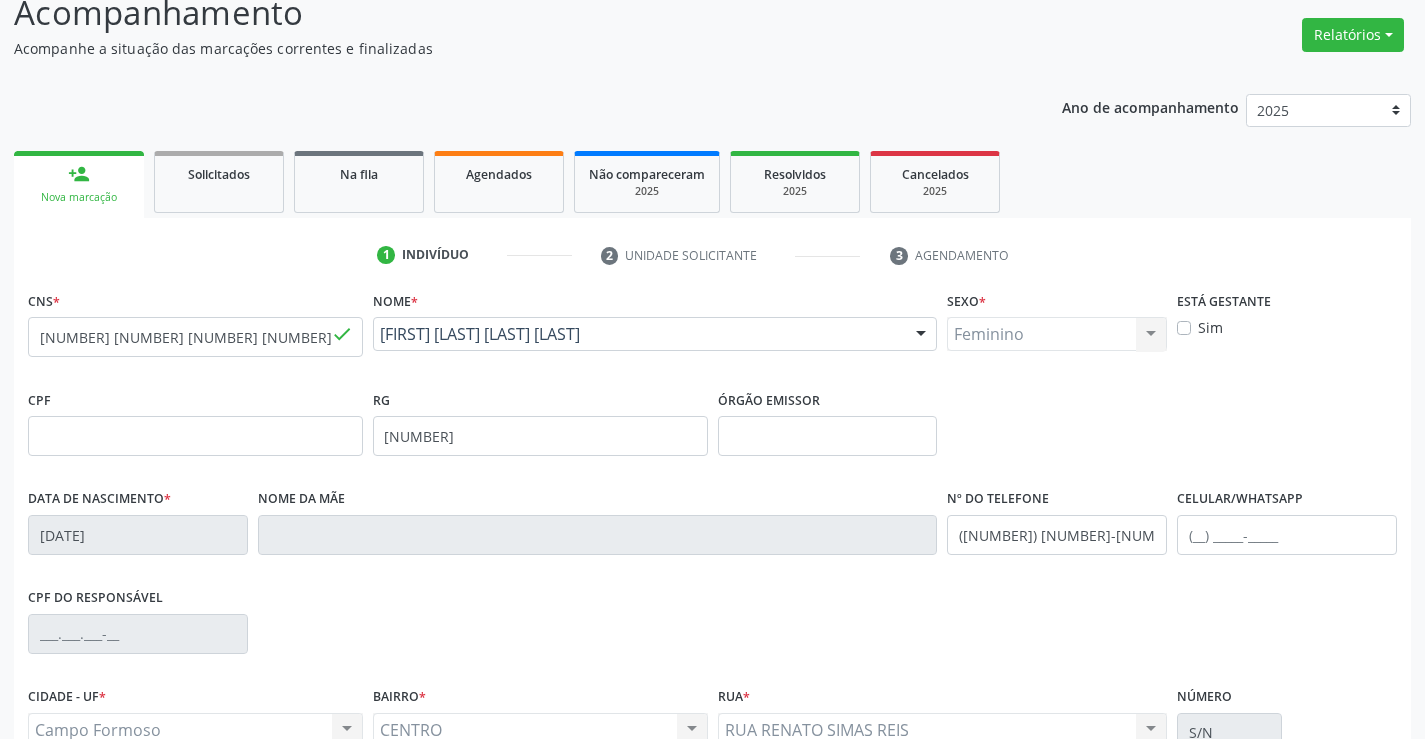 scroll, scrollTop: 345, scrollLeft: 0, axis: vertical 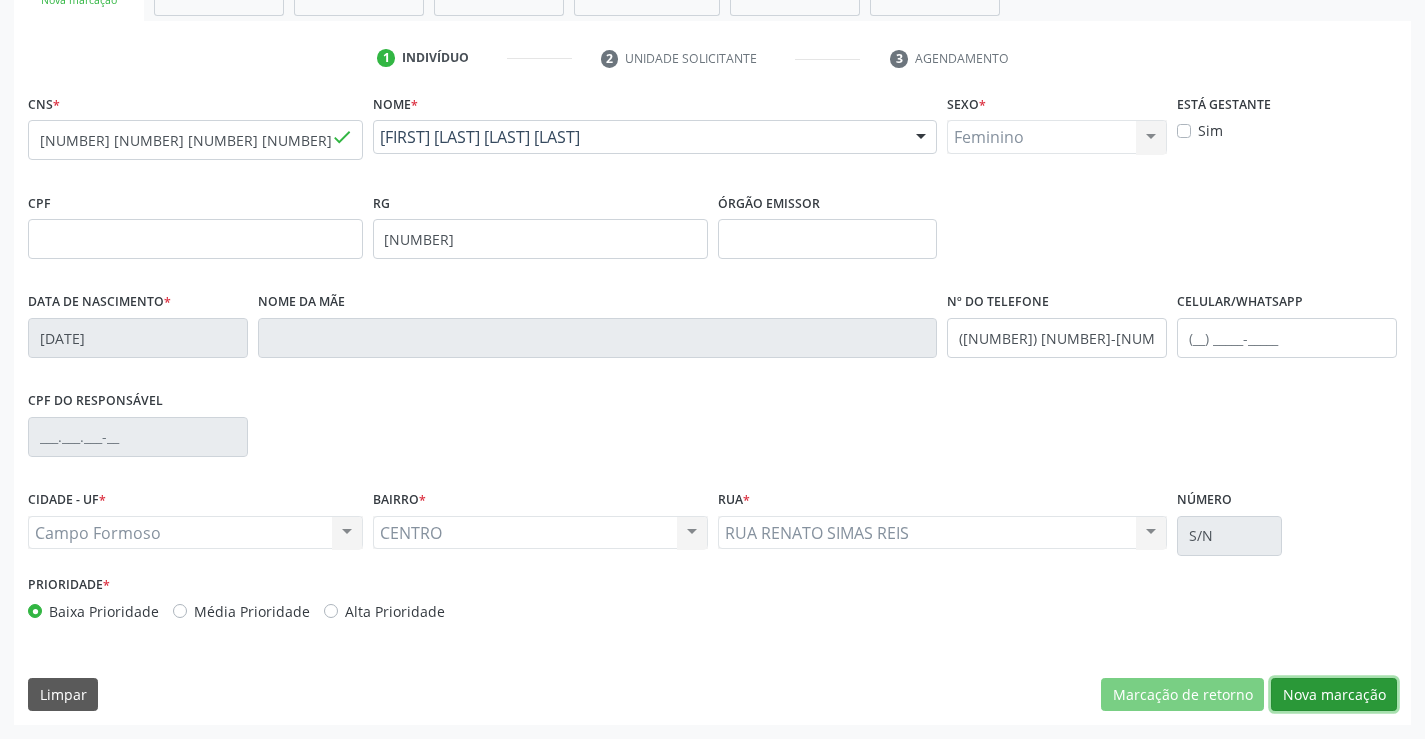 click on "Nova marcação" at bounding box center (1334, 695) 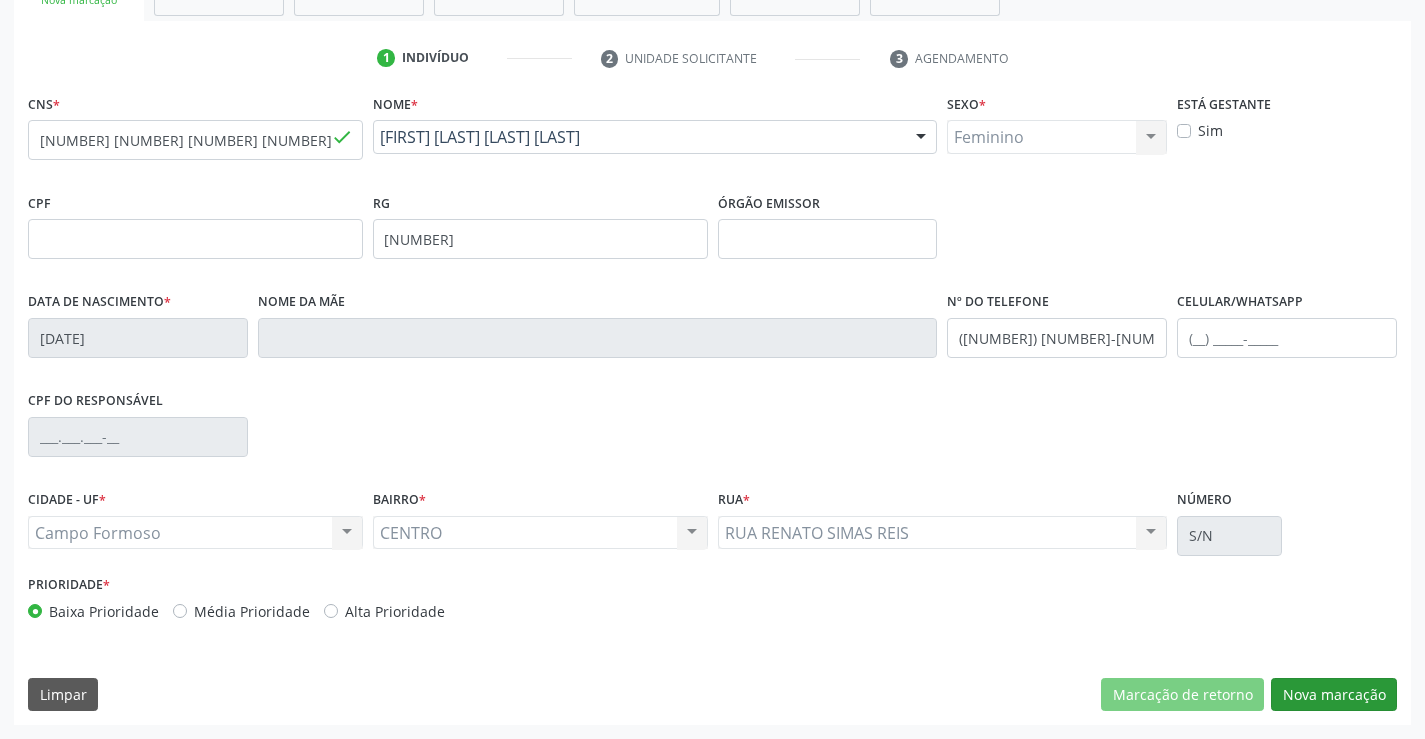 scroll, scrollTop: 167, scrollLeft: 0, axis: vertical 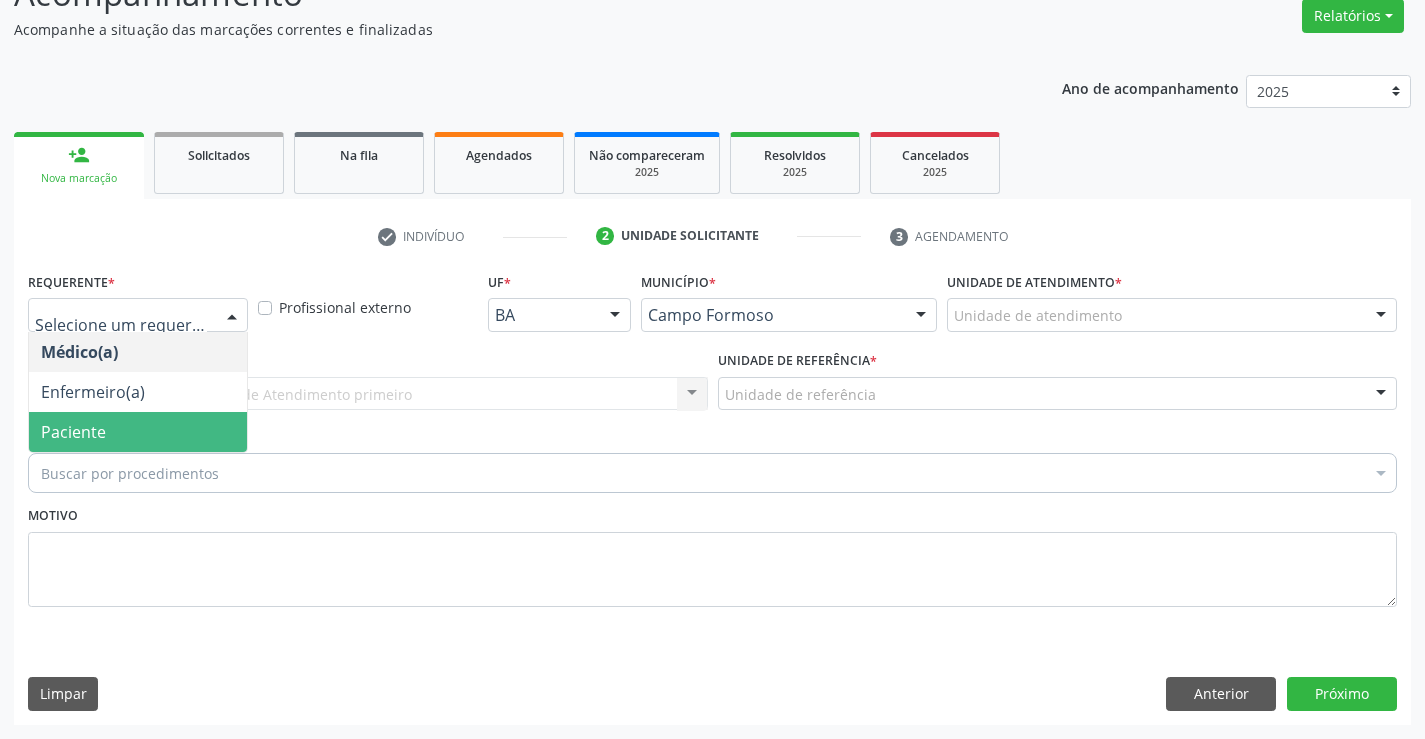 click on "Paciente" at bounding box center (138, 432) 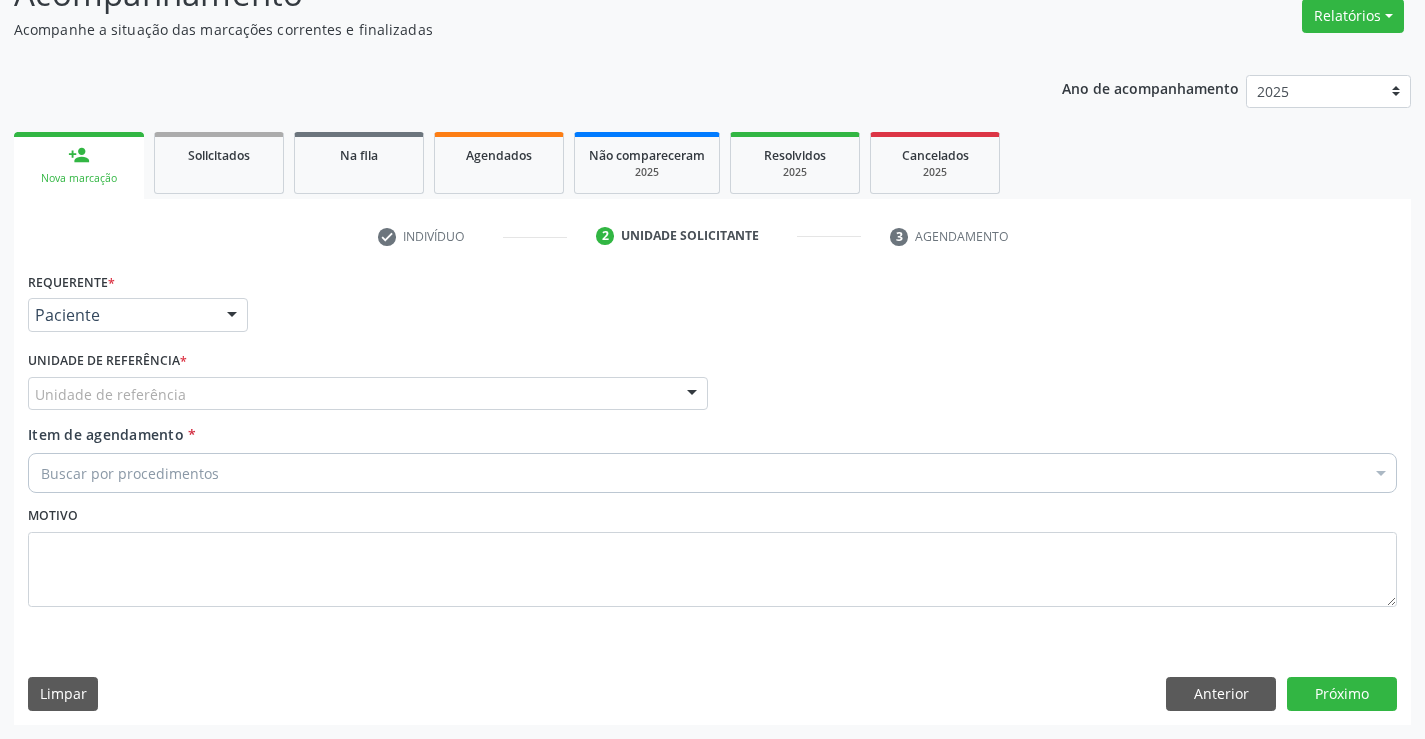 click on "Unidade de referência" at bounding box center (368, 394) 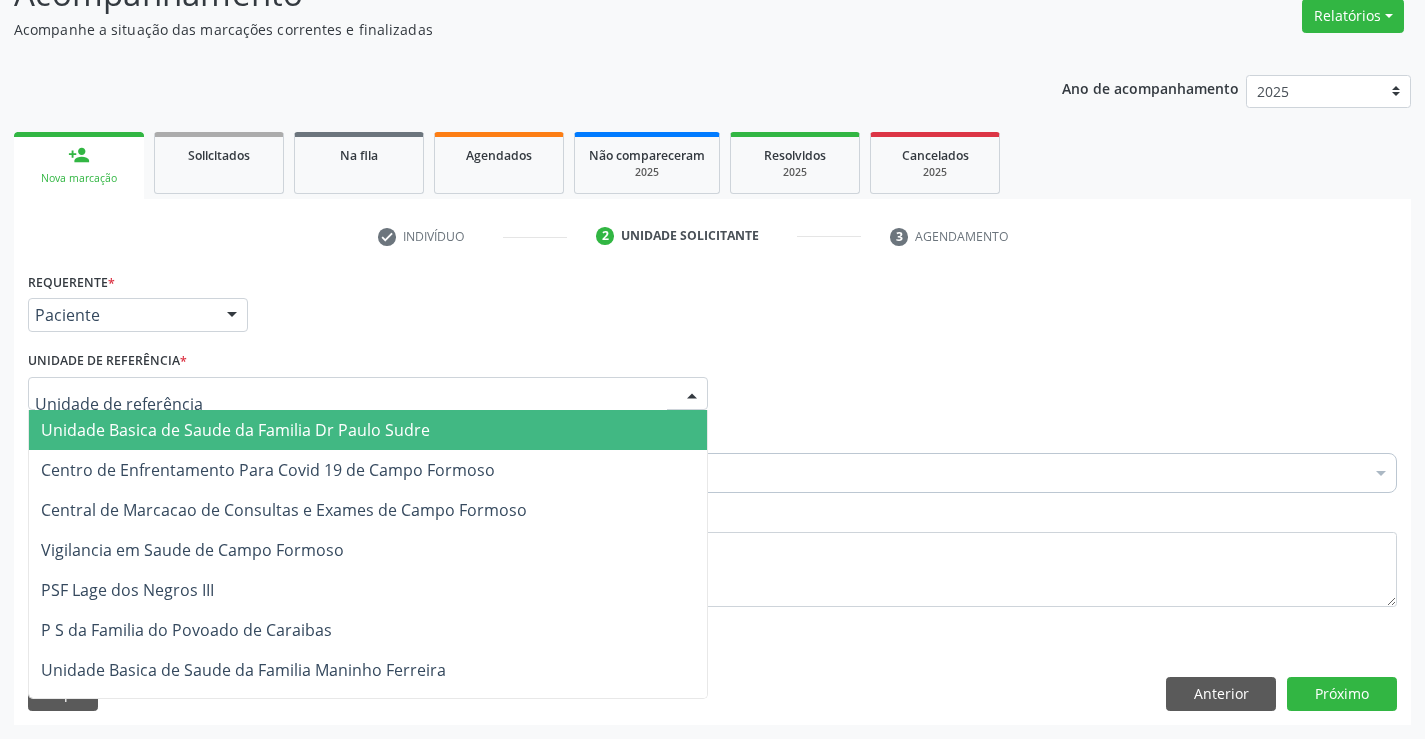 click on "Unidade Basica de Saude da Familia Dr Paulo Sudre" at bounding box center (235, 430) 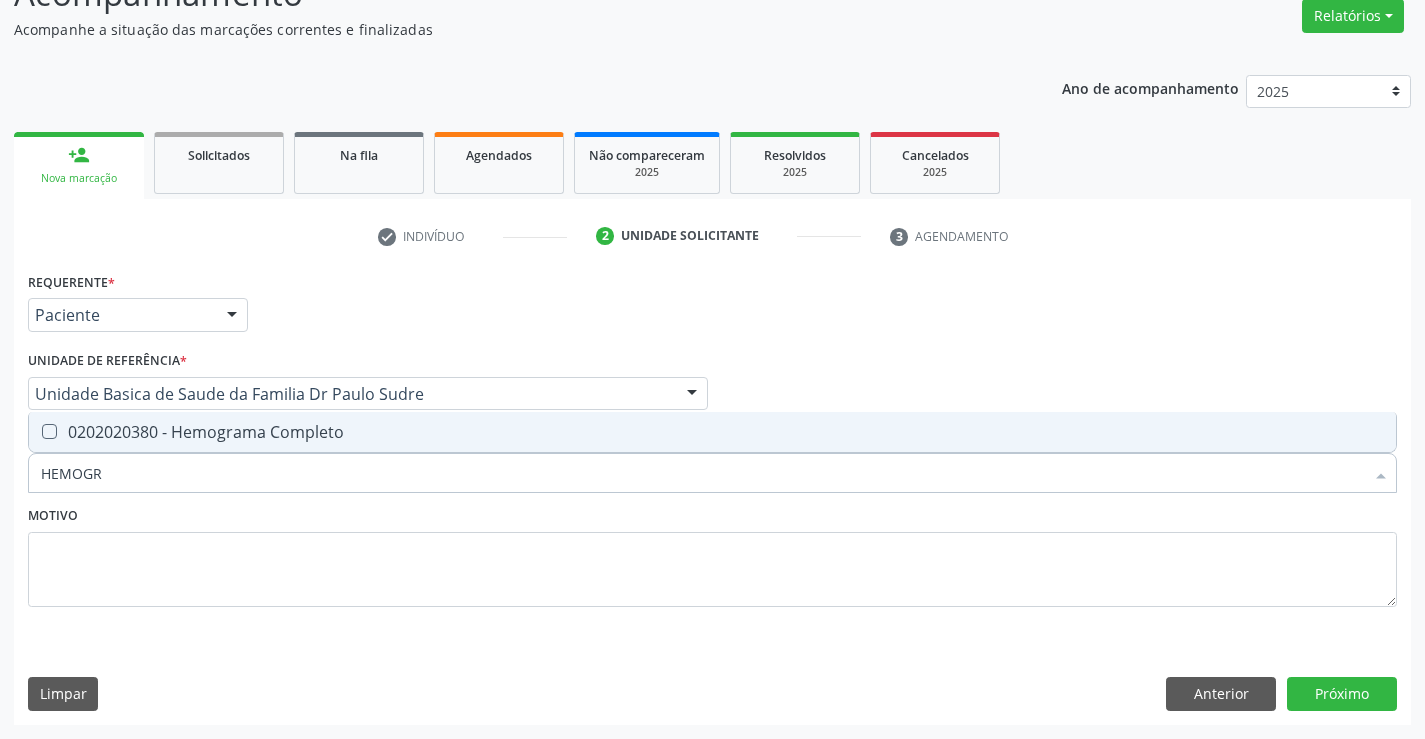type on "HEMOGRA" 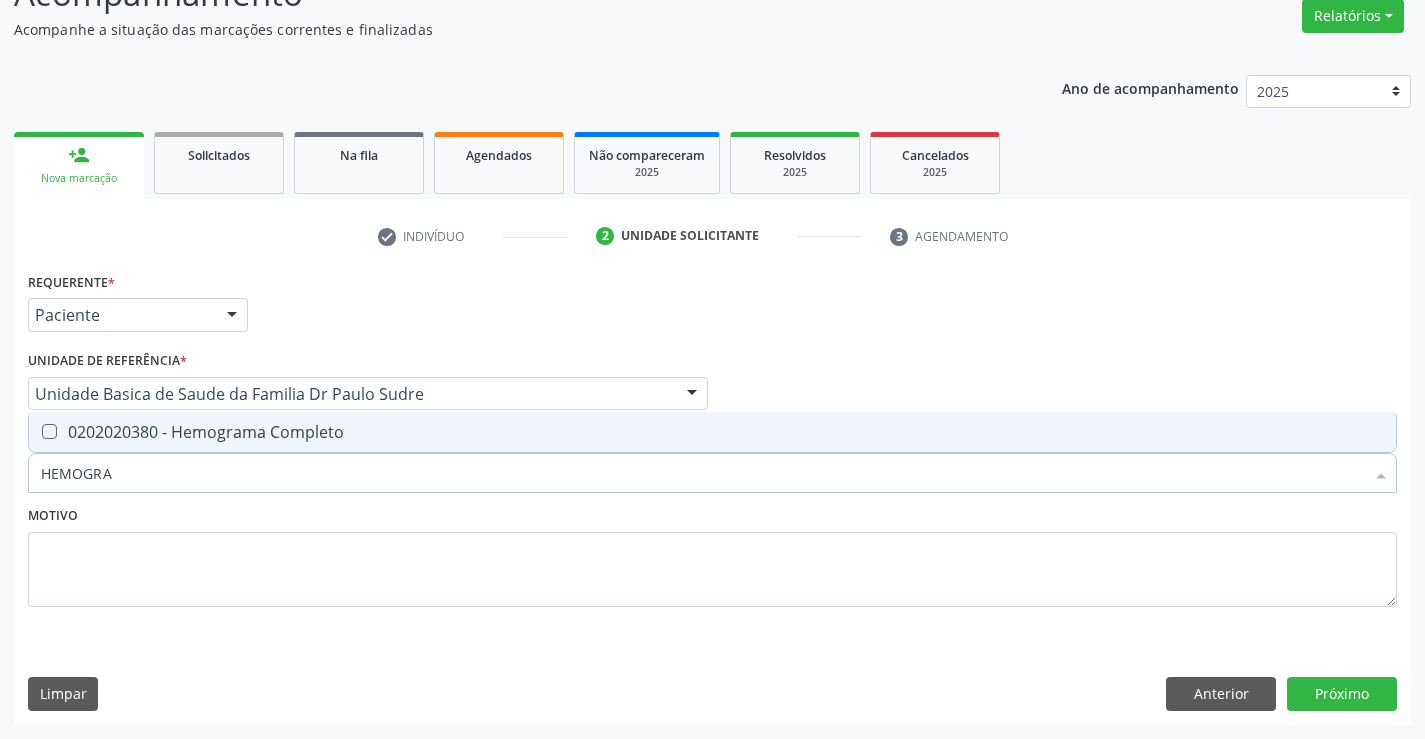 click on "0202020380 - Hemograma Completo" at bounding box center (712, 432) 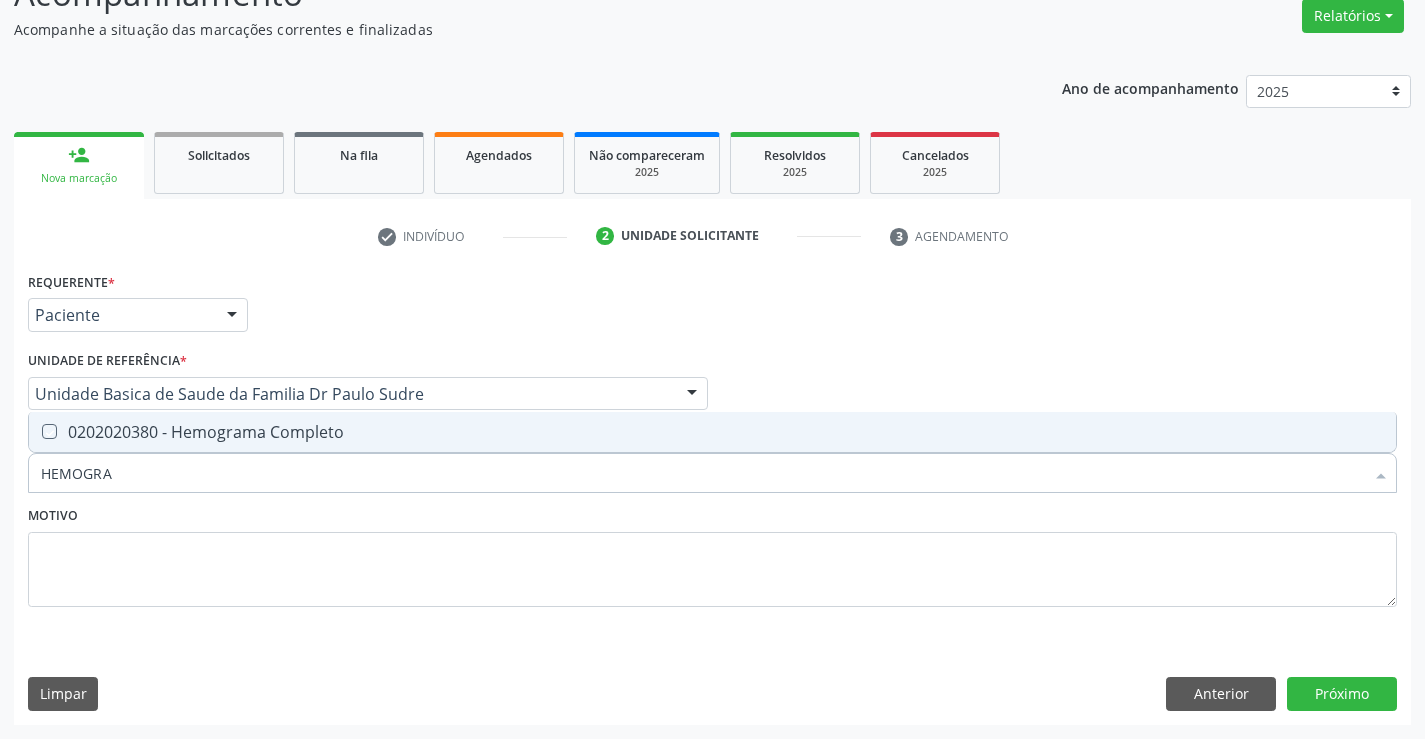 checkbox on "true" 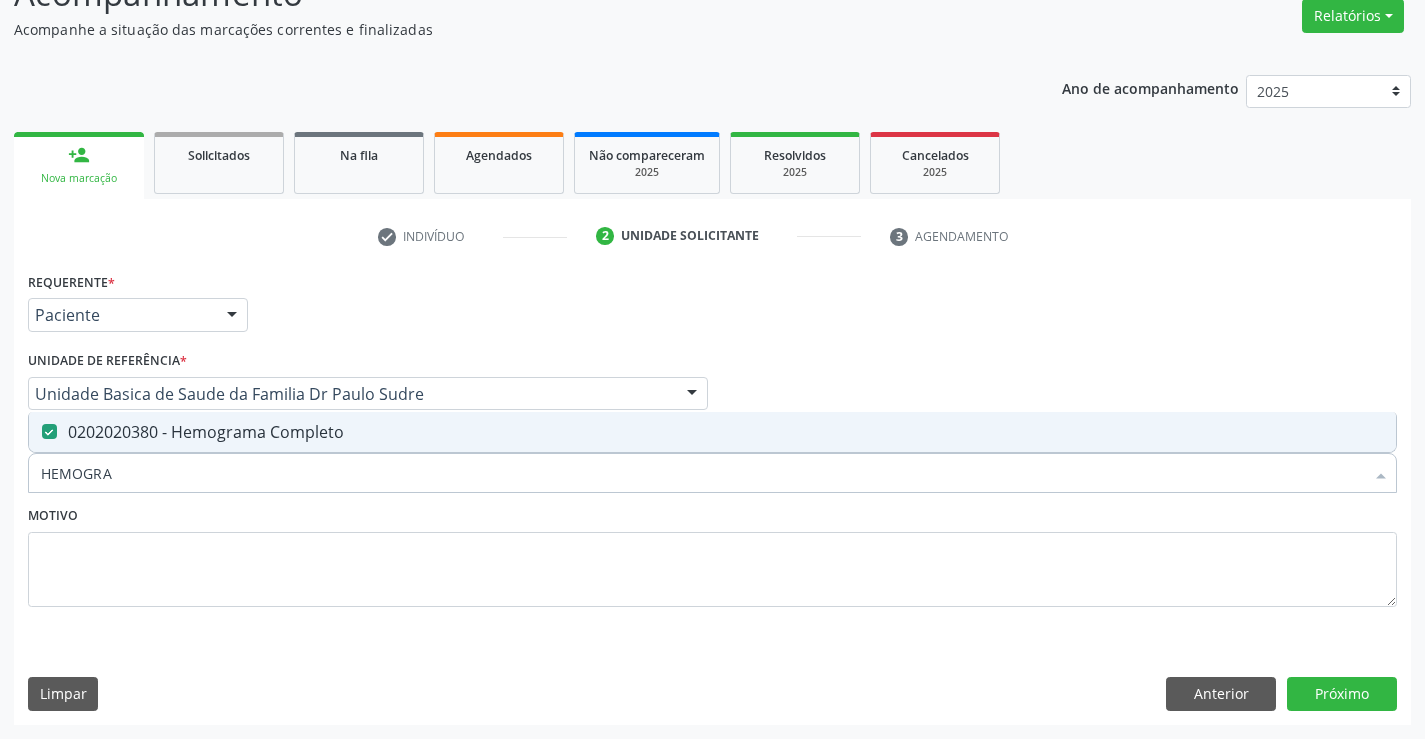 type on "HEMOGRA" 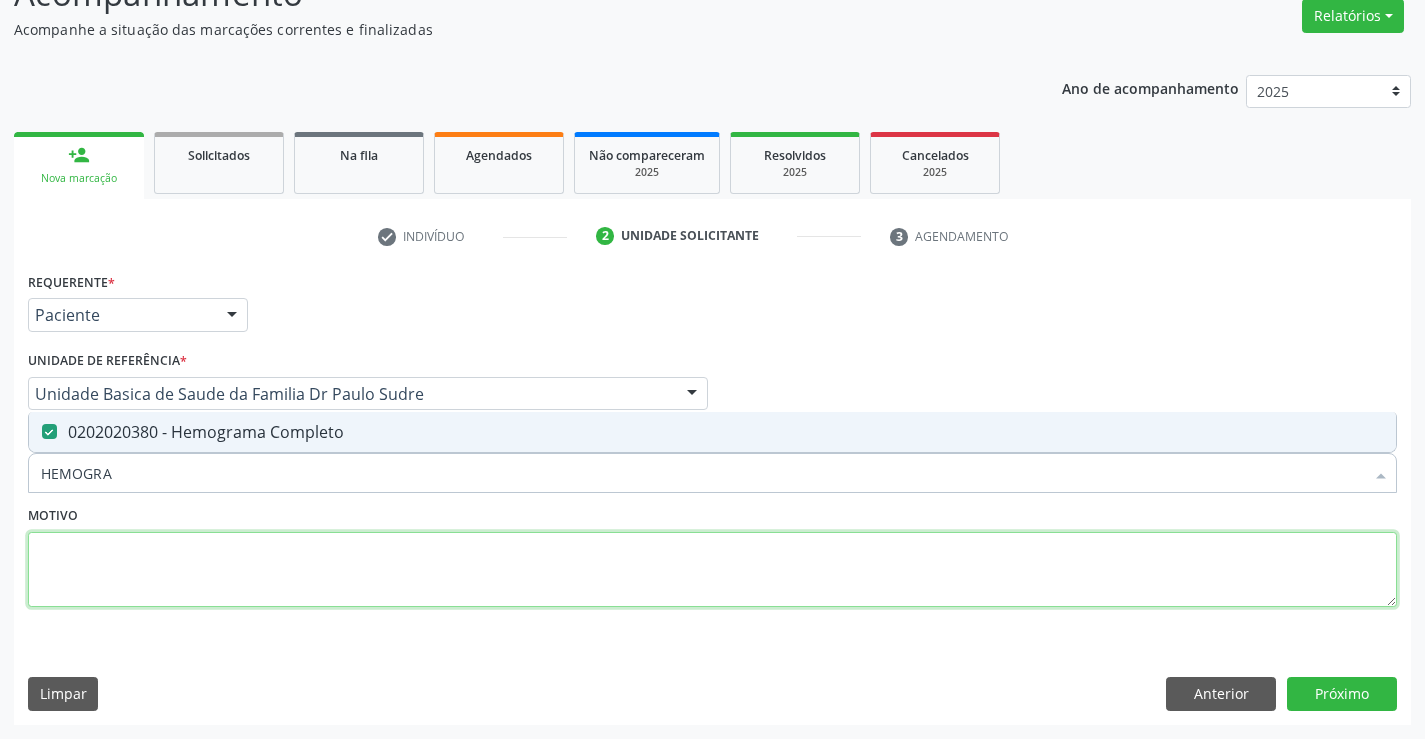 click at bounding box center [712, 570] 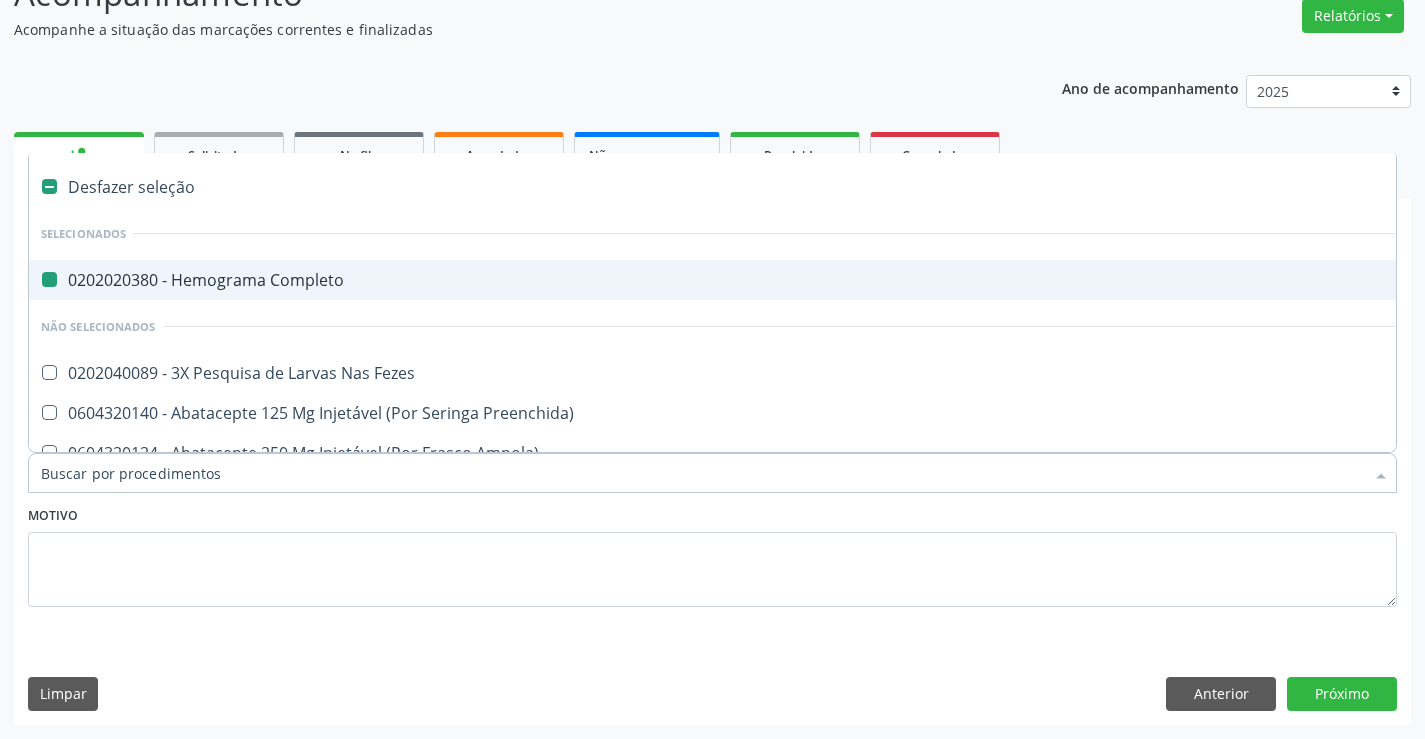 type on "U" 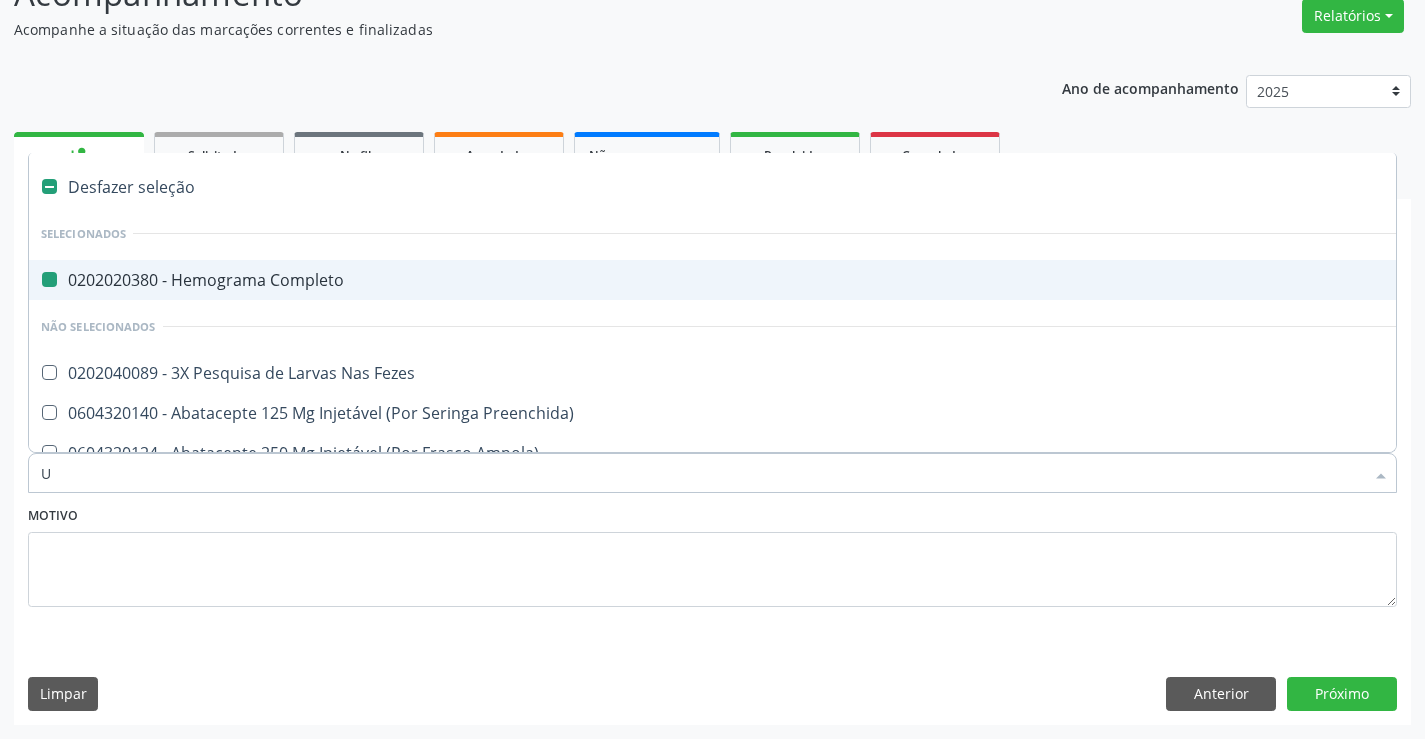 checkbox on "false" 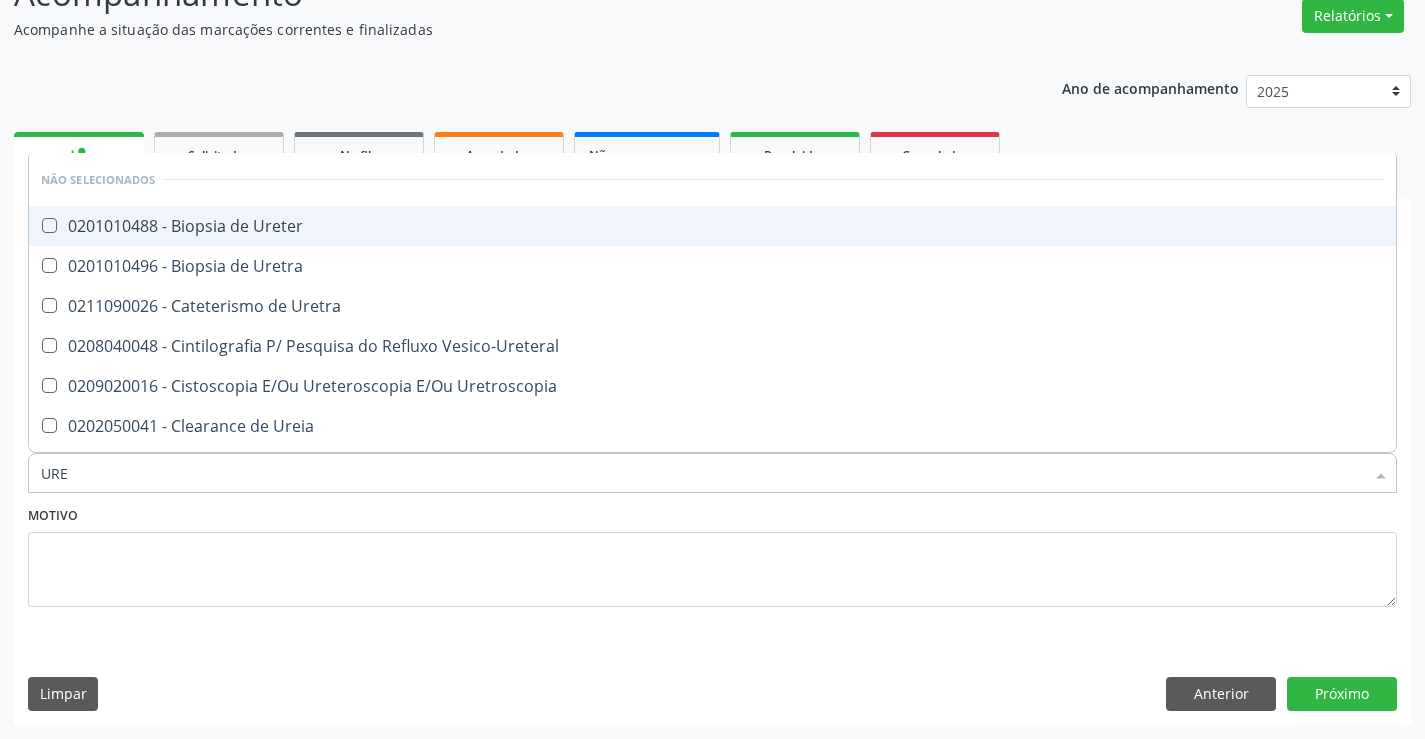 type on "UREI" 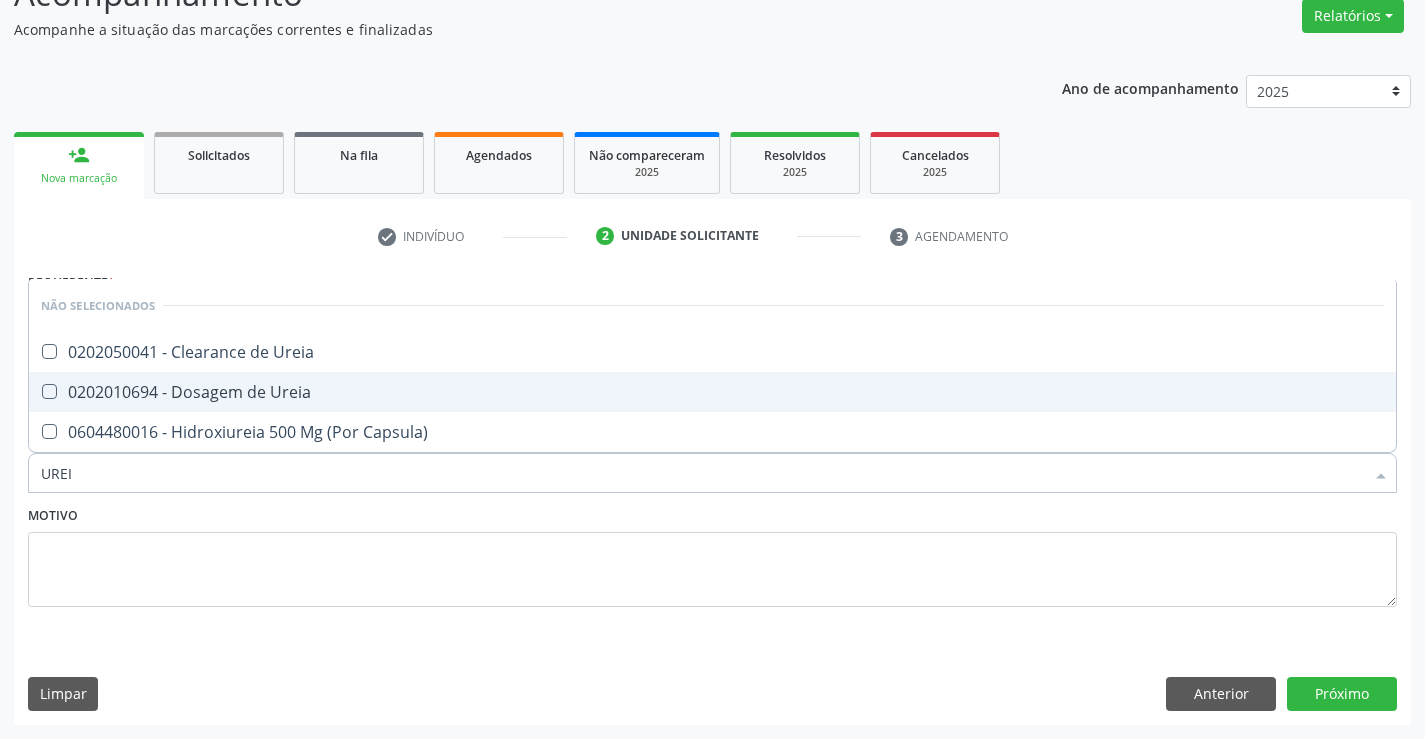 click on "0202010694 - Dosagem de Ureia" at bounding box center (712, 392) 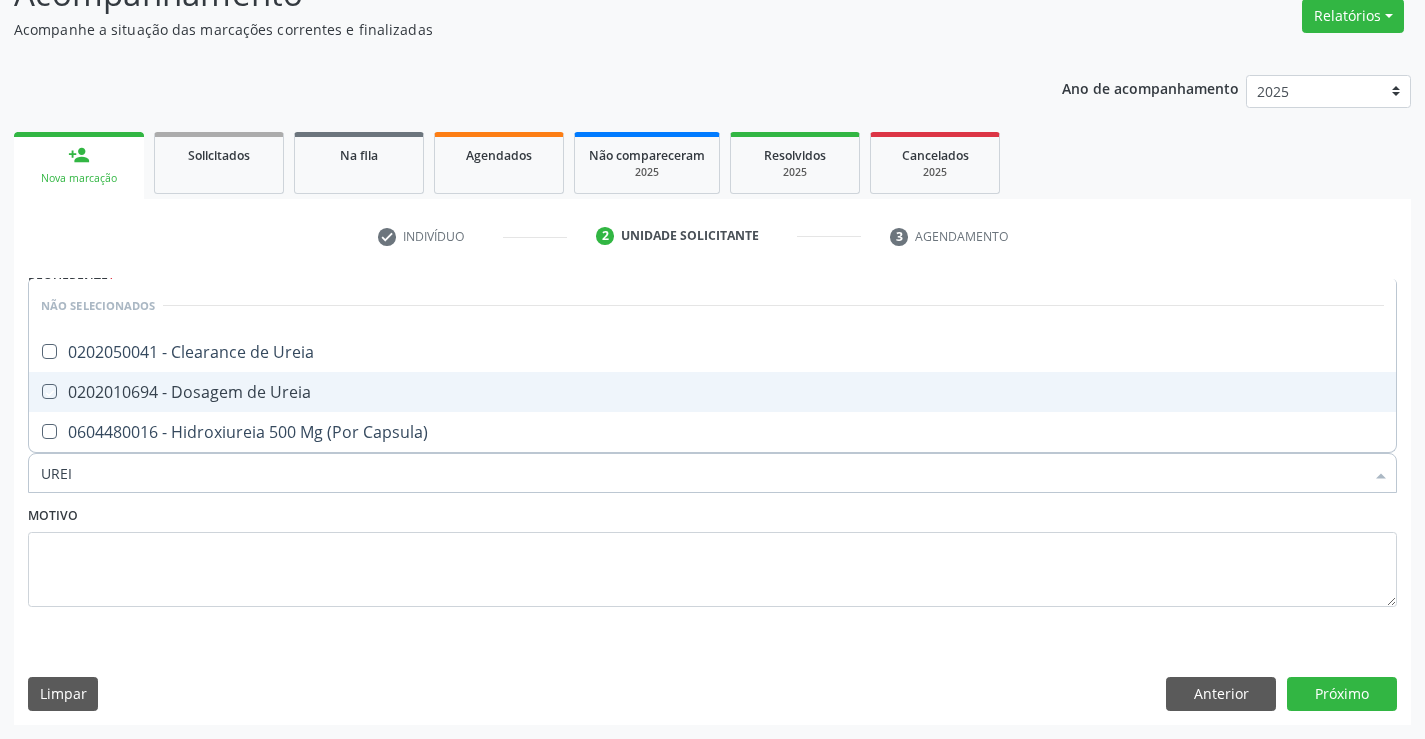 checkbox on "true" 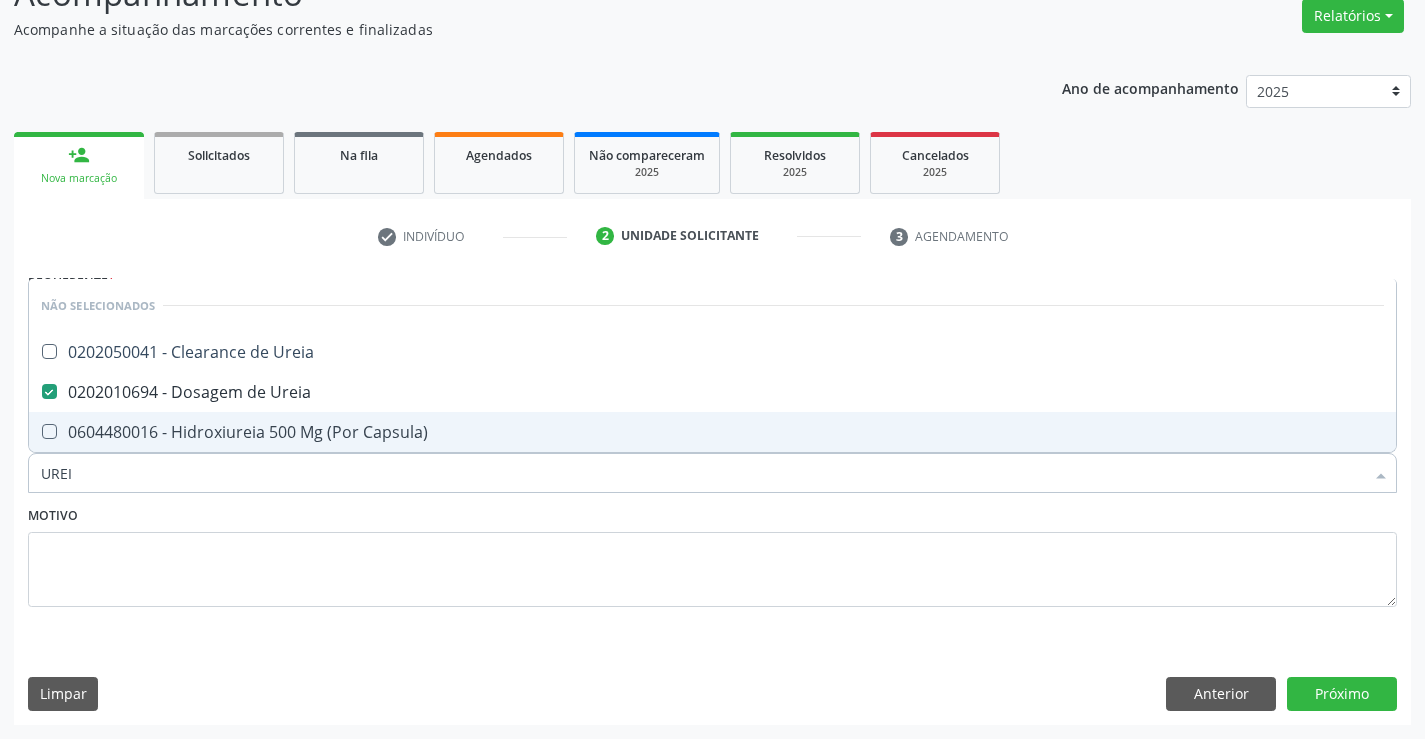 type on "UREI" 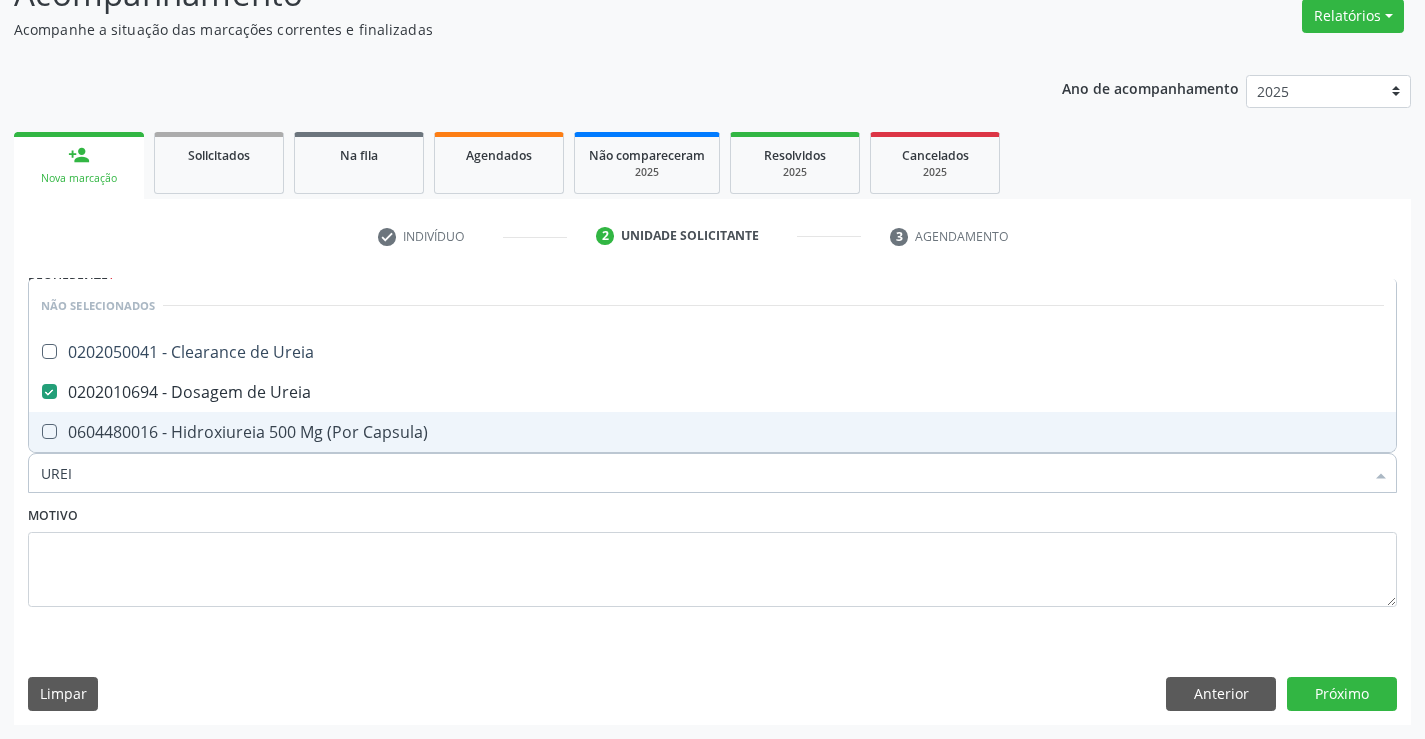 click on "Motivo" at bounding box center (712, 554) 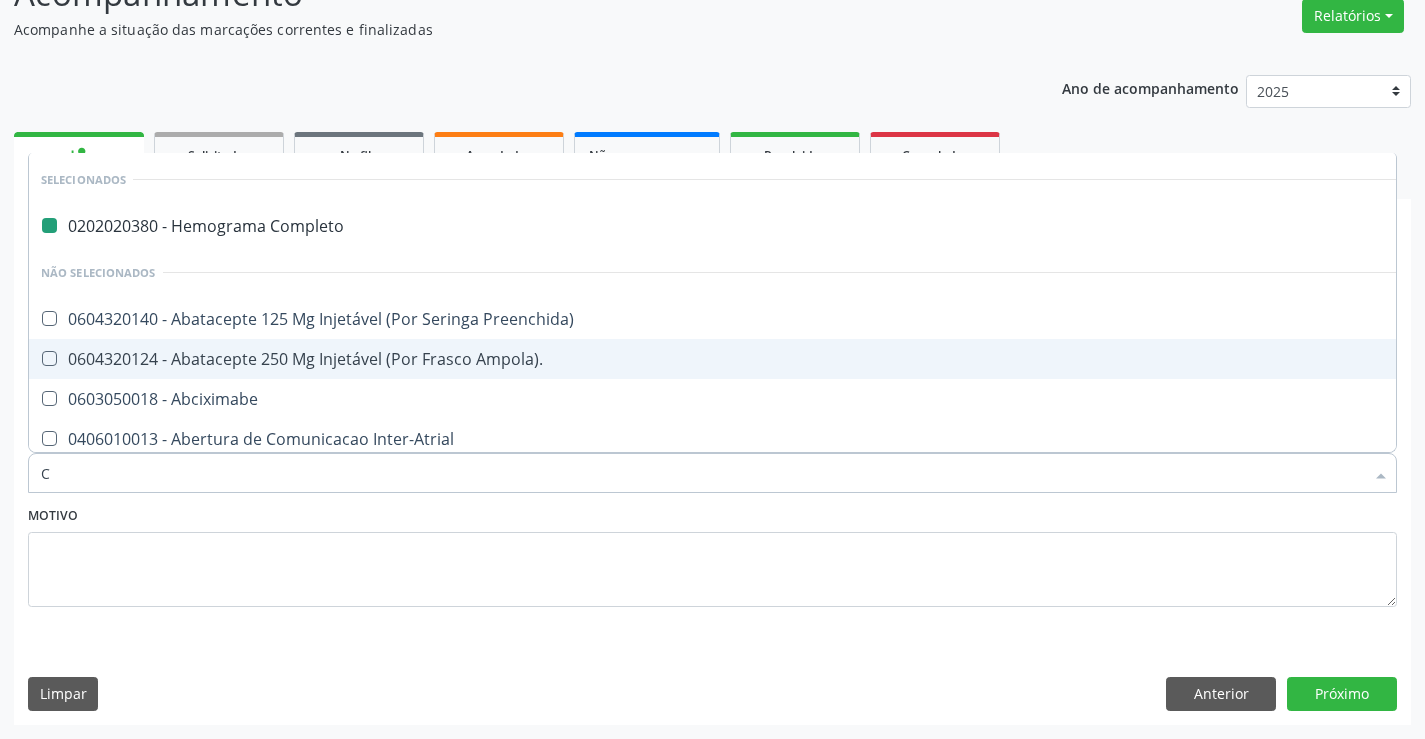 type on "CR" 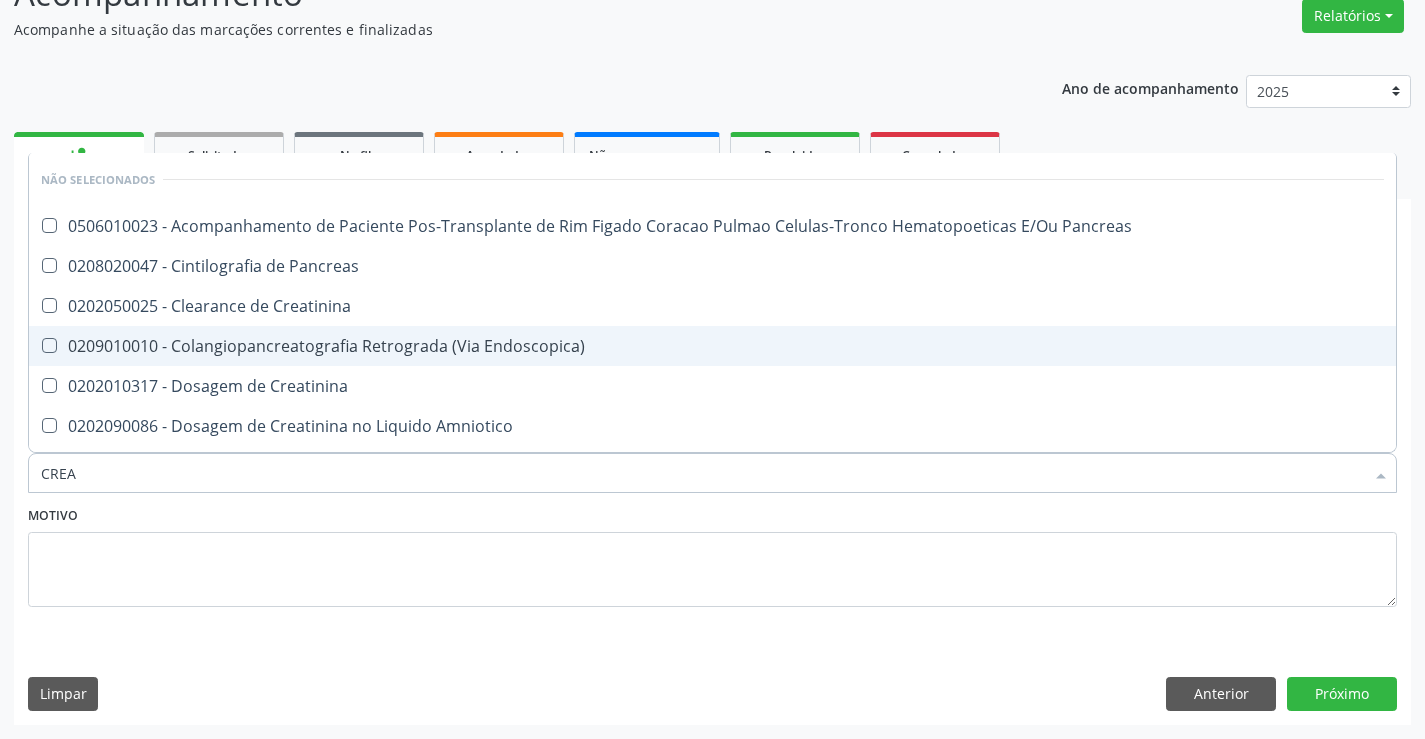 type on "CREAT" 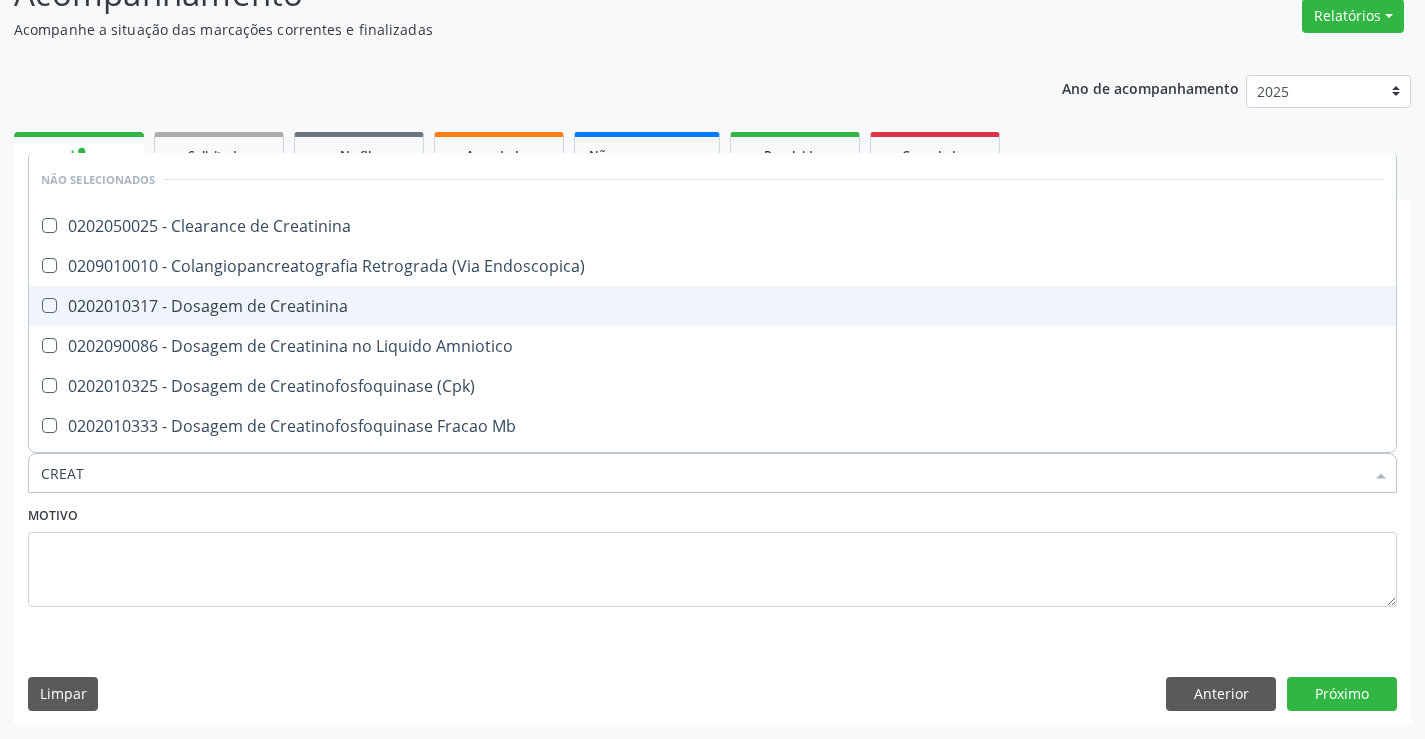 click on "0202010317 - Dosagem de Creatinina" at bounding box center (712, 306) 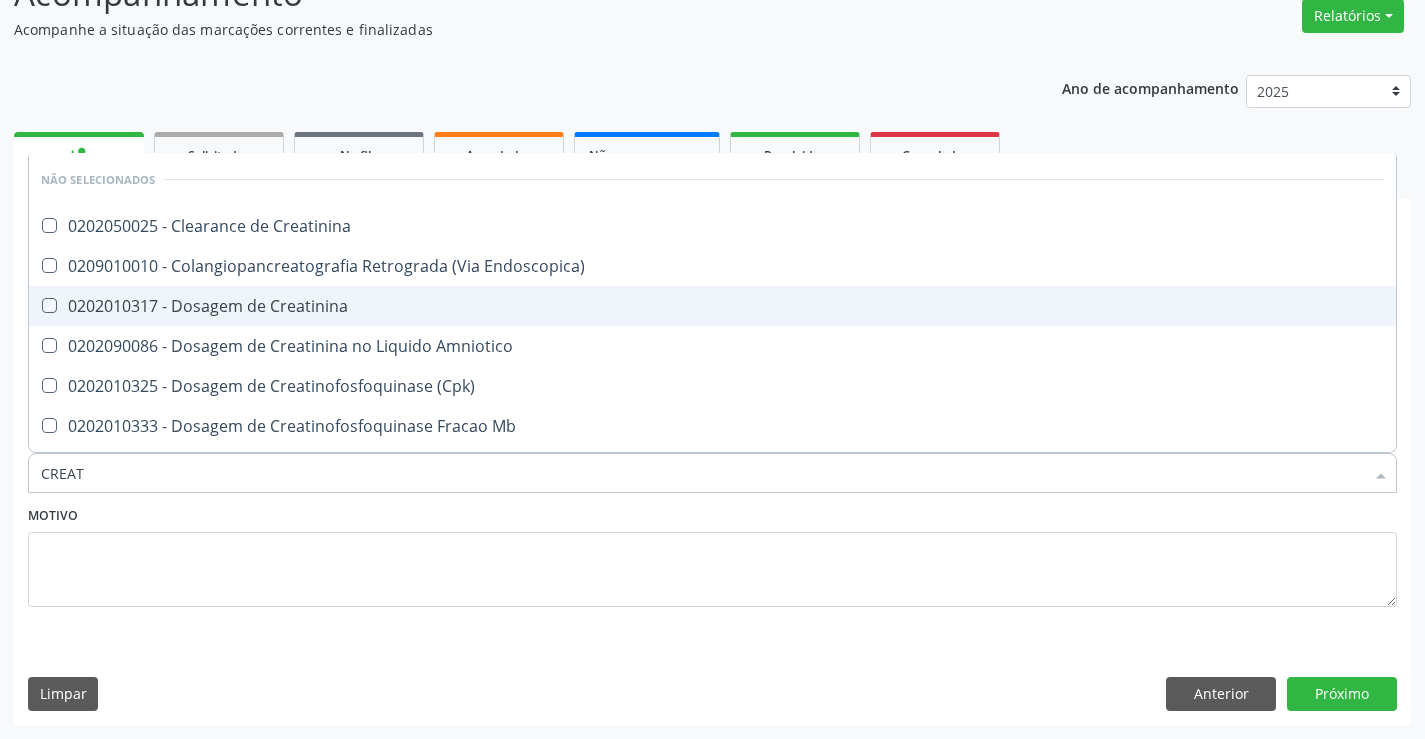 checkbox on "true" 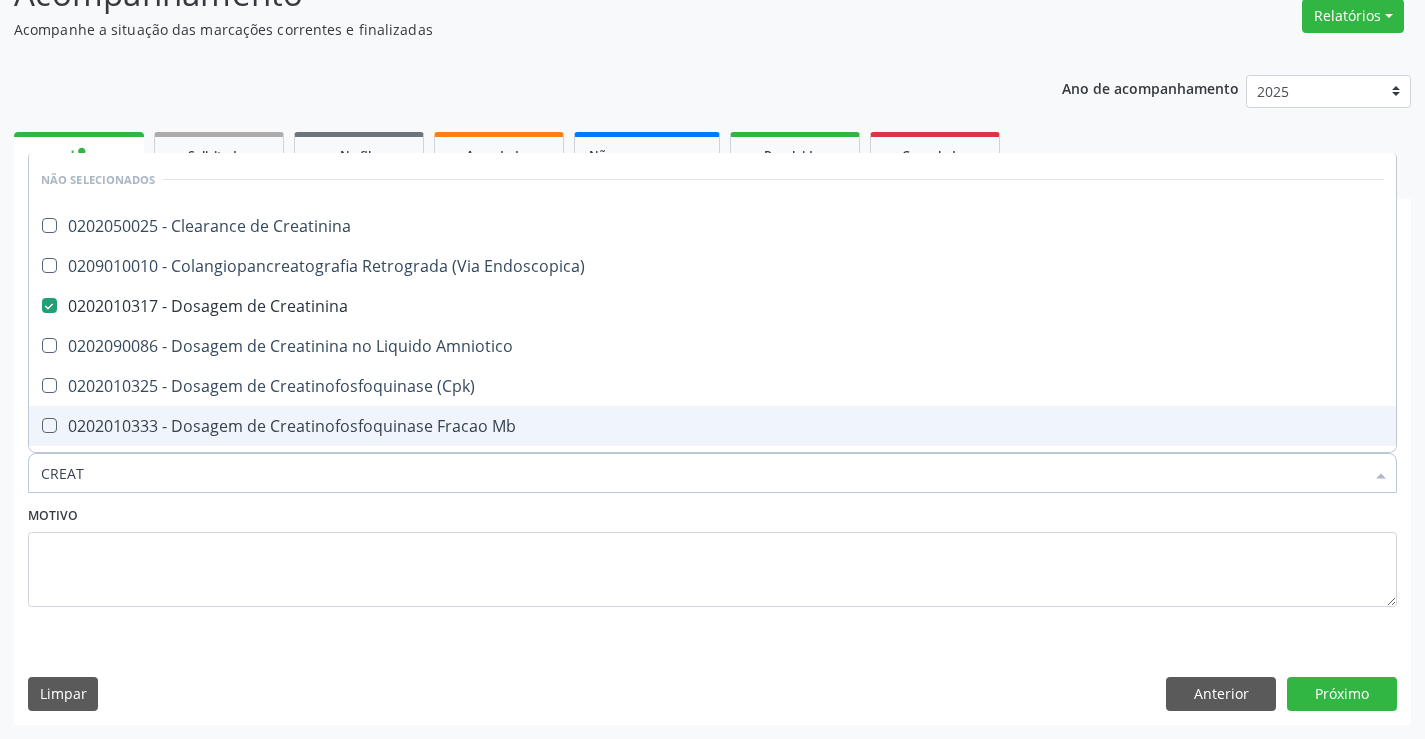 click on "Motivo" at bounding box center [712, 554] 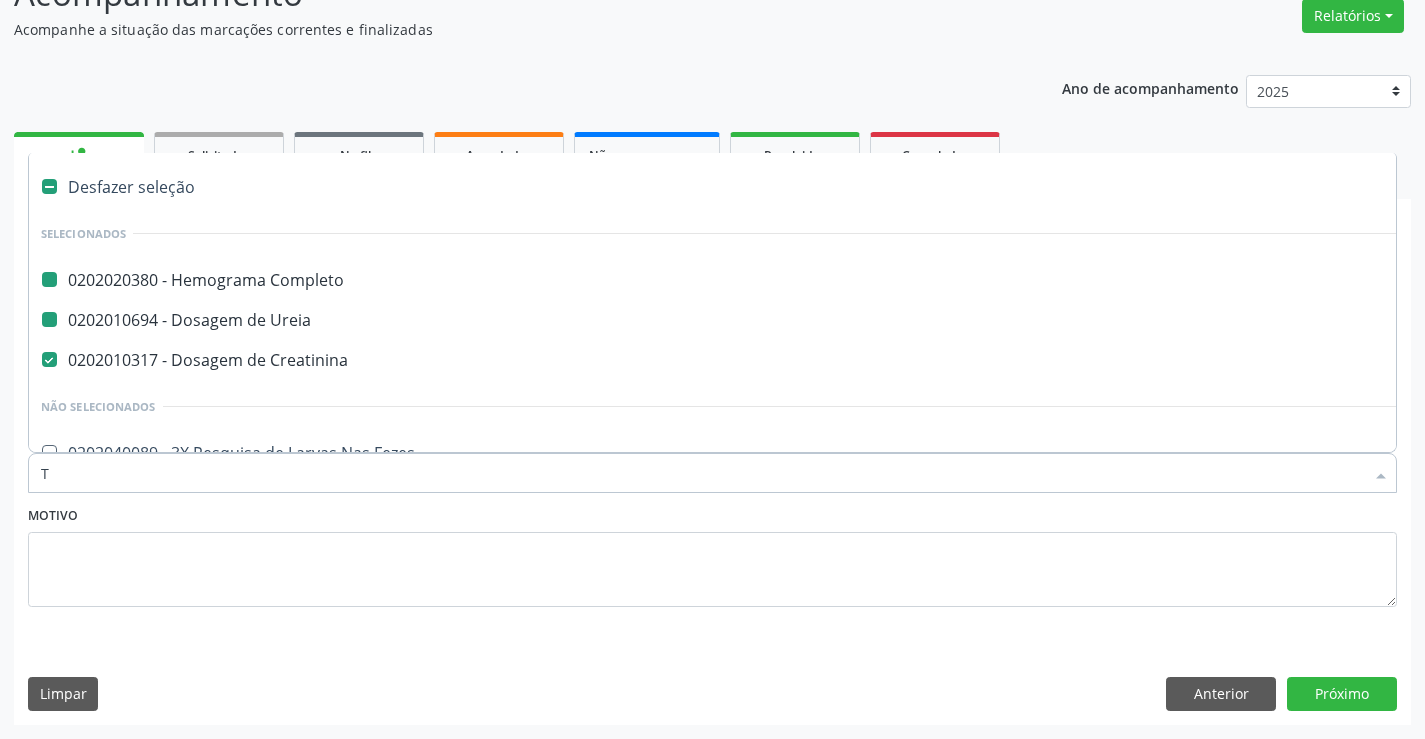 type on "TG" 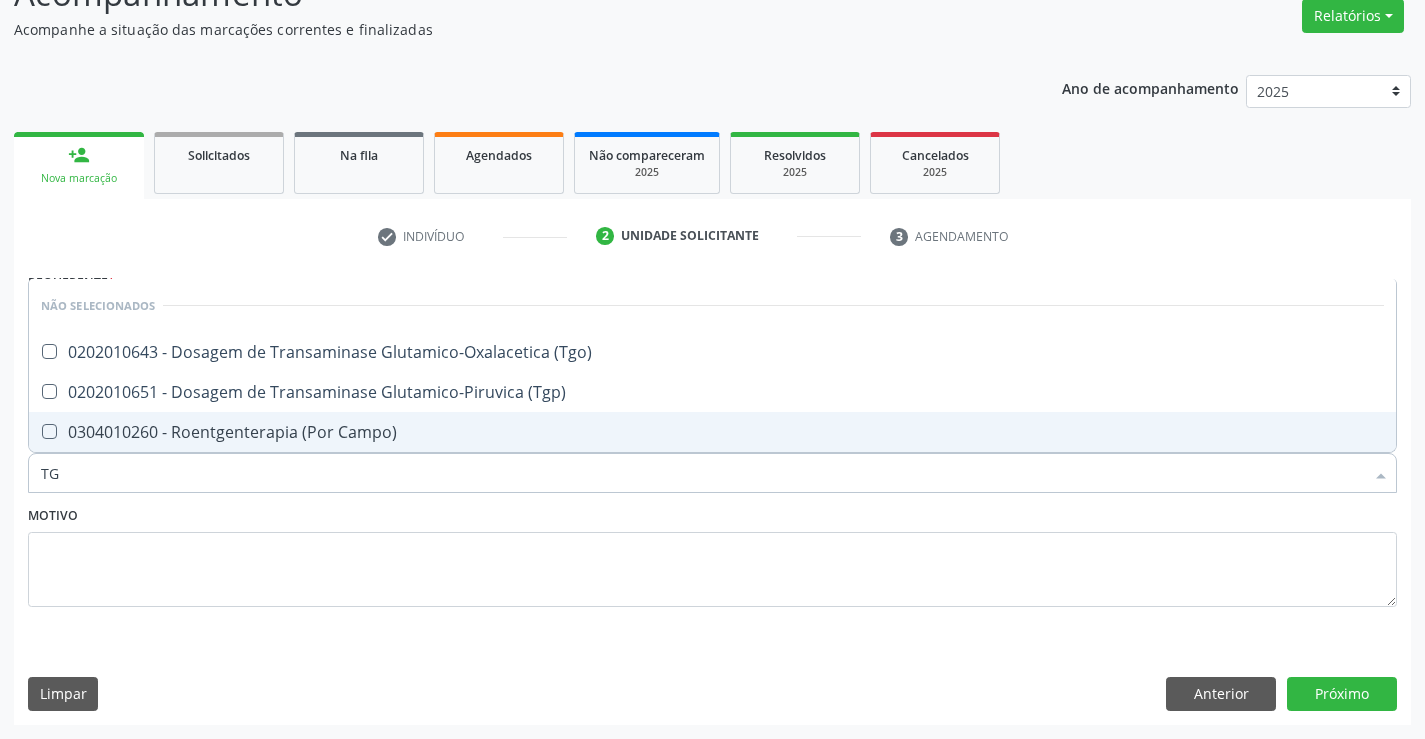 checkbox on "false" 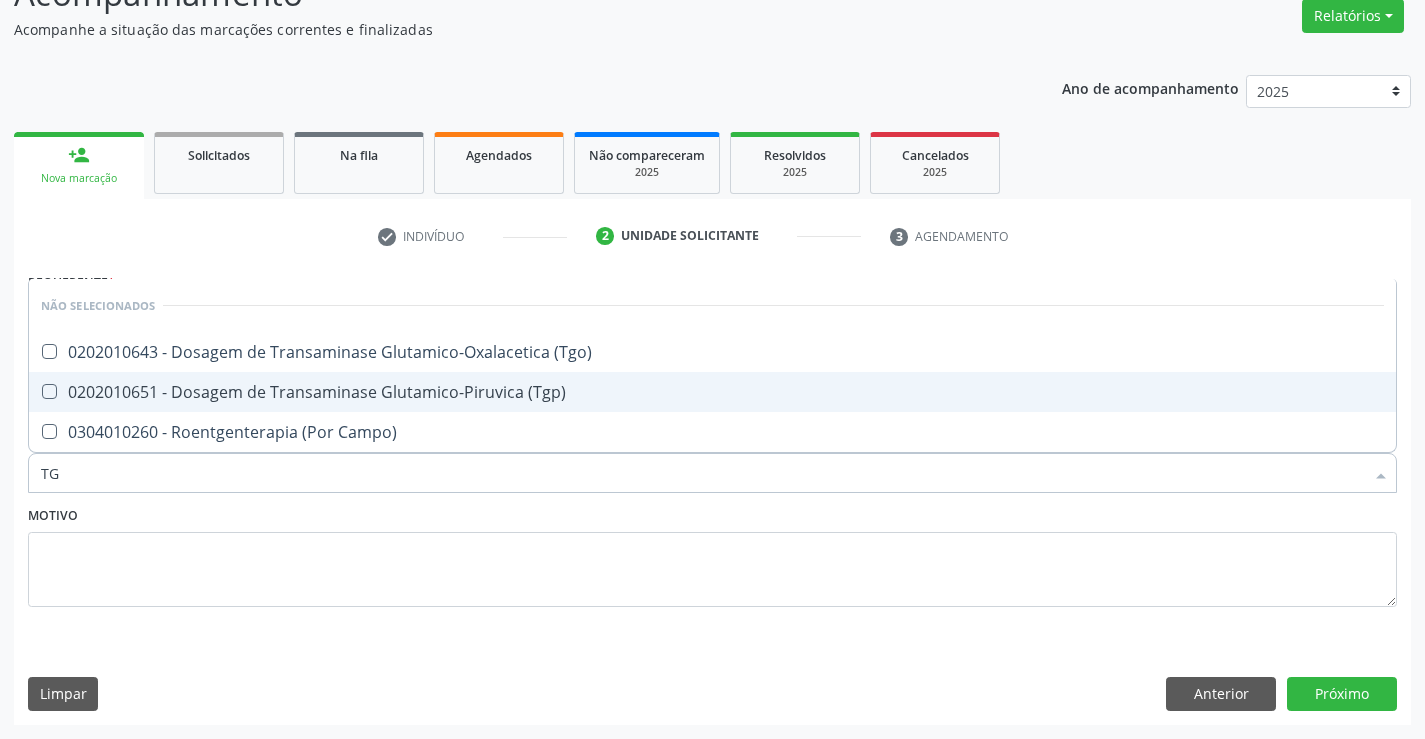 click on "0202010651 - Dosagem de Transaminase Glutamico-Piruvica (Tgp)" at bounding box center (712, 392) 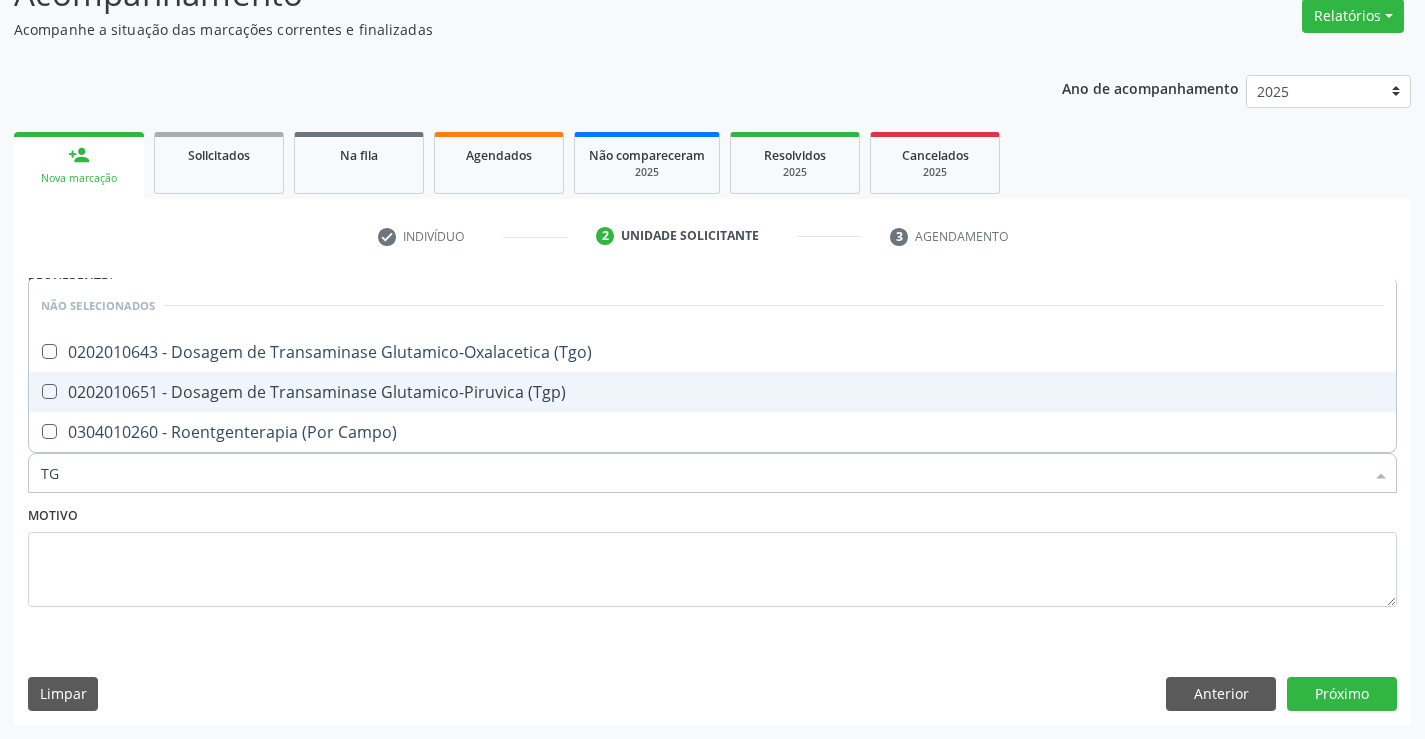 checkbox on "true" 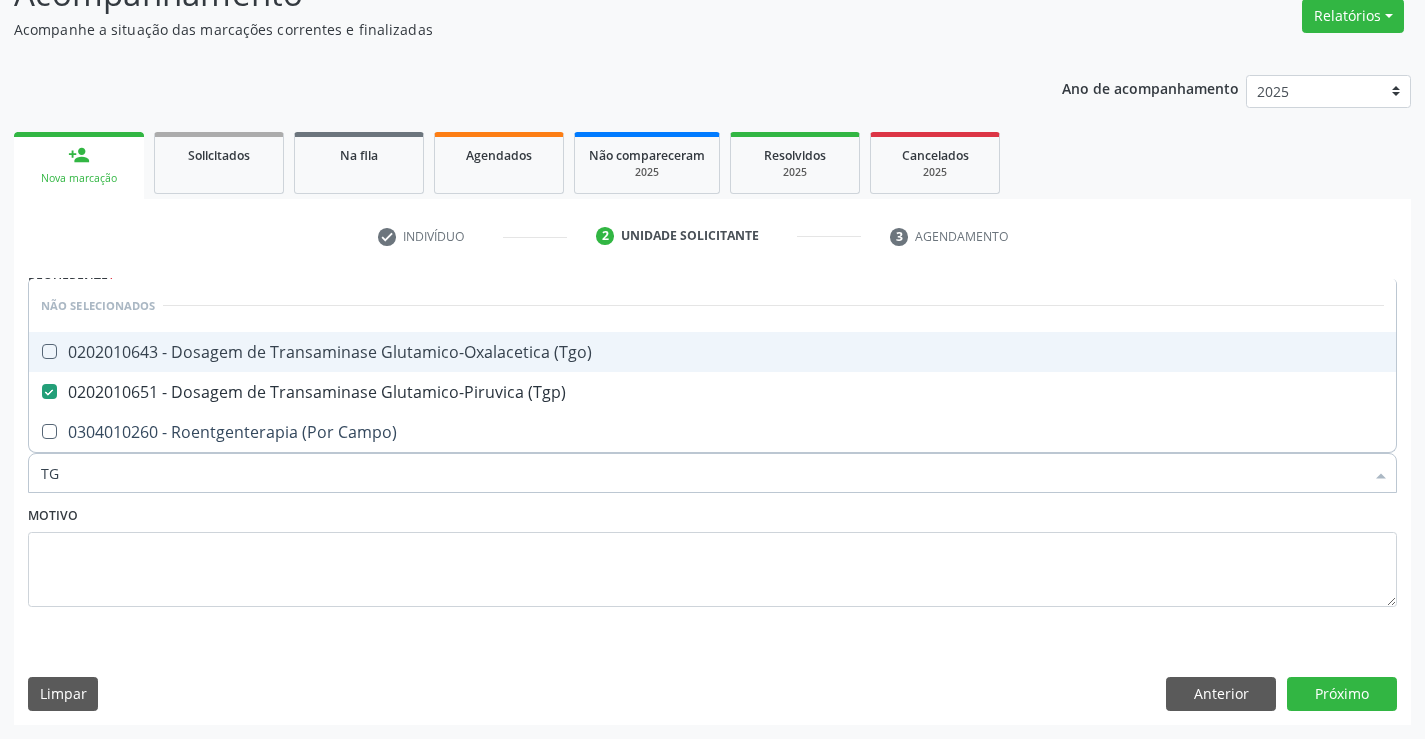 click on "0202010643 - Dosagem de Transaminase Glutamico-Oxalacetica (Tgo)" at bounding box center [712, 352] 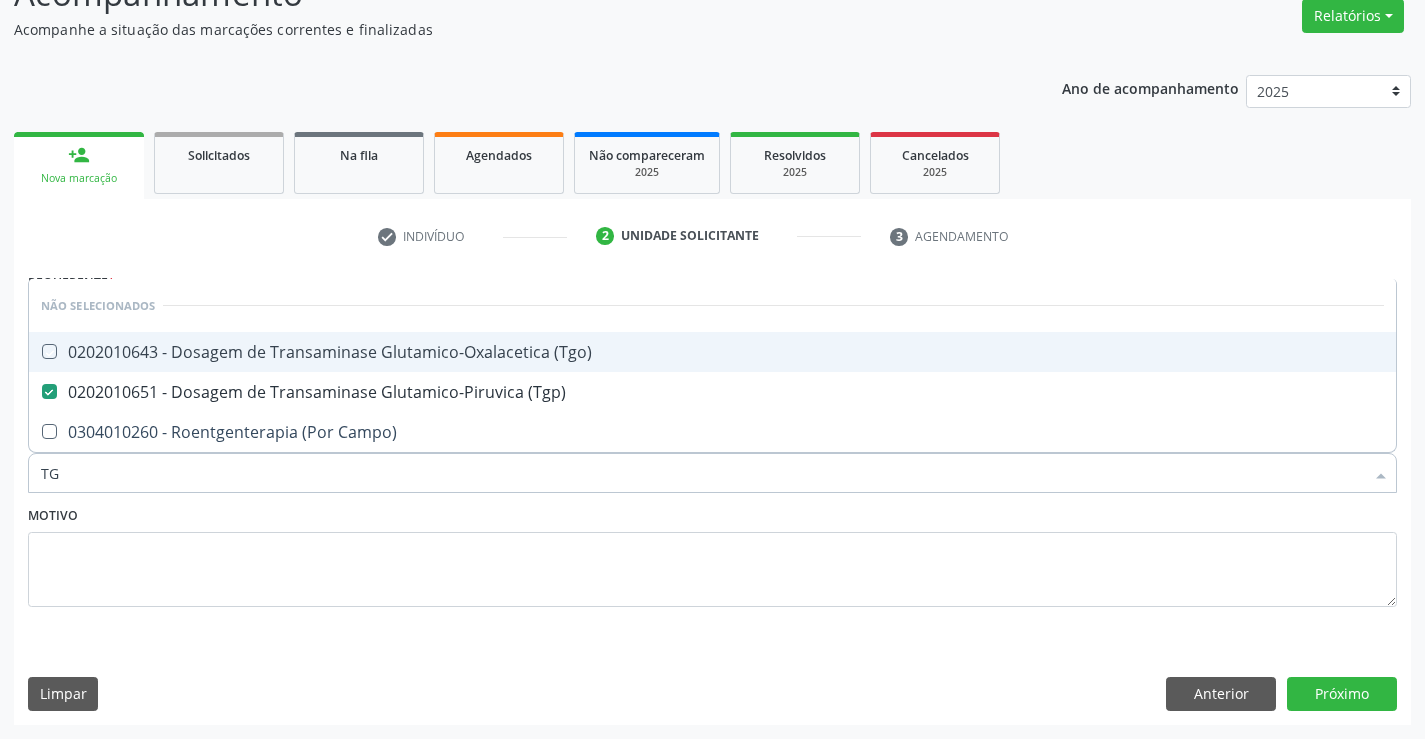 checkbox on "true" 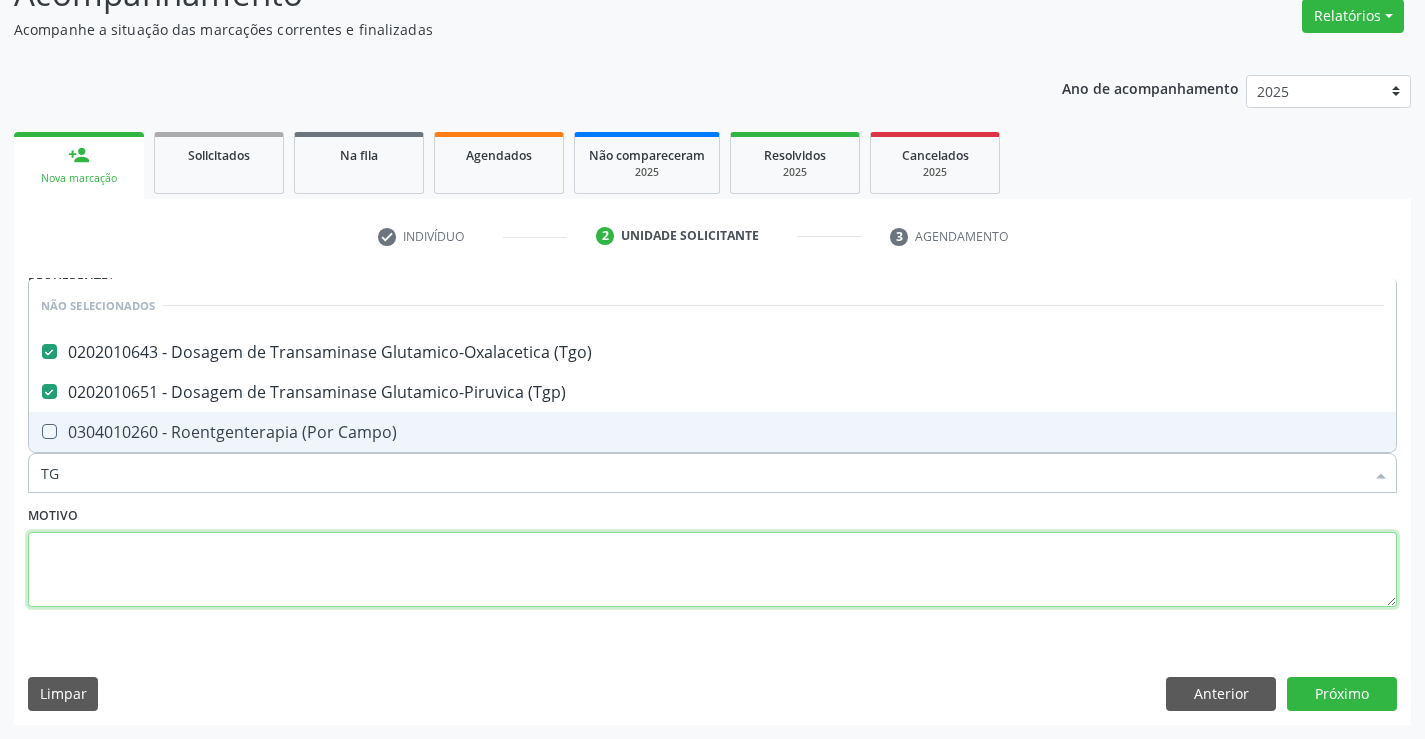 click at bounding box center [712, 570] 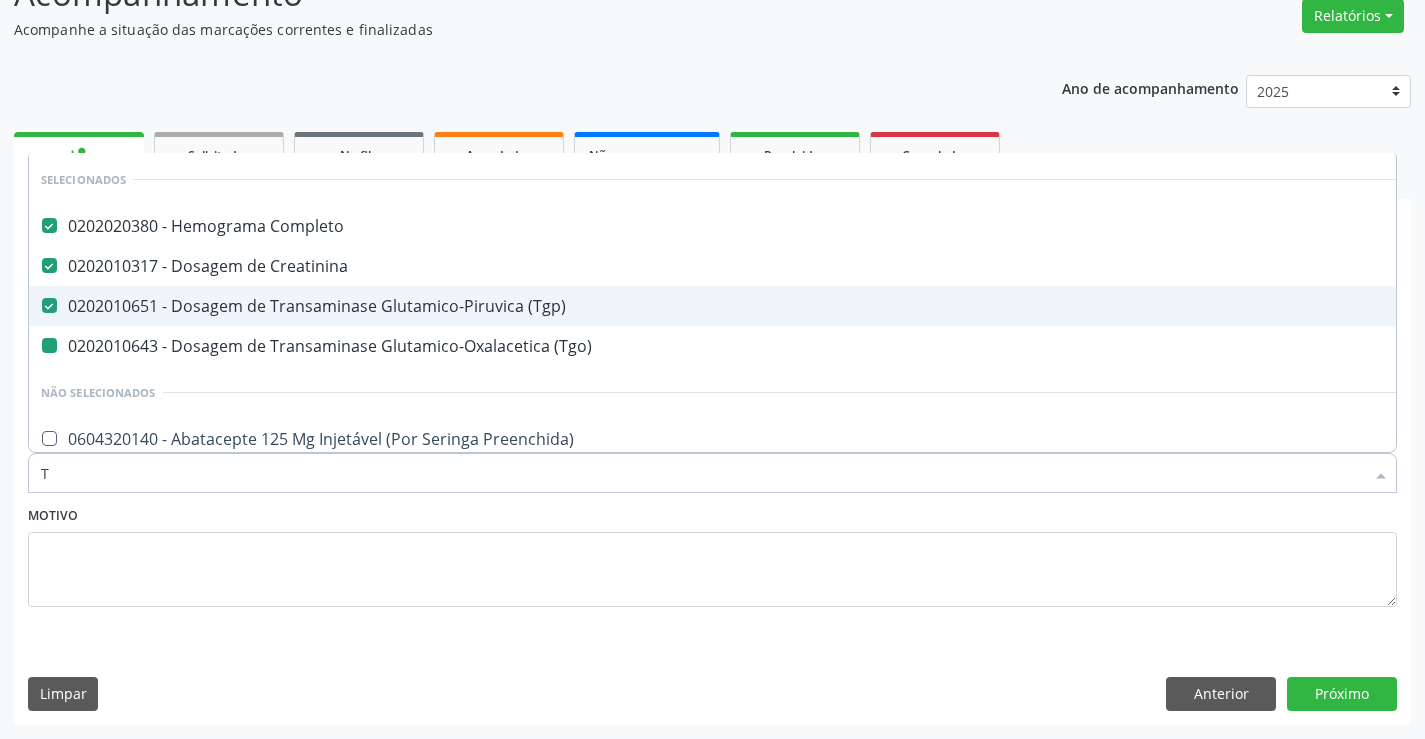 type on "TR" 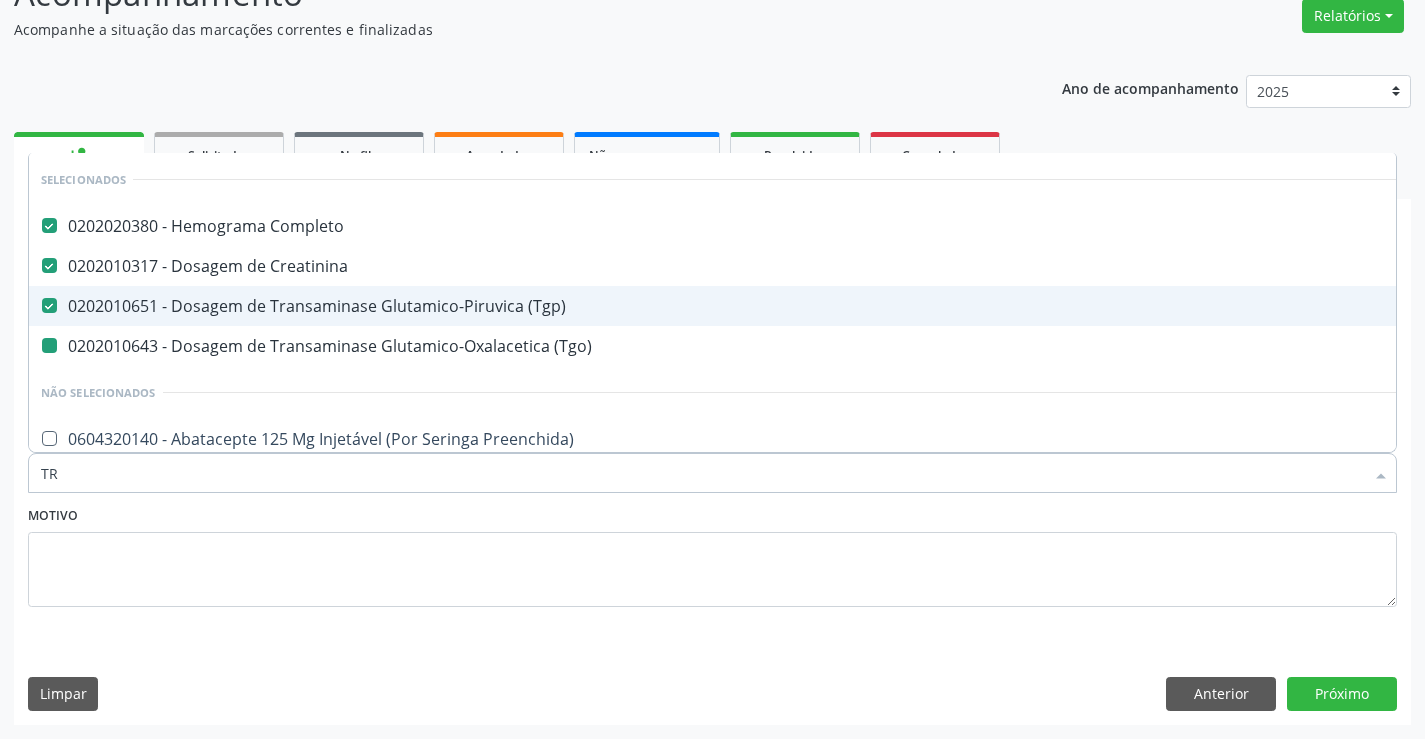 checkbox on "false" 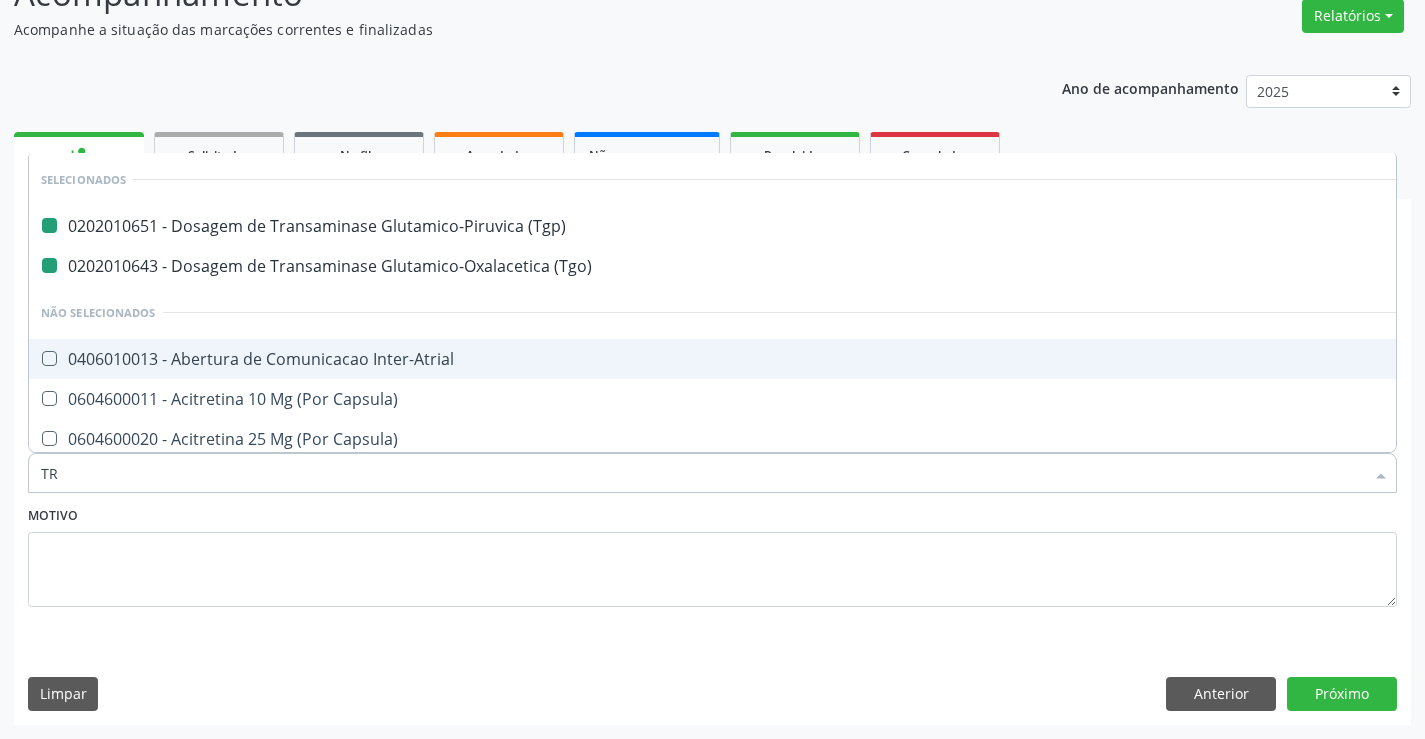 type on "TRI" 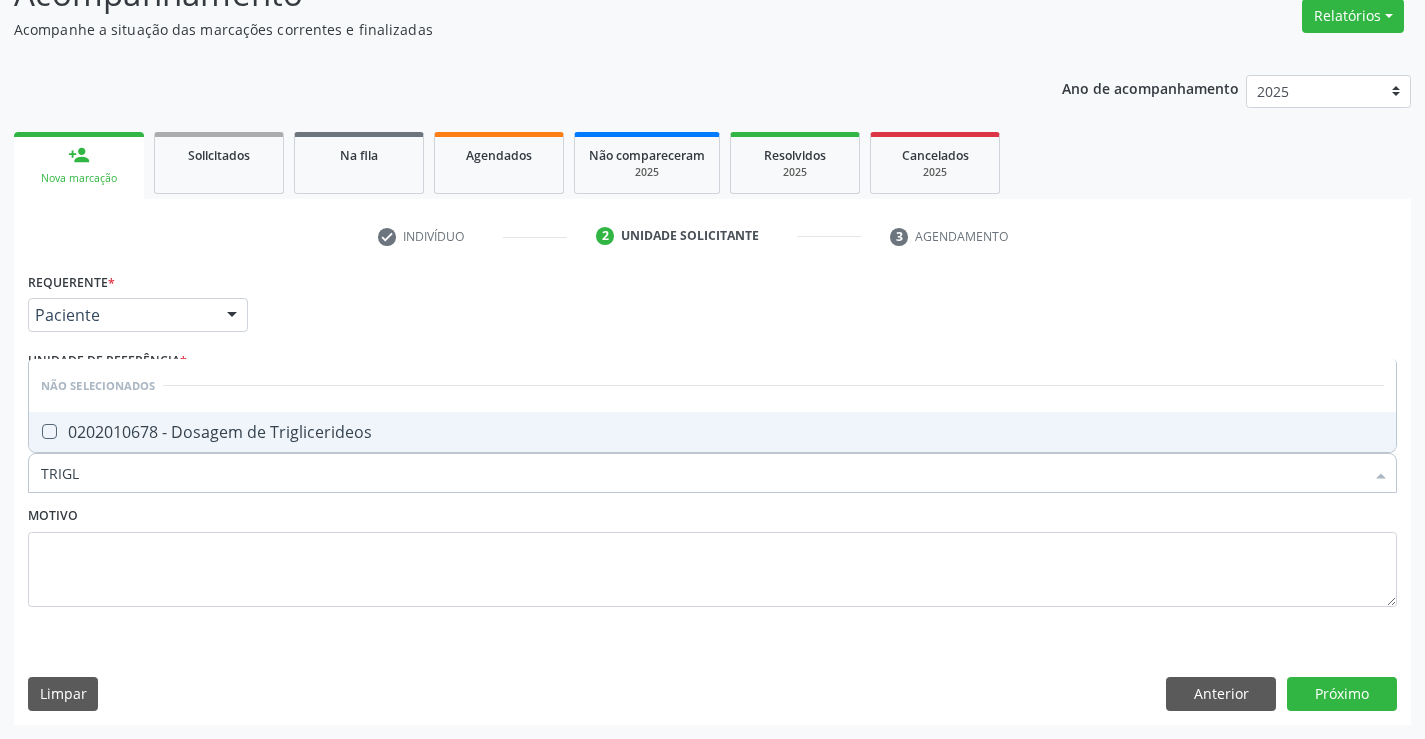 type on "TRIGLI" 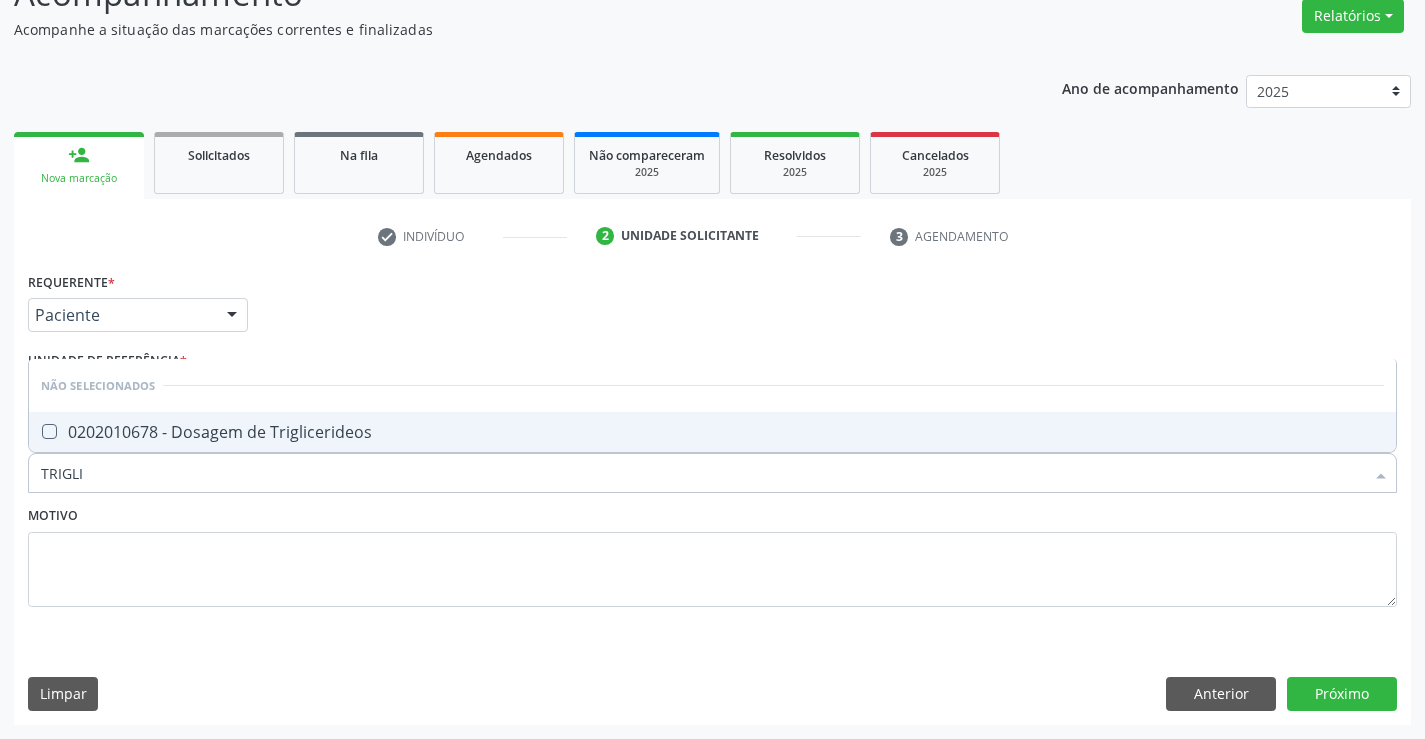 click on "0202010678 - Dosagem de Triglicerideos" at bounding box center (712, 432) 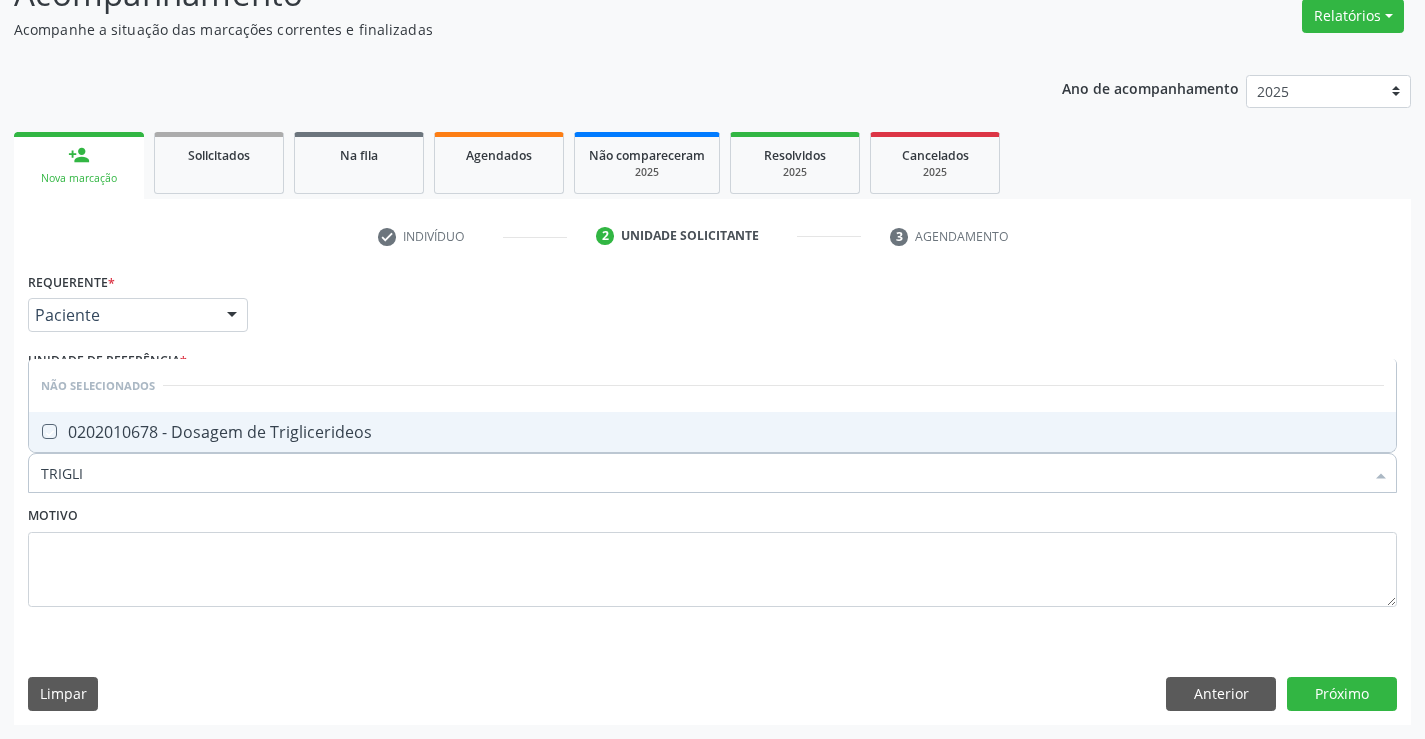 checkbox on "true" 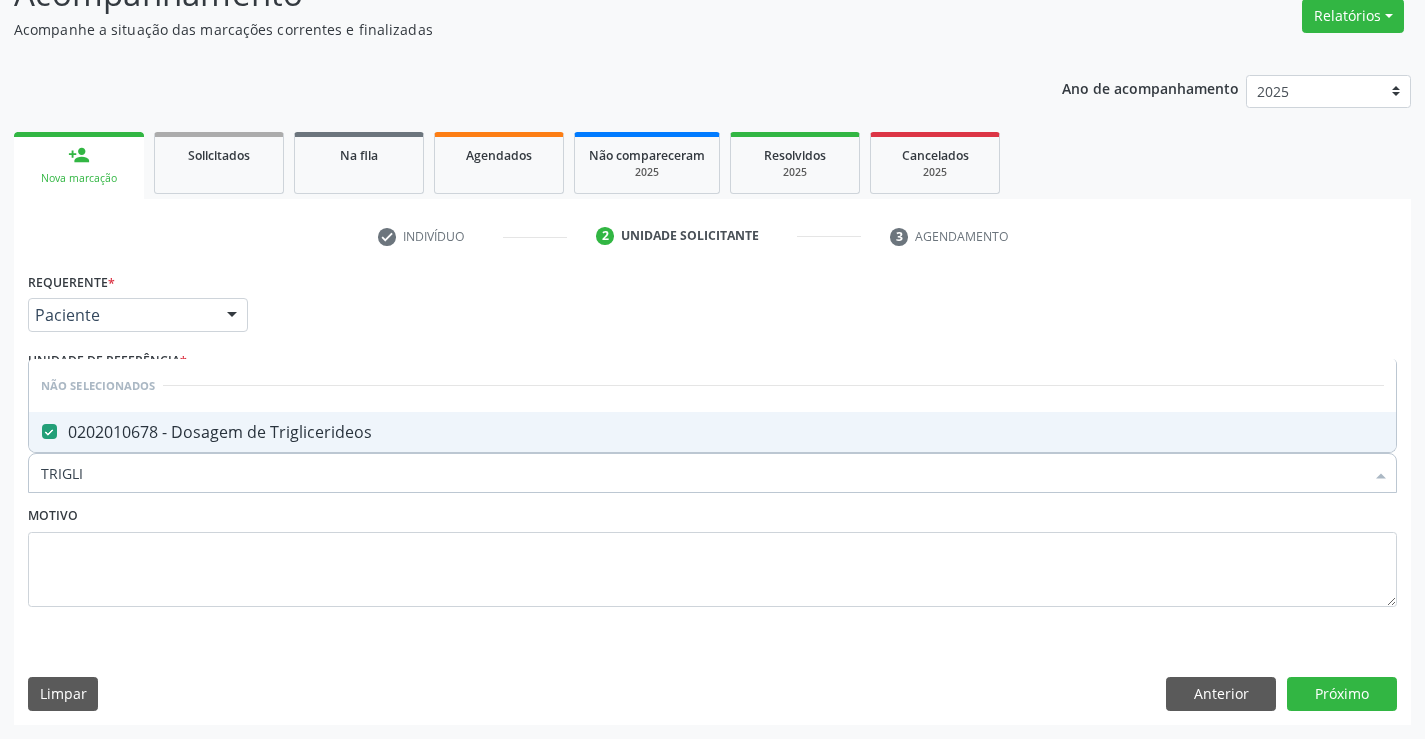 type on "TRIGLI" 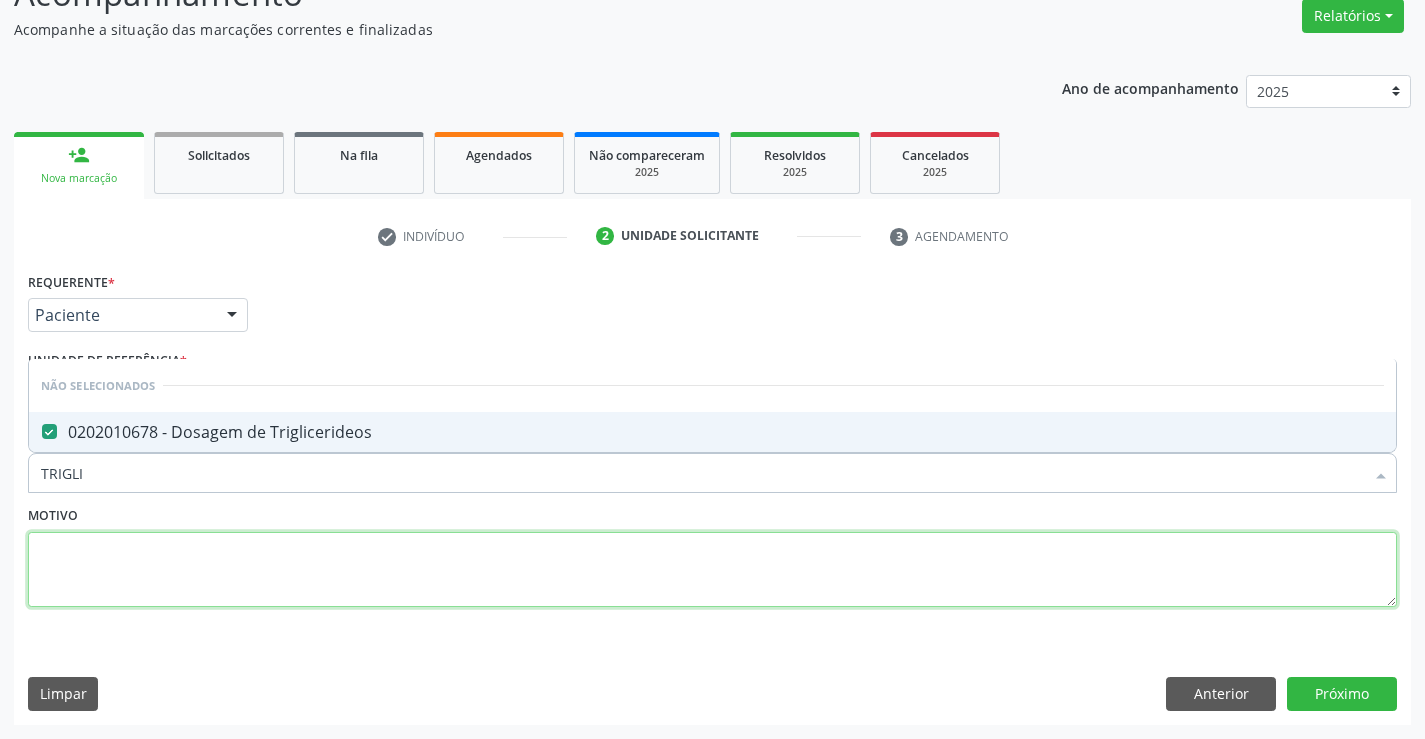 click at bounding box center (712, 570) 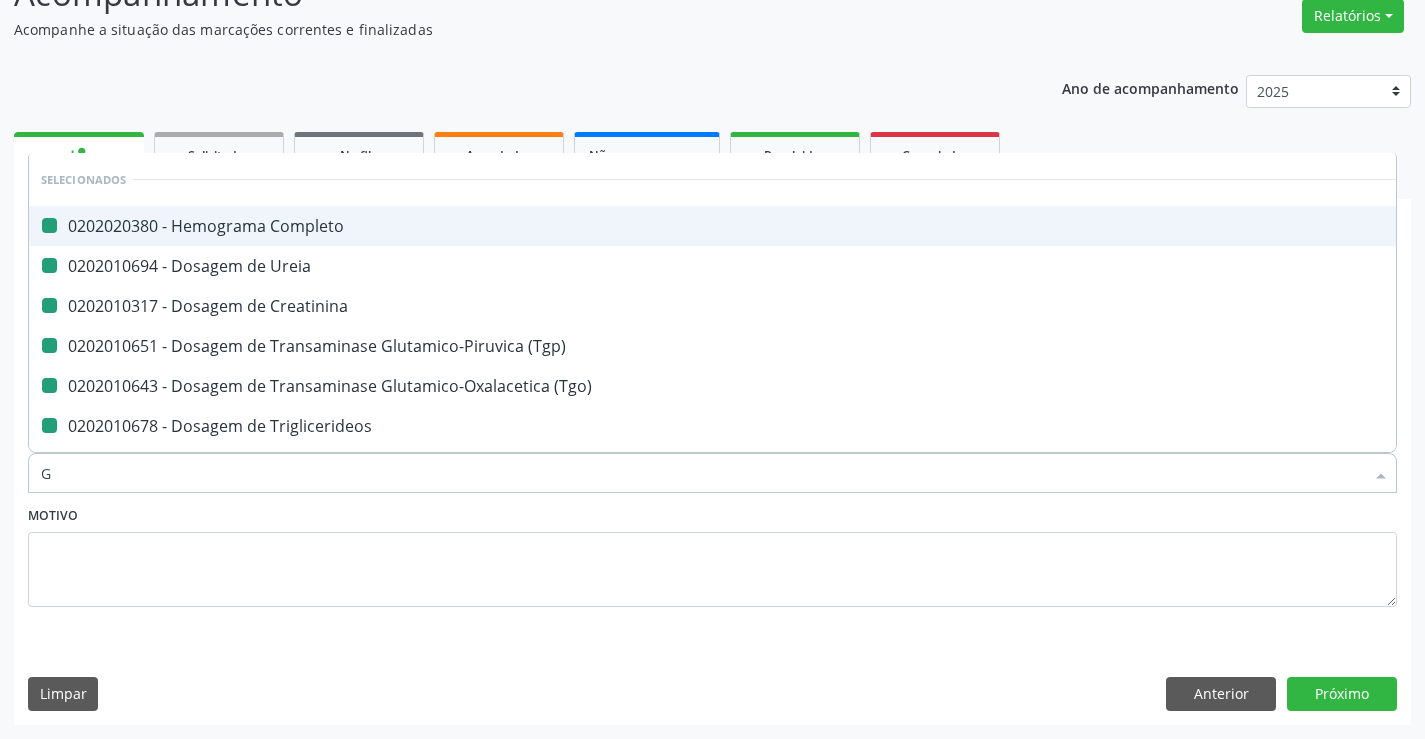 type on "GA" 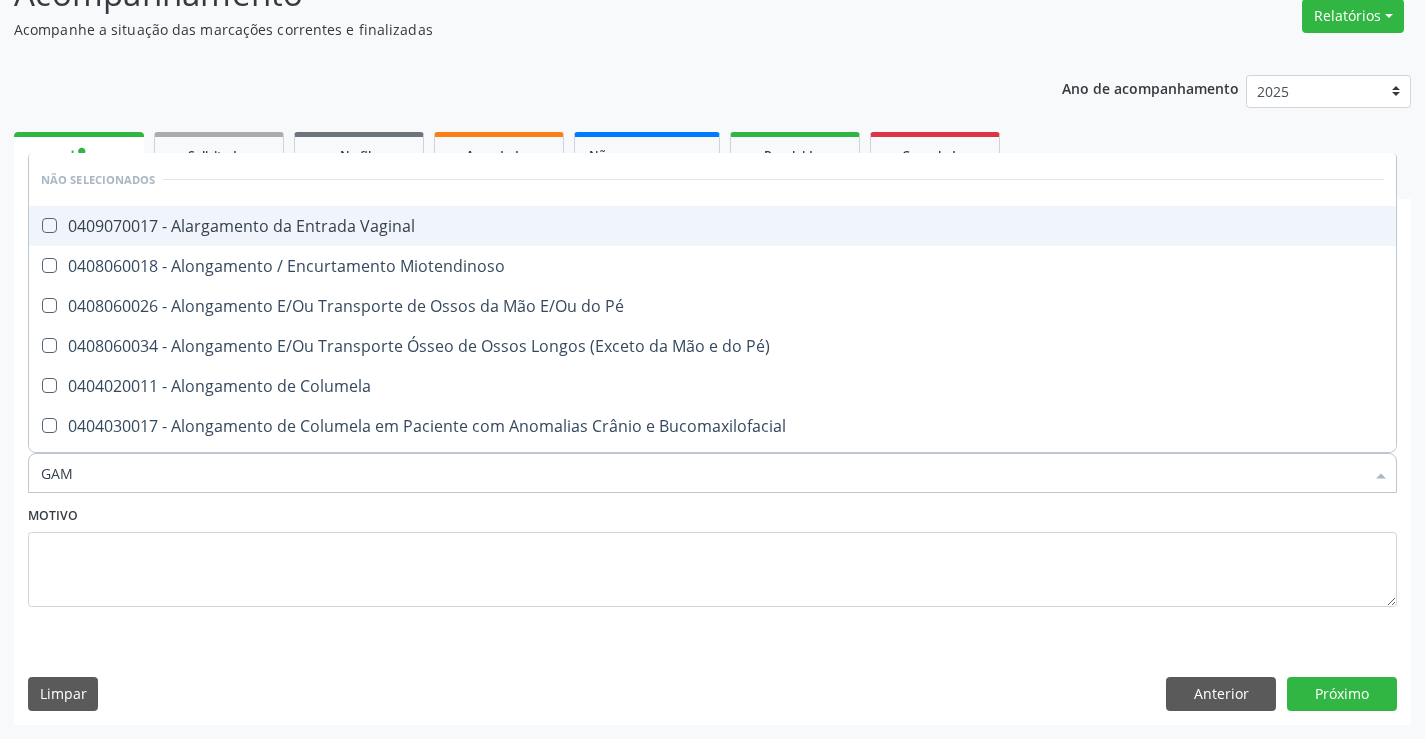type on "GAMA" 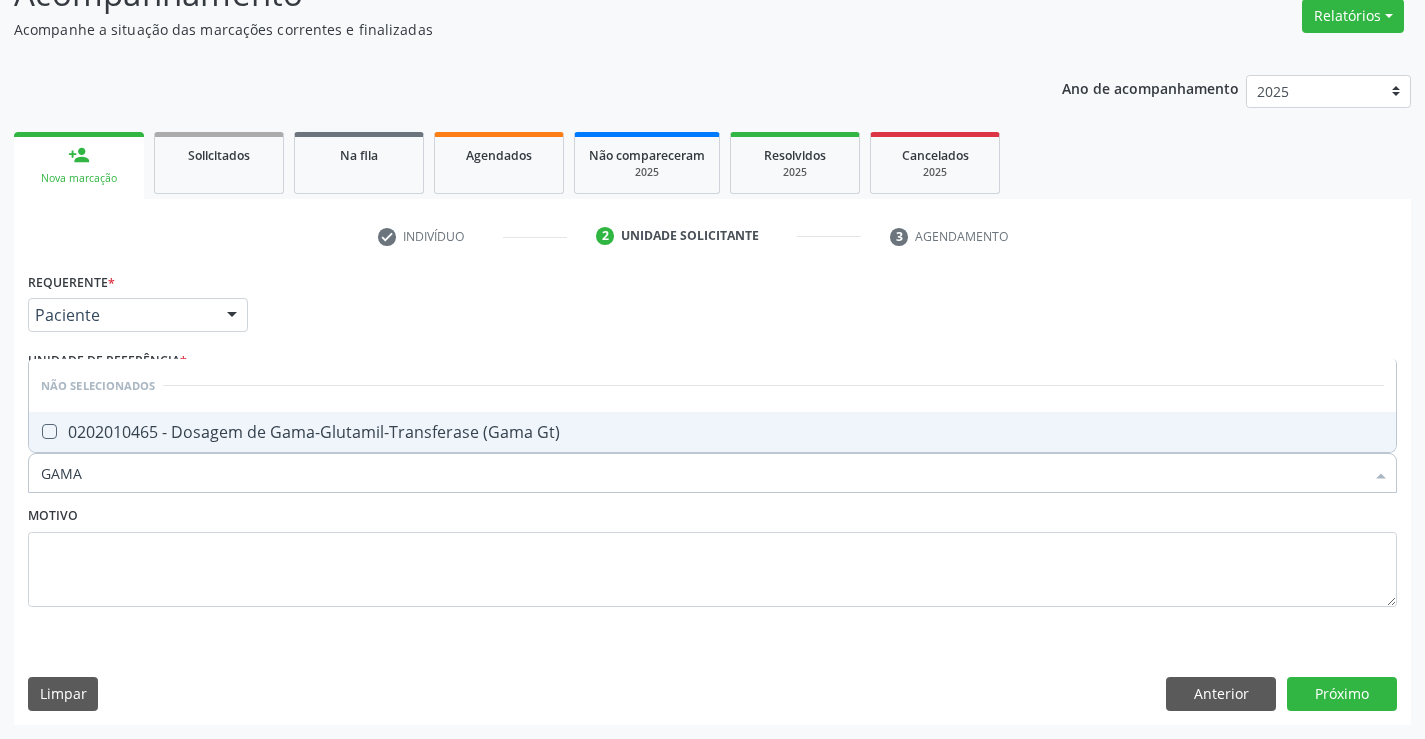 click on "0202010465 - Dosagem de Gama-Glutamil-Transferase (Gama Gt)" at bounding box center [712, 432] 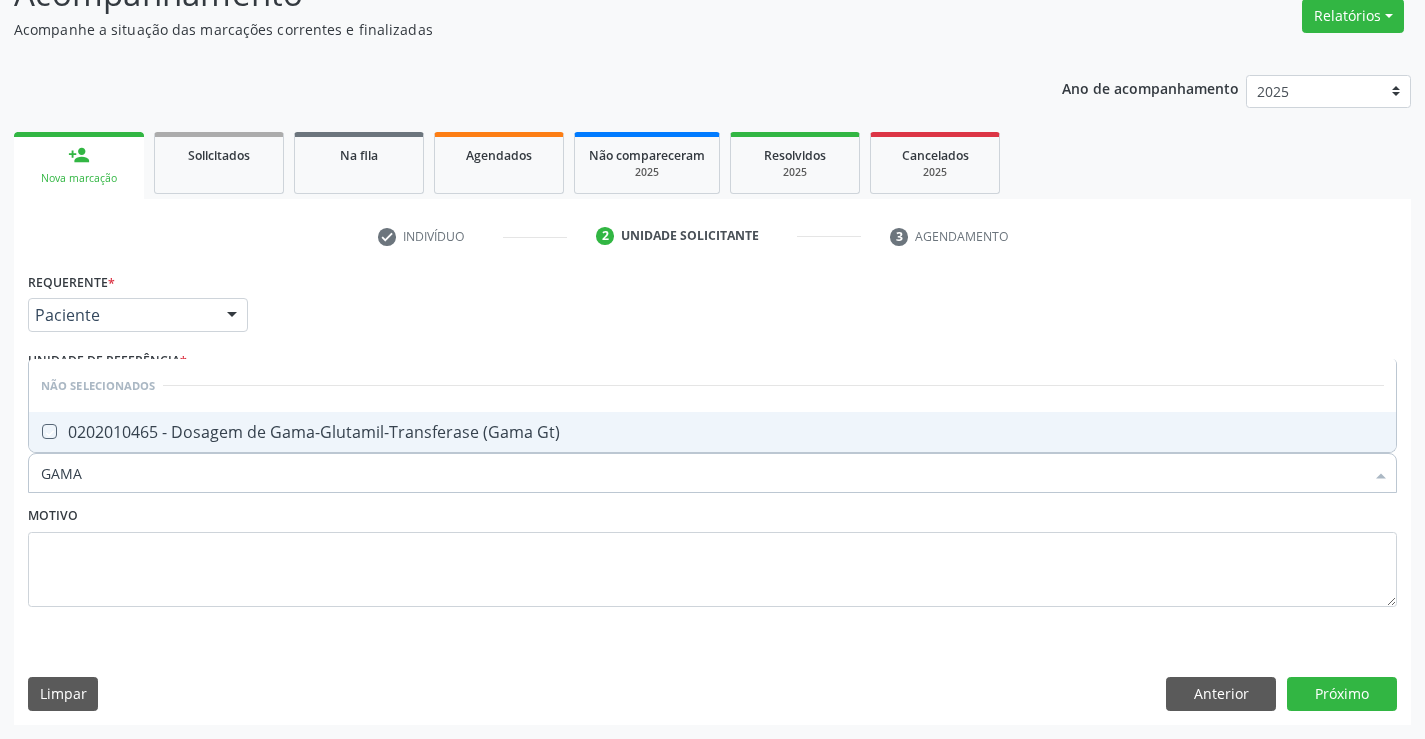 checkbox on "true" 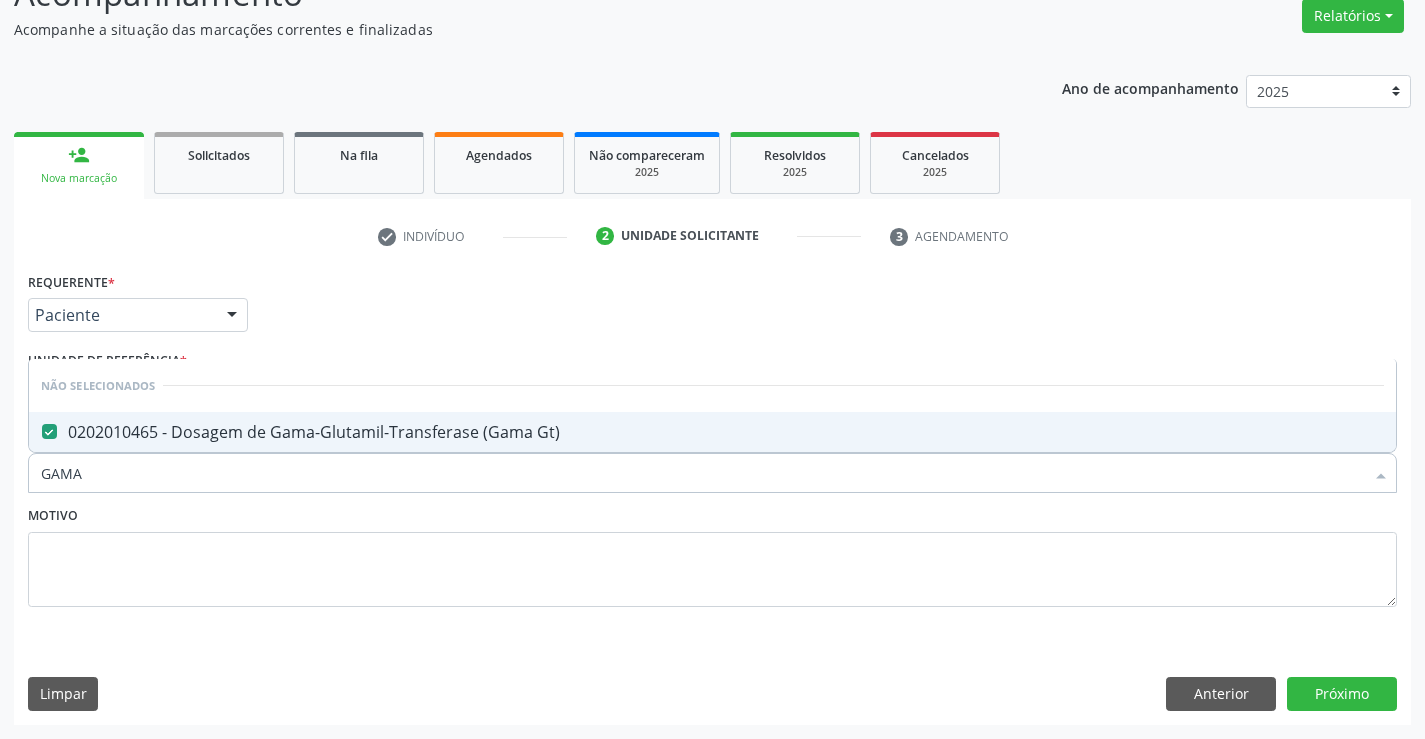click on "Motivo" at bounding box center (712, 554) 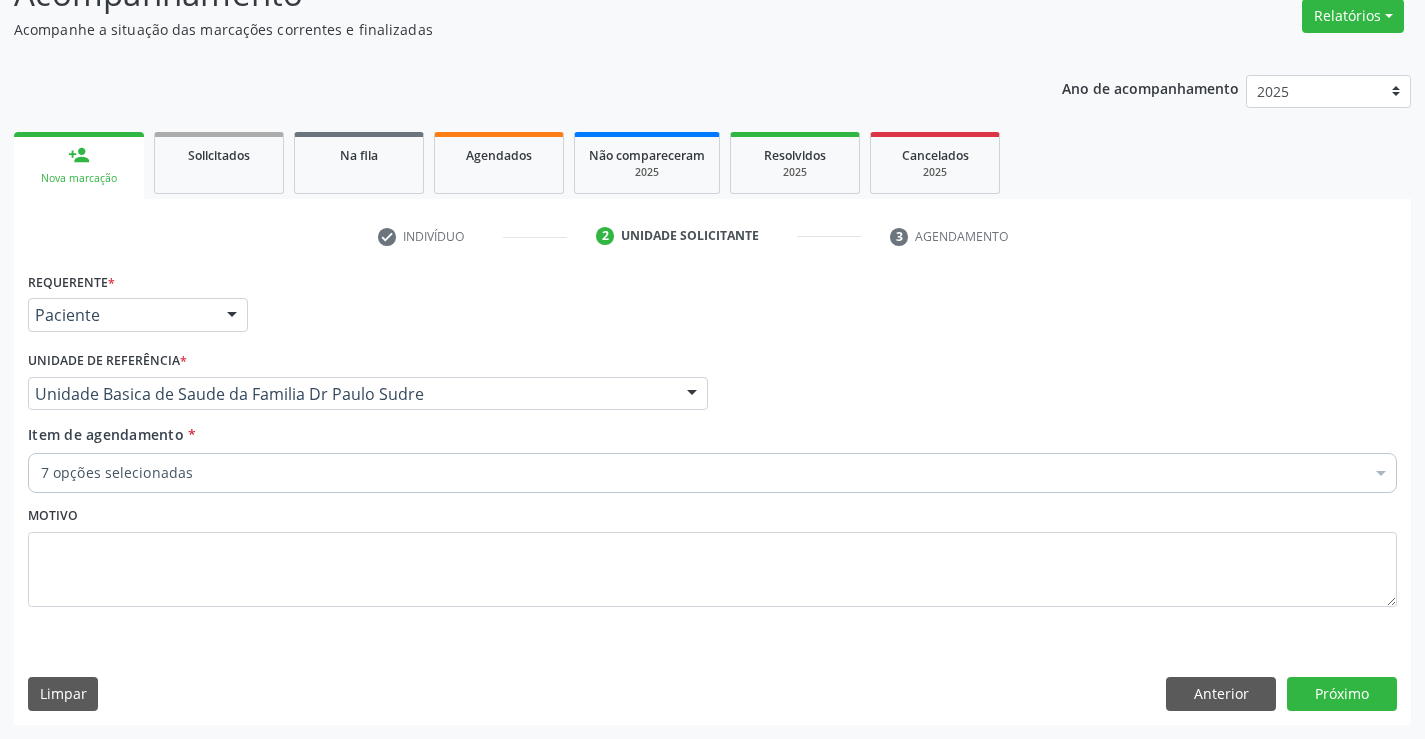 click on "7 opções selecionadas" at bounding box center (712, 473) 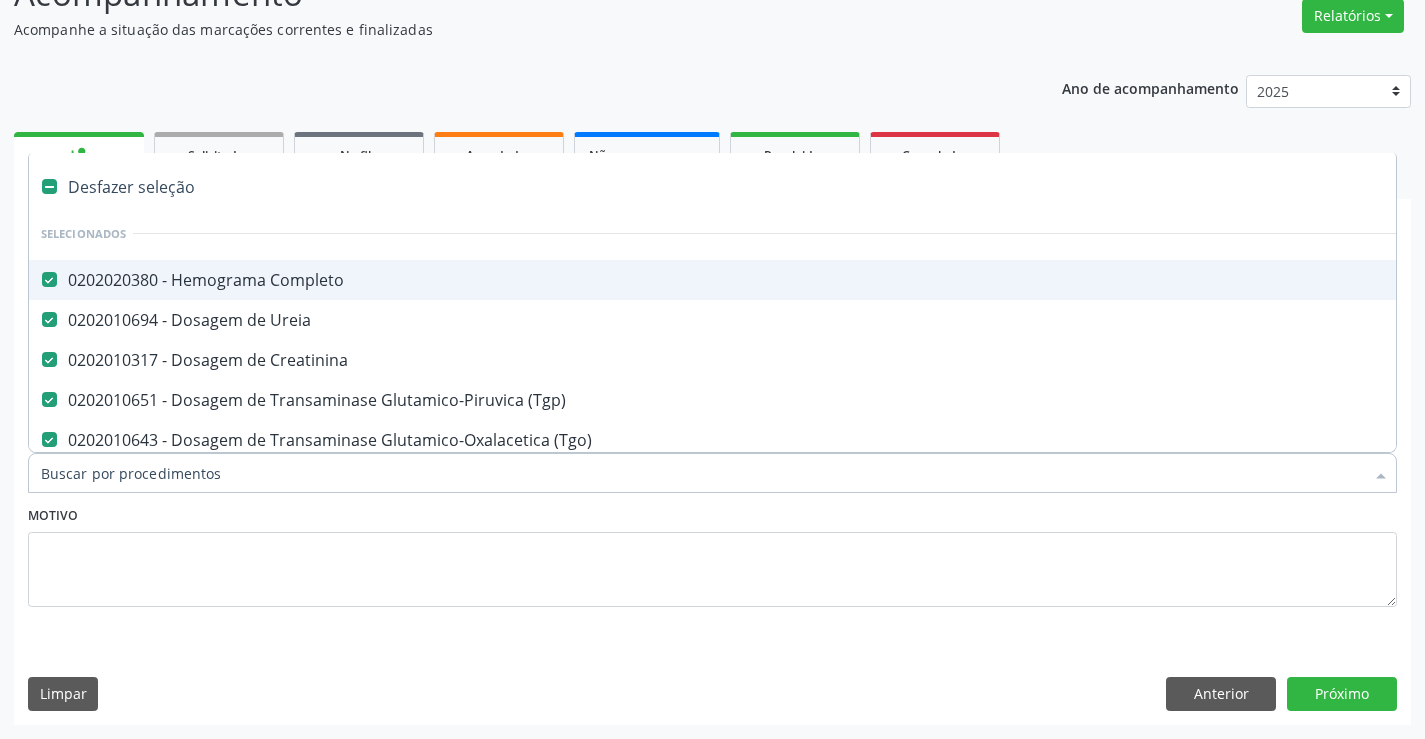 type on "C" 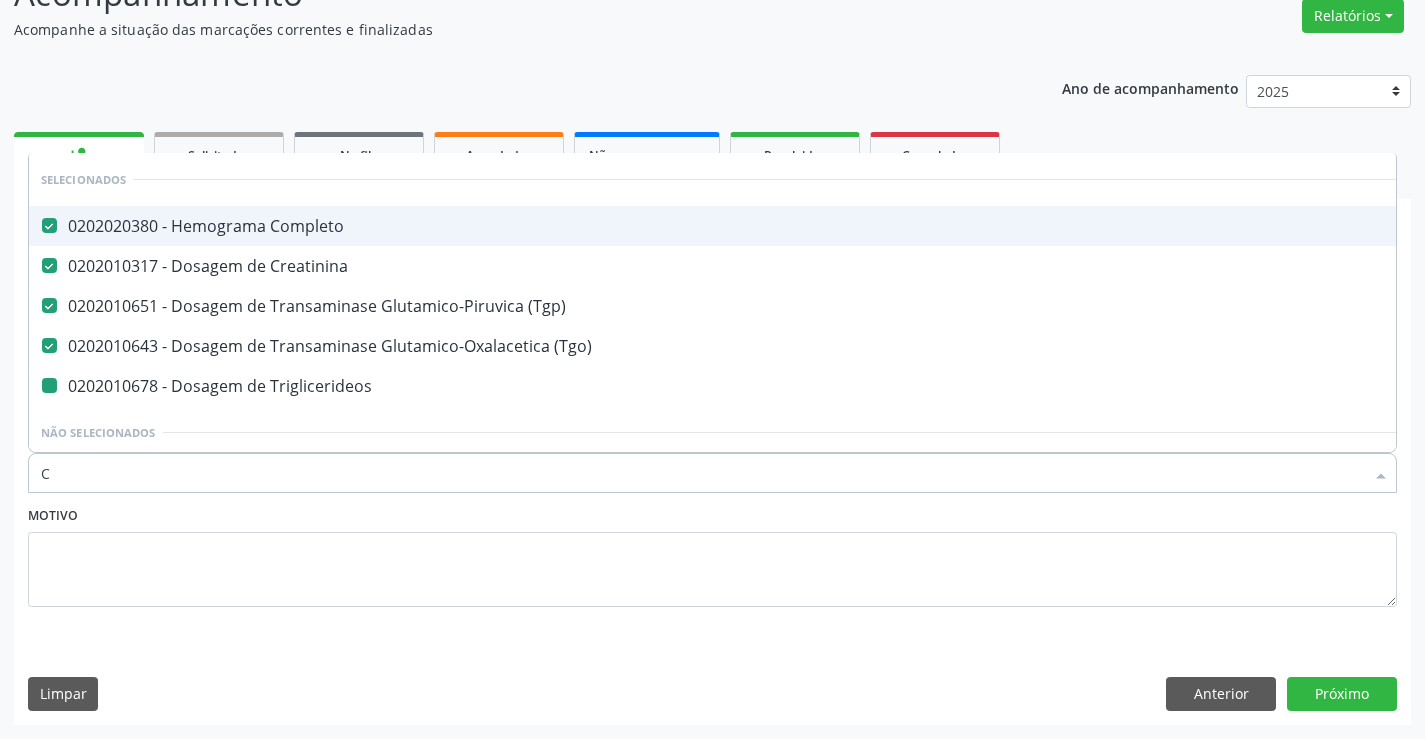 type on "CO" 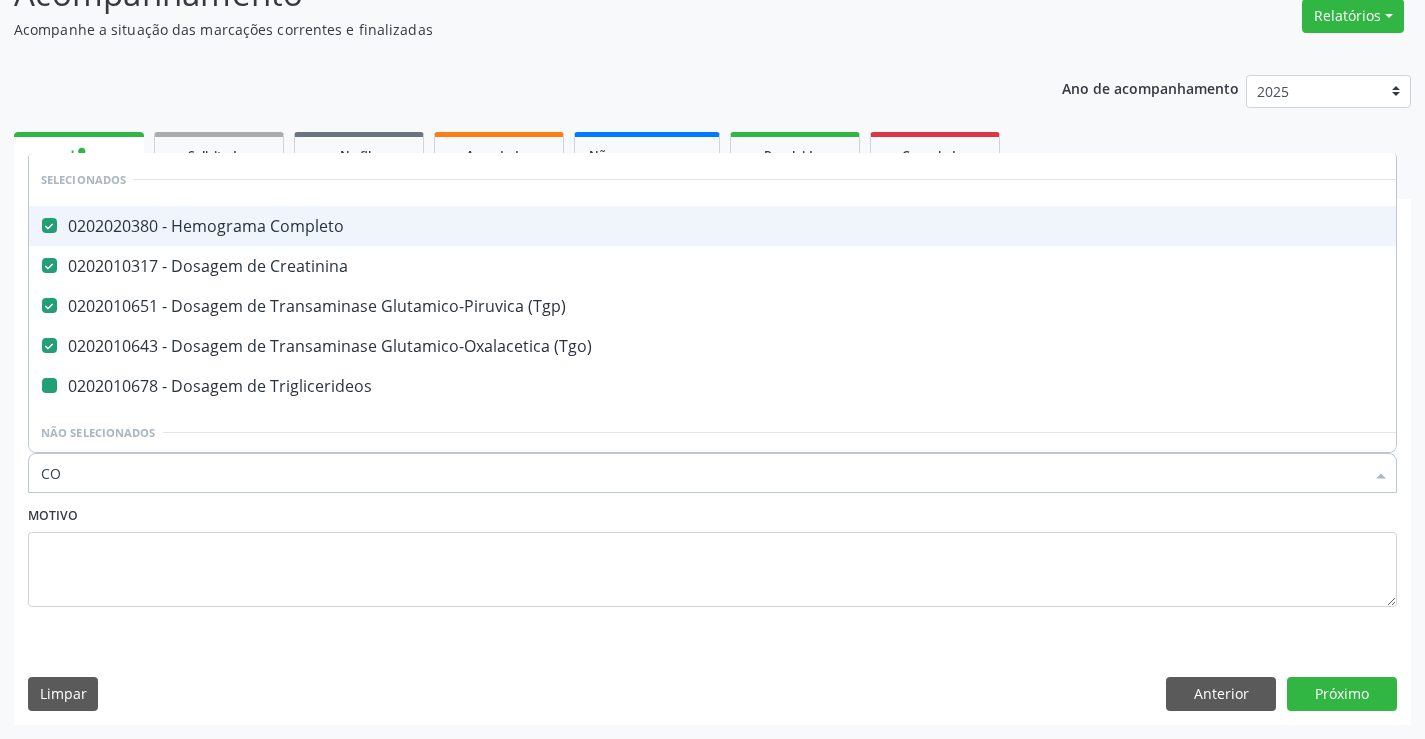 checkbox on "false" 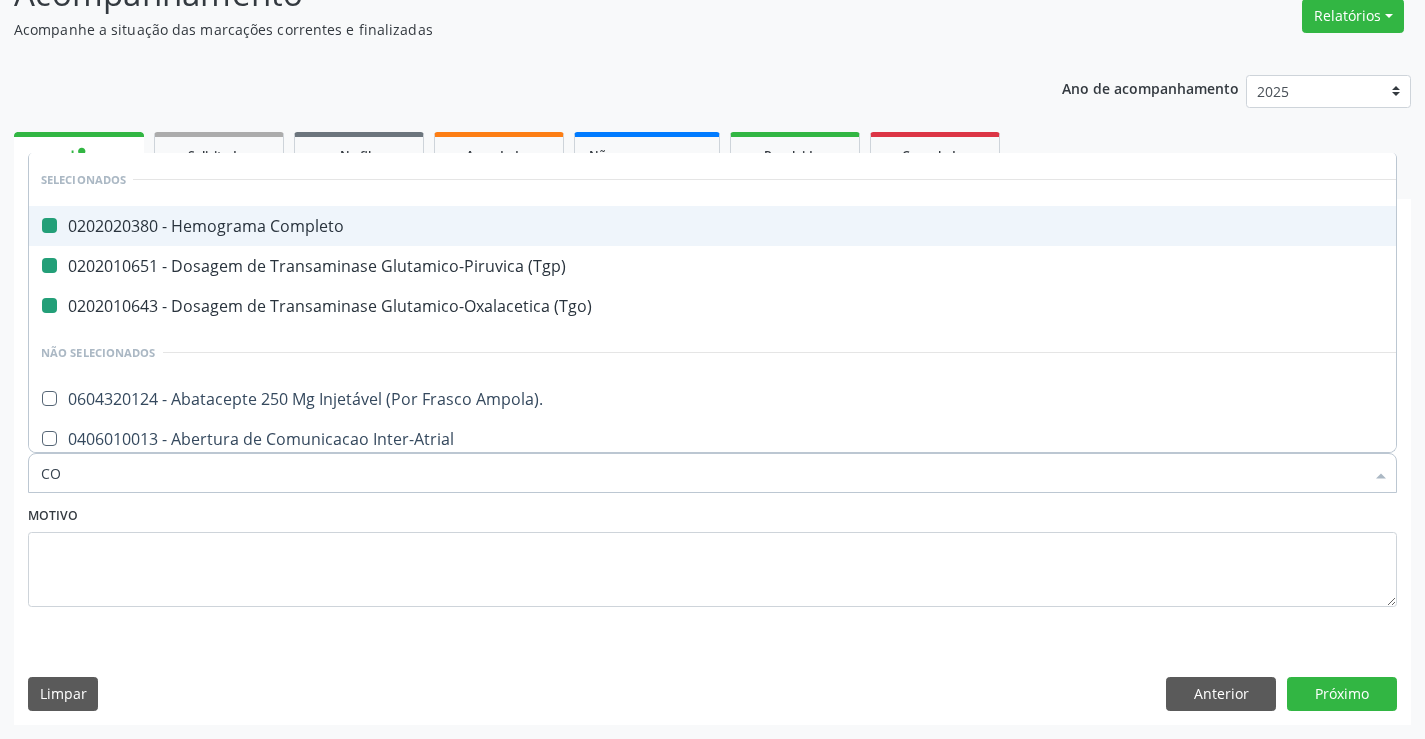 type on "COL" 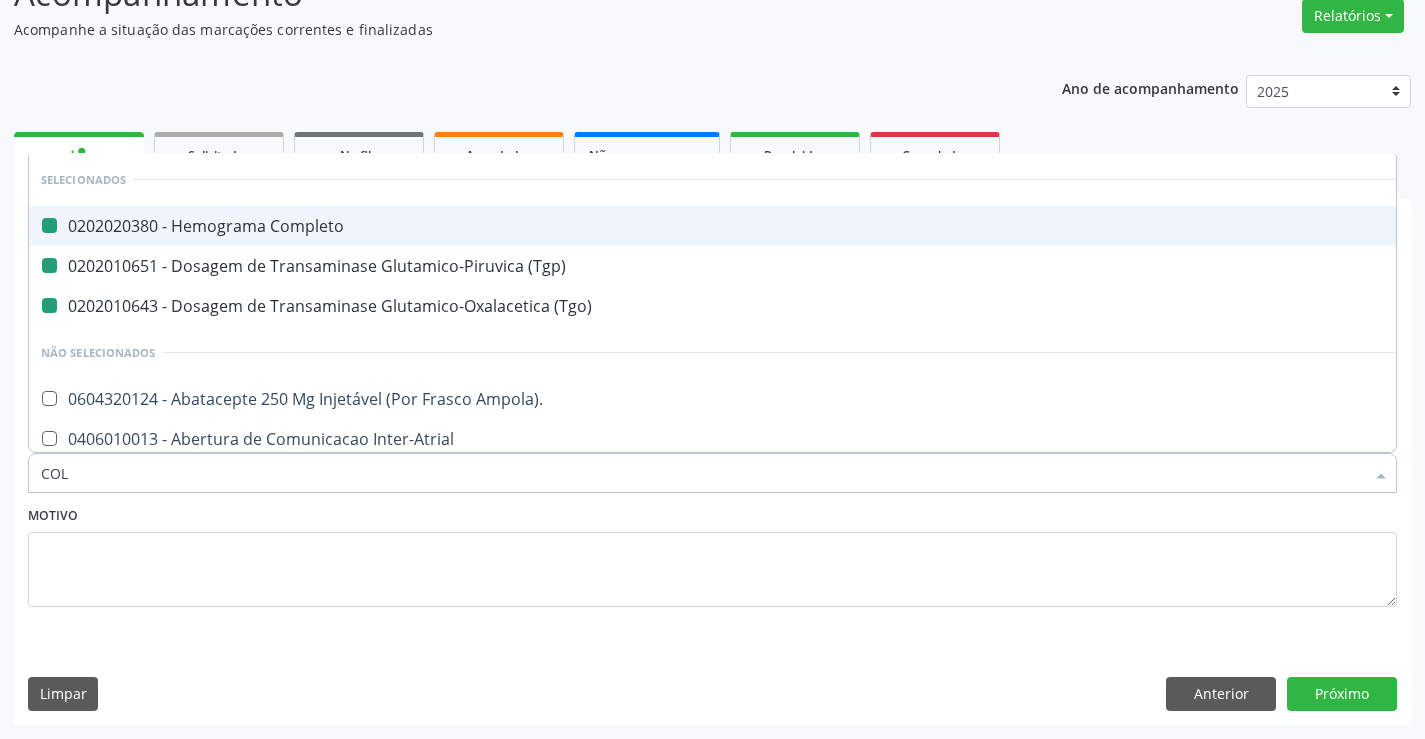 checkbox on "false" 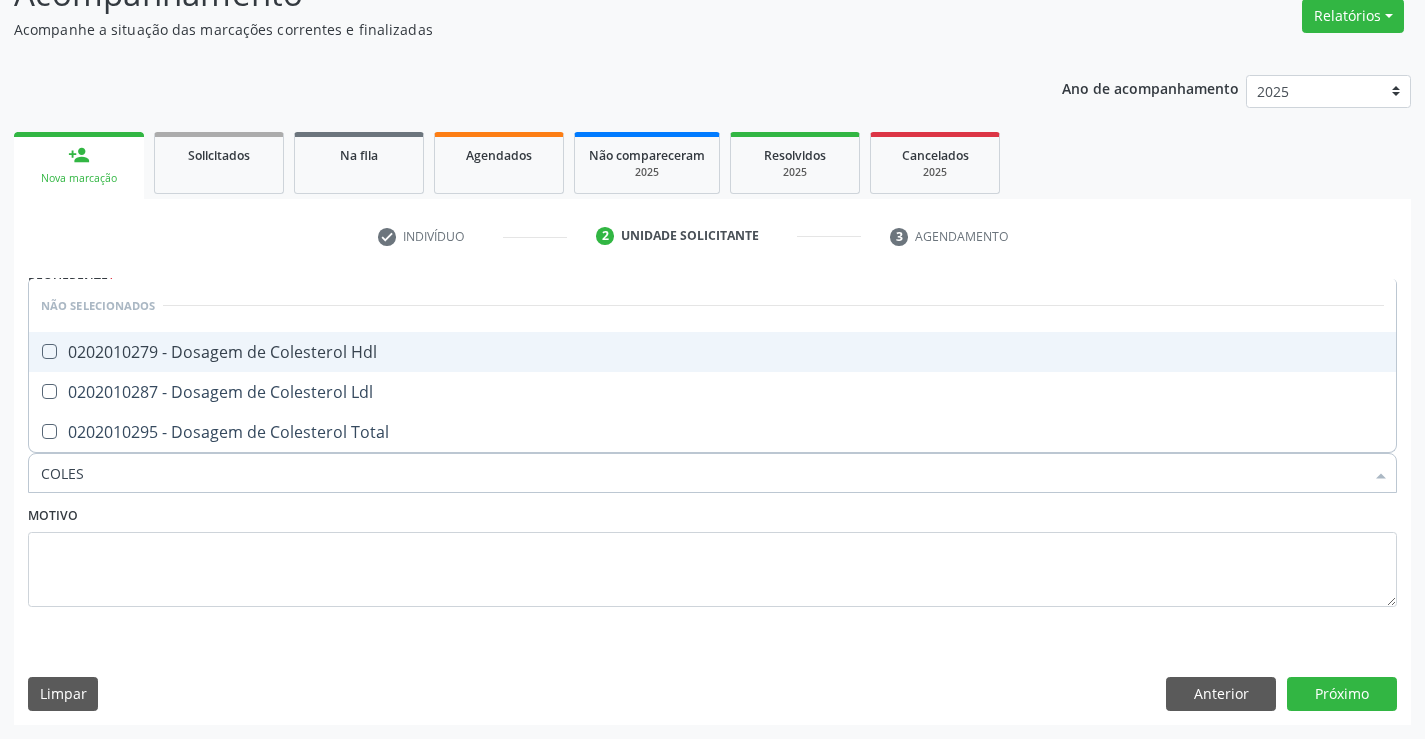 type on "COLEST" 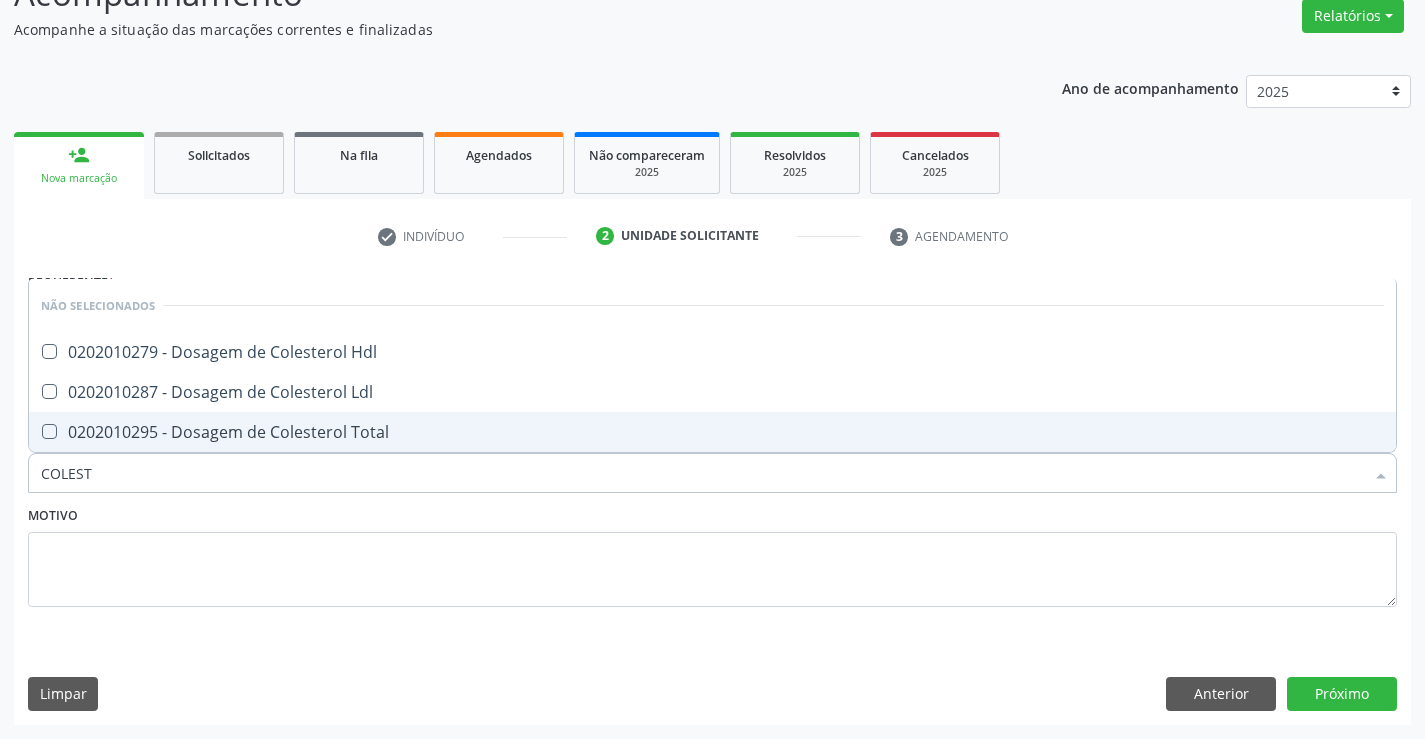 click on "0202010295 - Dosagem de Colesterol Total" at bounding box center [712, 432] 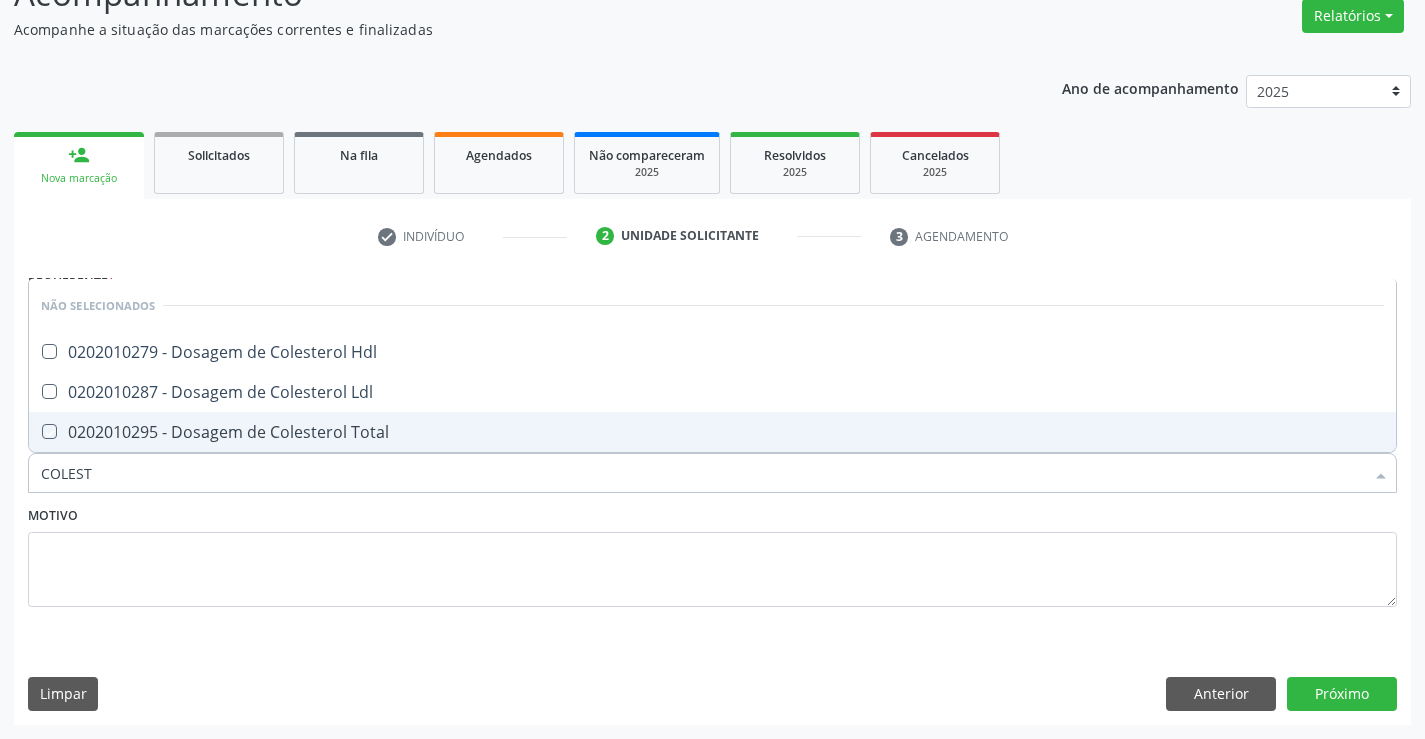 checkbox on "true" 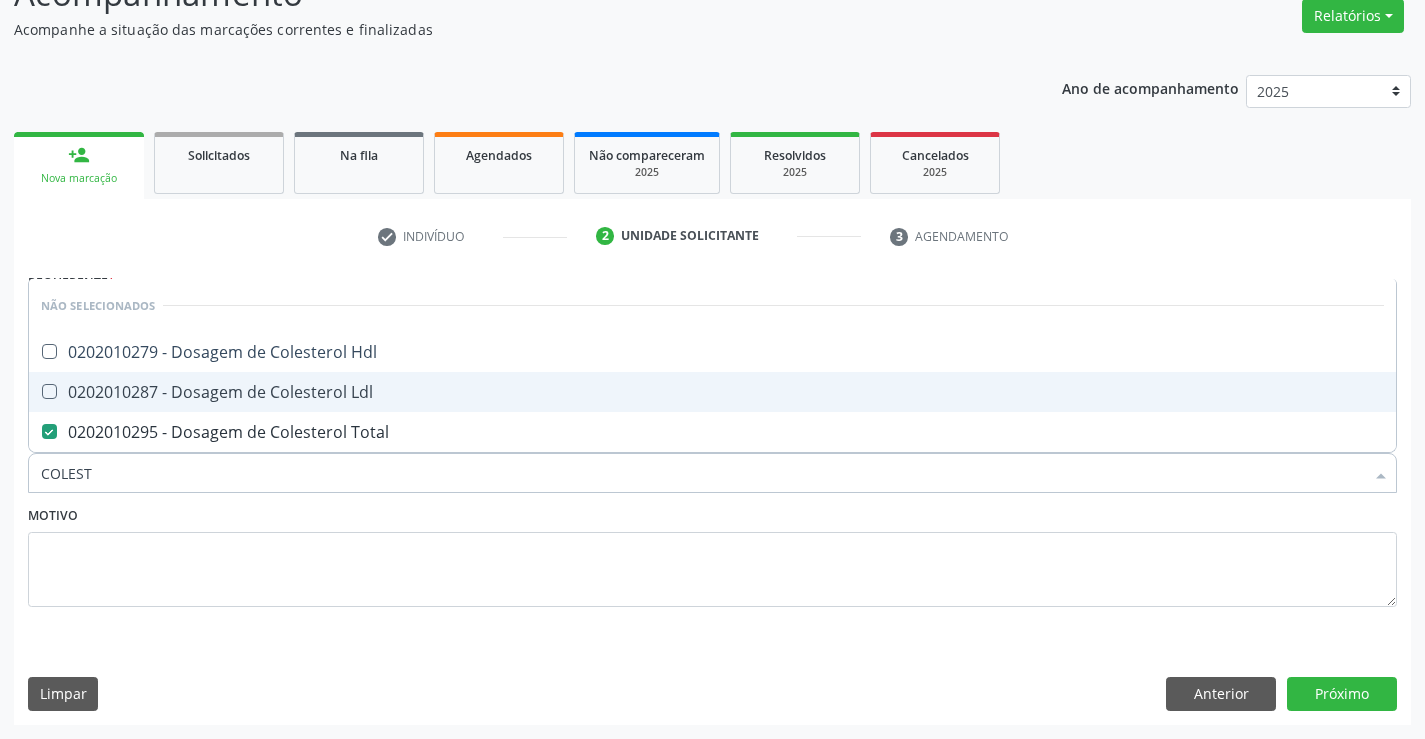 click on "0202010287 - Dosagem de Colesterol Ldl" at bounding box center (712, 392) 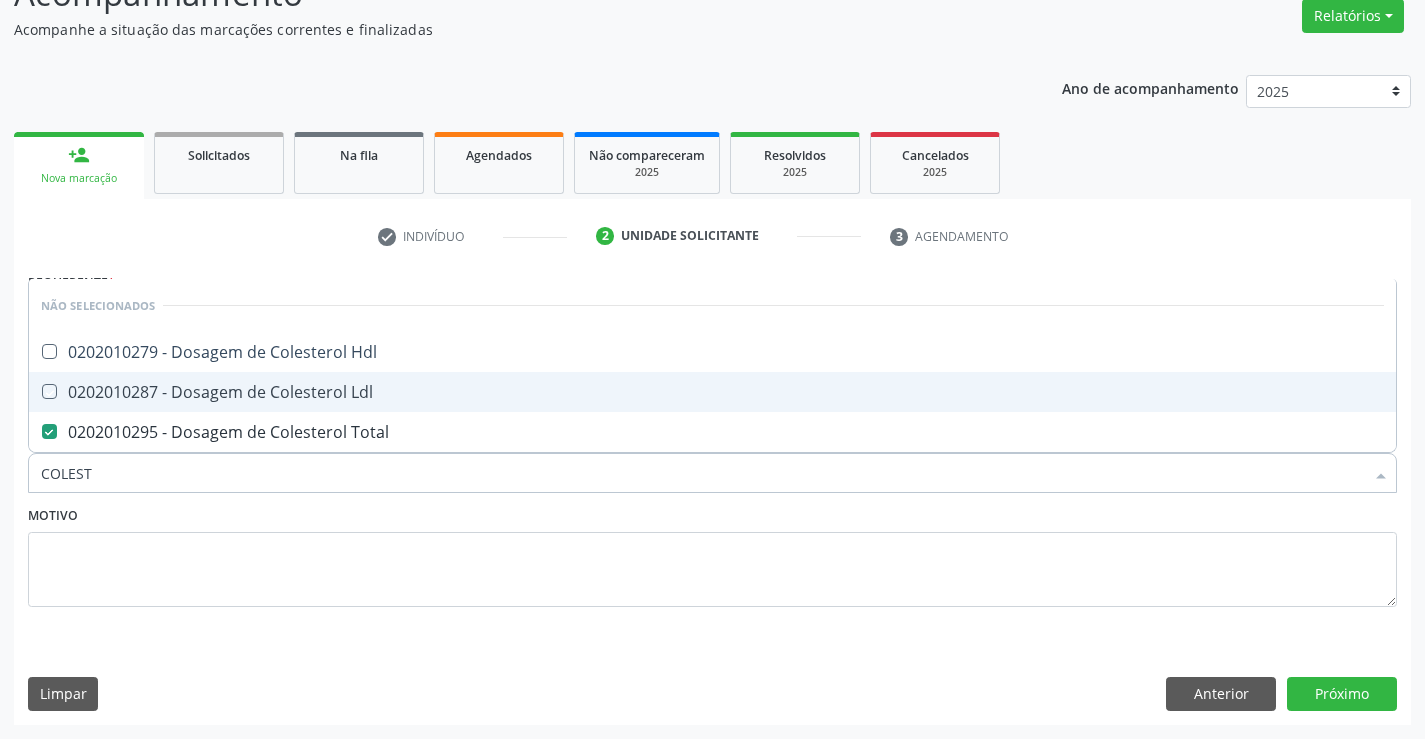 checkbox on "true" 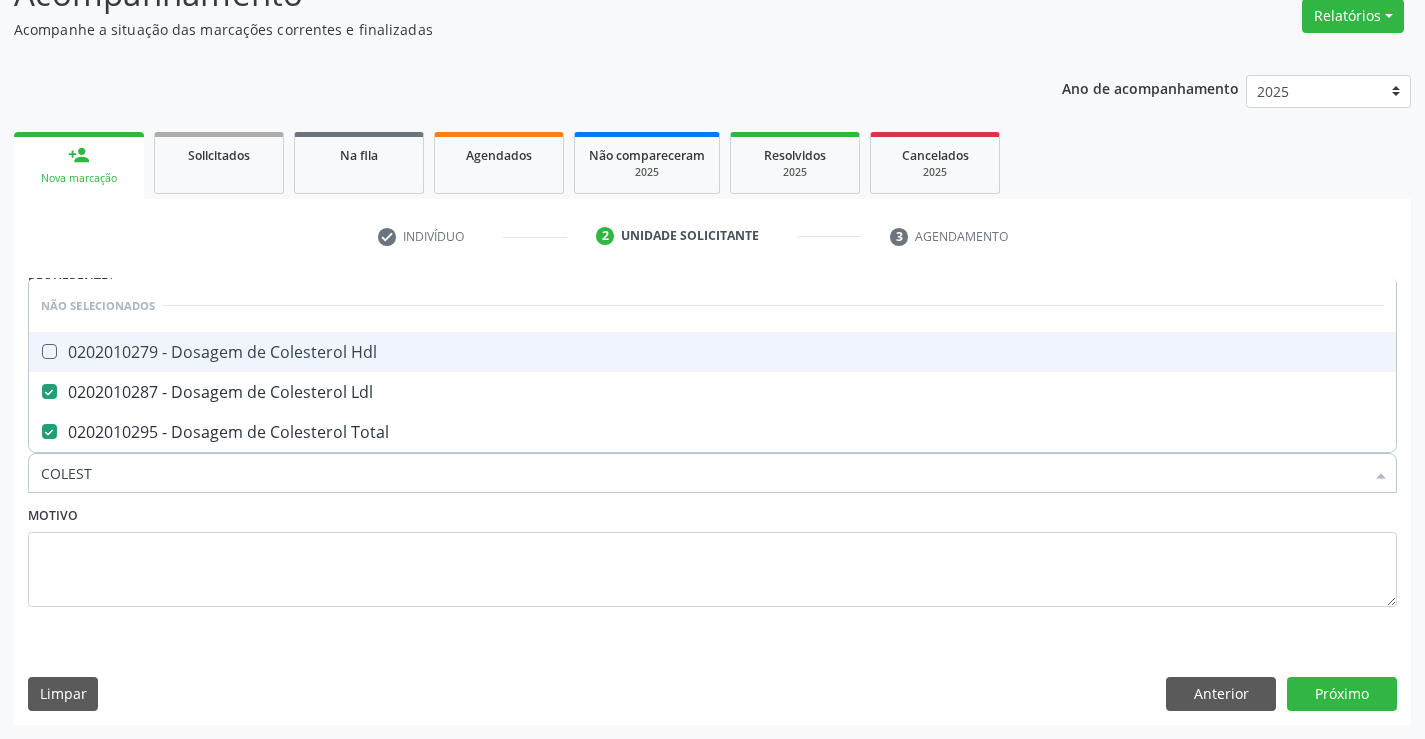 click on "0202010279 - Dosagem de Colesterol Hdl" at bounding box center [712, 352] 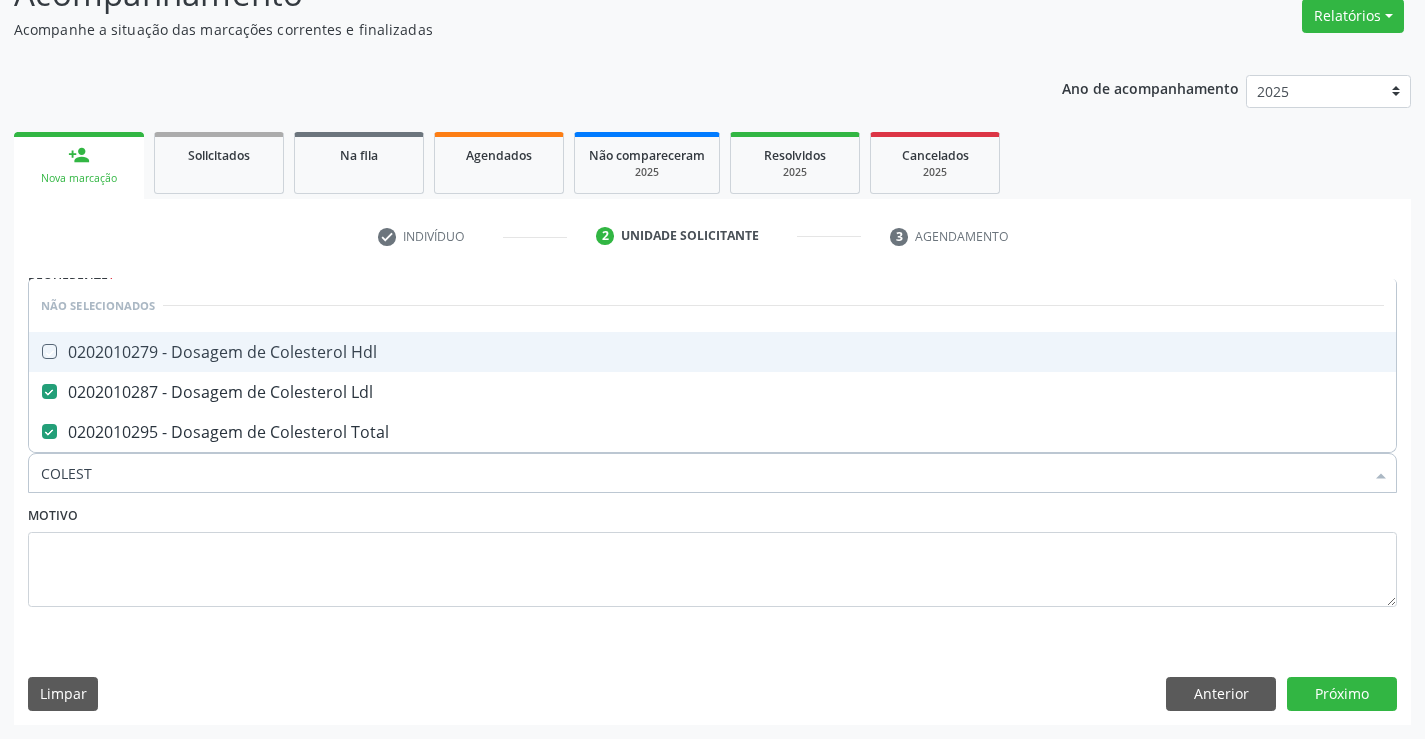 checkbox on "true" 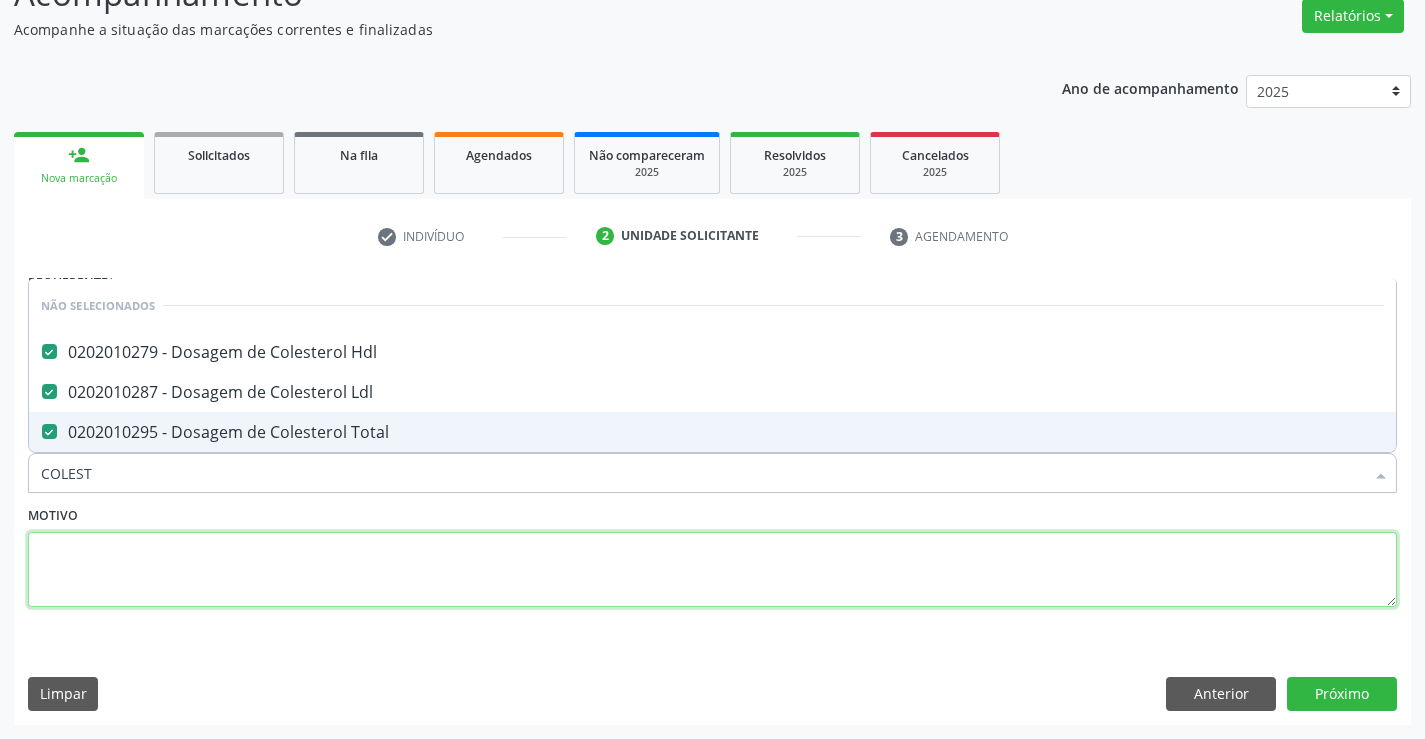 click at bounding box center (712, 570) 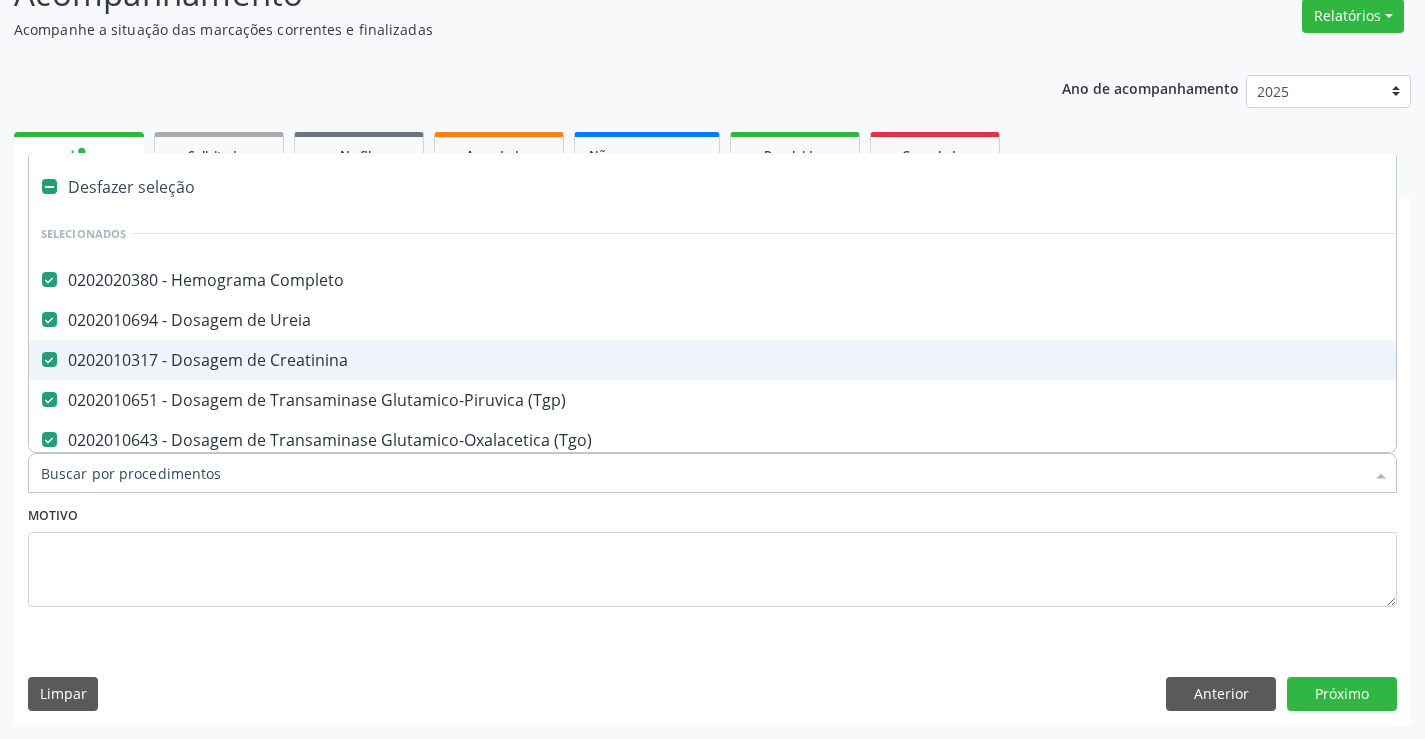 type on "U" 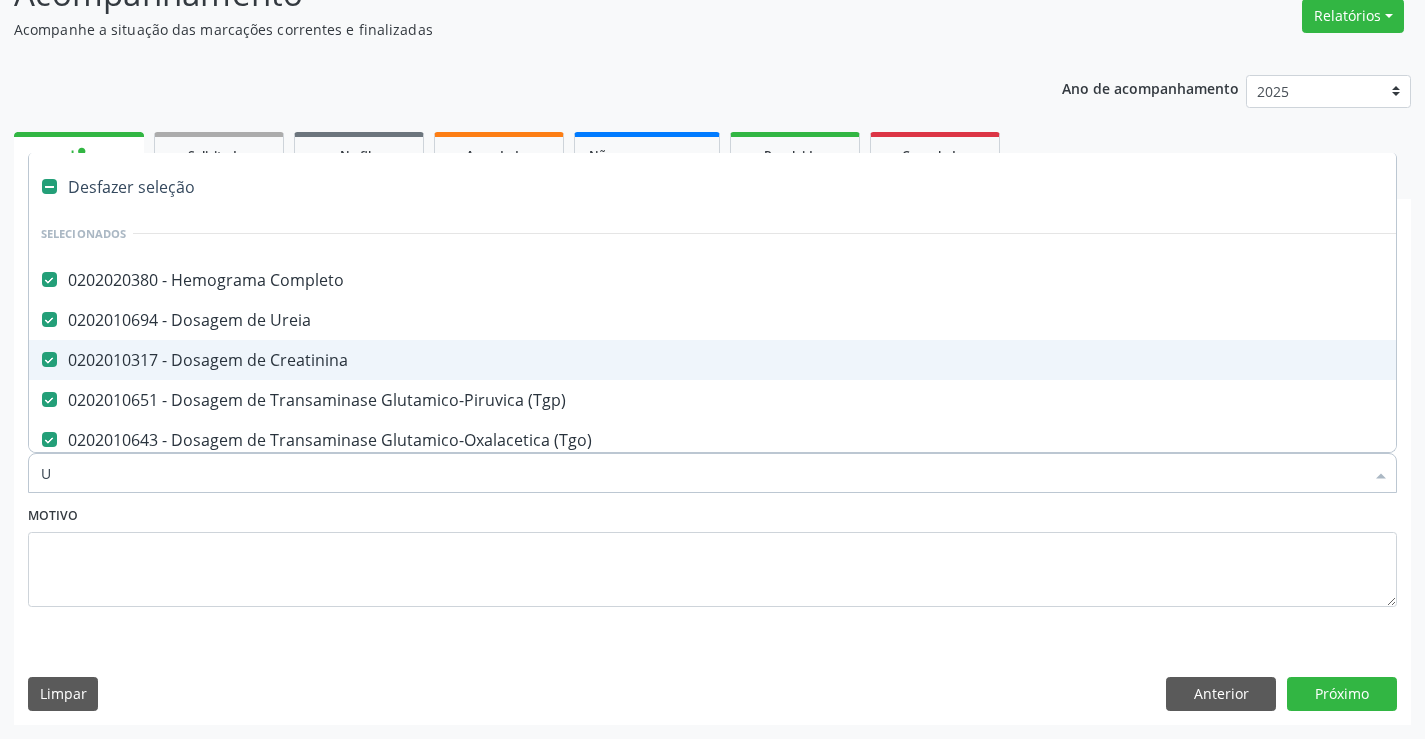 checkbox on "false" 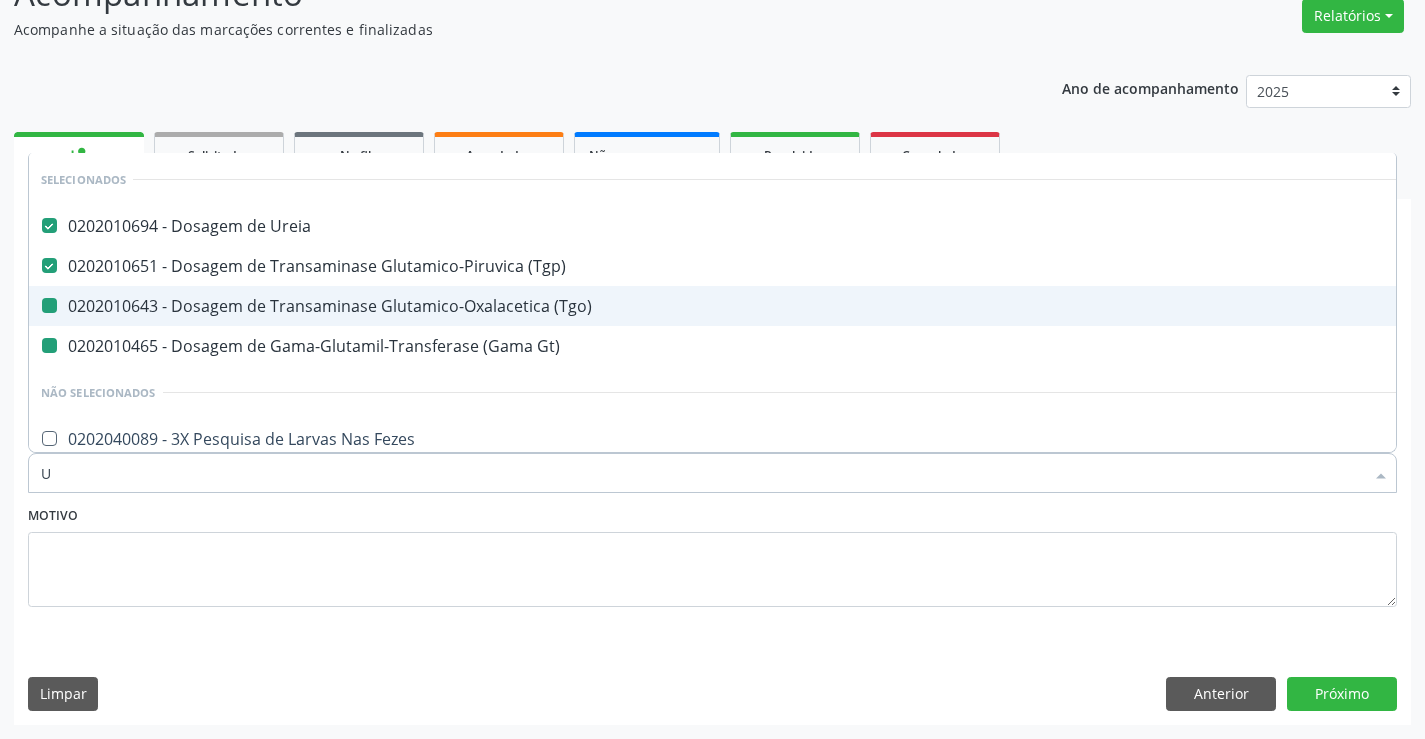 type on "UR" 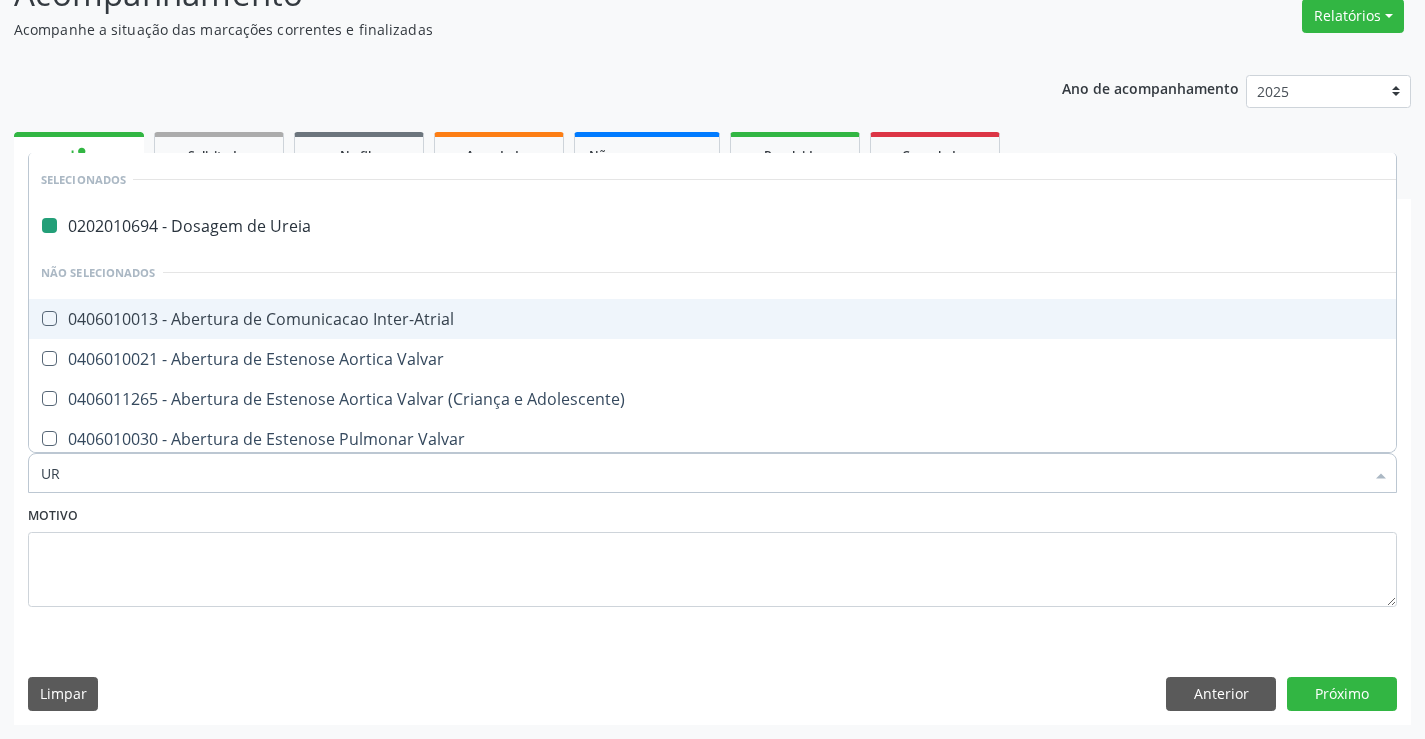 type on "URI" 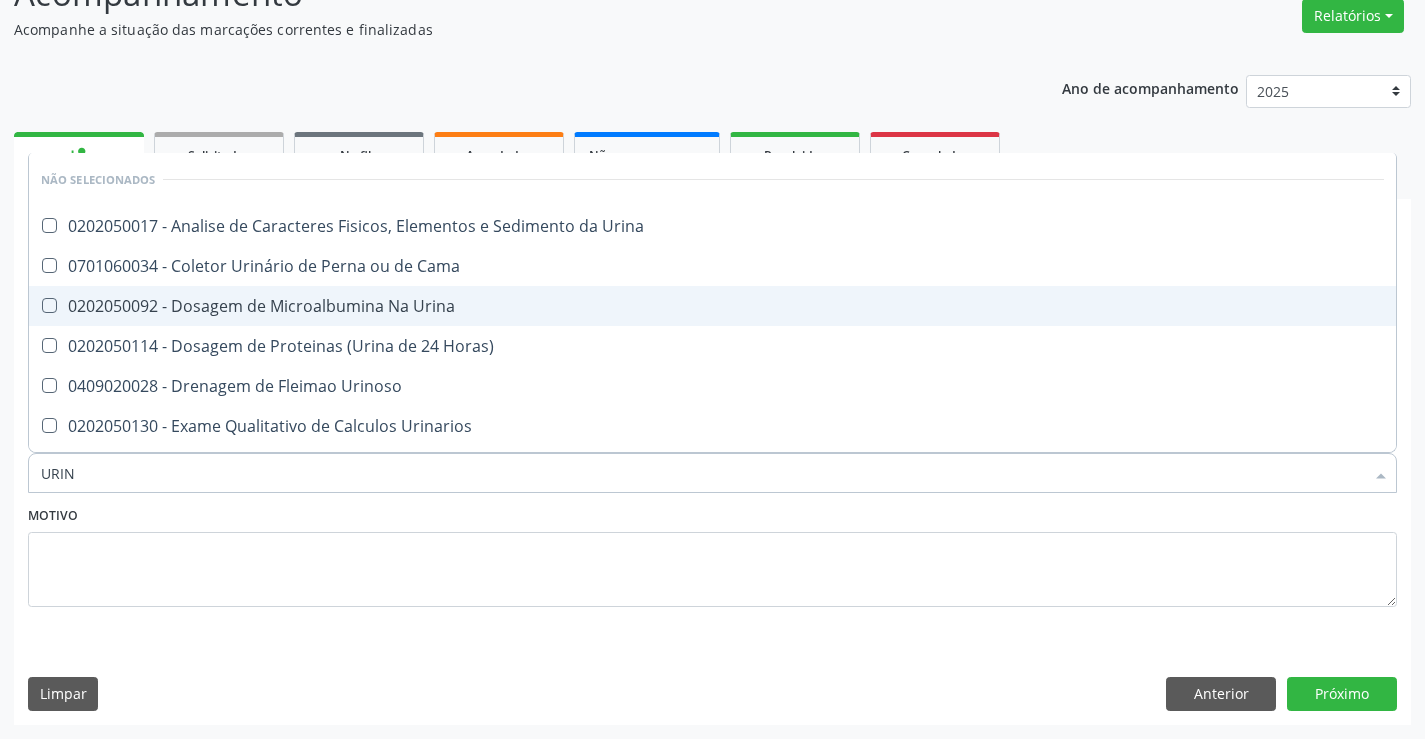 type on "URINA" 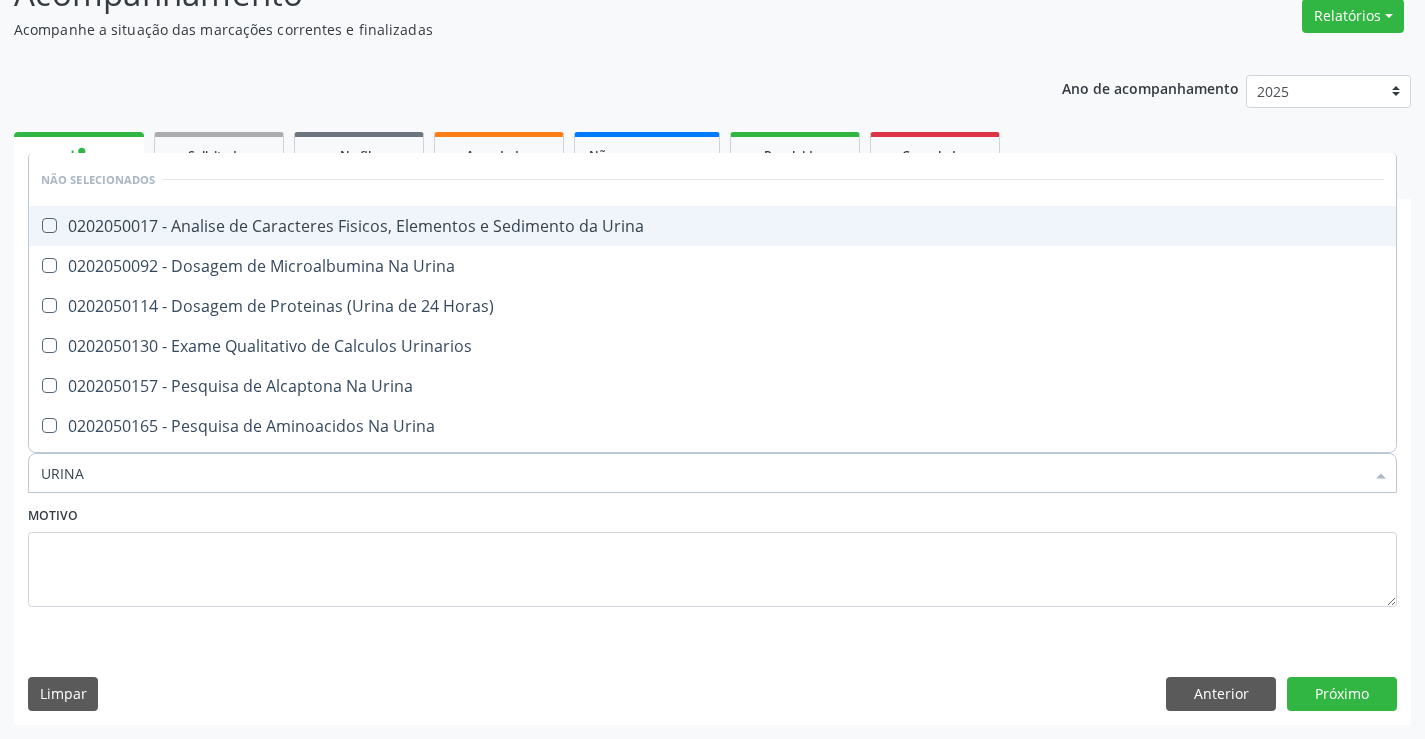 click on "0202050017 - Analise de Caracteres Fisicos, Elementos e Sedimento da Urina" at bounding box center (712, 226) 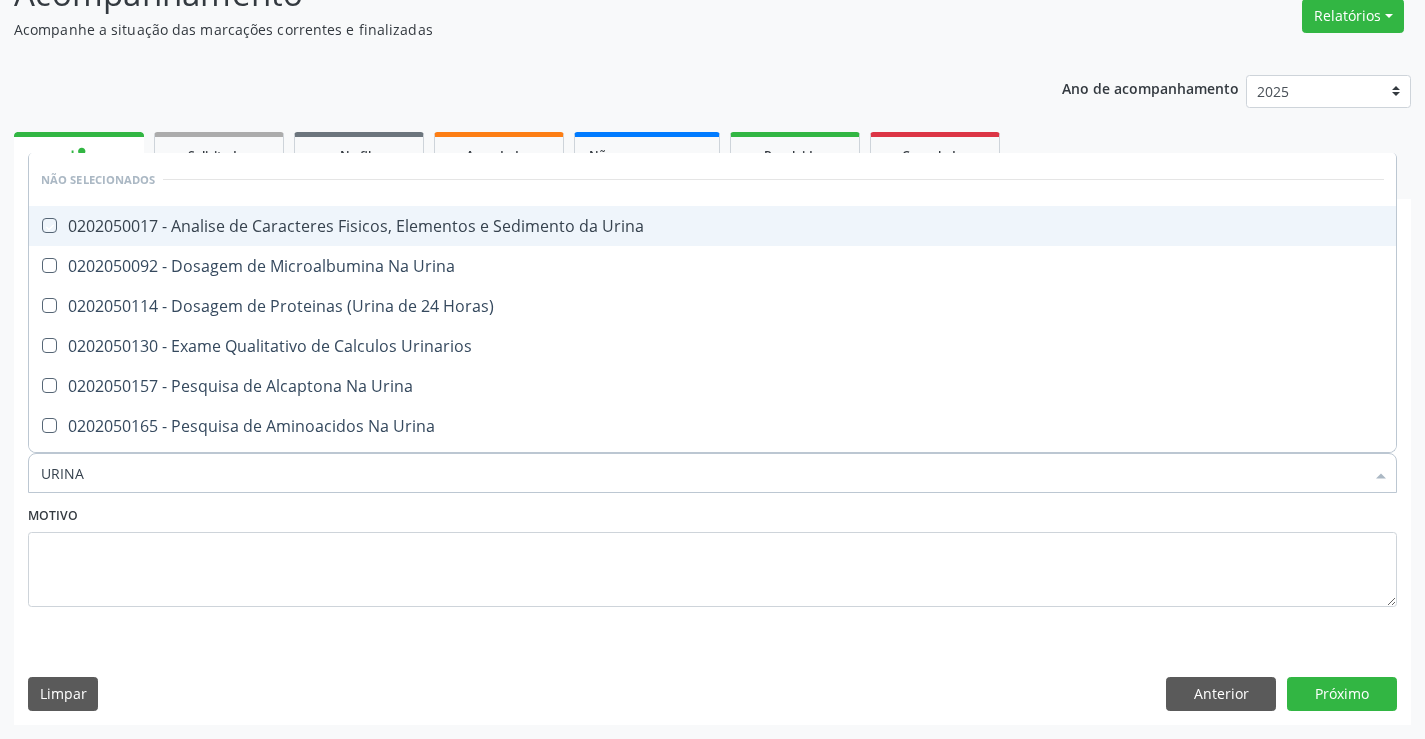 checkbox on "true" 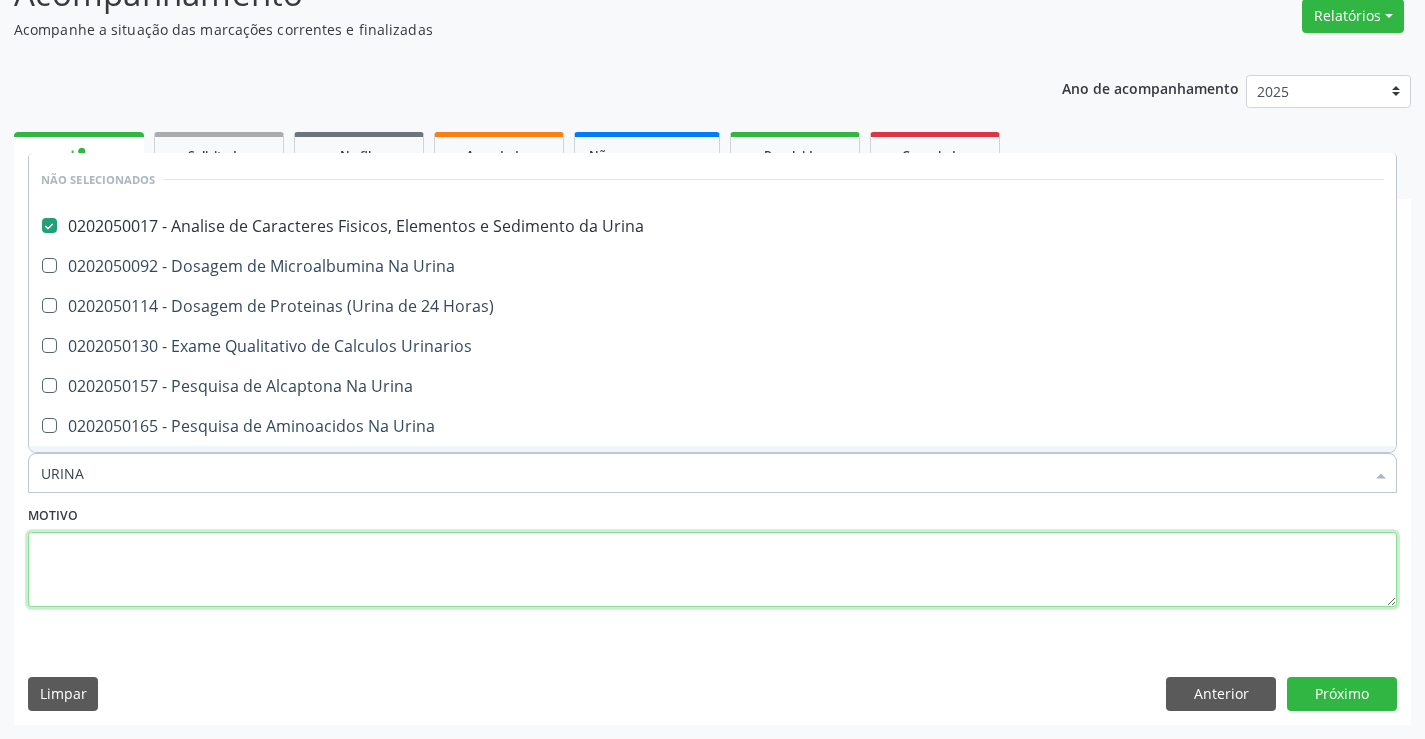 click at bounding box center (712, 570) 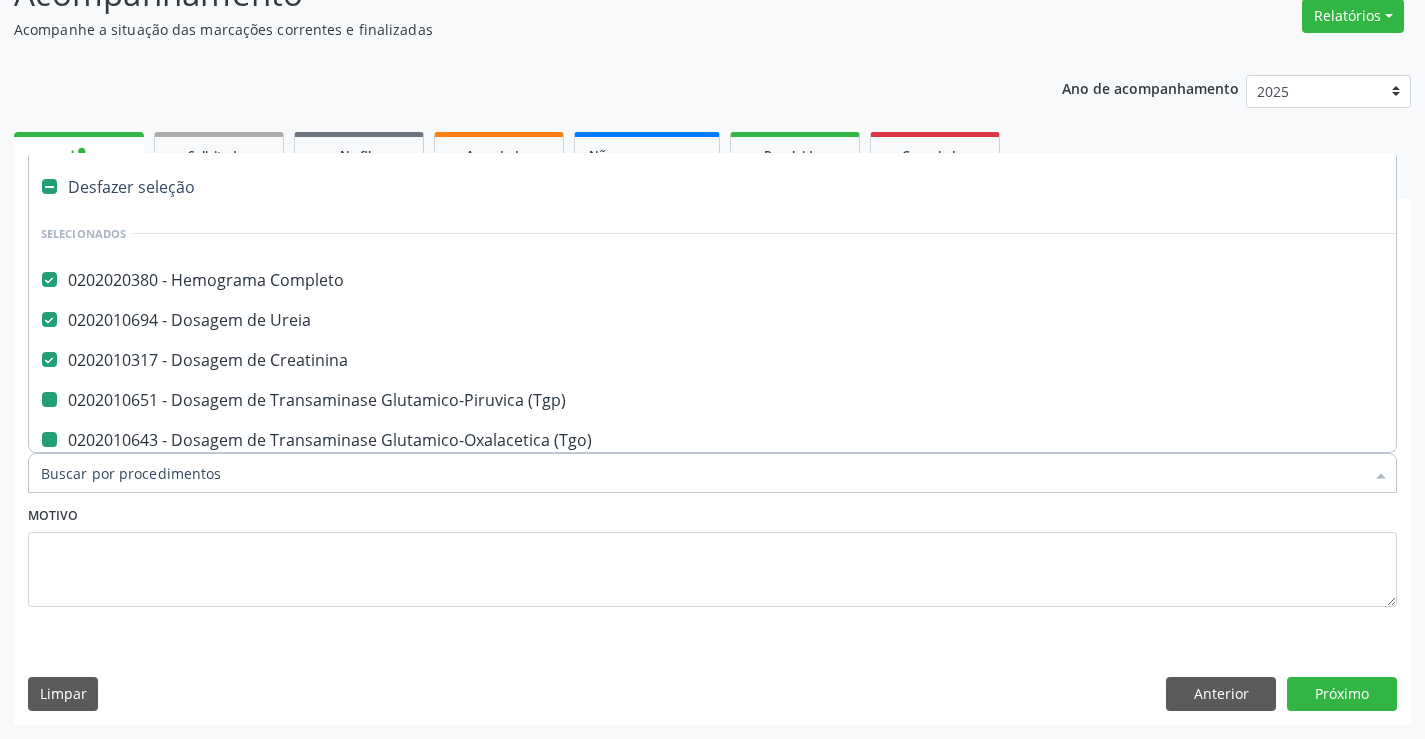 type on "F" 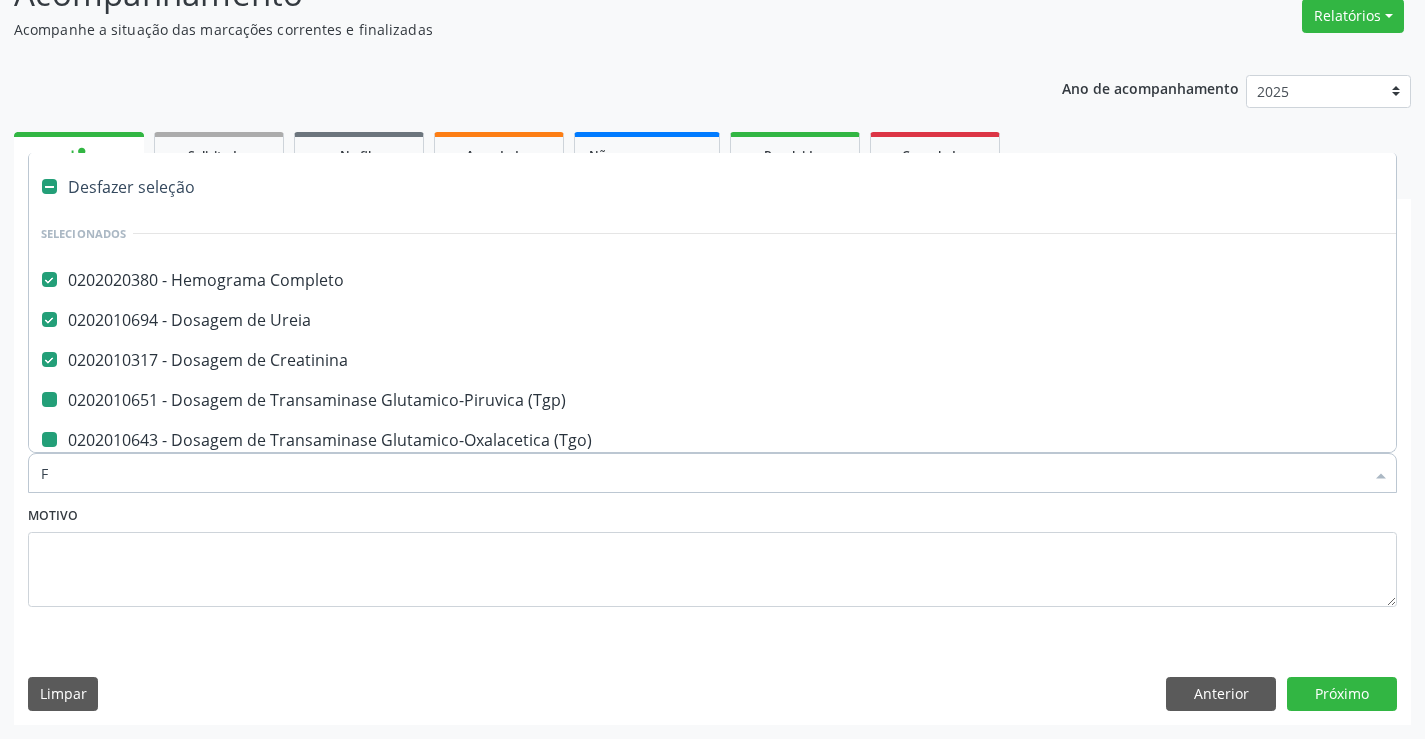checkbox on "false" 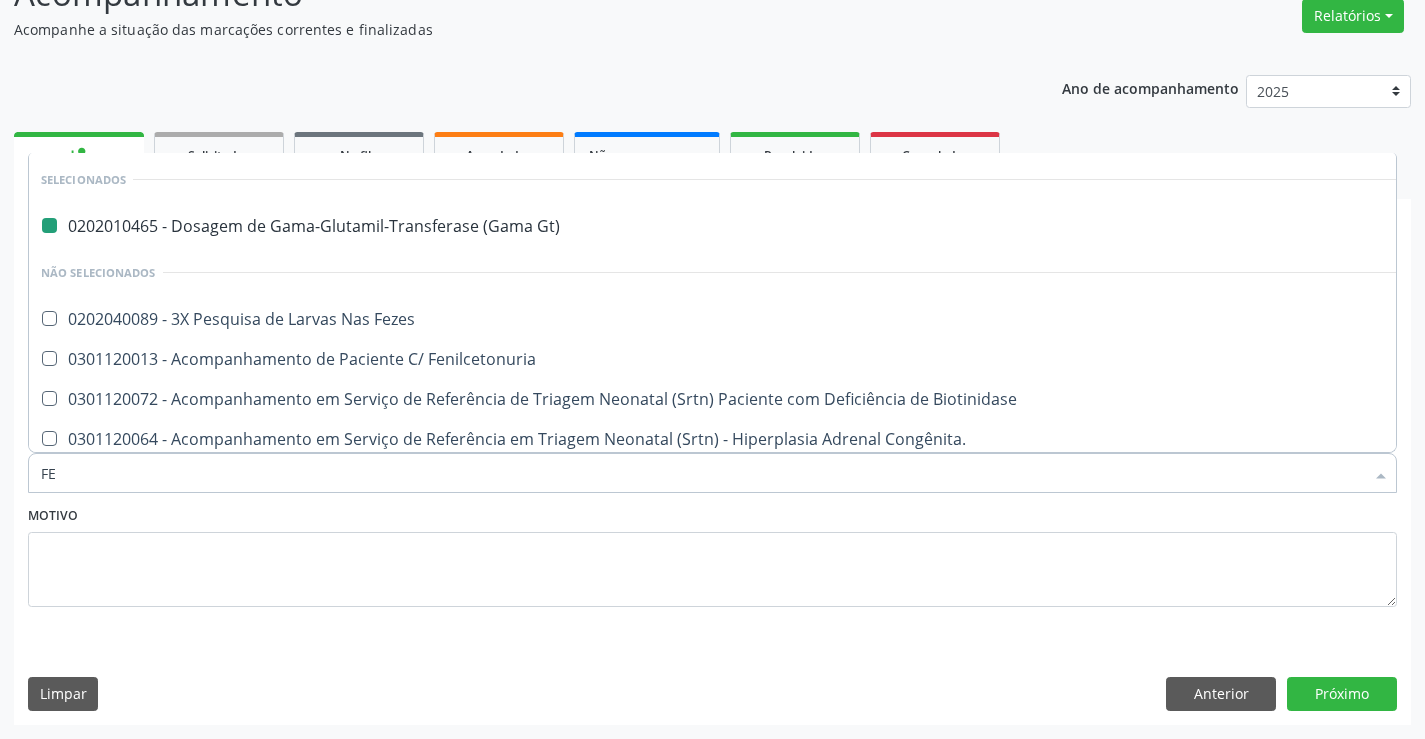type on "FEZ" 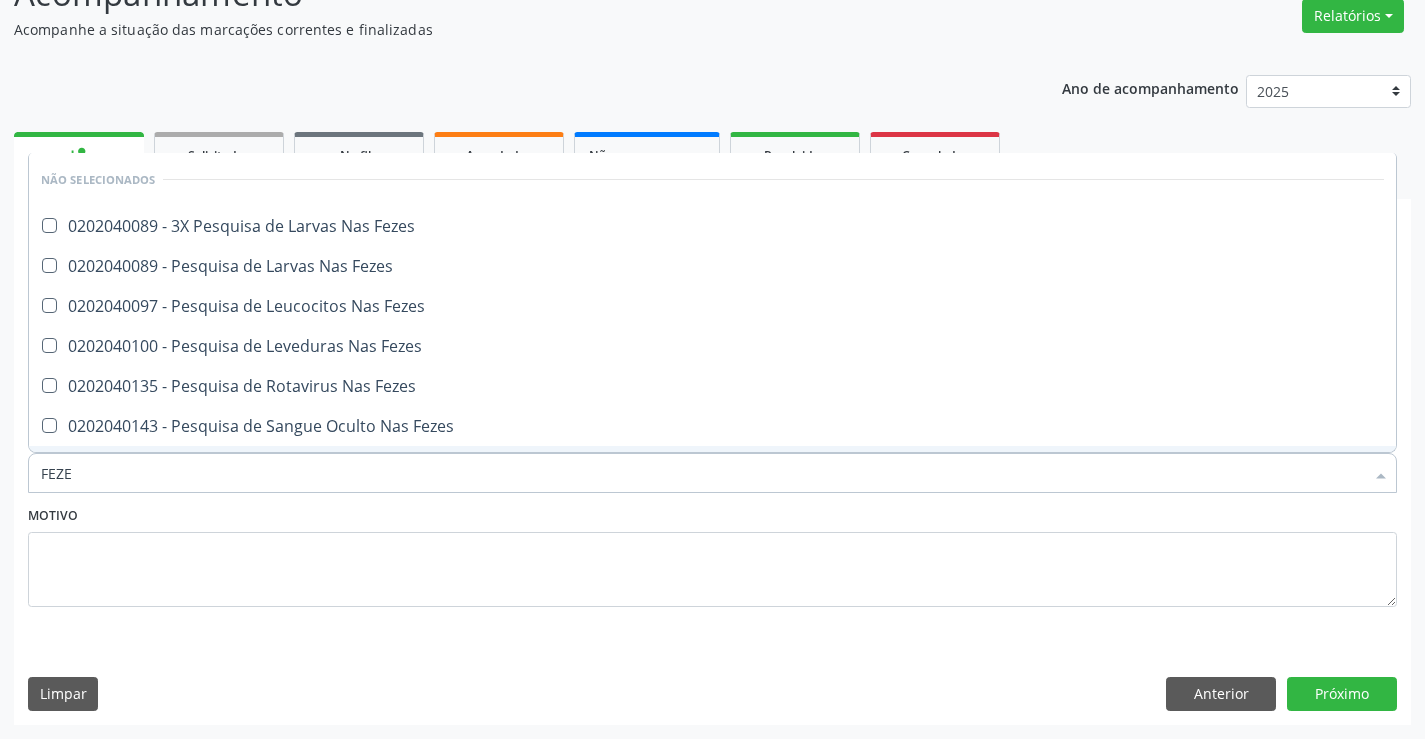 type on "FEZES" 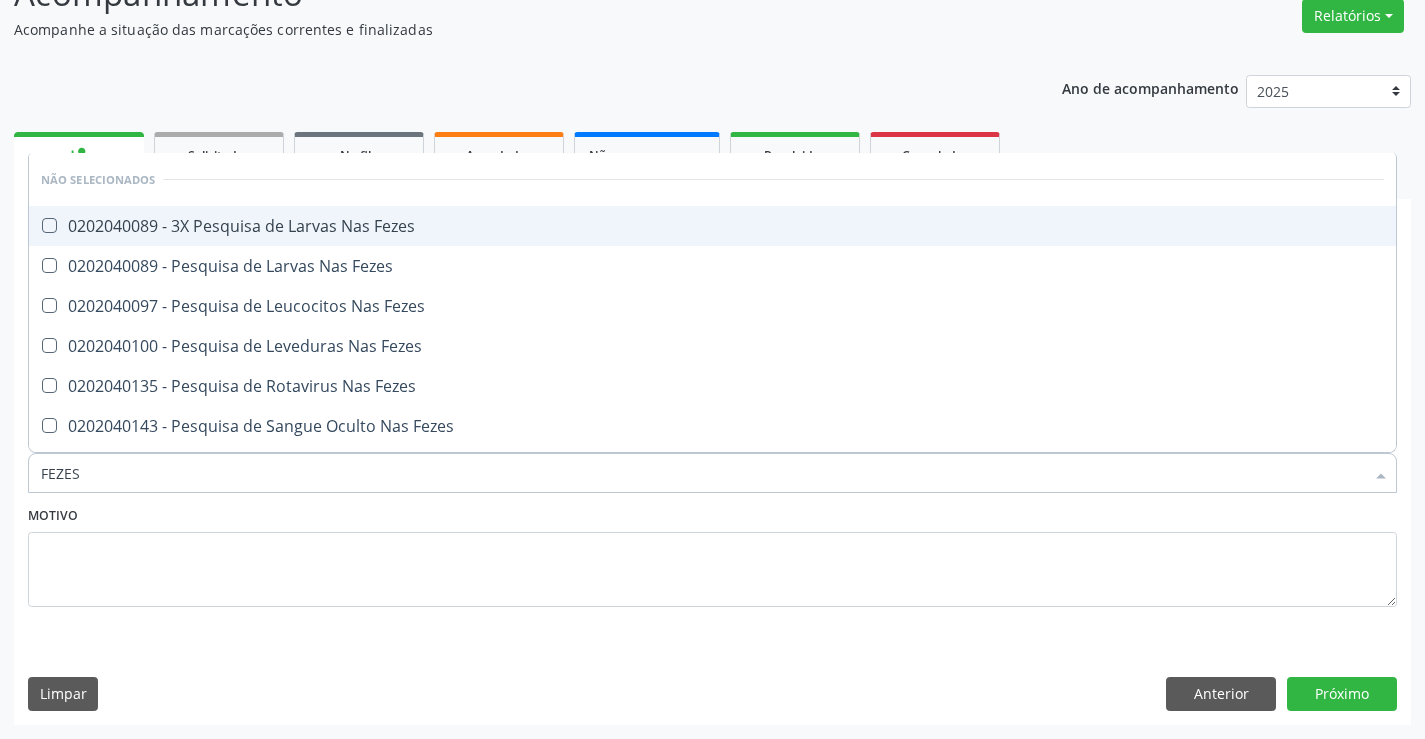 click on "0202040089 - 3X Pesquisa de Larvas Nas Fezes" at bounding box center [712, 226] 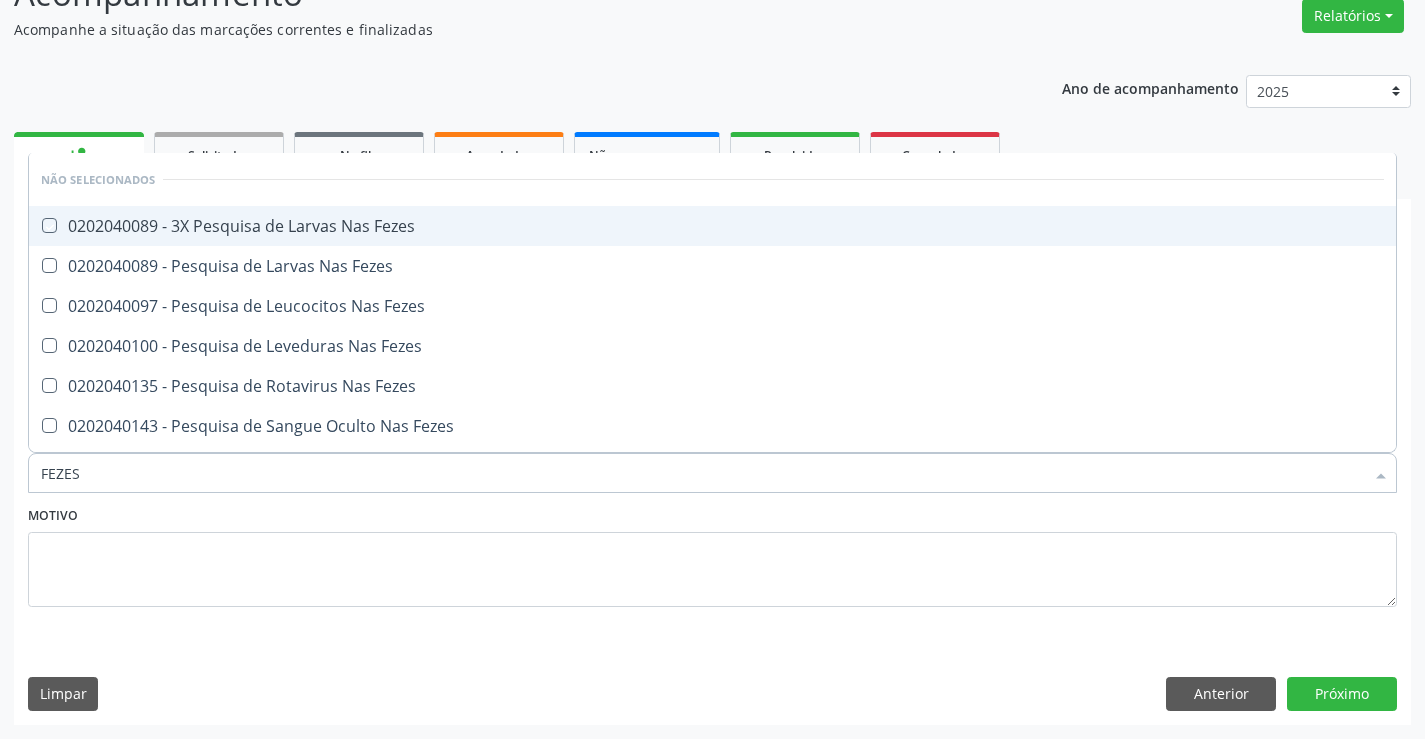 checkbox on "true" 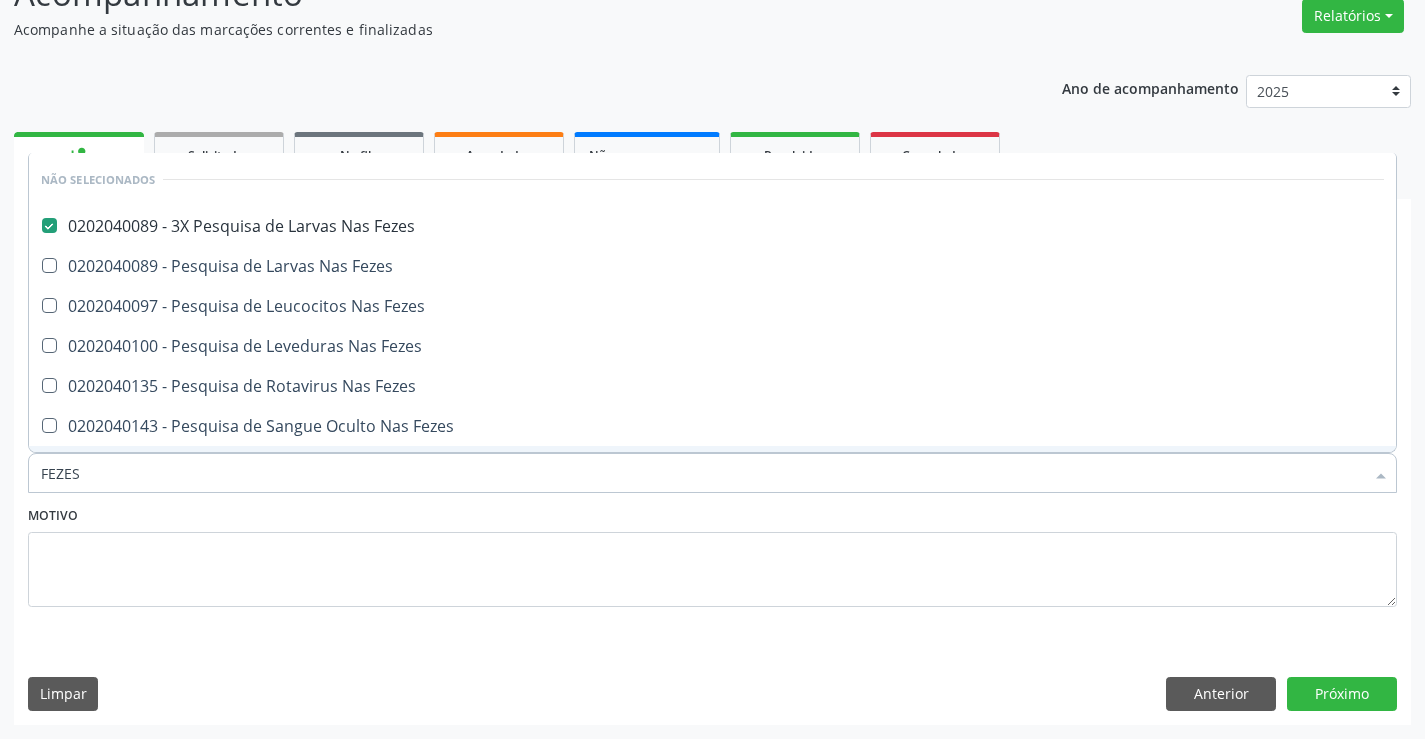 click on "Motivo" at bounding box center [712, 554] 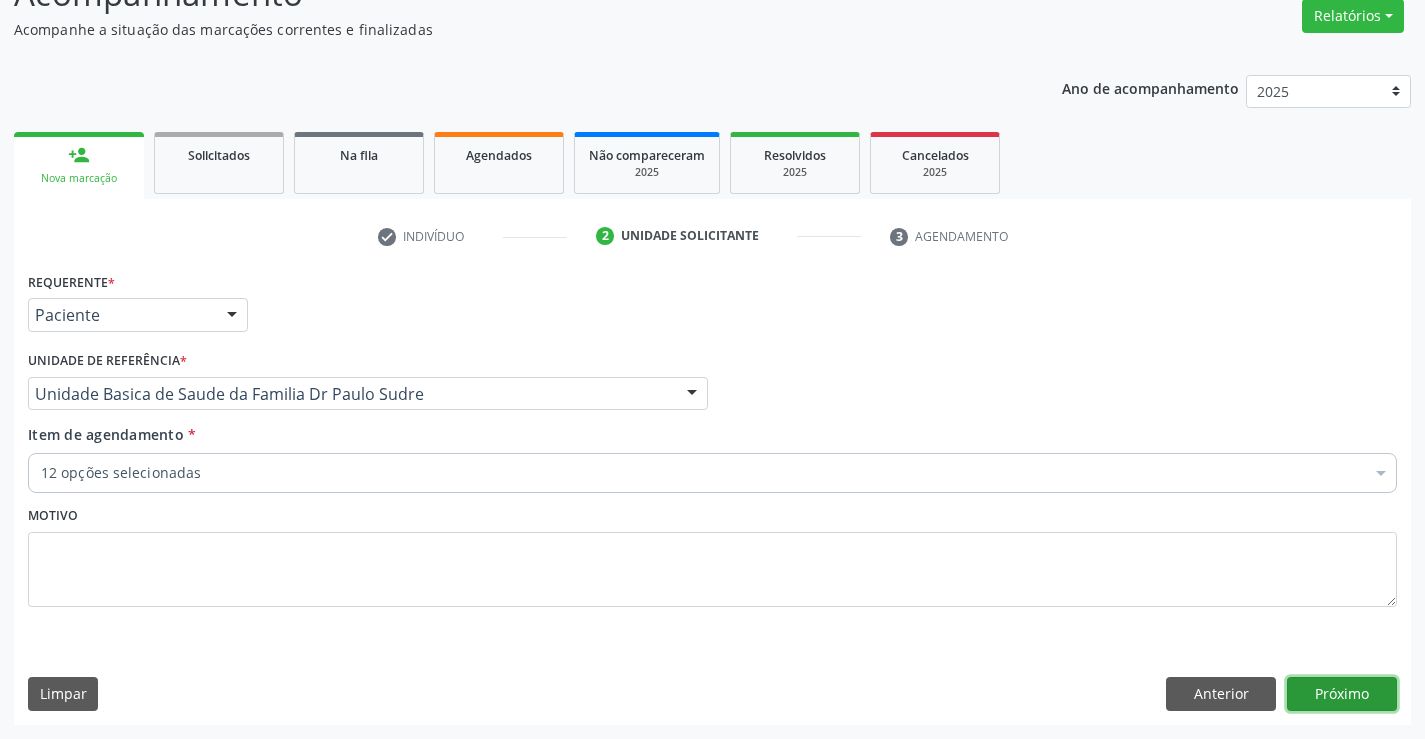 click on "Próximo" at bounding box center [1342, 694] 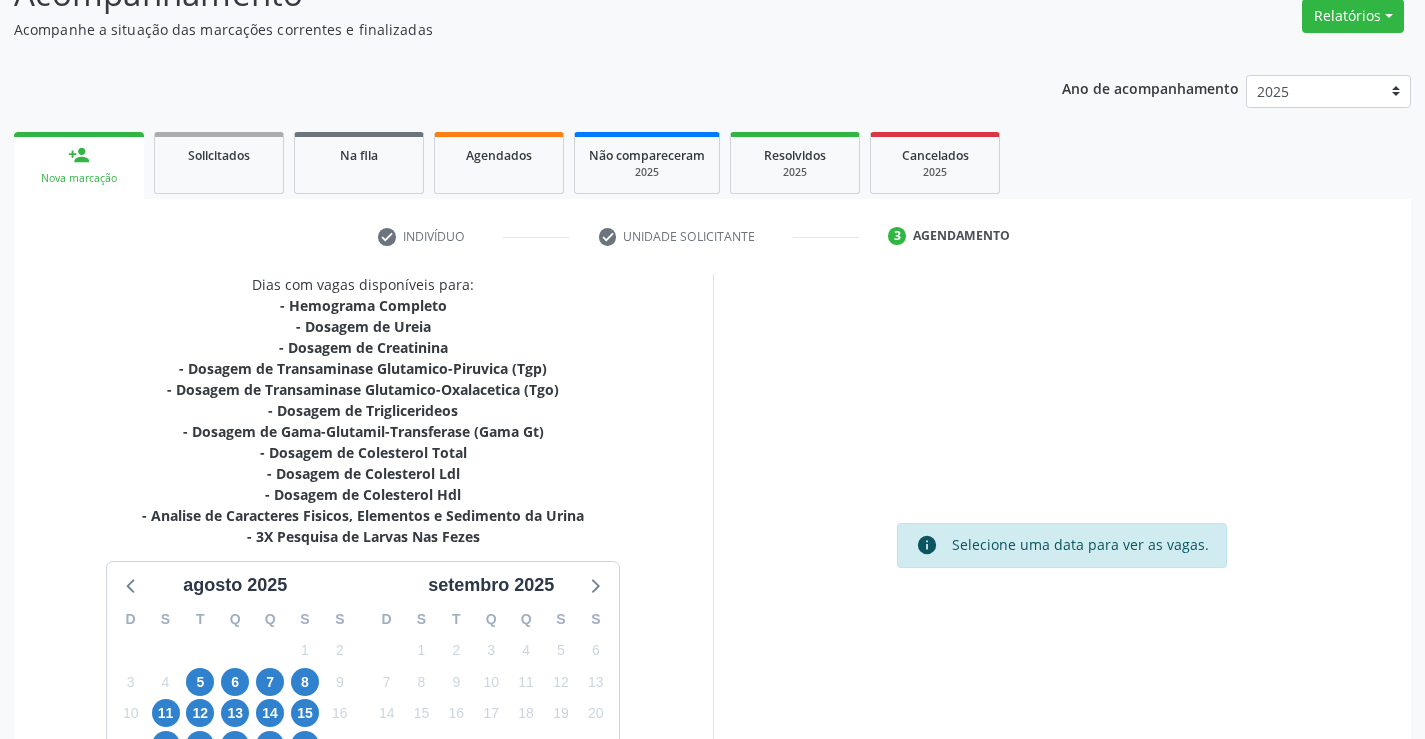scroll, scrollTop: 362, scrollLeft: 0, axis: vertical 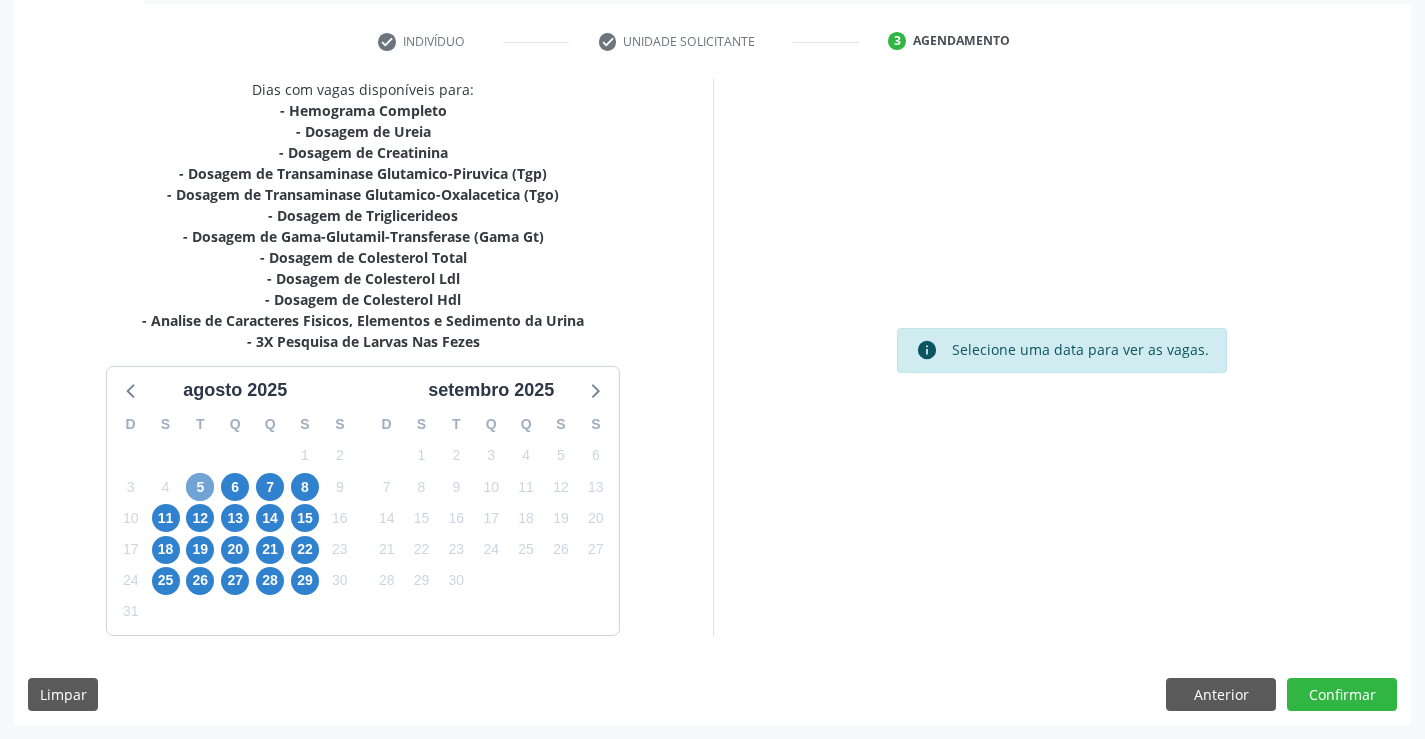 click on "5" at bounding box center [200, 487] 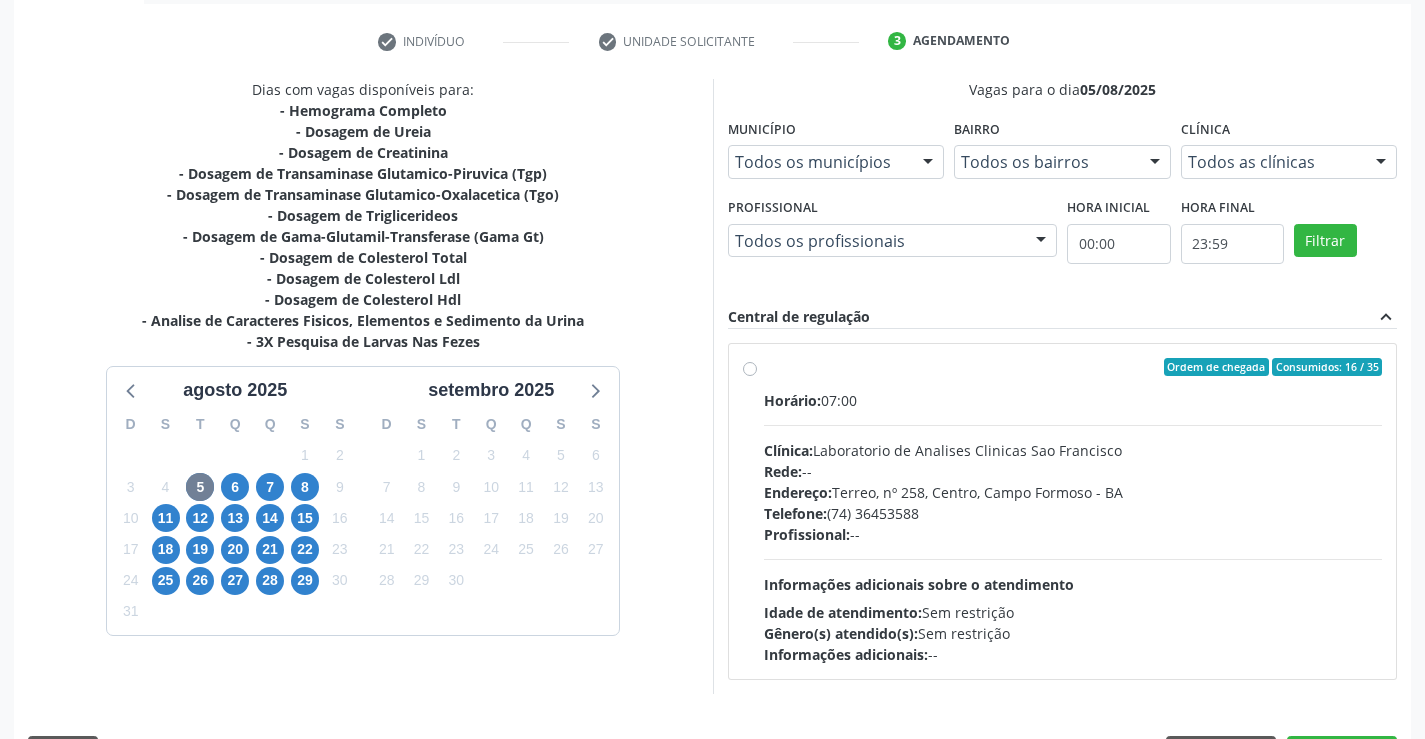 click on "Ordem de chegada
Consumidos: 16 / 35
Horário:   07:00
Clínica:  Laboratorio de Analises Clinicas Sao Francisco
Rede:
--
Endereço:   Terreo, nº 258, Centro, Campo Formoso - BA
Telefone:   (74) 36453588
Profissional:
--
Informações adicionais sobre o atendimento
Idade de atendimento:
Sem restrição
Gênero(s) atendido(s):
Sem restrição
Informações adicionais:
--" at bounding box center (1073, 511) 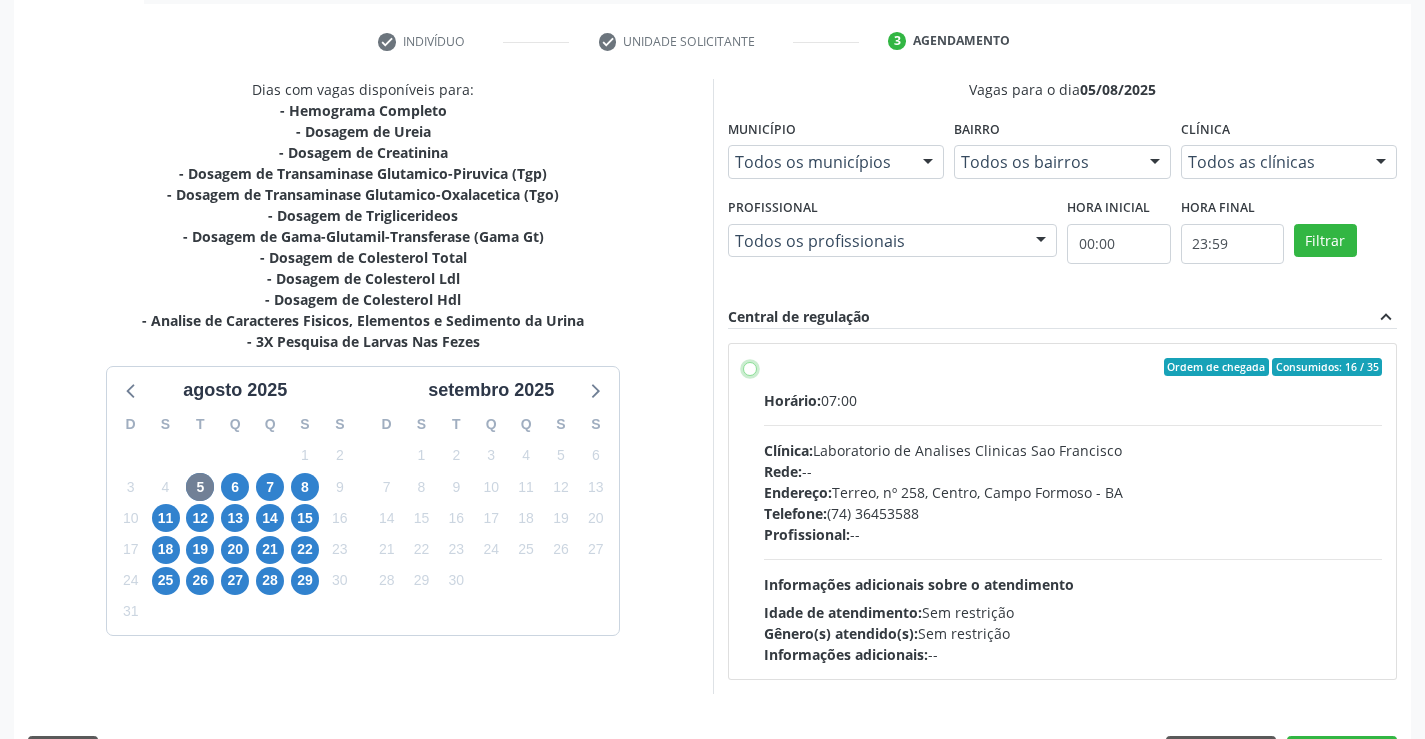 click on "Ordem de chegada
Consumidos: 16 / 35
Horário:   07:00
Clínica:  Laboratorio de Analises Clinicas Sao Francisco
Rede:
--
Endereço:   Terreo, nº 258, Centro, Campo Formoso - BA
Telefone:   (74) 36453588
Profissional:
--
Informações adicionais sobre o atendimento
Idade de atendimento:
Sem restrição
Gênero(s) atendido(s):
Sem restrição
Informações adicionais:
--" at bounding box center [750, 367] 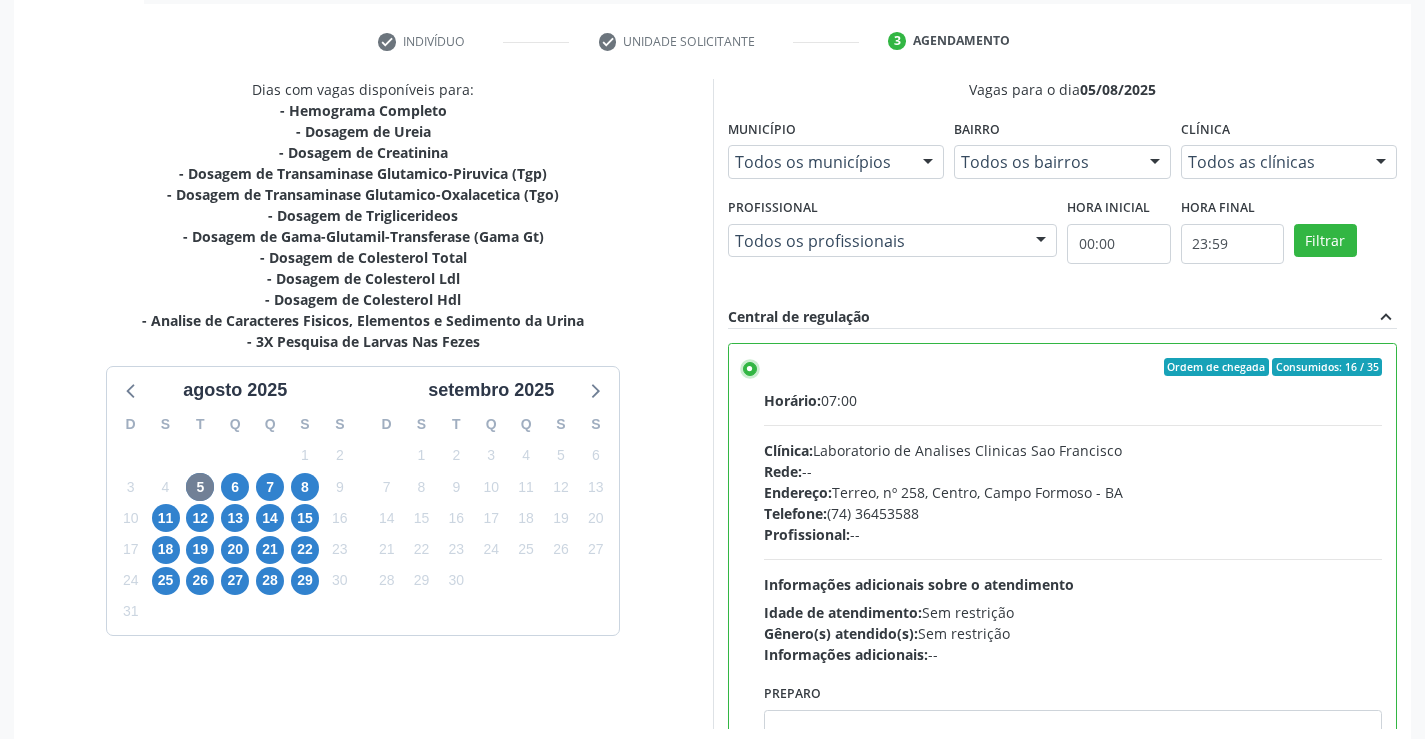 scroll, scrollTop: 456, scrollLeft: 0, axis: vertical 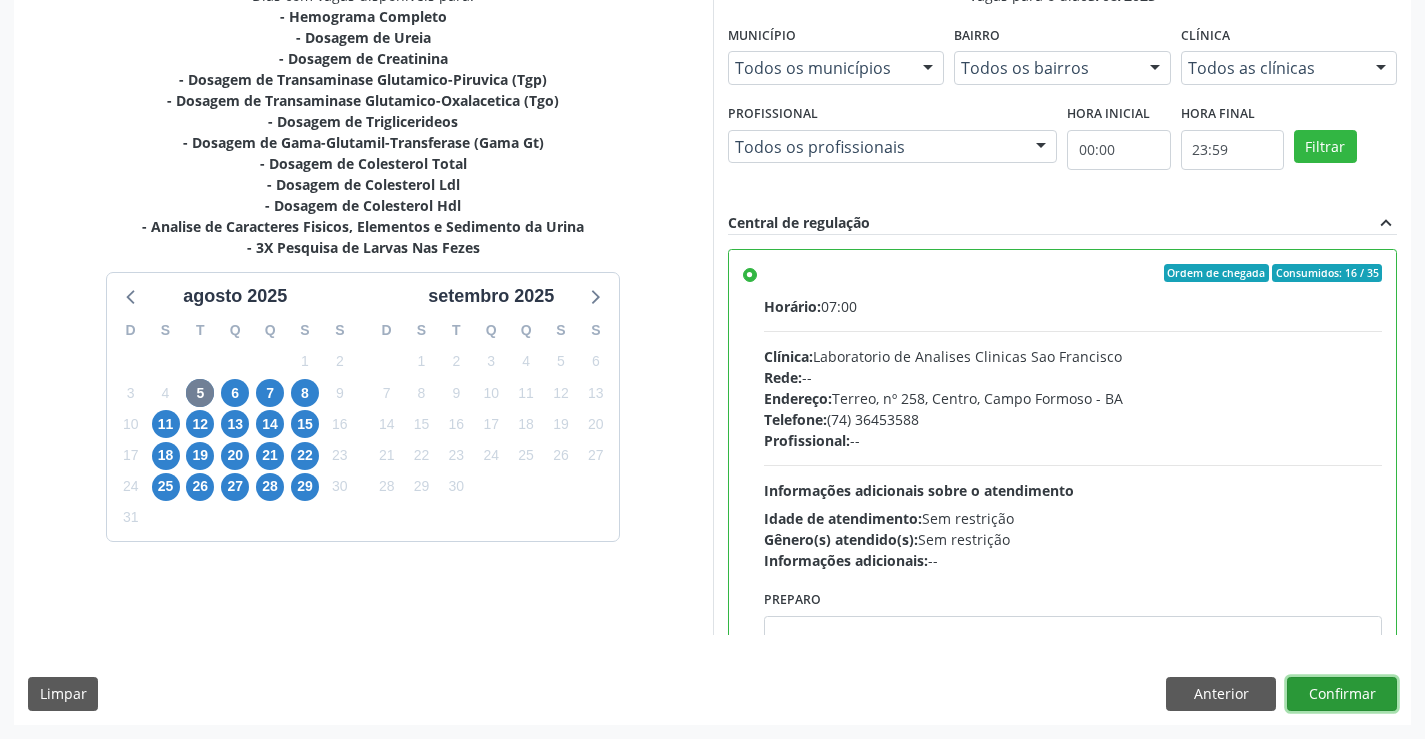 click on "Confirmar" at bounding box center (1342, 694) 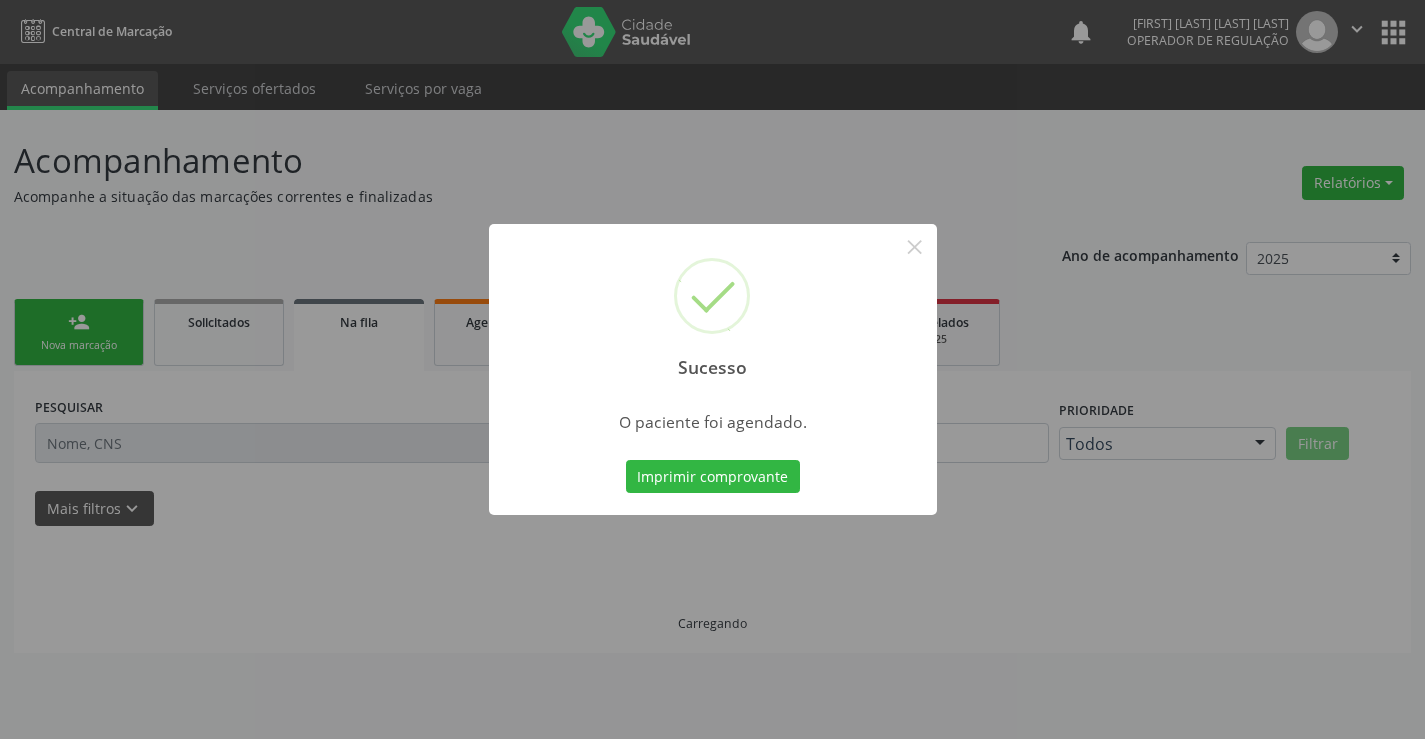 scroll, scrollTop: 0, scrollLeft: 0, axis: both 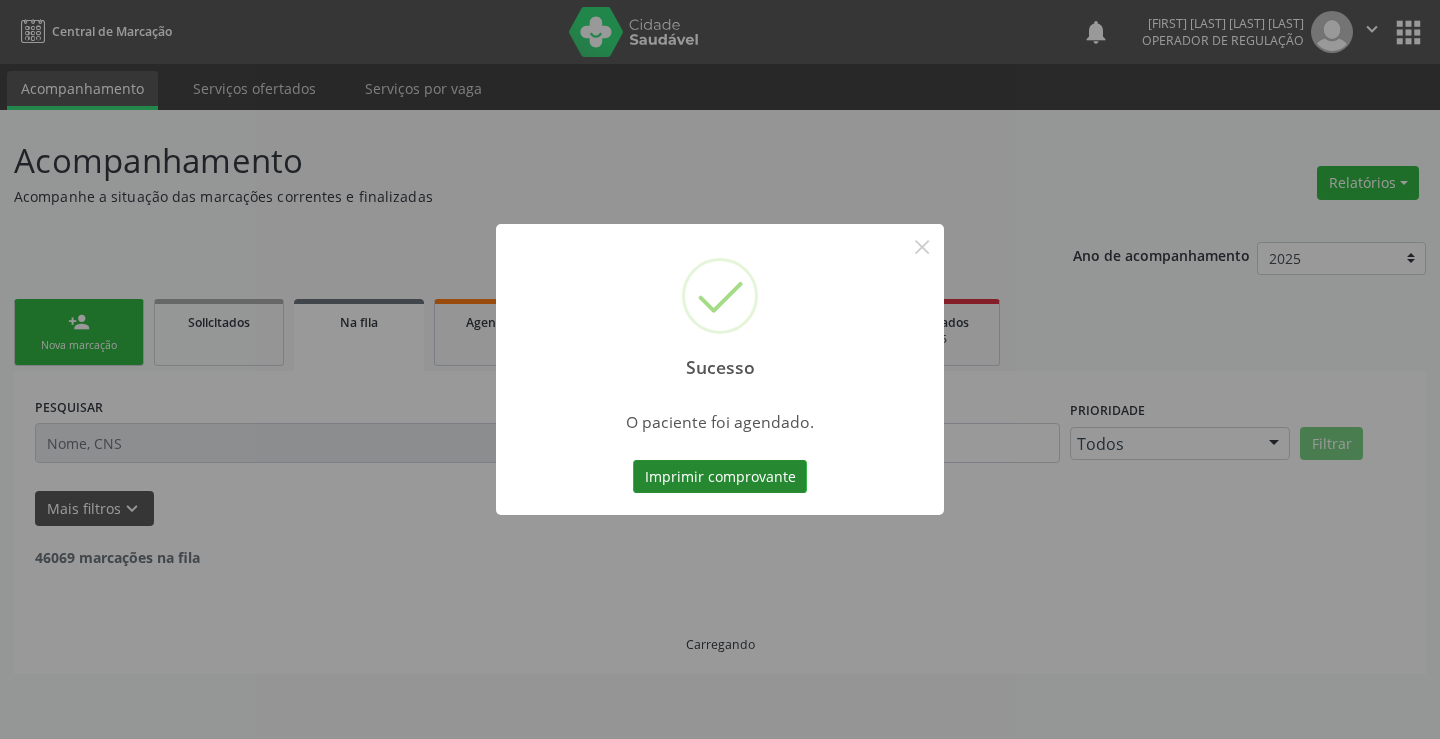 click on "Imprimir comprovante" at bounding box center [720, 477] 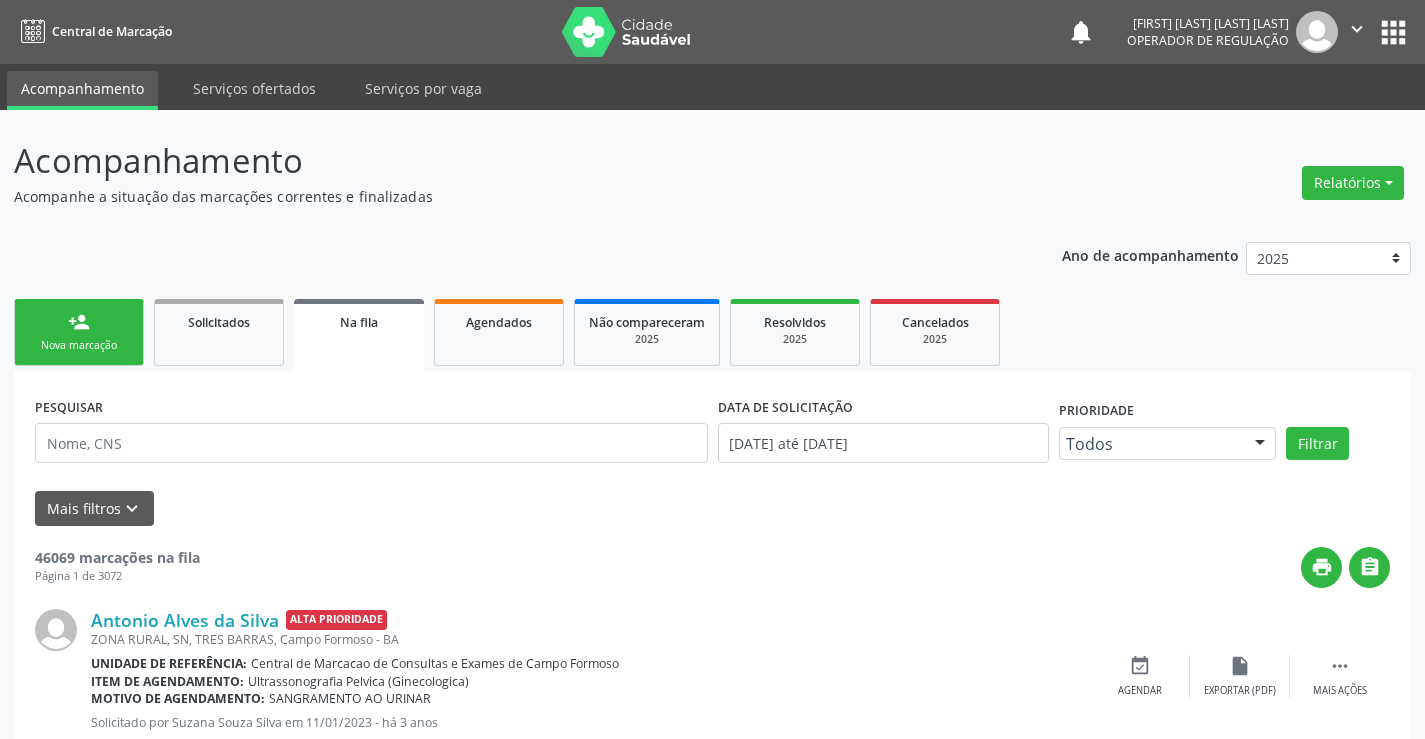 click on "person_add
Nova marcação" at bounding box center [79, 332] 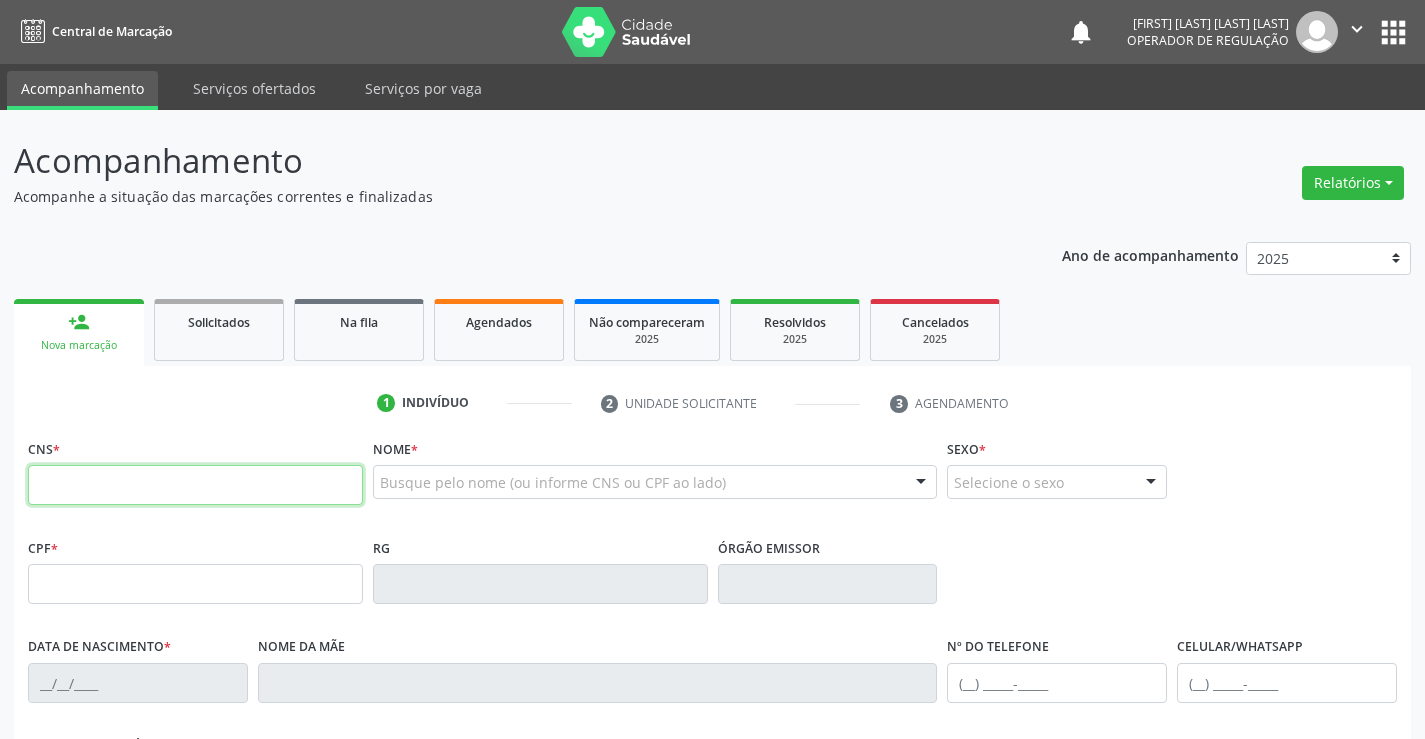 click at bounding box center (195, 485) 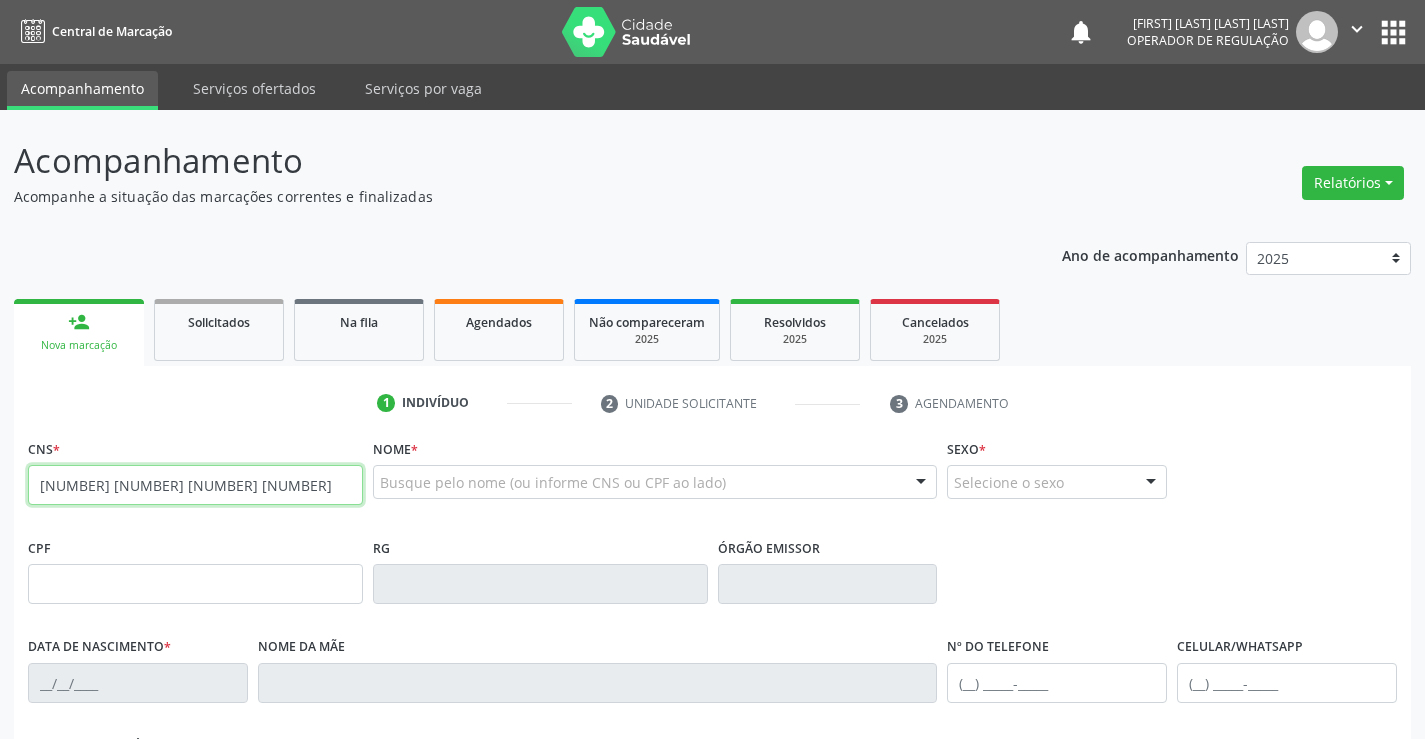 type on "700 5035 2288 5651" 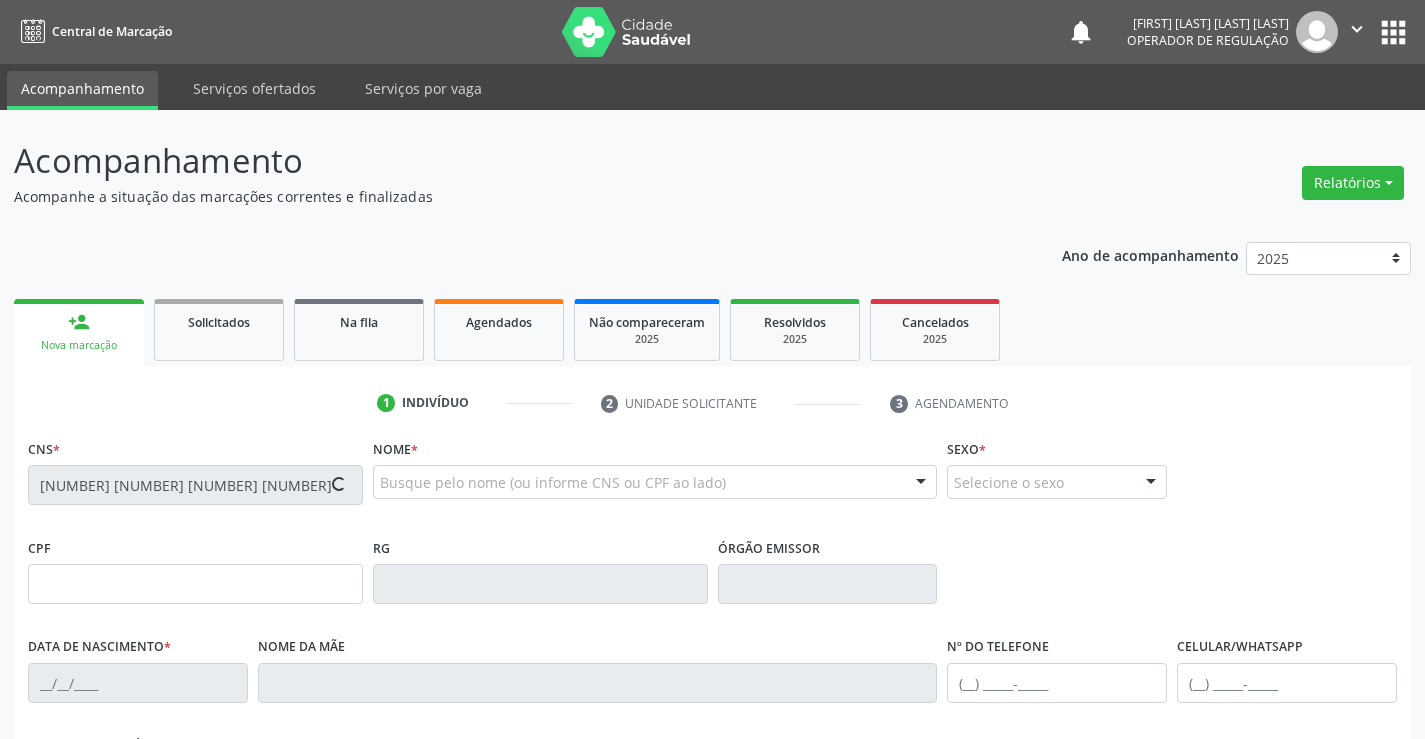type on "0301948577" 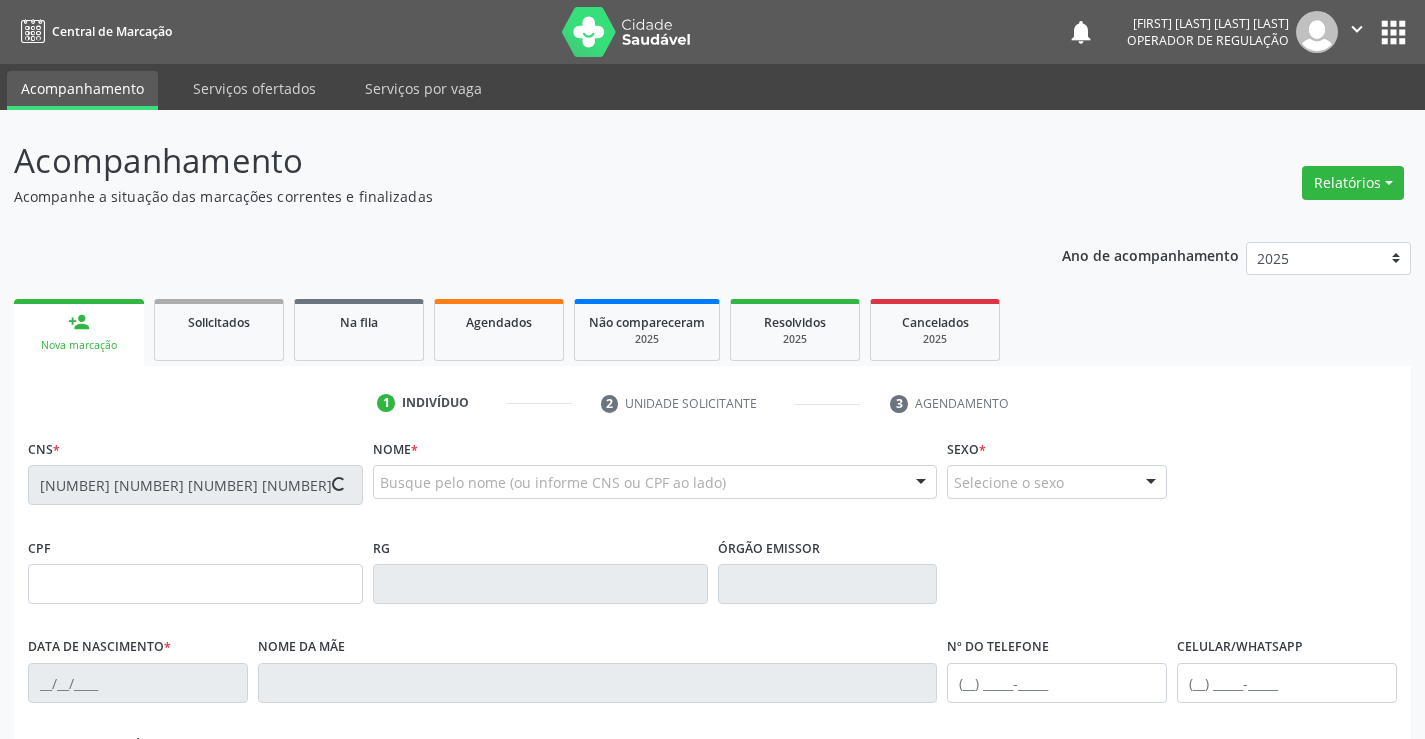 type on "12/12/1946" 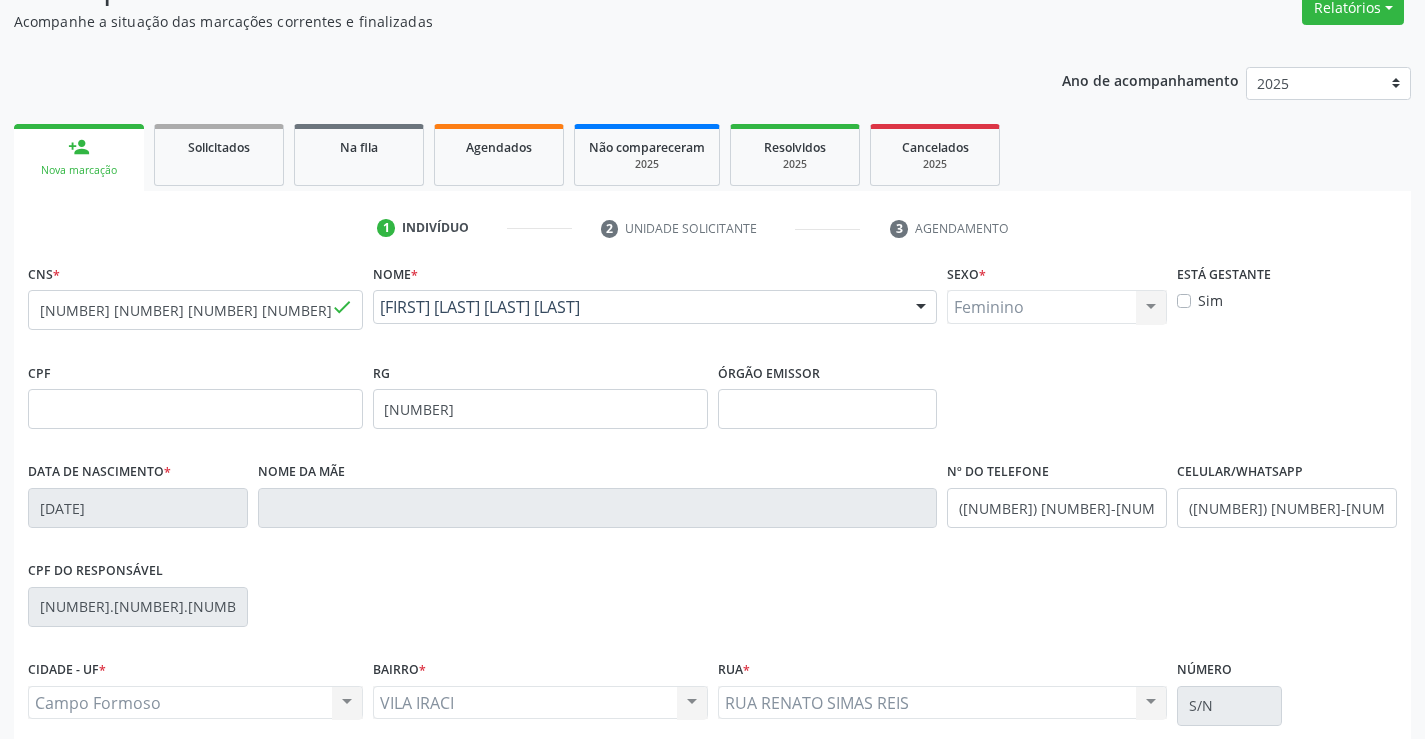 scroll, scrollTop: 345, scrollLeft: 0, axis: vertical 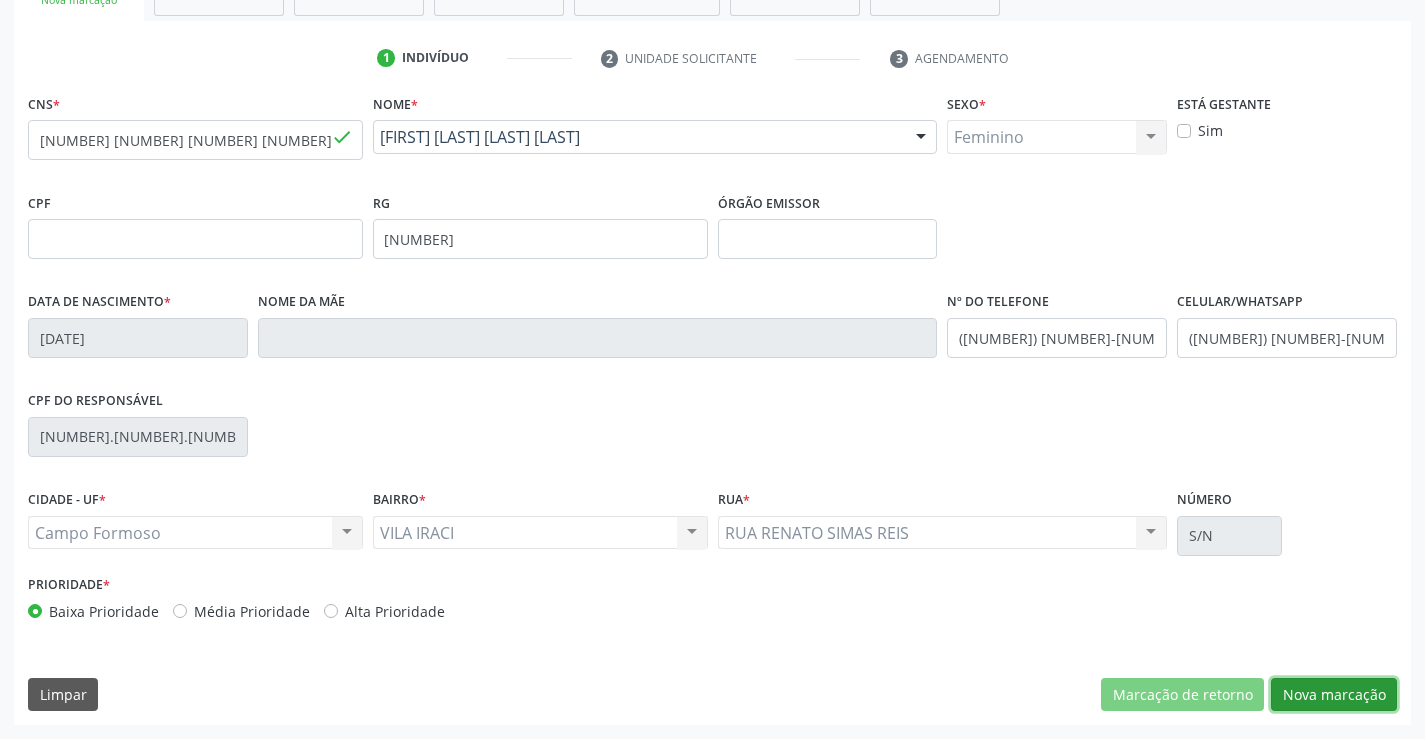 click on "Nova marcação" at bounding box center (1334, 695) 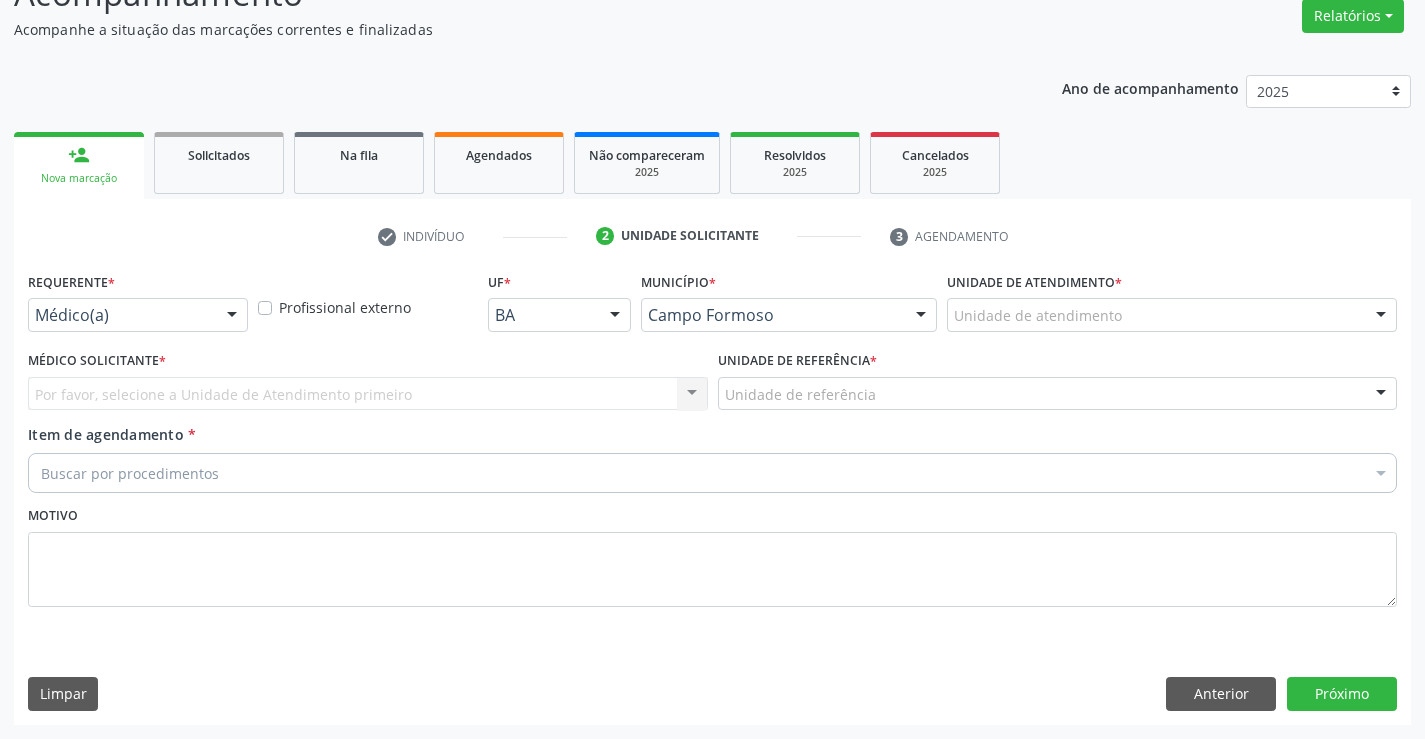 scroll, scrollTop: 167, scrollLeft: 0, axis: vertical 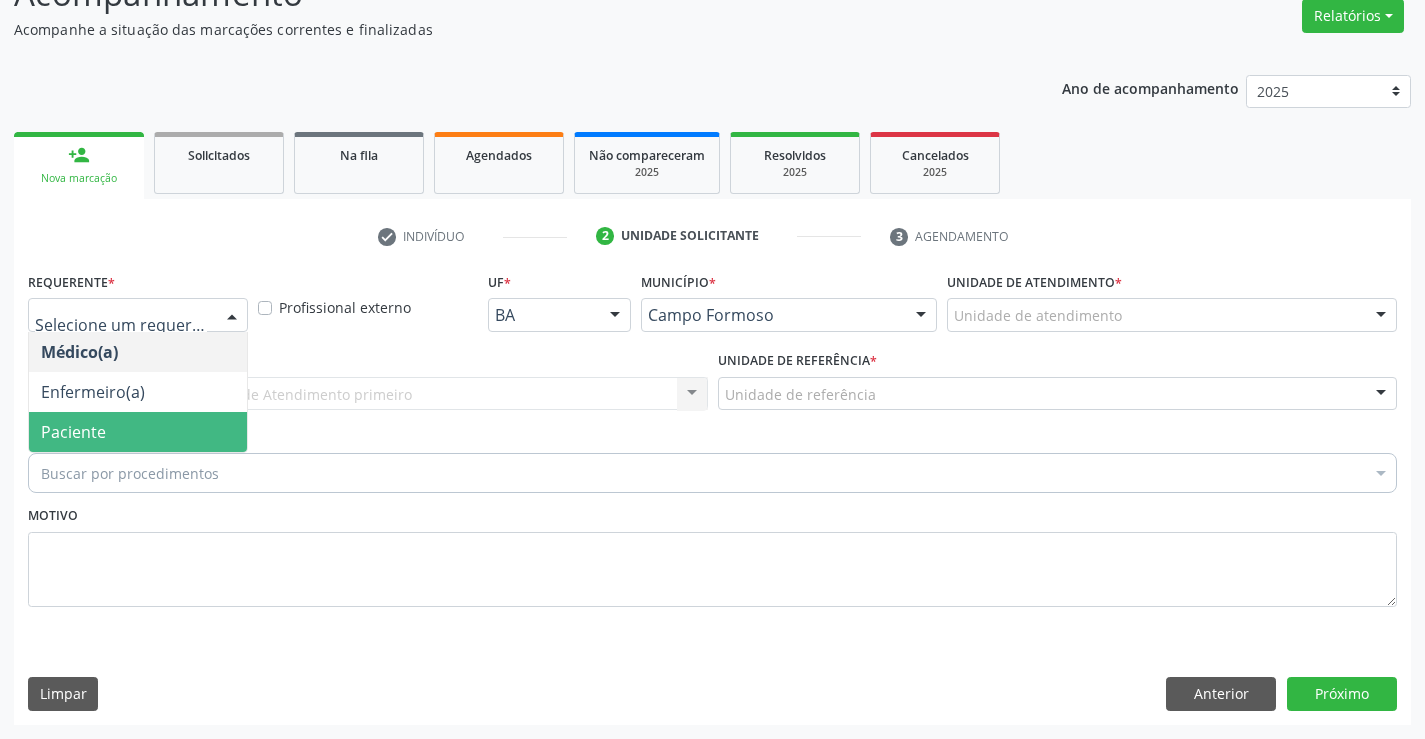 click on "Paciente" at bounding box center [138, 432] 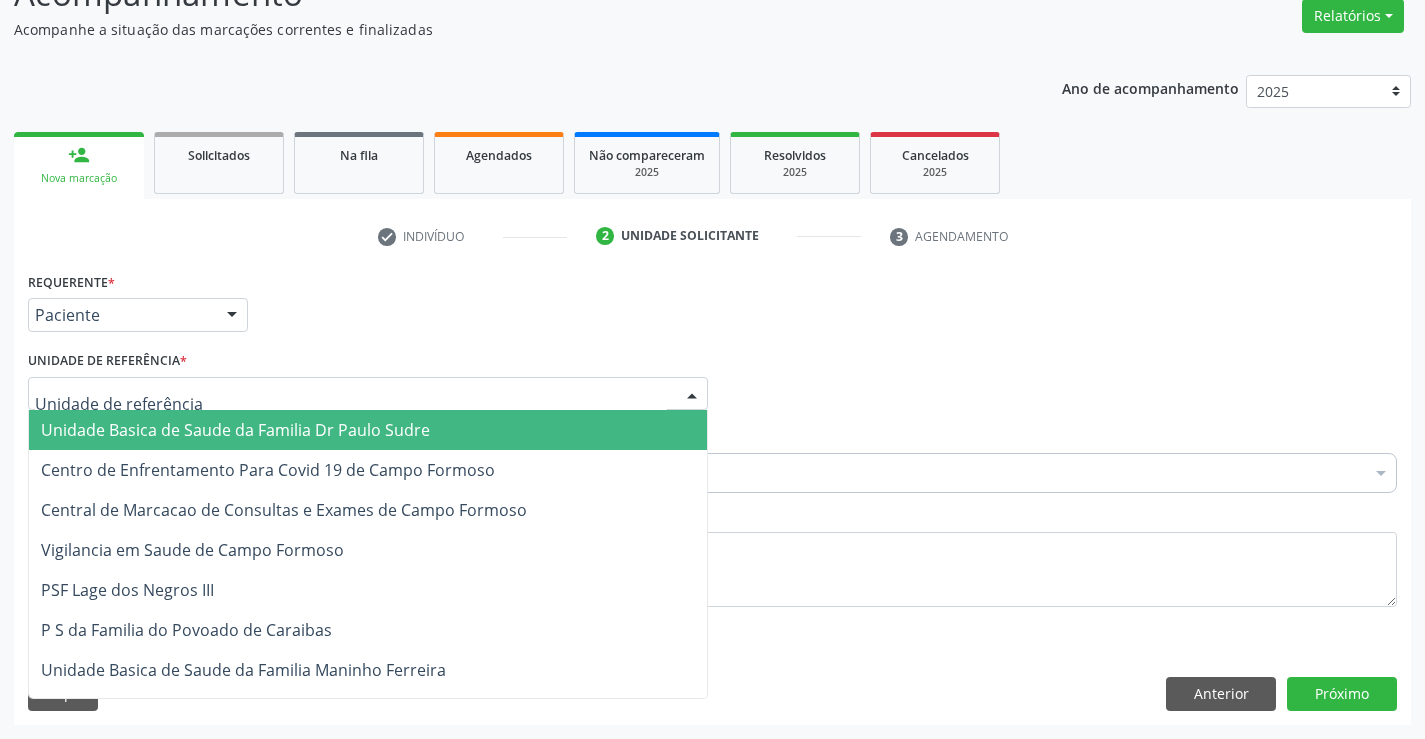 click on "Unidade Basica de Saude da Familia Dr Paulo Sudre" at bounding box center [368, 430] 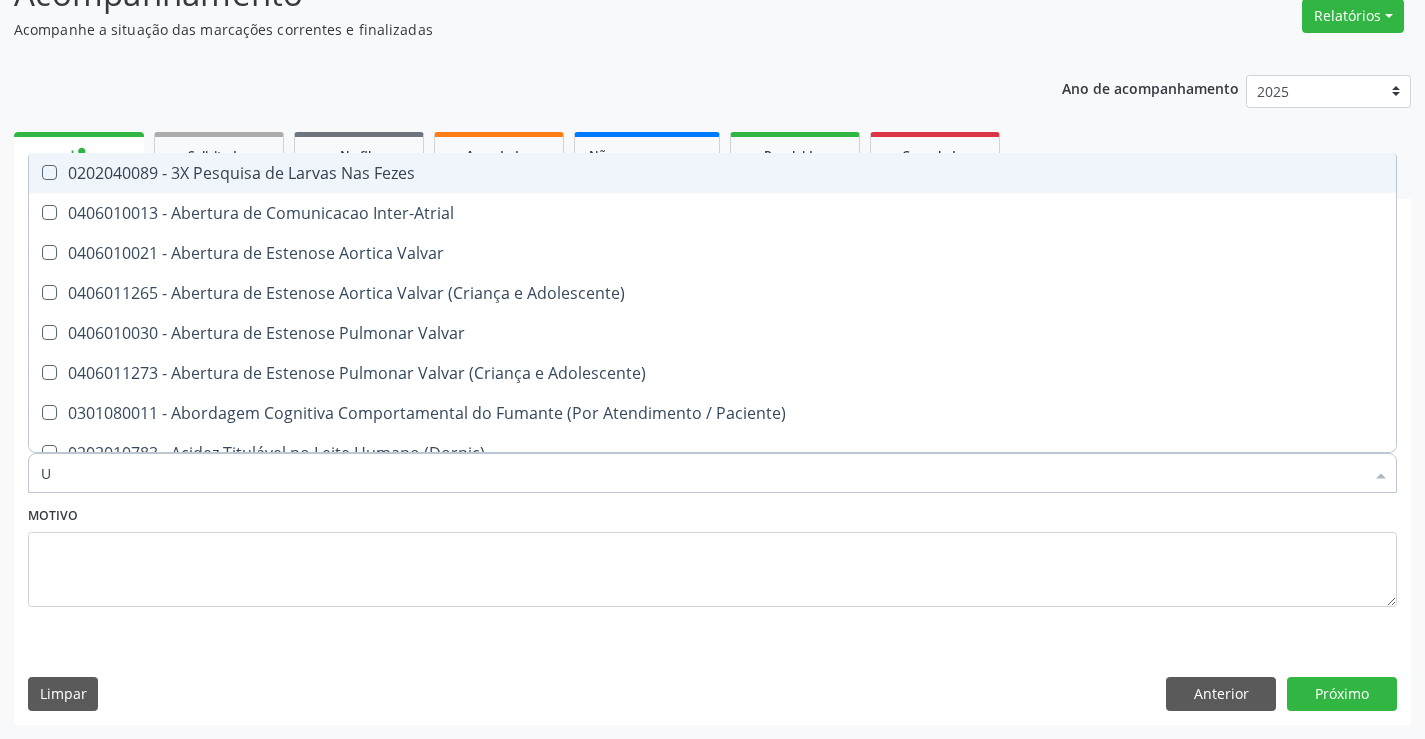 type on "UL" 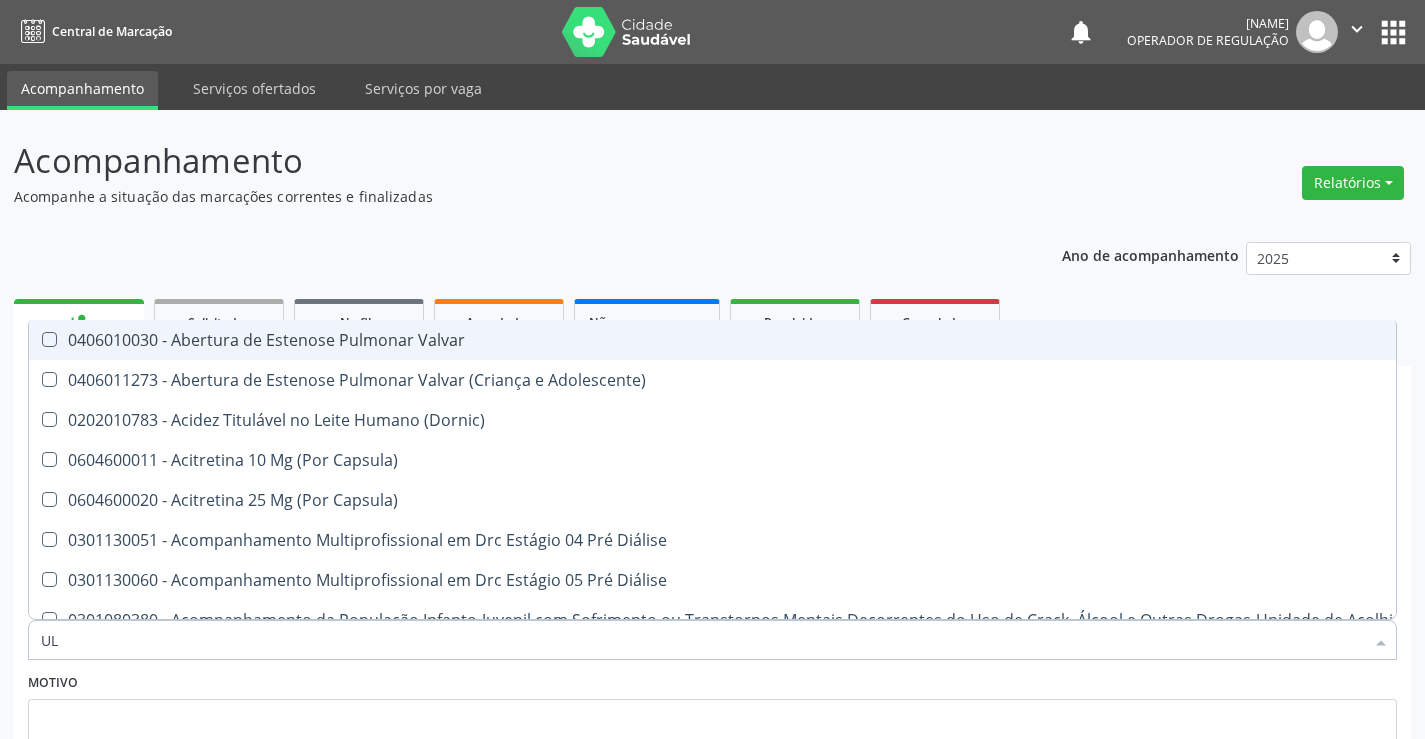 scroll, scrollTop: 167, scrollLeft: 0, axis: vertical 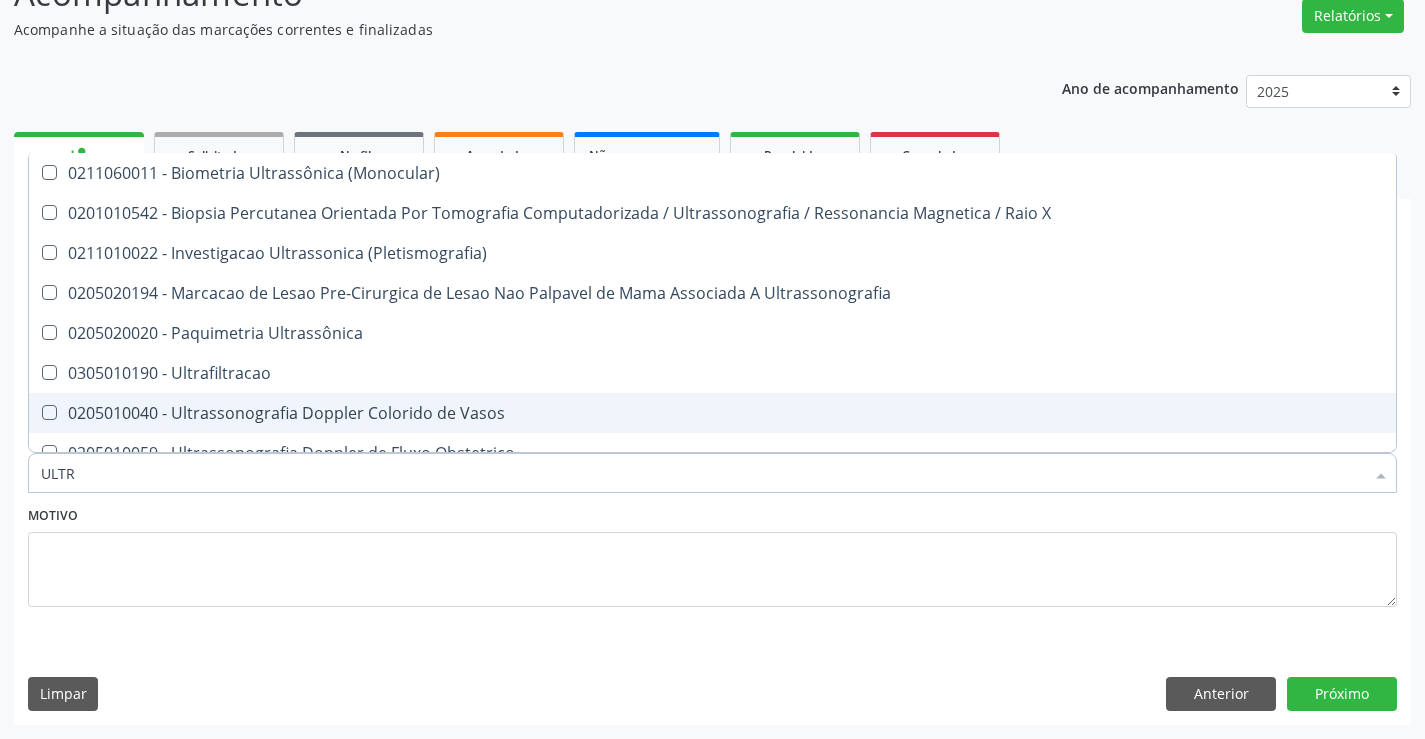 type on "ULTRA" 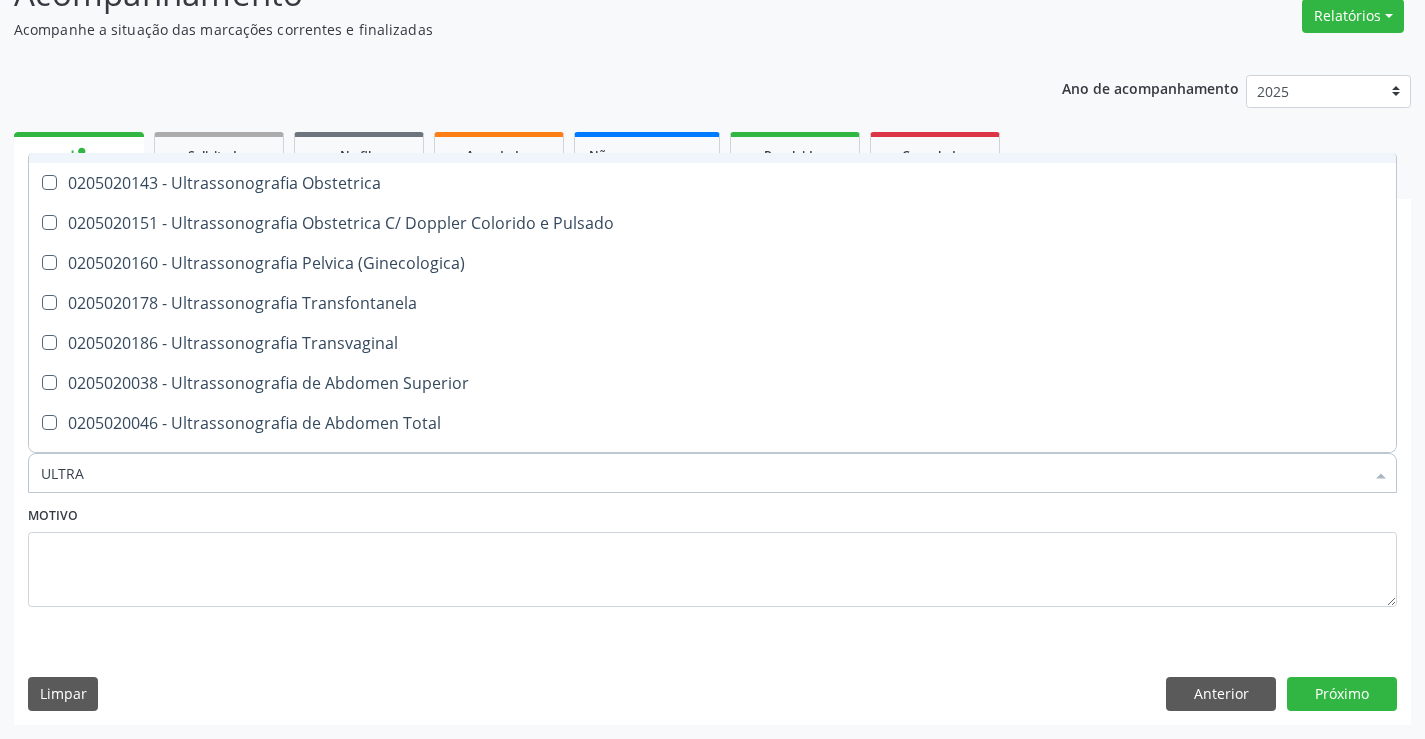 scroll, scrollTop: 400, scrollLeft: 0, axis: vertical 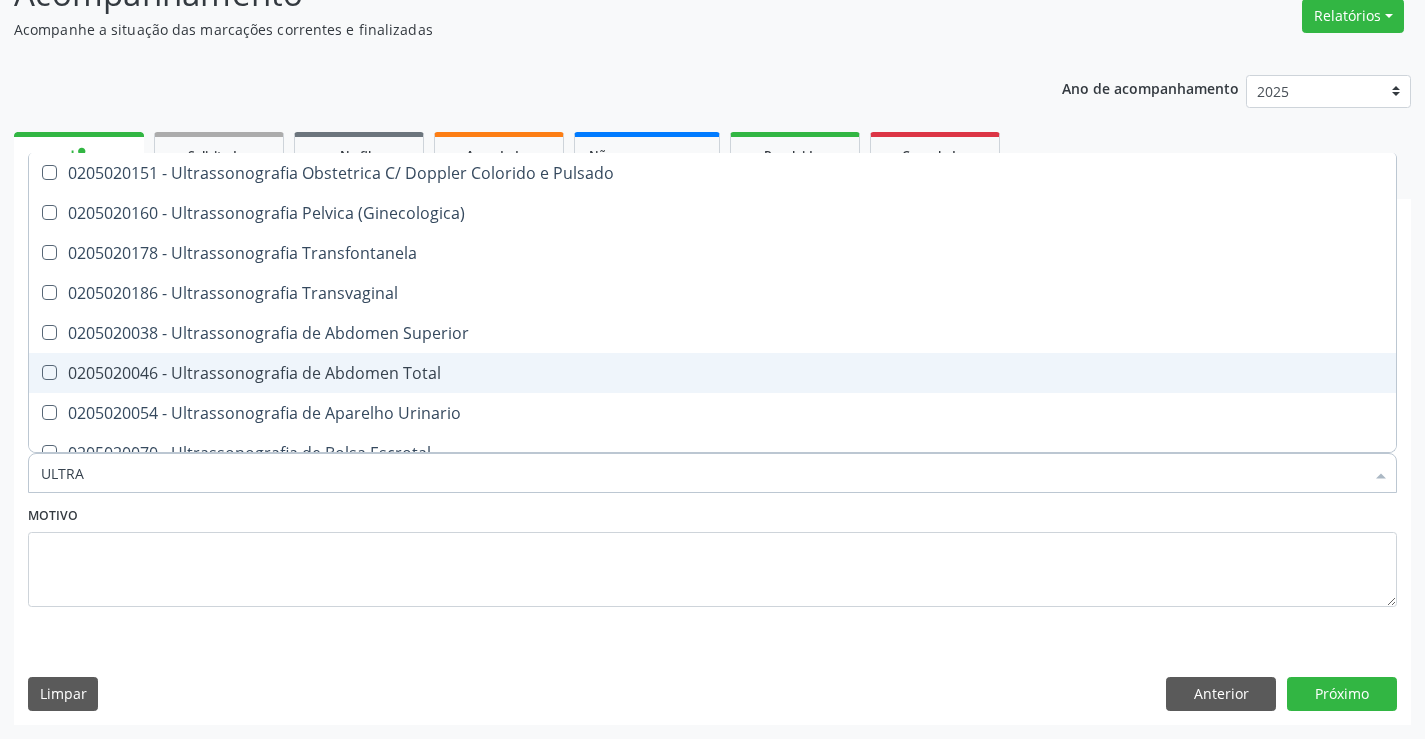 click on "0205020046 - Ultrassonografia de Abdomen Total" at bounding box center (712, 373) 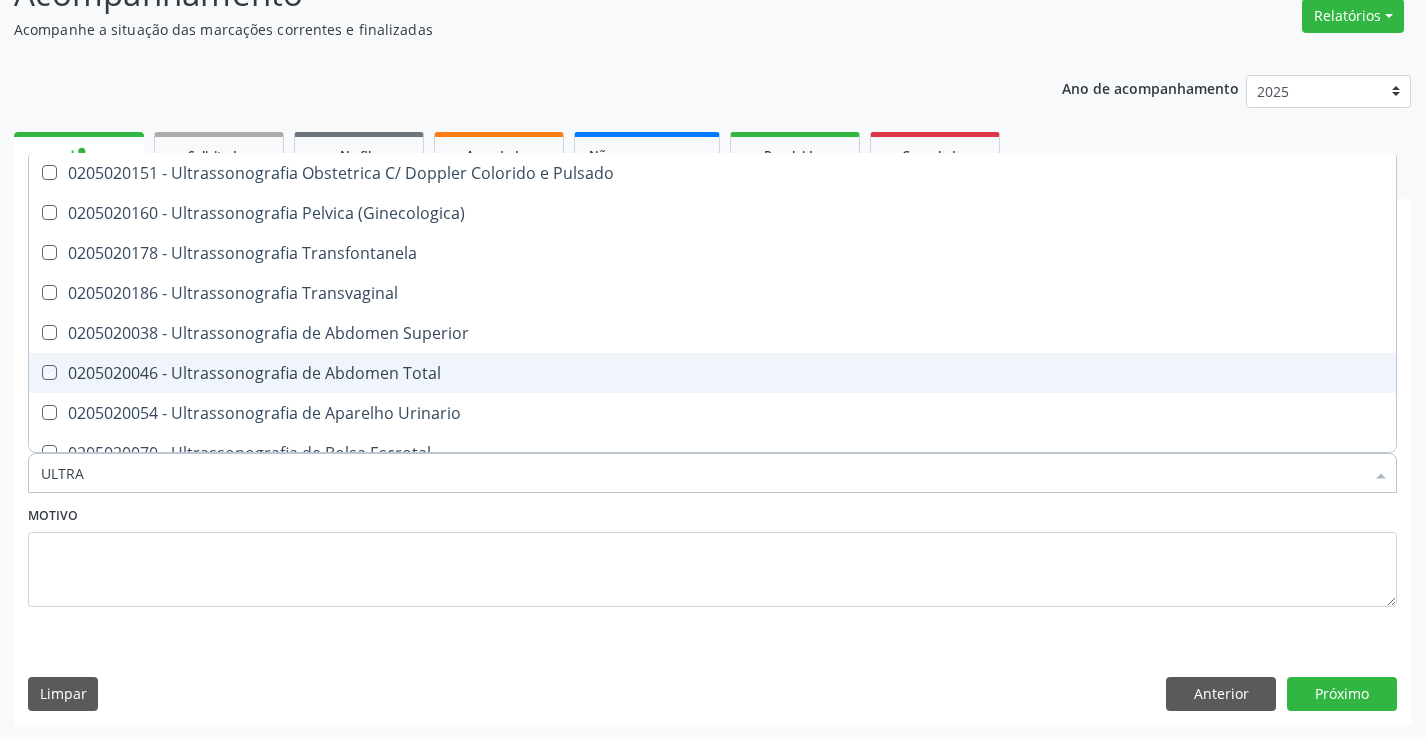 checkbox on "true" 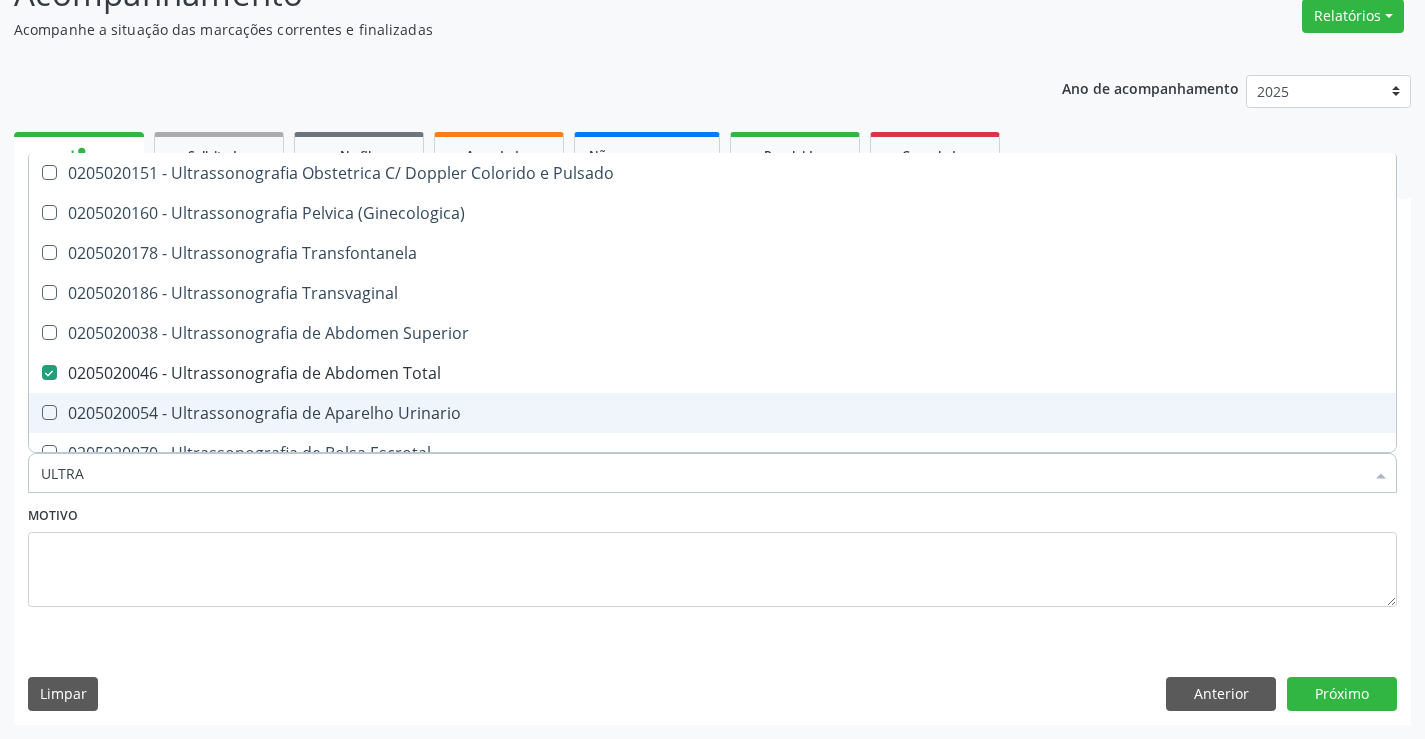 click on "0205020054 - Ultrassonografia de Aparelho Urinario" at bounding box center [712, 413] 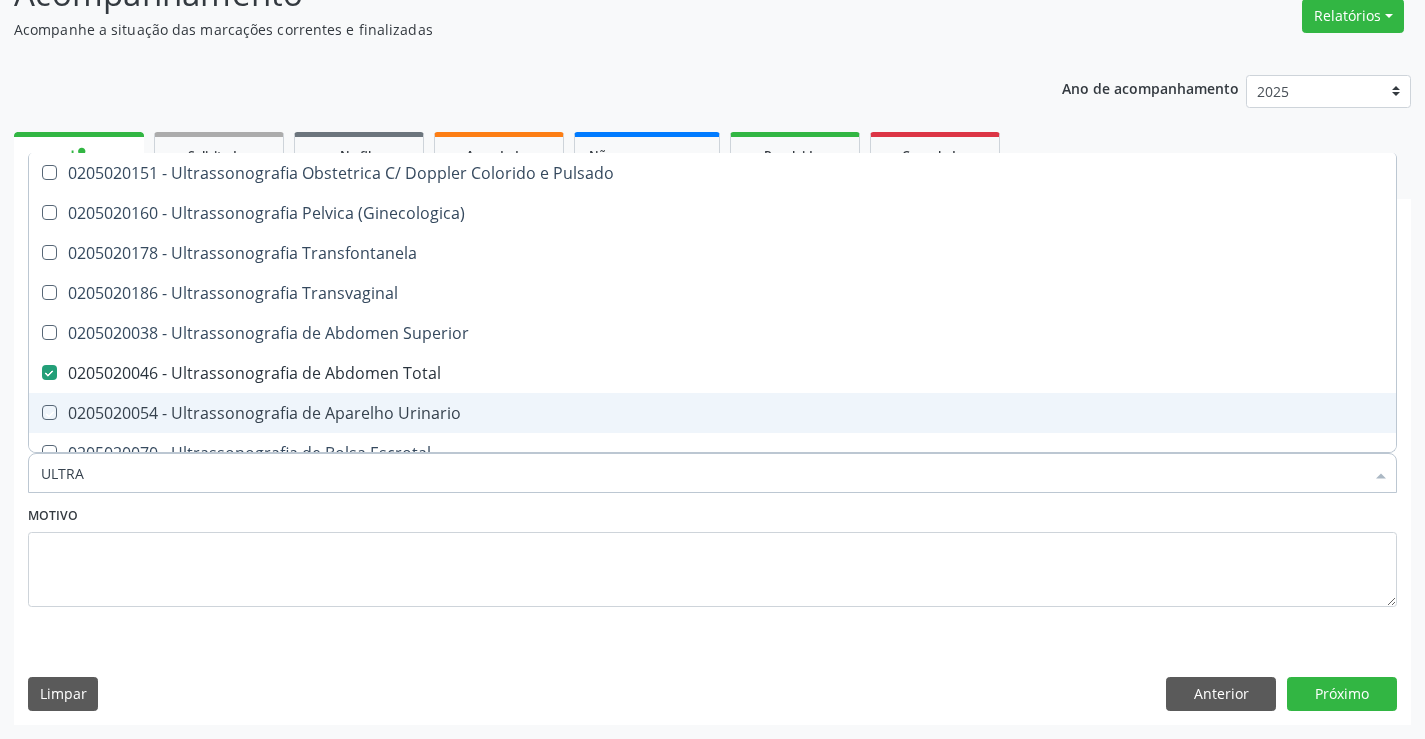 checkbox on "true" 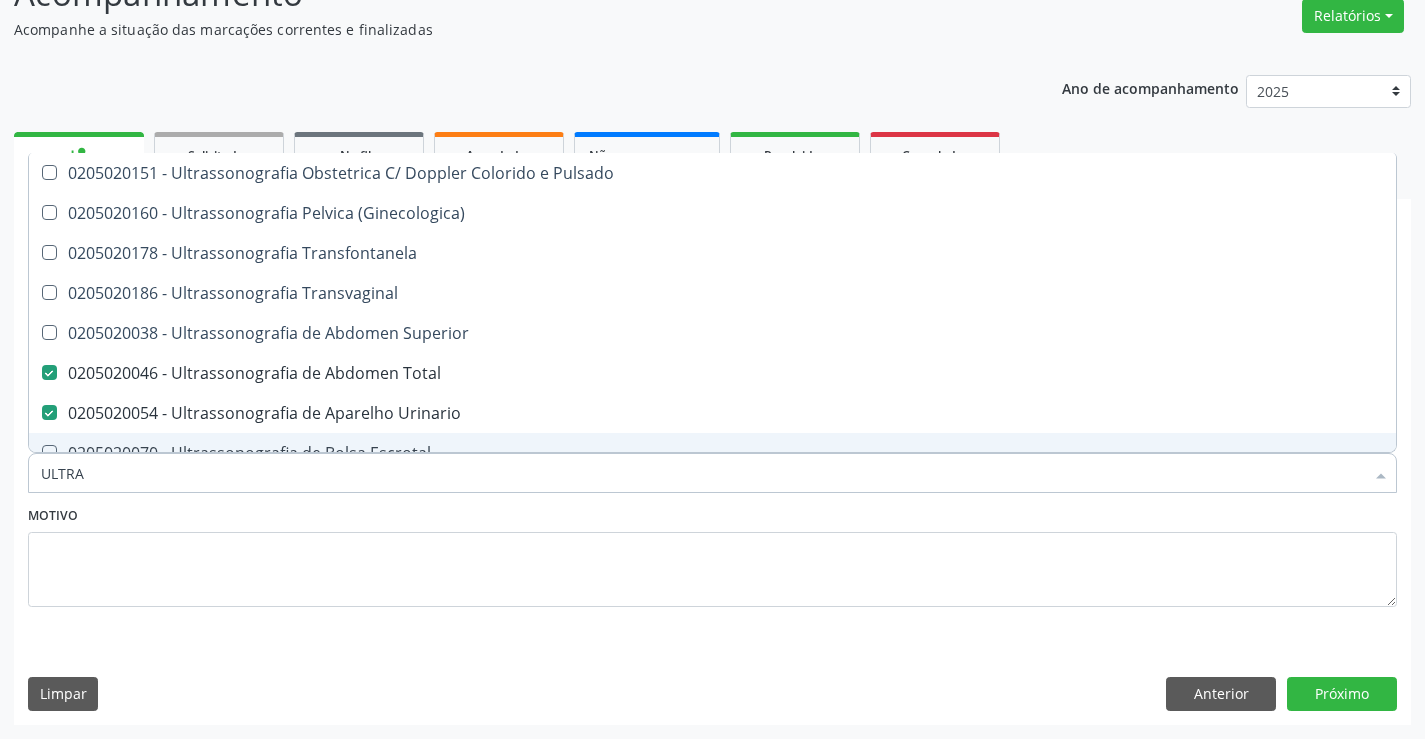 type on "ULTRA" 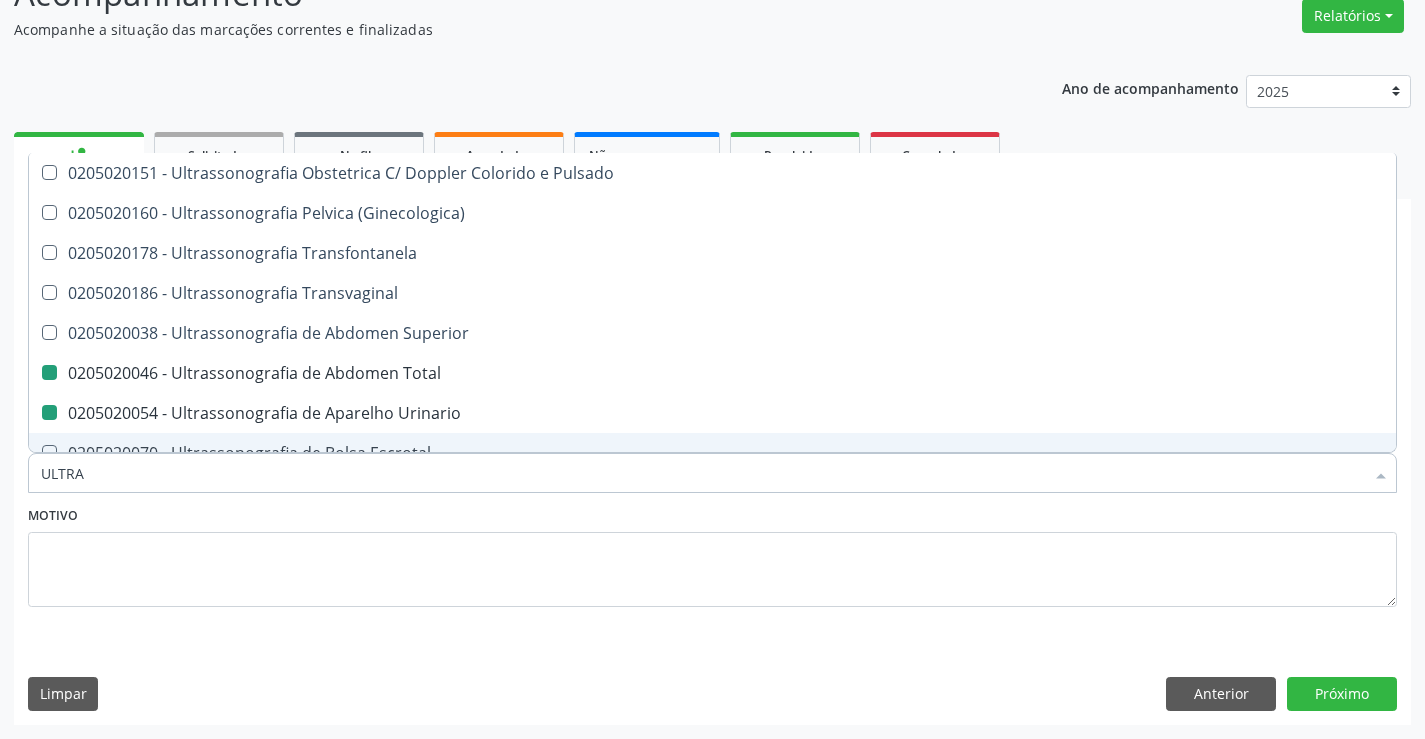 click on "Motivo" at bounding box center [712, 554] 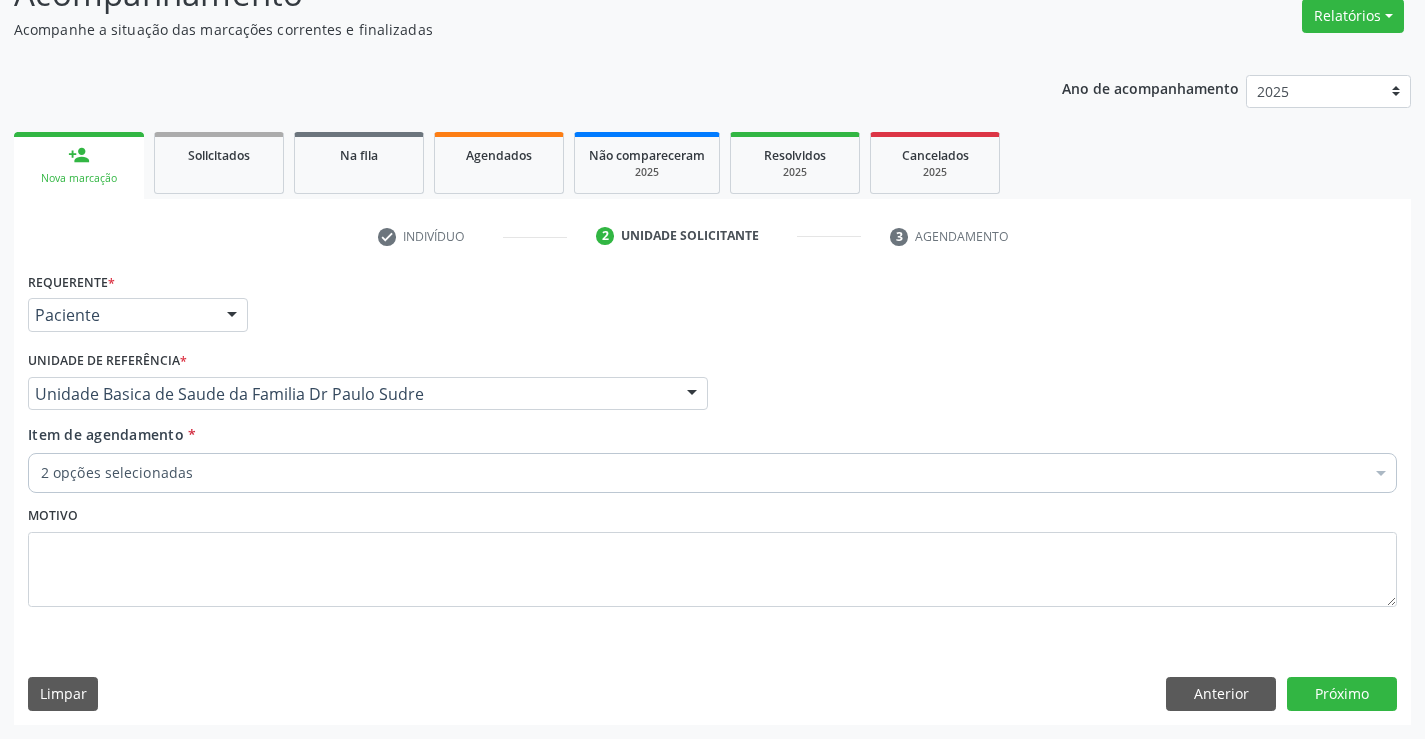 scroll, scrollTop: 0, scrollLeft: 0, axis: both 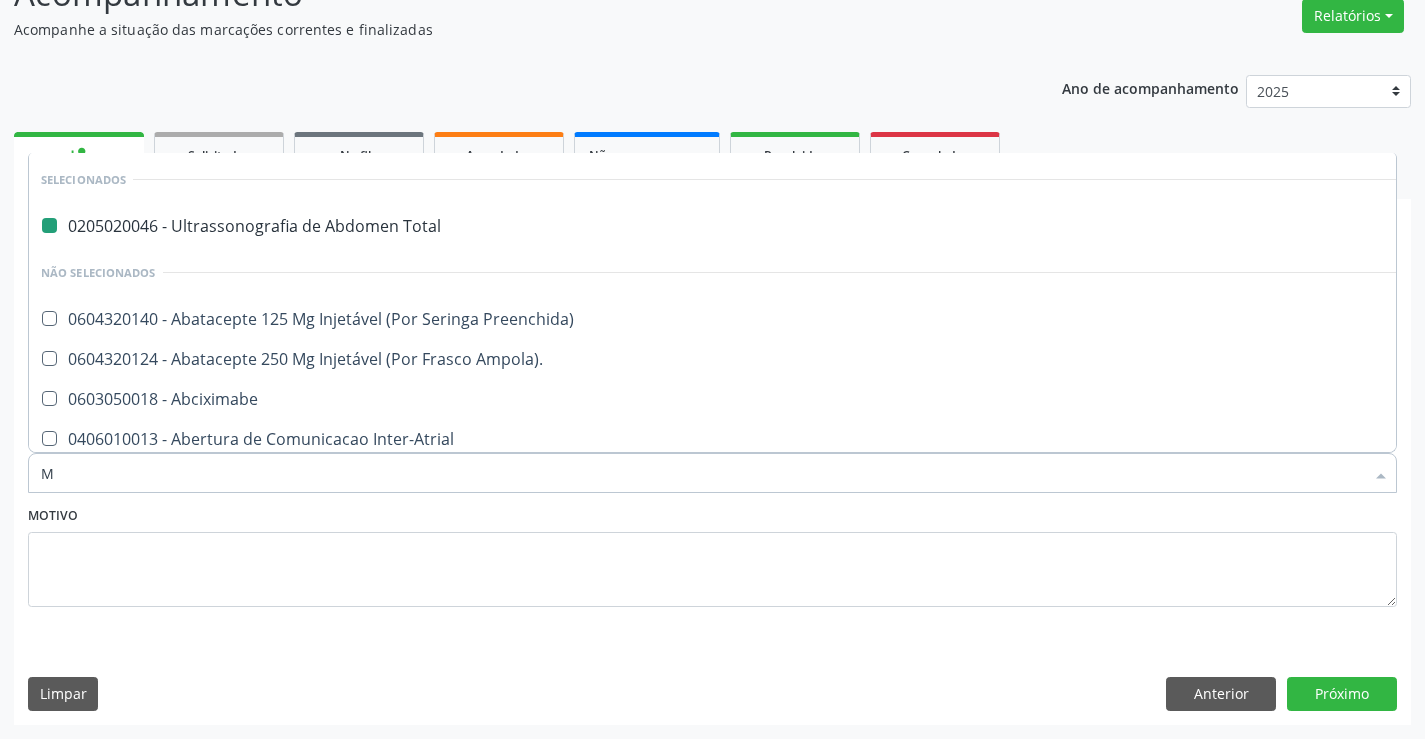 type on "MA" 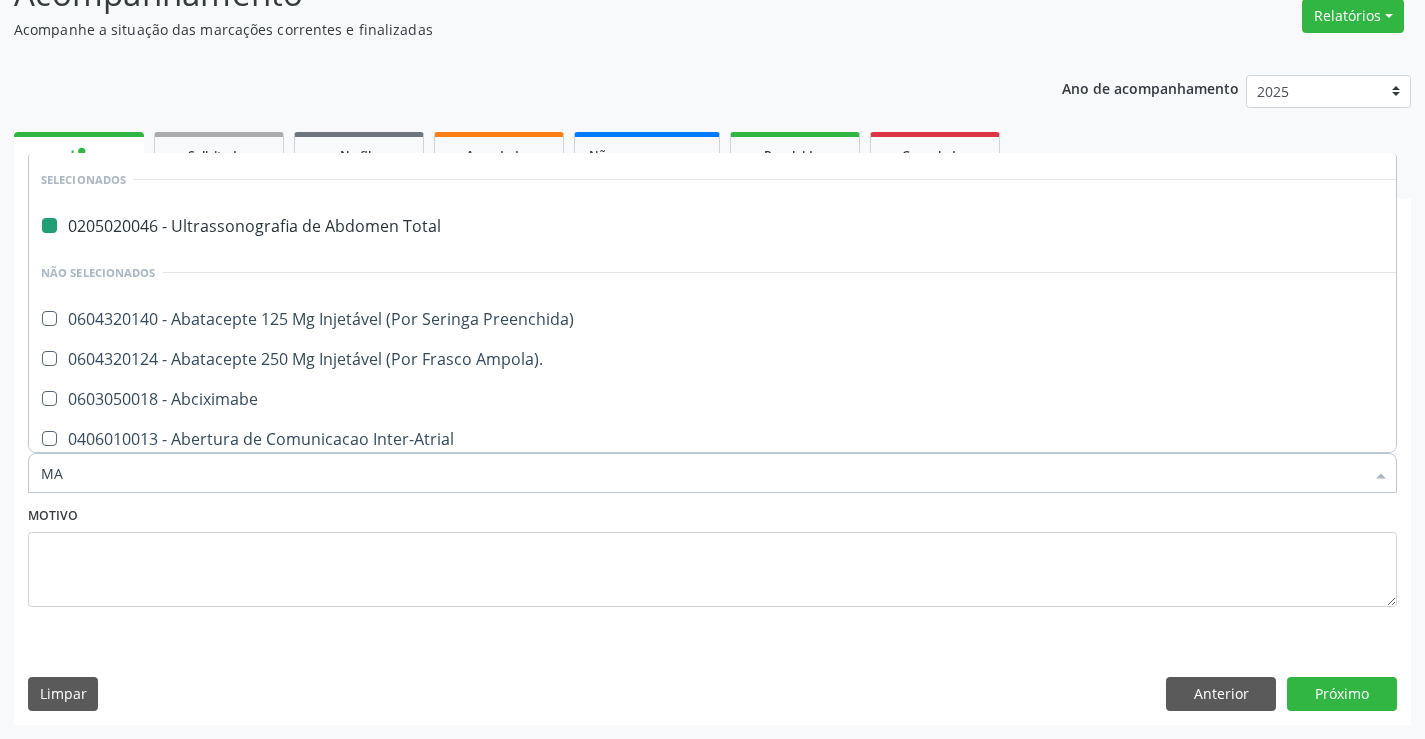 checkbox on "false" 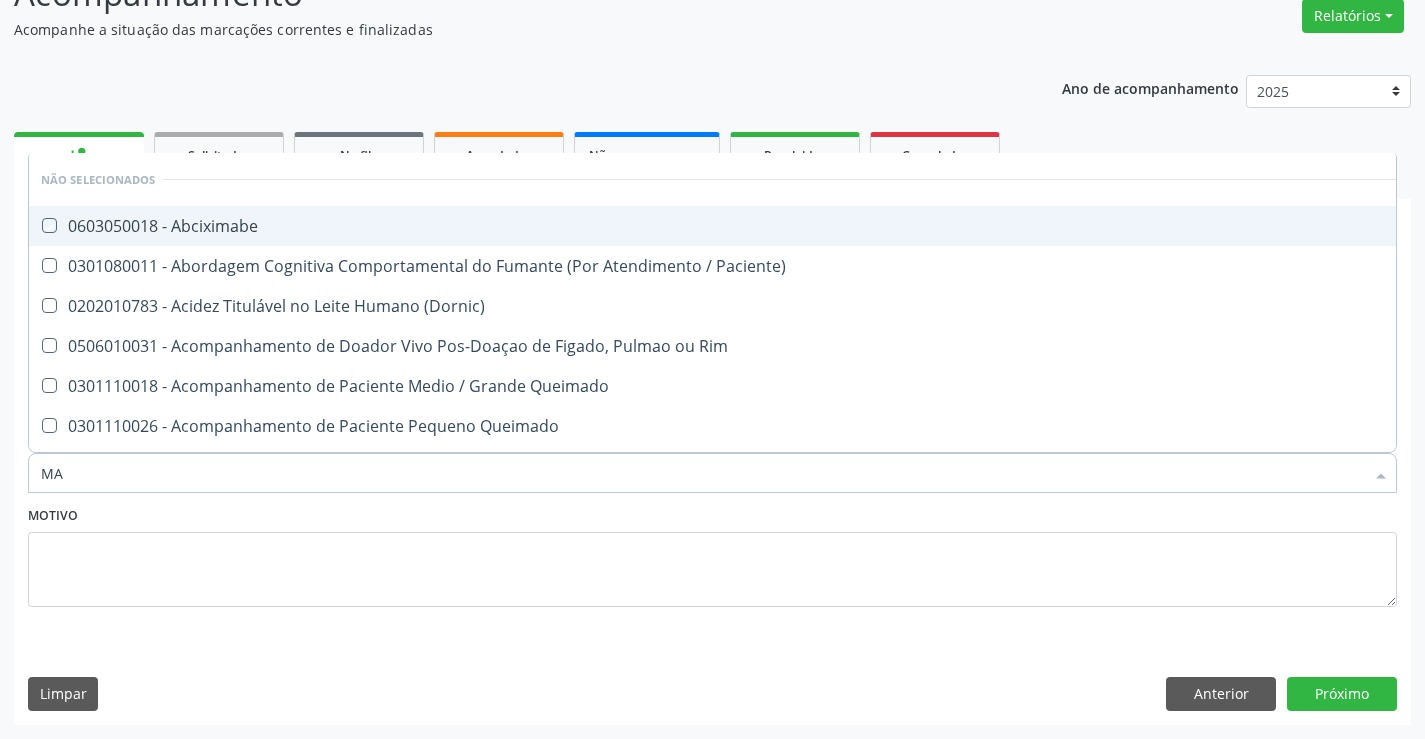 type on "M" 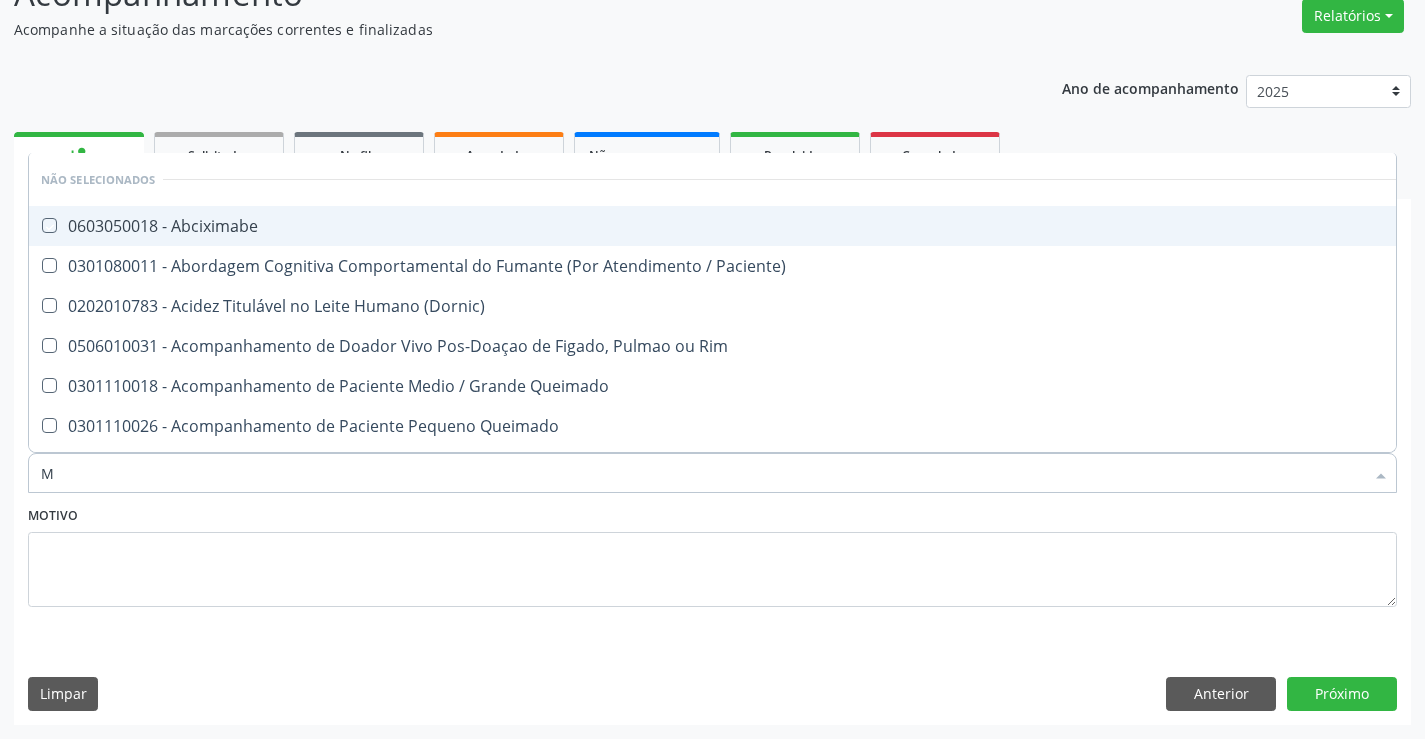 checkbox on "true" 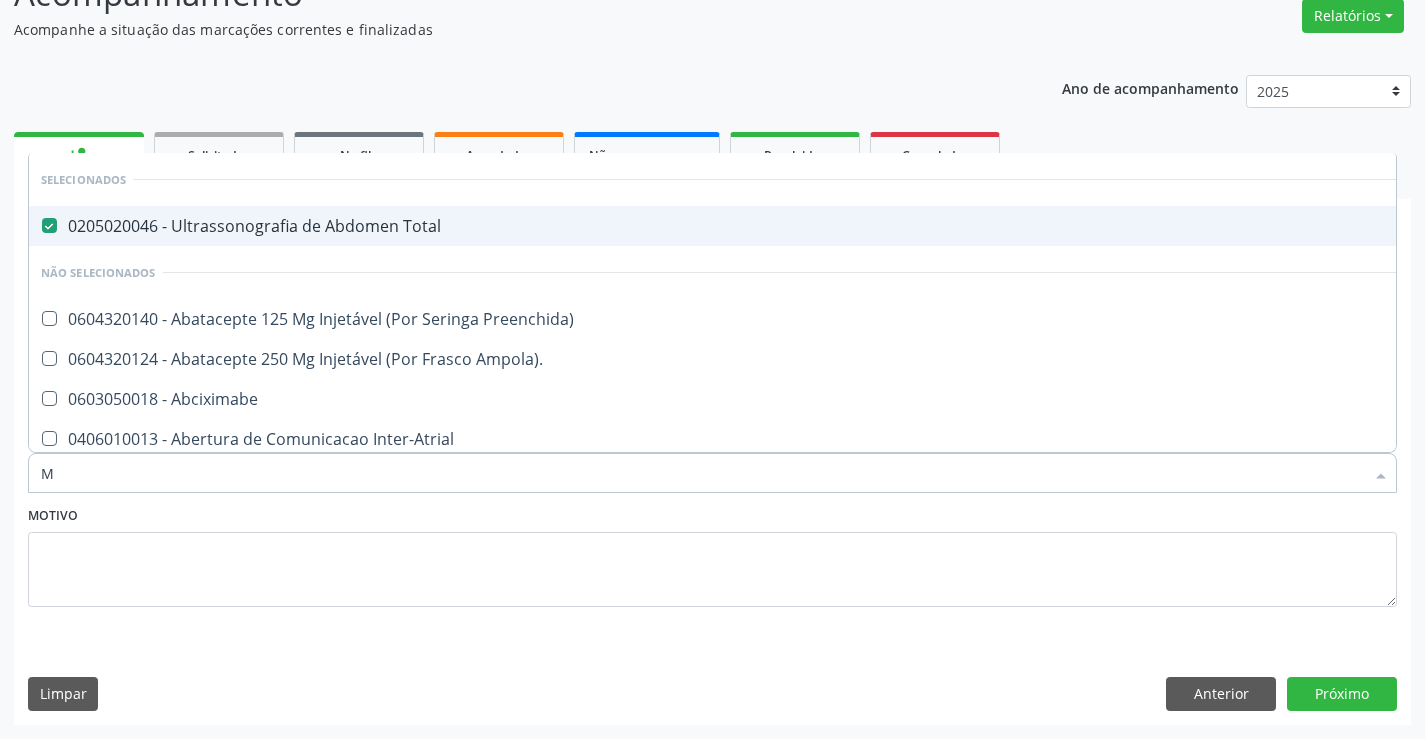 type on "MO" 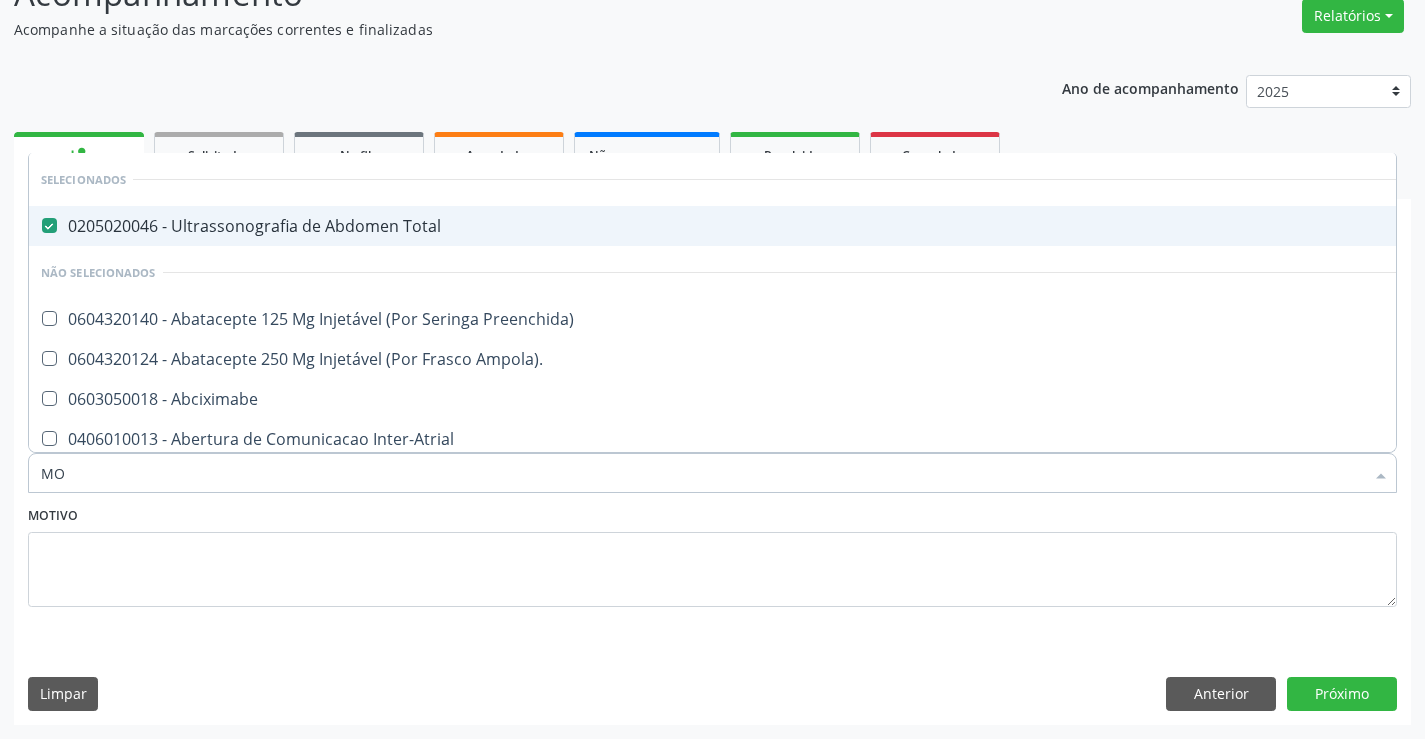 checkbox on "false" 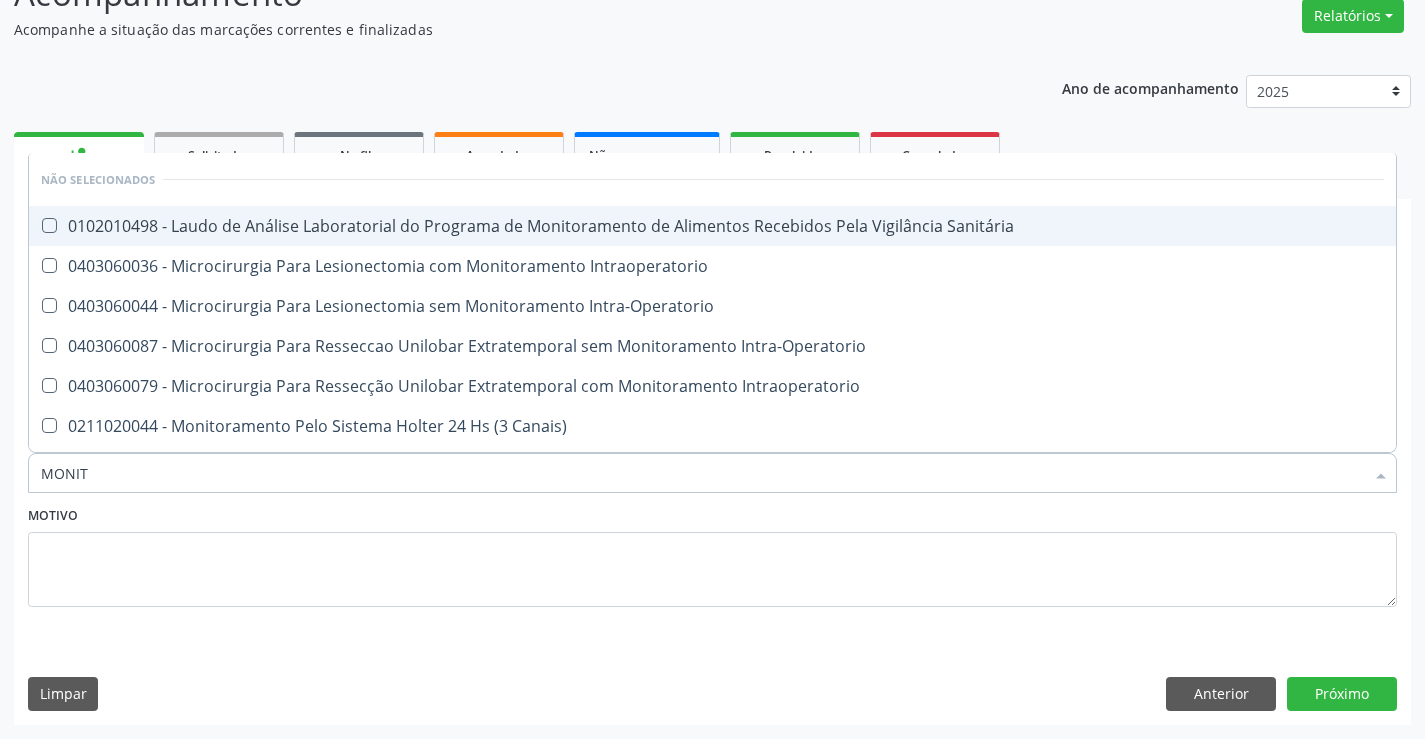 type on "MONITO" 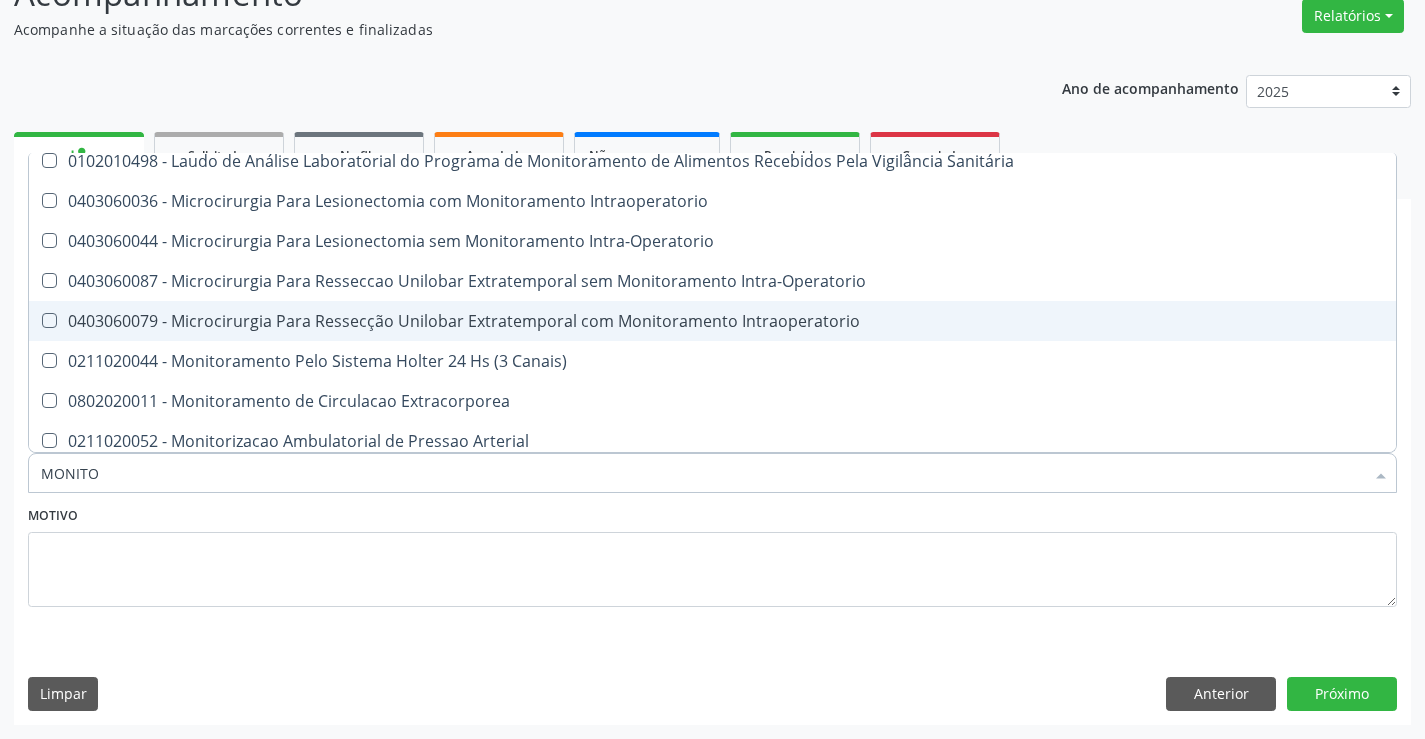 scroll, scrollTop: 100, scrollLeft: 0, axis: vertical 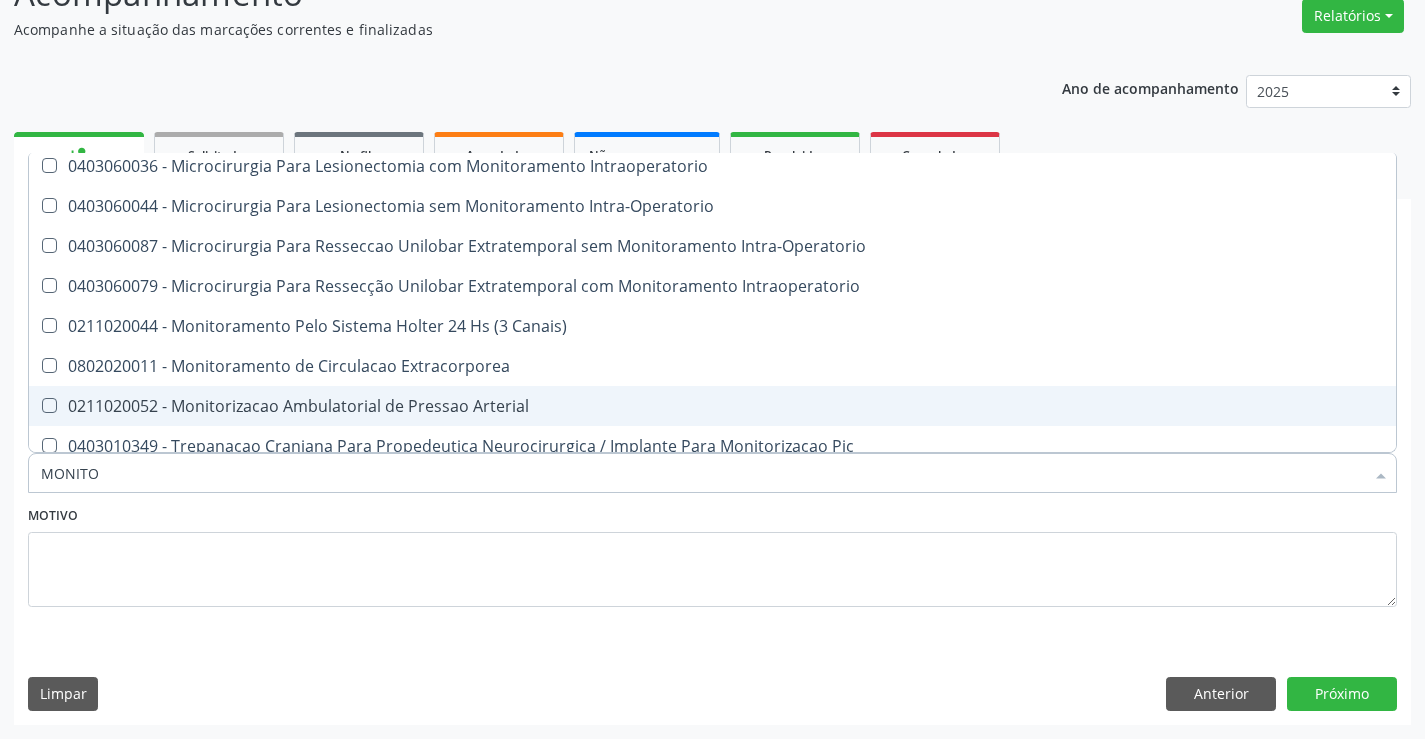 click on "0211020052 - Monitorizacao Ambulatorial de Pressao Arterial" at bounding box center [712, 406] 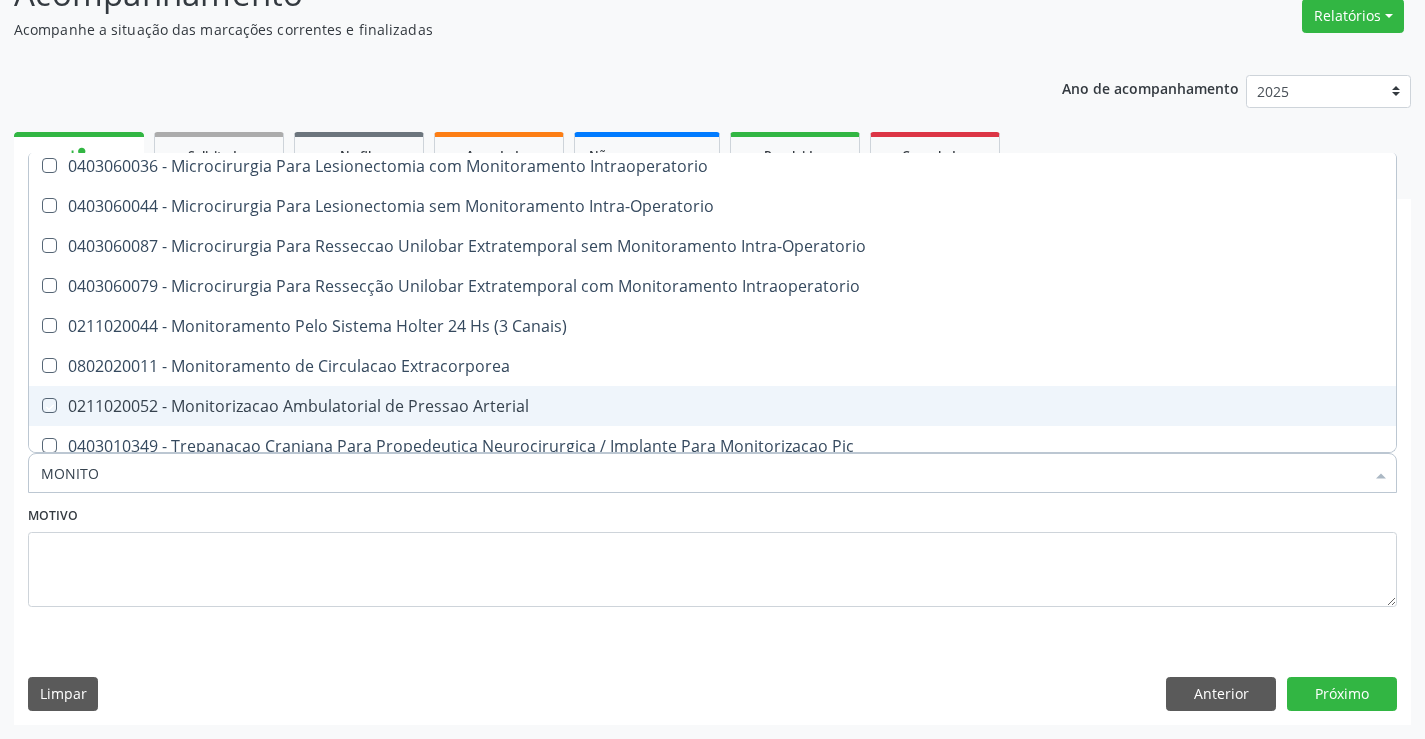 checkbox on "true" 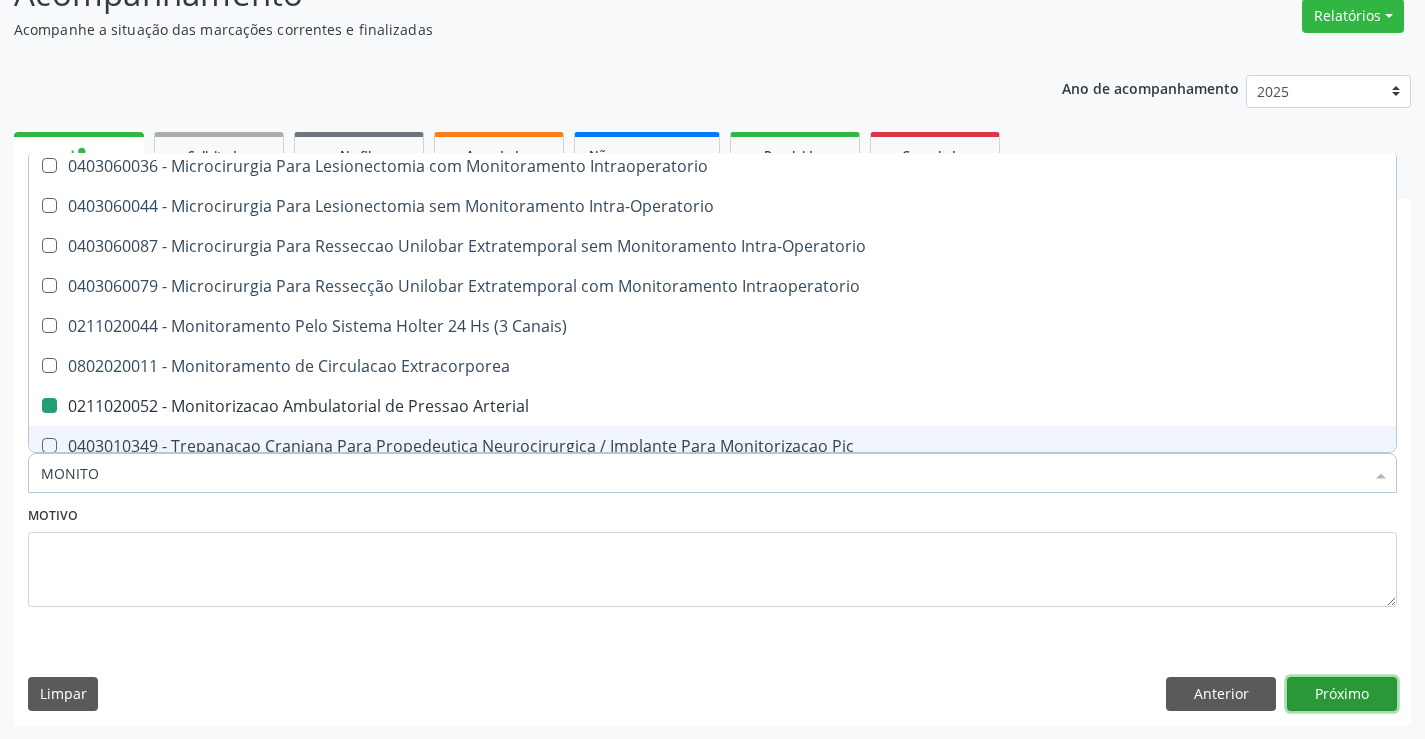 click on "Próximo" at bounding box center (1342, 694) 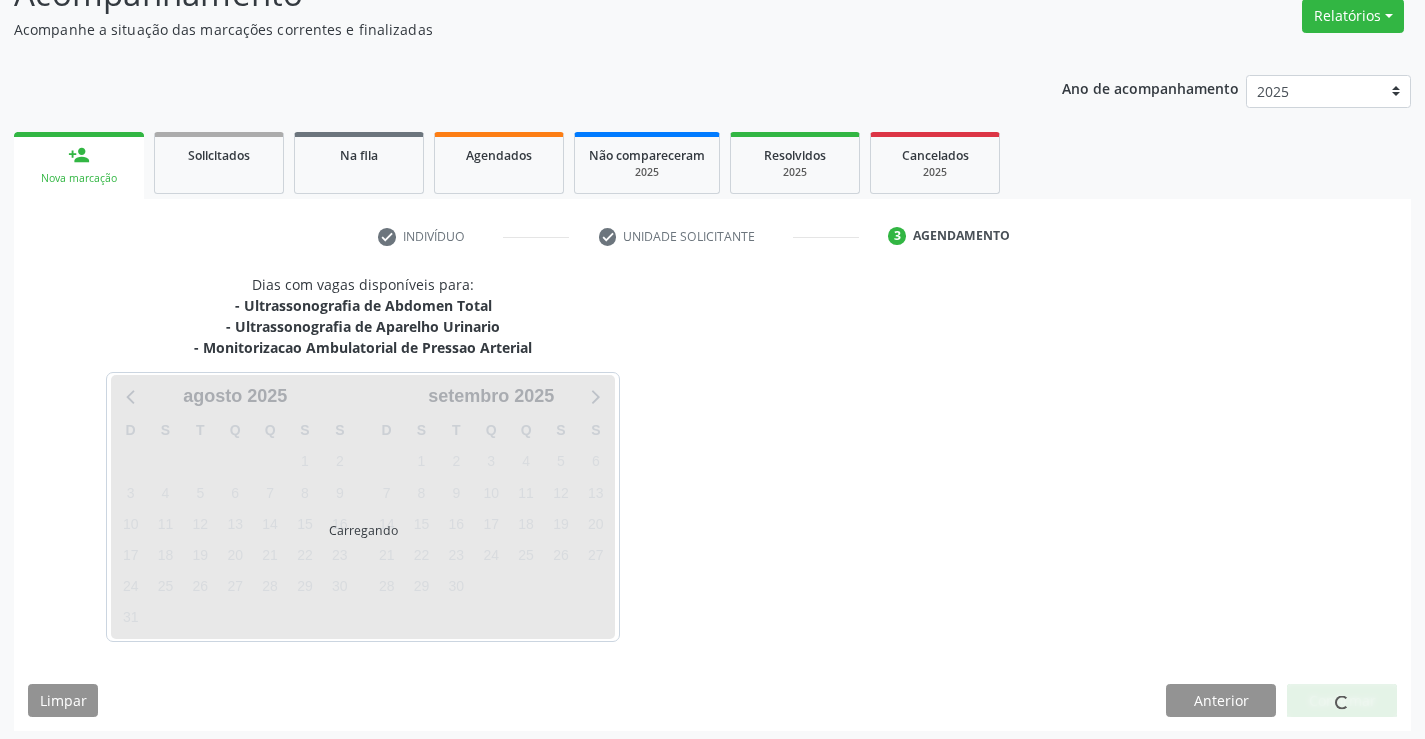 scroll, scrollTop: 0, scrollLeft: 0, axis: both 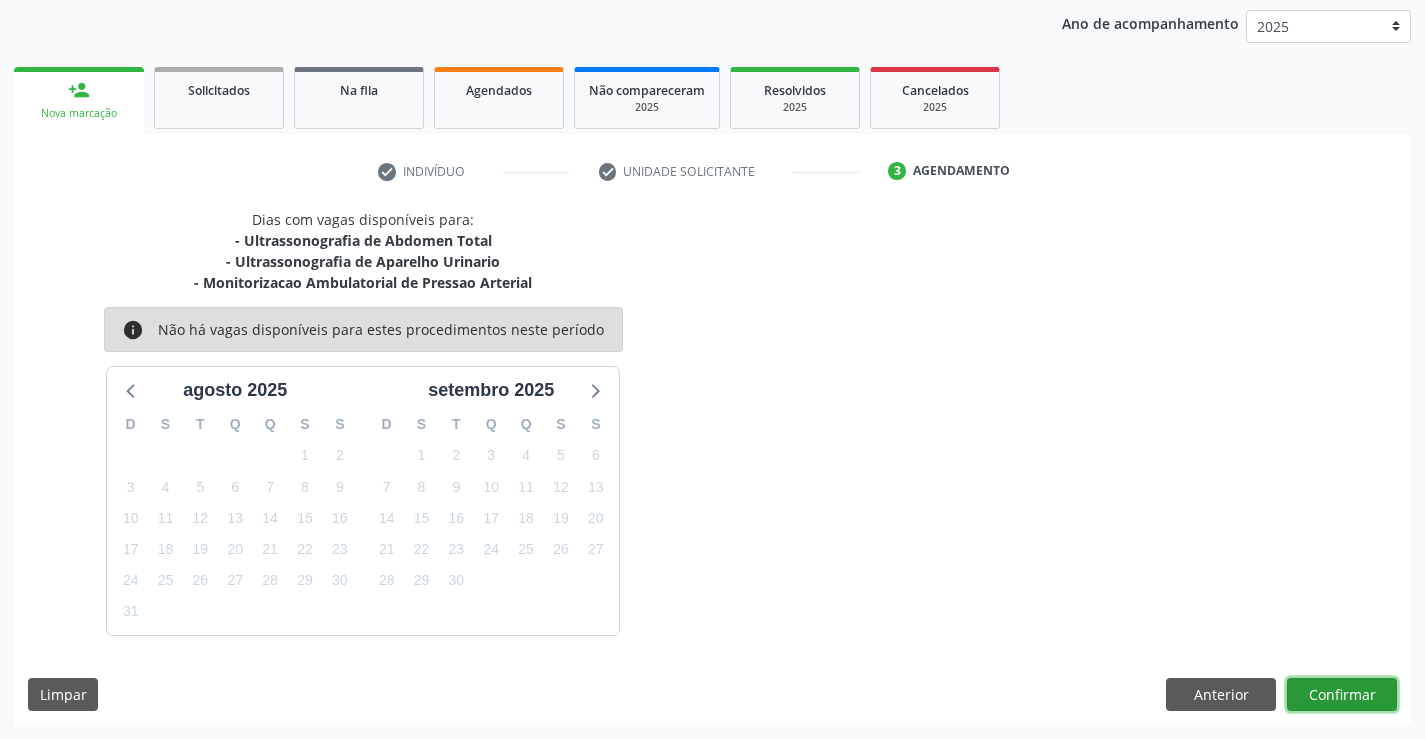 click on "Confirmar" at bounding box center [1342, 695] 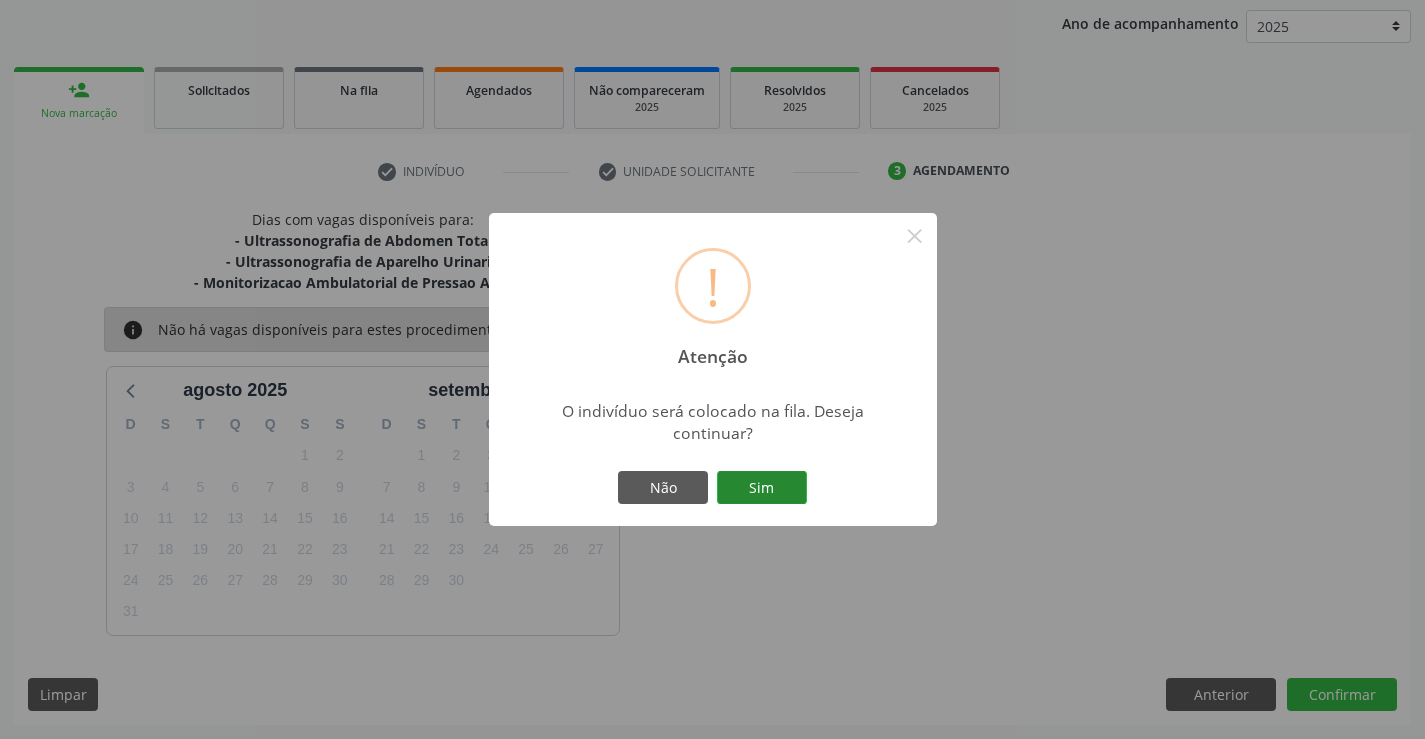 click on "Sim" at bounding box center (762, 488) 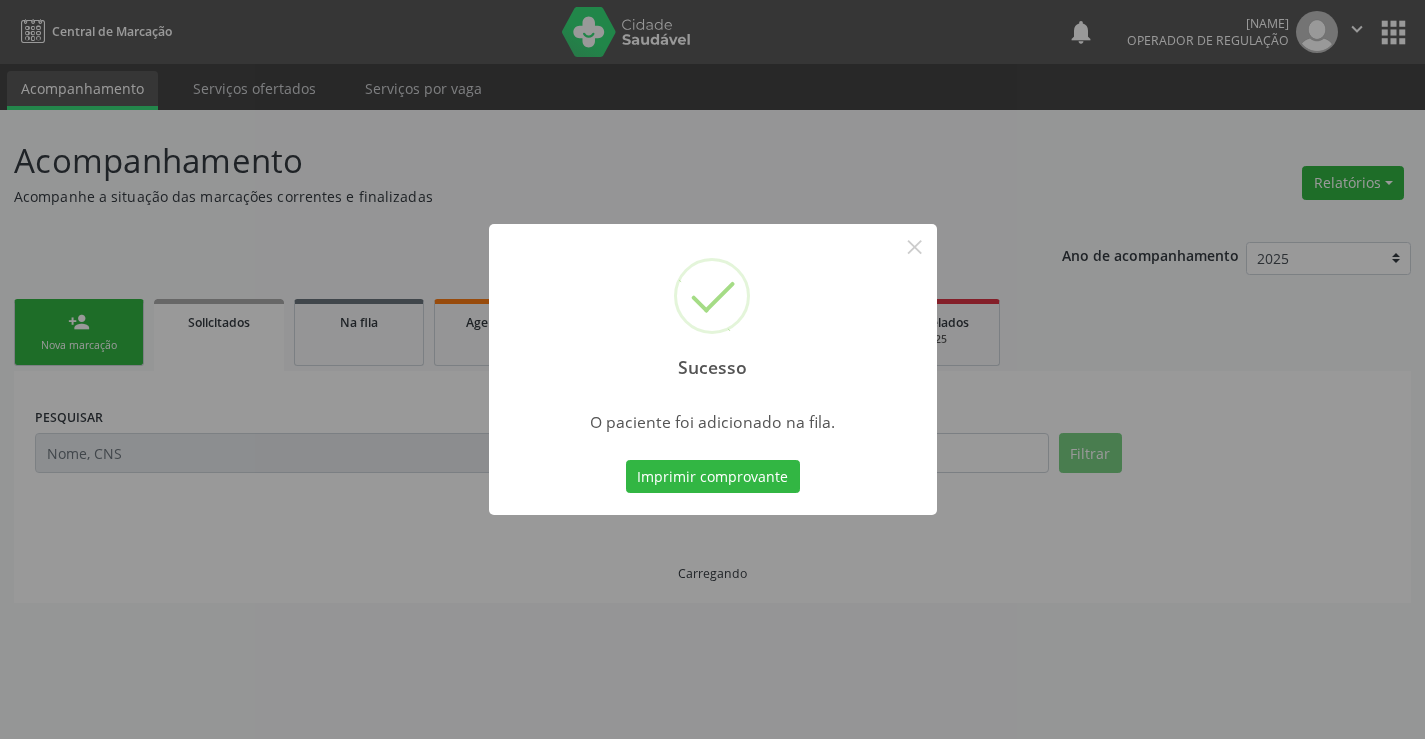 scroll, scrollTop: 0, scrollLeft: 0, axis: both 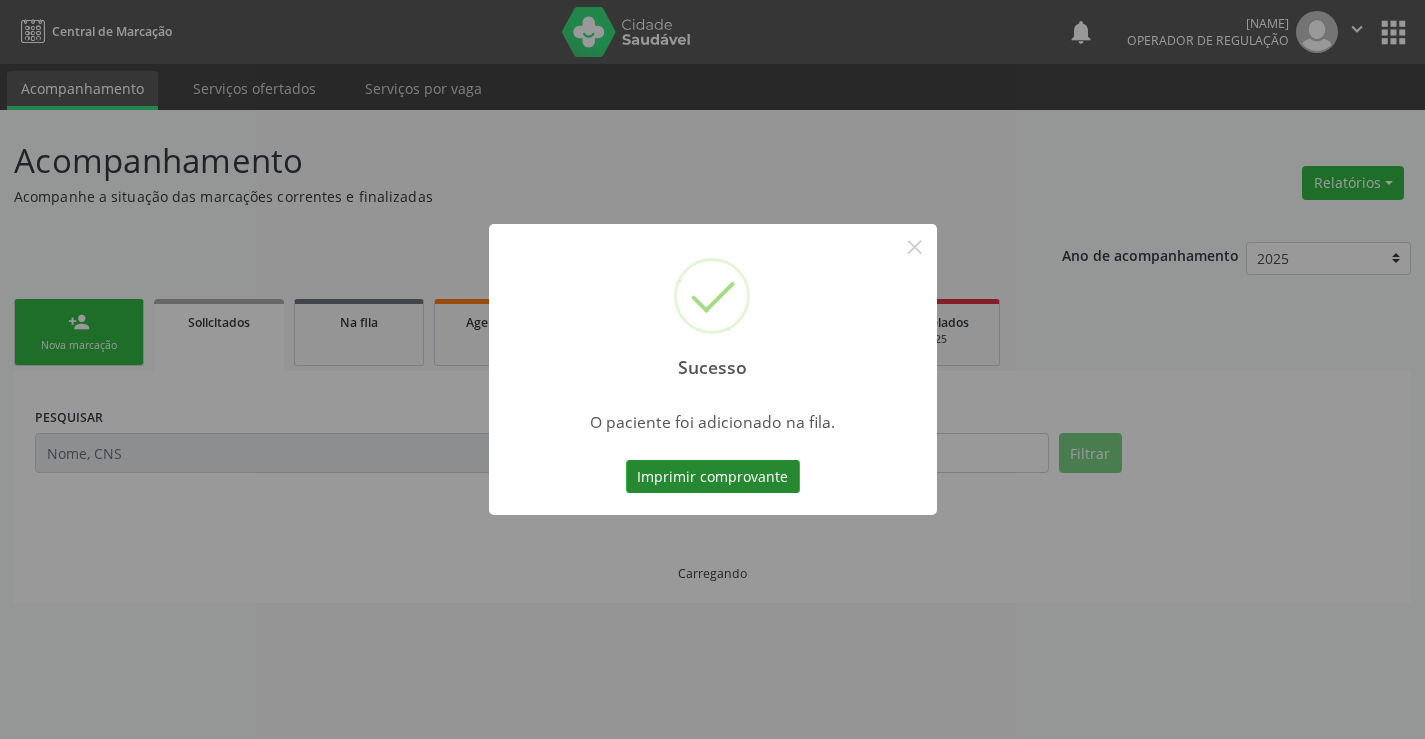 click on "Imprimir comprovante" at bounding box center [713, 477] 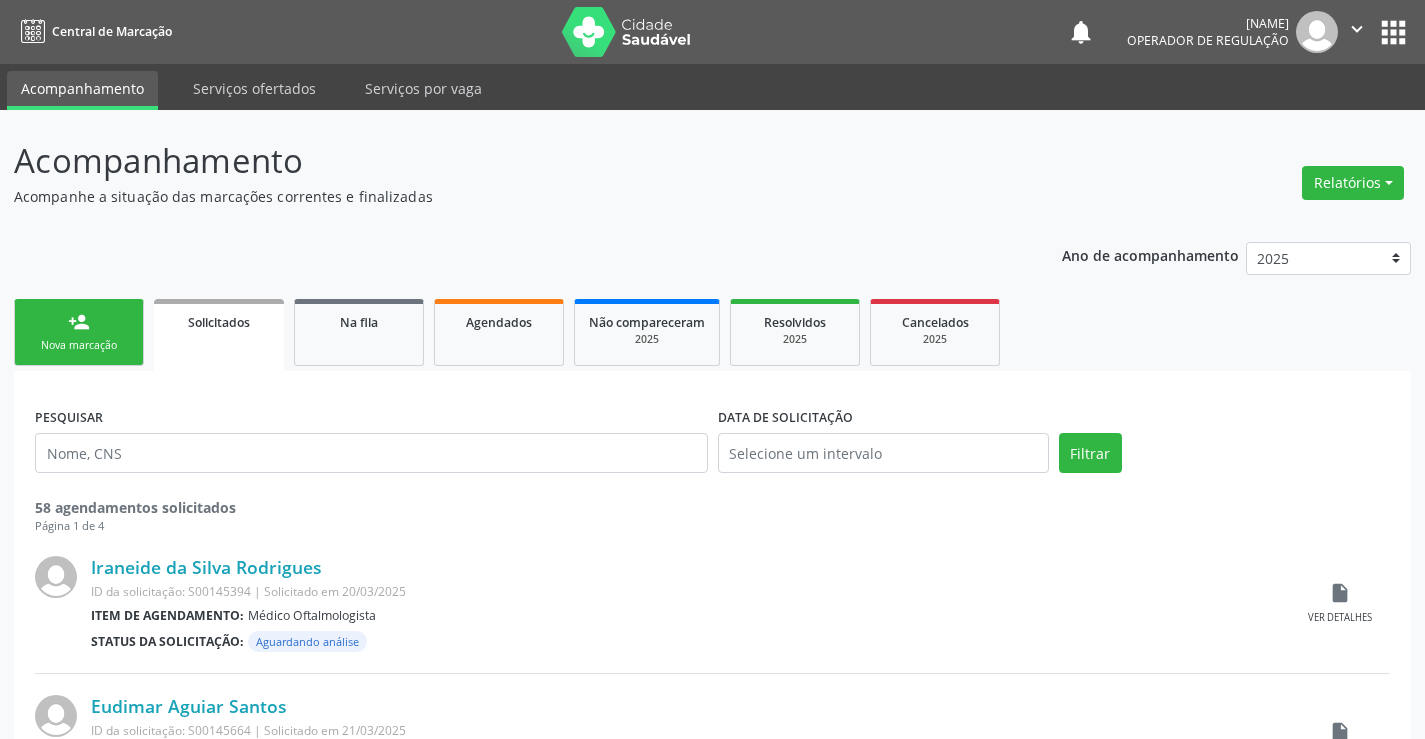 click on "person_add
Nova marcação" at bounding box center [79, 332] 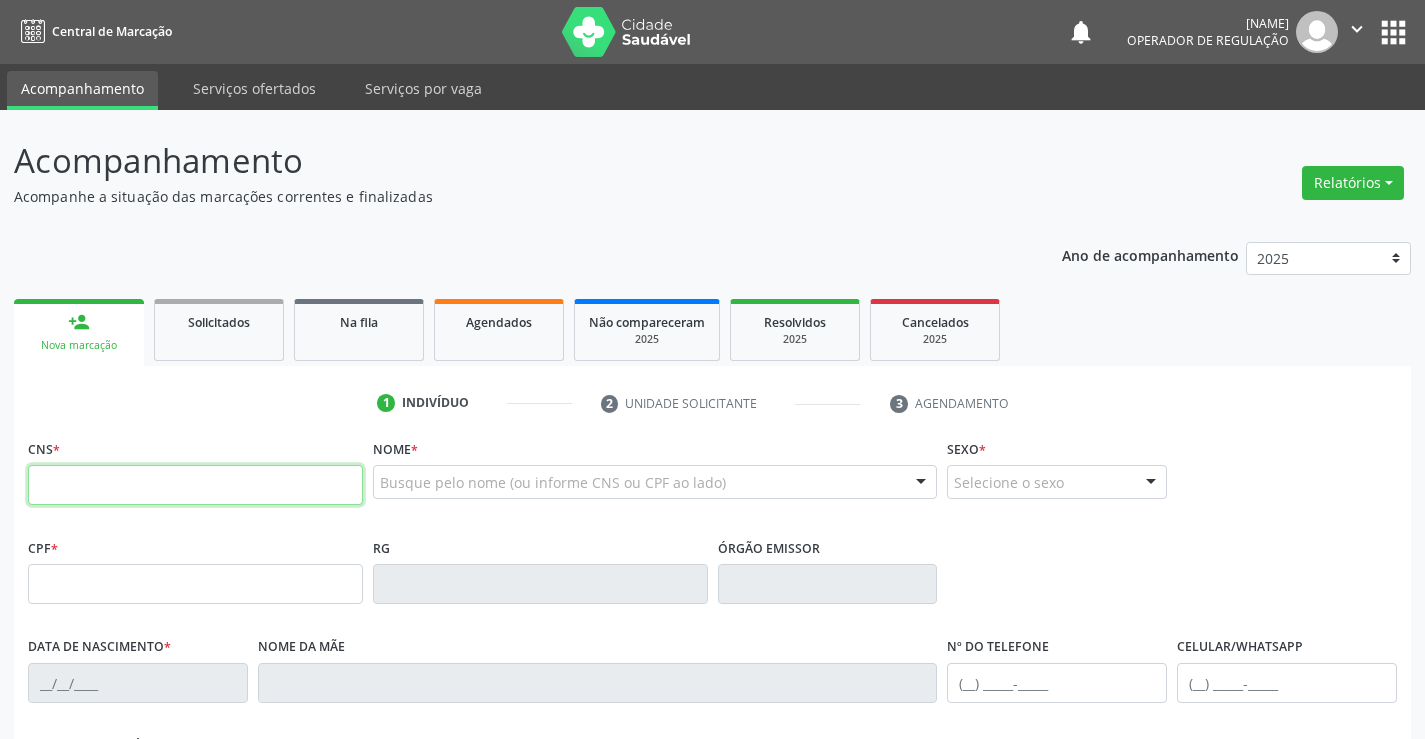 click at bounding box center [195, 485] 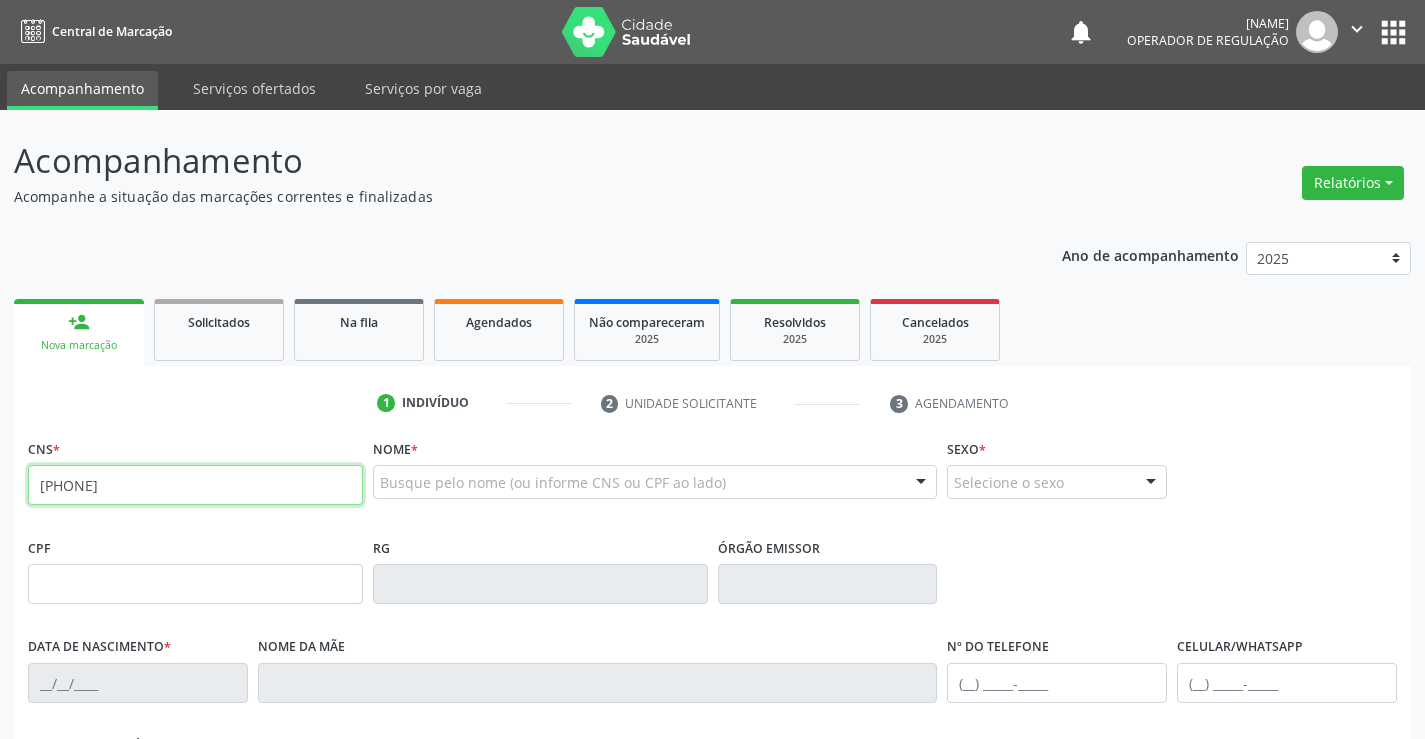 type on "704 8095 2802 9744" 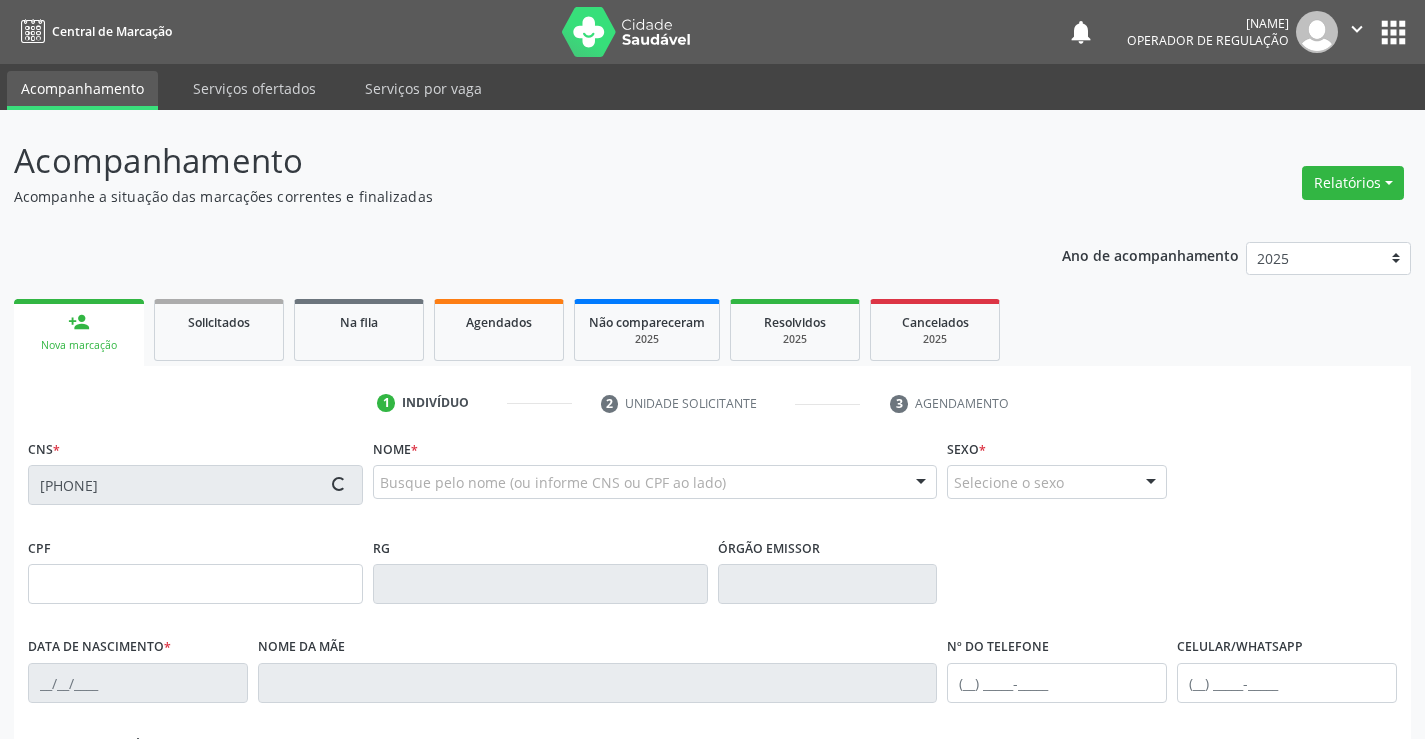 type on "1272632334" 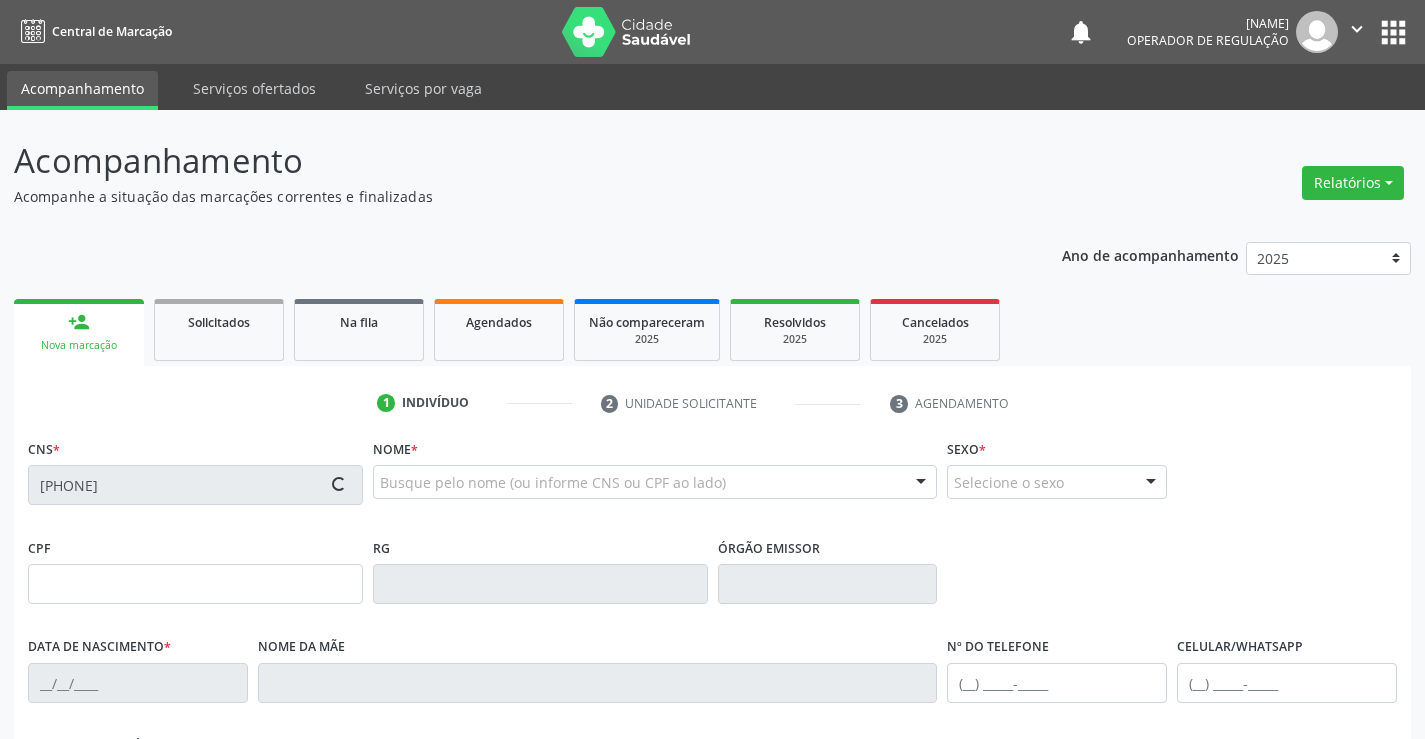 type on "10/04/1981" 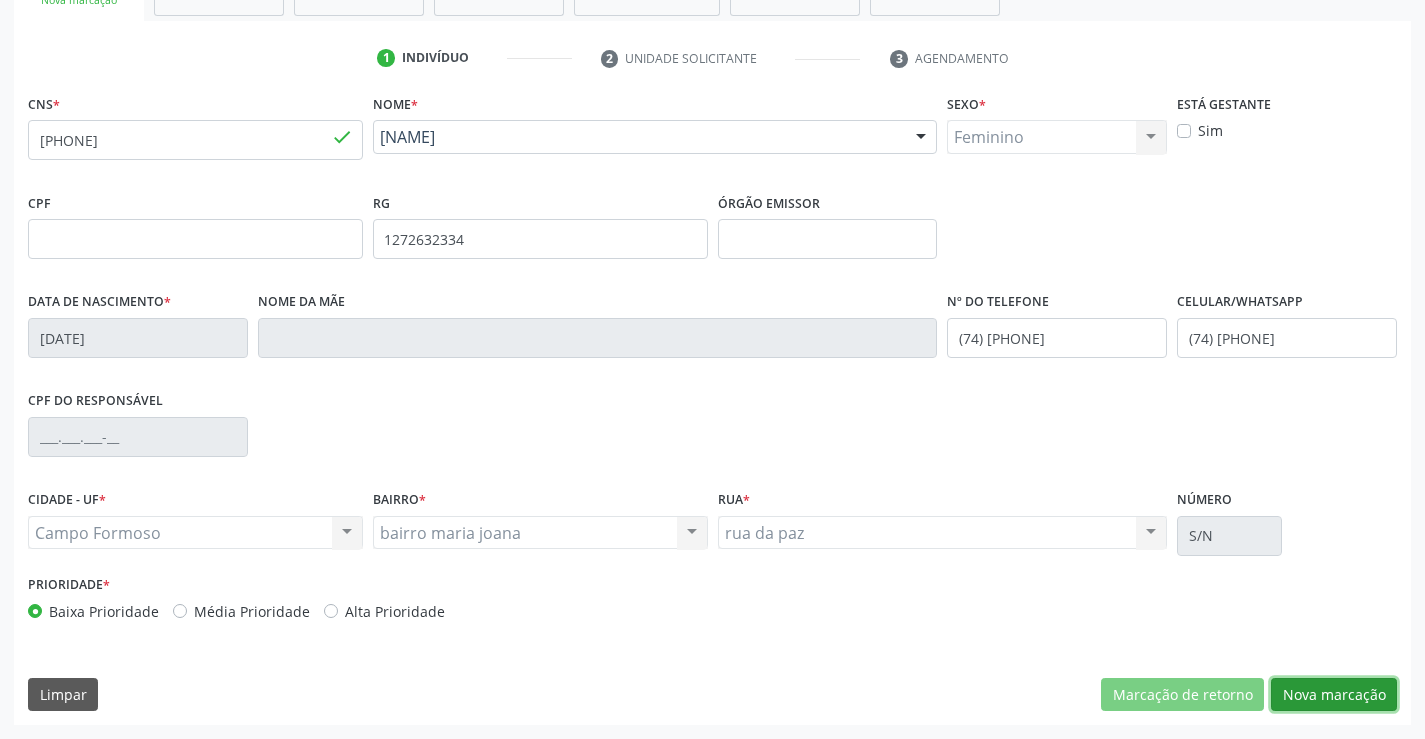 click on "Nova marcação" at bounding box center (1334, 695) 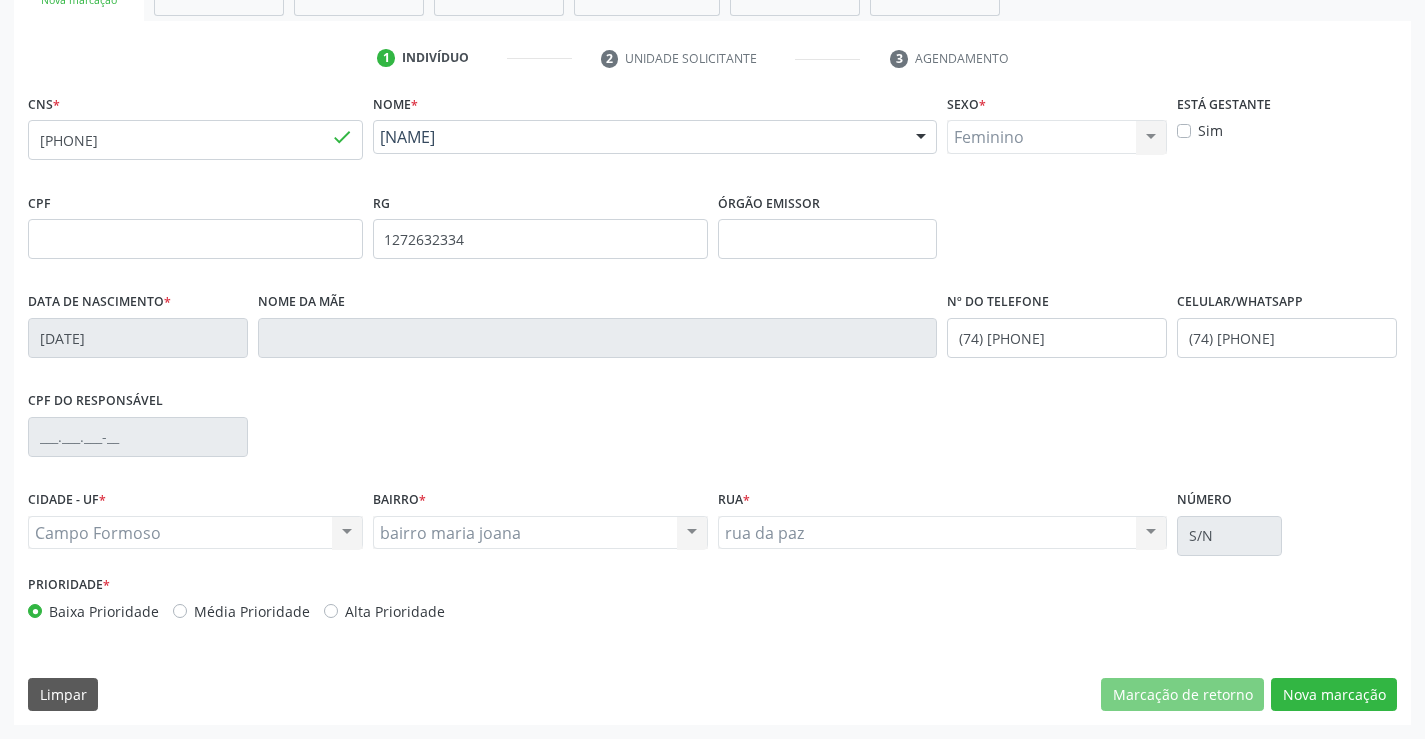 scroll, scrollTop: 167, scrollLeft: 0, axis: vertical 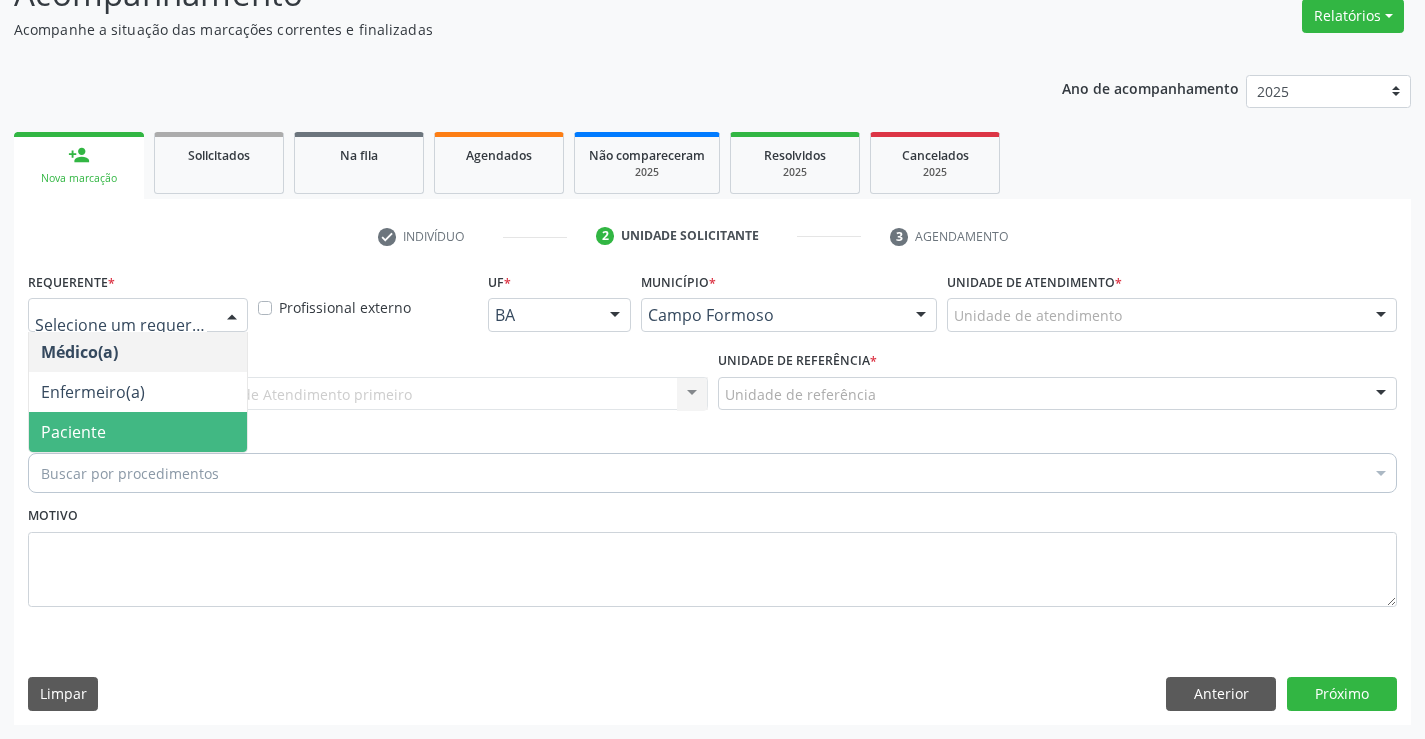 click on "Paciente" at bounding box center (138, 432) 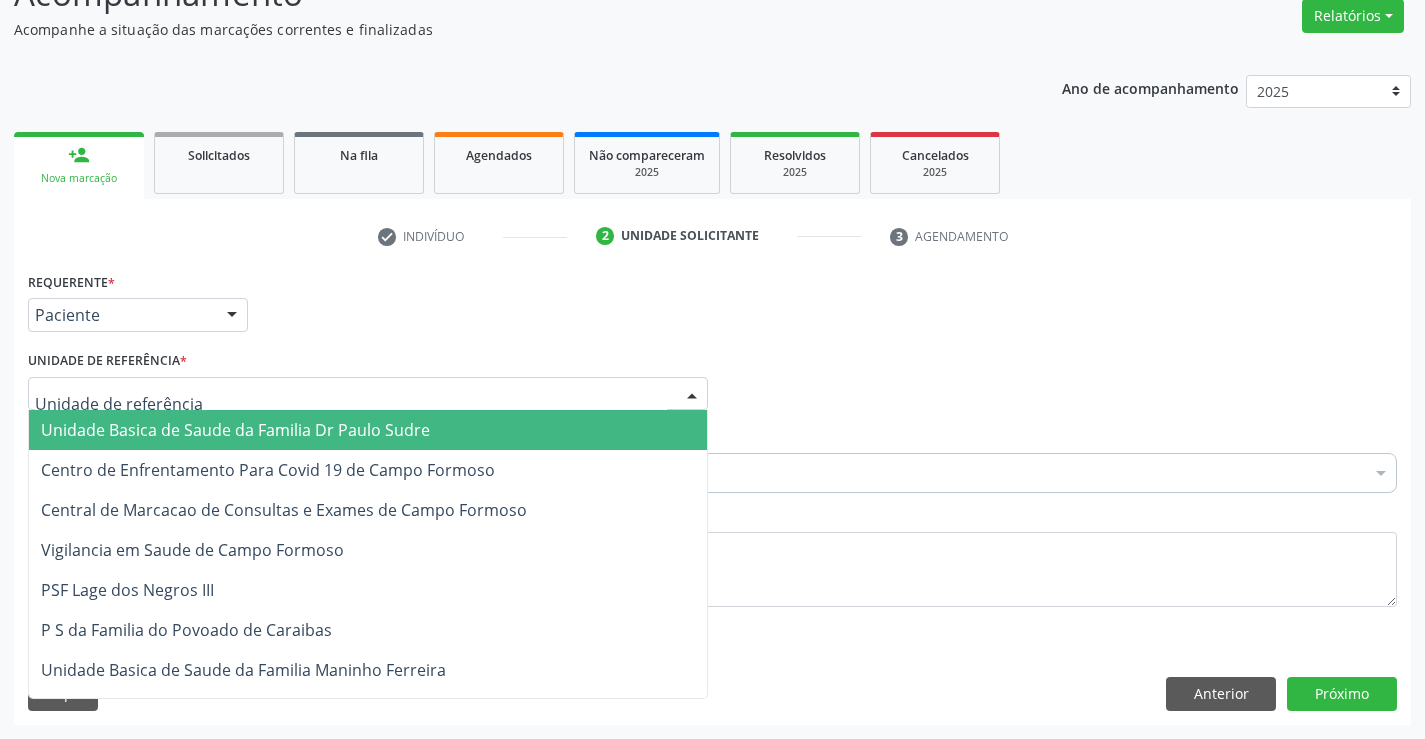 click on "Unidade Basica de Saude da Familia Dr Paulo Sudre" at bounding box center (235, 430) 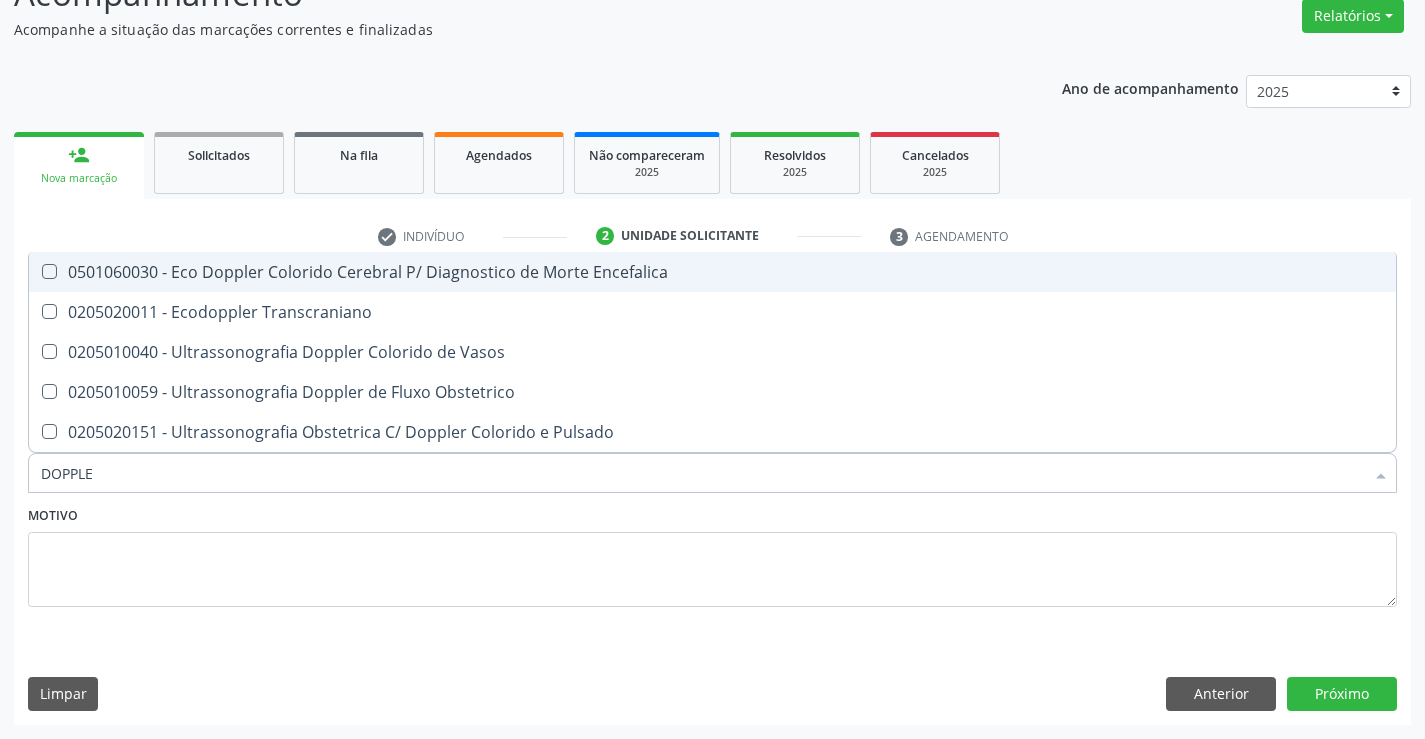 type on "DOPPLER" 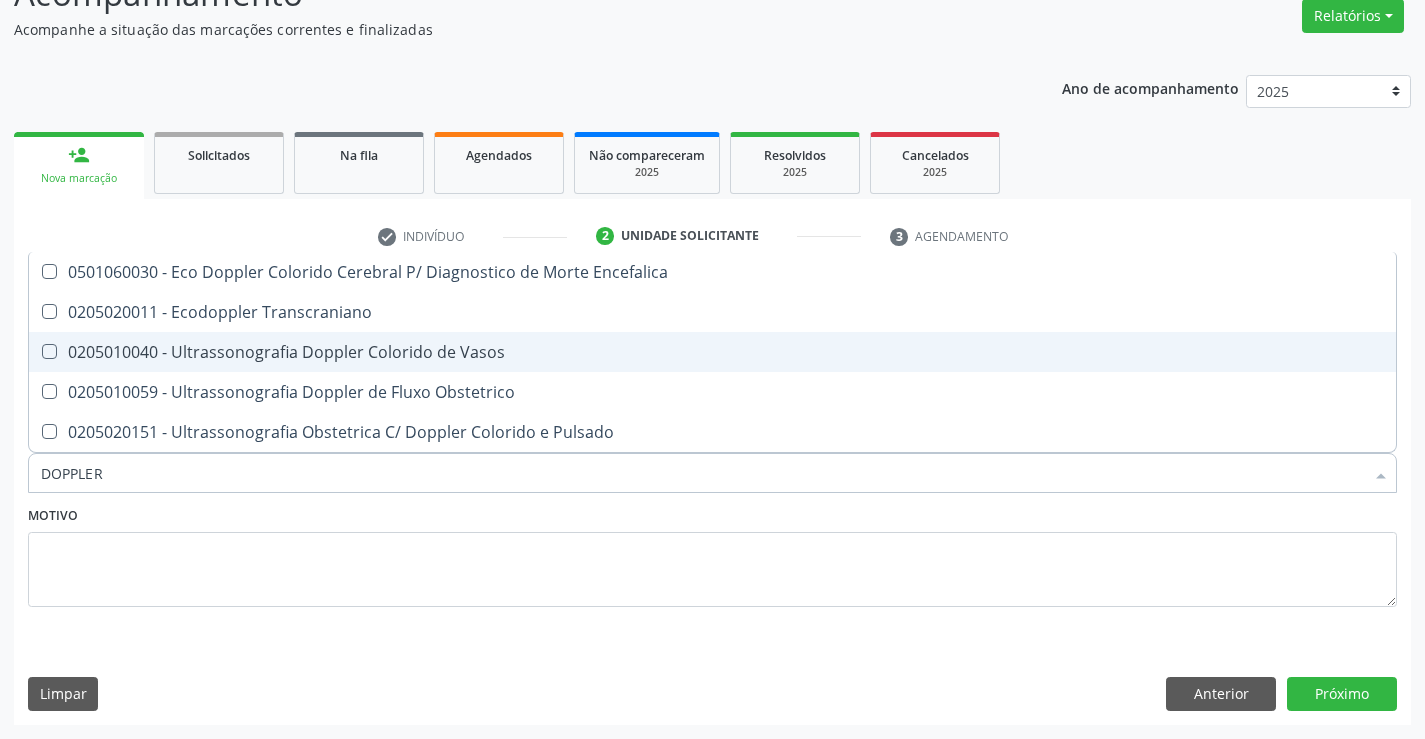 click on "0205010040 - Ultrassonografia Doppler Colorido de Vasos" at bounding box center [712, 352] 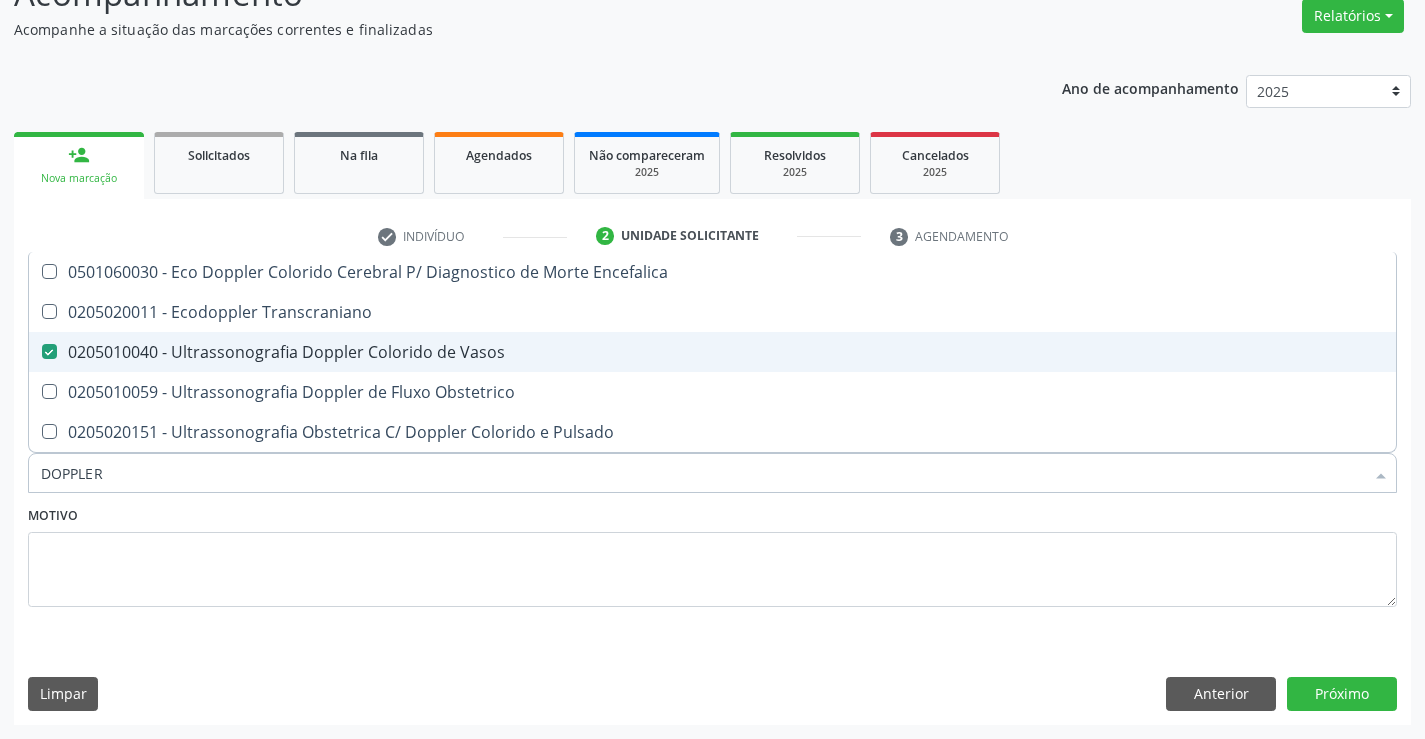 checkbox on "true" 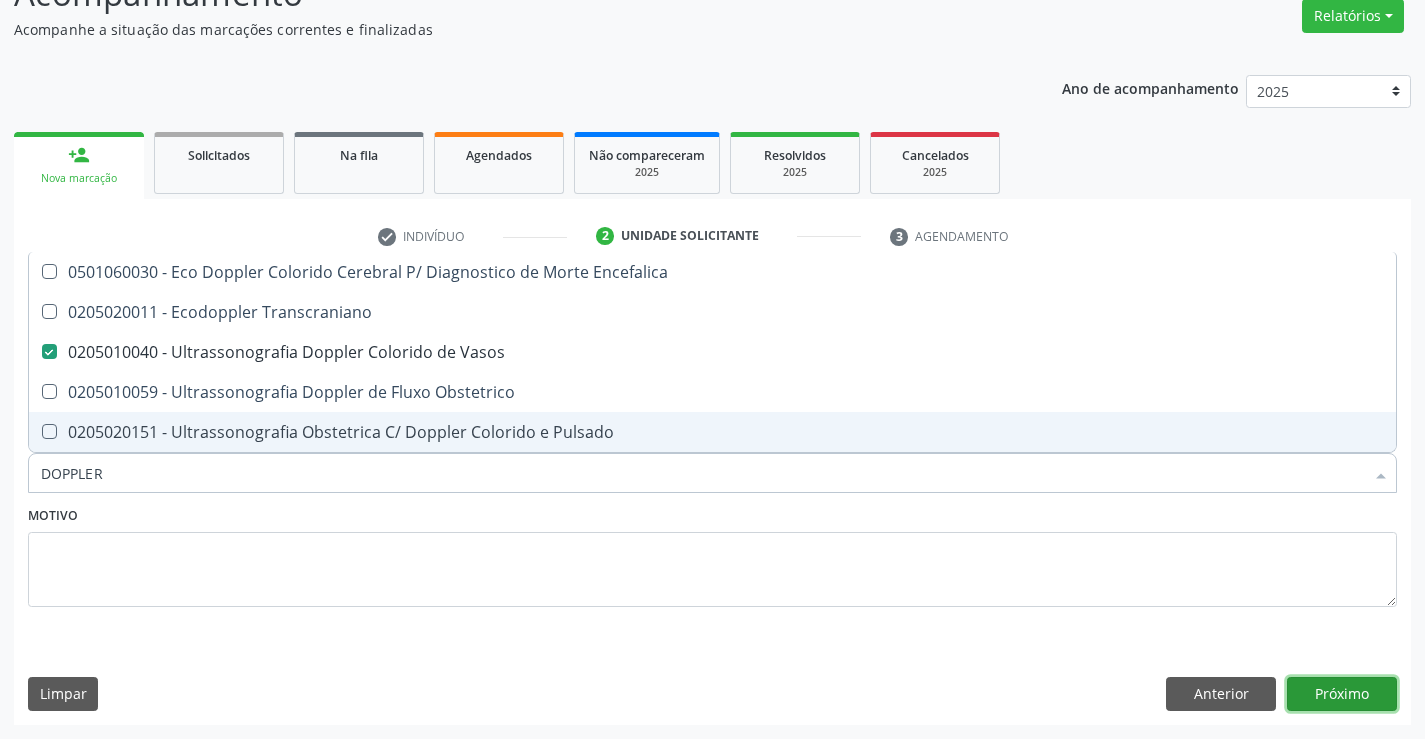 click on "Próximo" at bounding box center (1342, 694) 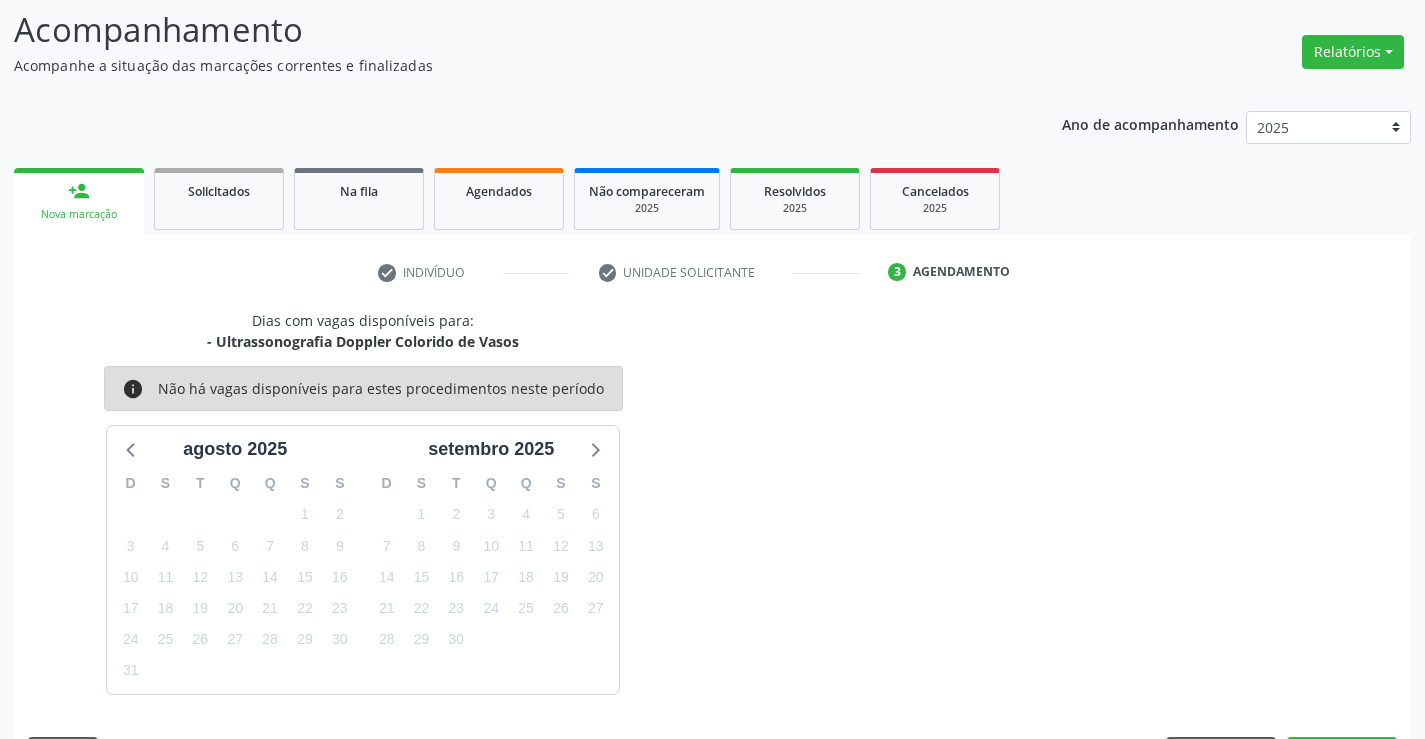 scroll, scrollTop: 167, scrollLeft: 0, axis: vertical 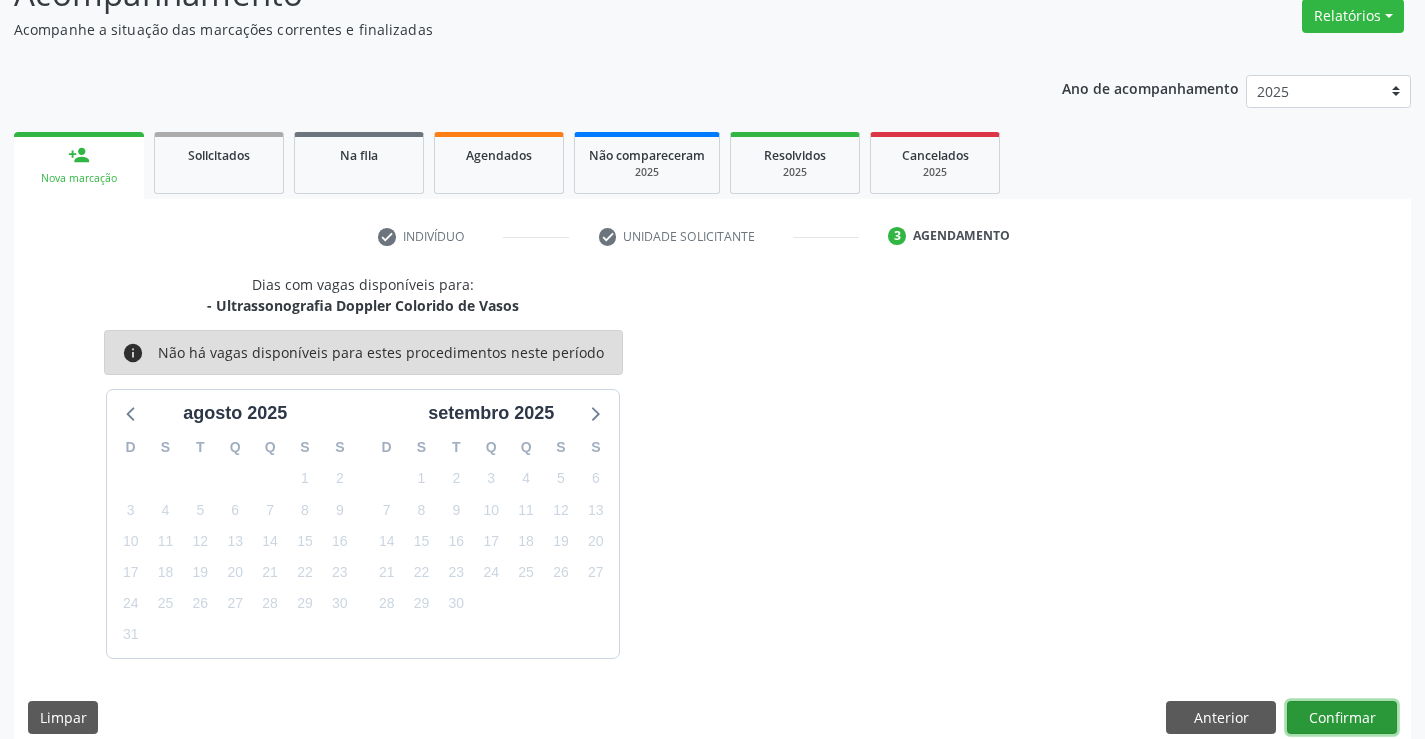 click on "Confirmar" at bounding box center [1342, 718] 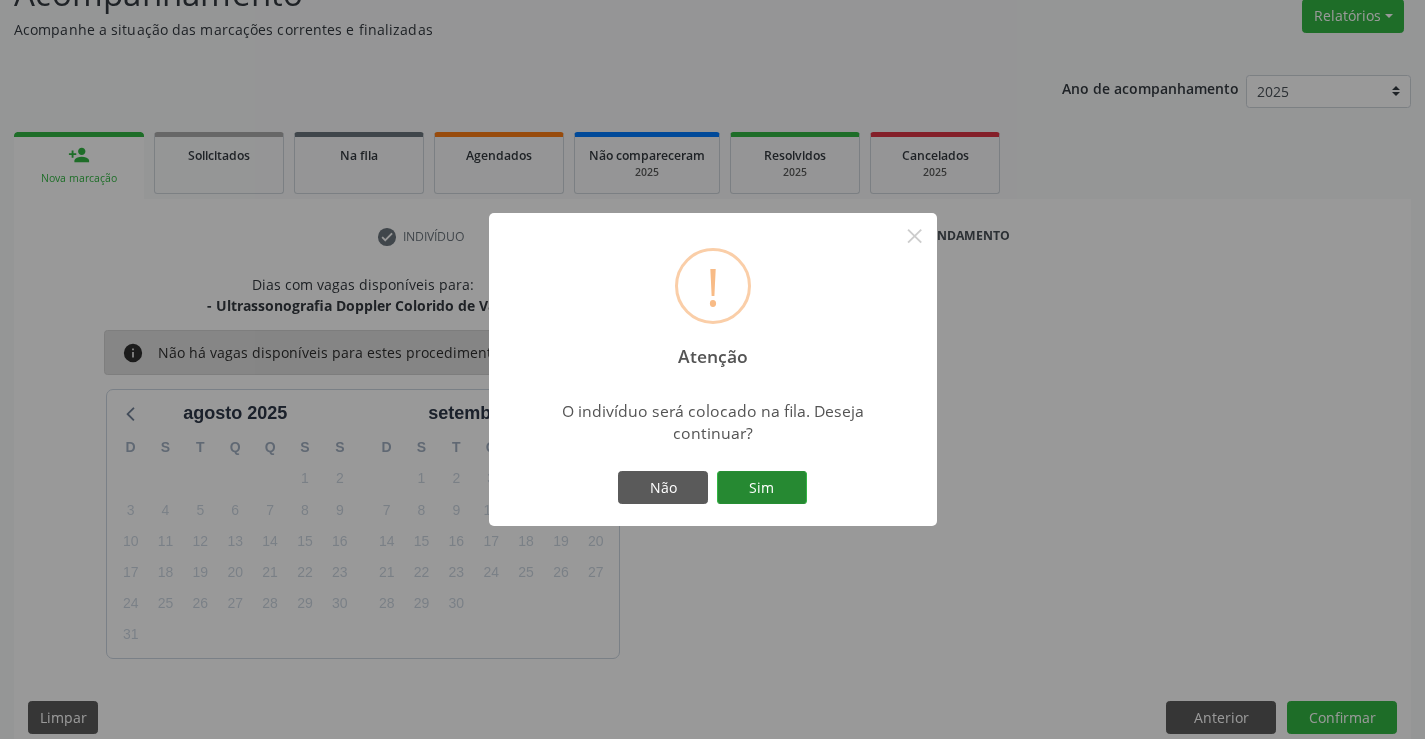 click on "Sim" at bounding box center [762, 488] 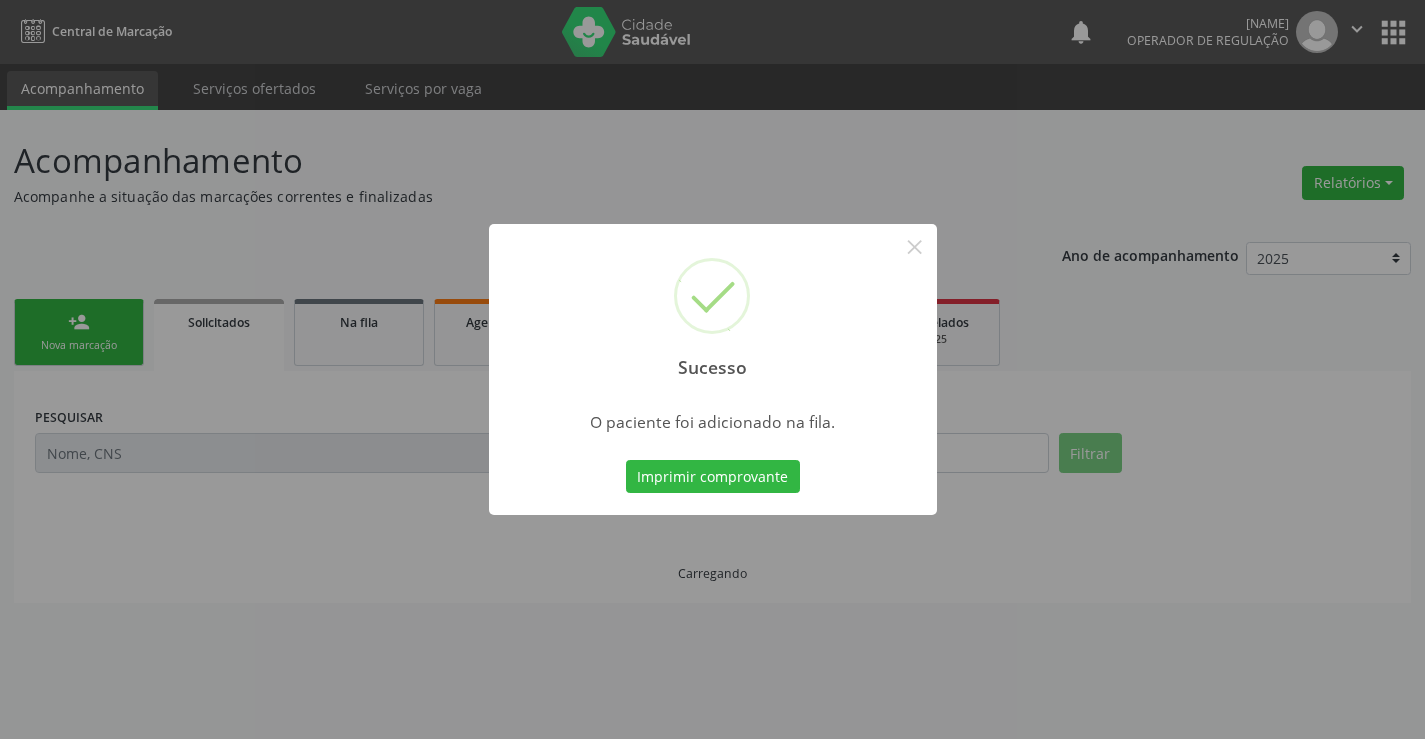 scroll, scrollTop: 0, scrollLeft: 0, axis: both 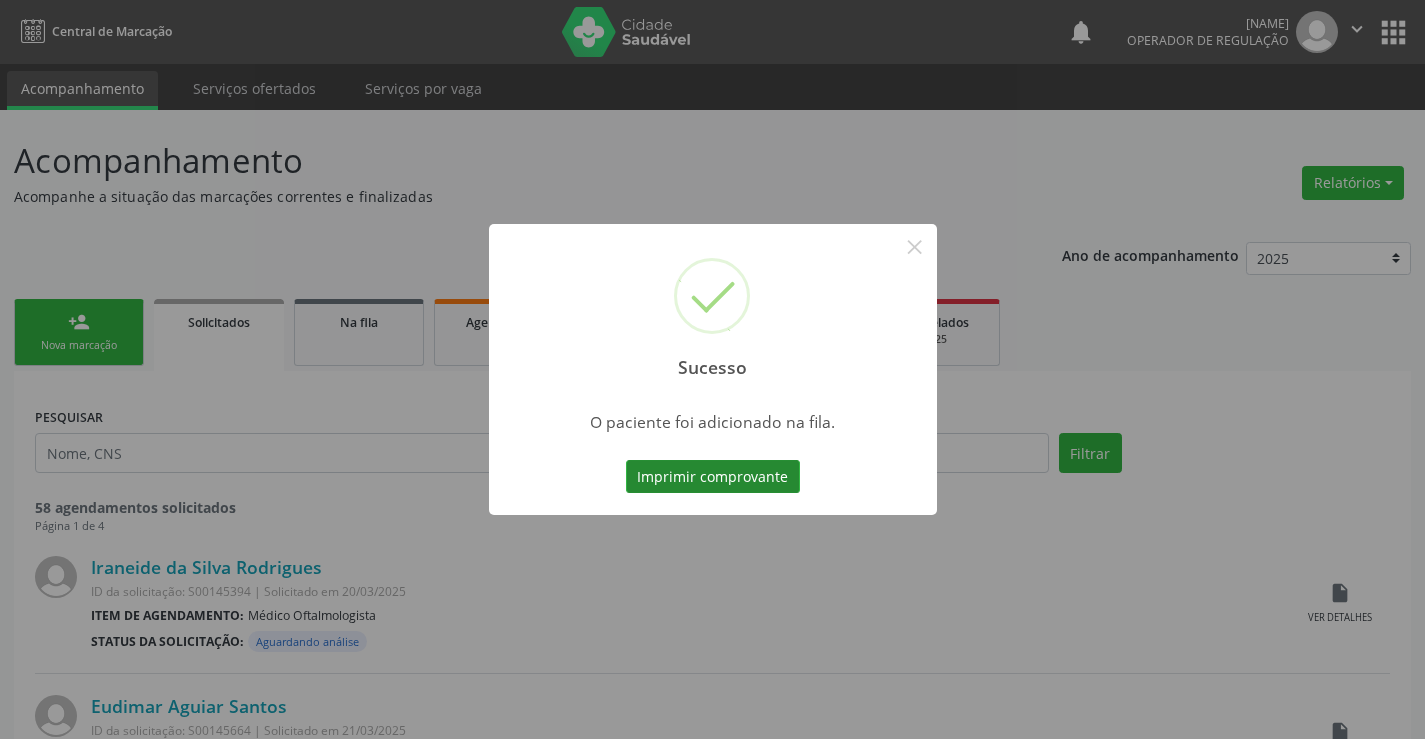 click on "Imprimir comprovante" at bounding box center [713, 477] 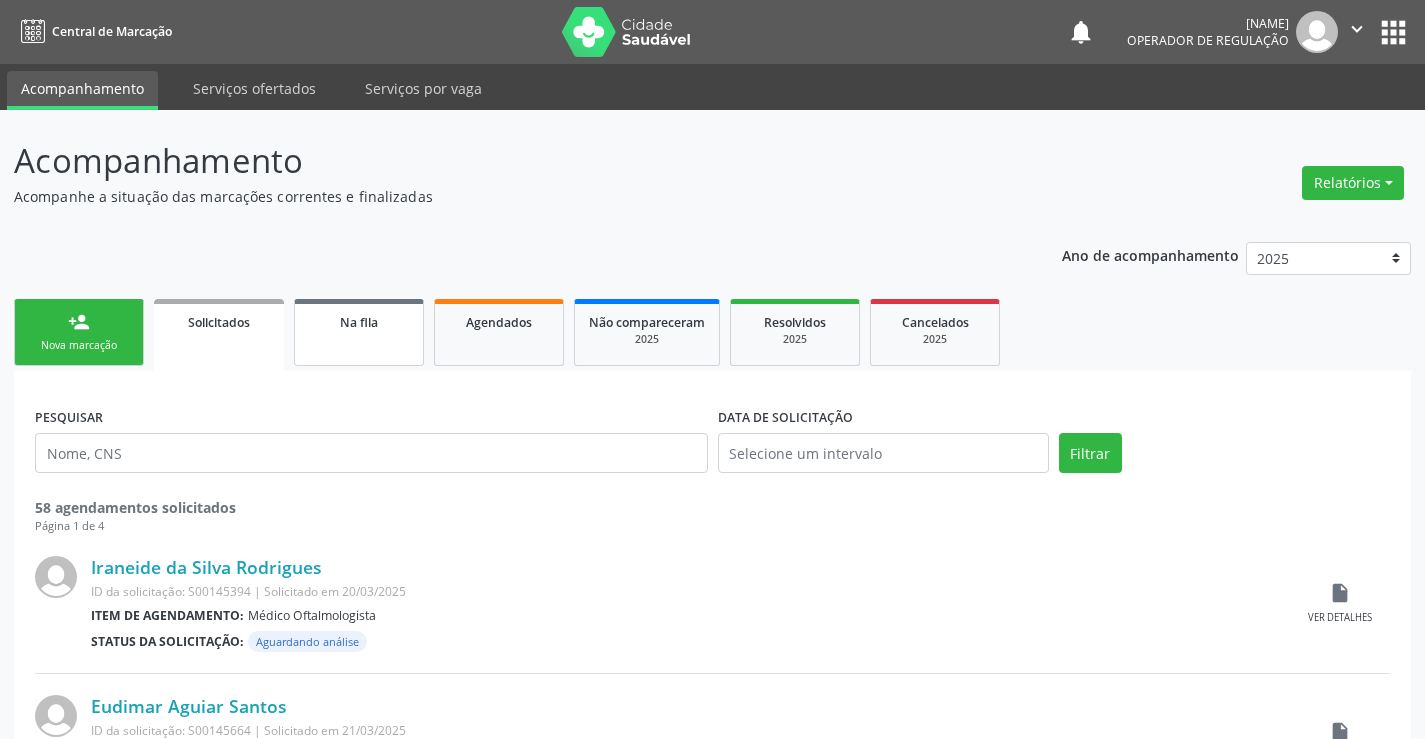 click on "Na fila" at bounding box center [359, 321] 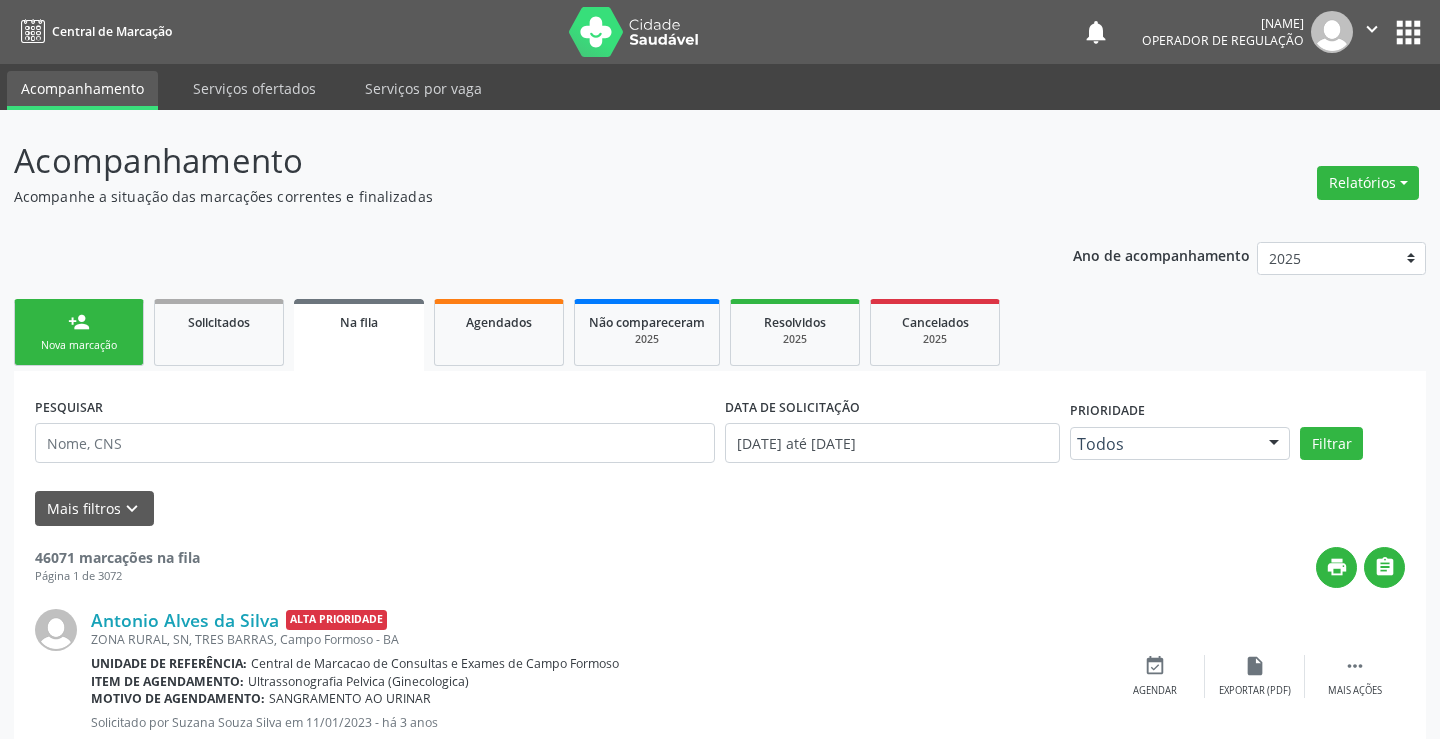 click at bounding box center [375, 443] 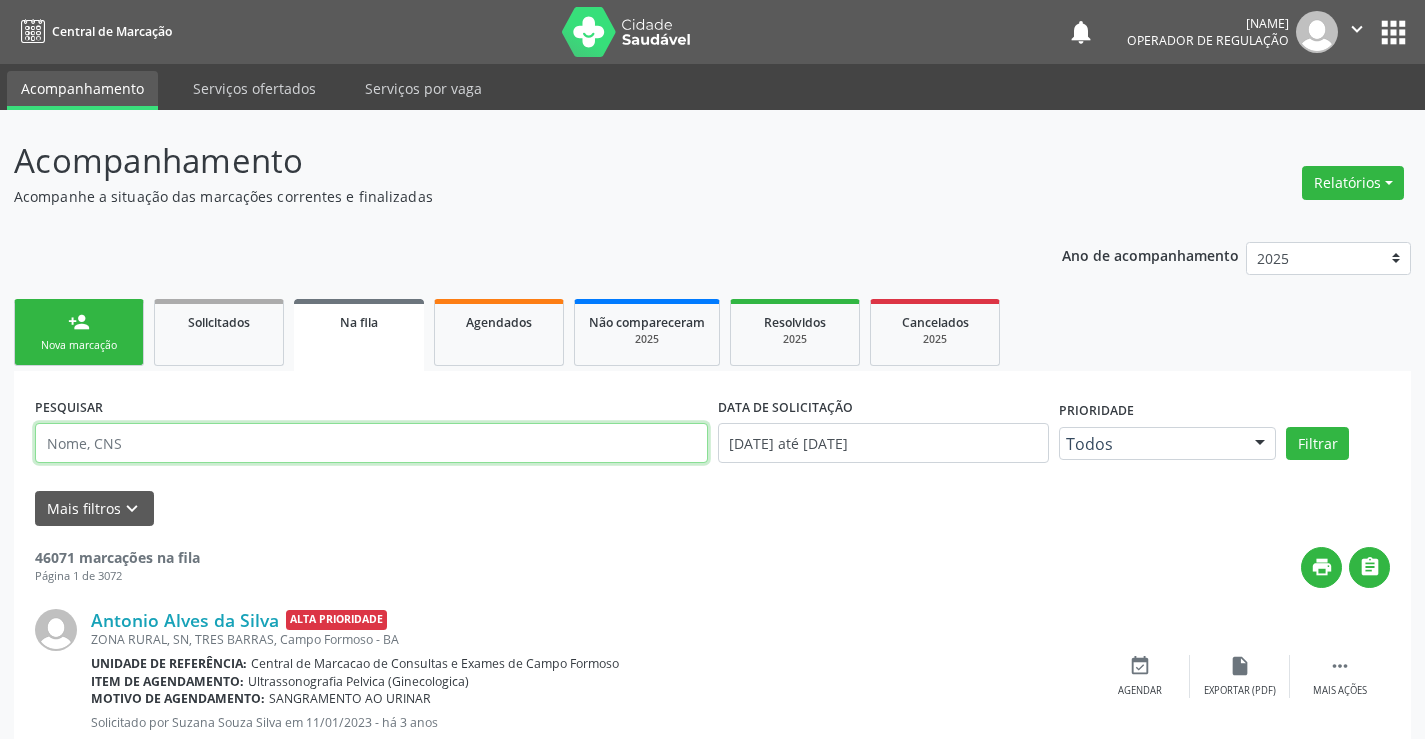 click at bounding box center (371, 443) 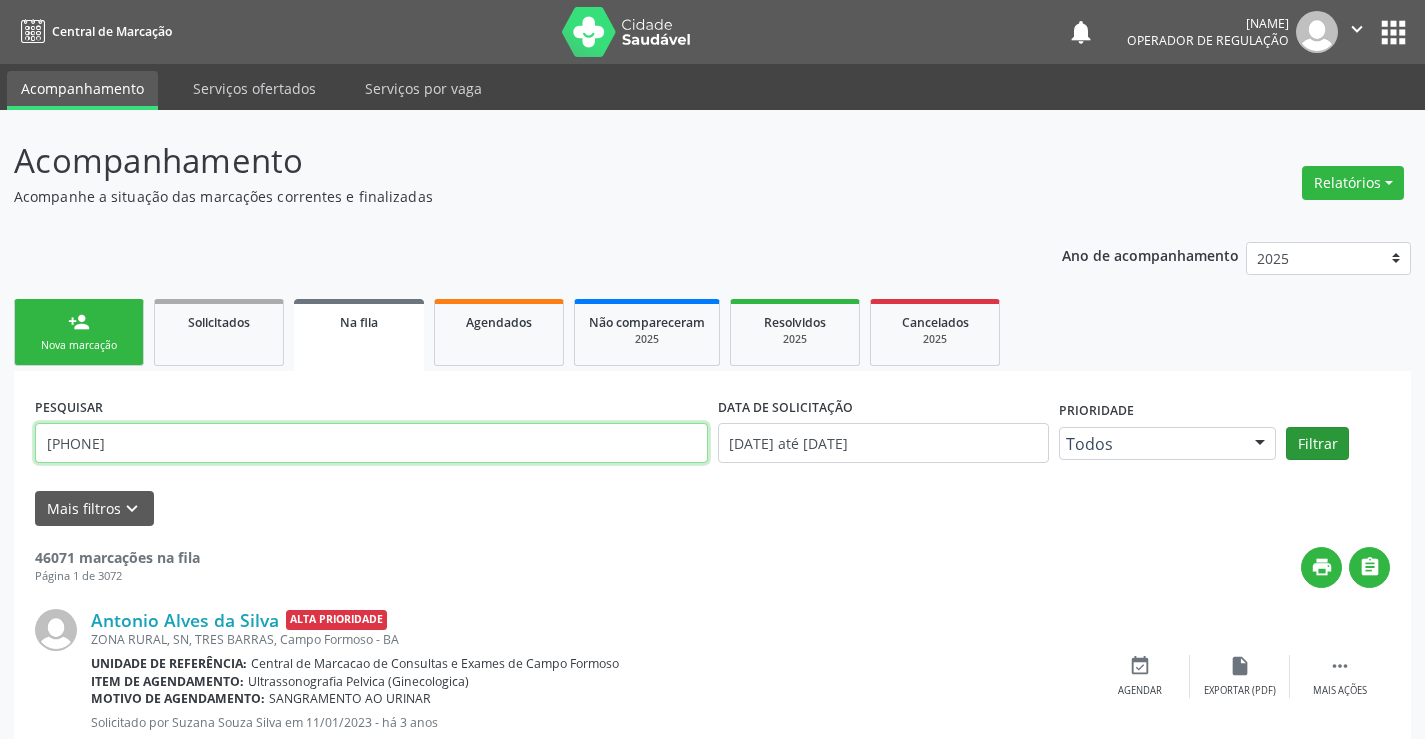 type on "706408198609784" 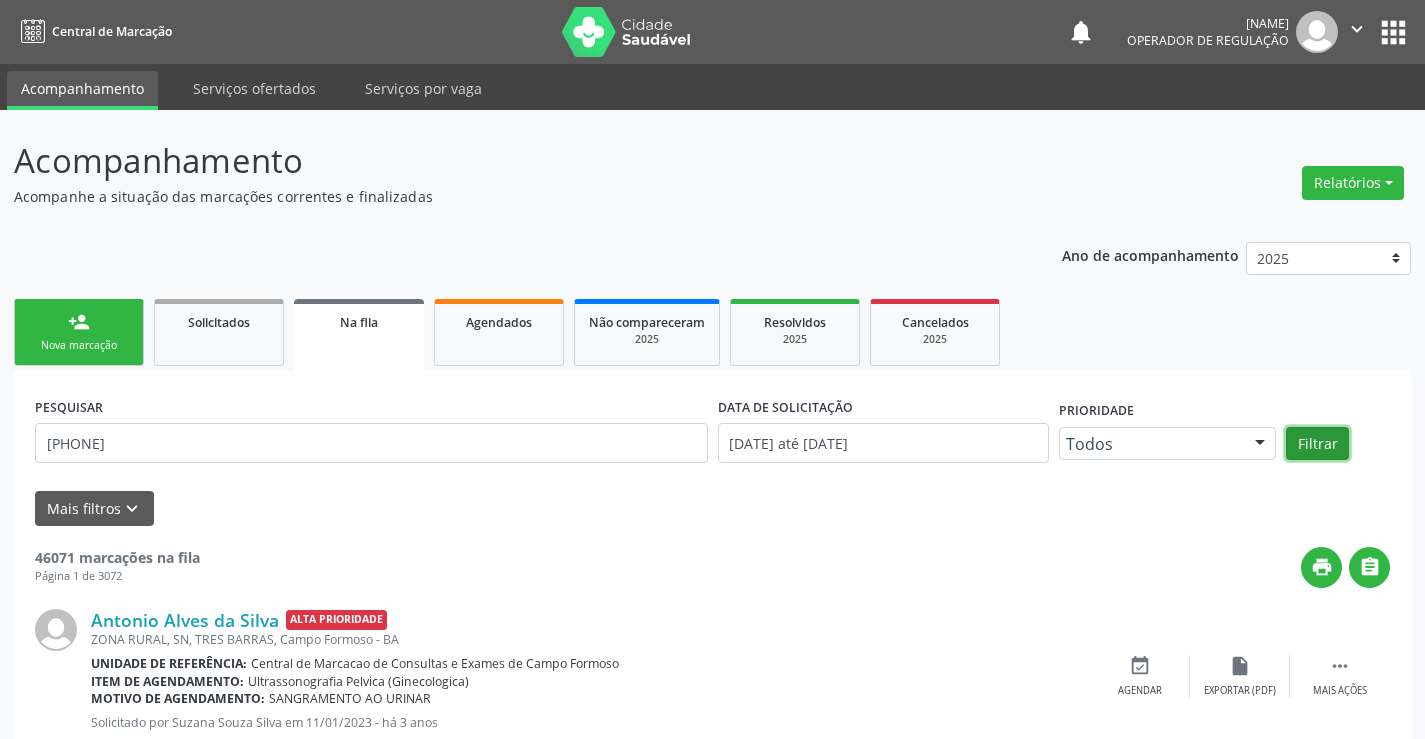 click on "Filtrar" at bounding box center [1317, 444] 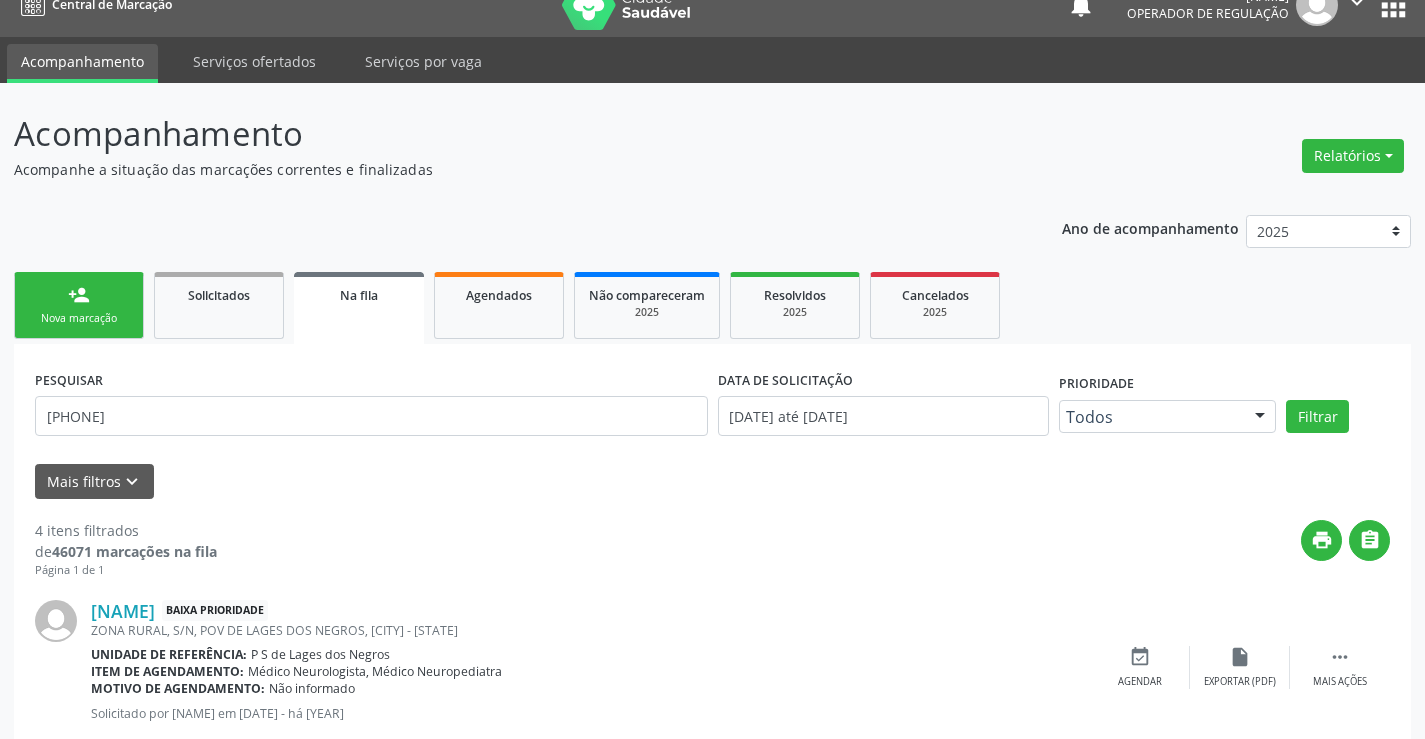 scroll, scrollTop: 17, scrollLeft: 0, axis: vertical 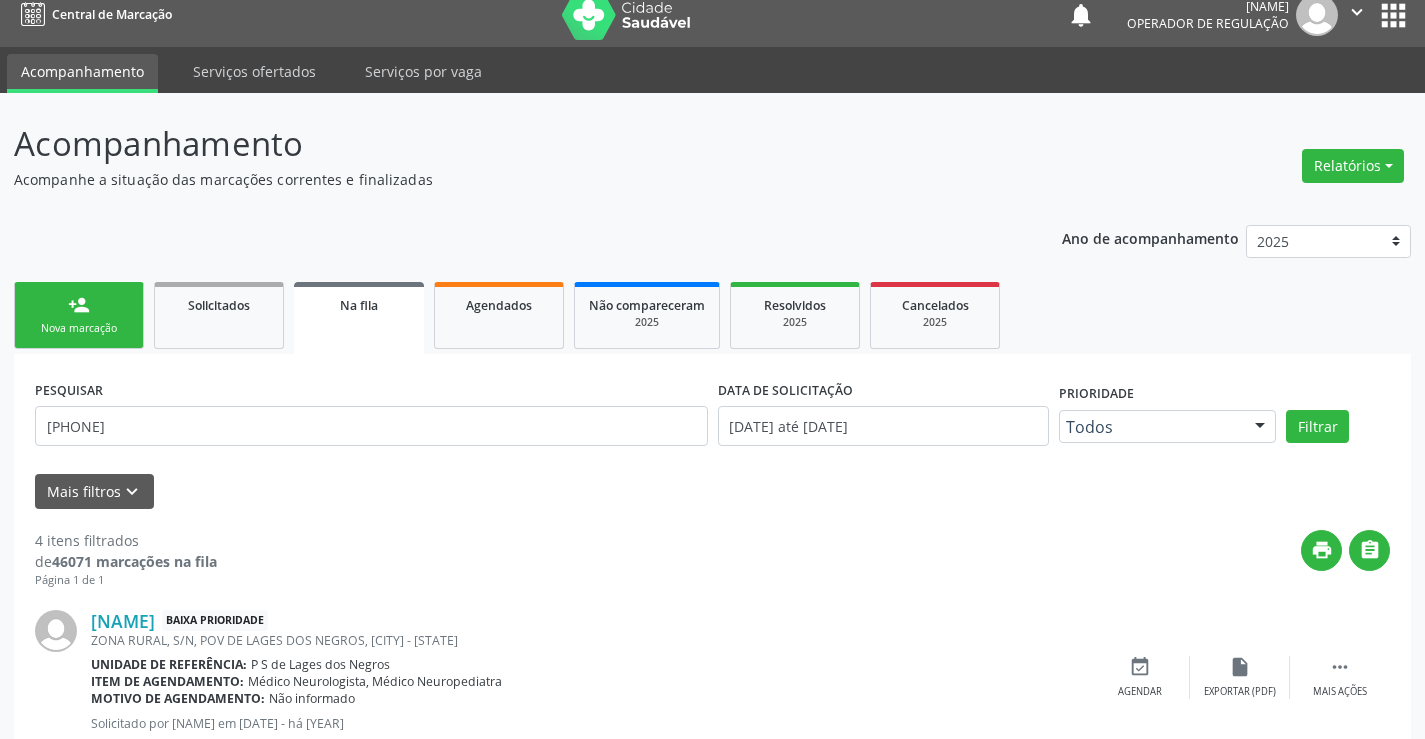 click on "person_add
Nova marcação" at bounding box center (79, 315) 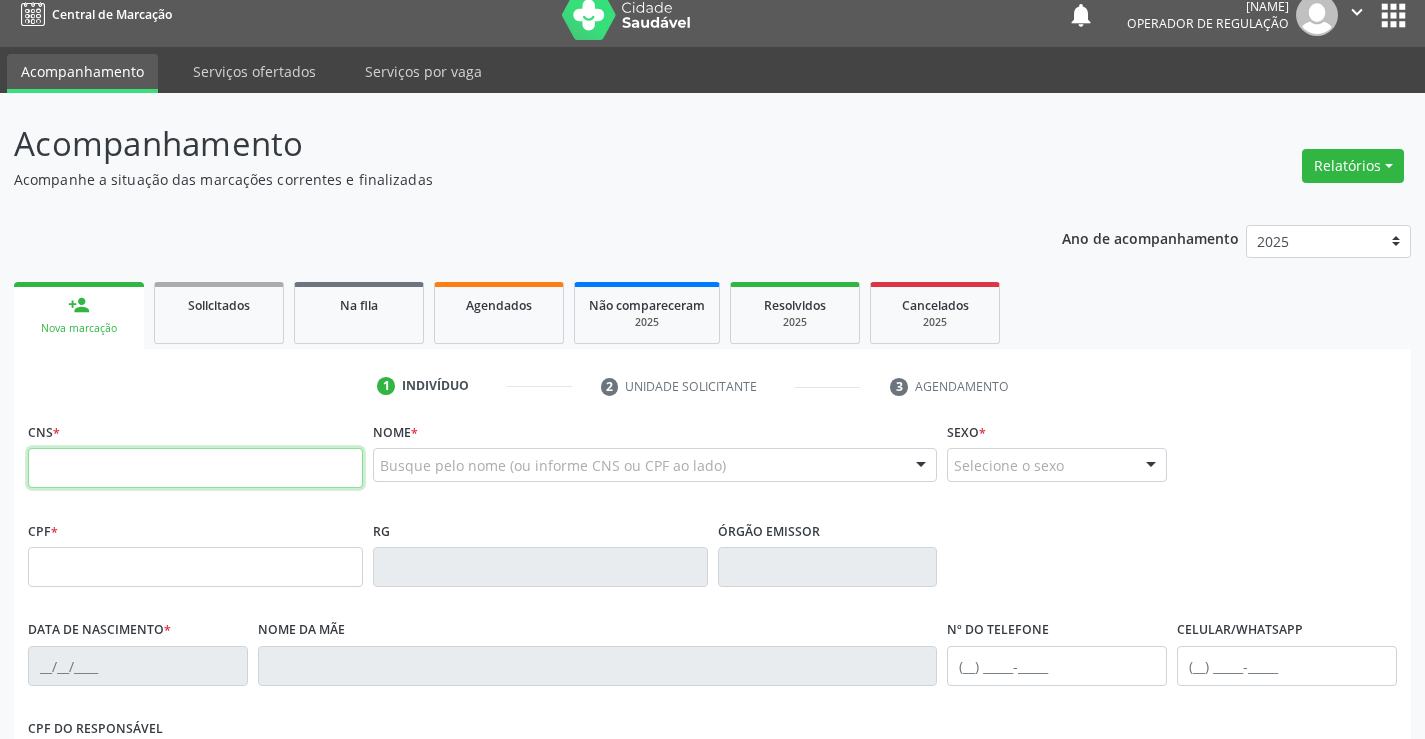 click at bounding box center (195, 468) 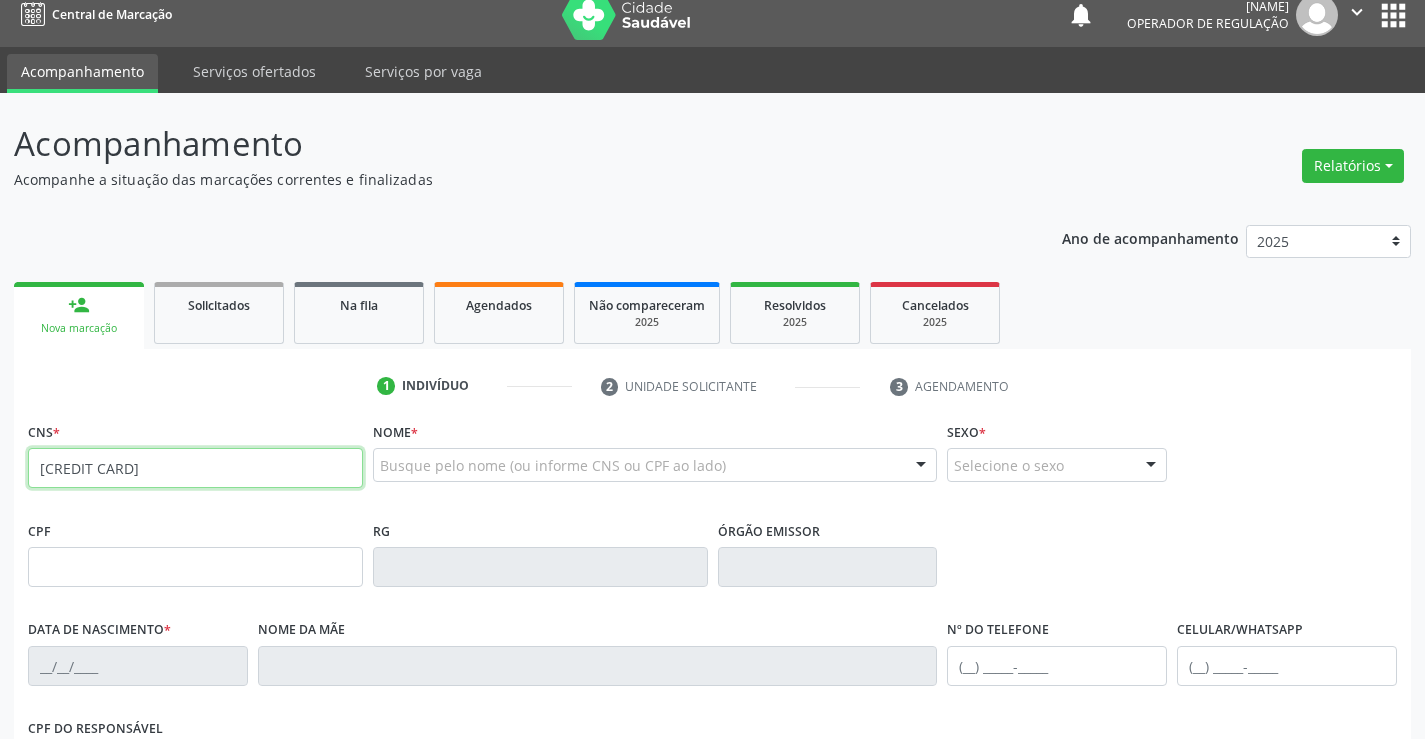 type on "700 6084 2137 0366" 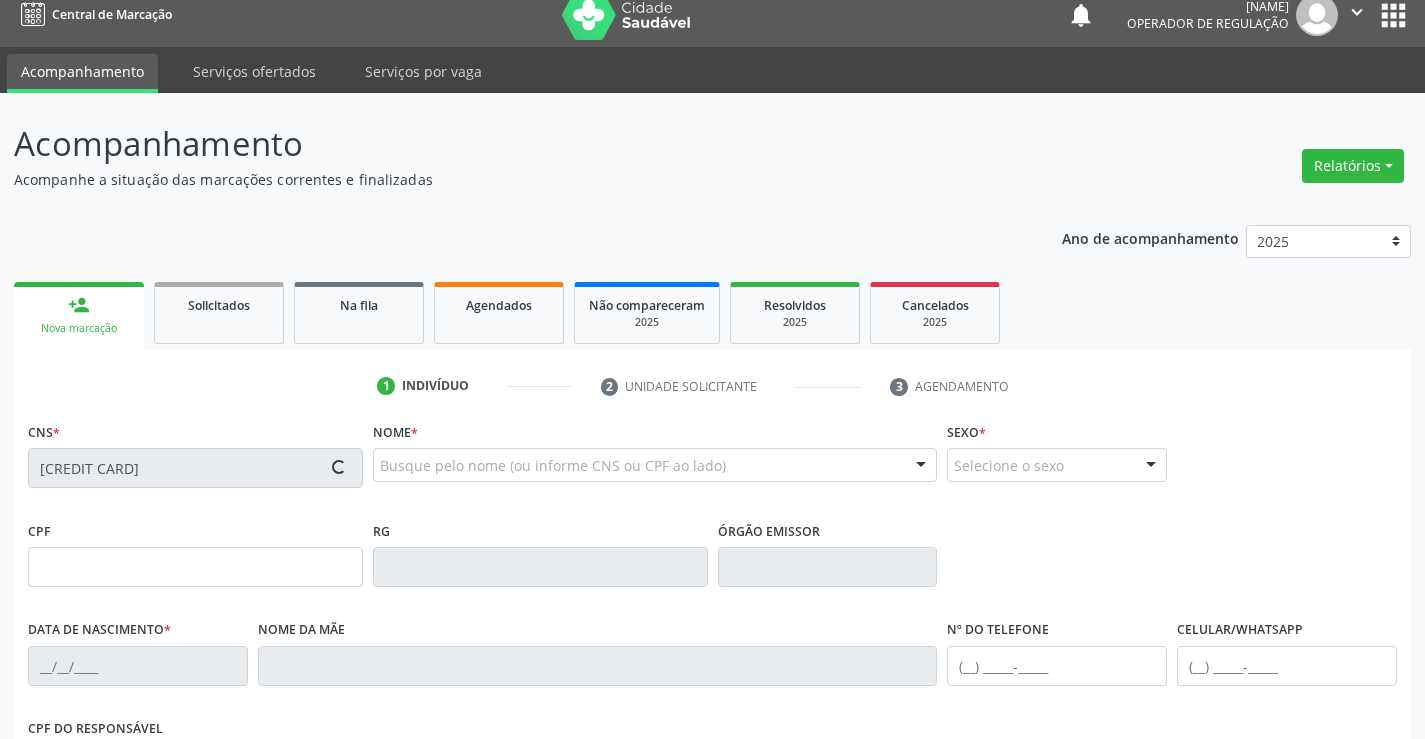 type on "2303028663" 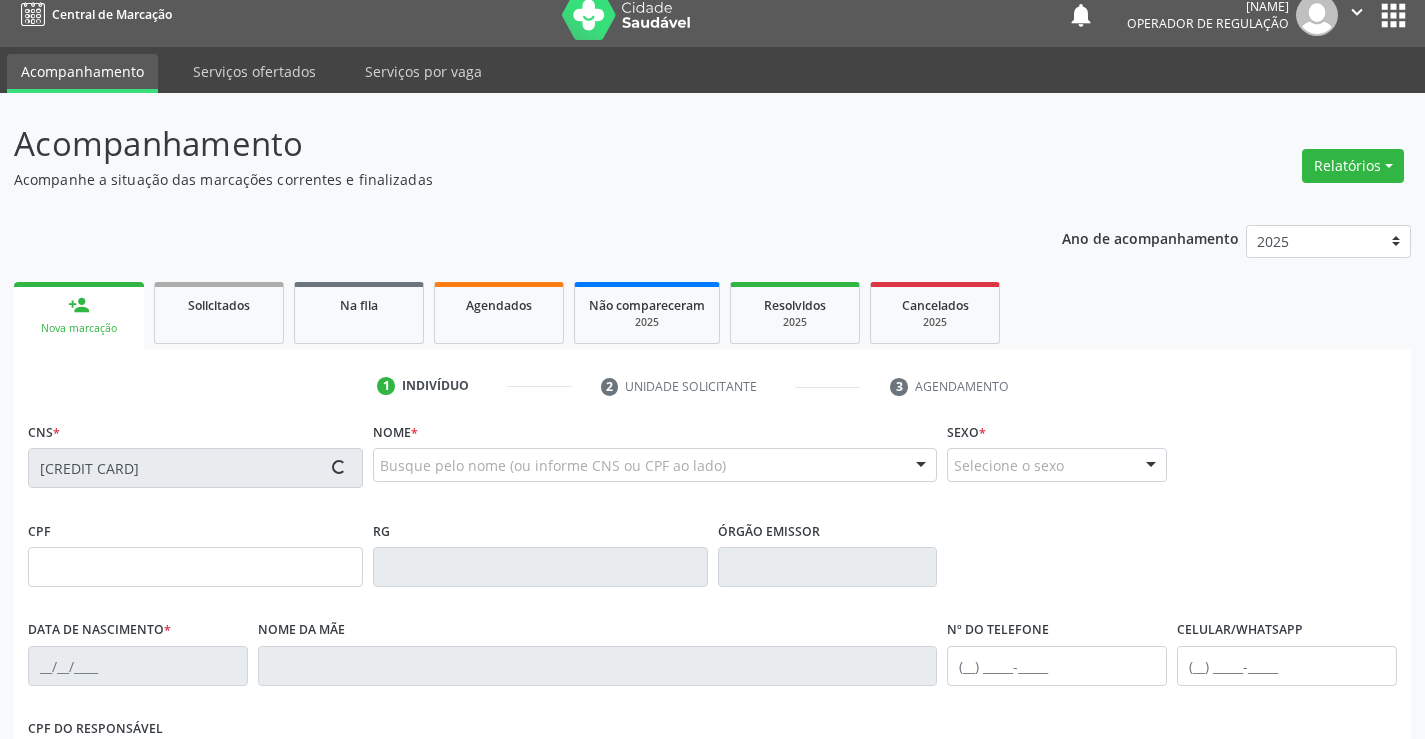 type on "21/06/2003" 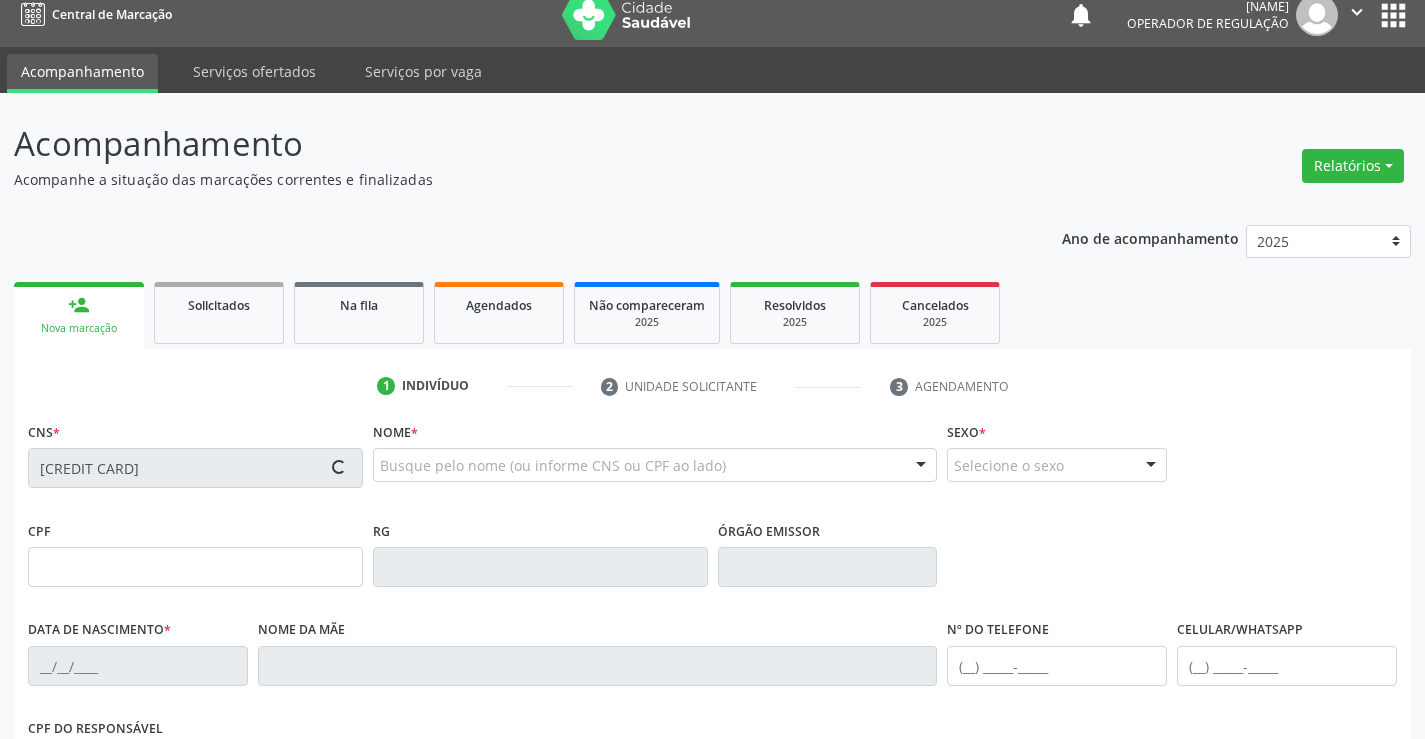 type on "080.796.465-46" 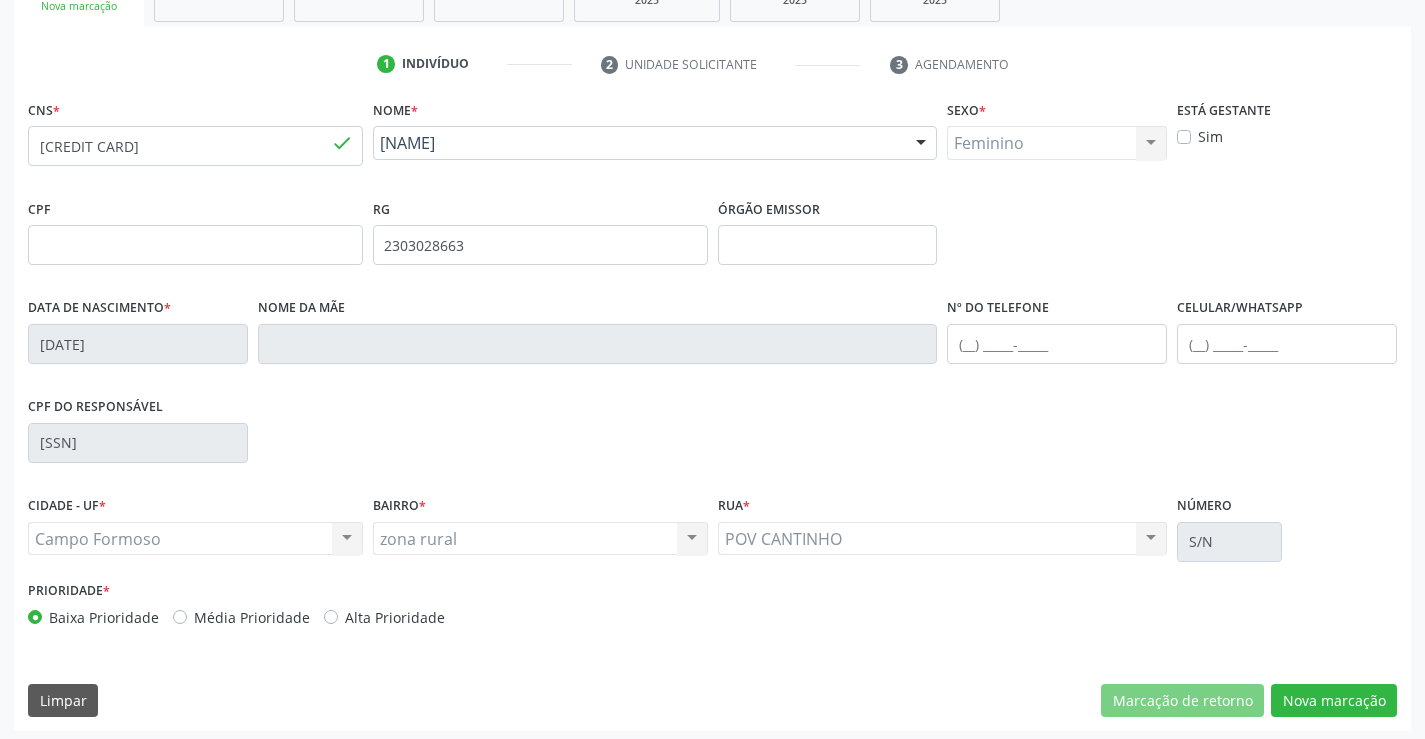 scroll, scrollTop: 345, scrollLeft: 0, axis: vertical 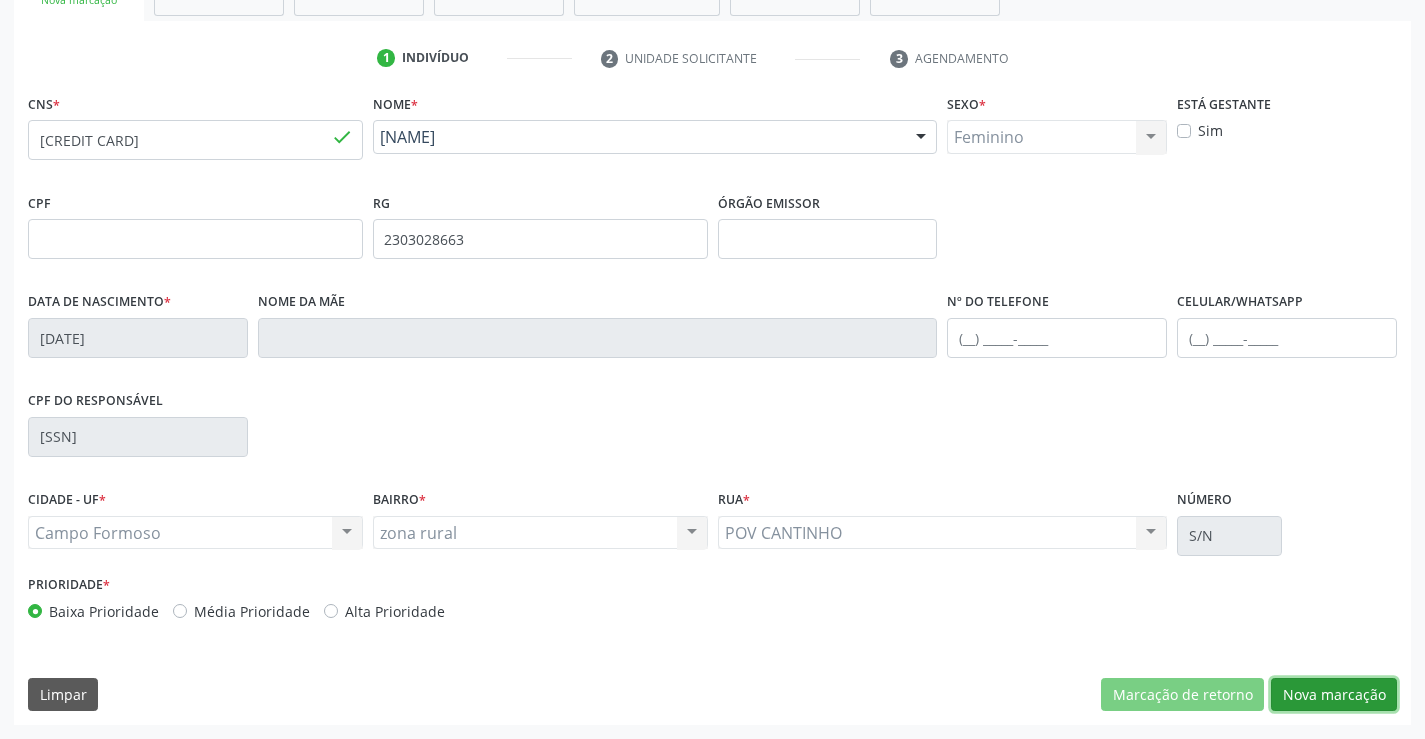 click on "Nova marcação" at bounding box center (1334, 695) 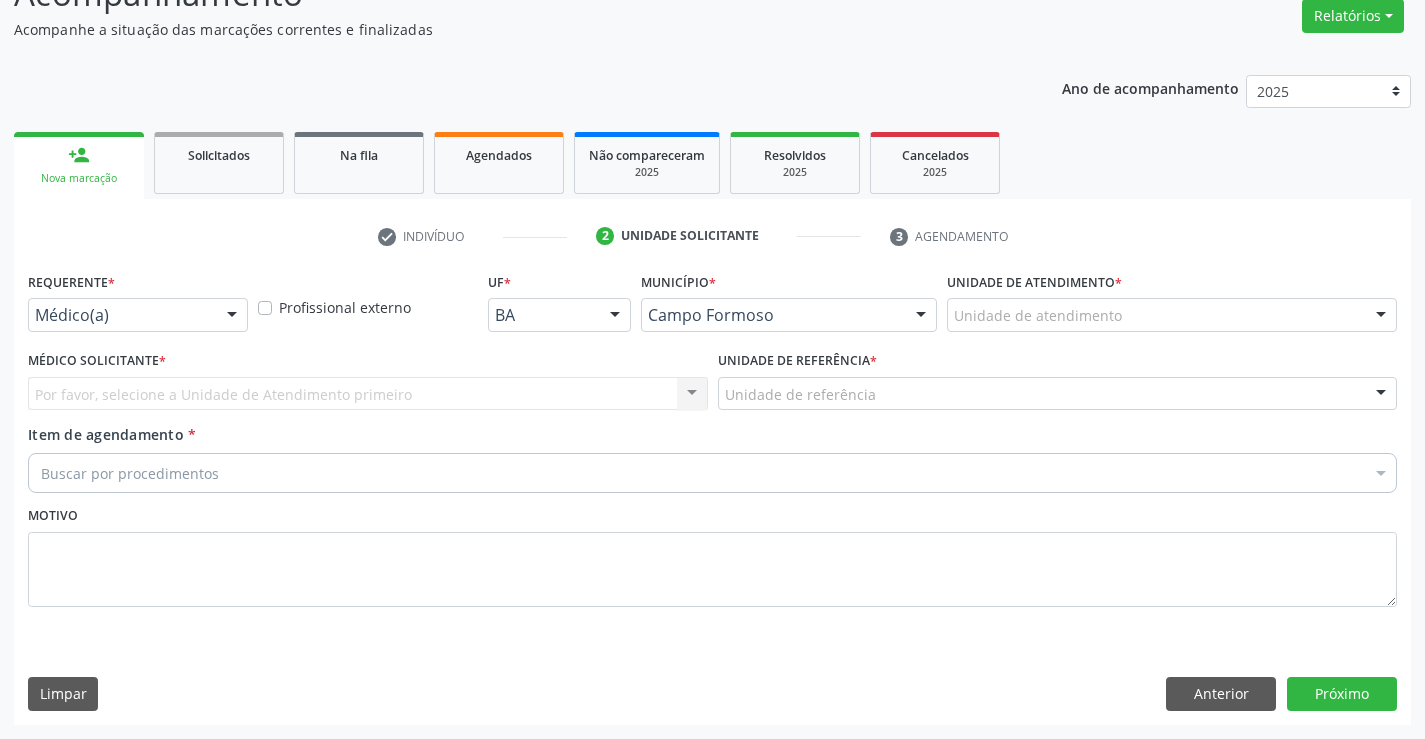 scroll, scrollTop: 167, scrollLeft: 0, axis: vertical 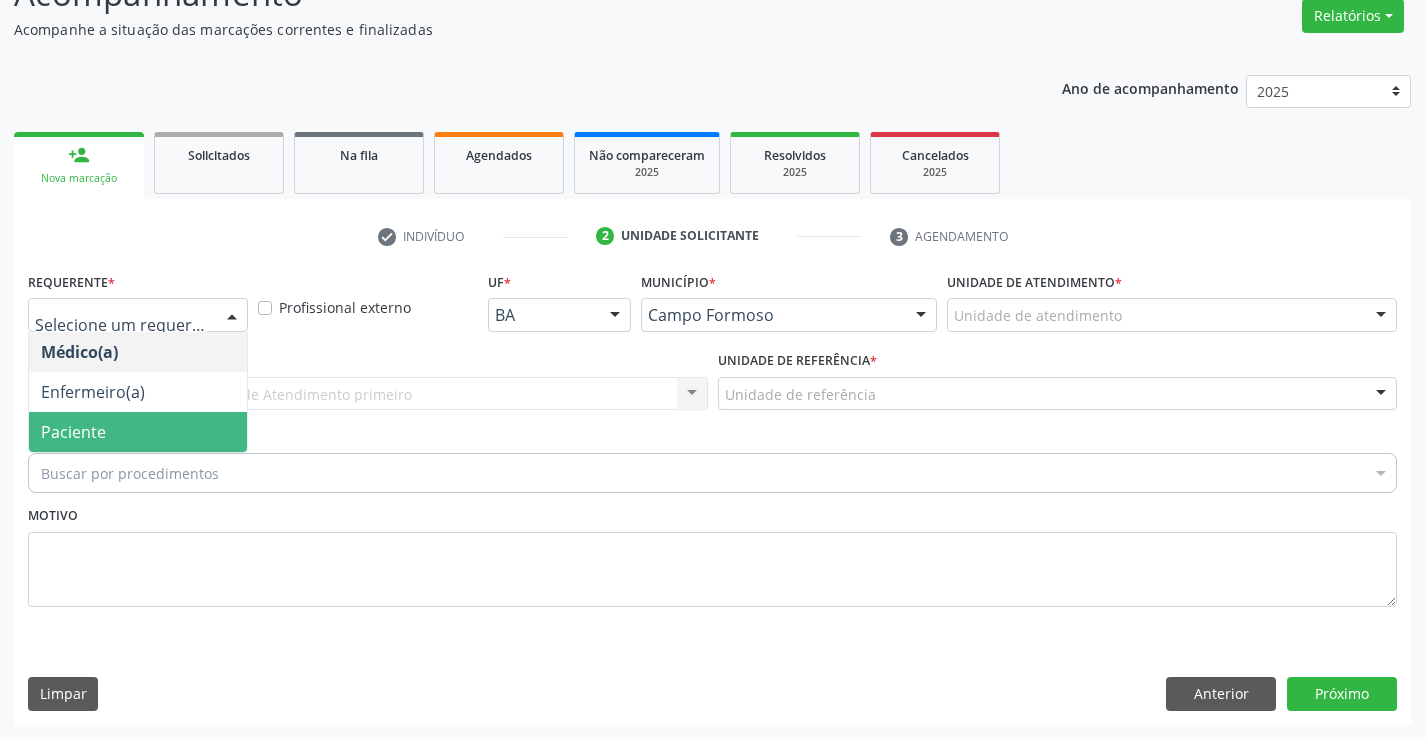 click on "Paciente" at bounding box center (138, 432) 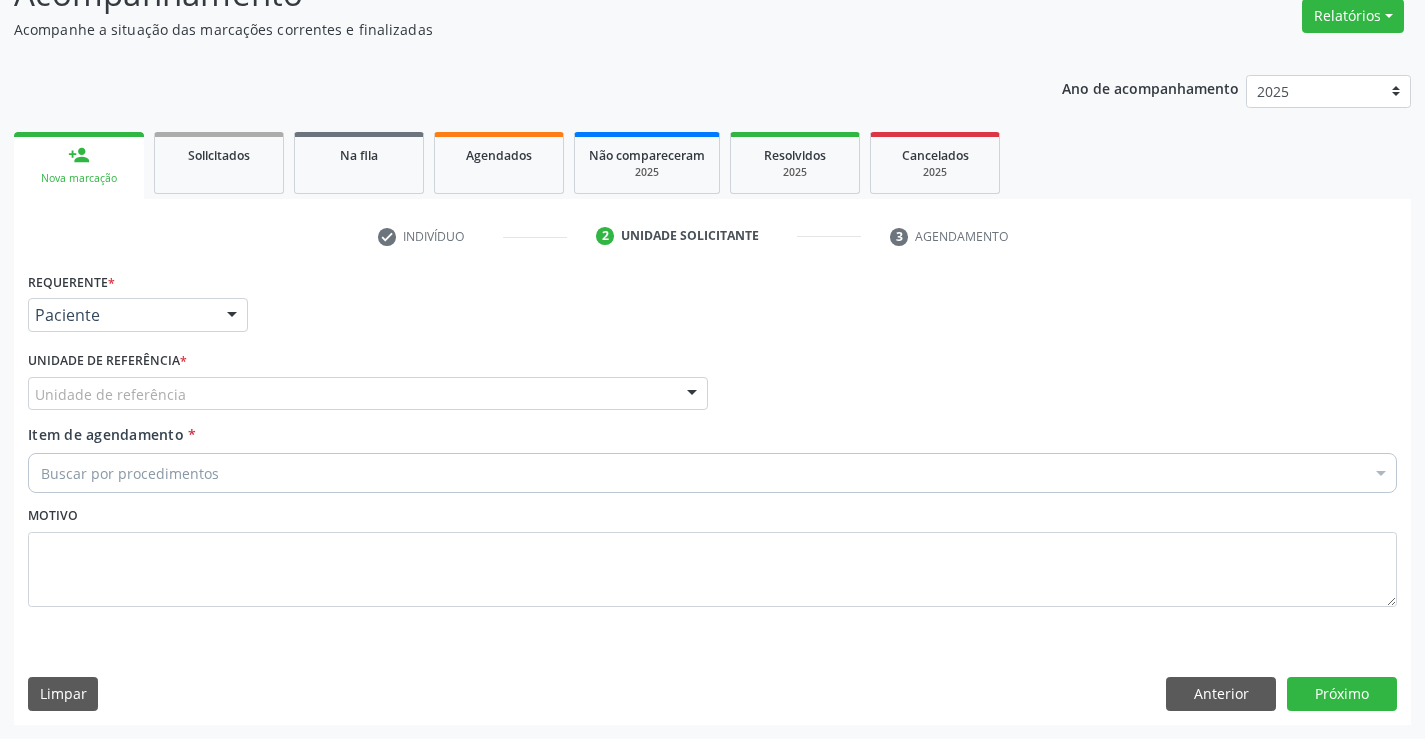 click on "Unidade de referência" at bounding box center [368, 394] 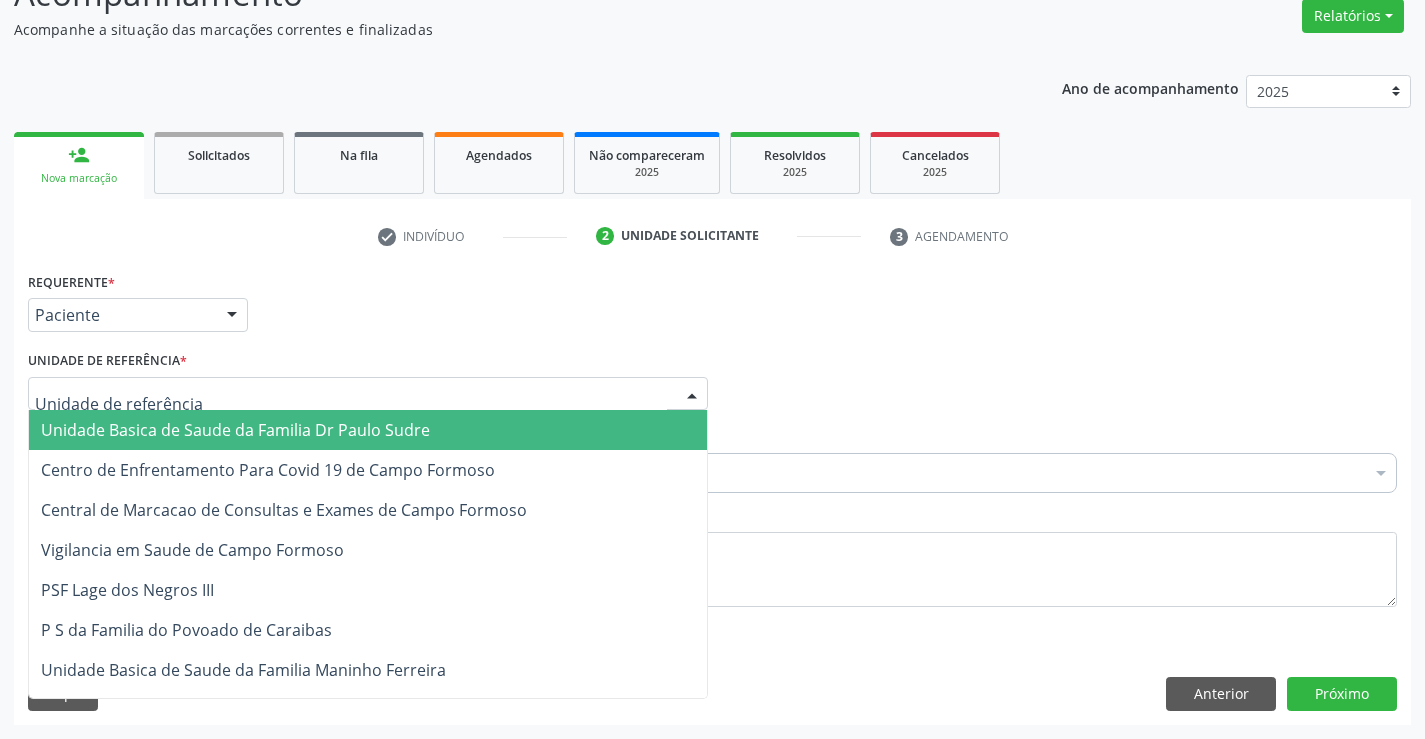 click on "Unidade Basica de Saude da Familia Dr Paulo Sudre" at bounding box center (235, 430) 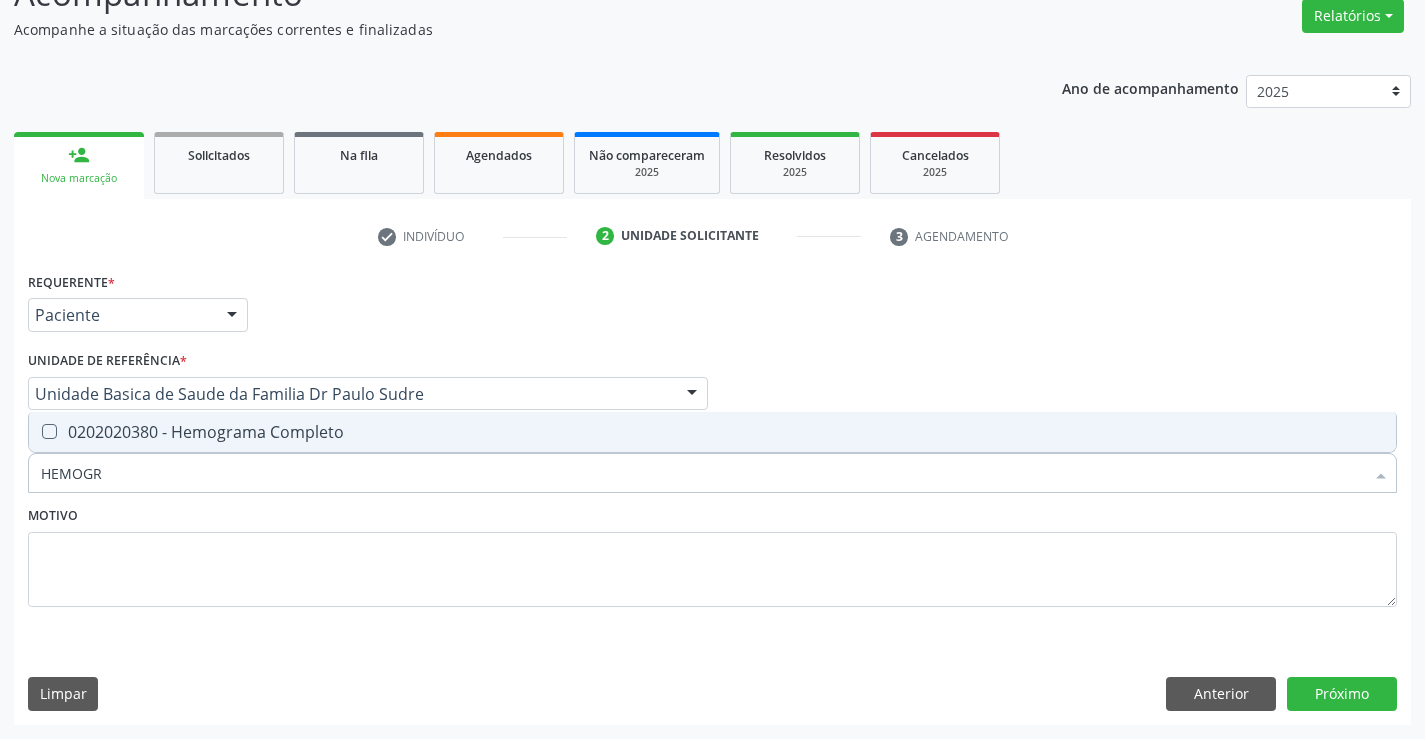 type on "HEMOGRA" 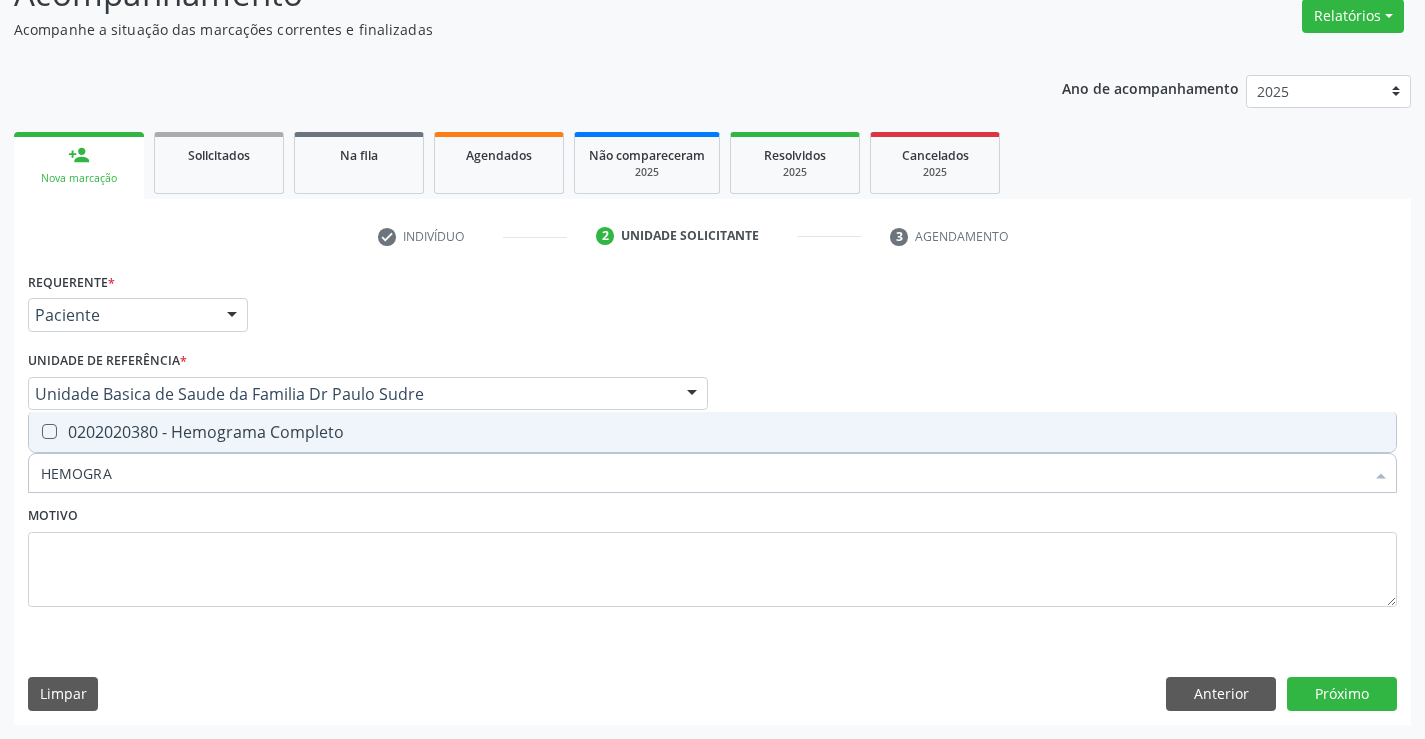 click on "0202020380 - Hemograma Completo" at bounding box center [712, 432] 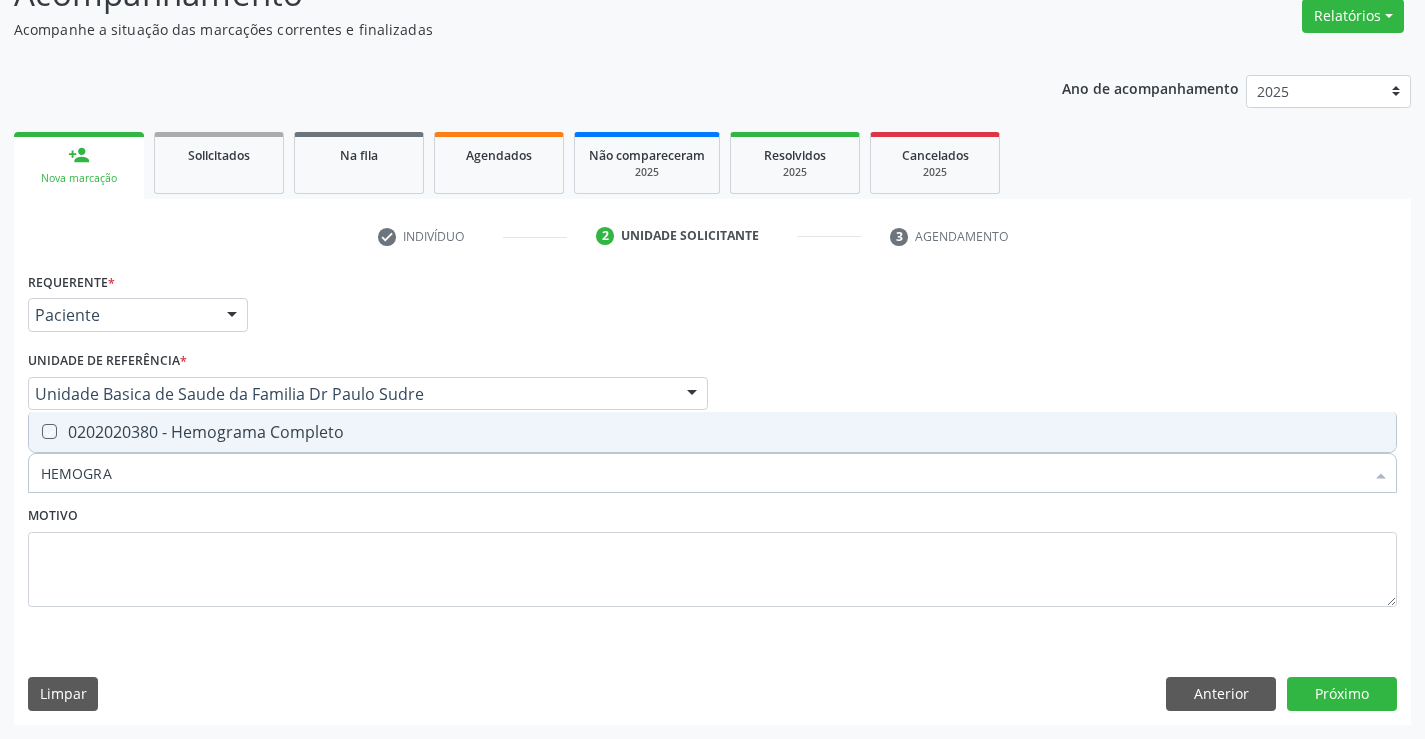 checkbox on "true" 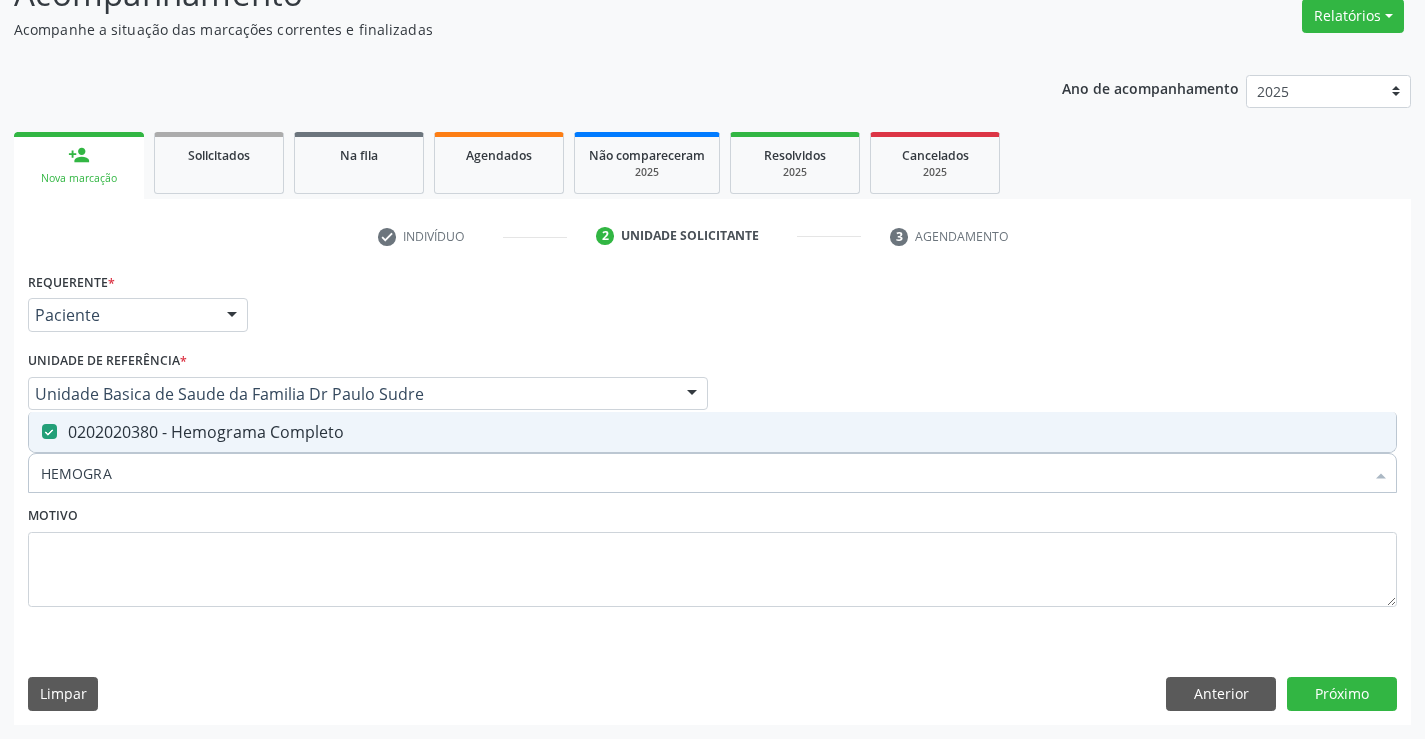type on "HEMOGRA" 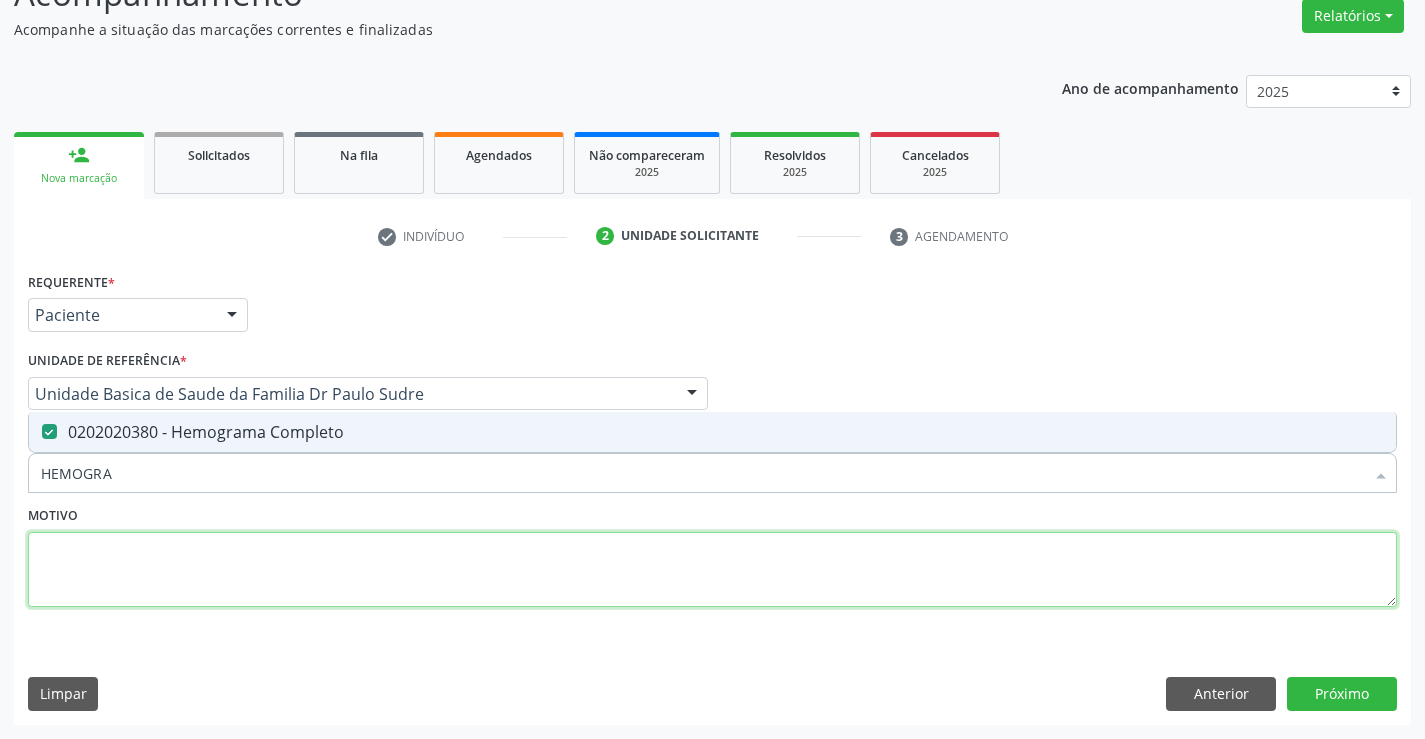 click at bounding box center [712, 570] 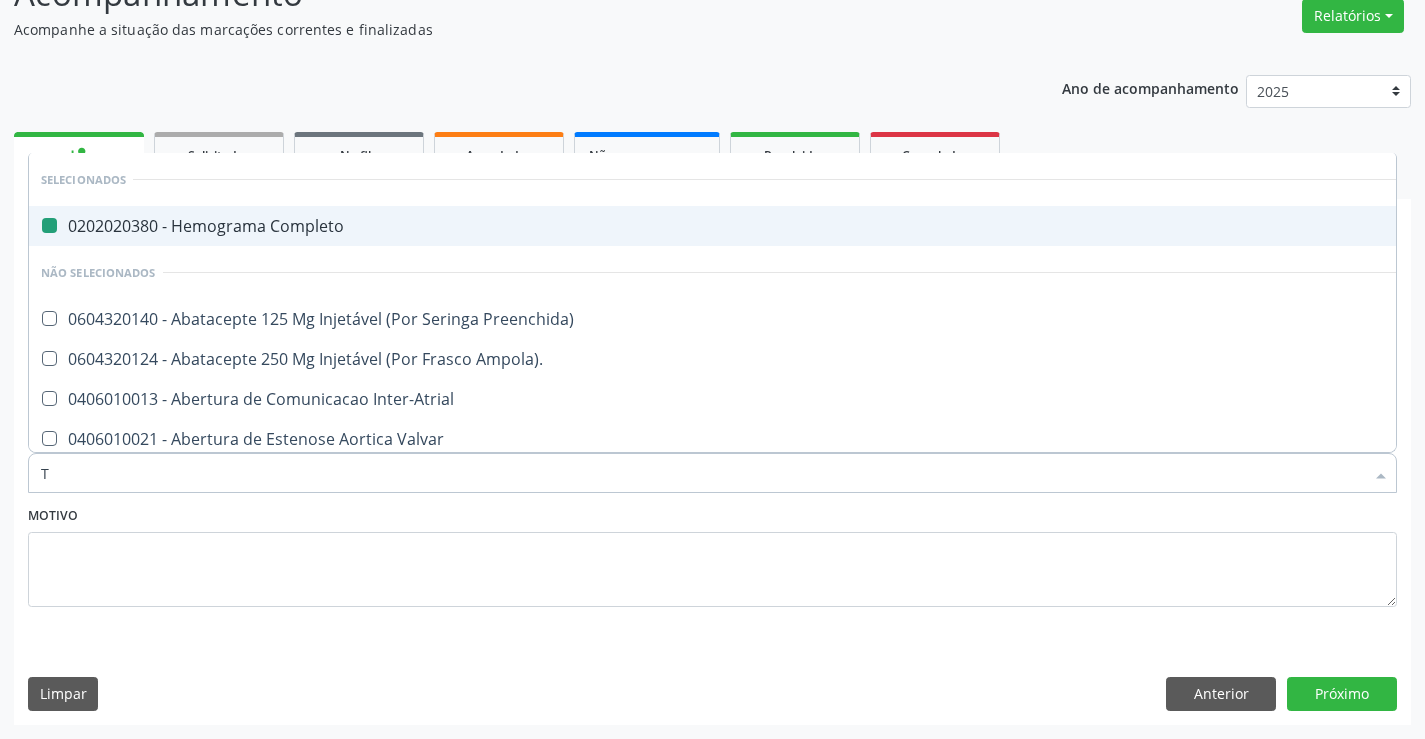 type on "TG" 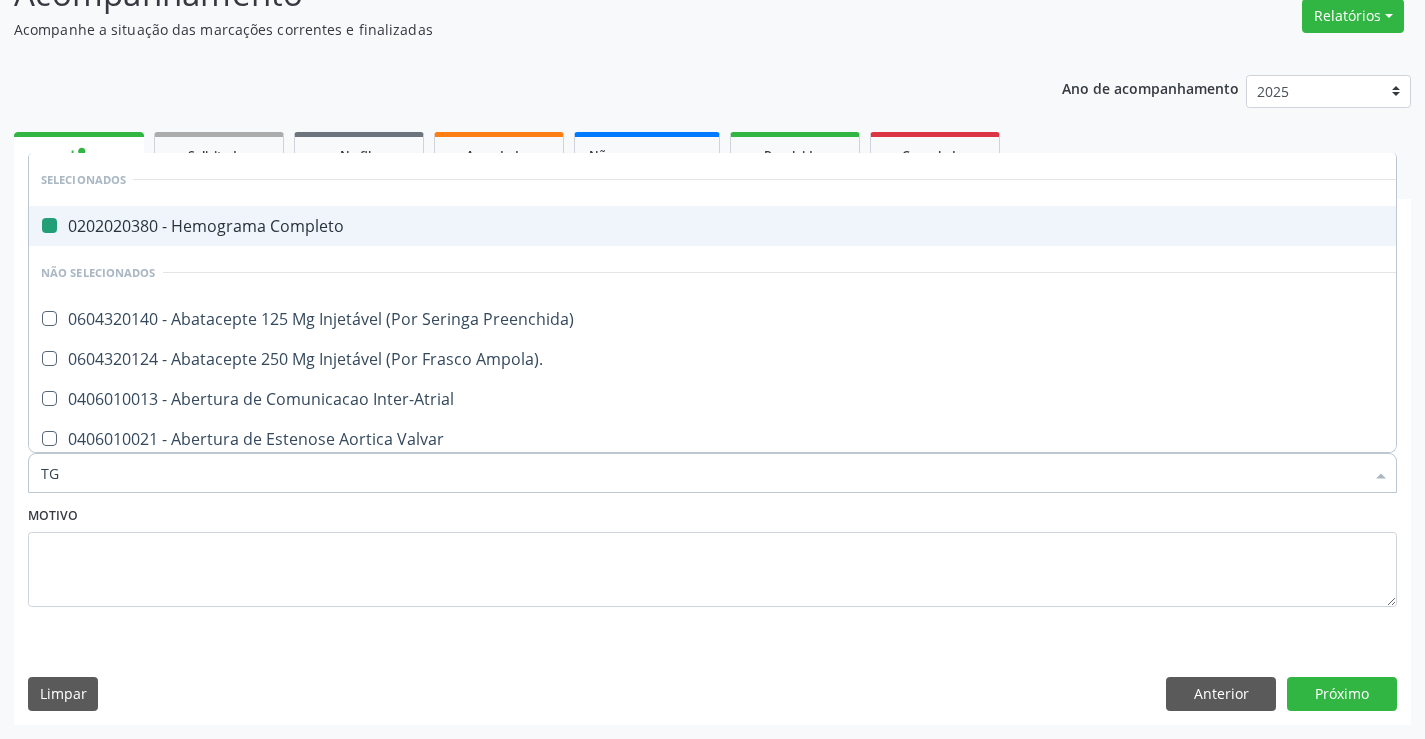 checkbox on "false" 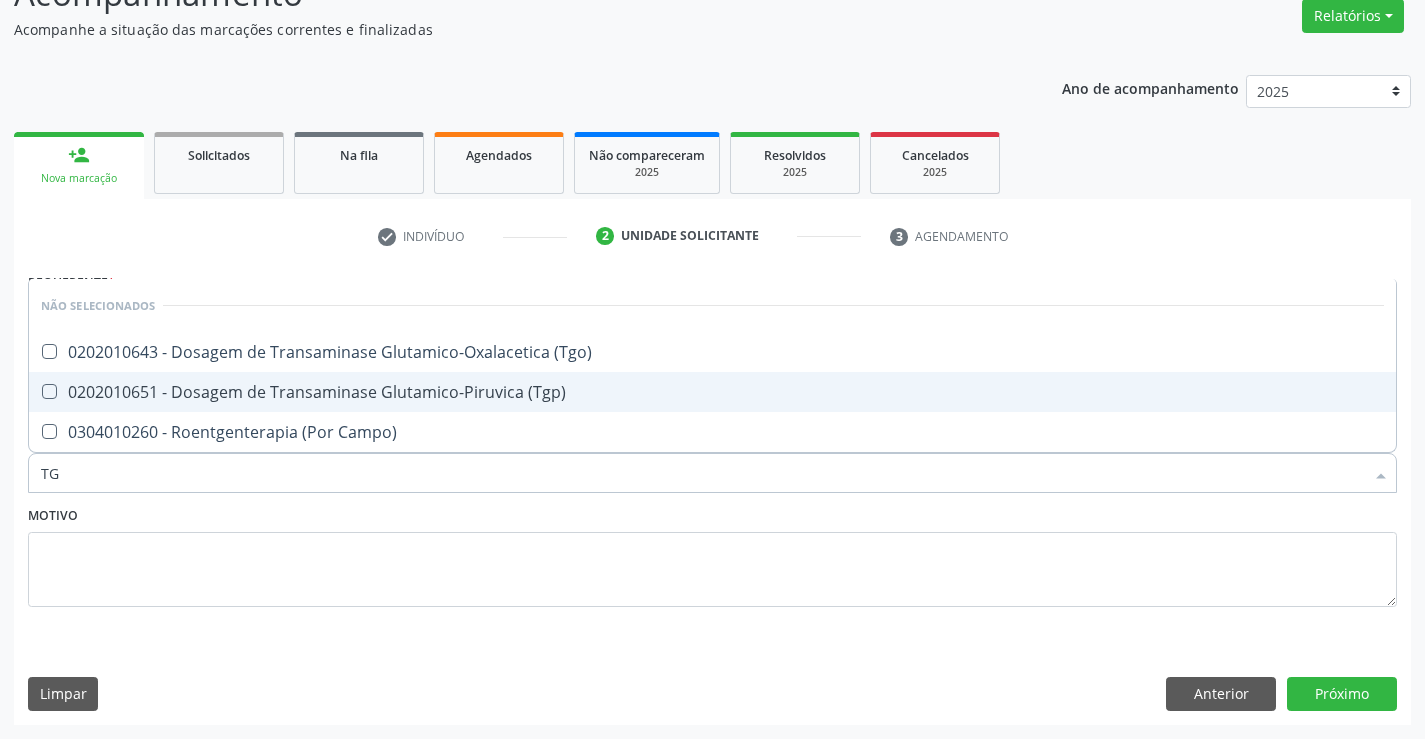 click on "0202010651 - Dosagem de Transaminase Glutamico-Piruvica (Tgp)" at bounding box center [712, 392] 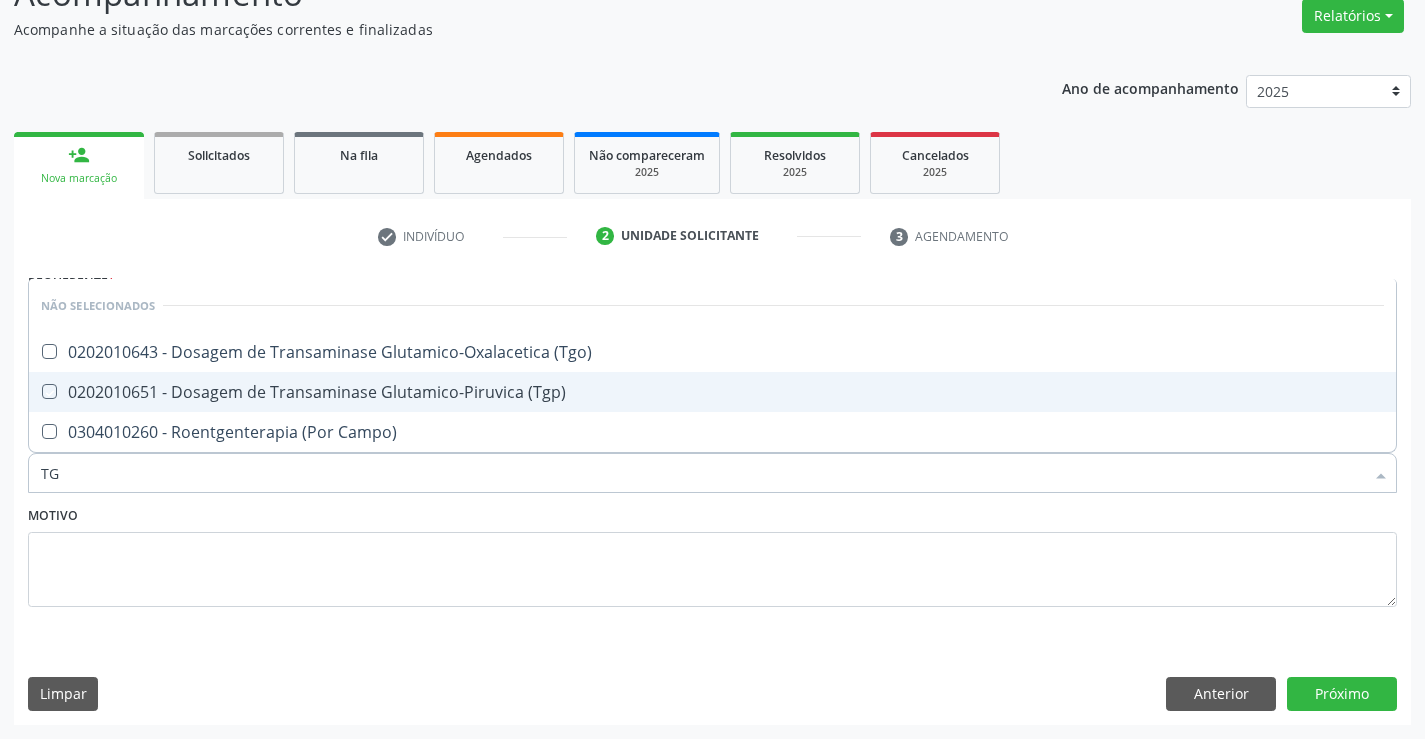 checkbox on "true" 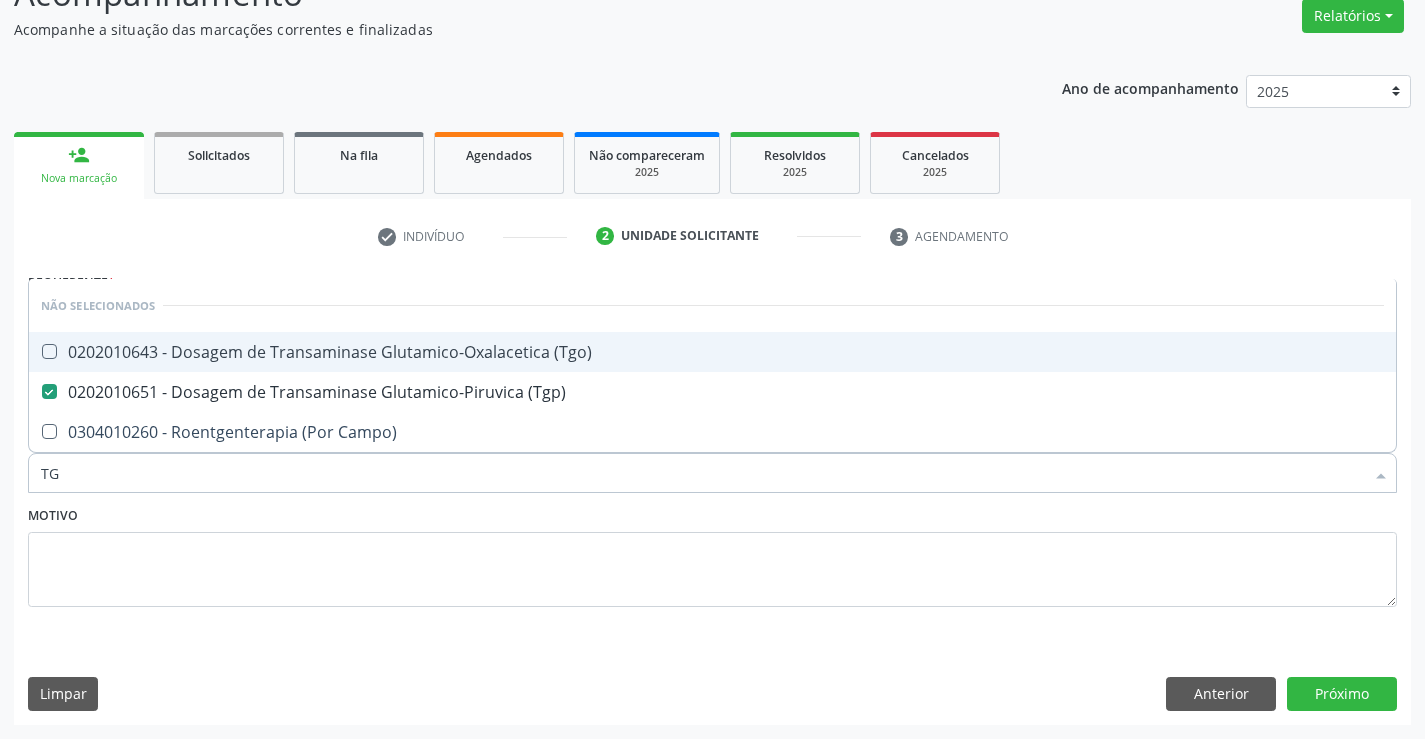 click on "0202010643 - Dosagem de Transaminase Glutamico-Oxalacetica (Tgo)" at bounding box center (712, 352) 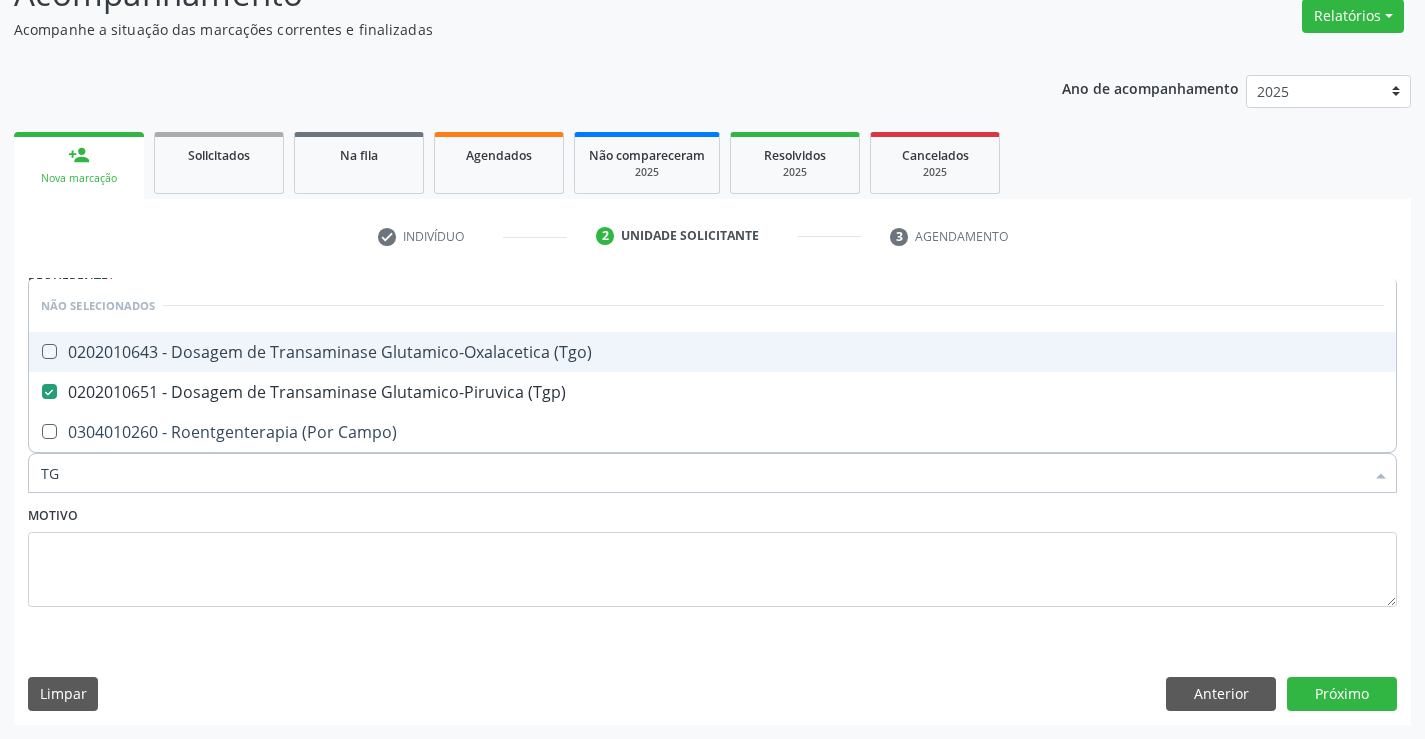 checkbox on "true" 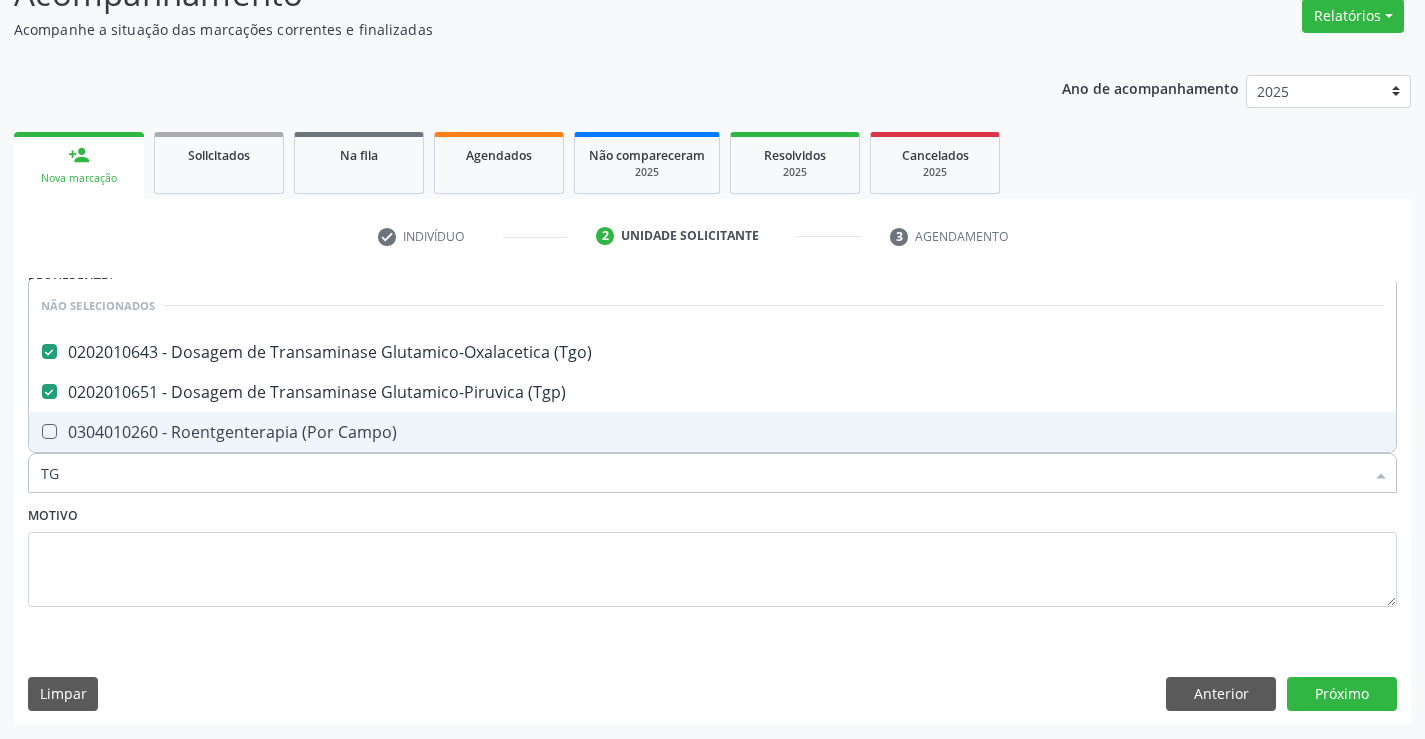 type on "TG" 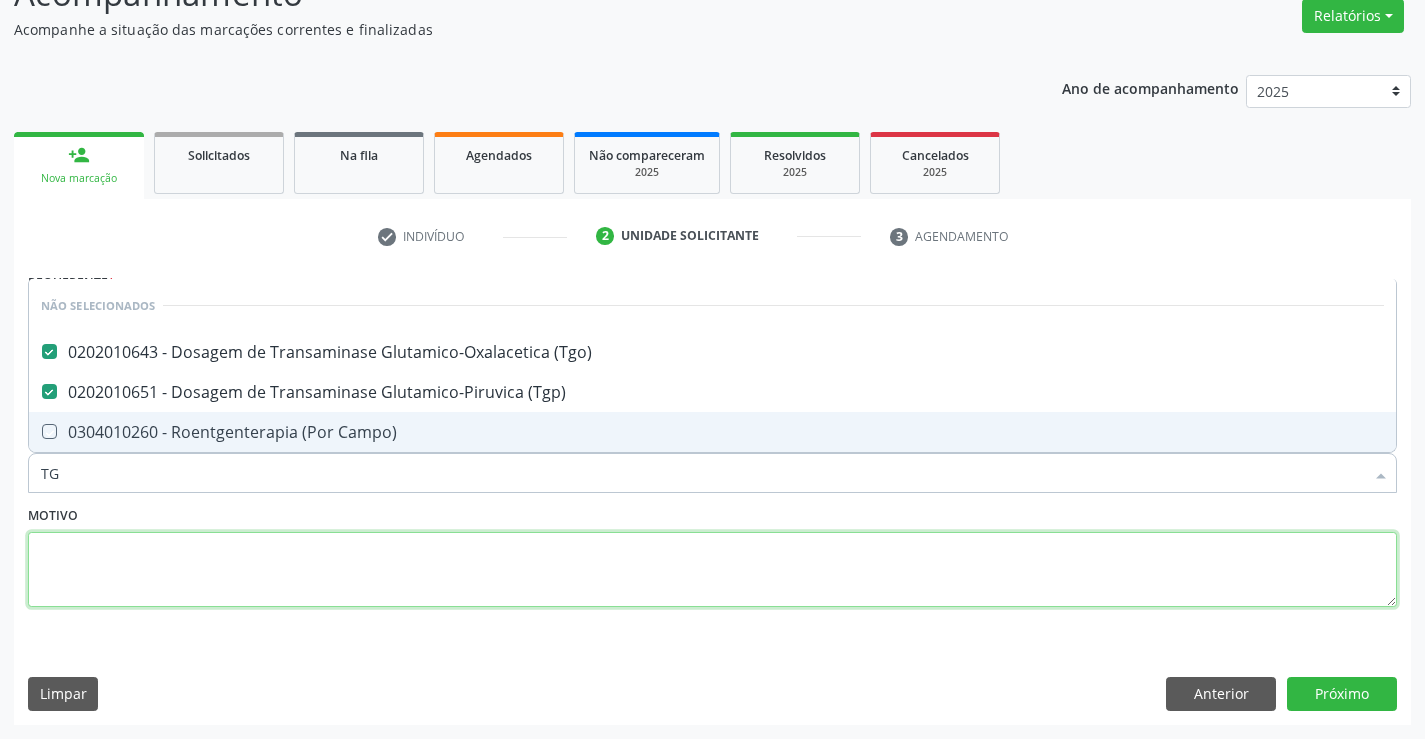 click at bounding box center [712, 570] 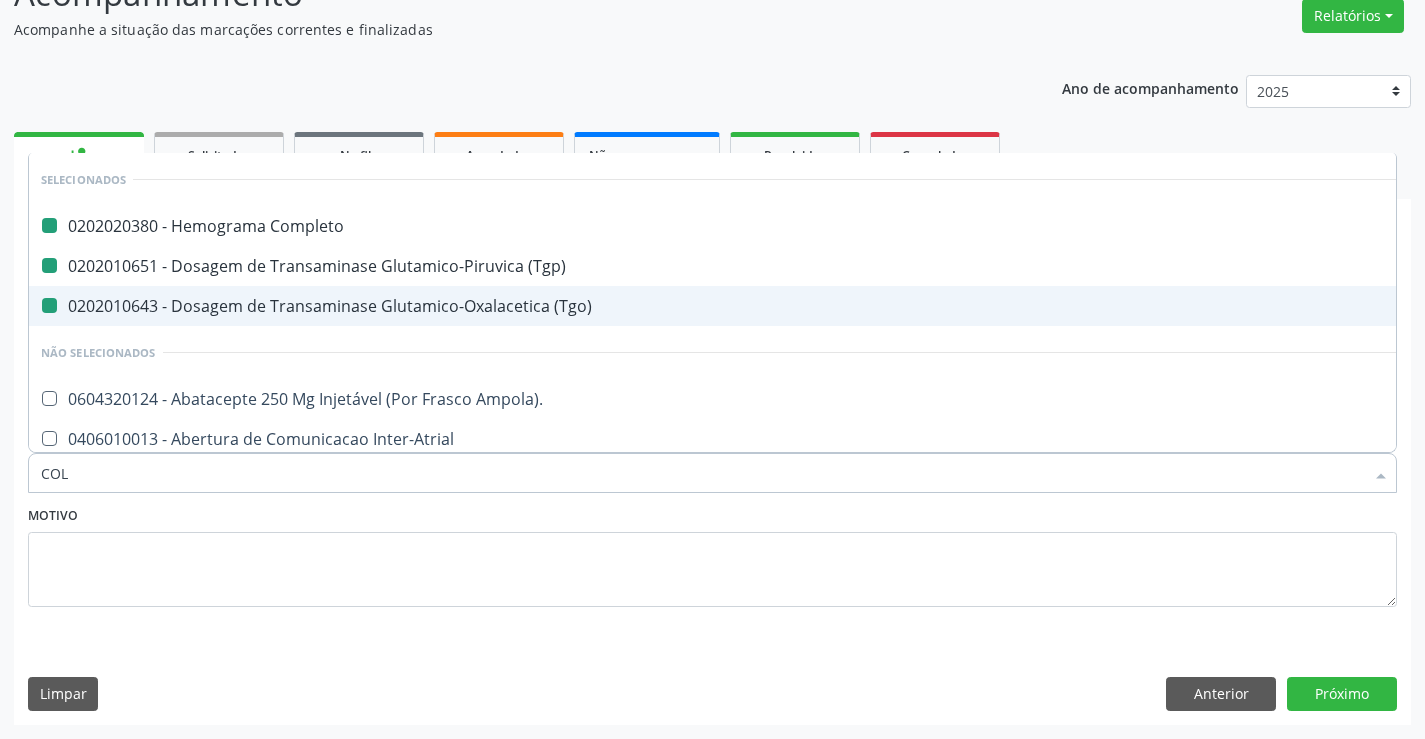 type on "COLE" 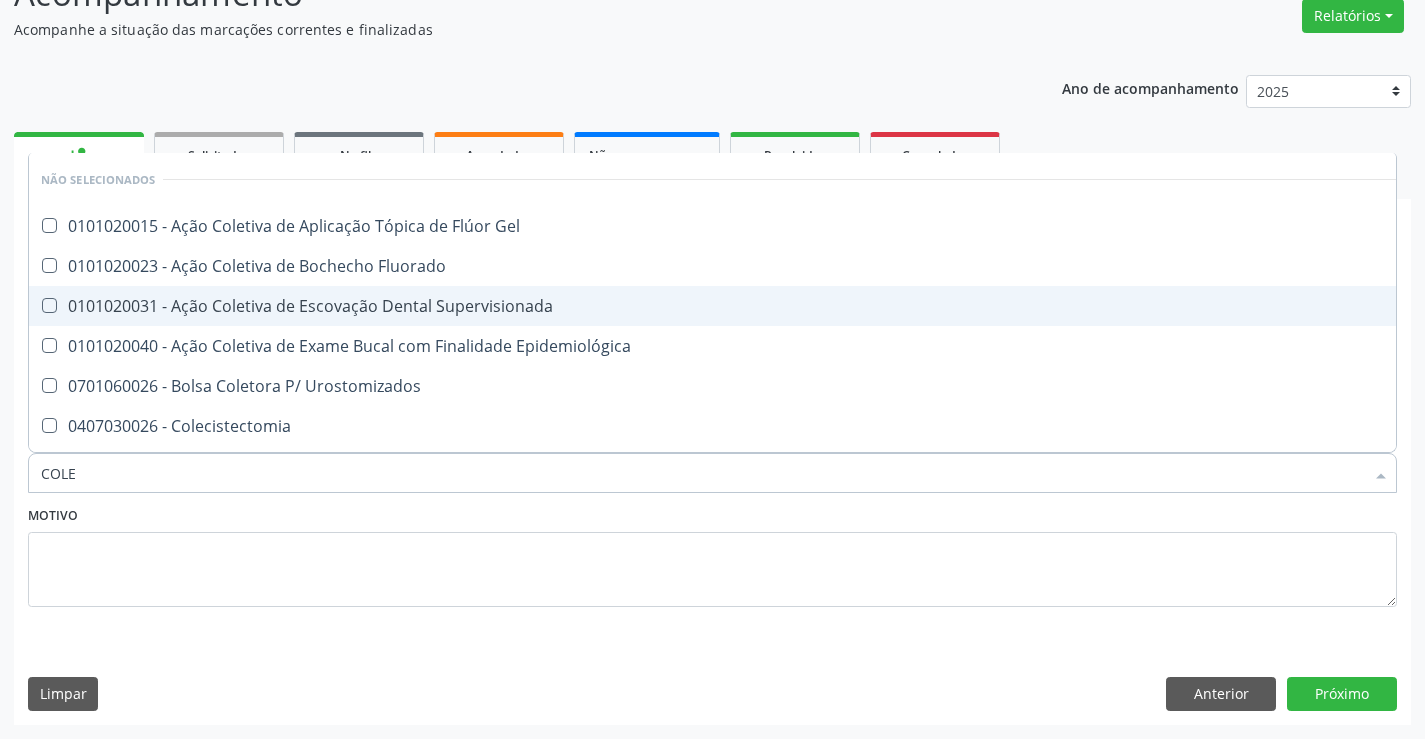 checkbox on "false" 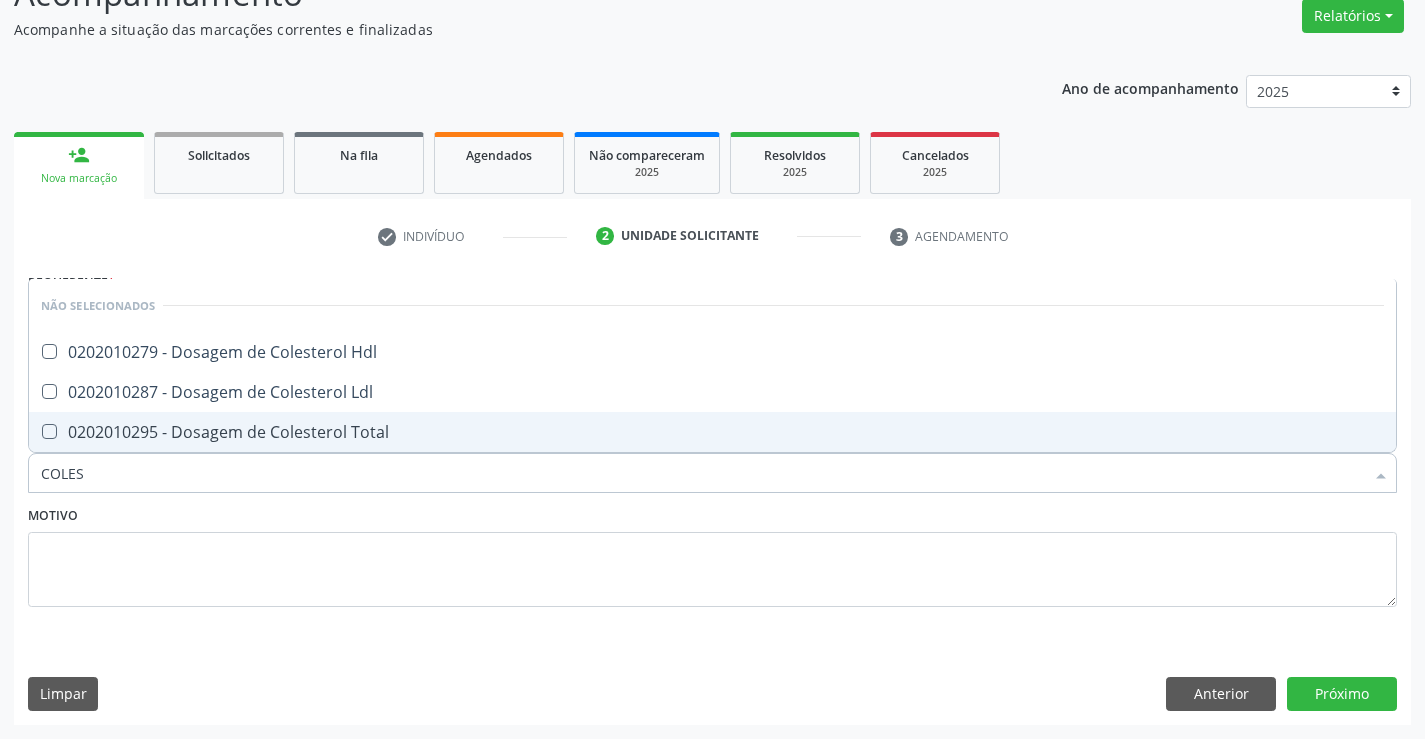 click on "0202010295 - Dosagem de Colesterol Total" at bounding box center (712, 432) 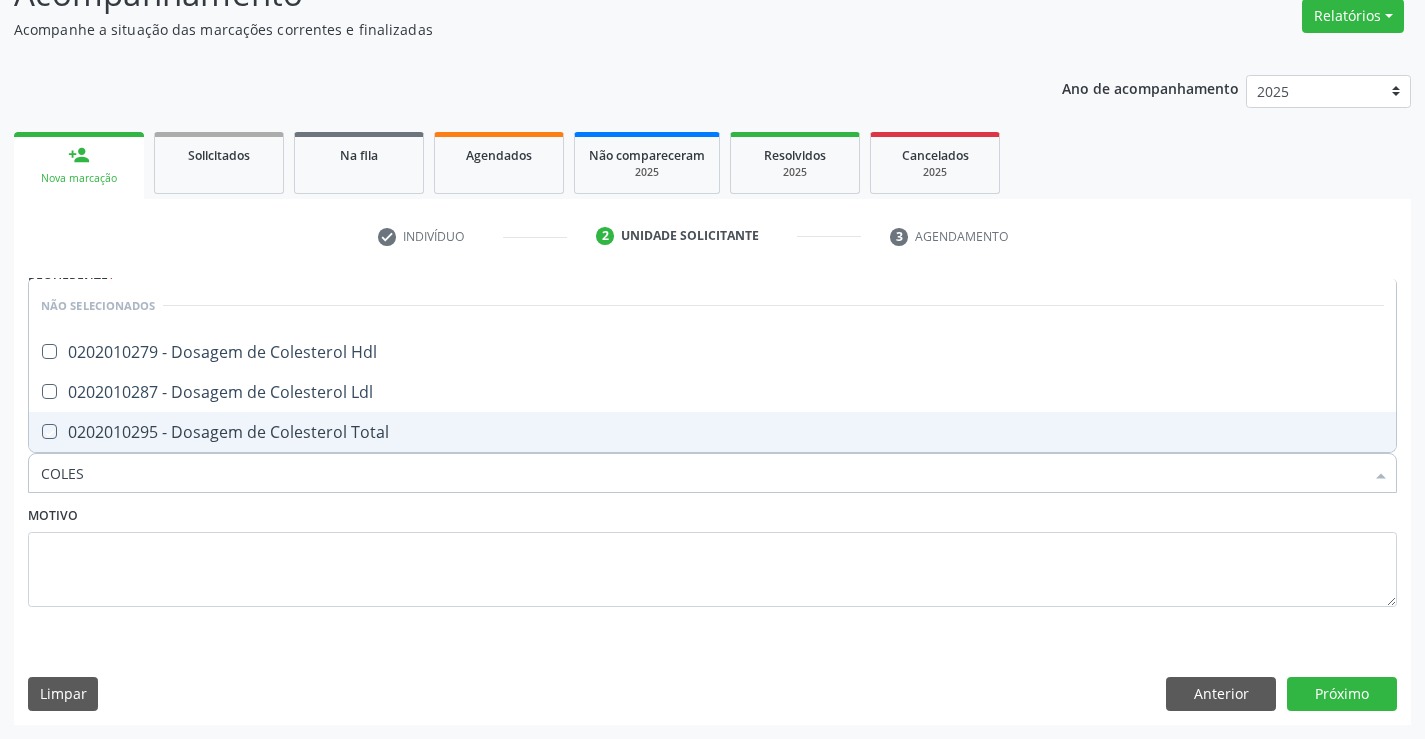 checkbox on "true" 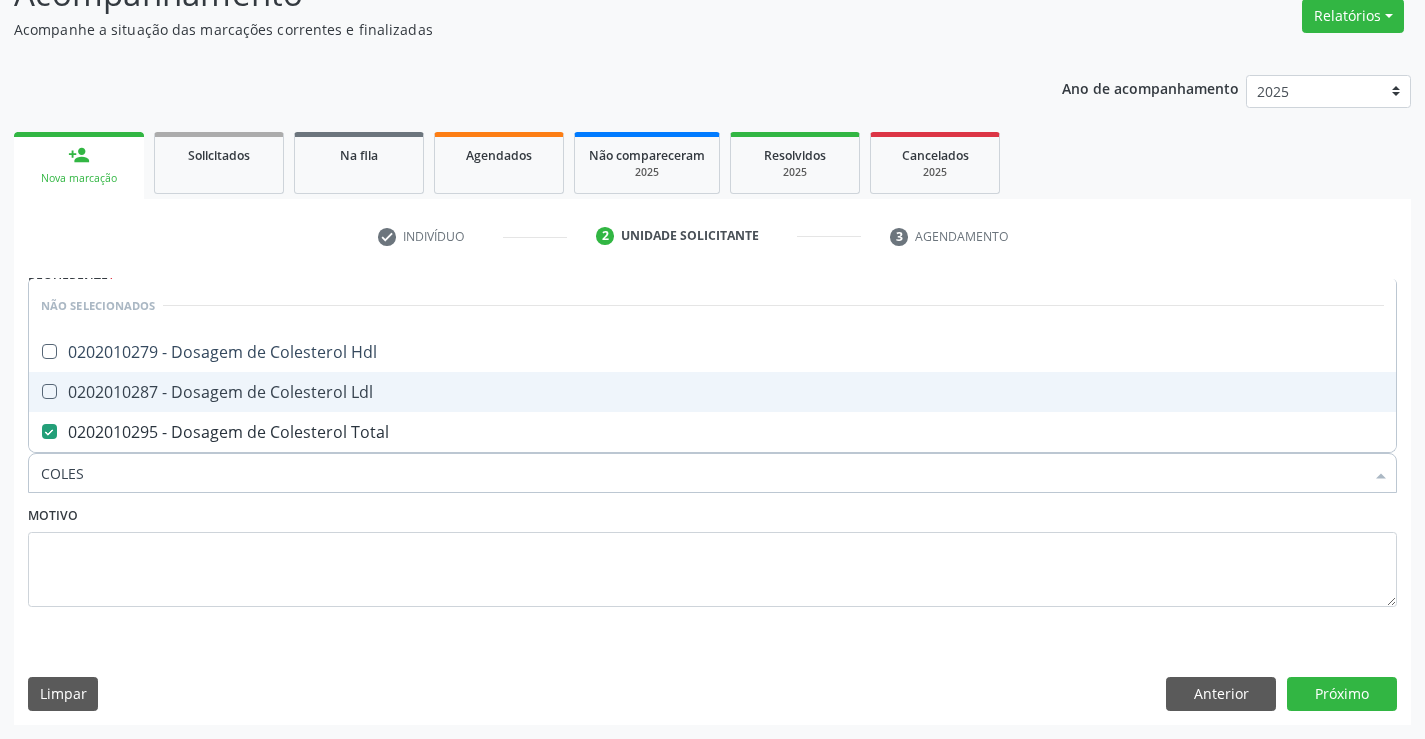 click on "0202010287 - Dosagem de Colesterol Ldl" at bounding box center (712, 392) 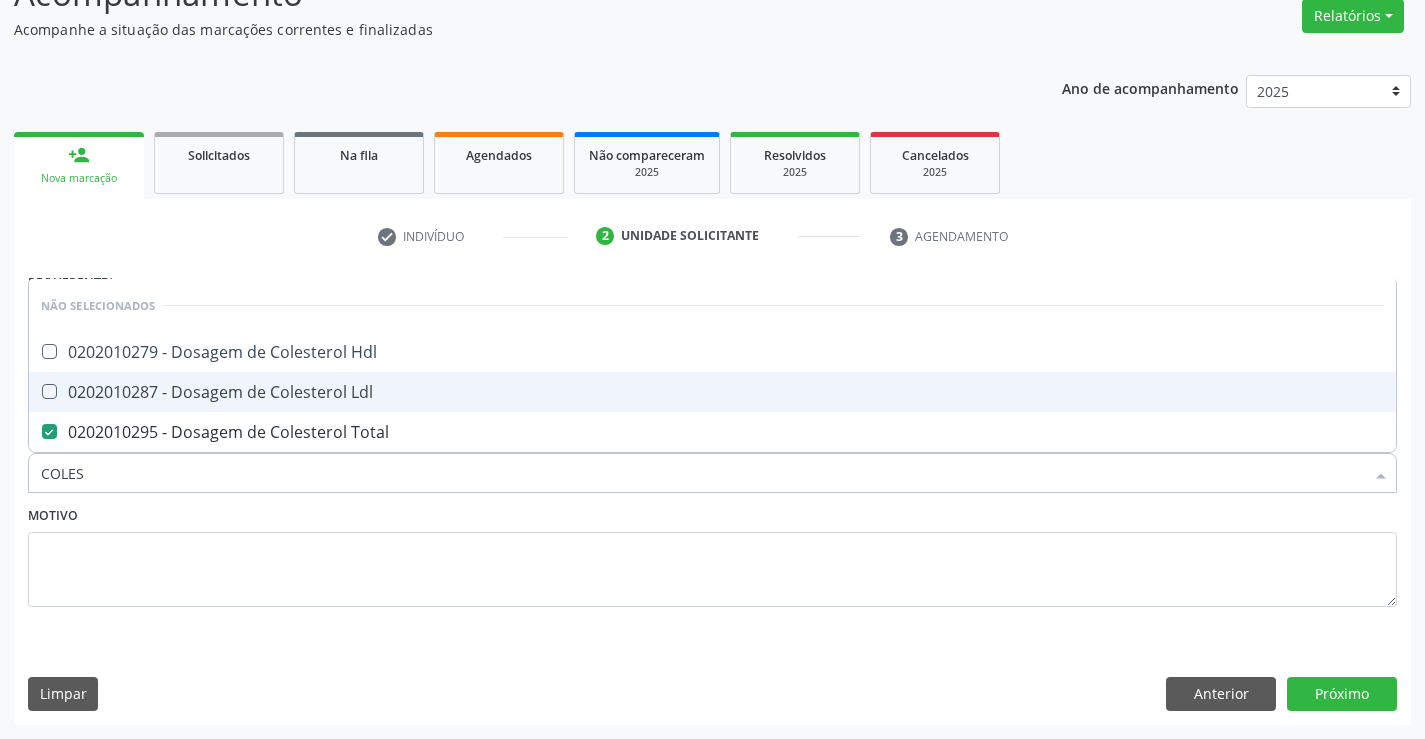 checkbox on "true" 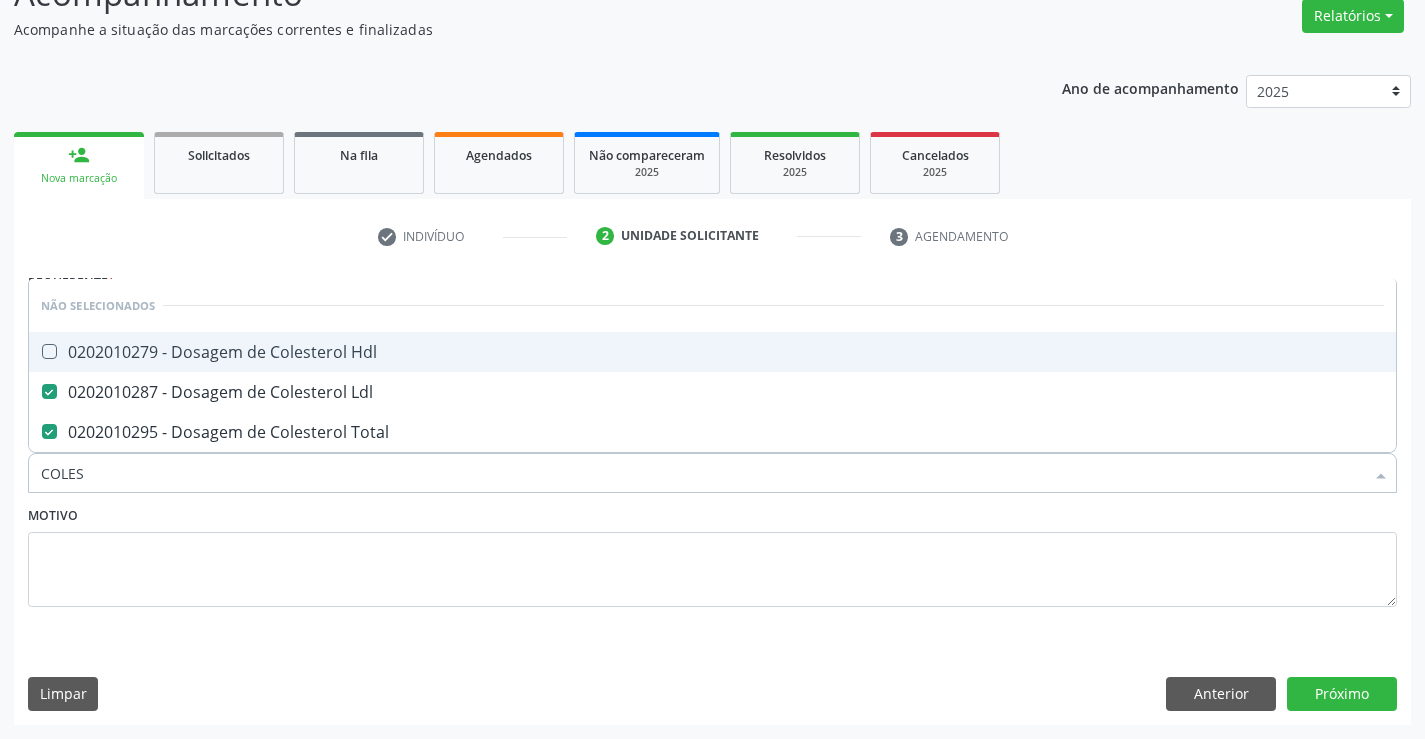 click on "0202010279 - Dosagem de Colesterol Hdl" at bounding box center [712, 352] 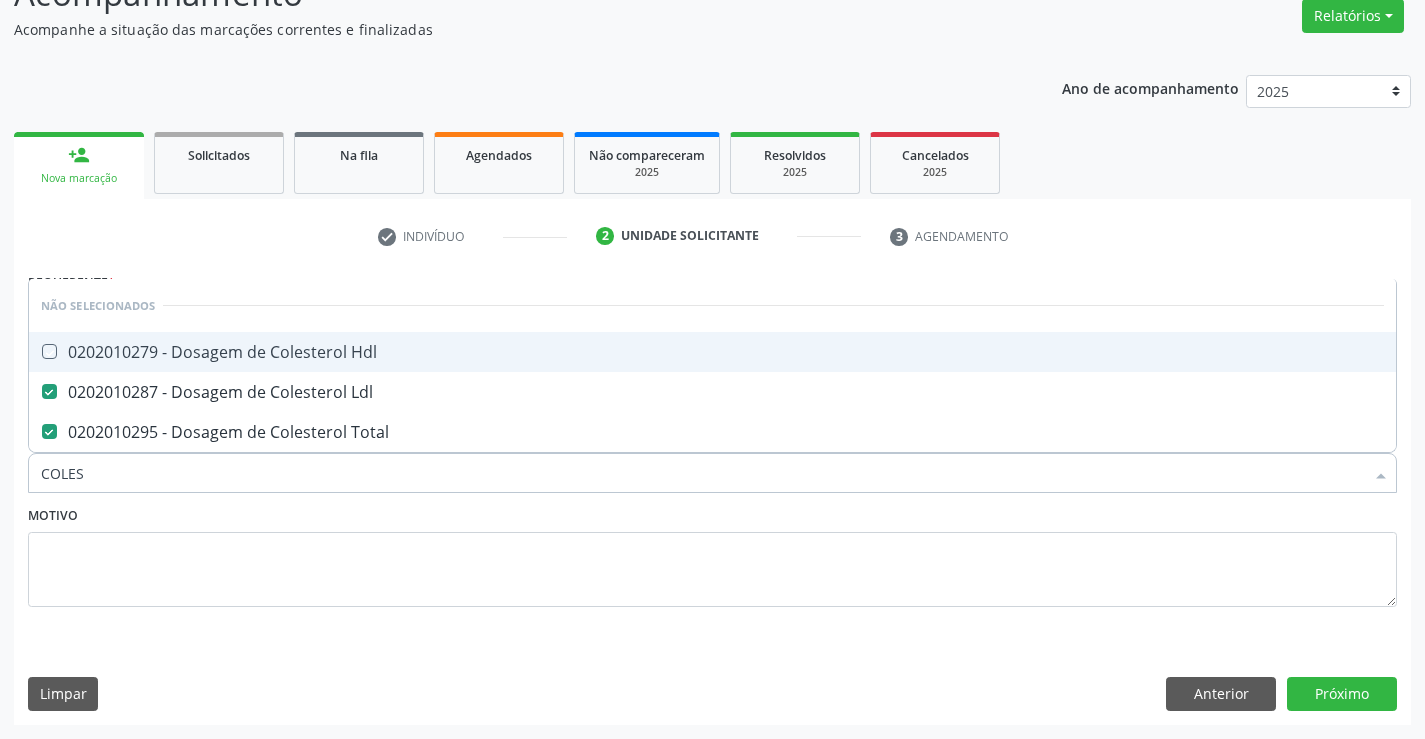 checkbox on "true" 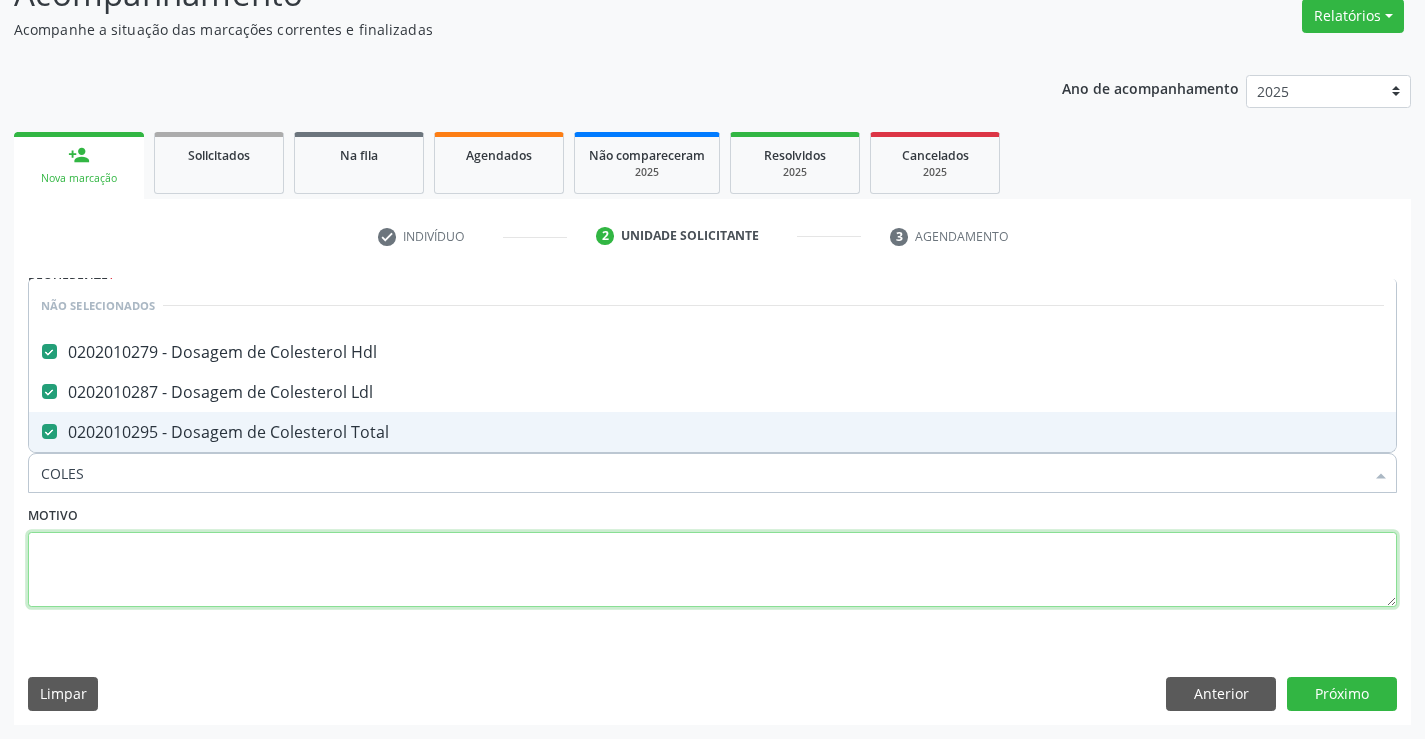 click at bounding box center (712, 570) 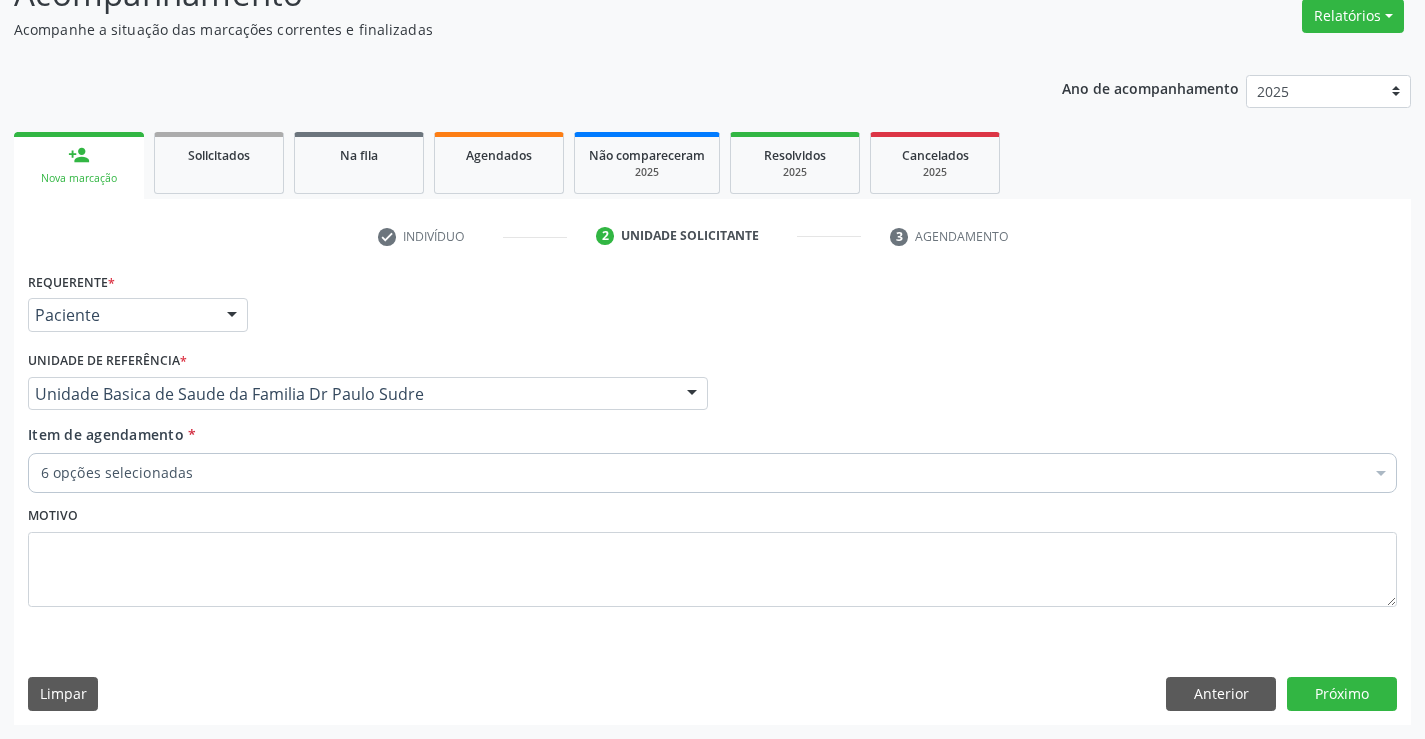 click on "6 opções selecionadas" at bounding box center [712, 473] 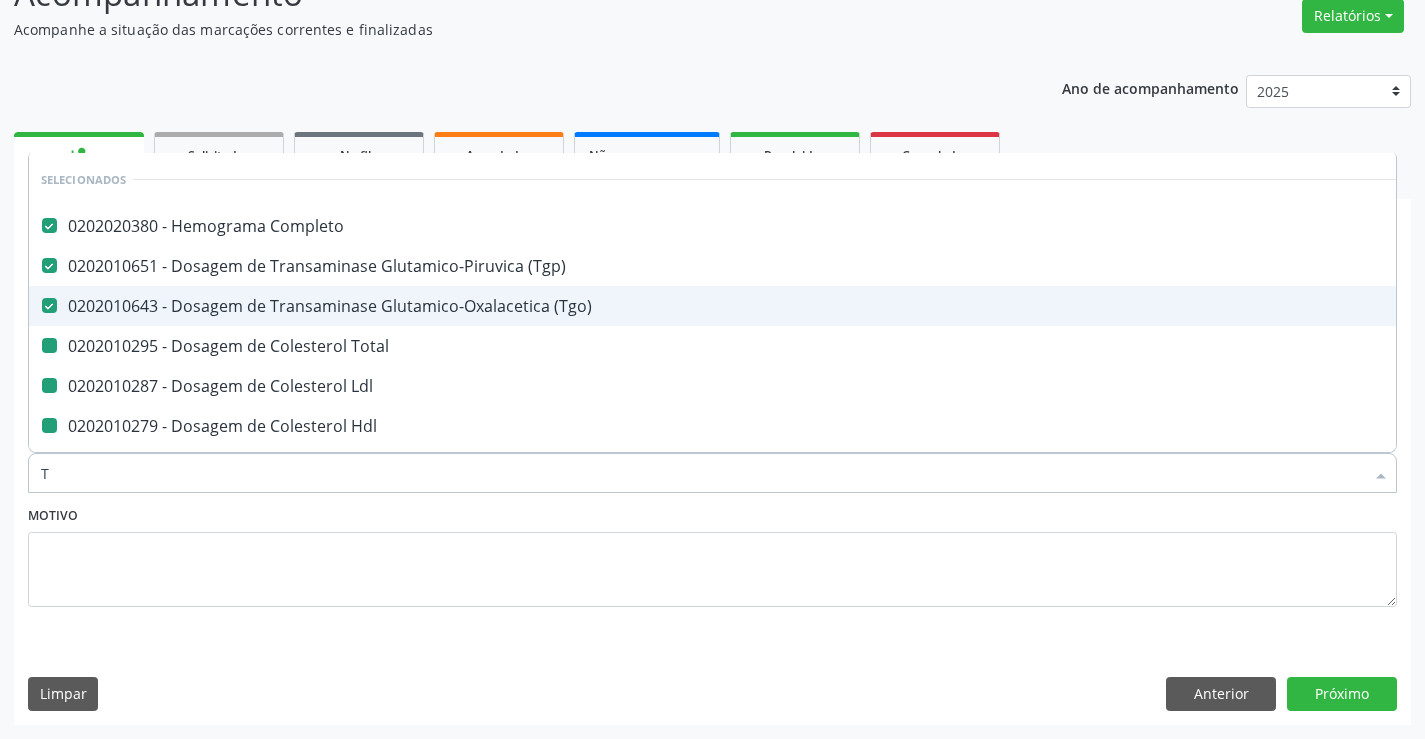 type on "TR" 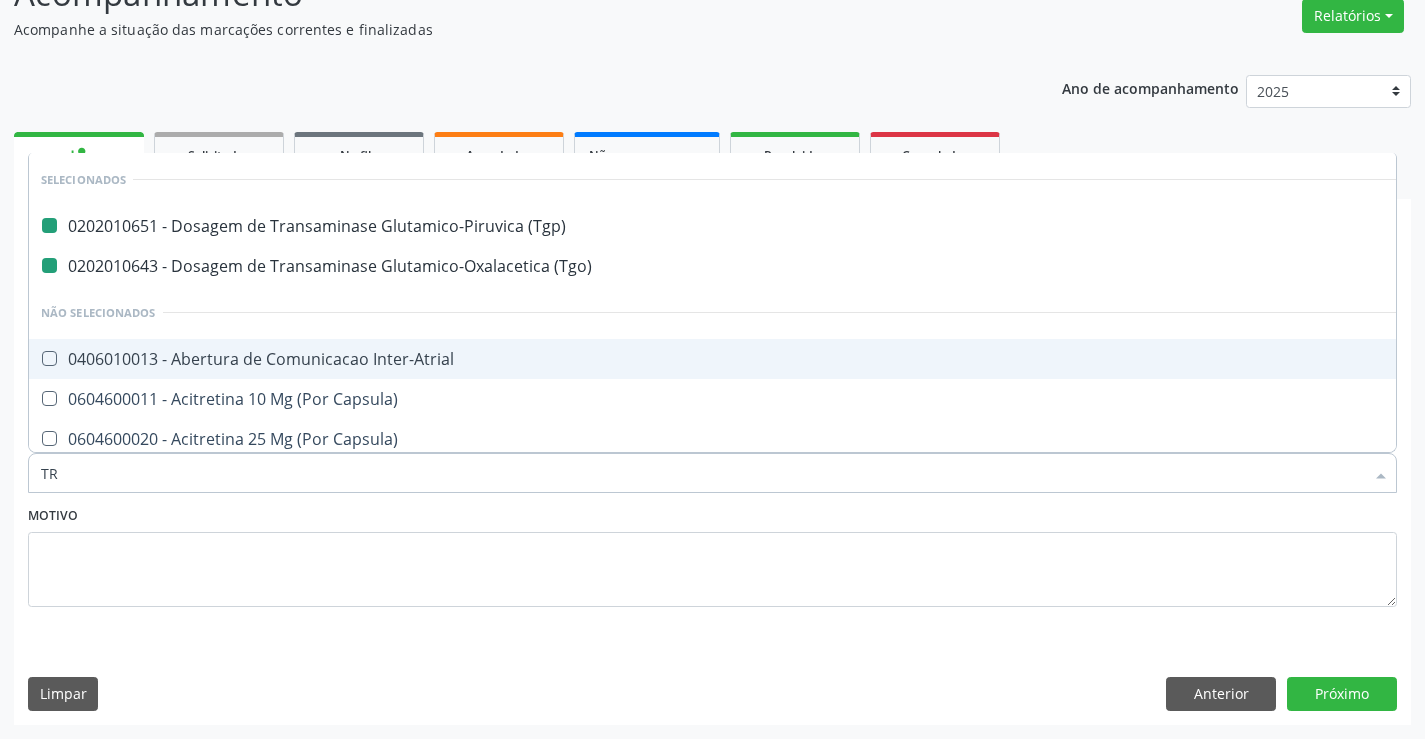 type on "TRI" 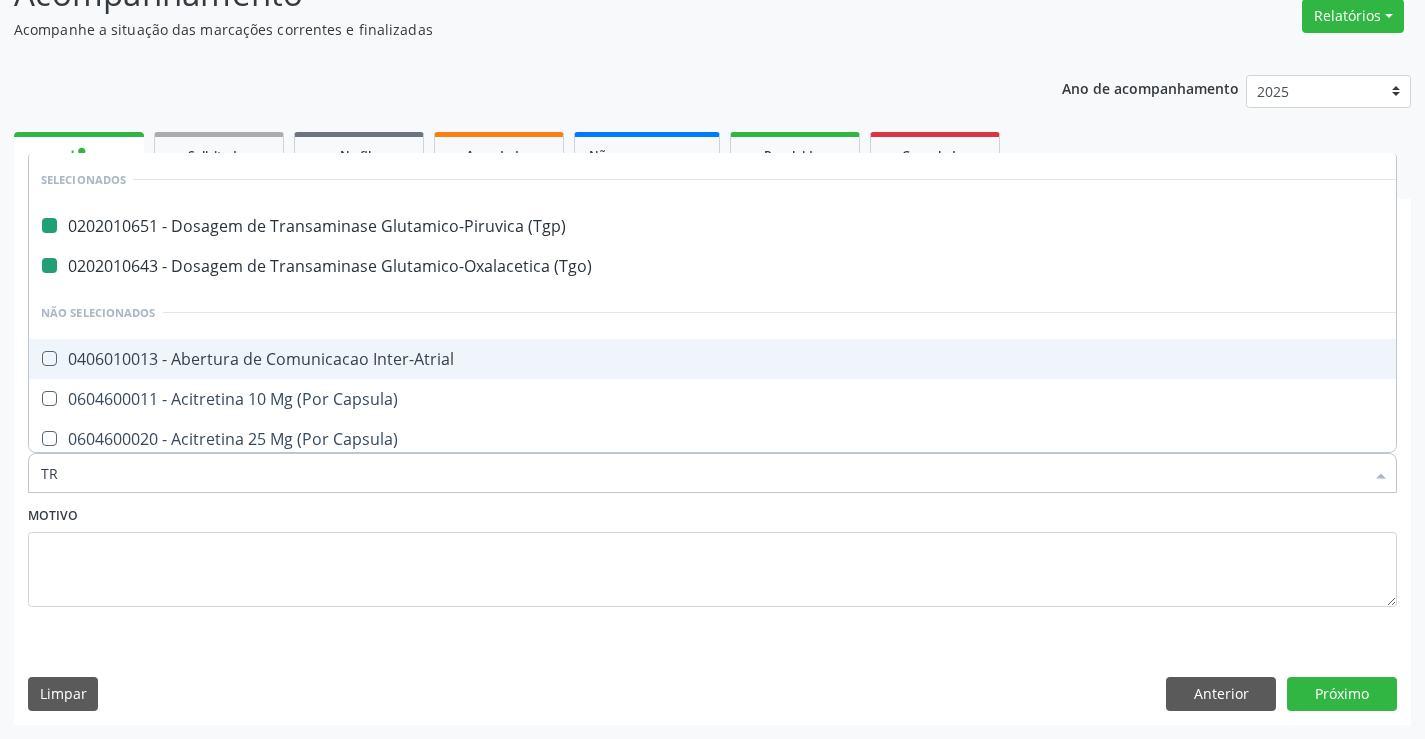 checkbox on "false" 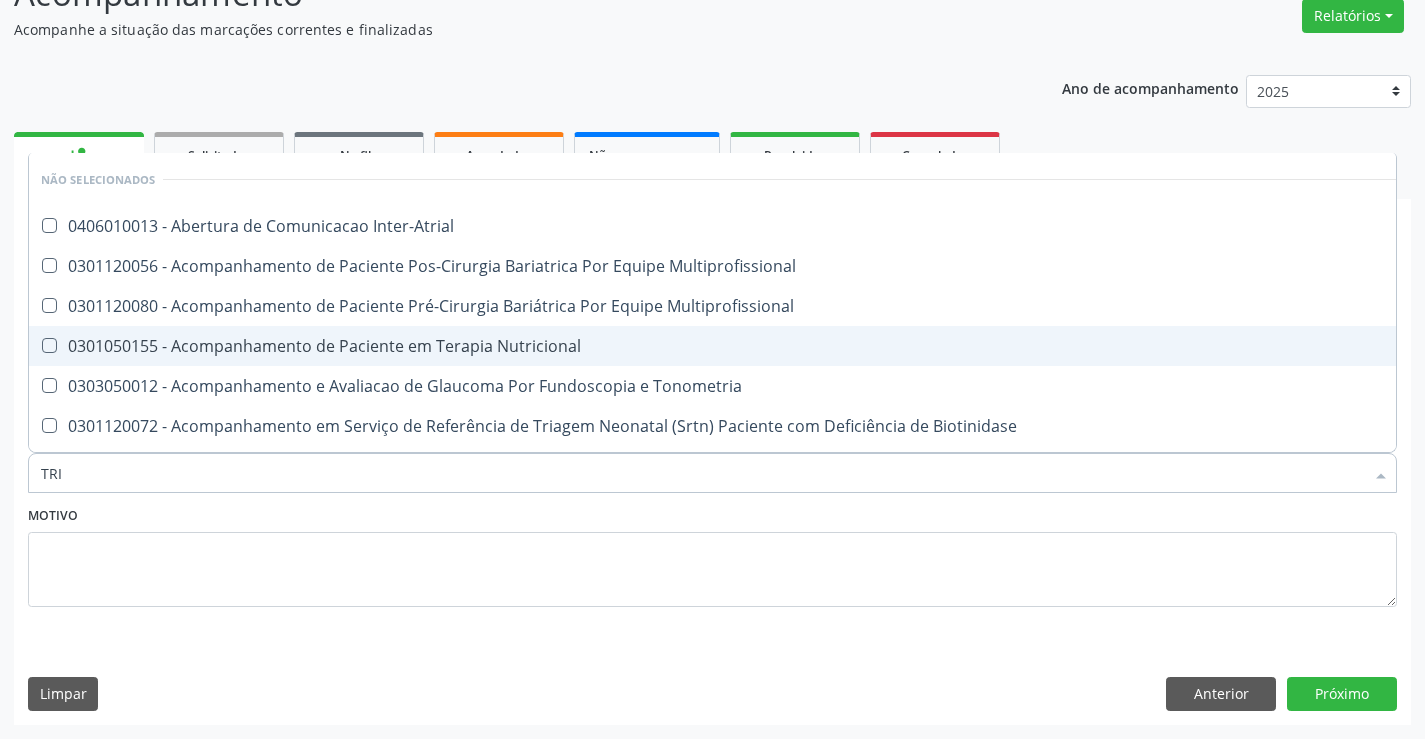 type on "TR" 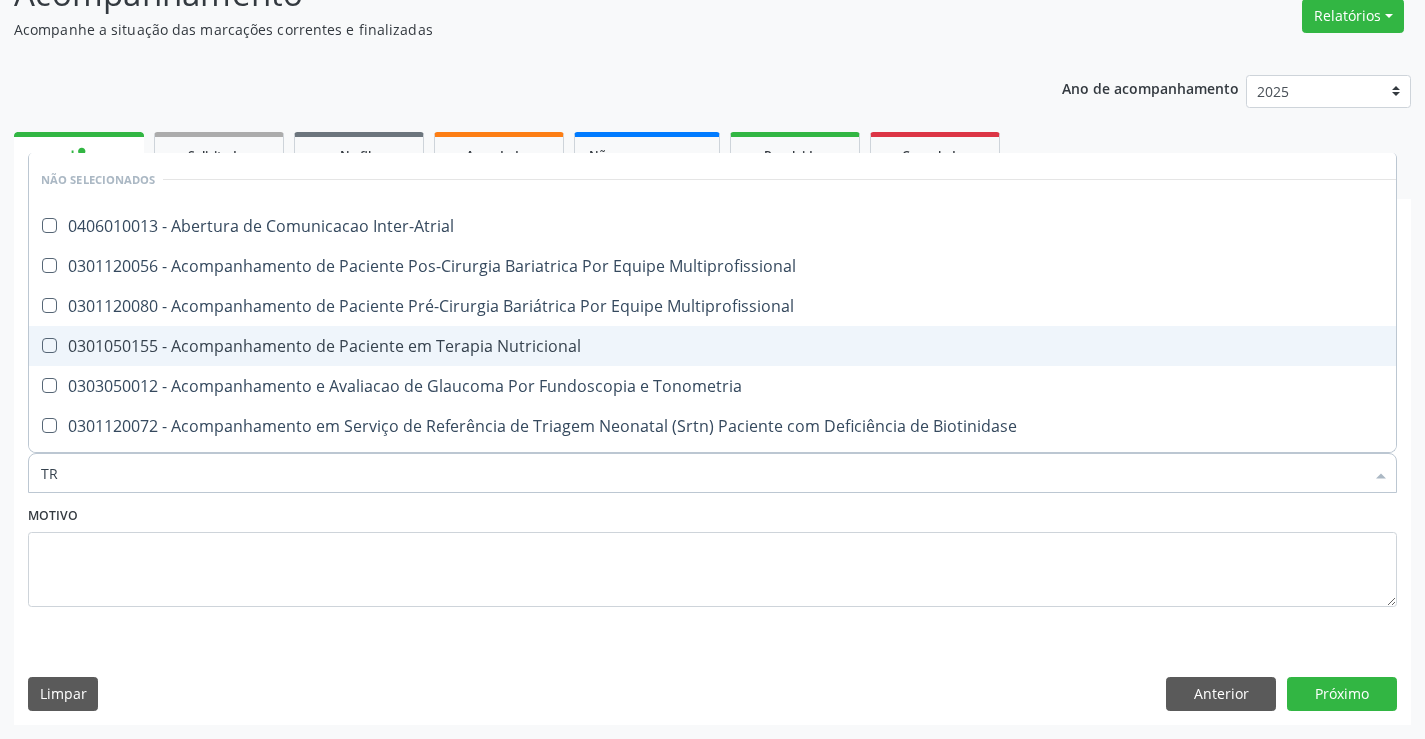 checkbox on "true" 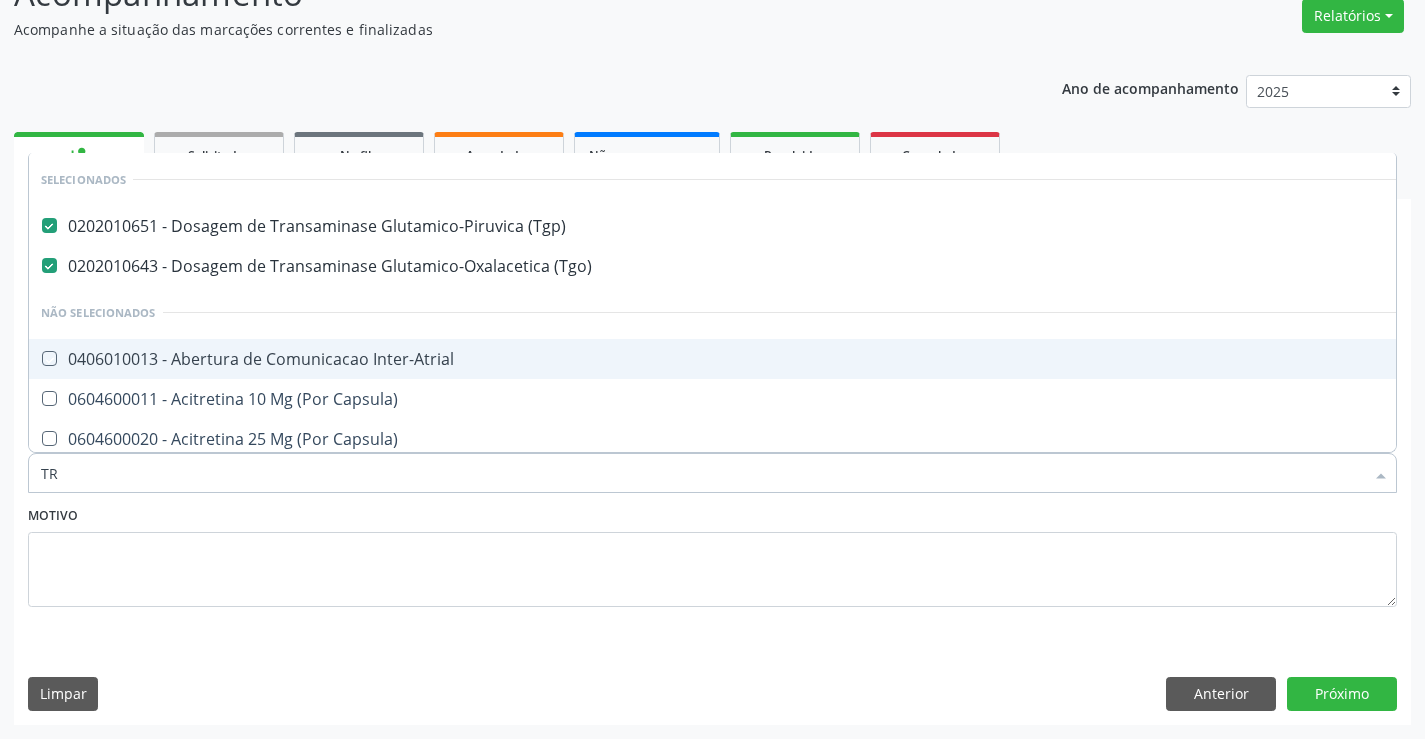 type on "T" 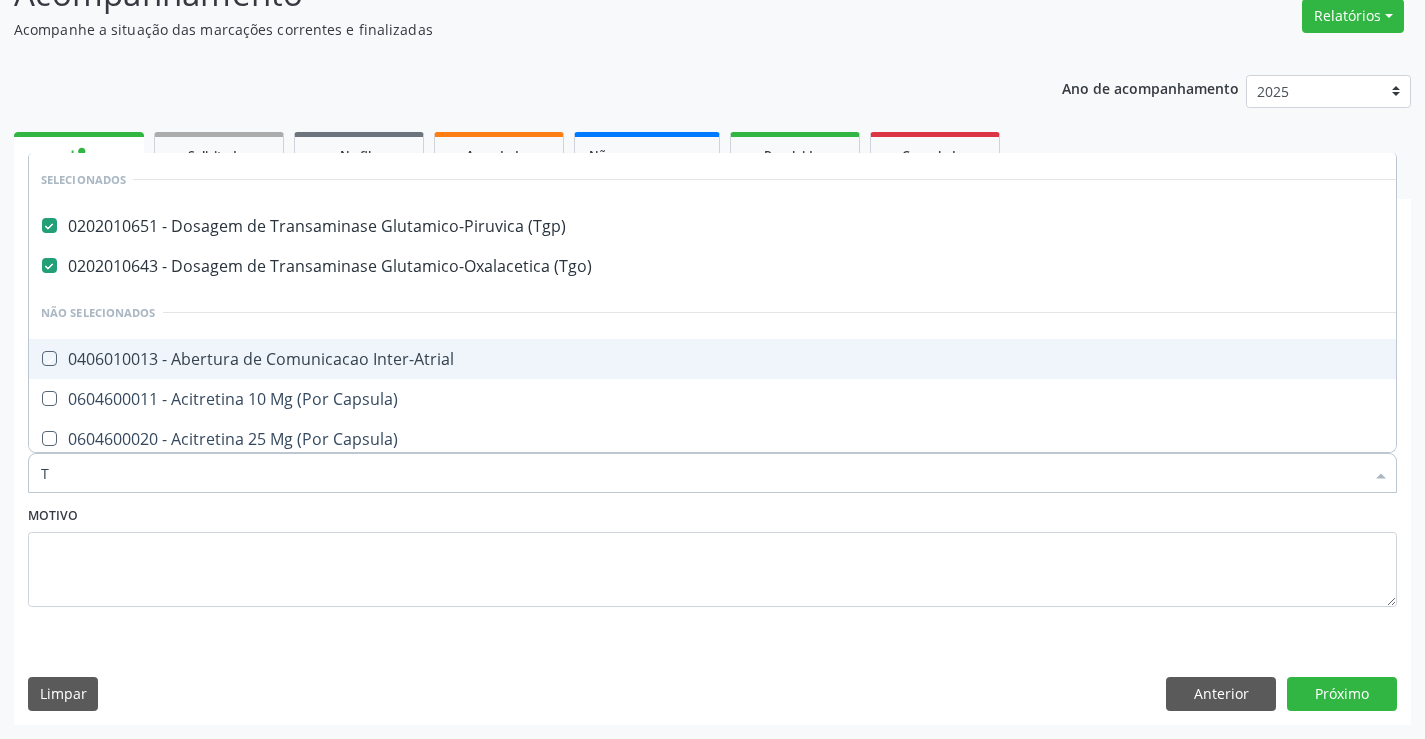 checkbox on "true" 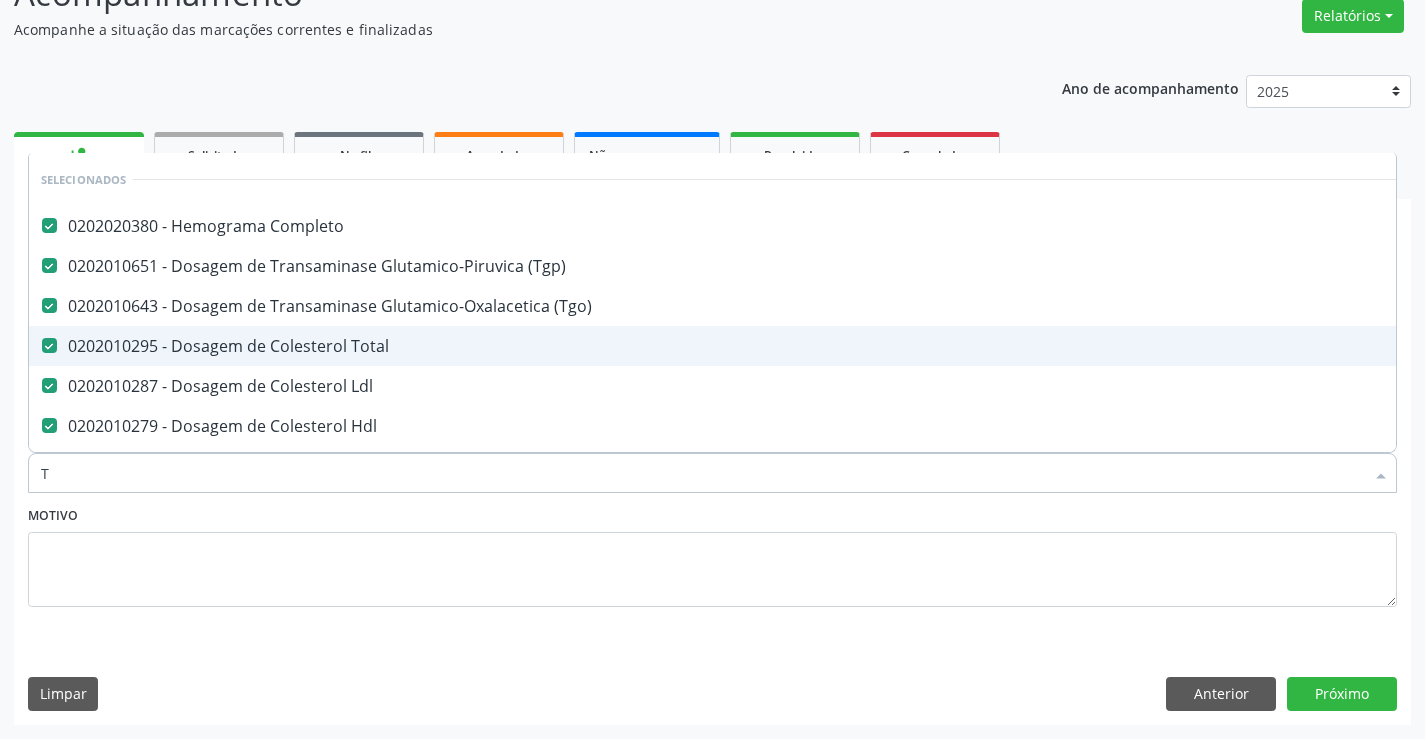 type 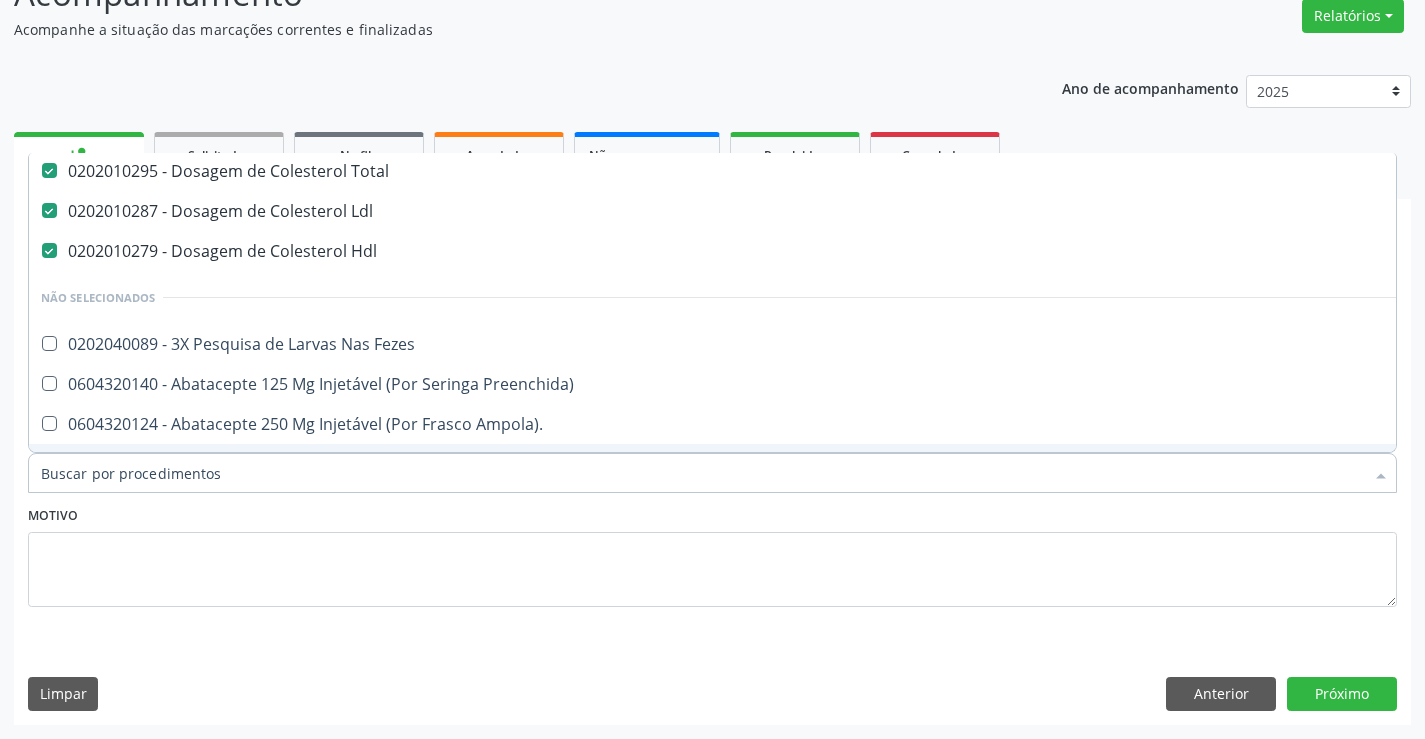scroll, scrollTop: 200, scrollLeft: 0, axis: vertical 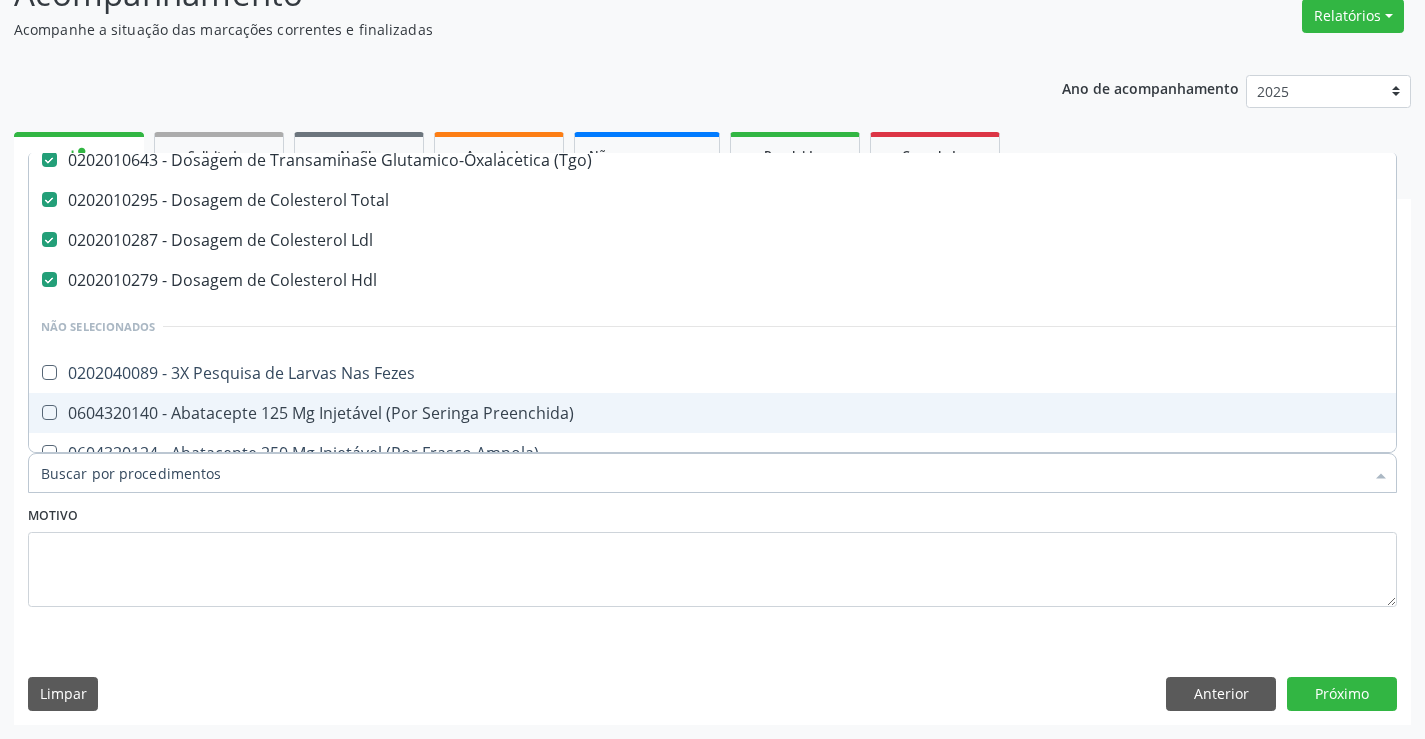 click on "Motivo" at bounding box center (712, 554) 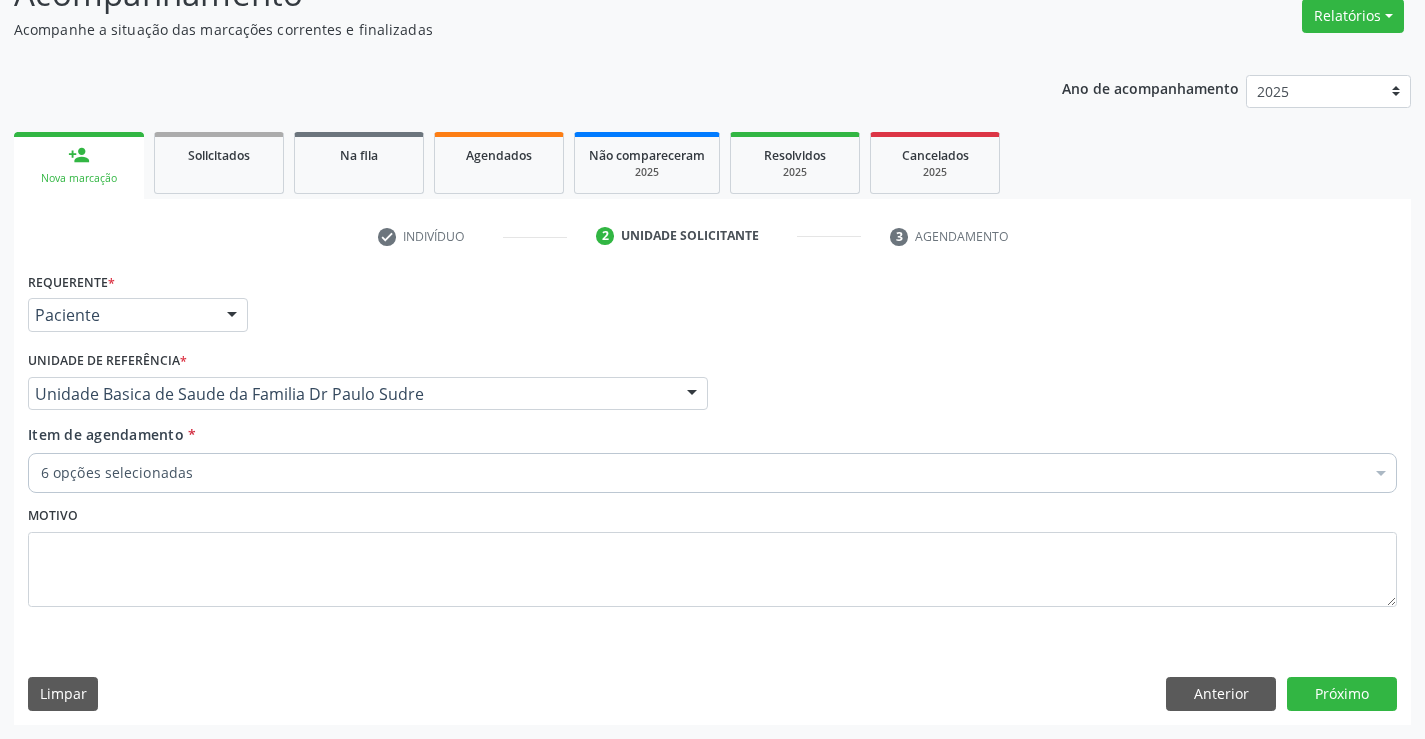 scroll, scrollTop: 0, scrollLeft: 0, axis: both 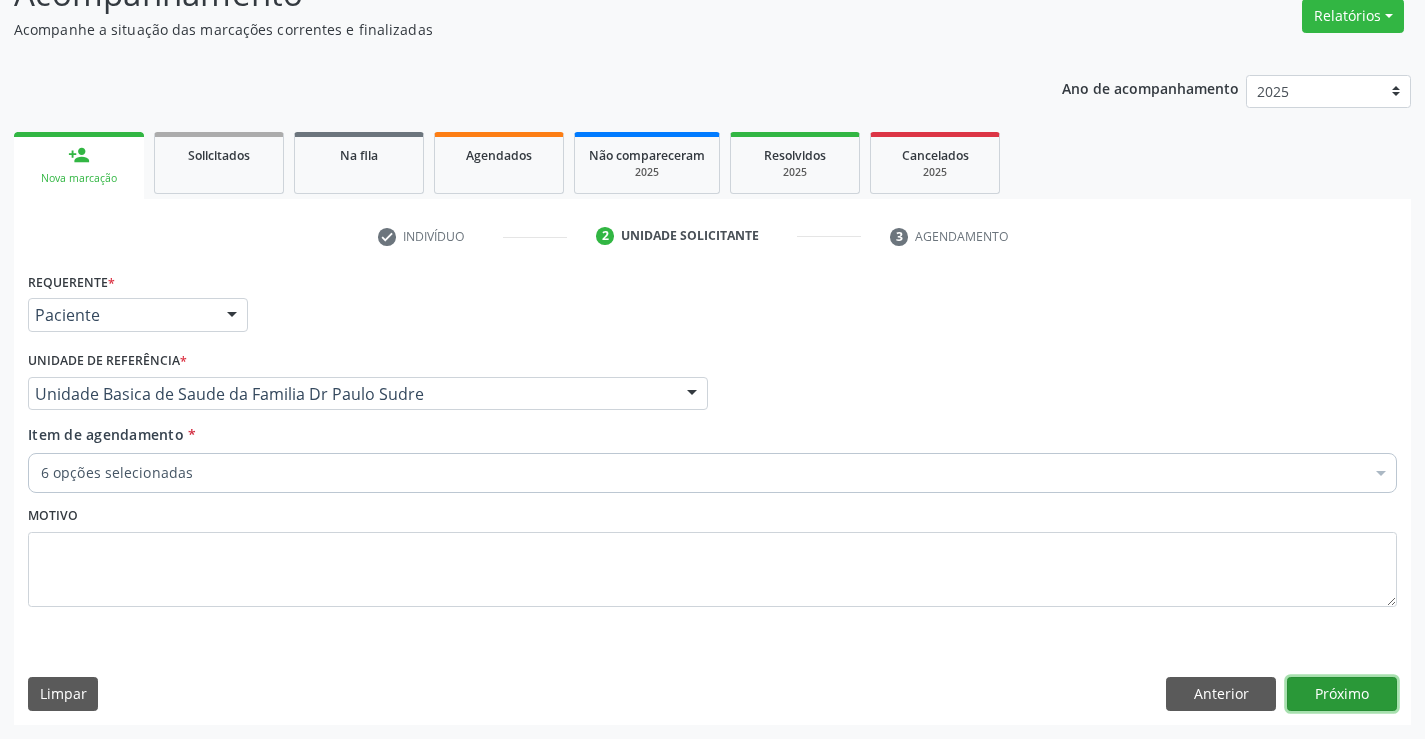 click on "Próximo" at bounding box center (1342, 694) 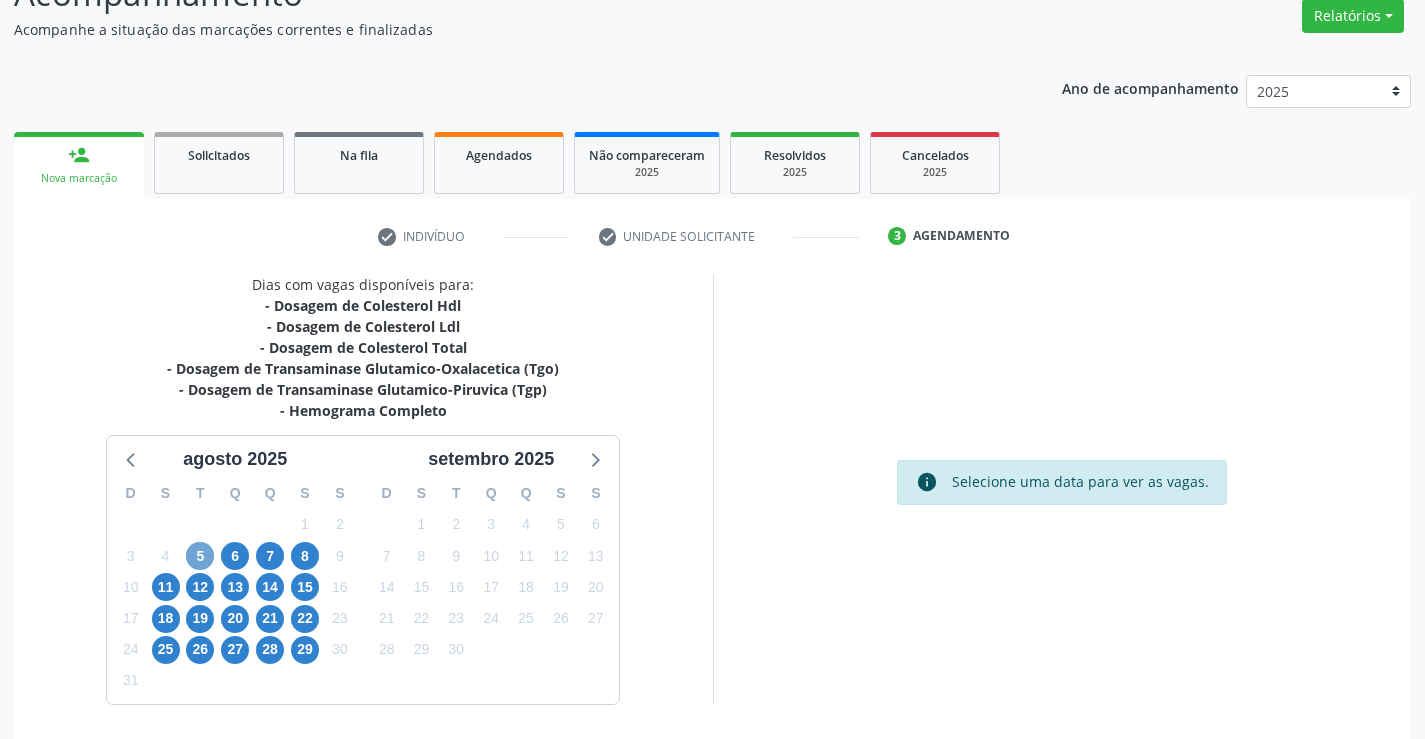 click on "5" at bounding box center [200, 556] 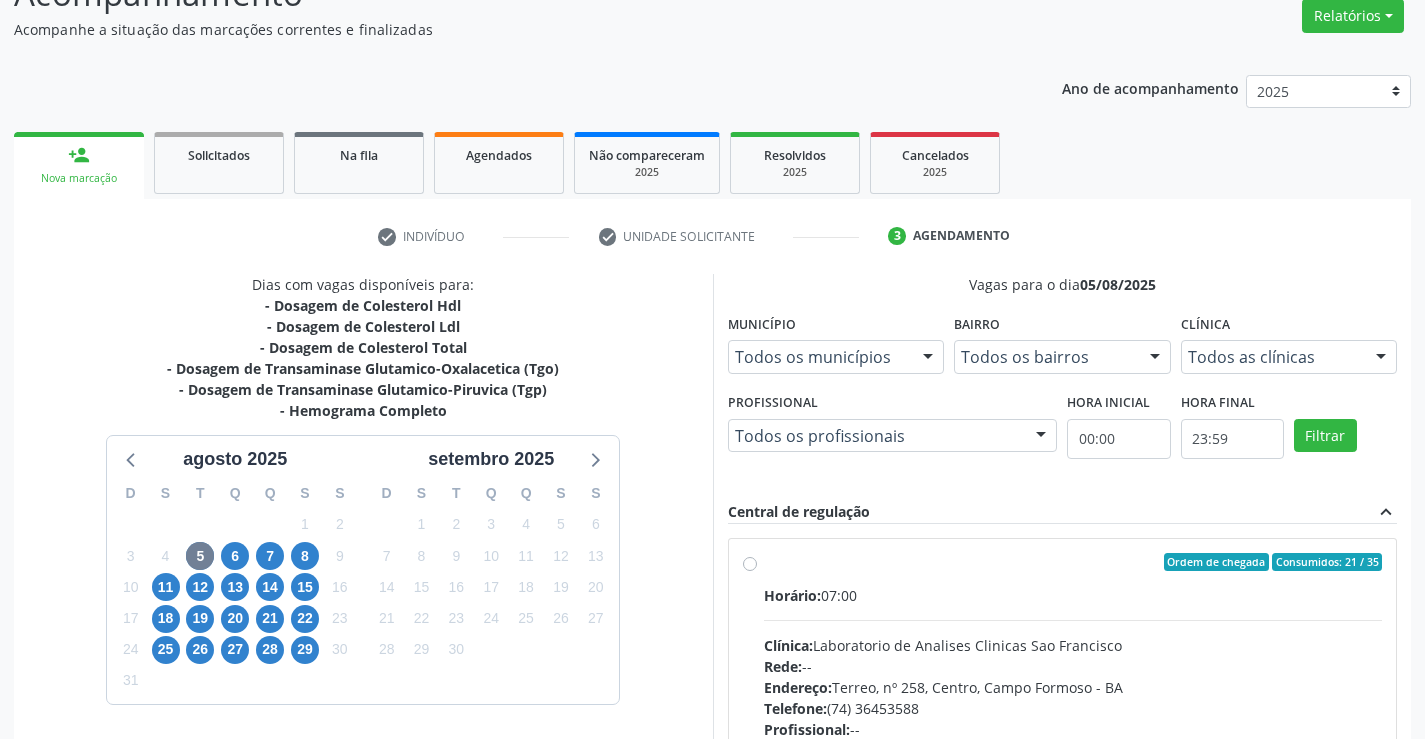 click on "Ordem de chegada
Consumidos: 21 / 35
Horário:   07:00
Clínica:  Laboratorio de Analises Clinicas Sao Francisco
Rede:
--
Endereço:   Terreo, nº 258, Centro, Campo Formoso - BA
Telefone:   (74) 36453588
Profissional:
--
Informações adicionais sobre o atendimento
Idade de atendimento:
Sem restrição
Gênero(s) atendido(s):
Sem restrição
Informações adicionais:
--" at bounding box center (1073, 706) 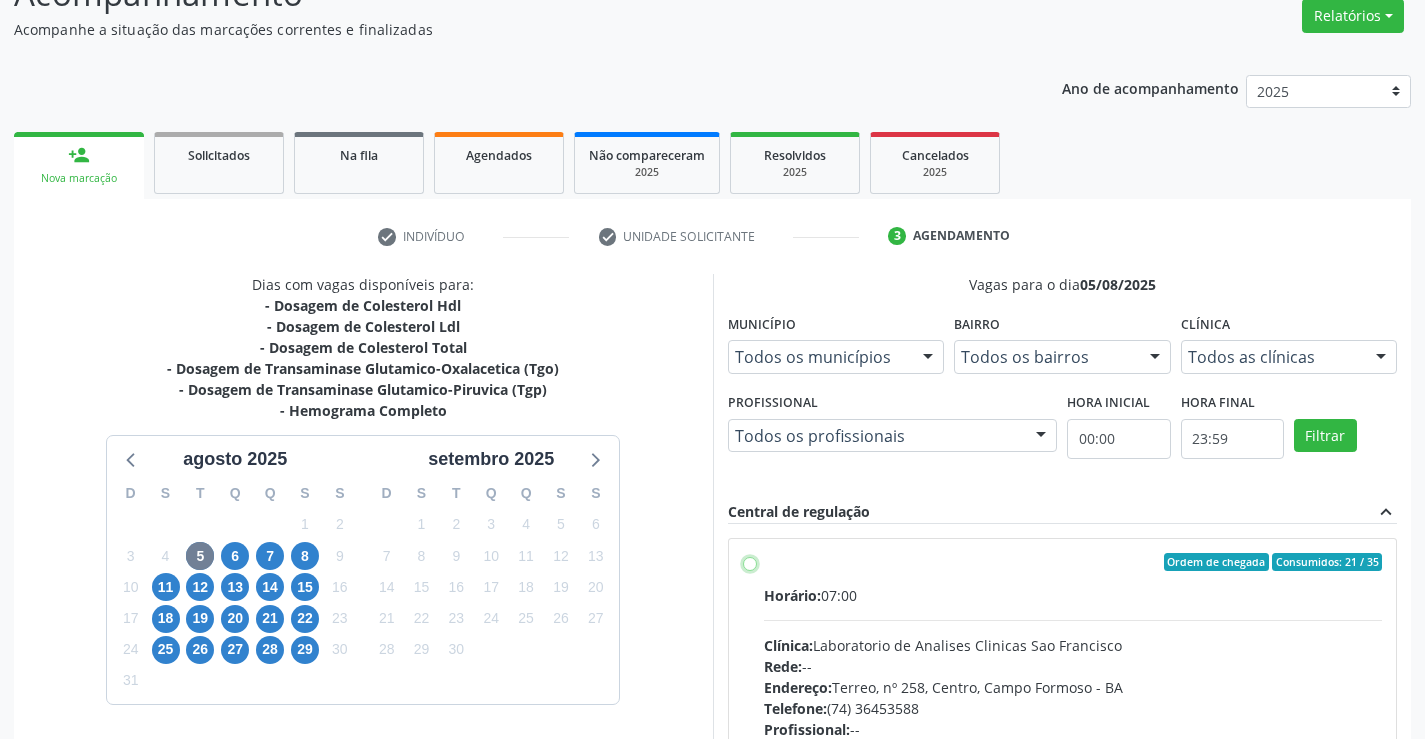 click on "Ordem de chegada
Consumidos: 21 / 35
Horário:   07:00
Clínica:  Laboratorio de Analises Clinicas Sao Francisco
Rede:
--
Endereço:   Terreo, nº 258, Centro, Campo Formoso - BA
Telefone:   (74) 36453588
Profissional:
--
Informações adicionais sobre o atendimento
Idade de atendimento:
Sem restrição
Gênero(s) atendido(s):
Sem restrição
Informações adicionais:
--" at bounding box center (750, 562) 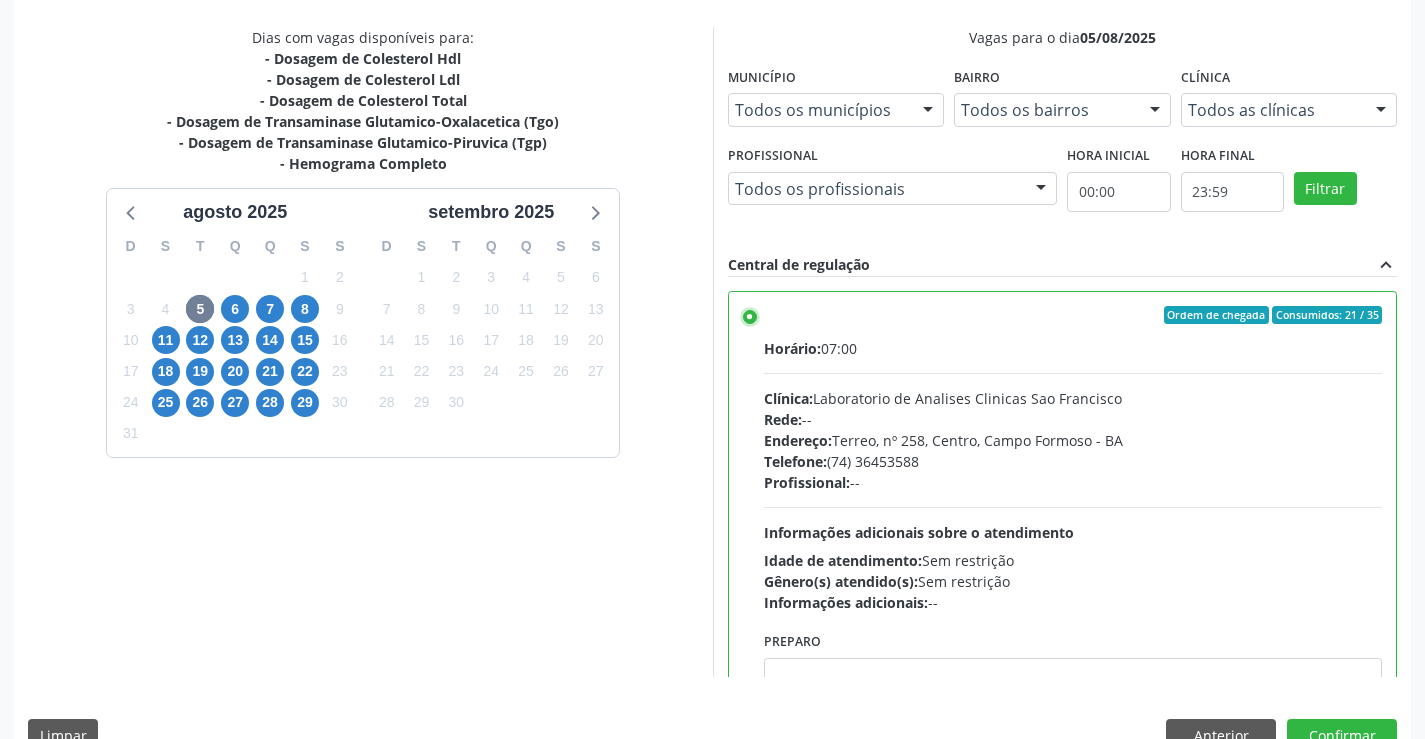 scroll, scrollTop: 456, scrollLeft: 0, axis: vertical 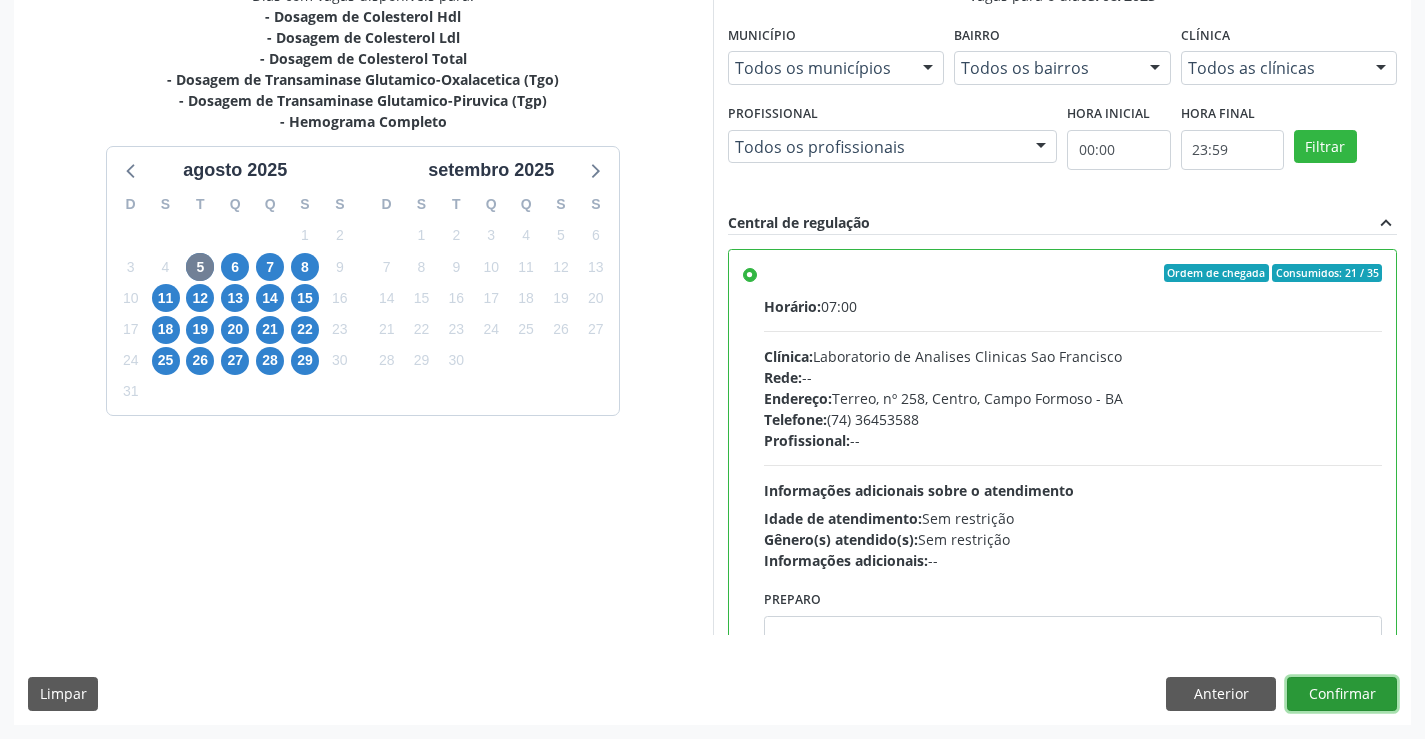click on "Confirmar" at bounding box center (1342, 694) 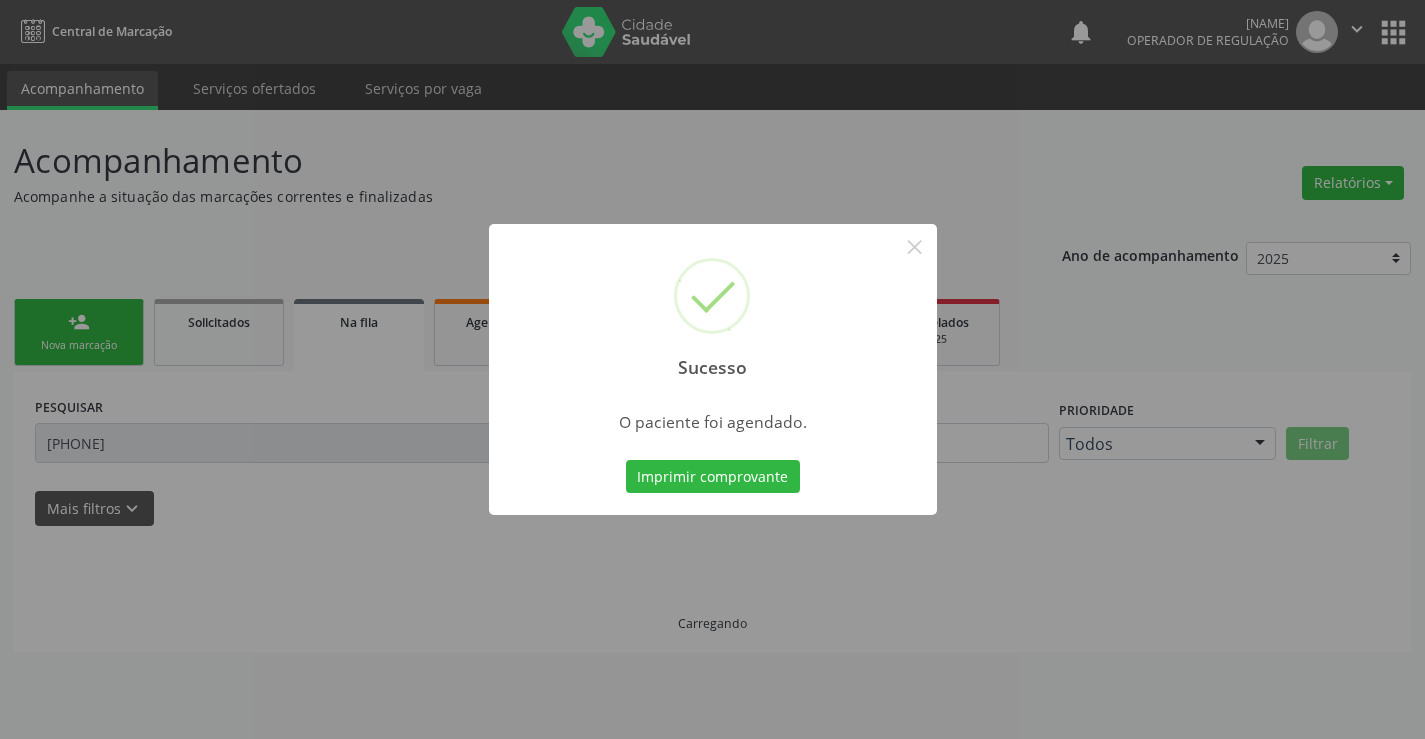 scroll, scrollTop: 0, scrollLeft: 0, axis: both 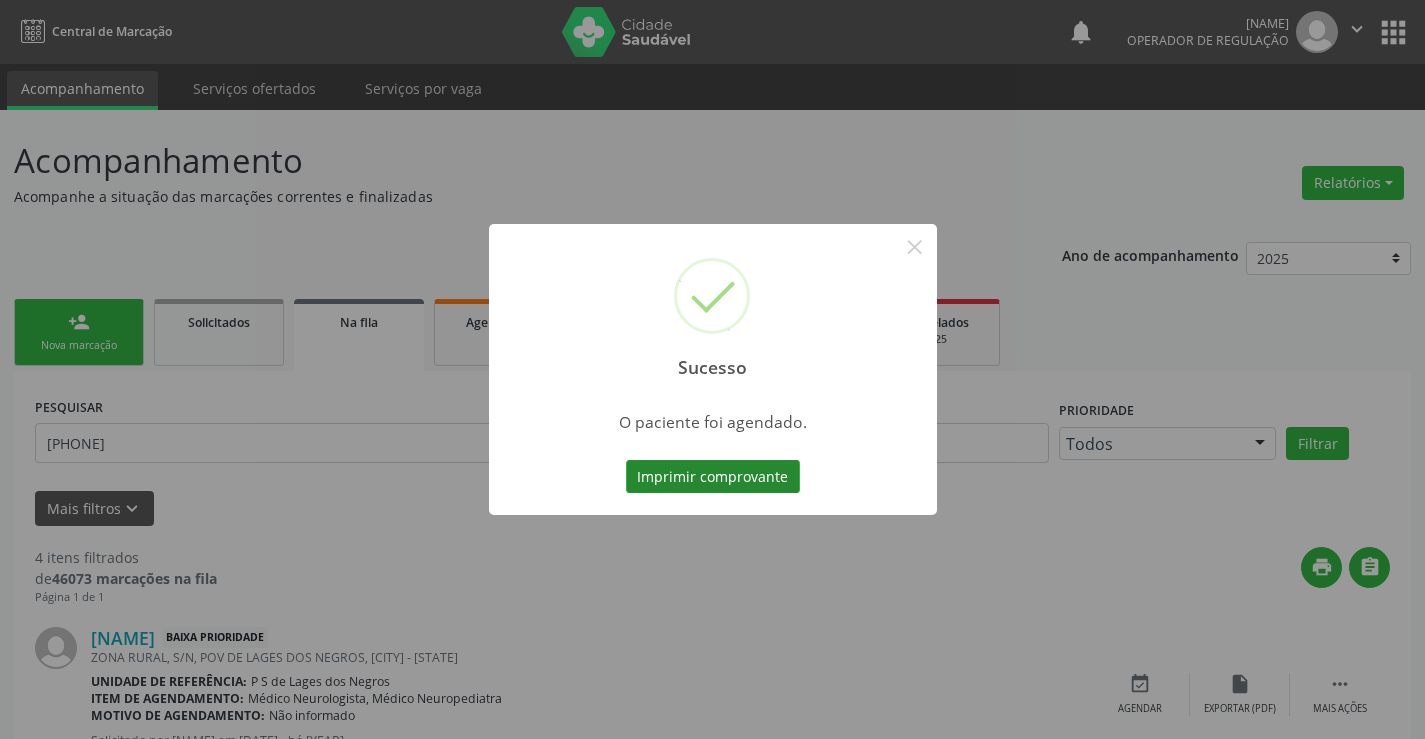 click on "Imprimir comprovante" at bounding box center (713, 477) 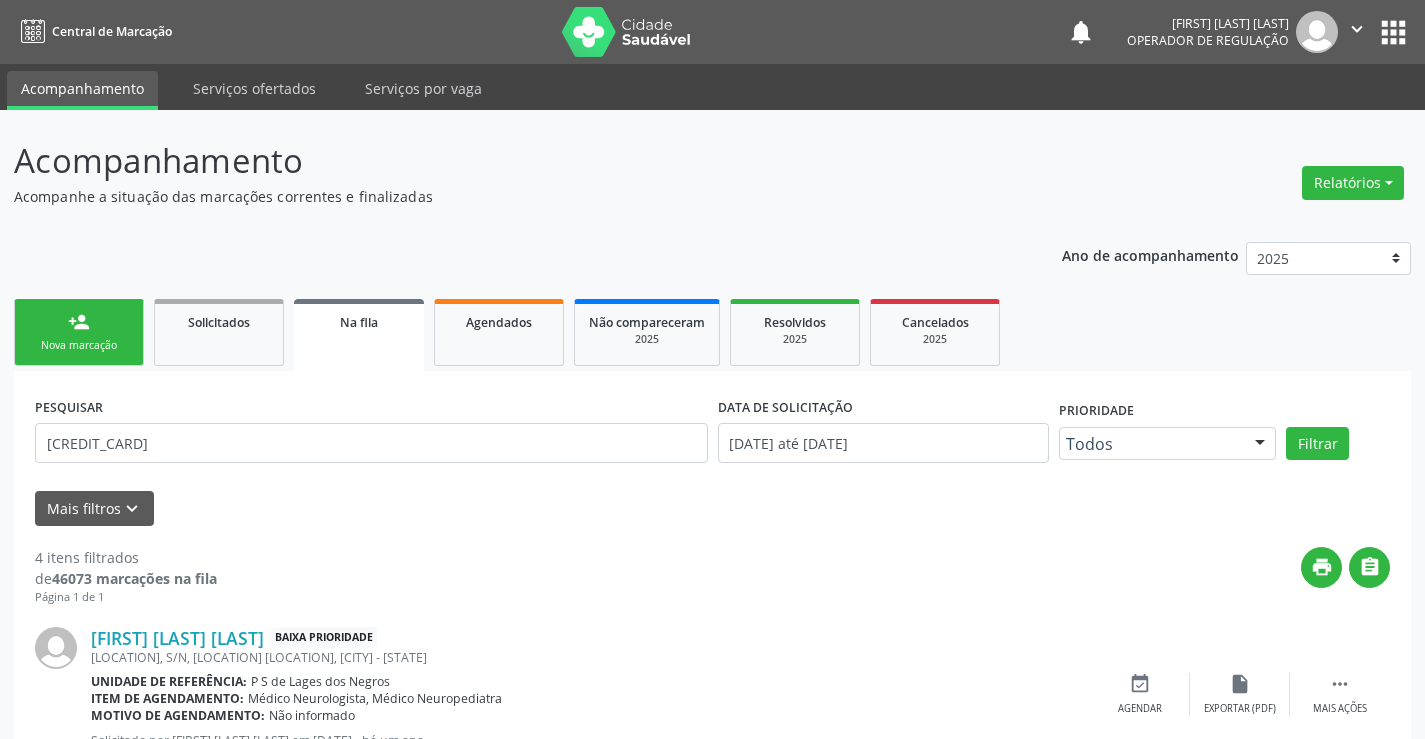 scroll, scrollTop: 0, scrollLeft: 0, axis: both 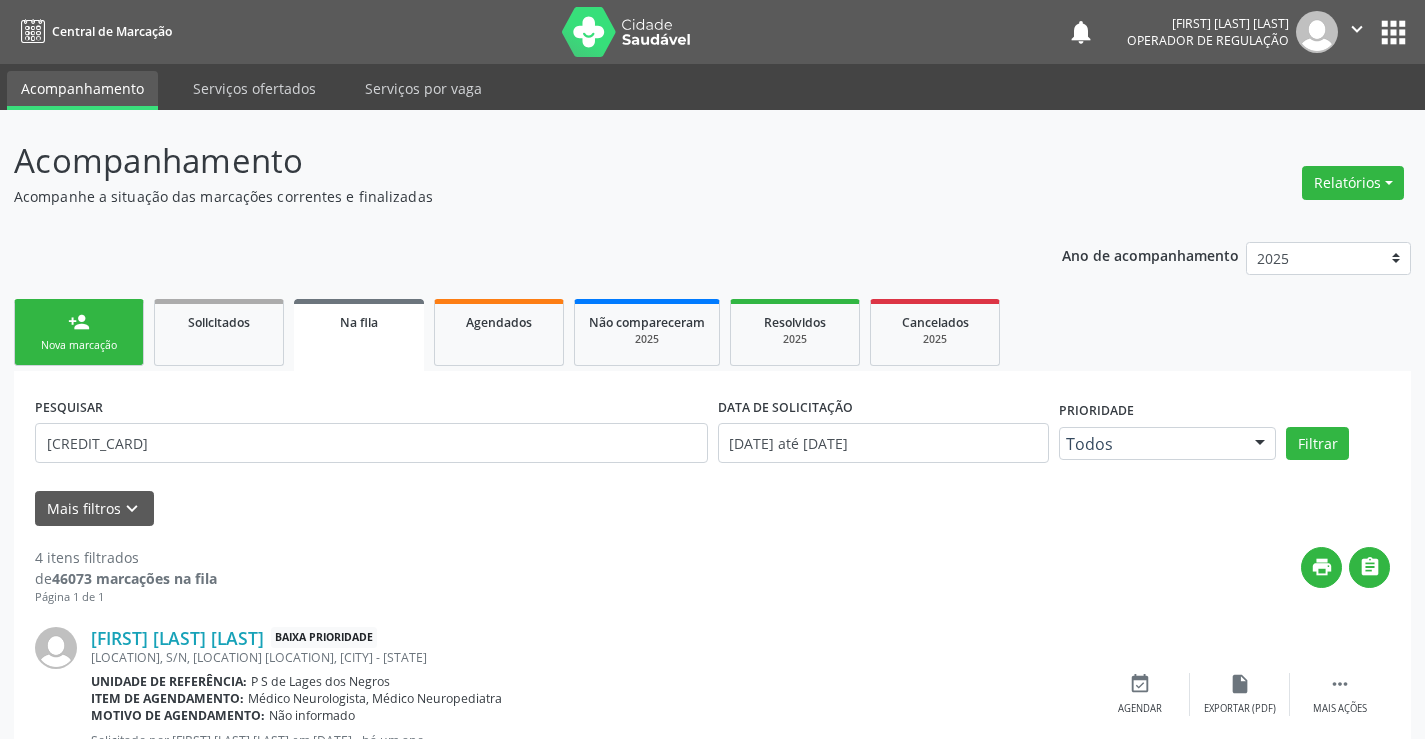 click on "Nova marcação" at bounding box center [79, 345] 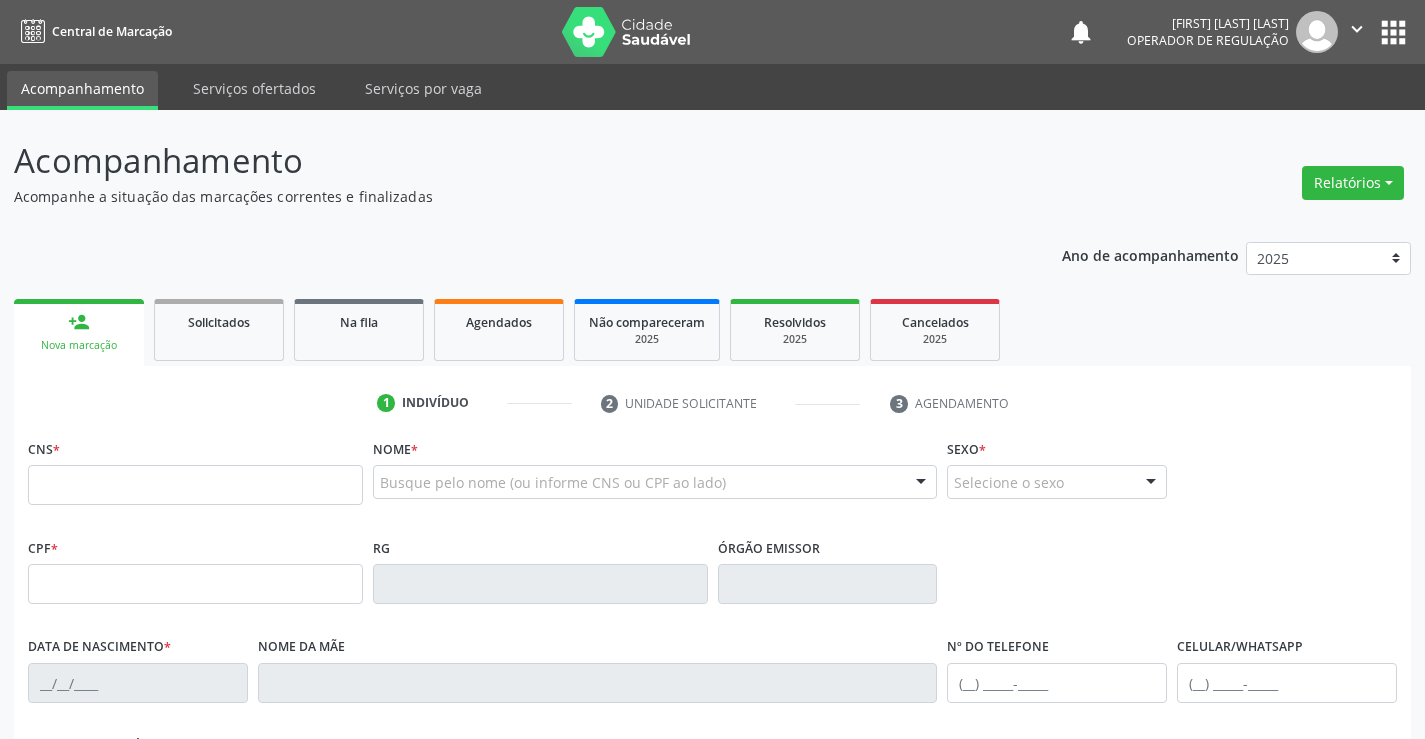 click on "CNS
*" at bounding box center (195, 476) 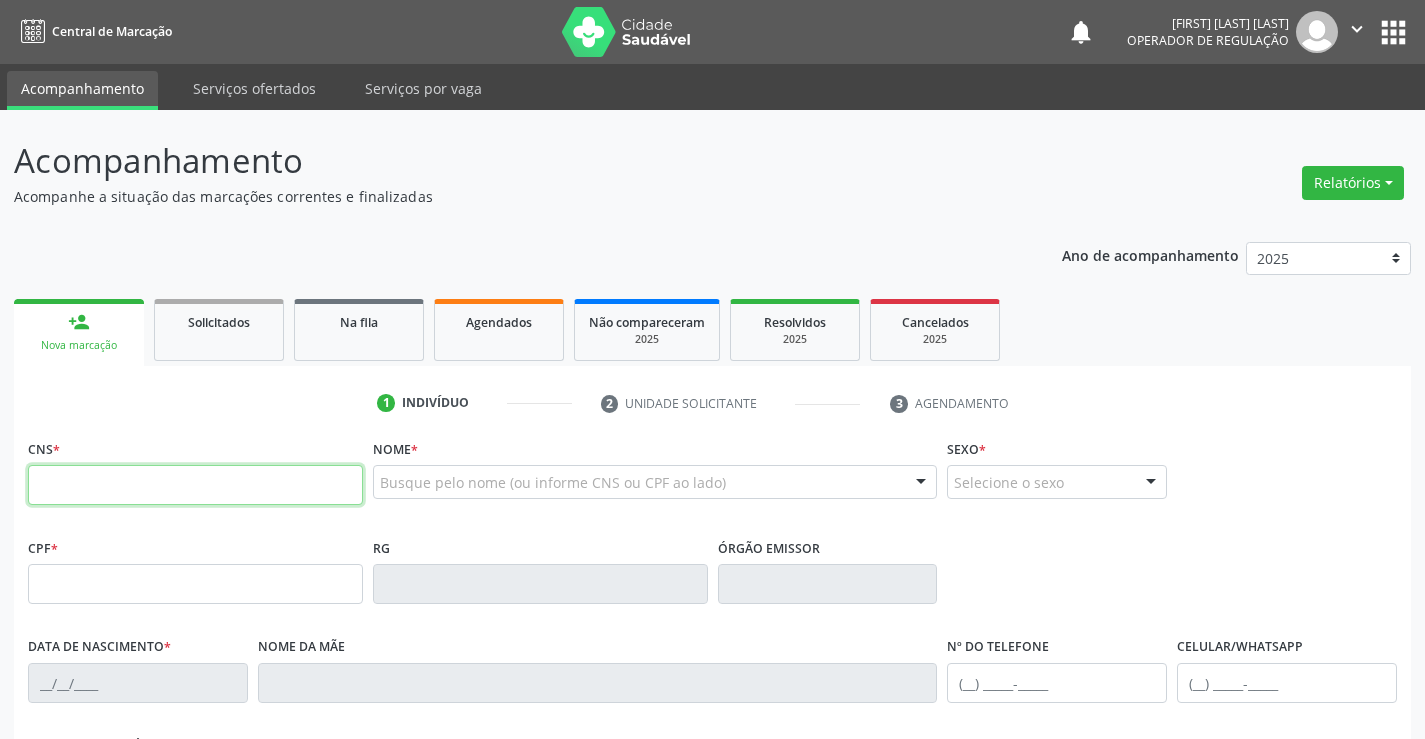 click at bounding box center (195, 485) 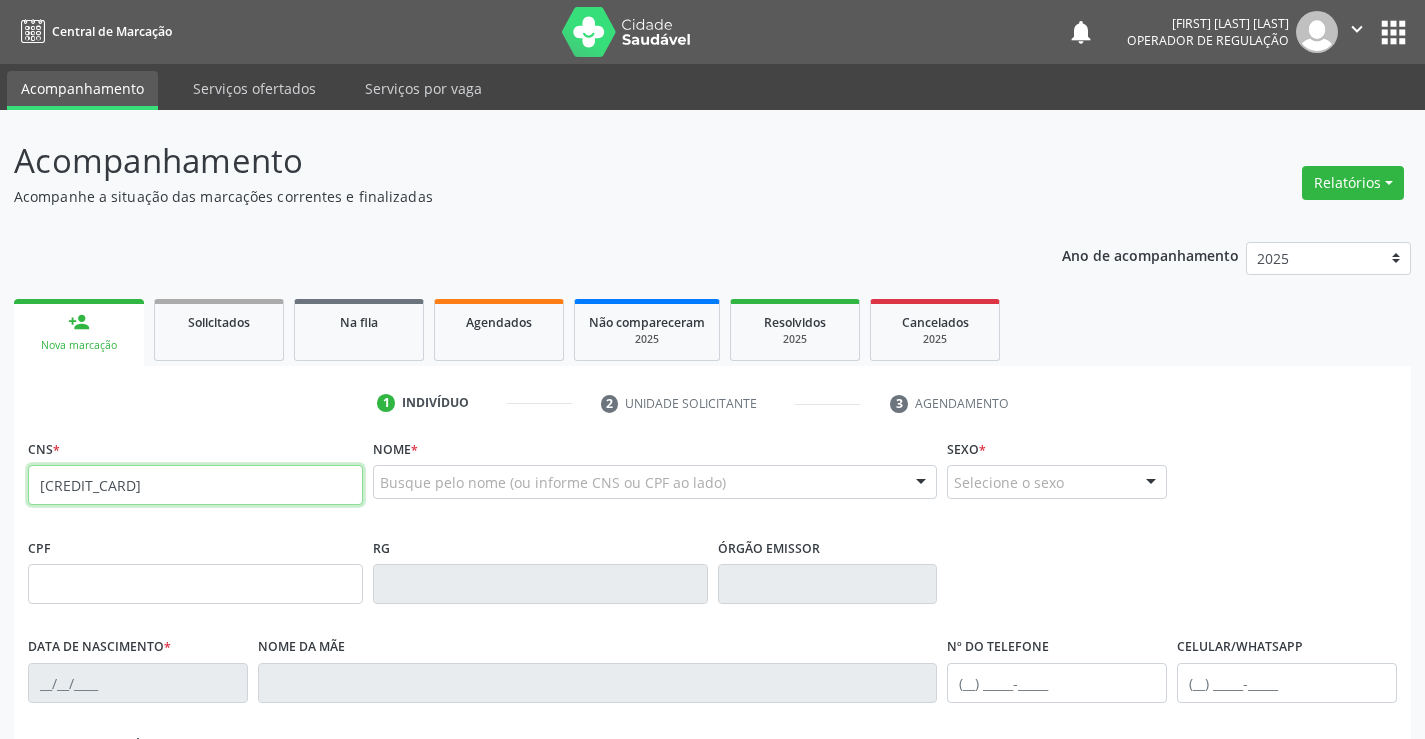 type on "[CREDIT_CARD]" 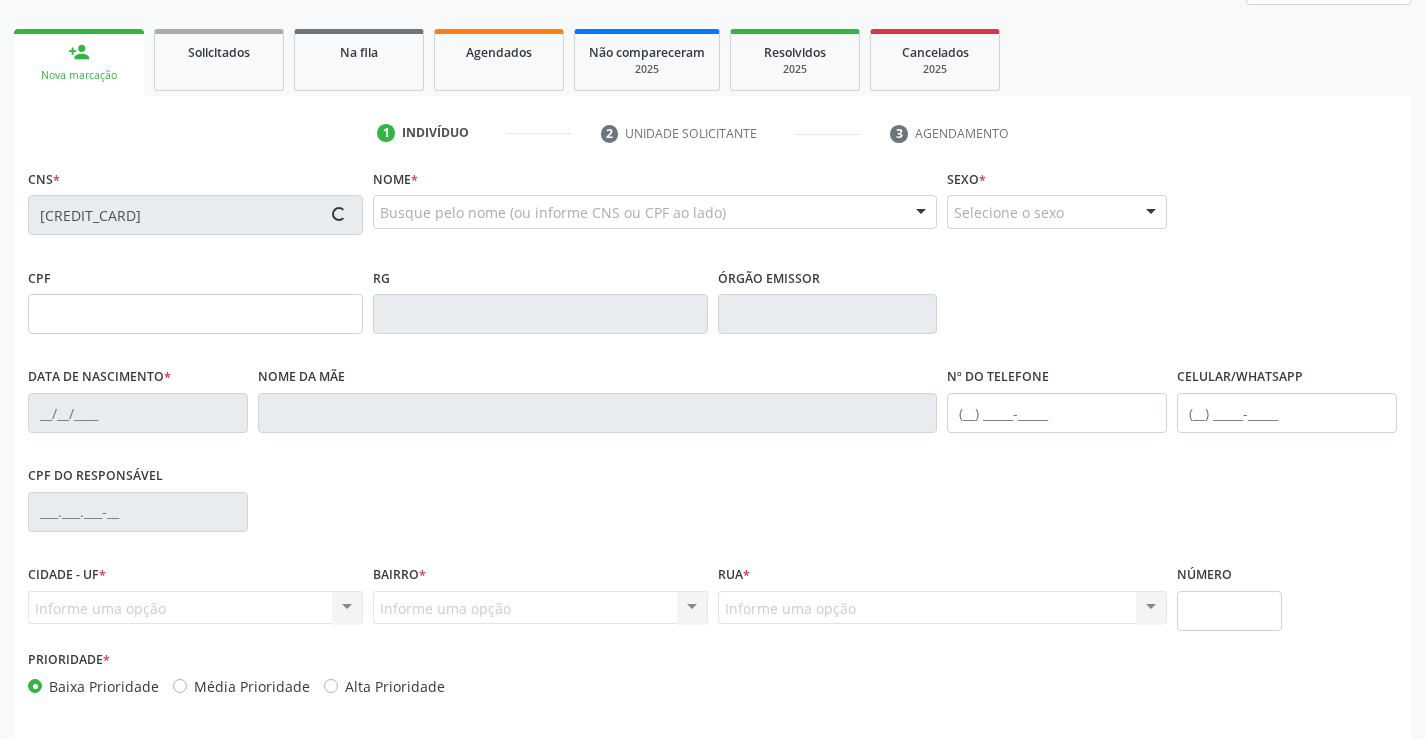 scroll, scrollTop: 300, scrollLeft: 0, axis: vertical 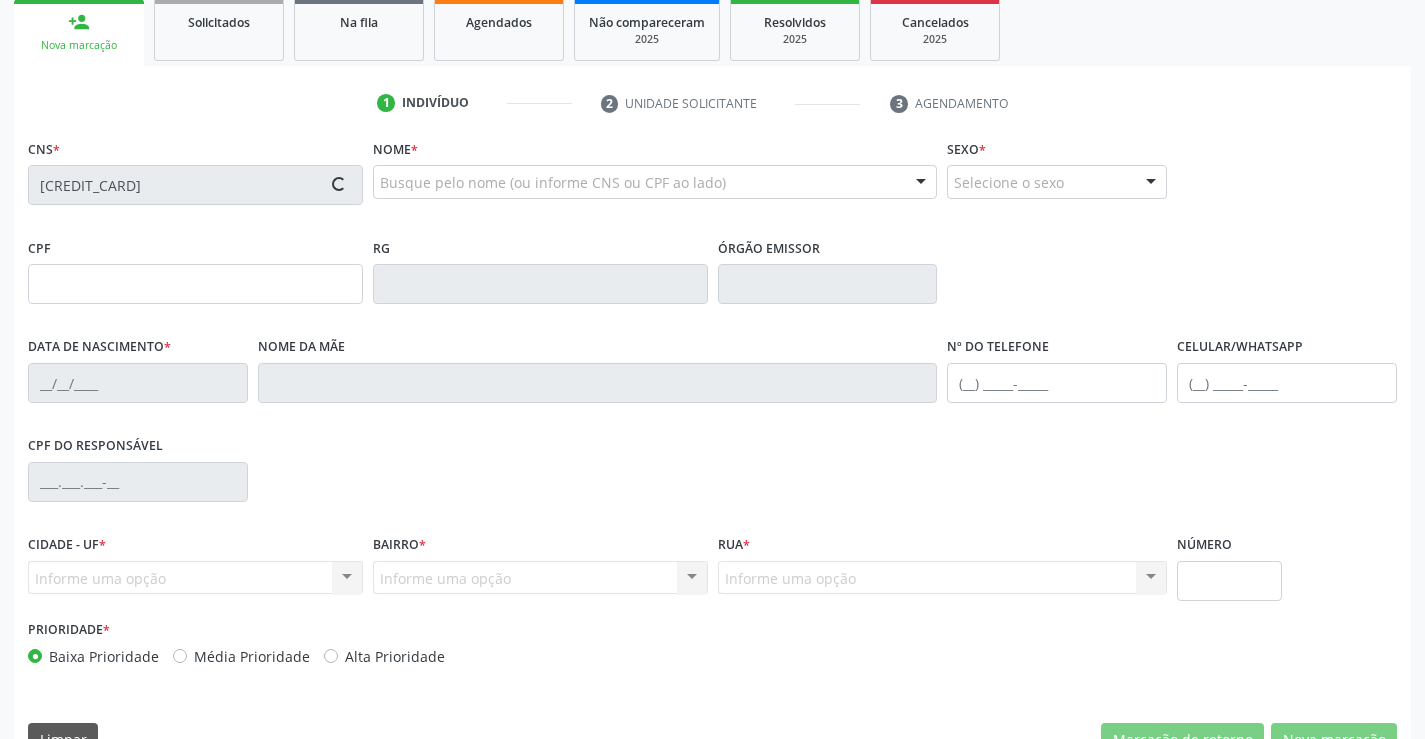 type on "[SSN]" 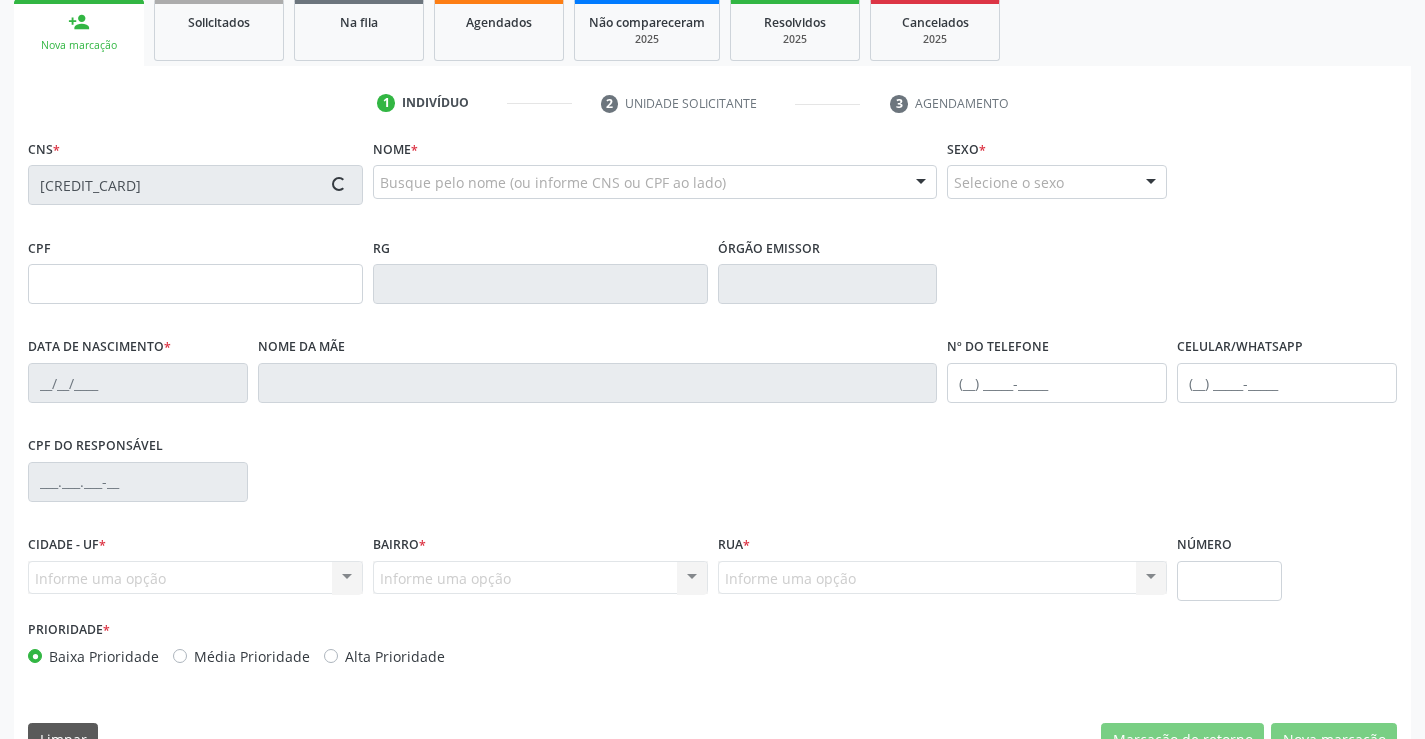 type on "[DATE]" 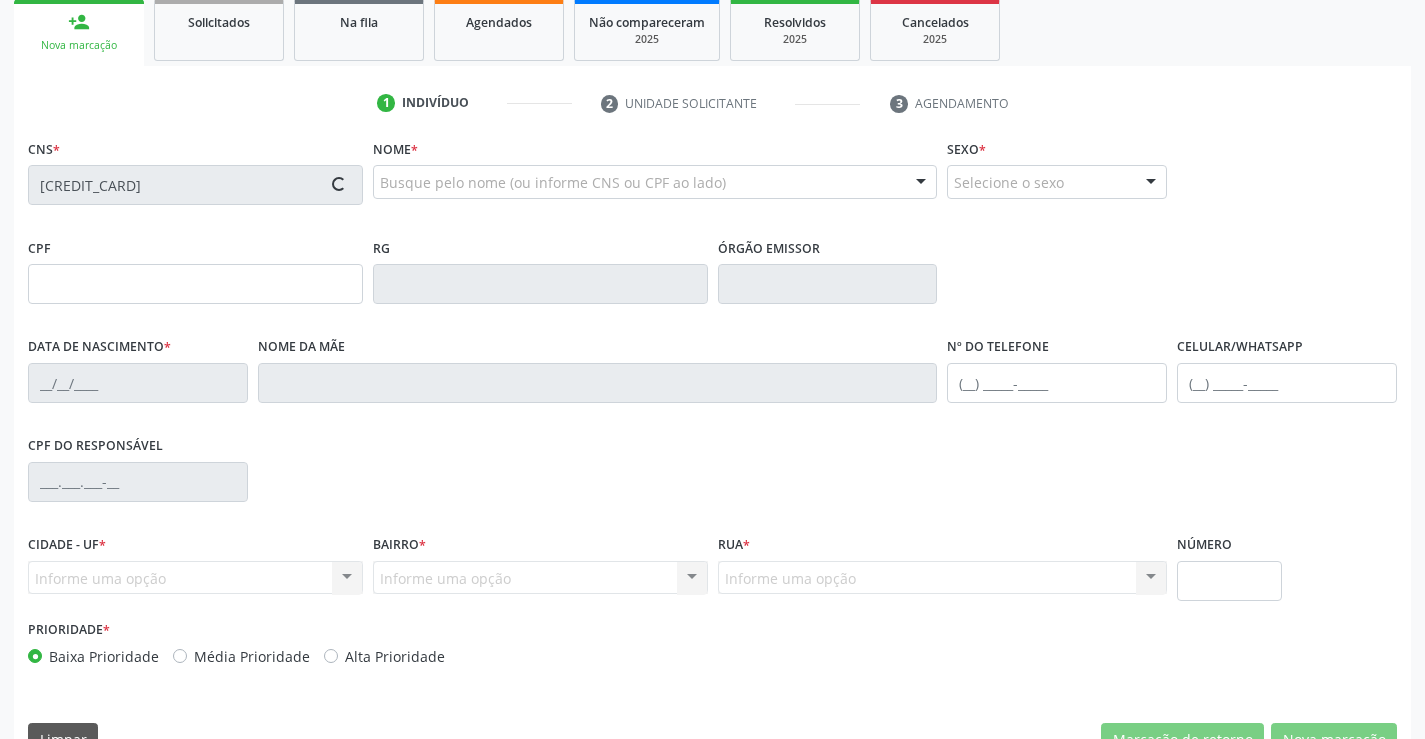 type on "S/N" 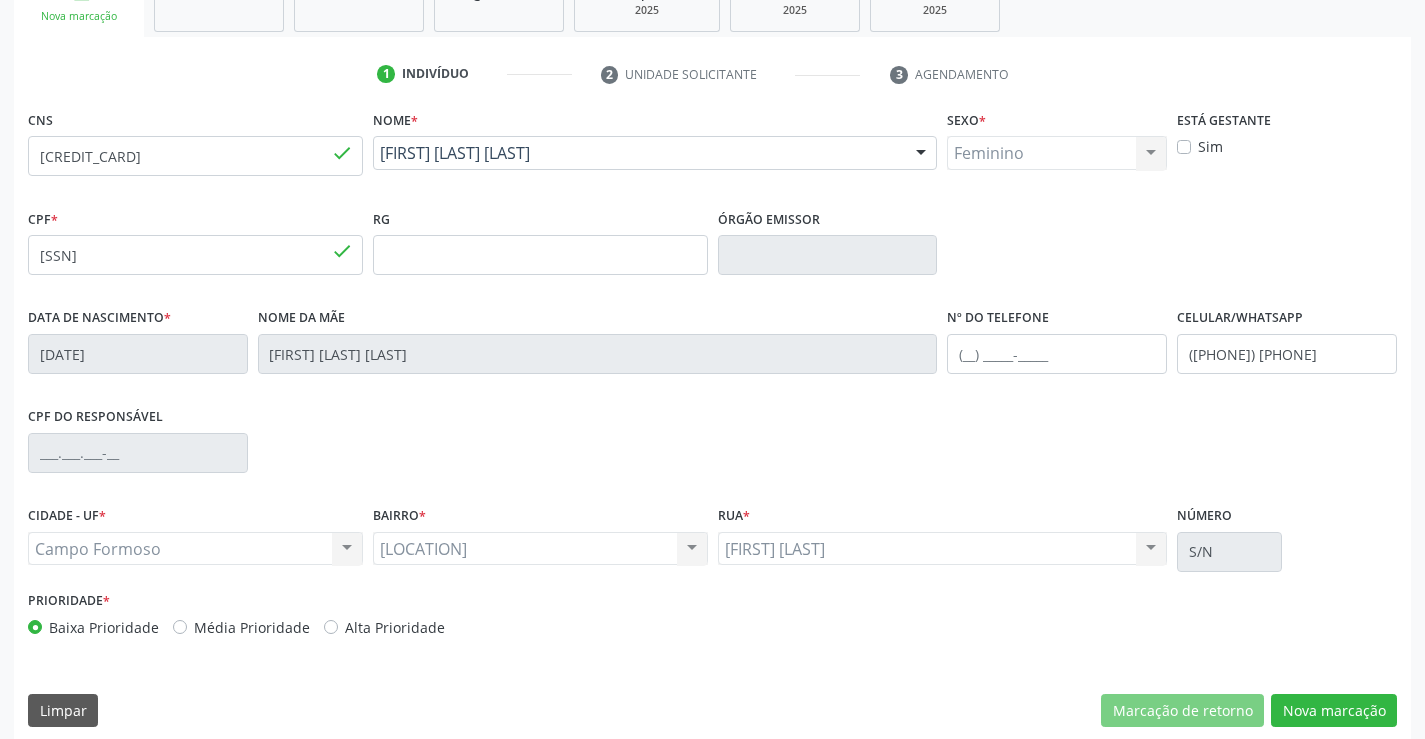 scroll, scrollTop: 345, scrollLeft: 0, axis: vertical 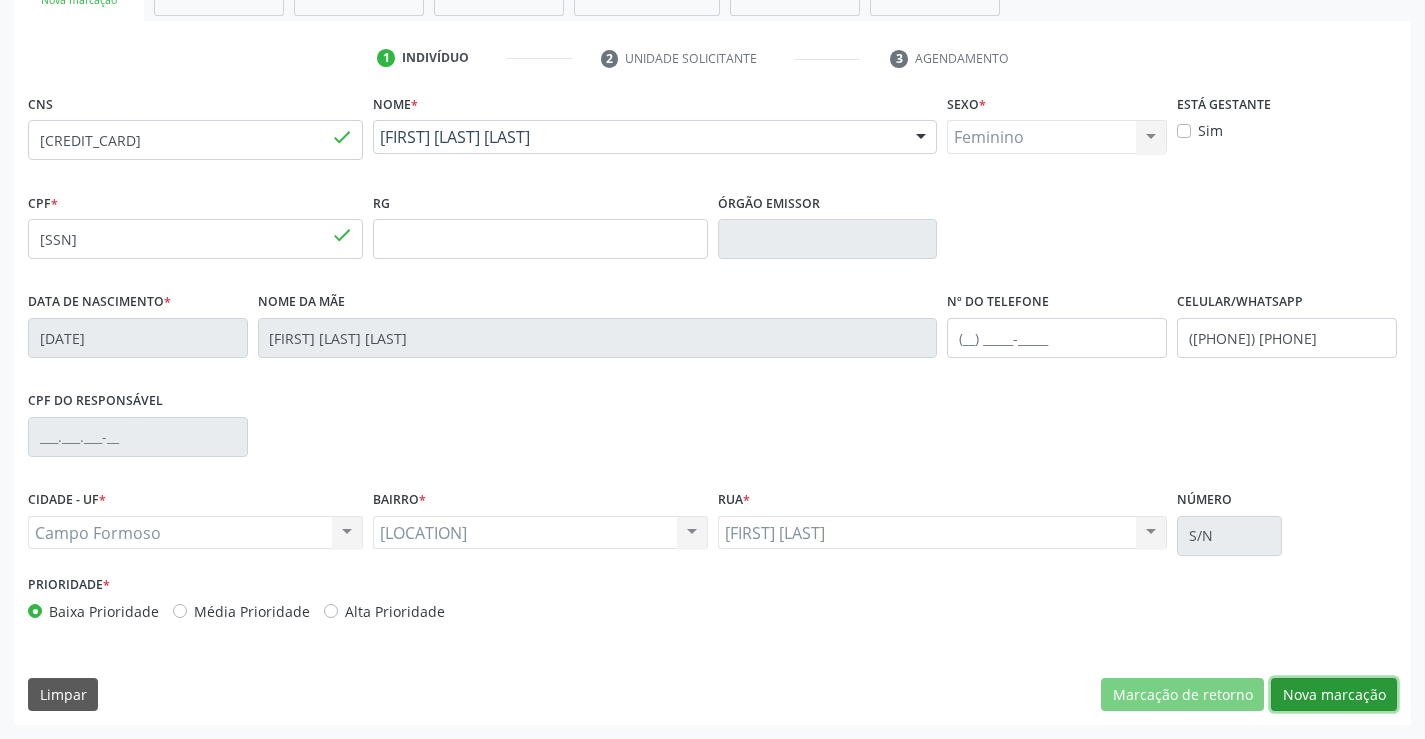 click on "Nova marcação" at bounding box center (1334, 695) 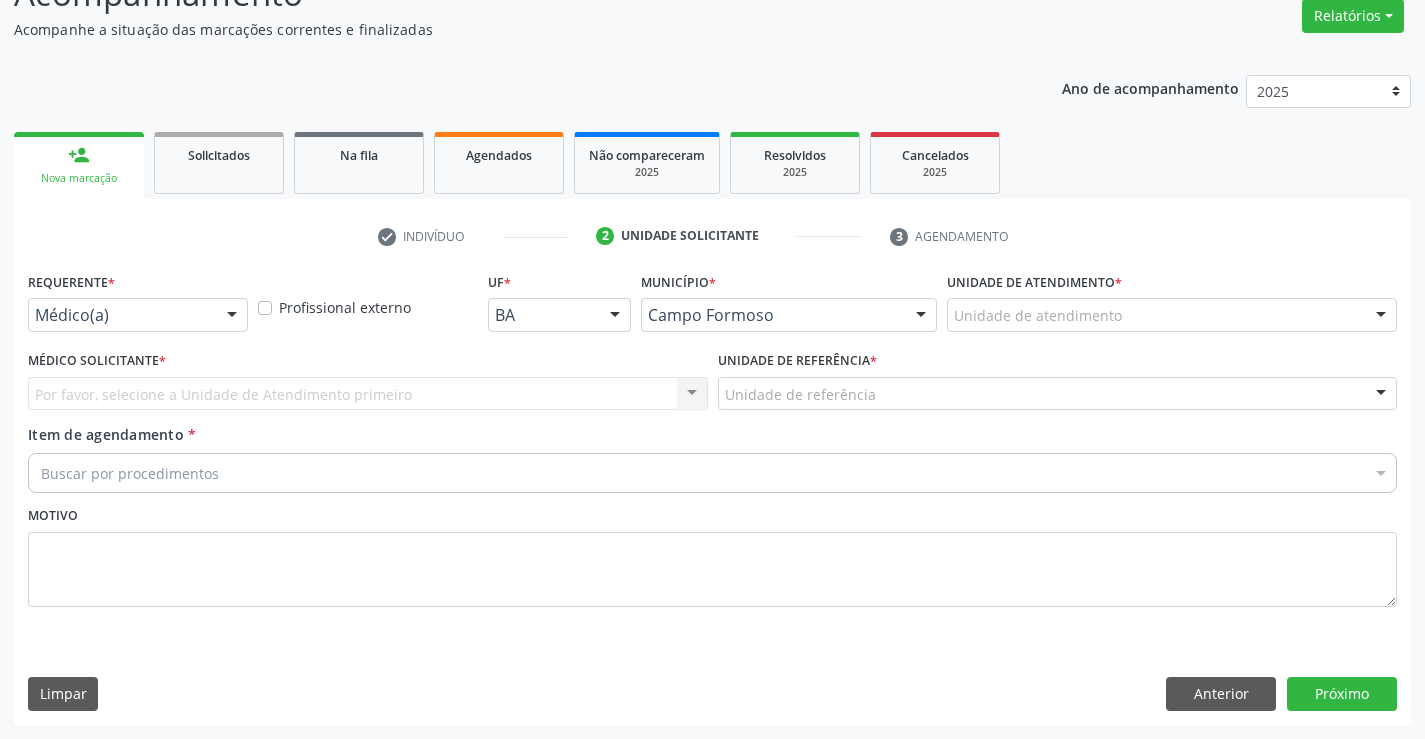 scroll, scrollTop: 167, scrollLeft: 0, axis: vertical 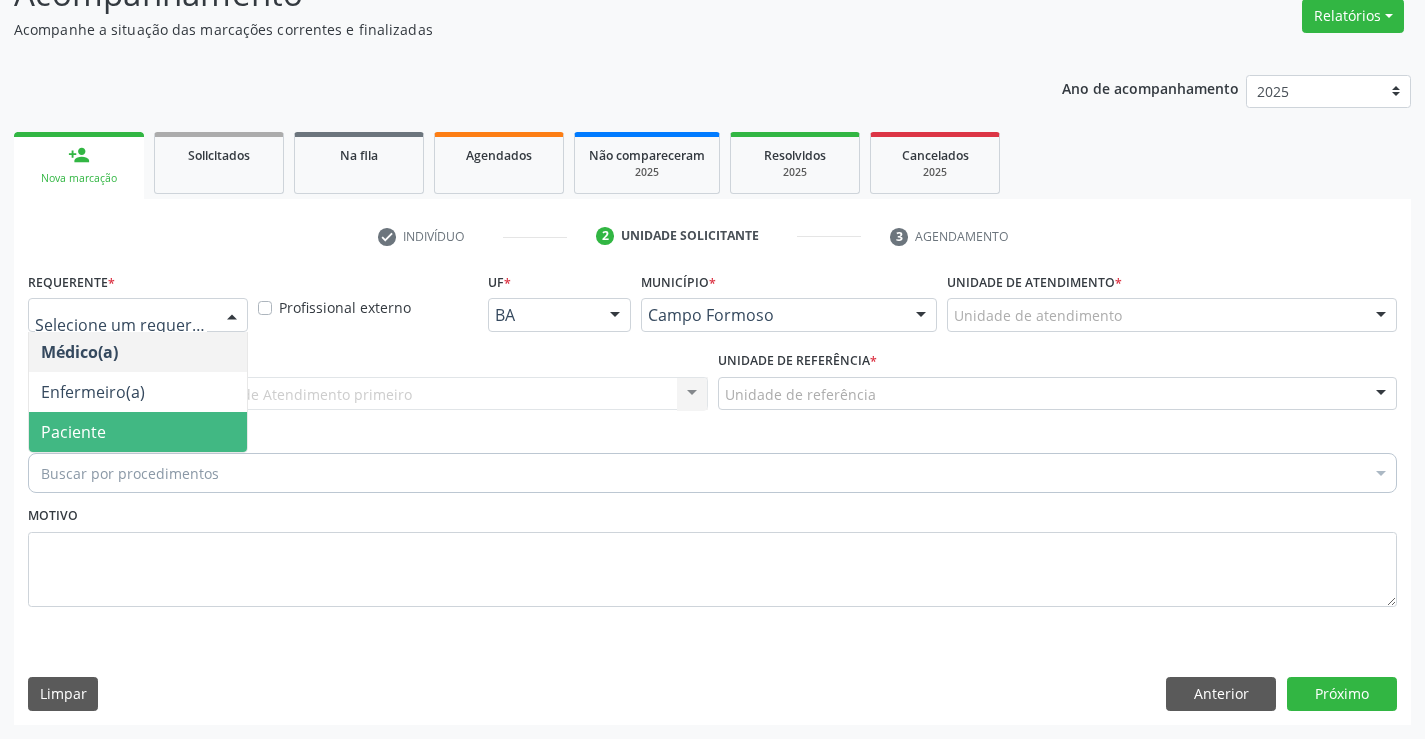 click on "Paciente" at bounding box center (138, 432) 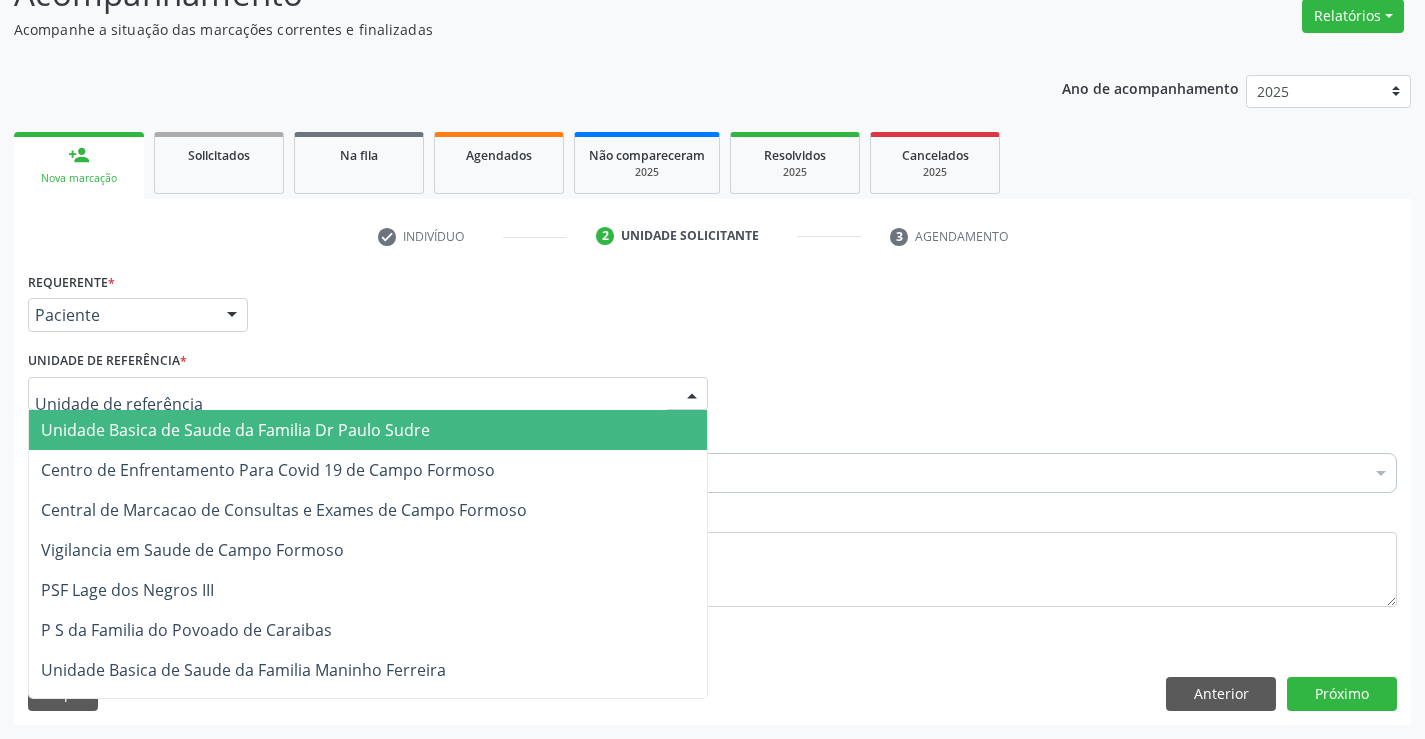 click on "Unidade Basica de Saude da Familia Dr Paulo Sudre" at bounding box center (235, 430) 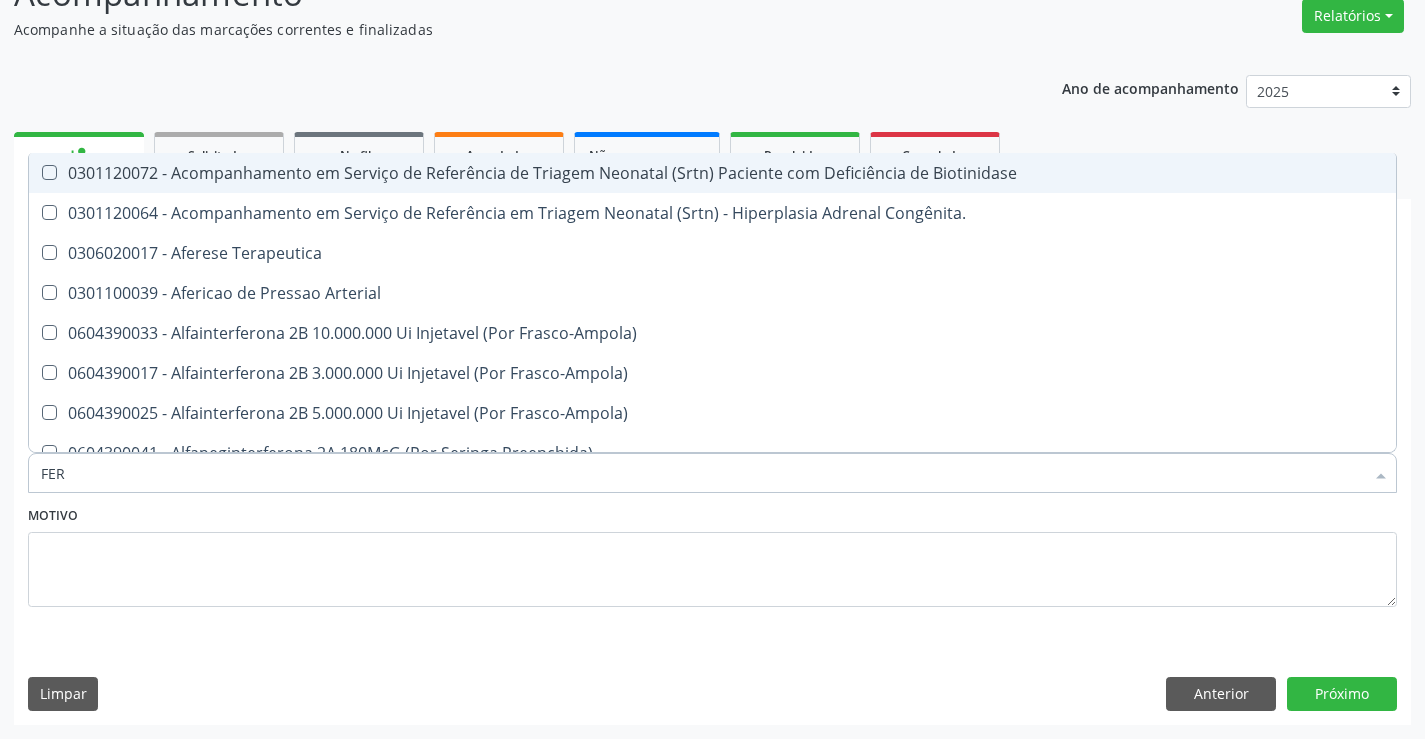 type on "FERR" 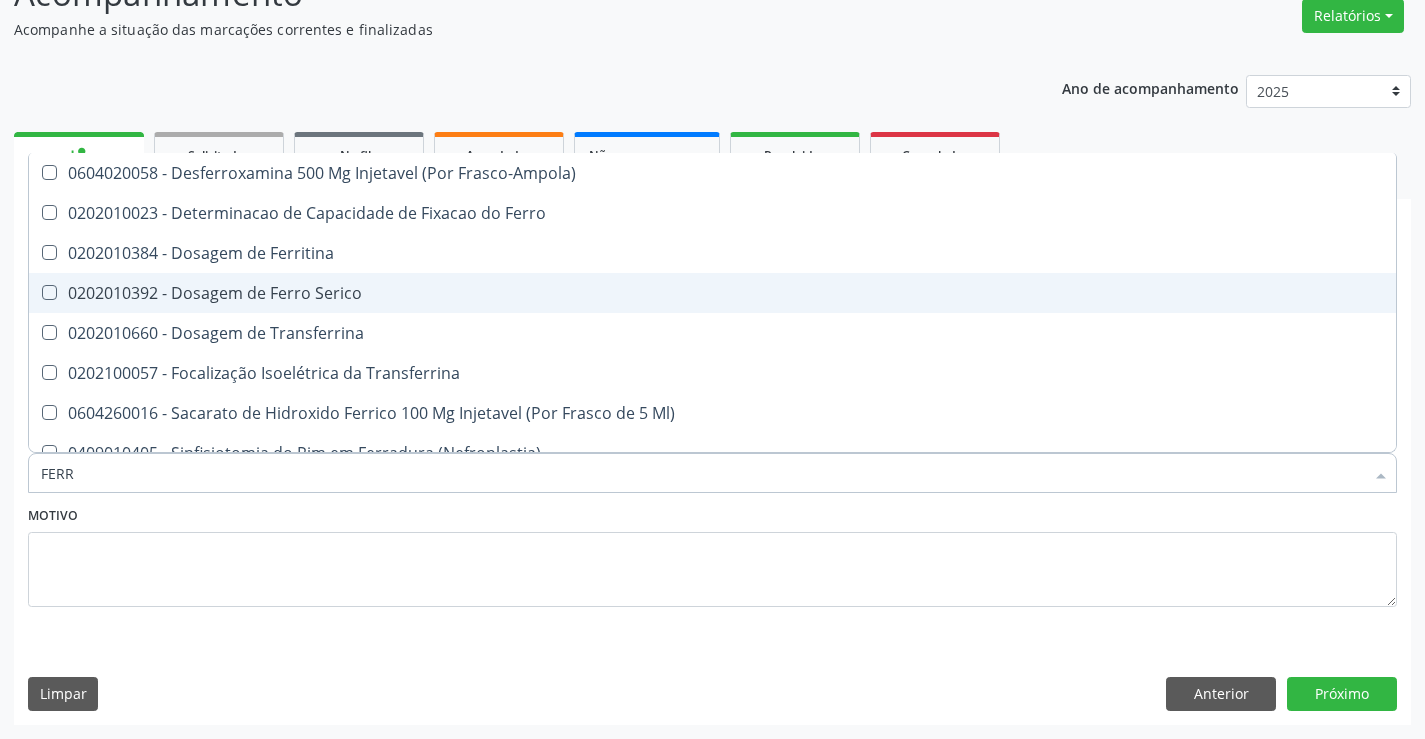 click on "0202010392 - Dosagem de Ferro Serico" at bounding box center [712, 293] 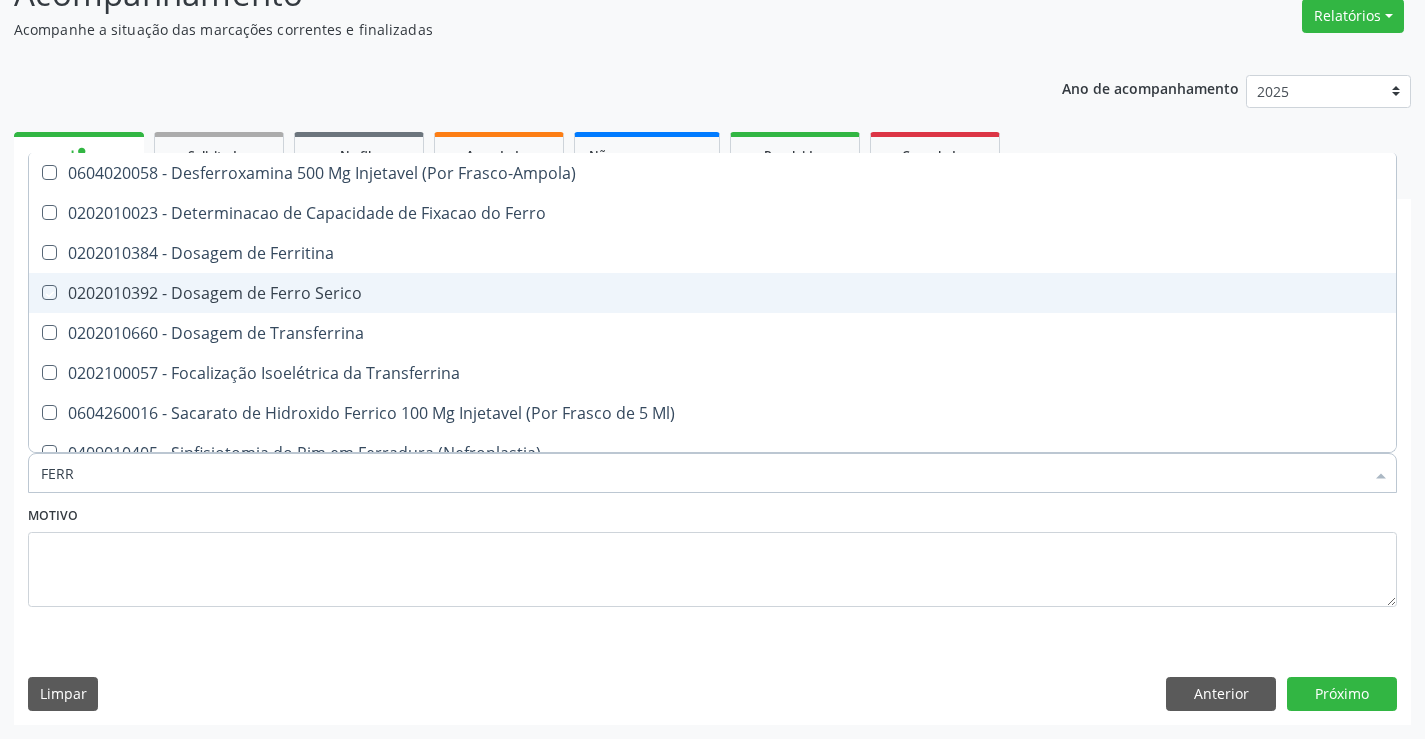 checkbox on "true" 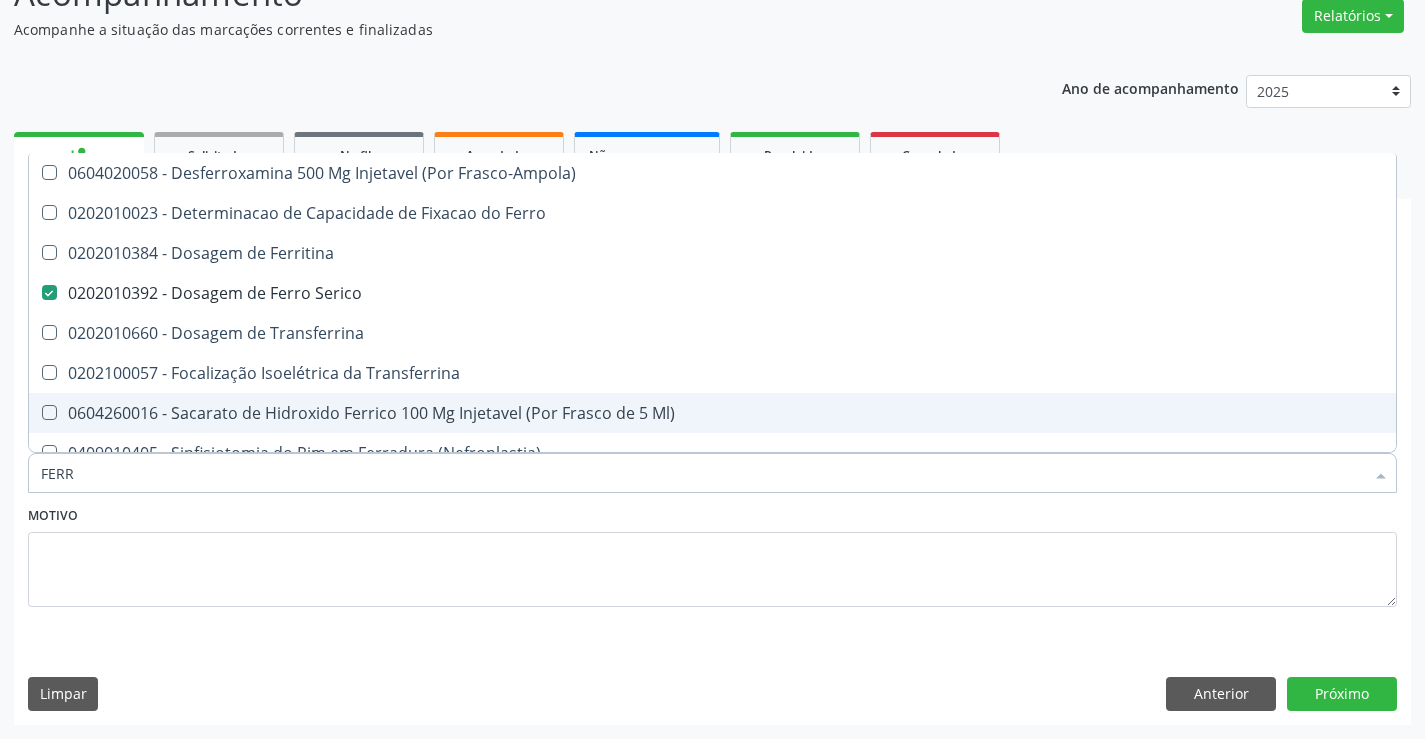type on "FERR" 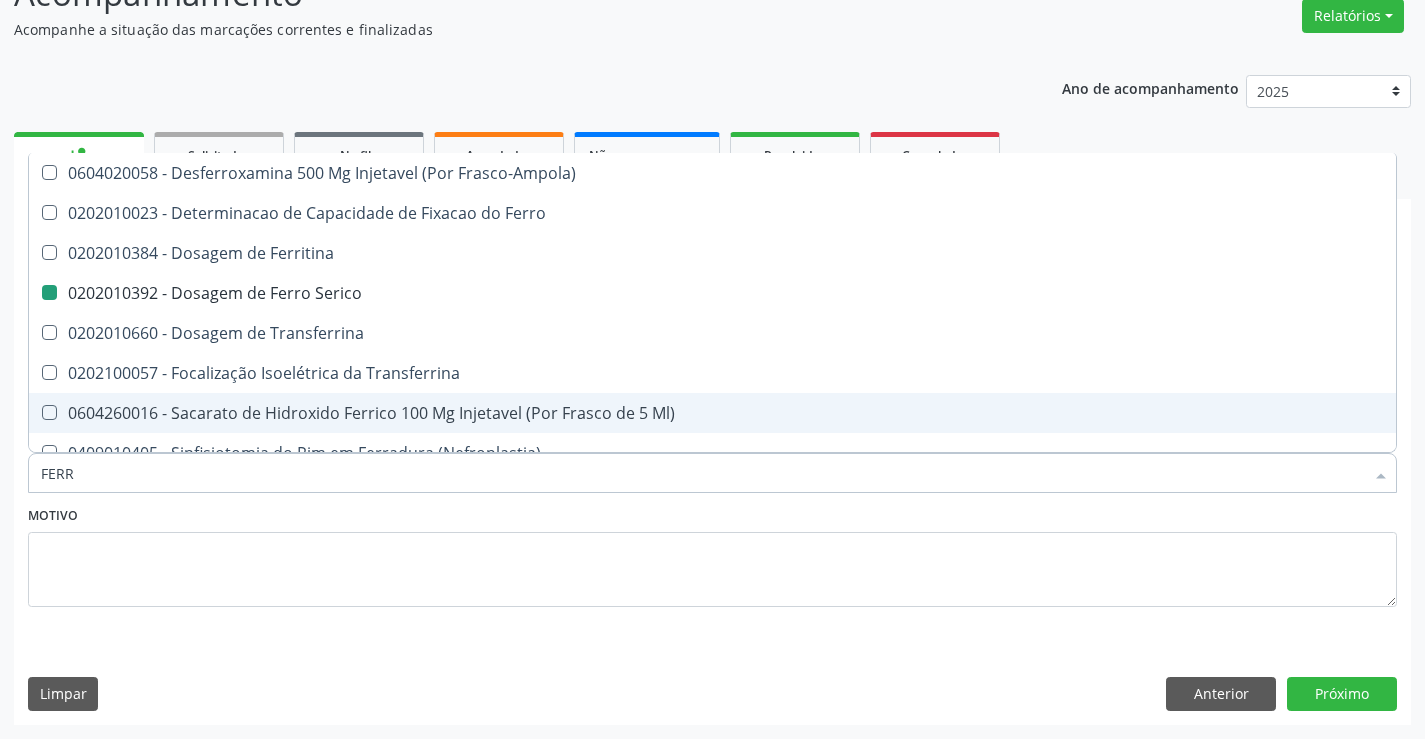 click on "Motivo" at bounding box center (712, 554) 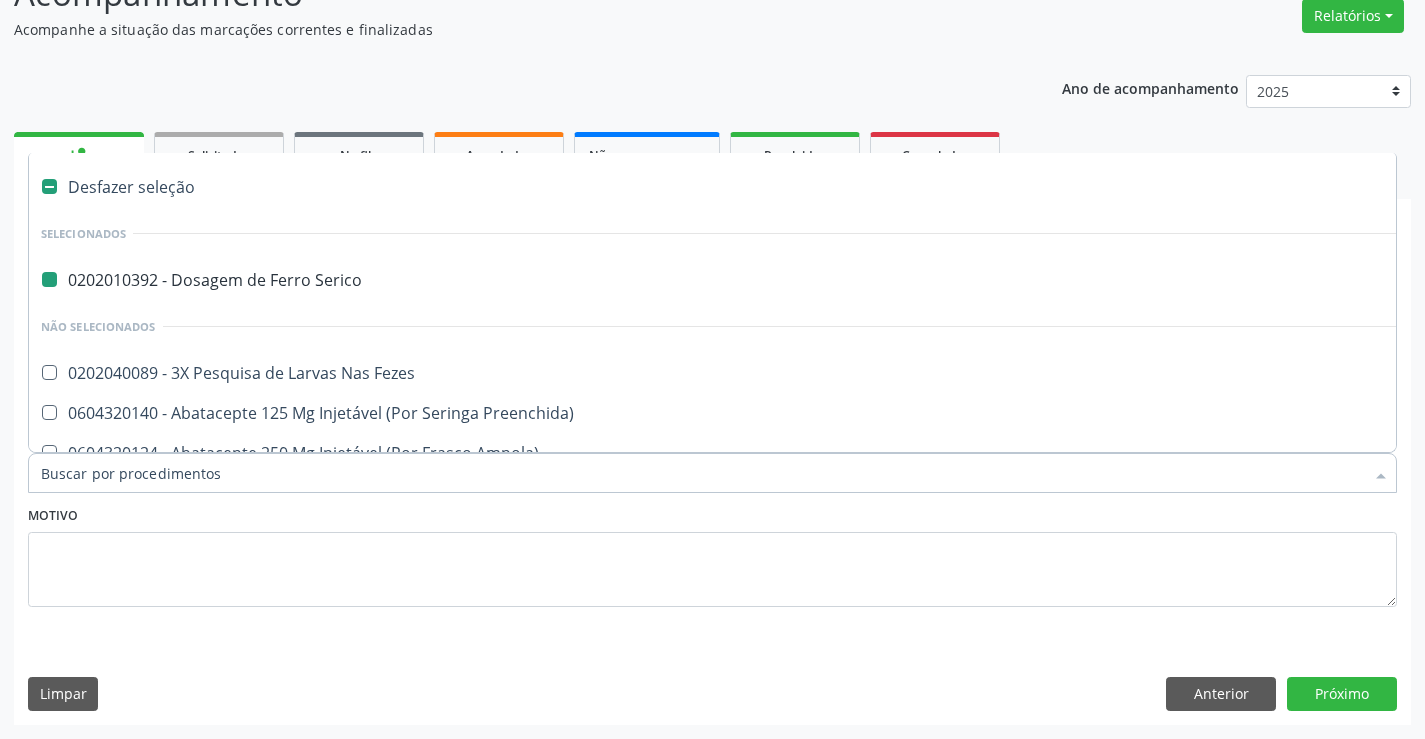 type on "U" 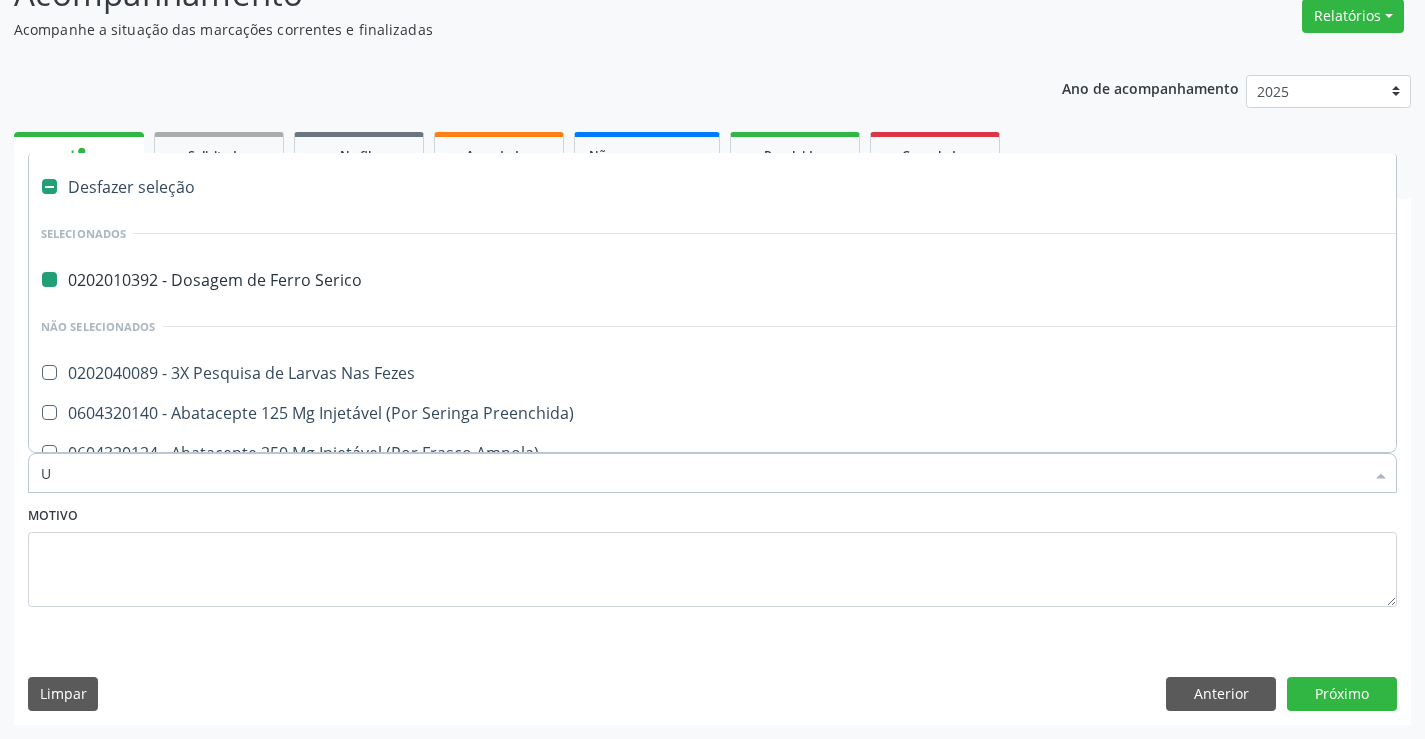 checkbox on "false" 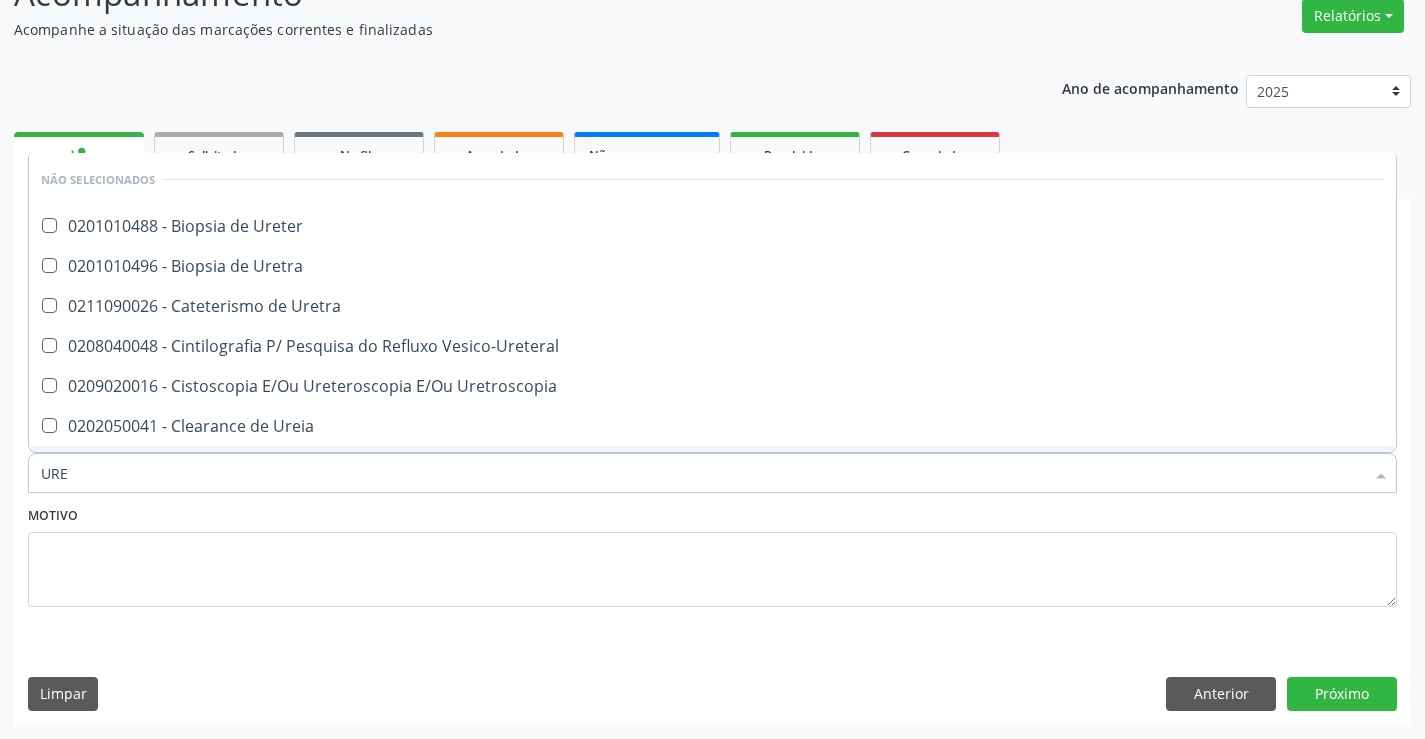 type on "UREI" 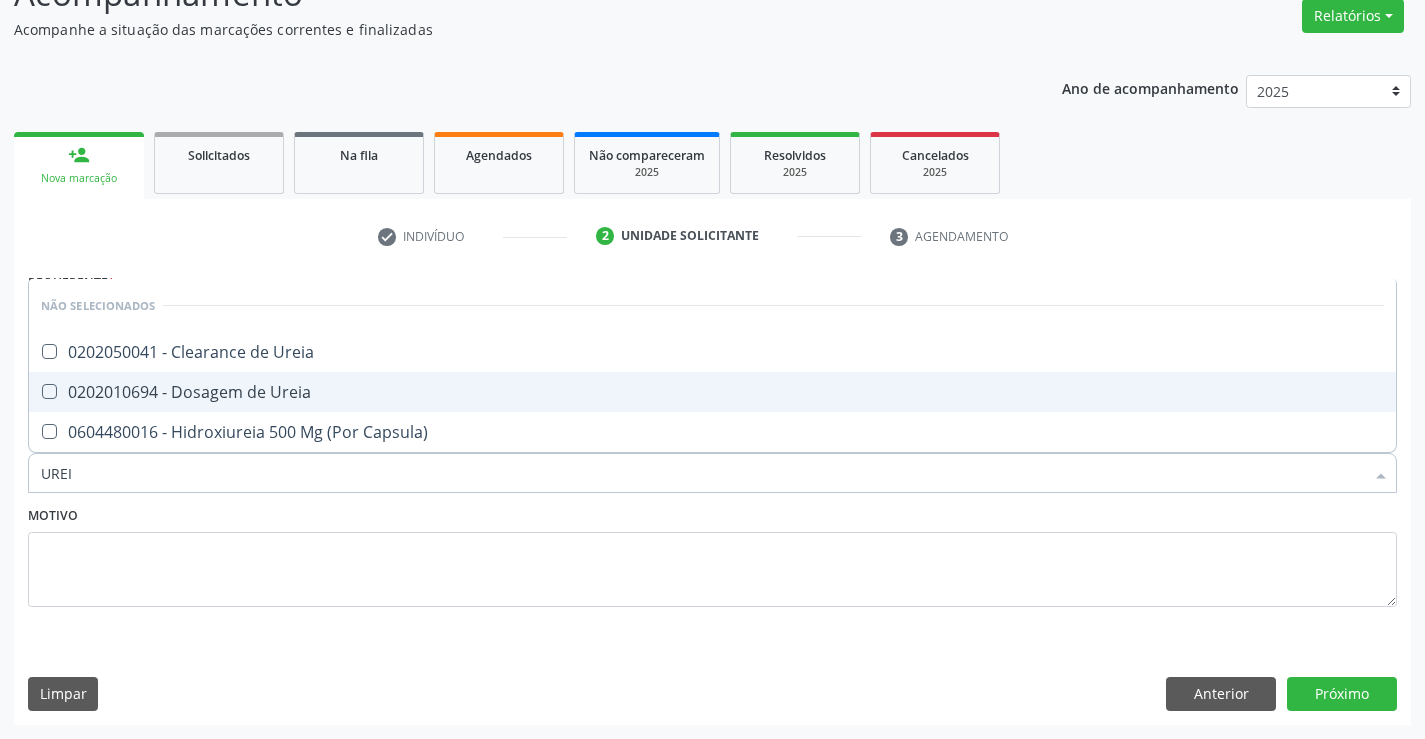 click on "0202010694 - Dosagem de Ureia" at bounding box center [712, 392] 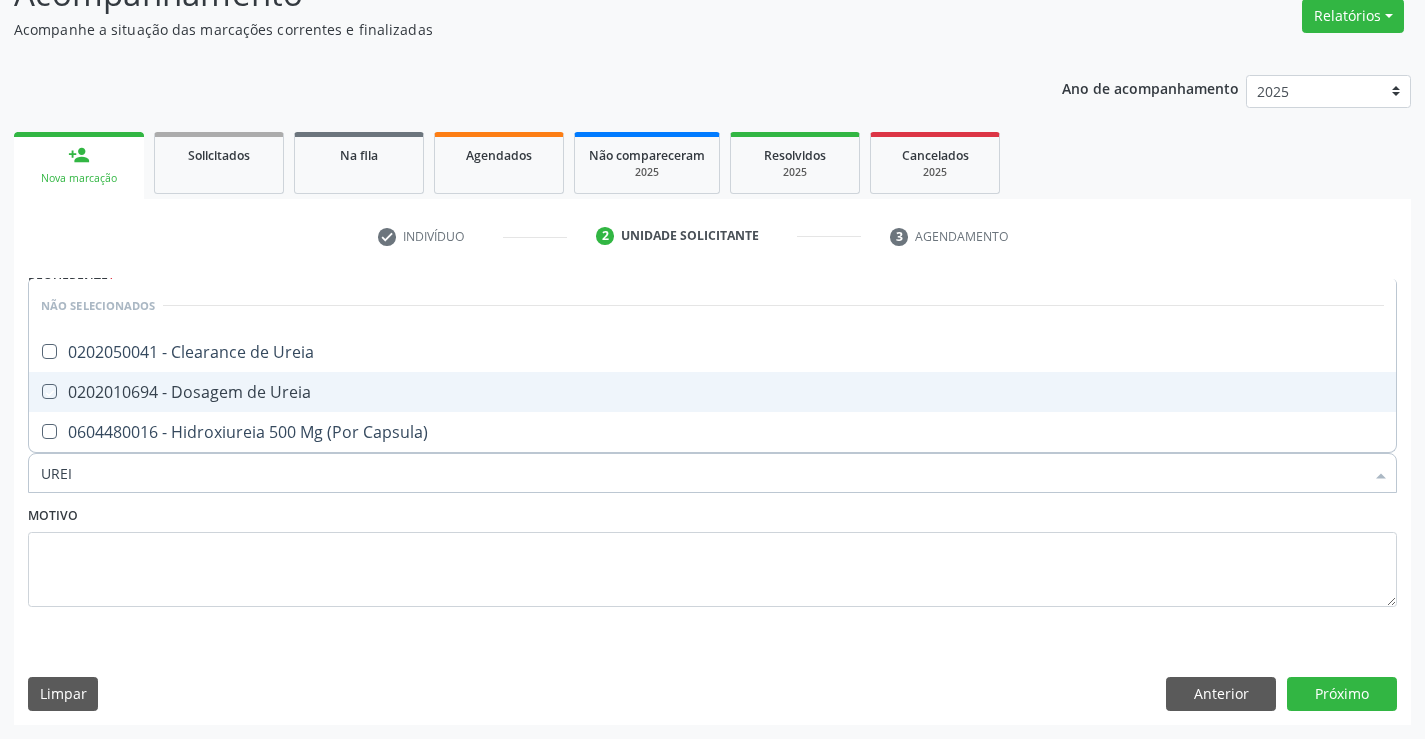 checkbox on "true" 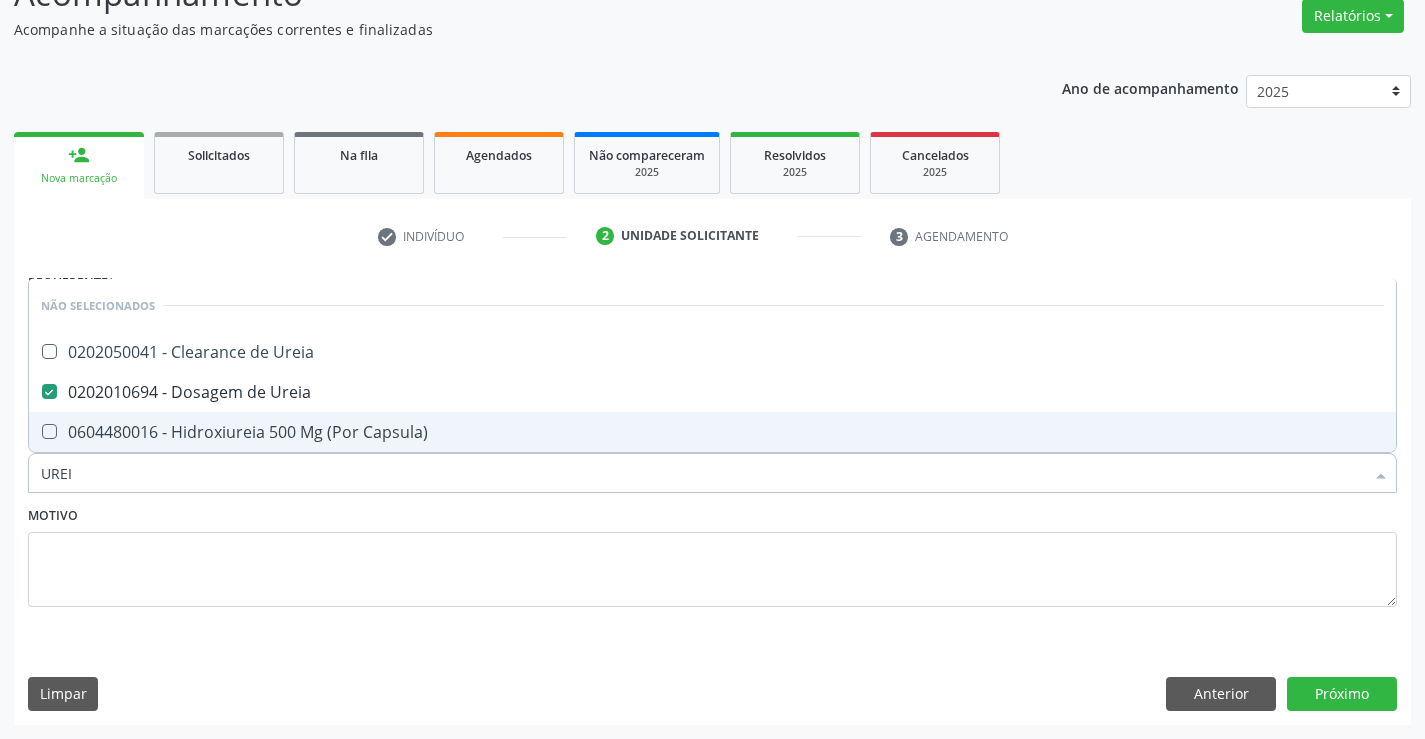 type on "UREI" 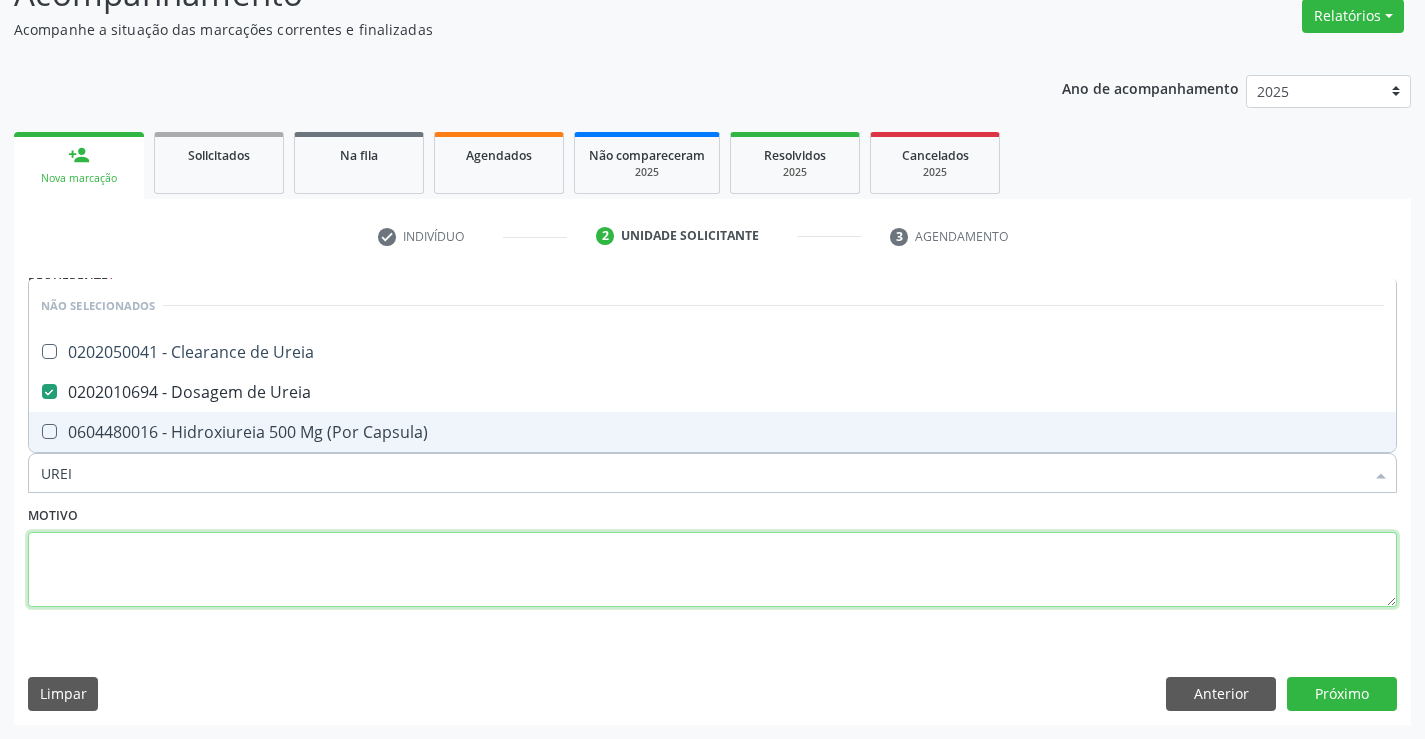 click at bounding box center [712, 570] 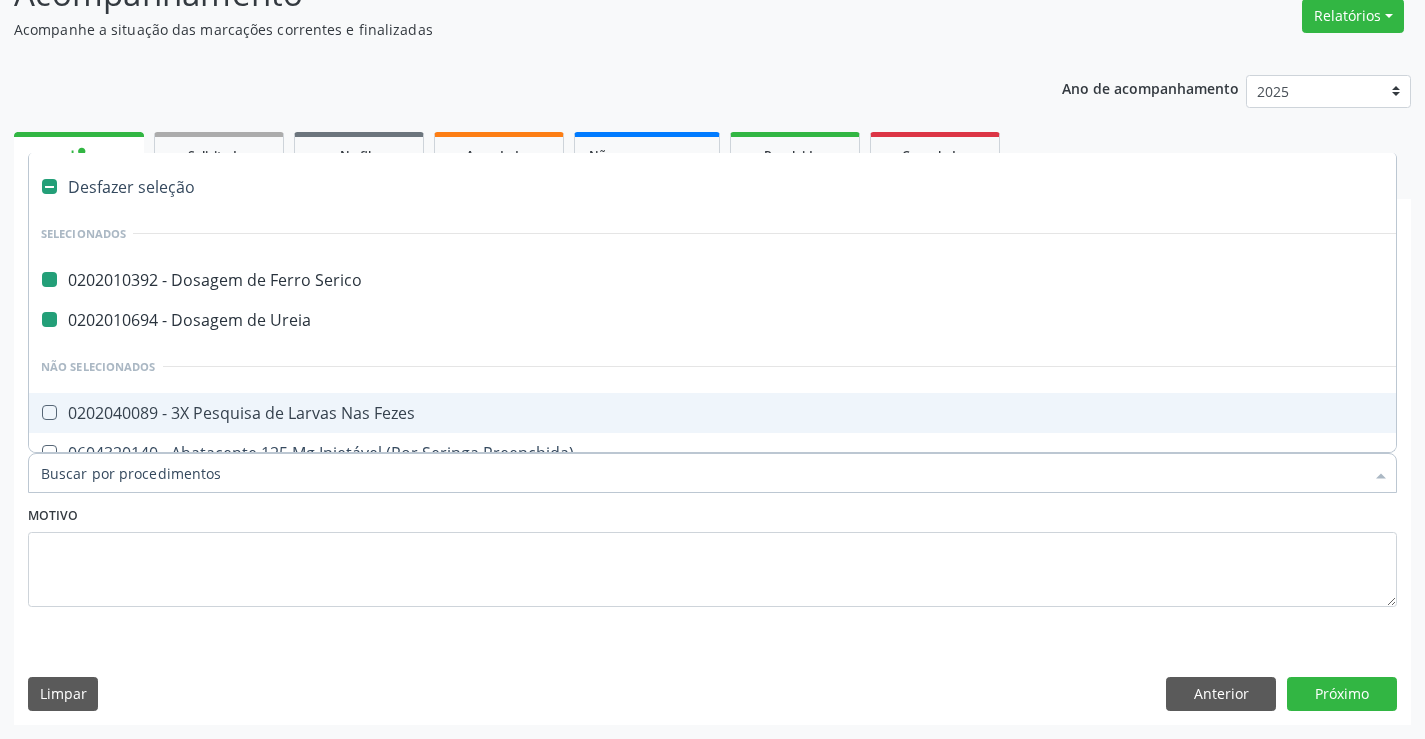type on "H" 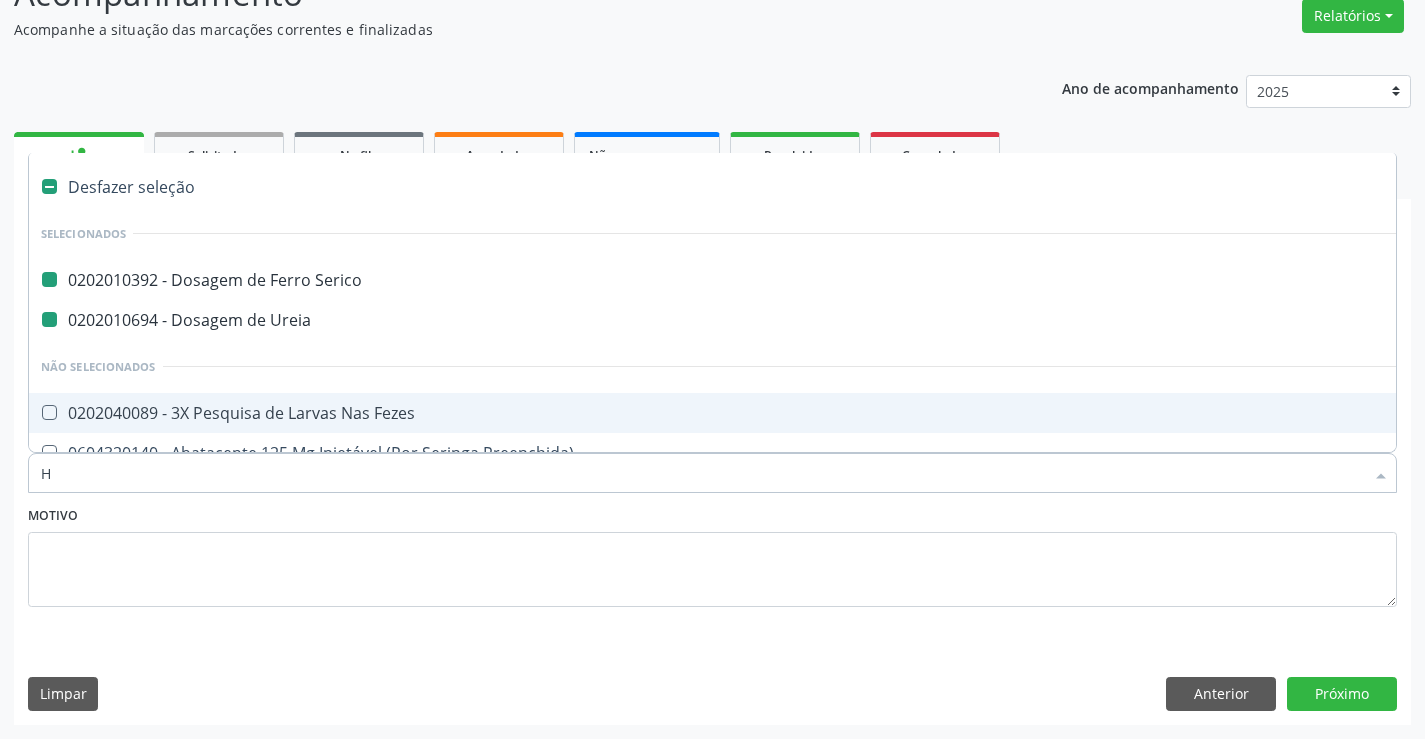 checkbox on "false" 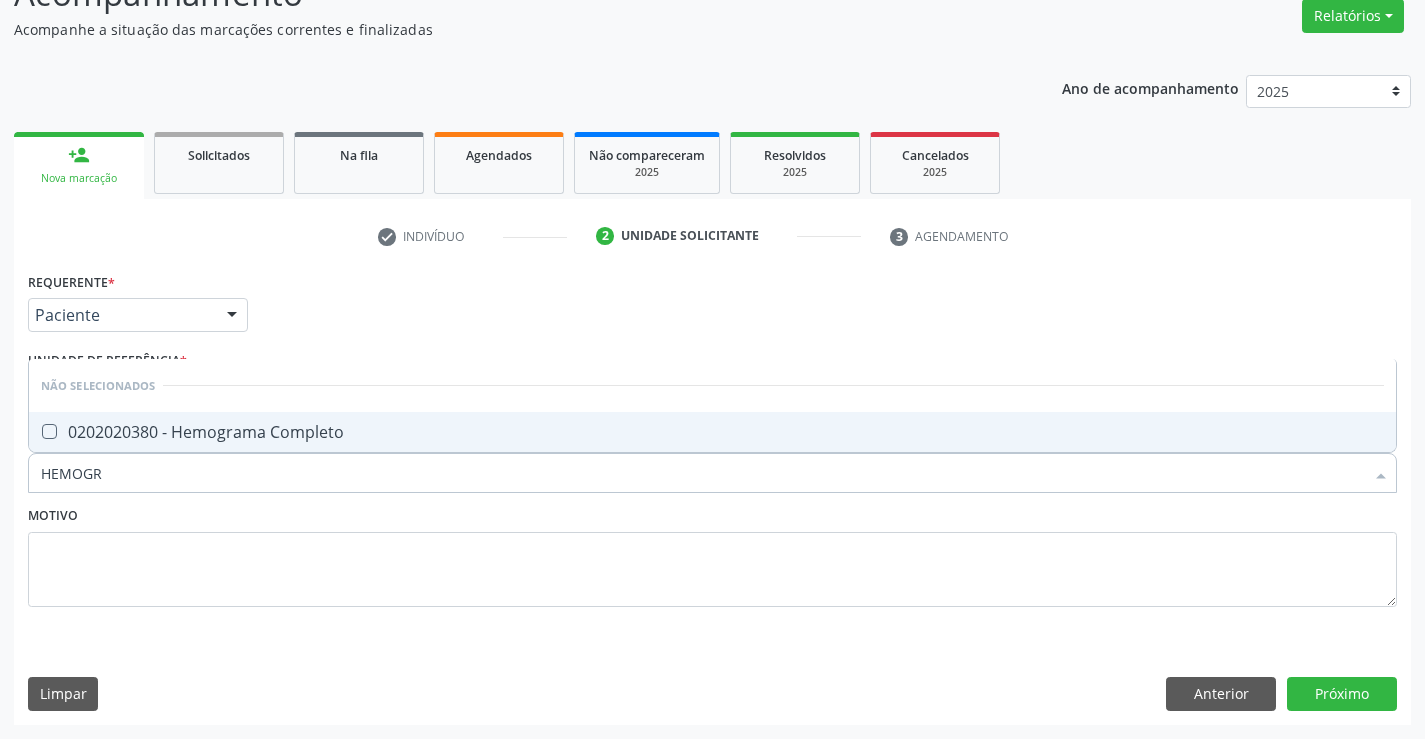 type on "HEMOGRA" 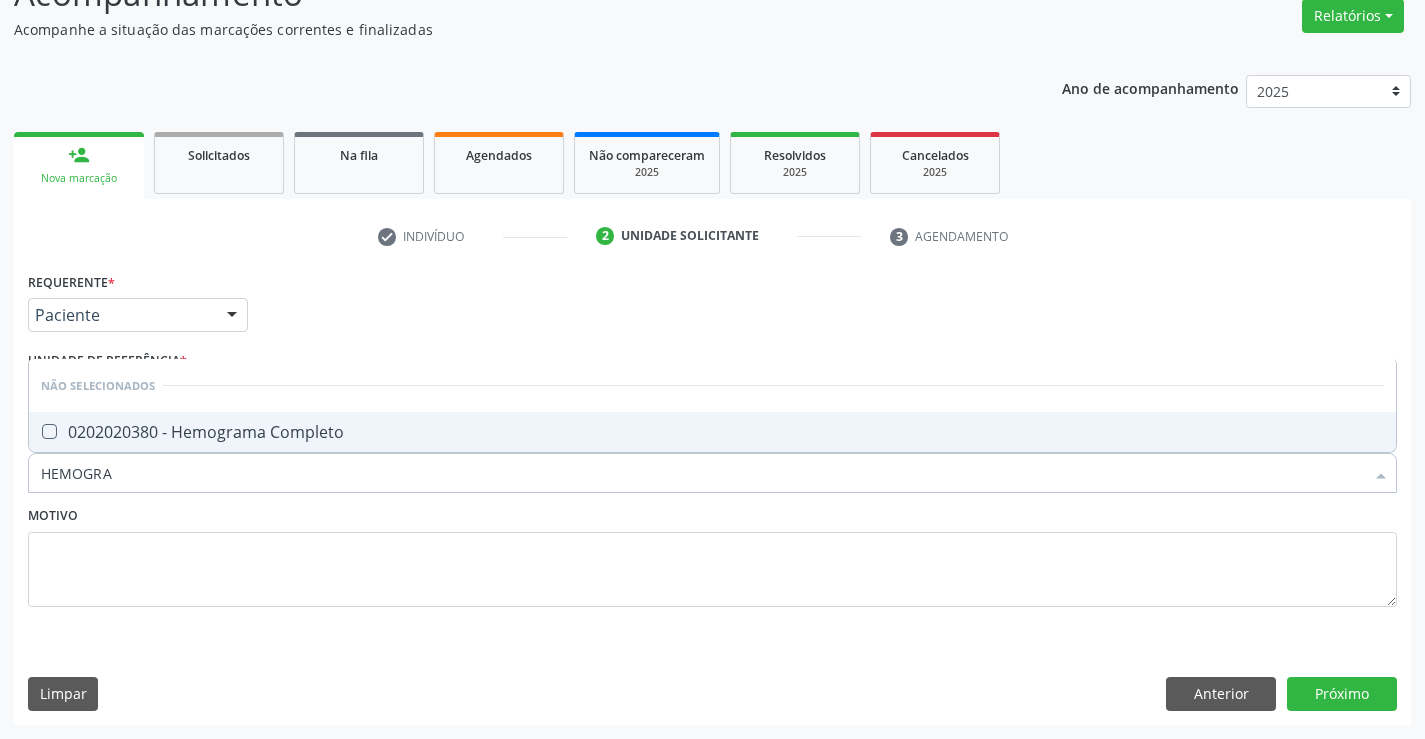 click on "0202020380 - Hemograma Completo" at bounding box center (712, 432) 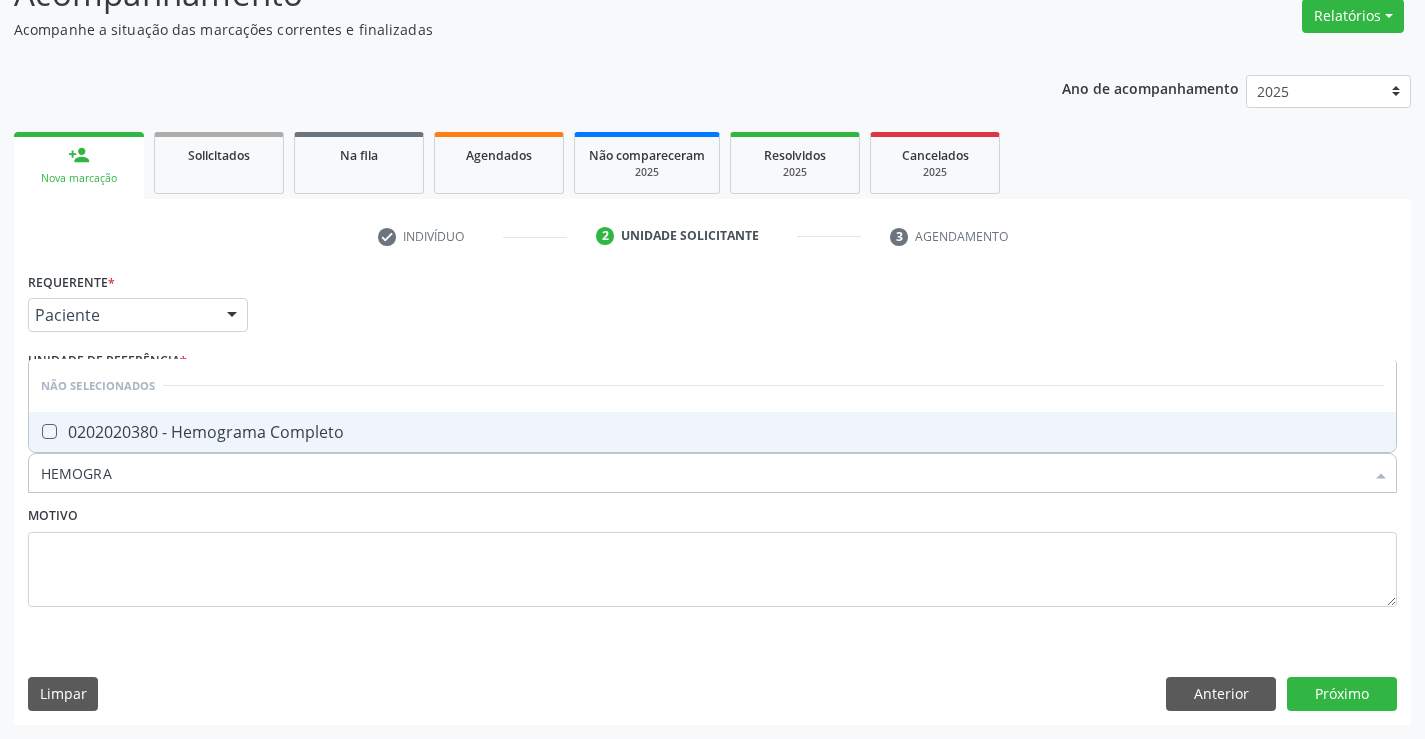 checkbox on "true" 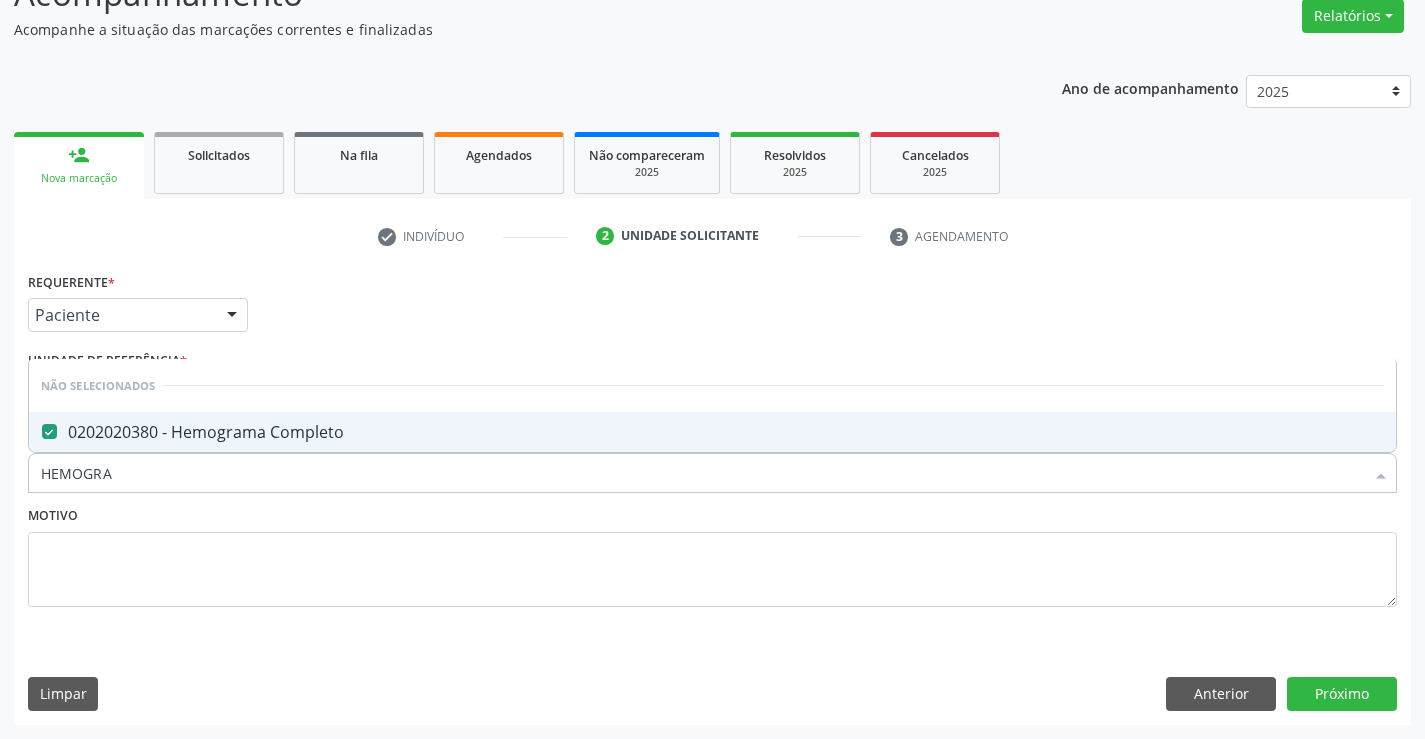 type on "HEMOGRA" 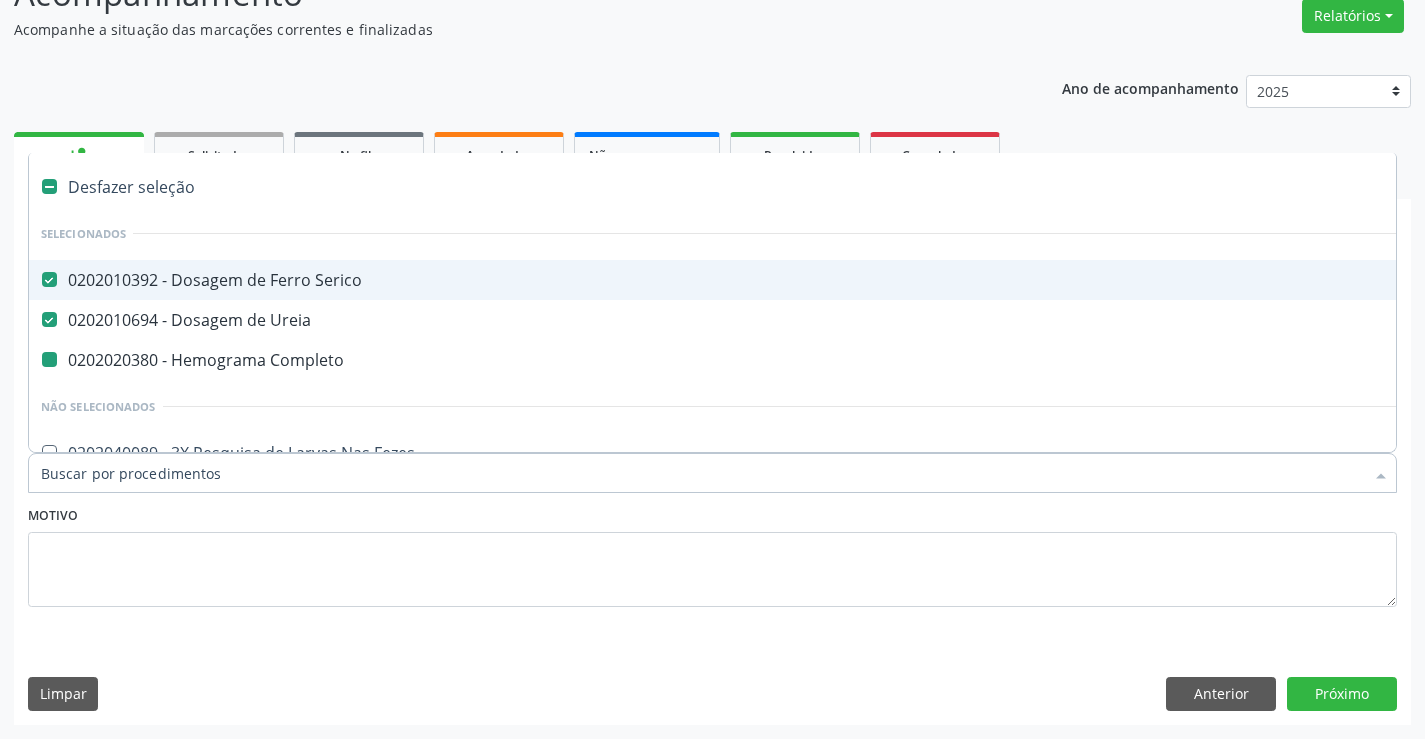 type on "T" 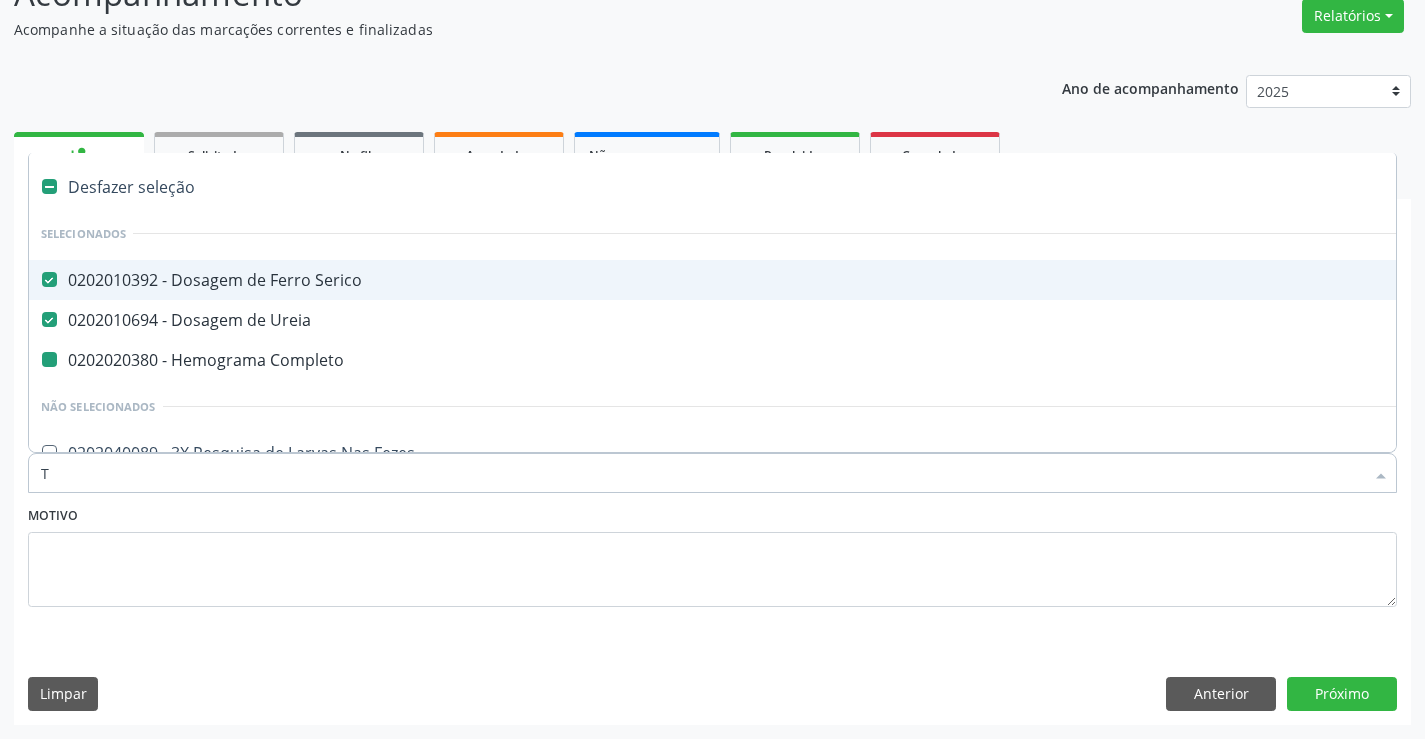 checkbox on "false" 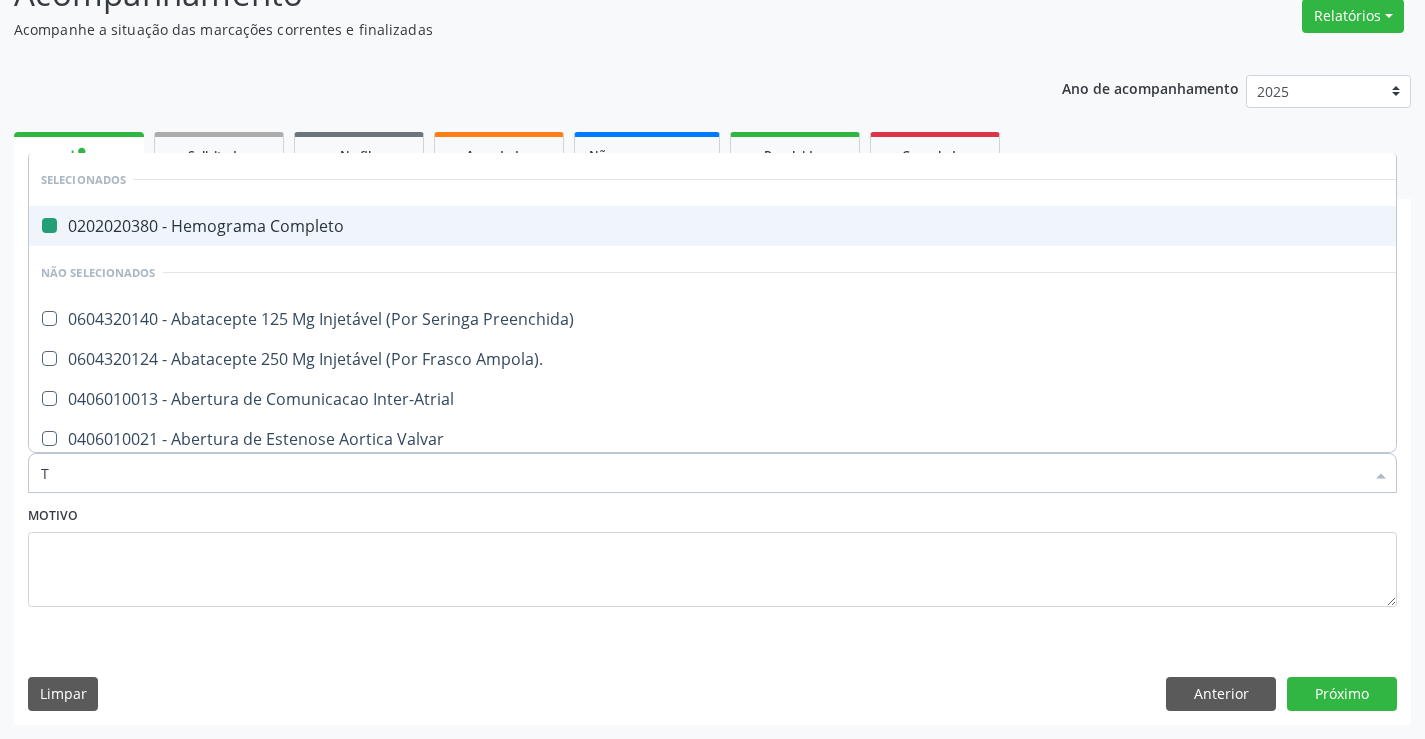 type on "TG" 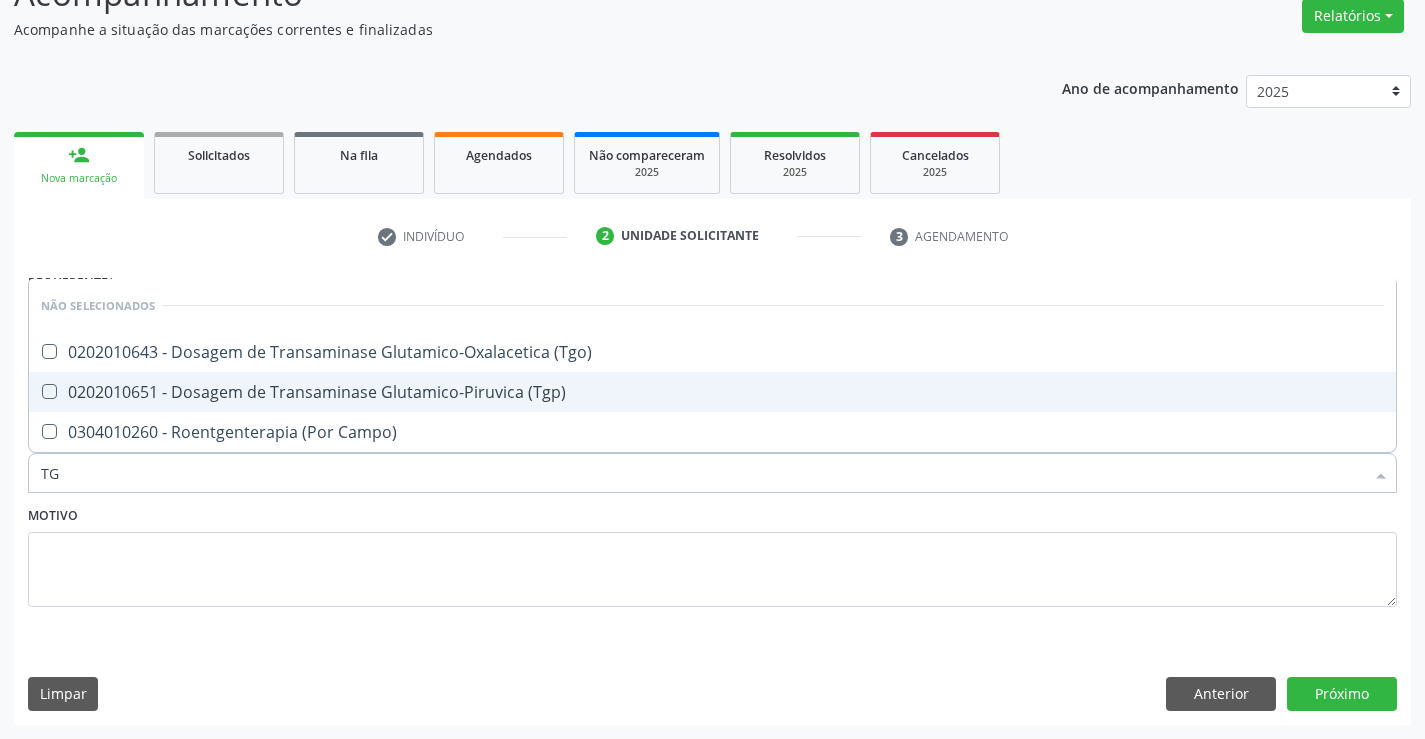 click on "0202010651 - Dosagem de Transaminase Glutamico-Piruvica (Tgp)" at bounding box center (712, 392) 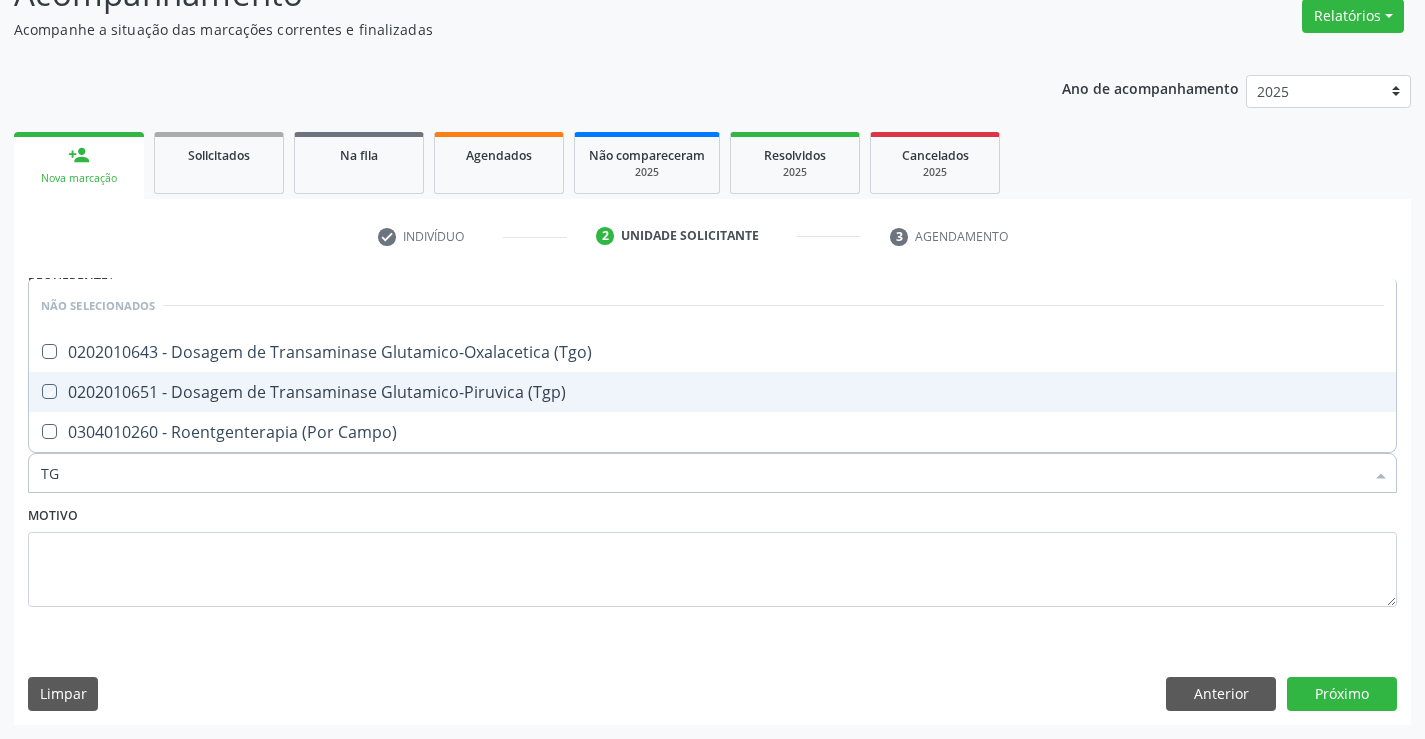 checkbox on "true" 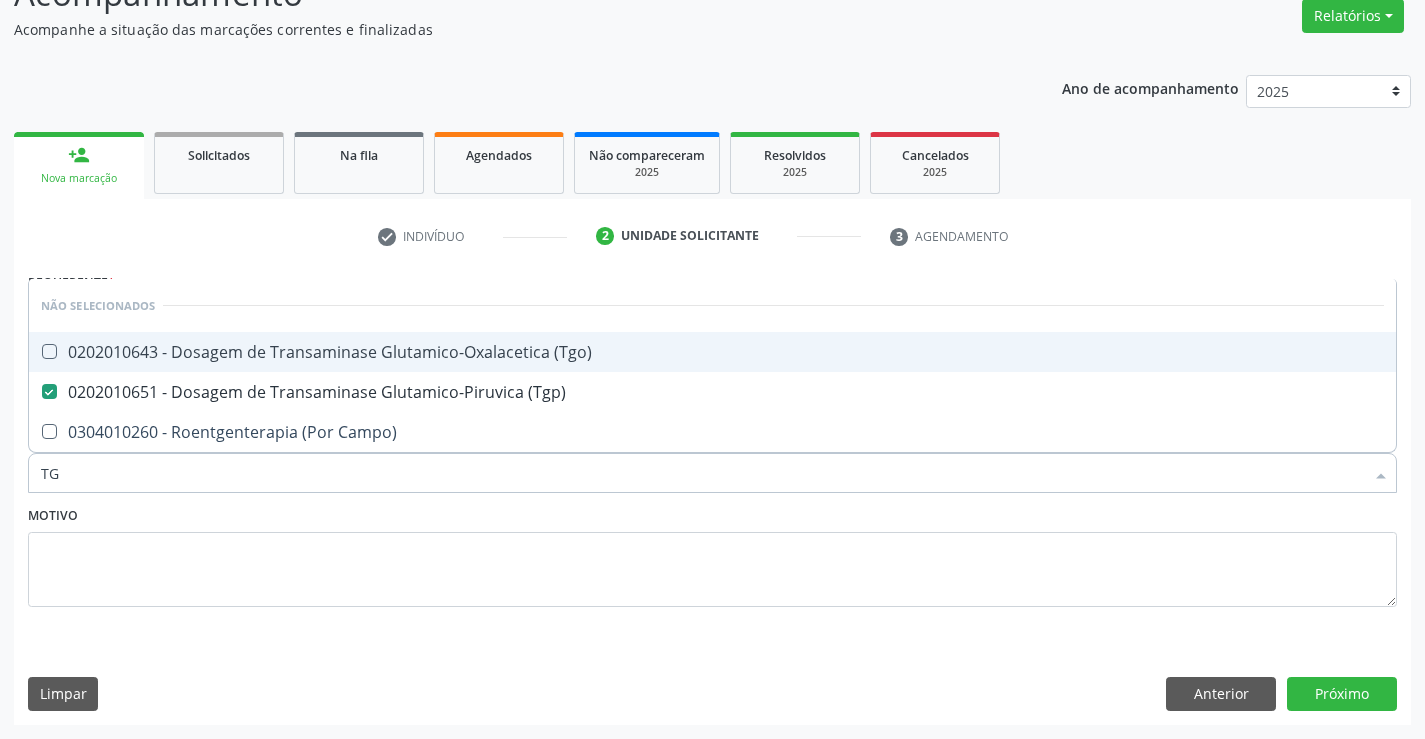 click on "0202010643 - Dosagem de Transaminase Glutamico-Oxalacetica (Tgo)" at bounding box center (712, 352) 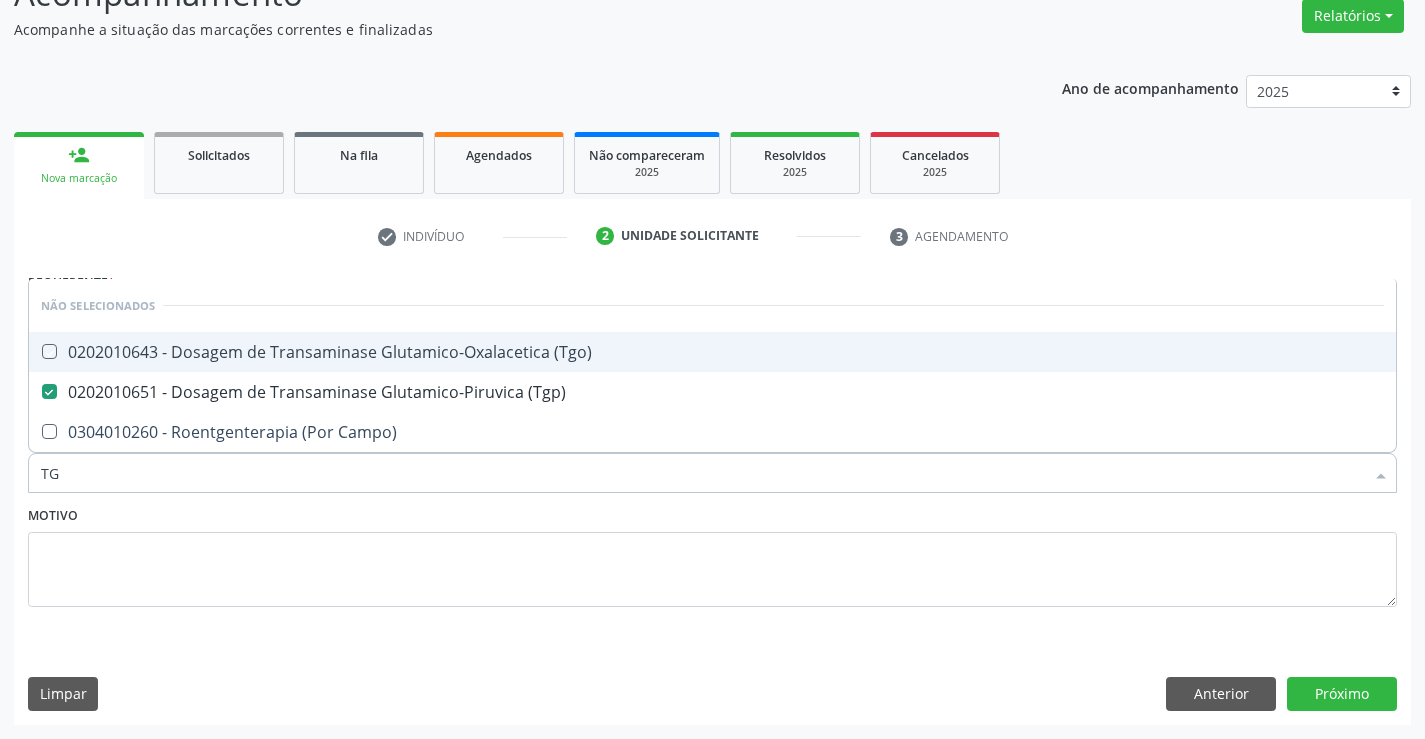 checkbox on "true" 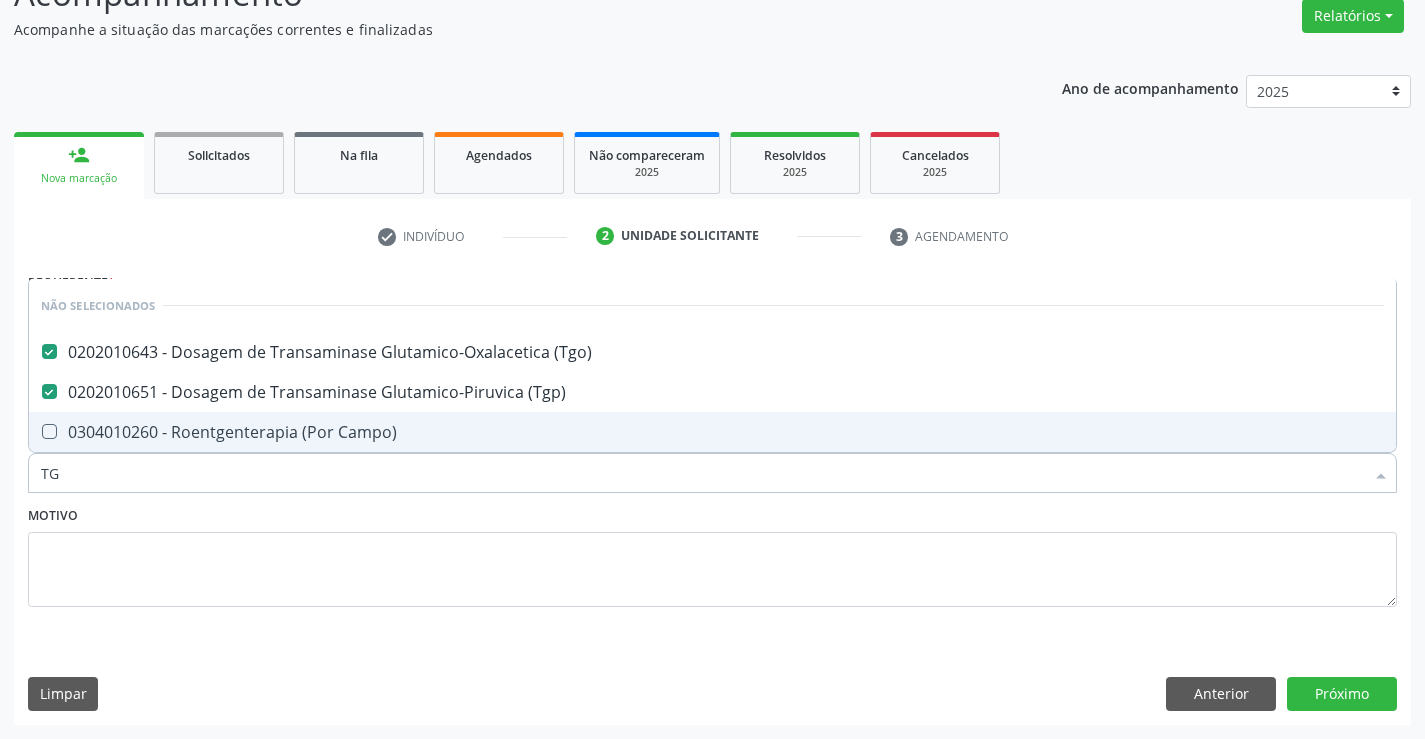 type on "TG" 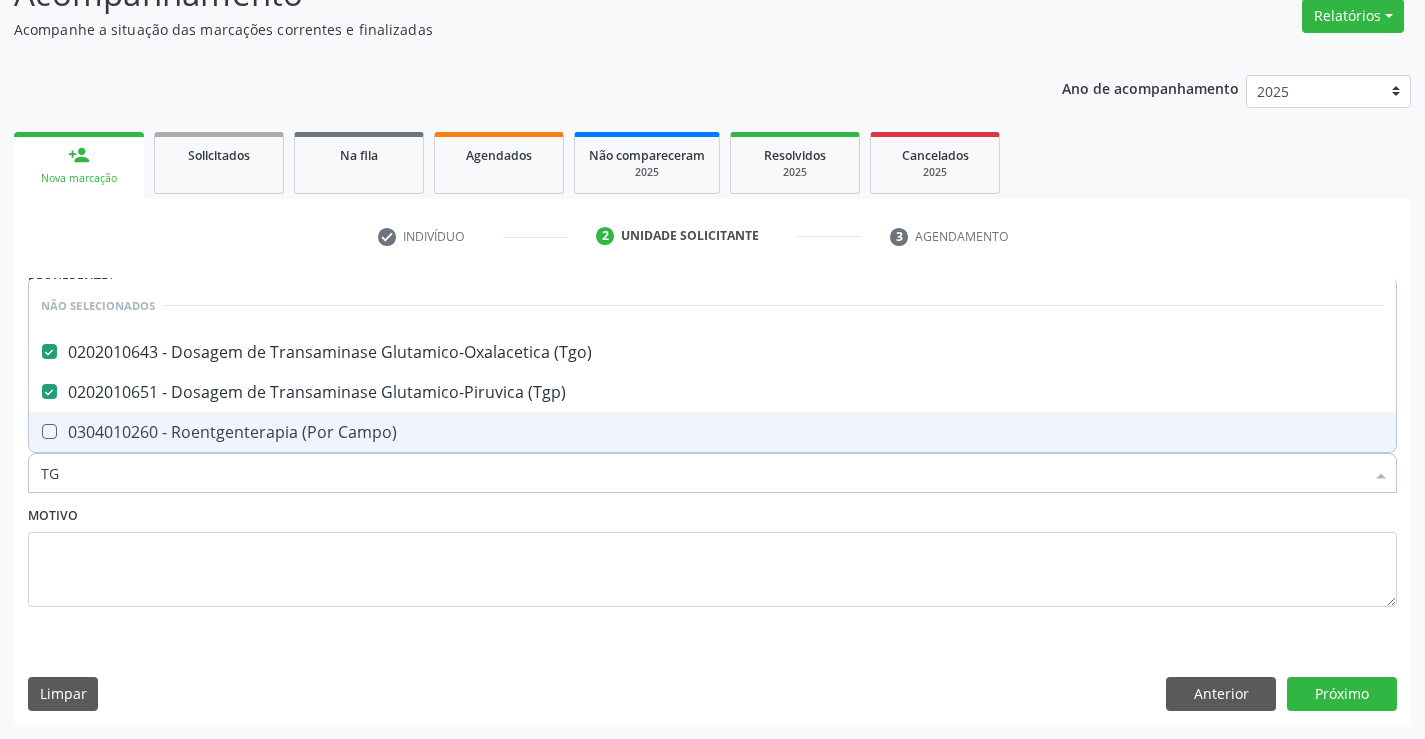click on "Motivo" at bounding box center [712, 554] 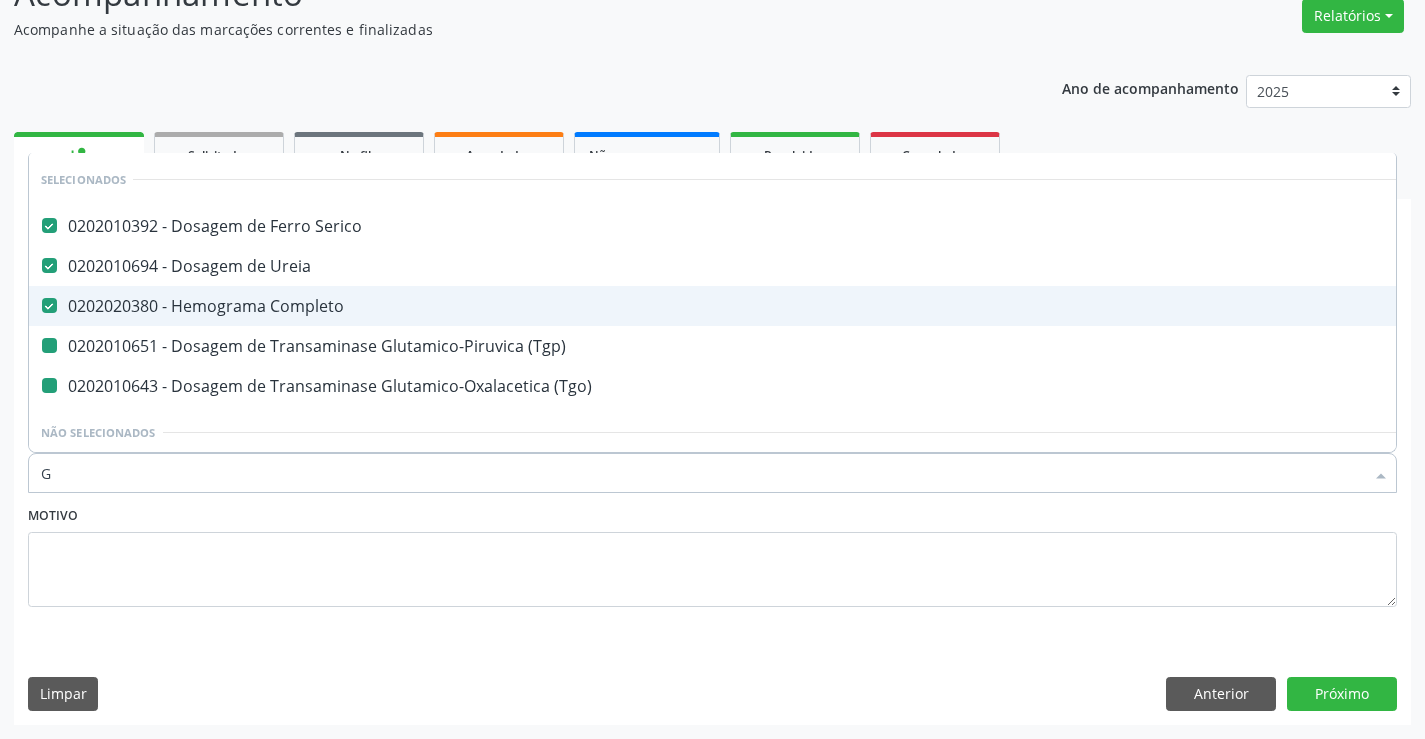 type on "GL" 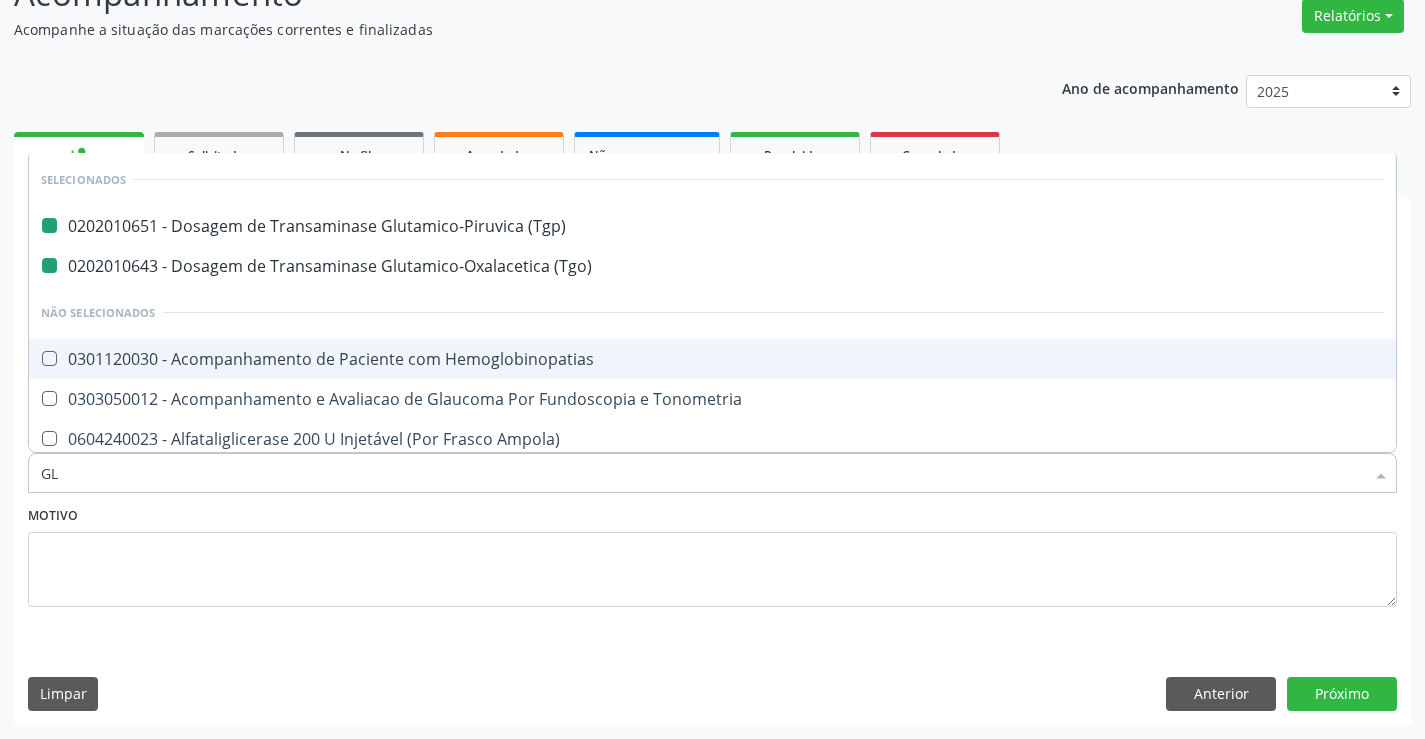 type on "GLI" 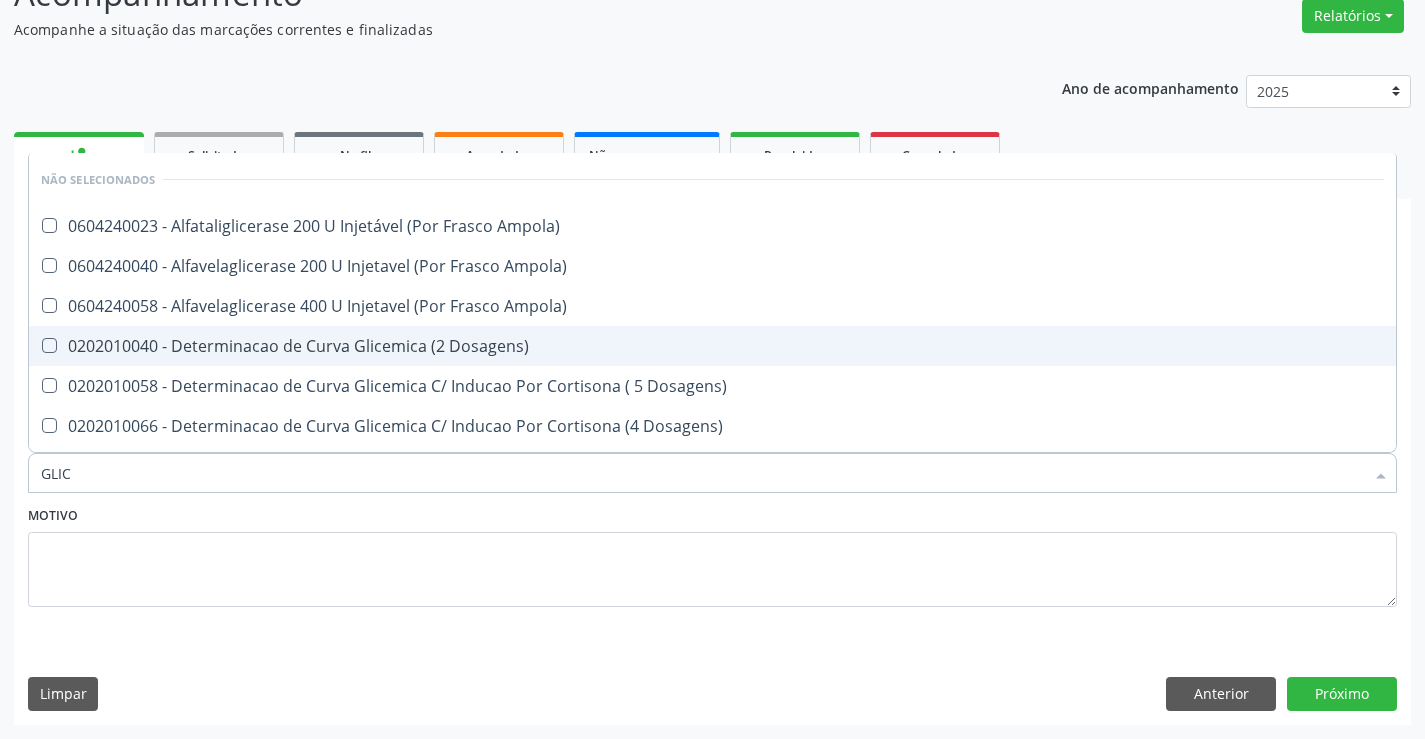 type on "GLICO" 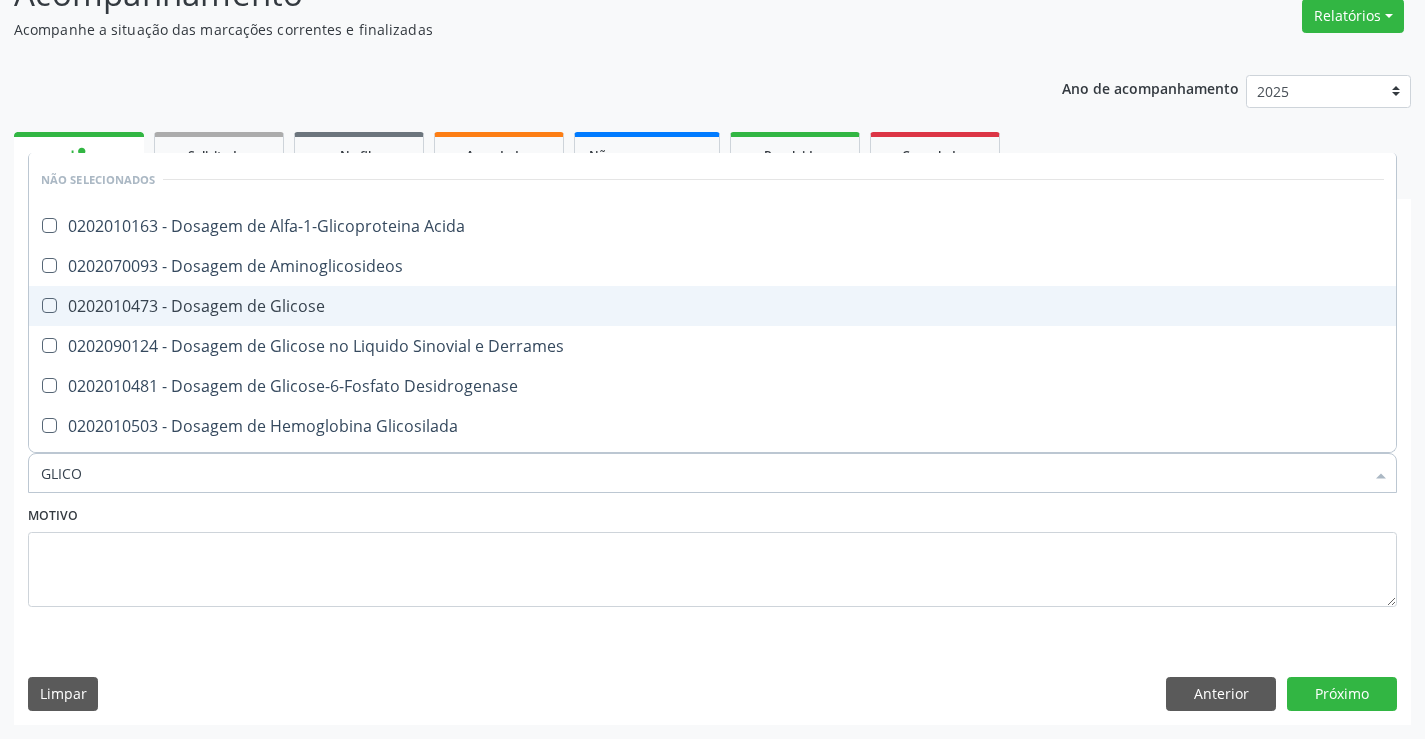 click on "0202010473 - Dosagem de Glicose" at bounding box center (712, 306) 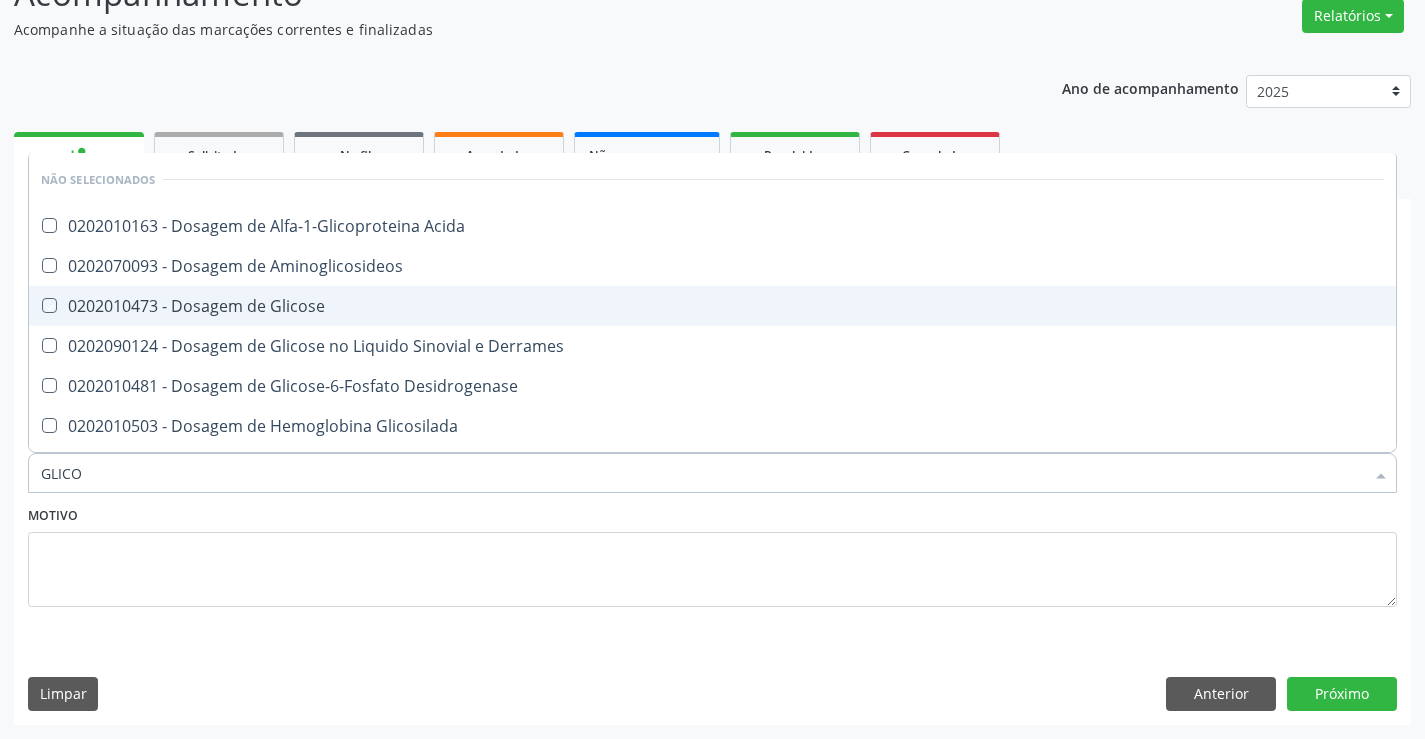 checkbox on "true" 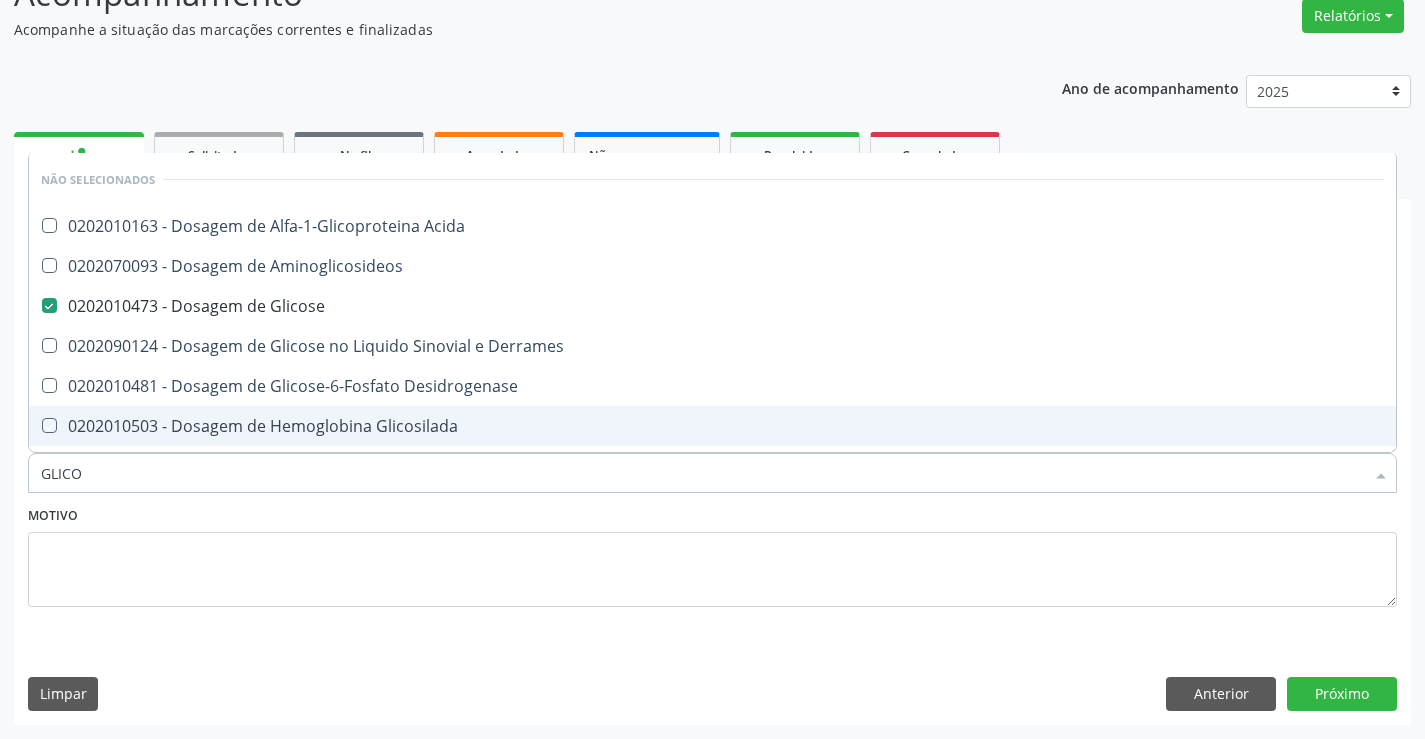 click on "Motivo" at bounding box center (712, 554) 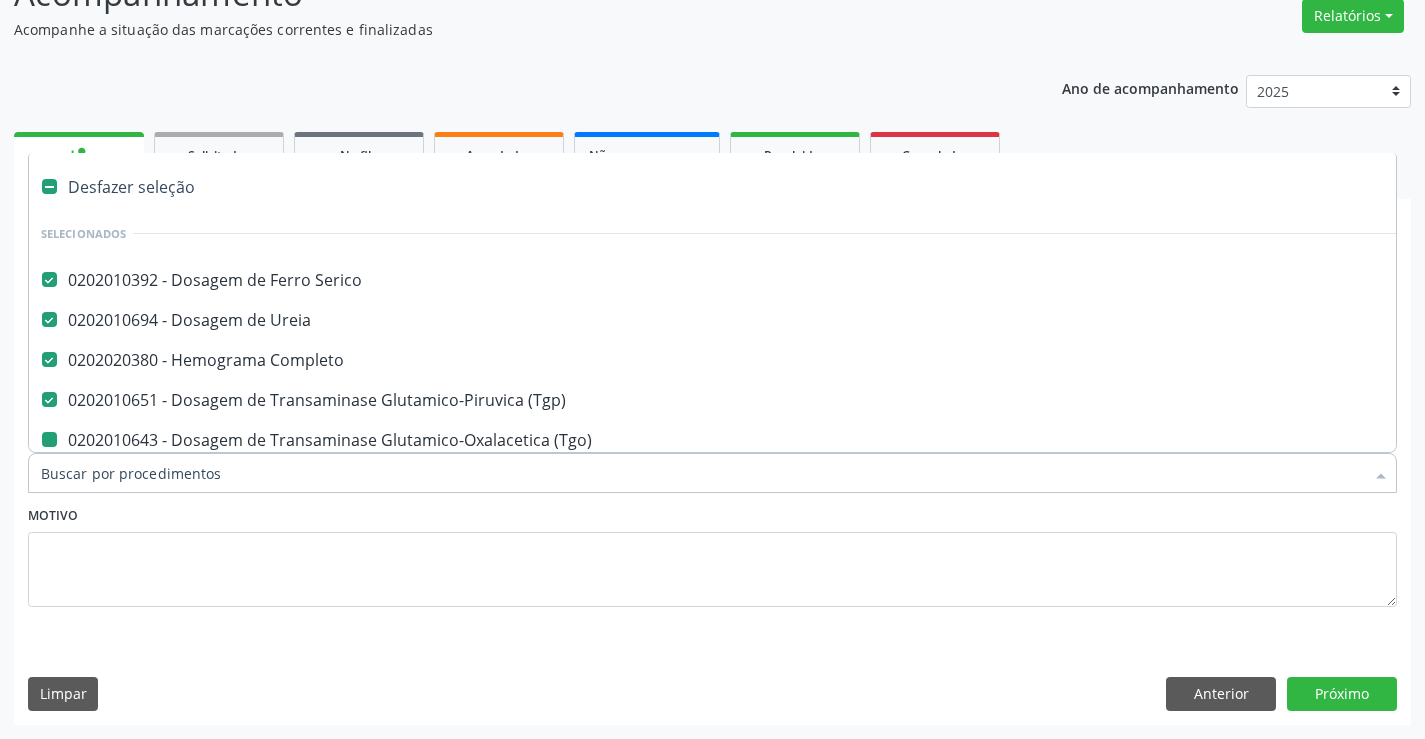 type on "T" 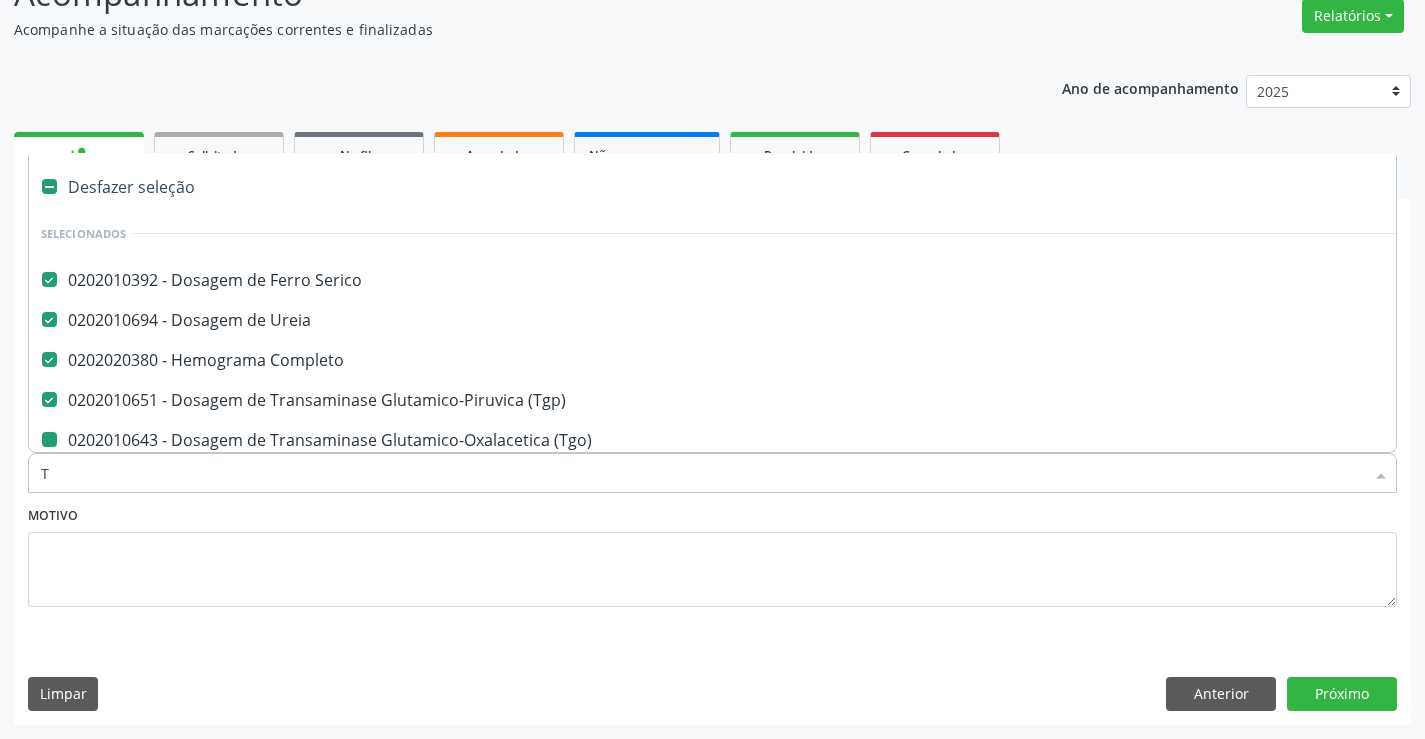 checkbox on "false" 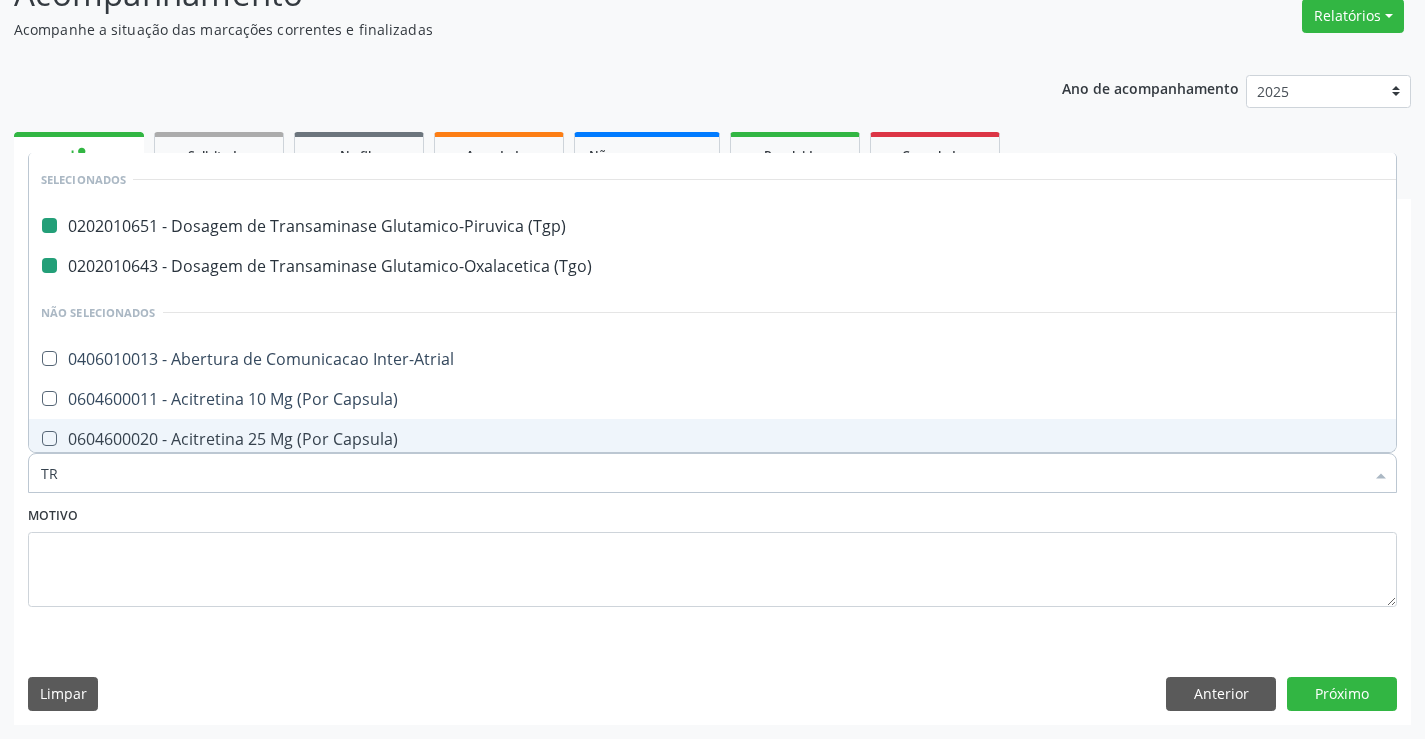 type on "TRI" 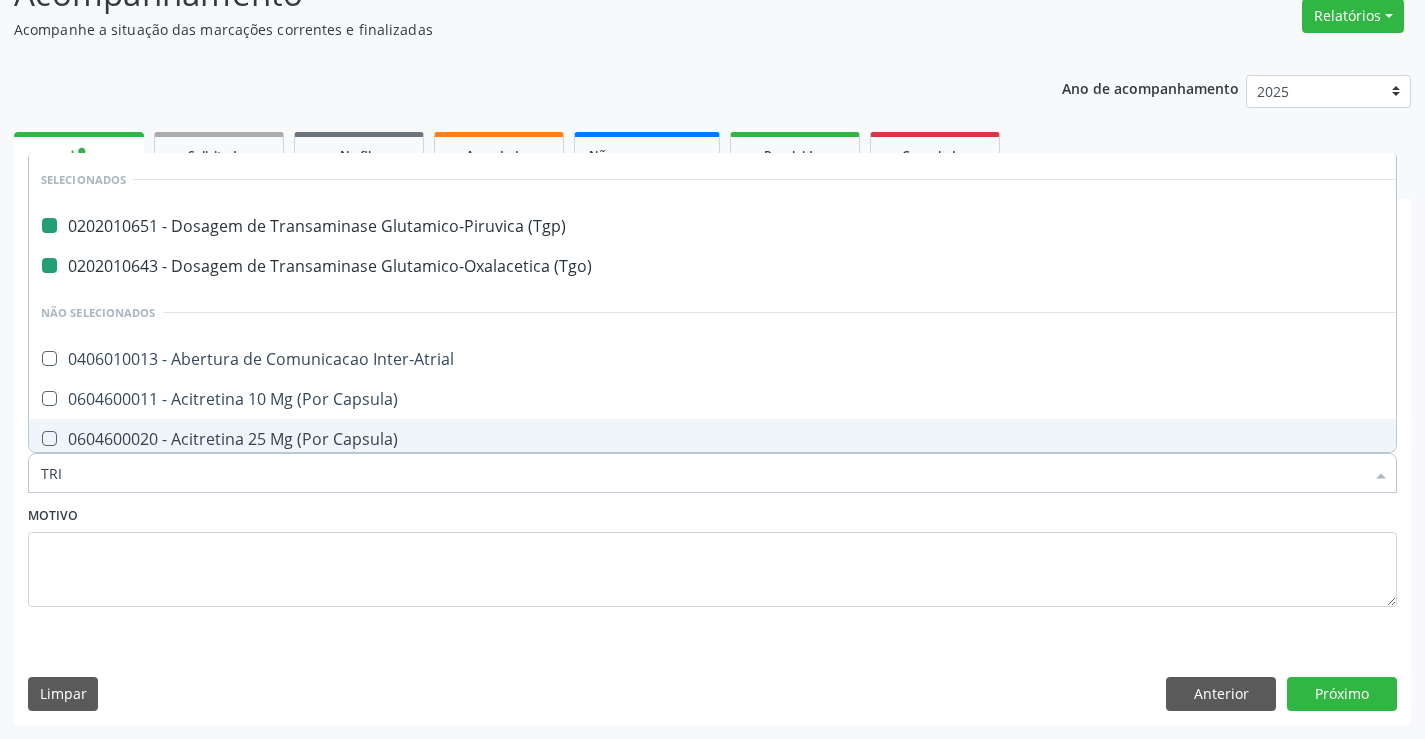 checkbox on "false" 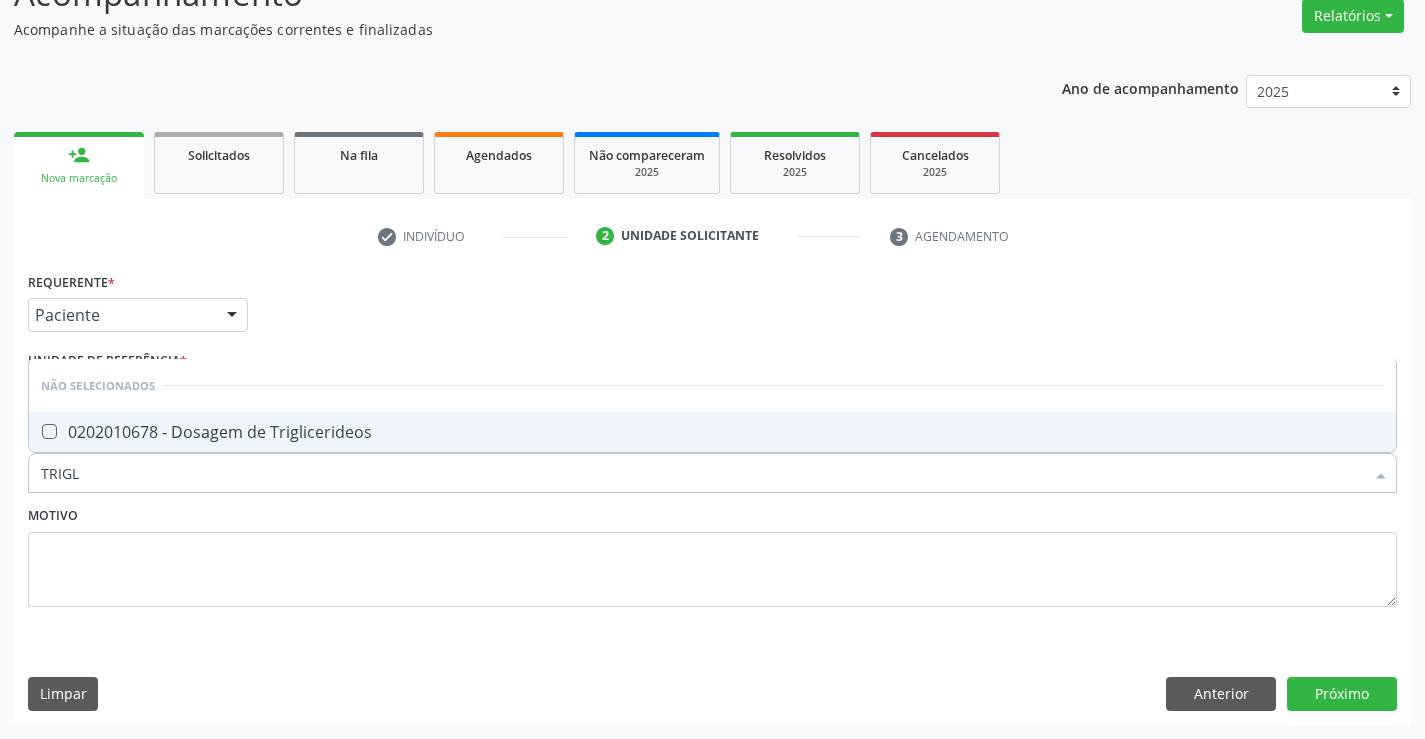 type on "TRIGLI" 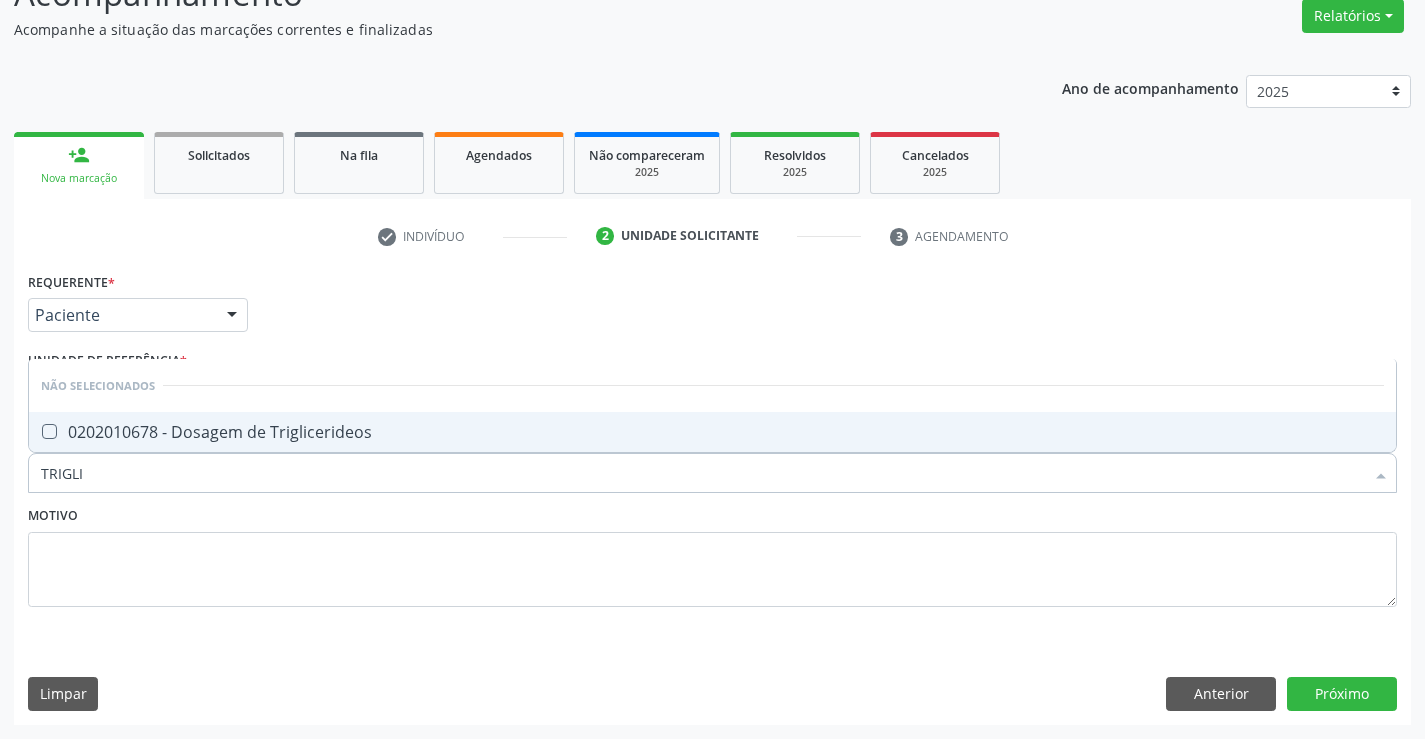 click on "0202010678 - Dosagem de Triglicerideos" at bounding box center [712, 432] 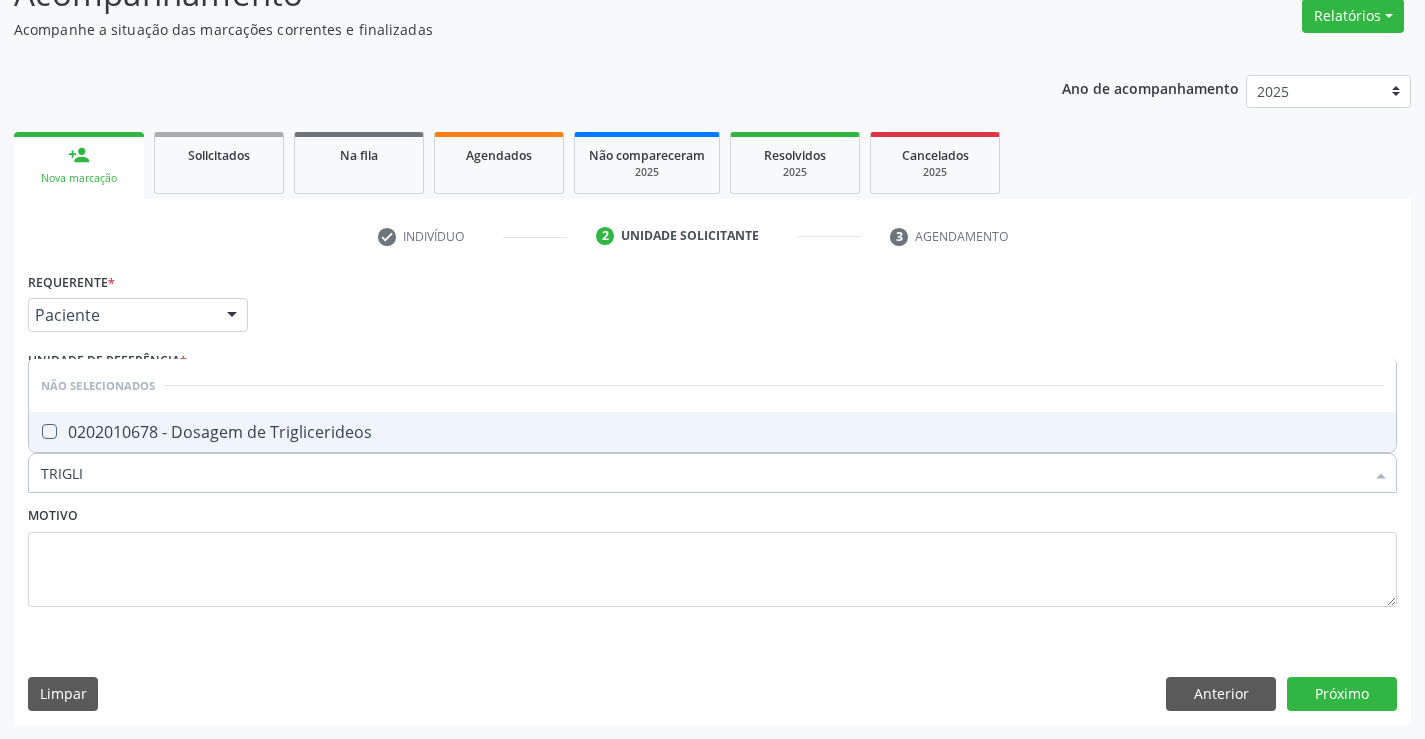 checkbox on "true" 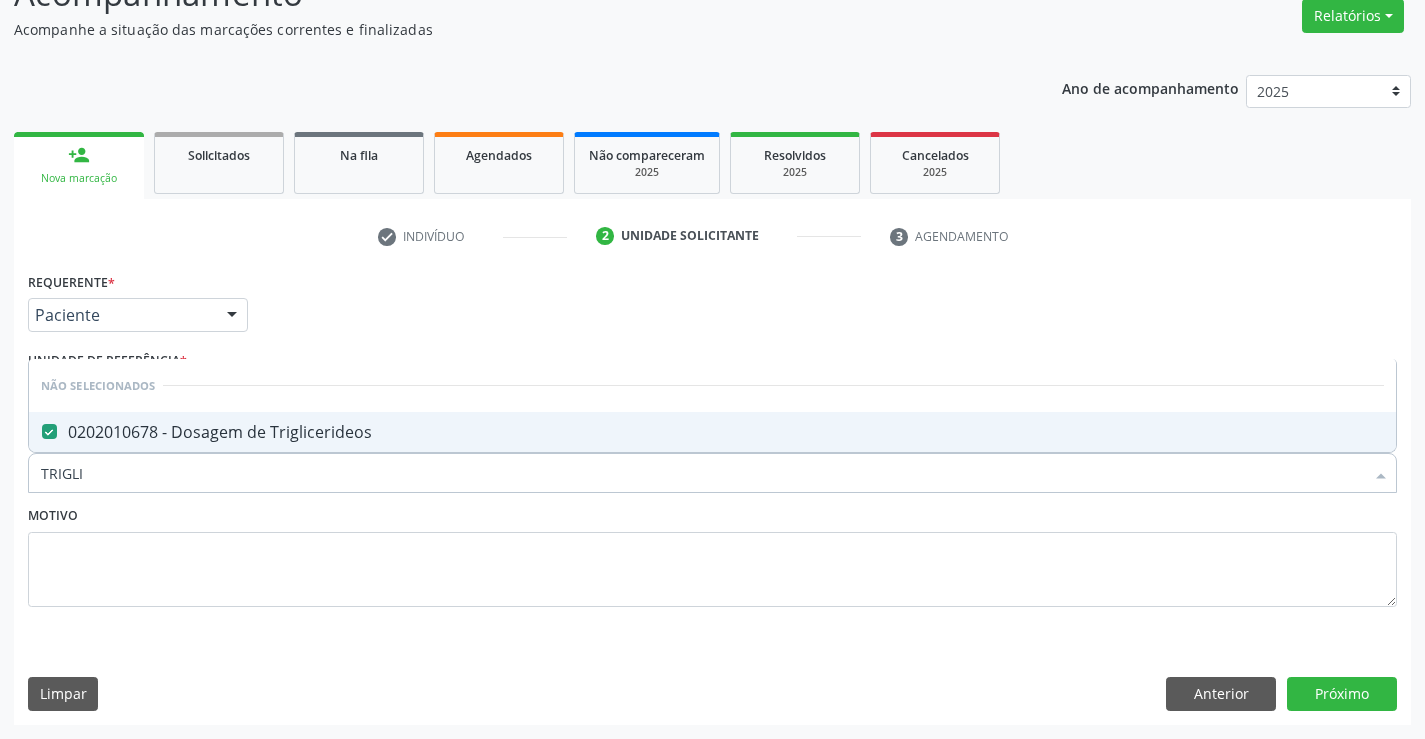 click on "Motivo" at bounding box center (712, 554) 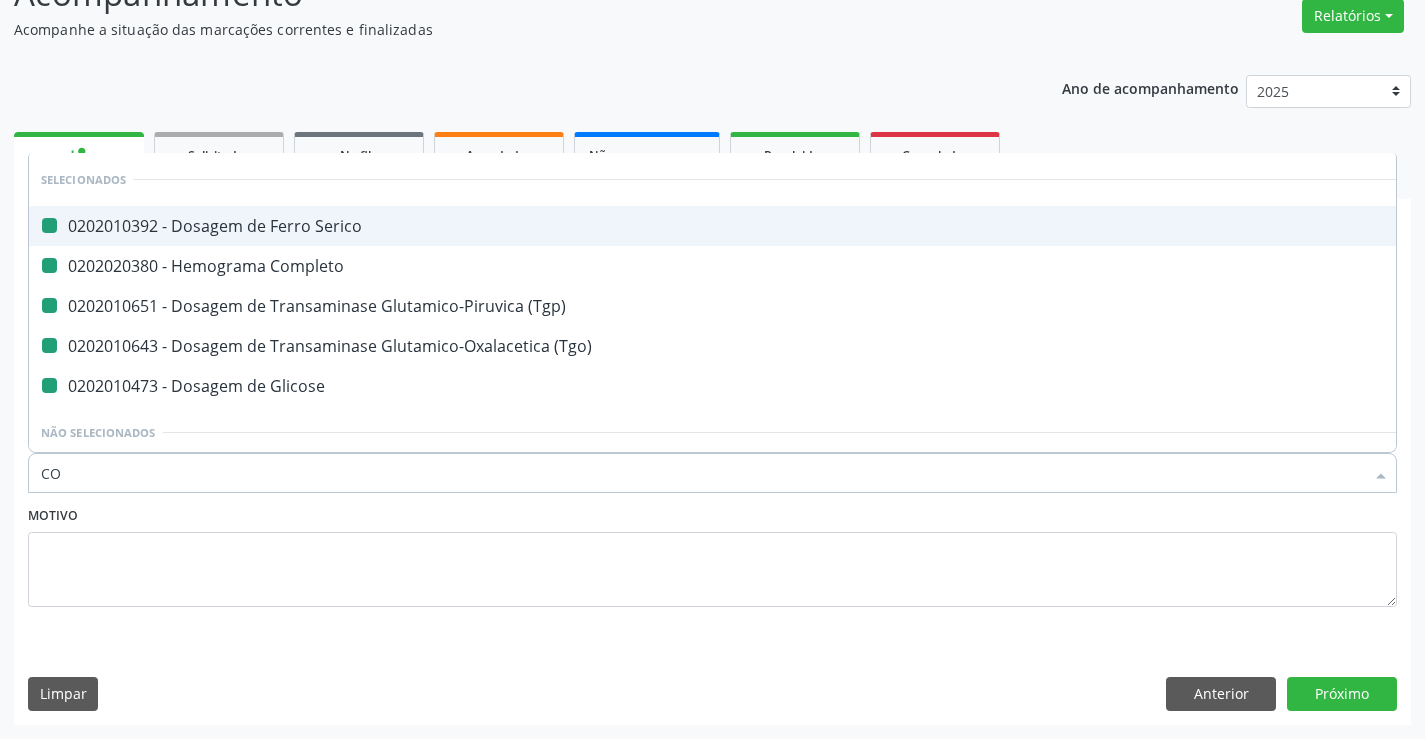type on "COL" 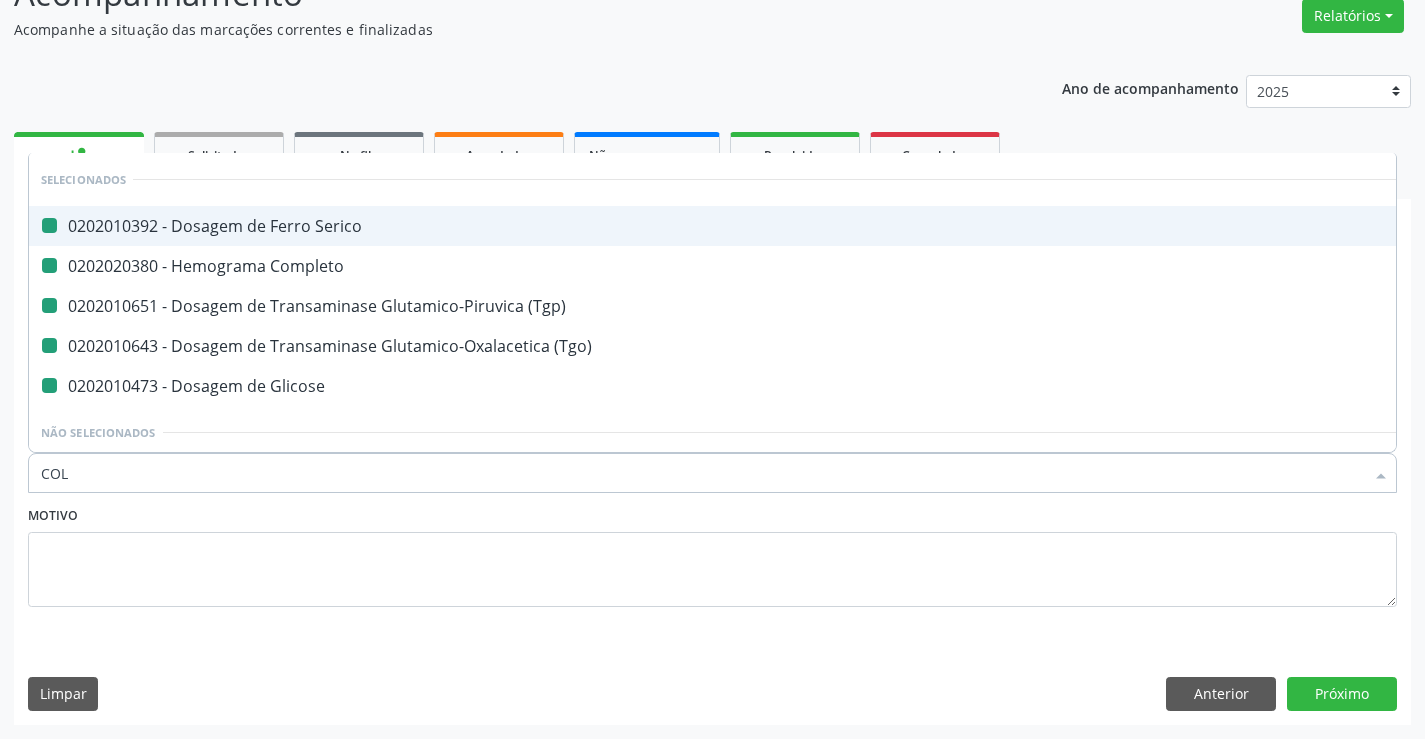checkbox on "false" 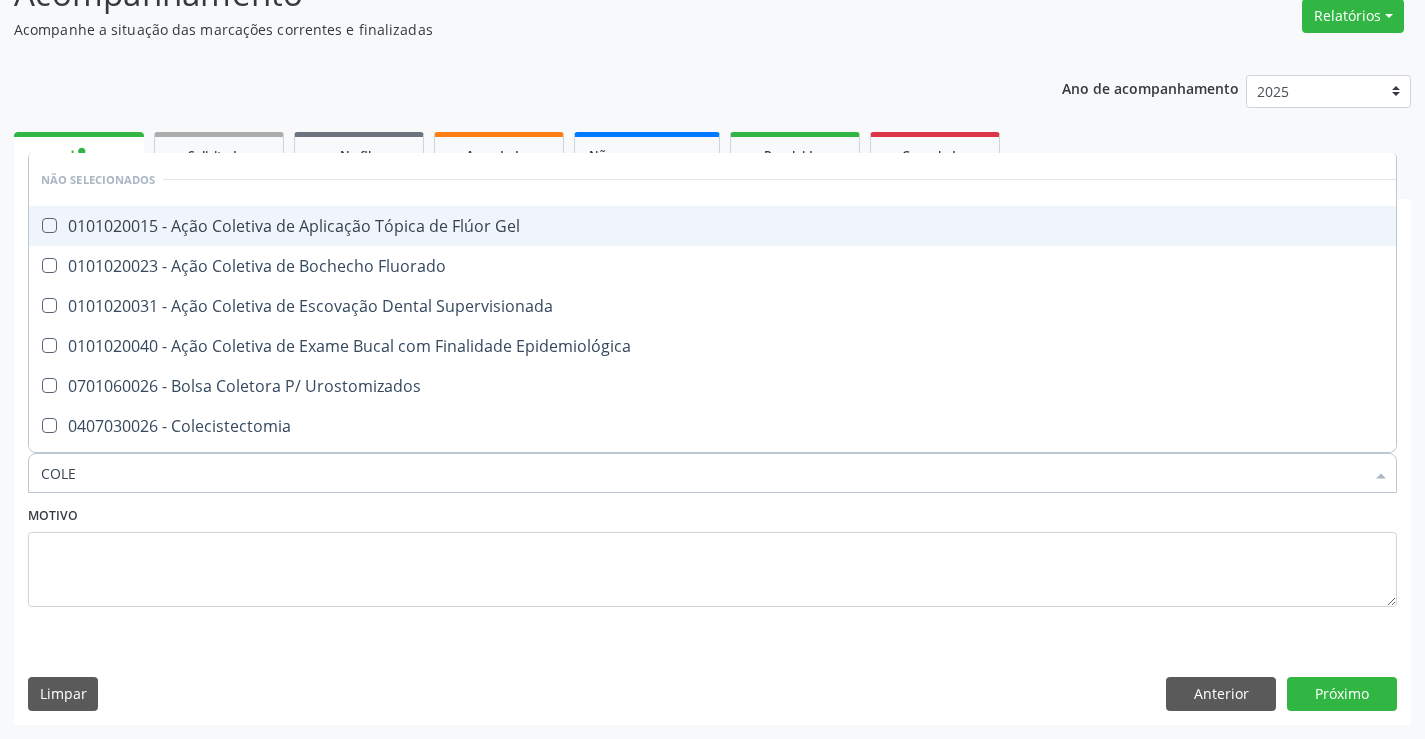 type on "COLES" 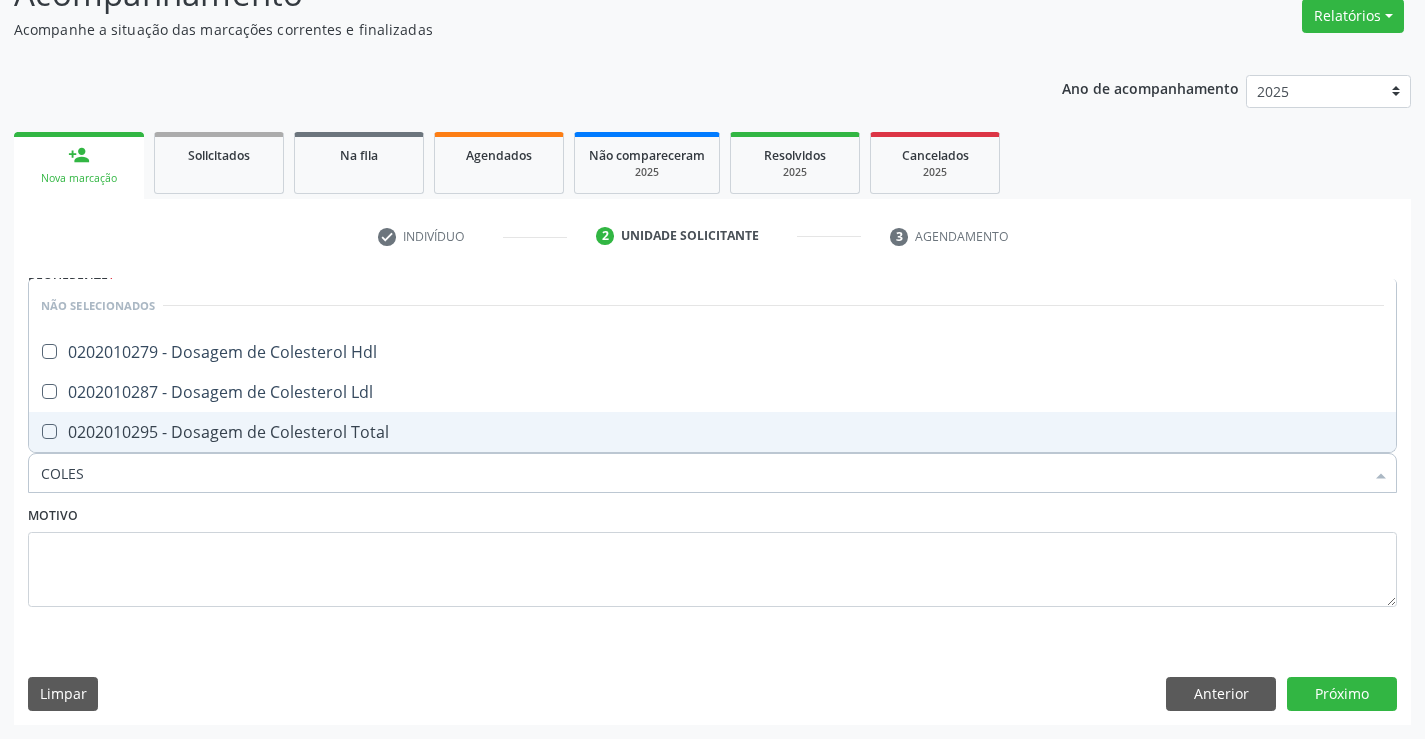 drag, startPoint x: 295, startPoint y: 432, endPoint x: 298, endPoint y: 420, distance: 12.369317 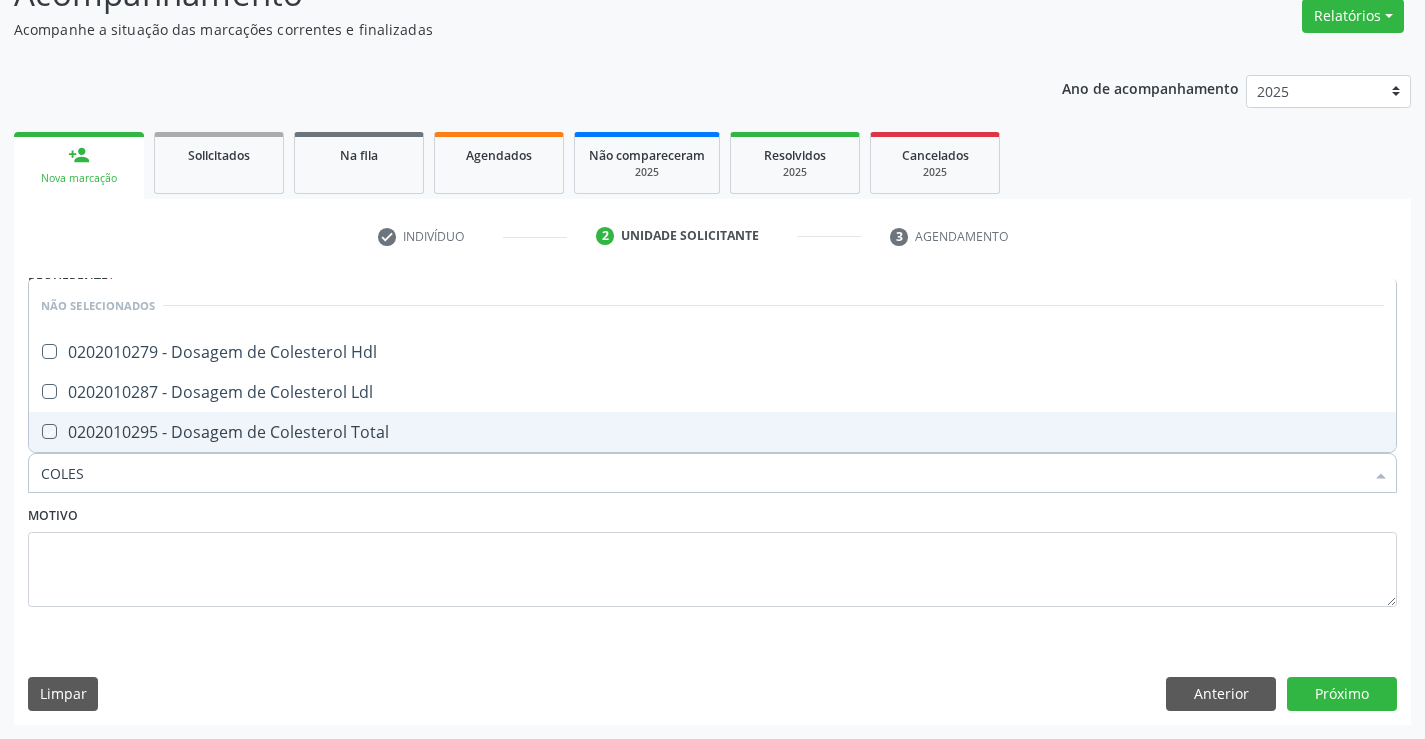 checkbox on "true" 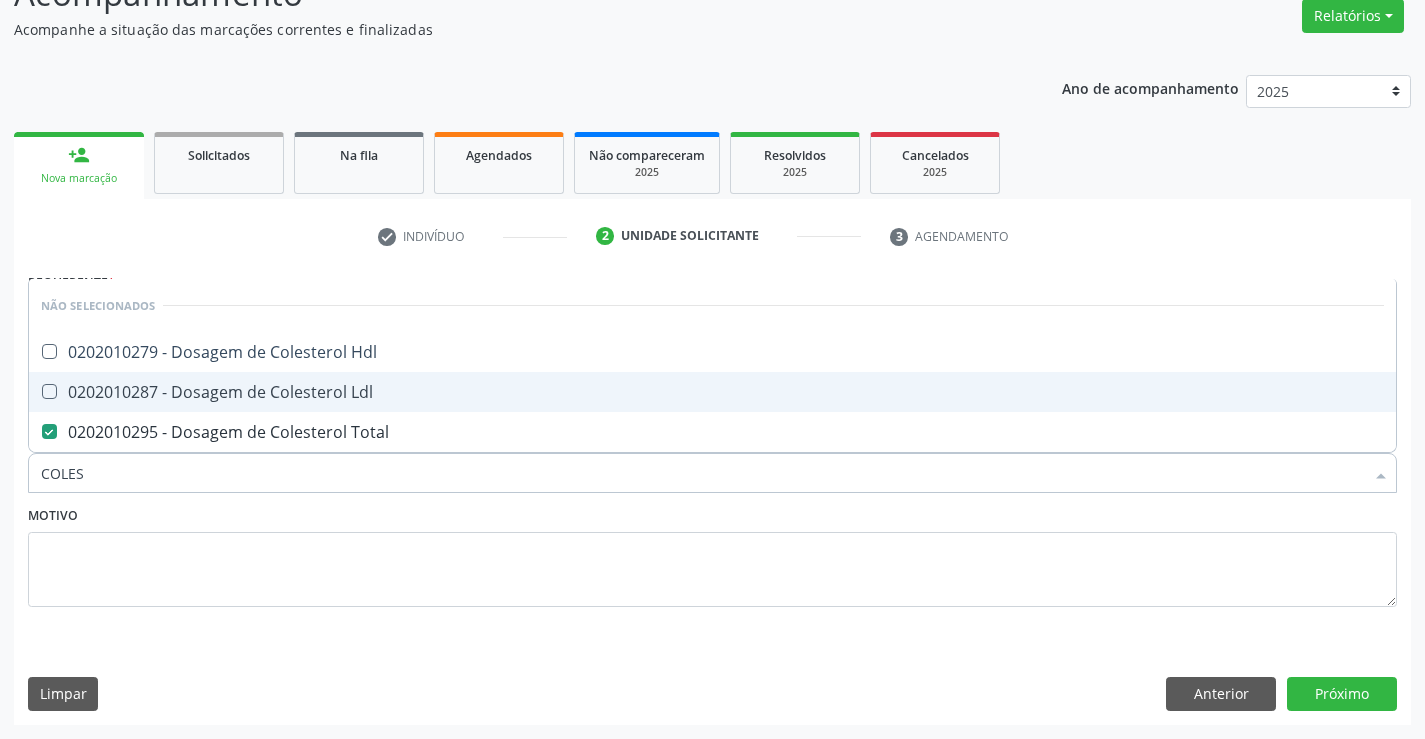 click on "0202010287 - Dosagem de Colesterol Ldl" at bounding box center [712, 392] 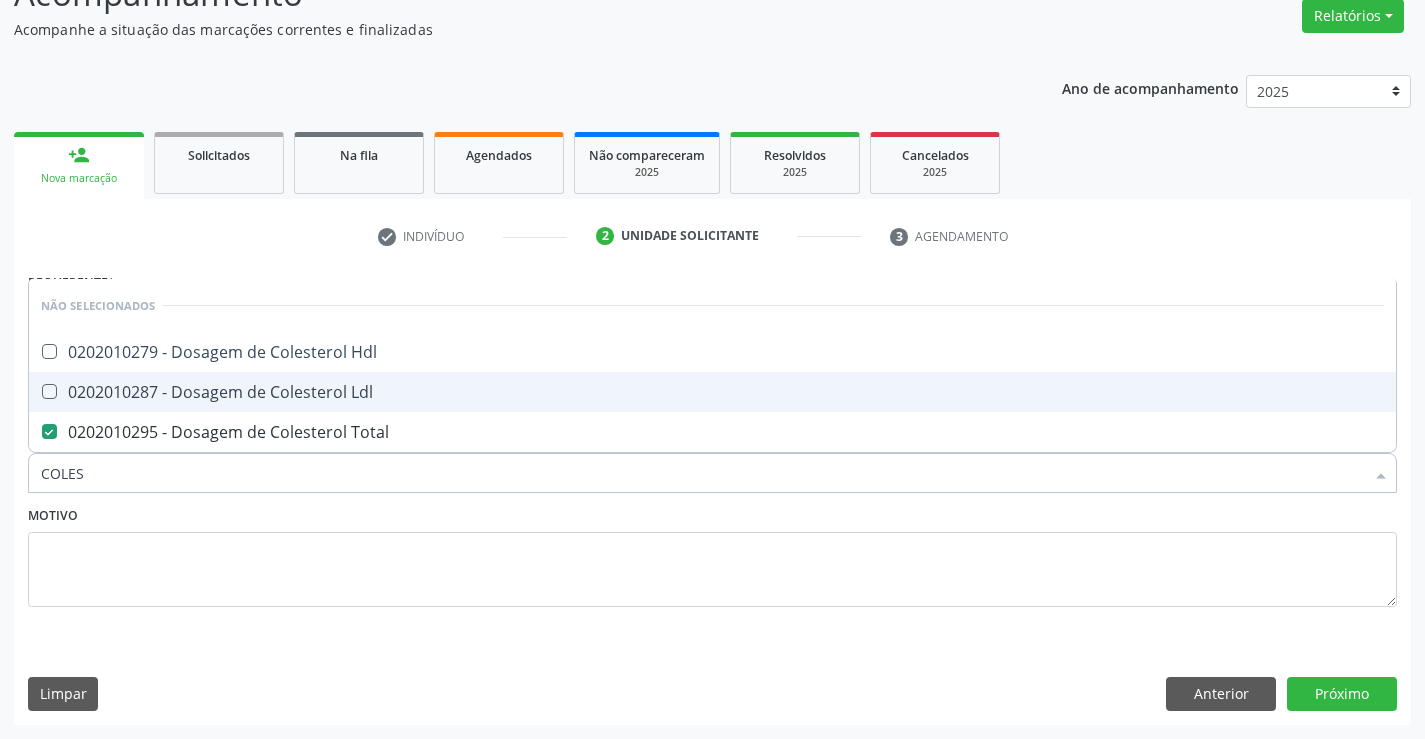 checkbox on "true" 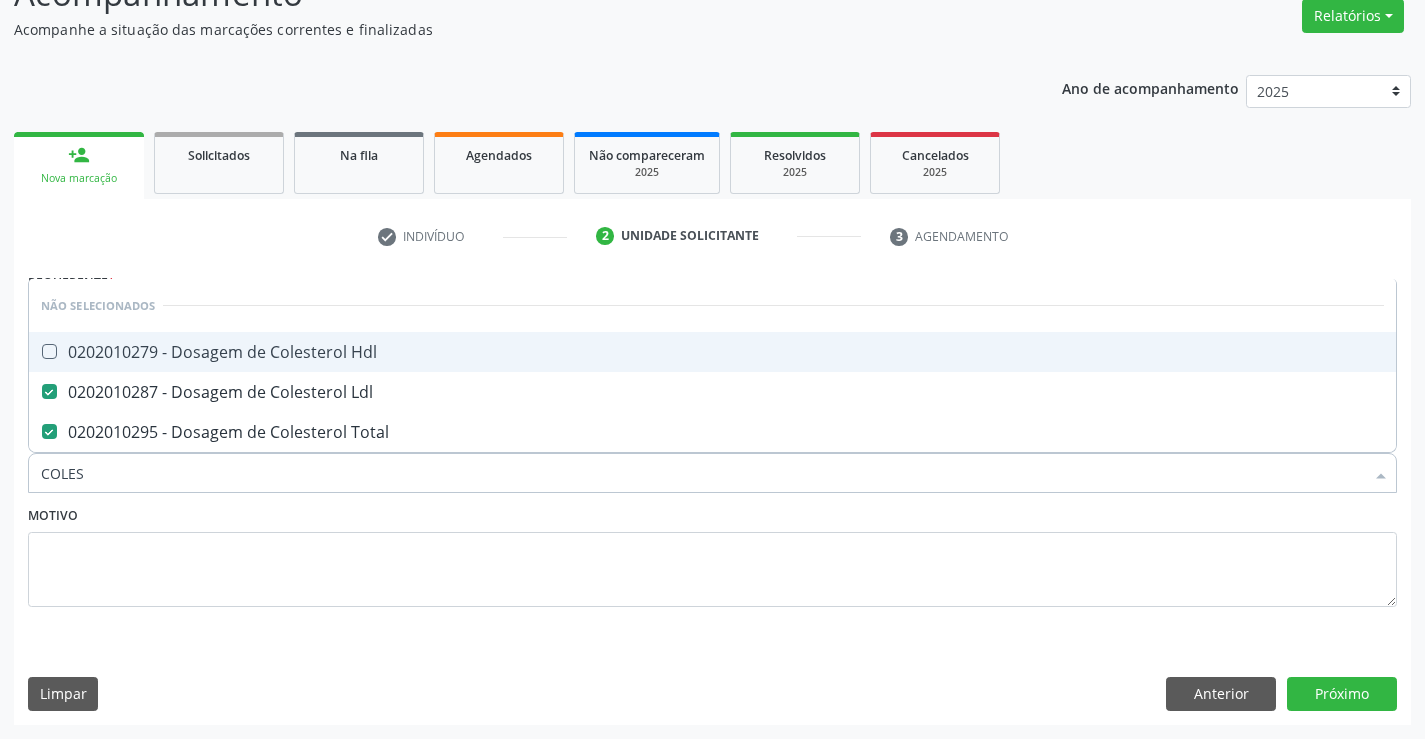click on "0202010279 - Dosagem de Colesterol Hdl" at bounding box center (712, 352) 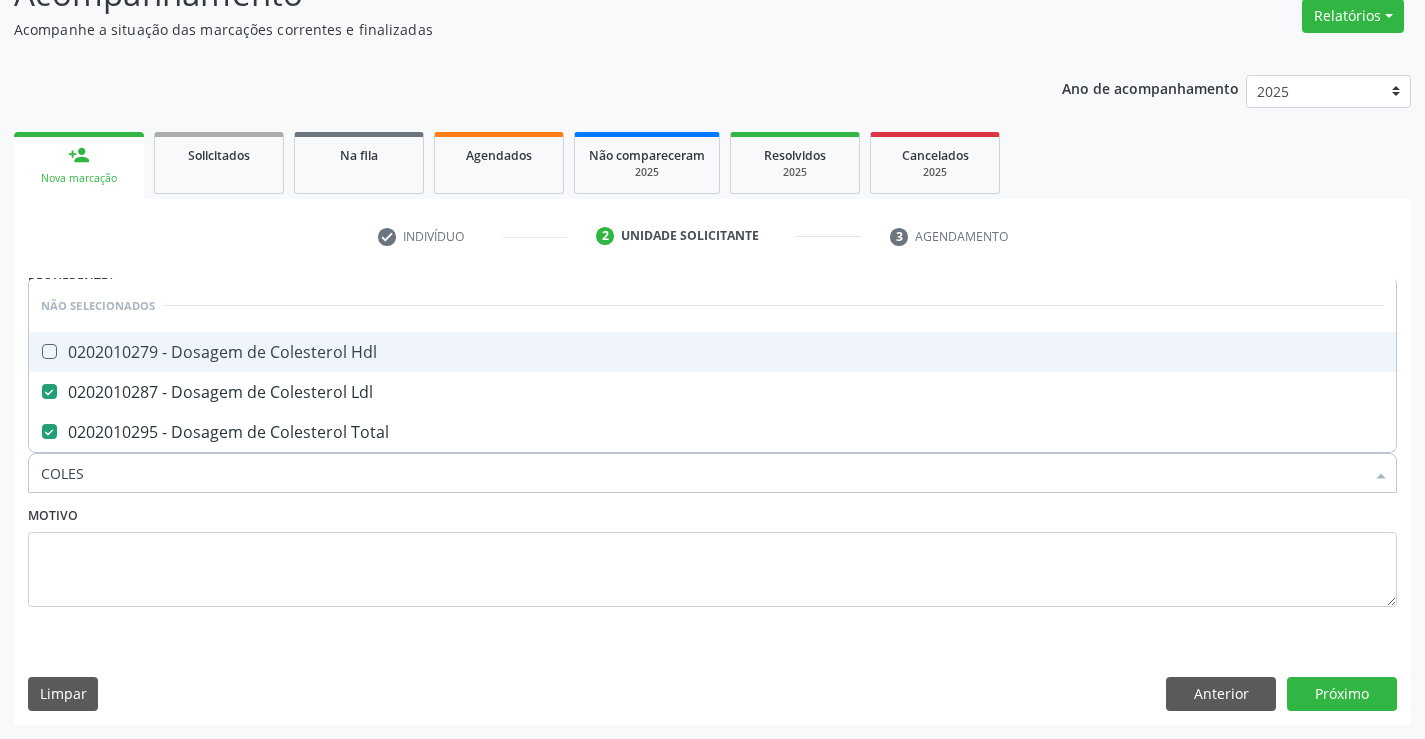 checkbox on "true" 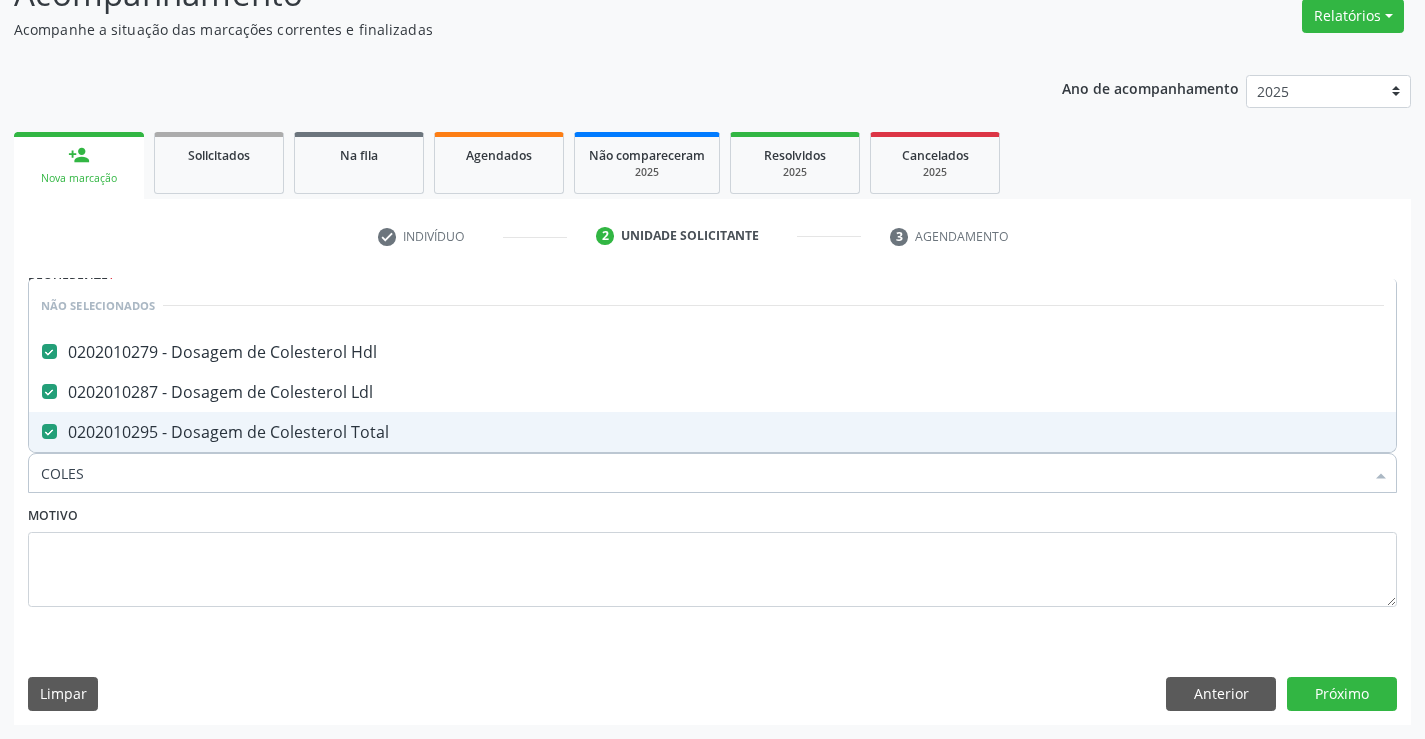 click on "Motivo" at bounding box center (712, 554) 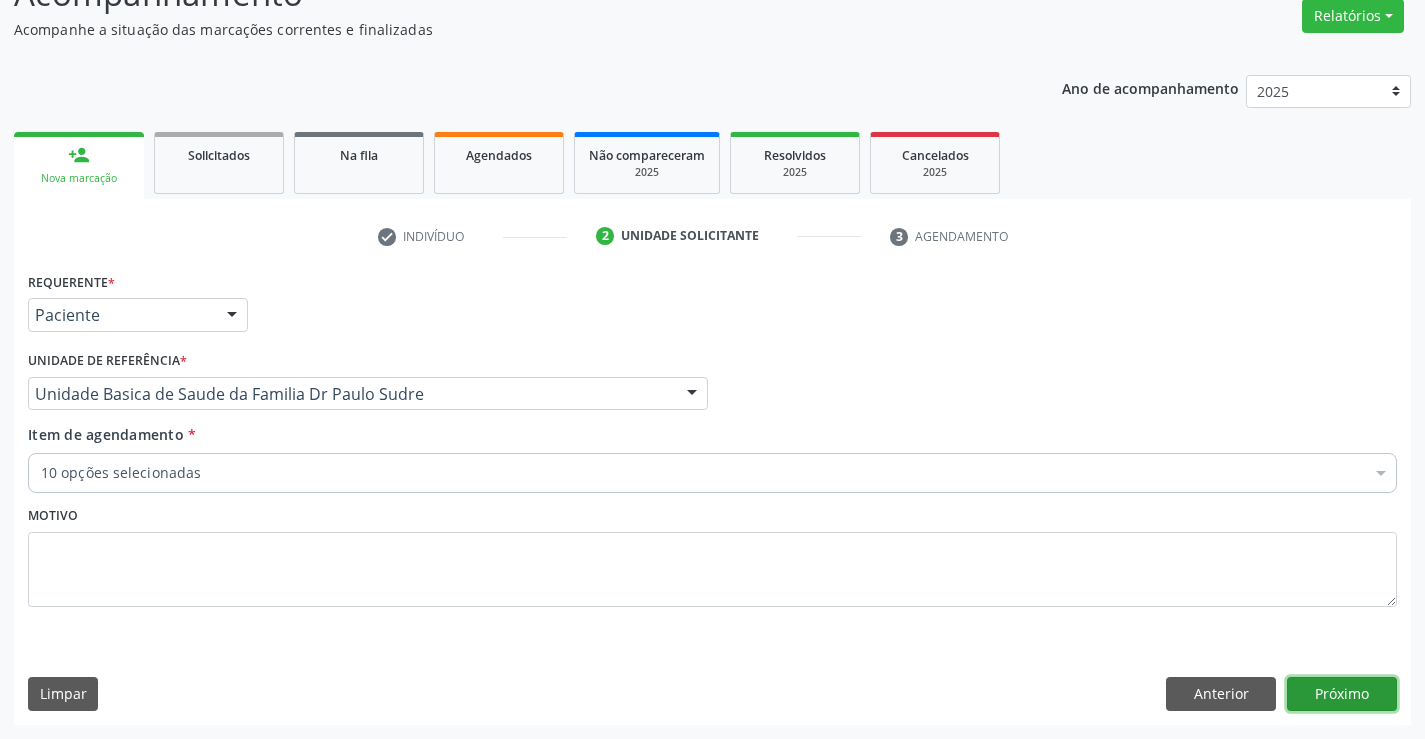 click on "Próximo" at bounding box center [1342, 694] 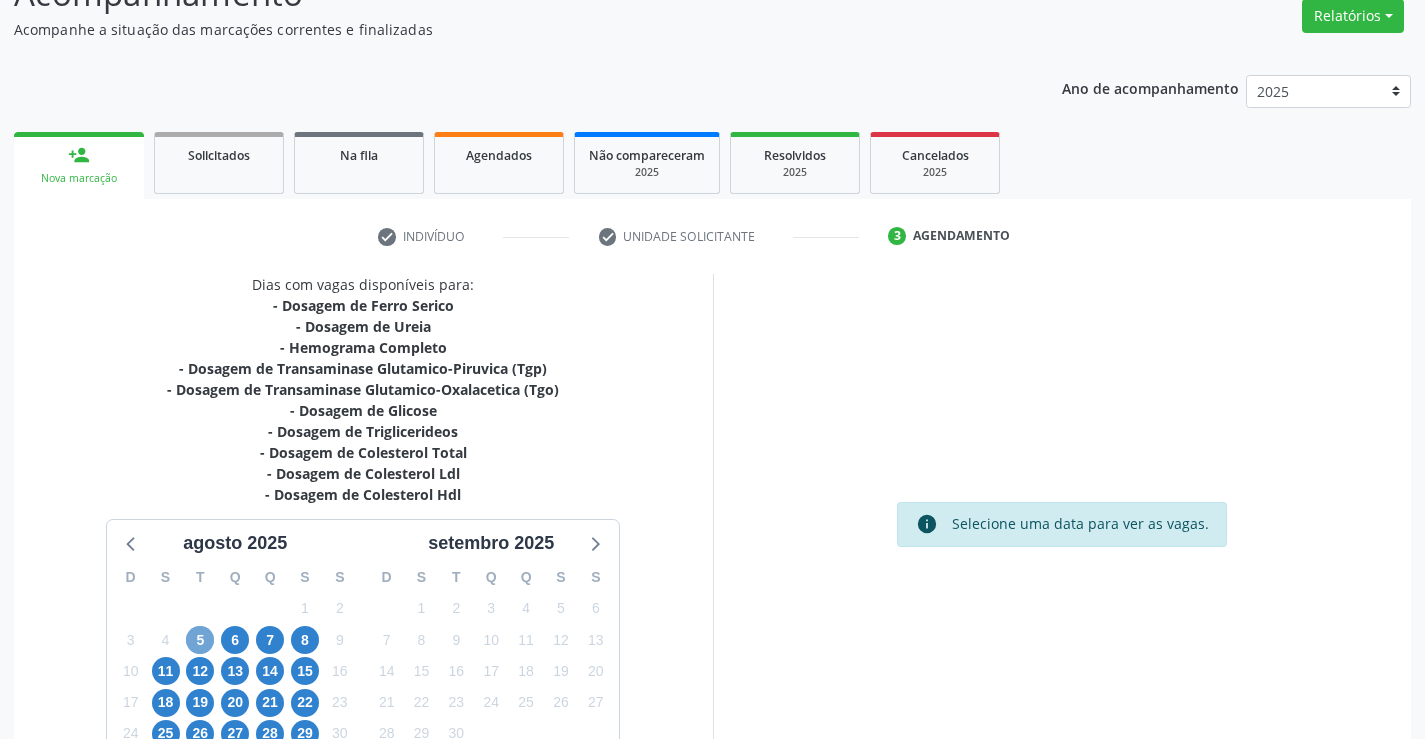 click on "5" at bounding box center (200, 640) 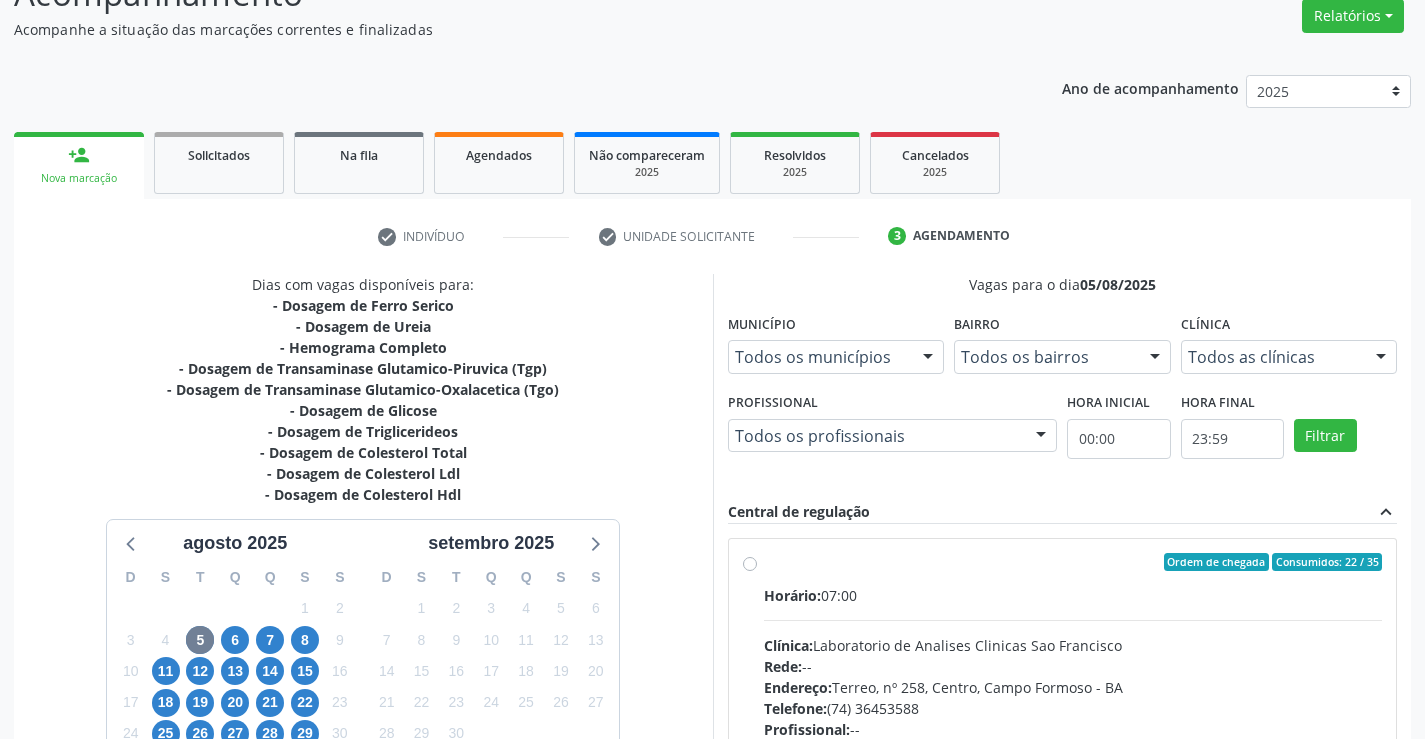 click on "Ordem de chegada
Consumidos: 22 / 35
Horário:   07:00
Clínica:  Laboratorio de Analises Clinicas Sao Francisco
Rede:
--
Endereço:   Terreo, nº 258, Centro, Campo Formoso - BA
Telefone:   (74) 36453588
Profissional:
--
Informações adicionais sobre o atendimento
Idade de atendimento:
Sem restrição
Gênero(s) atendido(s):
Sem restrição
Informações adicionais:
--" at bounding box center (1073, 706) 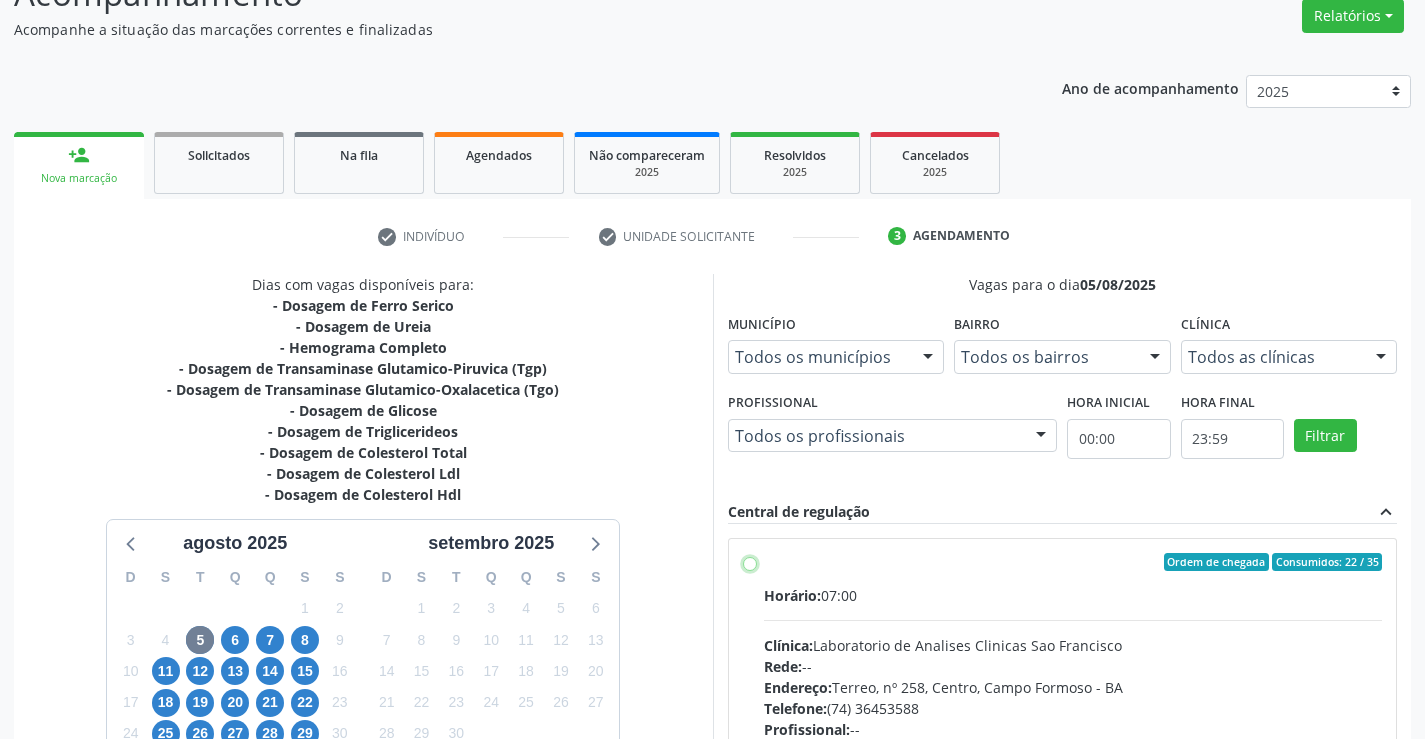 click on "Ordem de chegada
Consumidos: 22 / 35
Horário:   07:00
Clínica:  Laboratorio de Analises Clinicas Sao Francisco
Rede:
--
Endereço:   Terreo, nº 258, Centro, Campo Formoso - BA
Telefone:   (74) 36453588
Profissional:
--
Informações adicionais sobre o atendimento
Idade de atendimento:
Sem restrição
Gênero(s) atendido(s):
Sem restrição
Informações adicionais:
--" at bounding box center (750, 562) 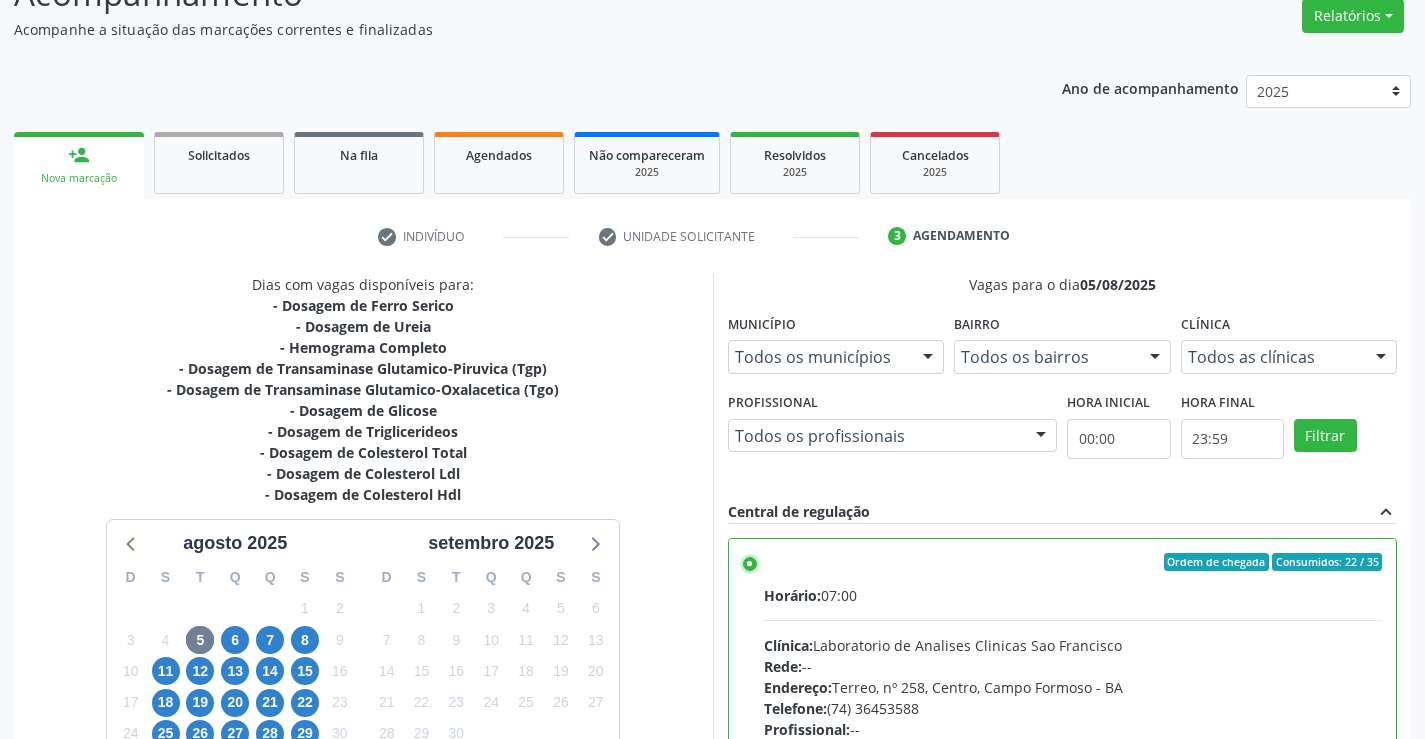 scroll, scrollTop: 456, scrollLeft: 0, axis: vertical 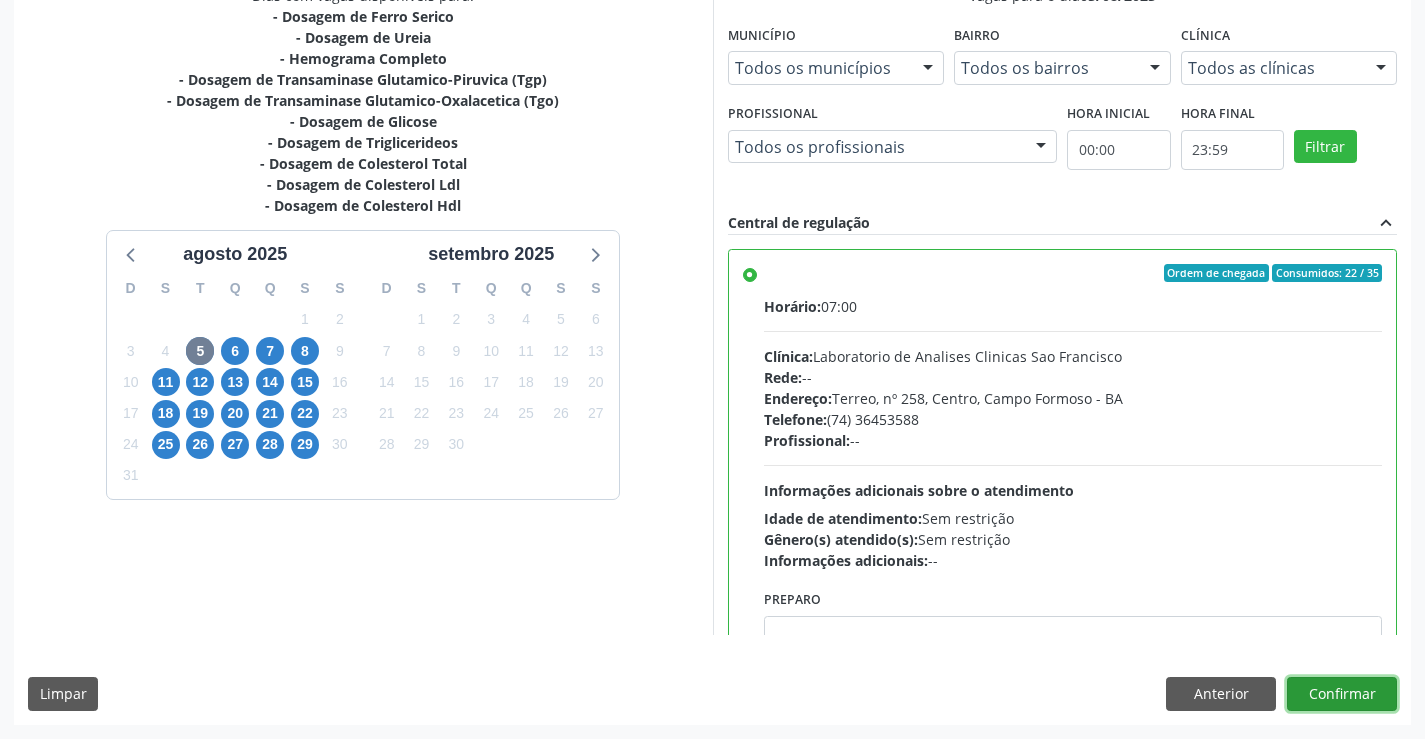 click on "Confirmar" at bounding box center (1342, 694) 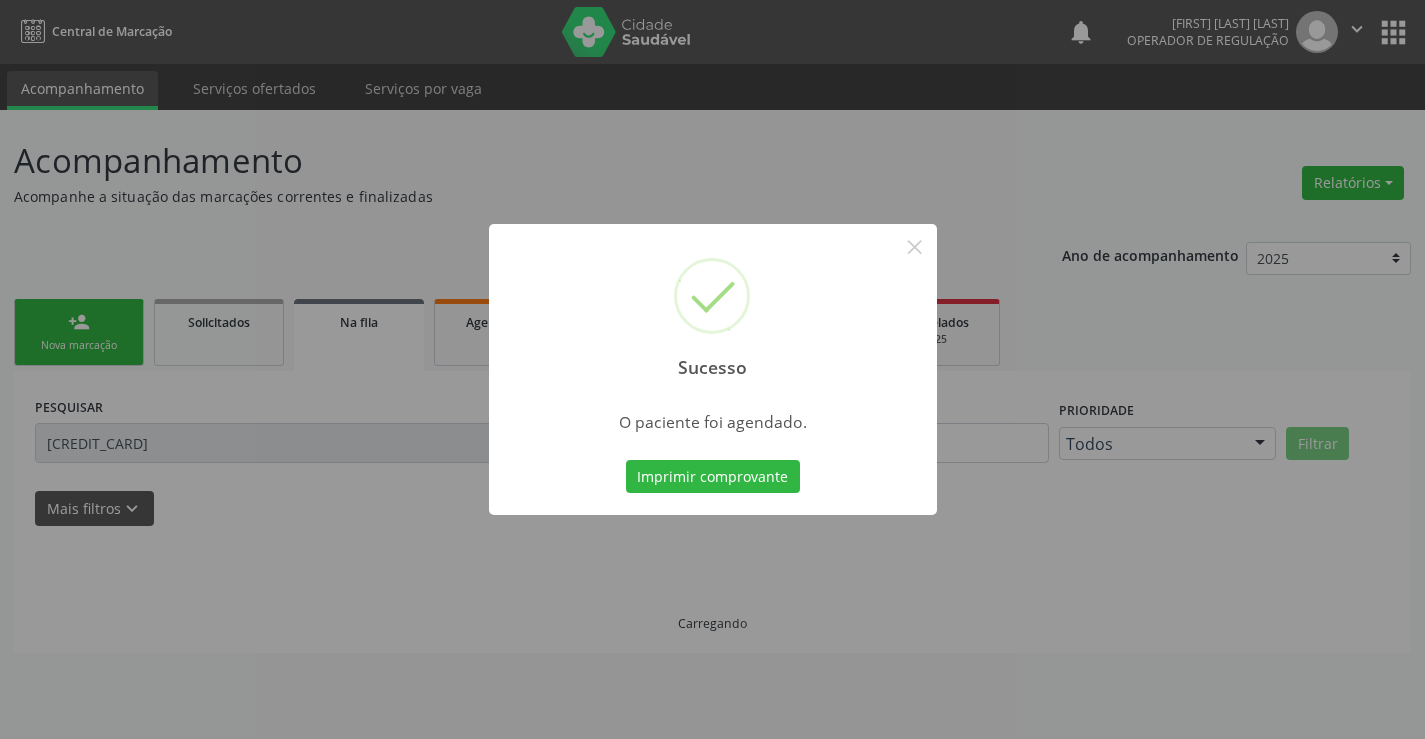 scroll, scrollTop: 0, scrollLeft: 0, axis: both 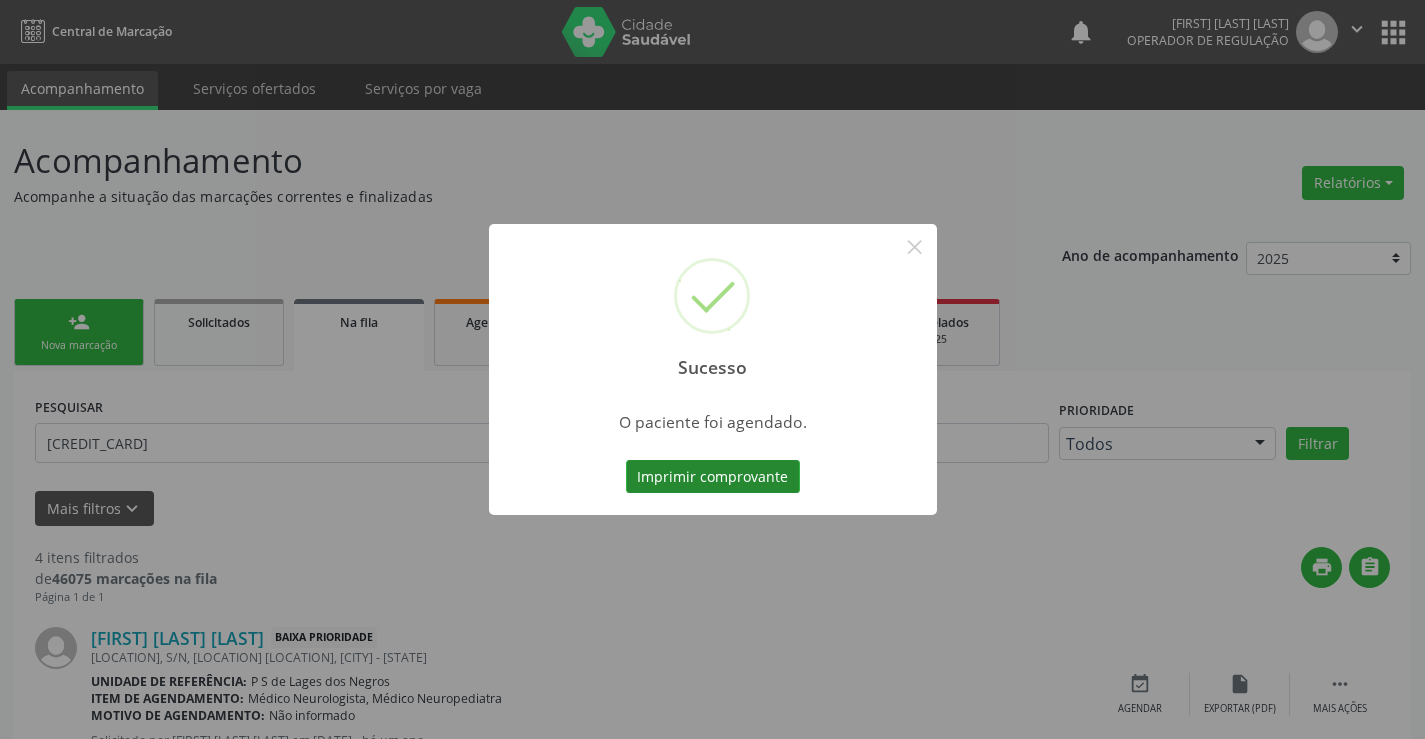click on "Imprimir comprovante" at bounding box center (713, 477) 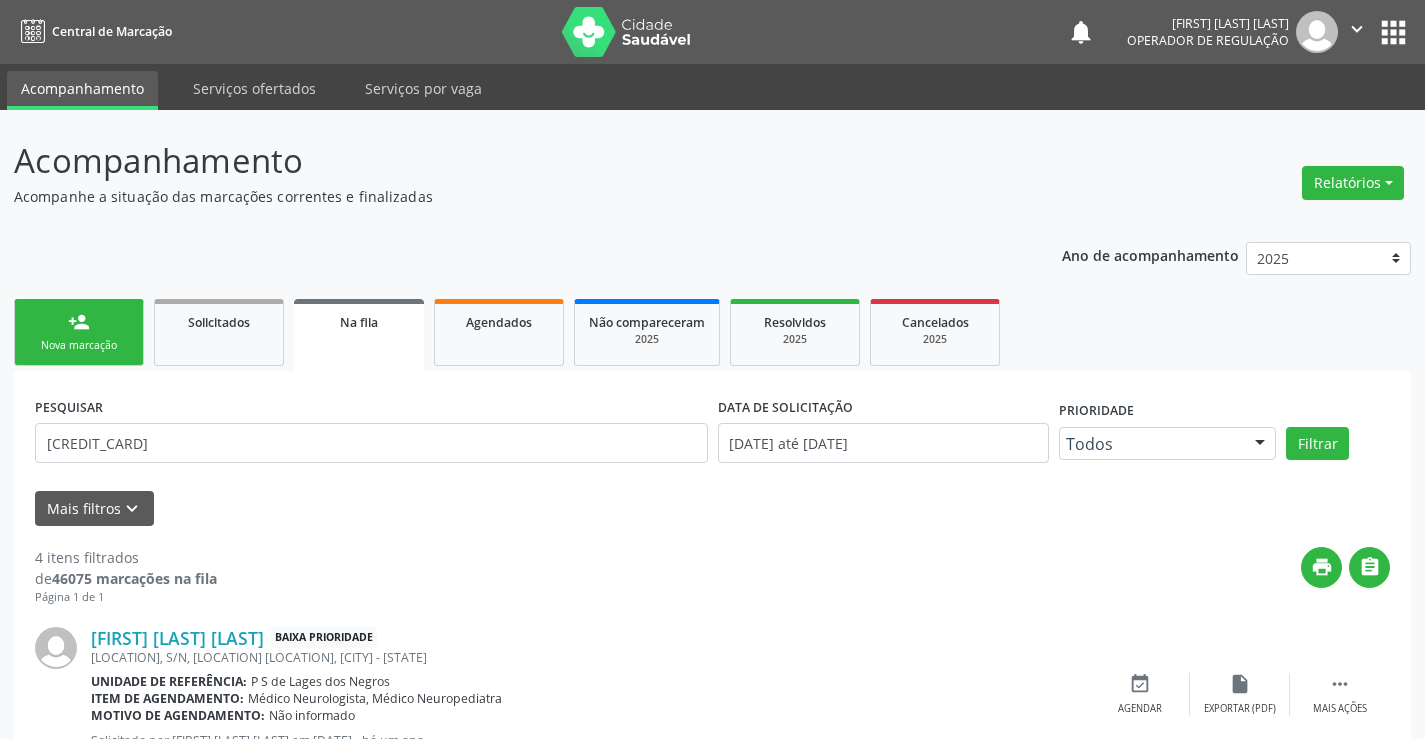 click on "person_add
Nova marcação" at bounding box center [79, 332] 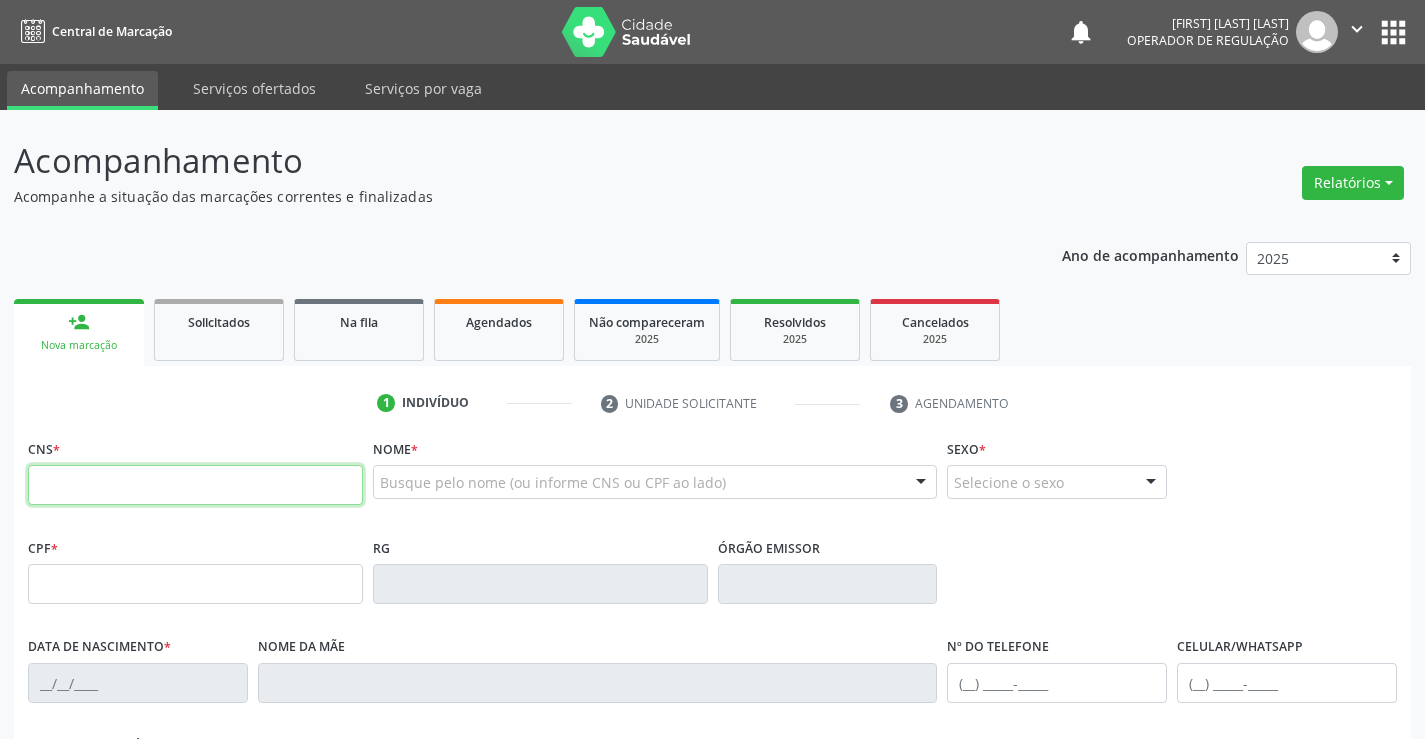 click at bounding box center (195, 485) 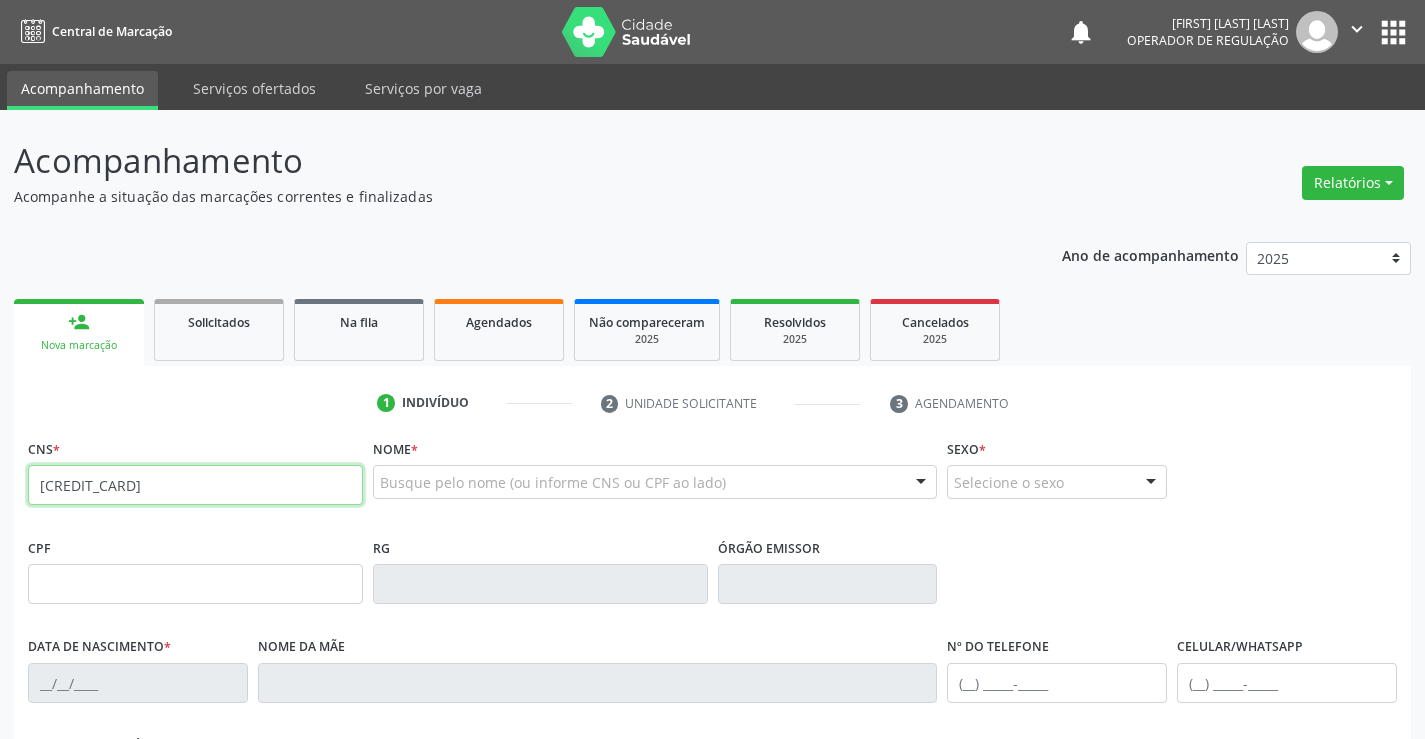 type on "[NUMBER]" 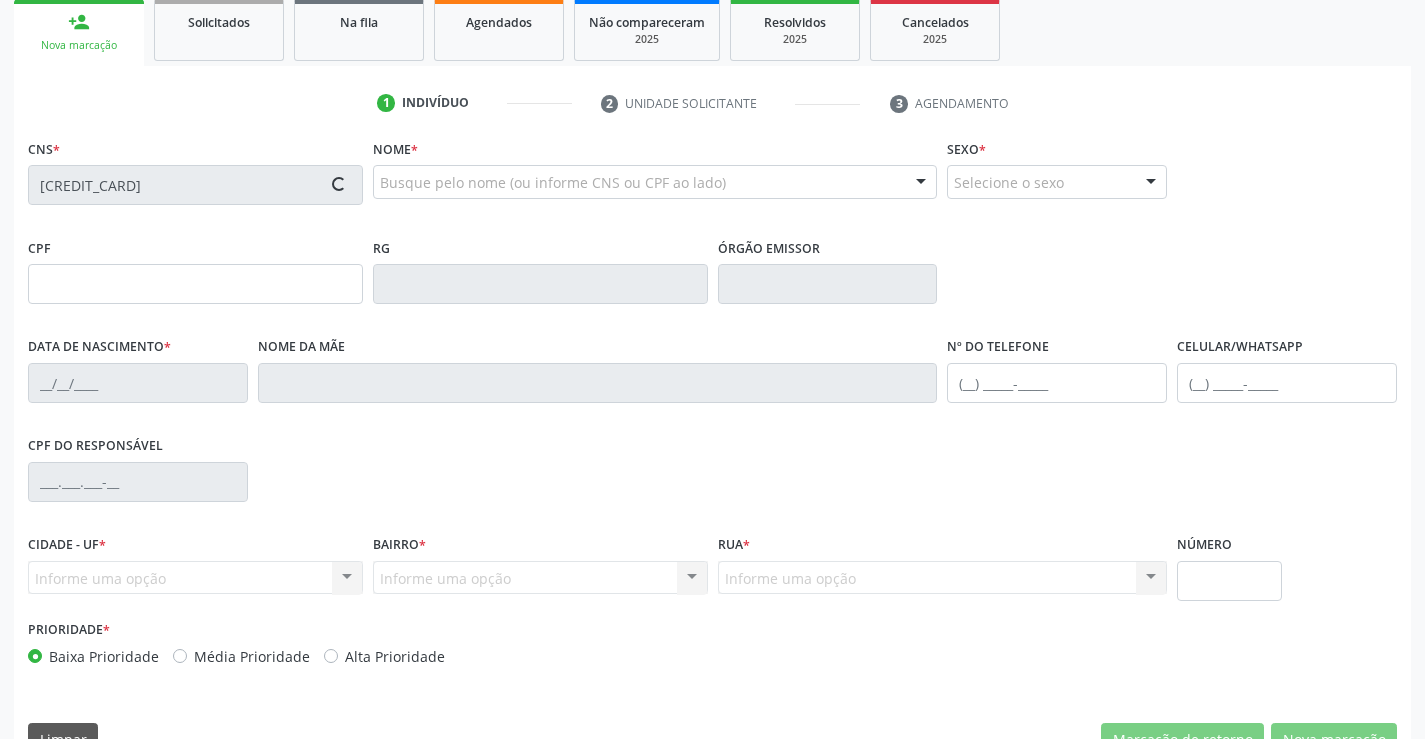 scroll, scrollTop: 345, scrollLeft: 0, axis: vertical 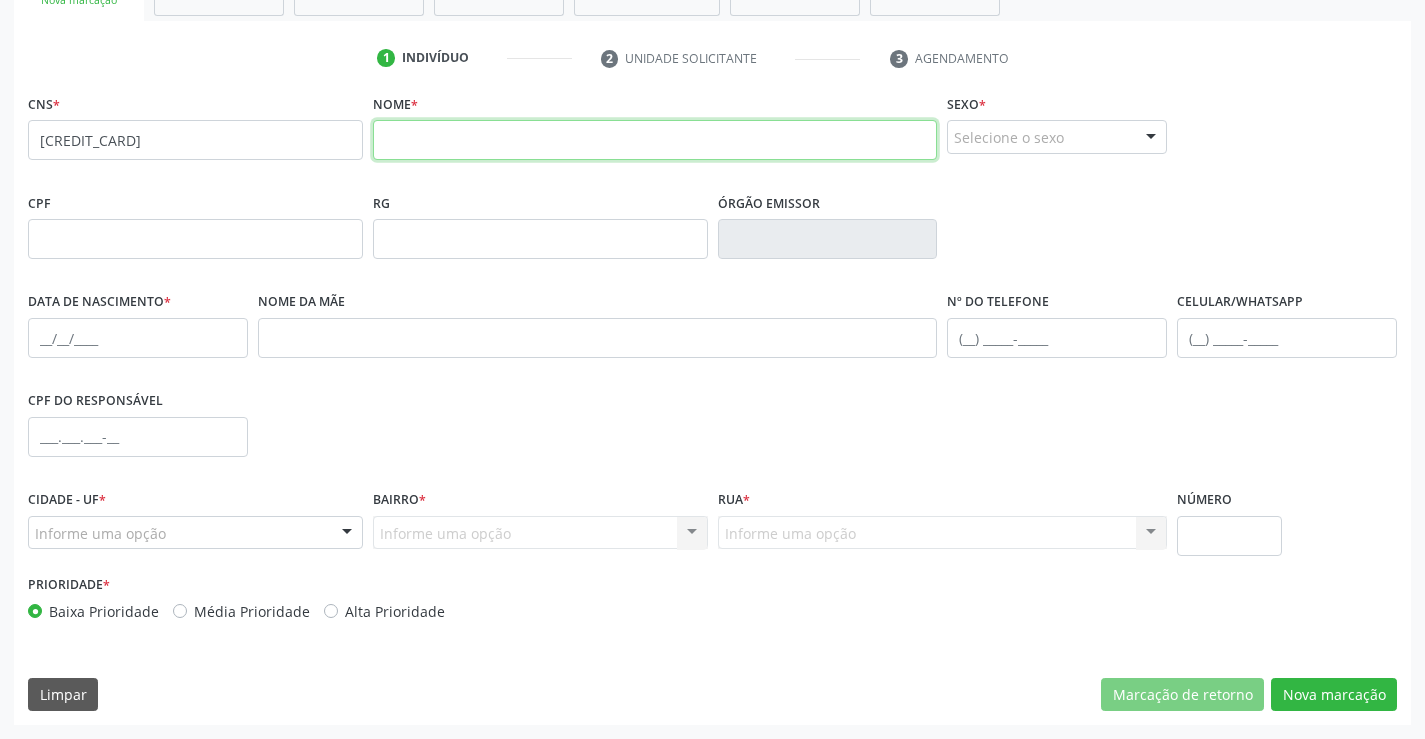 click at bounding box center [655, 140] 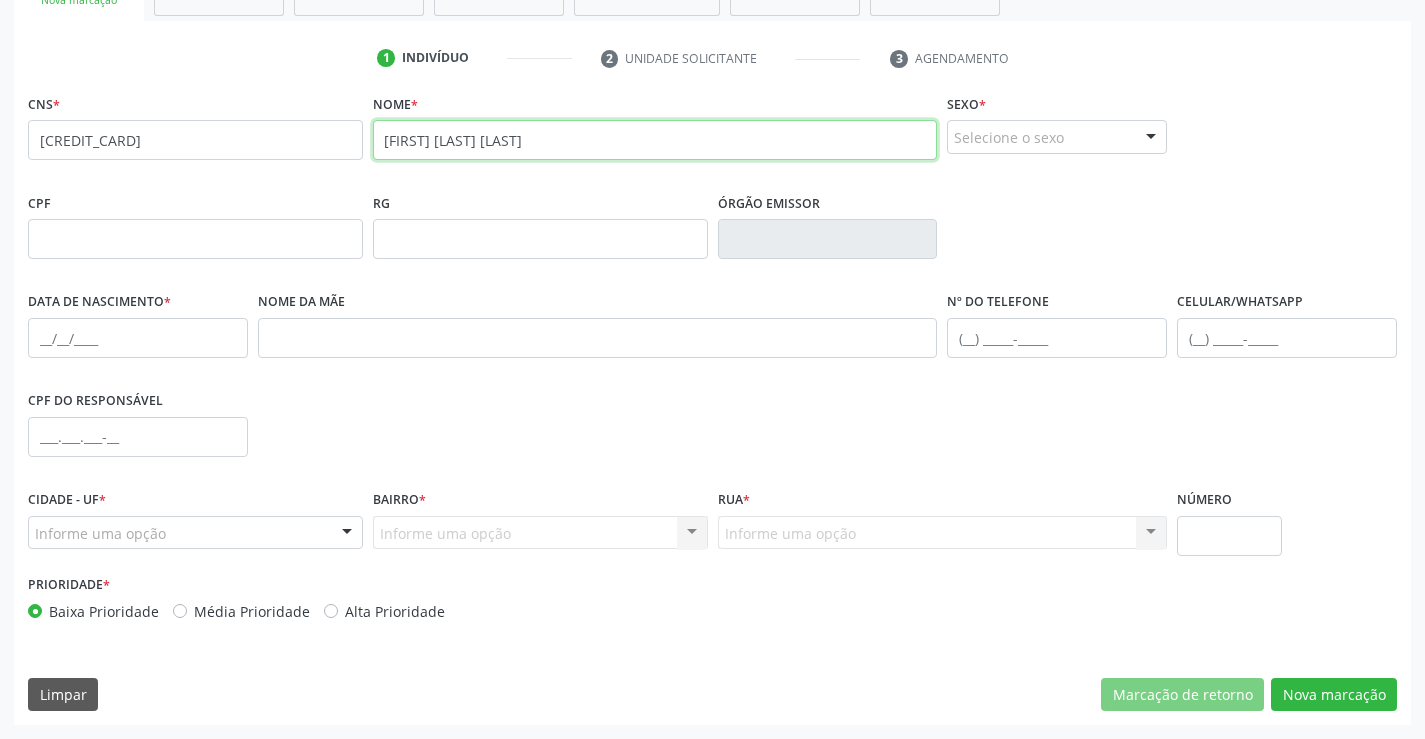 type on "[FIRST] [LAST]" 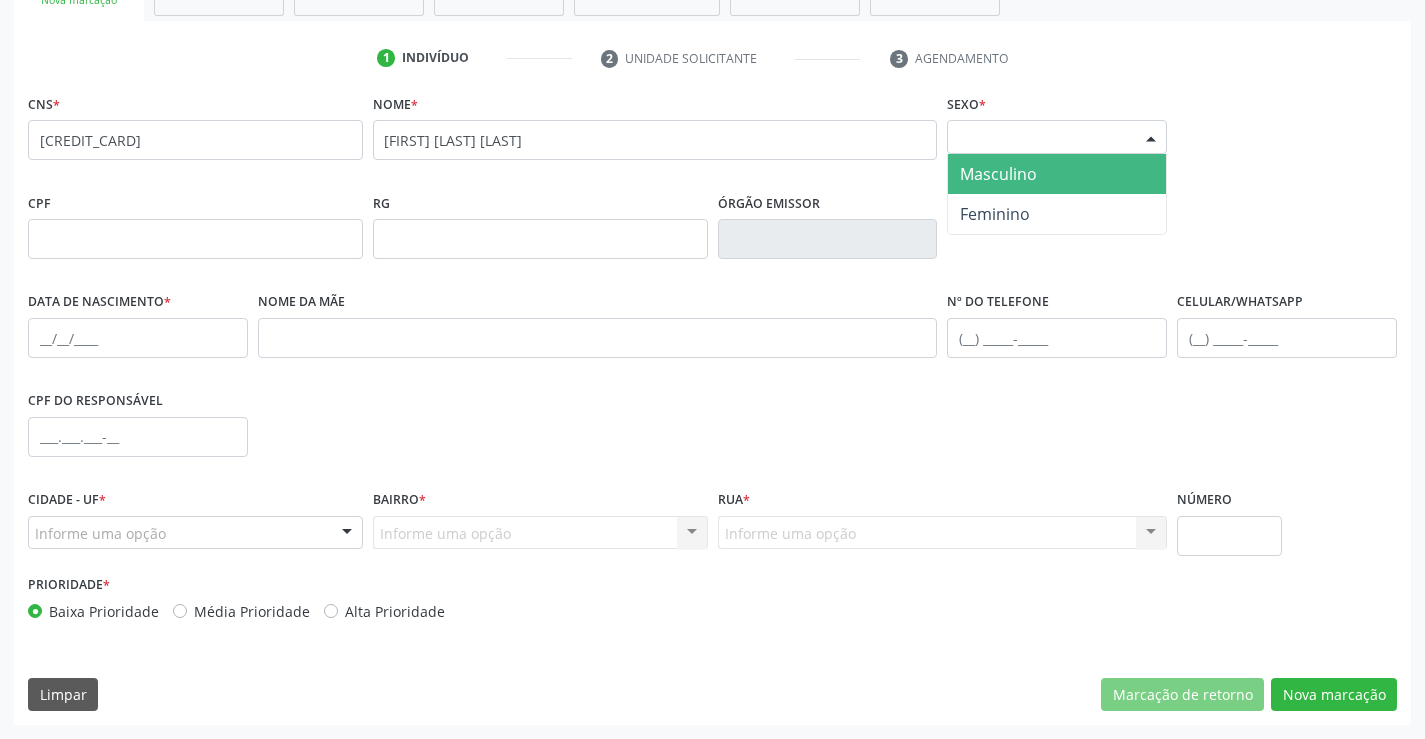 click on "Selecione o sexo" at bounding box center [1057, 137] 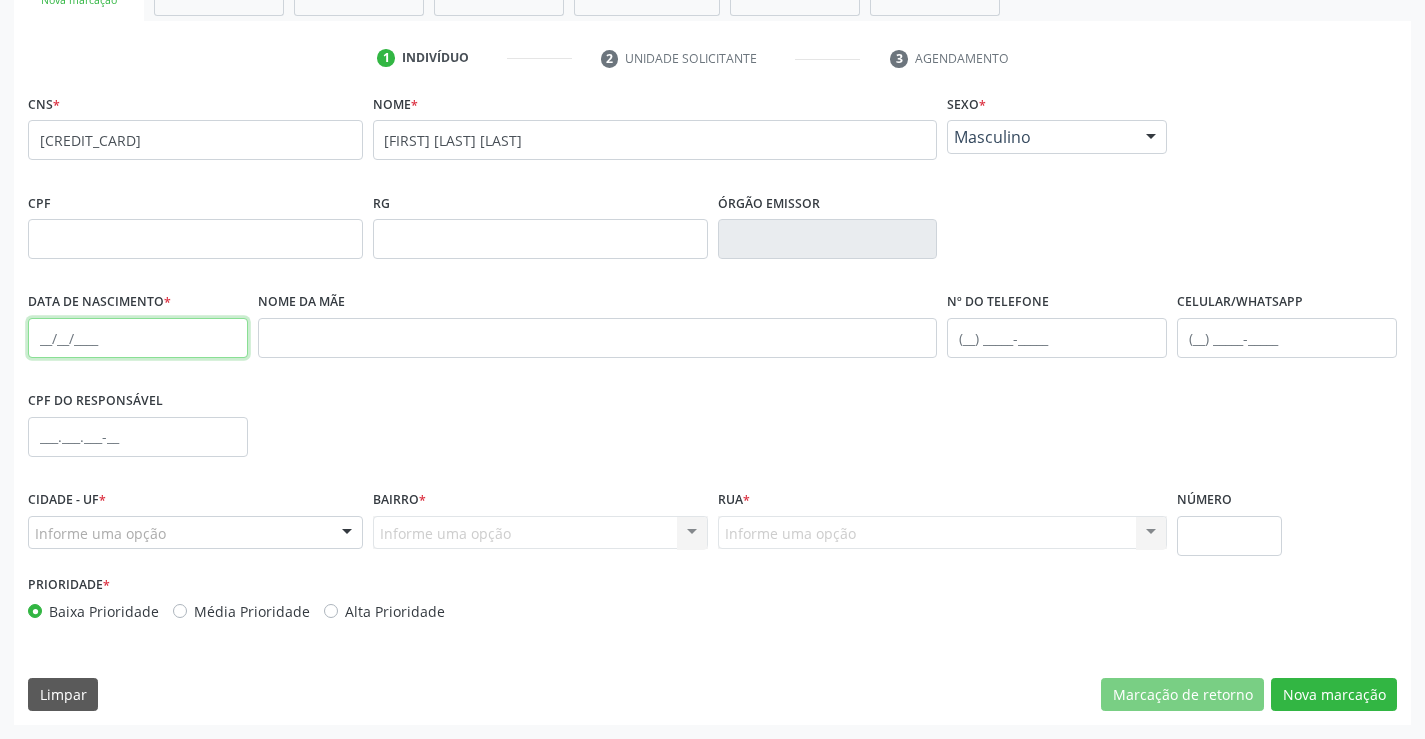 click at bounding box center (138, 338) 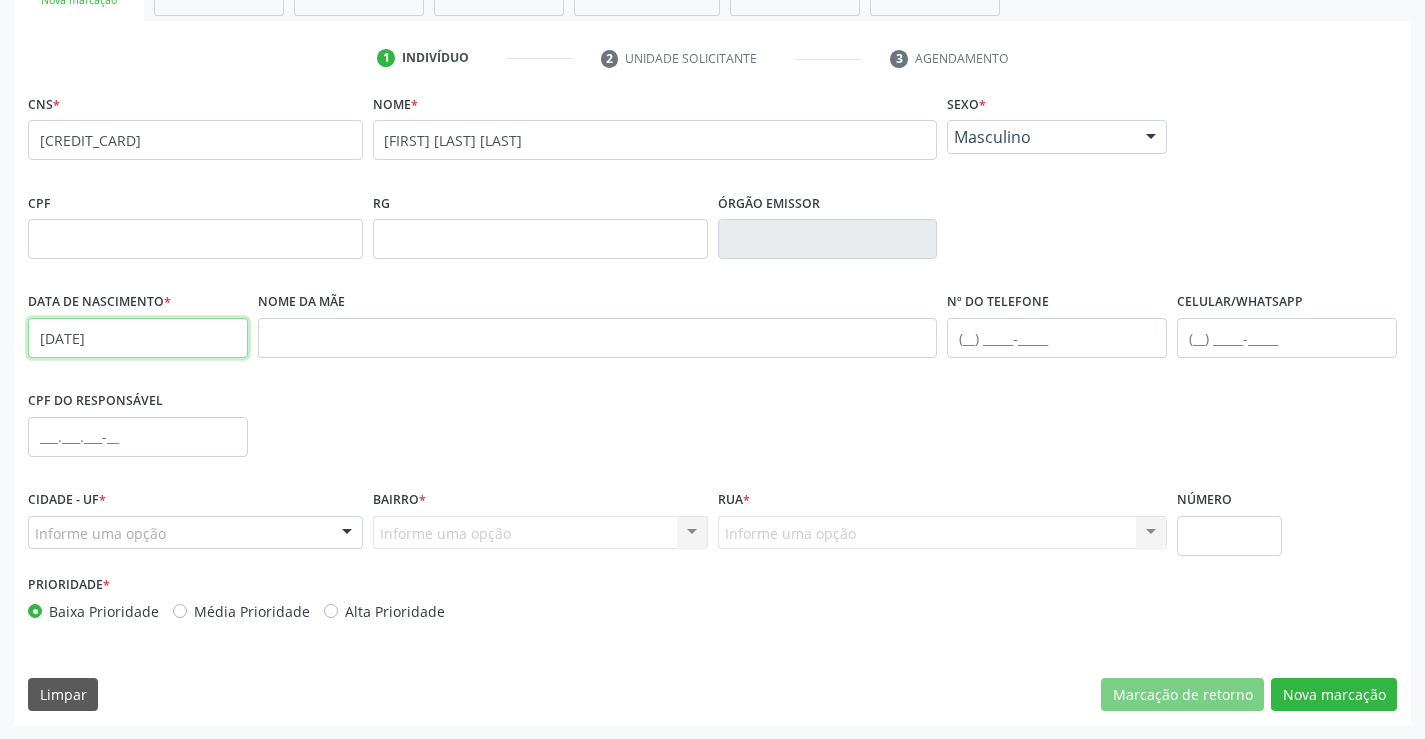 type on "[DATE]" 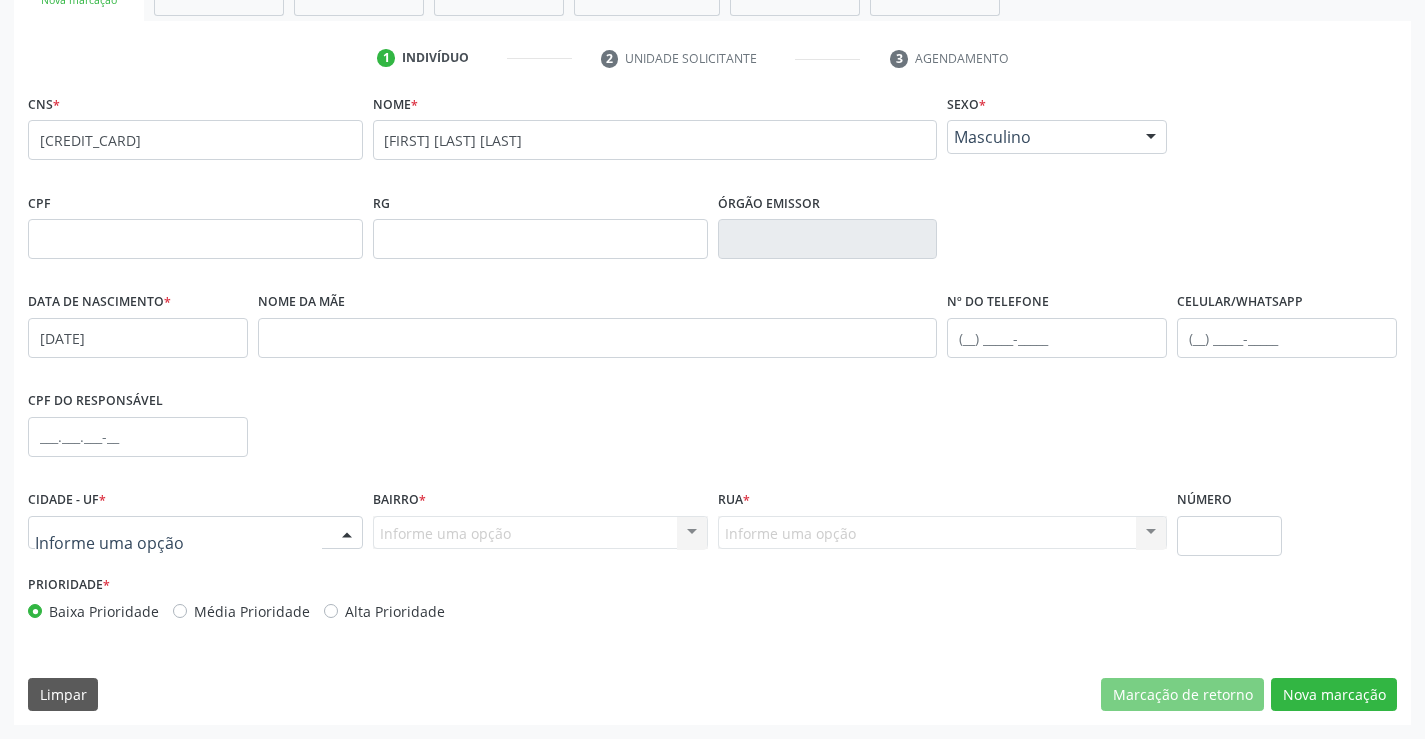 click at bounding box center [195, 533] 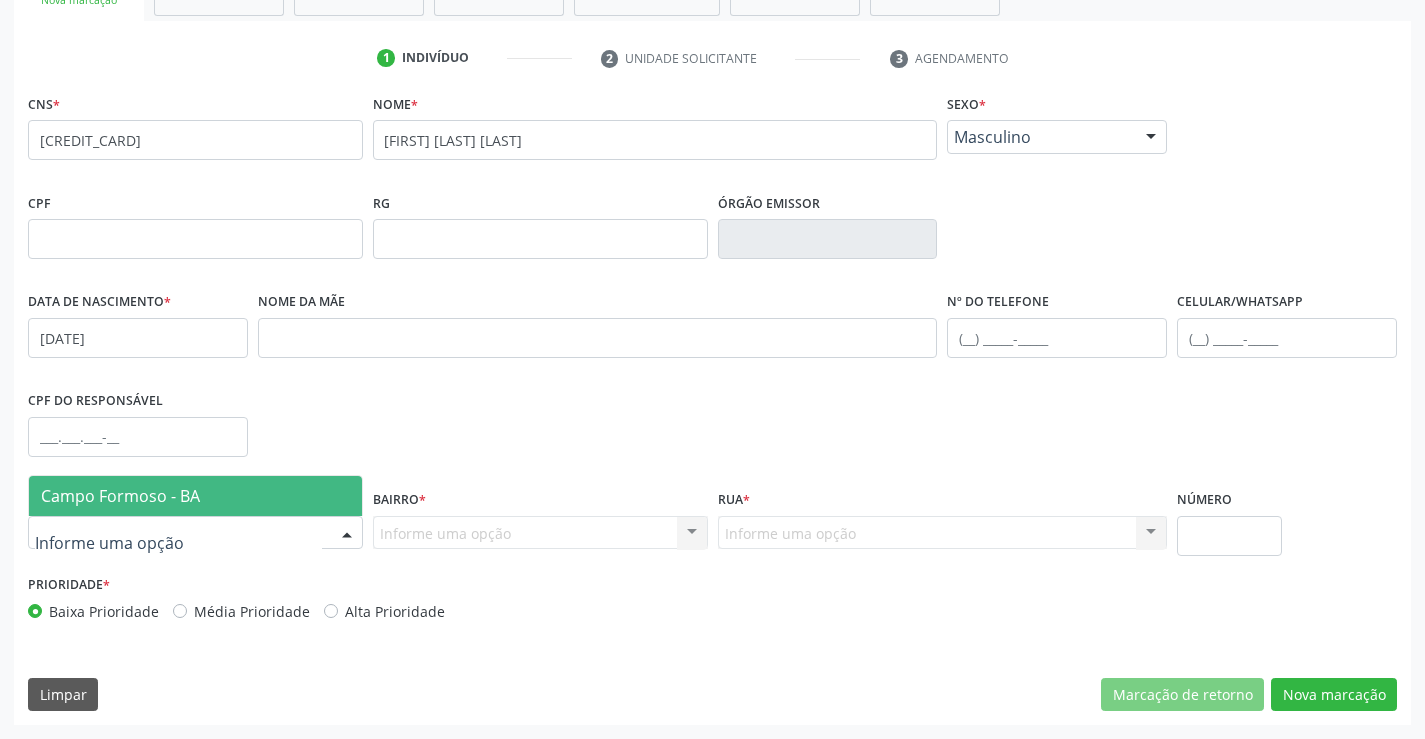 click on "Campo Formoso - BA" at bounding box center (195, 496) 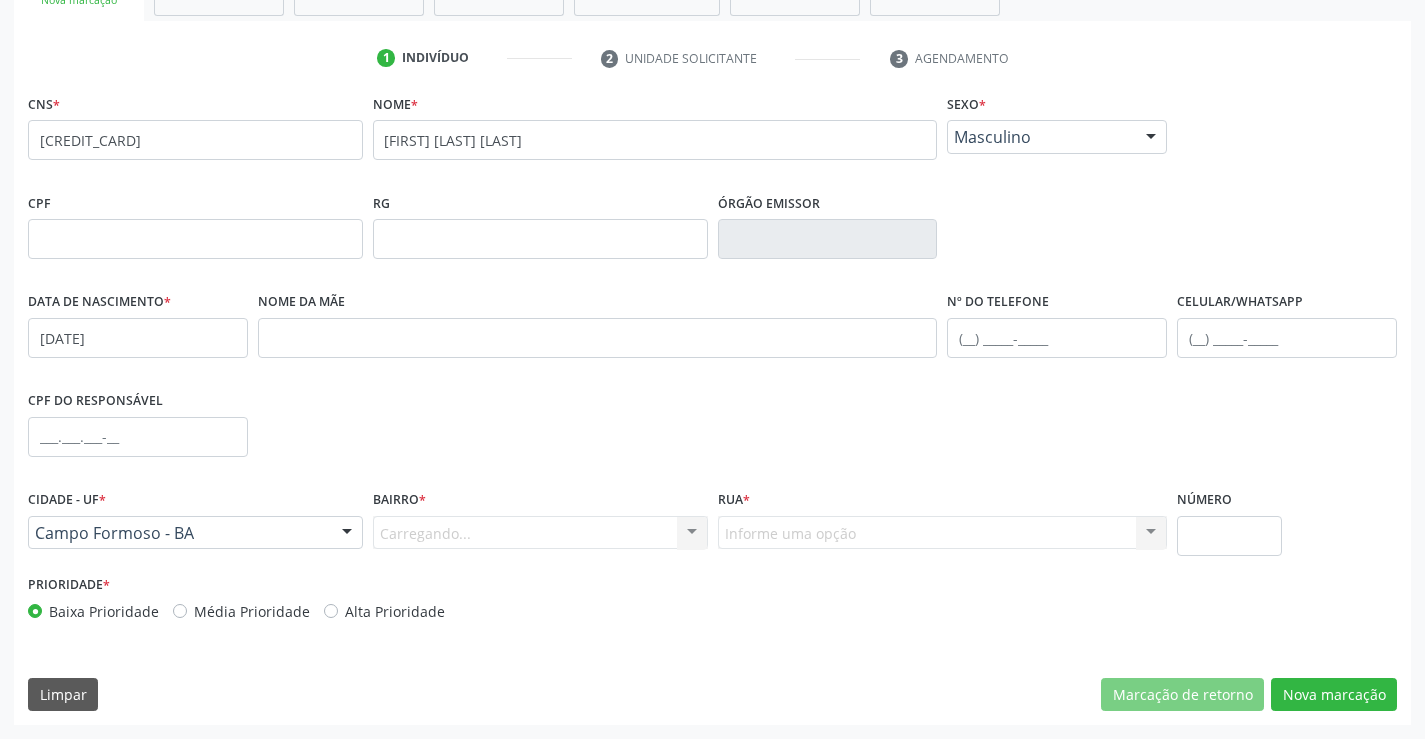 click on "Carregando...
Nenhum resultado encontrado para: "   "
Nenhuma opção encontrada. Digite para adicionar." at bounding box center [540, 533] 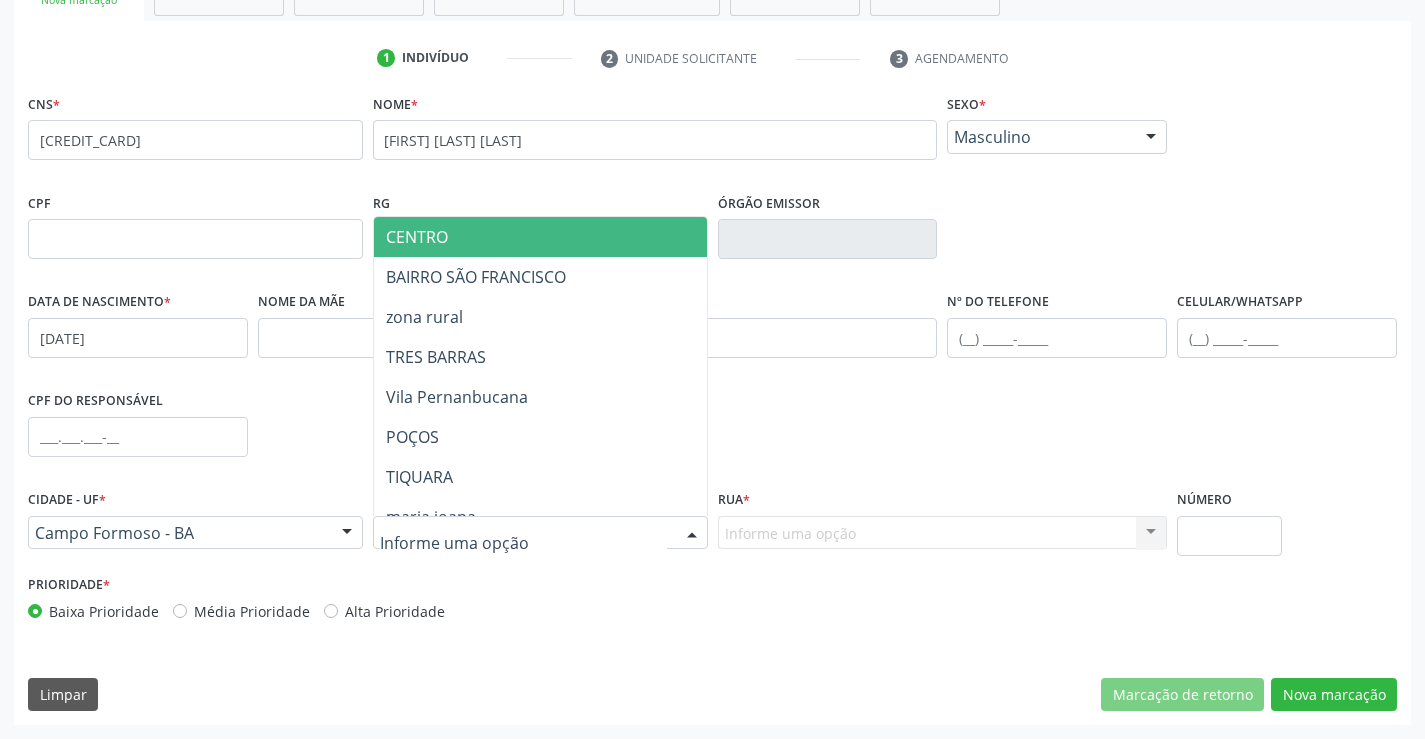 click on "CENTRO" at bounding box center [578, 237] 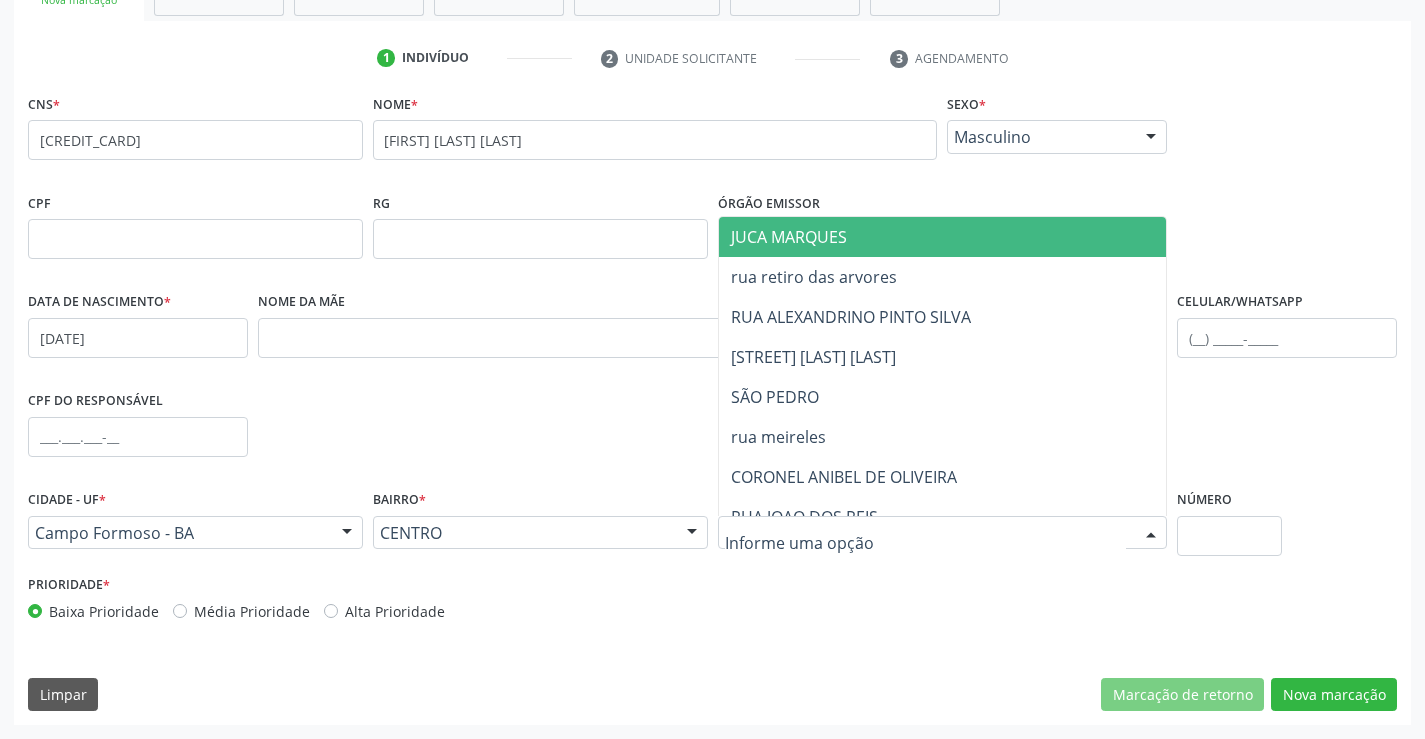 click at bounding box center [943, 533] 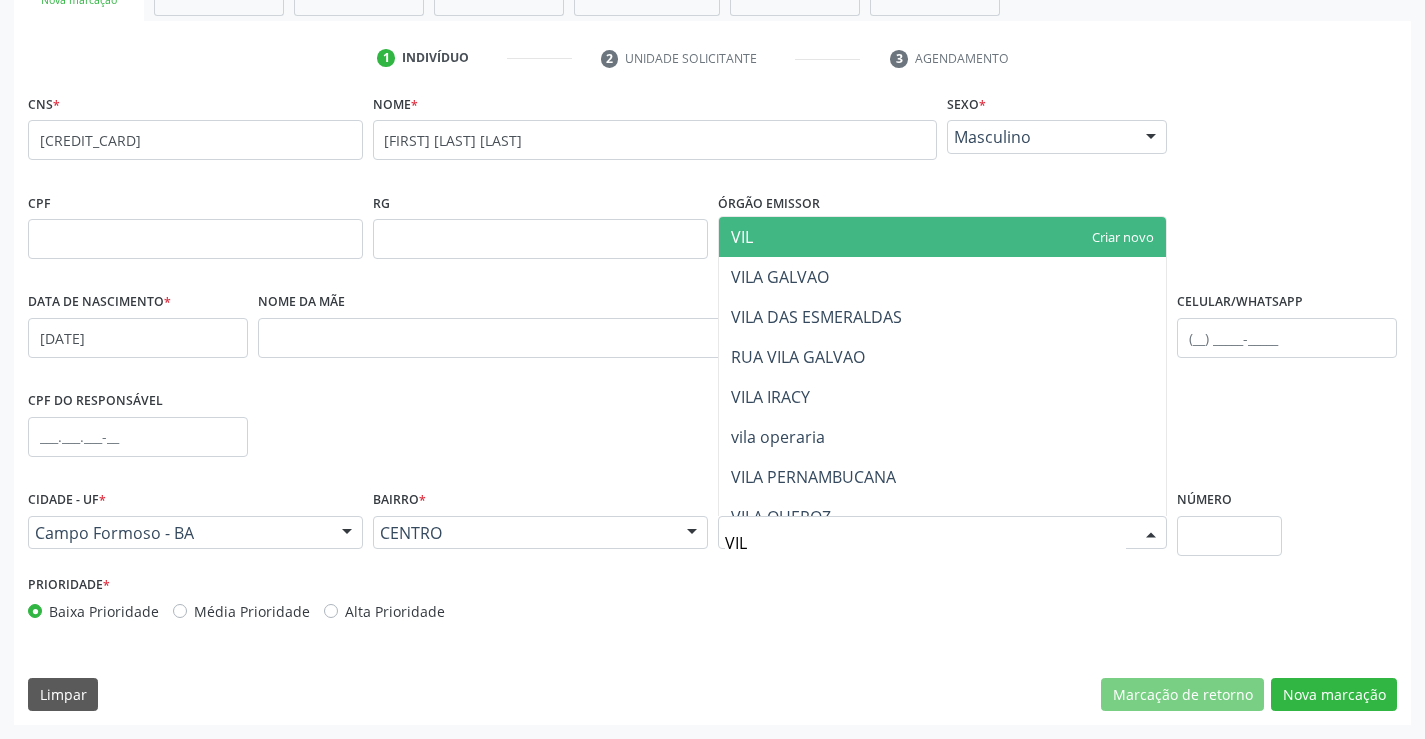 type on "VILA" 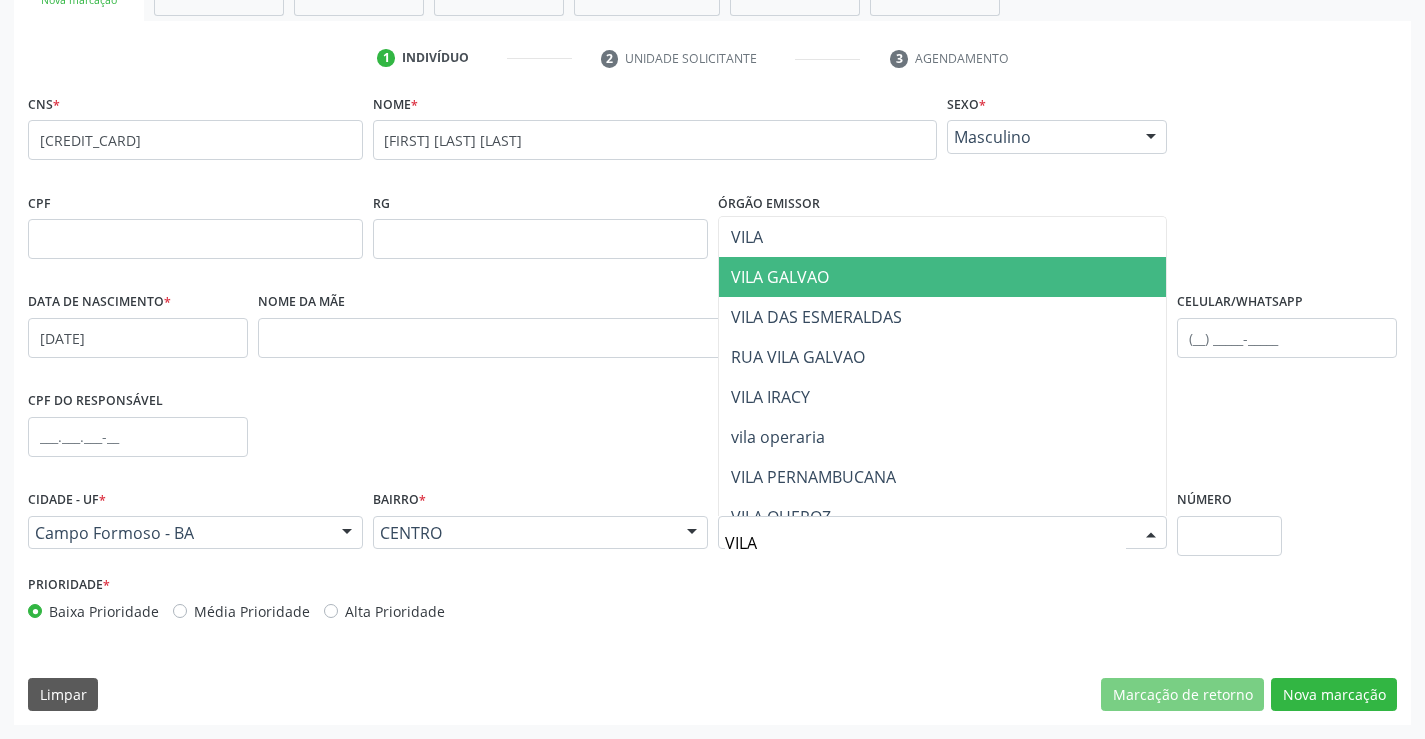 click on "VILA GALVAO" at bounding box center (943, 277) 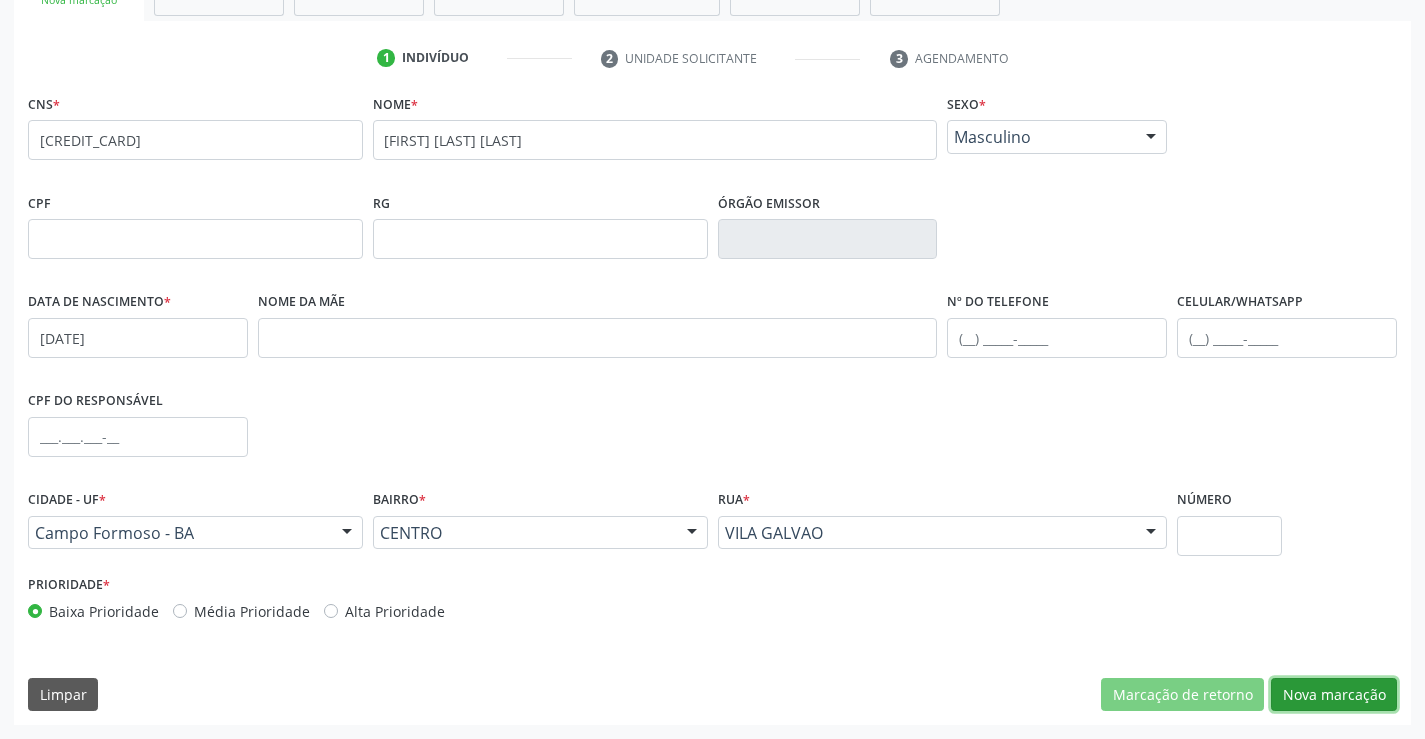 click on "Nova marcação" at bounding box center (1334, 695) 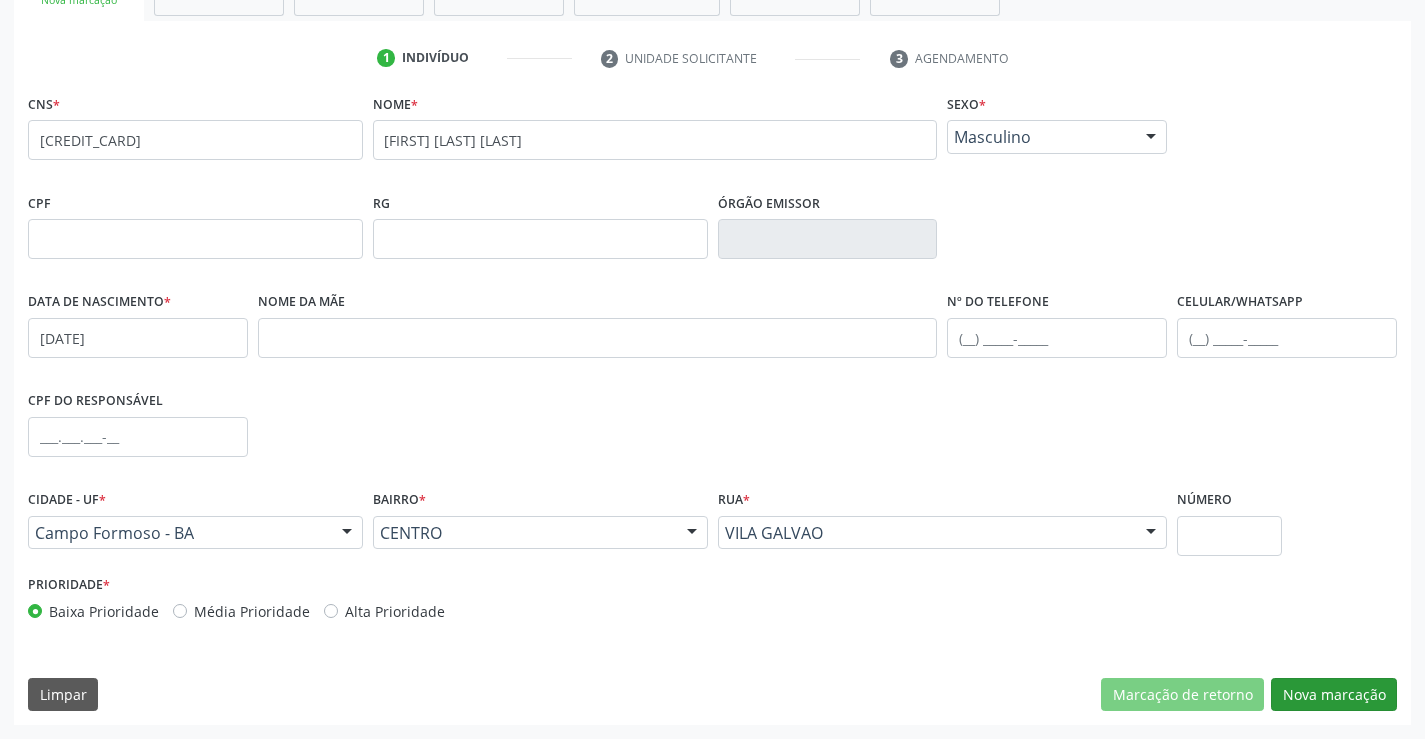scroll, scrollTop: 167, scrollLeft: 0, axis: vertical 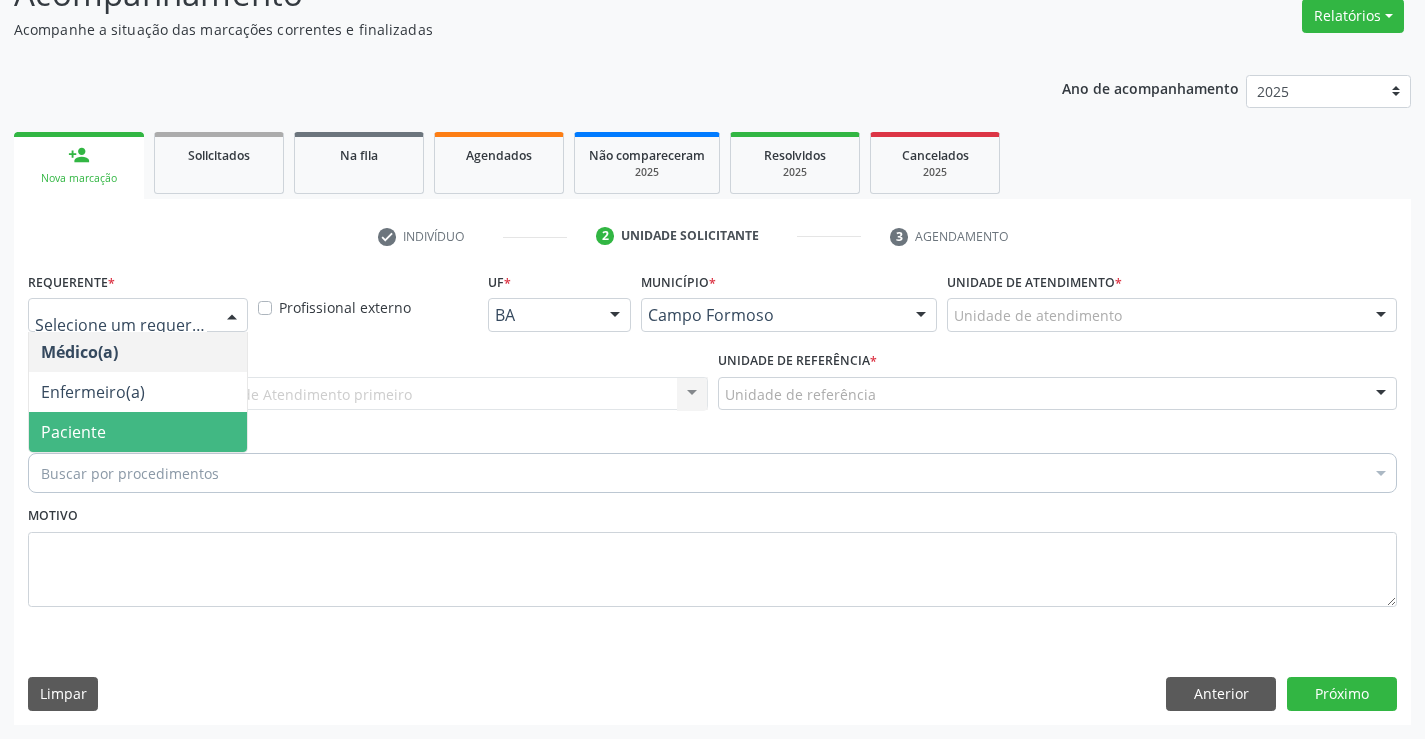click on "Paciente" at bounding box center [138, 432] 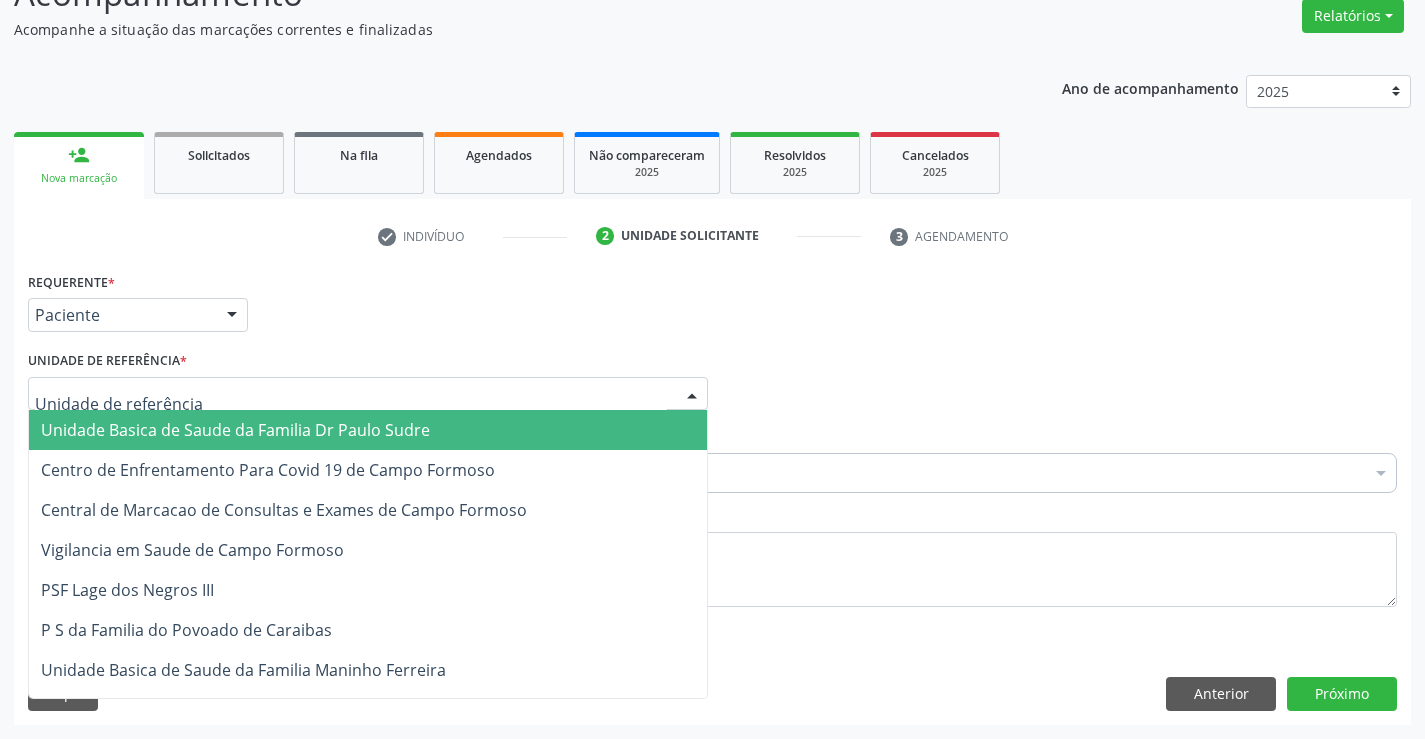 click on "Unidade Basica de Saude da Familia Dr Paulo Sudre" at bounding box center [235, 430] 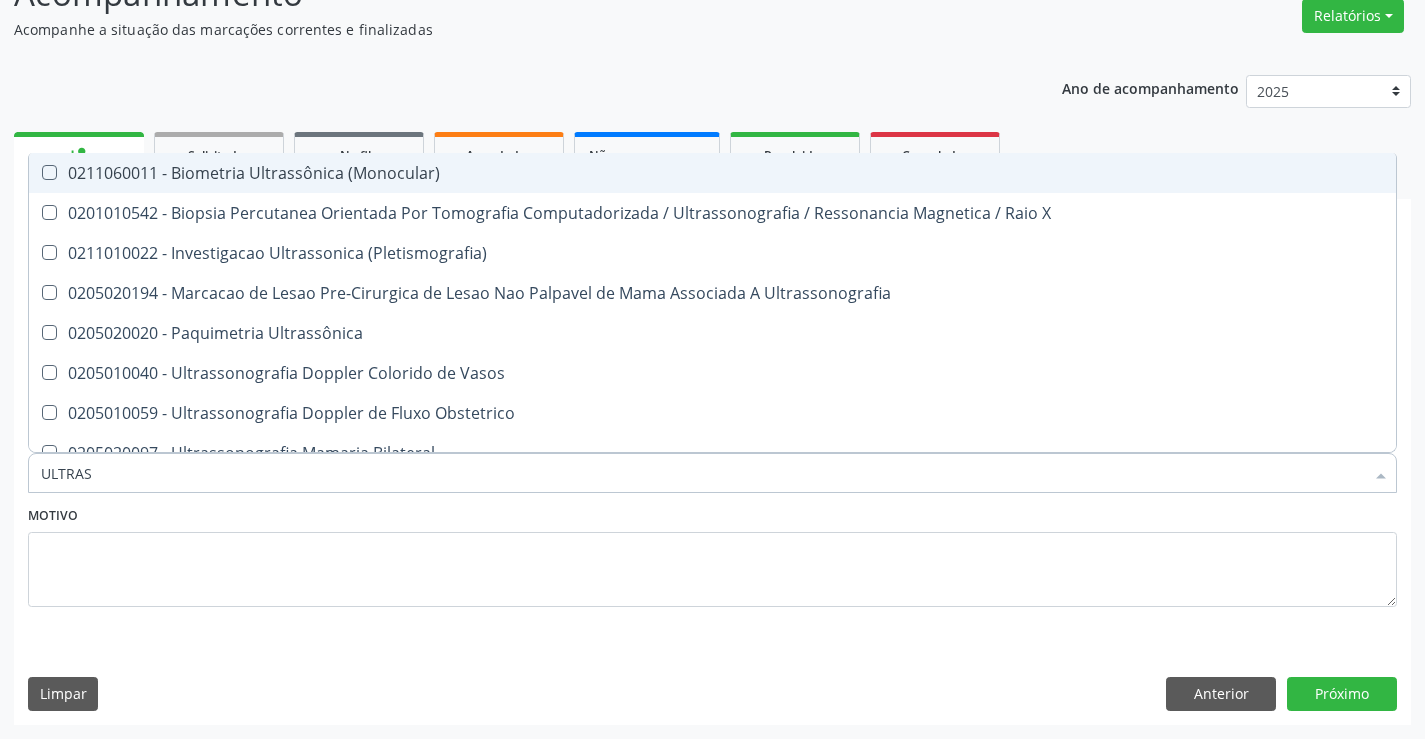 type on "ULTRASS" 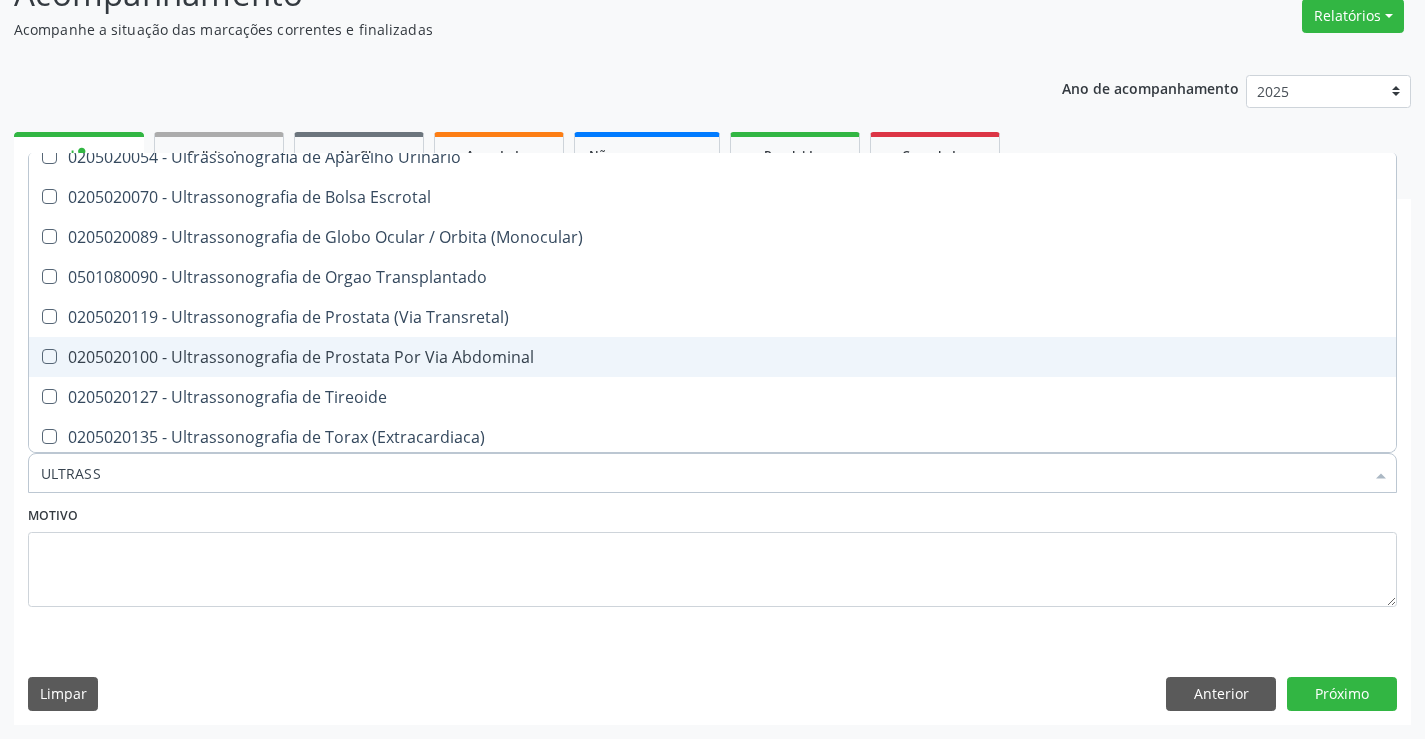 scroll, scrollTop: 621, scrollLeft: 0, axis: vertical 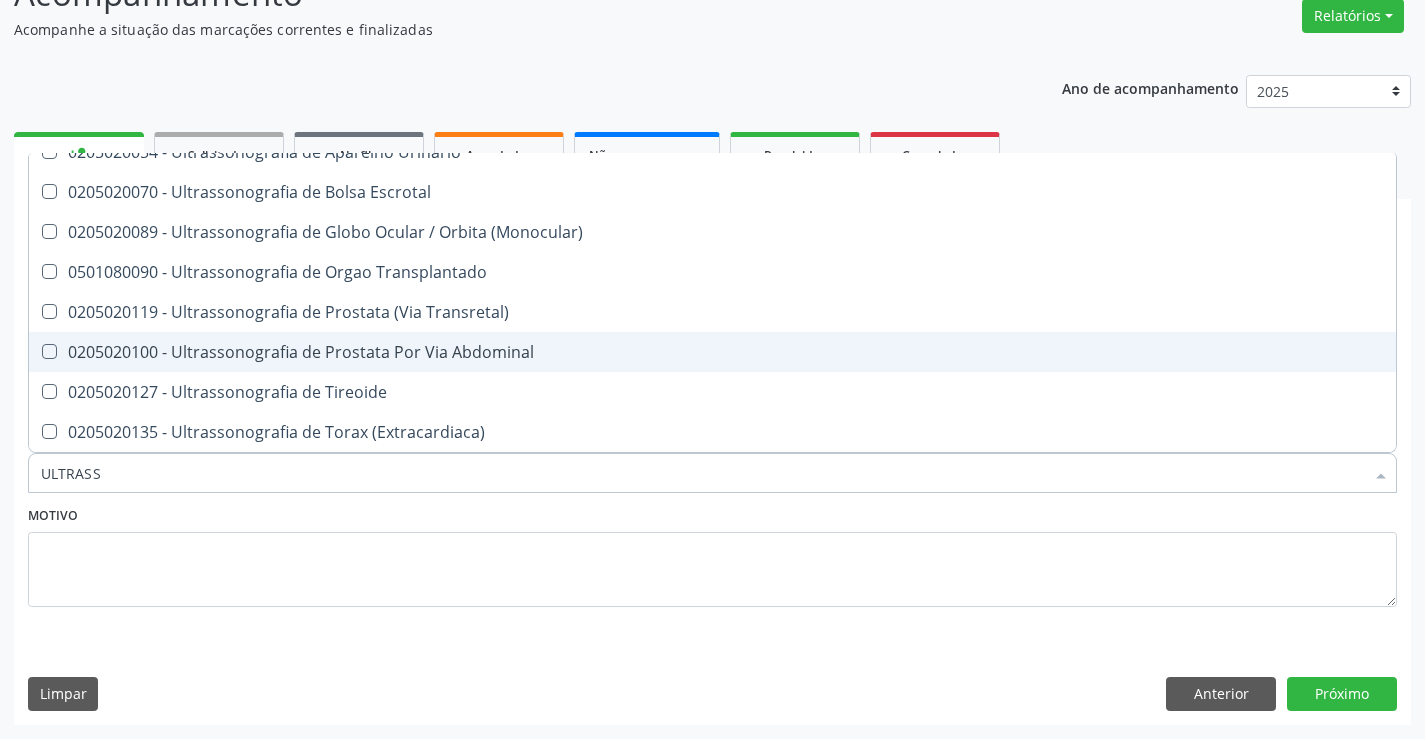 click on "0205020100 - Ultrassonografia de Prostata Por Via Abdominal" at bounding box center (712, 352) 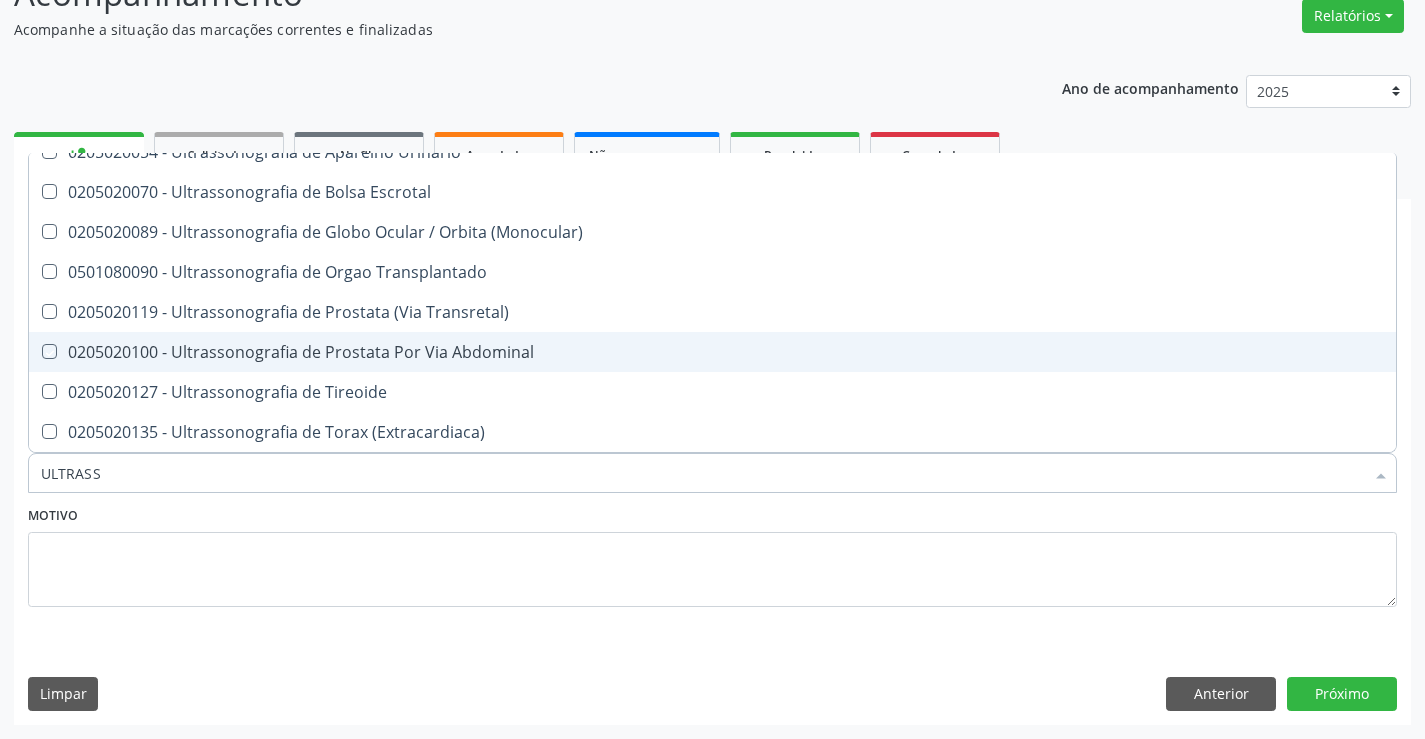 checkbox on "true" 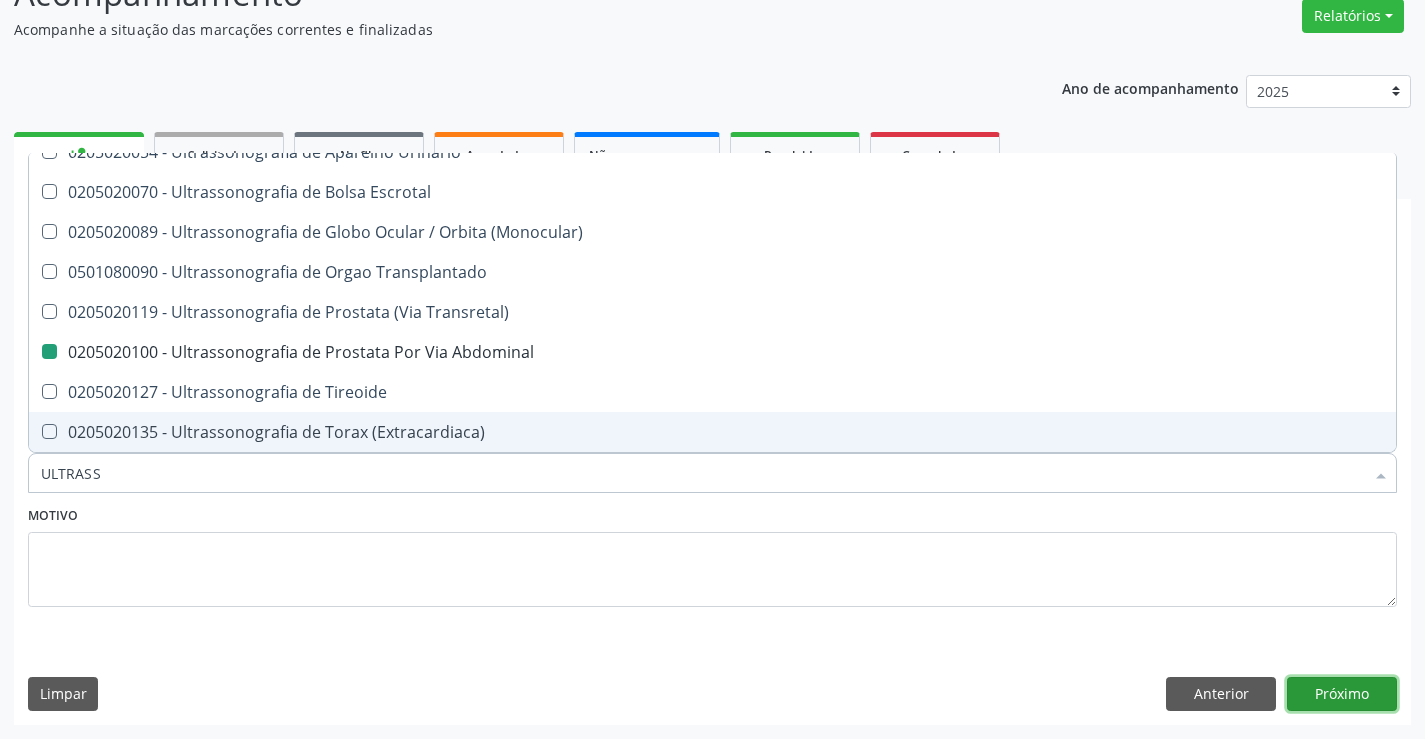 click on "Próximo" at bounding box center (1342, 694) 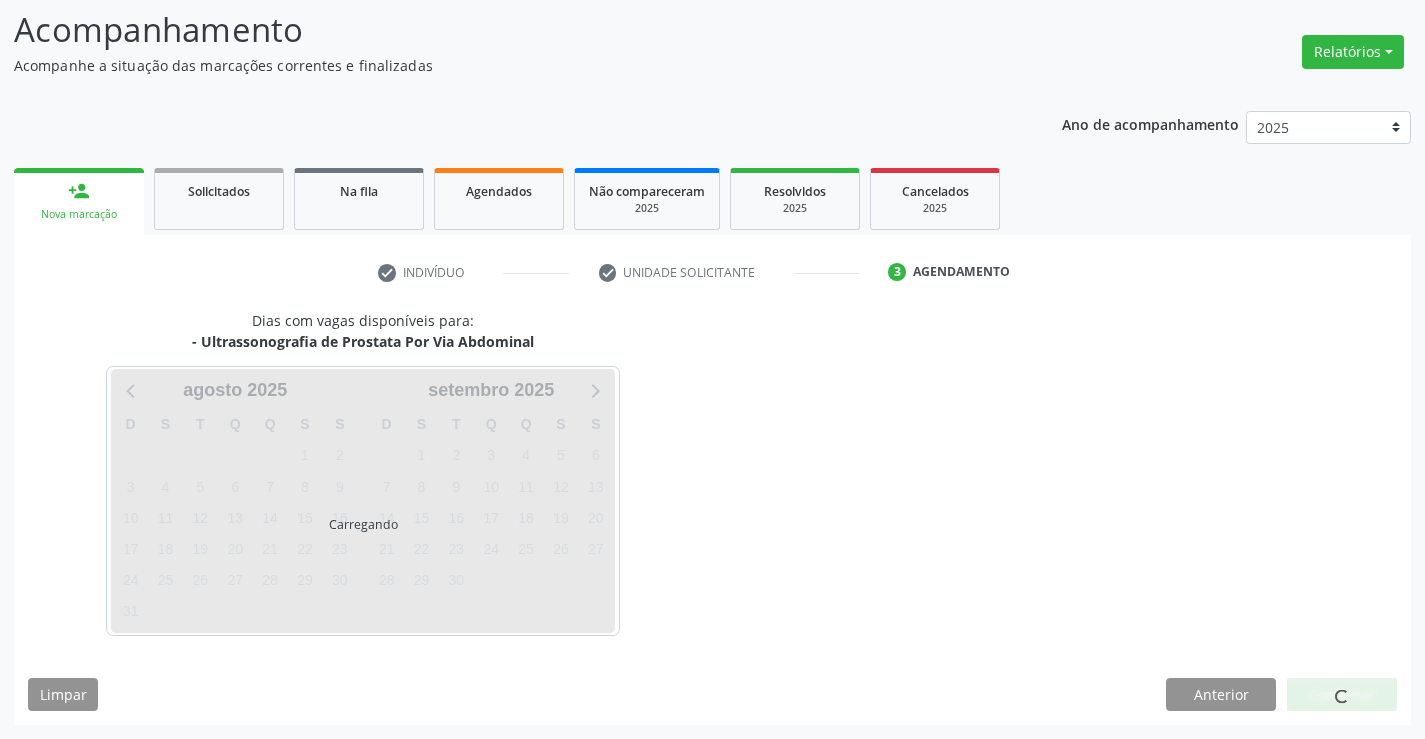 scroll, scrollTop: 131, scrollLeft: 0, axis: vertical 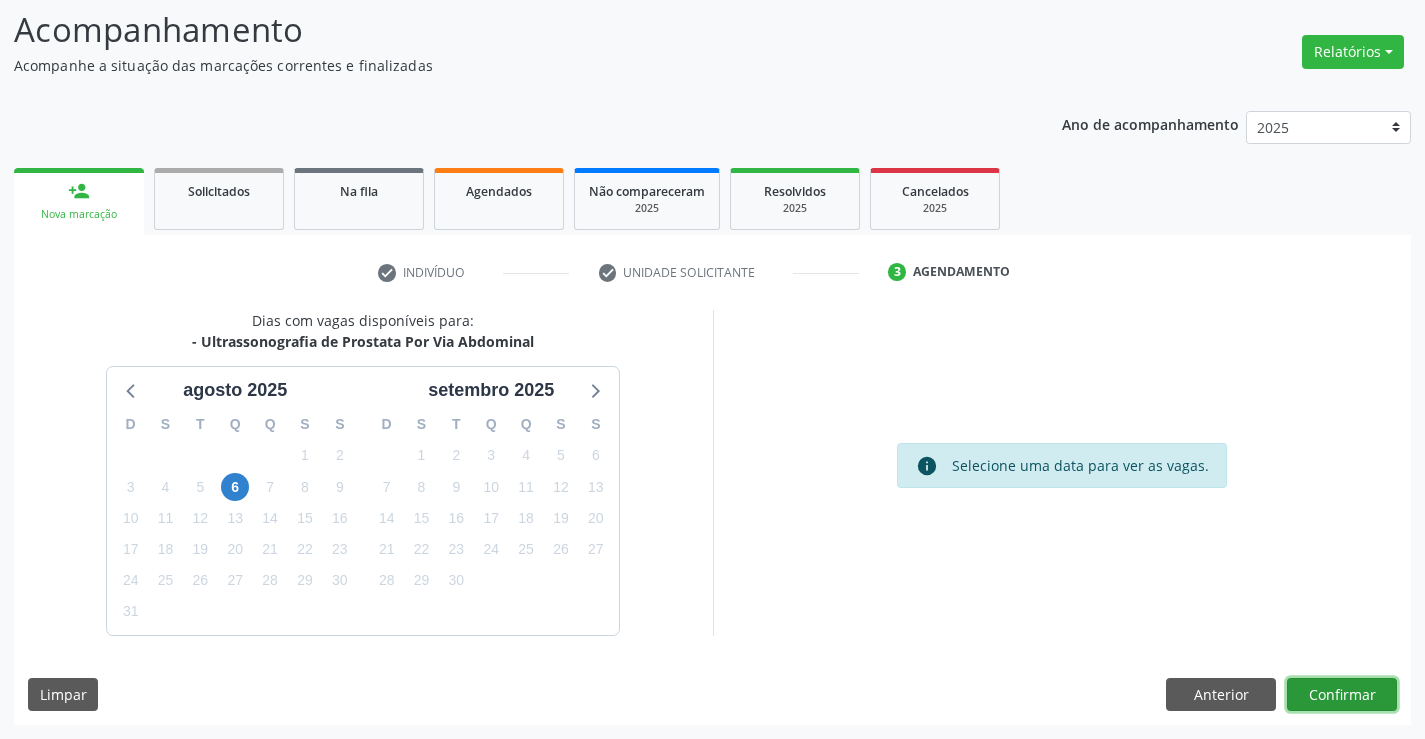 click on "Confirmar" at bounding box center (1342, 695) 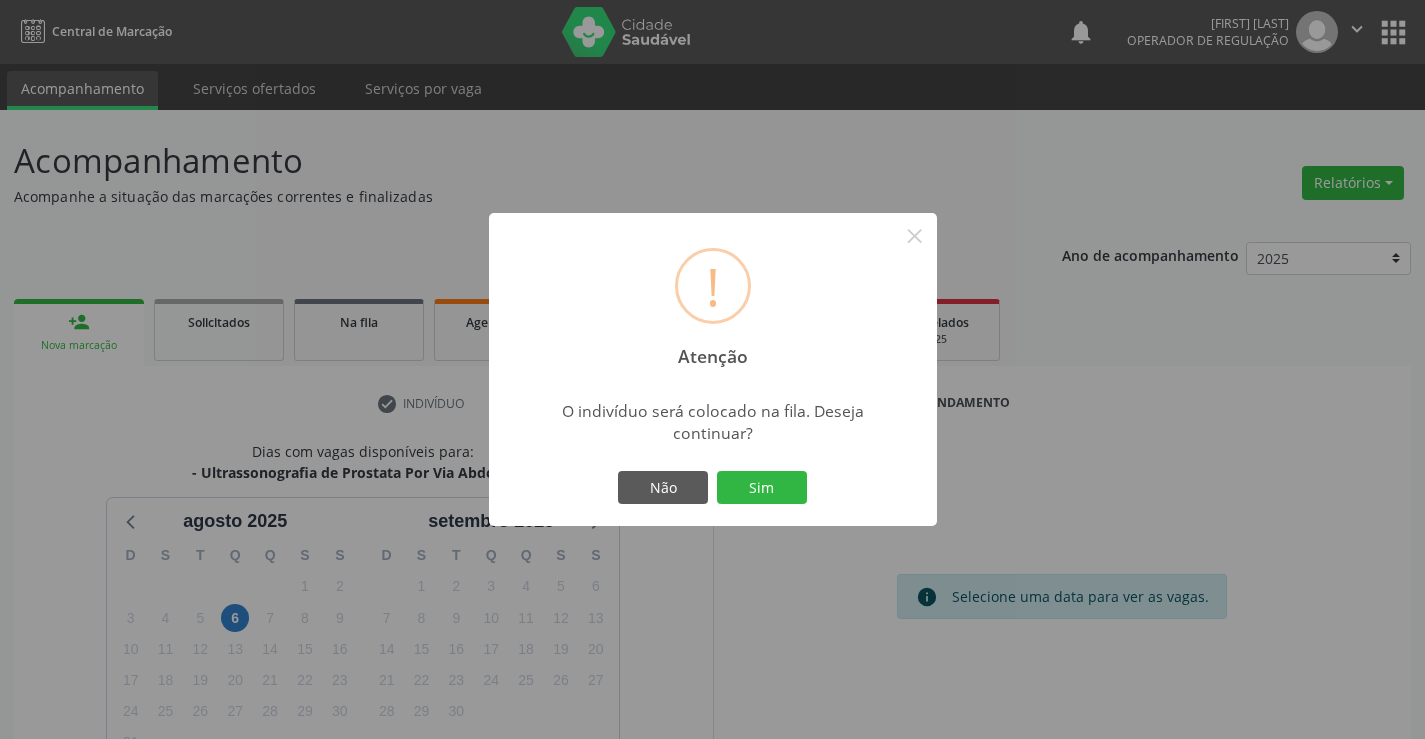 scroll, scrollTop: 131, scrollLeft: 0, axis: vertical 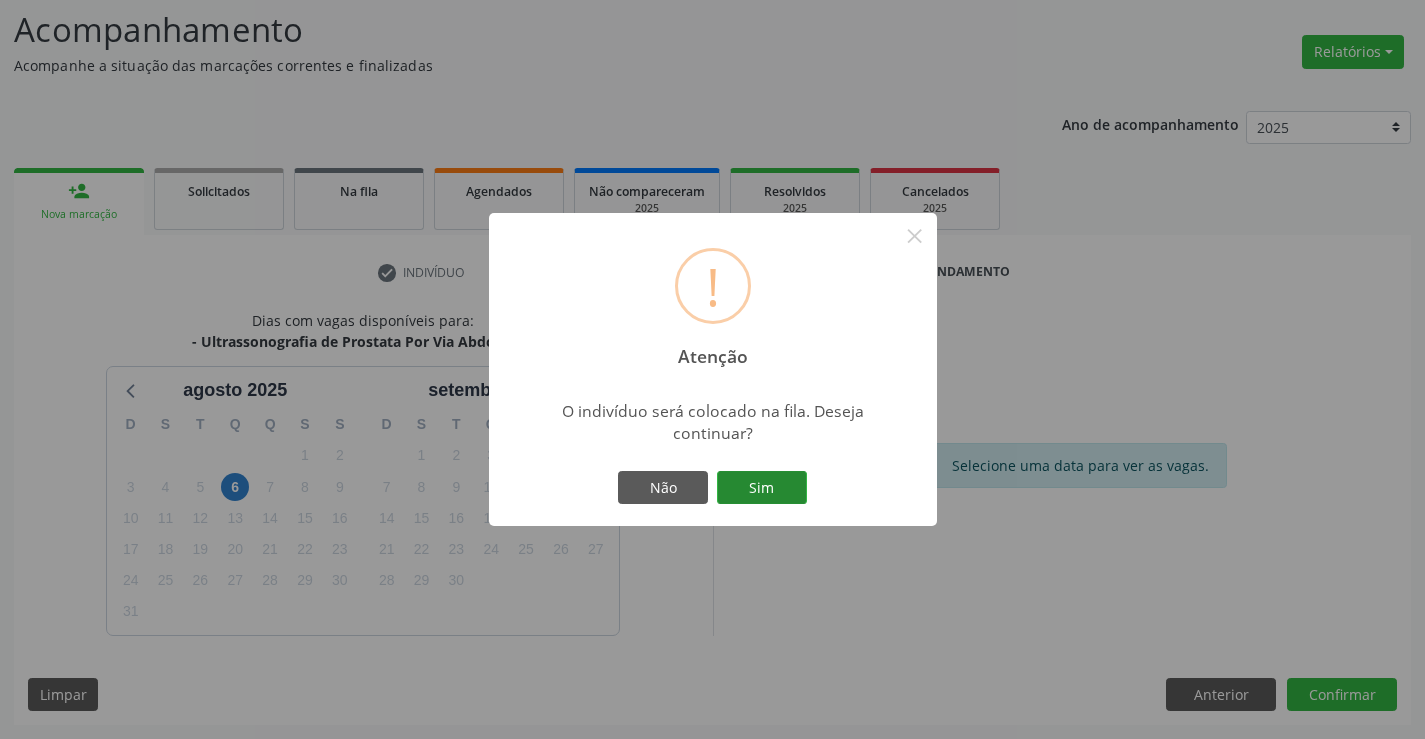 click on "Sim" at bounding box center [762, 488] 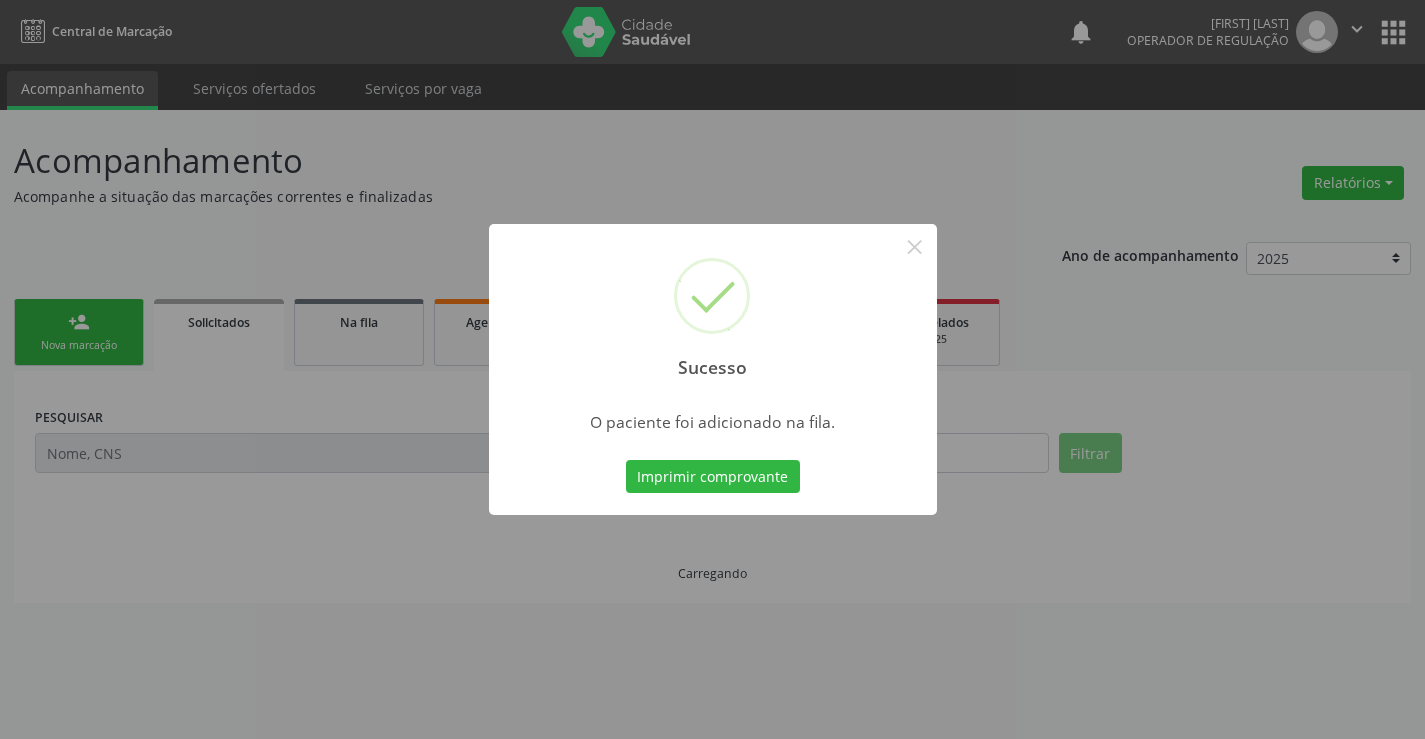 scroll, scrollTop: 0, scrollLeft: 0, axis: both 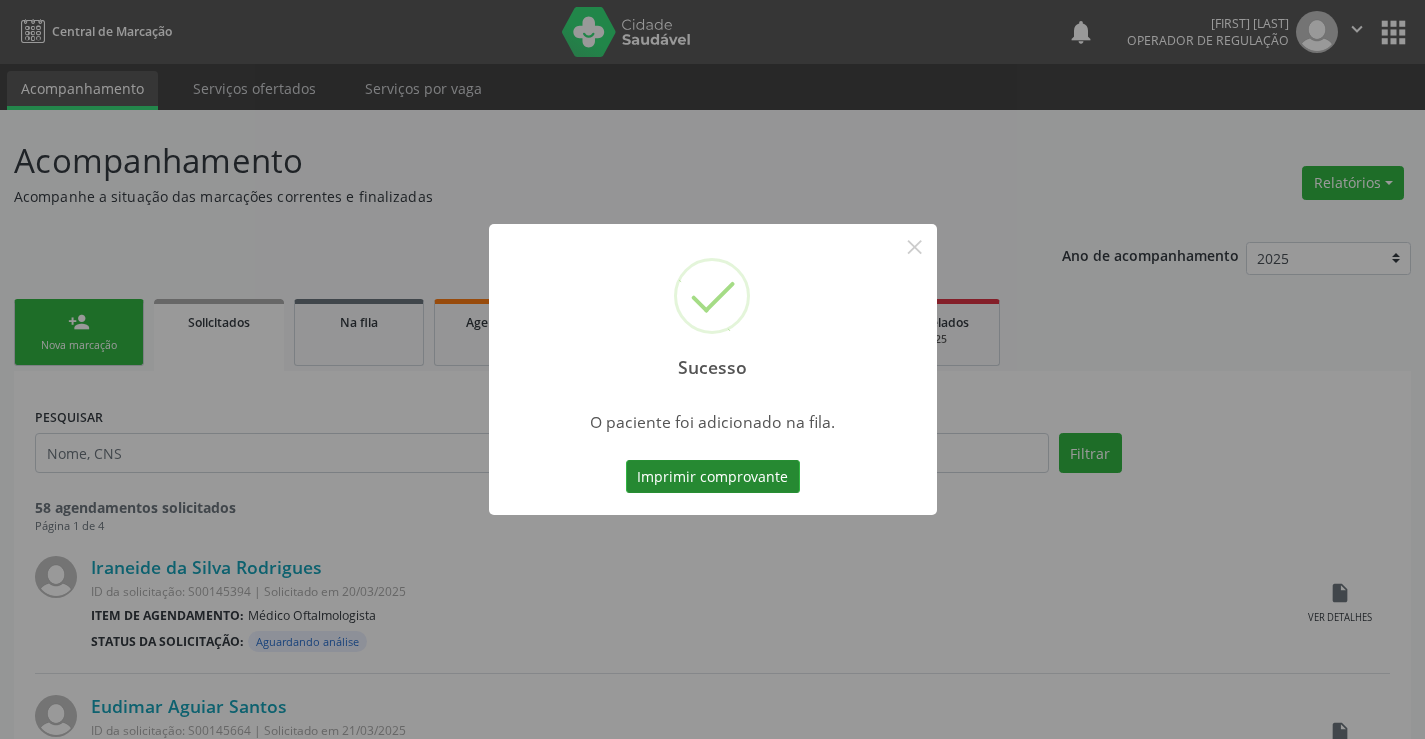 click on "Imprimir comprovante" at bounding box center (713, 477) 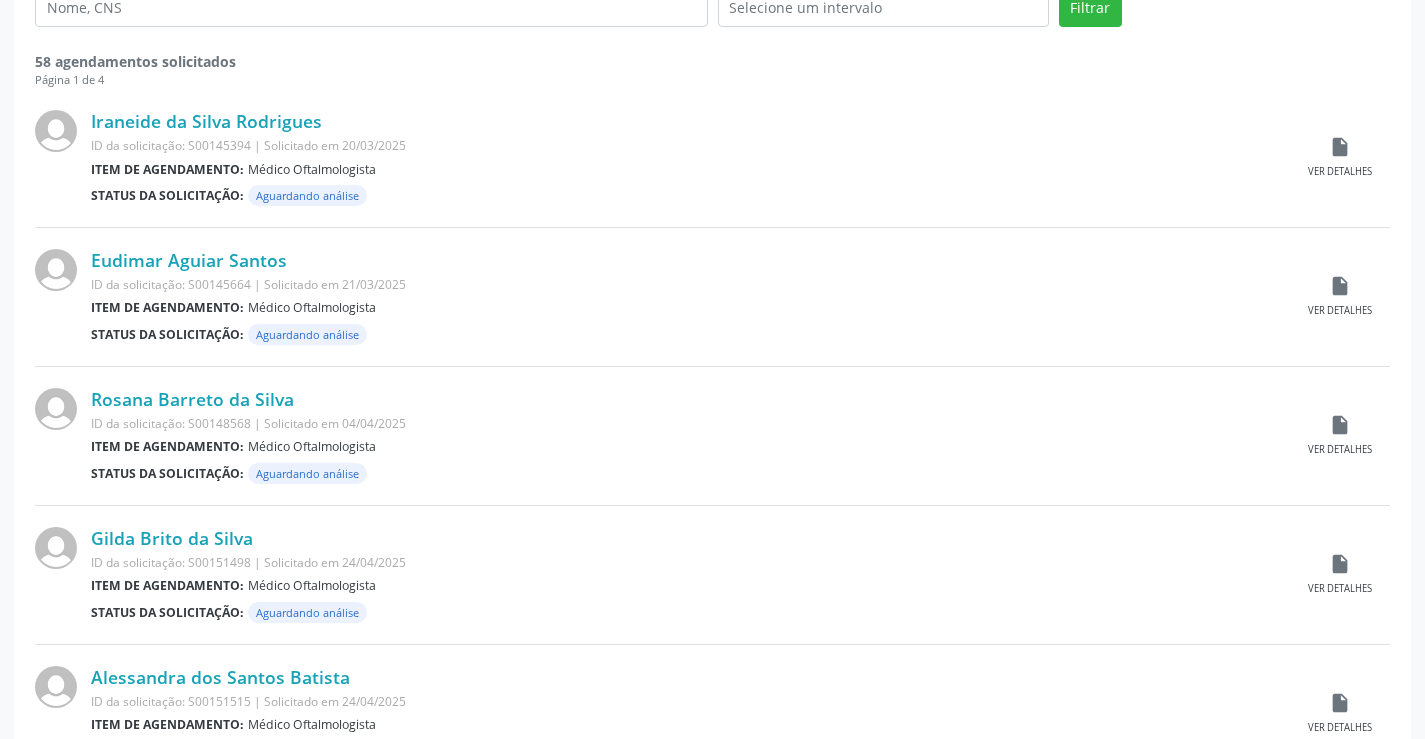 scroll, scrollTop: 146, scrollLeft: 0, axis: vertical 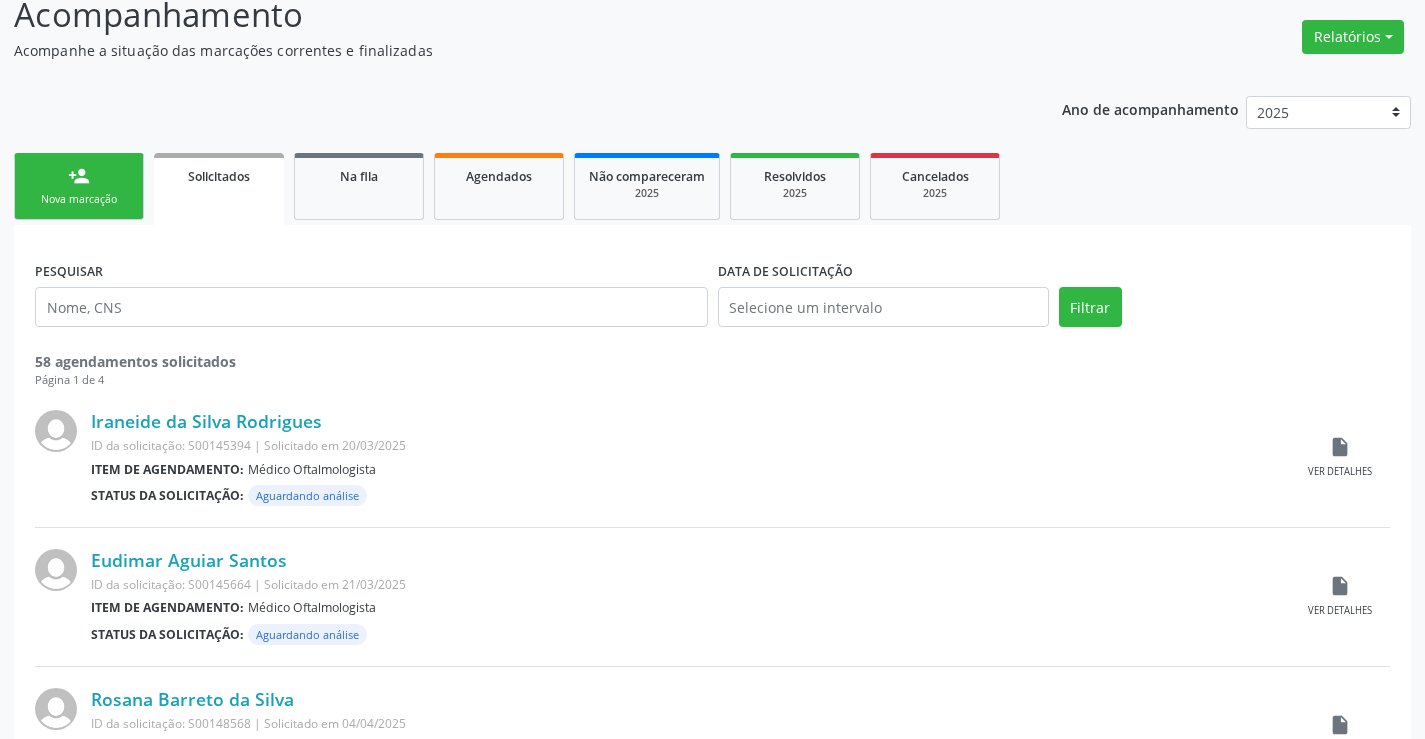 click on "person_add
Nova marcação" at bounding box center [79, 186] 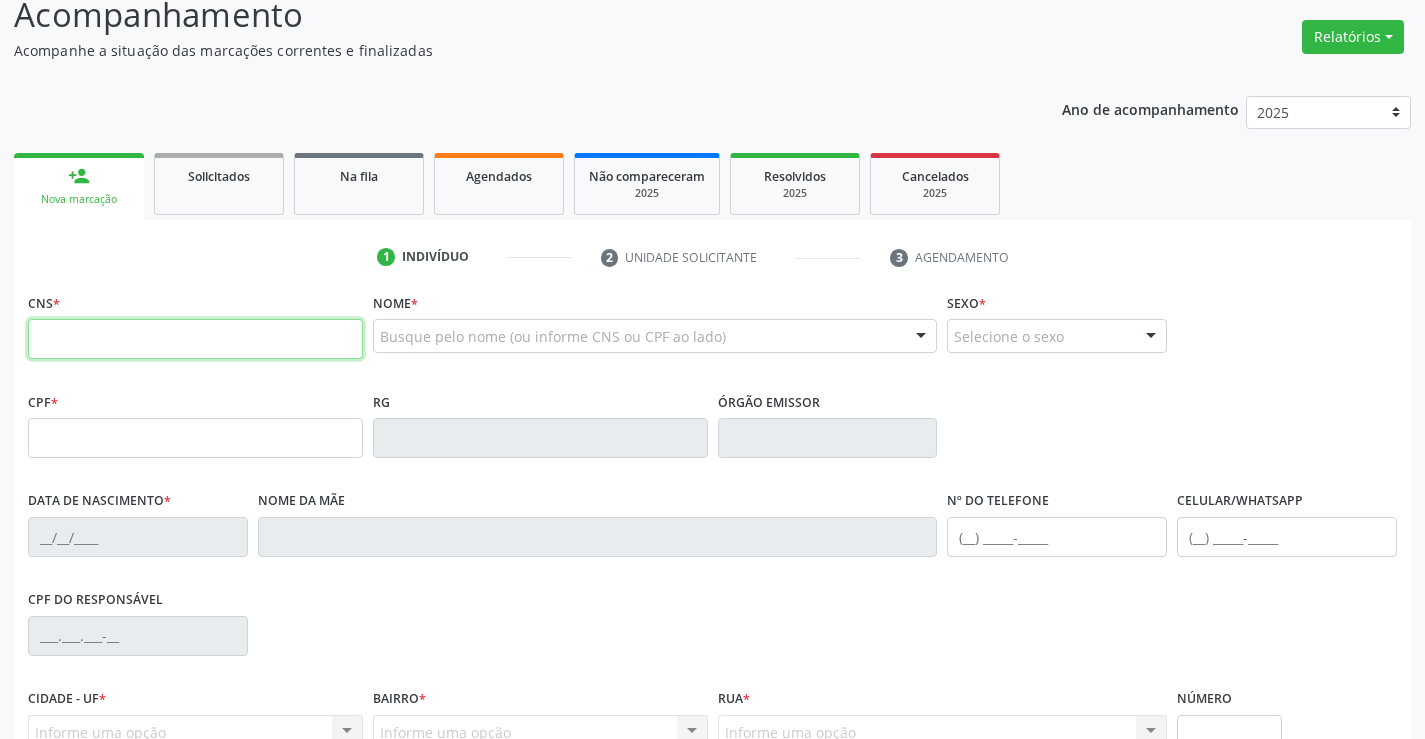 click at bounding box center (195, 339) 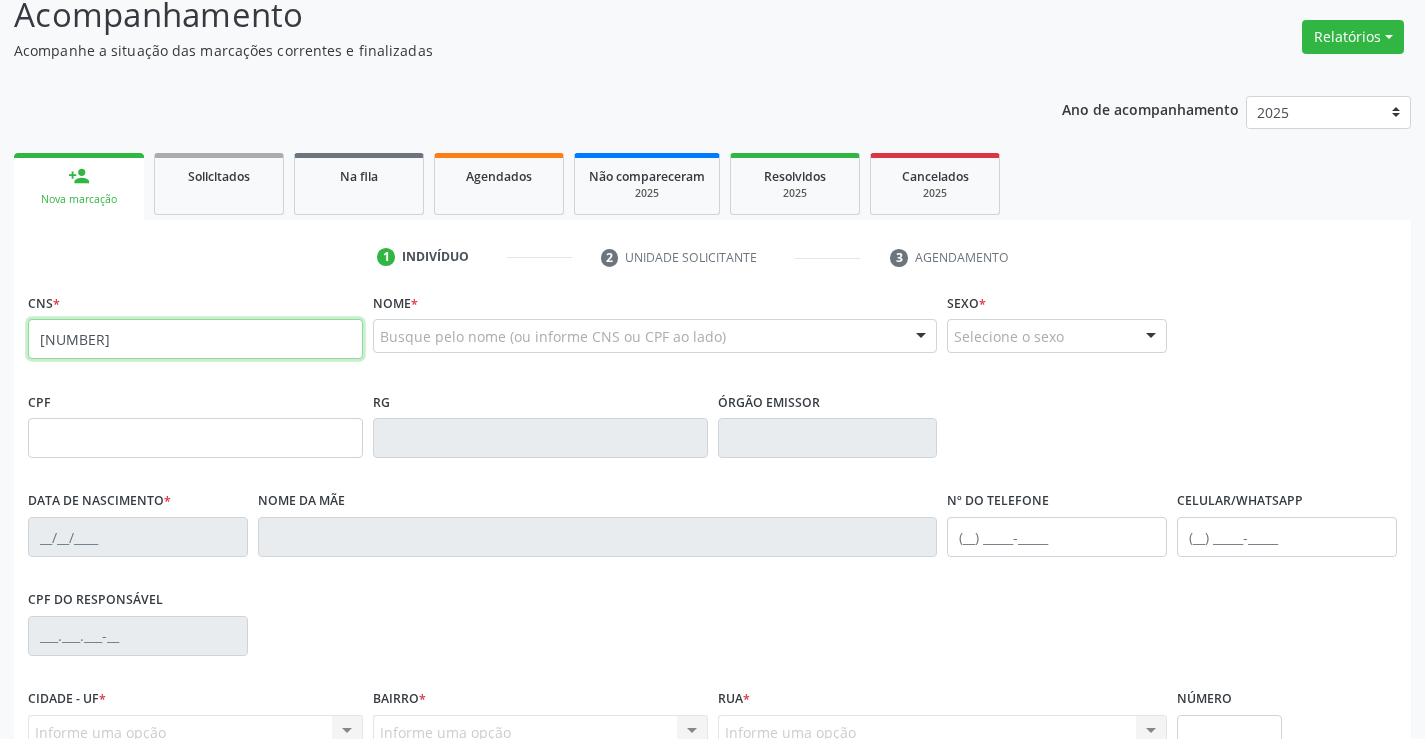 type on "[NUMBER]" 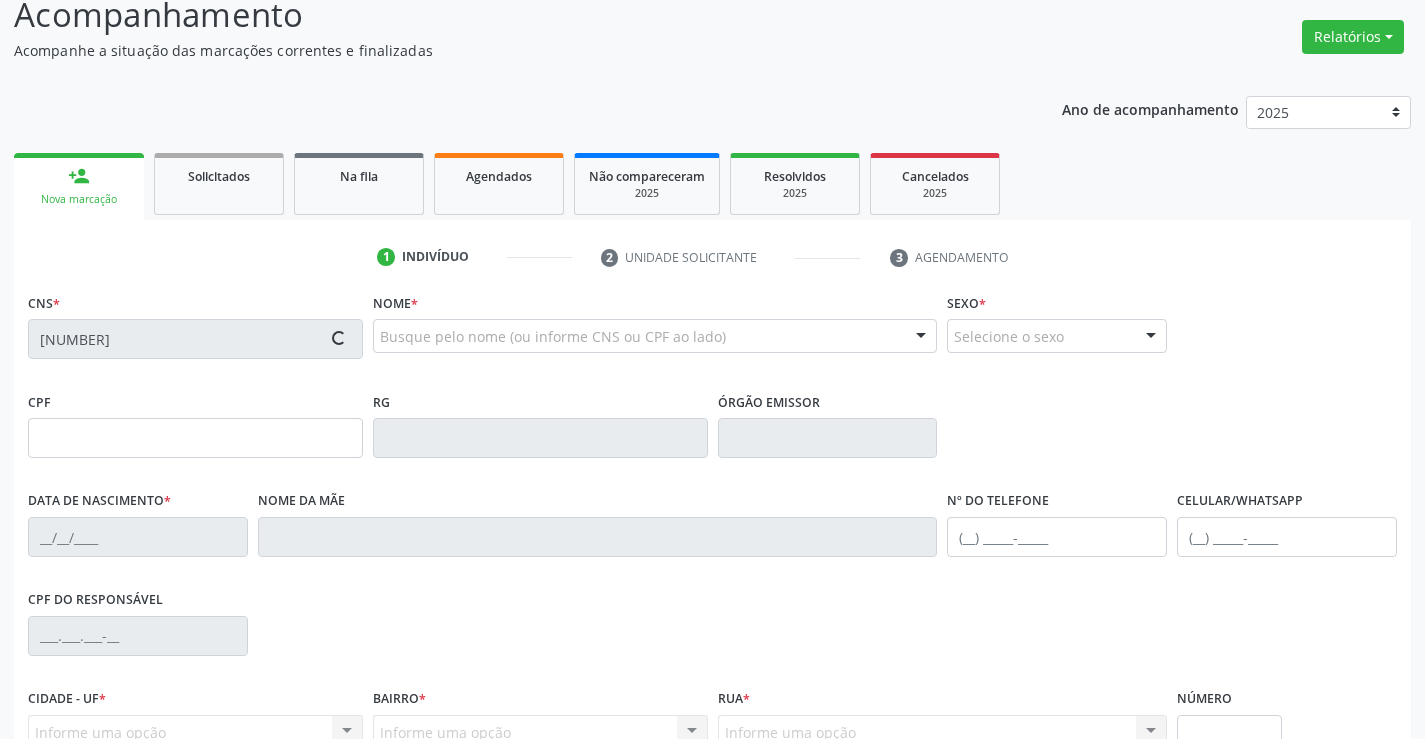 type on "[NUMBER]" 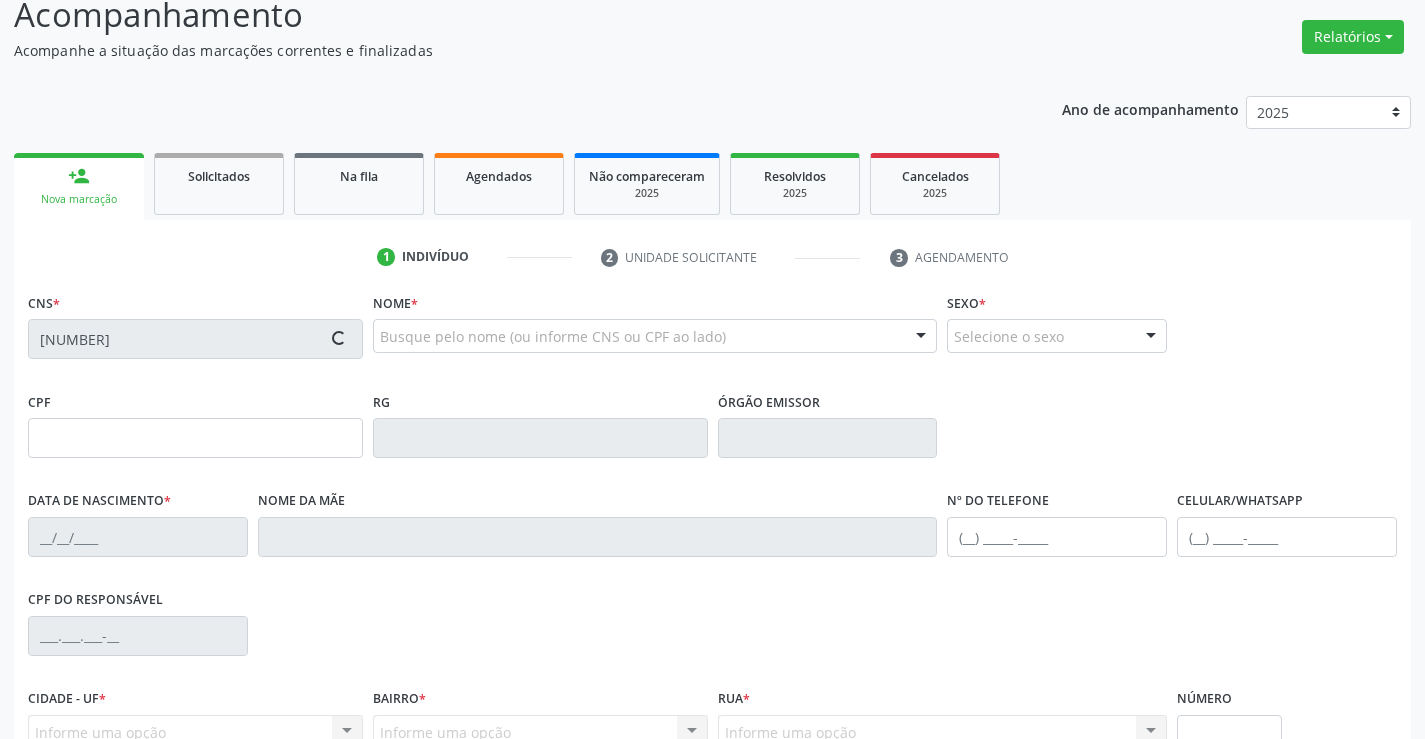 type on "[DATE]" 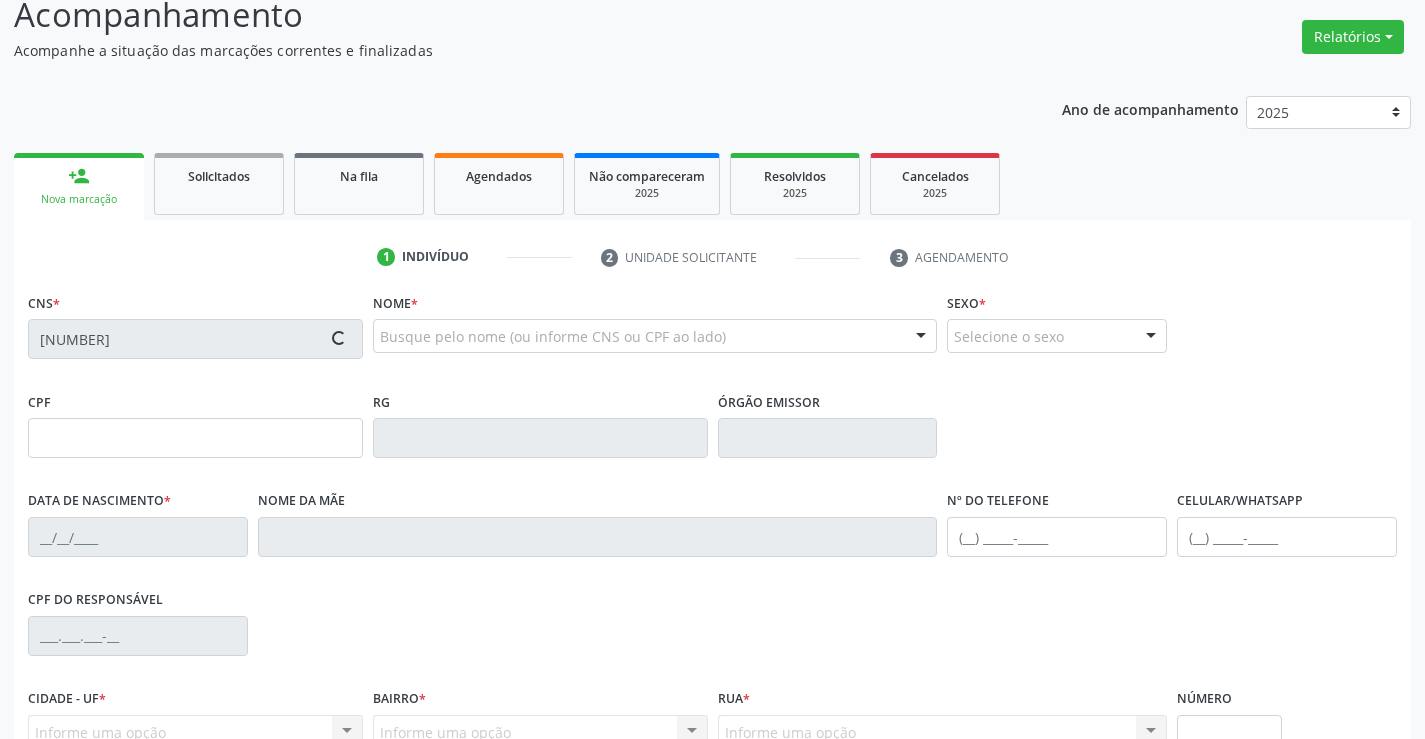 type on "SN" 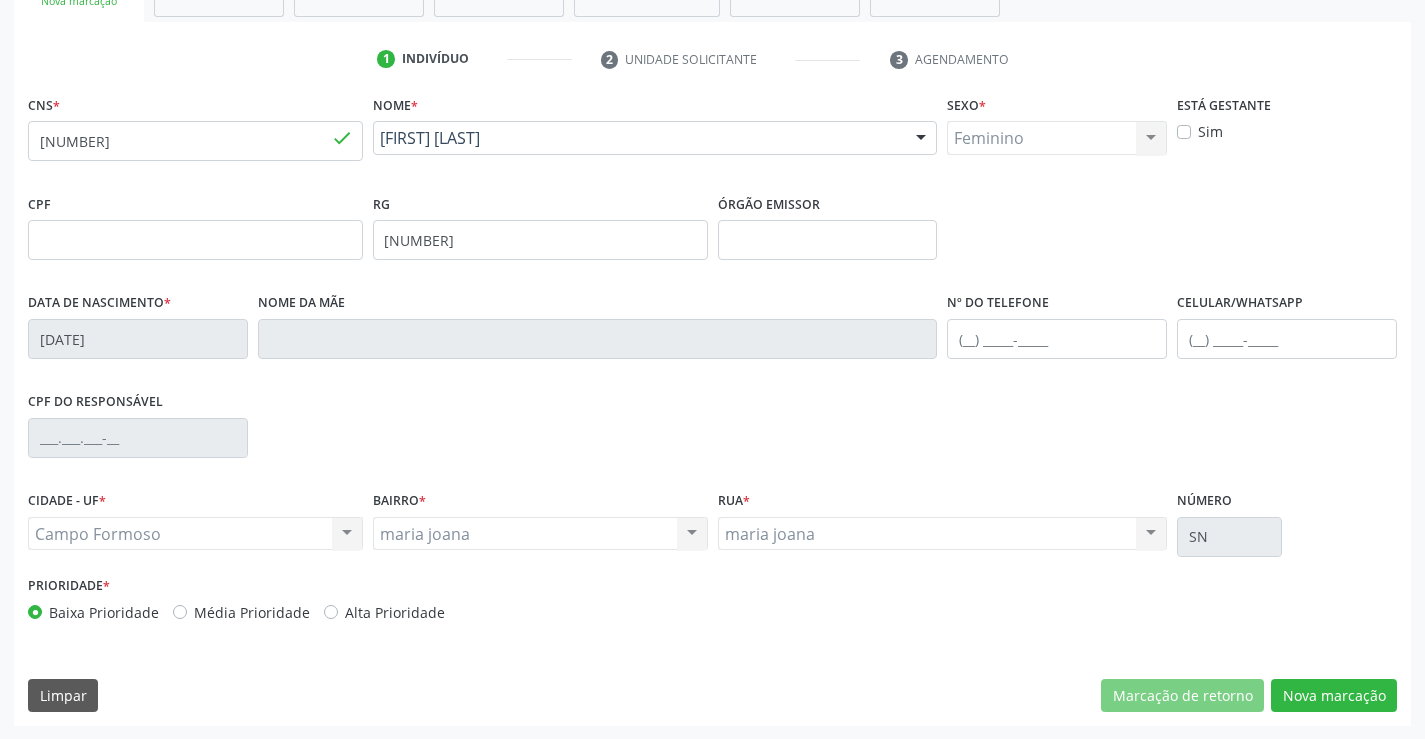 scroll, scrollTop: 345, scrollLeft: 0, axis: vertical 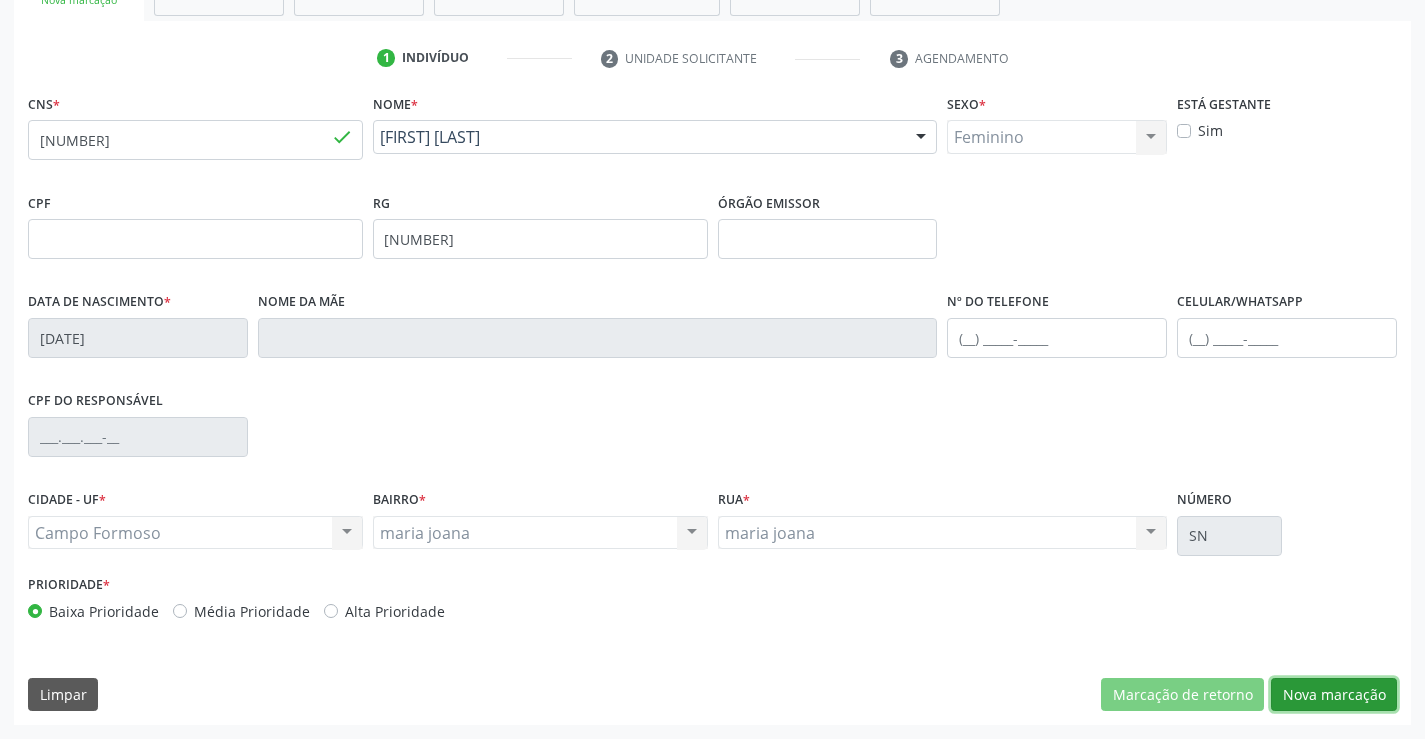 click on "Nova marcação" at bounding box center [1334, 695] 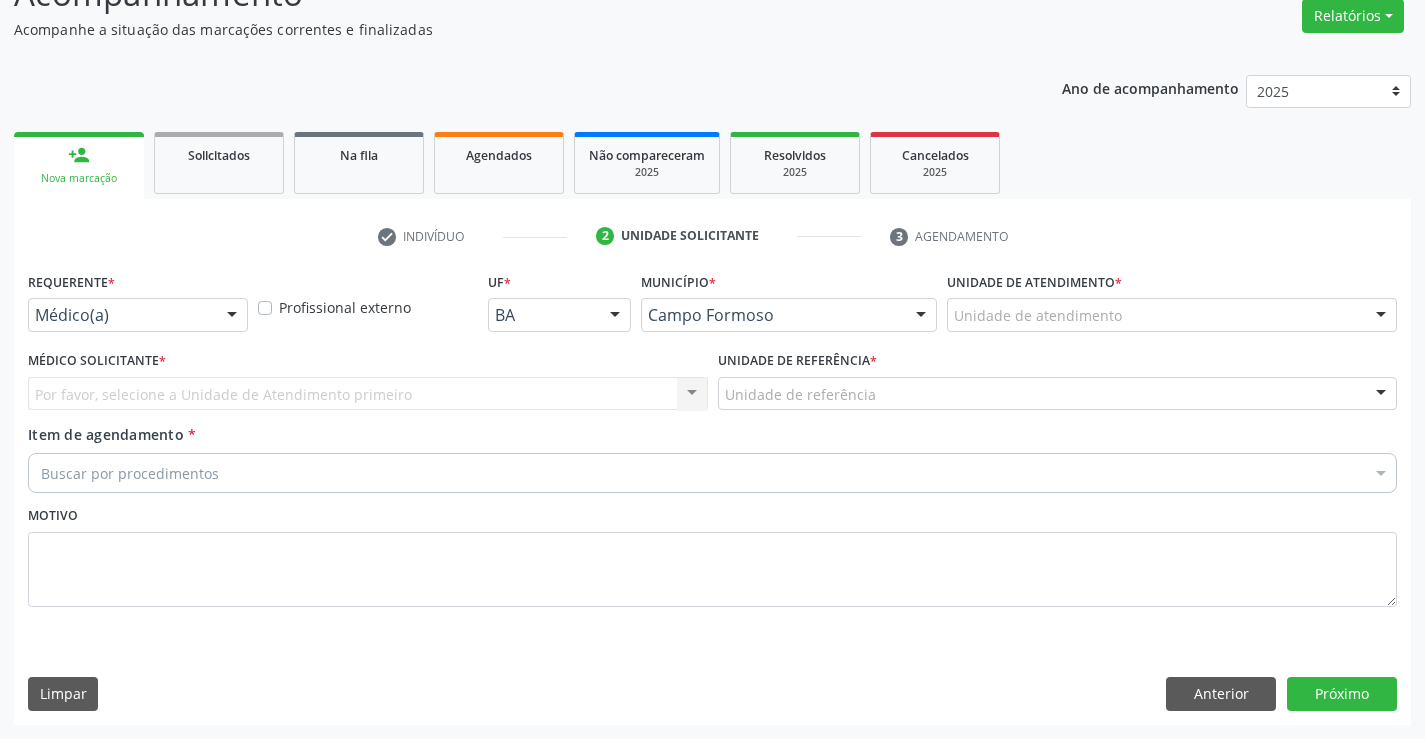 scroll, scrollTop: 167, scrollLeft: 0, axis: vertical 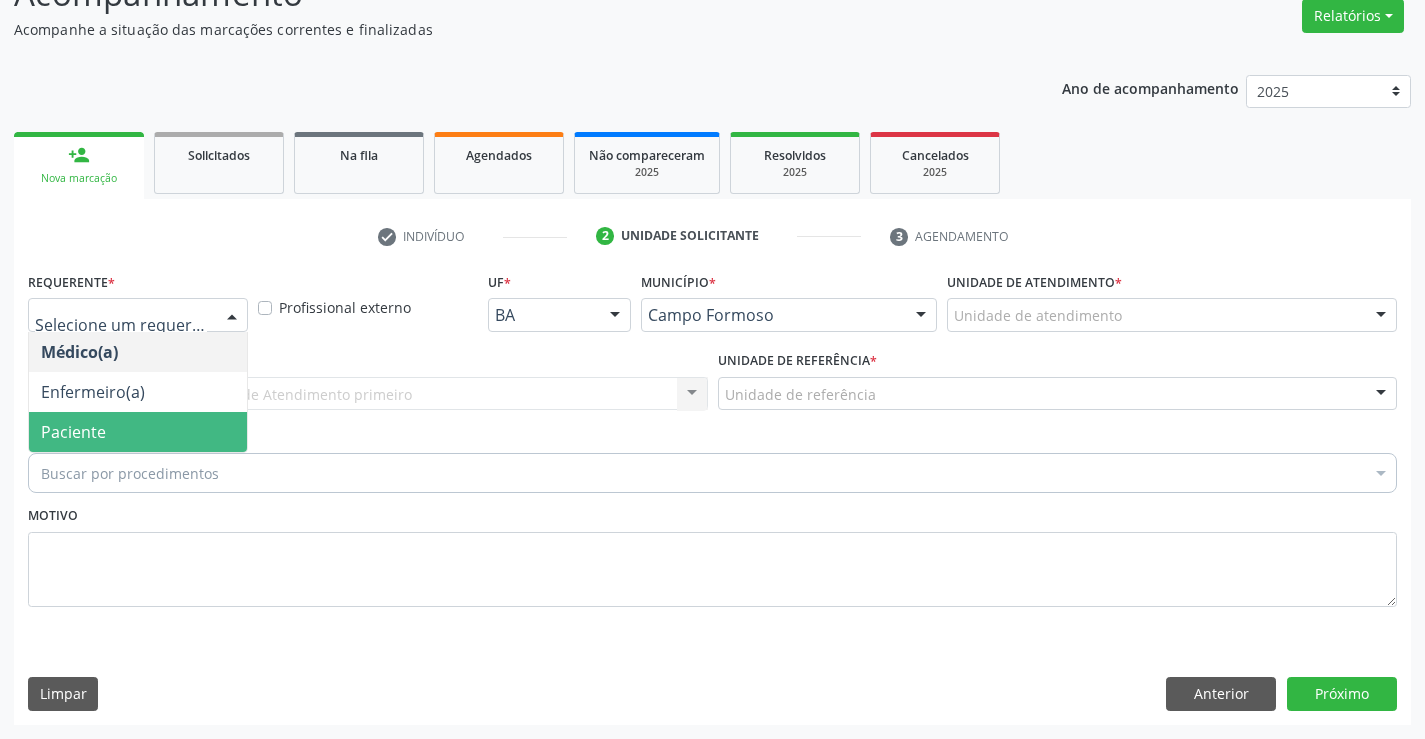 click on "Paciente" at bounding box center [73, 432] 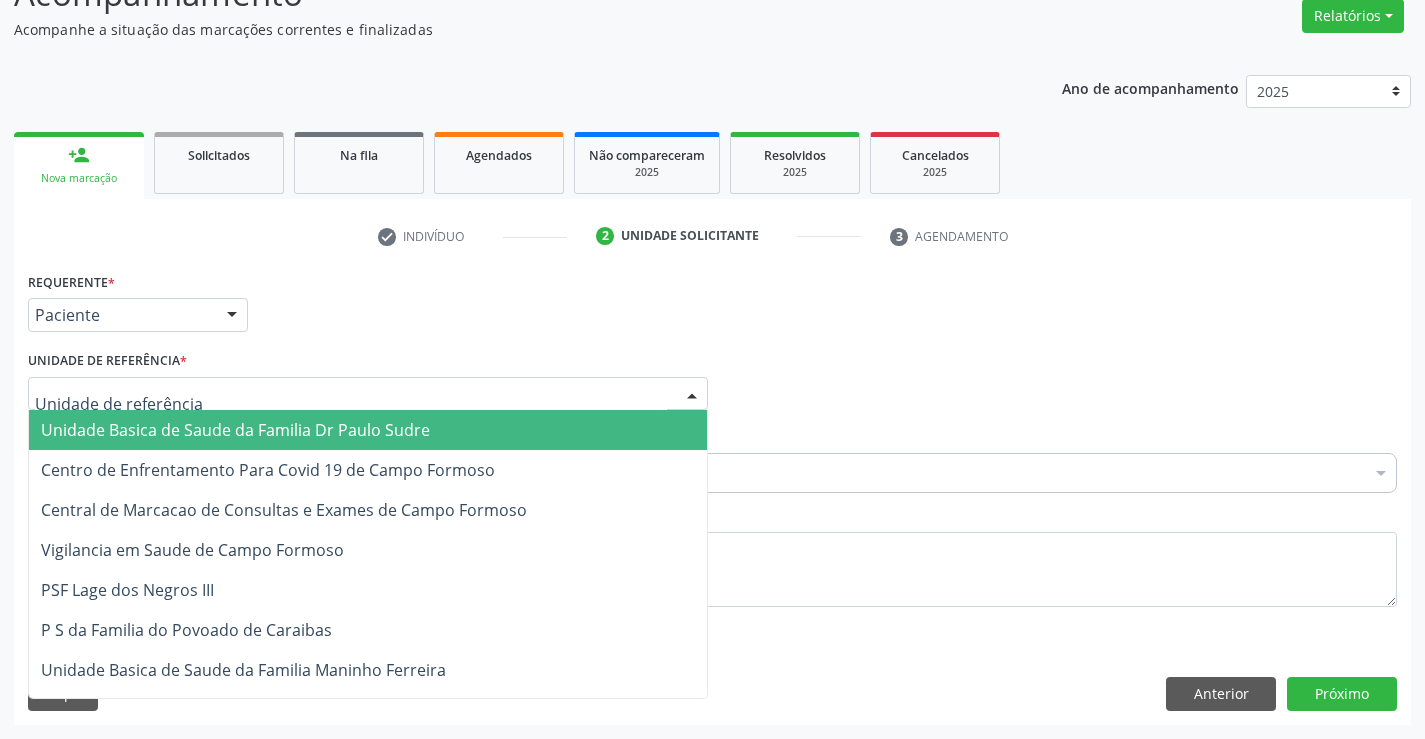 click on "Unidade Basica de Saude da Familia Dr Paulo Sudre" at bounding box center [235, 430] 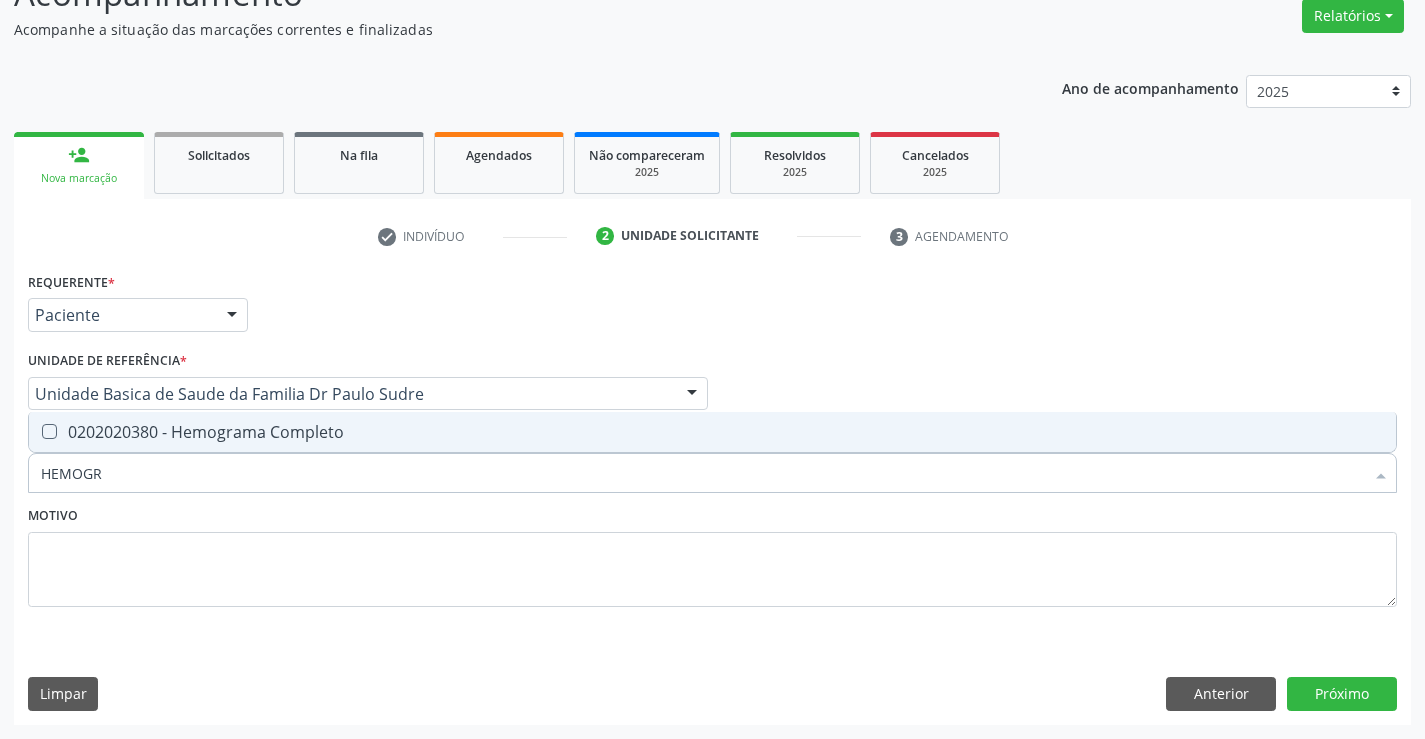 type on "HEMOGRA" 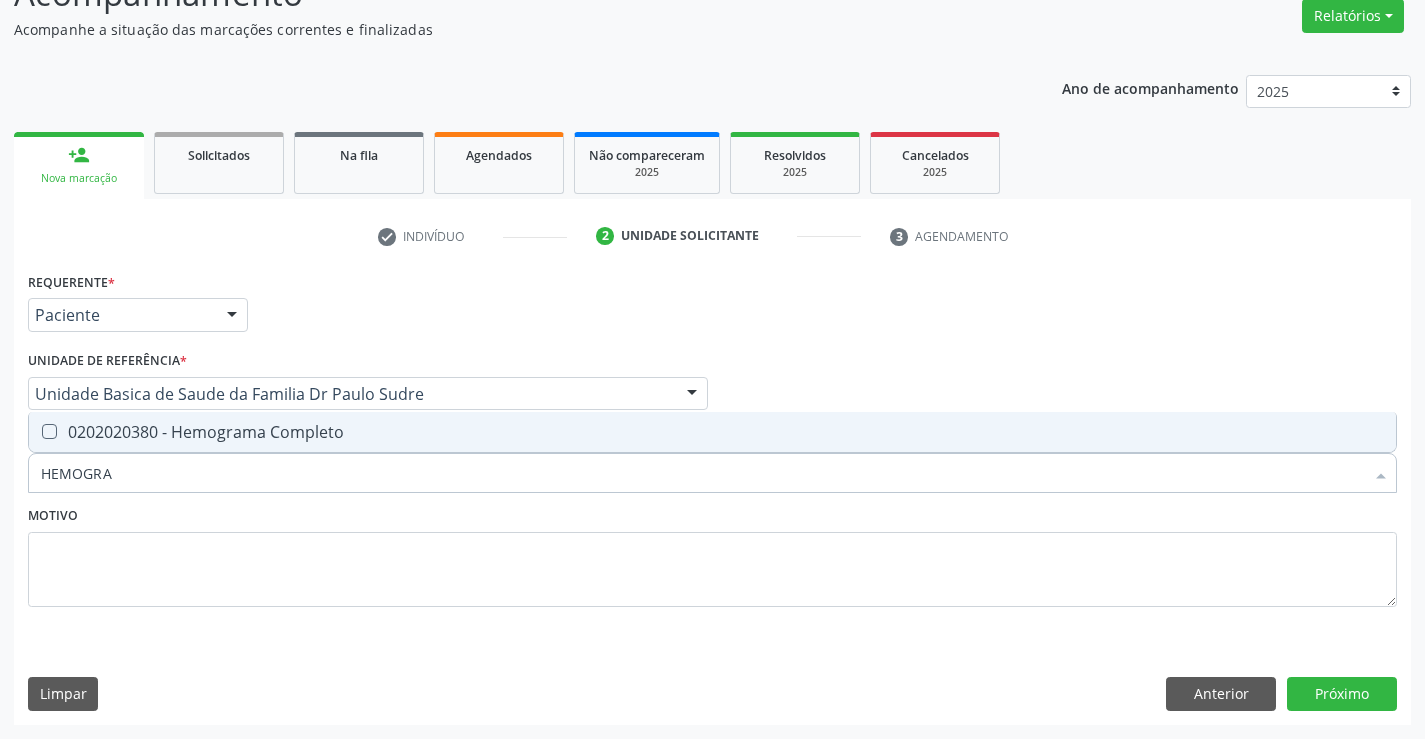 click on "0202020380 - Hemograma Completo" at bounding box center (712, 432) 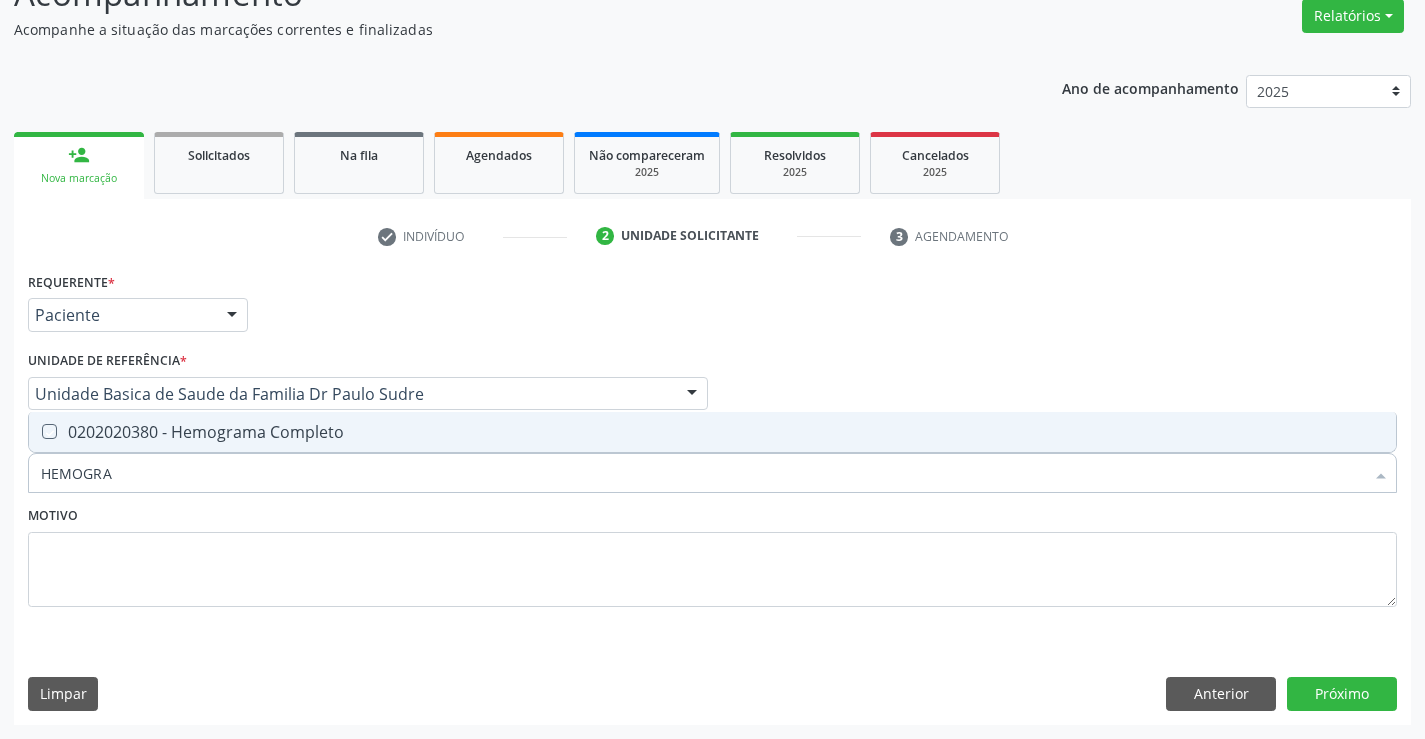 checkbox on "true" 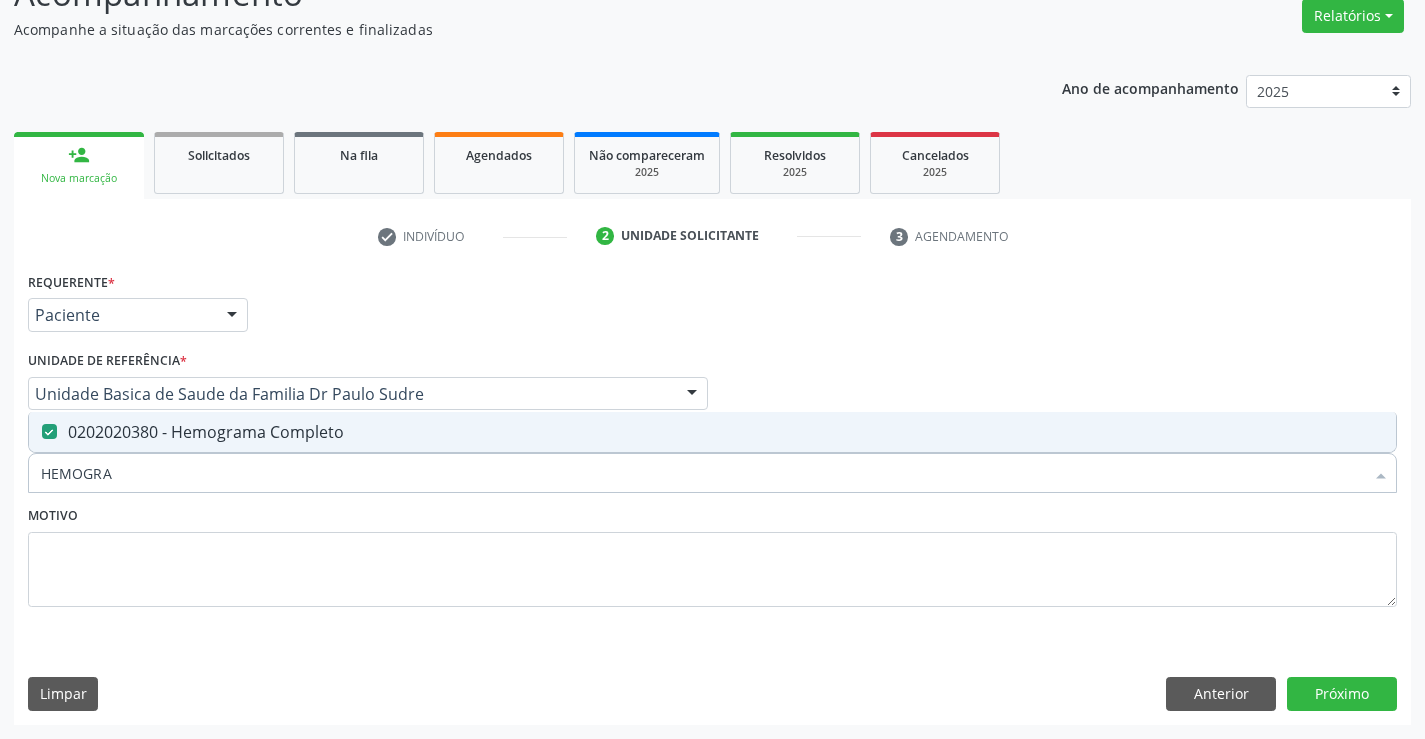 type on "HEMOGRA" 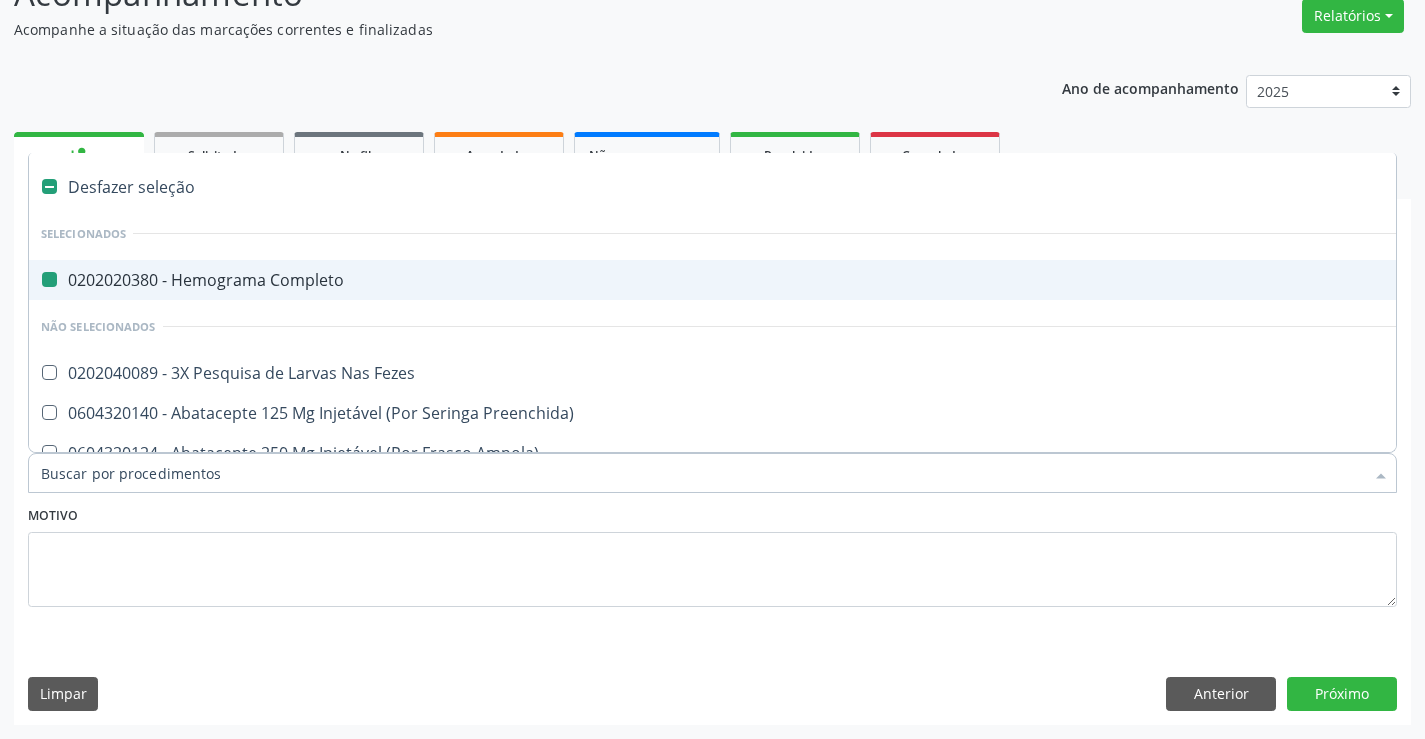type on "U" 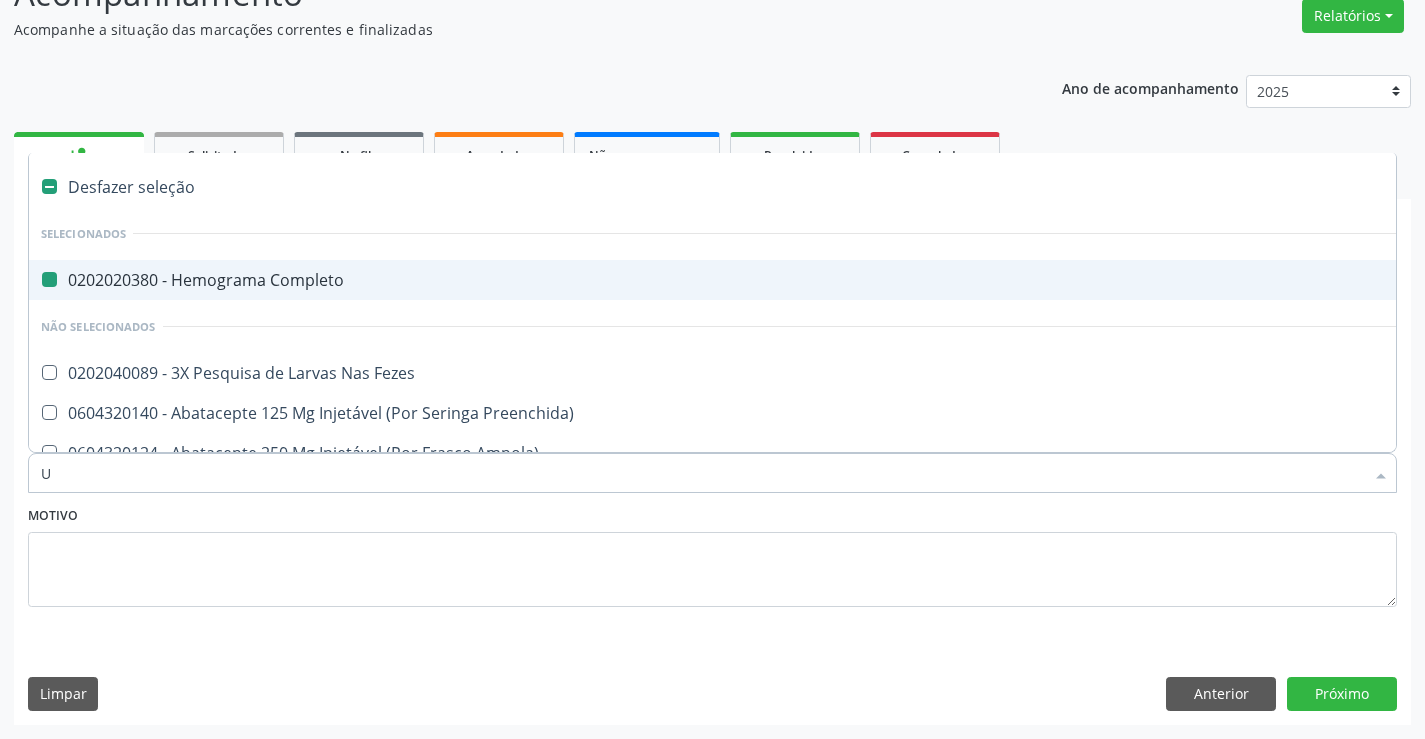 checkbox on "false" 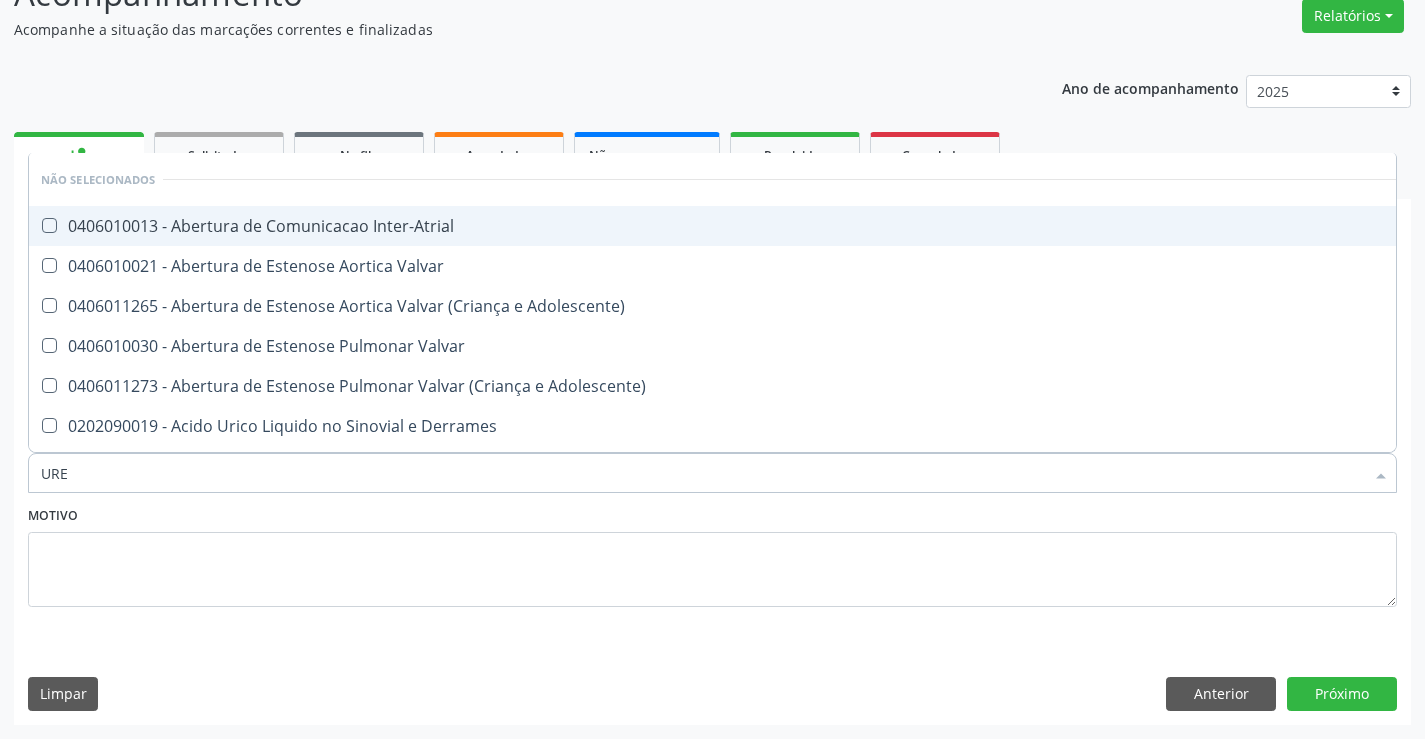 type on "UREI" 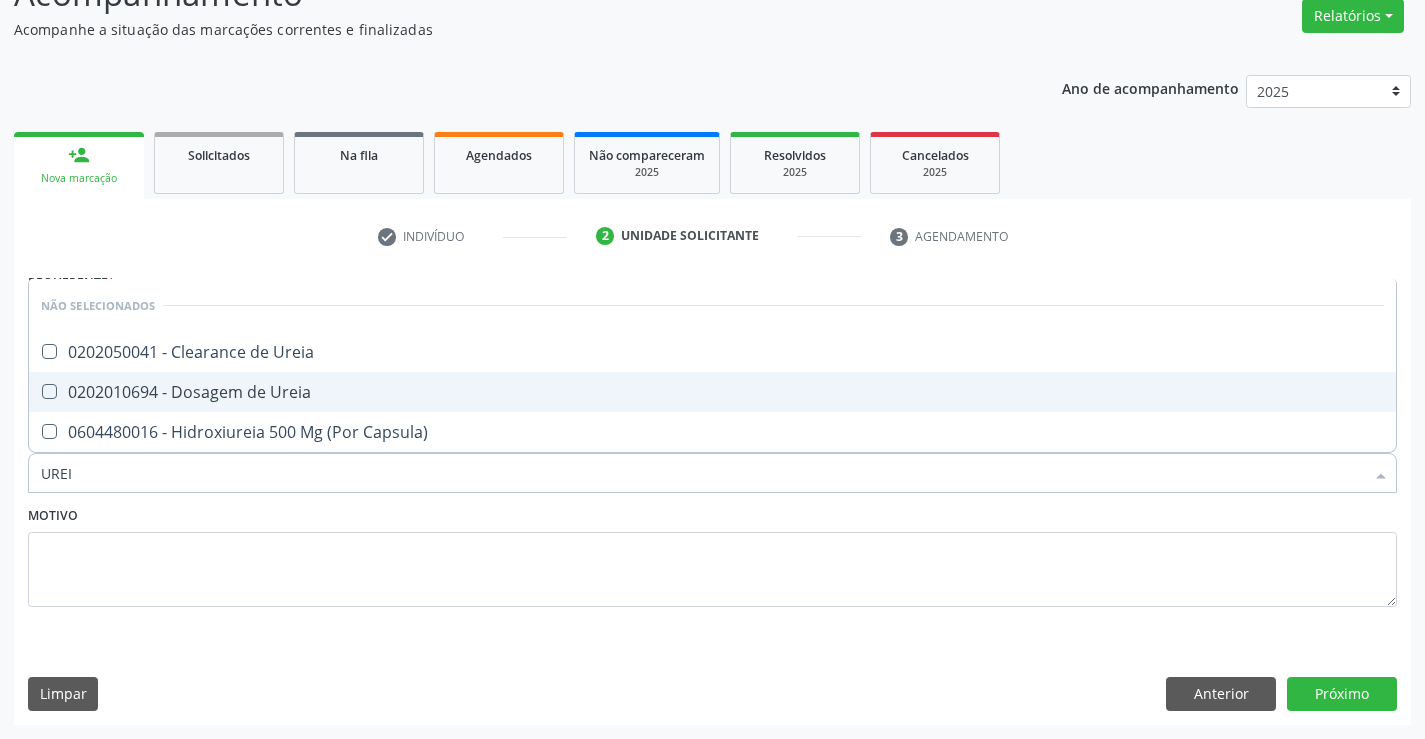 click on "0202010694 - Dosagem de Ureia" at bounding box center [712, 392] 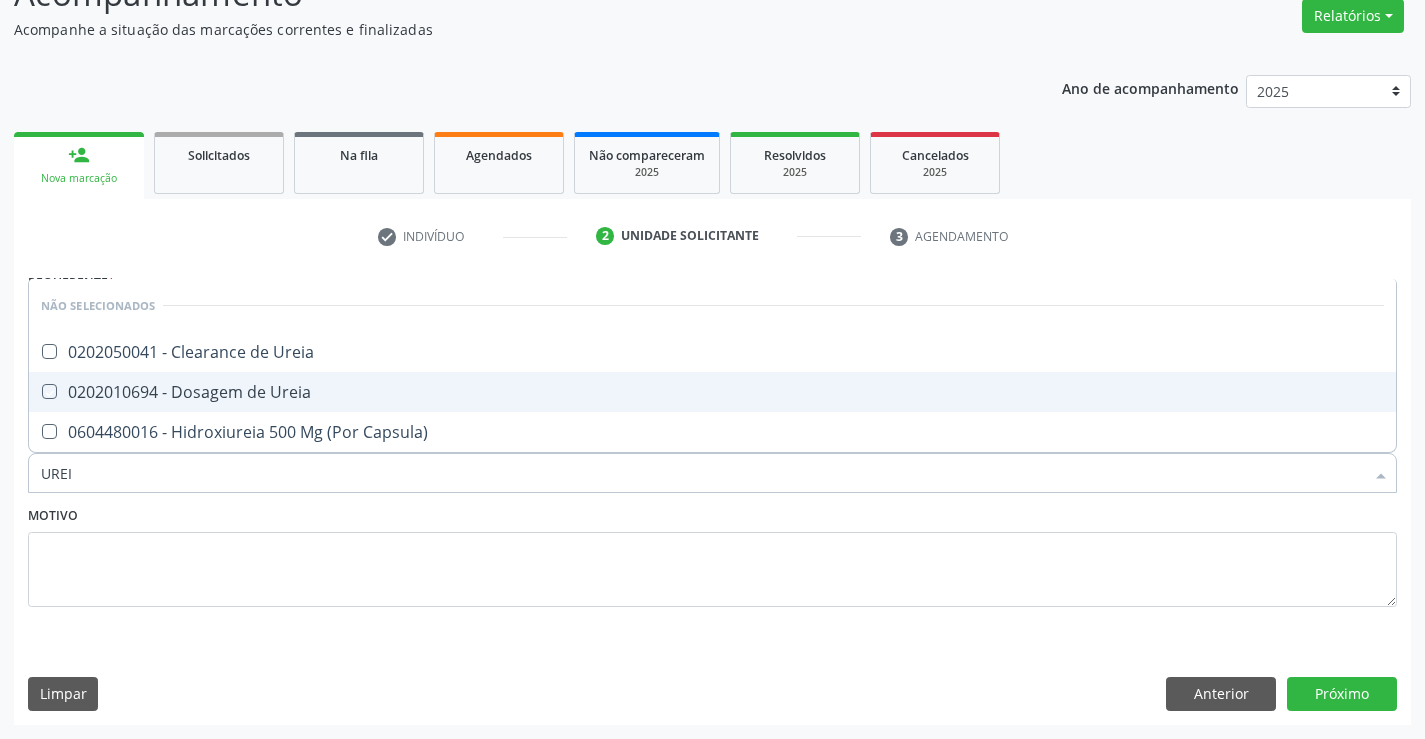 checkbox on "true" 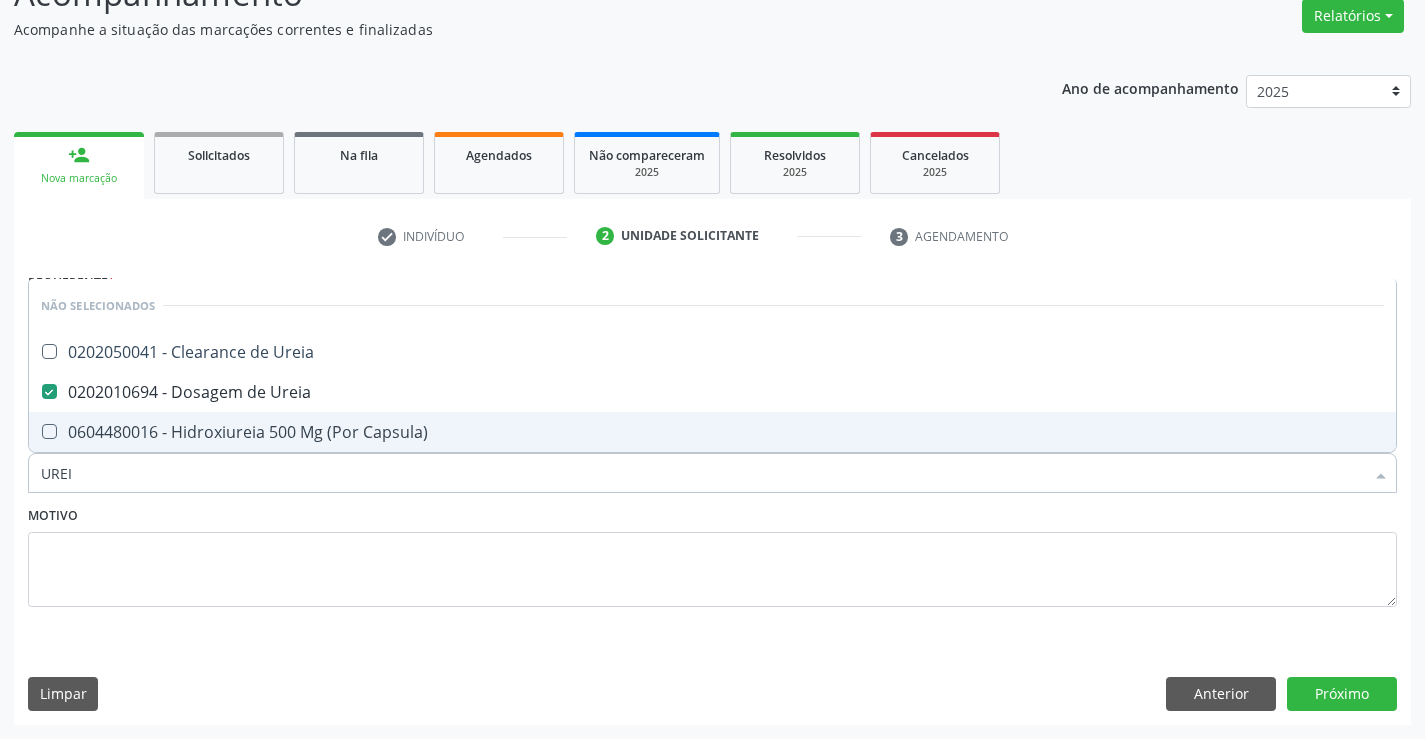 type on "UREI" 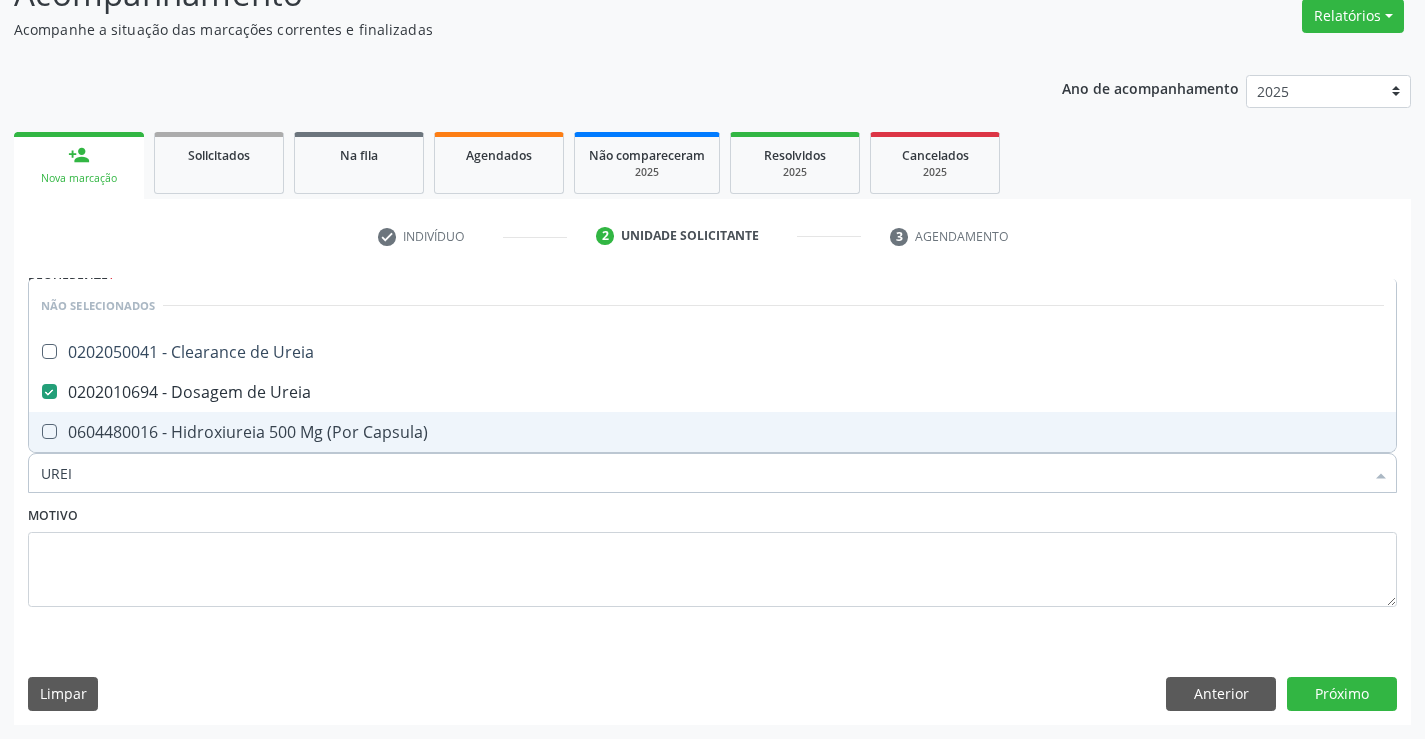 click on "Motivo" at bounding box center (712, 554) 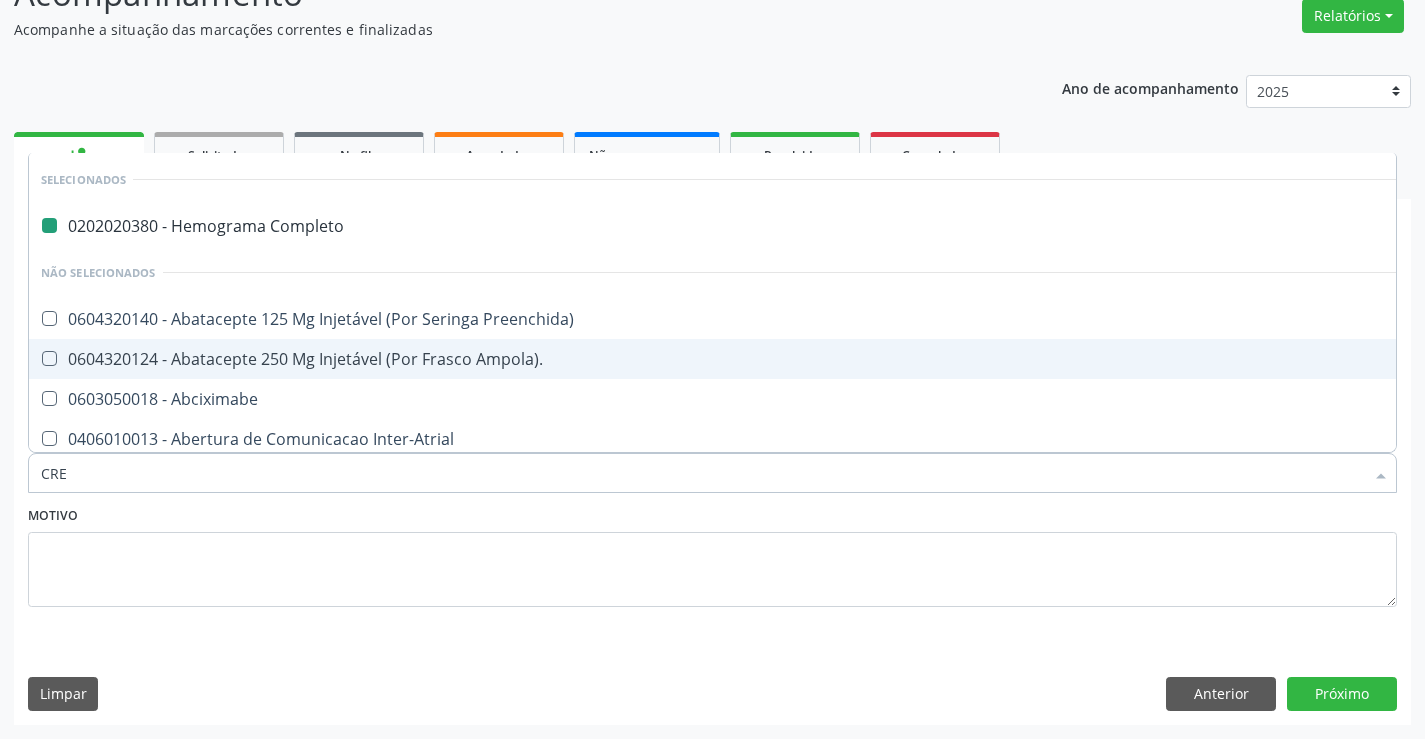 type on "CREA" 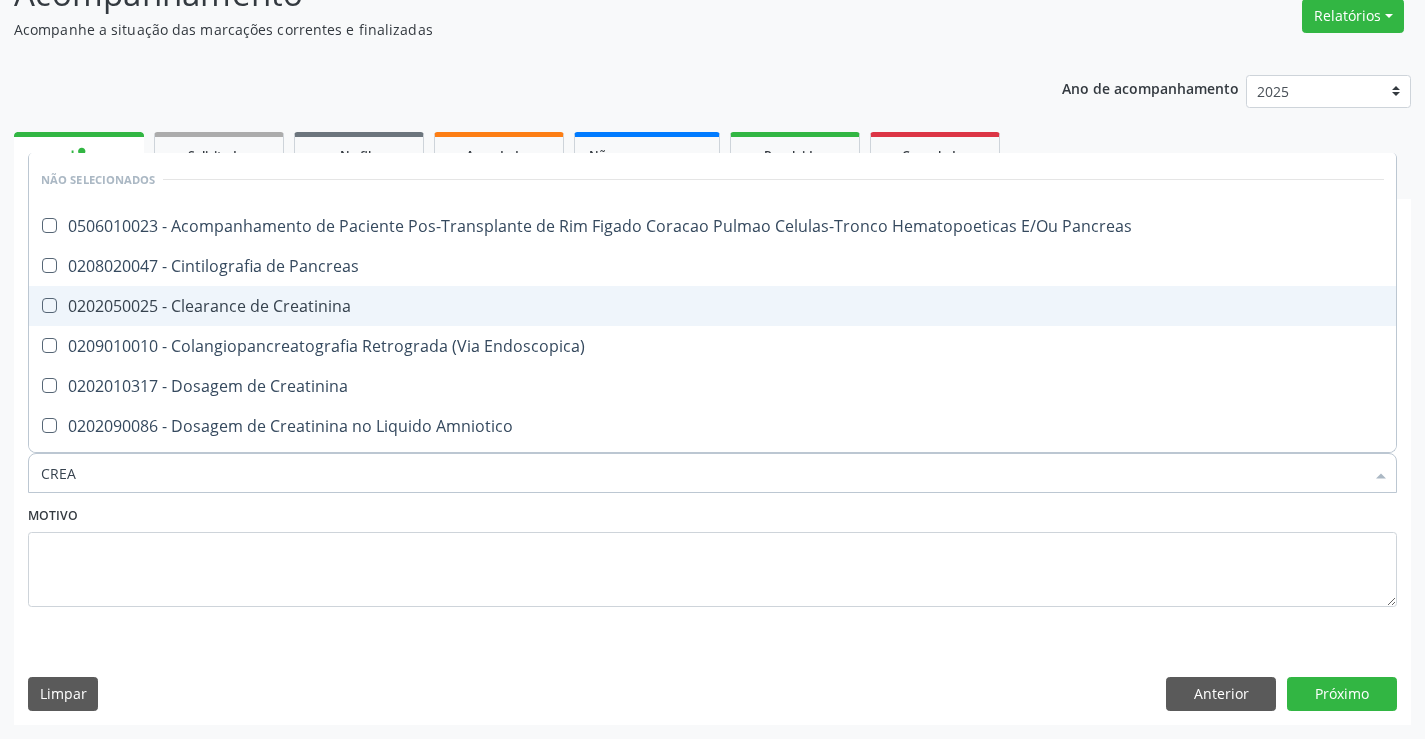 click on "0202050025 - Clearance de Creatinina" at bounding box center (712, 306) 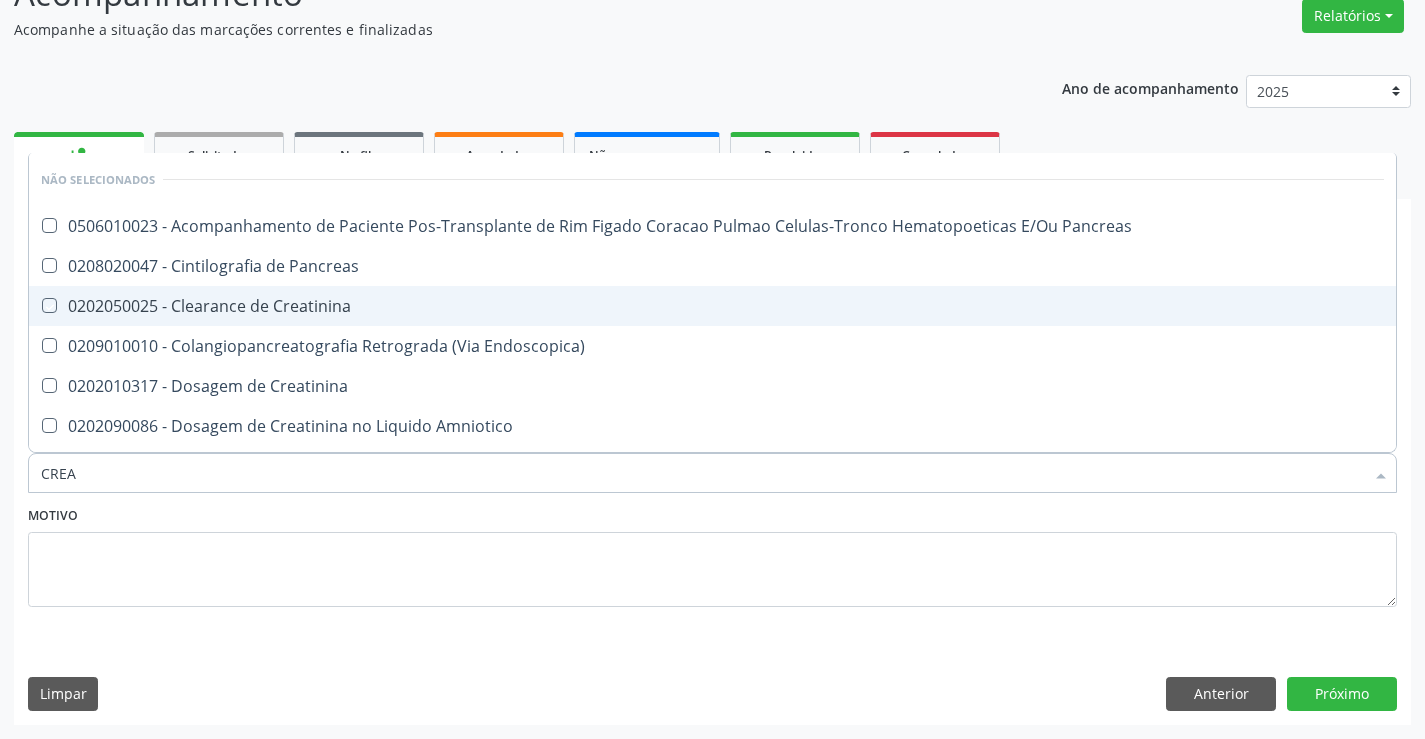 checkbox on "true" 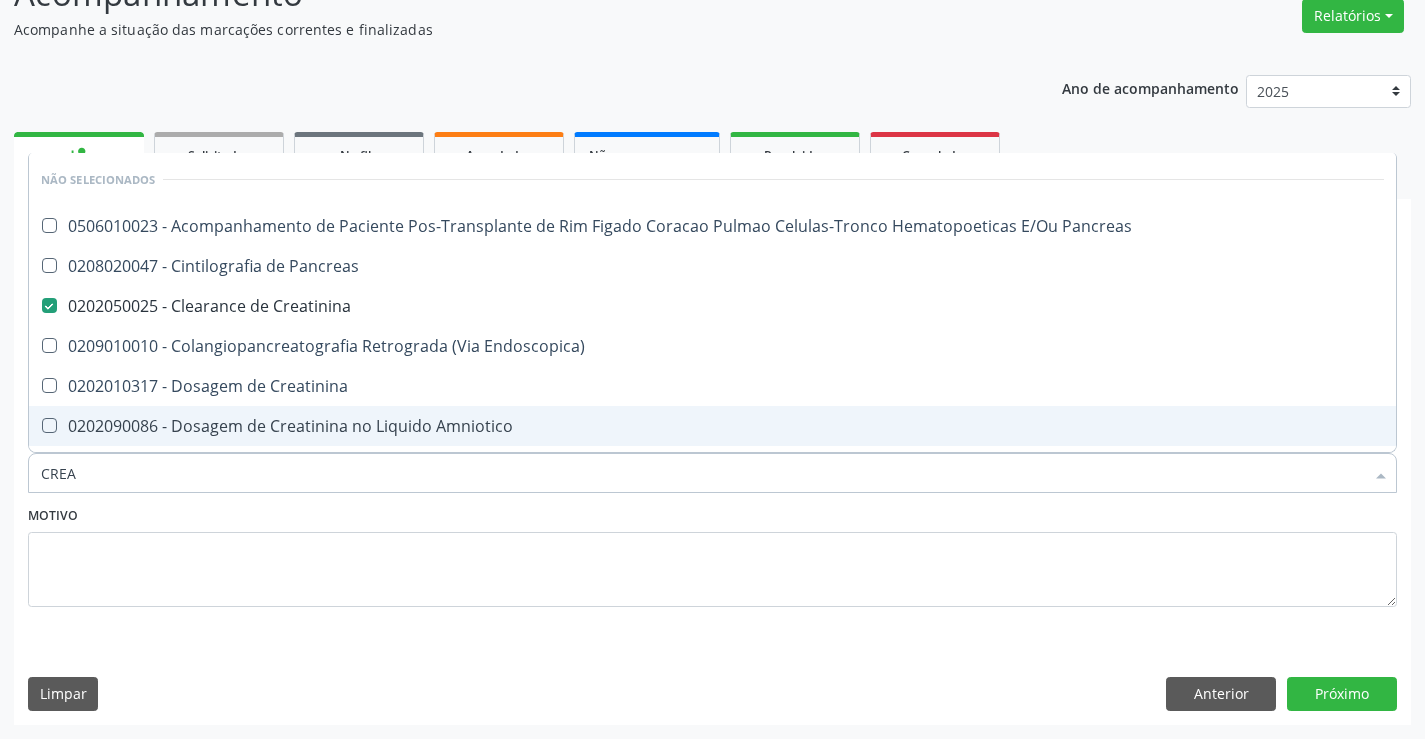 type on "CREA" 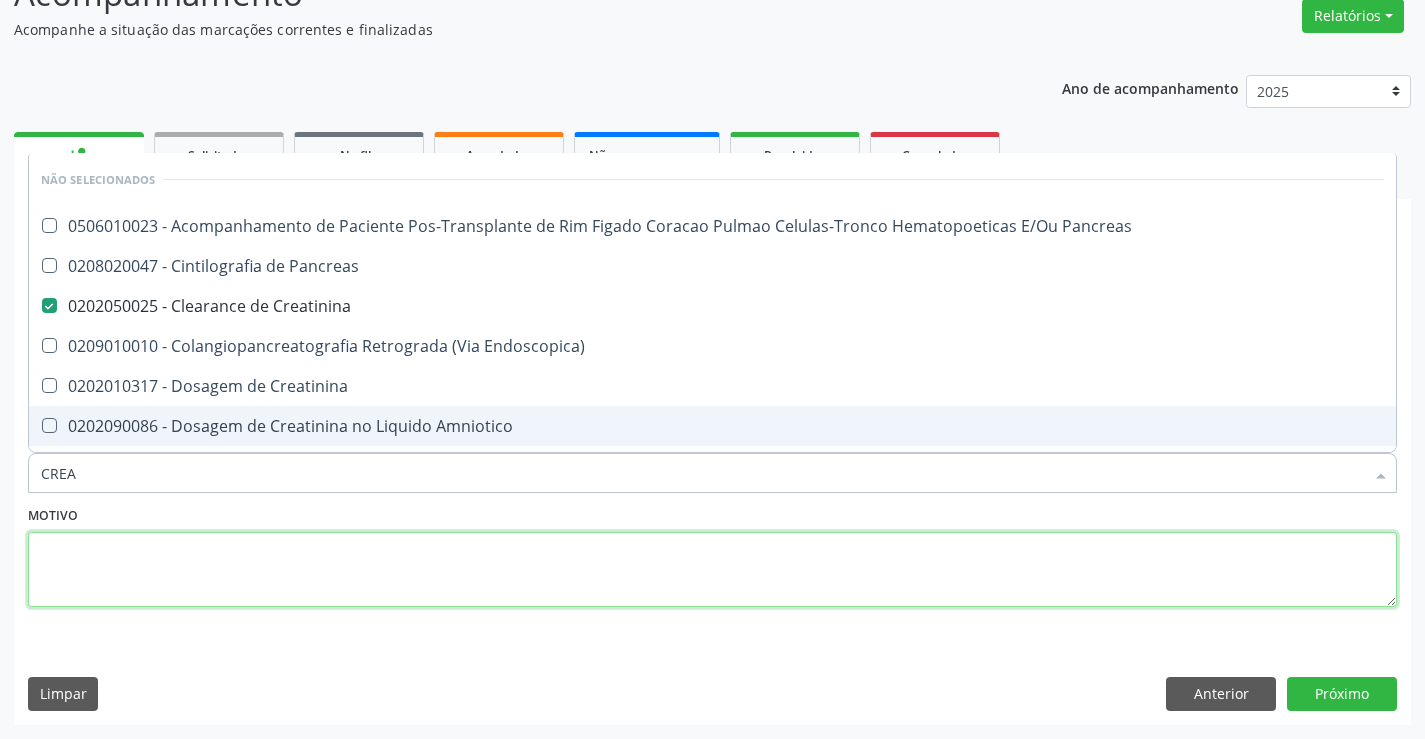 click at bounding box center [712, 570] 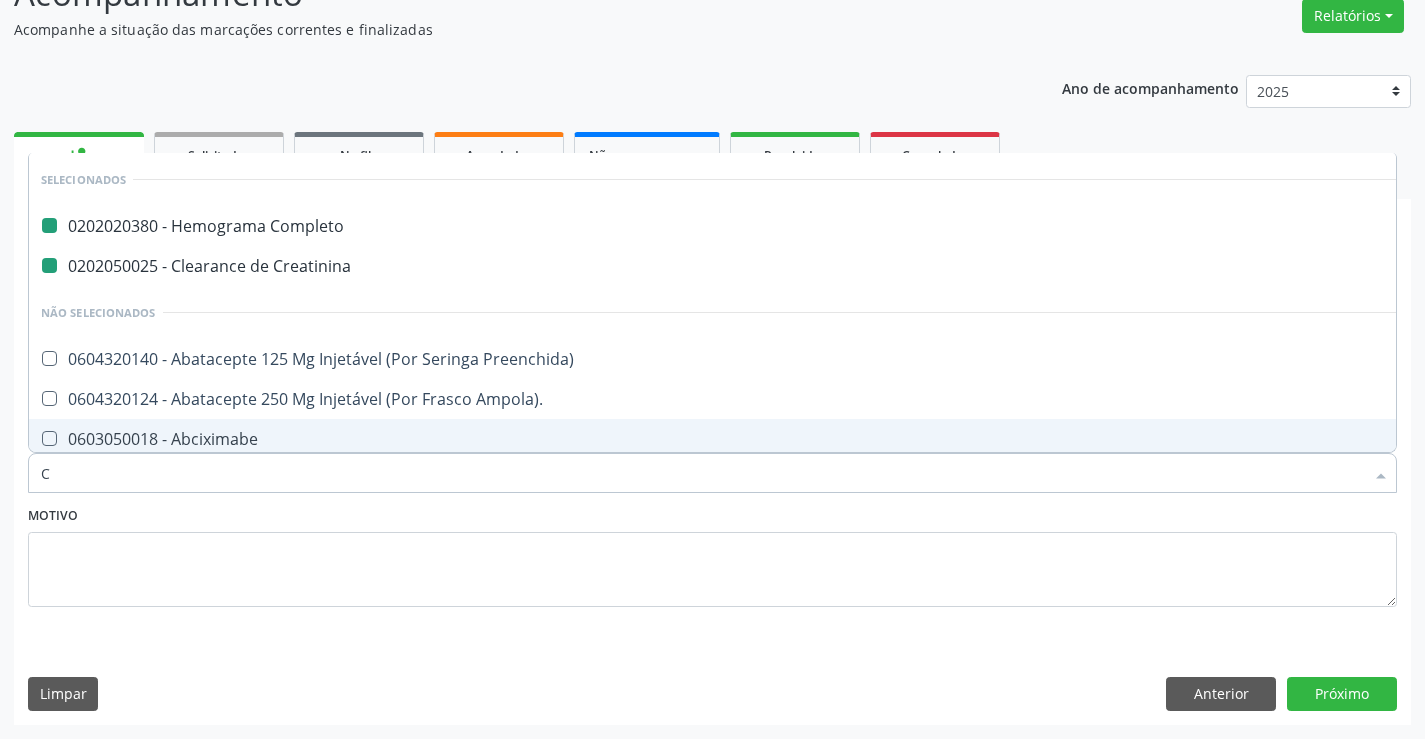 type on "CA" 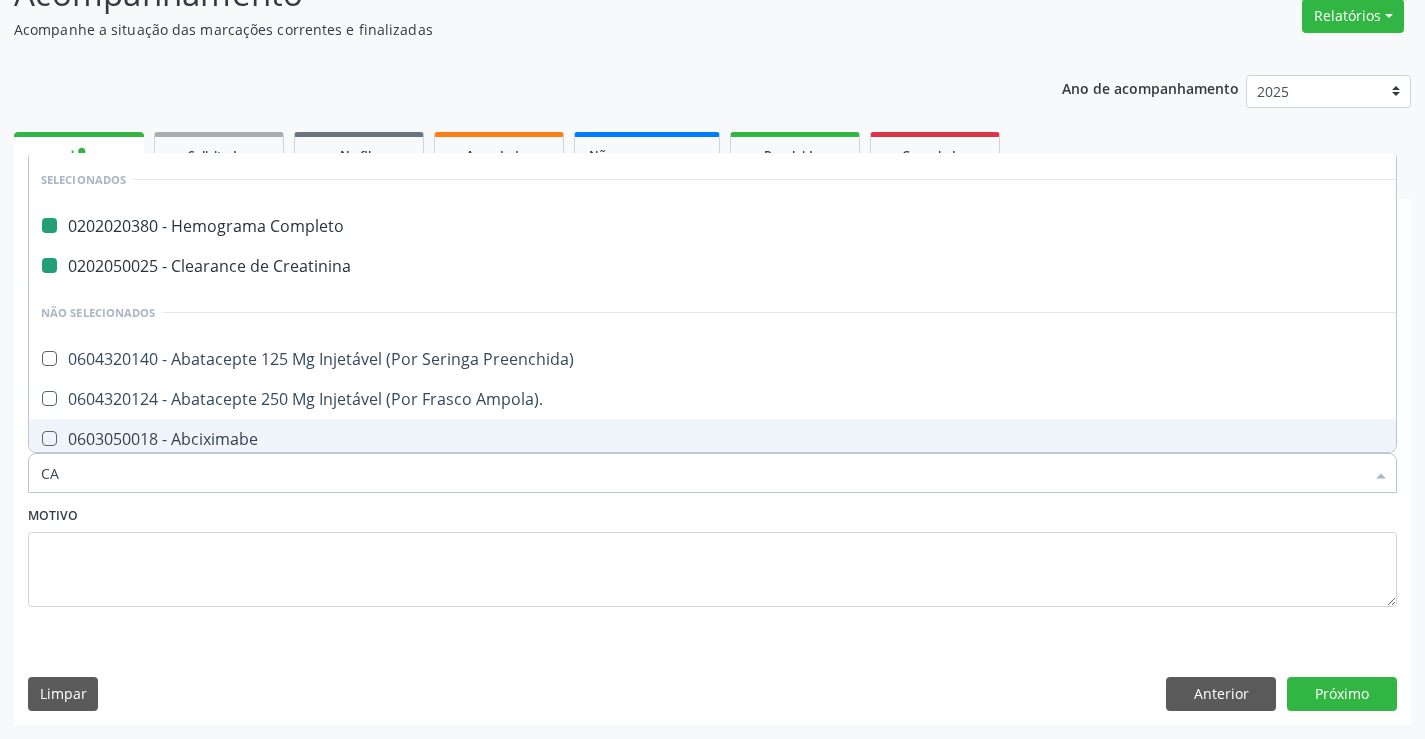 checkbox on "false" 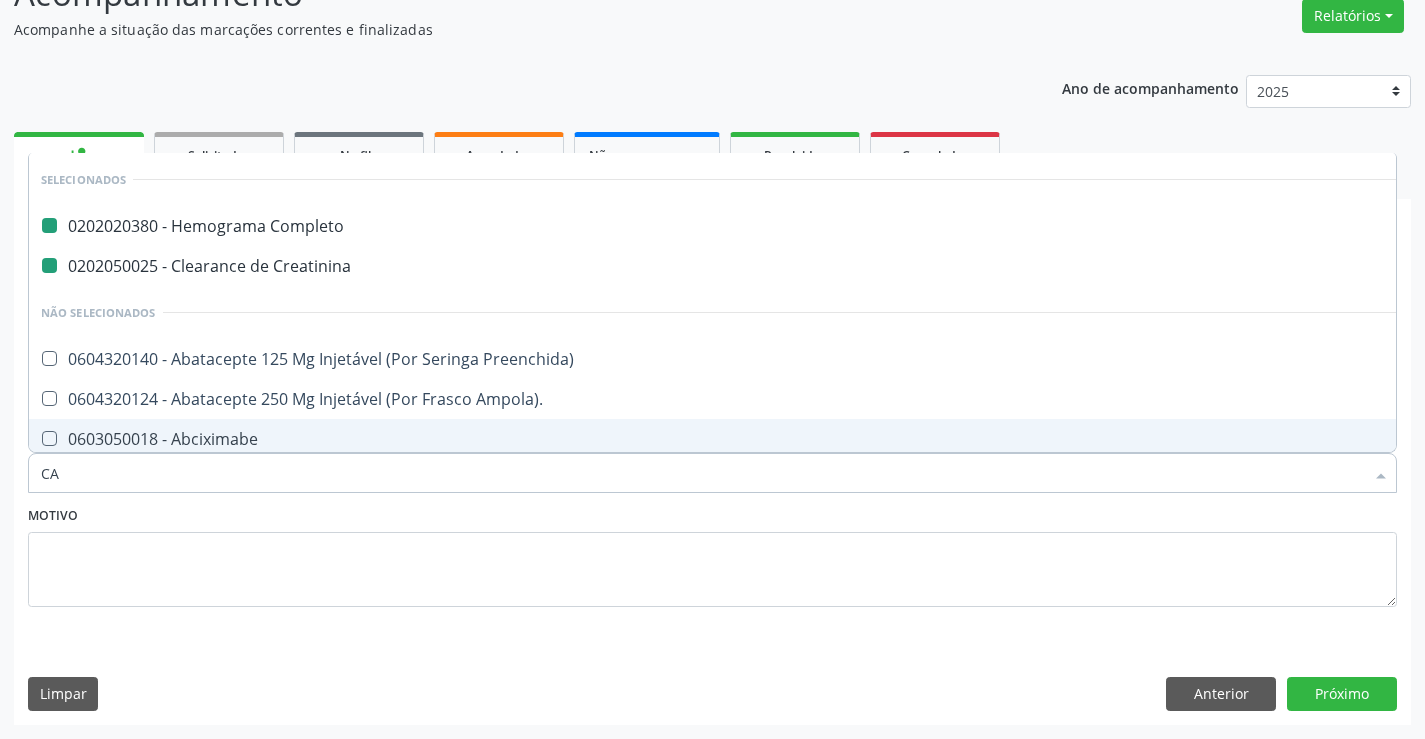 checkbox on "false" 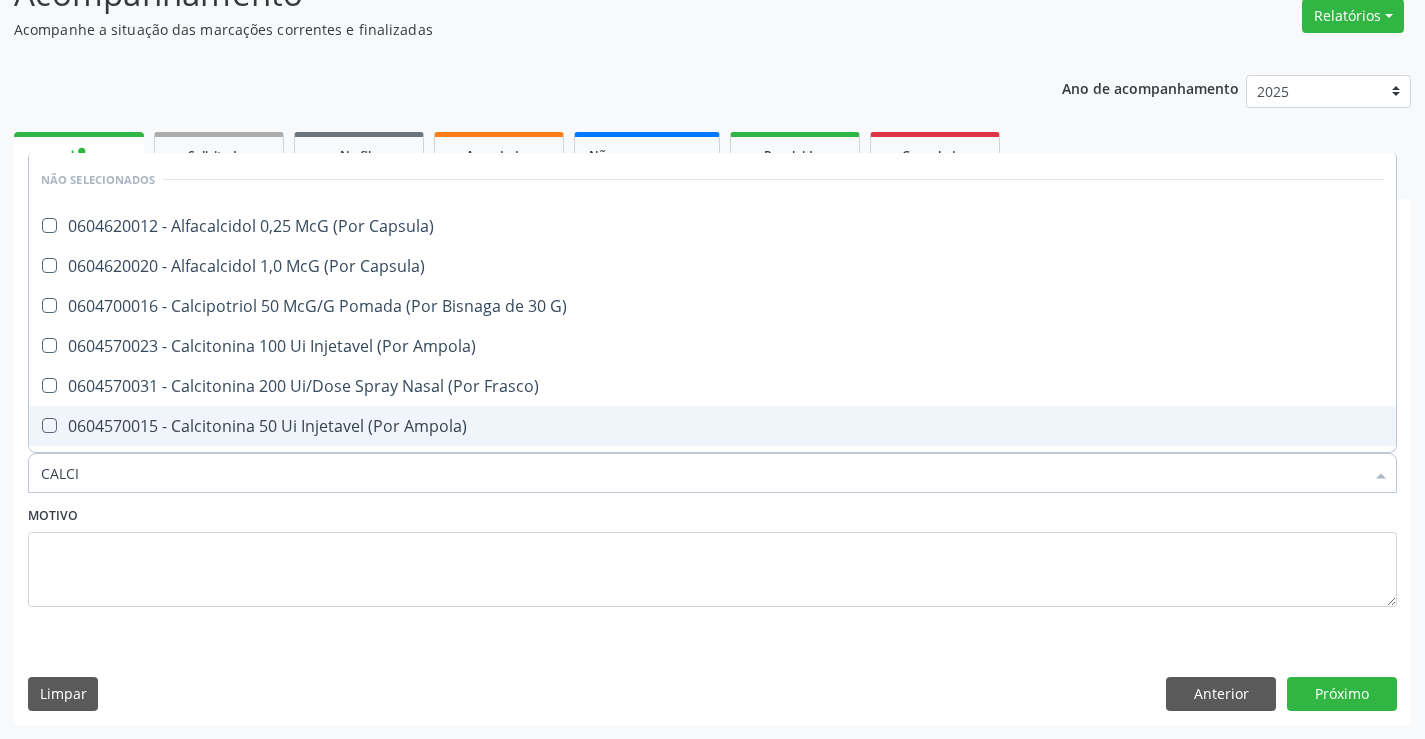type on "CALCIO" 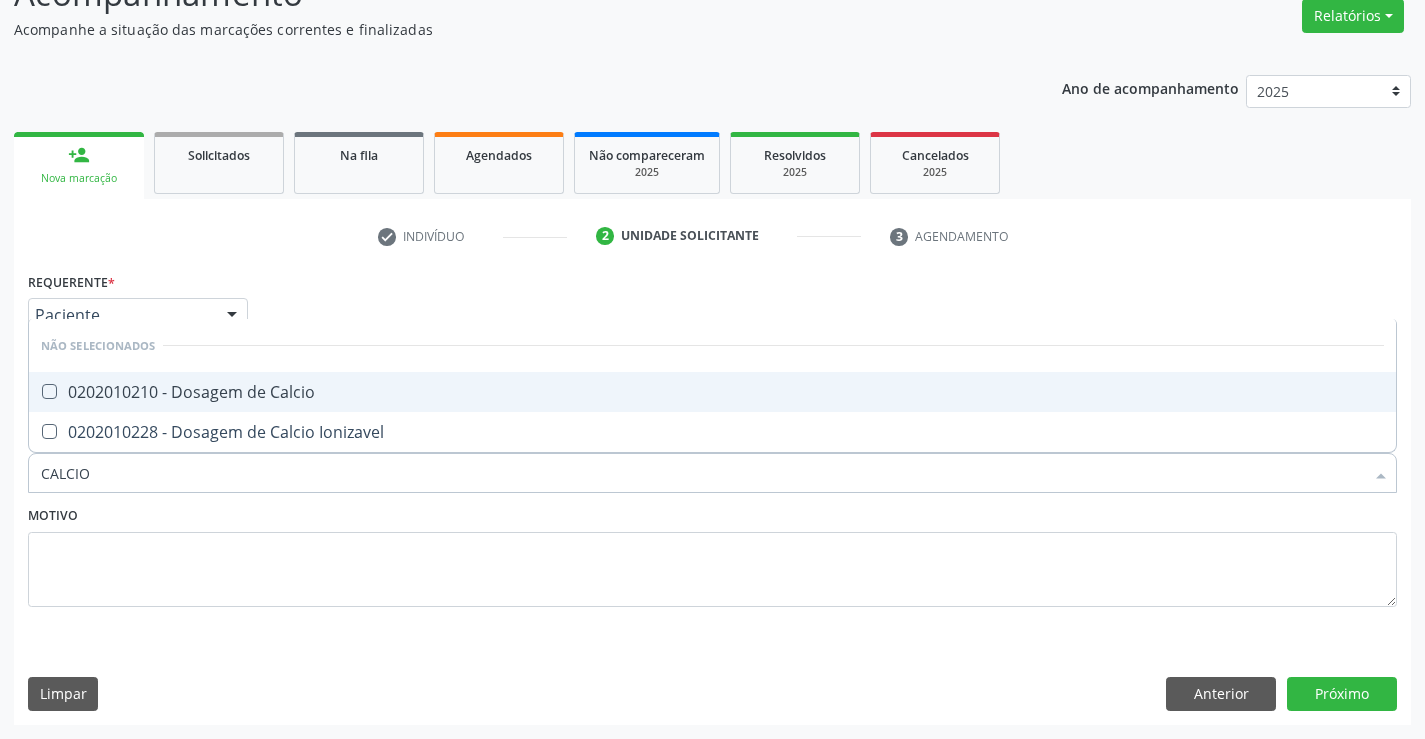 click on "0202010210 - Dosagem de Calcio" at bounding box center (712, 392) 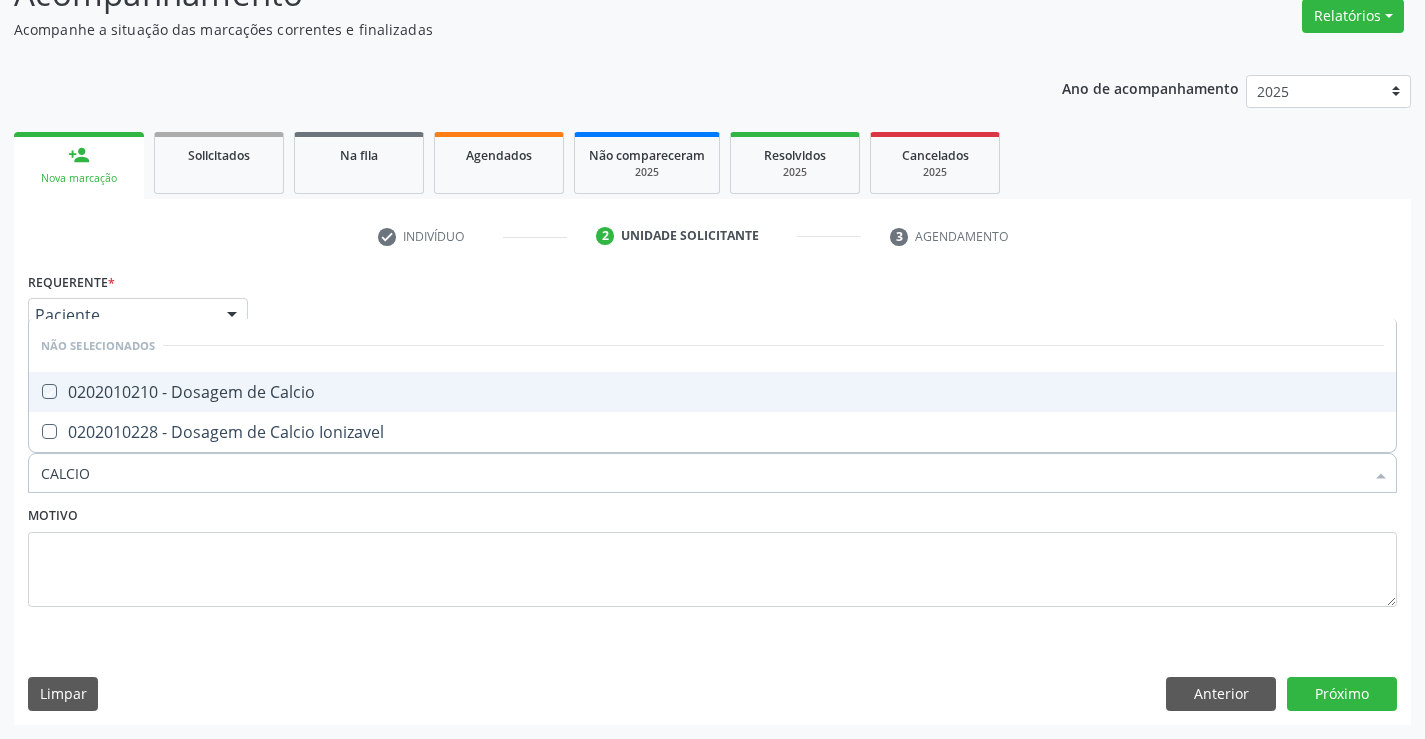 checkbox on "true" 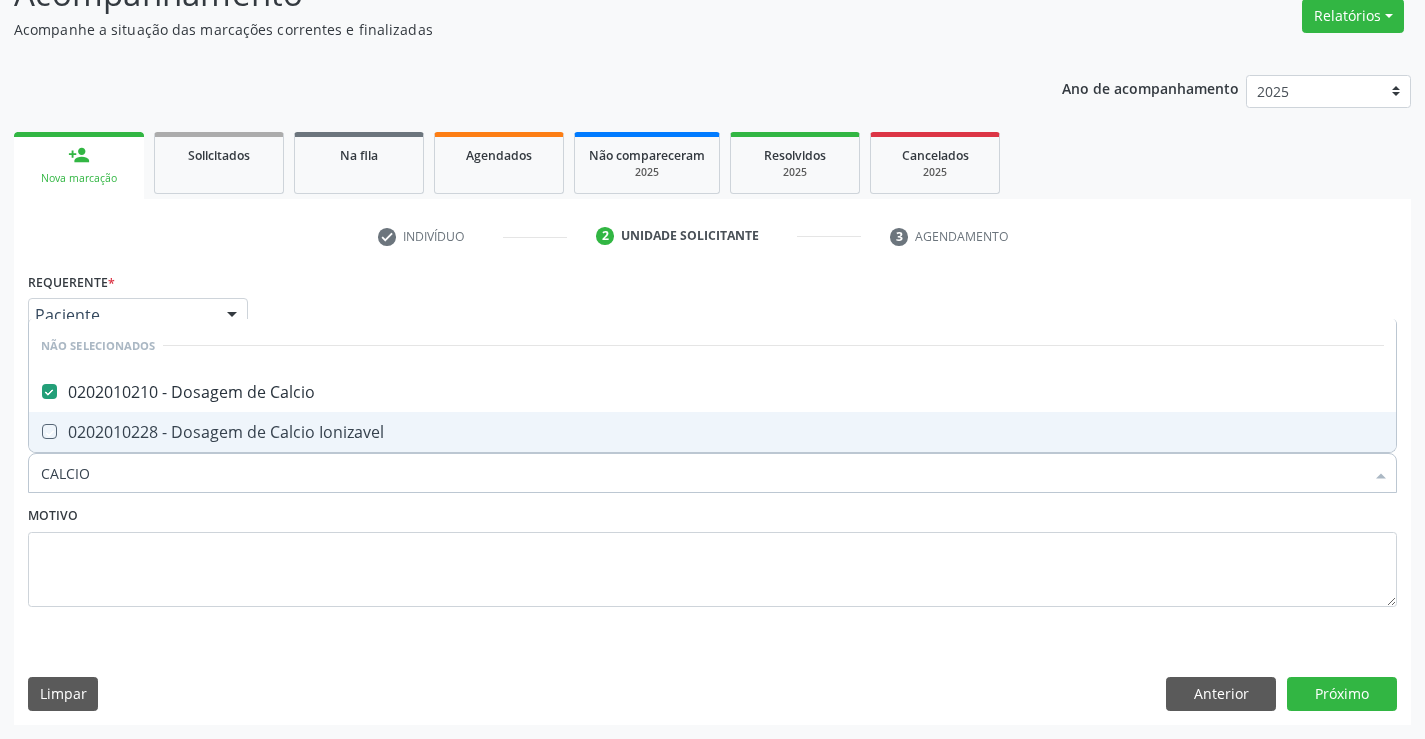 click on "Motivo" at bounding box center (712, 554) 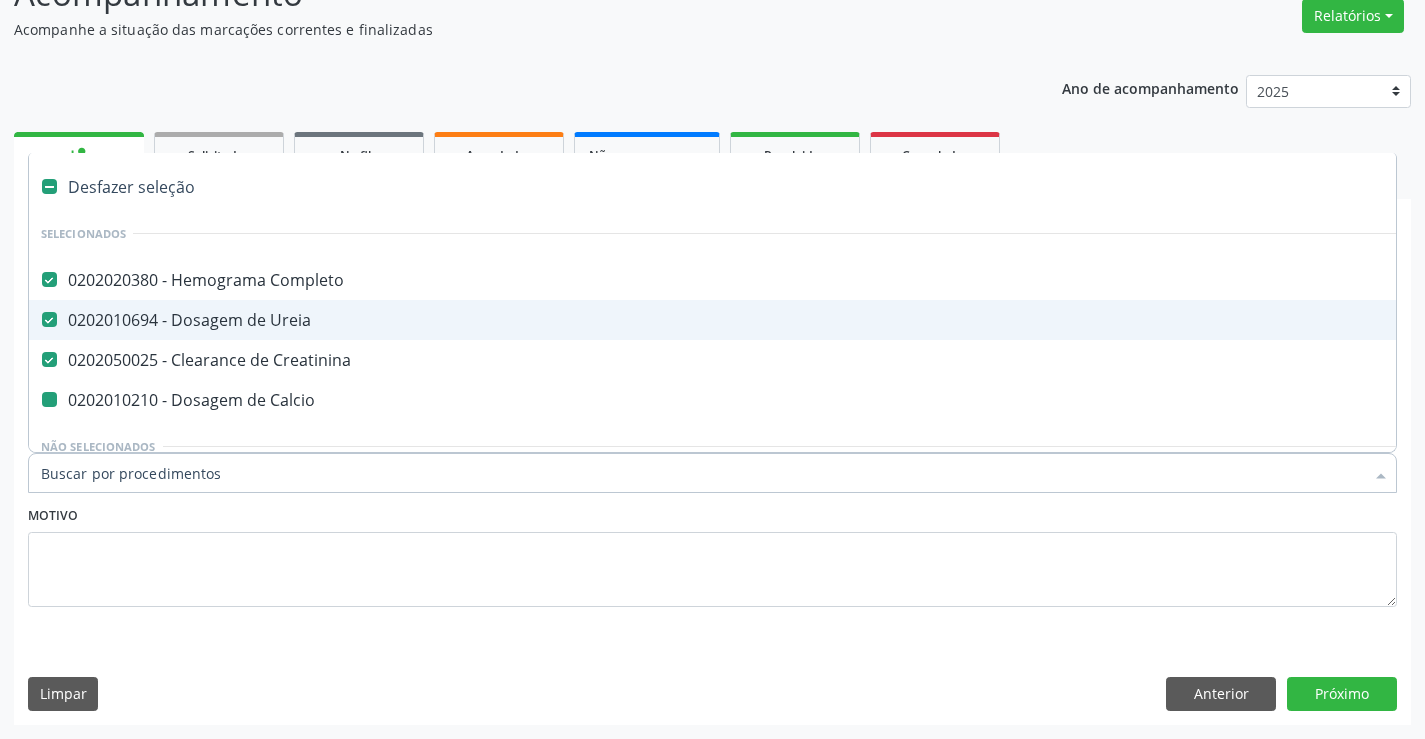 type on "T" 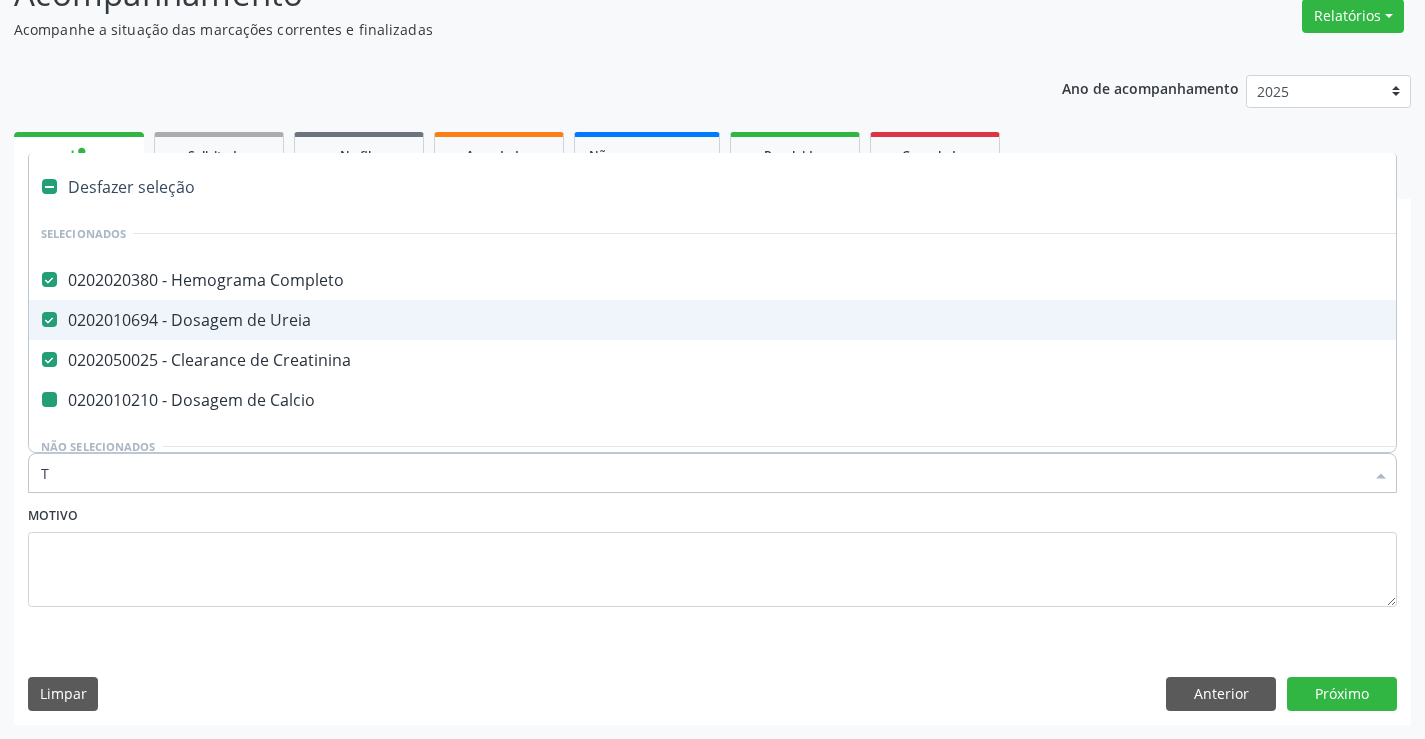 checkbox on "false" 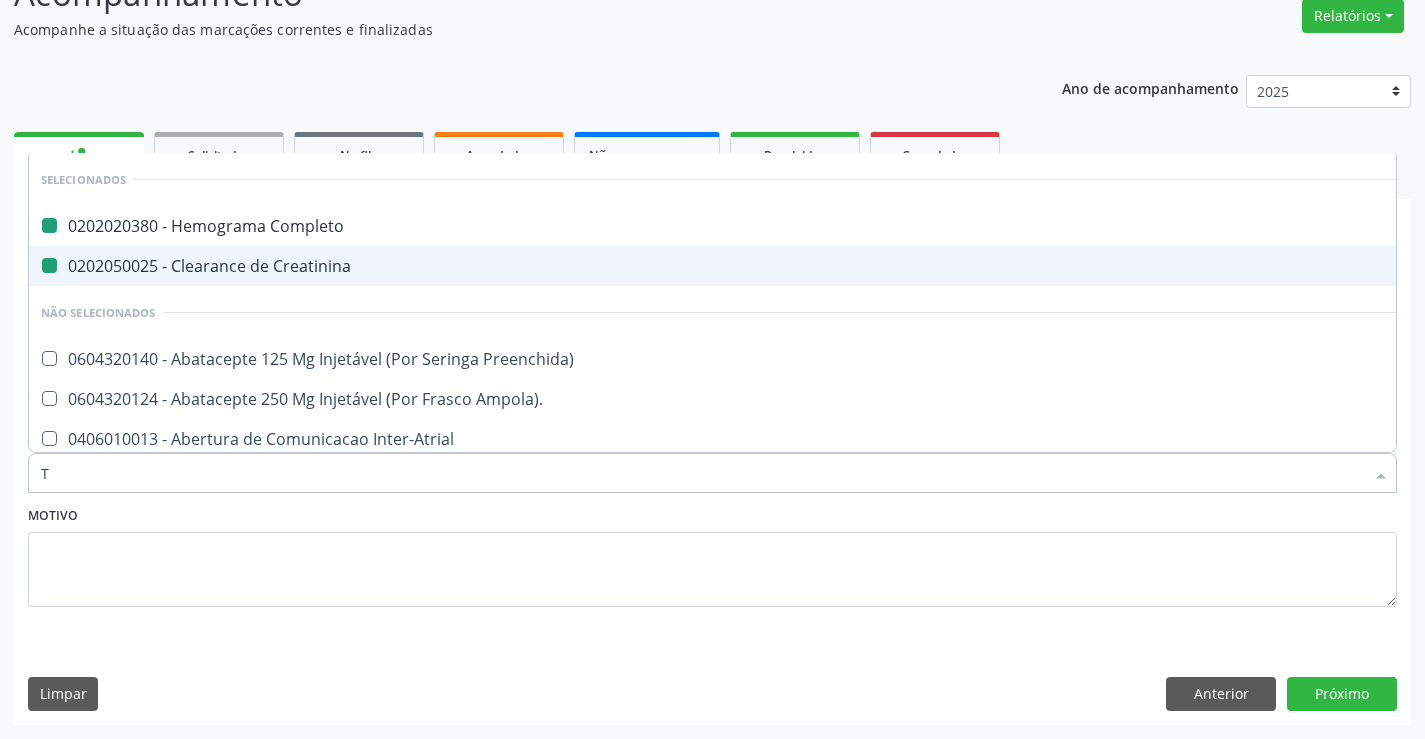 type on "TG" 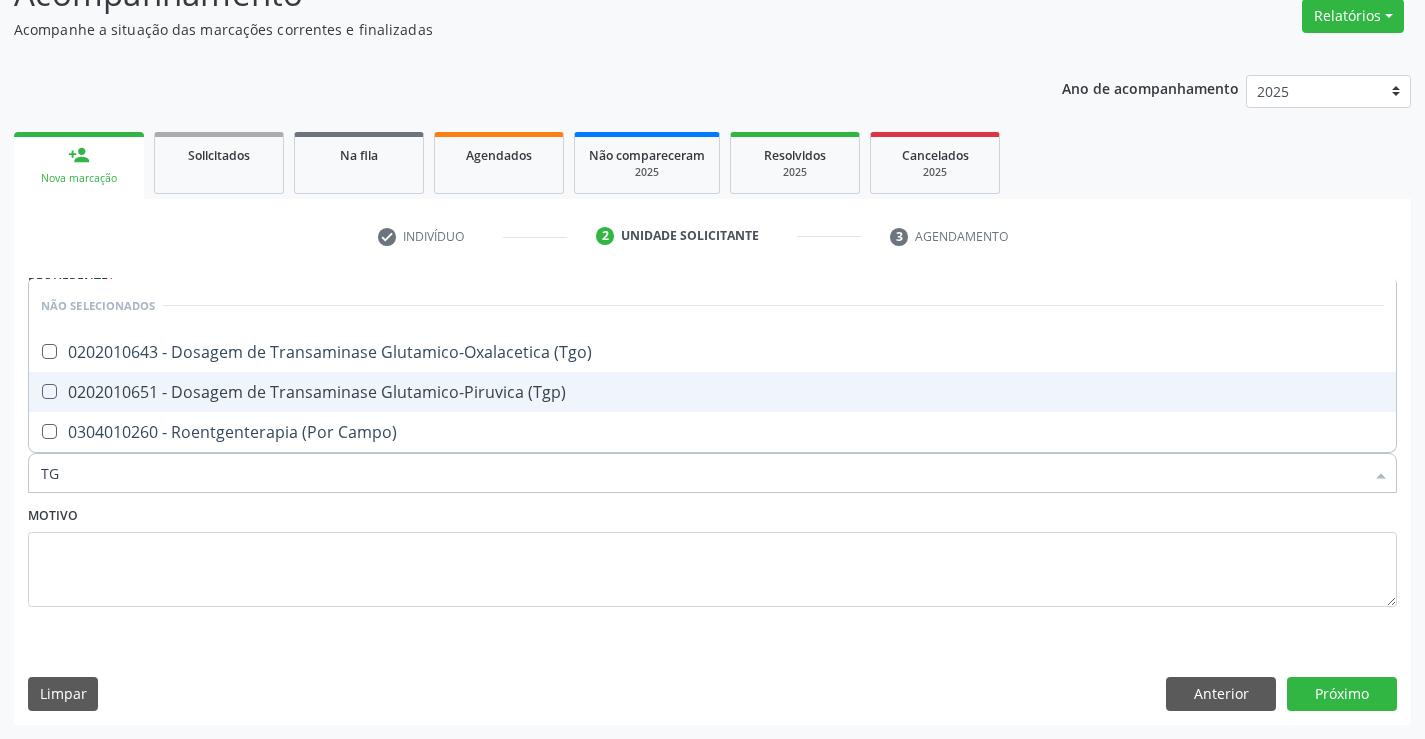 click on "0202010651 - Dosagem de Transaminase Glutamico-Piruvica (Tgp)" at bounding box center [712, 392] 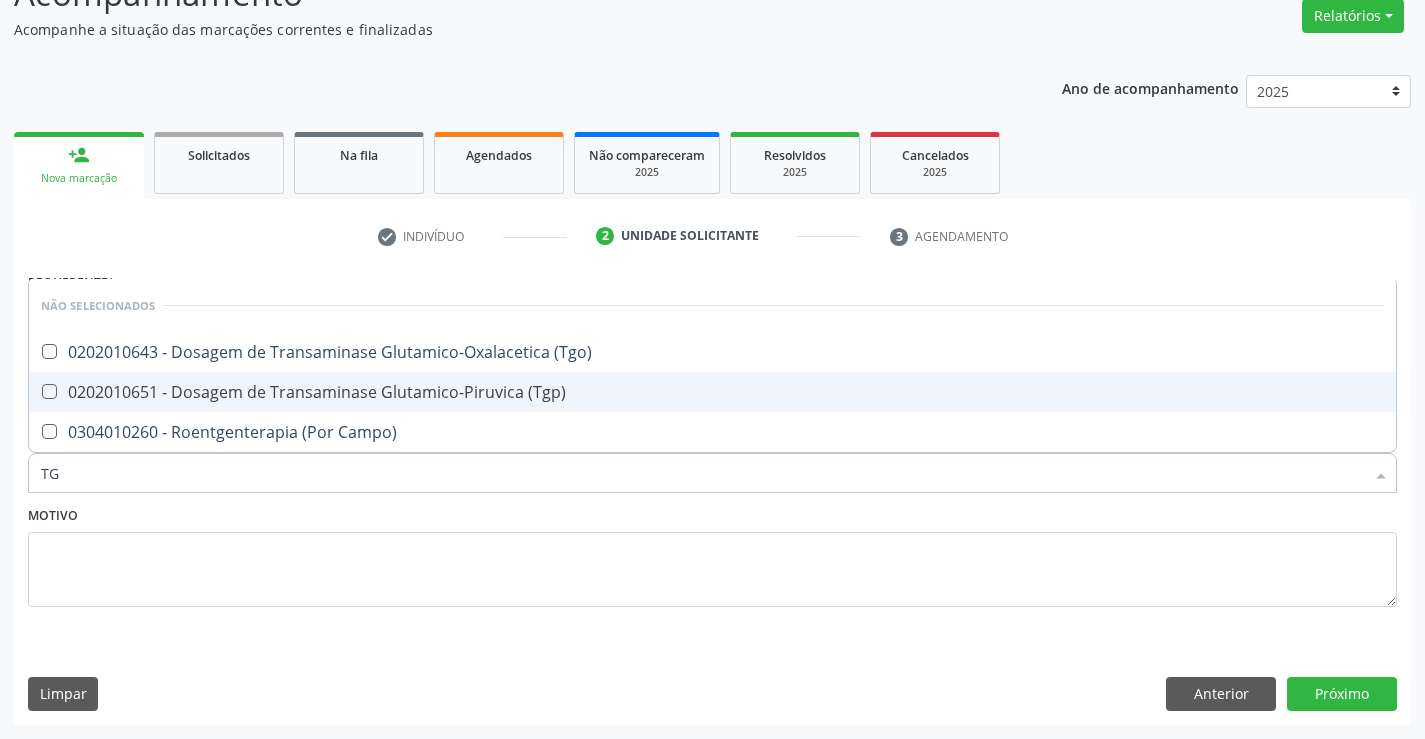 checkbox on "true" 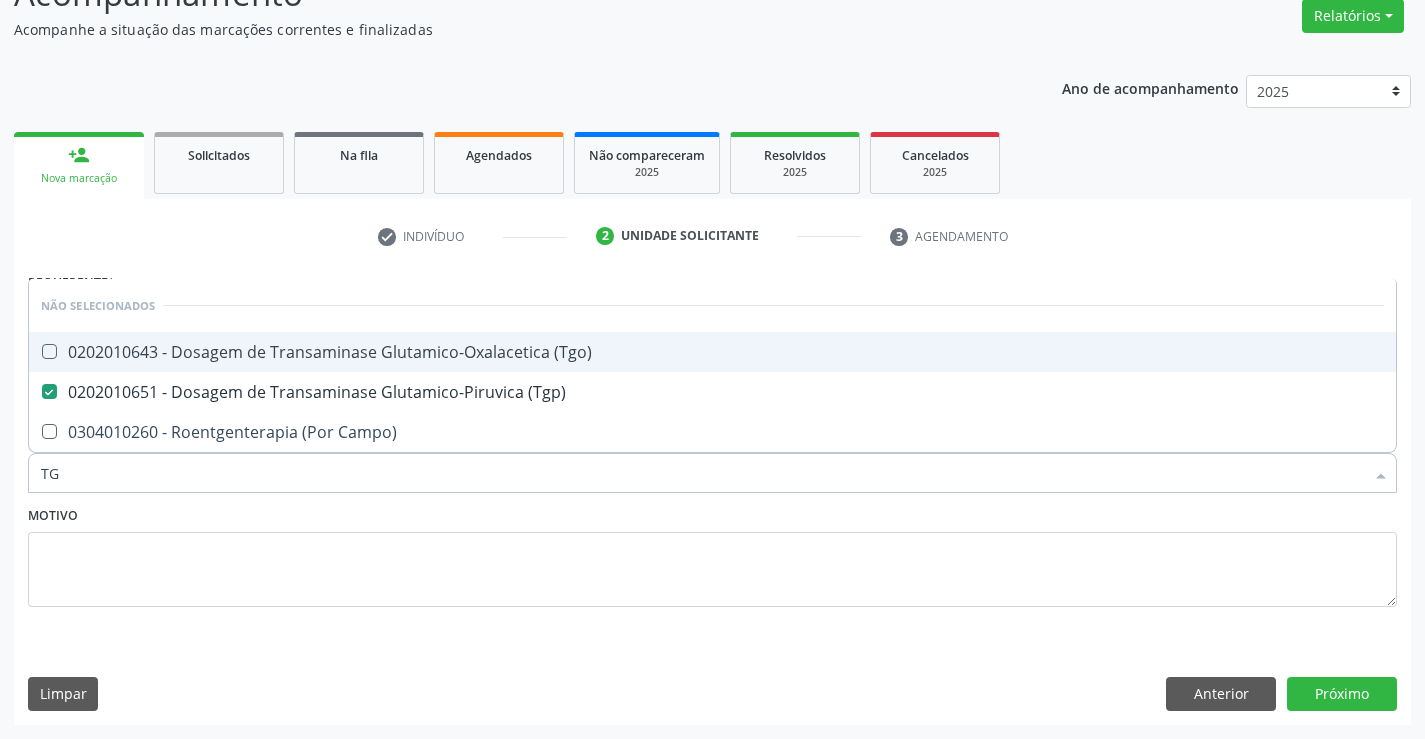 click on "0202010643 - Dosagem de Transaminase Glutamico-Oxalacetica (Tgo)" at bounding box center [712, 352] 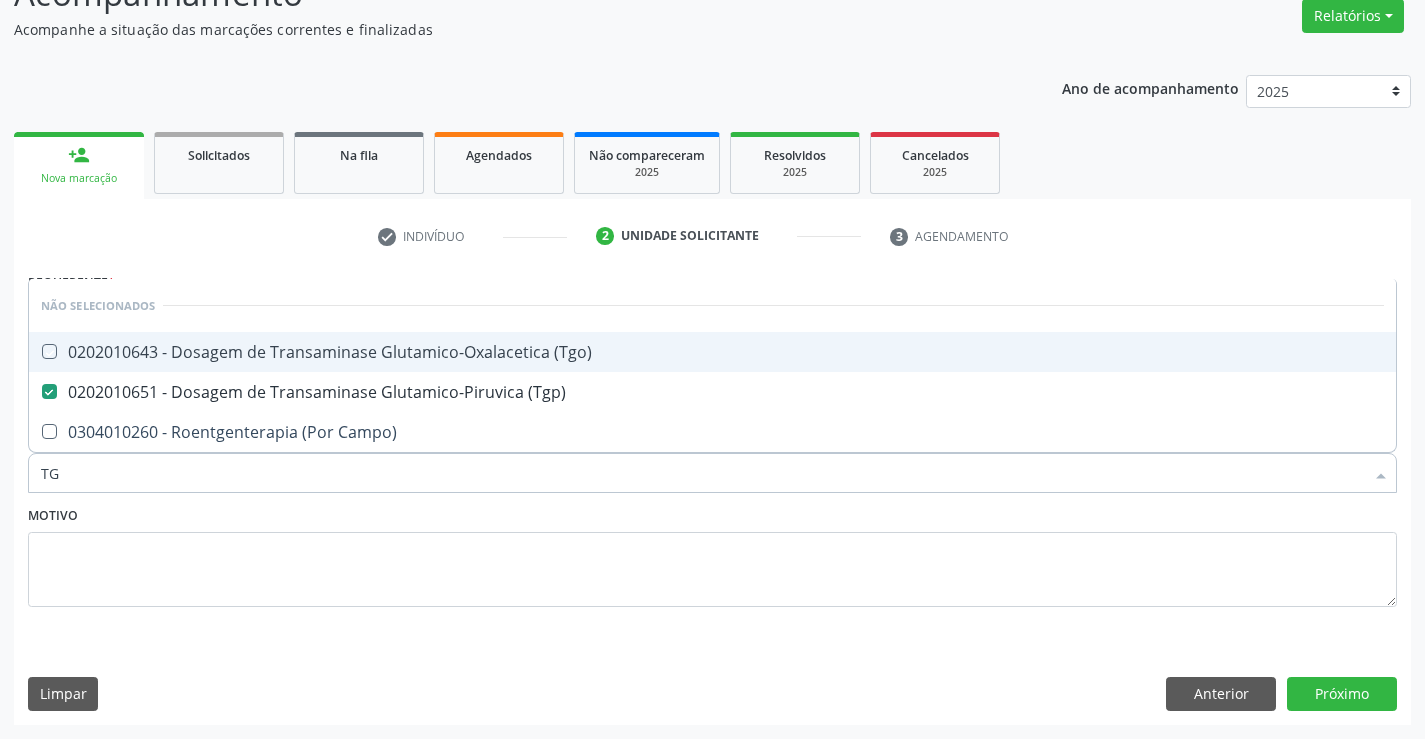 checkbox on "true" 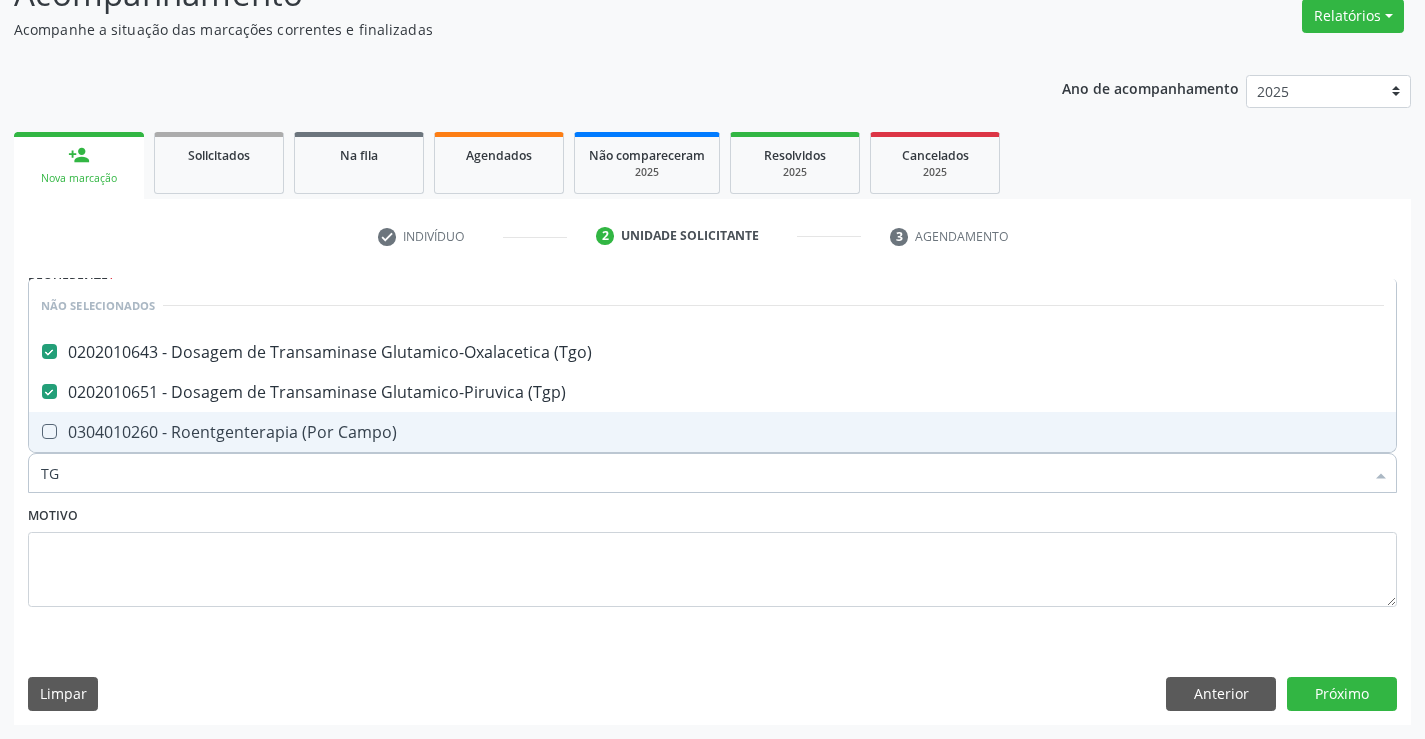type on "TG" 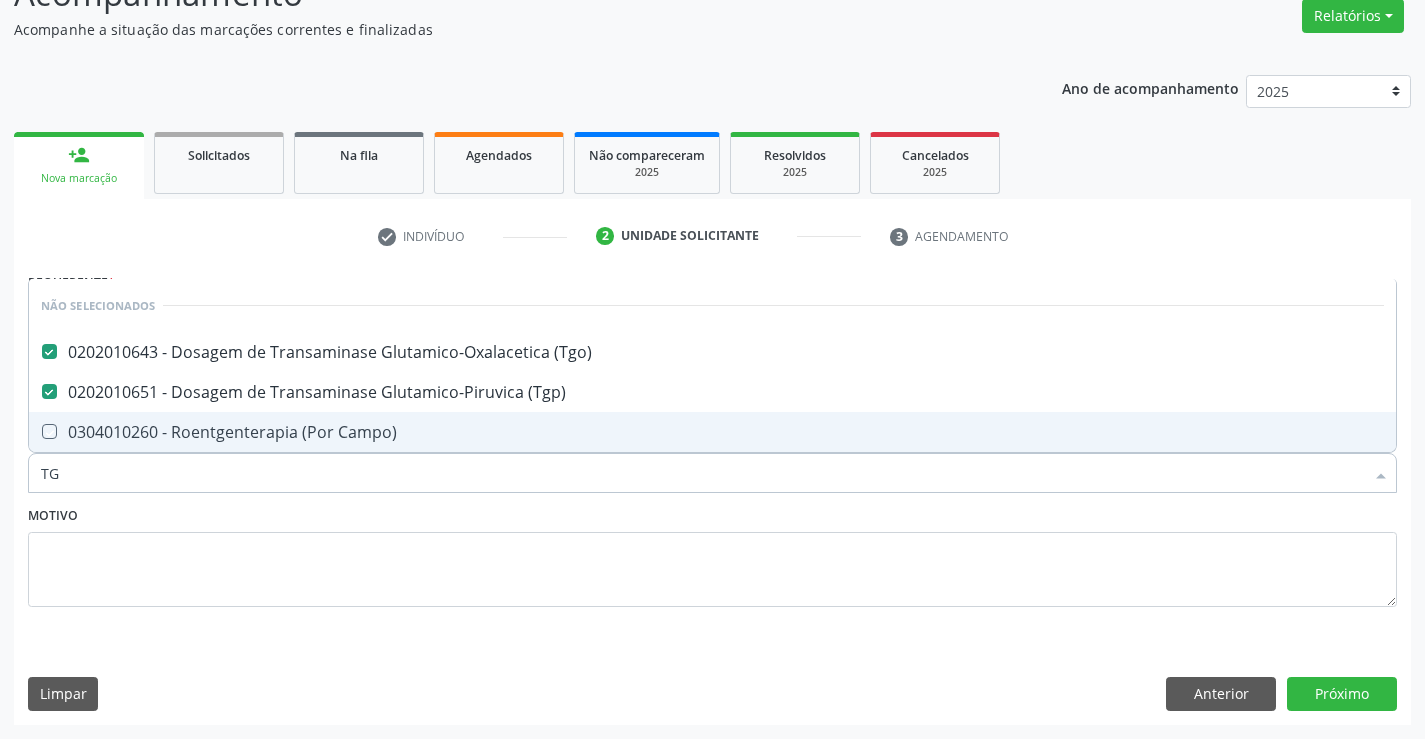 click on "Motivo" at bounding box center (712, 554) 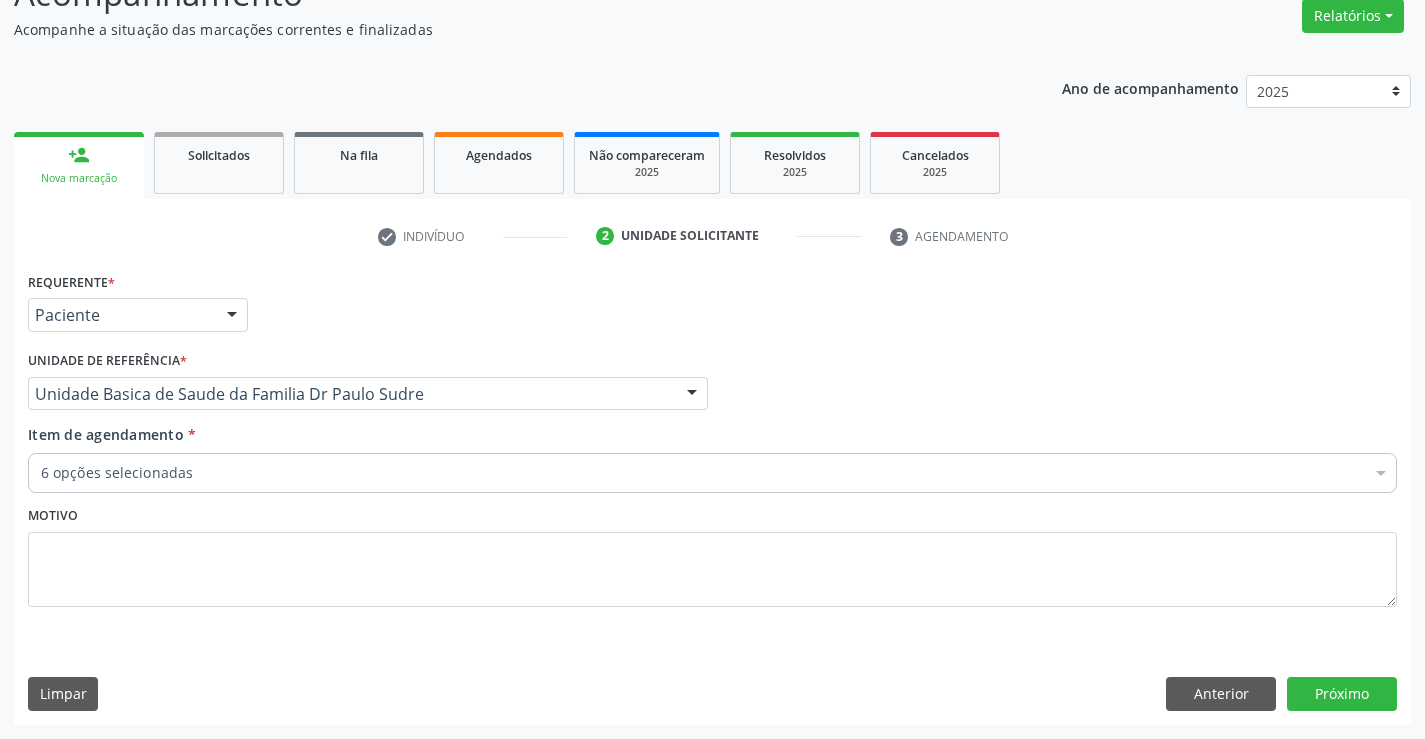 click on "6 opções selecionadas" at bounding box center (712, 473) 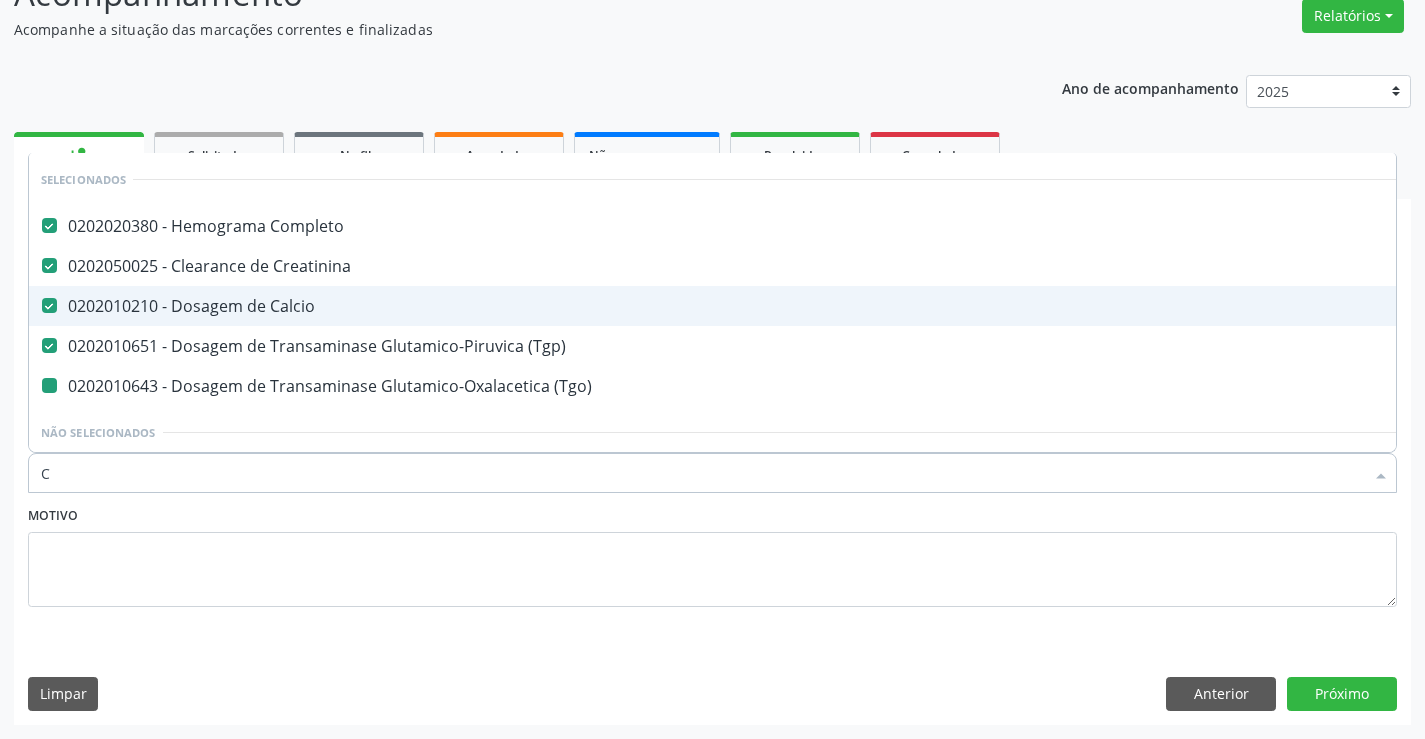 type on "CO" 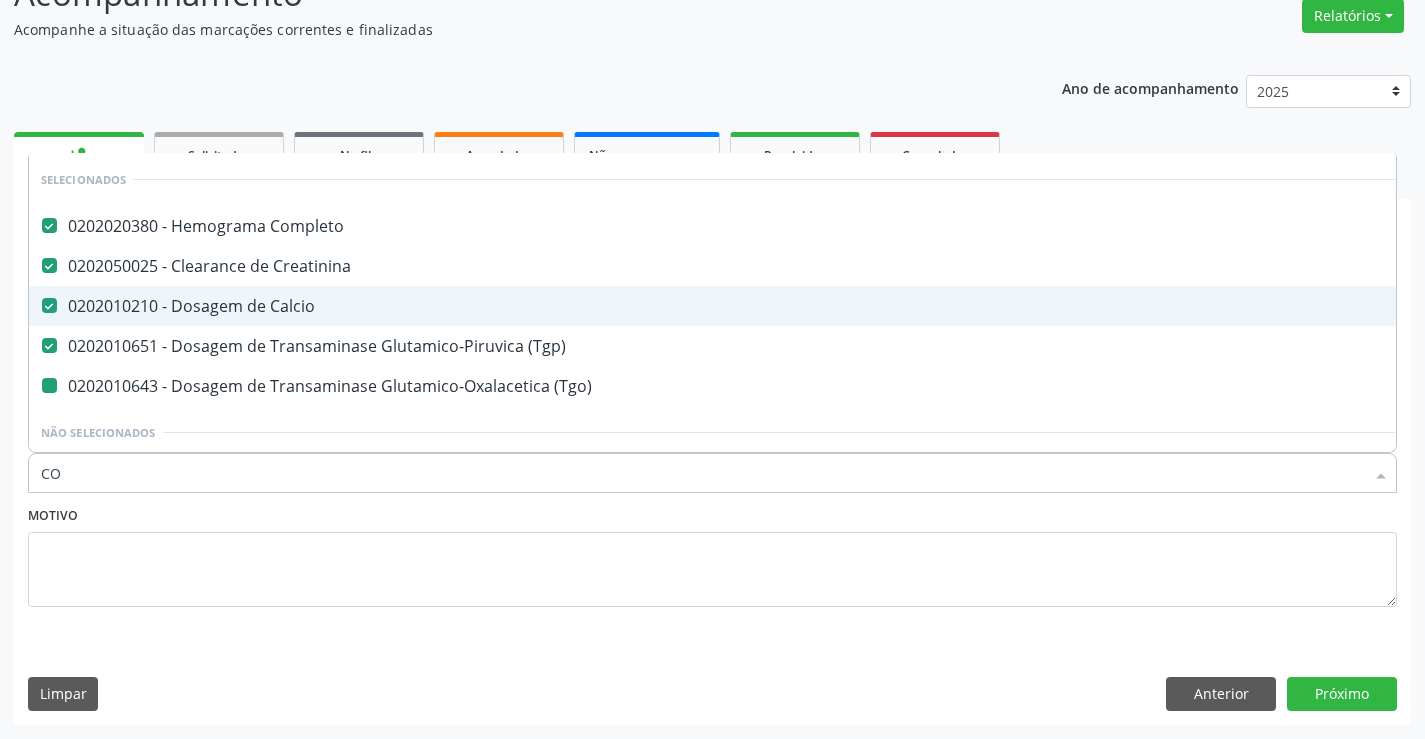 checkbox on "false" 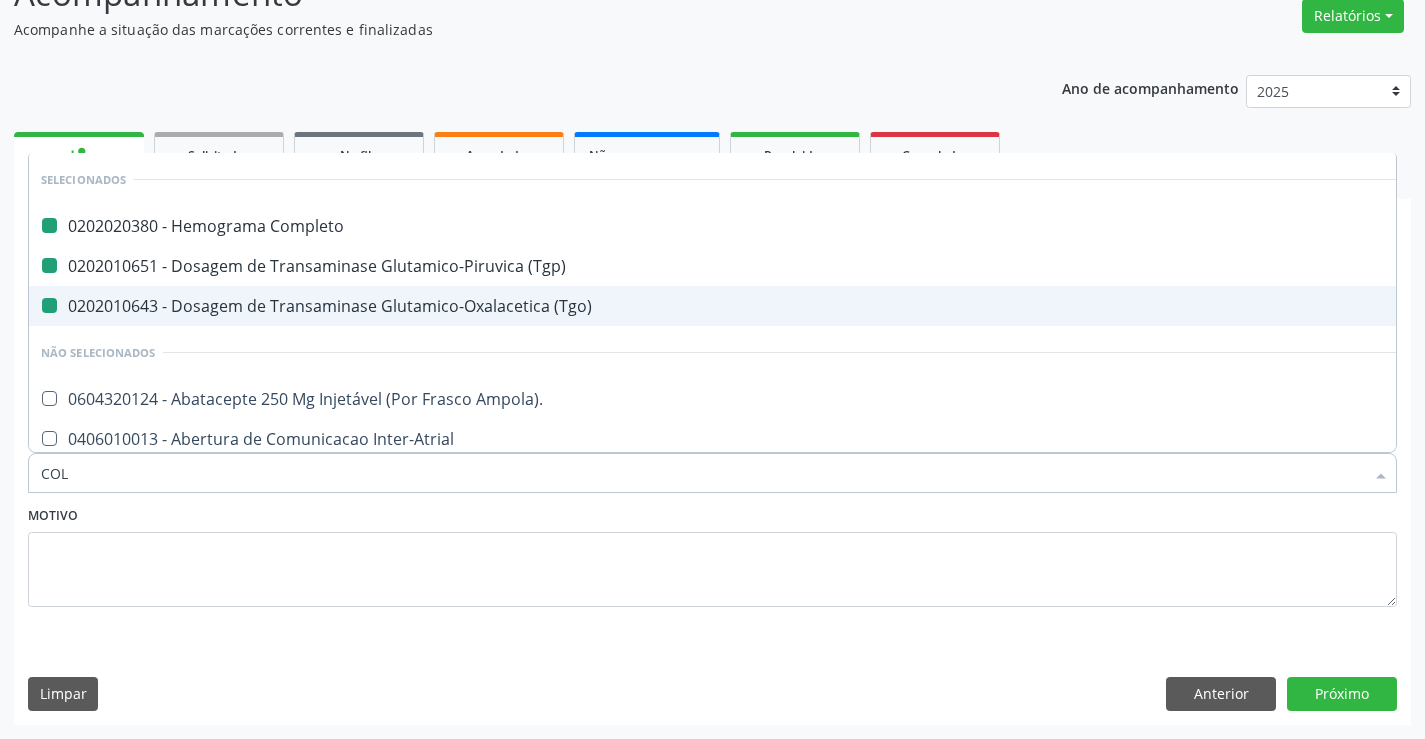 type on "COLE" 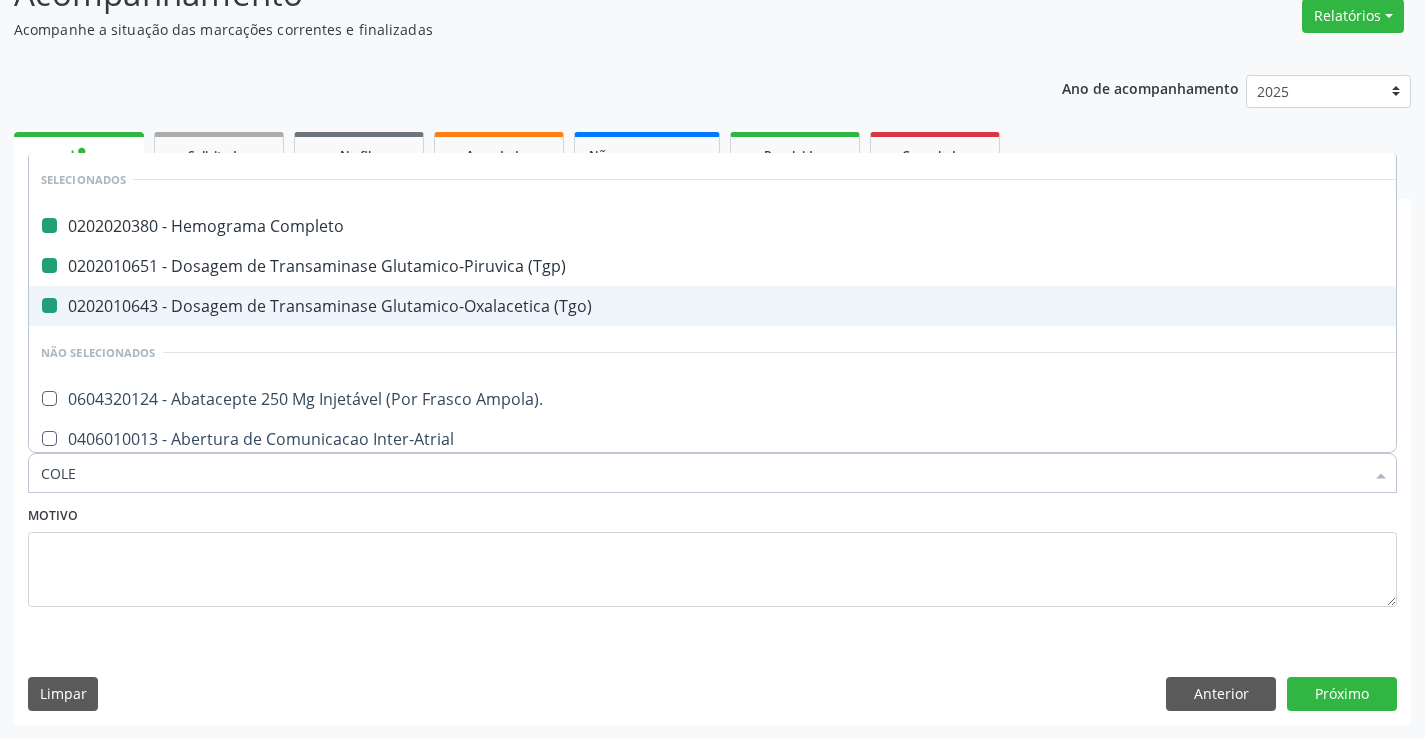 checkbox on "false" 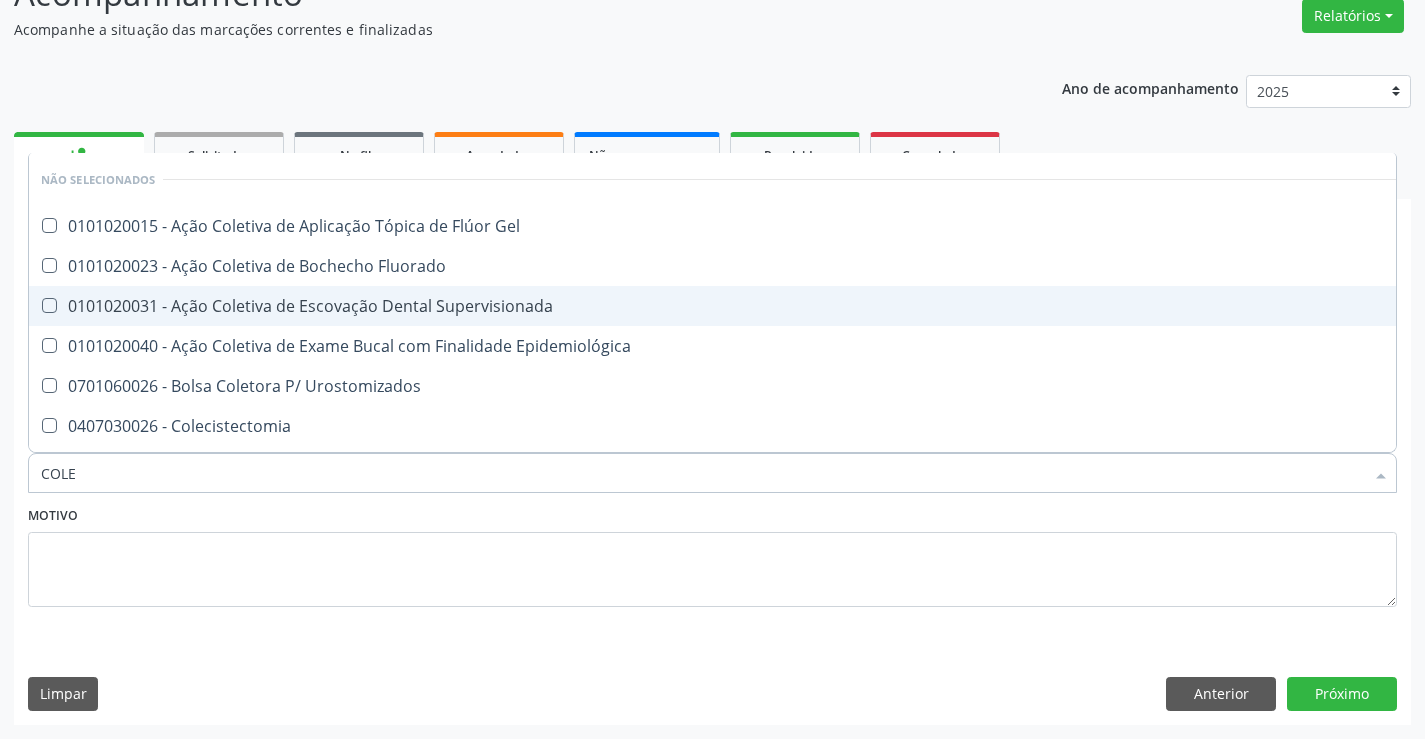 type on "COLES" 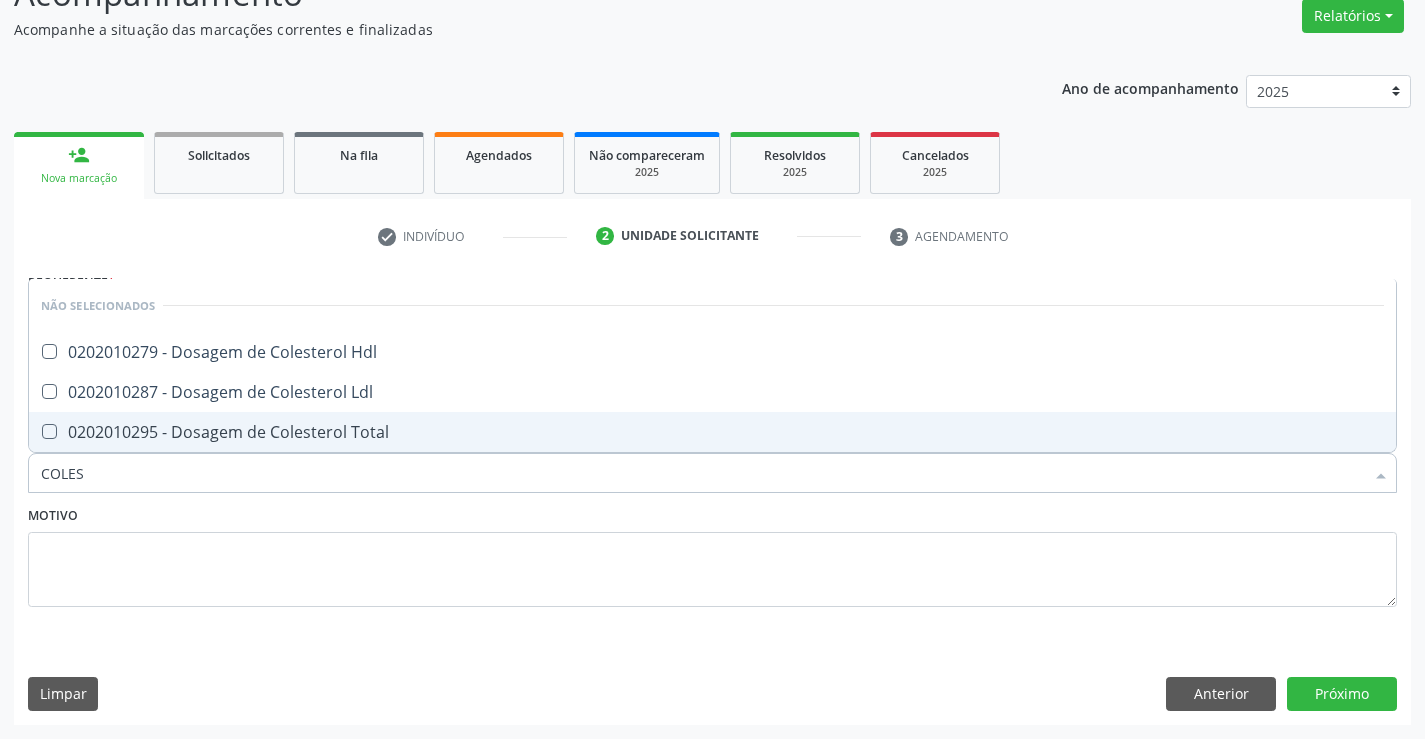 click on "0202010295 - Dosagem de Colesterol Total" at bounding box center (712, 432) 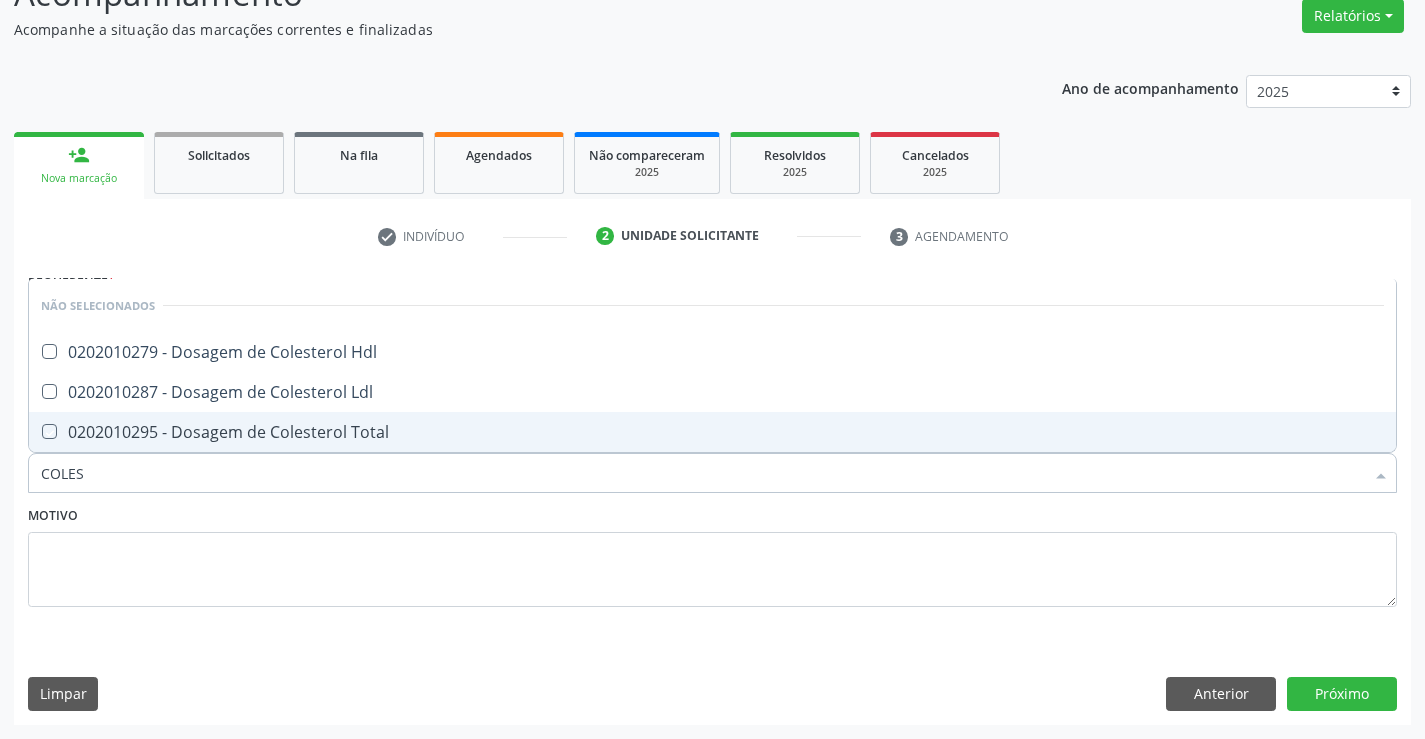 checkbox on "true" 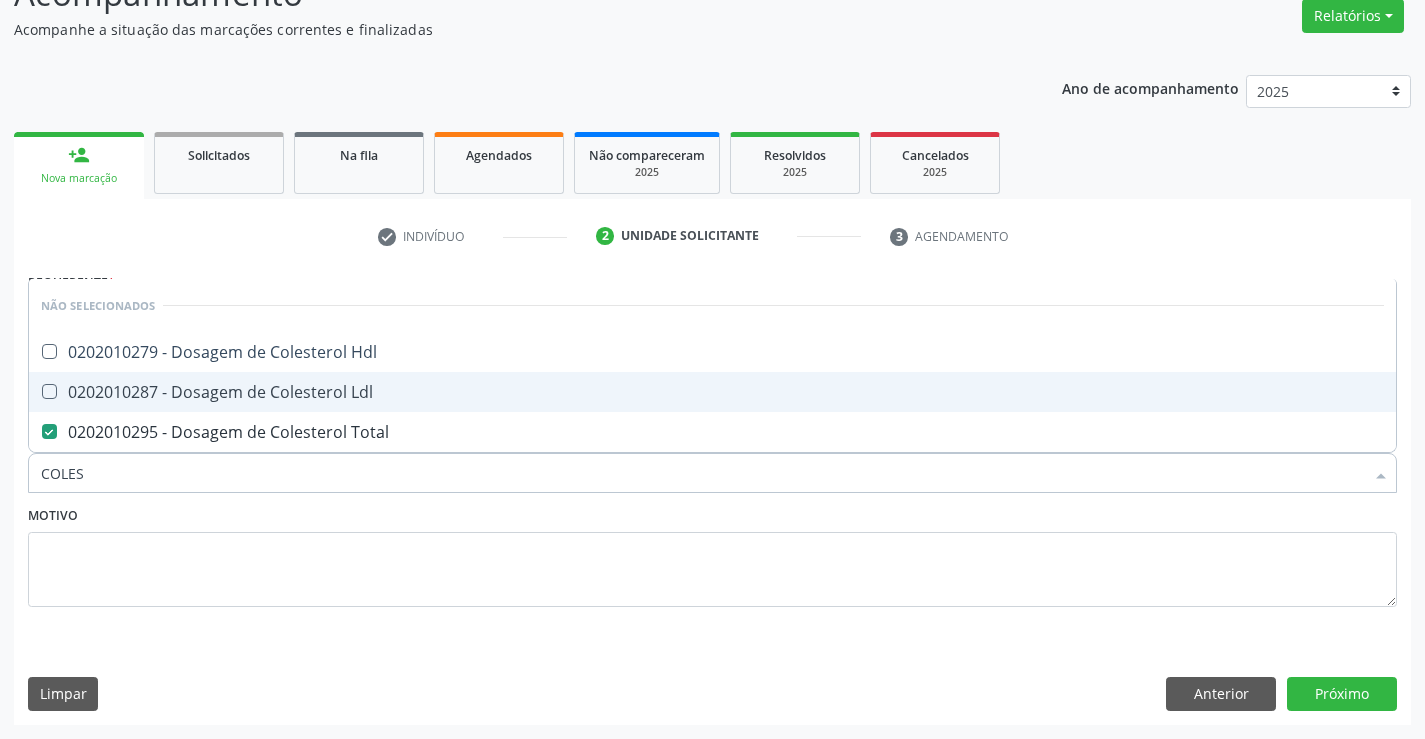 click on "0202010287 - Dosagem de Colesterol Ldl" at bounding box center (712, 392) 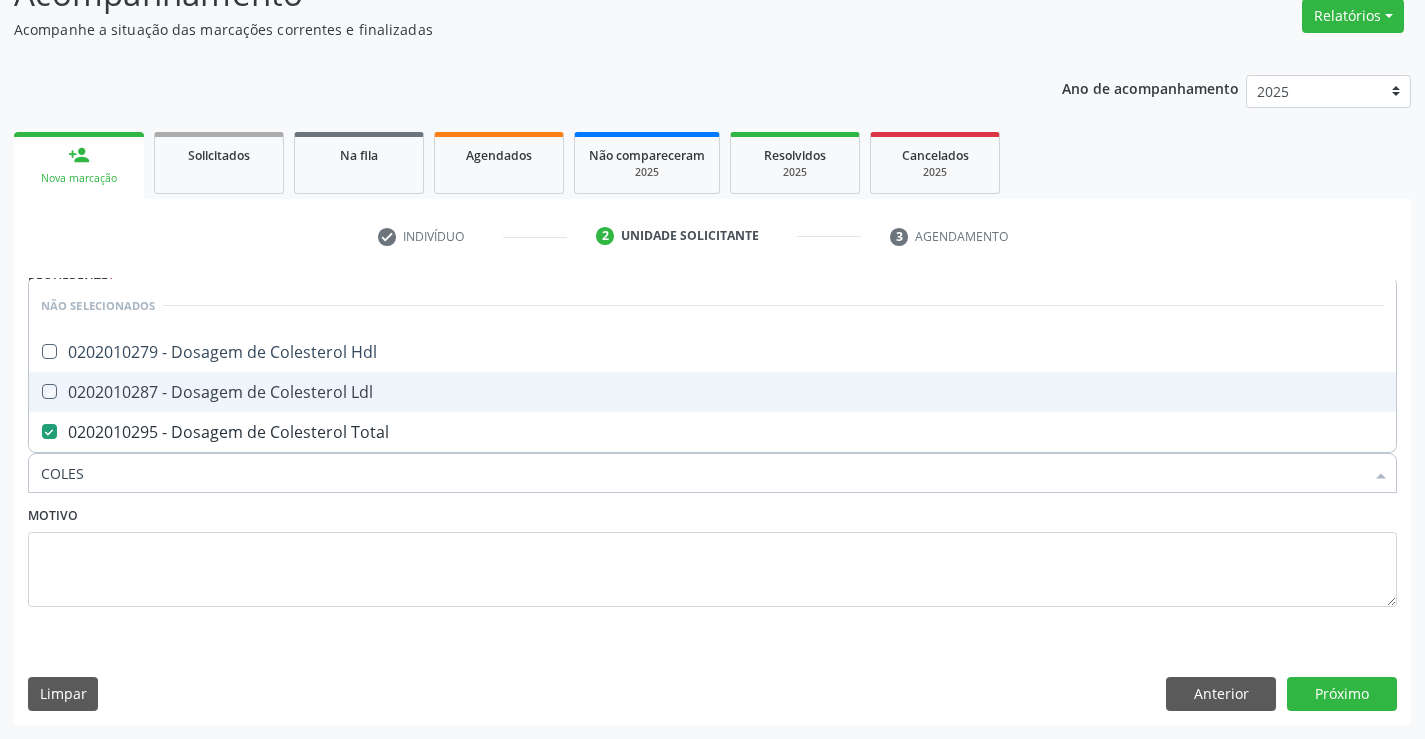 checkbox on "true" 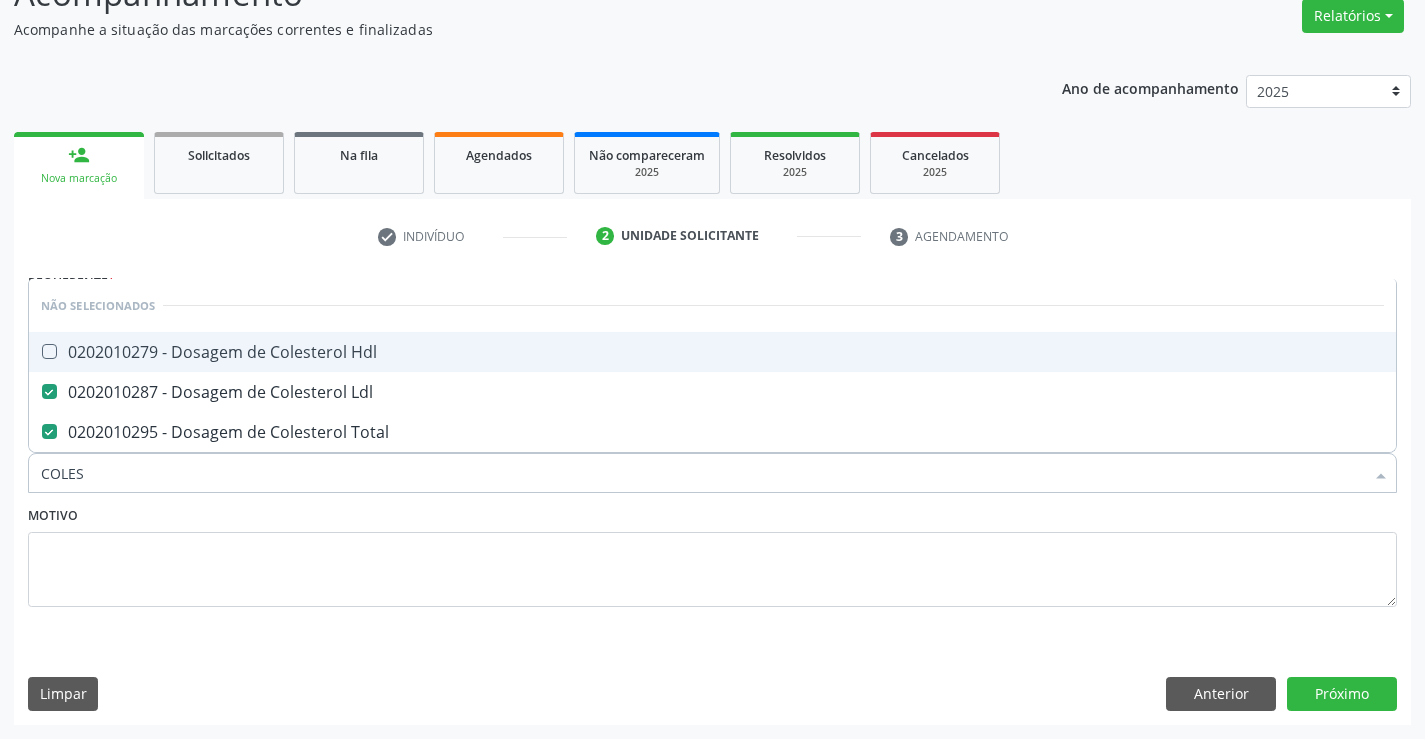click on "0202010279 - Dosagem de Colesterol Hdl" at bounding box center (712, 352) 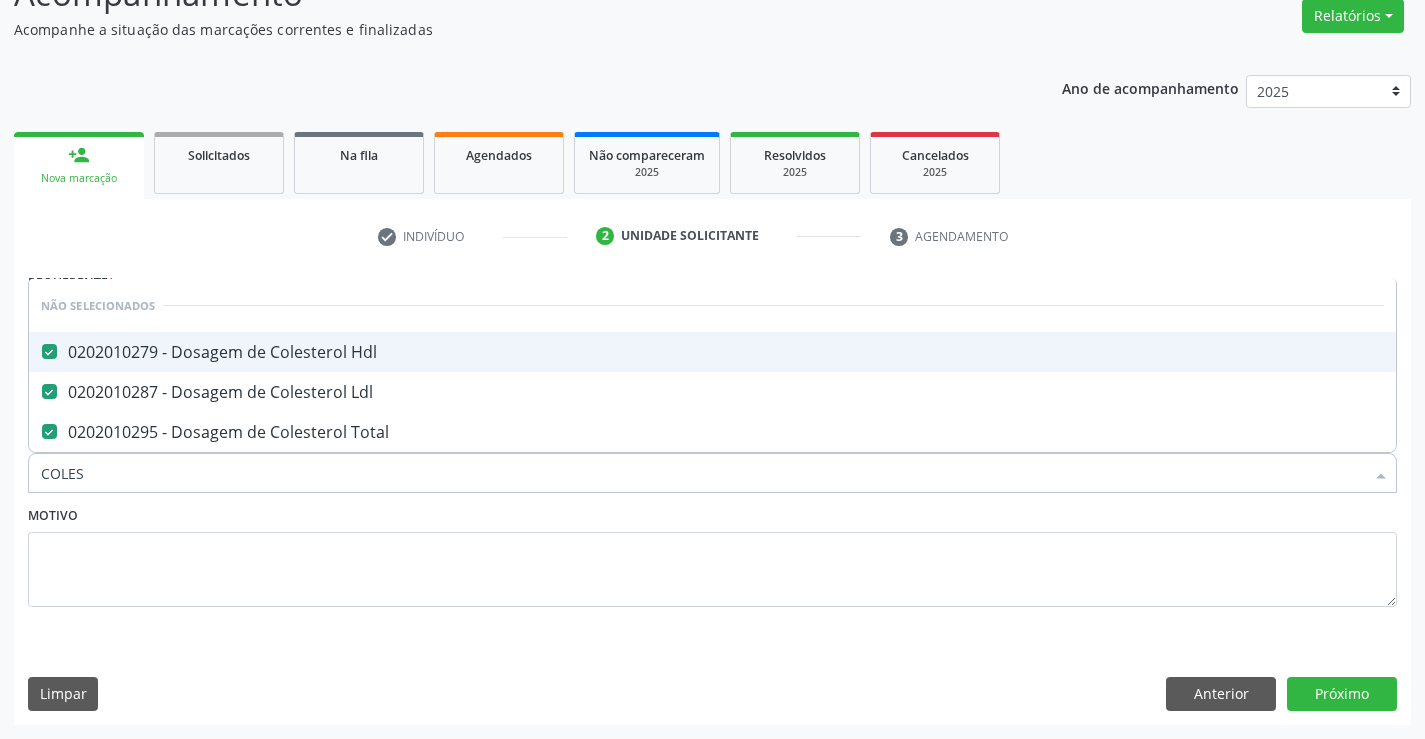 checkbox on "true" 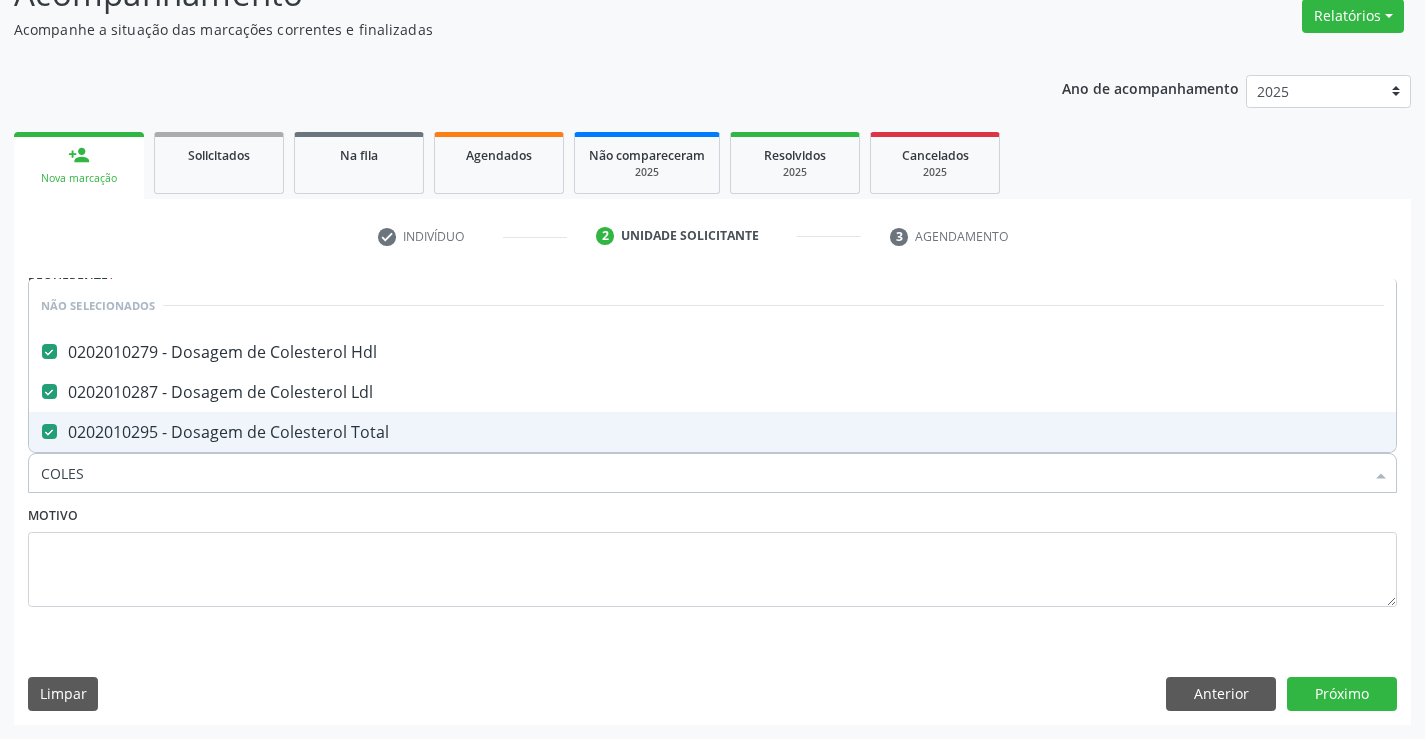 click on "Motivo" at bounding box center (712, 554) 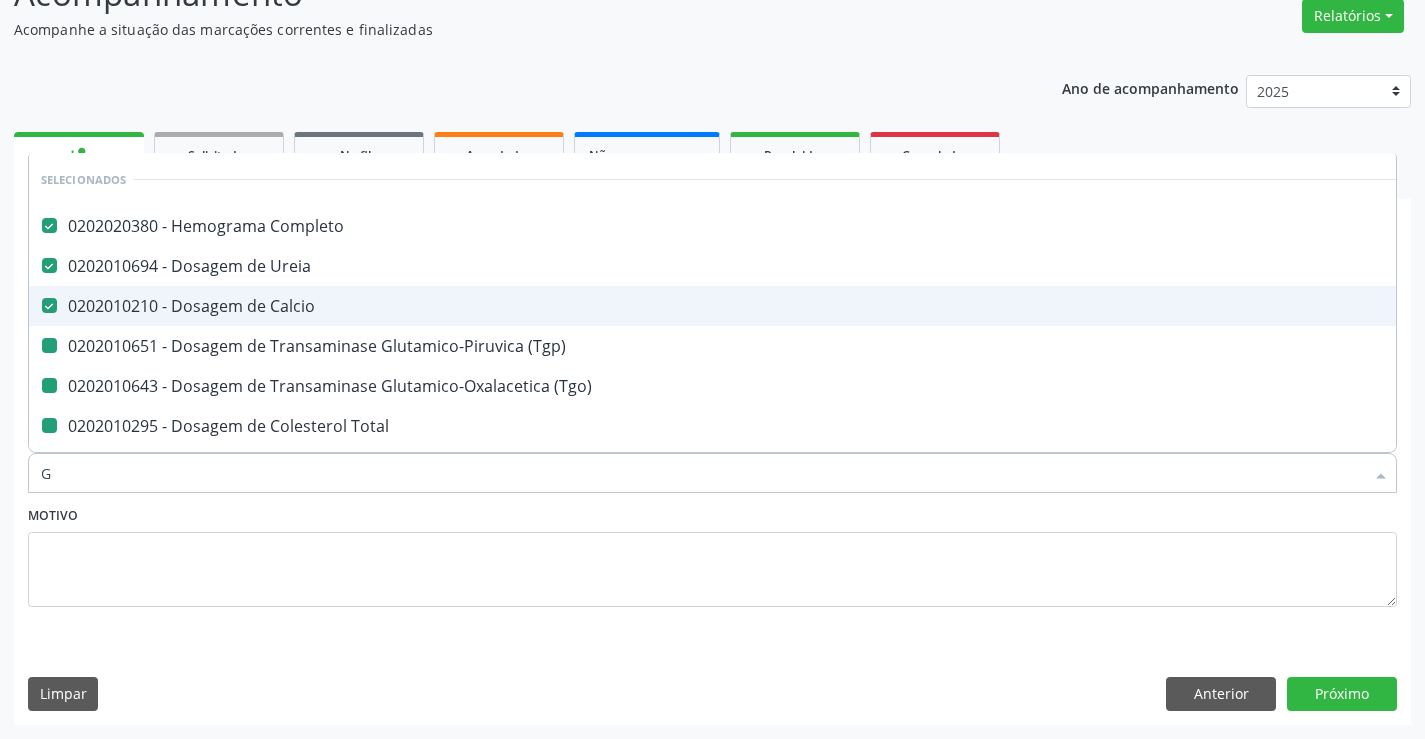 type on "GL" 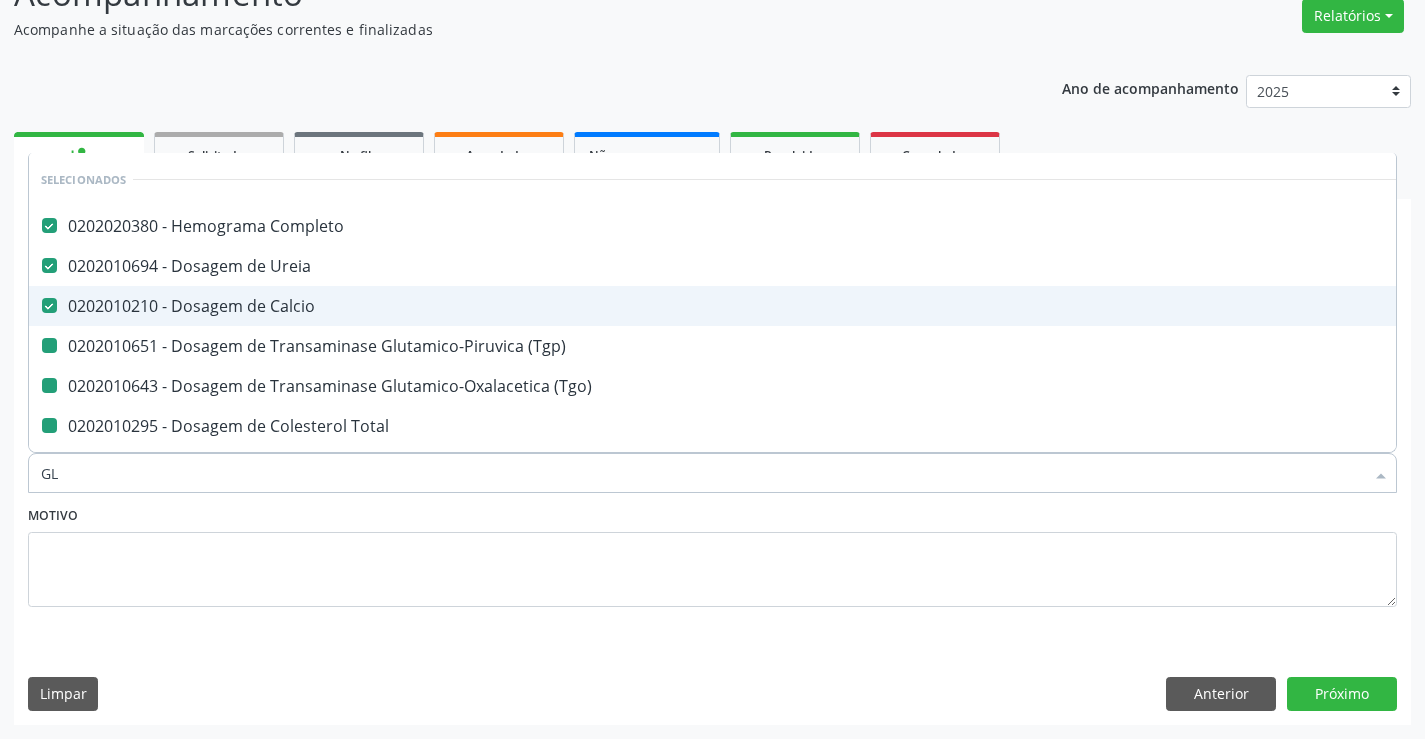 checkbox on "false" 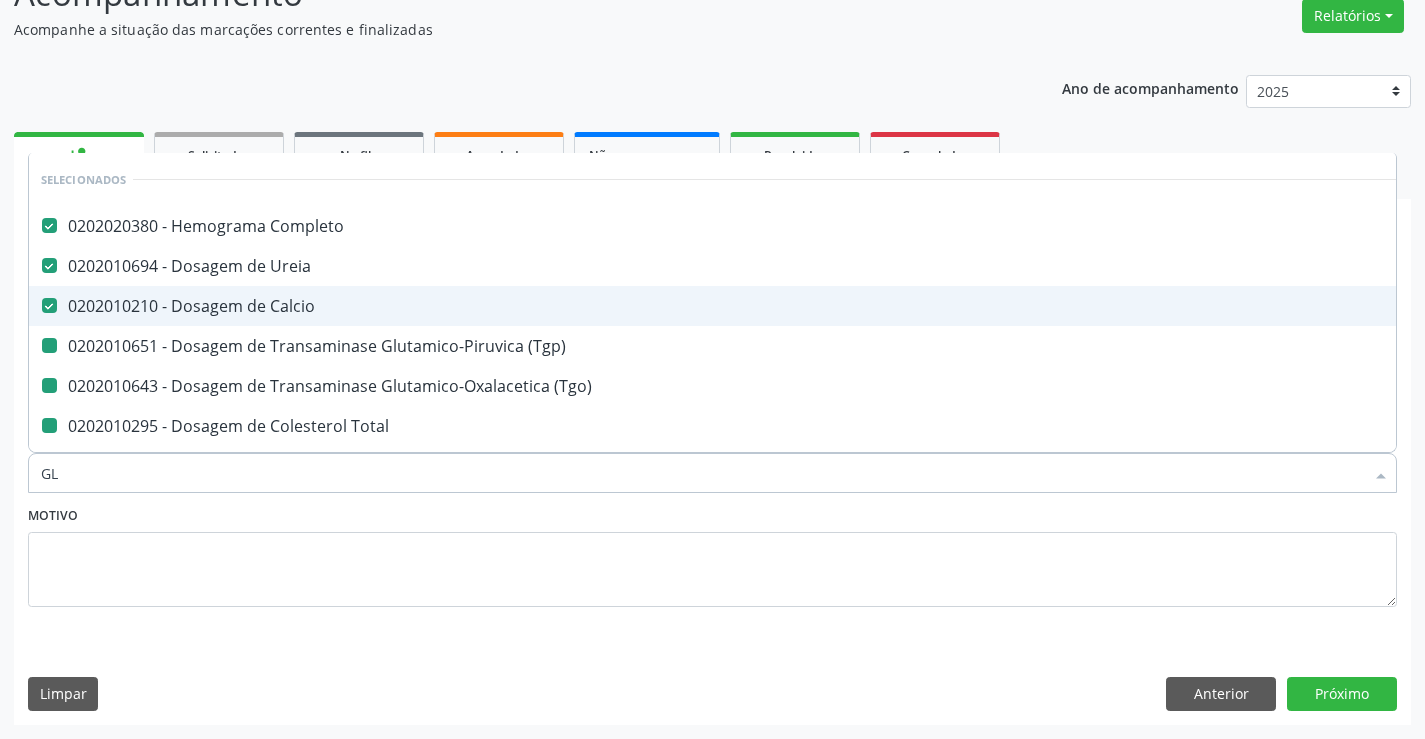 checkbox on "false" 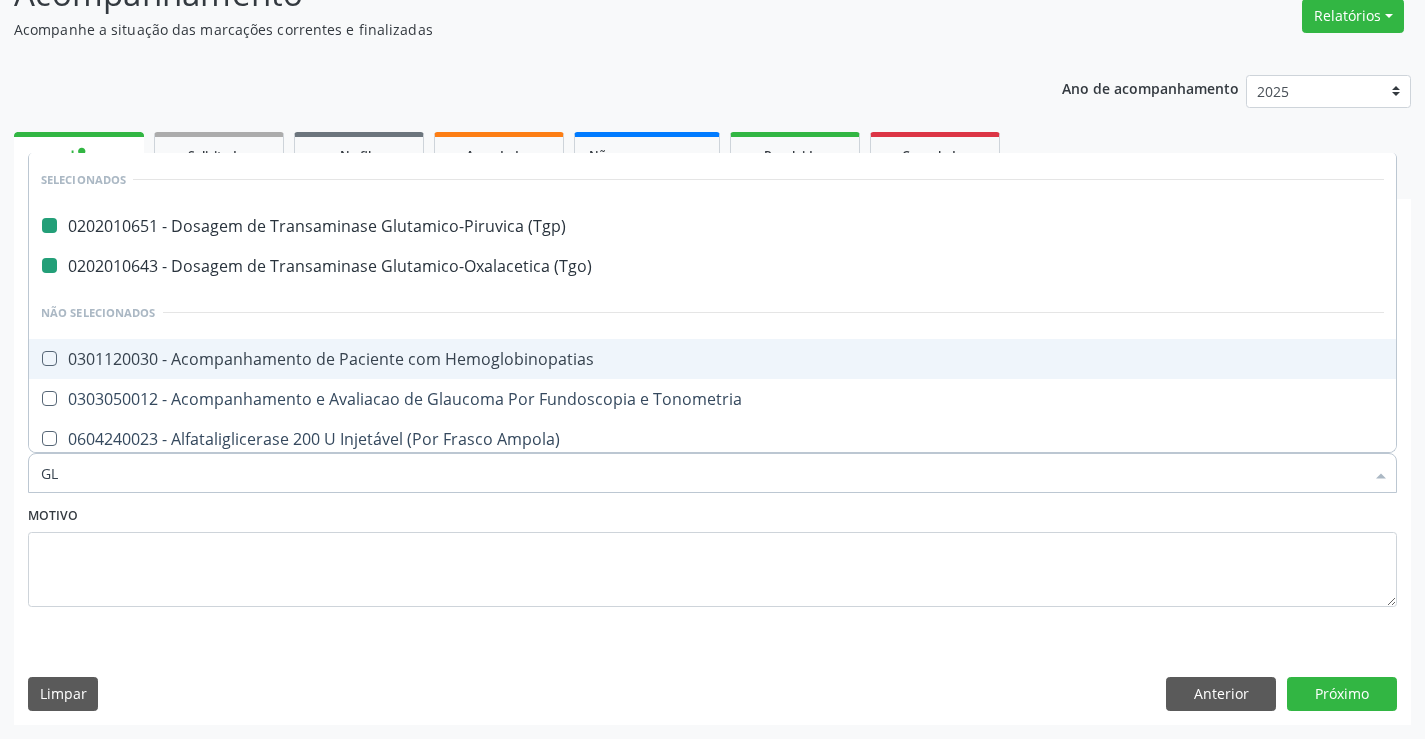 type on "GLI" 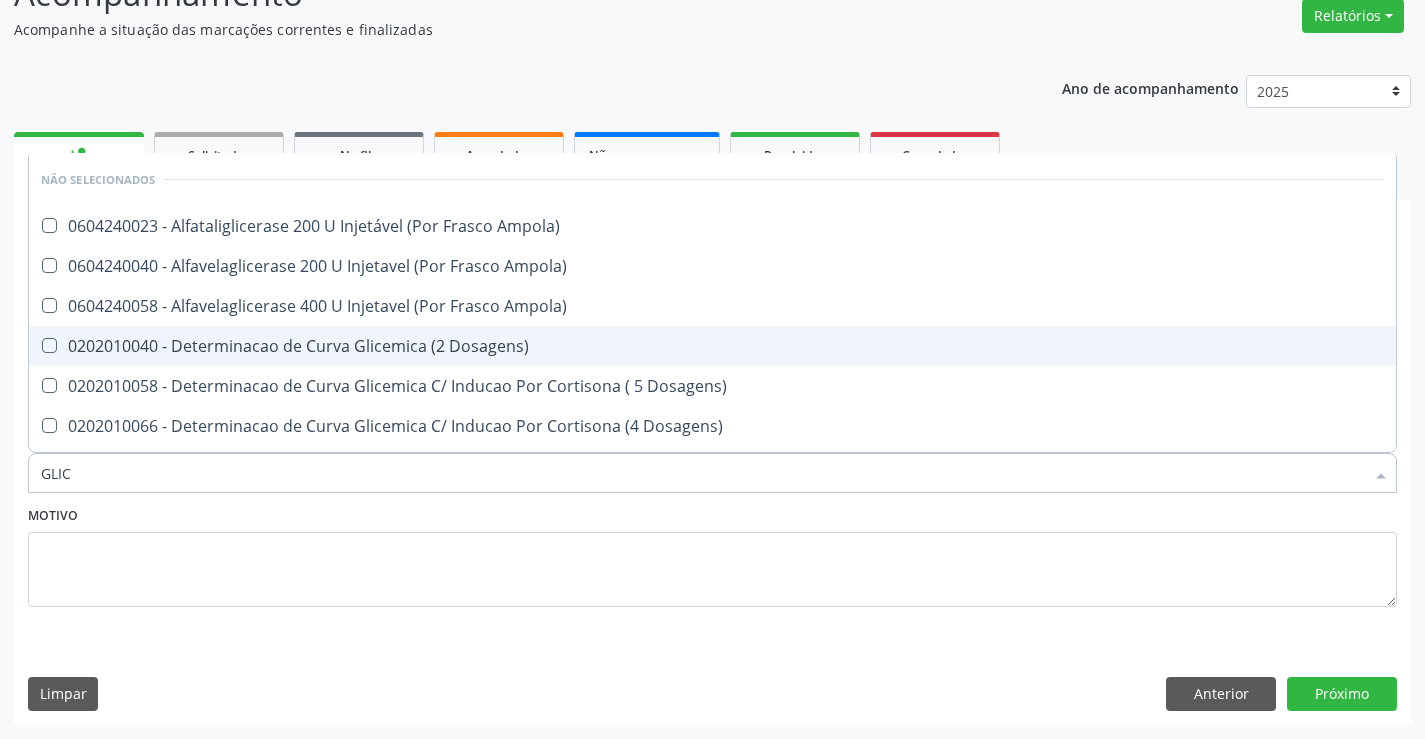 type on "GLICO" 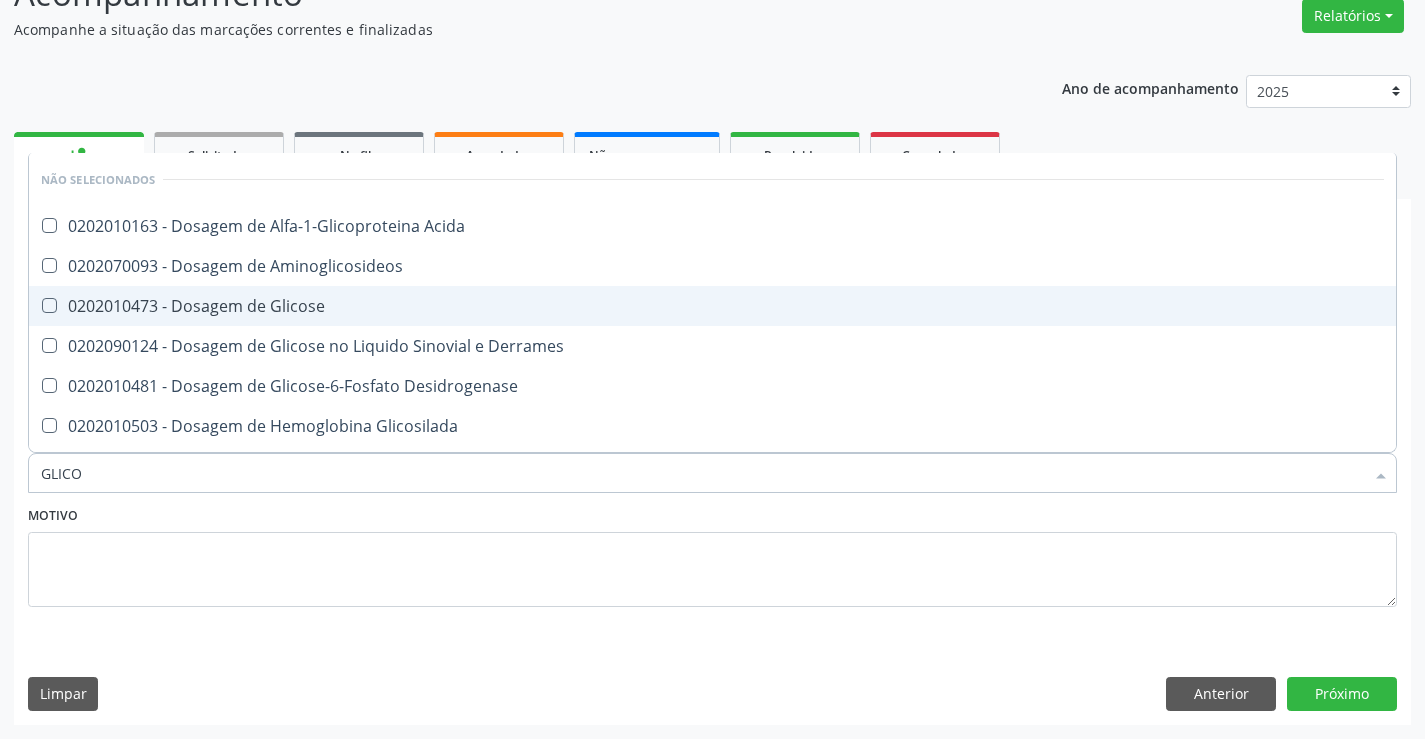 click on "0202010473 - Dosagem de Glicose" at bounding box center [712, 306] 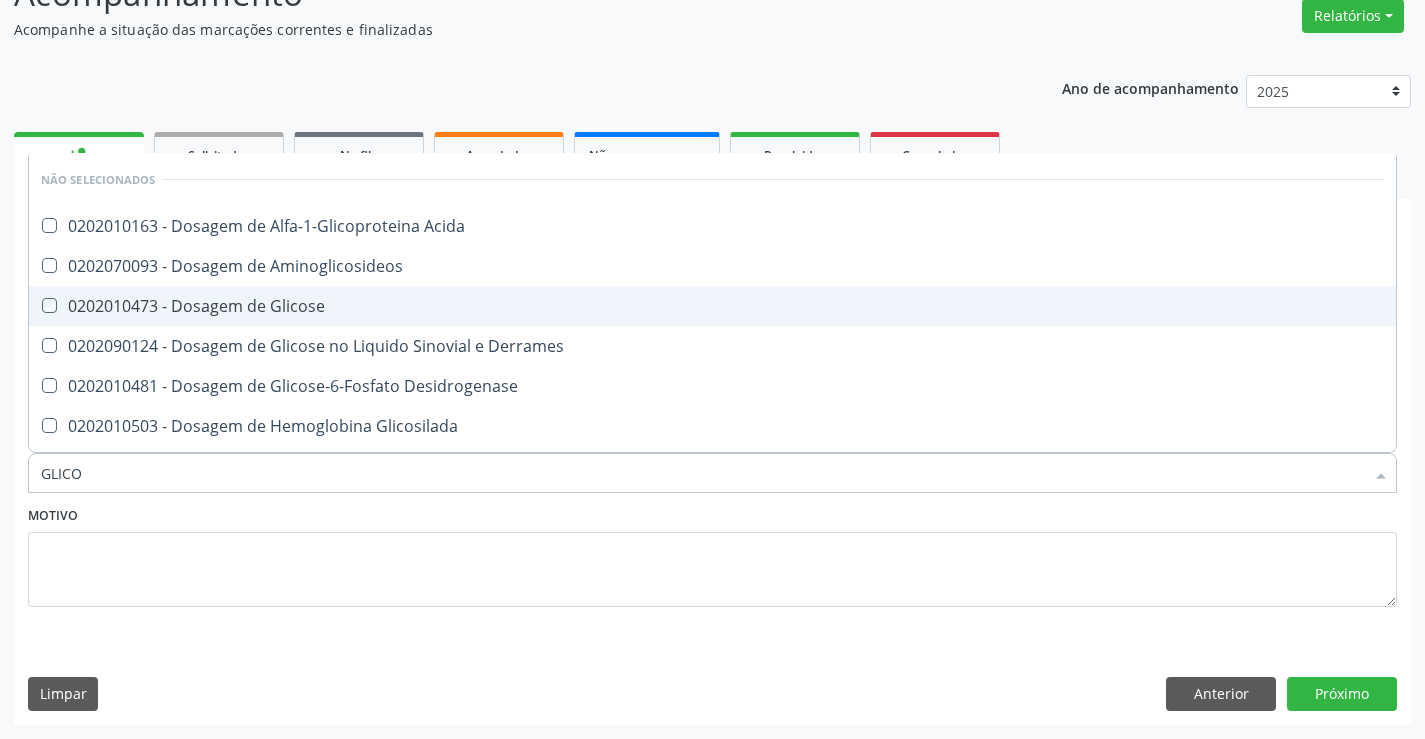 checkbox on "true" 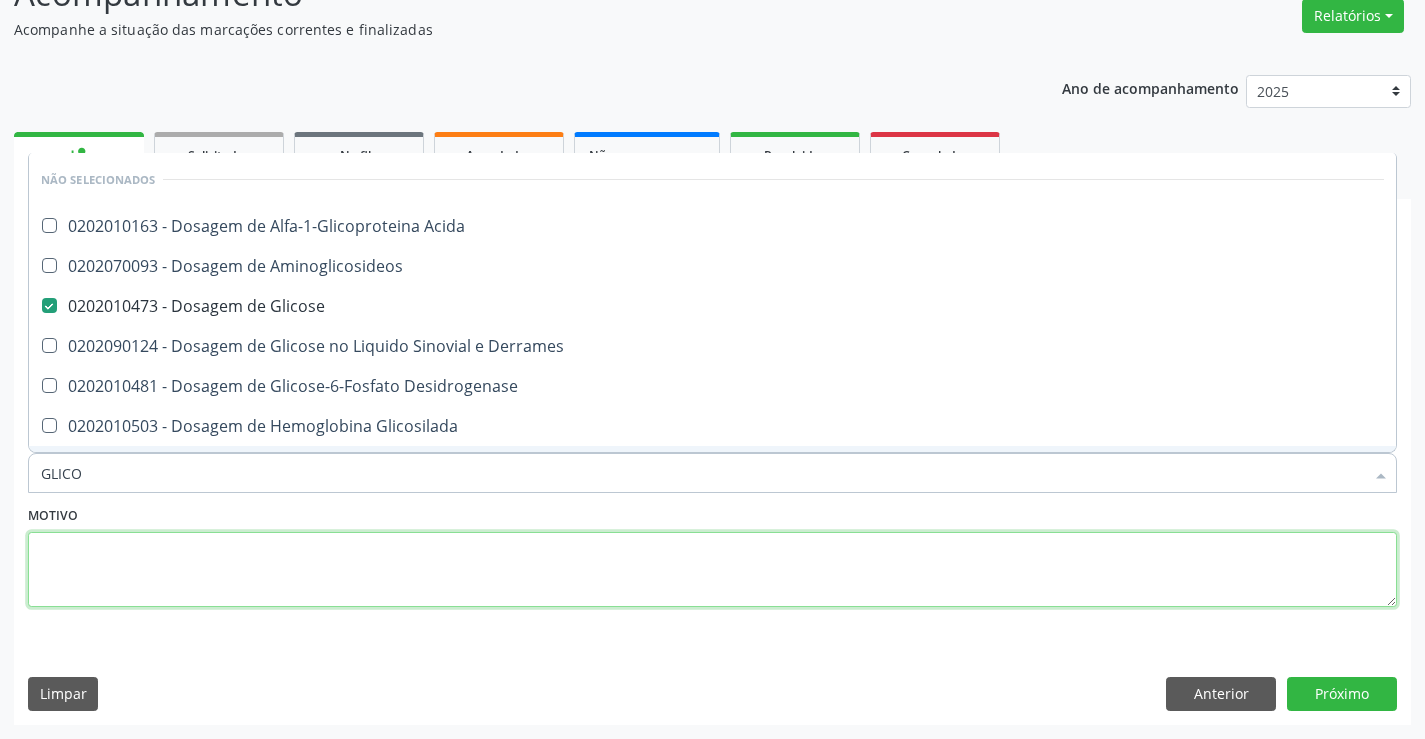 click at bounding box center [712, 570] 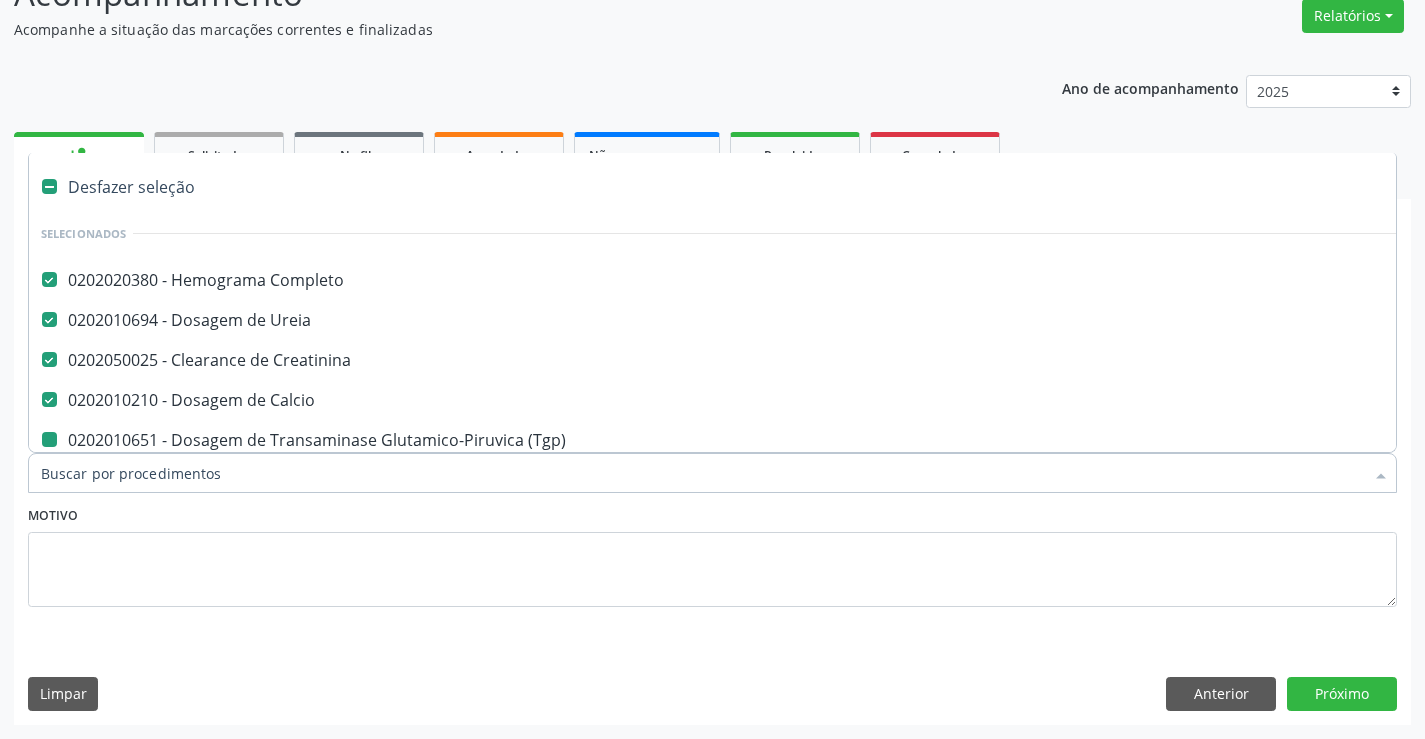 type on "U" 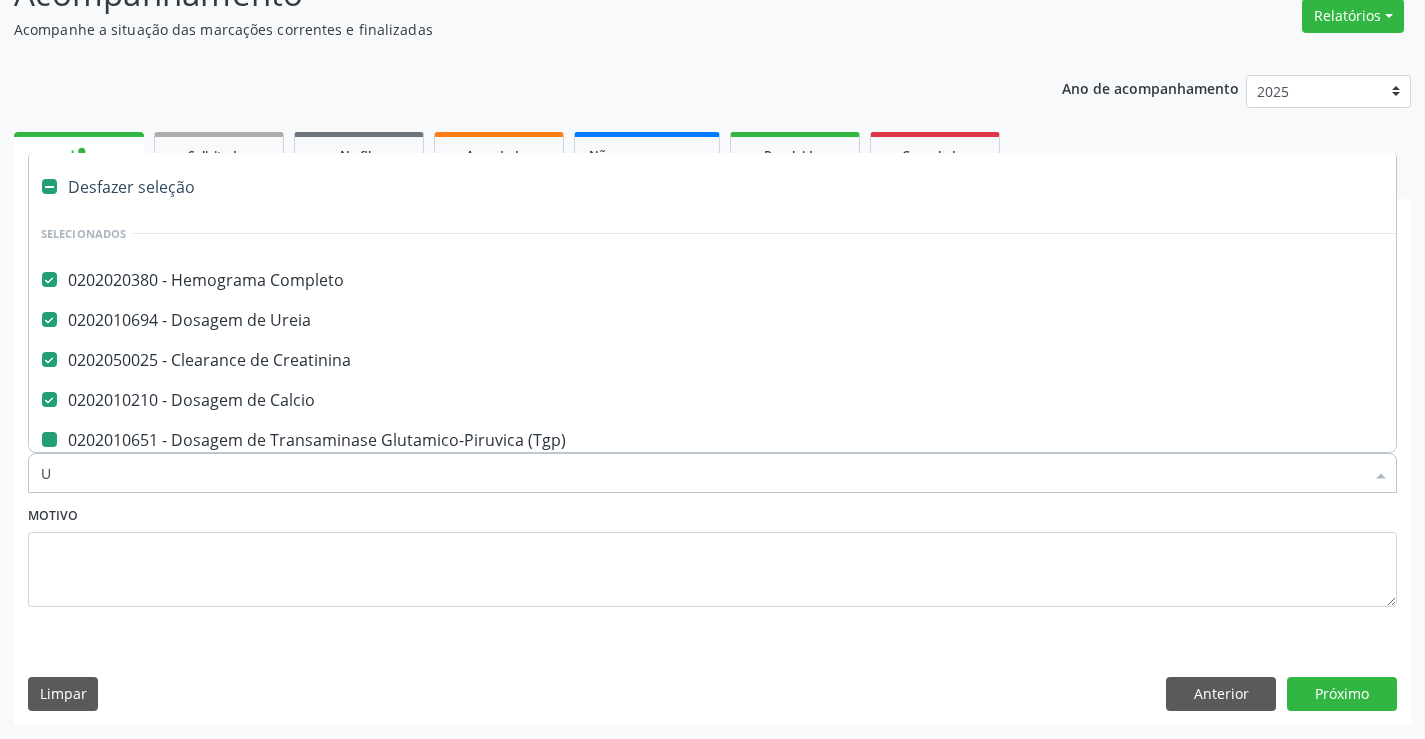 checkbox on "false" 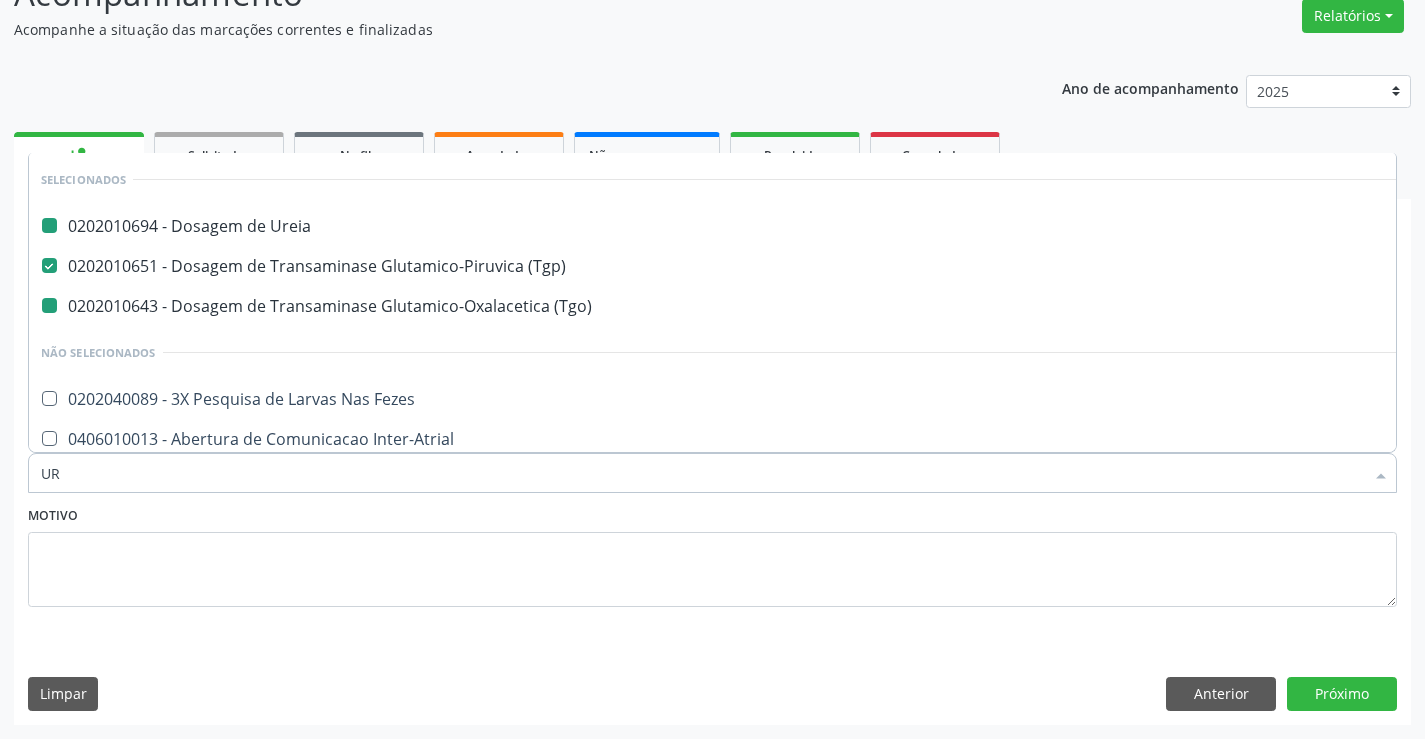 type on "URI" 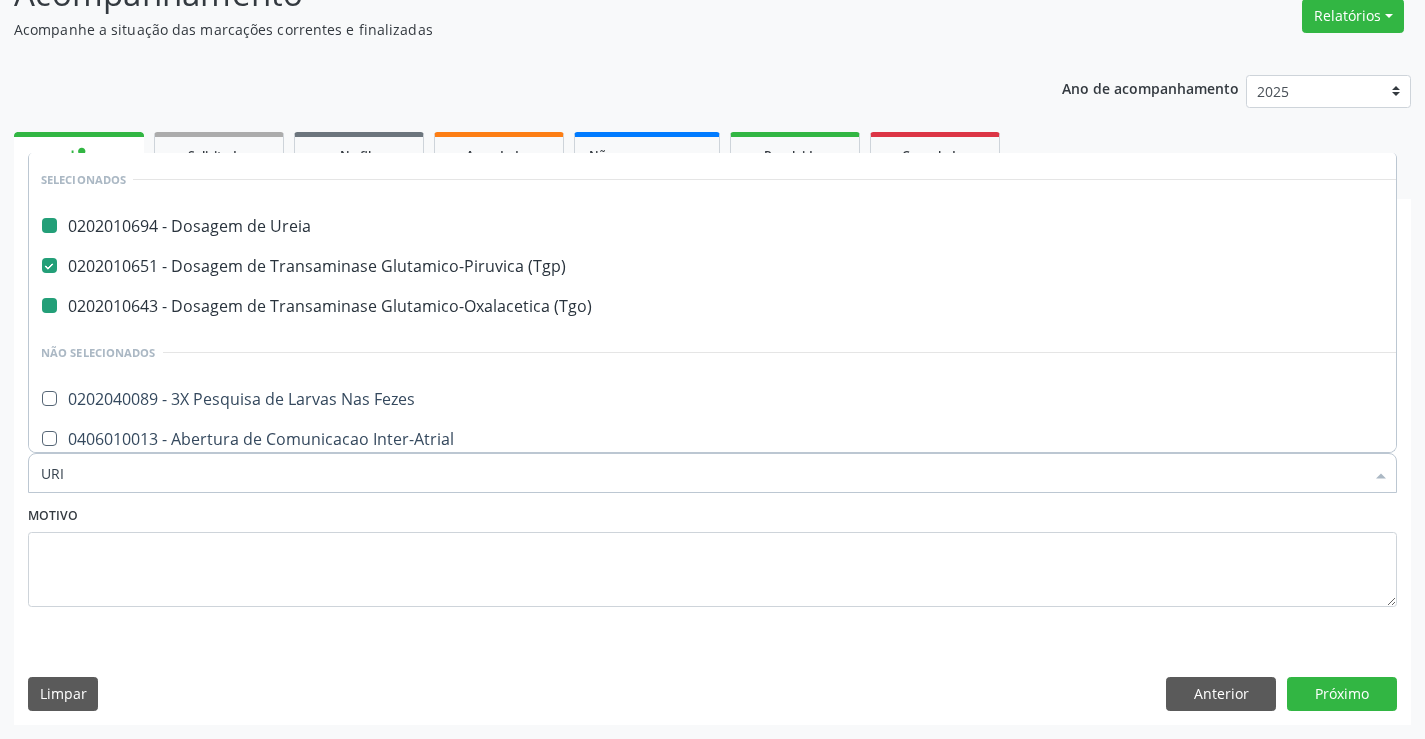 checkbox on "false" 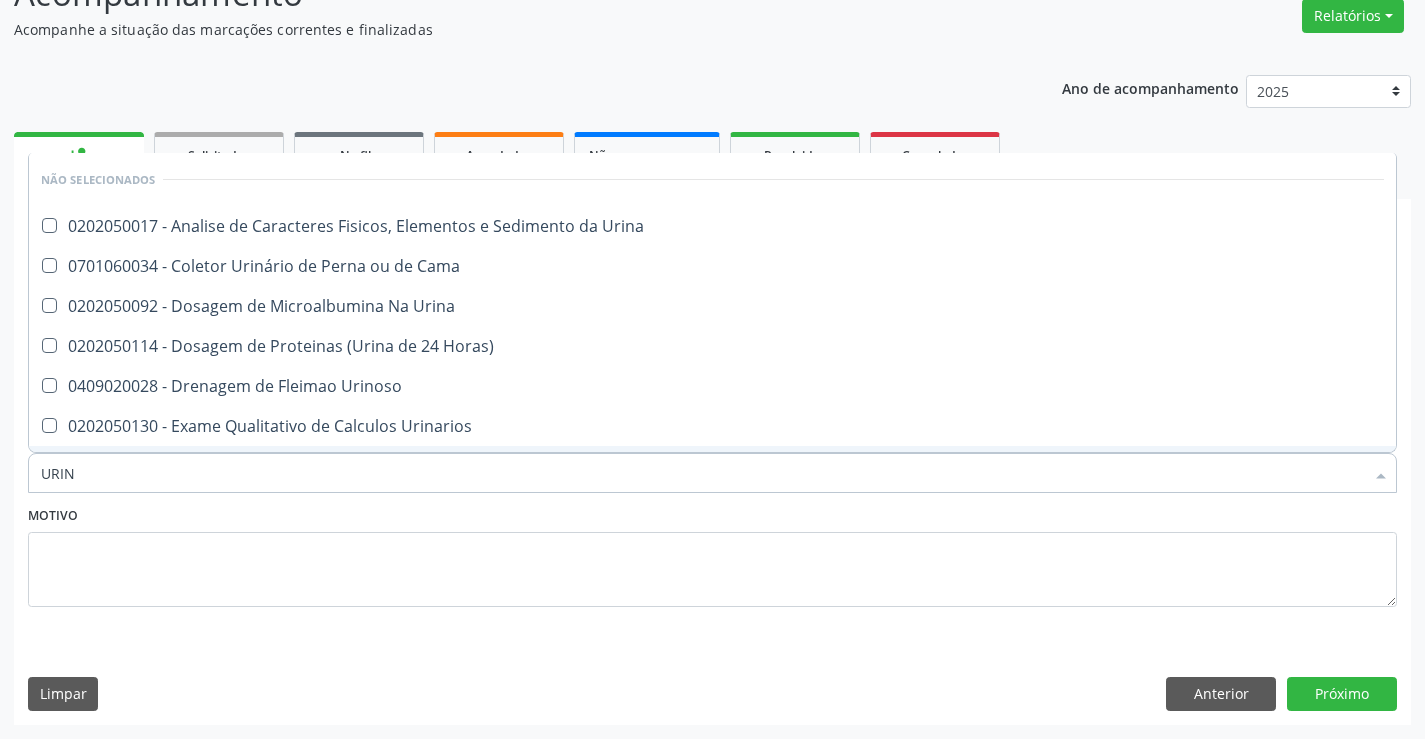 type on "URINA" 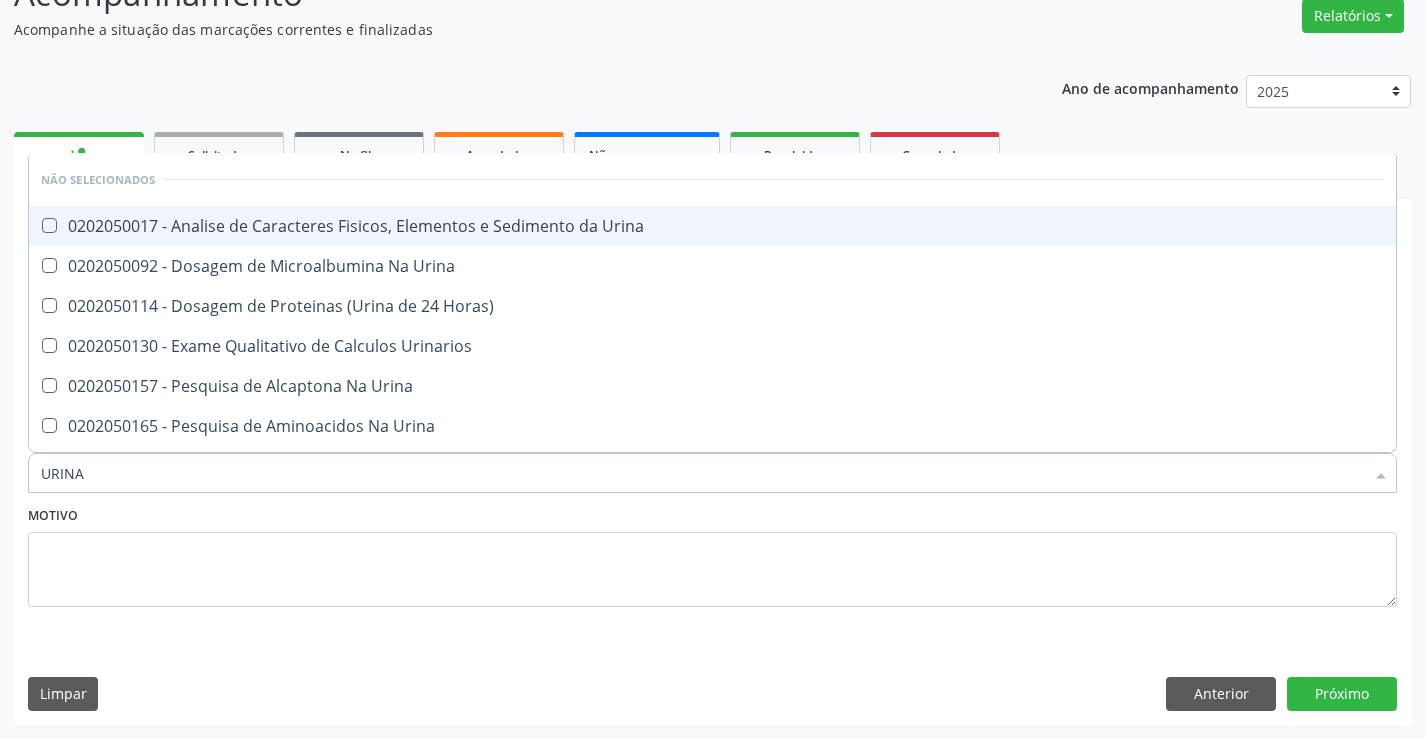 click on "0202050017 - Analise de Caracteres Fisicos, Elementos e Sedimento da Urina" at bounding box center (712, 226) 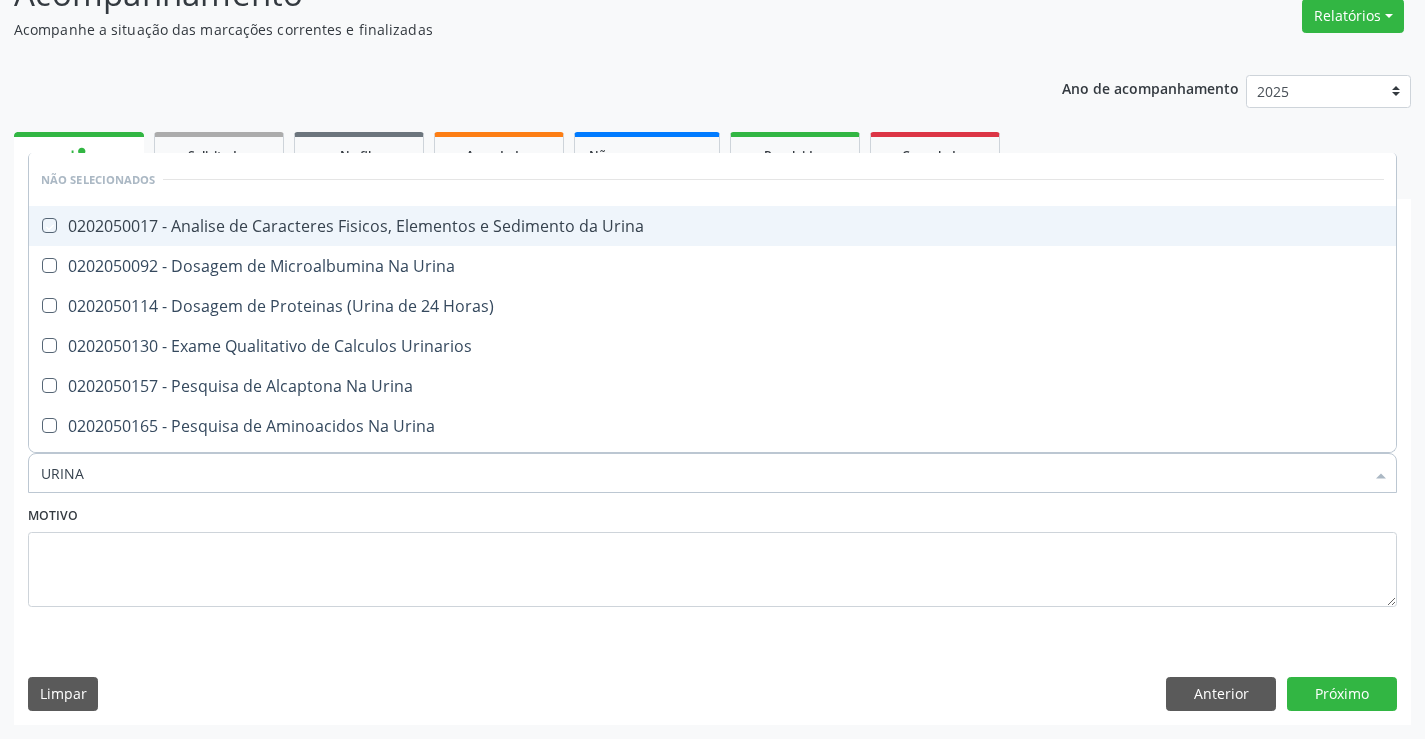 checkbox on "true" 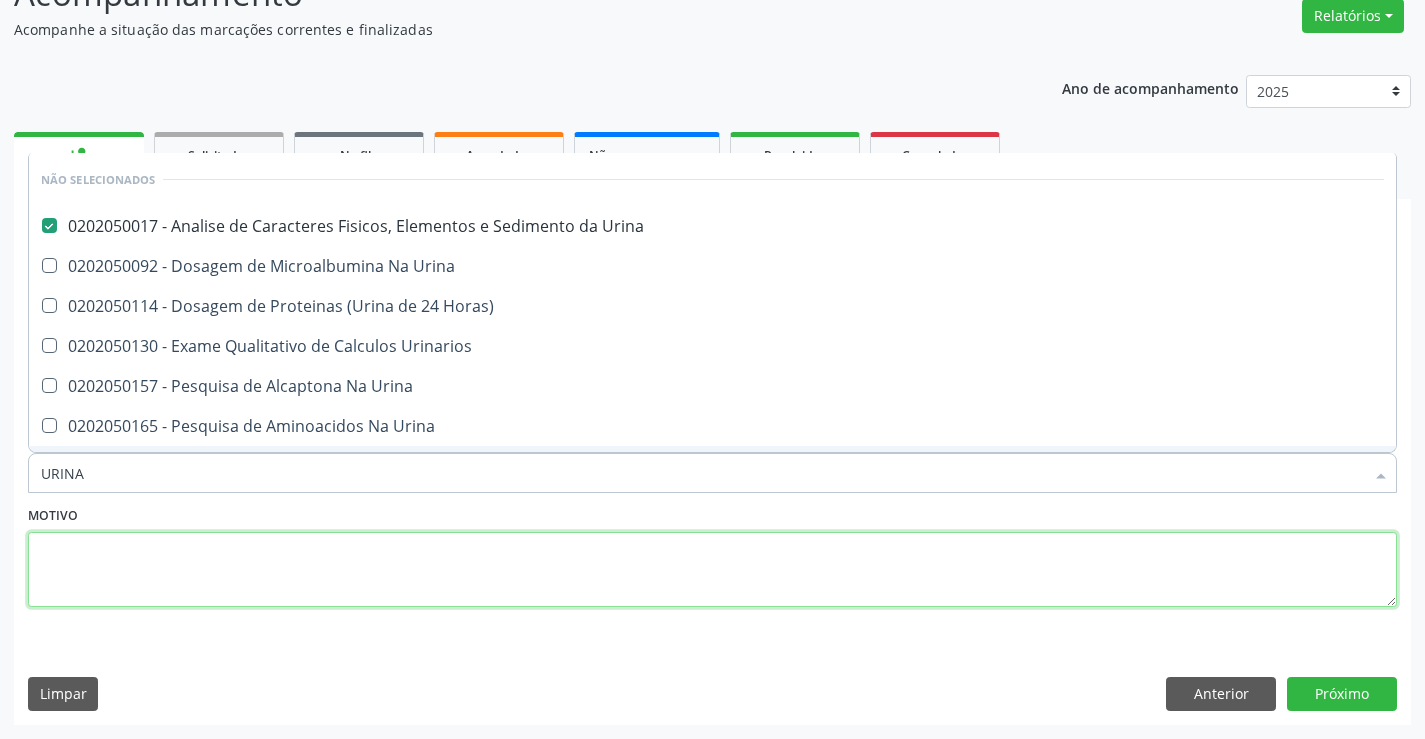 click at bounding box center (712, 570) 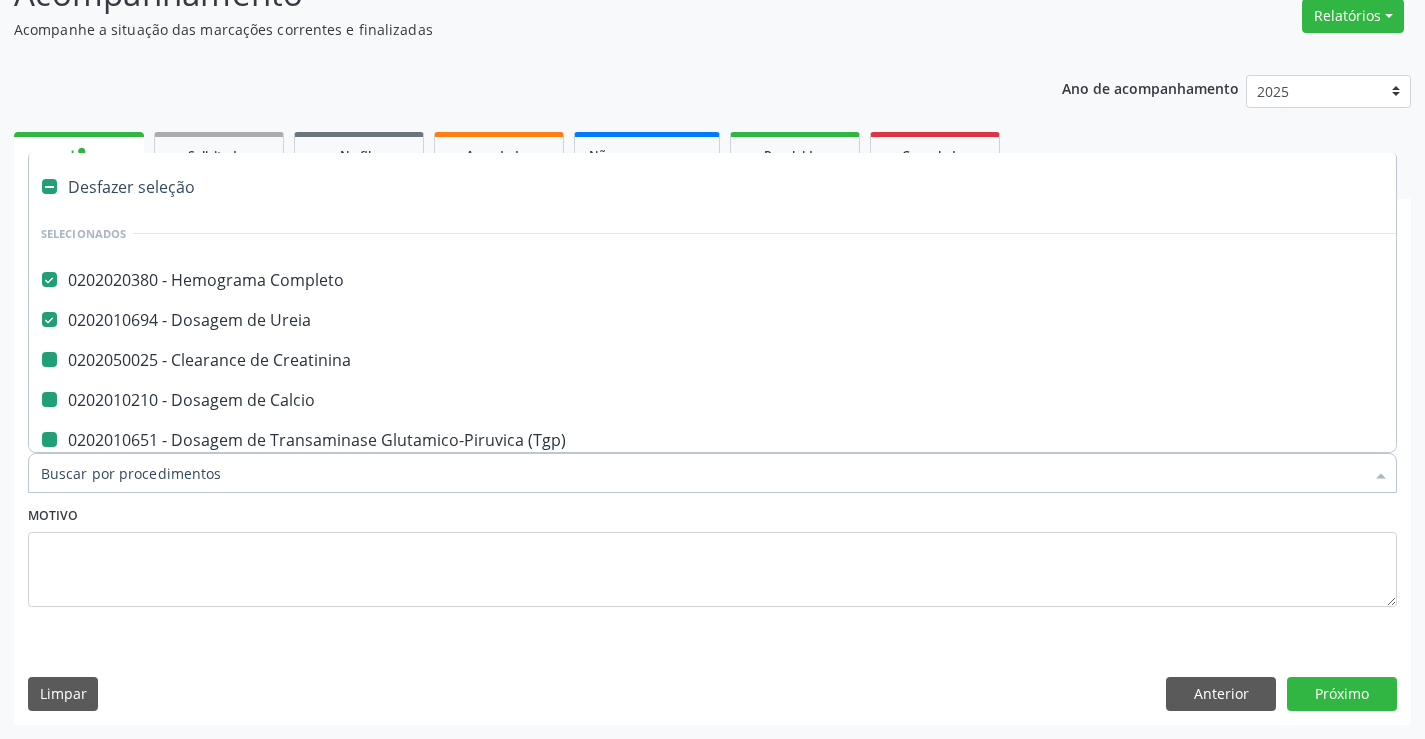 type on "F" 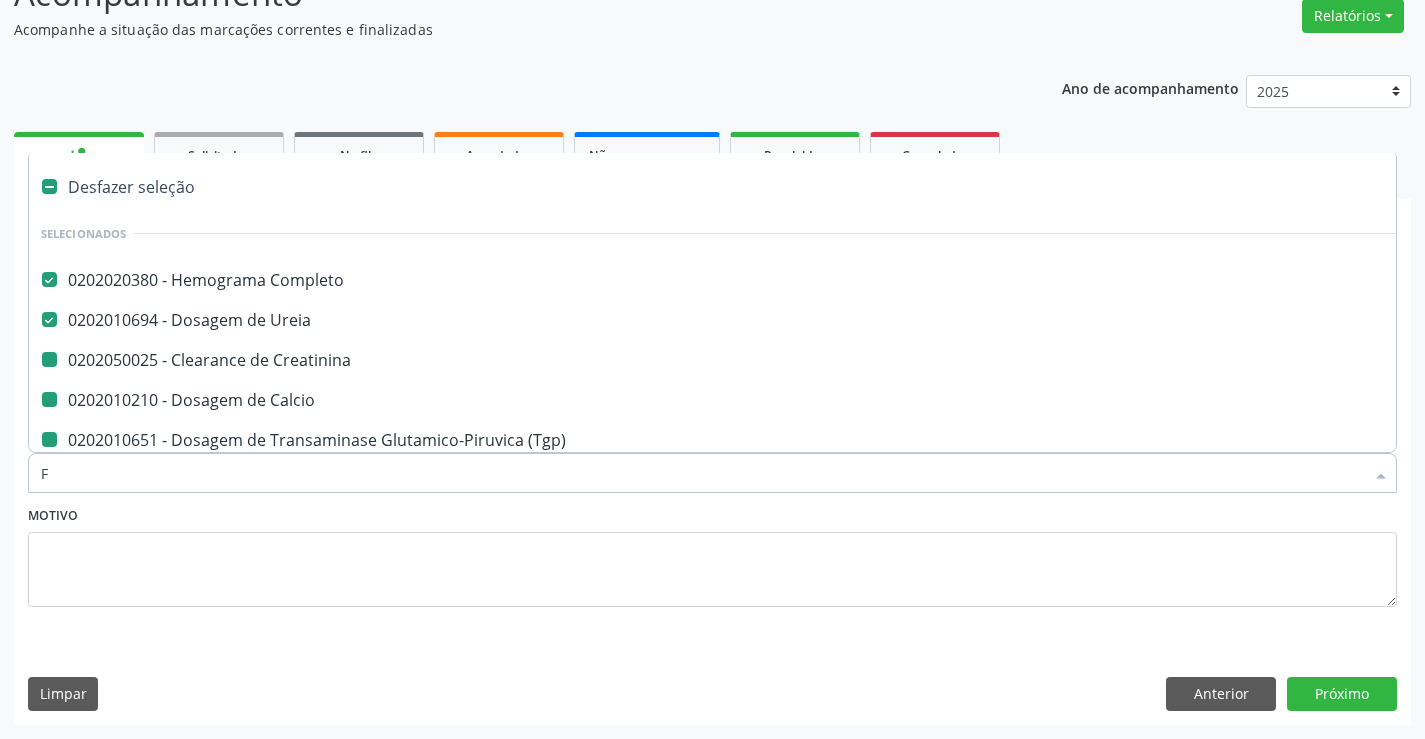 checkbox on "false" 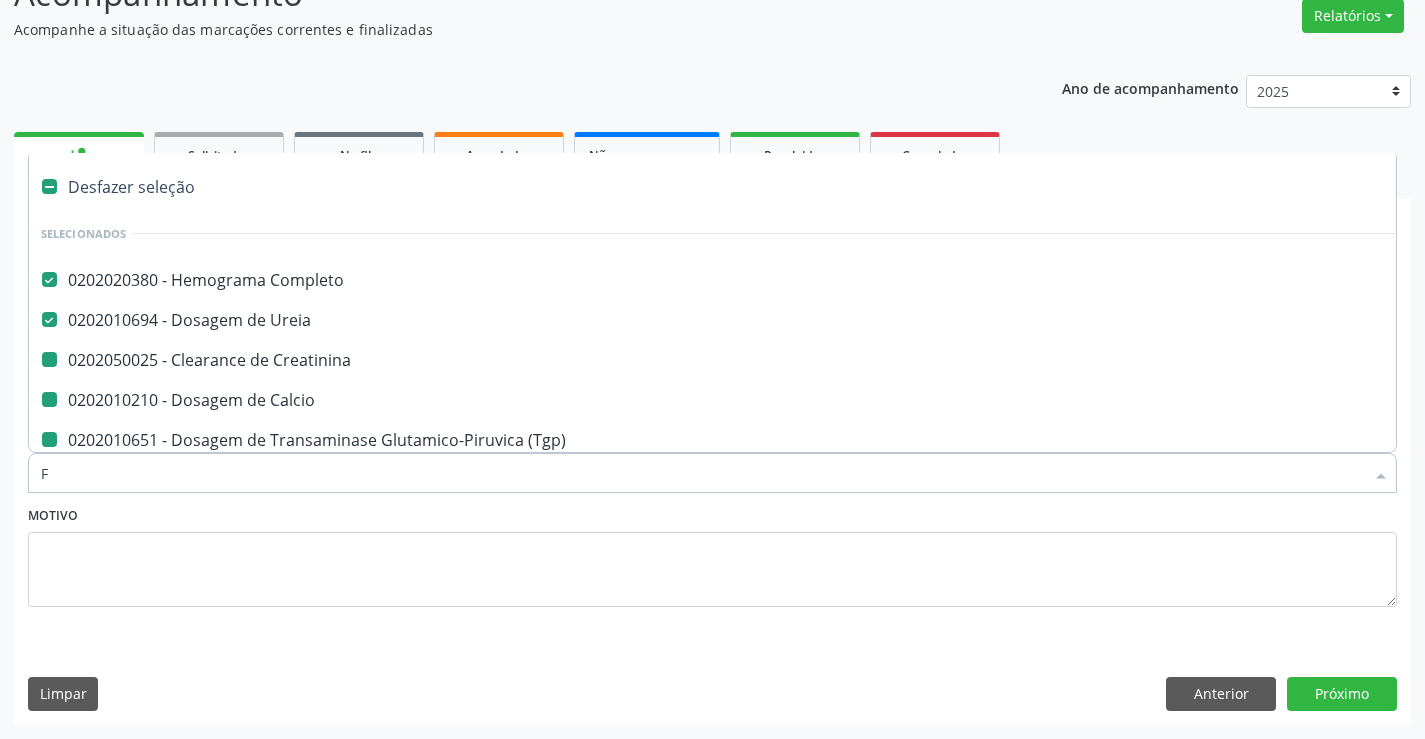 checkbox on "false" 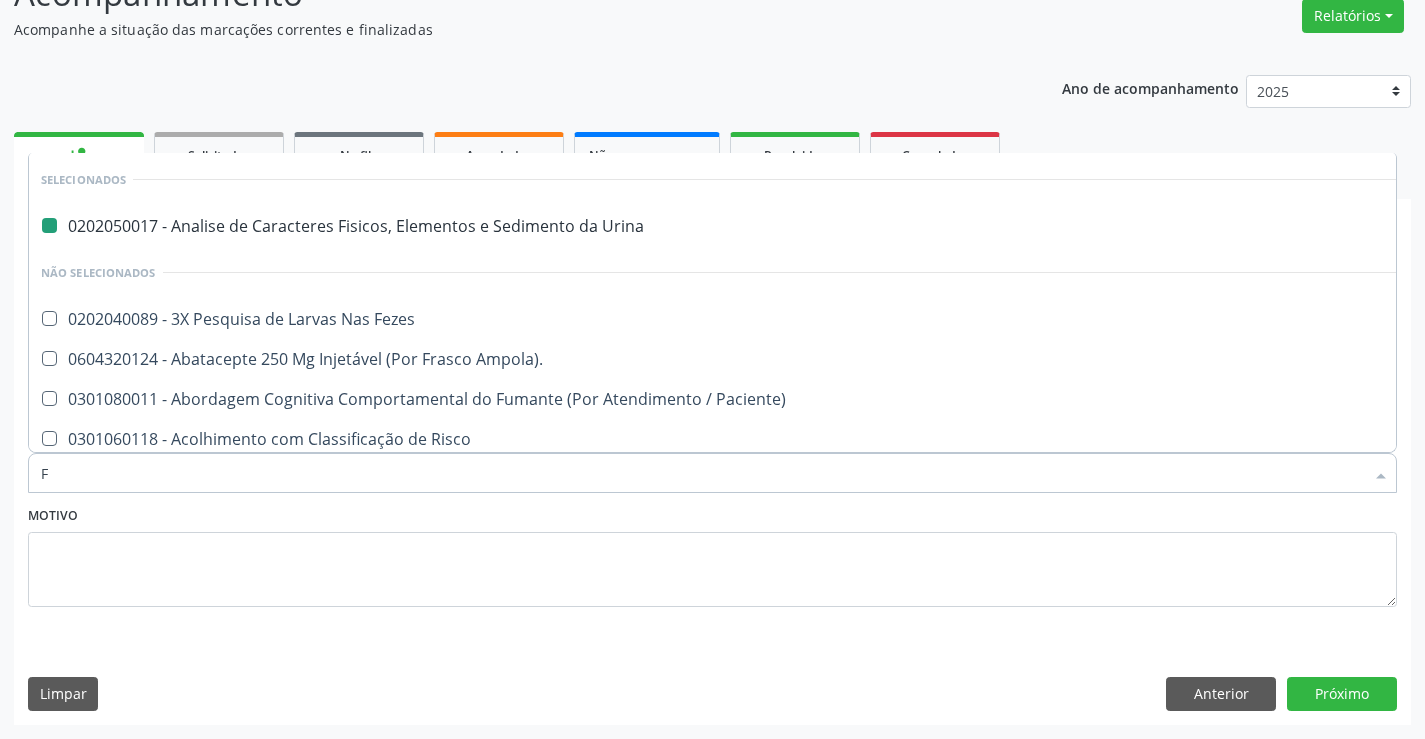 type on "FE" 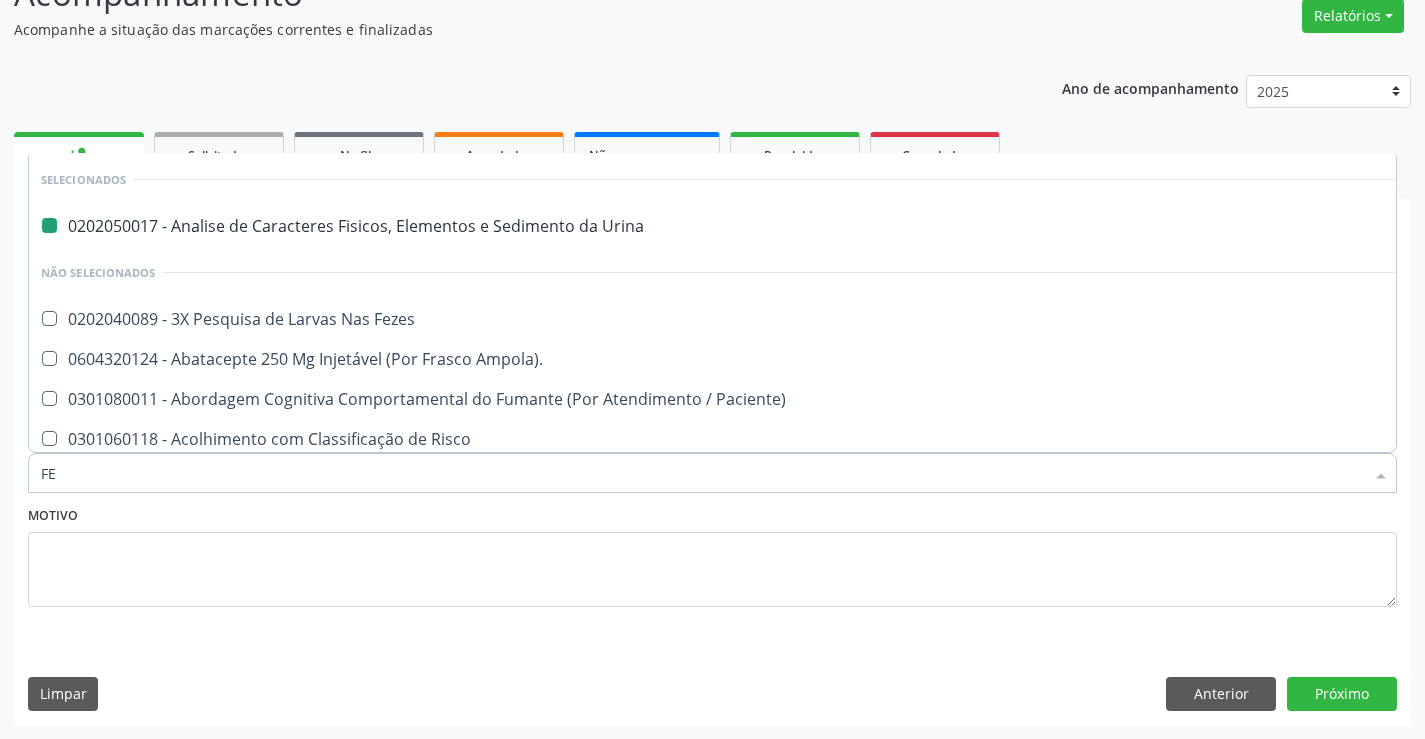 checkbox on "false" 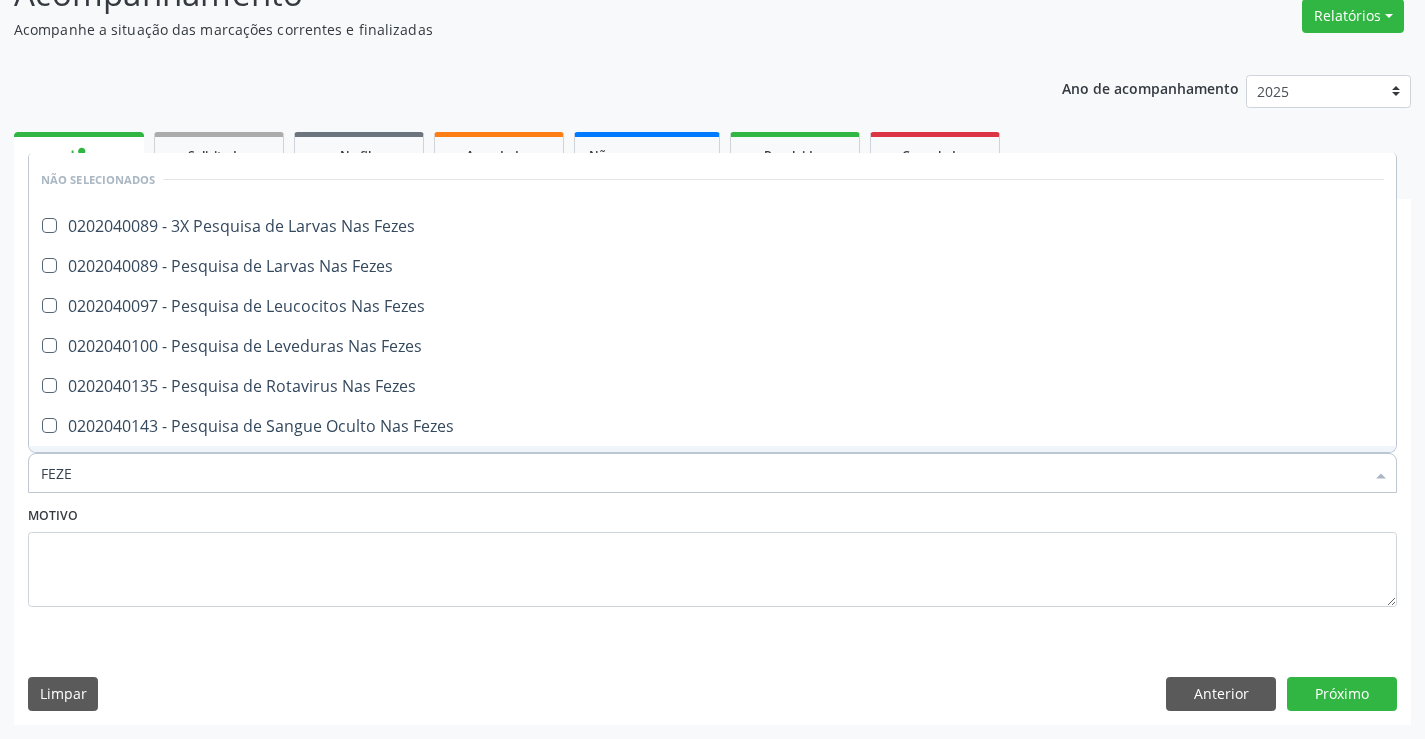 type on "FEZES" 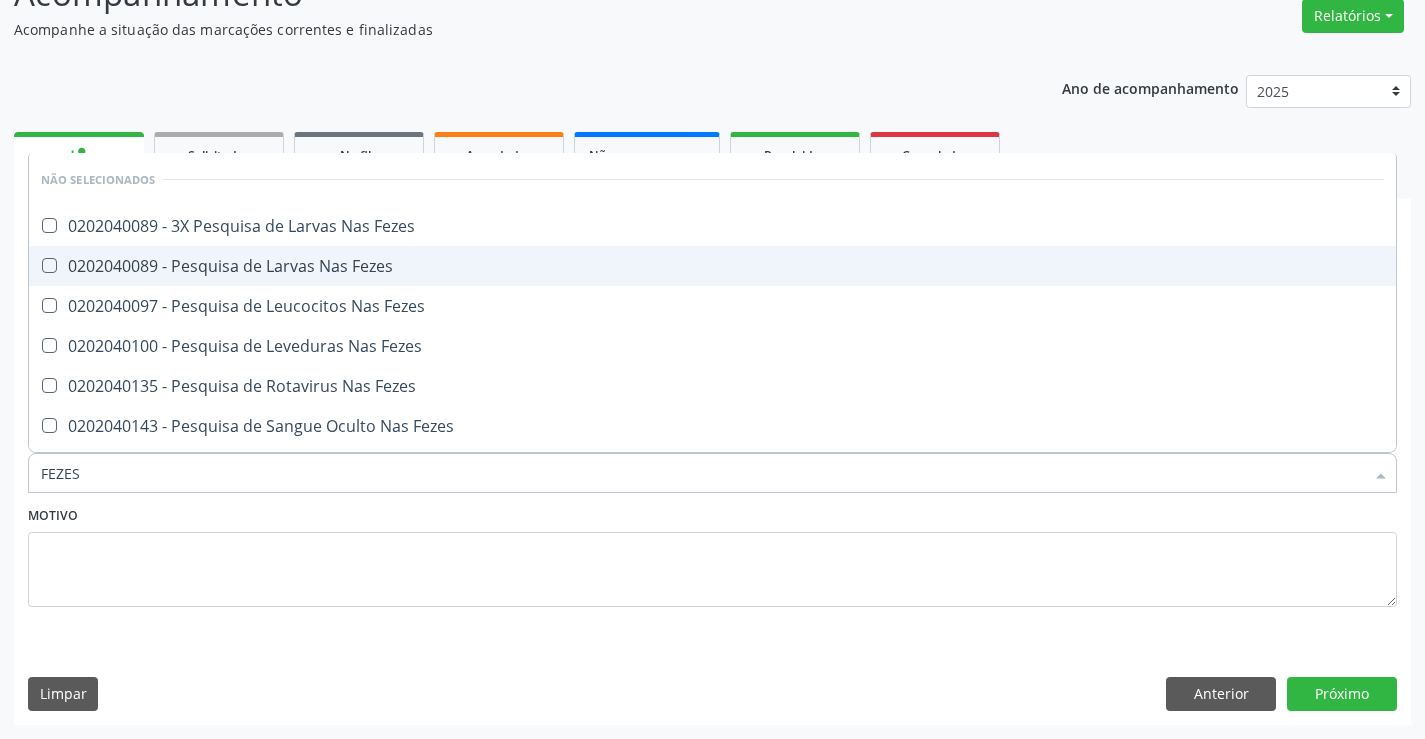 click on "0202040089 - Pesquisa de Larvas Nas Fezes" at bounding box center [712, 266] 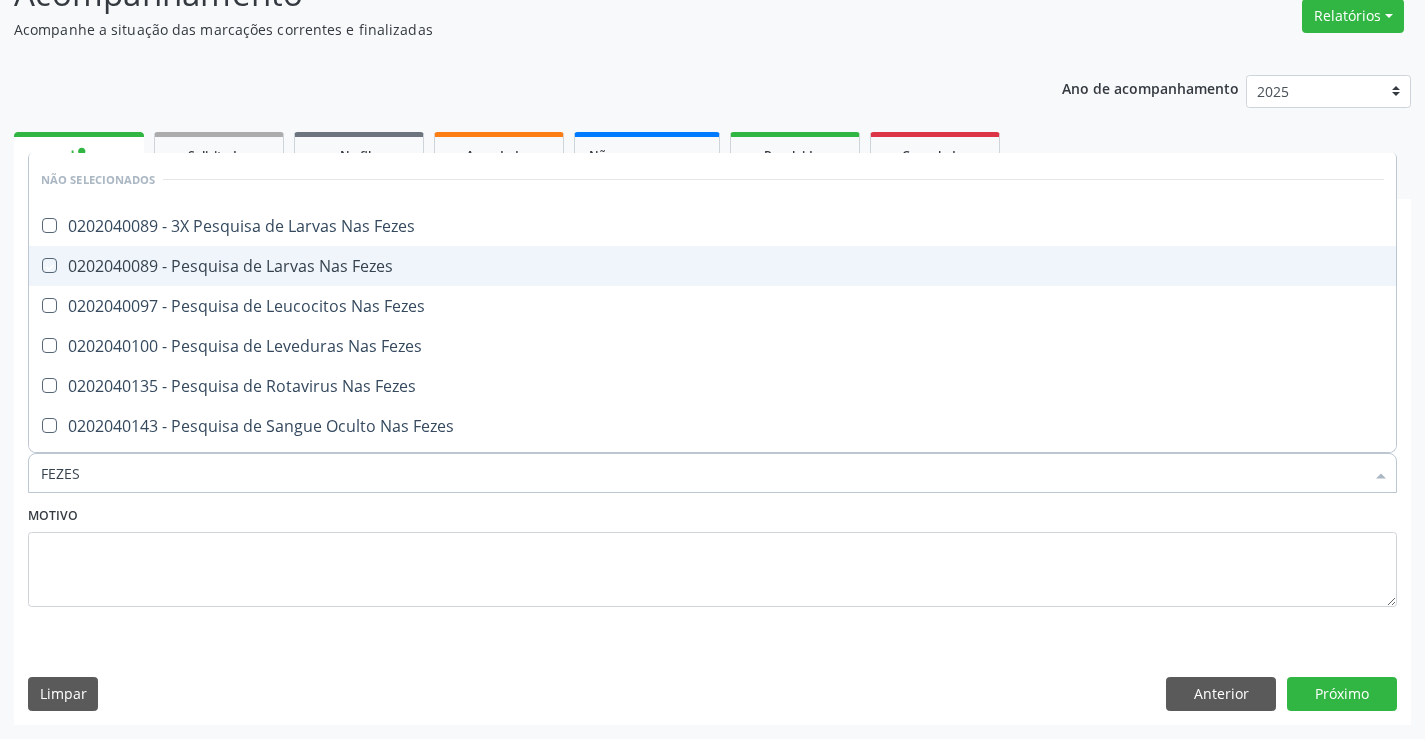 checkbox on "true" 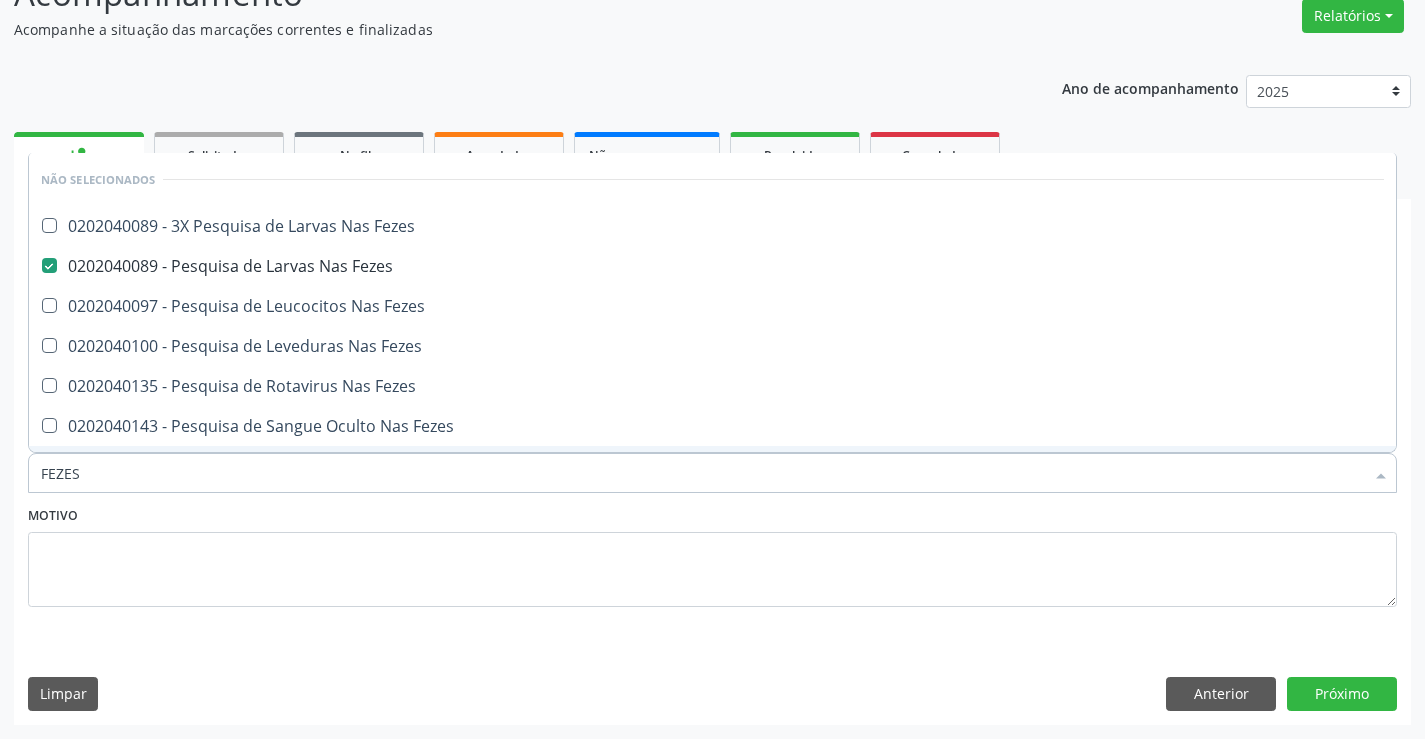 click on "Motivo" at bounding box center [712, 554] 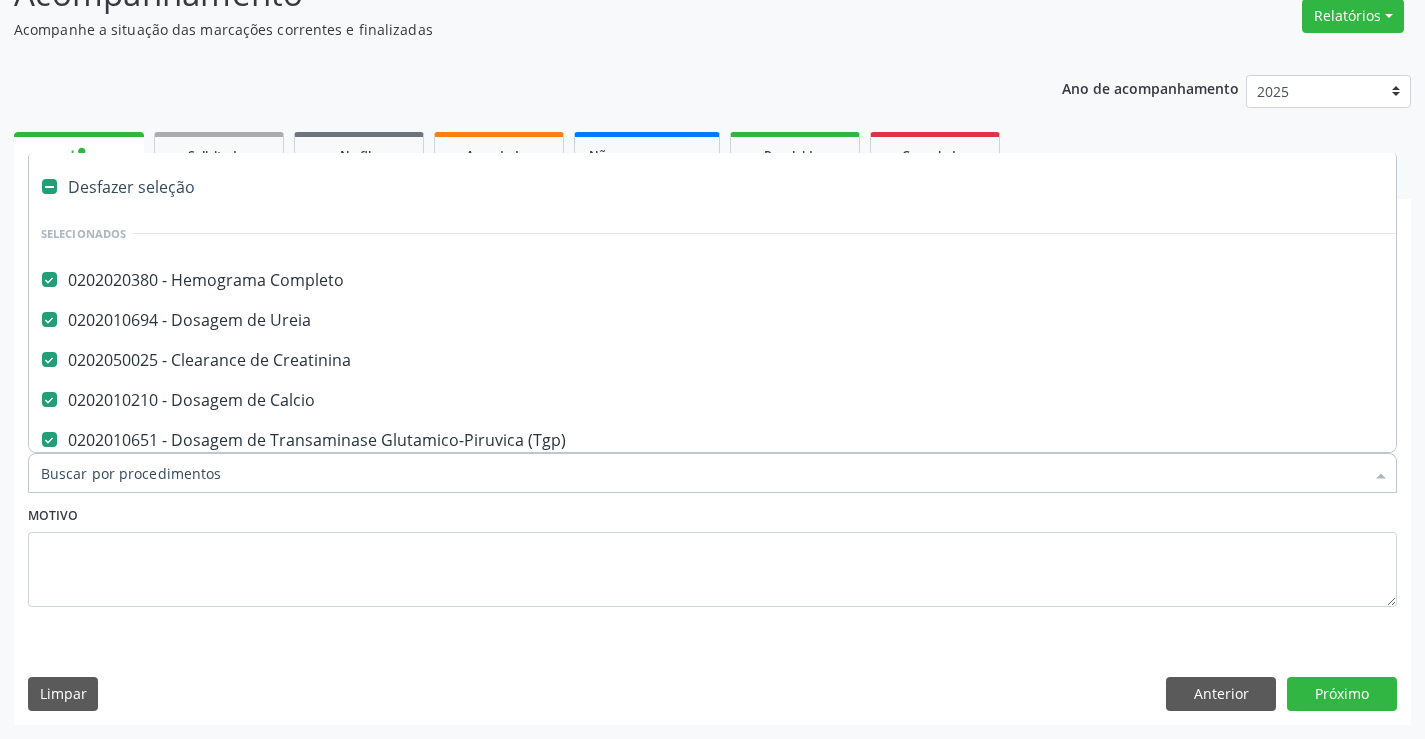 type on "T" 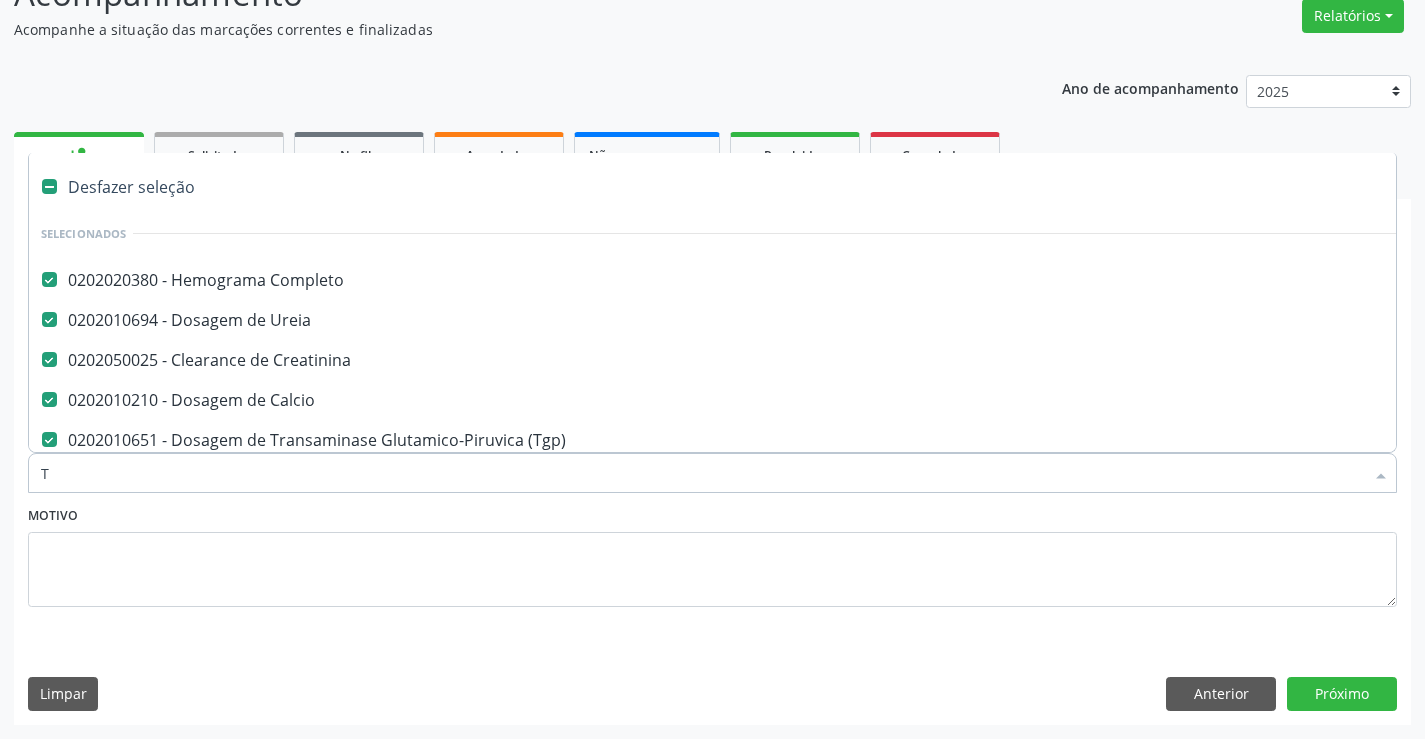 checkbox on "false" 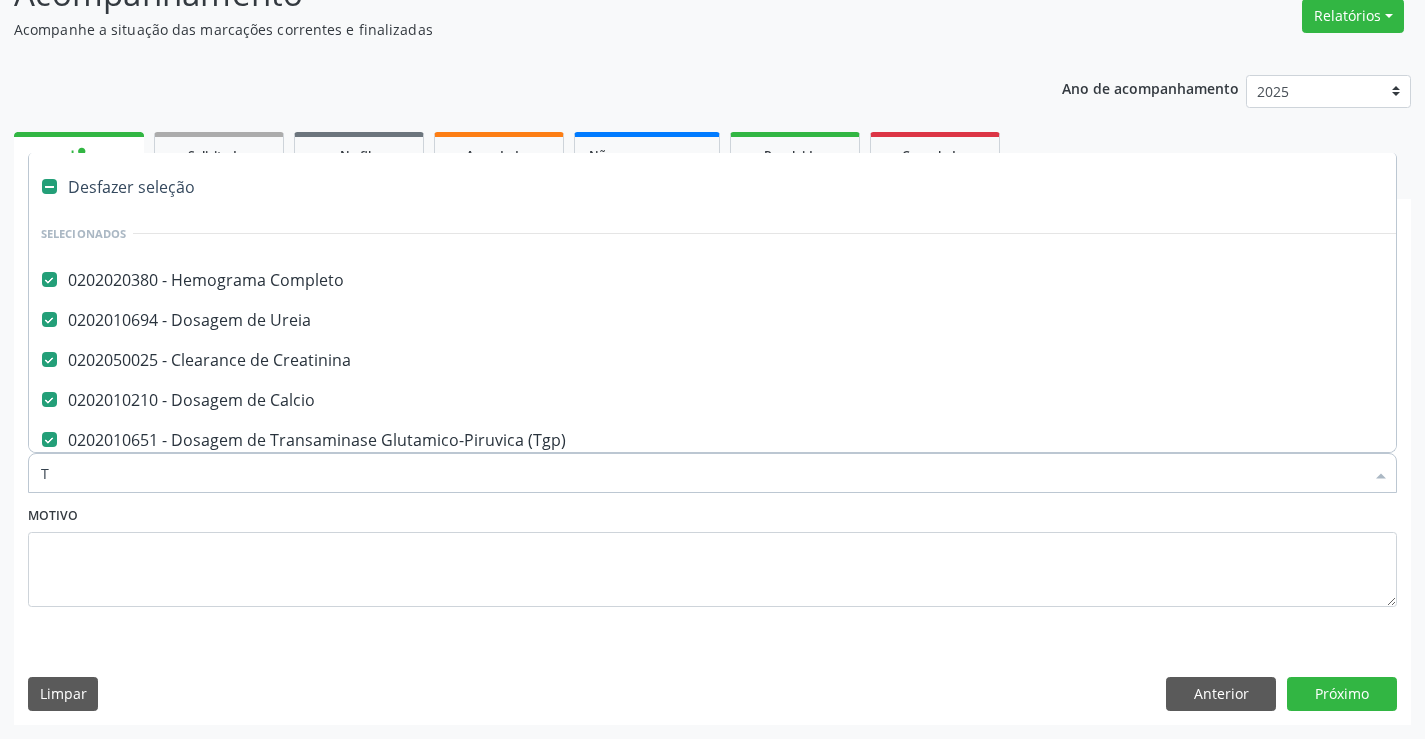 checkbox on "false" 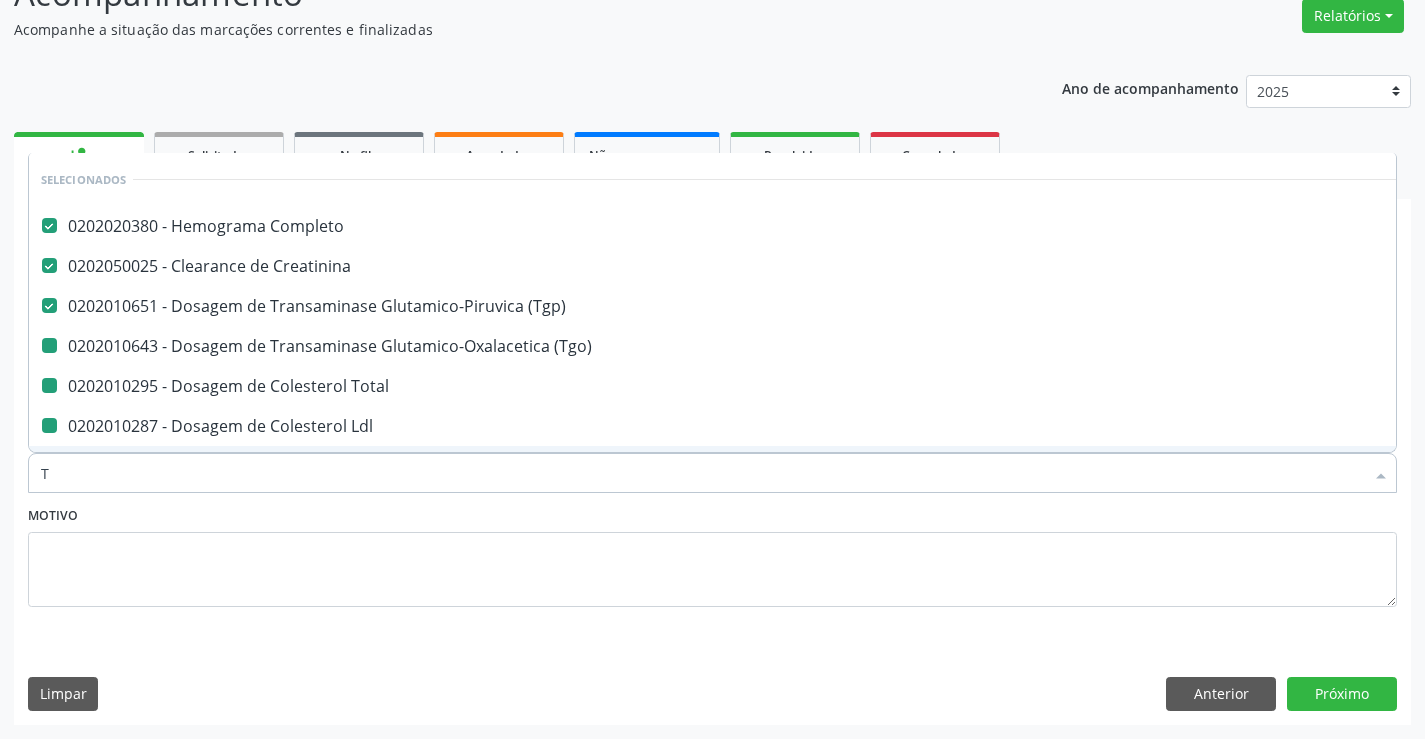 type on "TR" 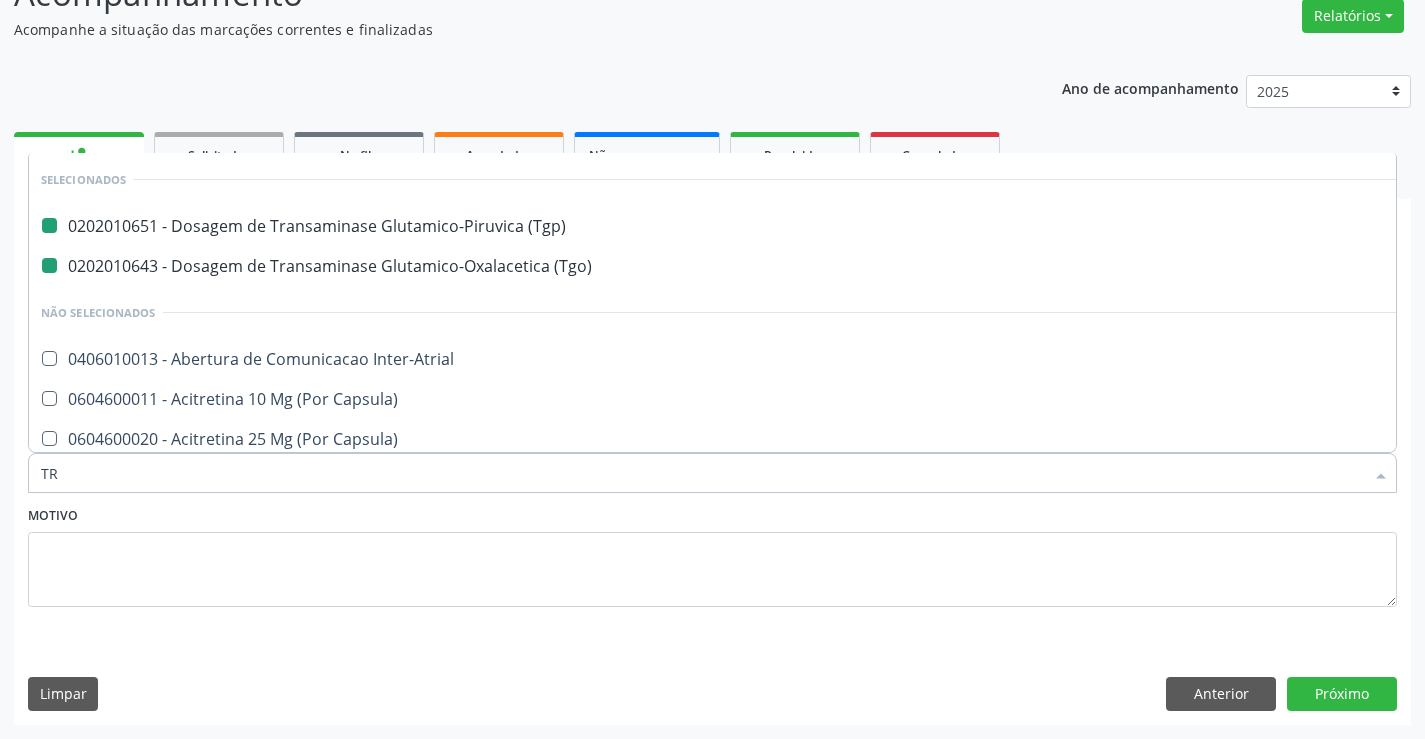 type on "TRI" 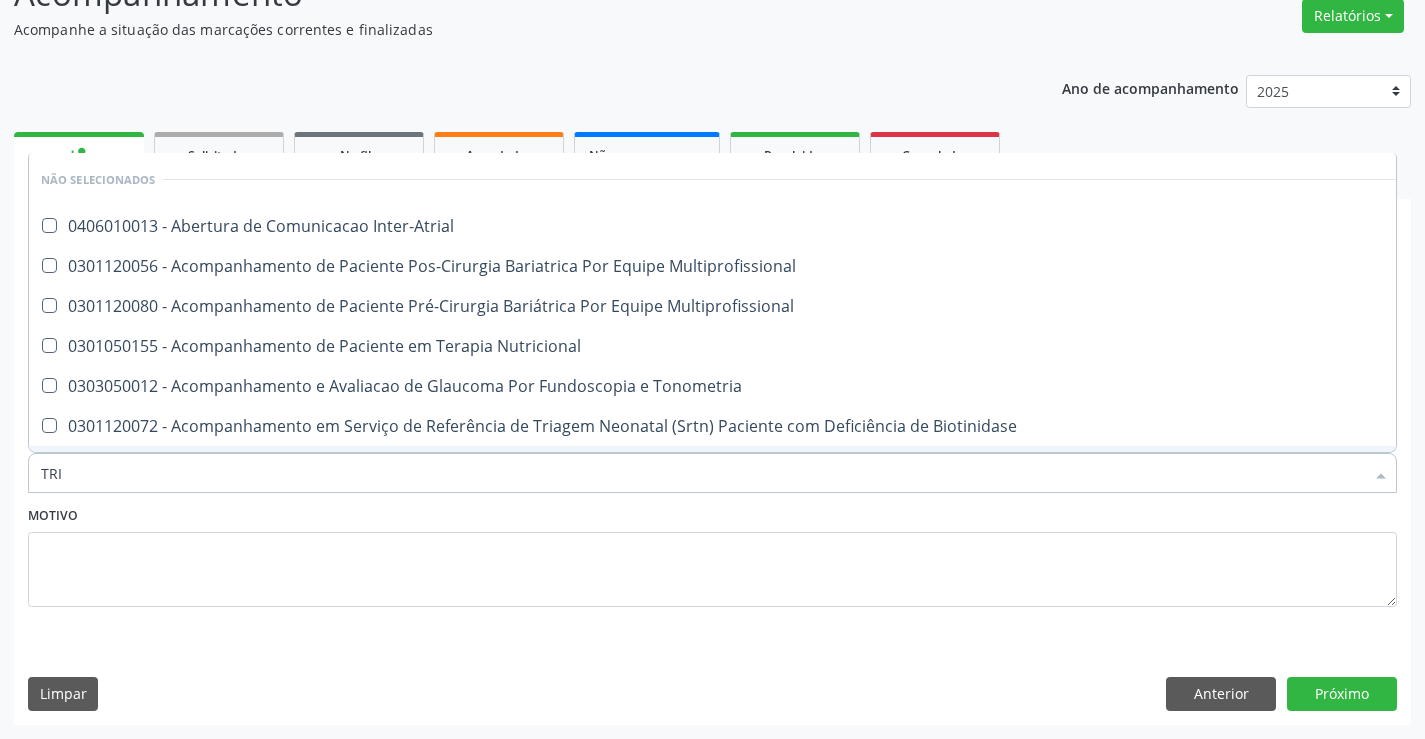 checkbox on "false" 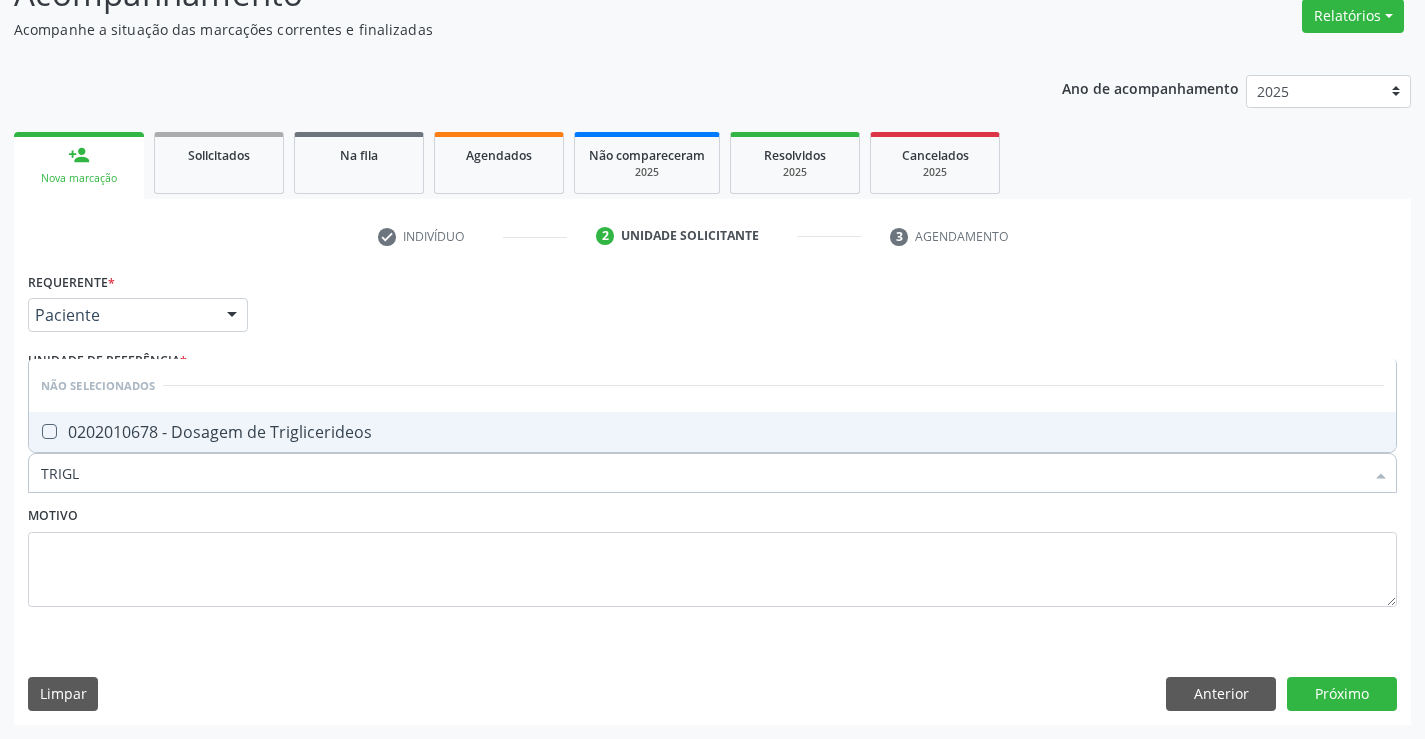 type on "TRIGLI" 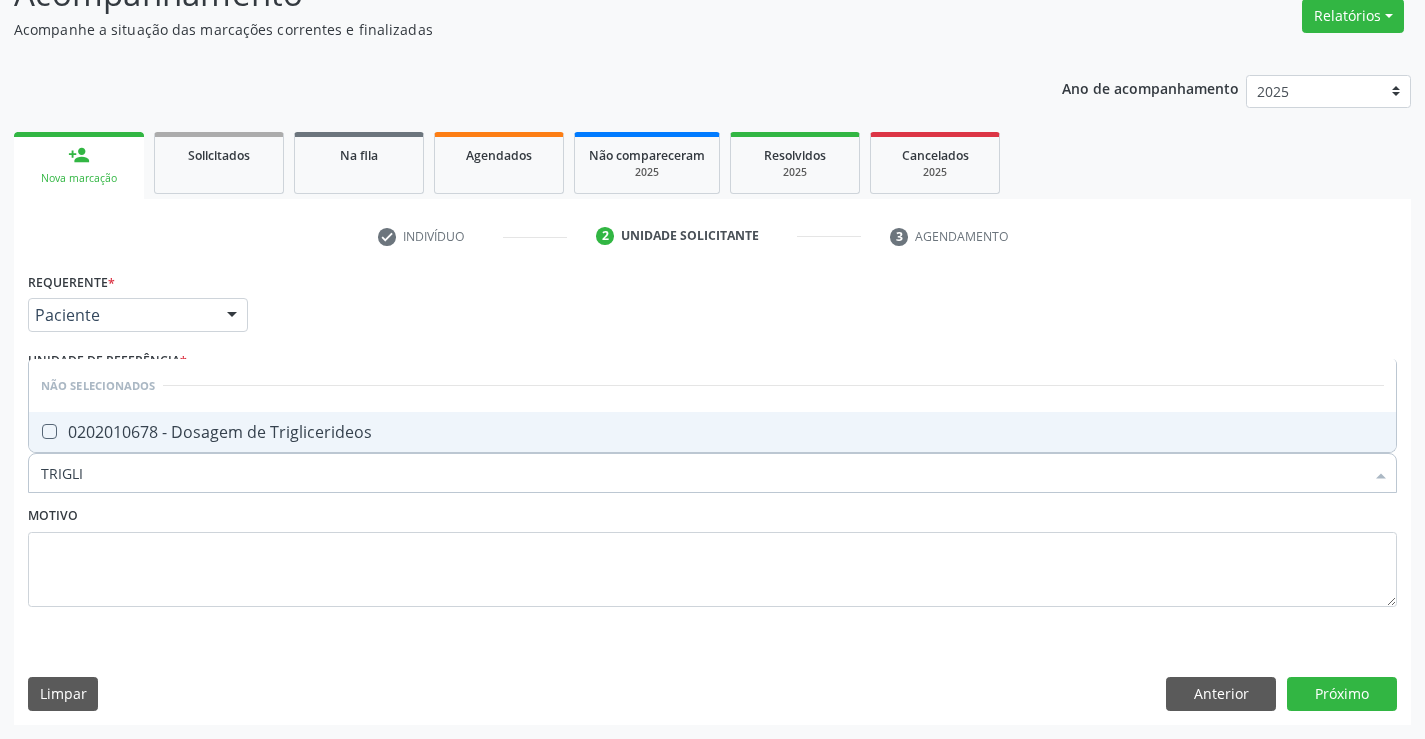 click on "0202010678 - Dosagem de Triglicerideos" at bounding box center [712, 432] 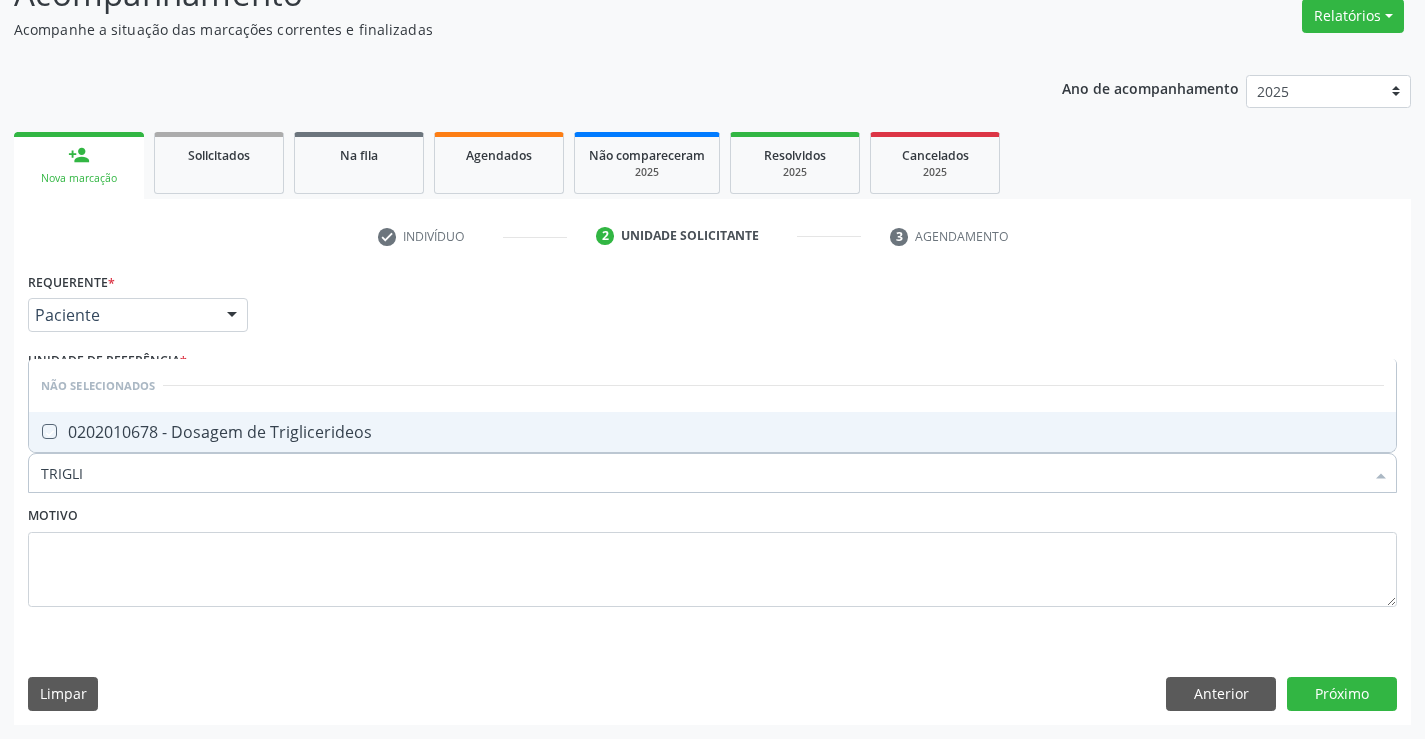 checkbox on "true" 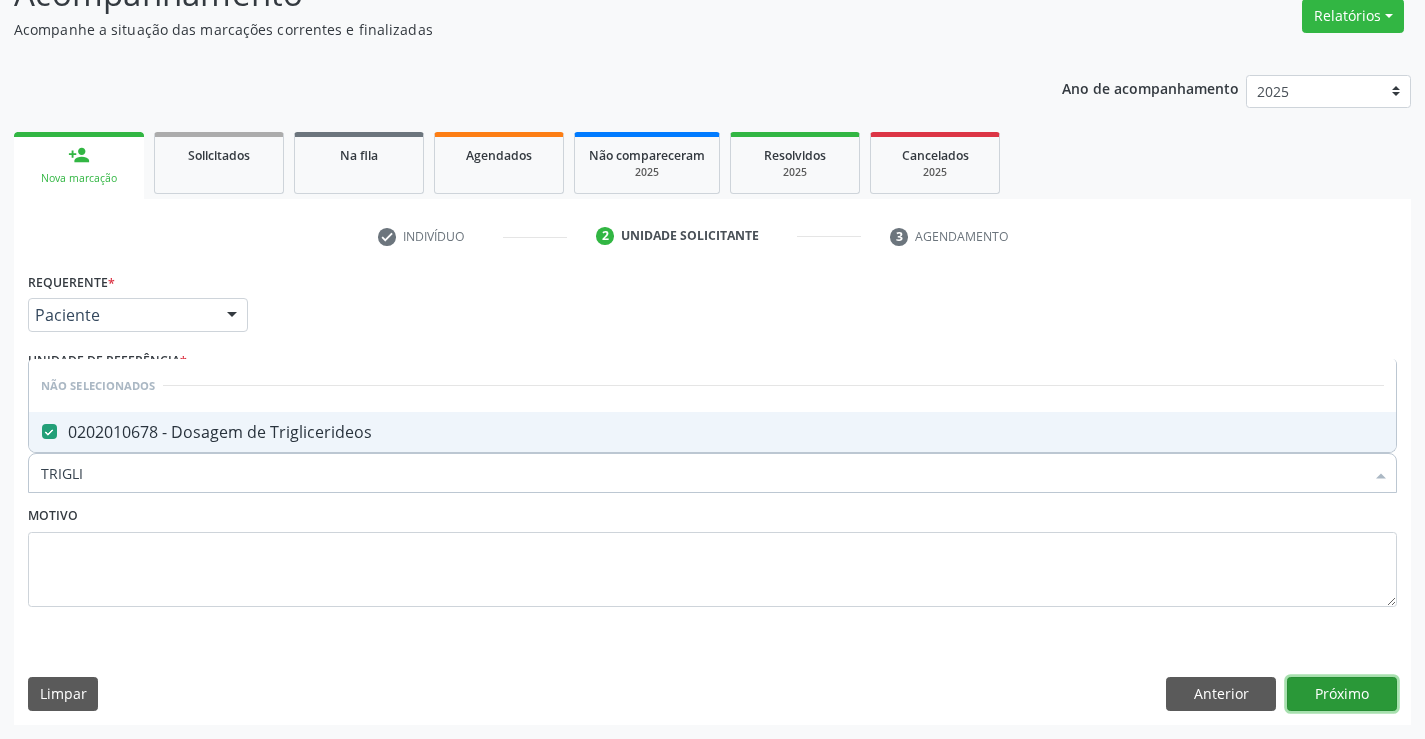 click on "Próximo" at bounding box center (1342, 694) 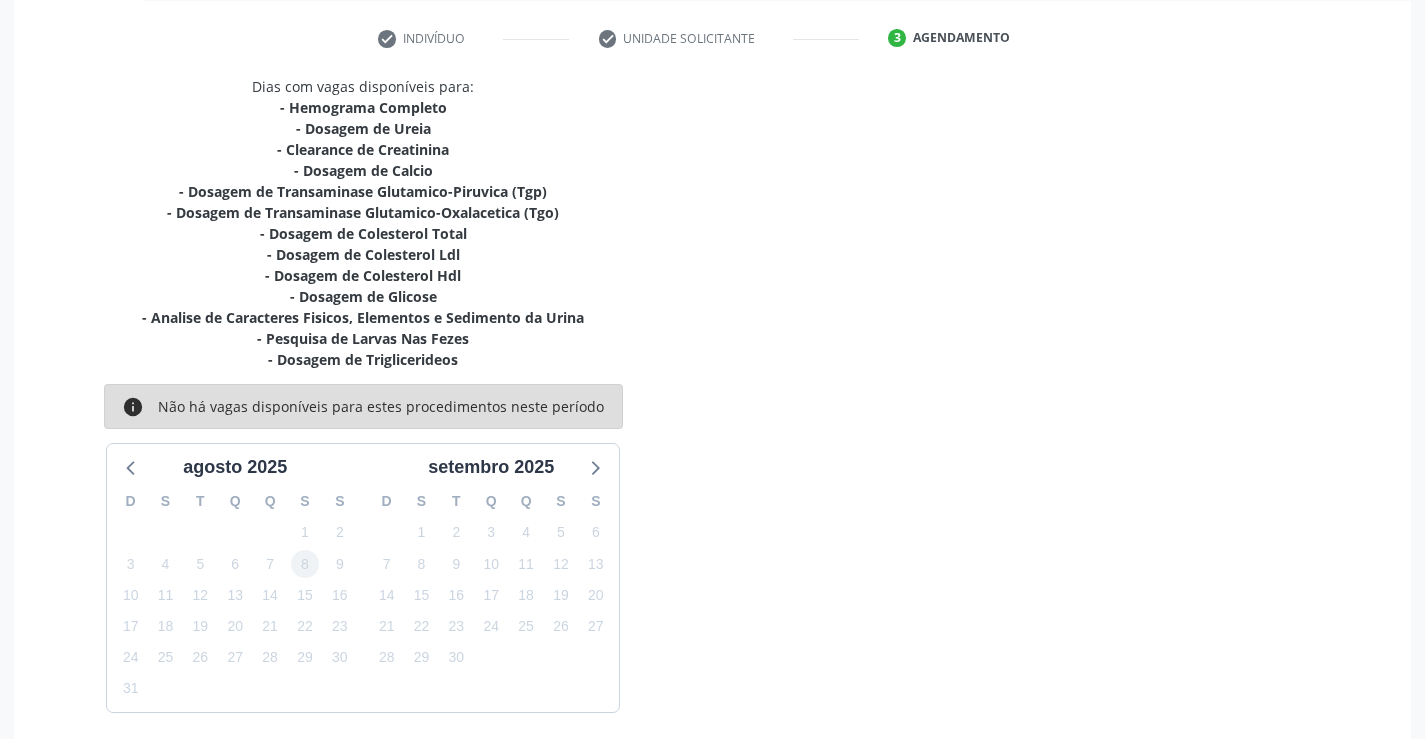scroll, scrollTop: 367, scrollLeft: 0, axis: vertical 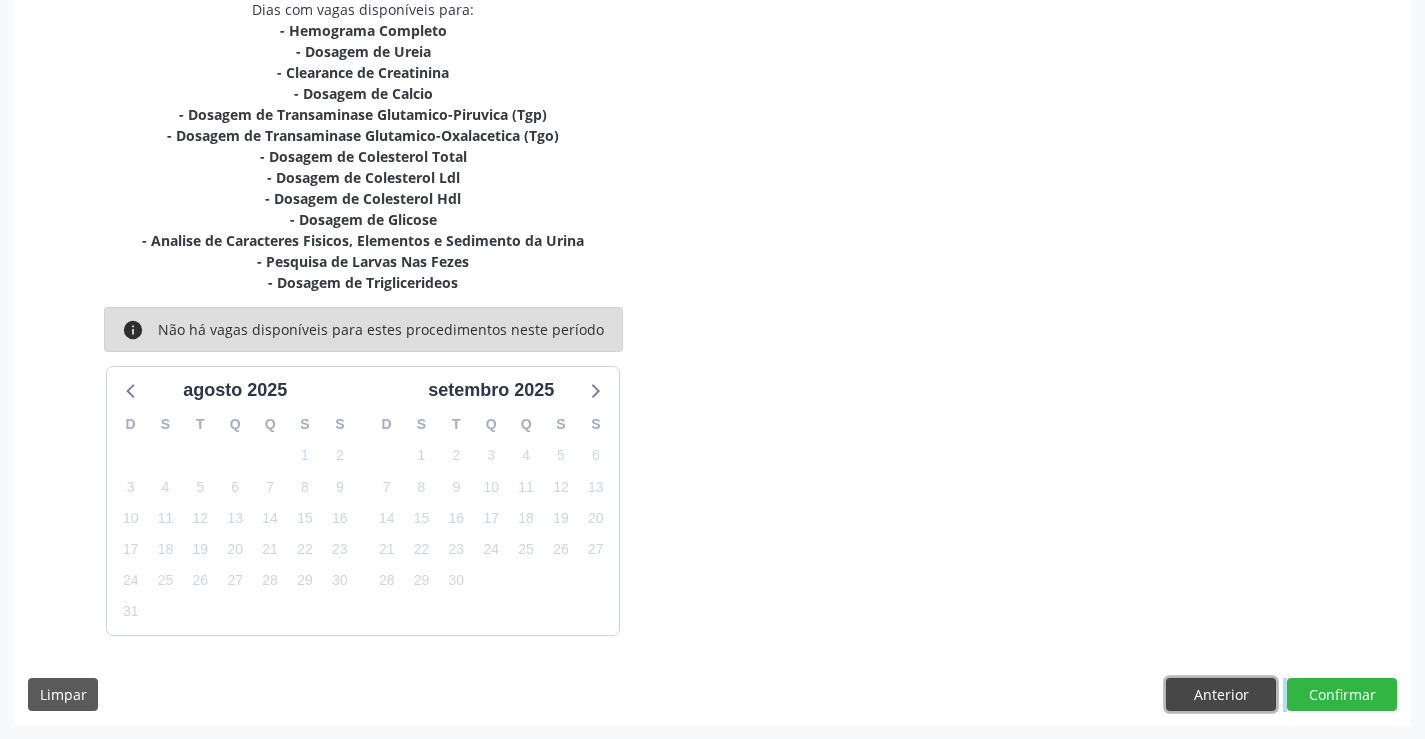 click on "Anterior" at bounding box center (1221, 695) 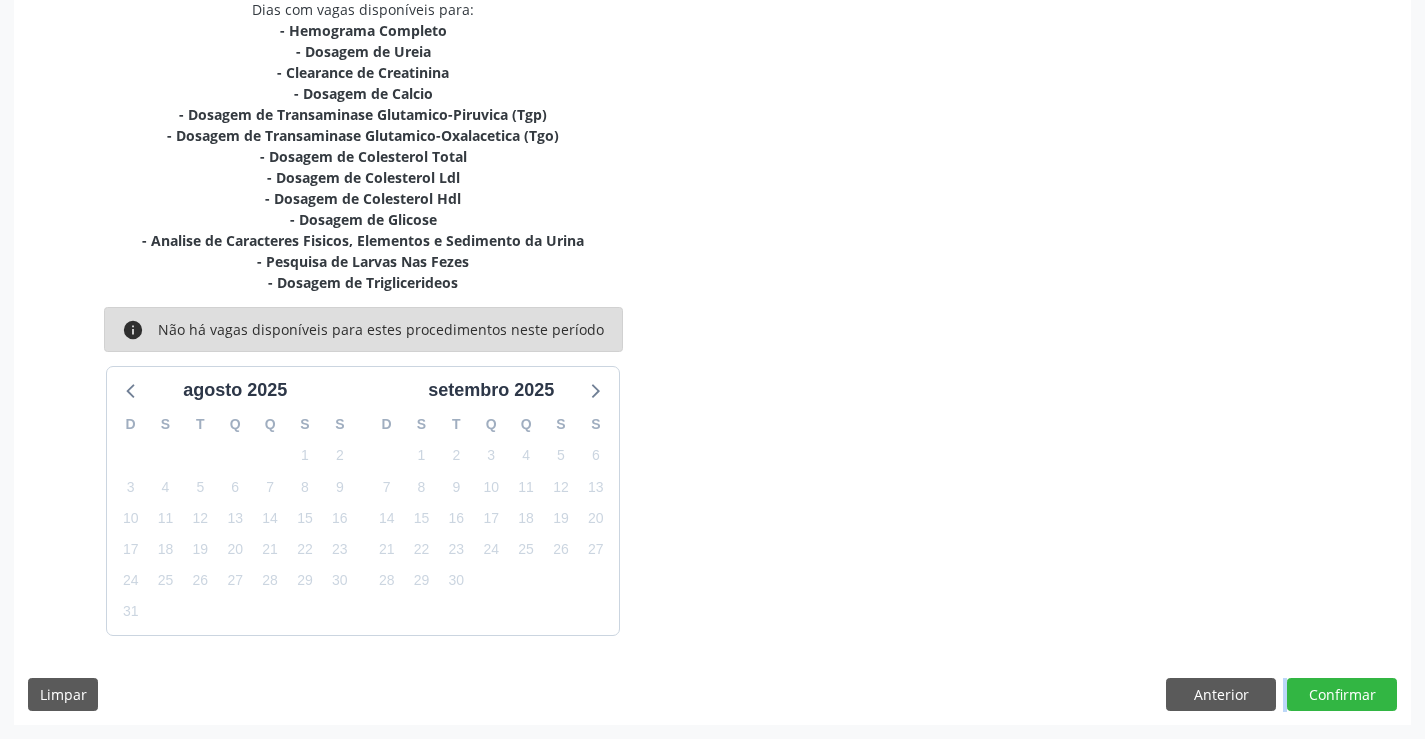 scroll, scrollTop: 167, scrollLeft: 0, axis: vertical 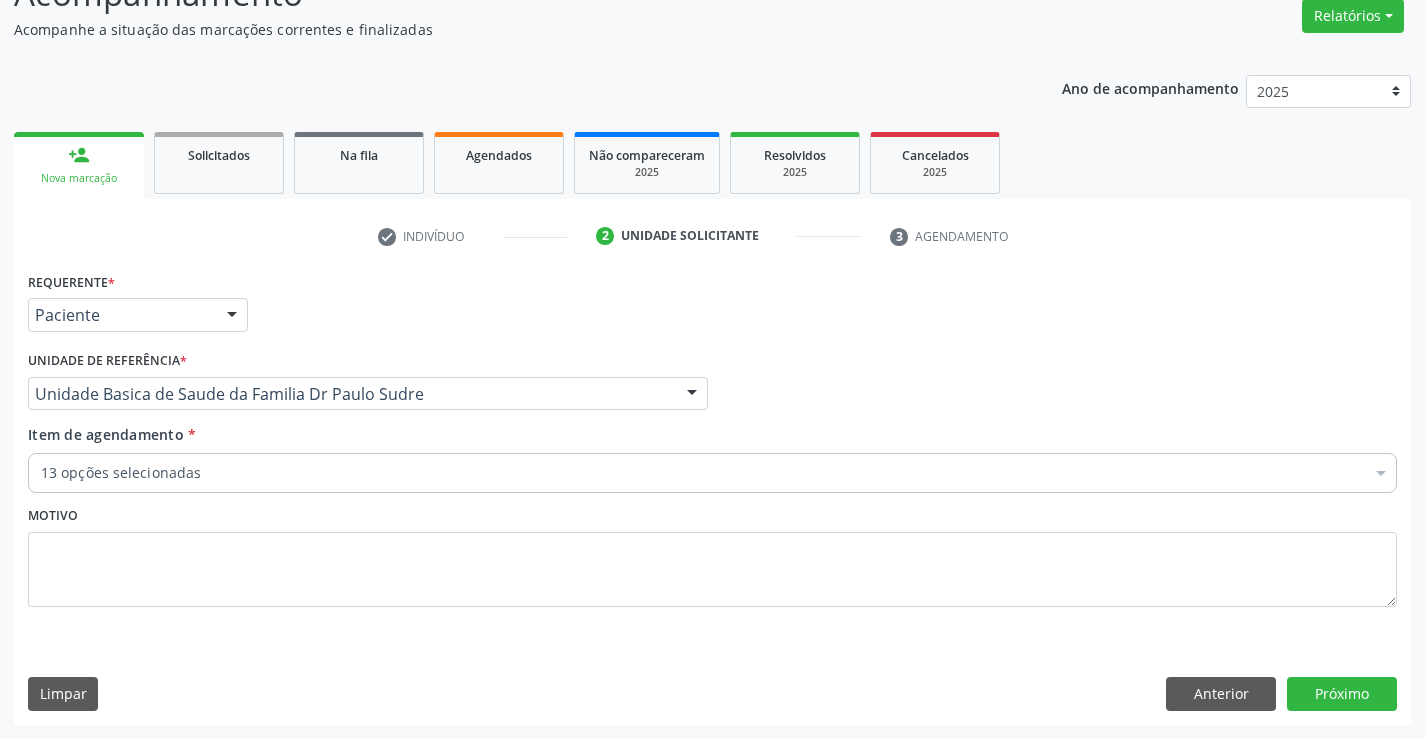 click on "13 opções selecionadas" at bounding box center (712, 473) 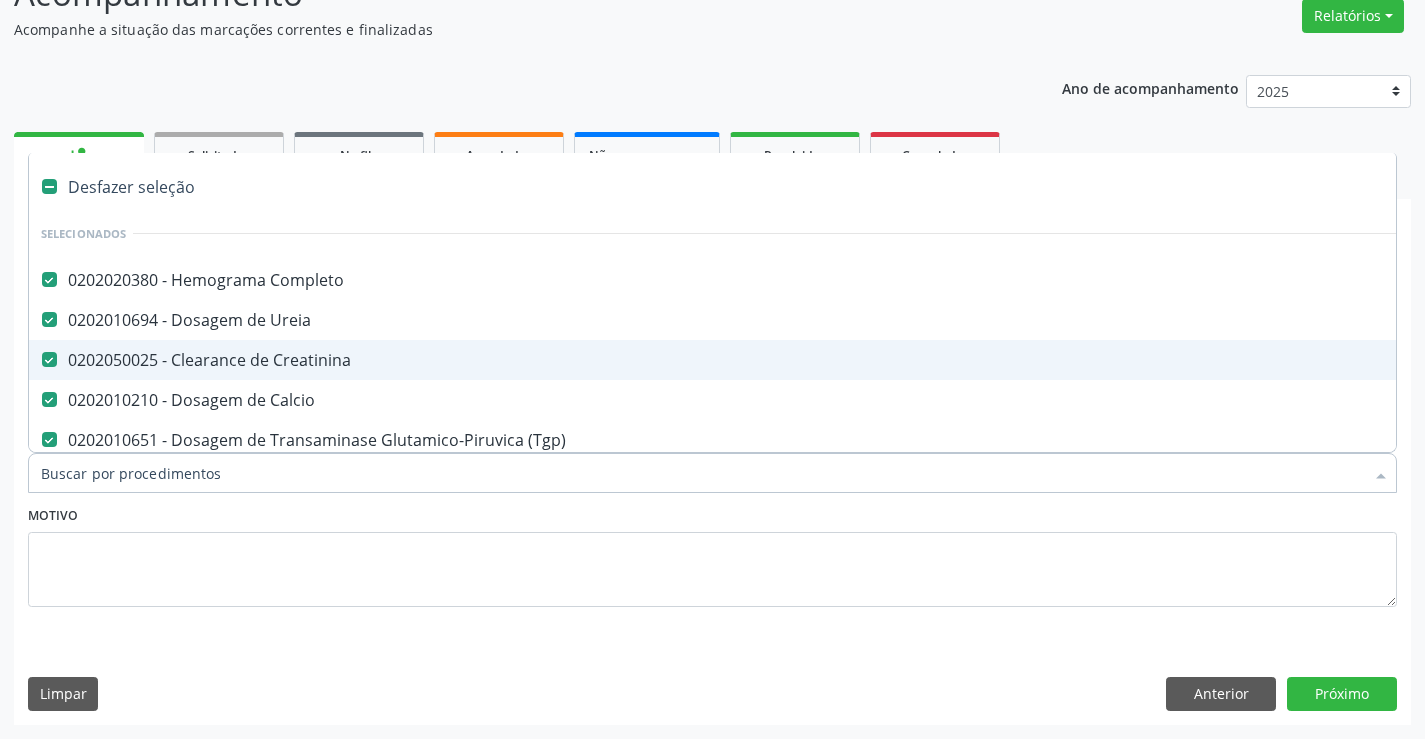 click on "0202050025 - Clearance de Creatinina" at bounding box center (819, 360) 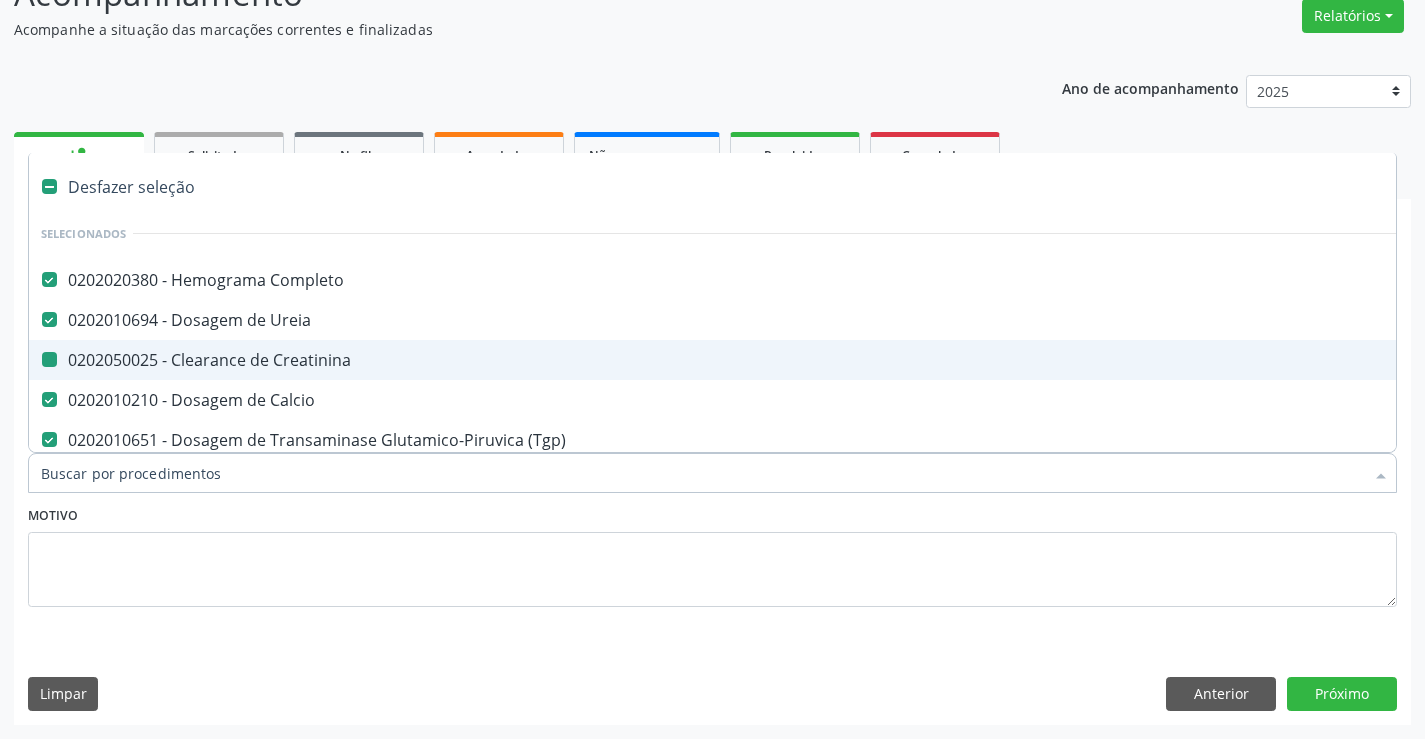 checkbox on "false" 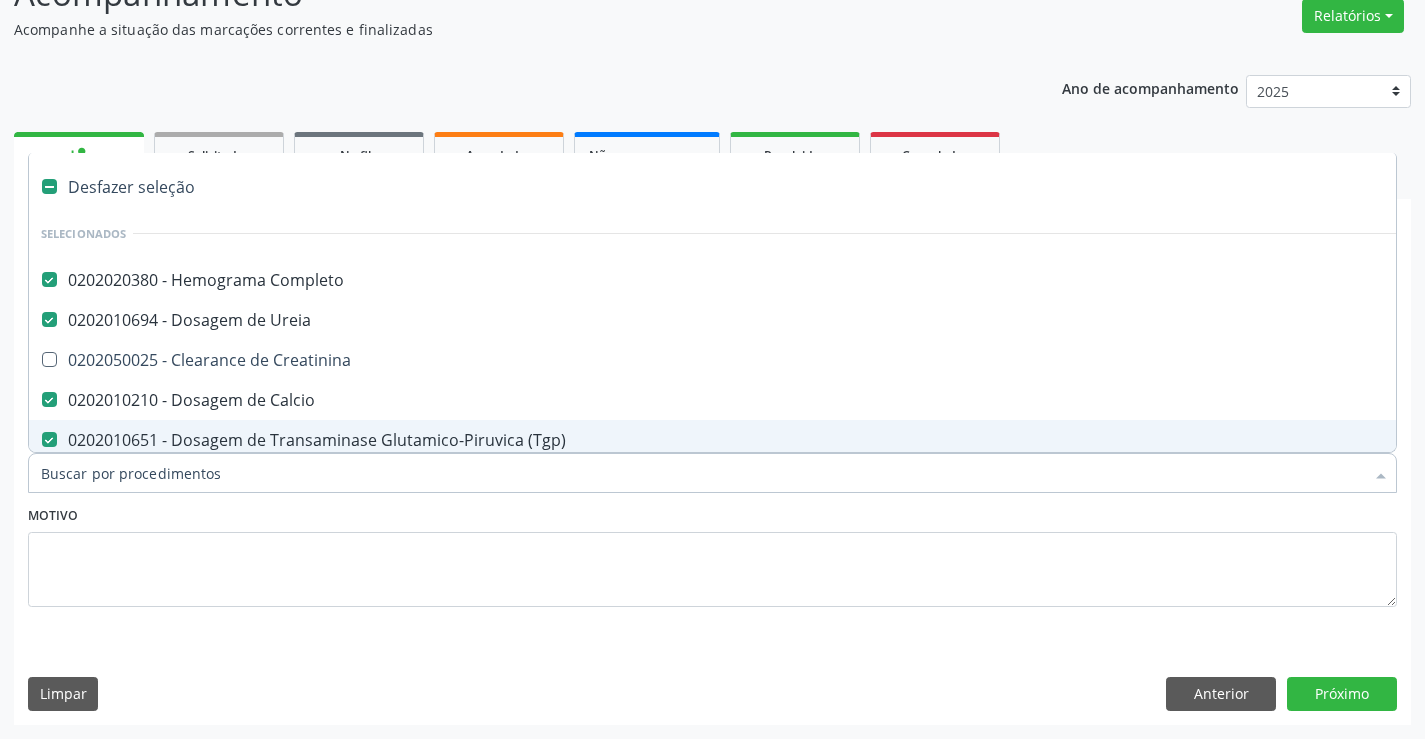 click on "Item de agendamento
*" at bounding box center [702, 473] 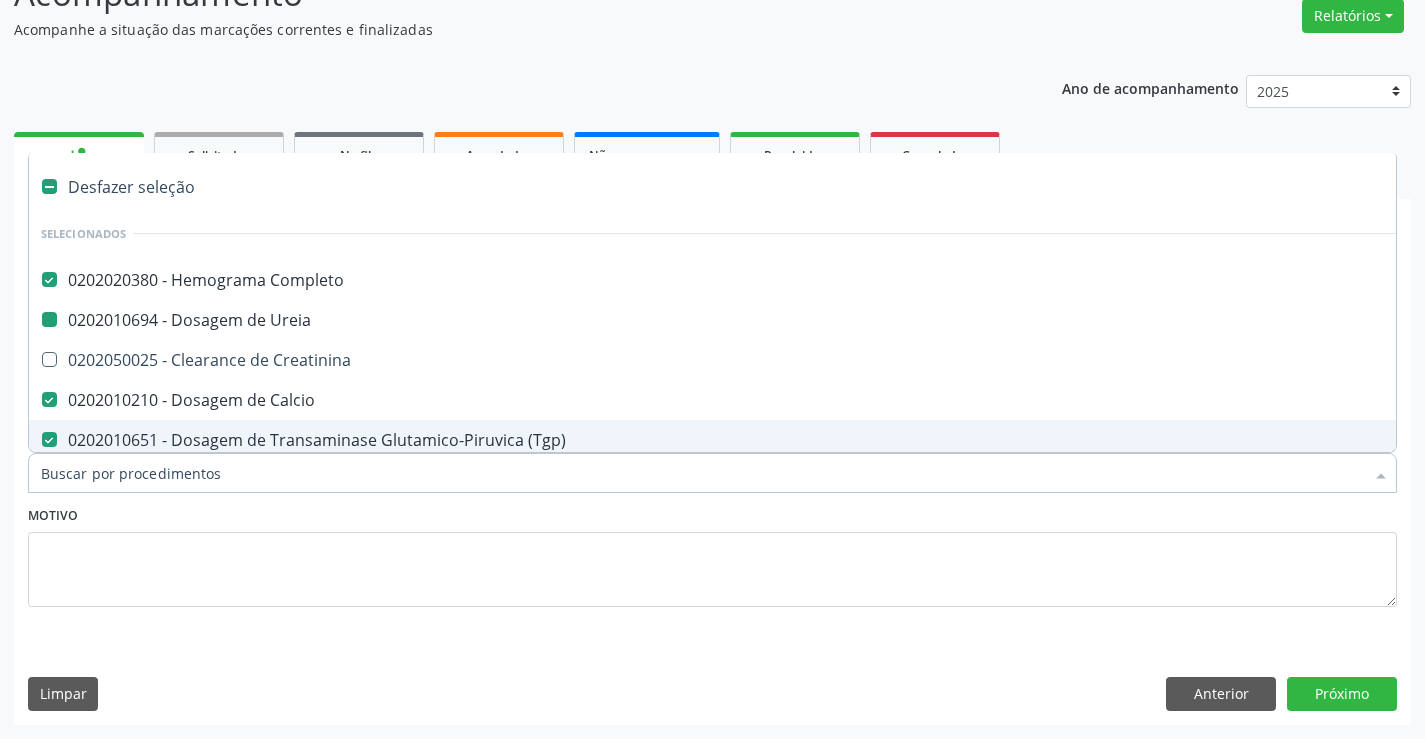 type on "C" 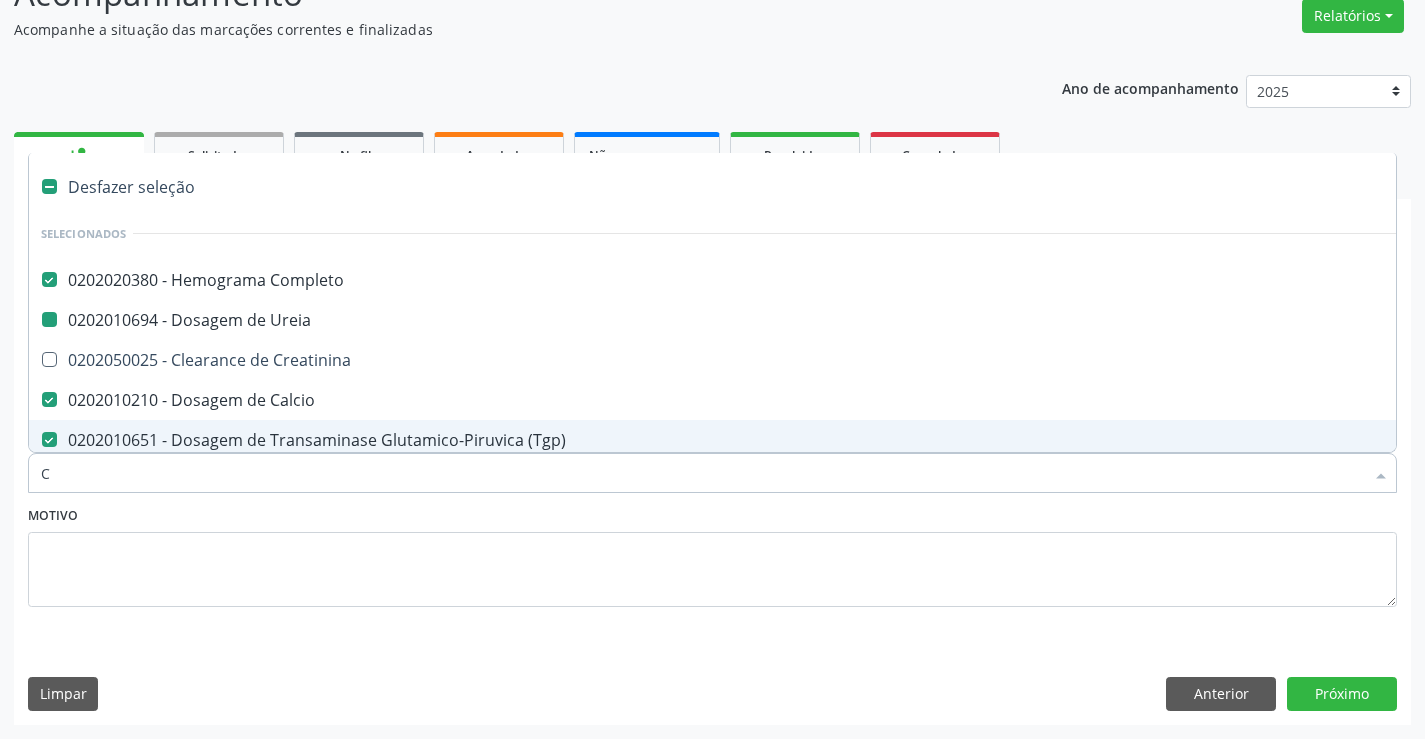 checkbox on "false" 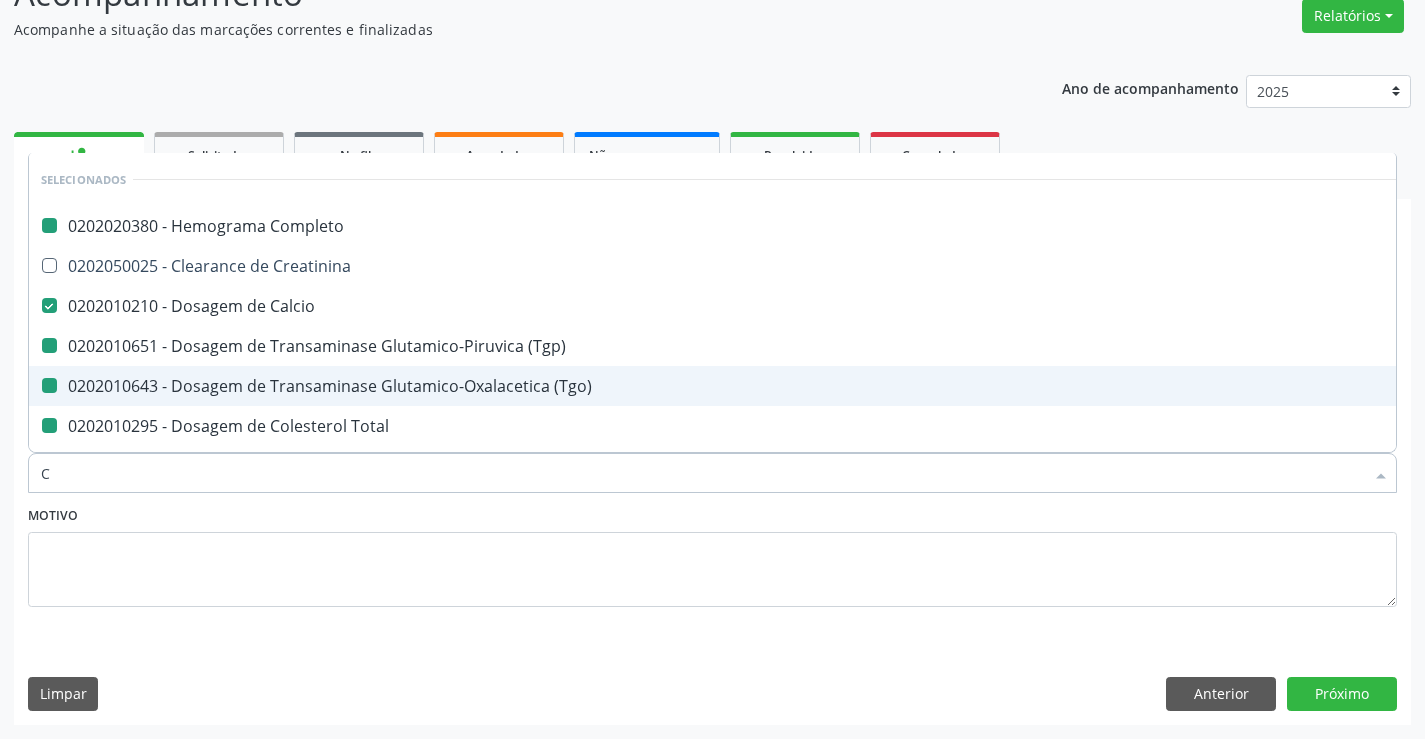 type on "CR" 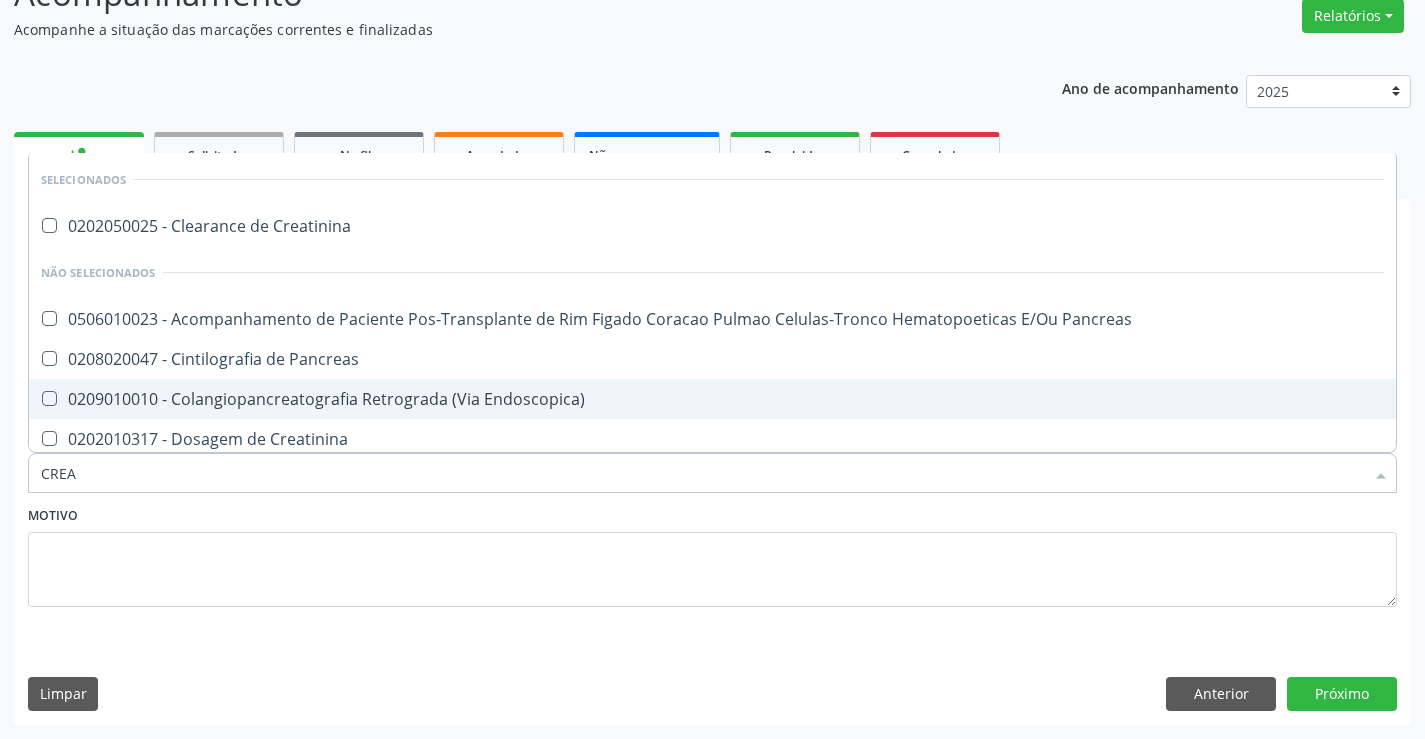 type on "CREAT" 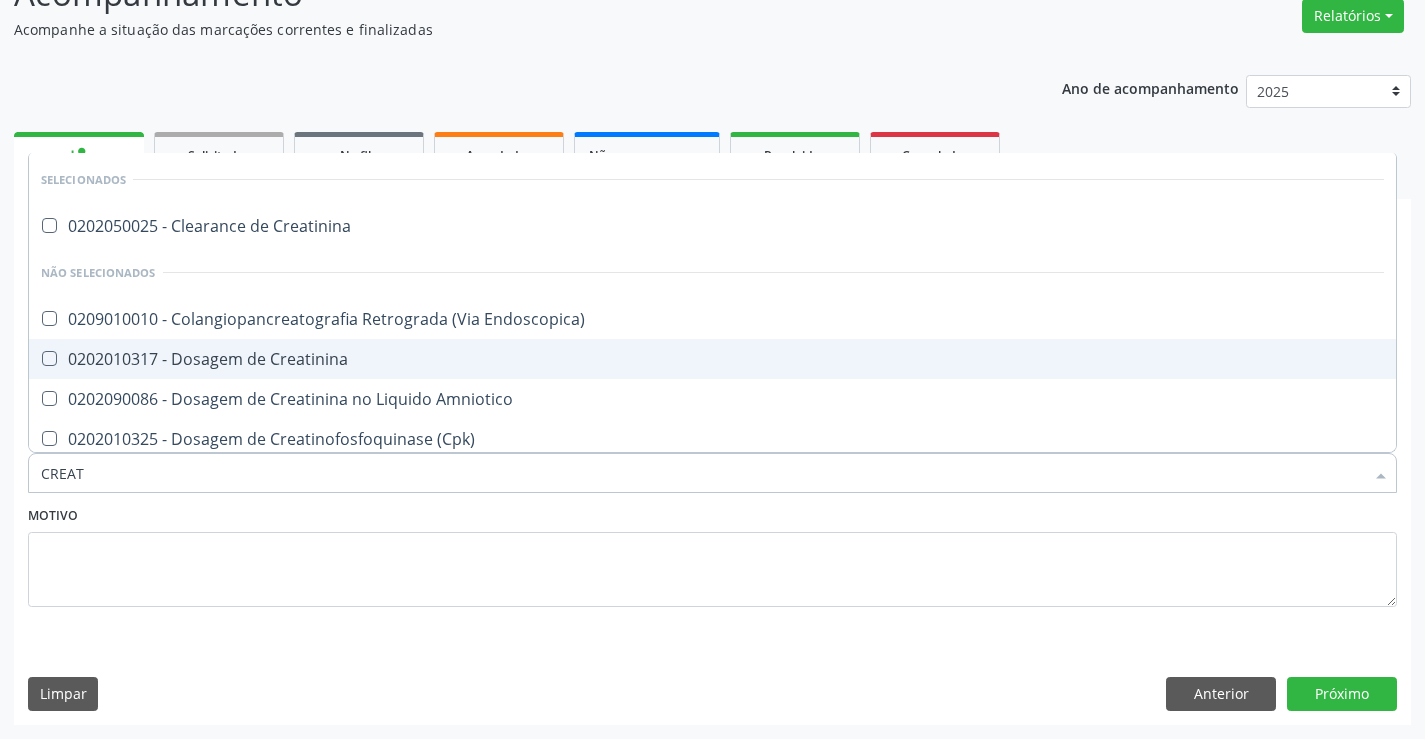 click on "0202010317 - Dosagem de Creatinina" at bounding box center (712, 359) 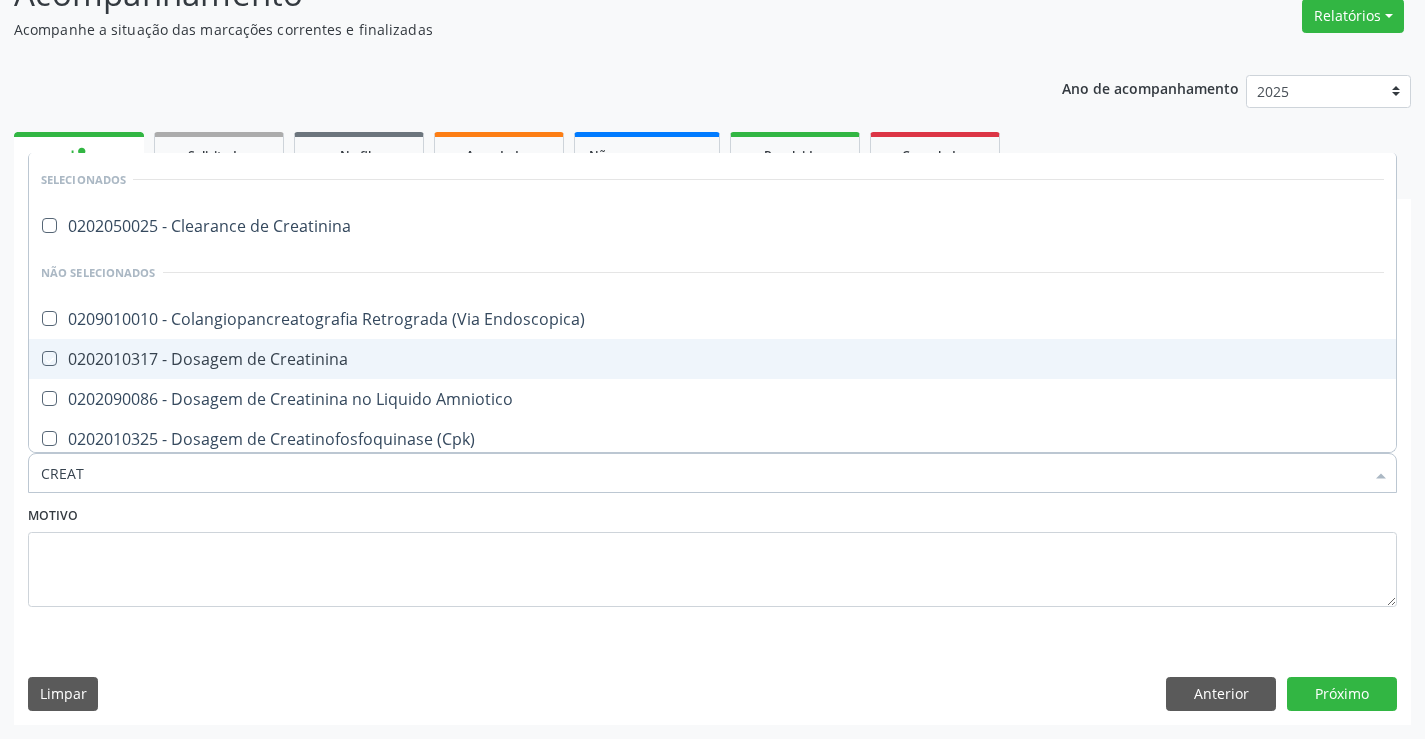 checkbox on "true" 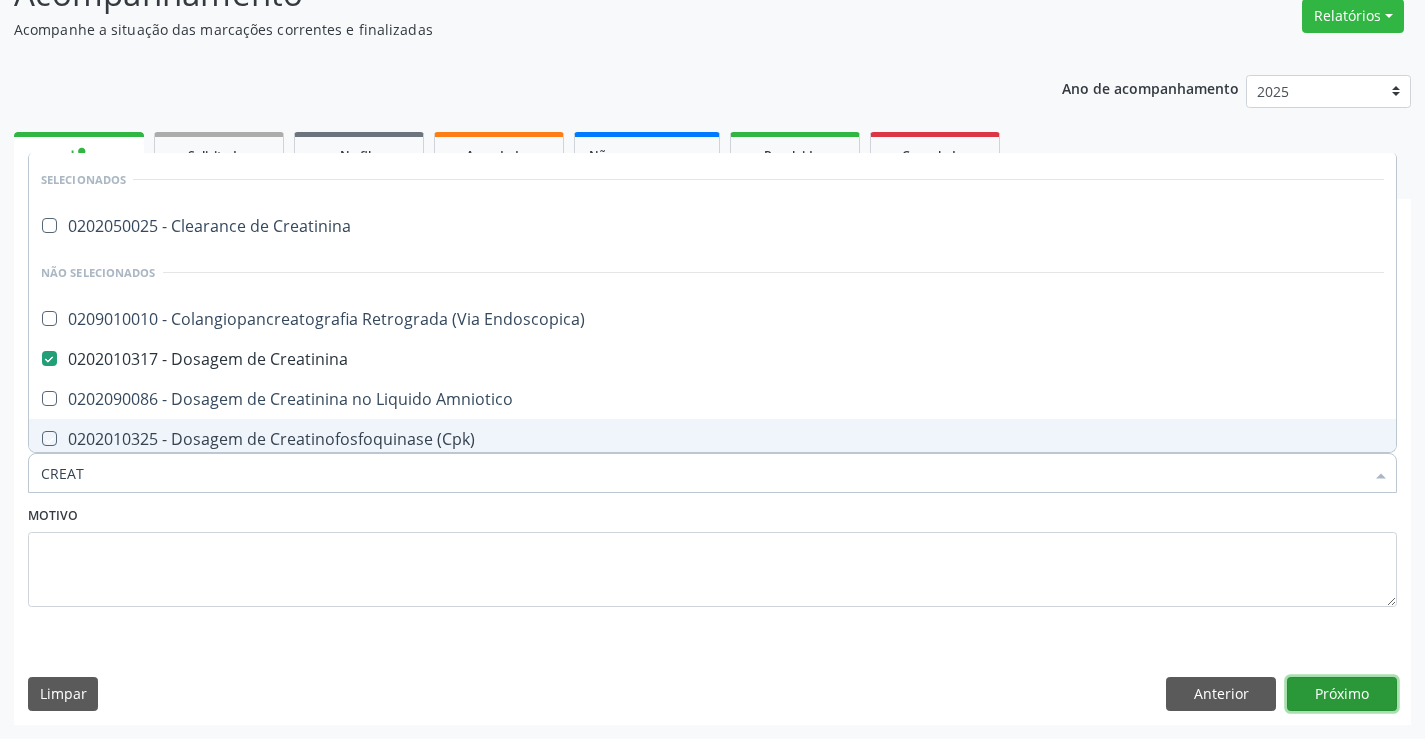 click on "Próximo" at bounding box center (1342, 694) 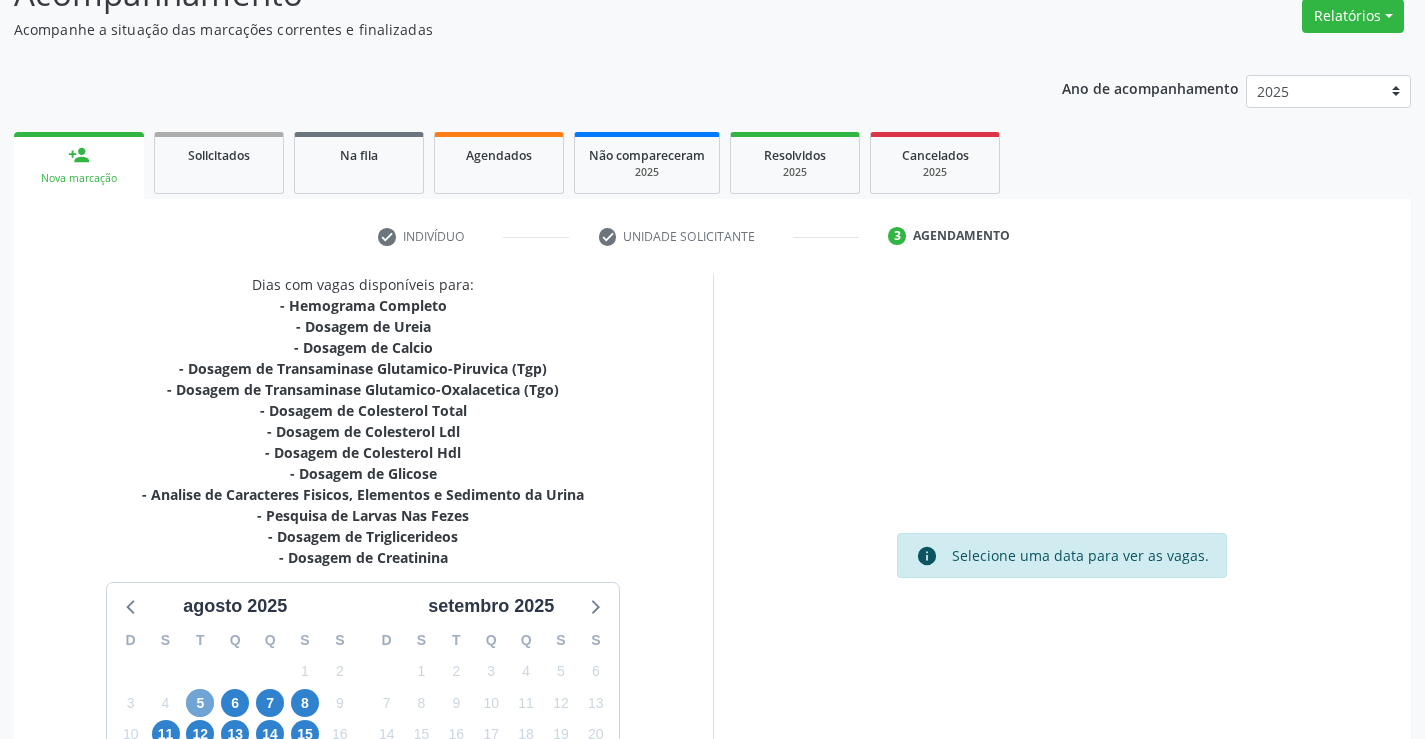 click on "5" at bounding box center (200, 703) 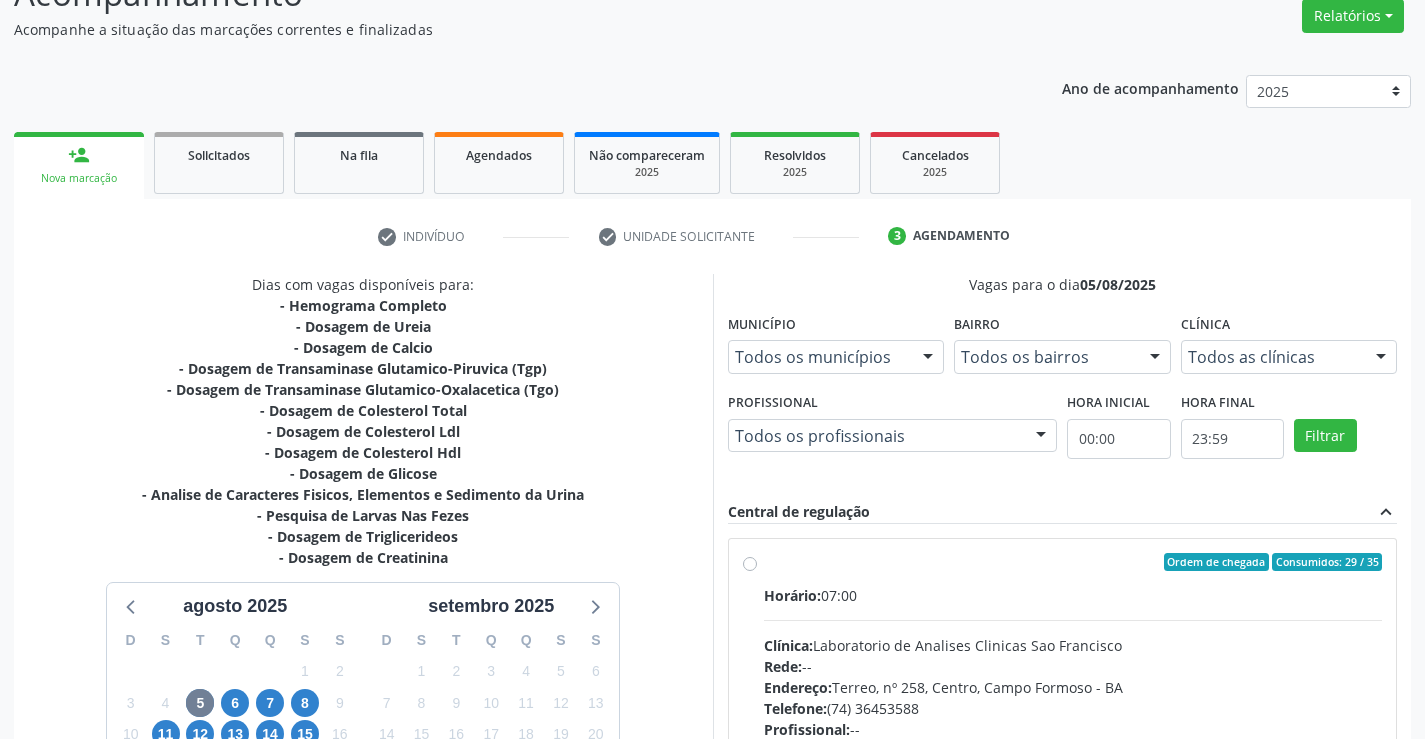 click on "Ordem de chegada
Consumidos: 29 / 35
Horário:   07:00
Clínica:  Laboratorio de Analises Clinicas Sao Francisco
Rede:
--
Endereço:   Terreo, nº 258, Centro, Campo Formoso - BA
Telefone:   (74) 36453588
Profissional:
--
Informações adicionais sobre o atendimento
Idade de atendimento:
Sem restrição
Gênero(s) atendido(s):
Sem restrição
Informações adicionais:
--" at bounding box center (1073, 706) 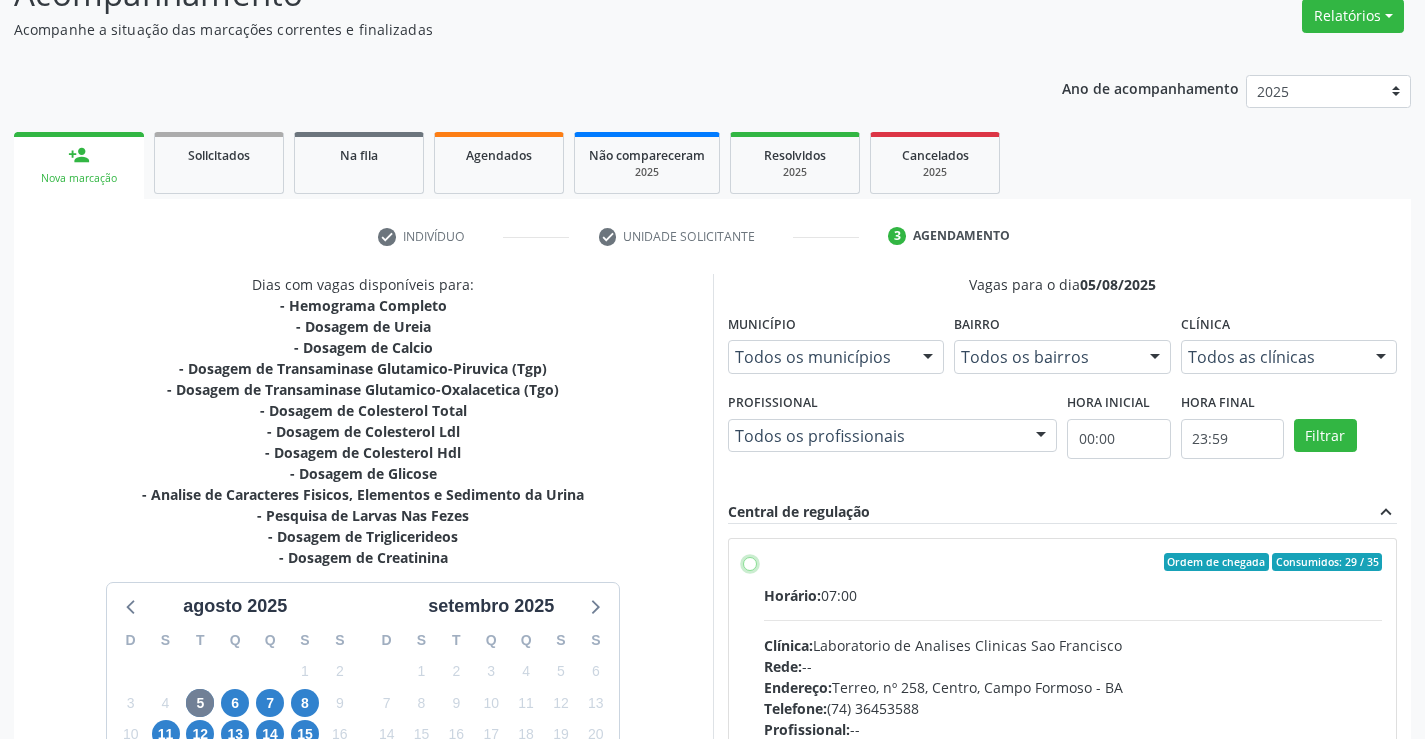 click on "Ordem de chegada
Consumidos: 29 / 35
Horário:   07:00
Clínica:  Laboratorio de Analises Clinicas Sao Francisco
Rede:
--
Endereço:   Terreo, nº 258, Centro, Campo Formoso - BA
Telefone:   (74) 36453588
Profissional:
--
Informações adicionais sobre o atendimento
Idade de atendimento:
Sem restrição
Gênero(s) atendido(s):
Sem restrição
Informações adicionais:
--" at bounding box center [750, 562] 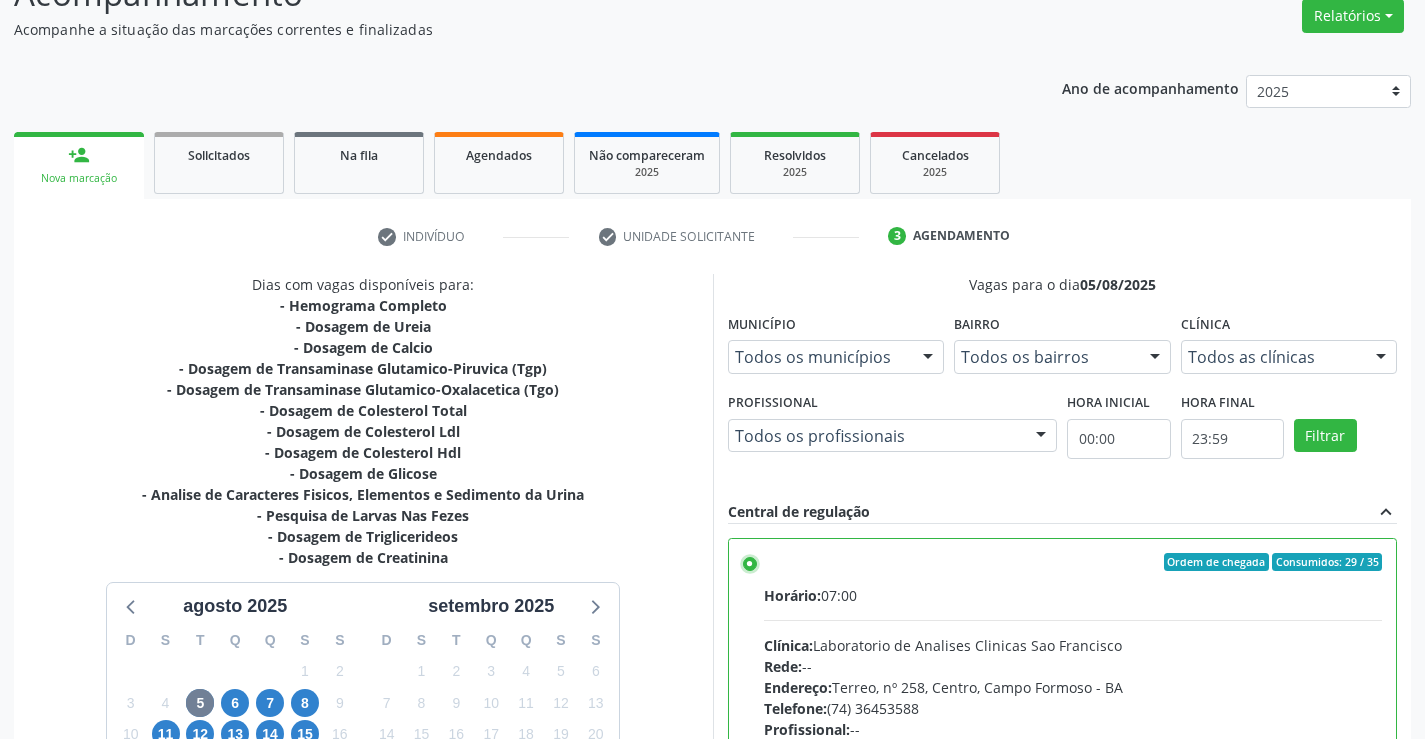 scroll, scrollTop: 456, scrollLeft: 0, axis: vertical 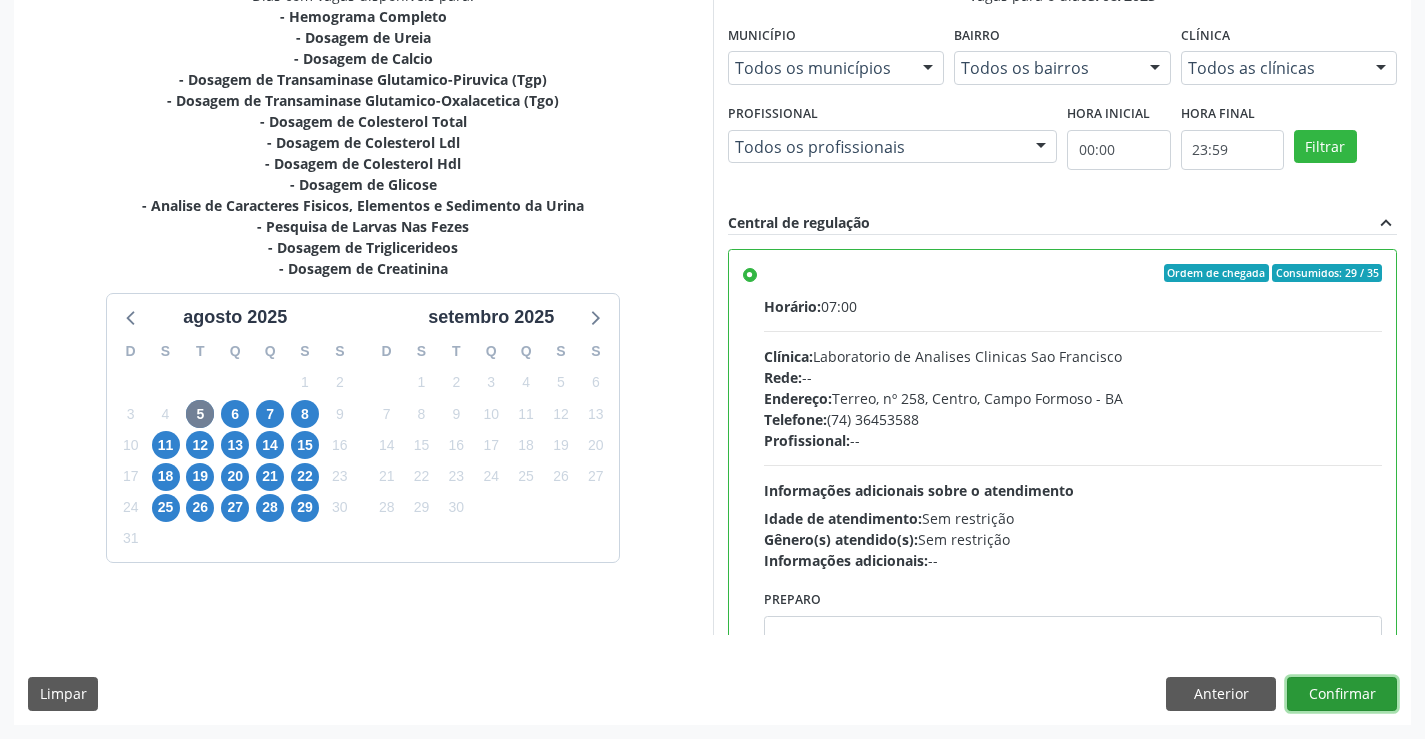 click on "Confirmar" at bounding box center (1342, 694) 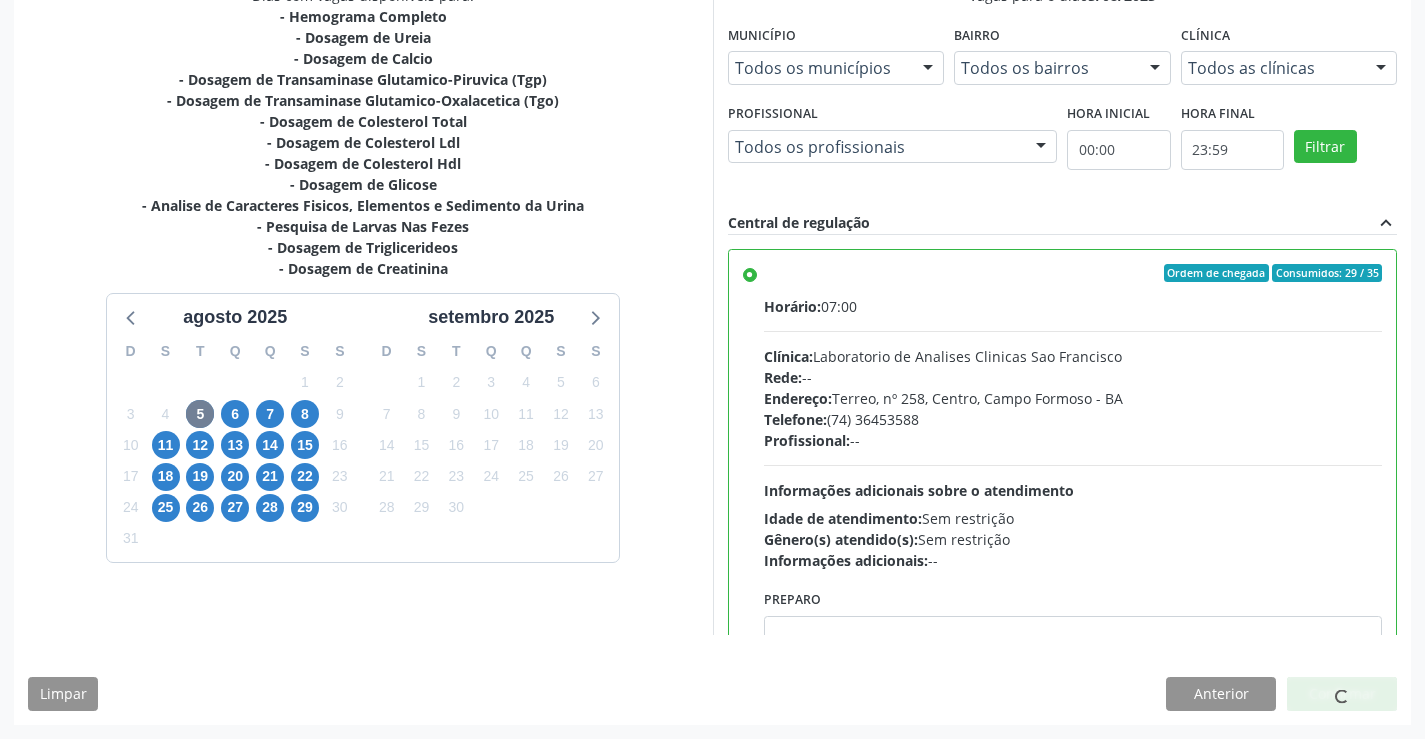 scroll, scrollTop: 0, scrollLeft: 0, axis: both 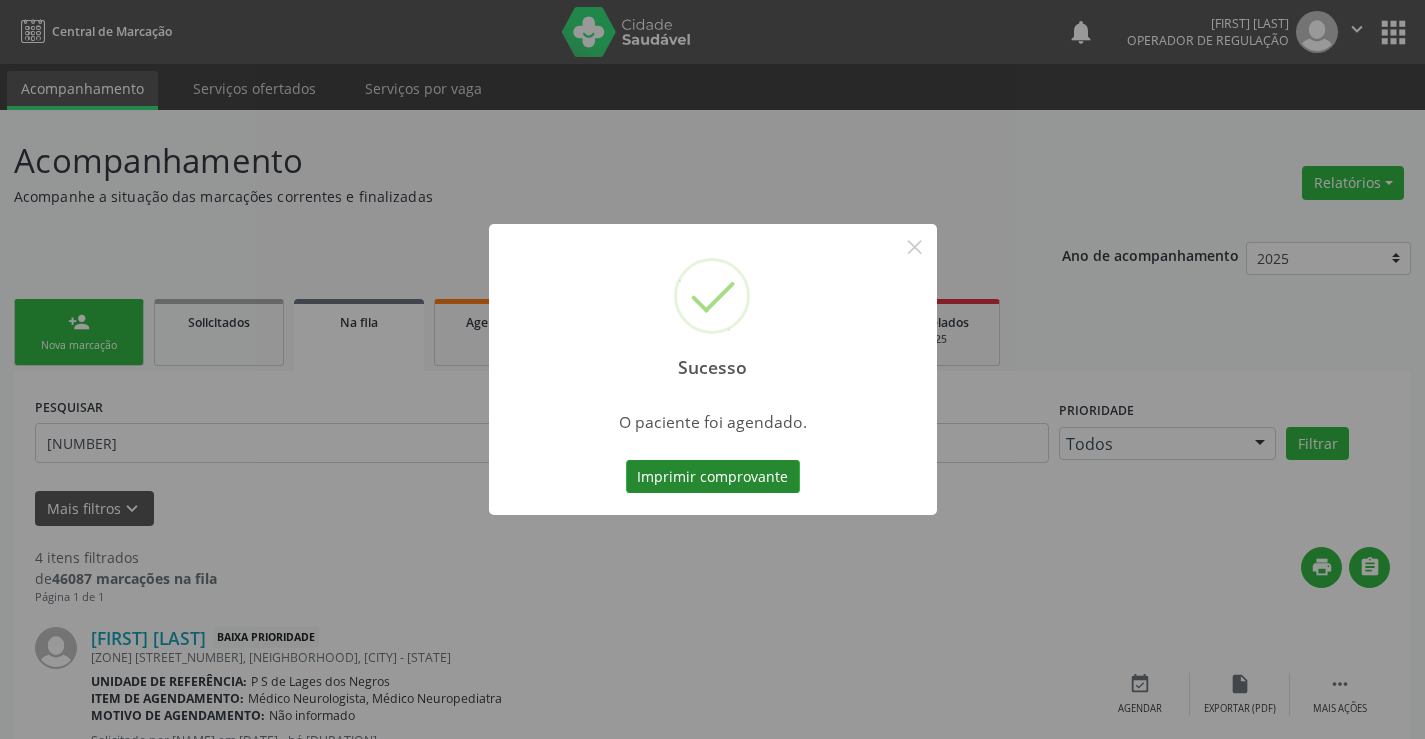 click on "Imprimir comprovante" at bounding box center [713, 477] 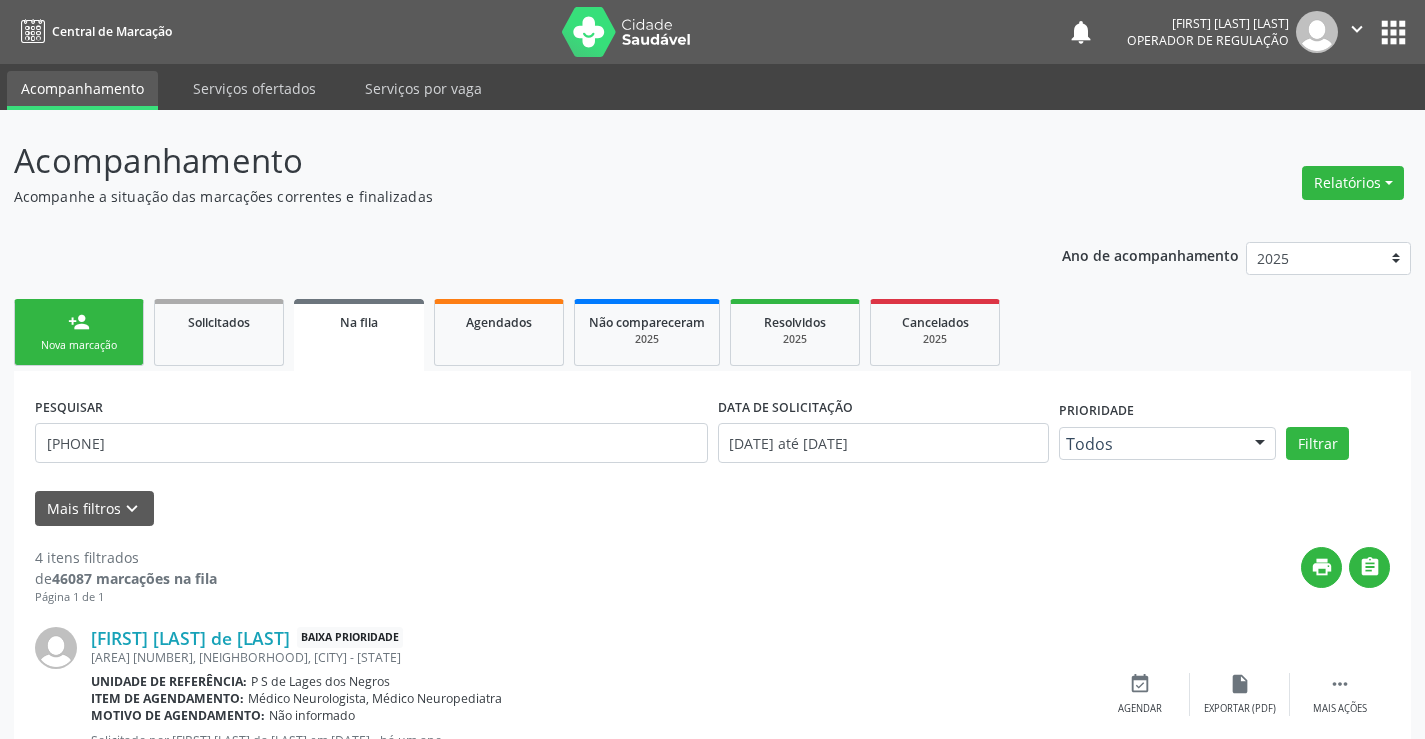 scroll, scrollTop: 0, scrollLeft: 0, axis: both 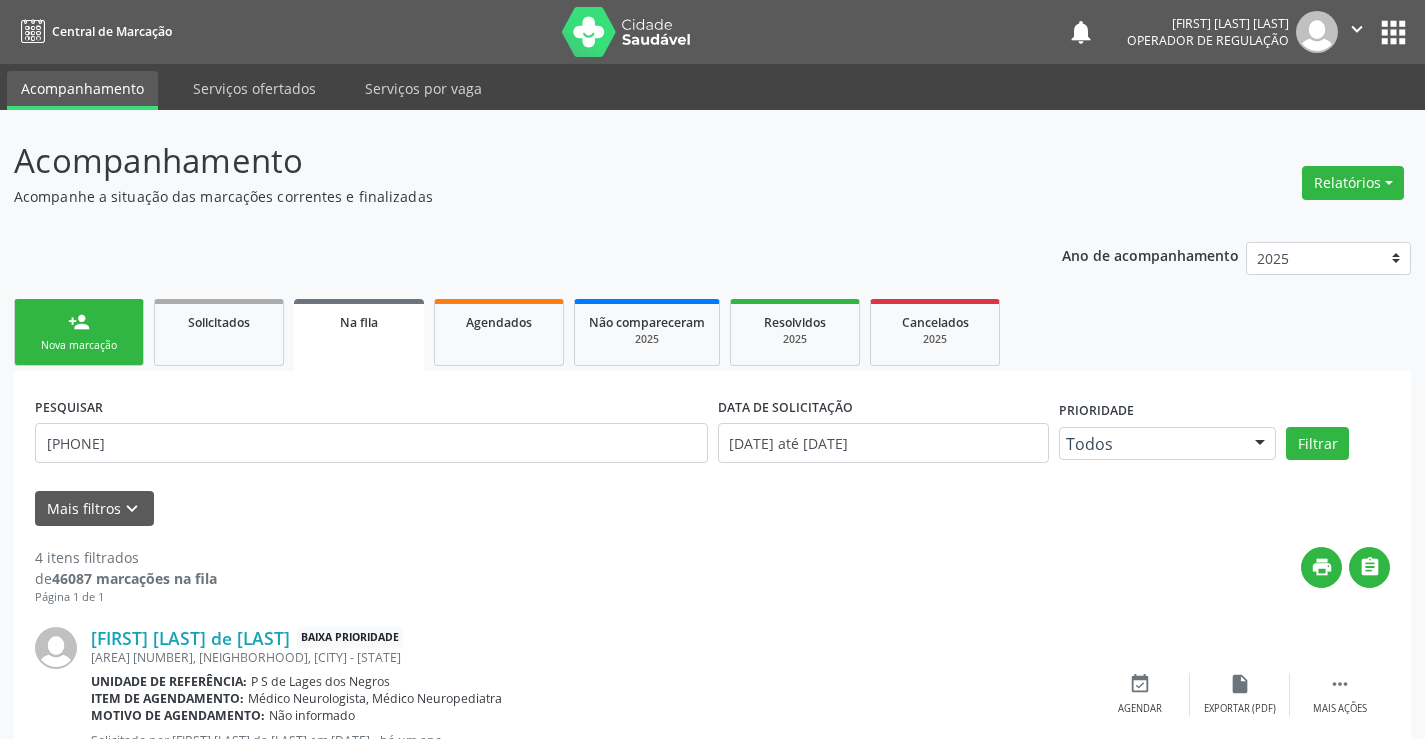 click on "person_add
Nova marcação" at bounding box center [79, 332] 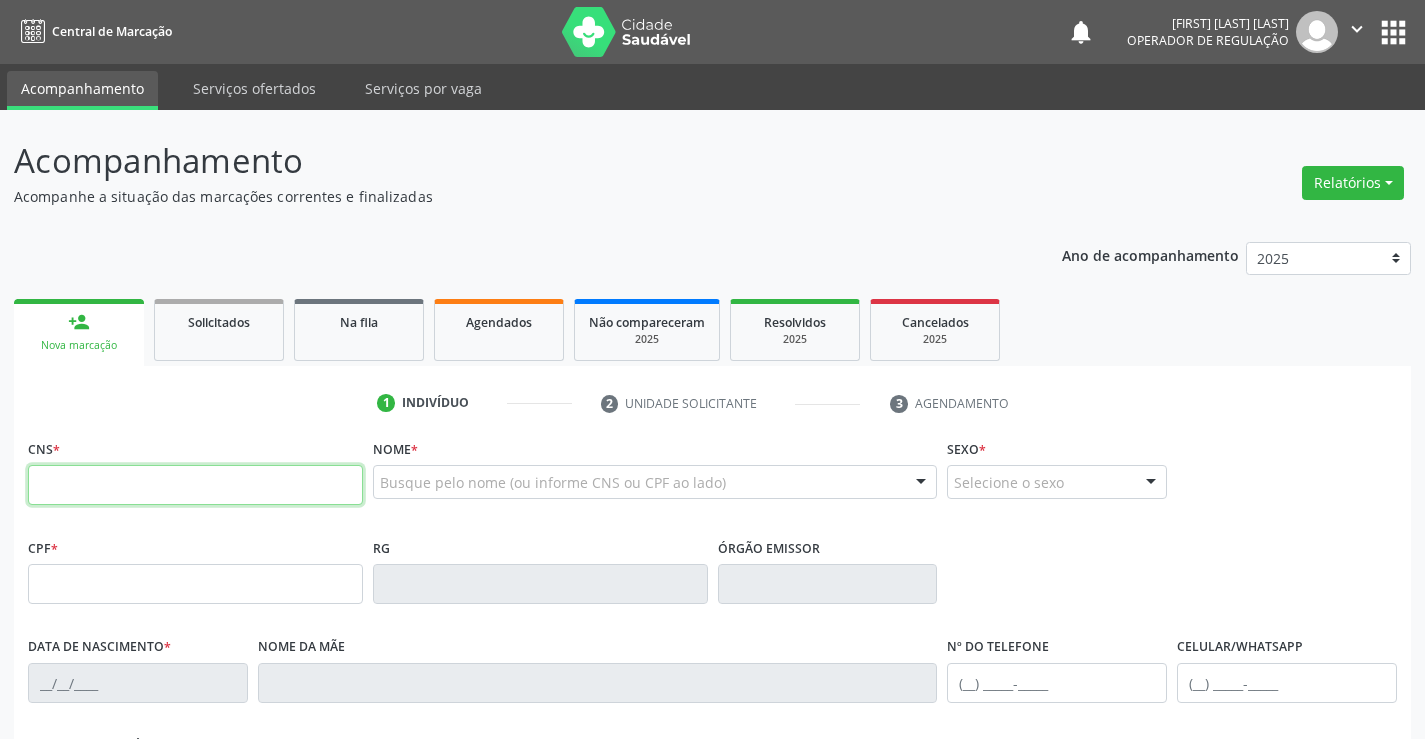 click at bounding box center [195, 485] 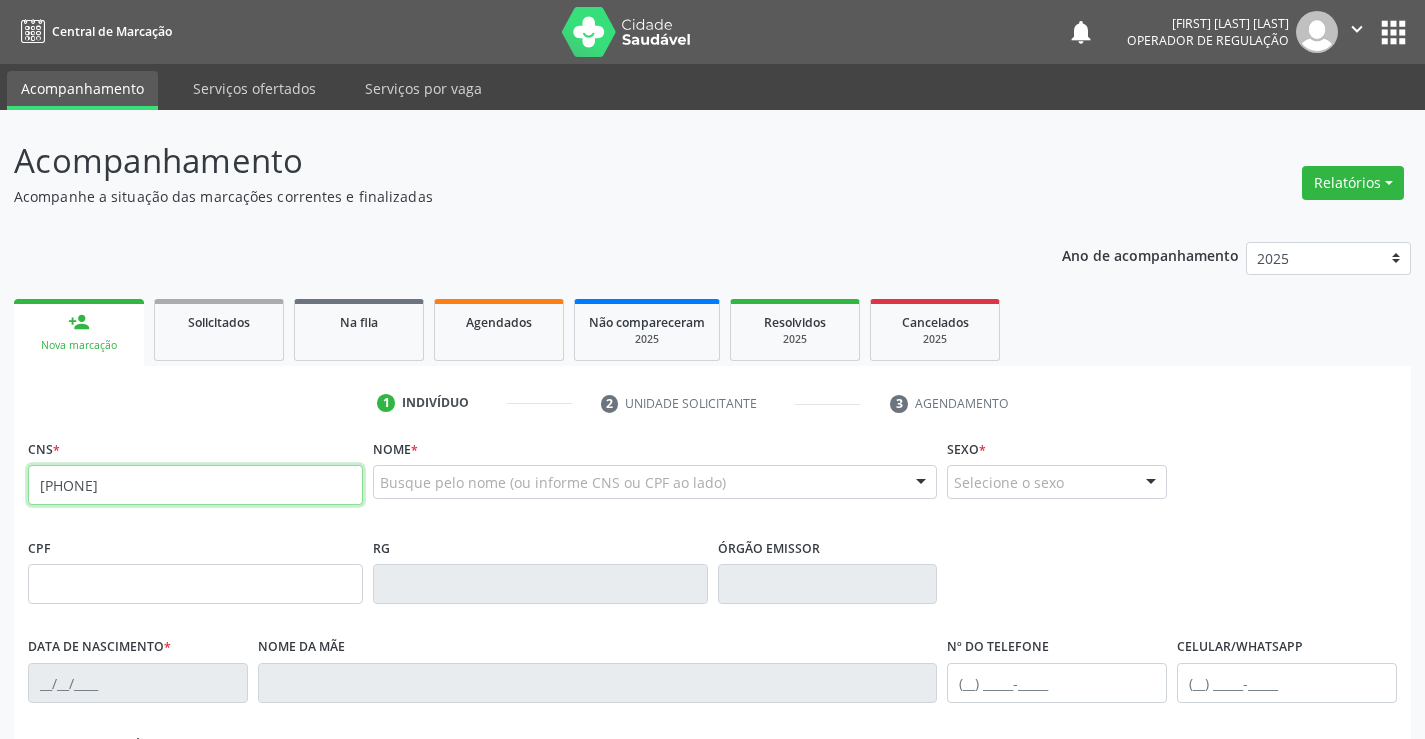 type on "[PHONE]" 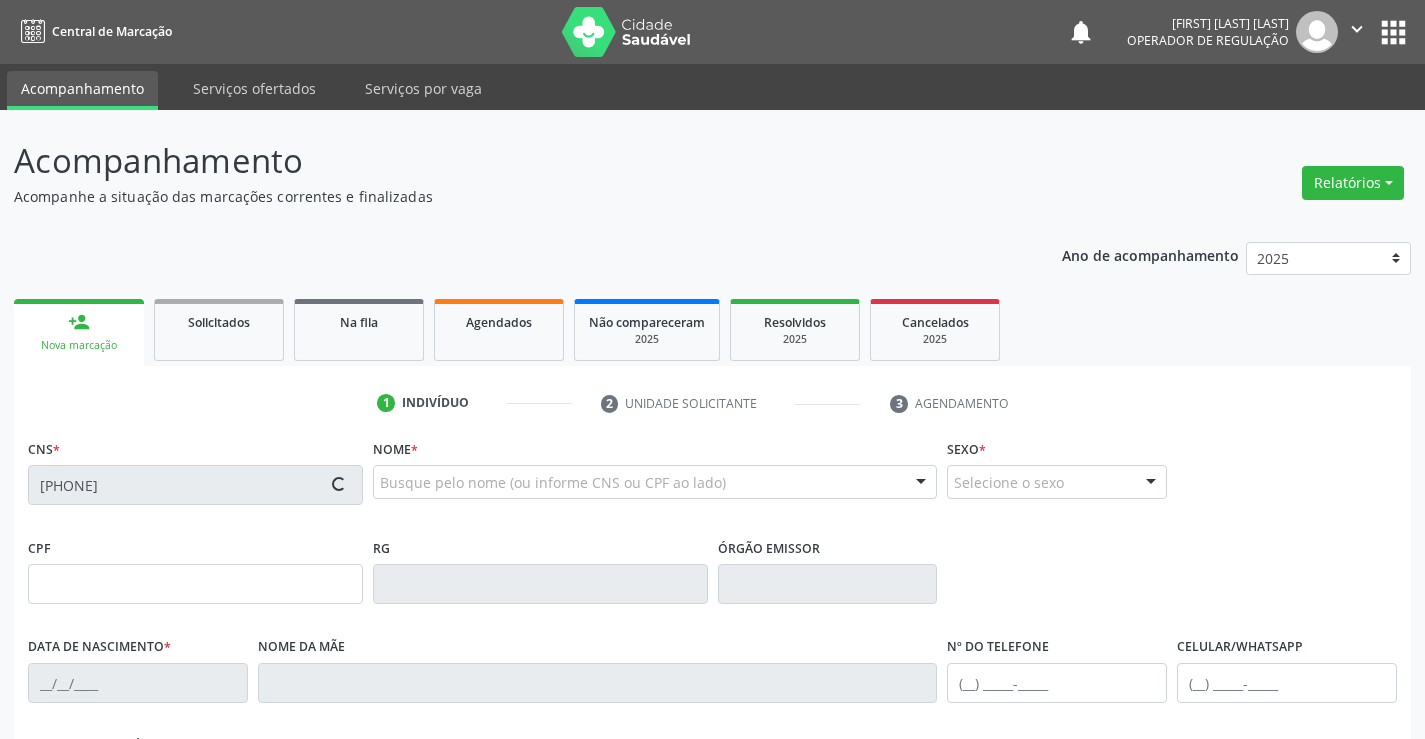 type on "[PHONE]" 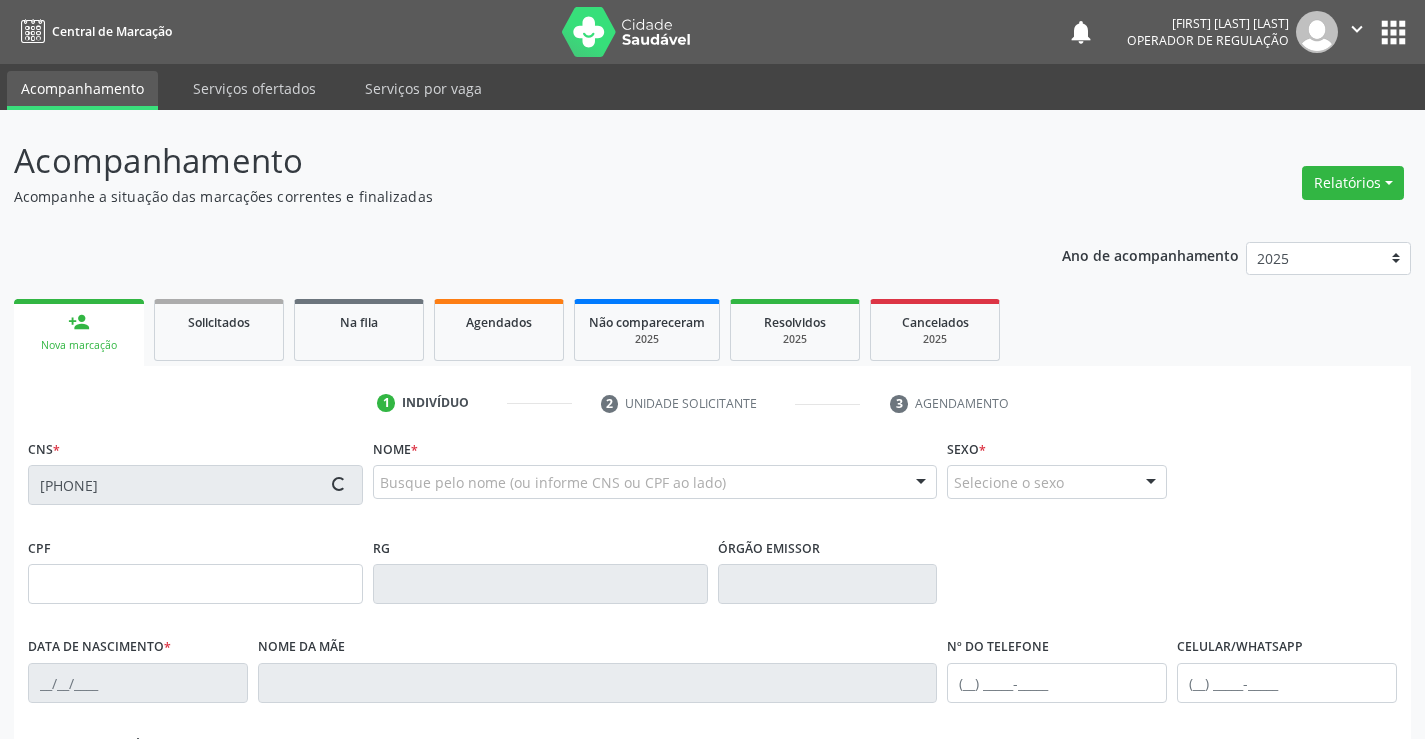 type on "[DATE]" 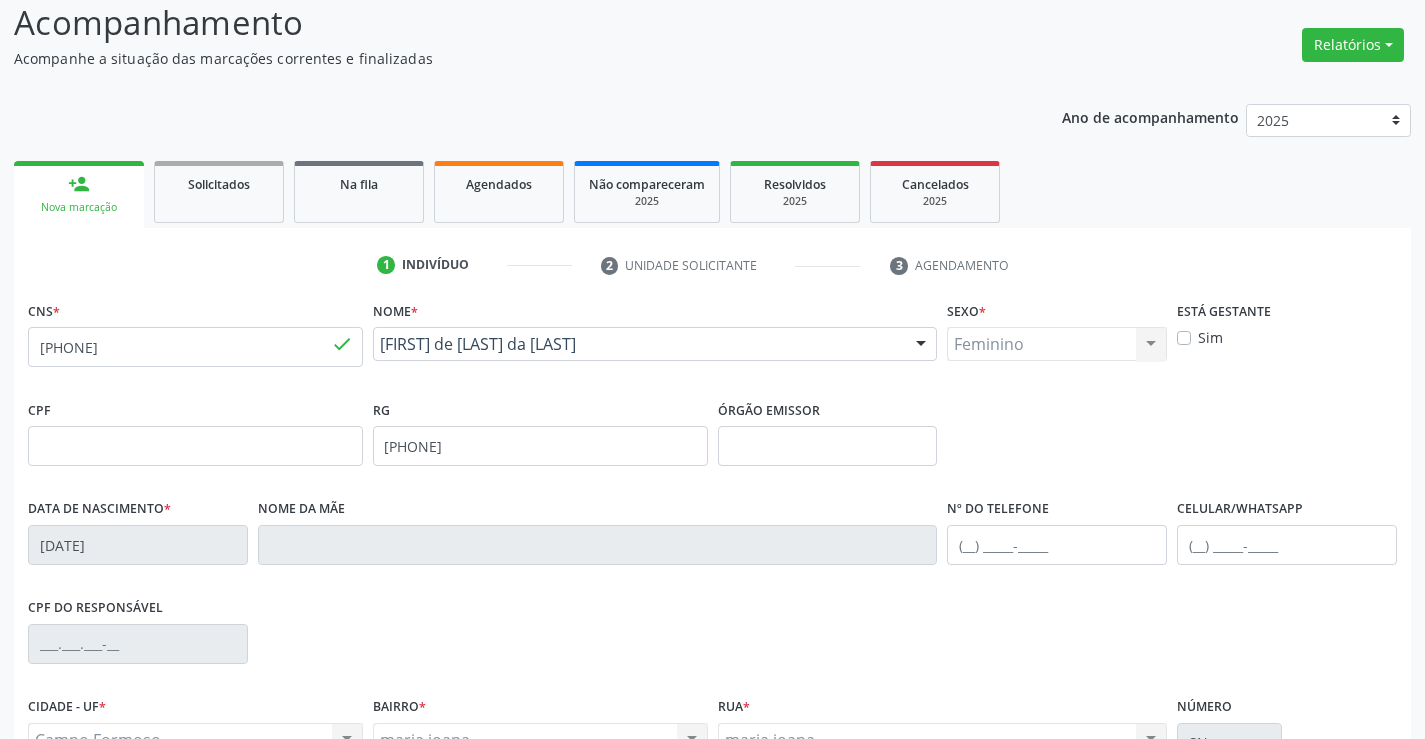 scroll, scrollTop: 345, scrollLeft: 0, axis: vertical 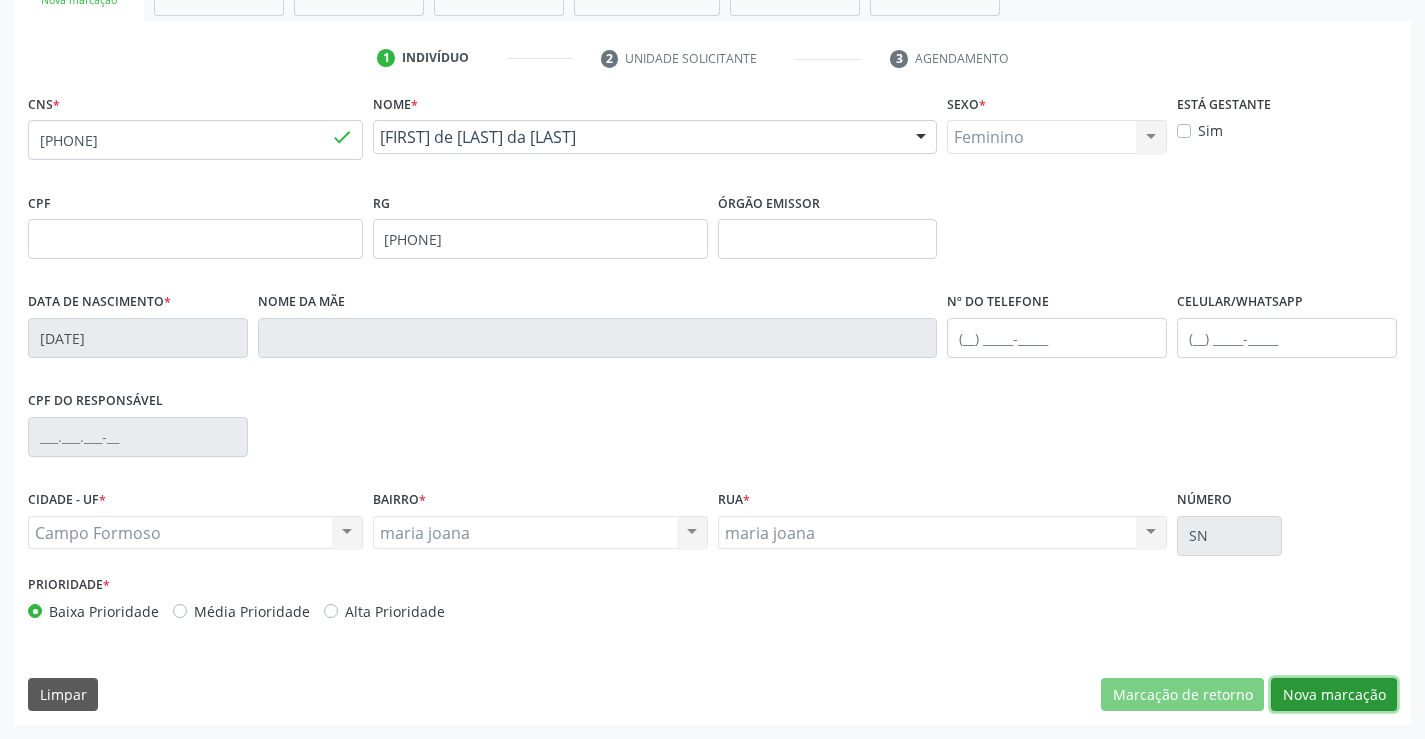 click on "Nova marcação" at bounding box center [1334, 695] 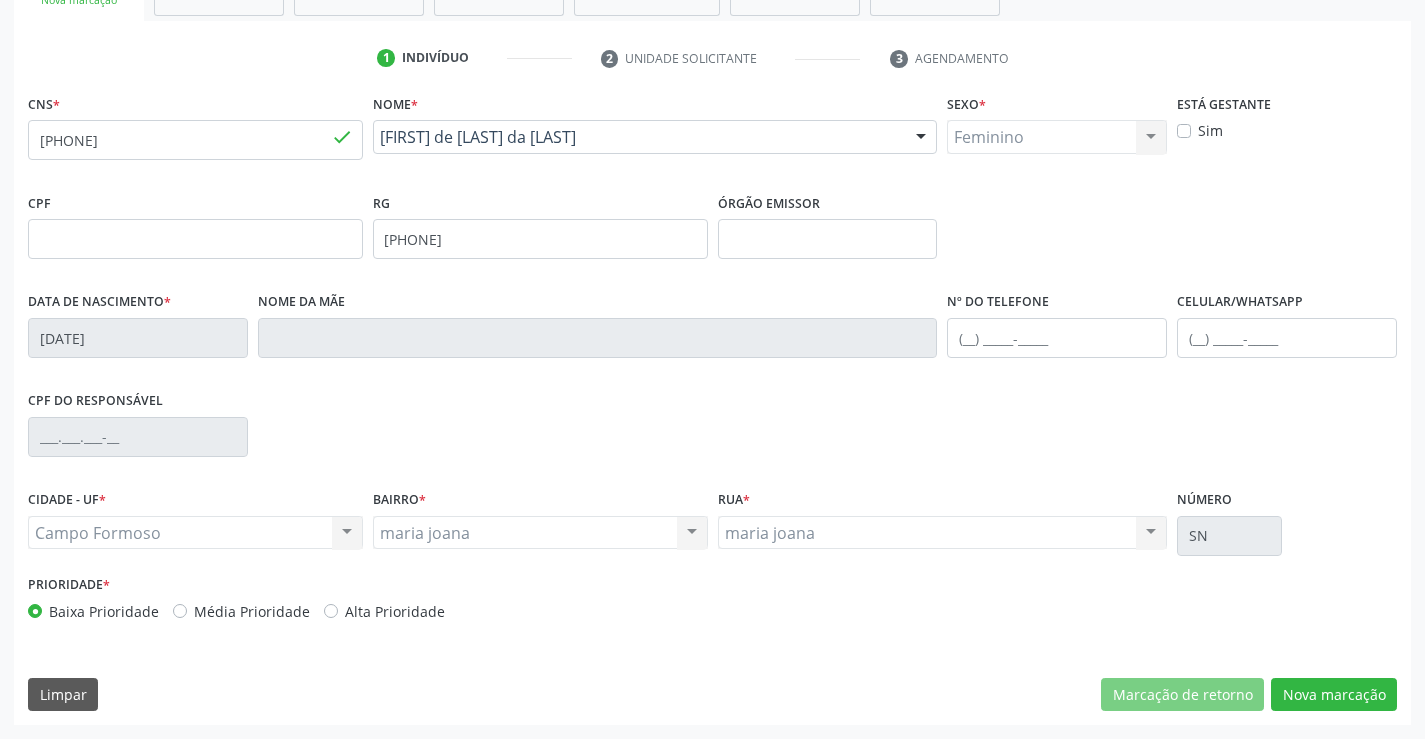 scroll, scrollTop: 167, scrollLeft: 0, axis: vertical 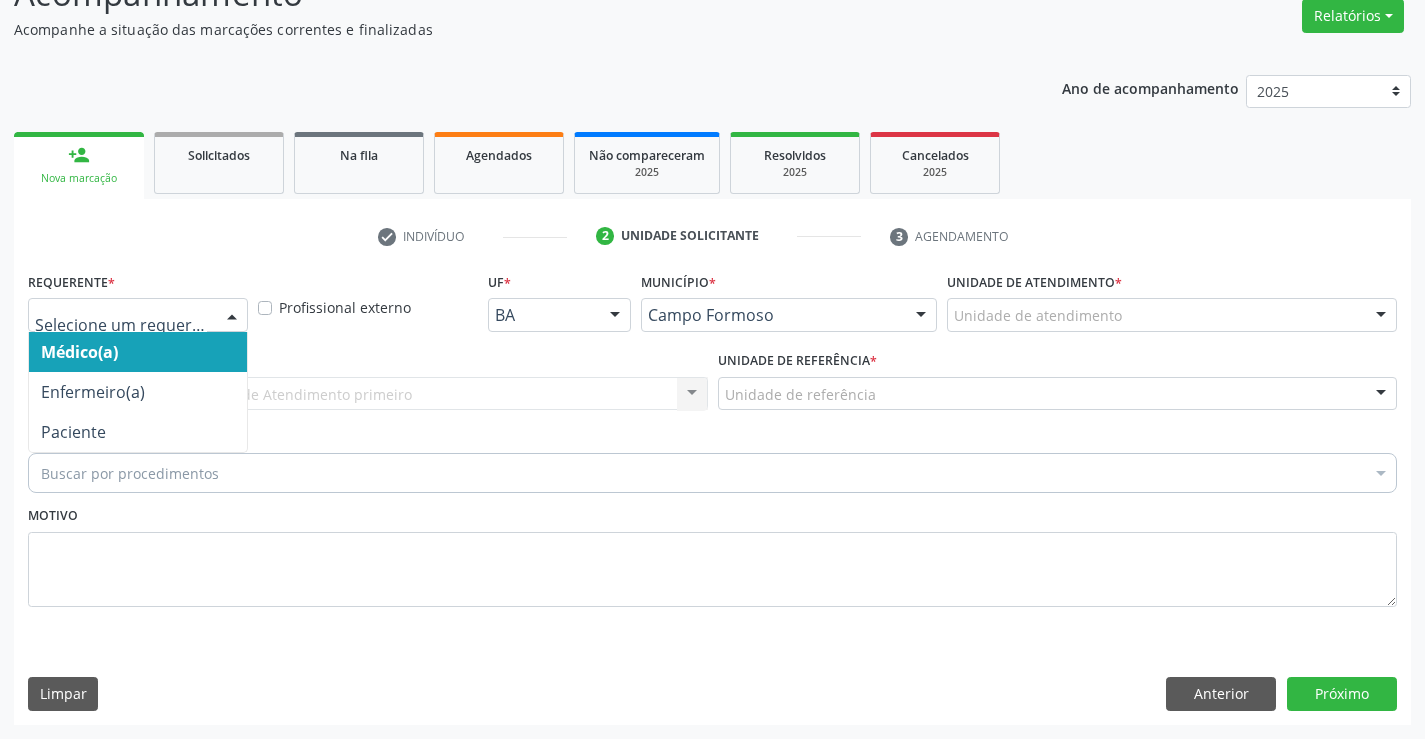 drag, startPoint x: 120, startPoint y: 322, endPoint x: 109, endPoint y: 409, distance: 87.69264 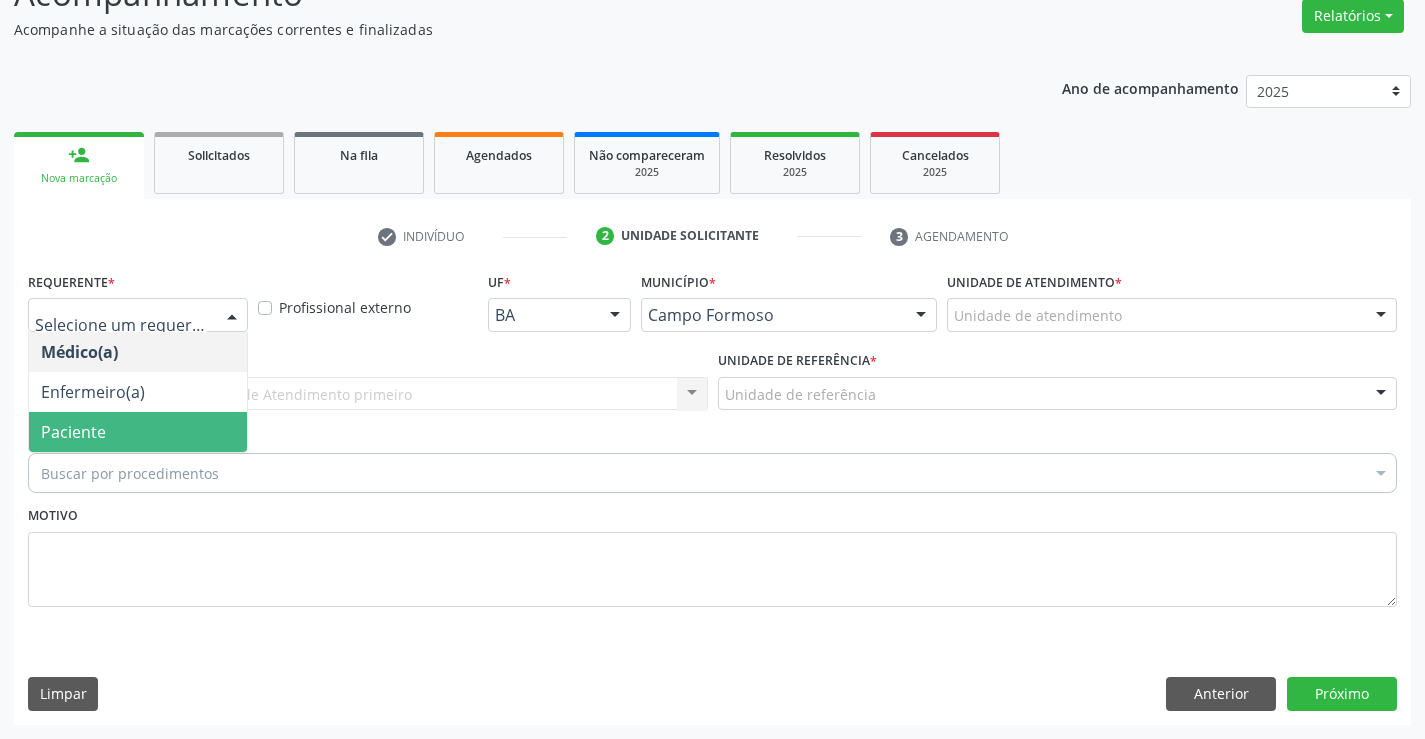 click on "Paciente" at bounding box center (138, 432) 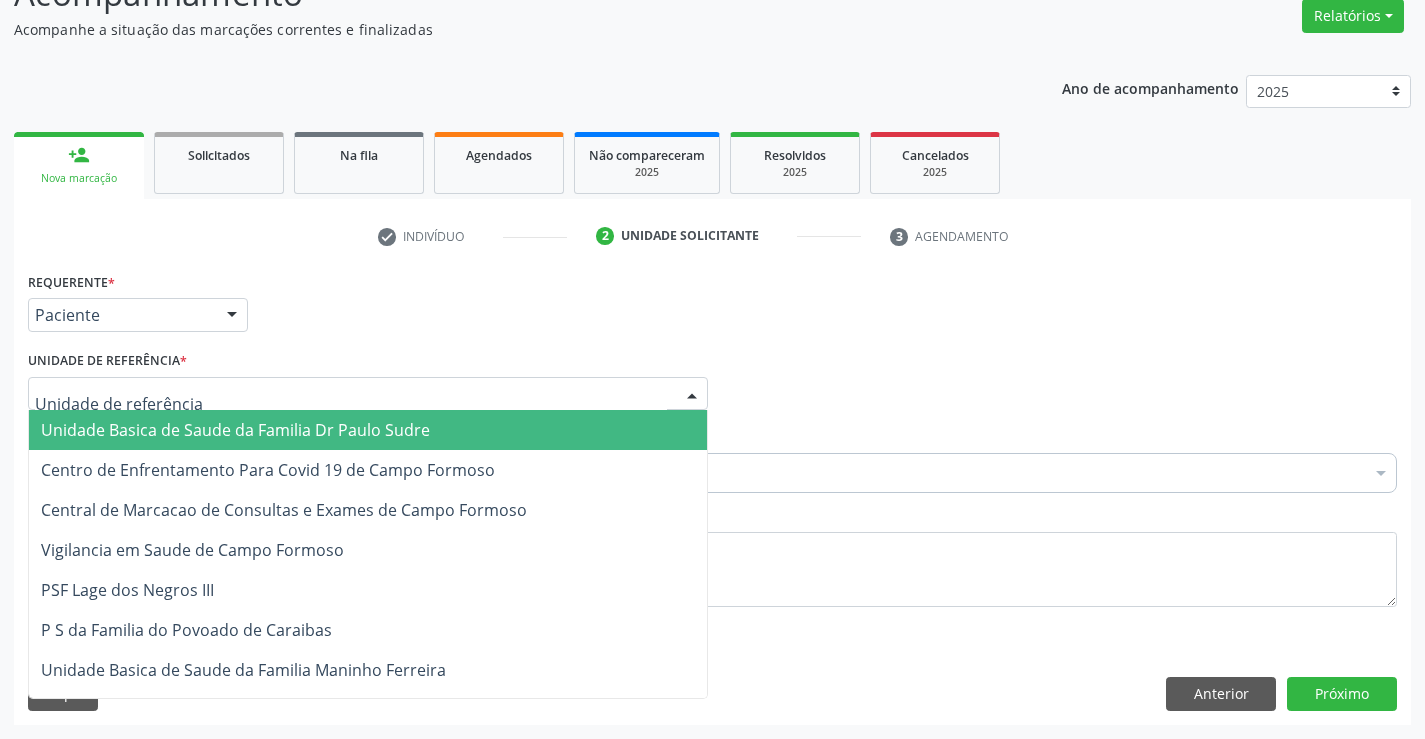 click on "Unidade Basica de Saude da Familia Dr Paulo Sudre" at bounding box center [235, 430] 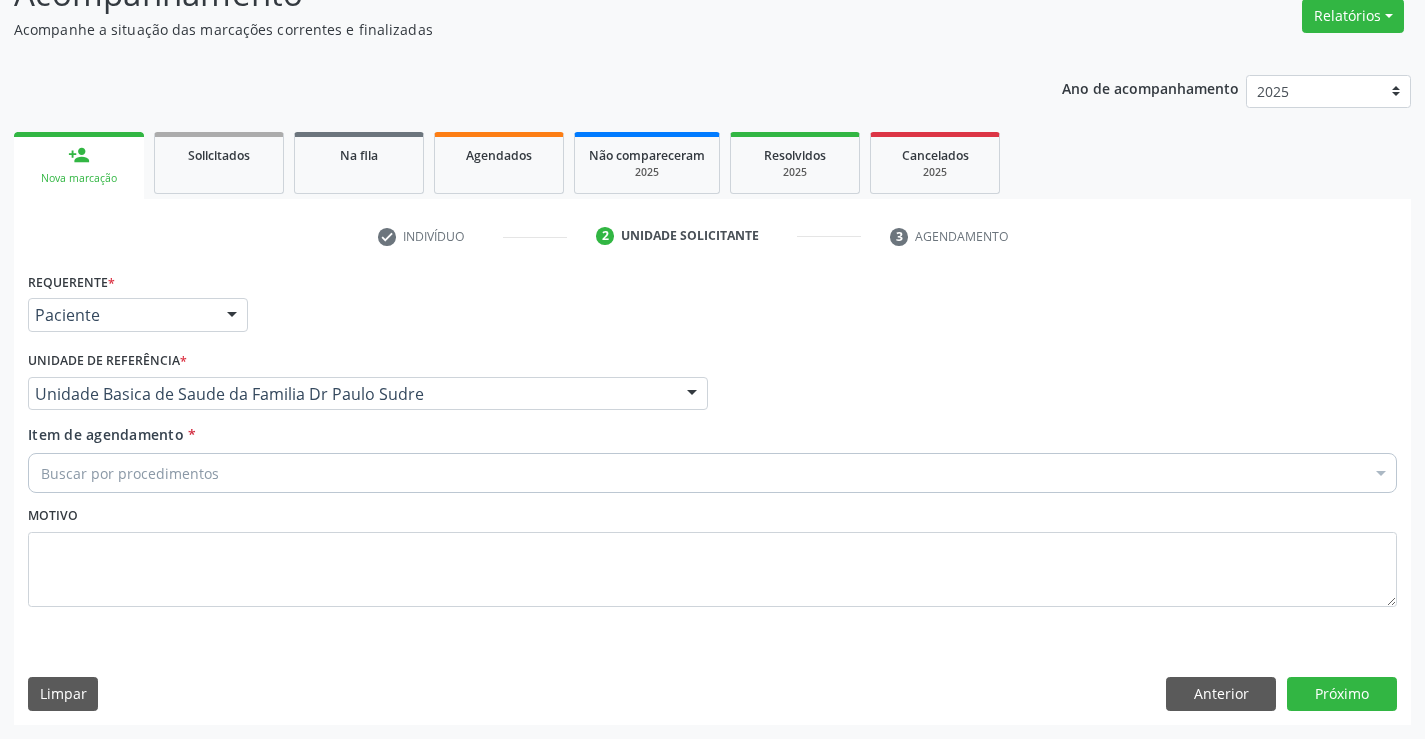 click on "Buscar por procedimentos" at bounding box center (712, 473) 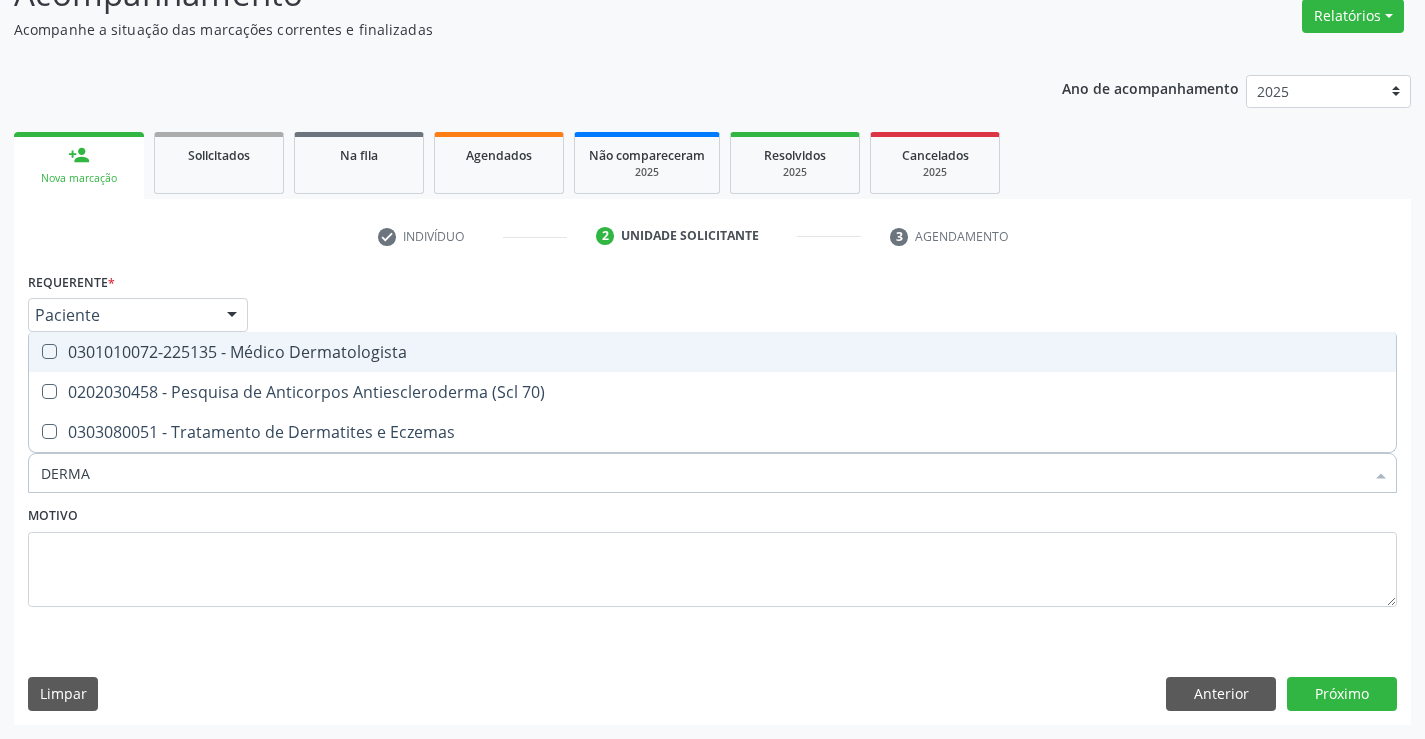 type on "DERMAT" 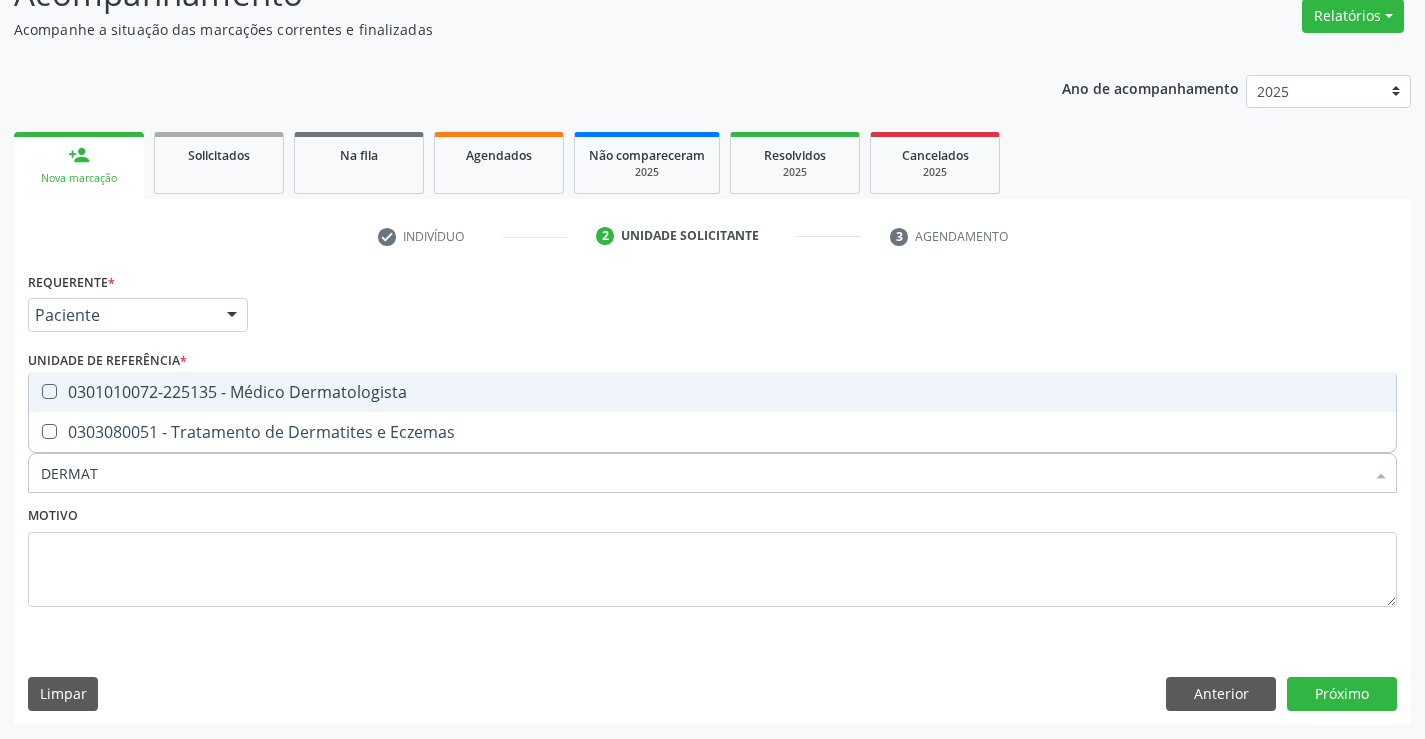 click on "0301010072-225135 - Médico Dermatologista" at bounding box center [712, 392] 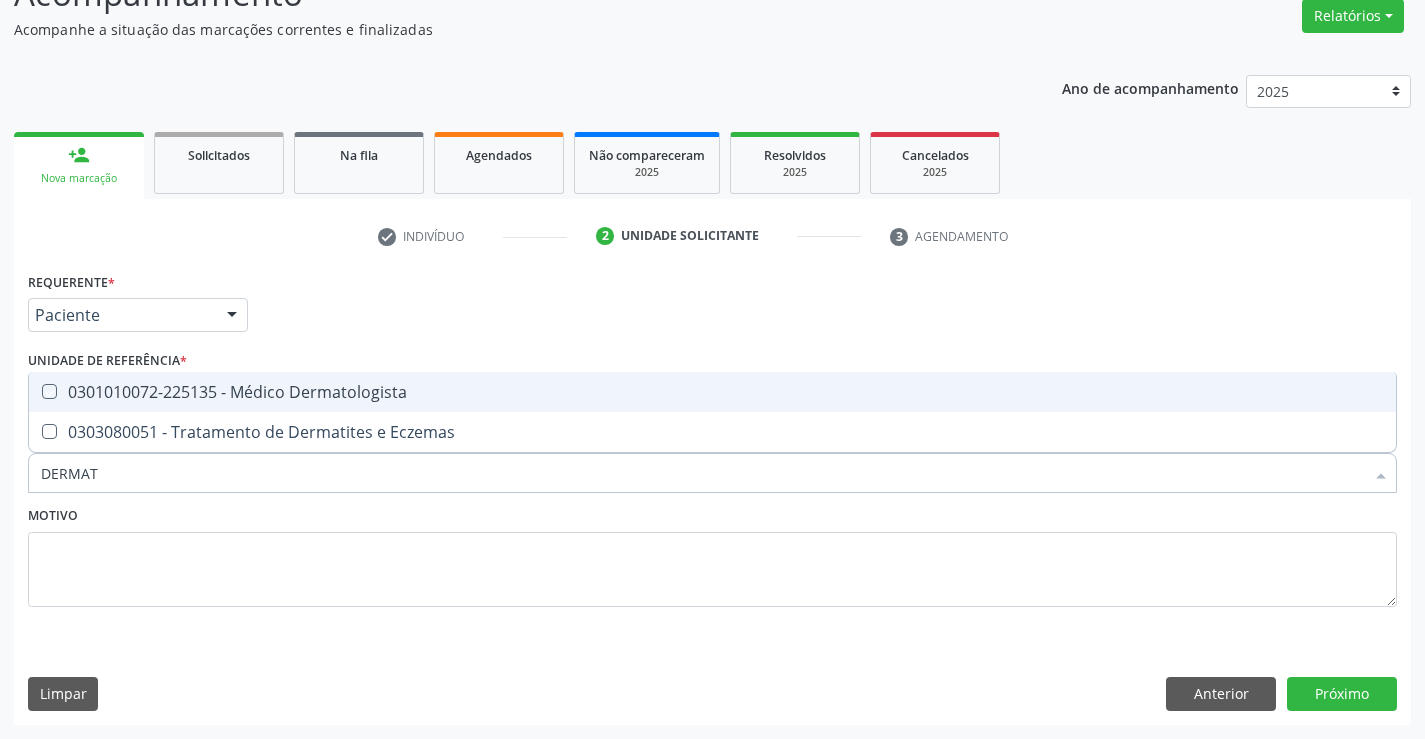 checkbox on "true" 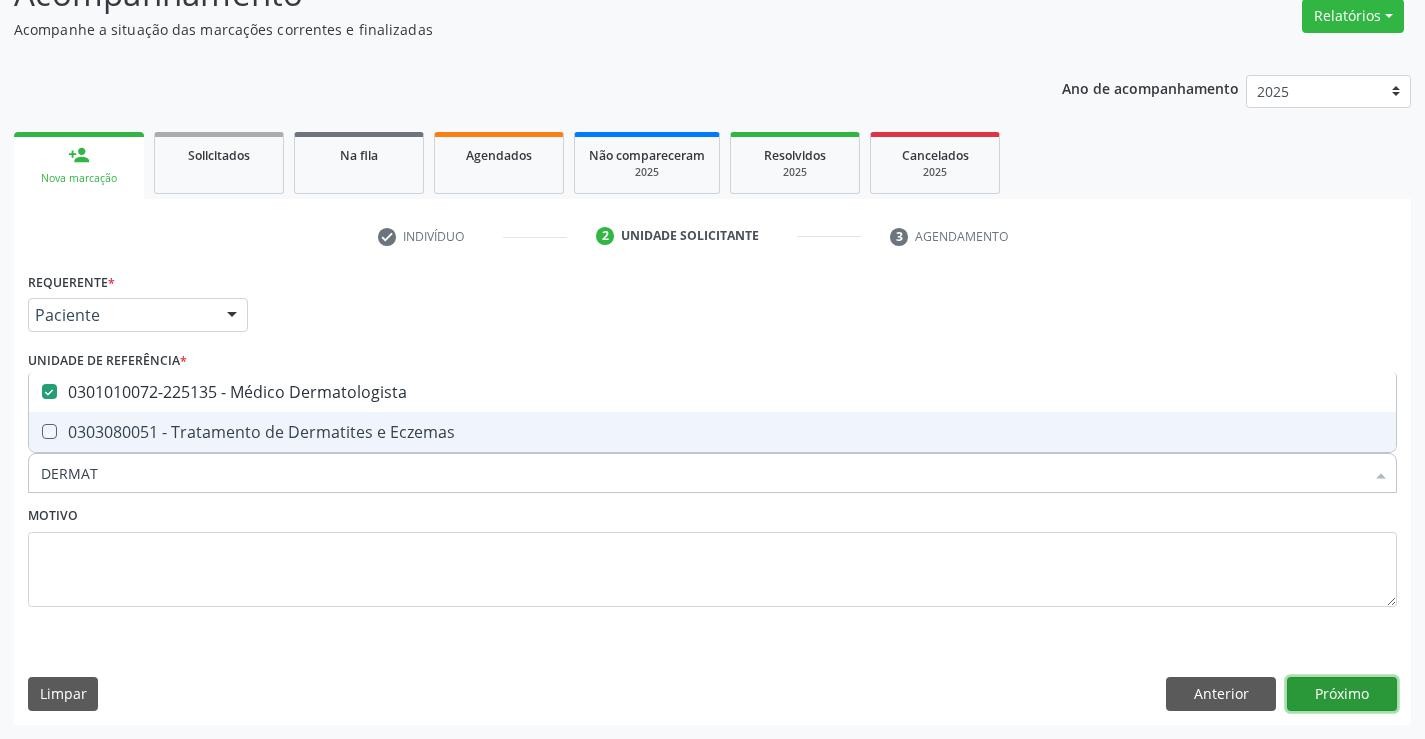 click on "Próximo" at bounding box center [1342, 694] 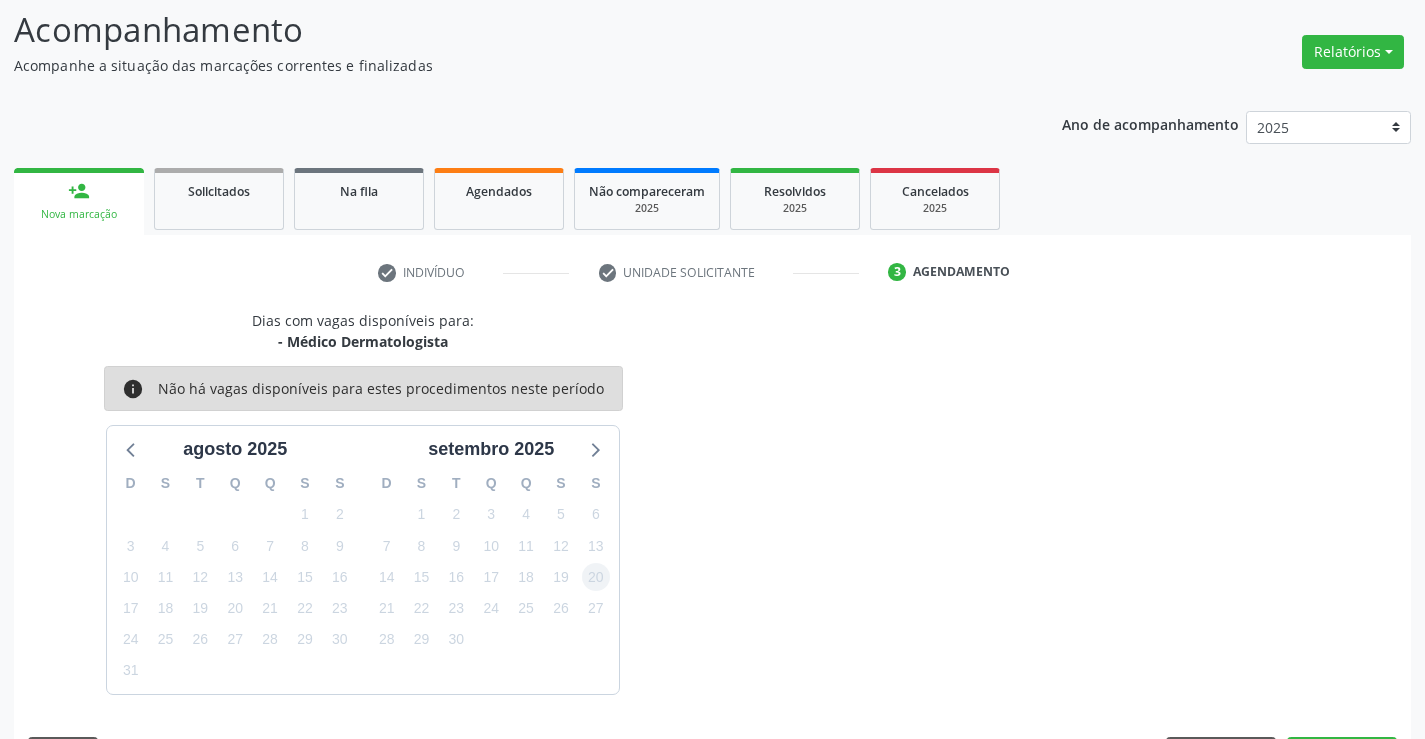 scroll, scrollTop: 167, scrollLeft: 0, axis: vertical 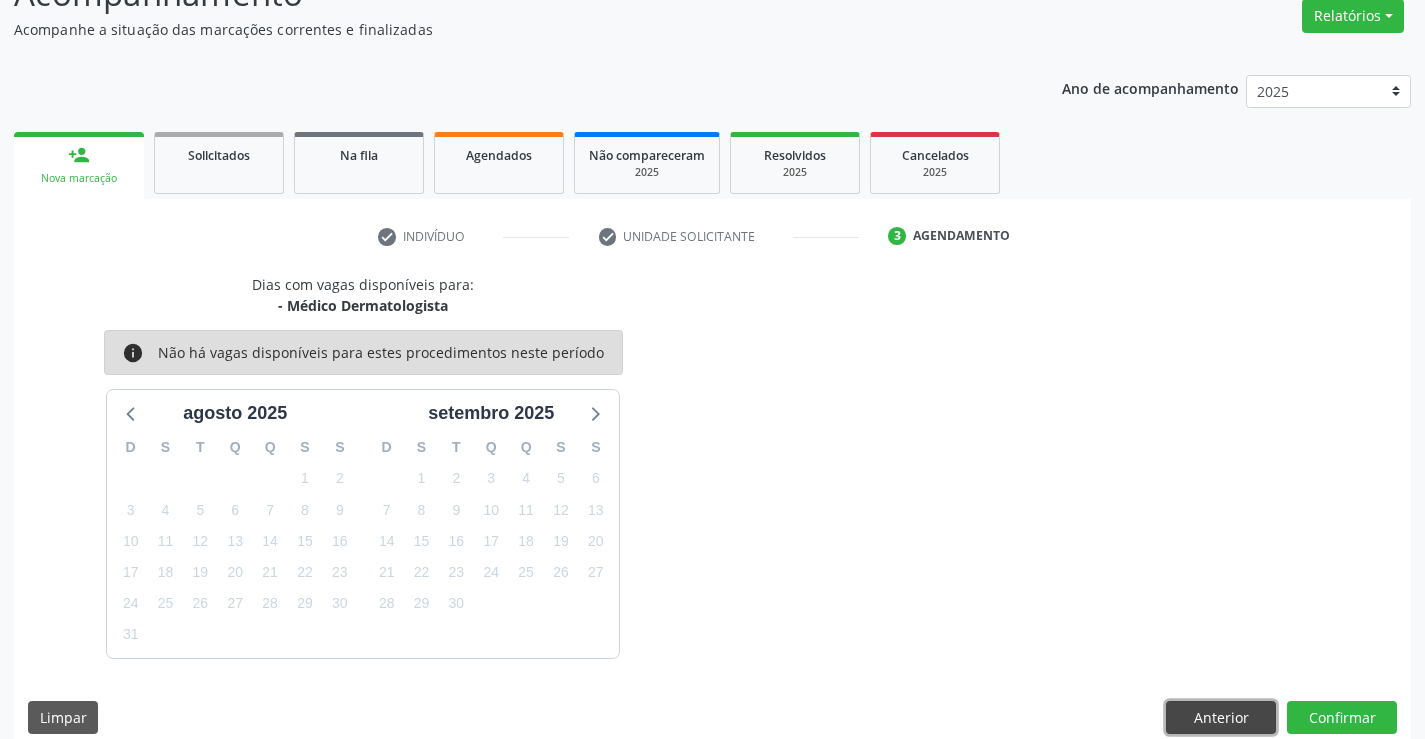 click on "Anterior" at bounding box center [1221, 718] 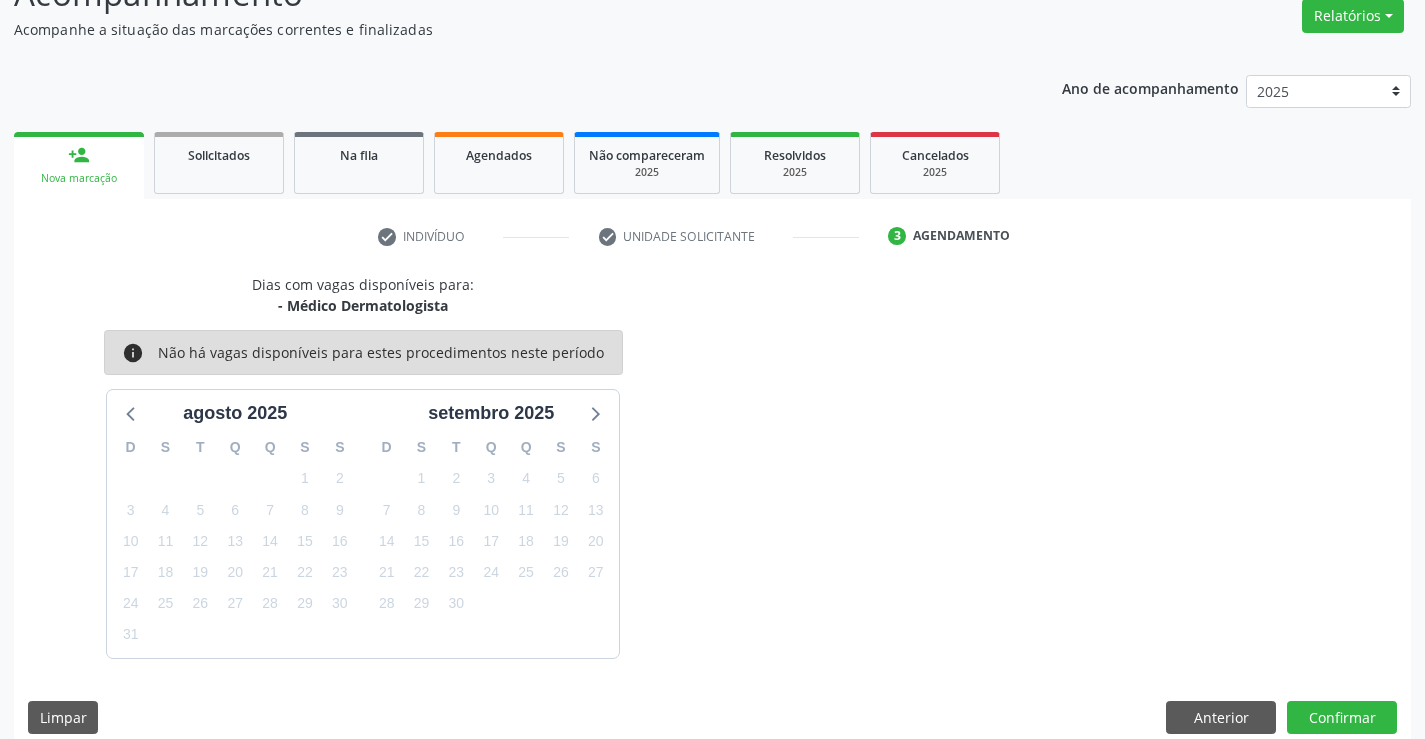 click on "Requerente
*
Paciente         Médico(a)   Enfermeiro(a)   Paciente
Nenhum resultado encontrado para: "   "
Não há nenhuma opção para ser exibida.
UF
BA         BA
Nenhum resultado encontrado para: "   "
Não há nenhuma opção para ser exibida.
Município
Campo Formoso         Campo Formoso
Nenhum resultado encontrado para: "   "
Não há nenhuma opção para ser exibida.
Médico Solicitante
Por favor, selecione a Unidade de Atendimento primeiro
Nenhum resultado encontrado para: "   "
Não há nenhuma opção para ser exibida.
Unidade de referência
*
Unidade Basica de Saude da Familia Dr Paulo Sudre         Unidade Basica de Saude da Familia Dr Paulo Sudre   Centro de Enfrentamento Para Covid 19 de Campo Formoso       PSF Lage dos Negros III" at bounding box center [0, 0] 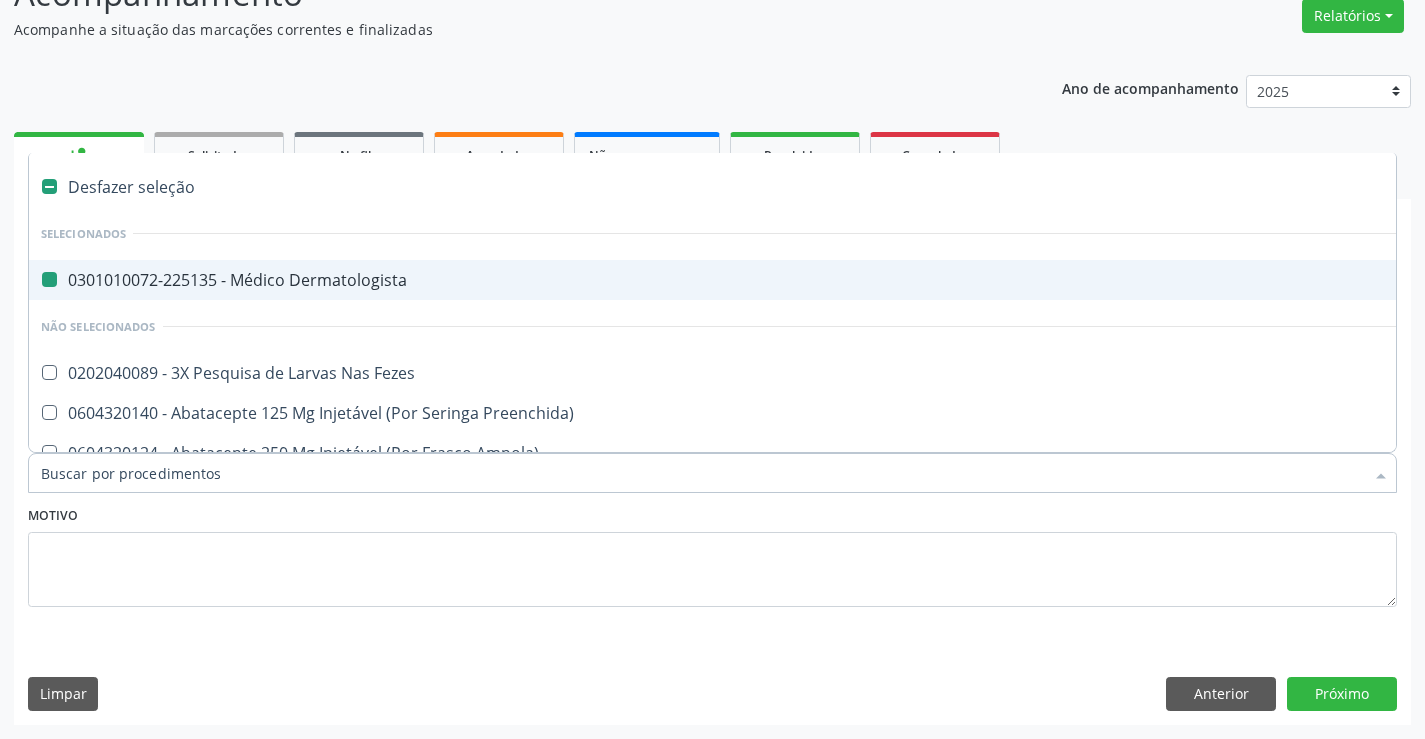 type on "U" 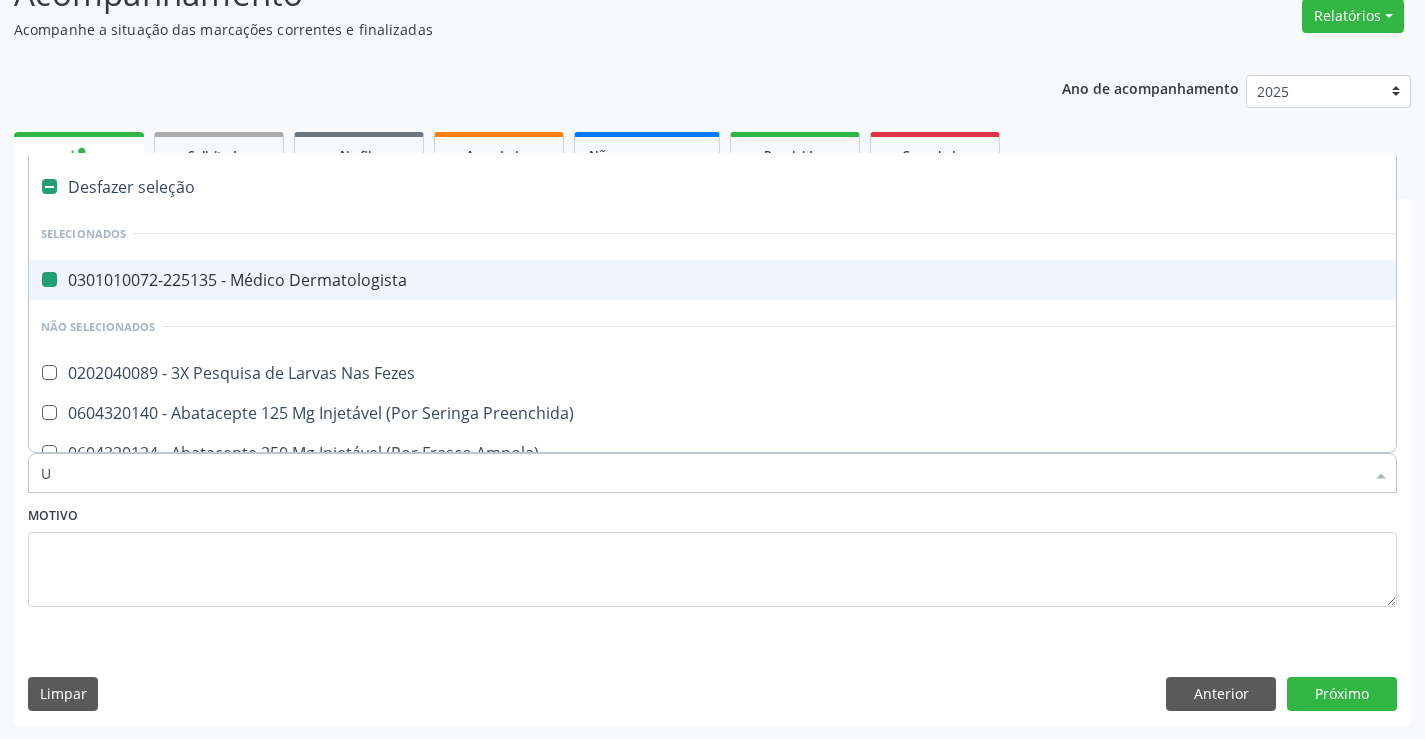 checkbox on "false" 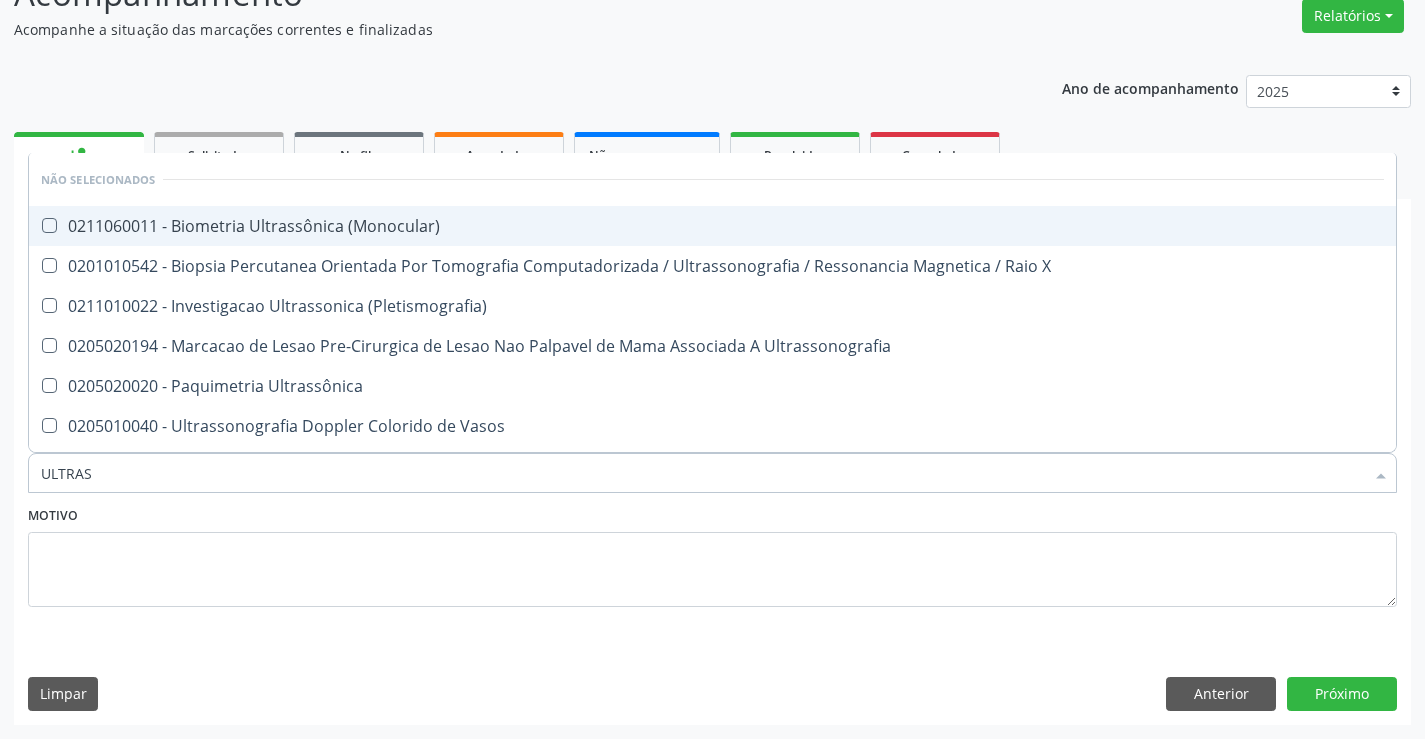 type on "ULTRASS" 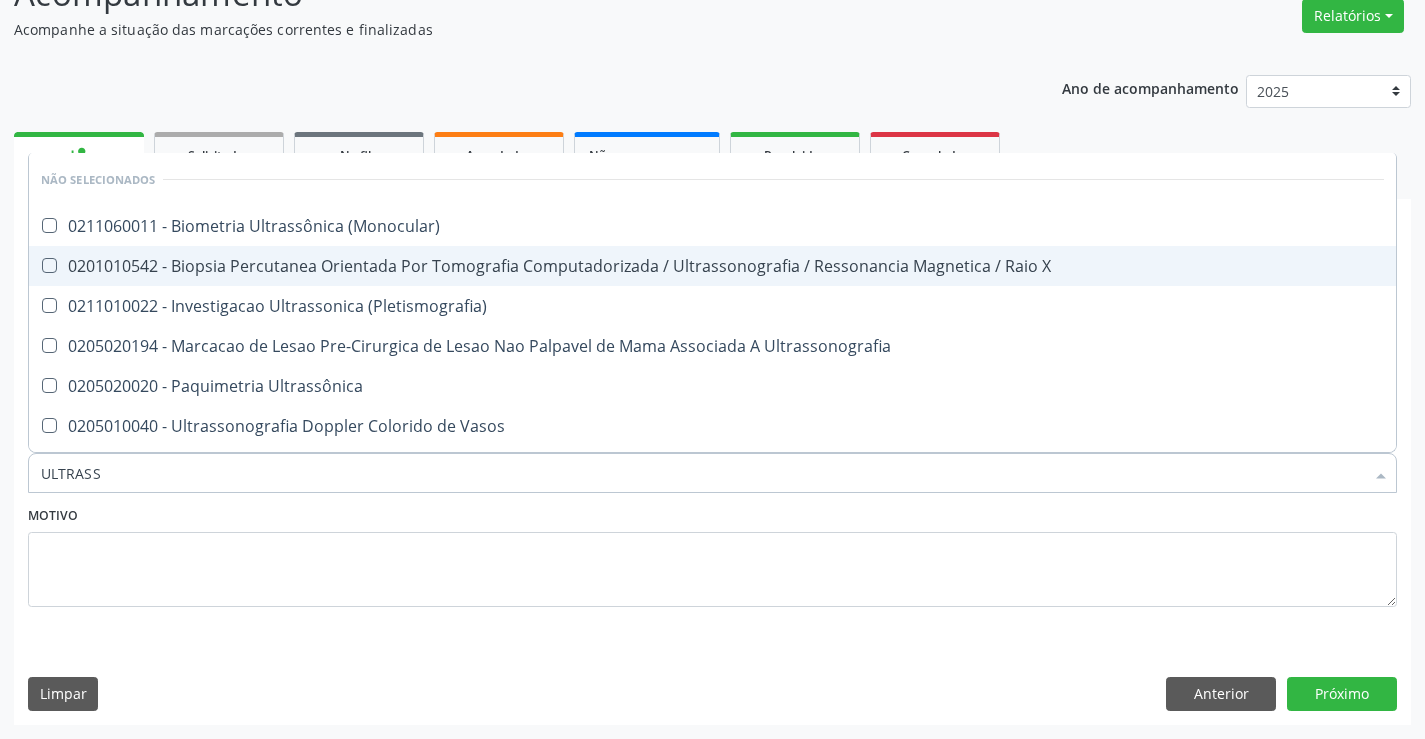 scroll, scrollTop: 400, scrollLeft: 0, axis: vertical 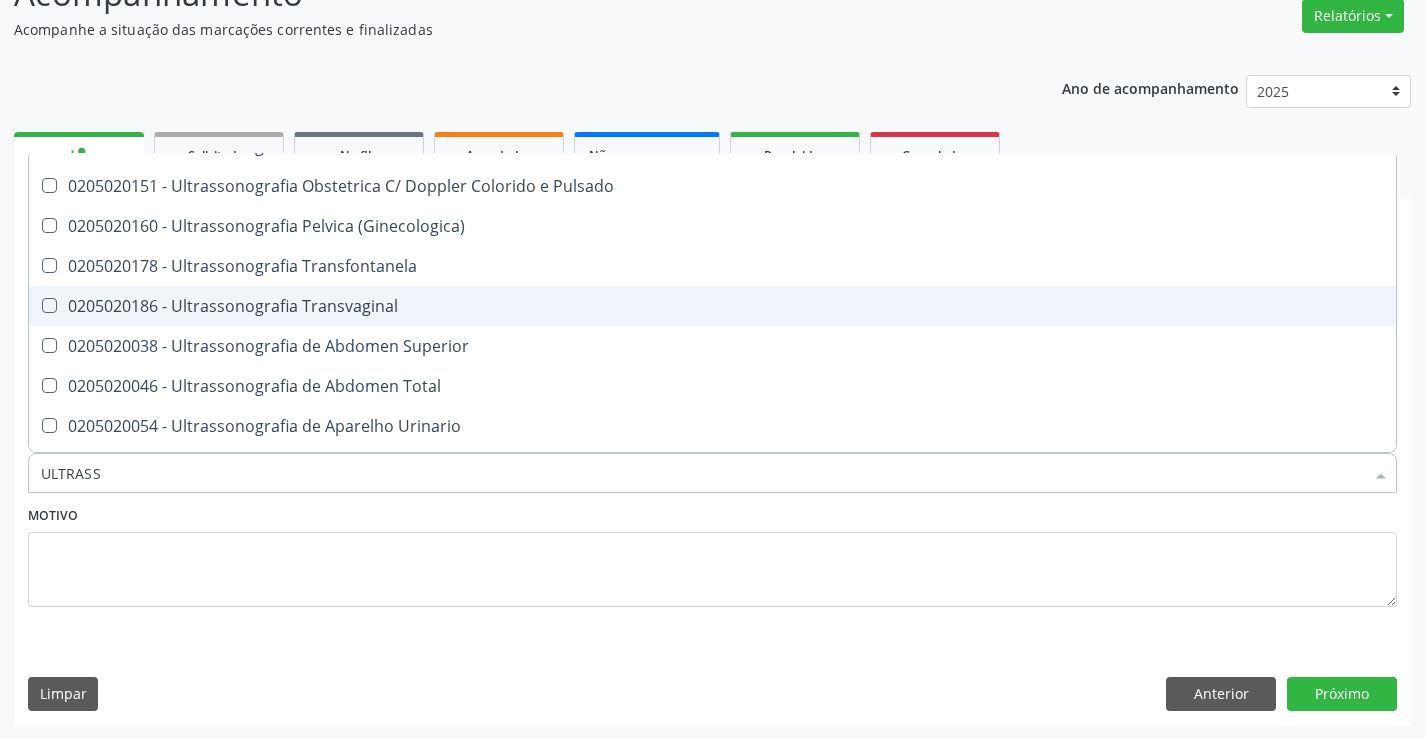 click on "0205020186 - Ultrassonografia Transvaginal" at bounding box center (712, 306) 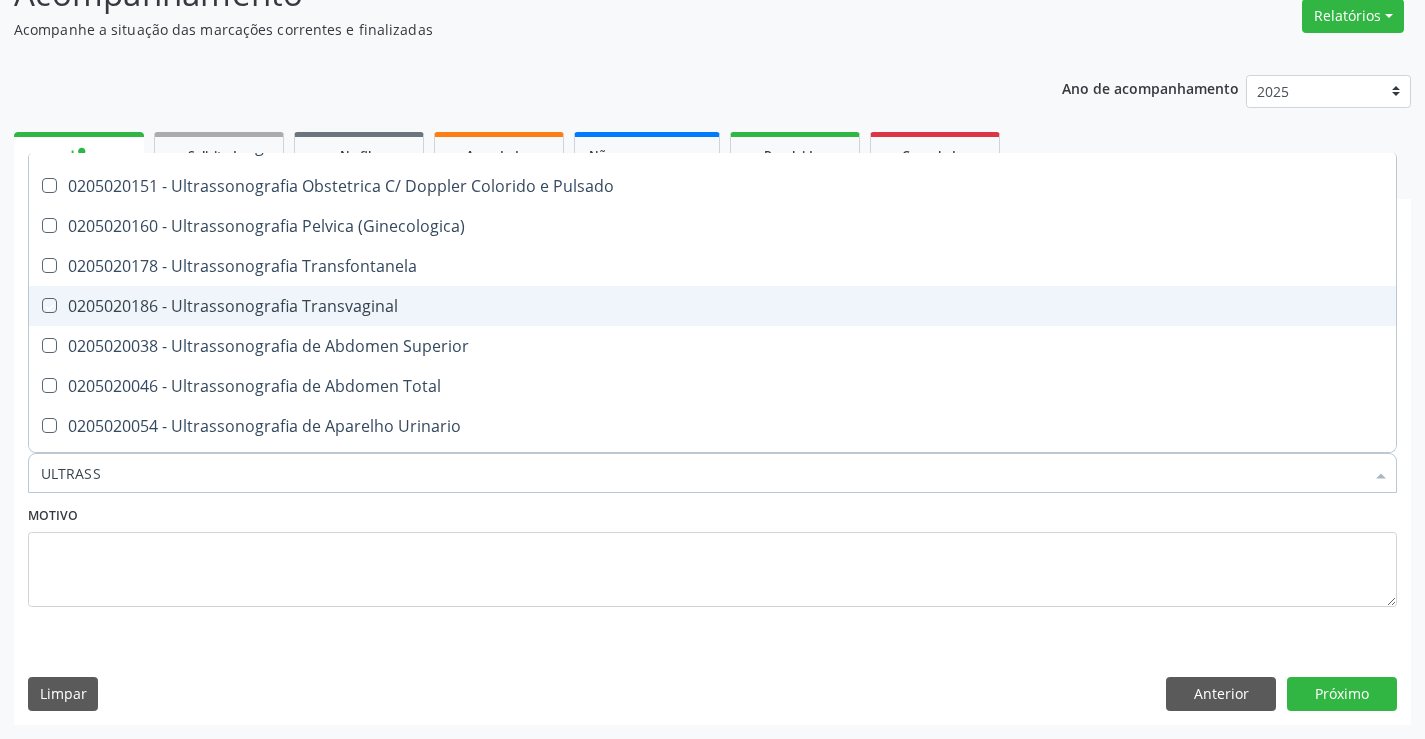 checkbox on "true" 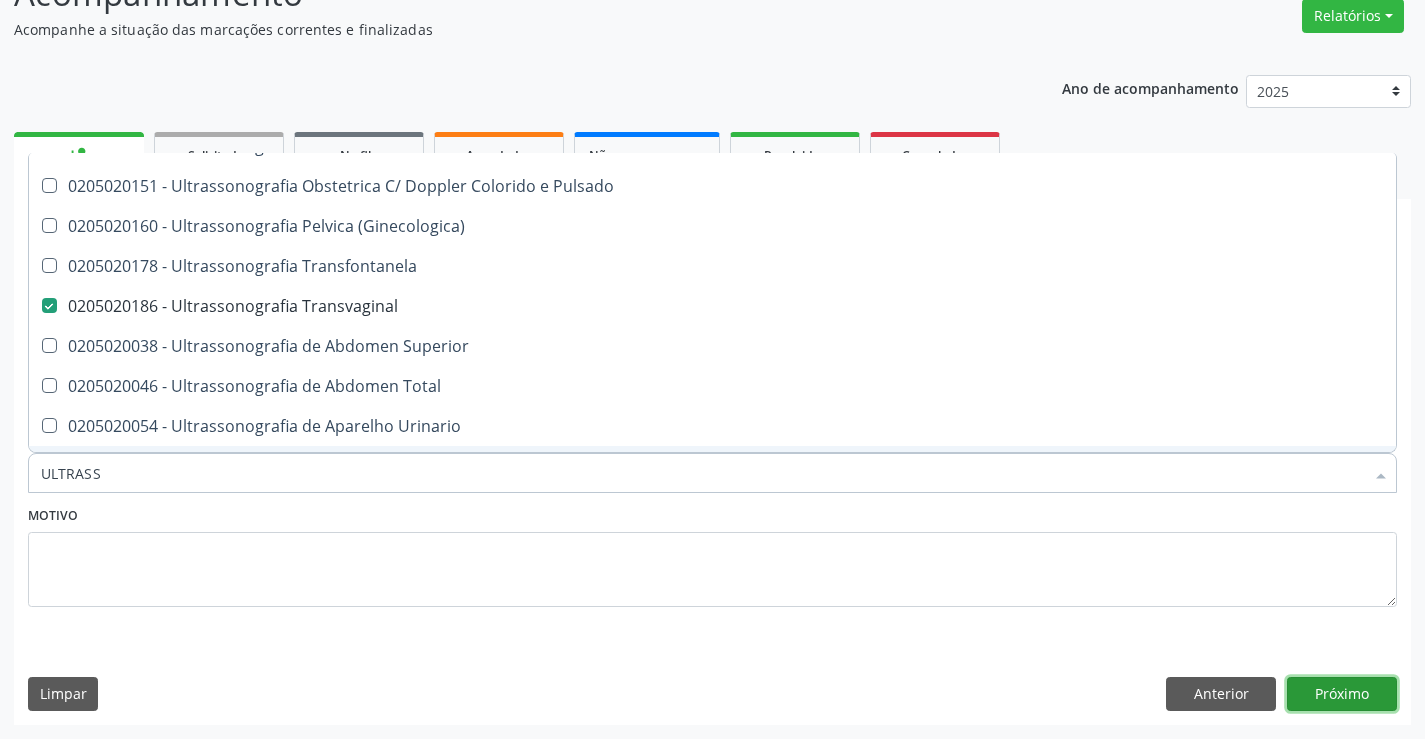 click on "Próximo" at bounding box center [1342, 694] 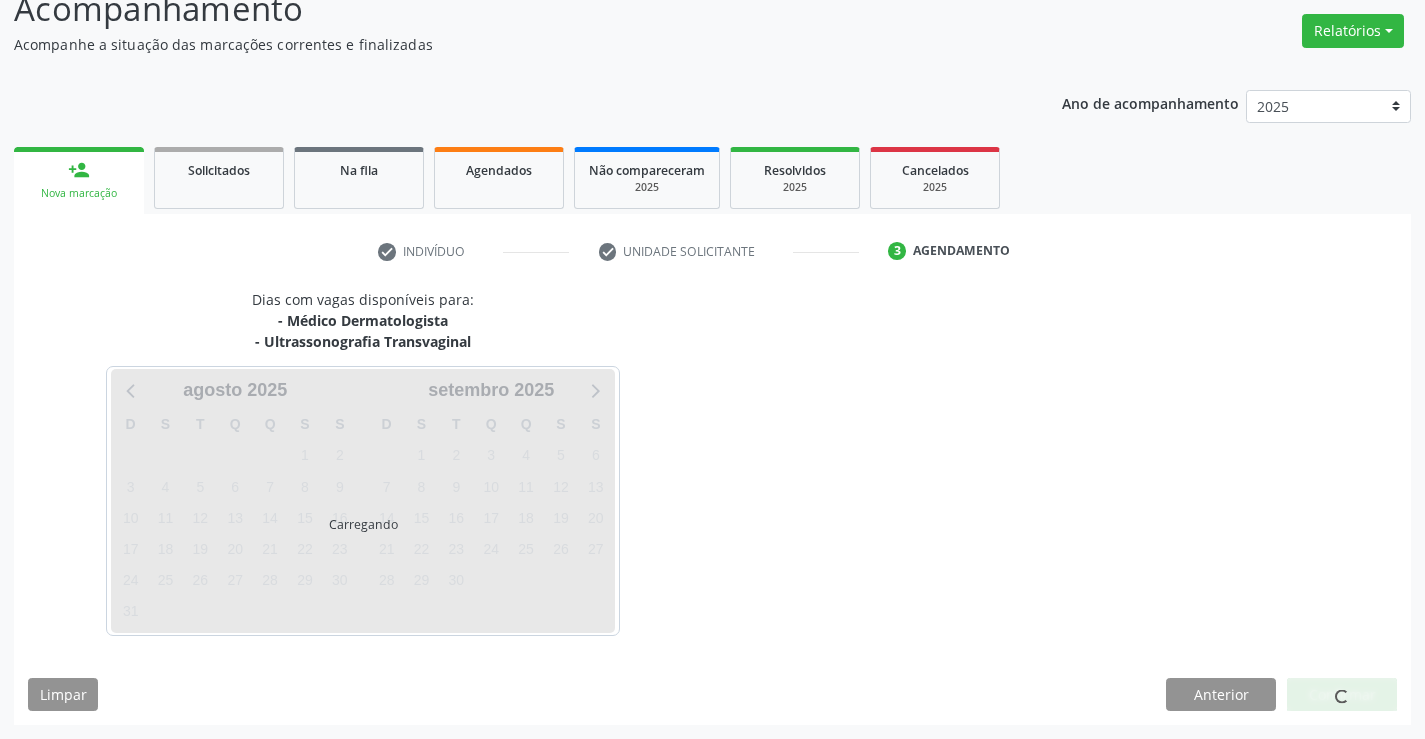 scroll, scrollTop: 152, scrollLeft: 0, axis: vertical 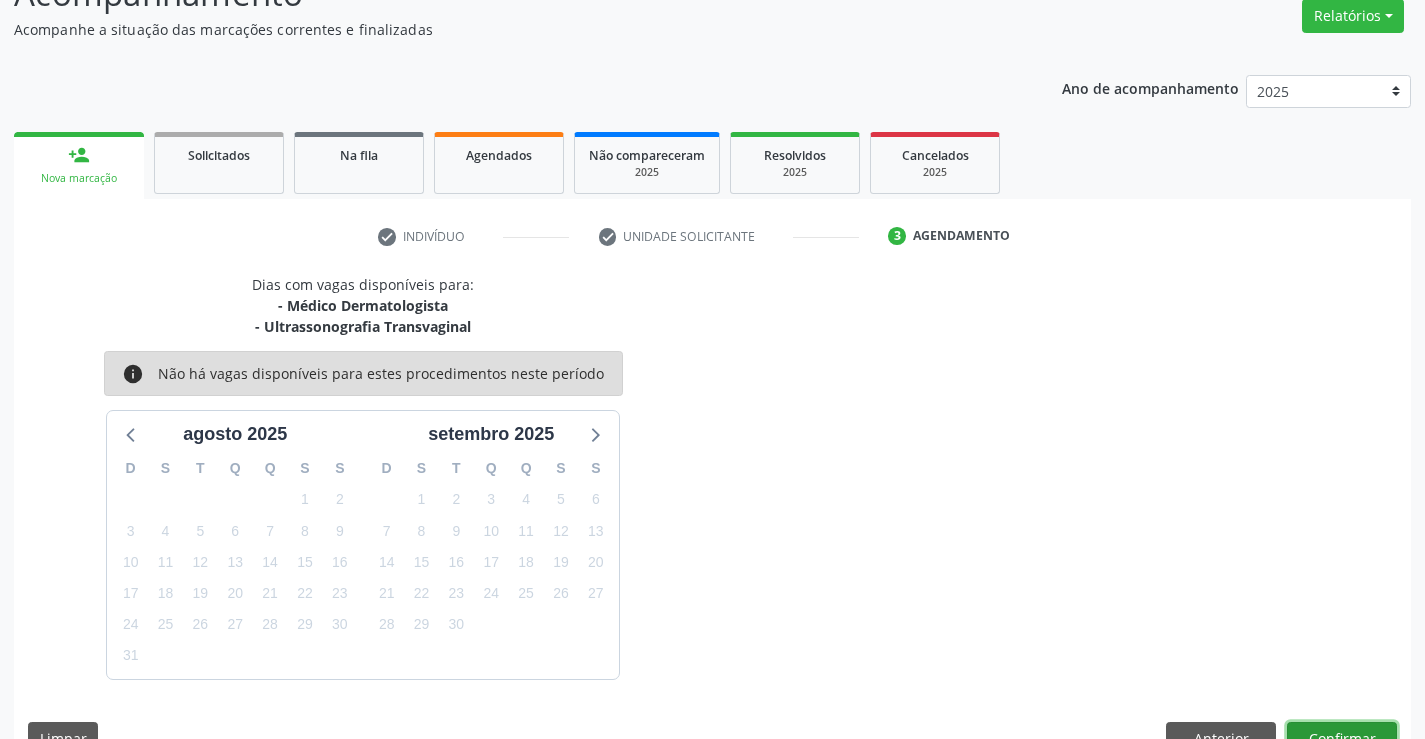click on "Confirmar" at bounding box center (1342, 739) 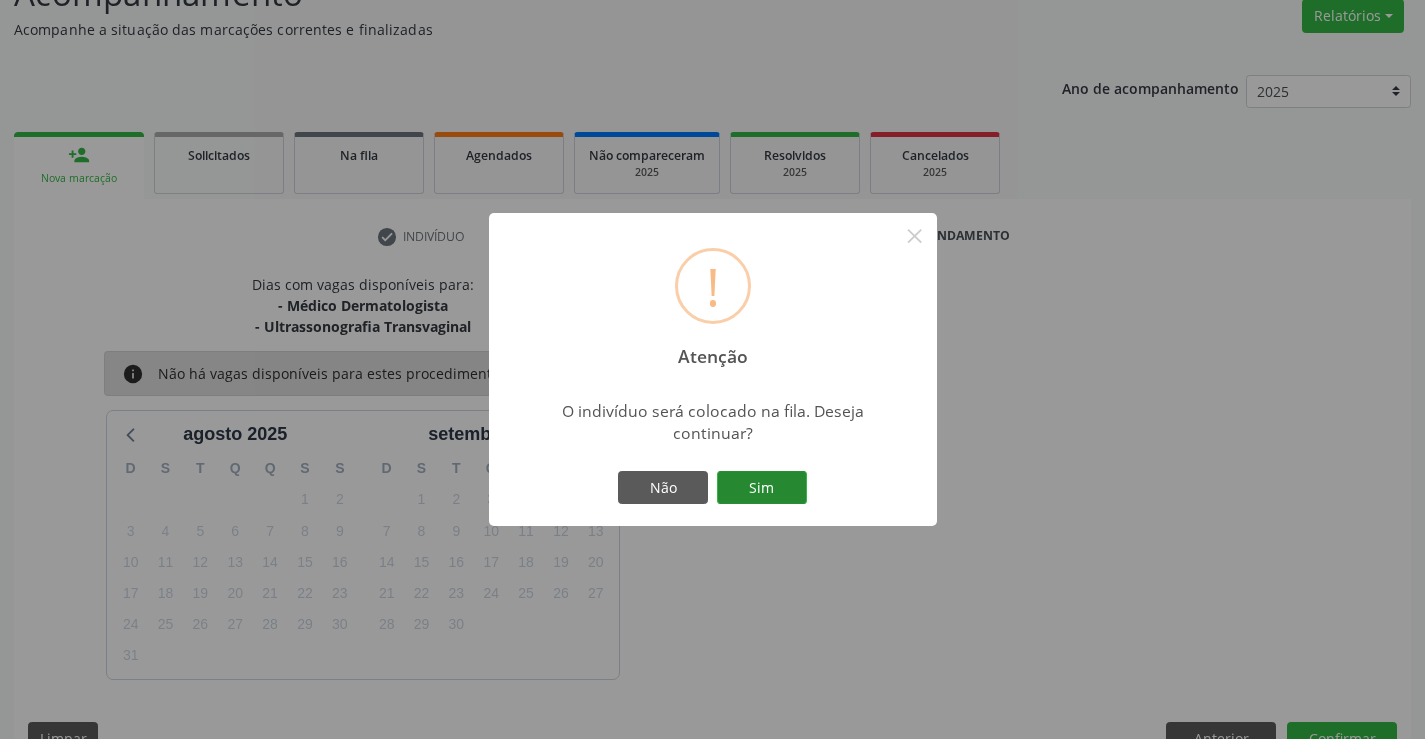 click on "Sim" at bounding box center [762, 488] 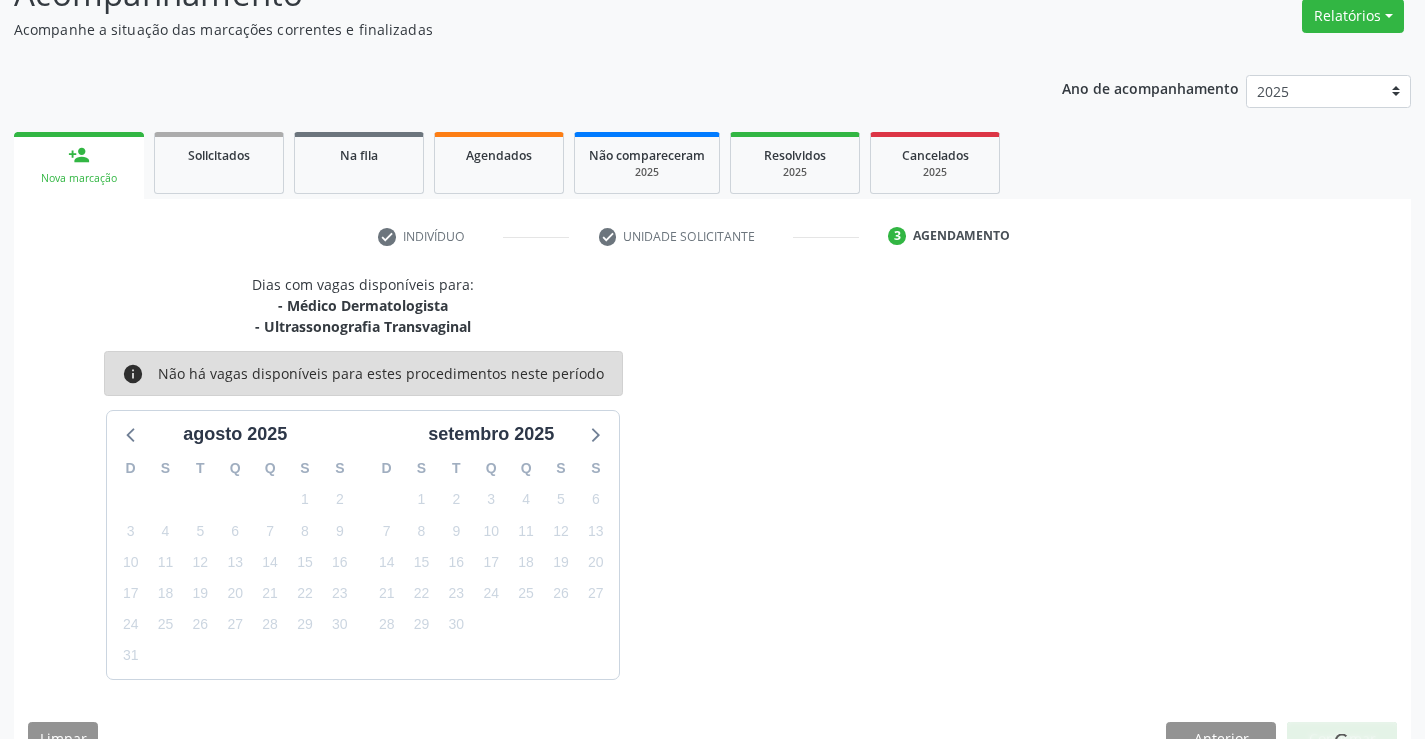 scroll, scrollTop: 0, scrollLeft: 0, axis: both 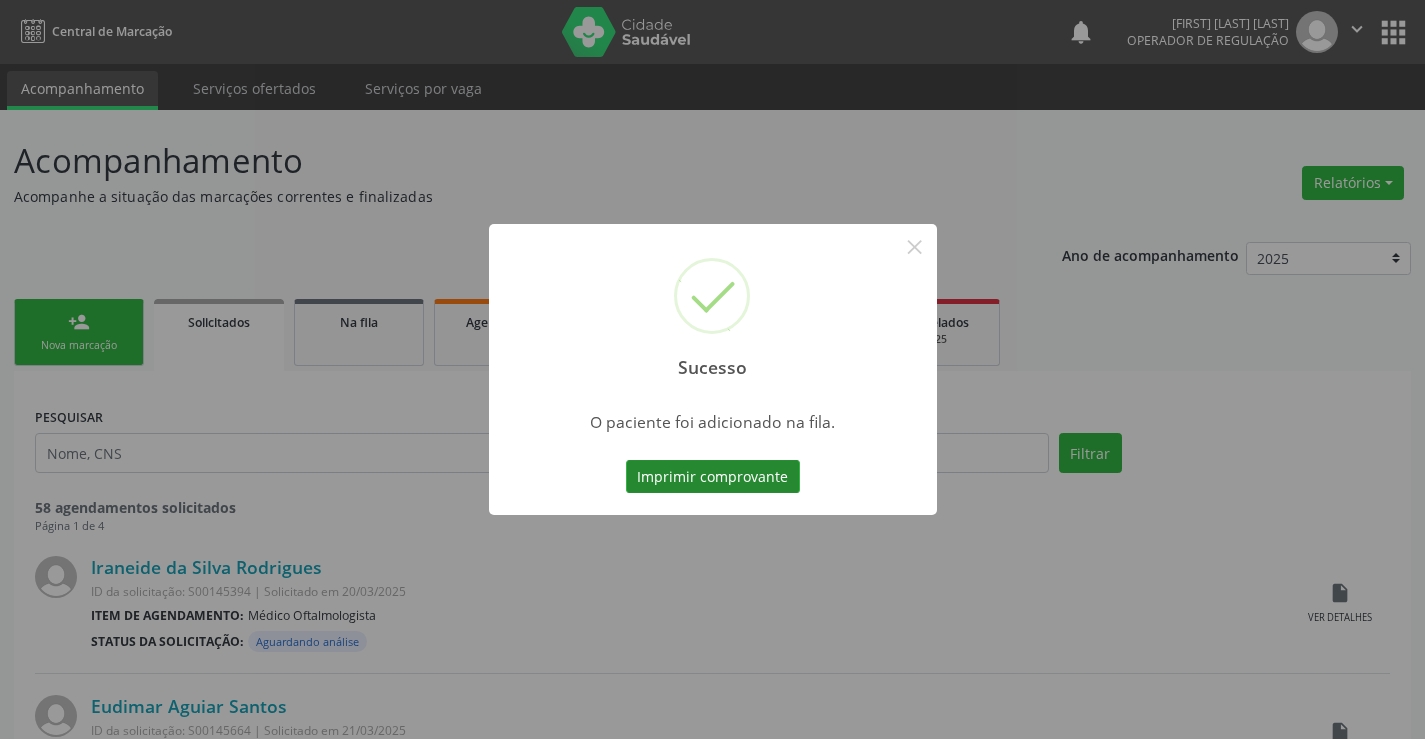 click on "Imprimir comprovante" at bounding box center (713, 477) 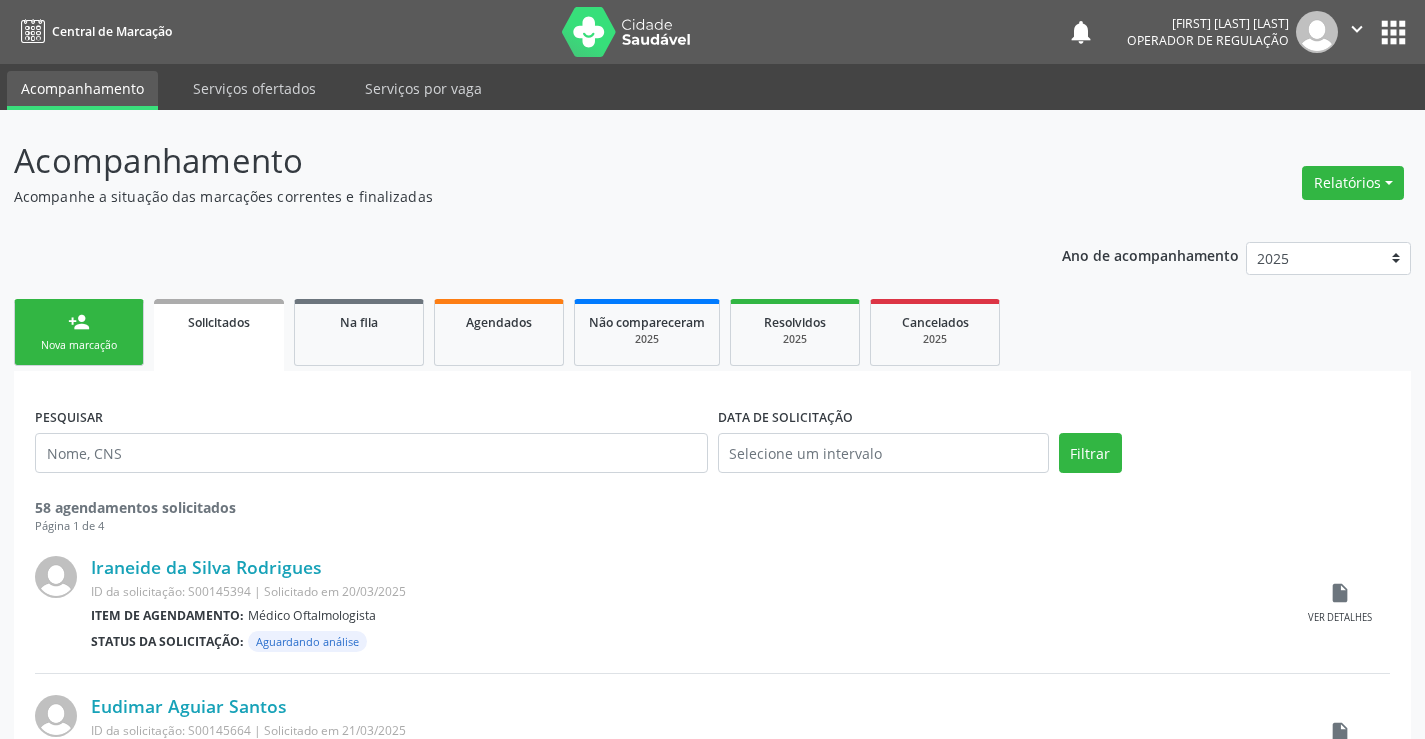 click on "person_add
Nova marcação" at bounding box center [79, 332] 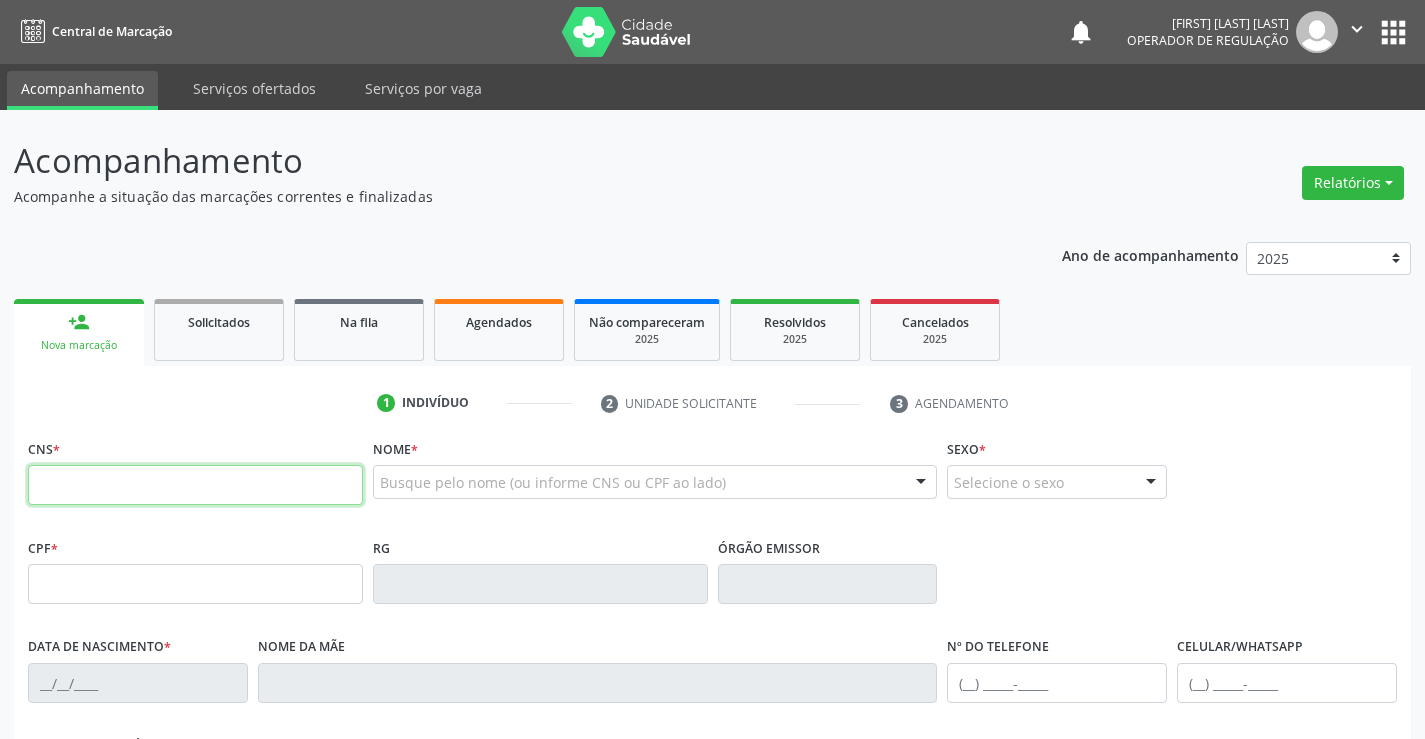 click at bounding box center (195, 485) 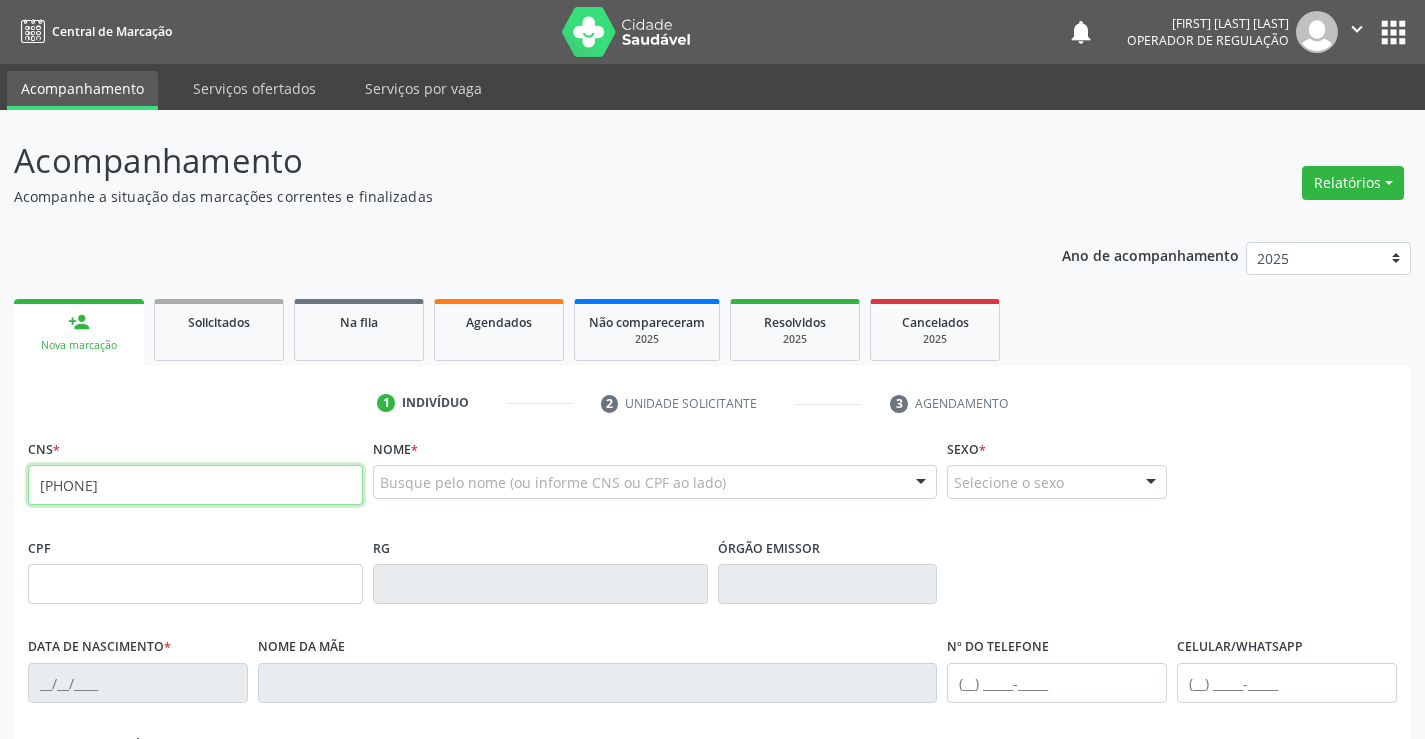 type on "[PHONE]" 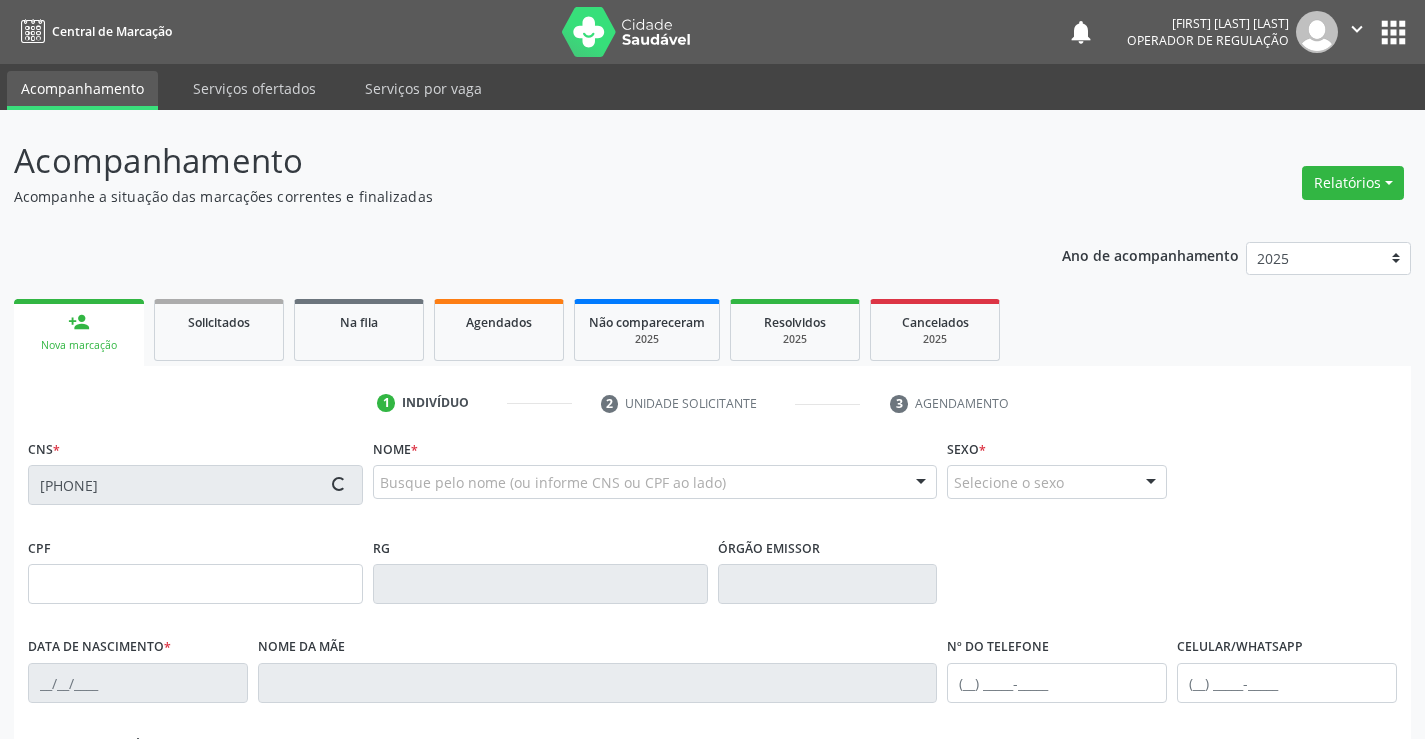 type on "[PHONE]" 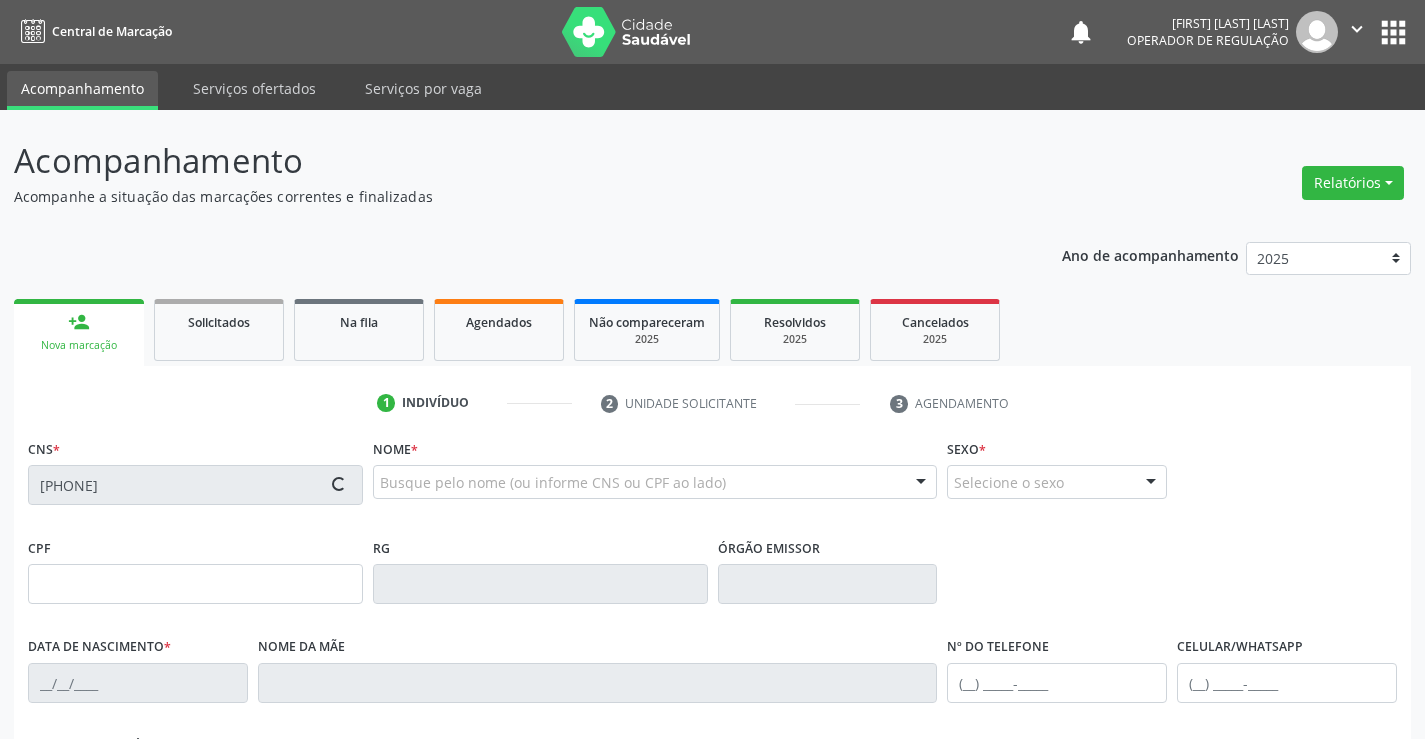 type on "[DATE]" 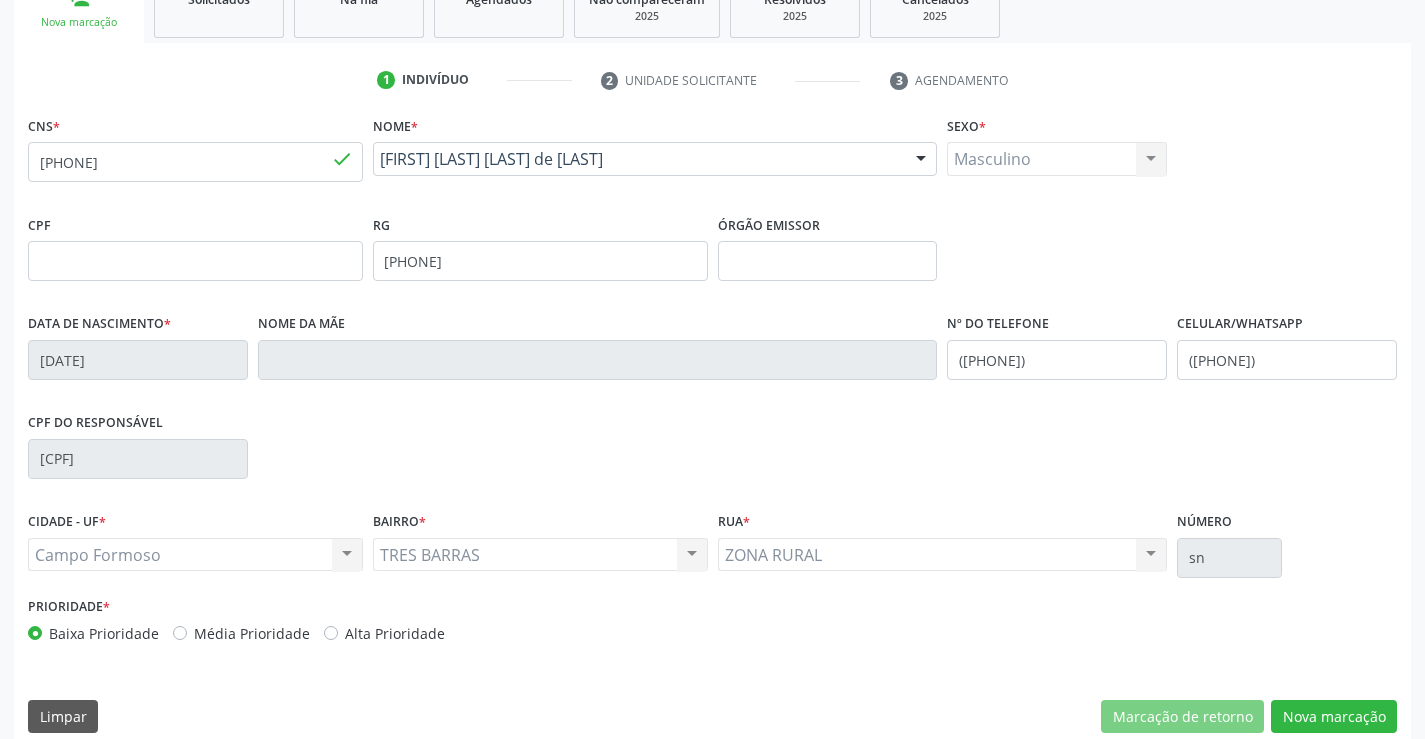 scroll, scrollTop: 345, scrollLeft: 0, axis: vertical 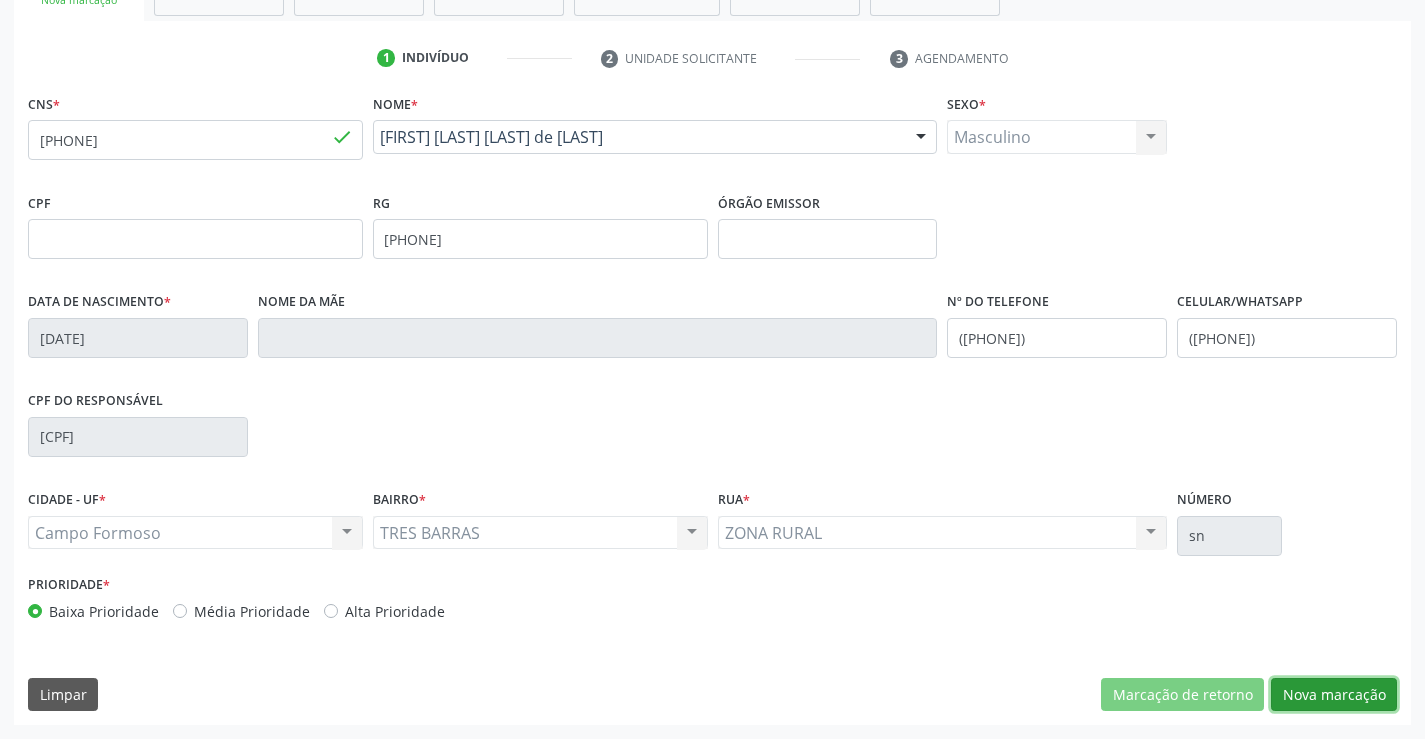 click on "Nova marcação" at bounding box center (1334, 695) 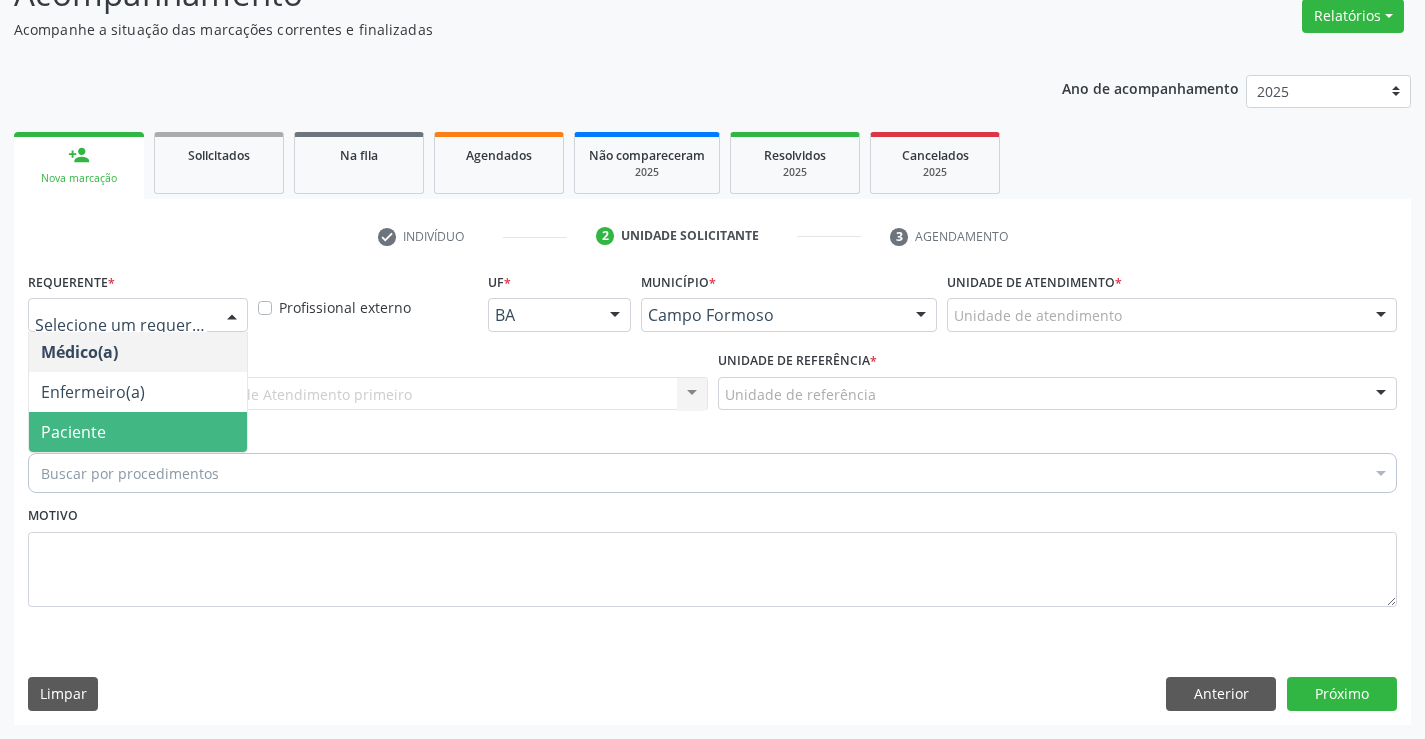 click on "Paciente" at bounding box center (138, 432) 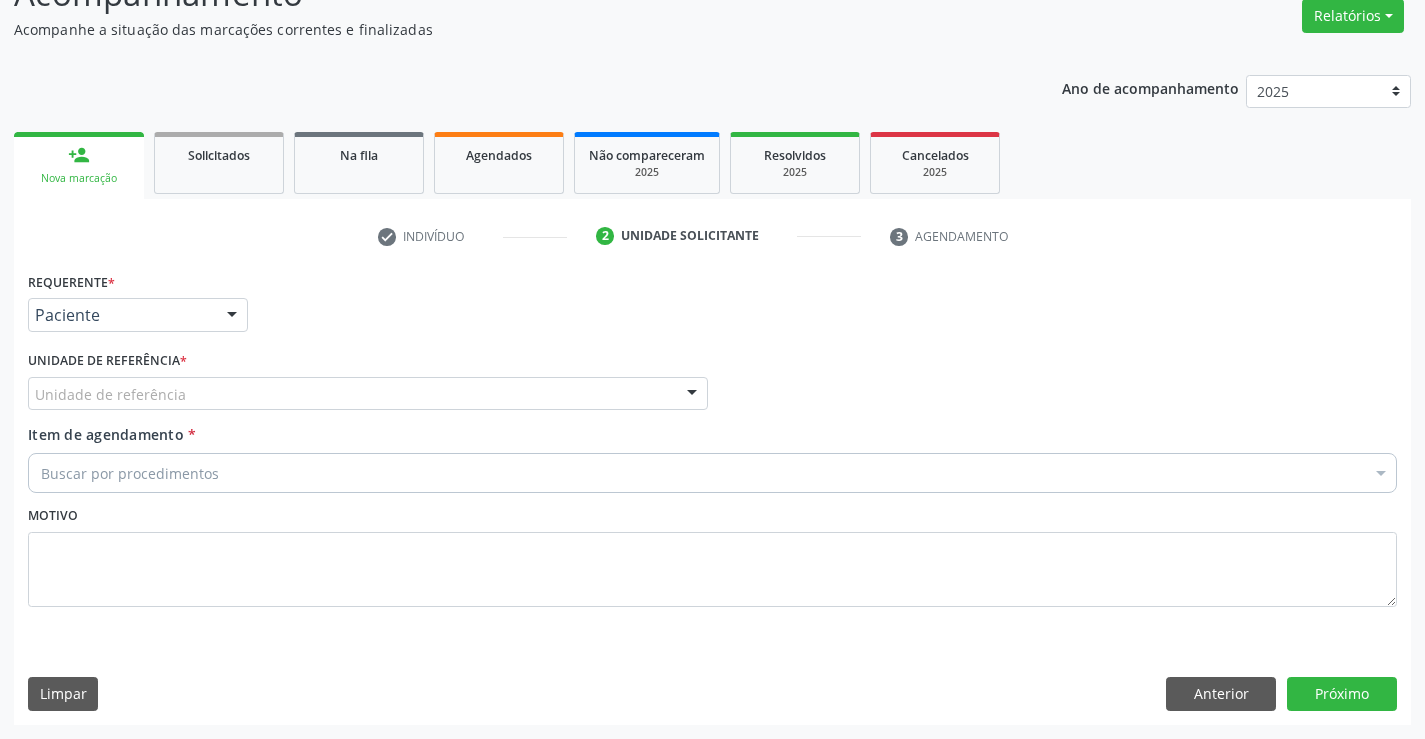 click on "Unidade de referência" at bounding box center [368, 394] 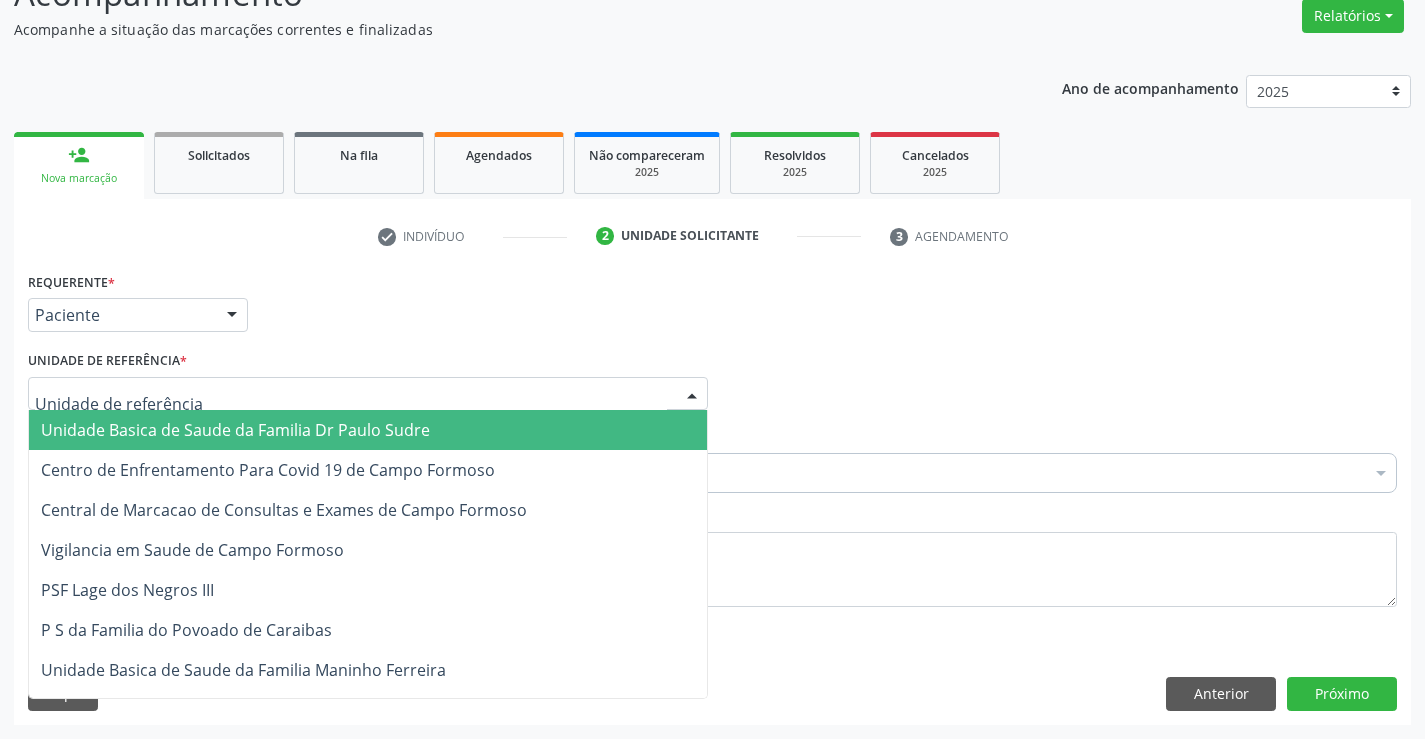 drag, startPoint x: 201, startPoint y: 405, endPoint x: 205, endPoint y: 418, distance: 13.601471 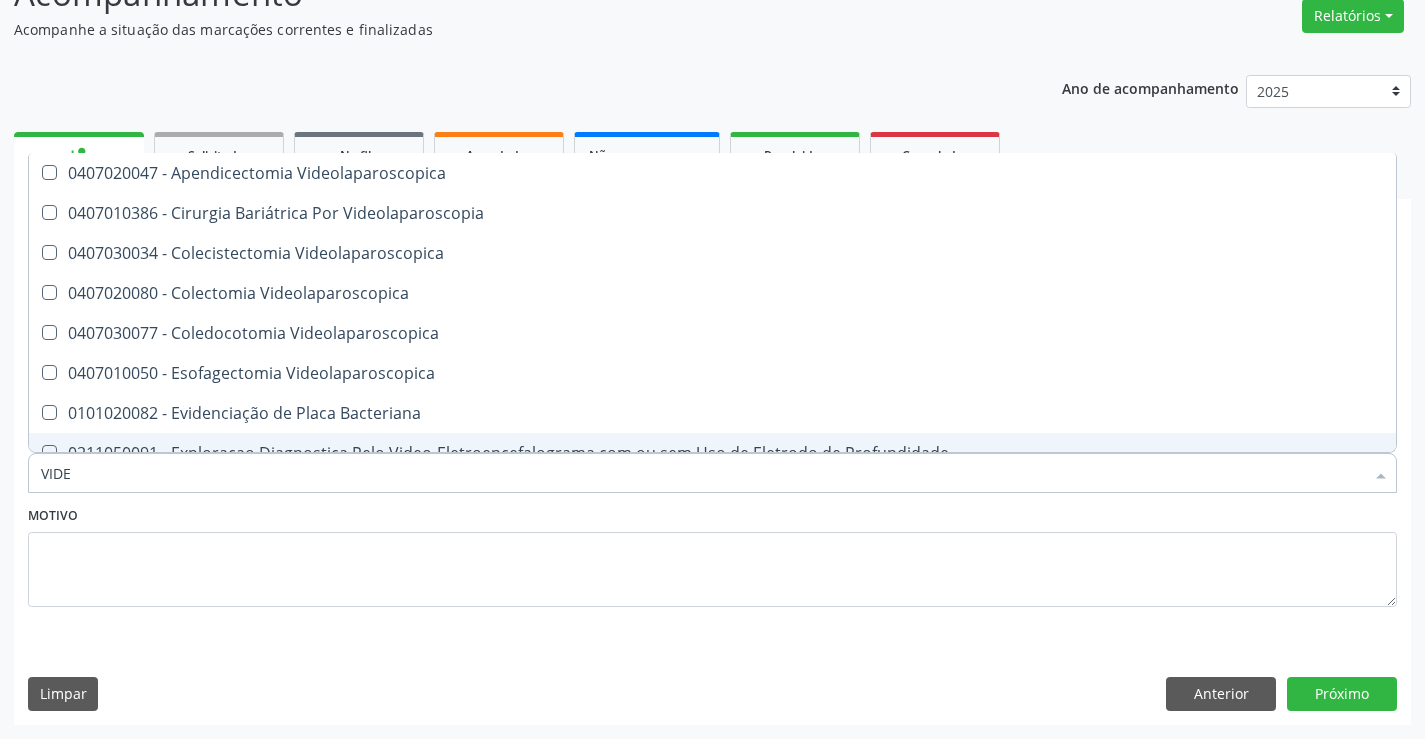 type on "VIDEO" 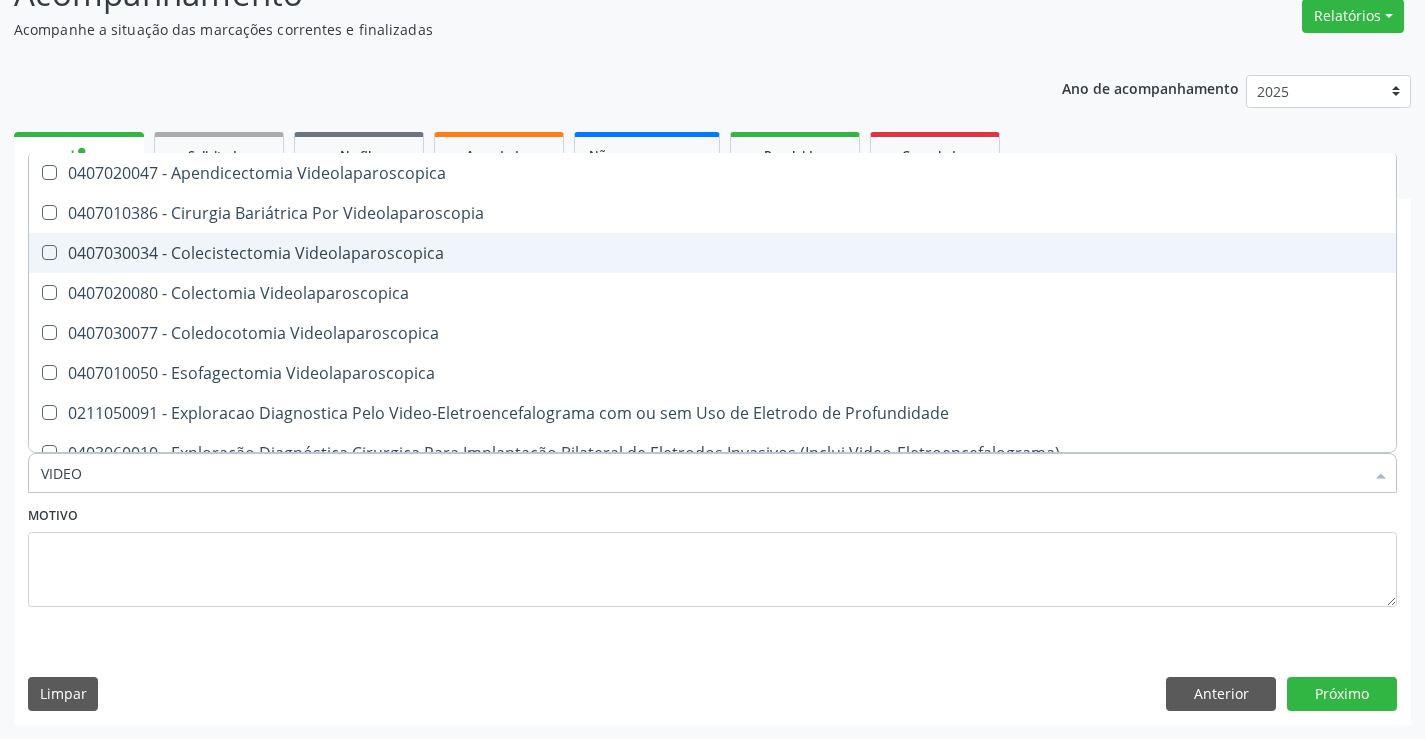 click on "0407030034 - Colecistectomia Videolaparoscopica" at bounding box center (712, 253) 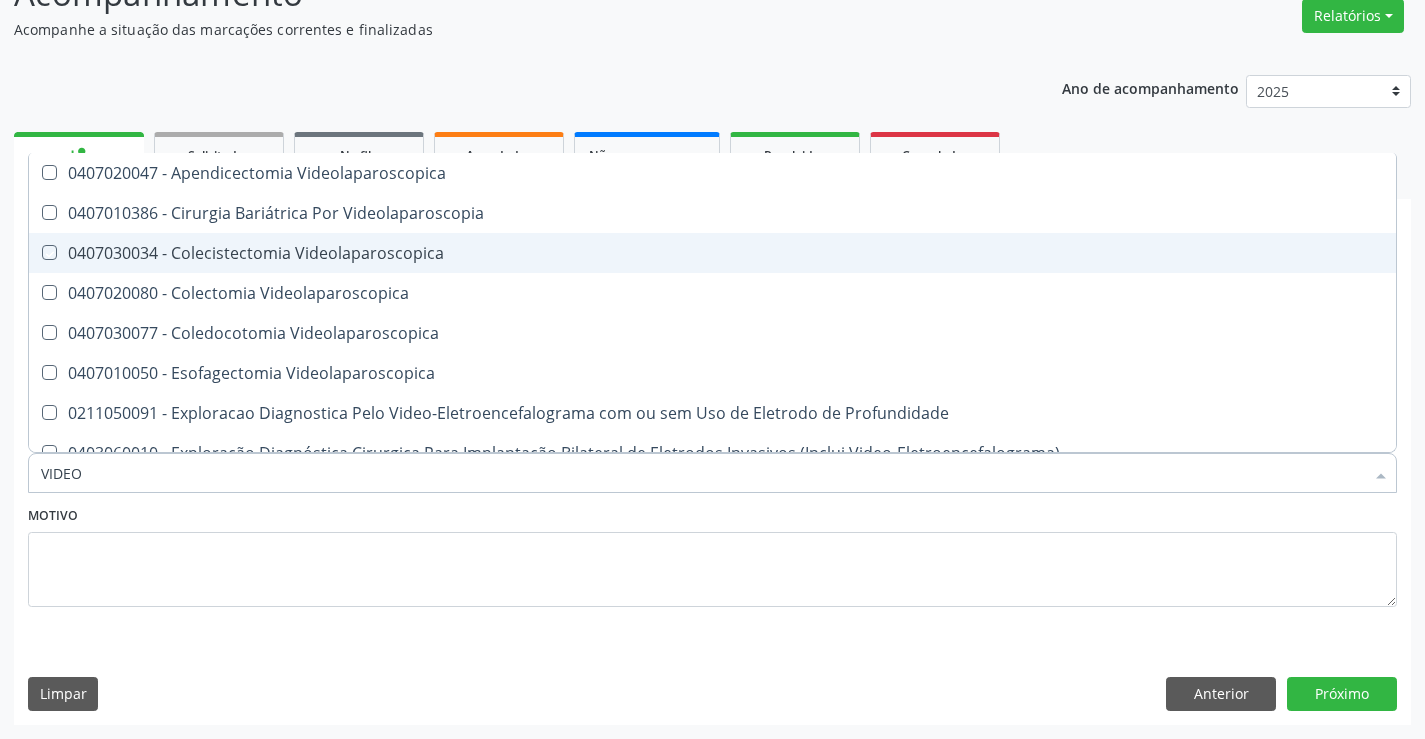 checkbox on "true" 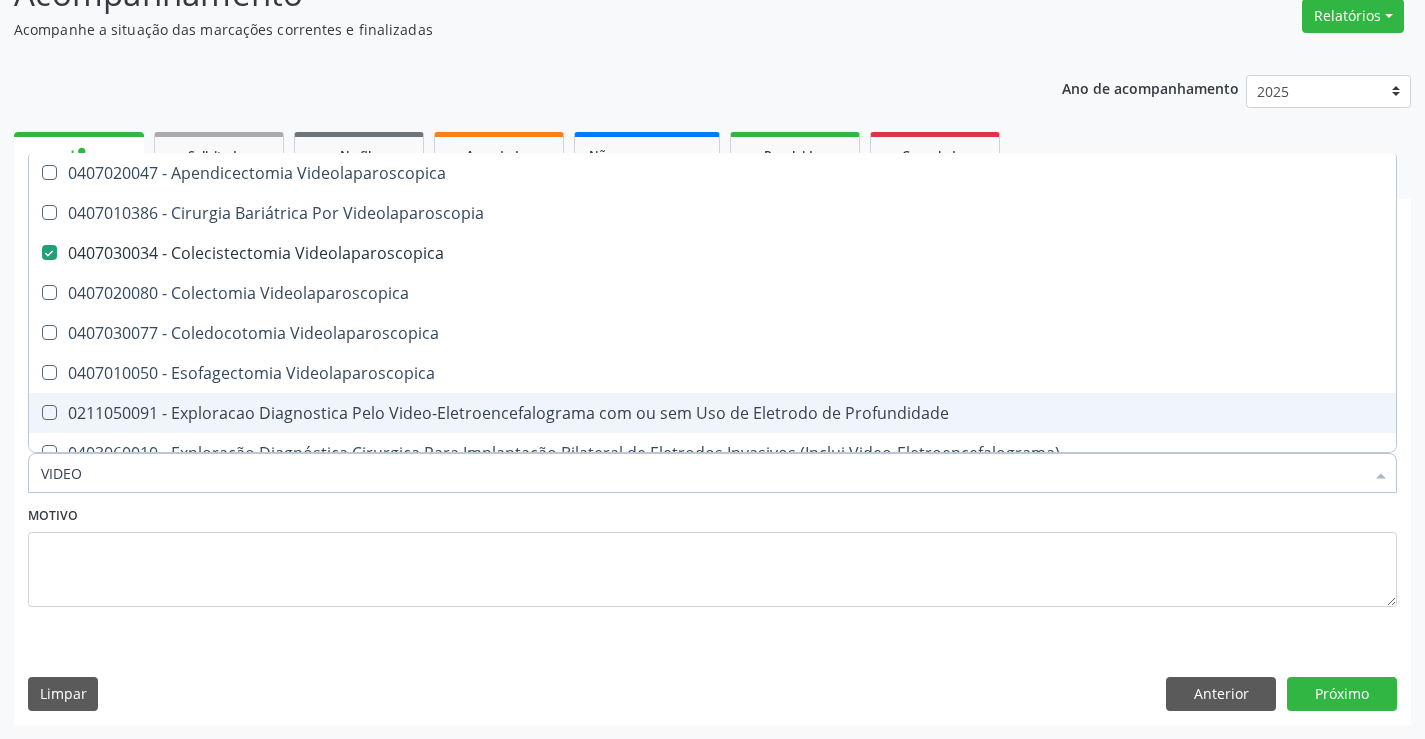 type on "VIDEO" 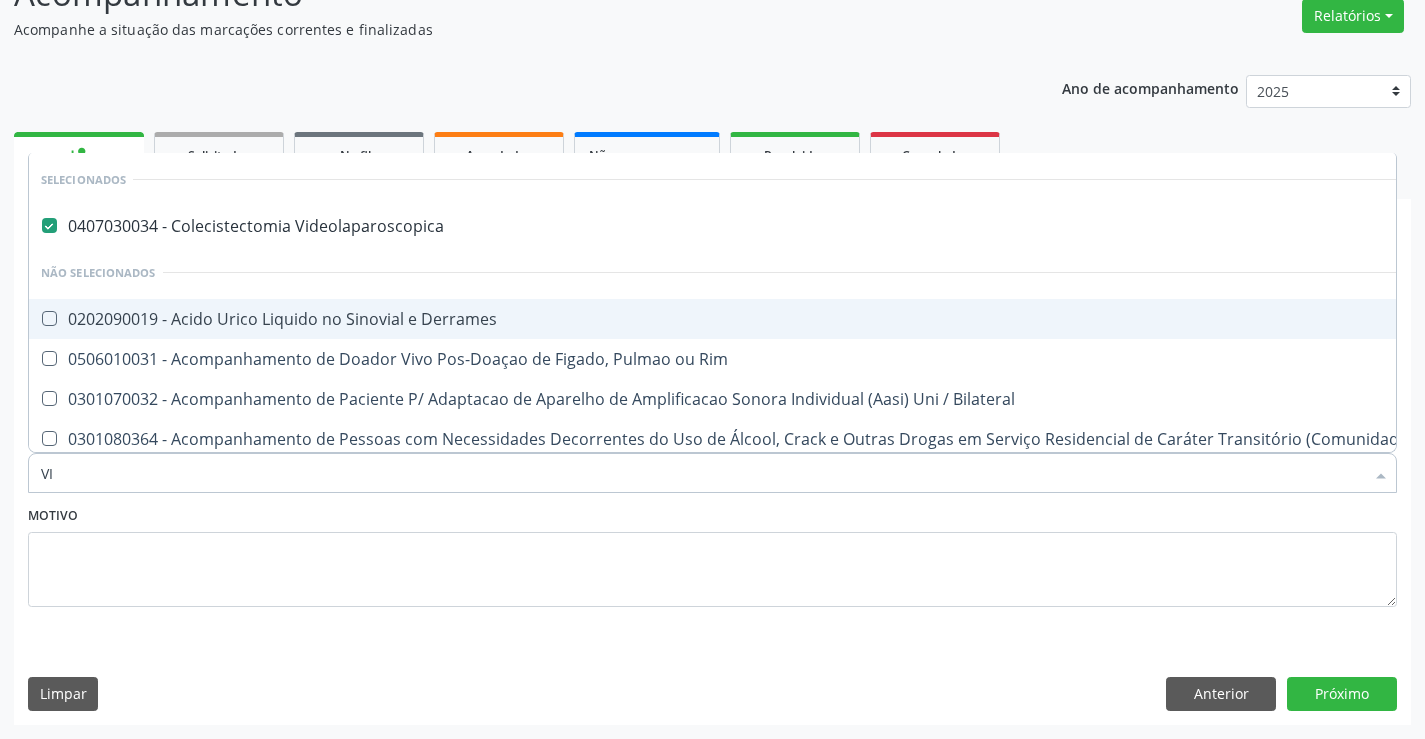 type on "V" 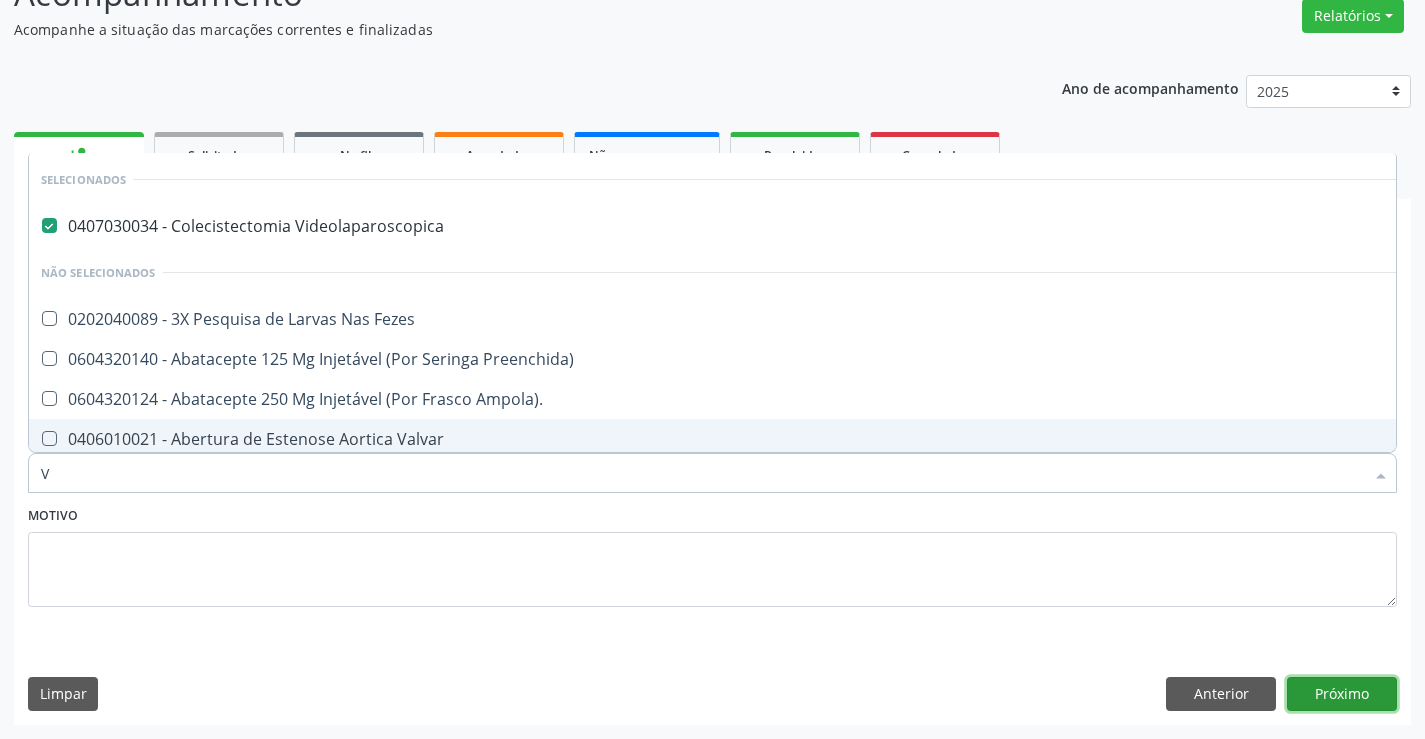 click on "Próximo" at bounding box center [1342, 694] 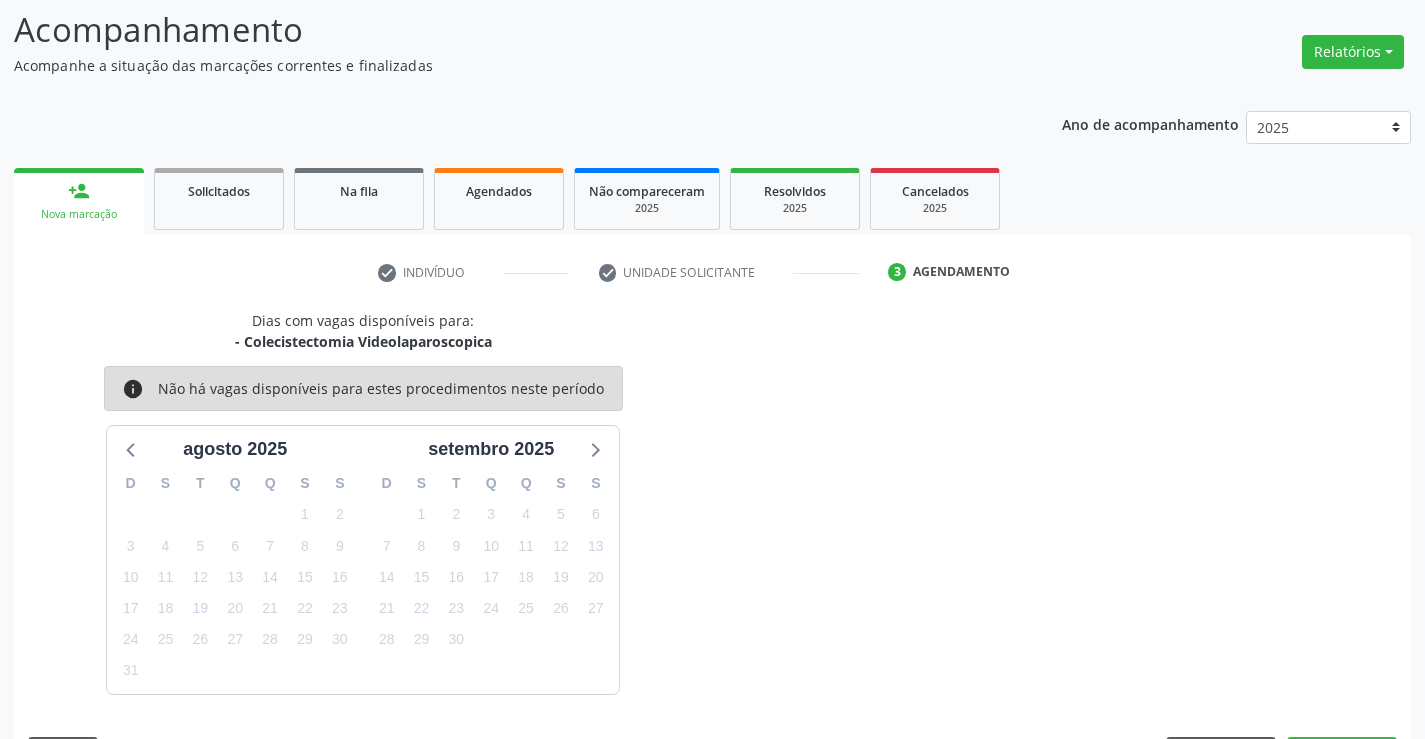 scroll, scrollTop: 167, scrollLeft: 0, axis: vertical 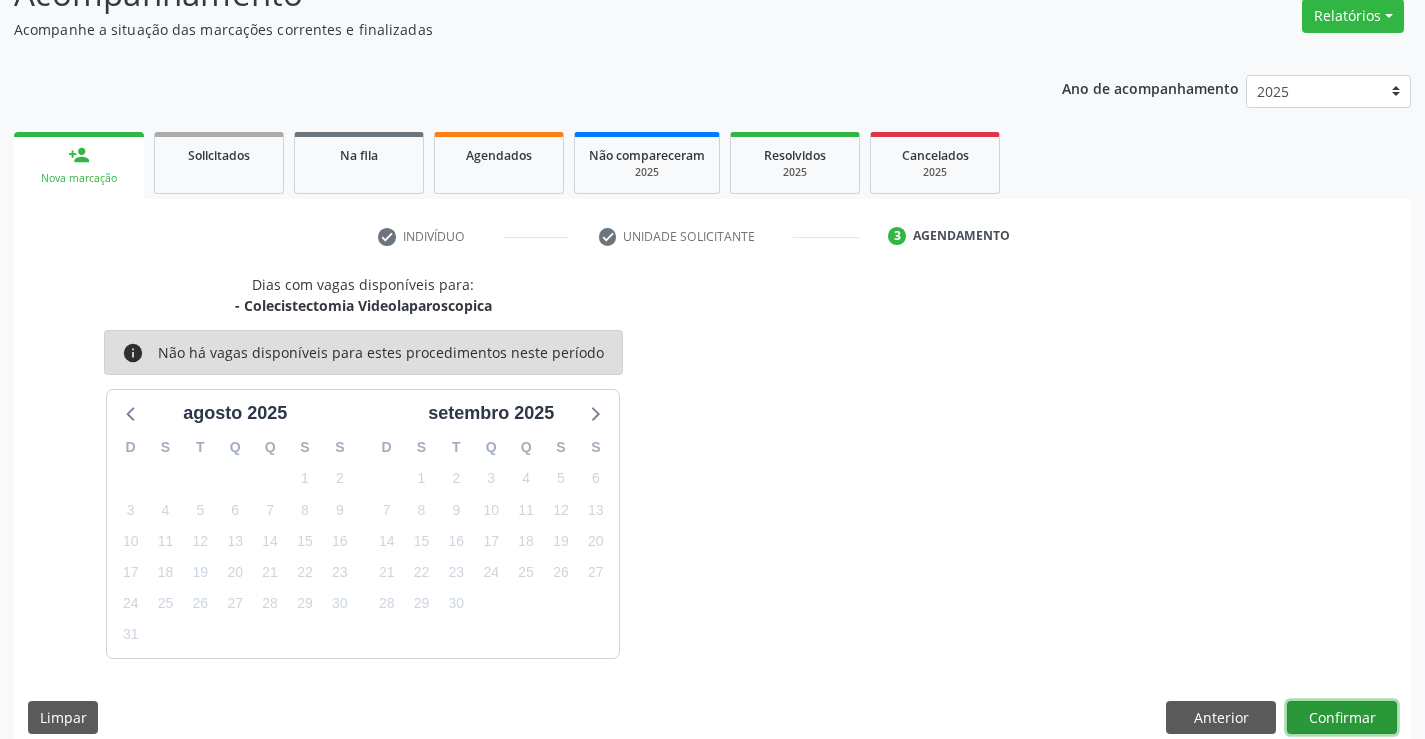 click on "Confirmar" at bounding box center (1342, 718) 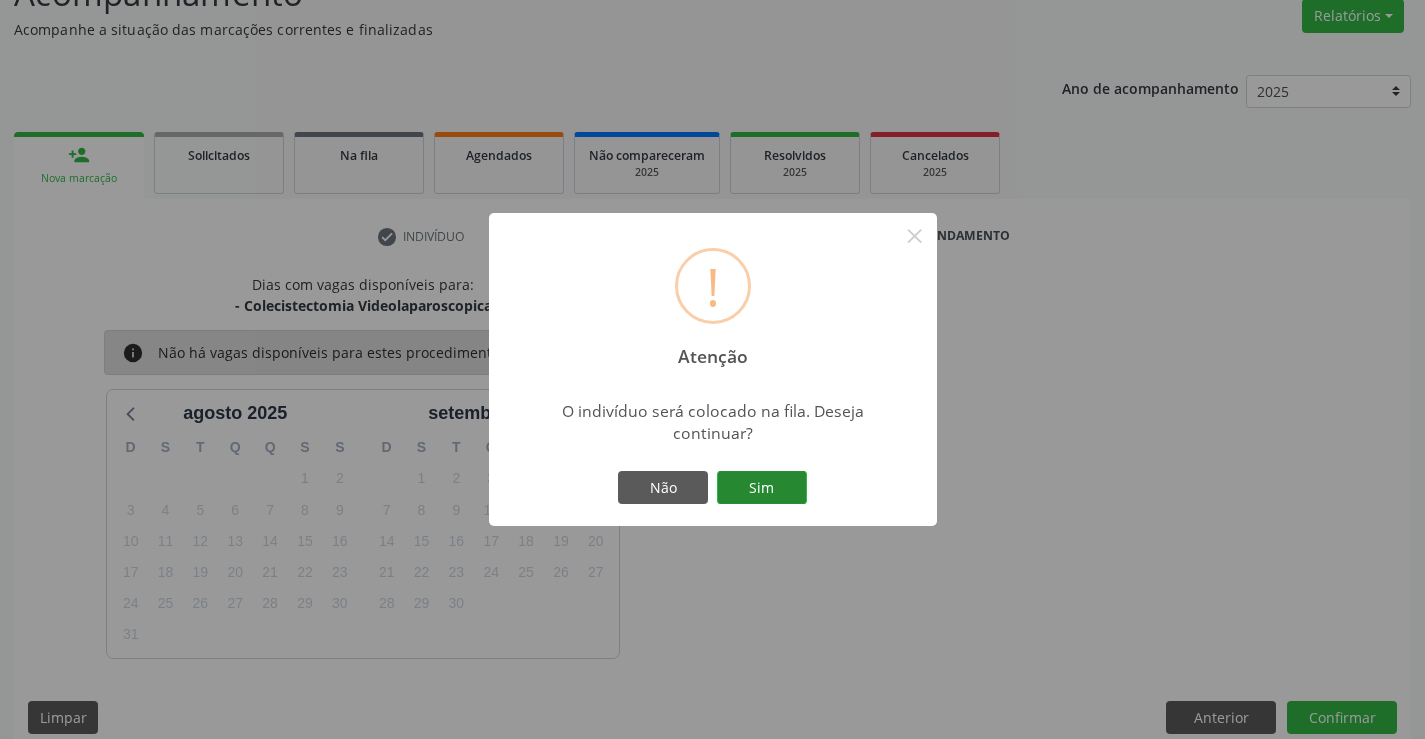 click on "Sim" at bounding box center [762, 488] 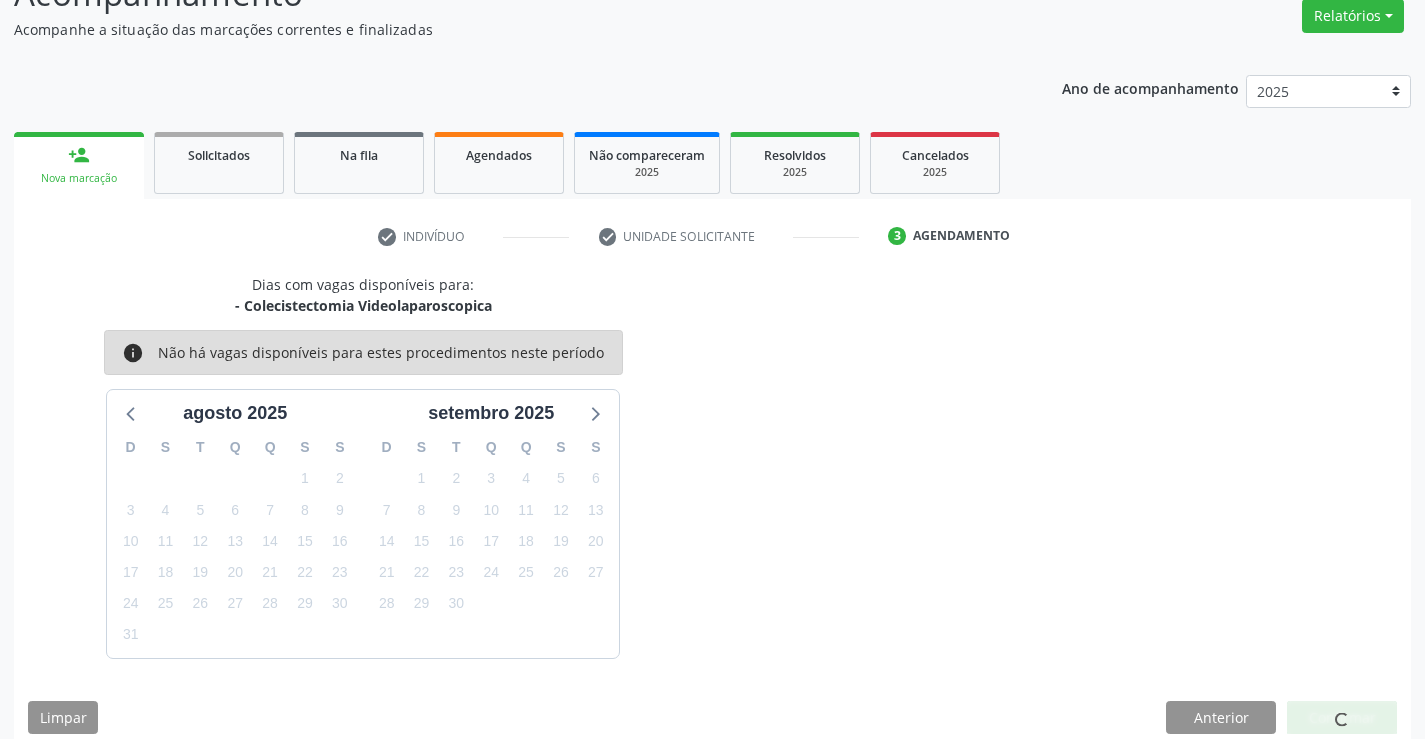 scroll, scrollTop: 0, scrollLeft: 0, axis: both 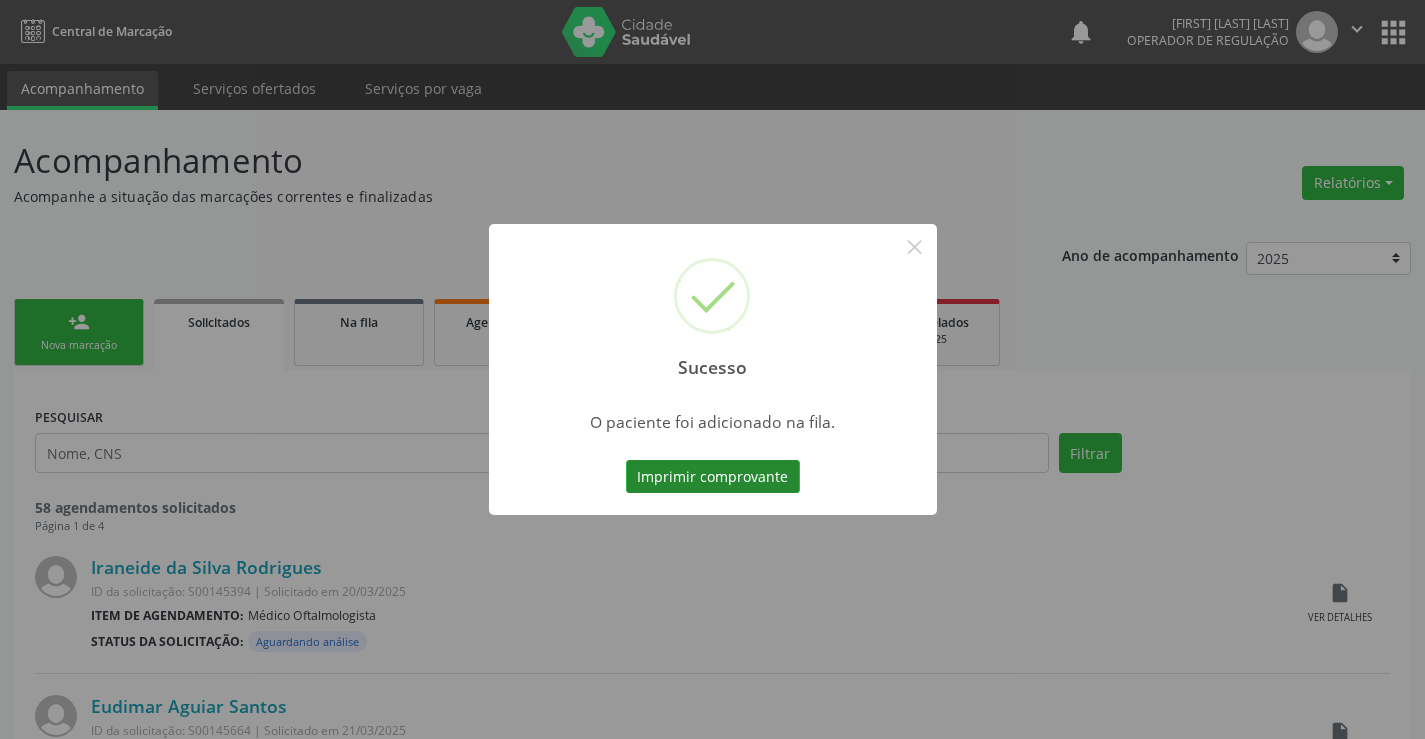click on "Imprimir comprovante" at bounding box center (713, 477) 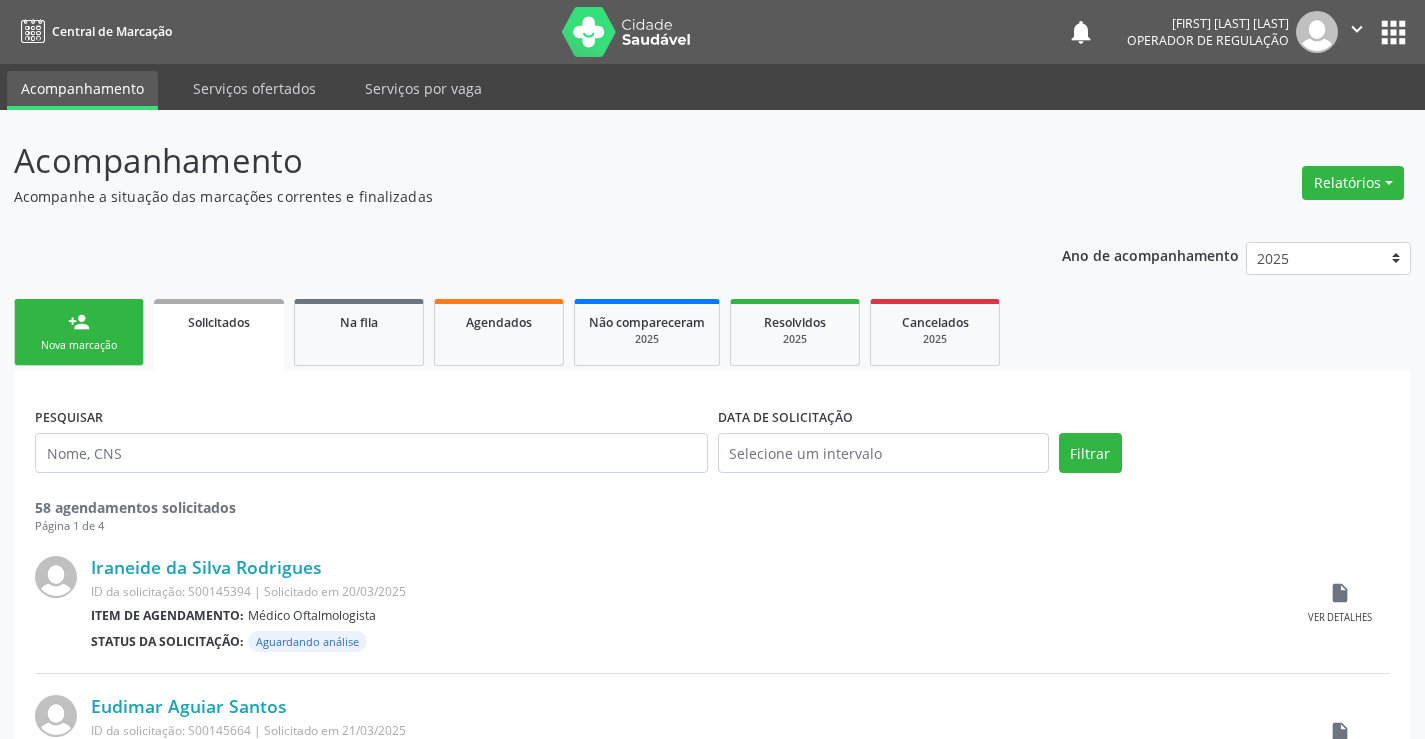 click on "Nova marcação" at bounding box center (79, 345) 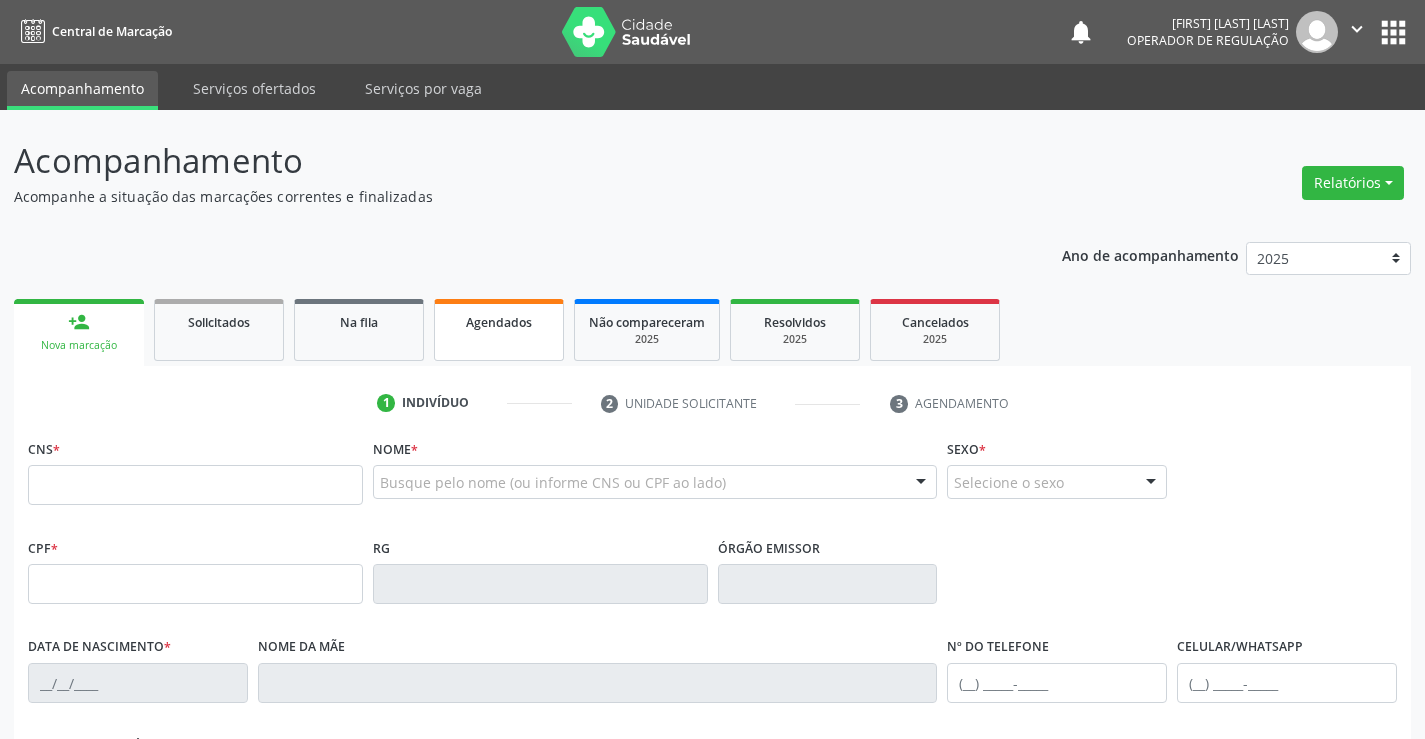 click on "Agendados" at bounding box center (499, 322) 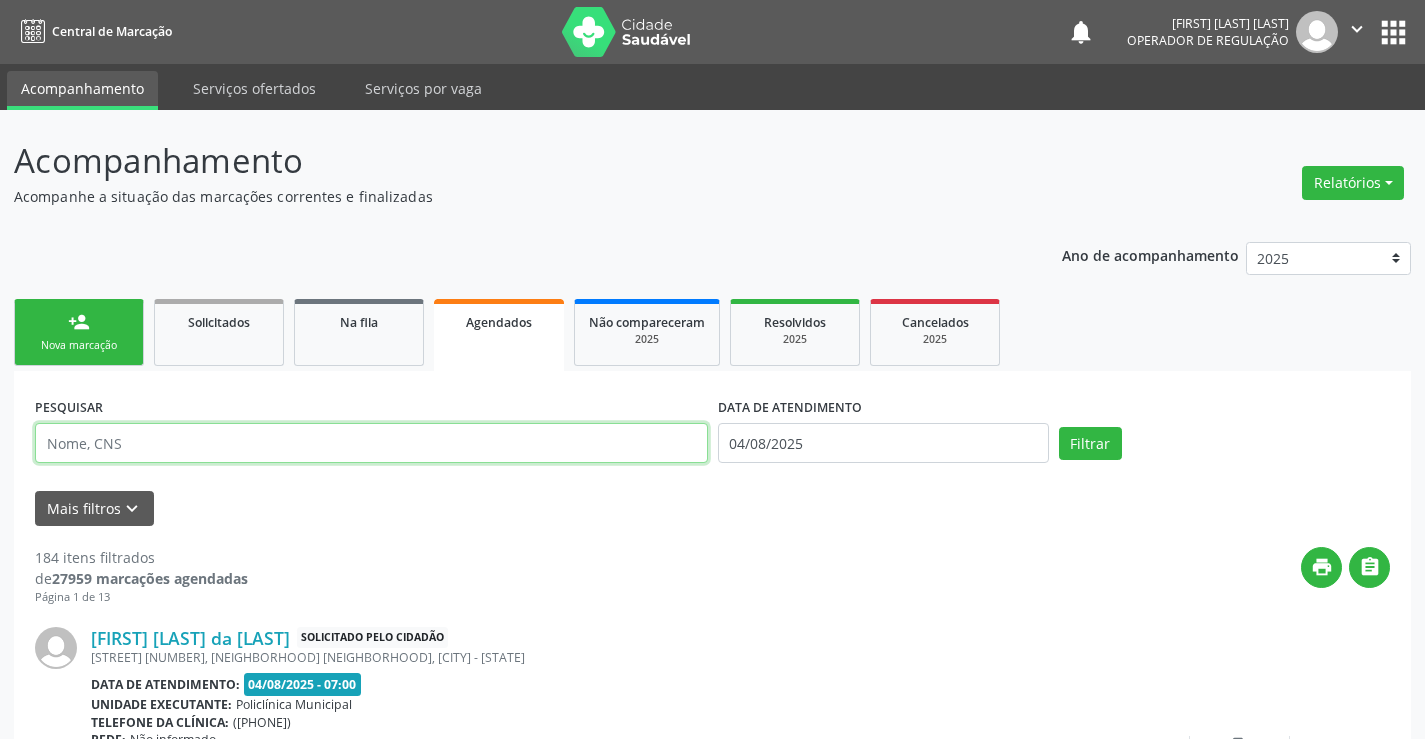 click at bounding box center [371, 443] 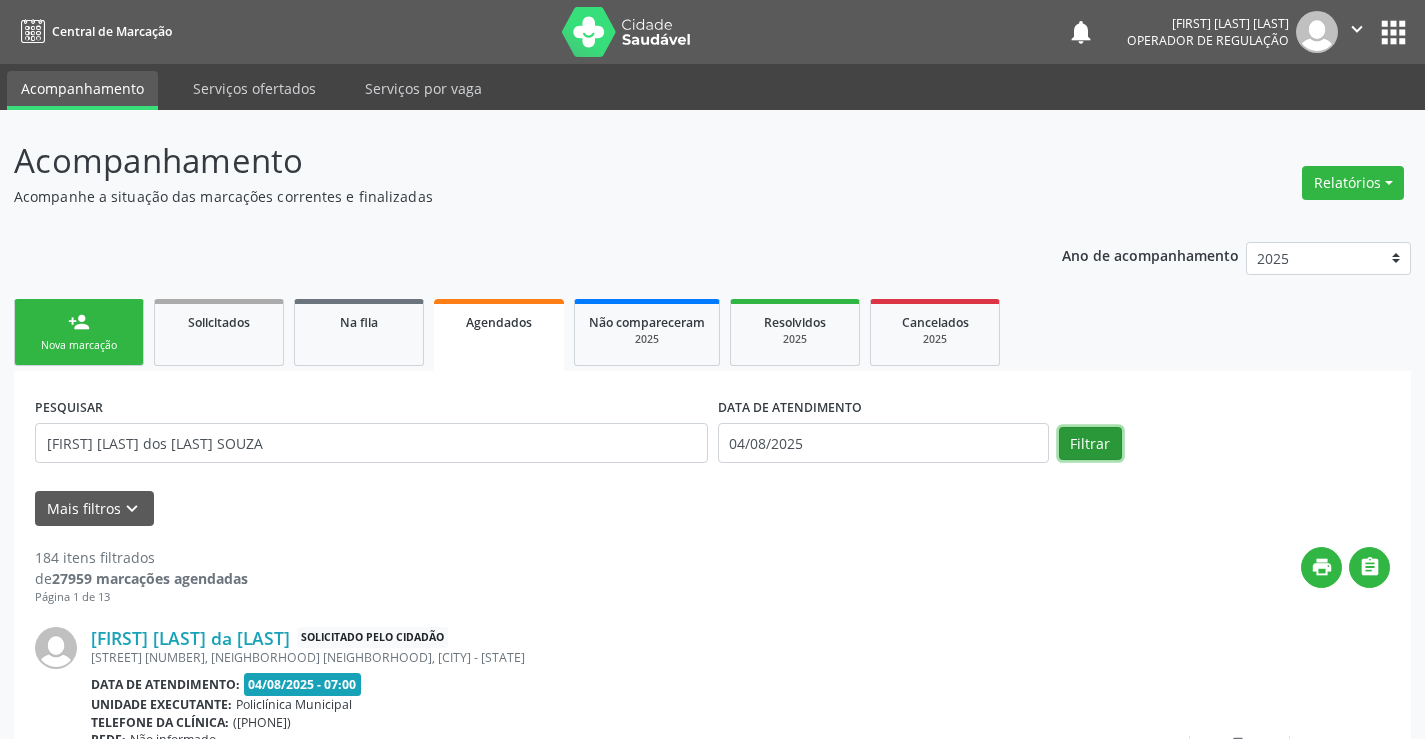 click on "Filtrar" at bounding box center (1090, 444) 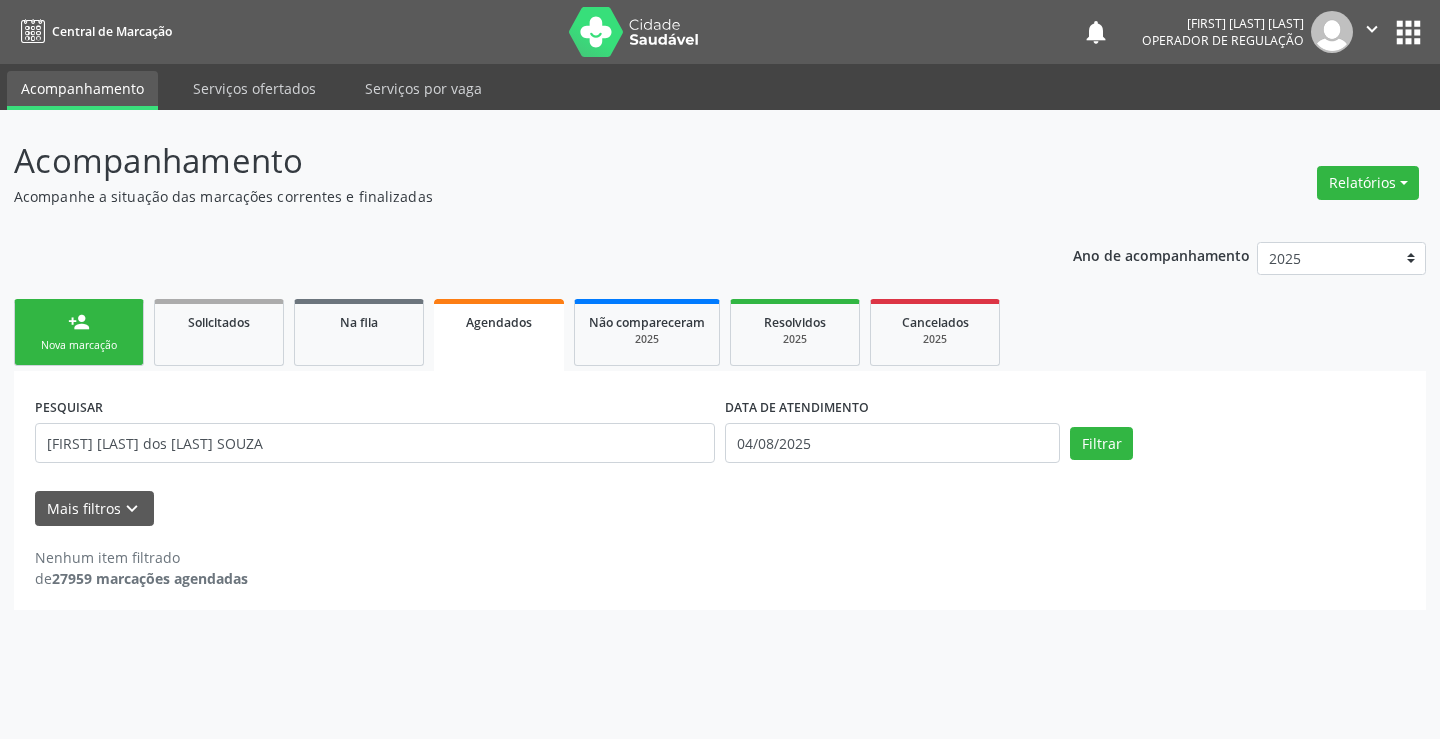 click on "Agendados" at bounding box center (499, 322) 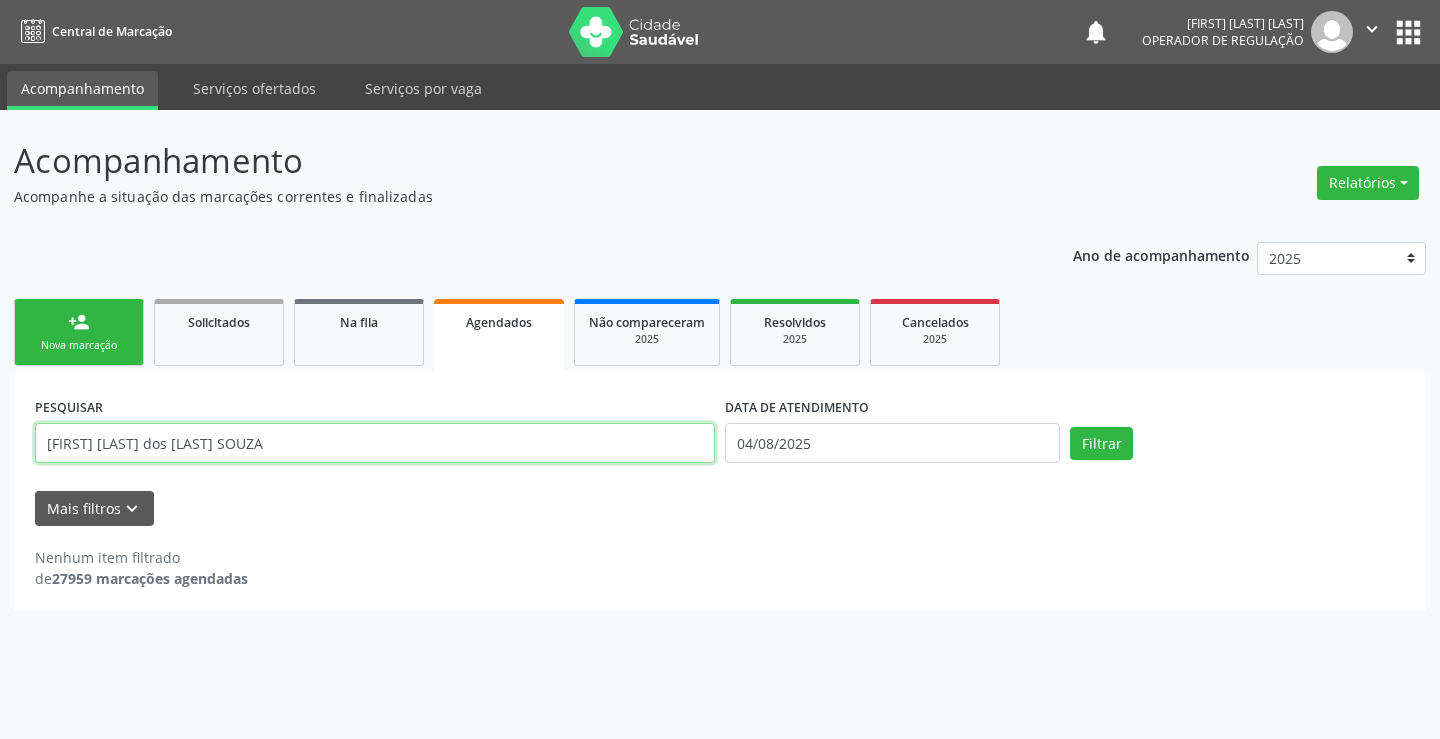 click on "GILVONILDE MIRANDA DOS SANTOS SOUZA" at bounding box center (375, 443) 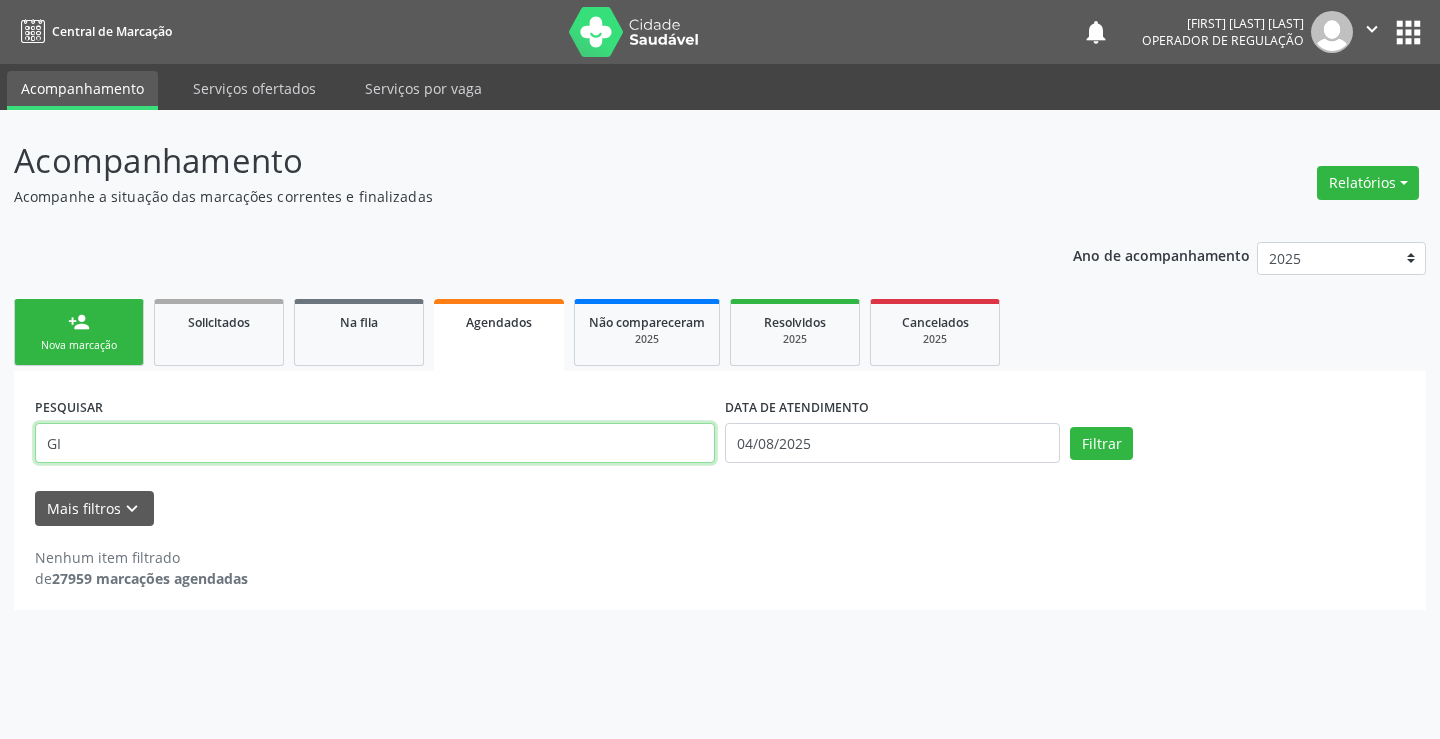 type on "G" 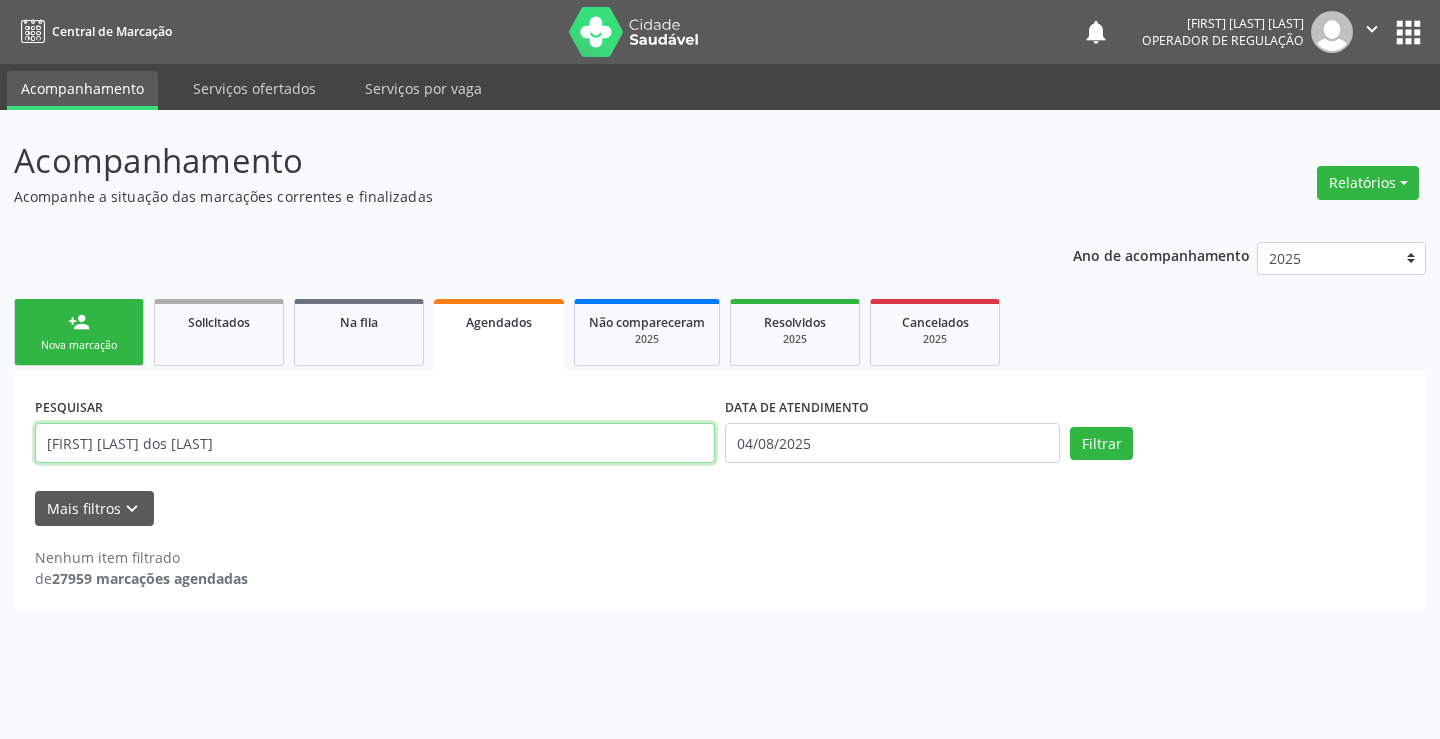 type on "GILVONILDE MIRANDA DOS SANTOS SOUZA" 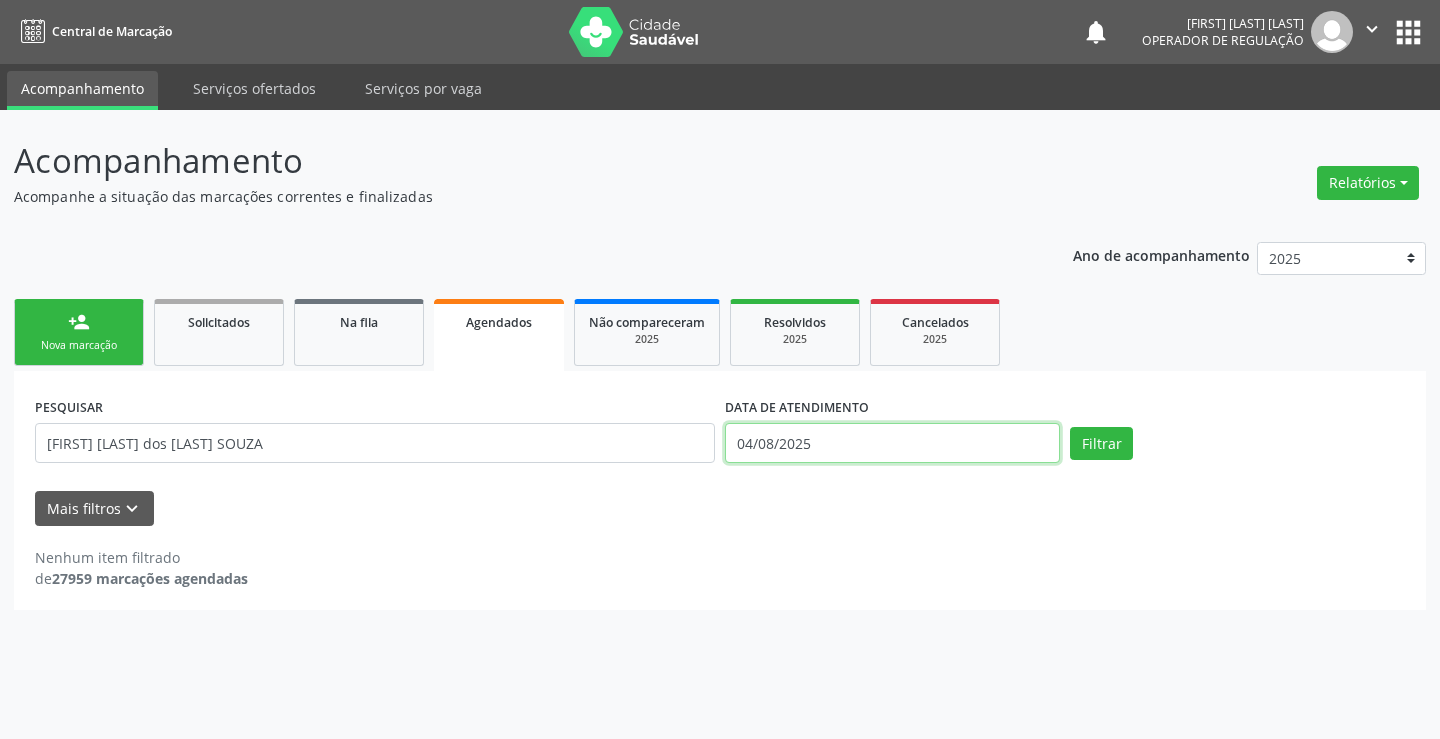 click on "04/08/2025" at bounding box center [892, 443] 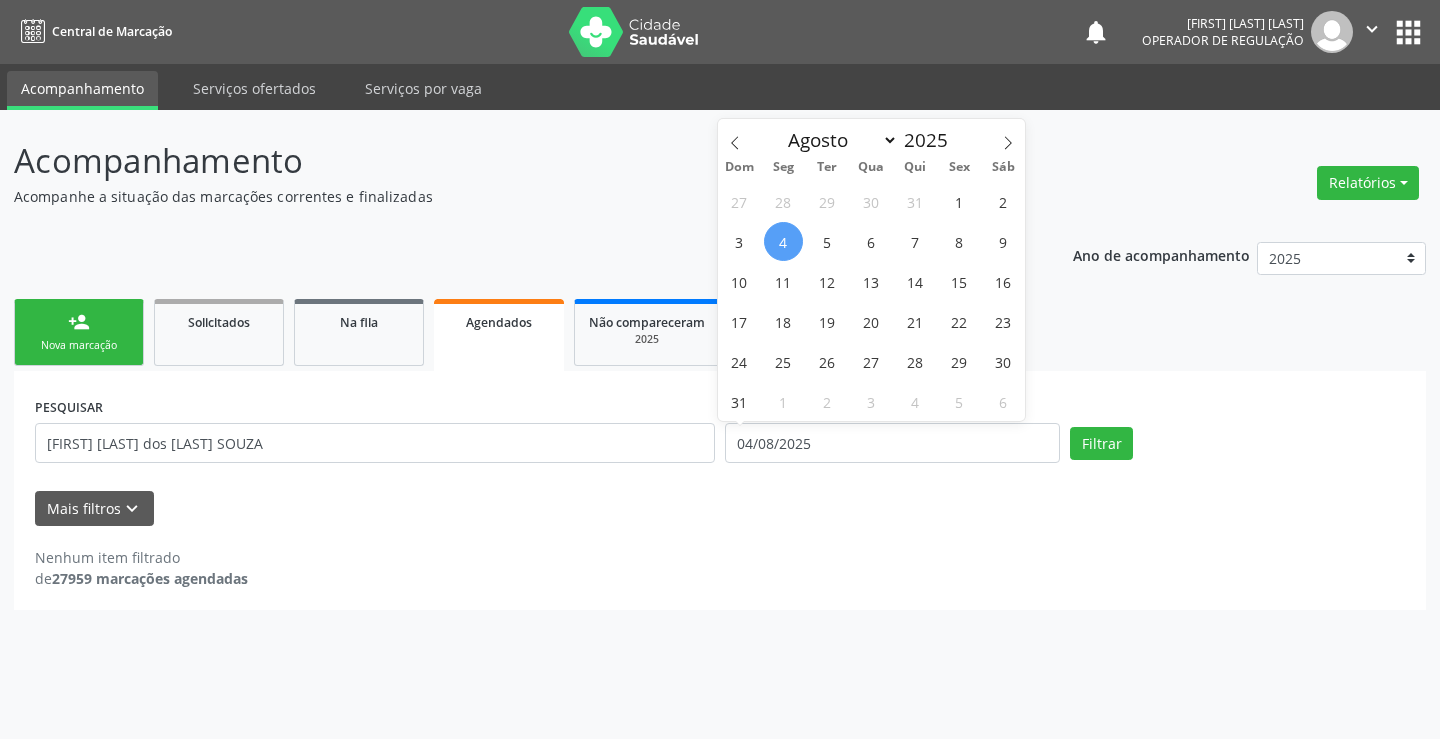 click on "4" at bounding box center [783, 241] 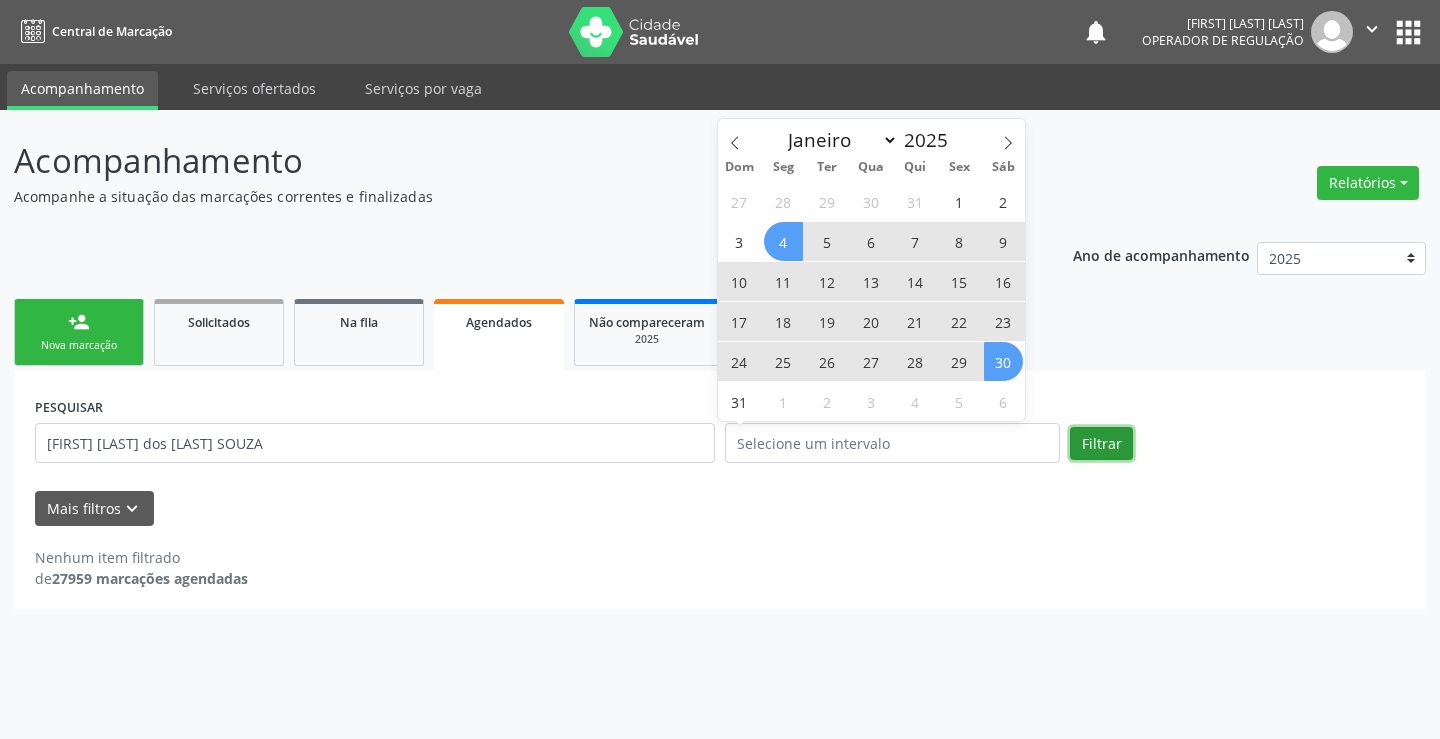 click on "Filtrar" at bounding box center [1101, 444] 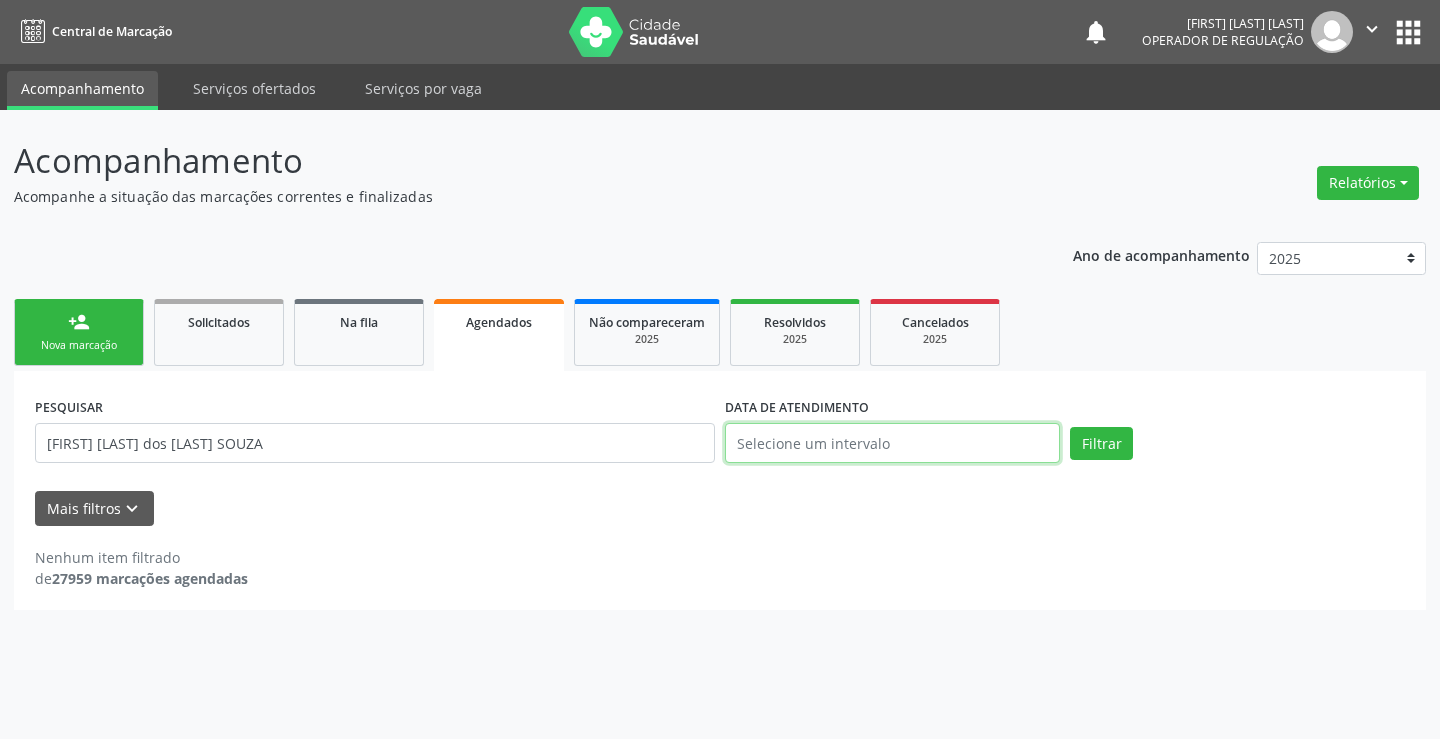 click at bounding box center [892, 443] 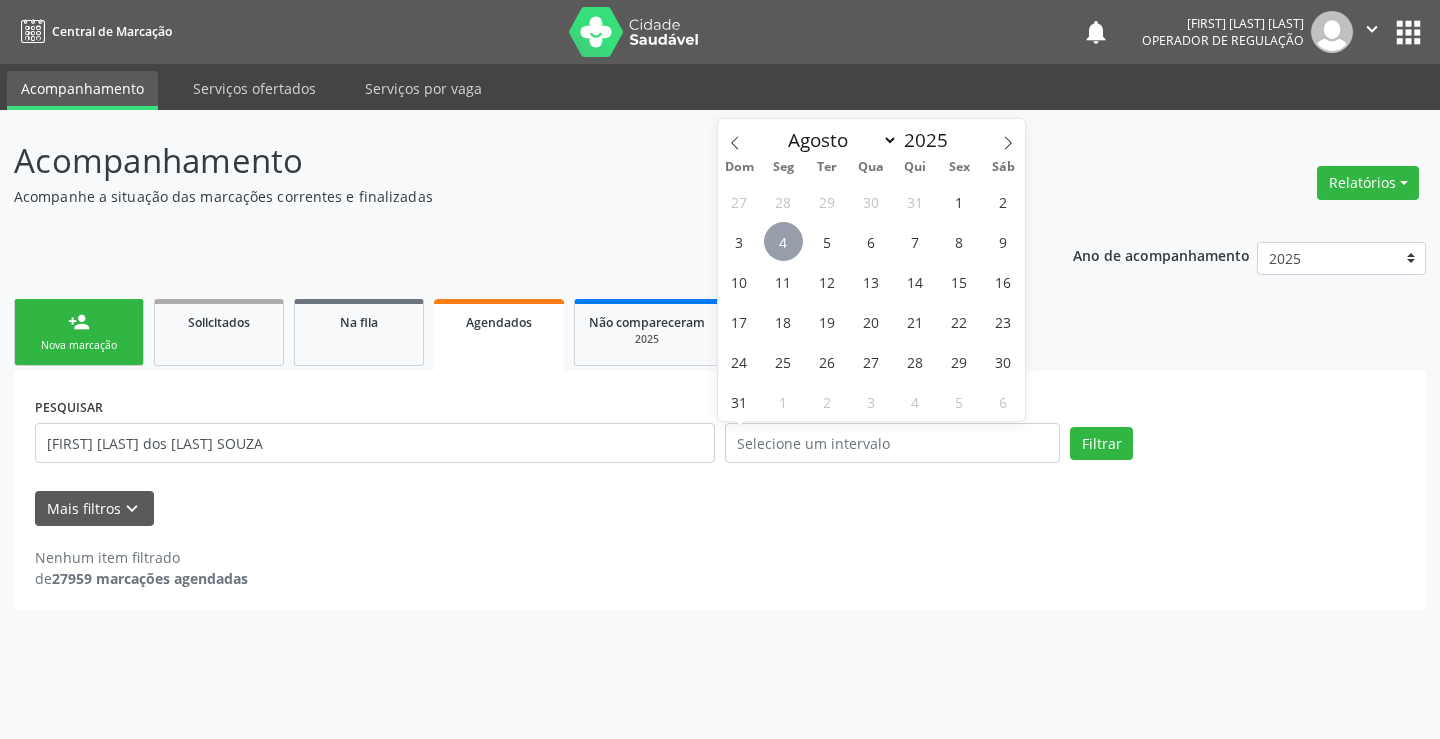 click on "4" at bounding box center [783, 241] 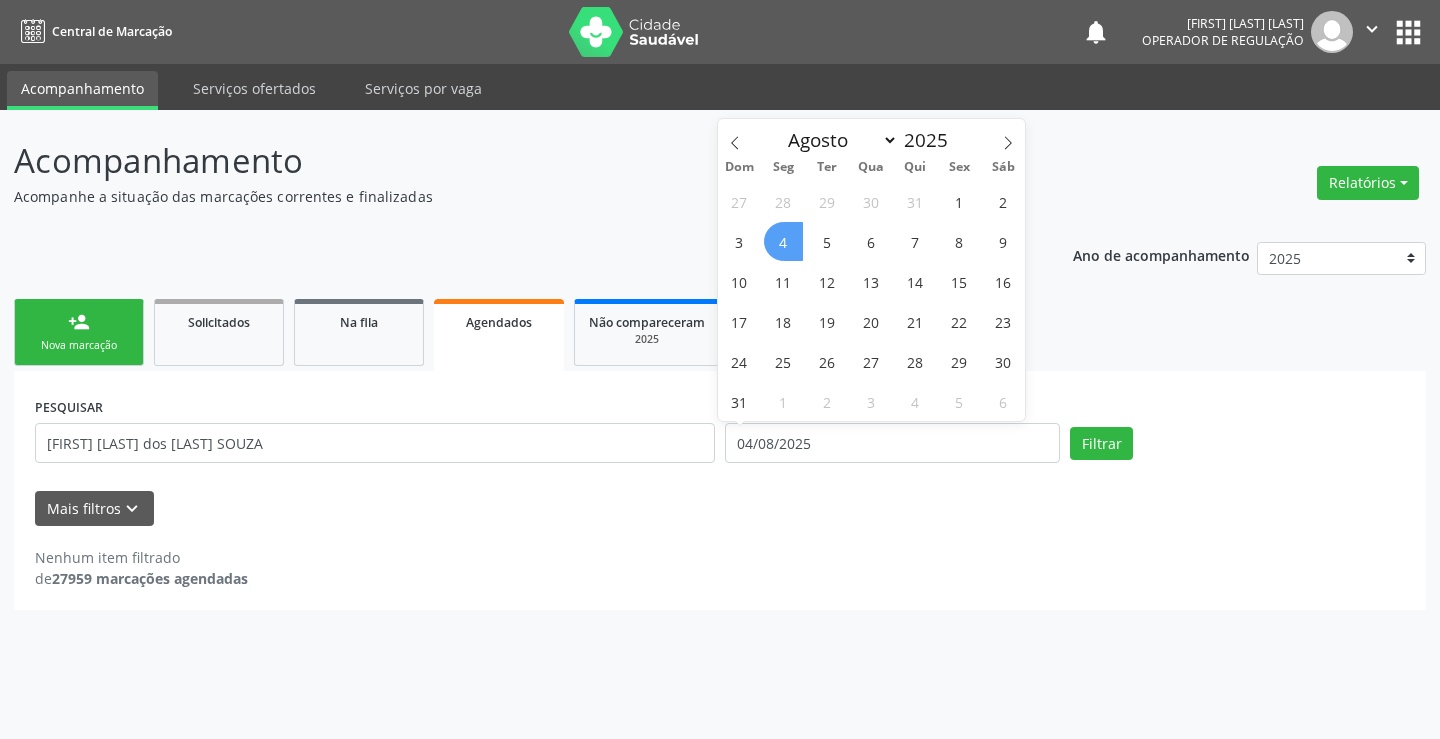 click on "4" at bounding box center (783, 241) 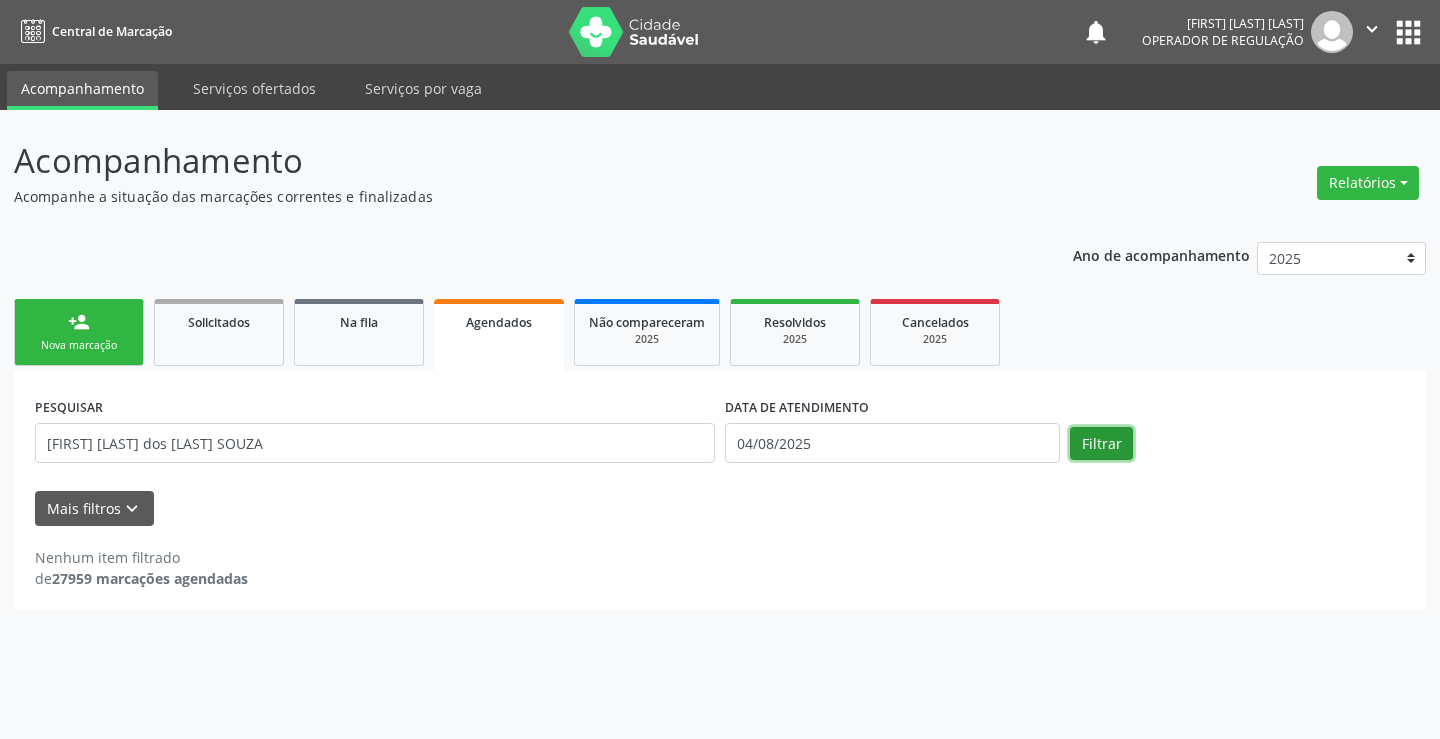 click on "Filtrar" at bounding box center (1101, 444) 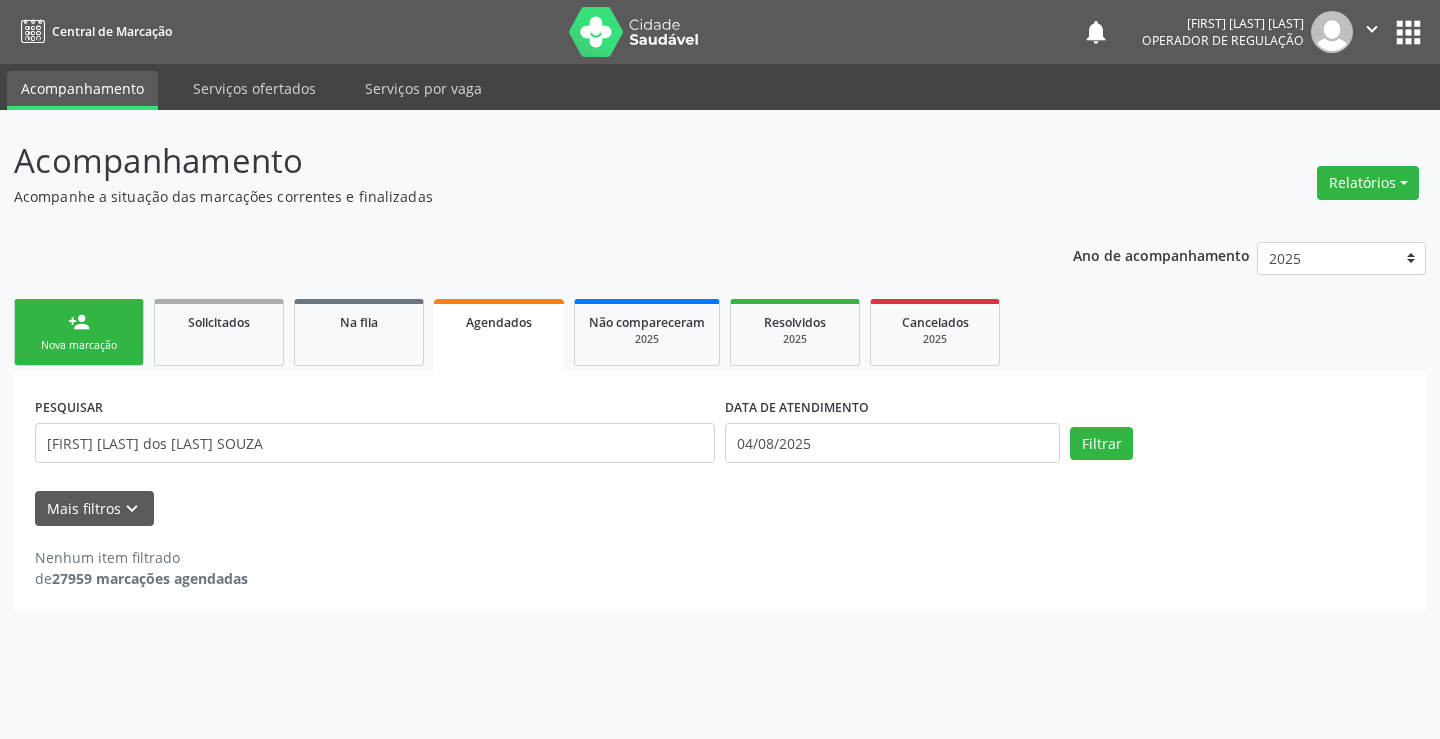 click on "person_add
Nova marcação" at bounding box center [79, 332] 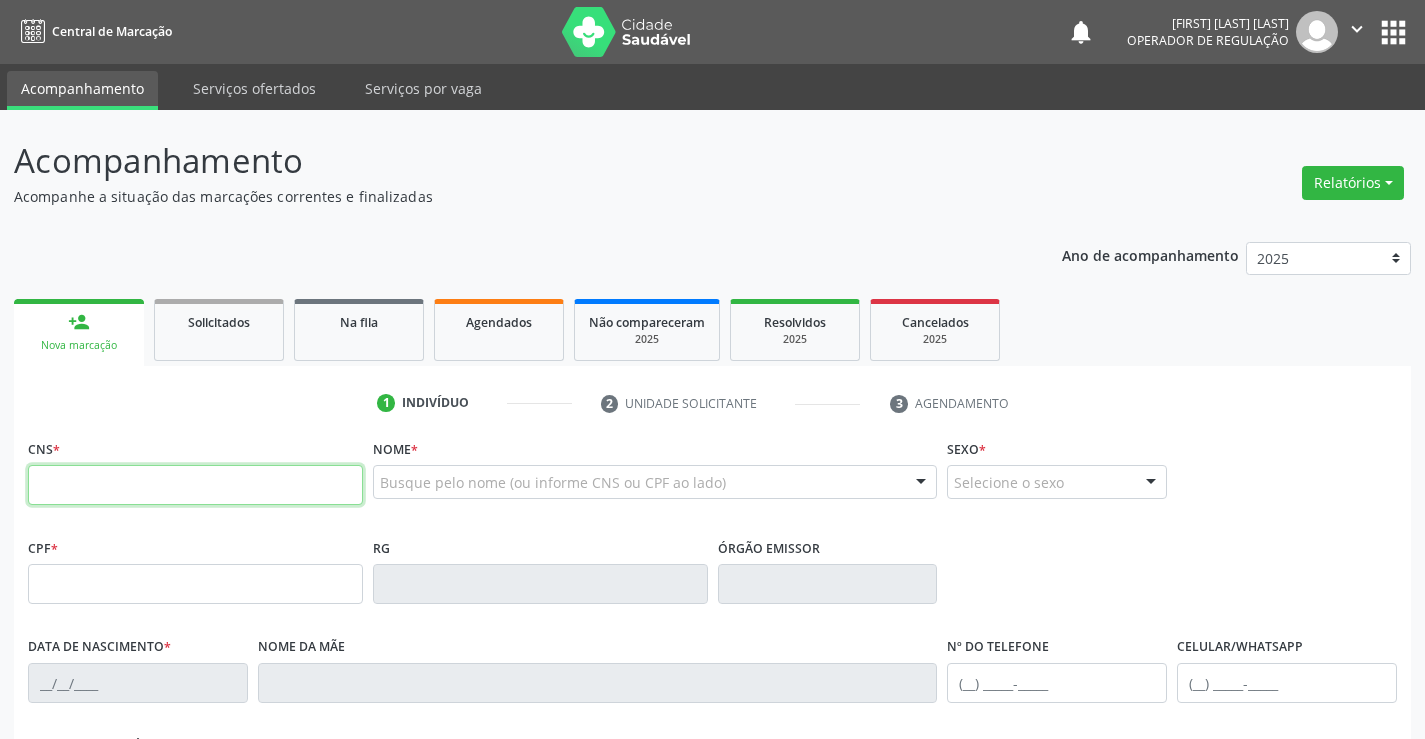 click at bounding box center (195, 485) 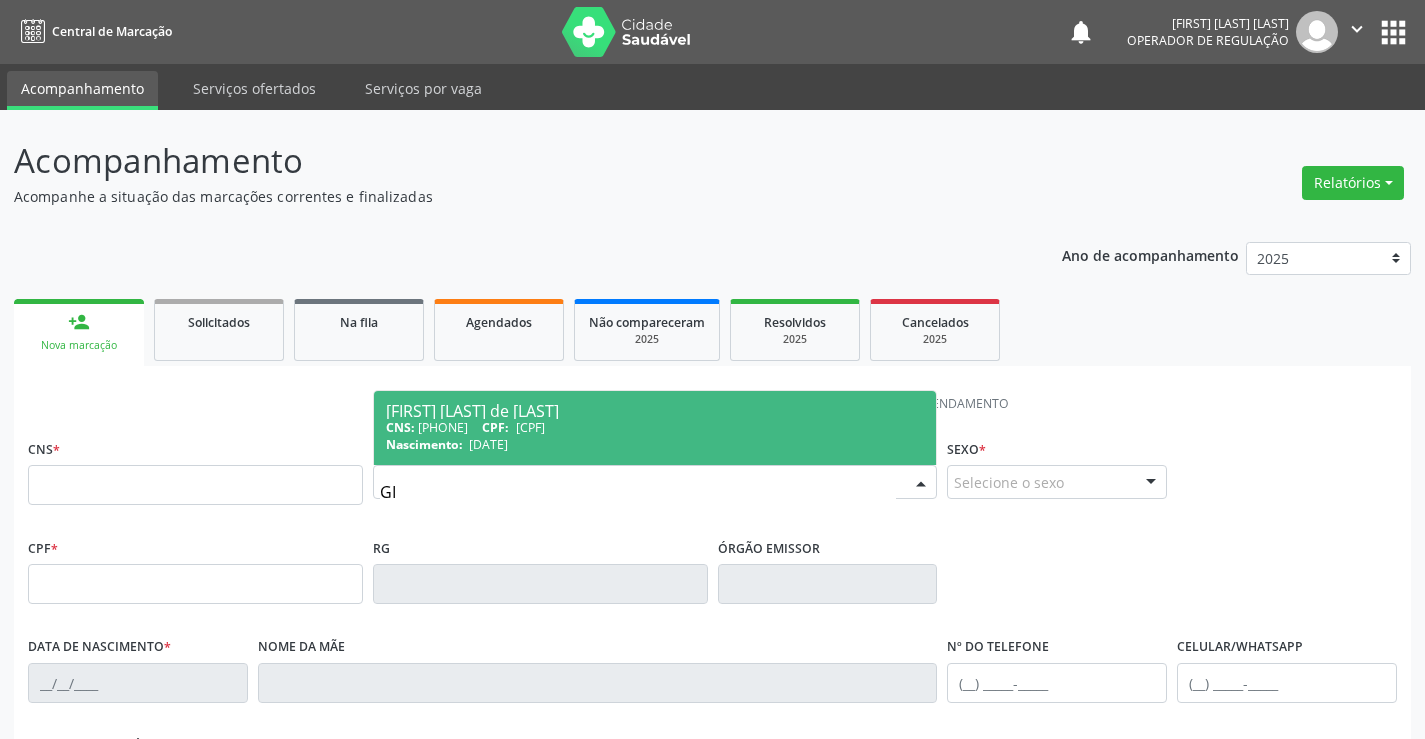 type on "G" 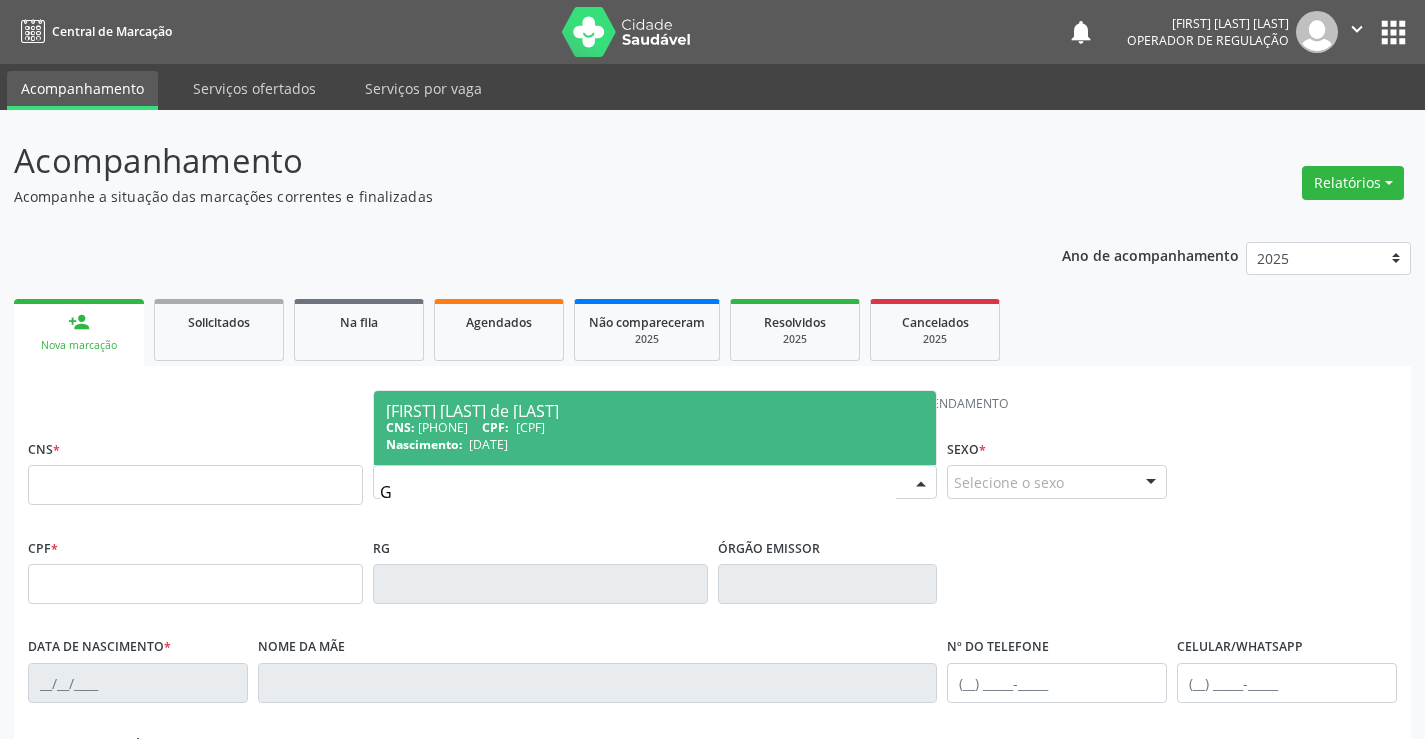 type 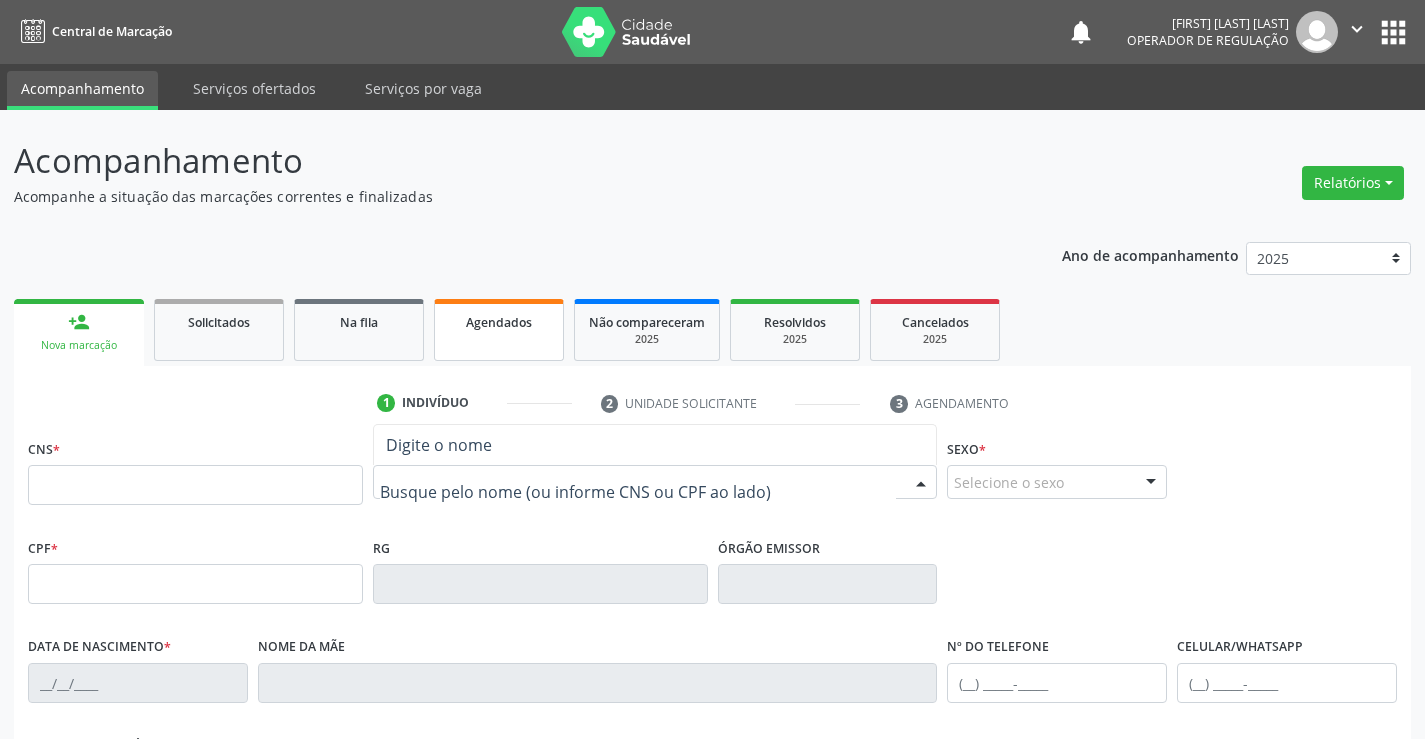 click on "Agendados" at bounding box center [499, 322] 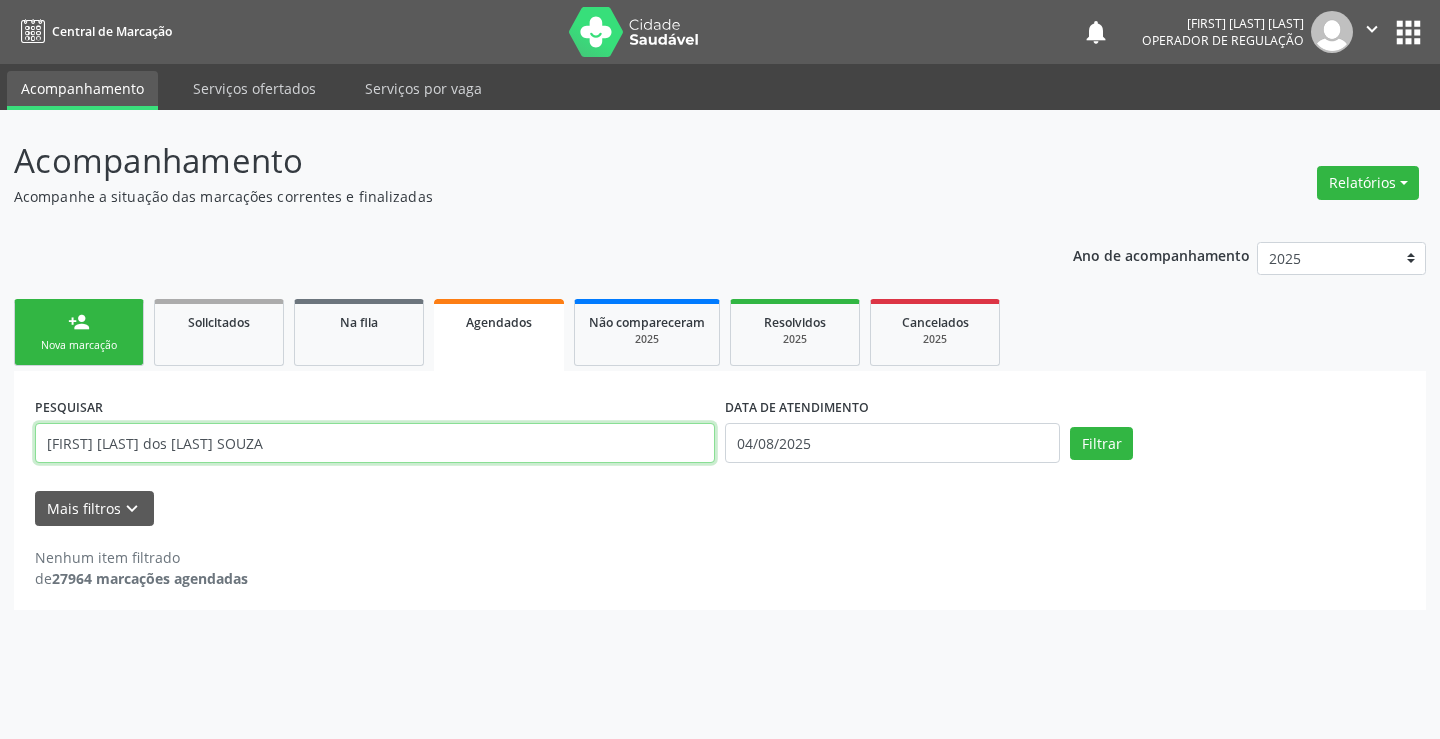 click on "GILVONILDE MIRANDA DOS SANTOS SOUZA" at bounding box center (375, 443) 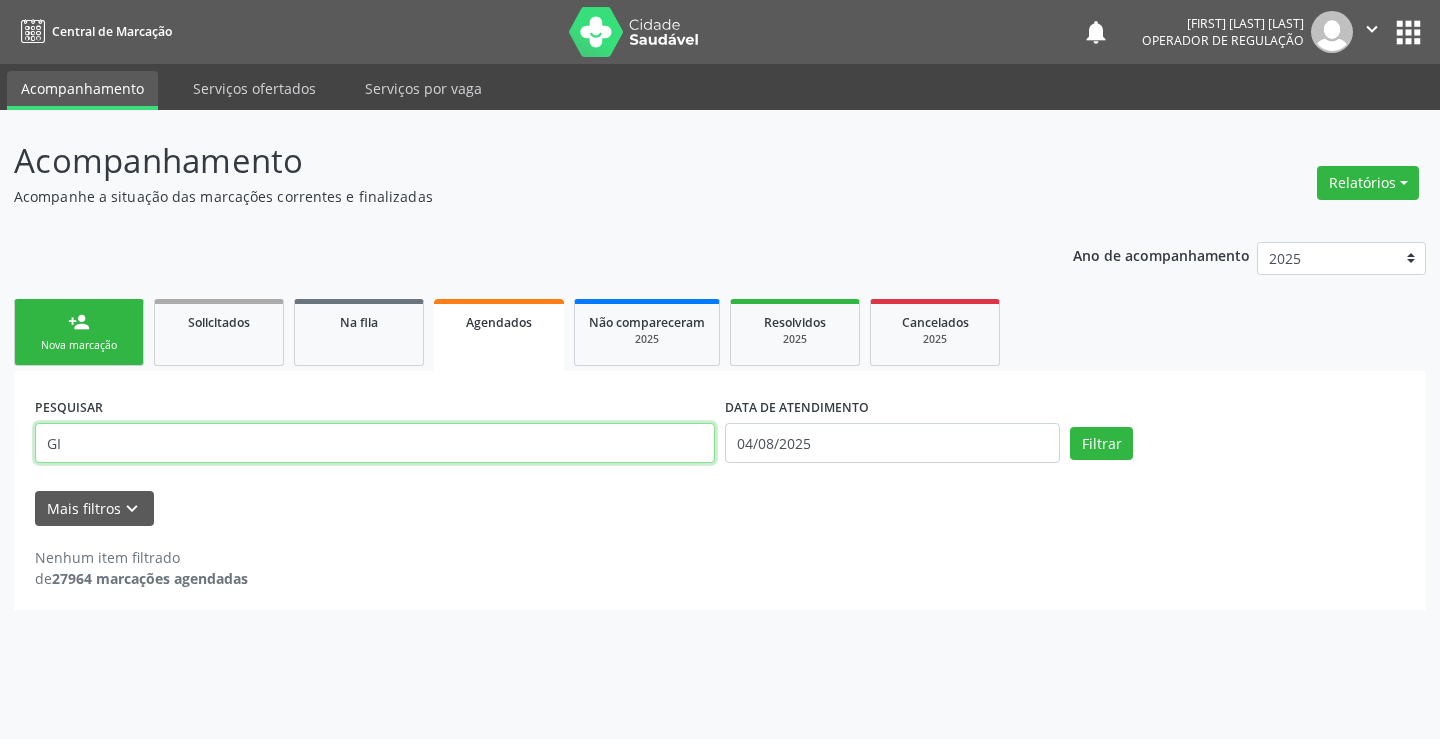 type on "G" 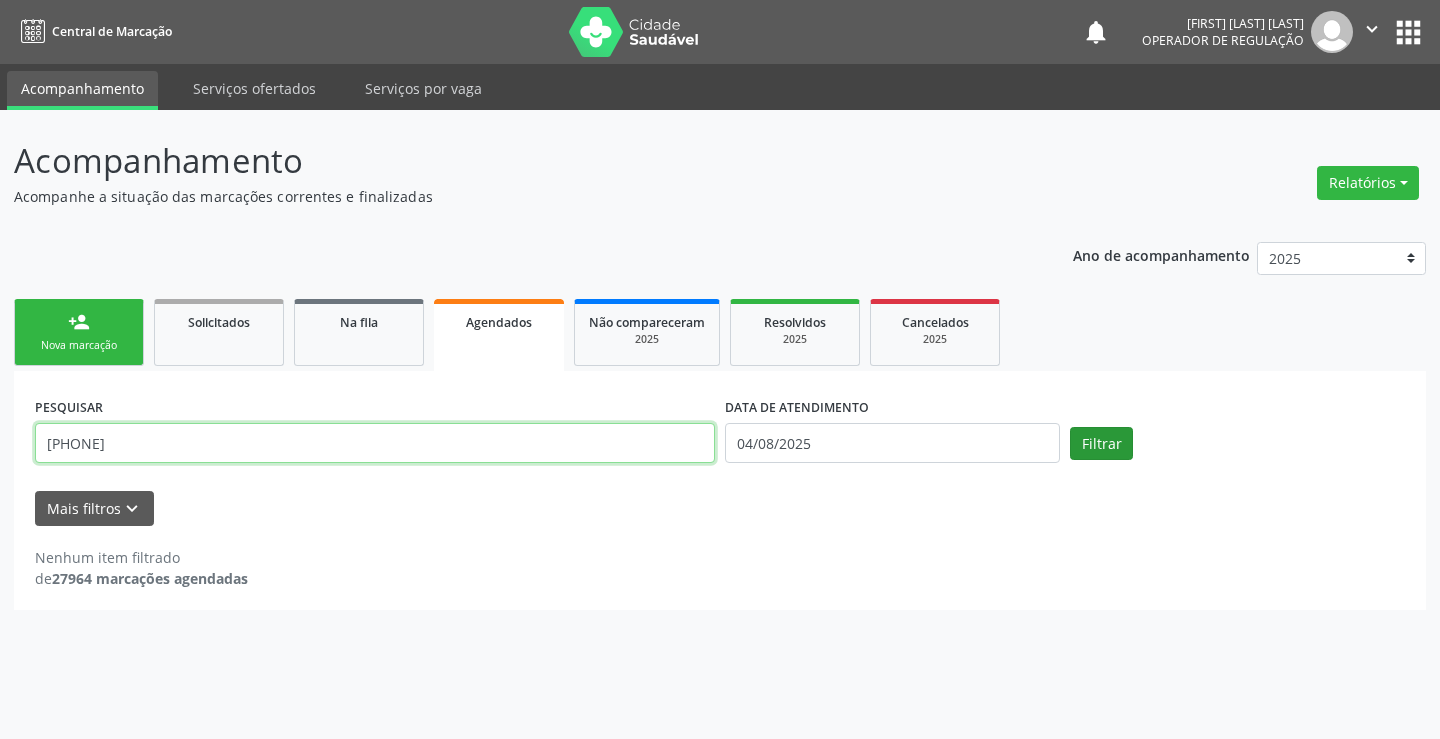 type on "700209924599821" 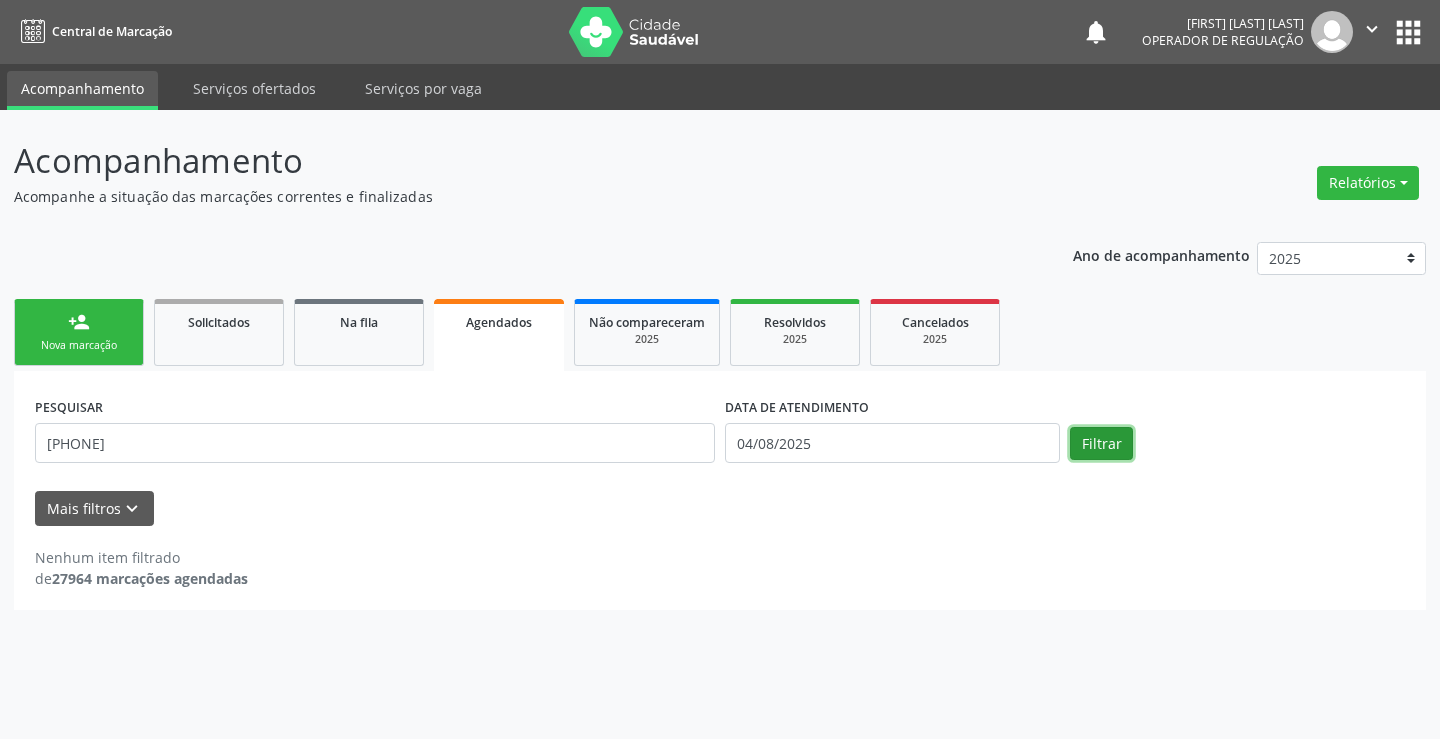 click on "Filtrar" at bounding box center (1101, 444) 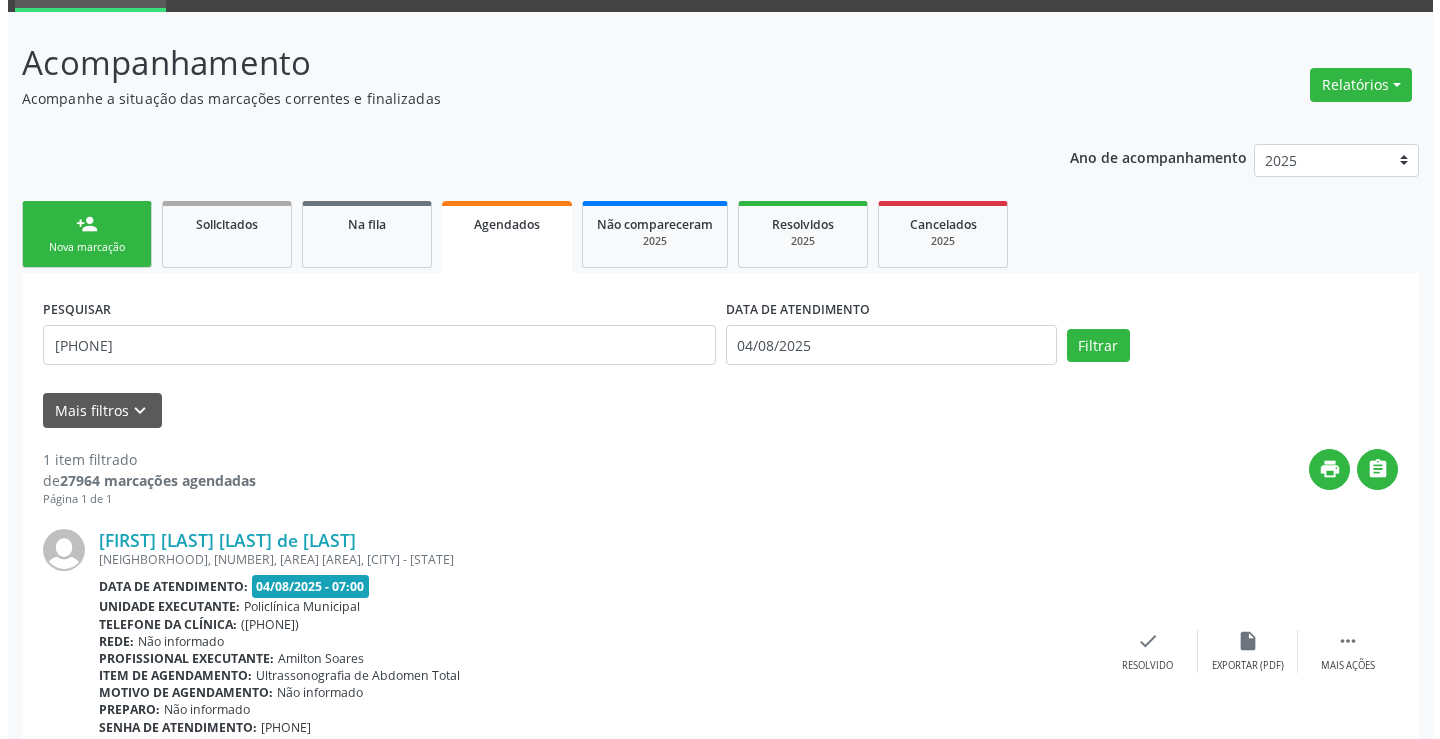 scroll, scrollTop: 189, scrollLeft: 0, axis: vertical 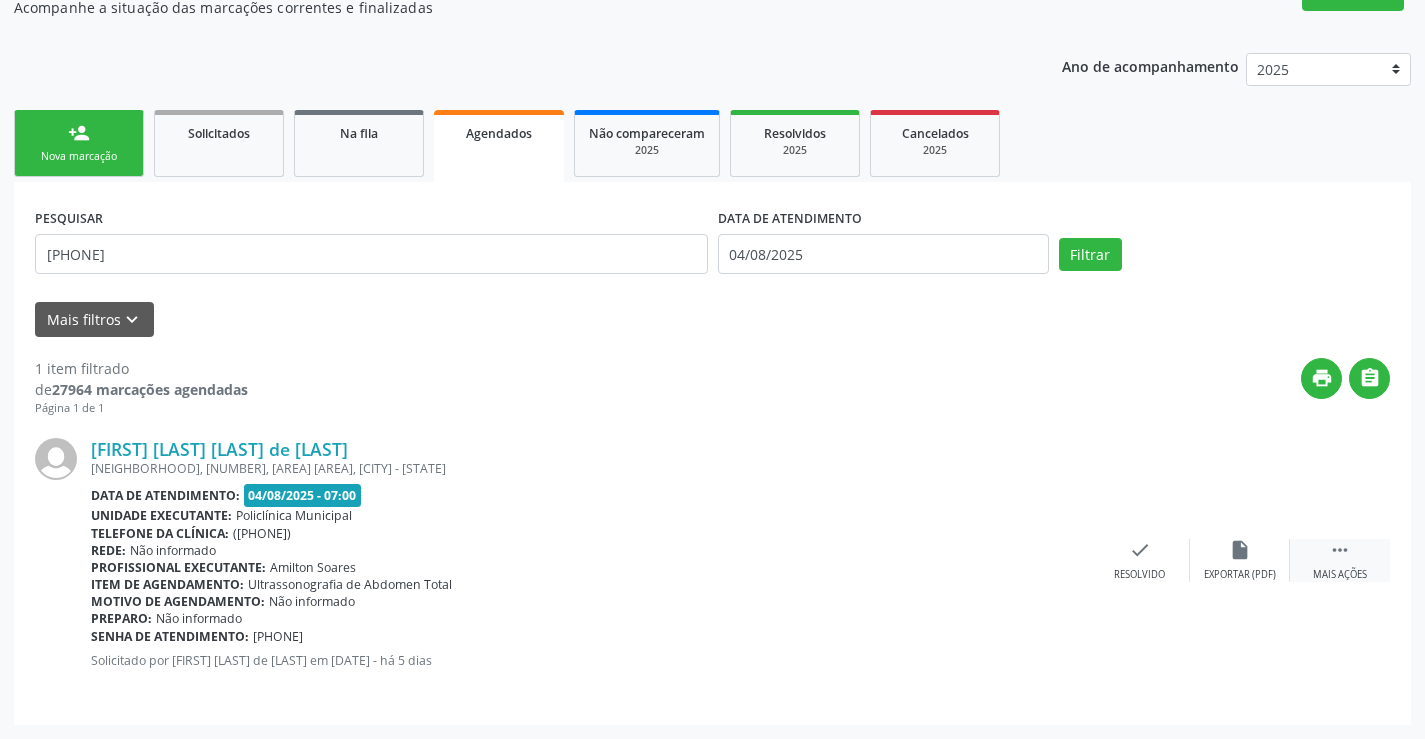 click on "" at bounding box center [1340, 550] 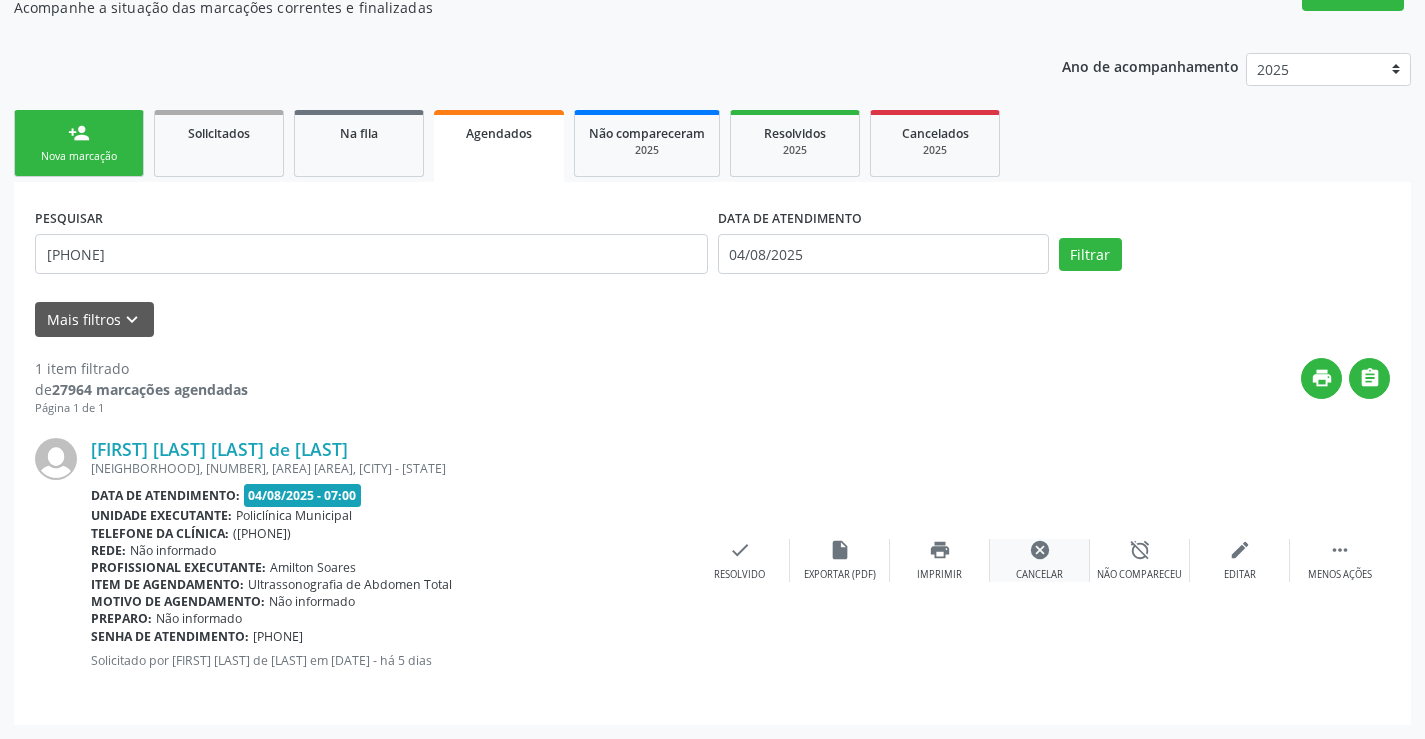 click on "Cancelar" at bounding box center [1039, 575] 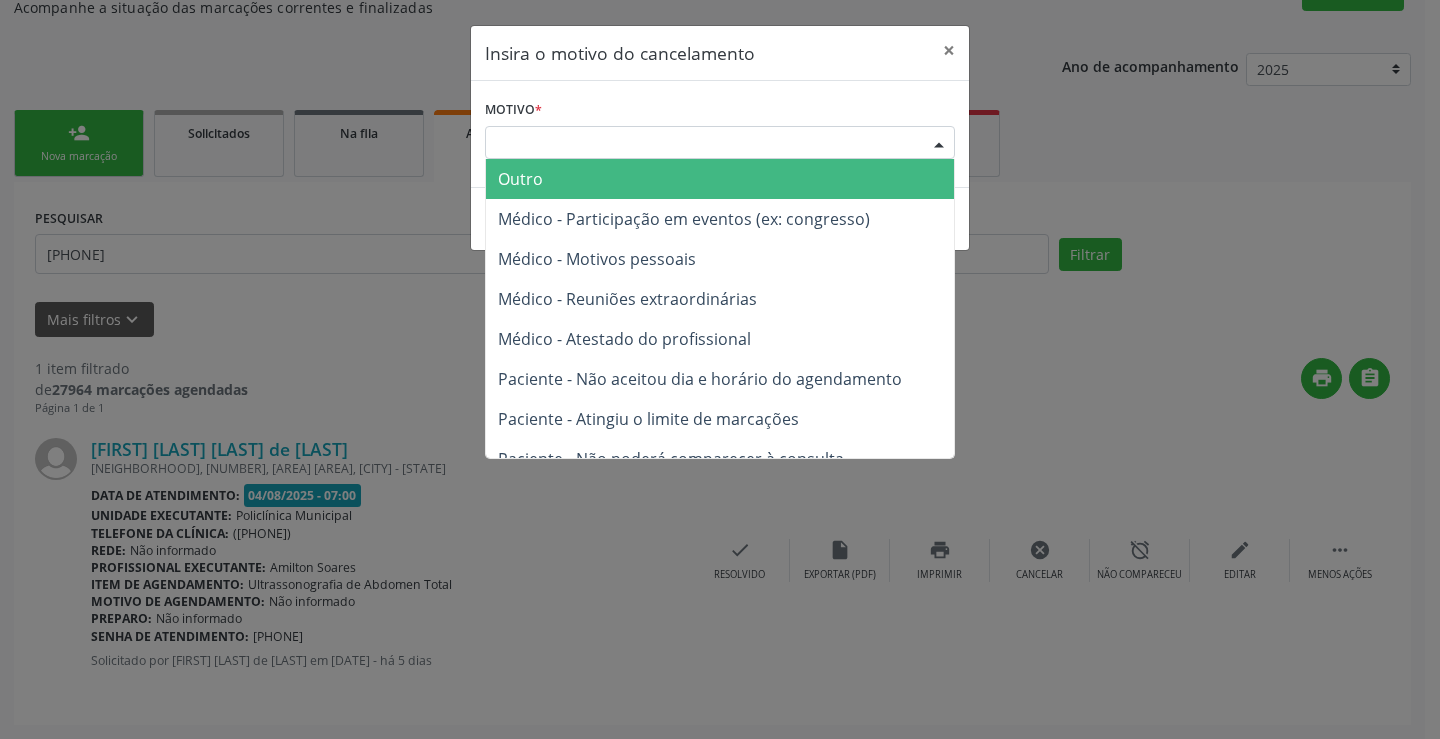 click on "Escolha o motivo" at bounding box center [720, 143] 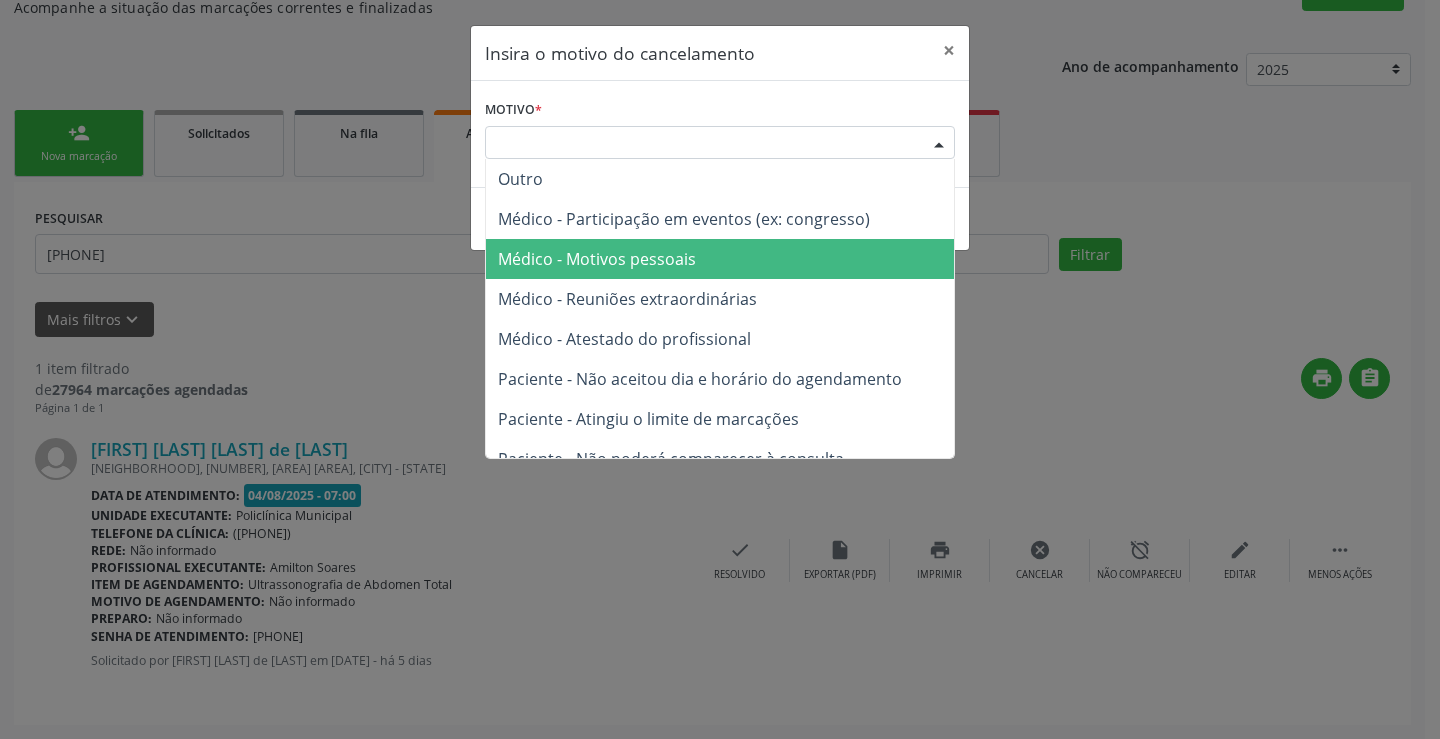 click on "Médico - Motivos pessoais" at bounding box center (597, 259) 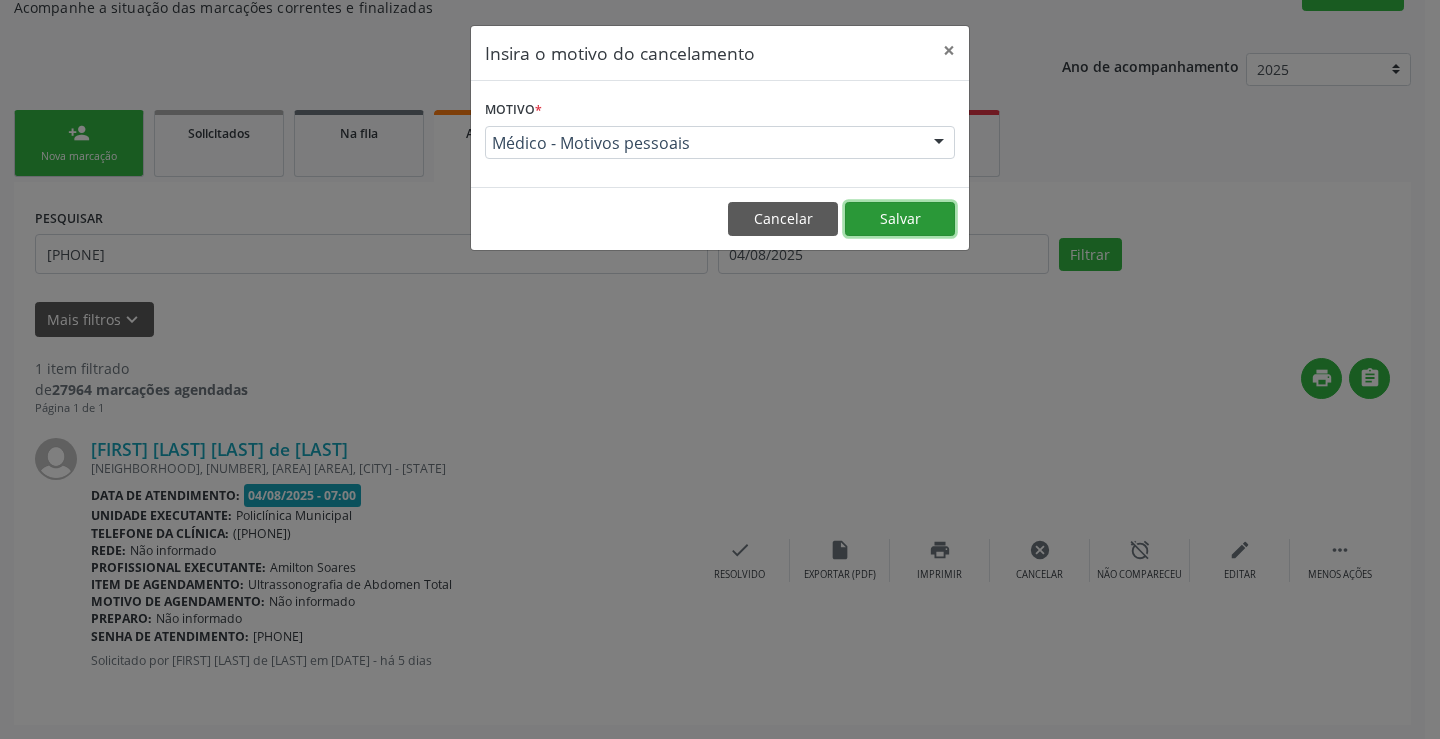click on "Salvar" at bounding box center [900, 219] 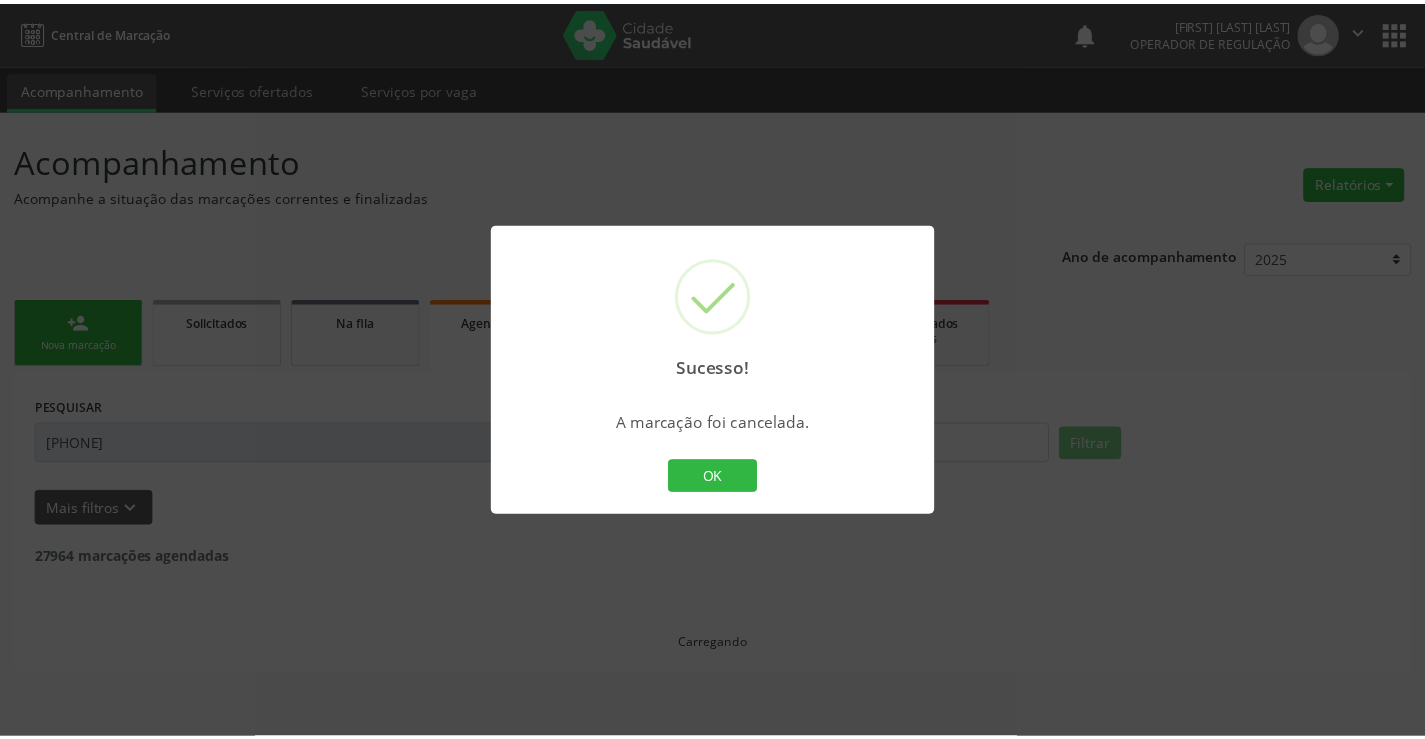 scroll, scrollTop: 0, scrollLeft: 0, axis: both 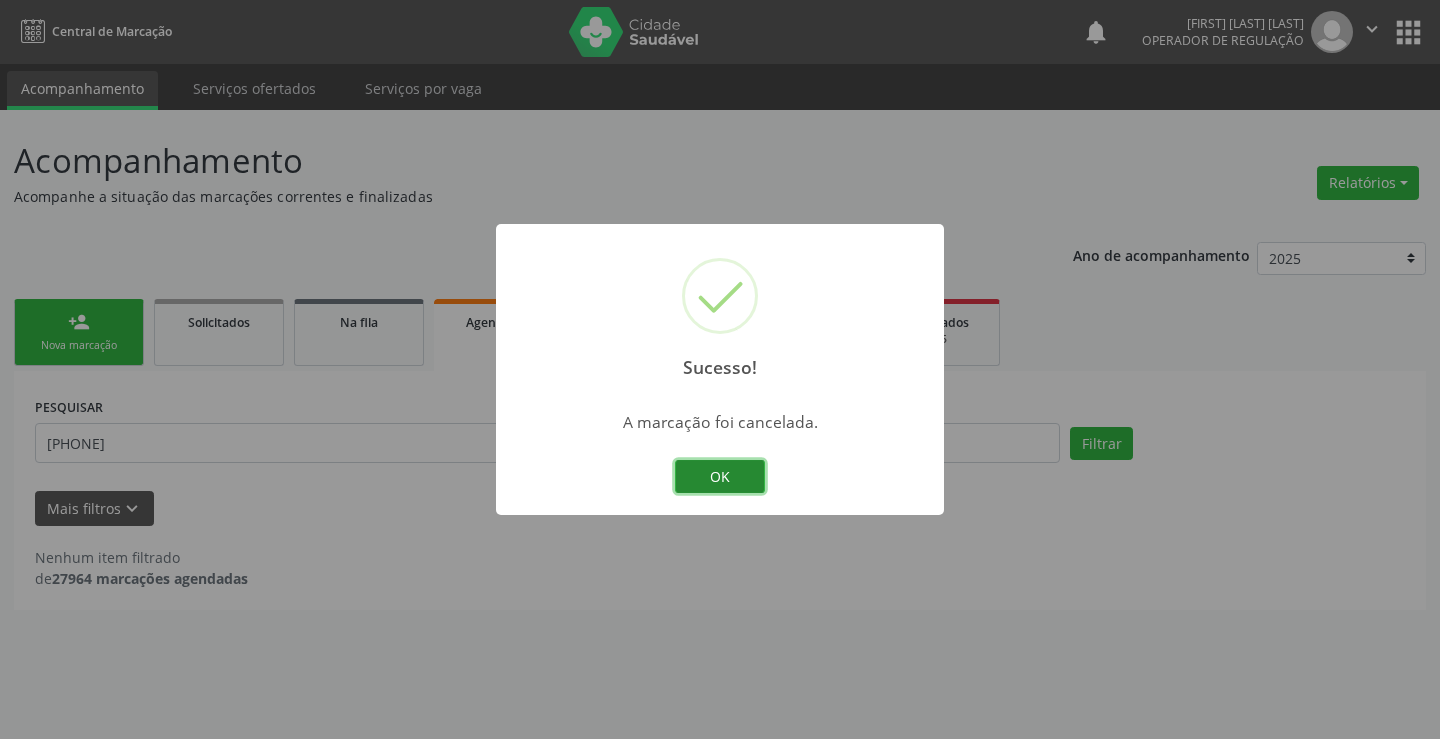 click on "OK" at bounding box center [720, 477] 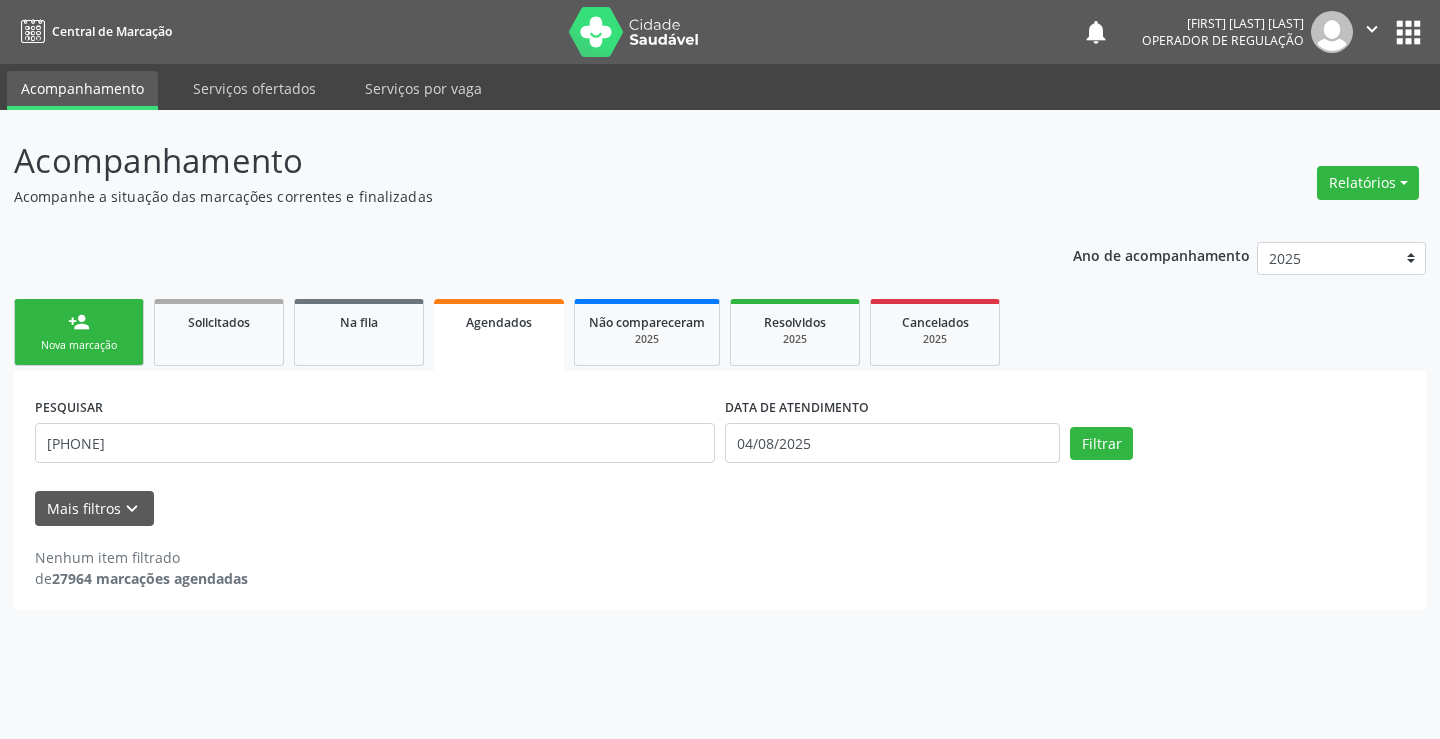 click on "Nova marcação" at bounding box center [79, 345] 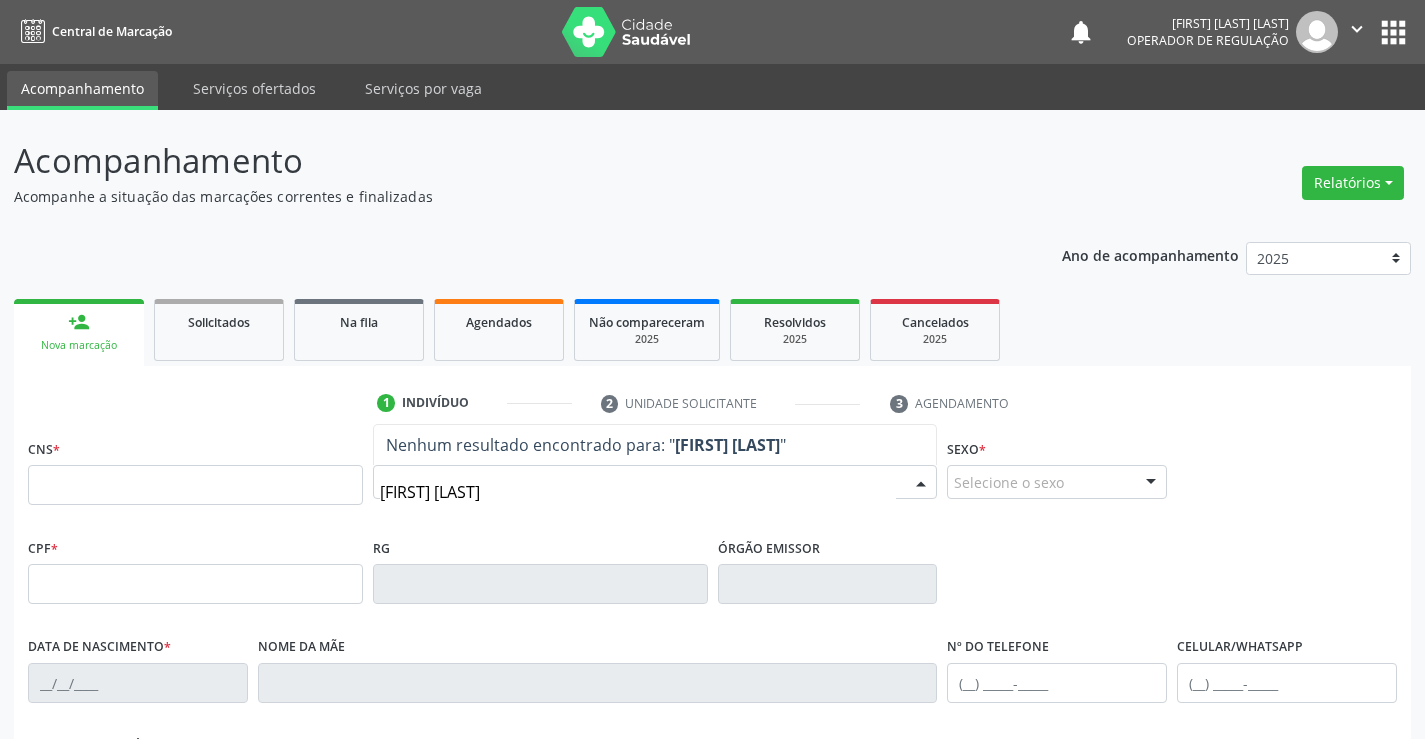 type on "GILVONILDE MIRANDA" 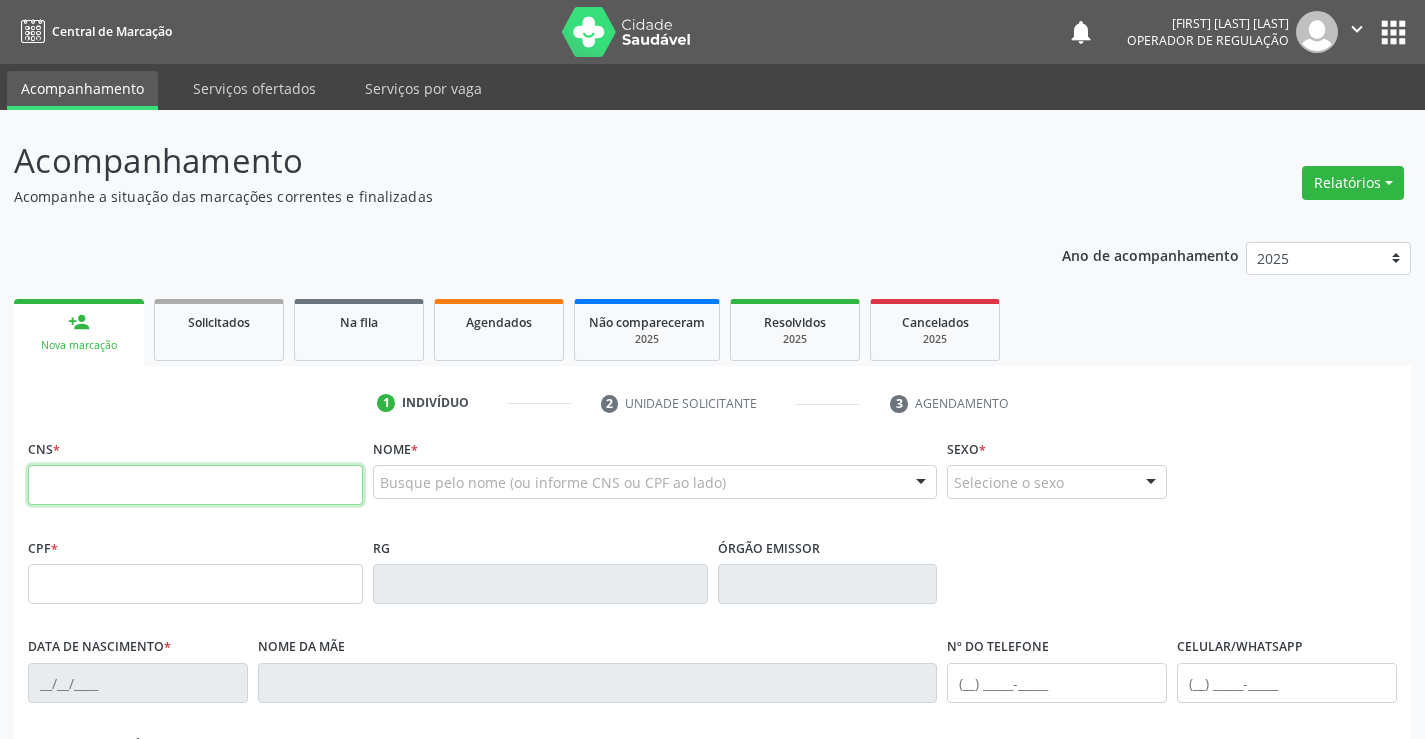 click at bounding box center (195, 485) 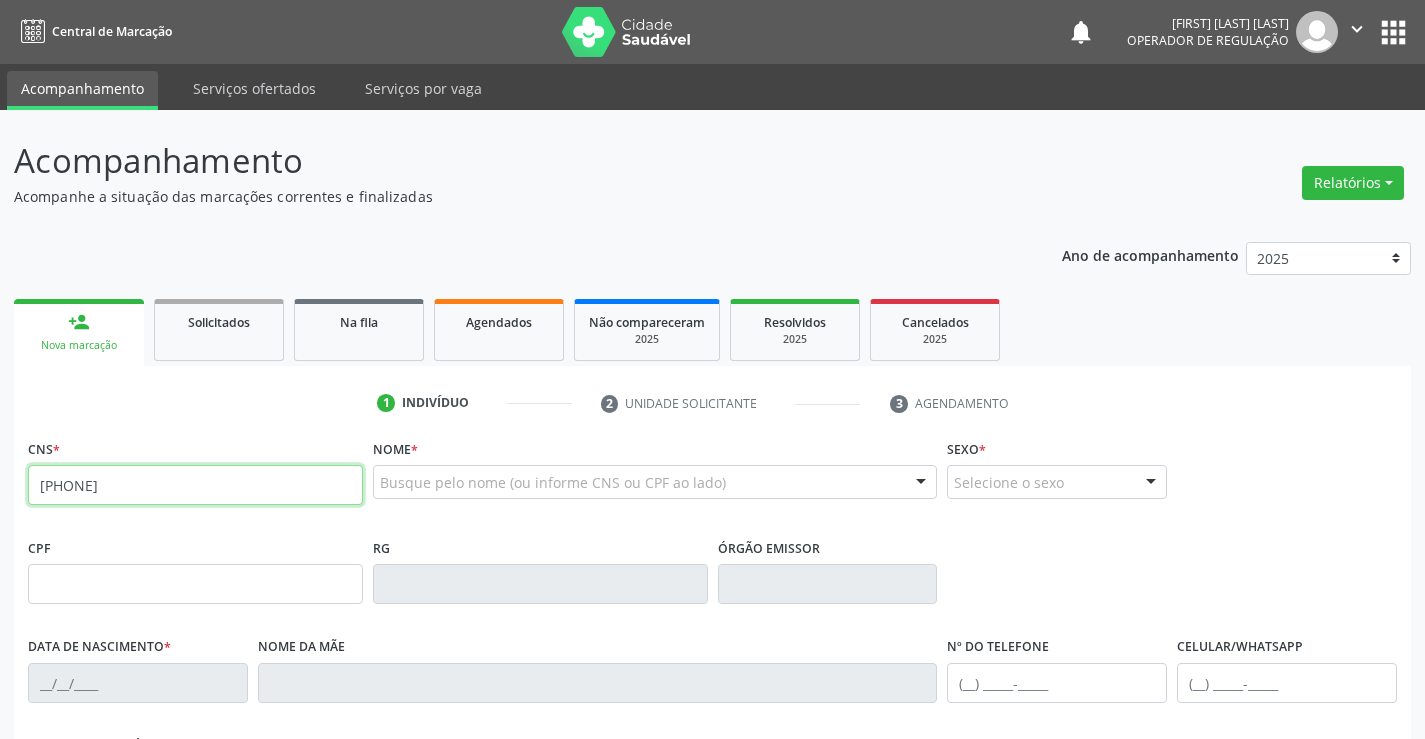 type on "700 0037 4960 6603" 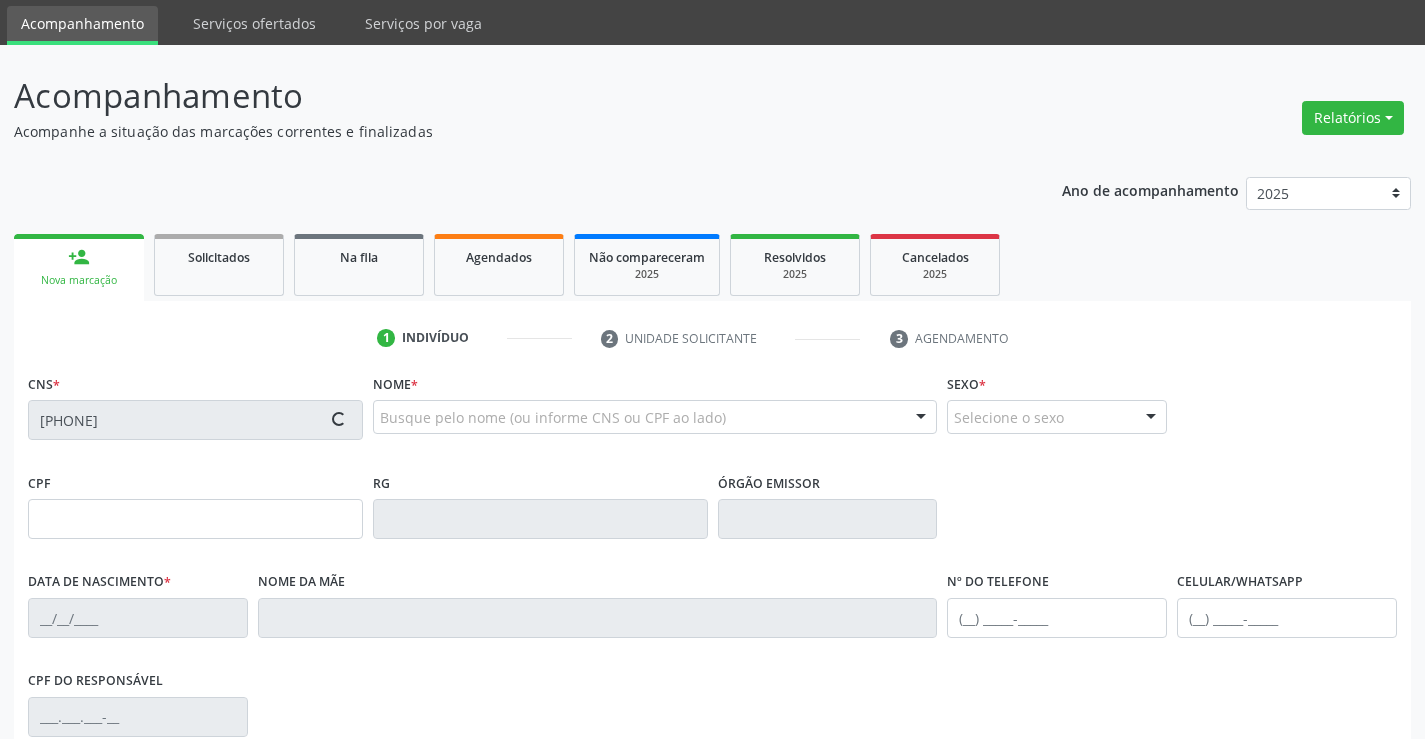 scroll, scrollTop: 100, scrollLeft: 0, axis: vertical 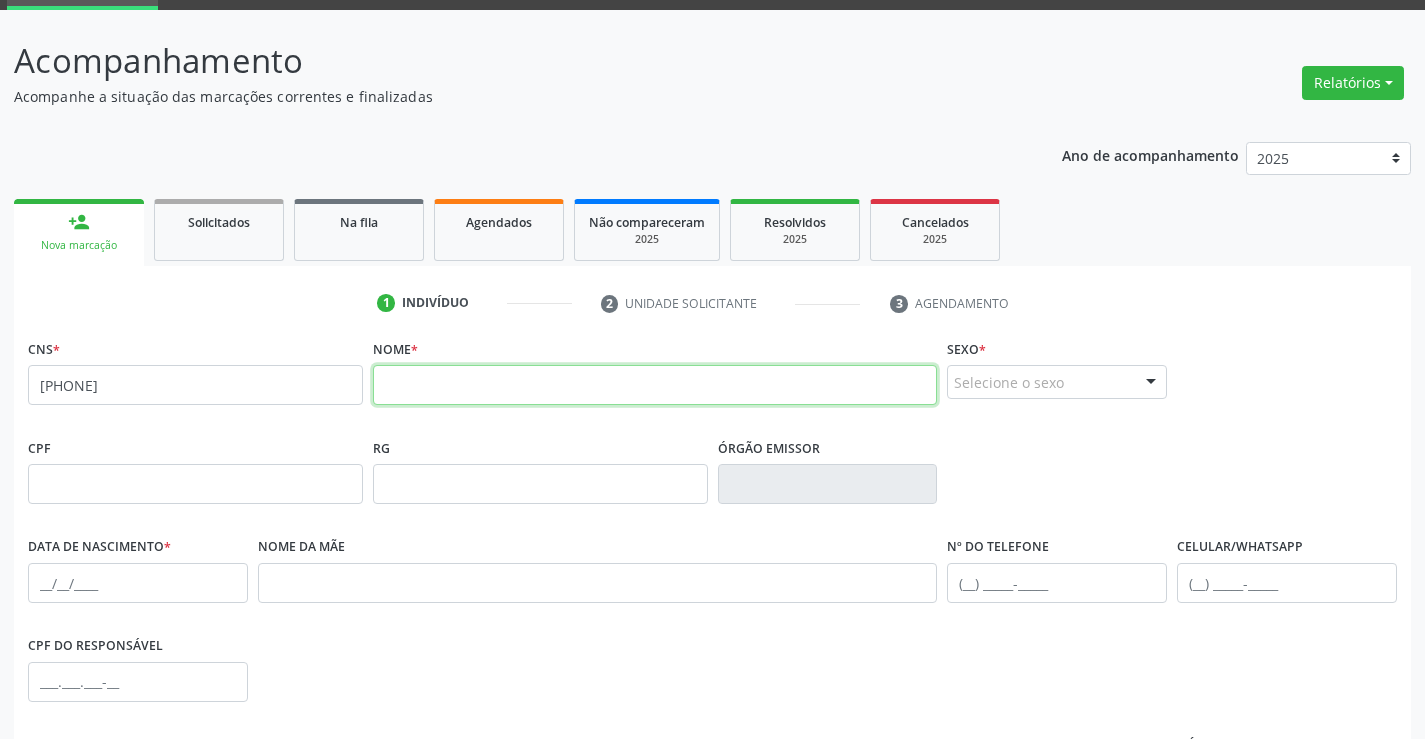 click at bounding box center [655, 385] 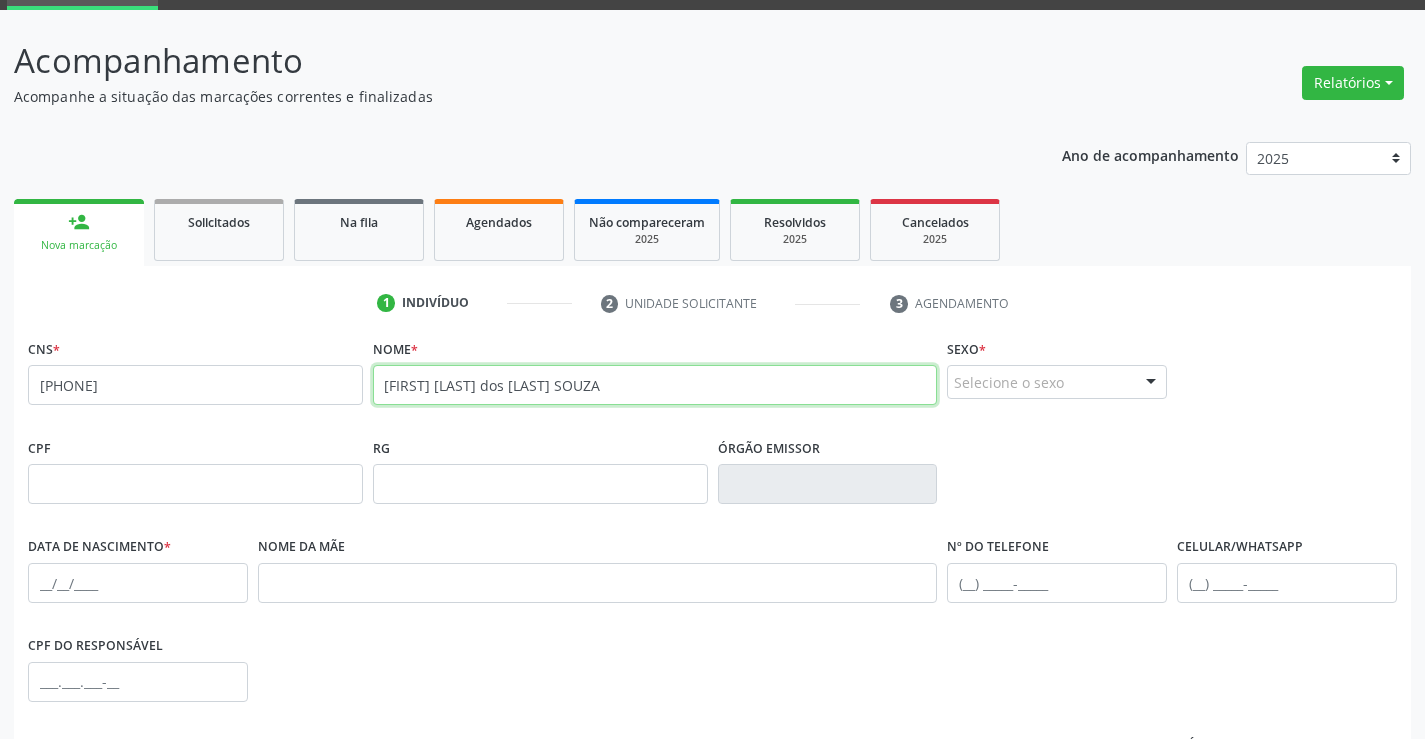 type on "GILVONILDE MIRANDA DOS SANTOS SOUZA" 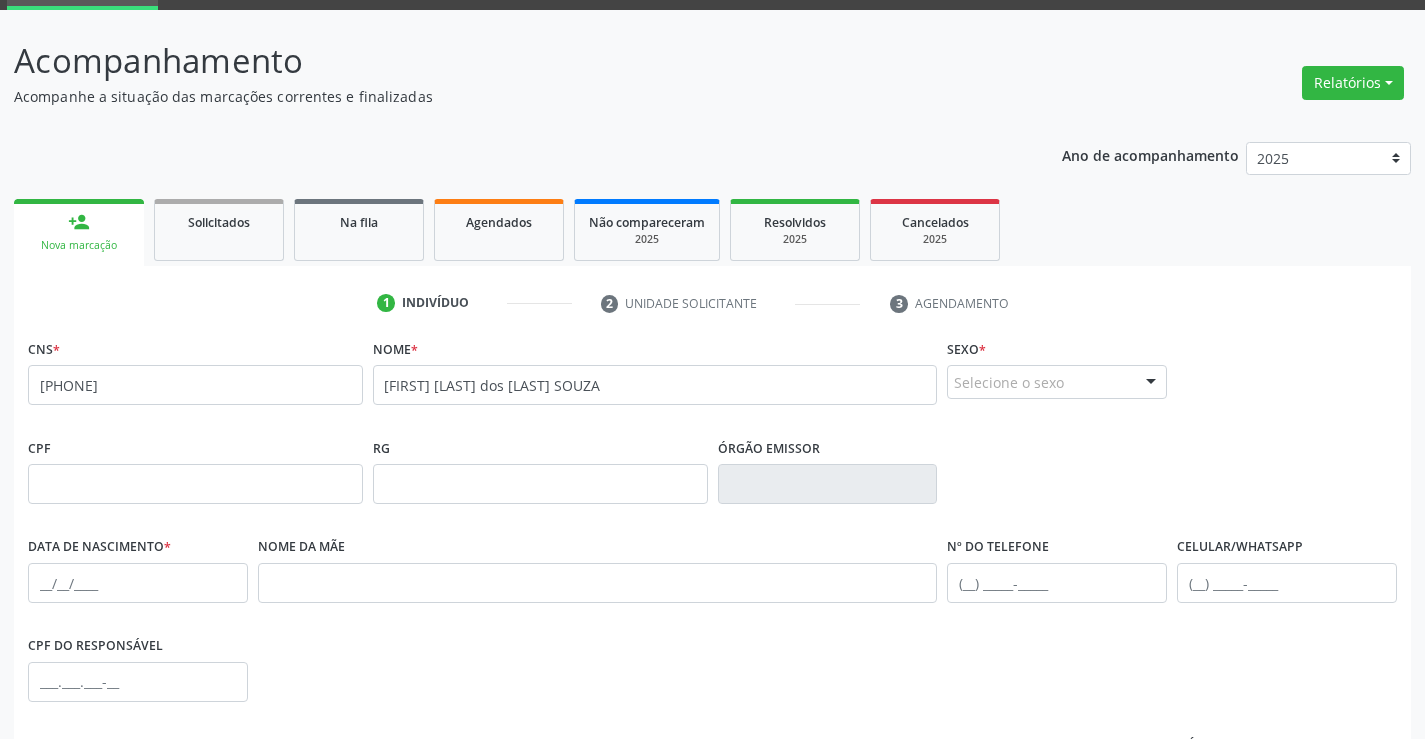 click on "Sexo
*
Selecione o sexo
Masculino   Feminino
Nenhum resultado encontrado para: "   "
Não há nenhuma opção para ser exibida." at bounding box center [1057, 366] 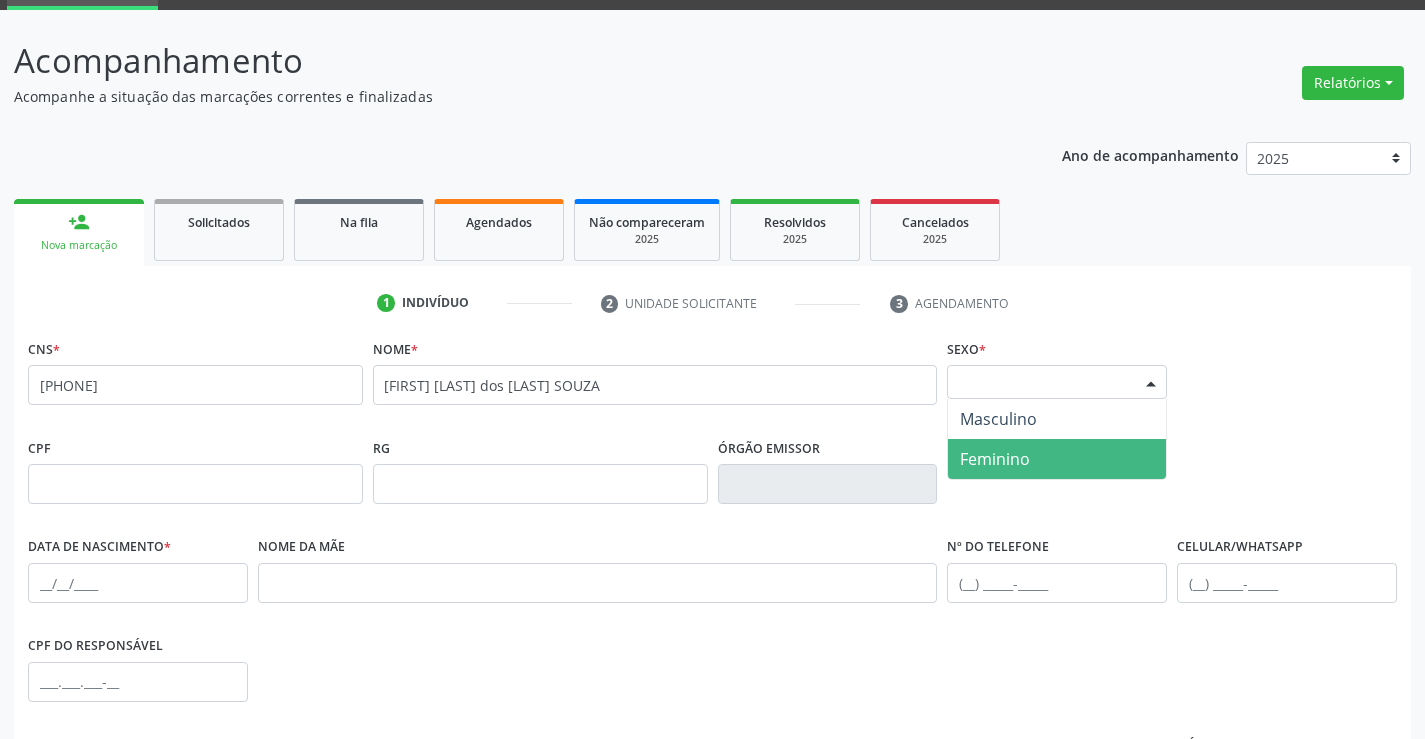 click on "Feminino" at bounding box center [1057, 459] 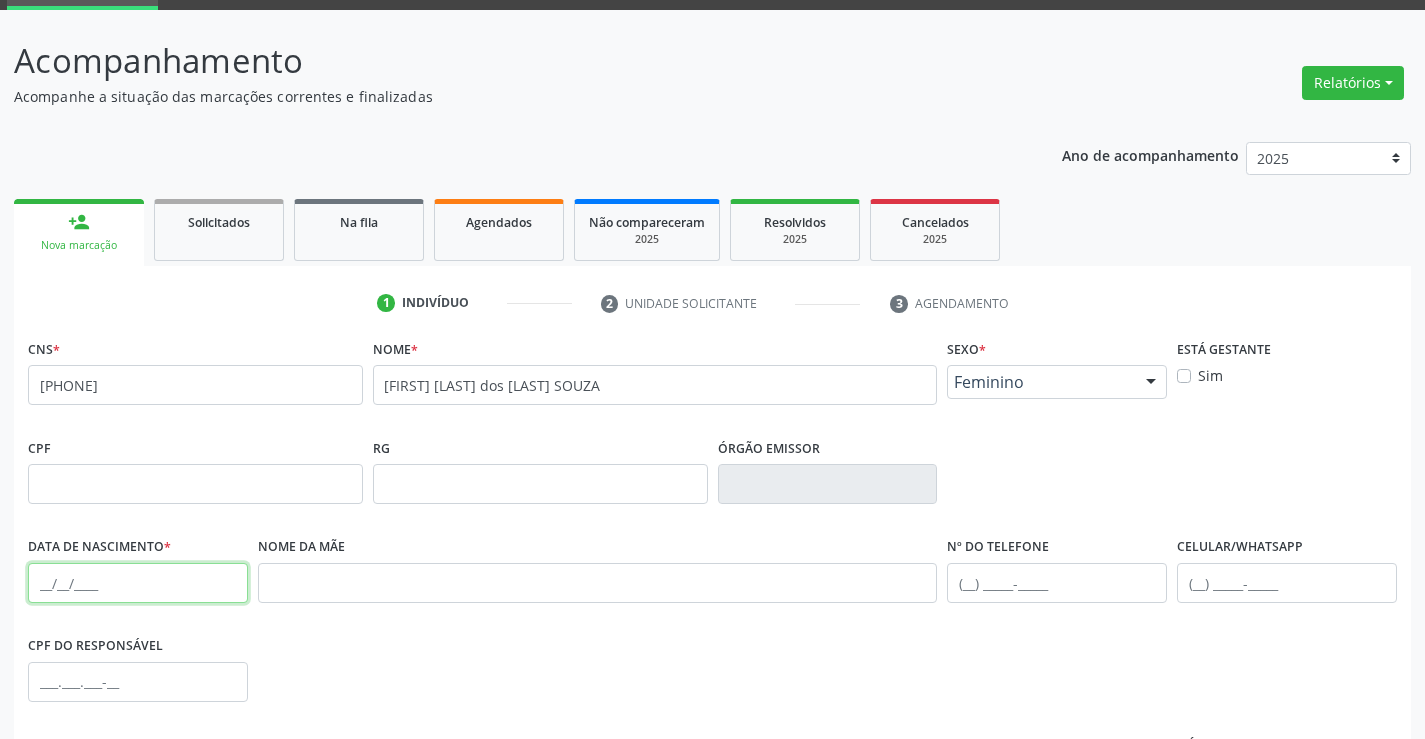 click at bounding box center [138, 583] 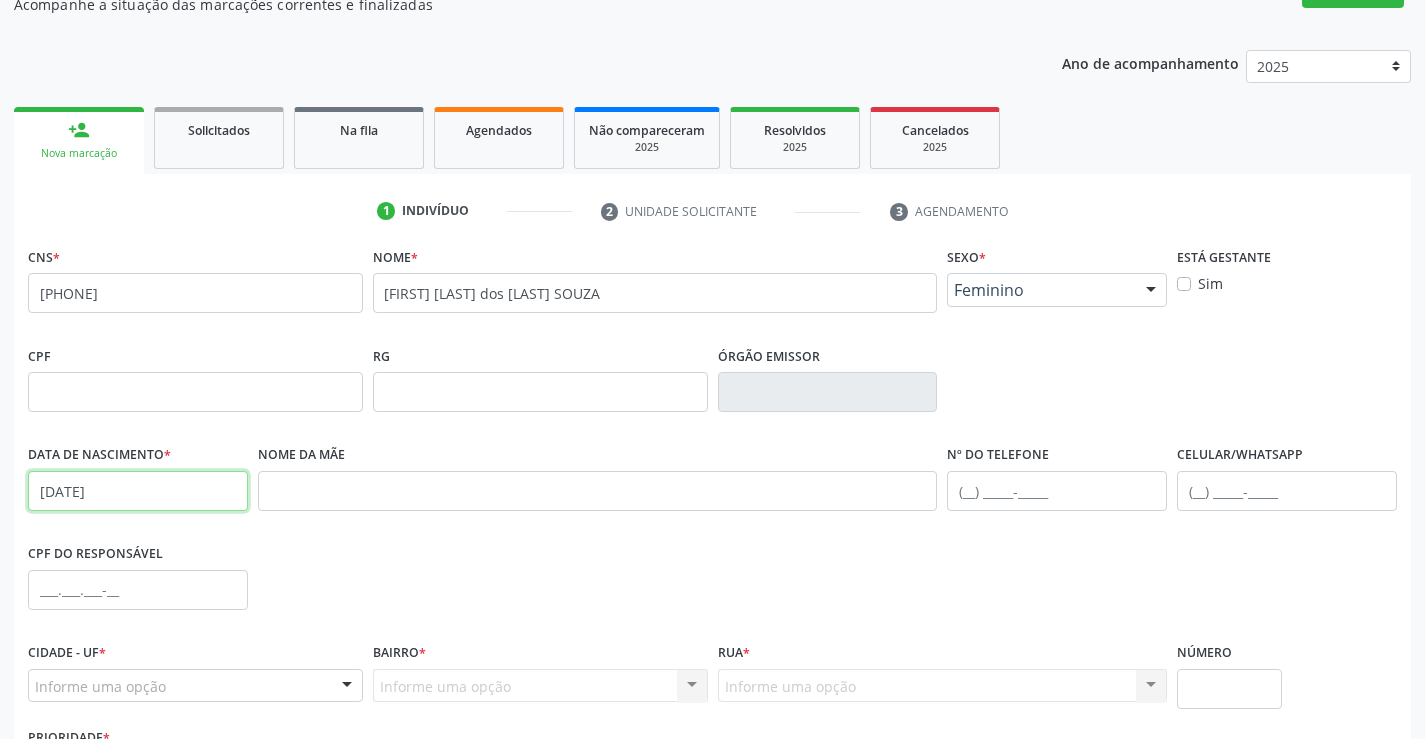 scroll, scrollTop: 345, scrollLeft: 0, axis: vertical 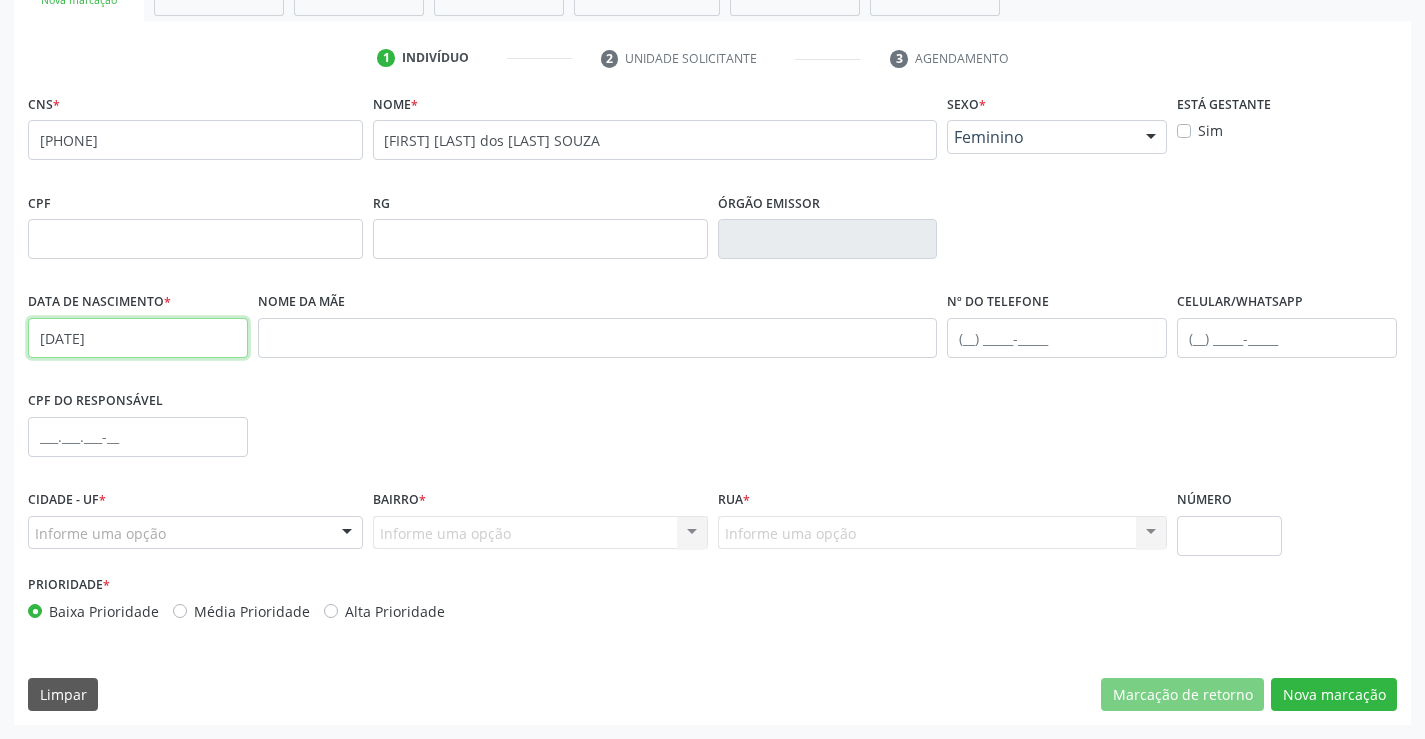 type on "28/10/1975" 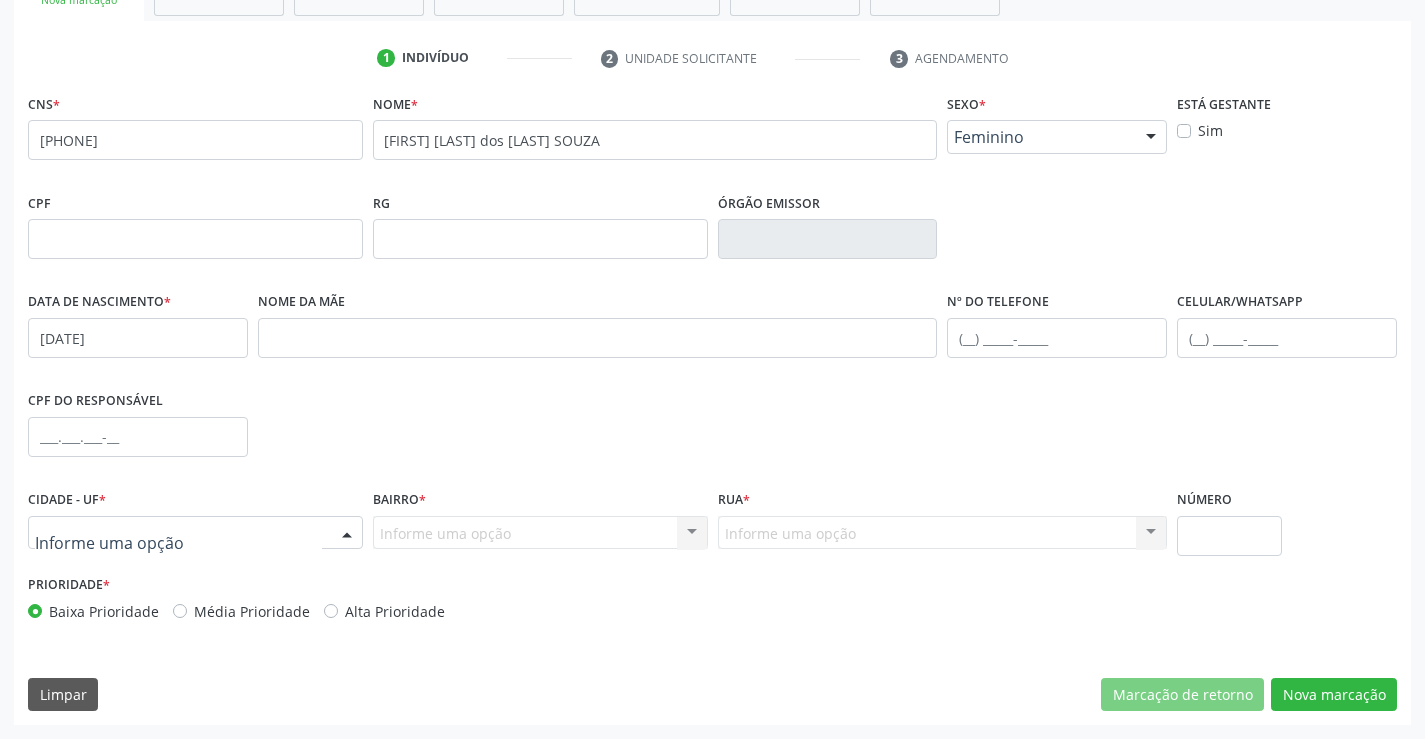 click at bounding box center [195, 533] 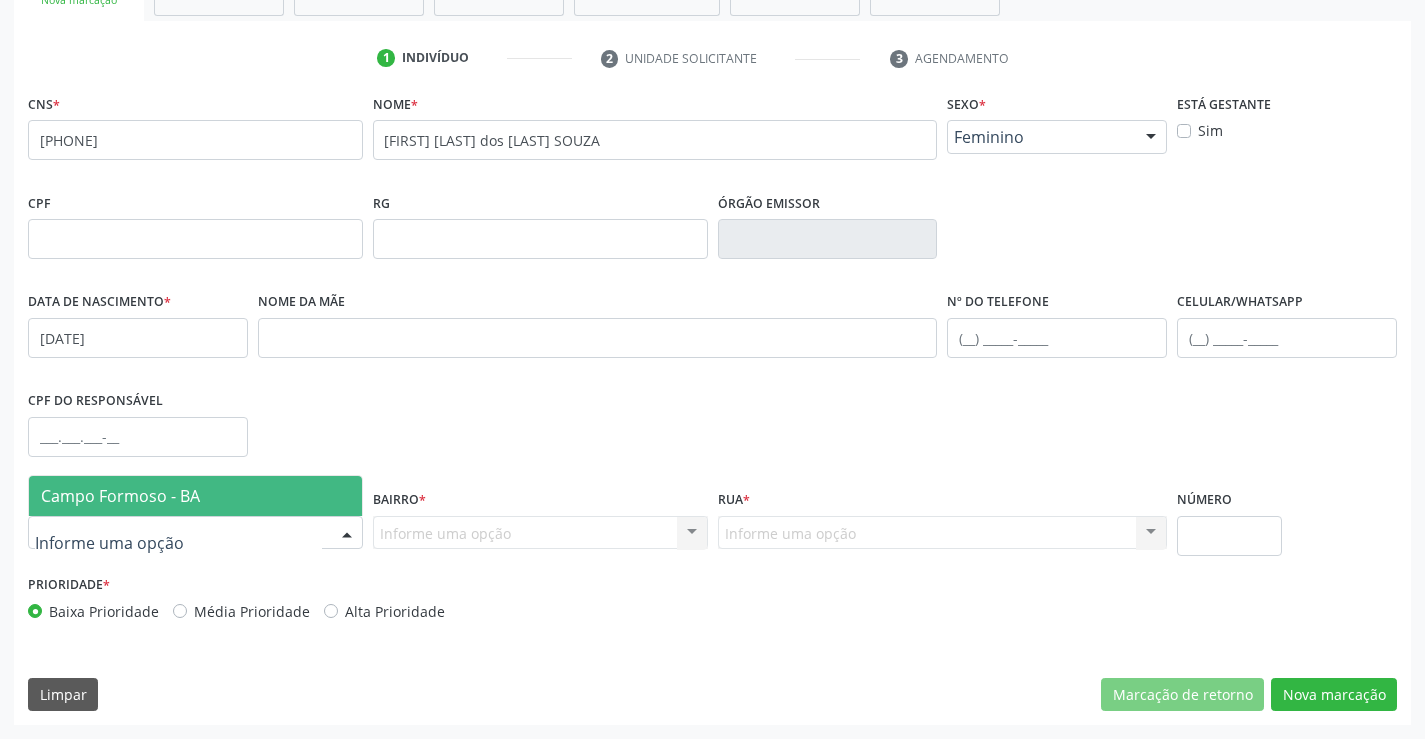 click on "Campo Formoso - BA" at bounding box center (195, 496) 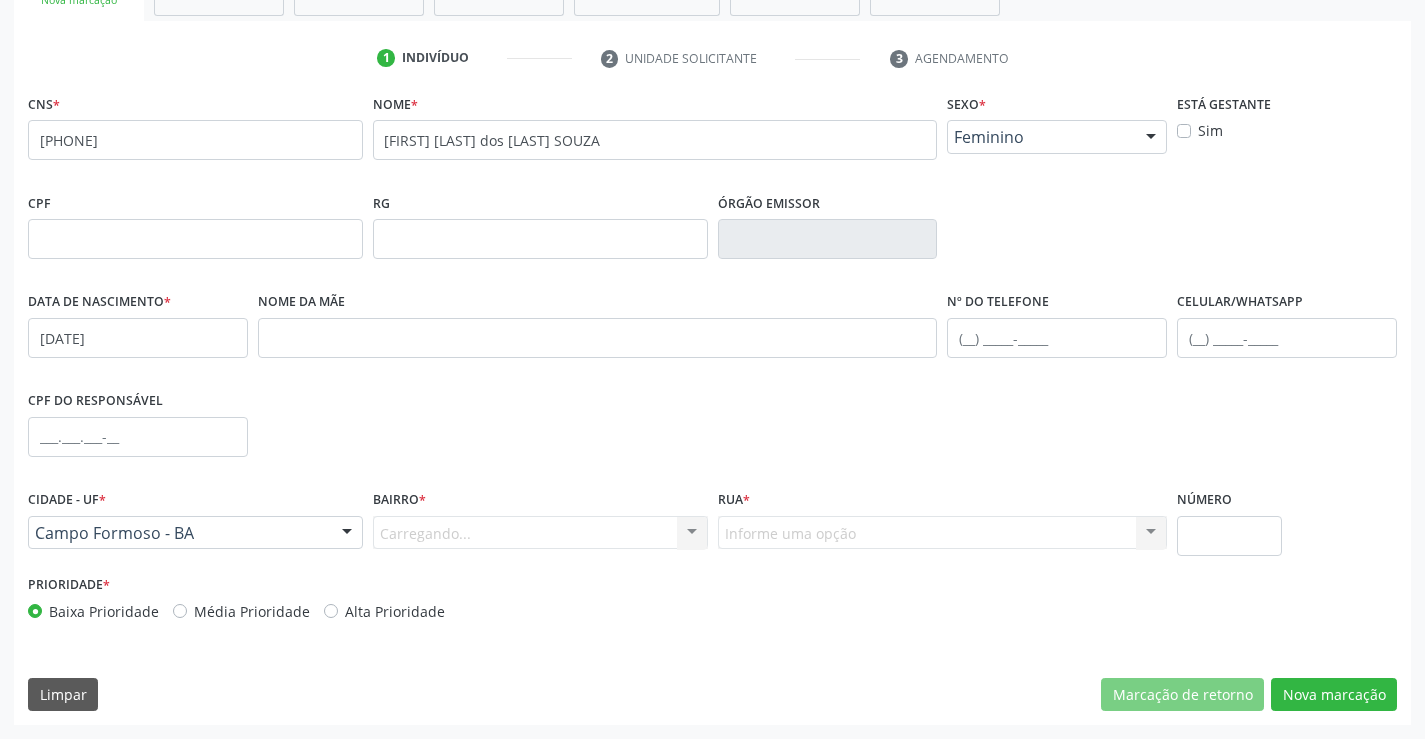 click on "Carregando...
Nenhum resultado encontrado para: "   "
Nenhuma opção encontrada. Digite para adicionar." at bounding box center (540, 533) 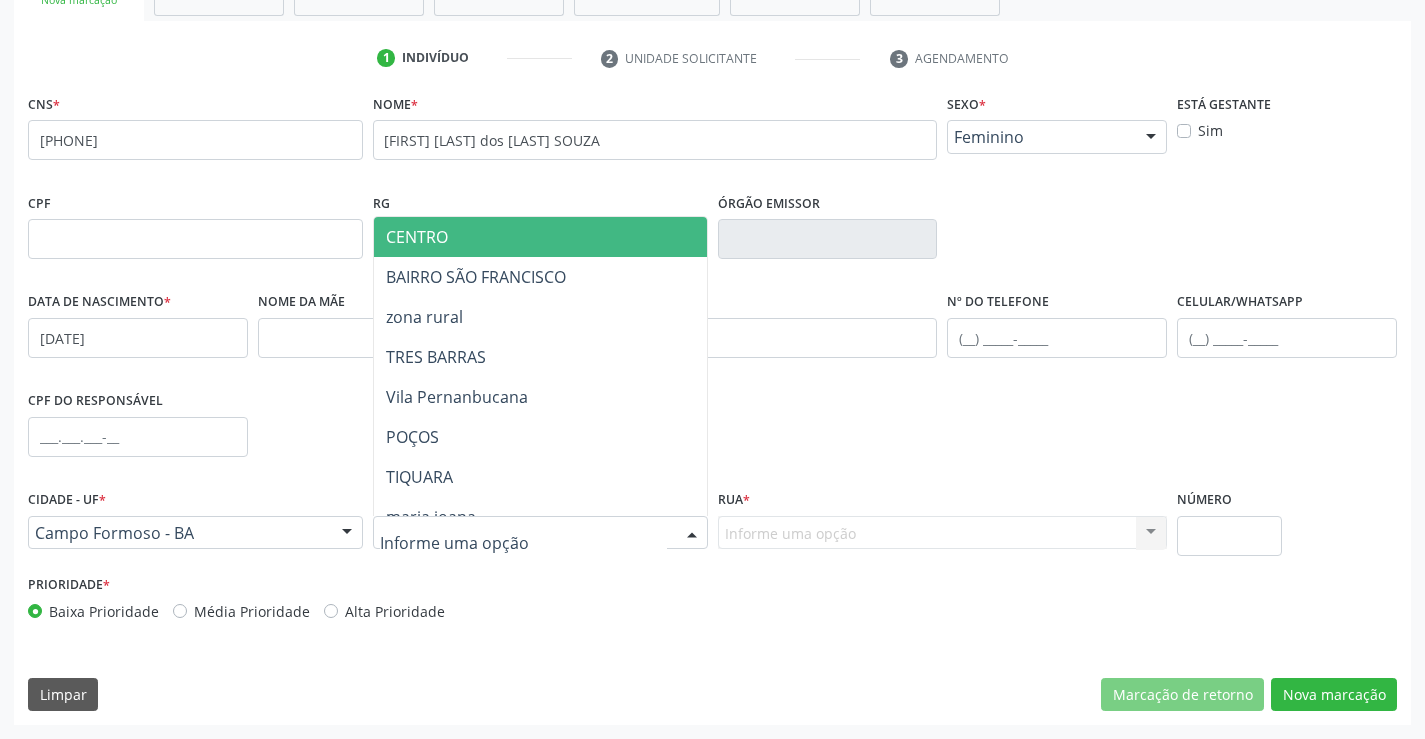 drag, startPoint x: 439, startPoint y: 536, endPoint x: 439, endPoint y: 504, distance: 32 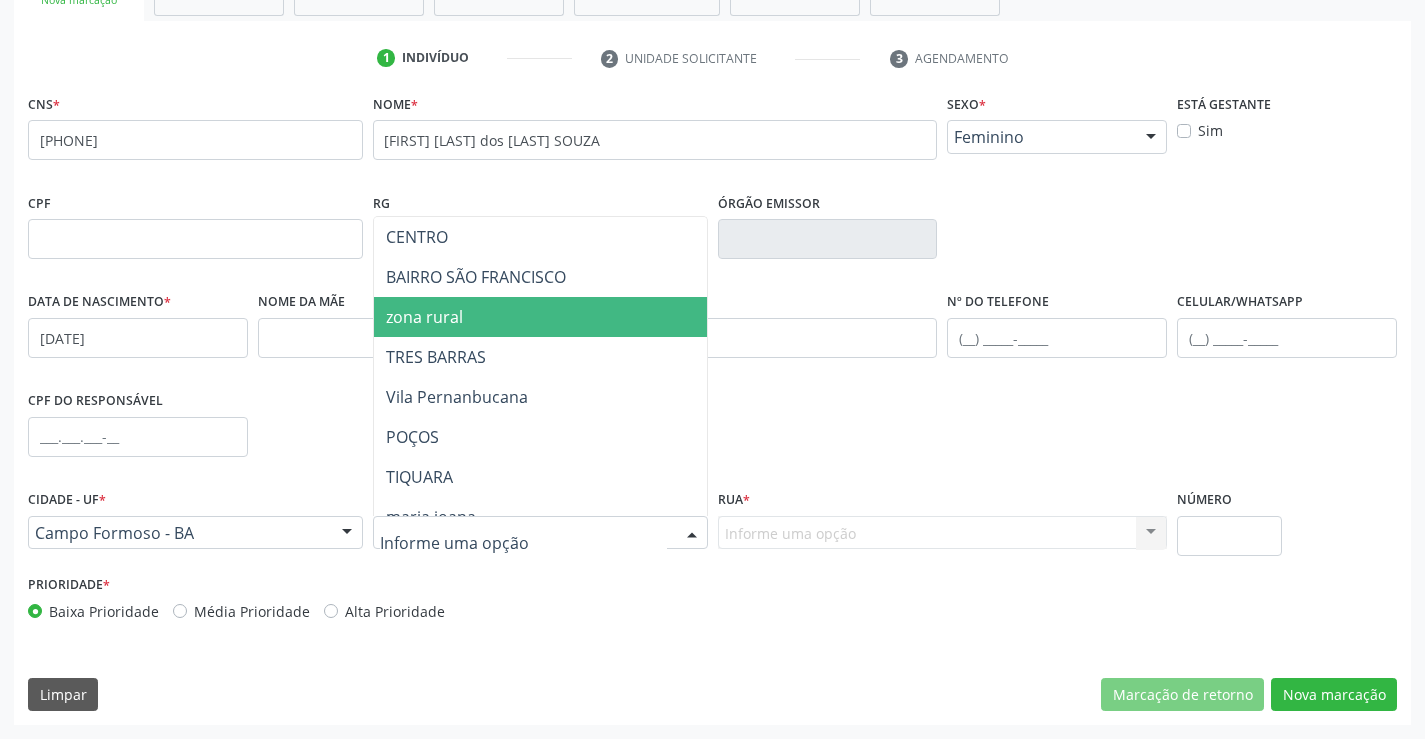 click on "zona rural" at bounding box center (578, 317) 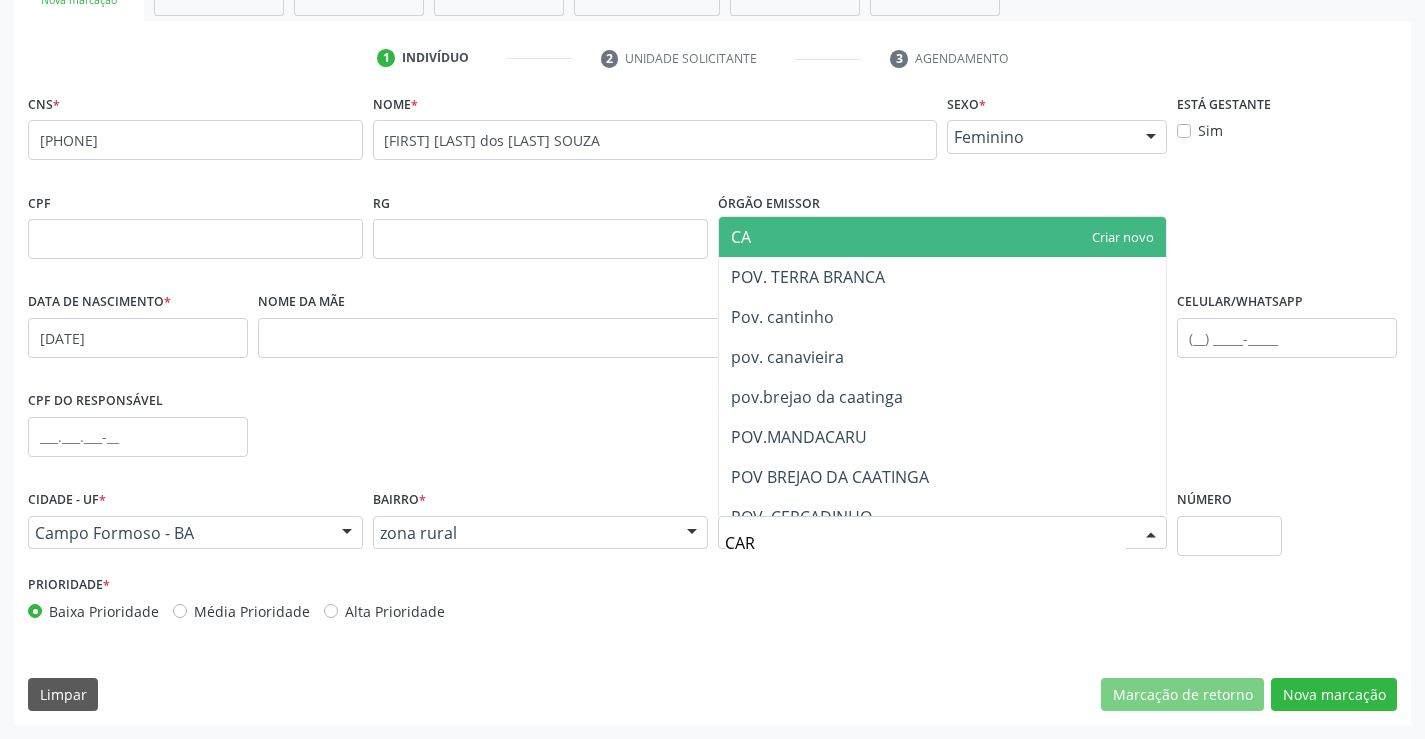 type on "CARA" 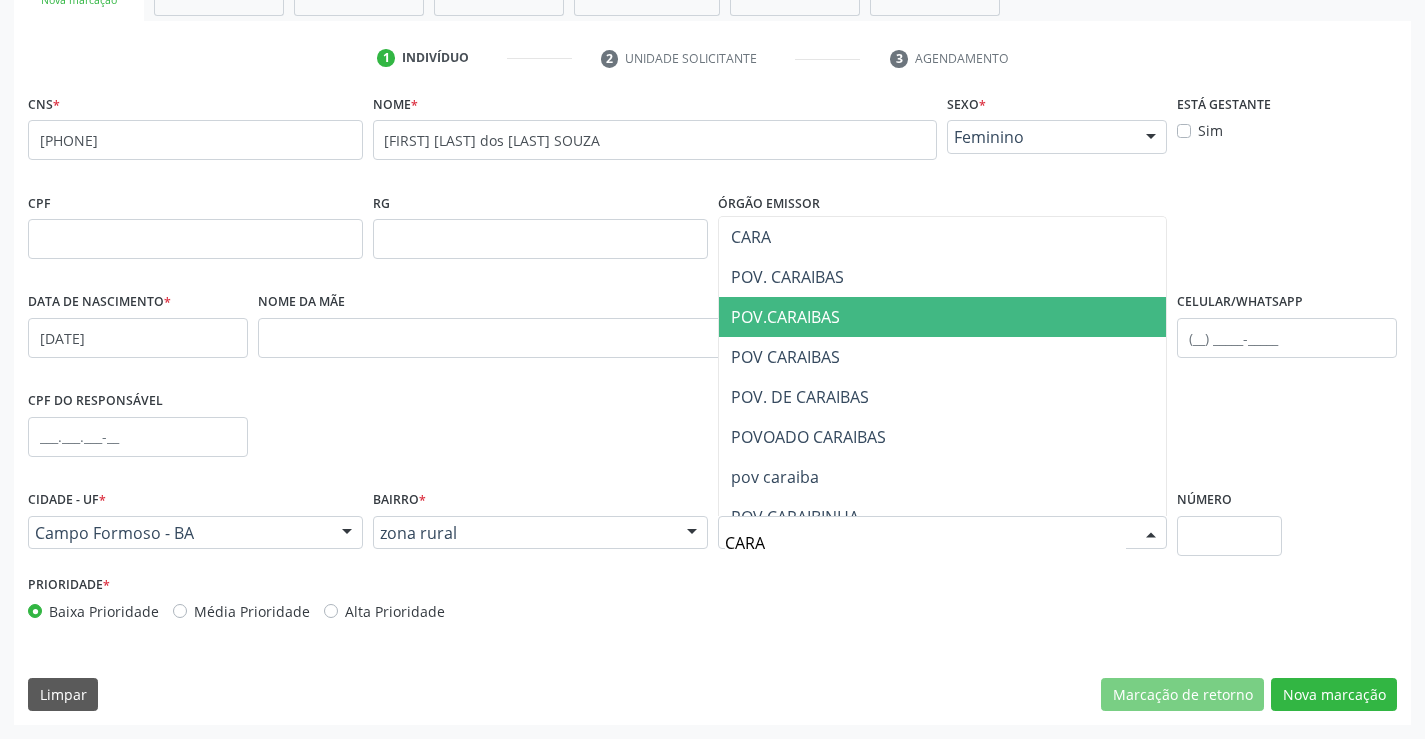 click on "POV.CARAIBAS" at bounding box center (943, 317) 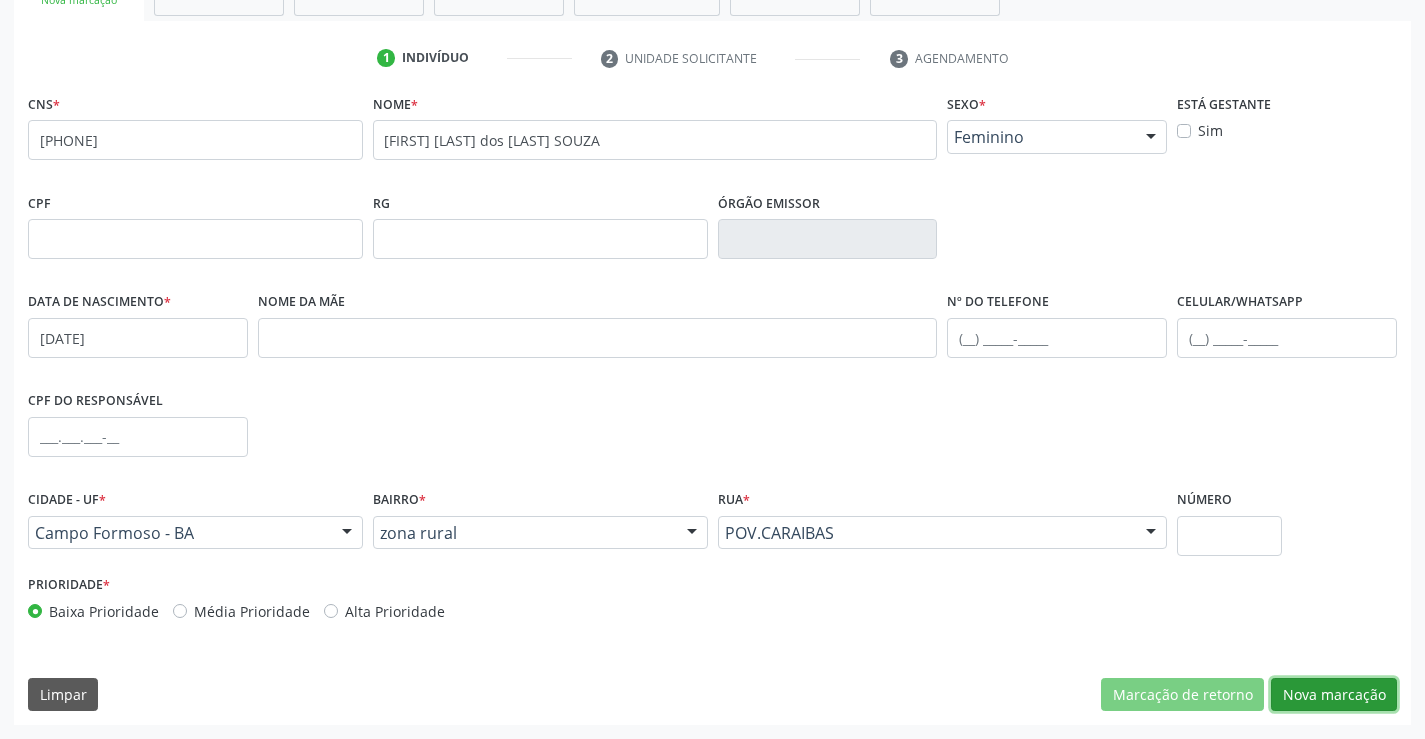 click on "Nova marcação" at bounding box center (1334, 695) 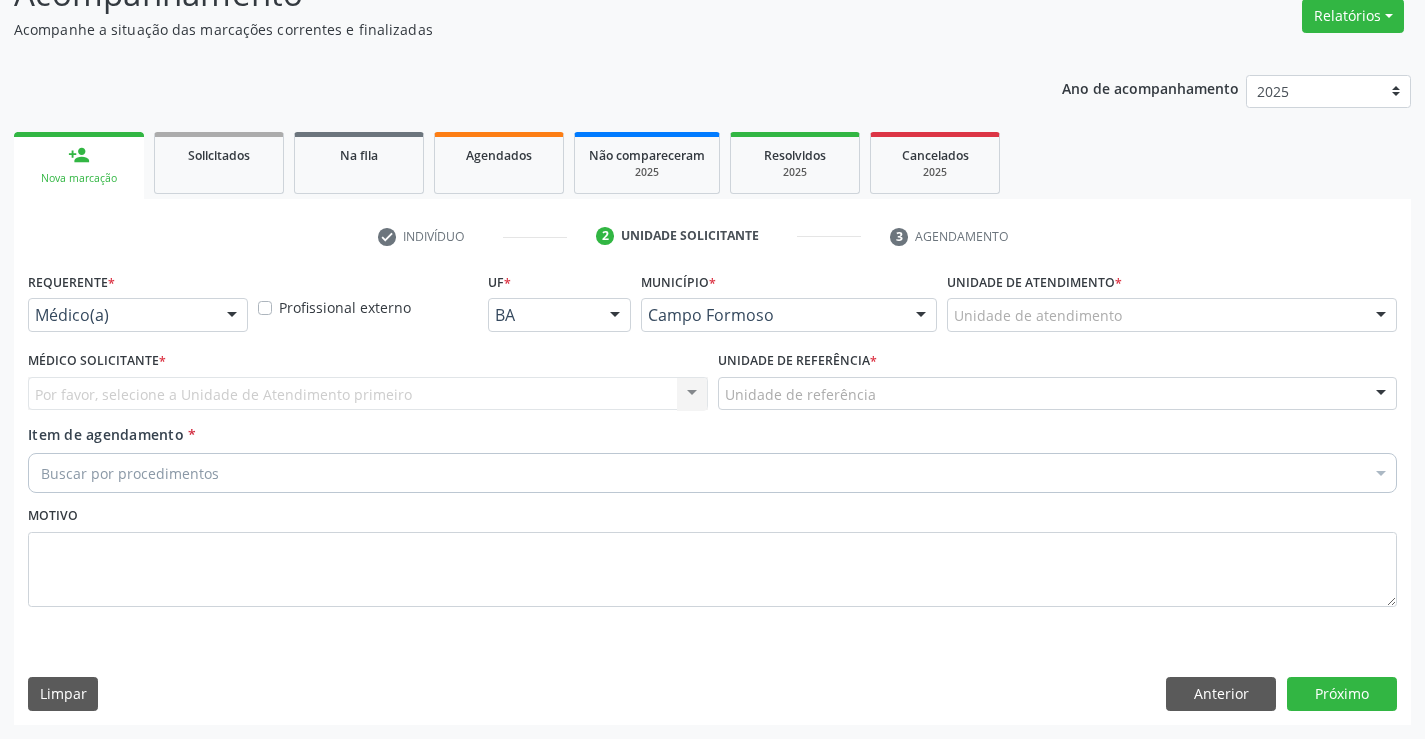 scroll, scrollTop: 167, scrollLeft: 0, axis: vertical 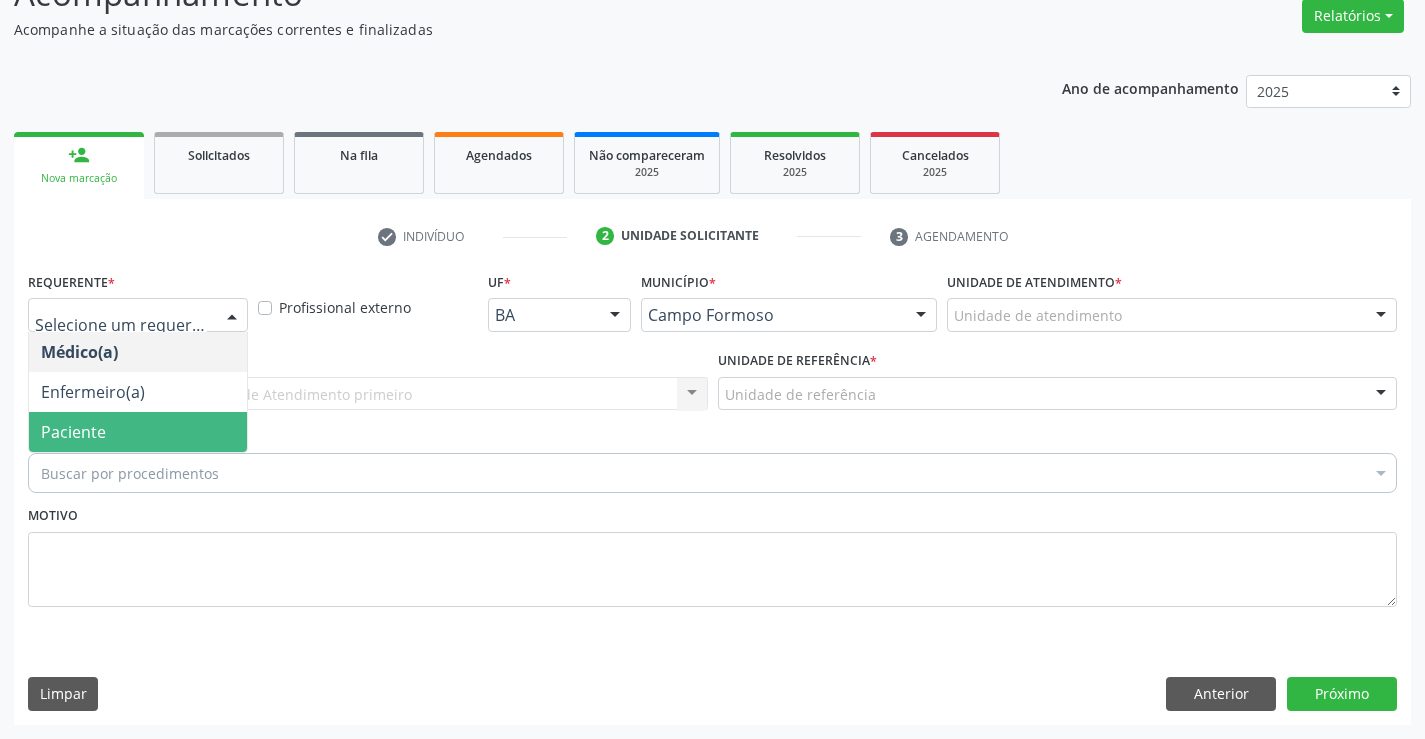 click on "Paciente" at bounding box center [138, 432] 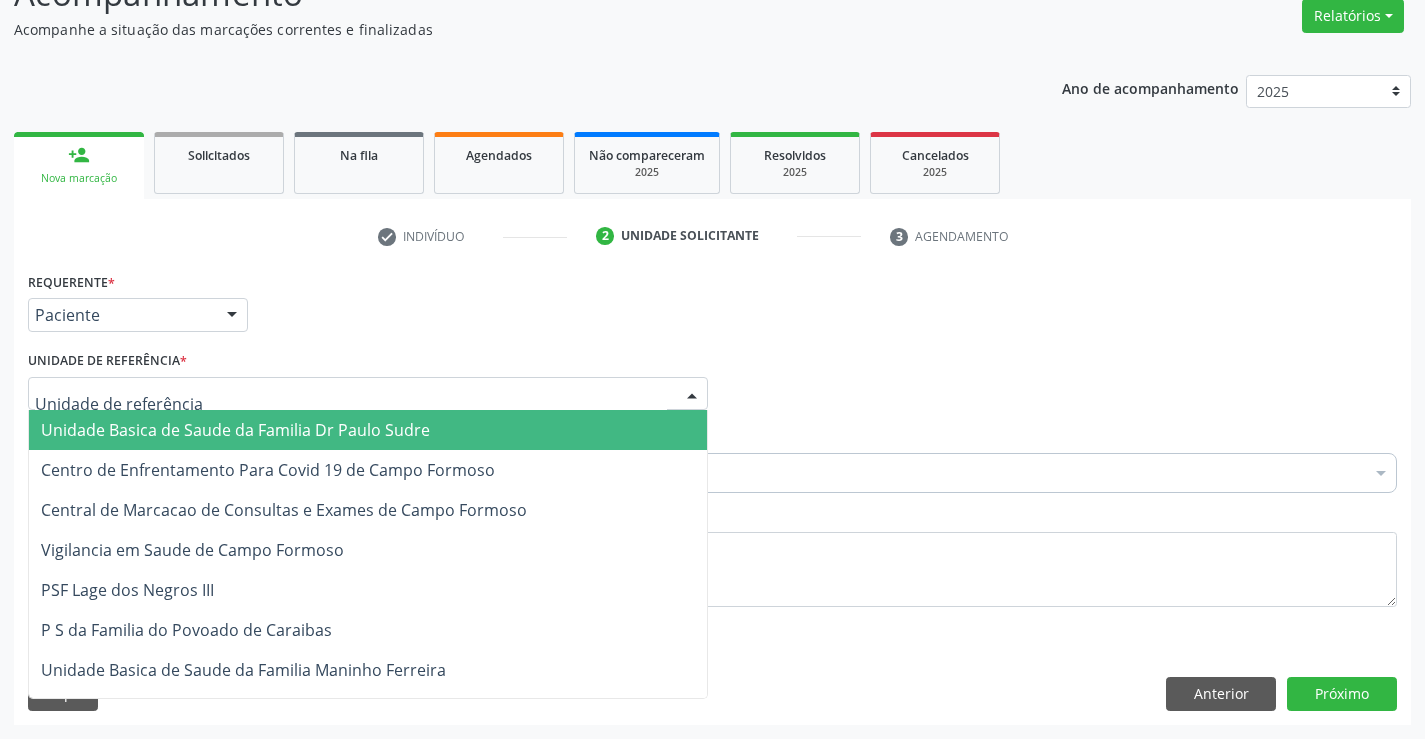 click on "Unidade Basica de Saude da Familia Dr Paulo Sudre" at bounding box center (235, 430) 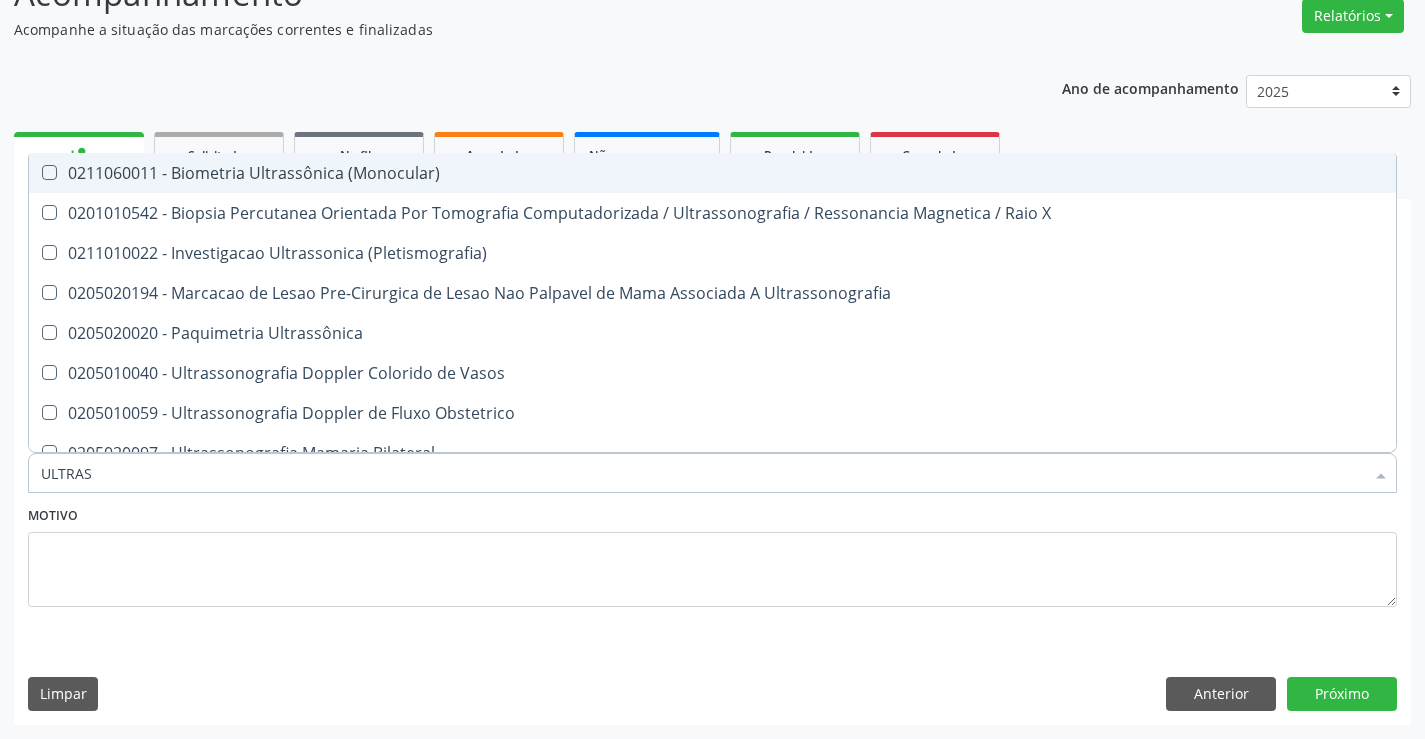 type on "ULTRASS" 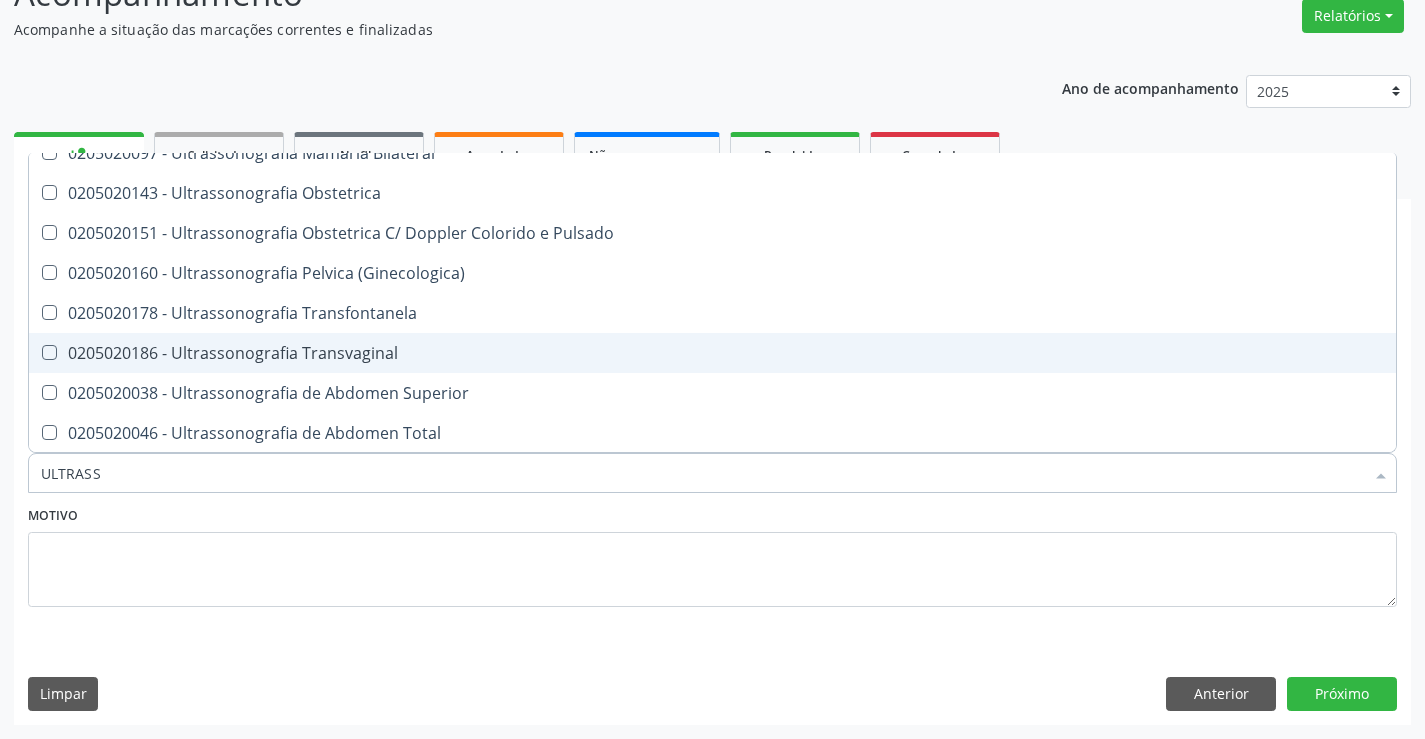 scroll, scrollTop: 400, scrollLeft: 0, axis: vertical 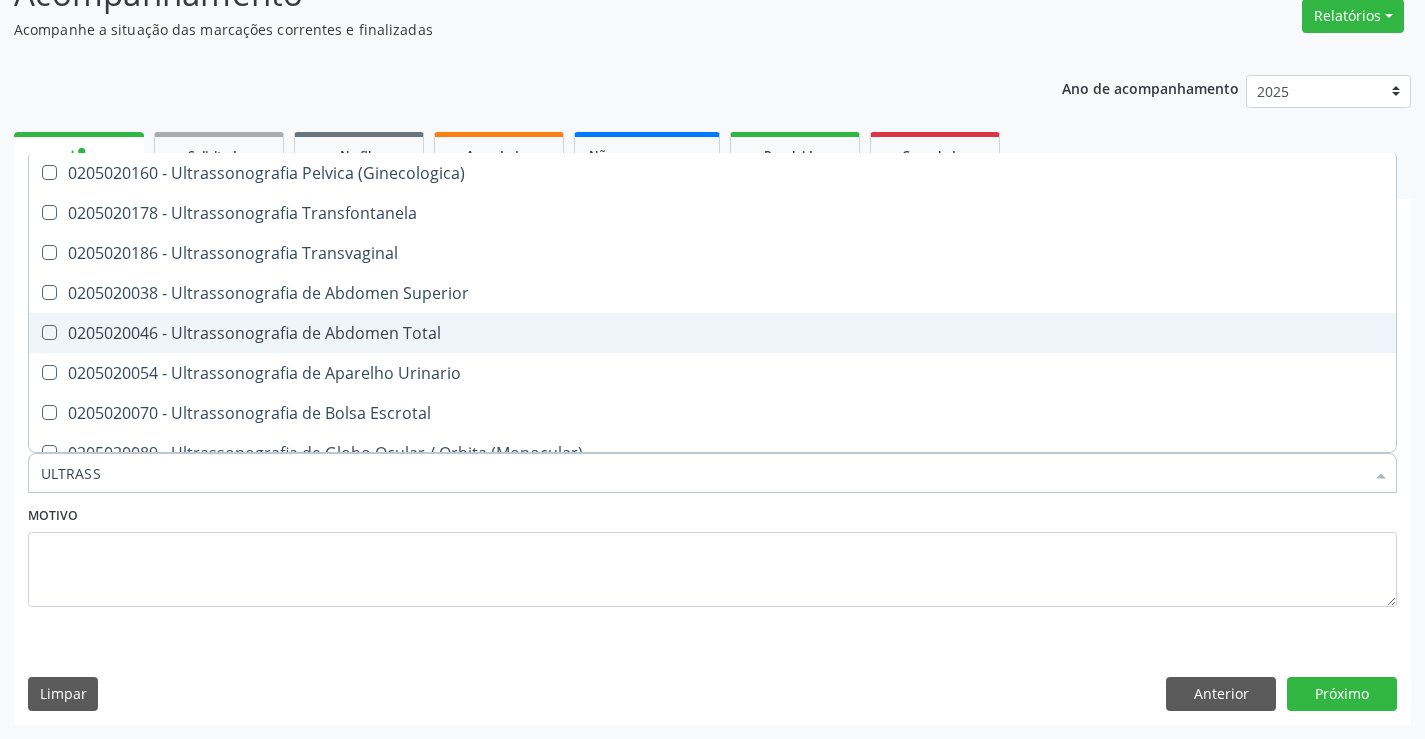 click on "0205020046 - Ultrassonografia de Abdomen Total" at bounding box center [712, 333] 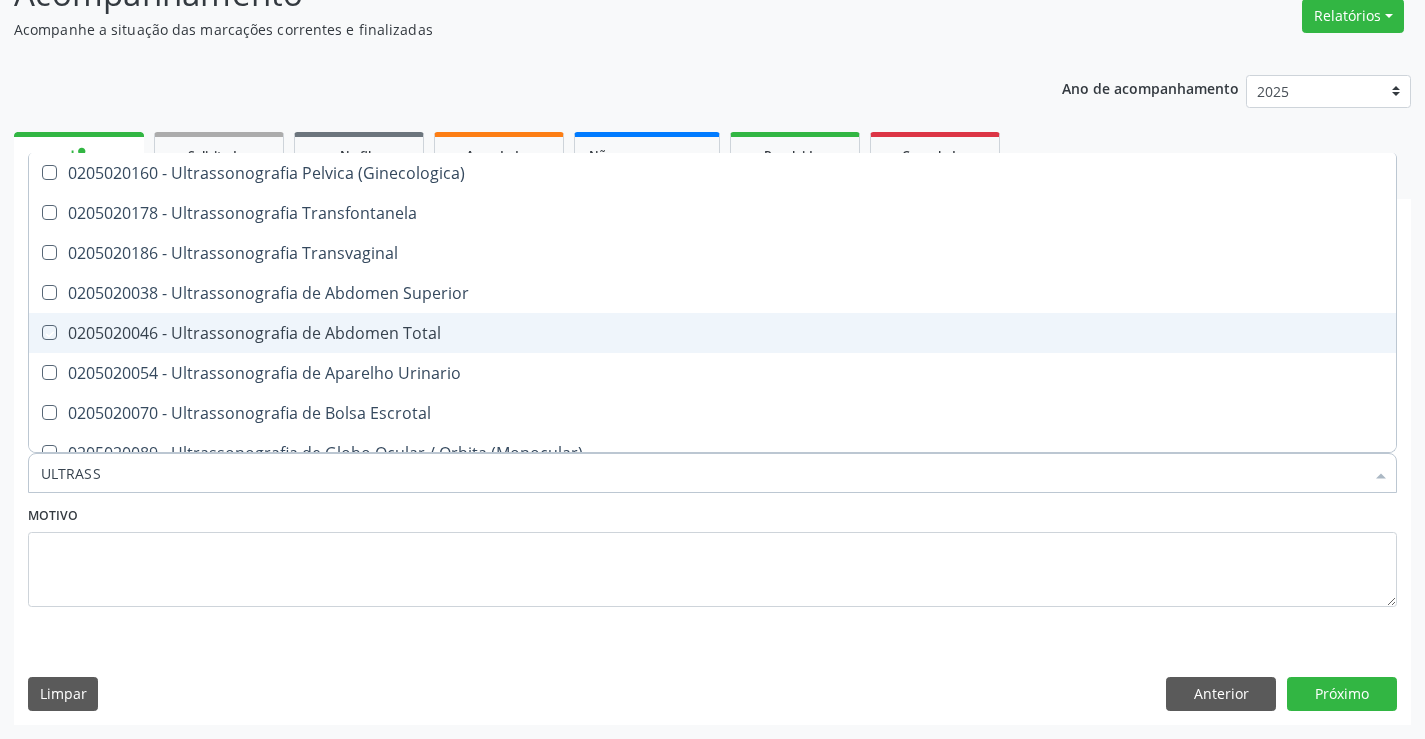 checkbox on "true" 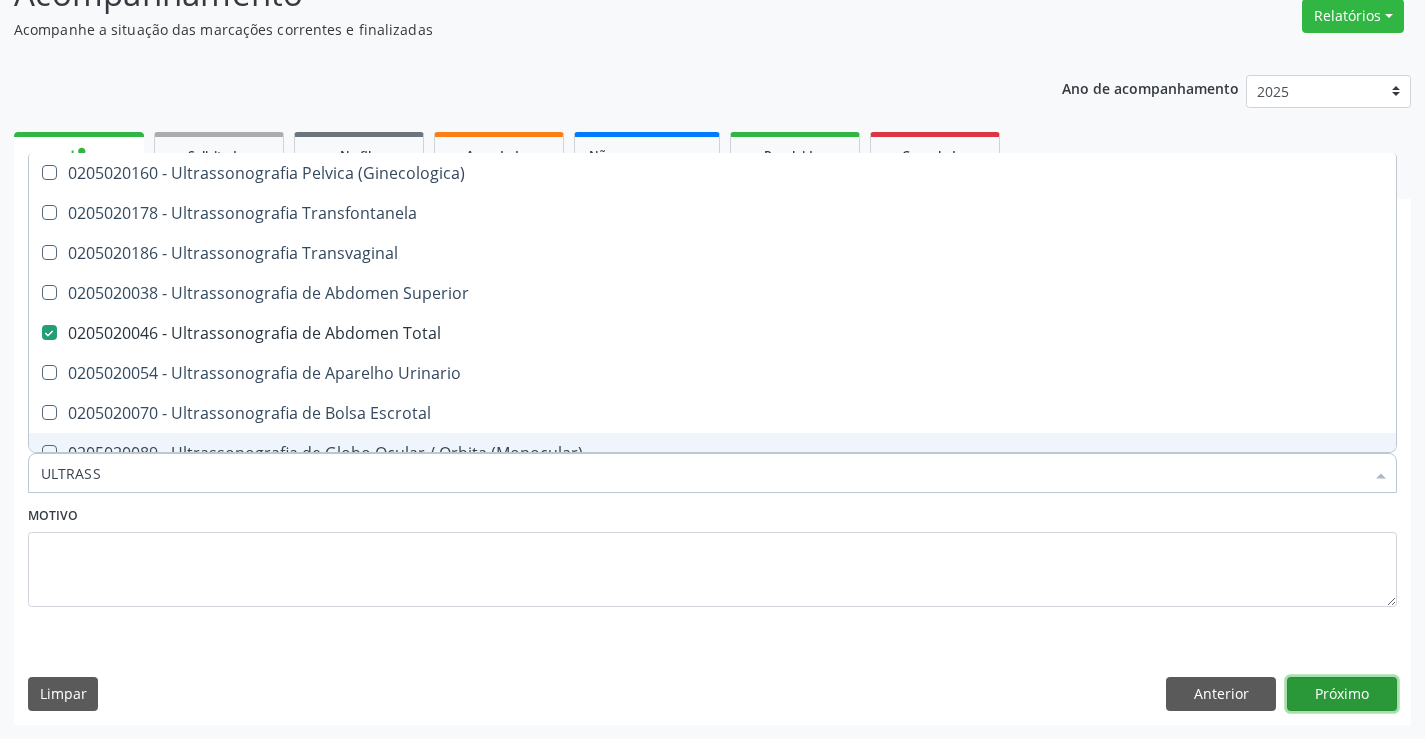 click on "Próximo" at bounding box center (1342, 694) 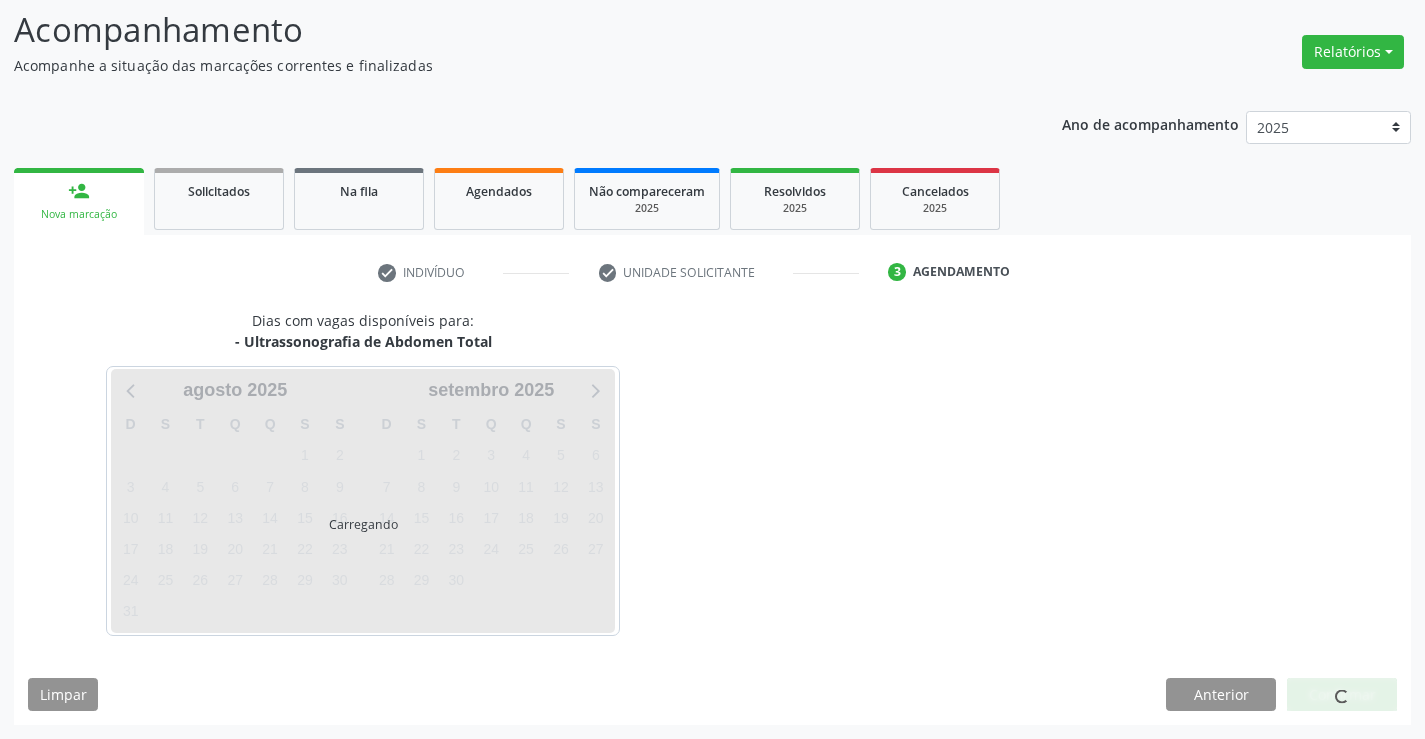 scroll, scrollTop: 131, scrollLeft: 0, axis: vertical 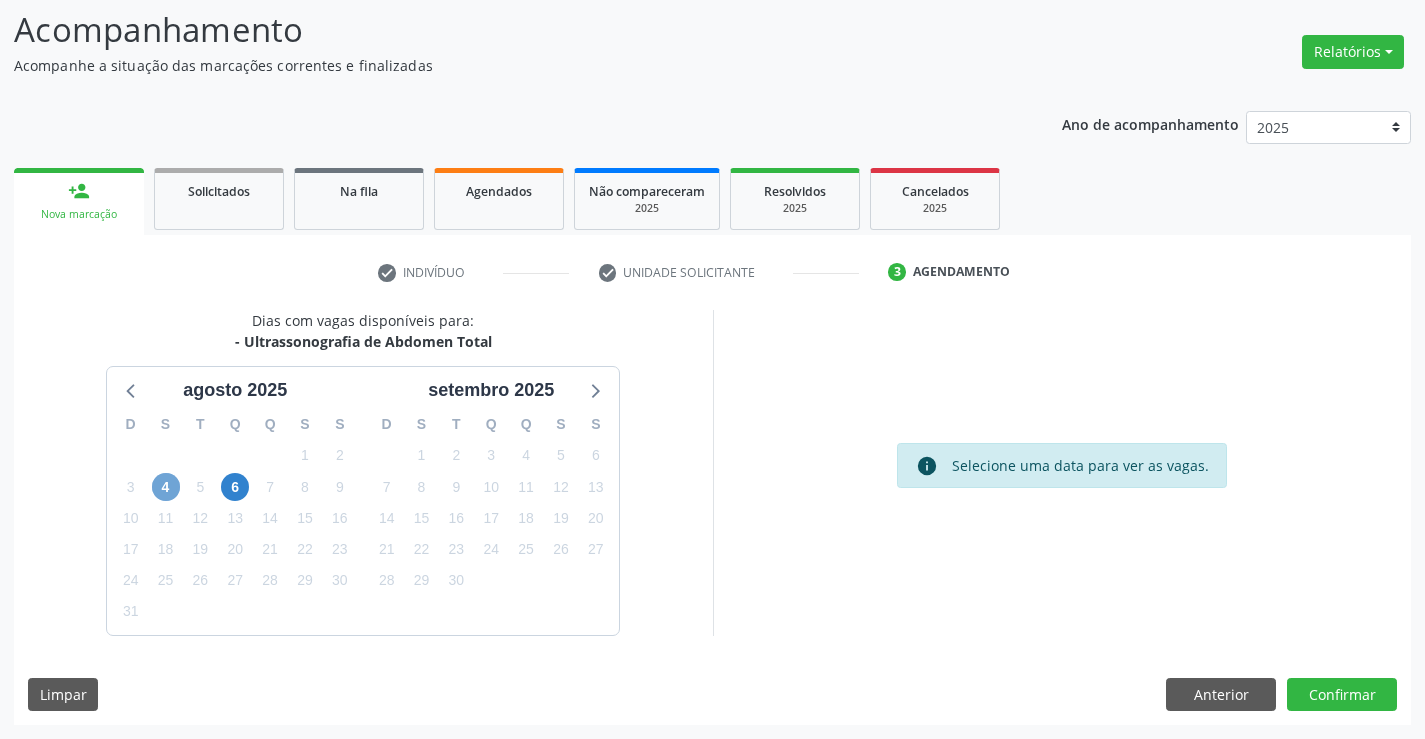 click on "4" at bounding box center [166, 487] 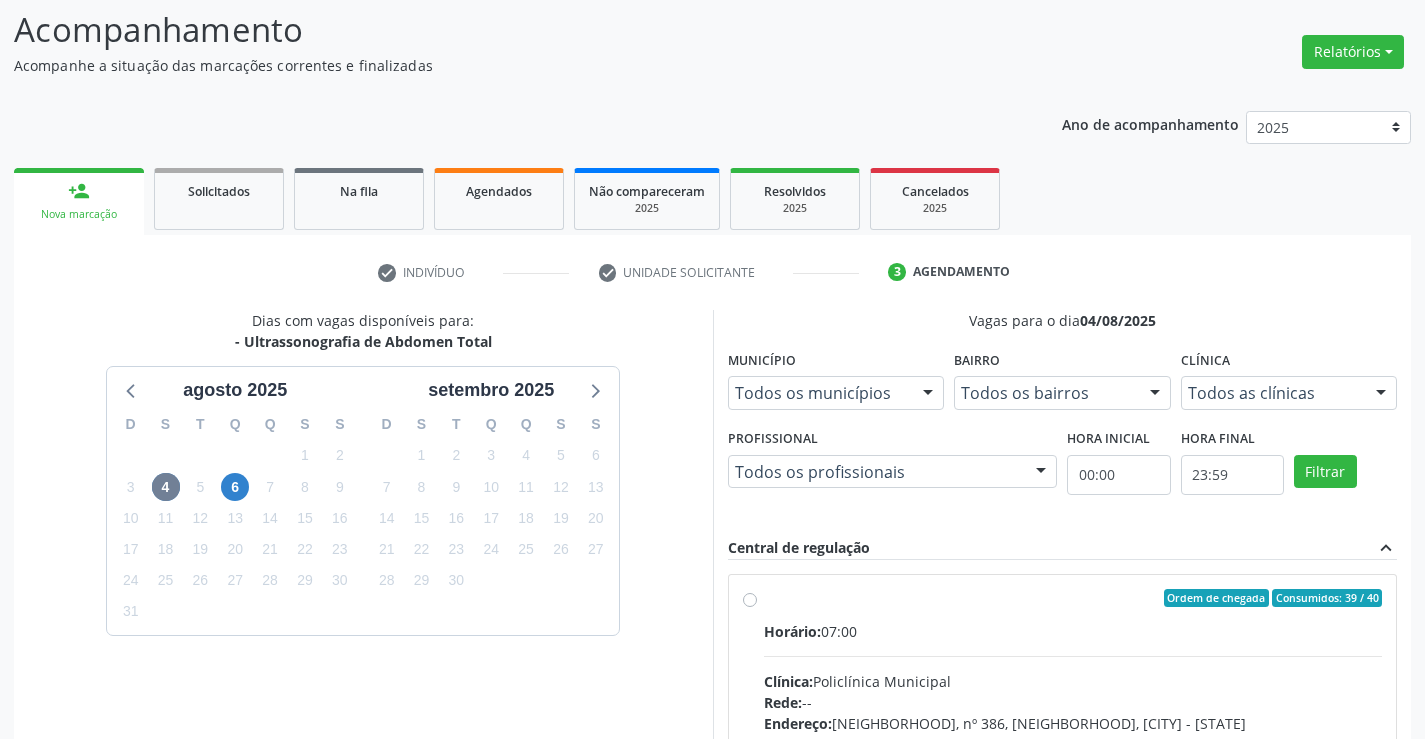 click on "Ordem de chegada
Consumidos: 39 / 40
Horário:   07:00
Clínica:  Policlínica Municipal
Rede:
--
Endereço:   Predio, nº 386, Centro, Campo Formoso - BA
Telefone:   (74) 6451312
Profissional:
Amilton Soares
Informações adicionais sobre o atendimento
Idade de atendimento:
de 0 a 120 anos
Gênero(s) atendido(s):
Masculino e Feminino
Informações adicionais:
--" at bounding box center (1073, 742) 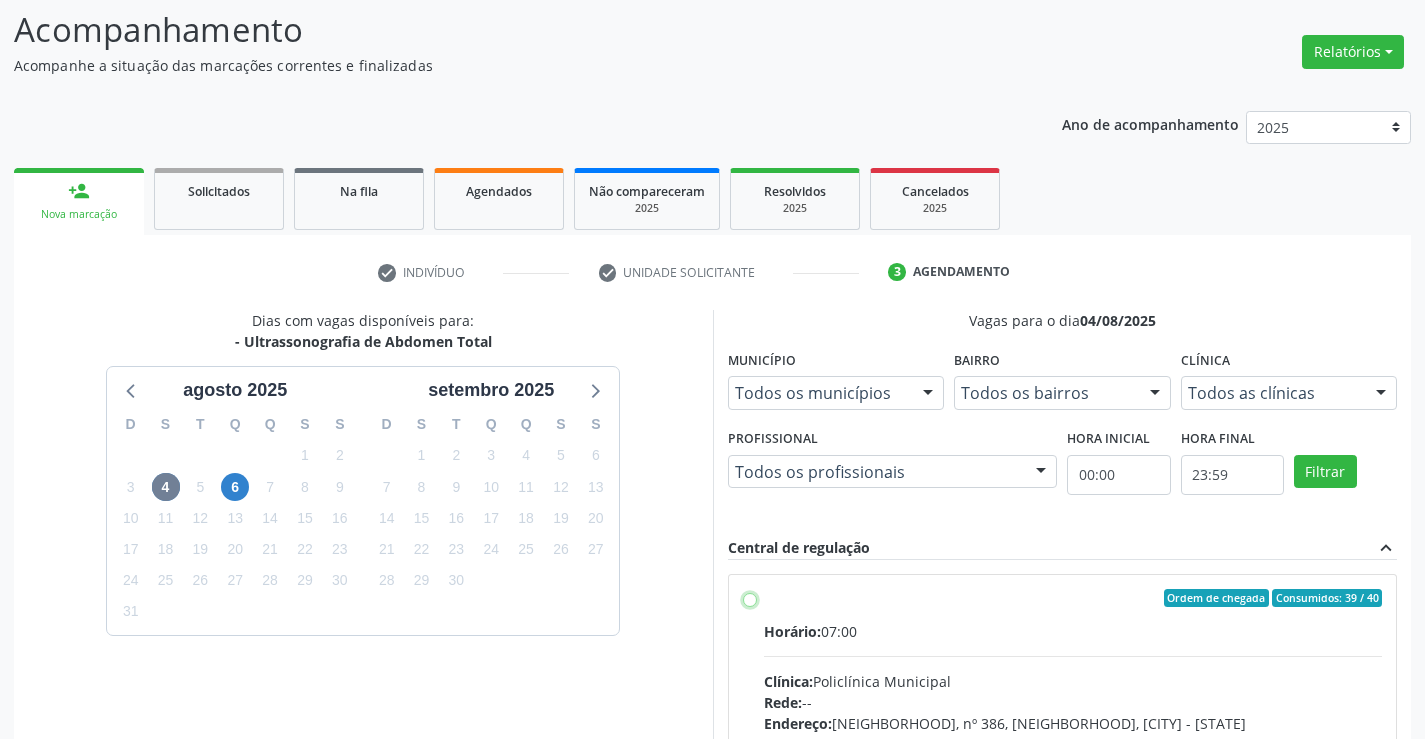 click on "Ordem de chegada
Consumidos: 39 / 40
Horário:   07:00
Clínica:  Policlínica Municipal
Rede:
--
Endereço:   Predio, nº 386, Centro, Campo Formoso - BA
Telefone:   (74) 6451312
Profissional:
Amilton Soares
Informações adicionais sobre o atendimento
Idade de atendimento:
de 0 a 120 anos
Gênero(s) atendido(s):
Masculino e Feminino
Informações adicionais:
--" at bounding box center [750, 598] 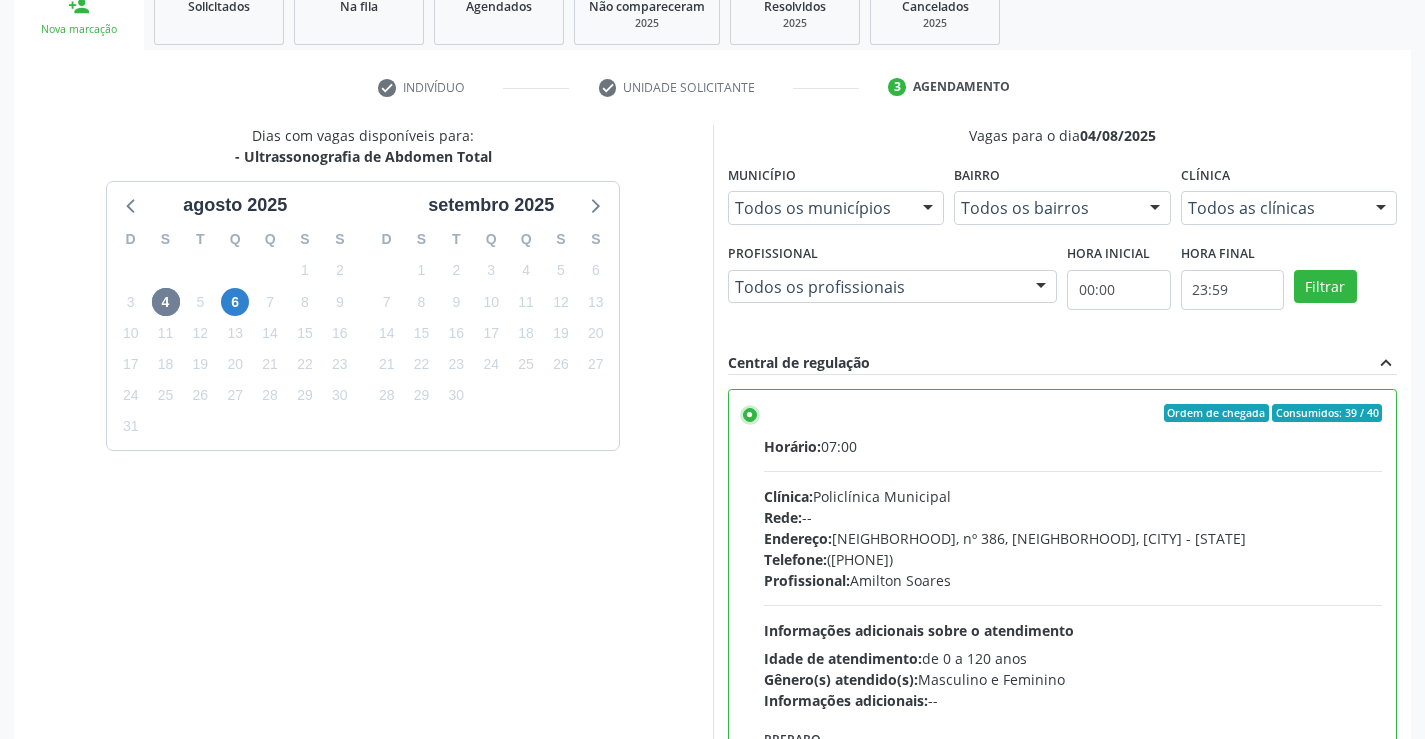 scroll, scrollTop: 456, scrollLeft: 0, axis: vertical 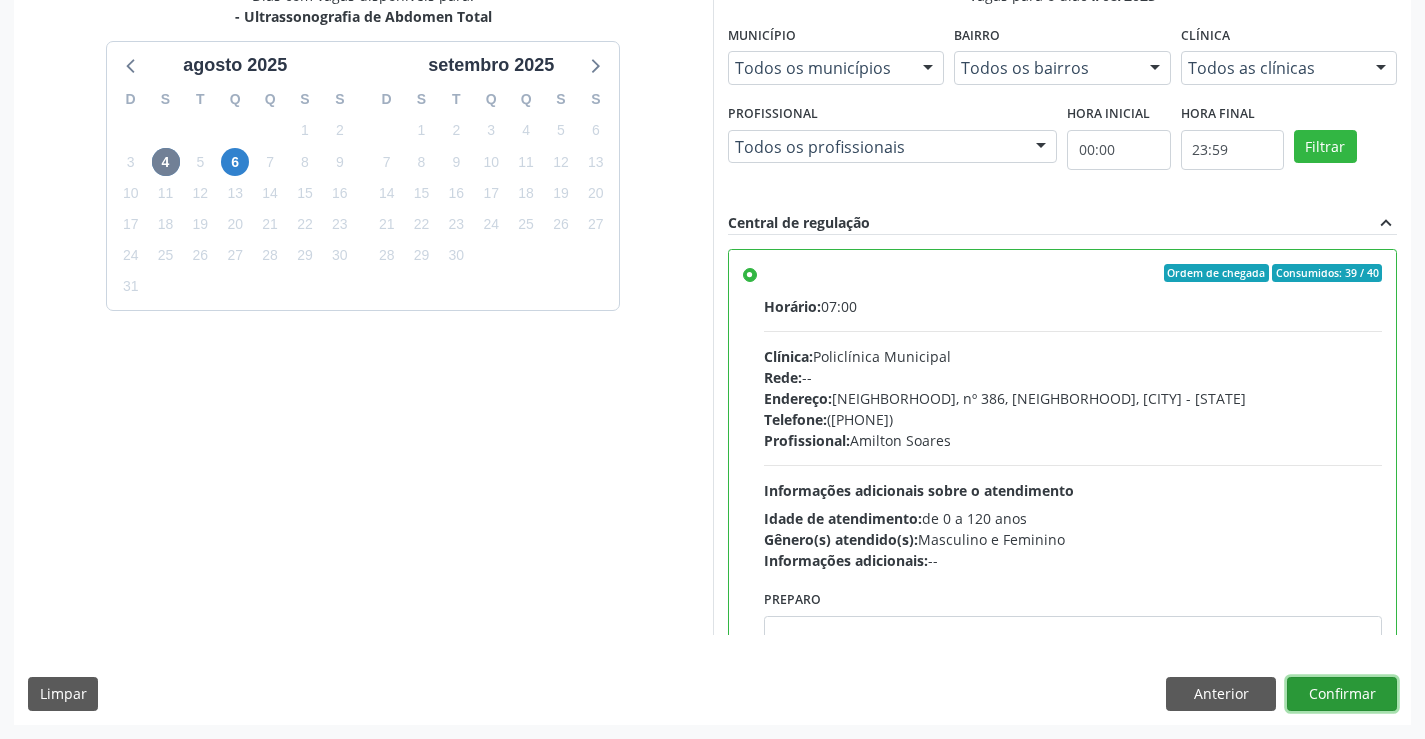 click on "Confirmar" at bounding box center (1342, 694) 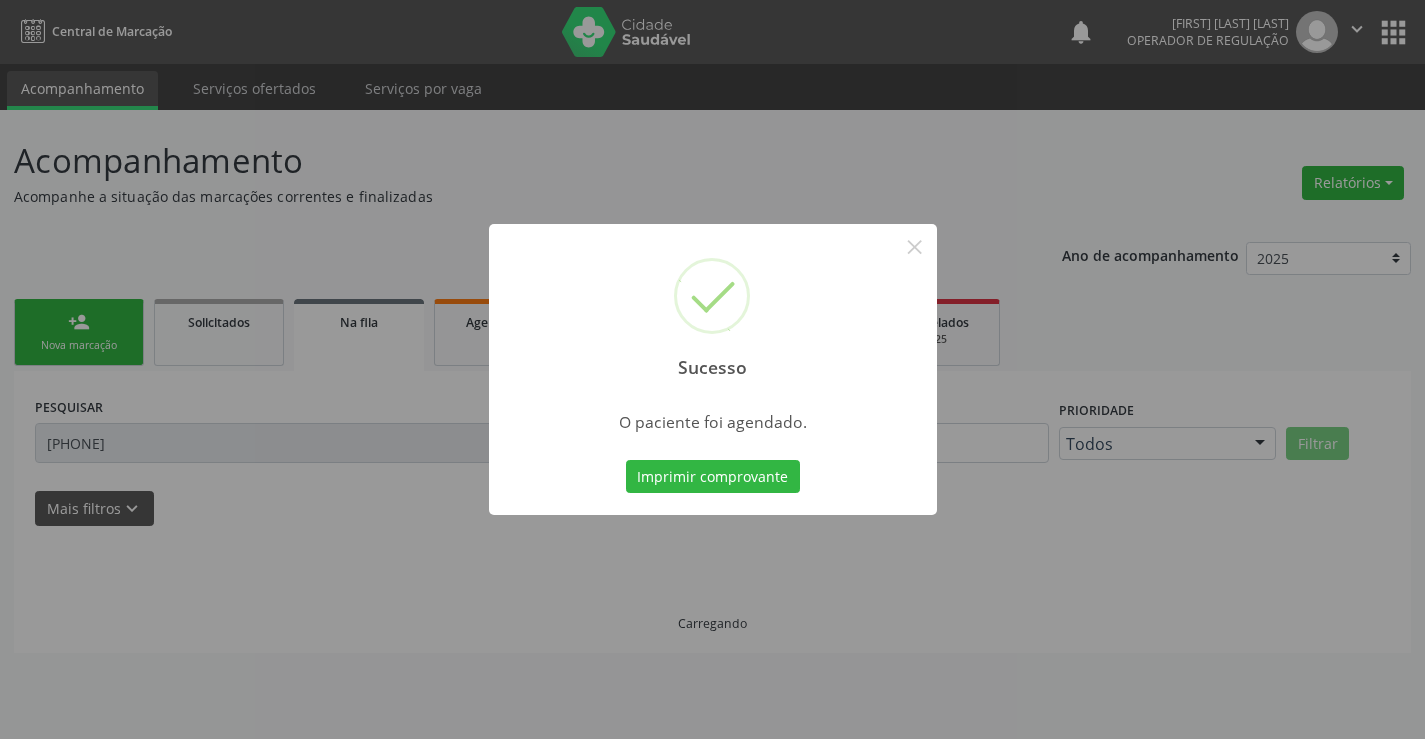 scroll, scrollTop: 0, scrollLeft: 0, axis: both 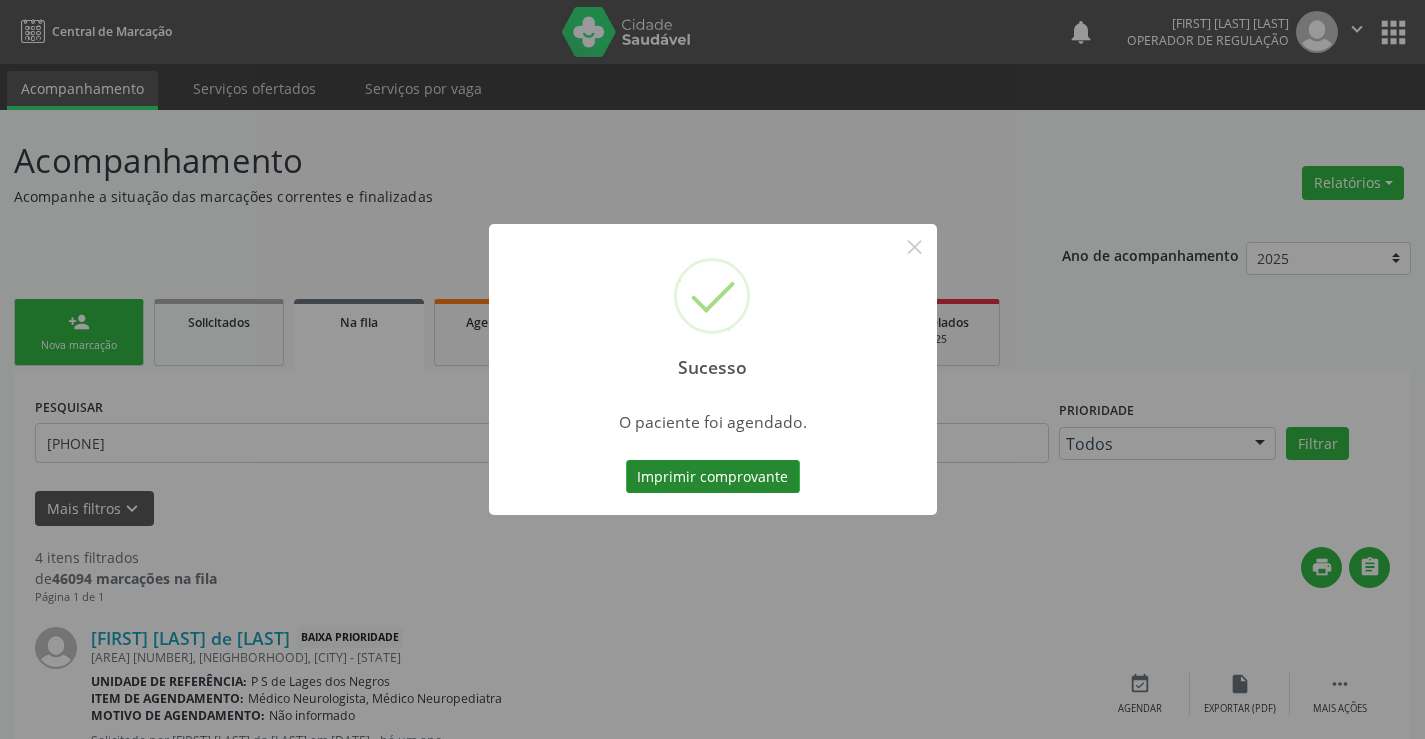 click on "Imprimir comprovante" at bounding box center [713, 477] 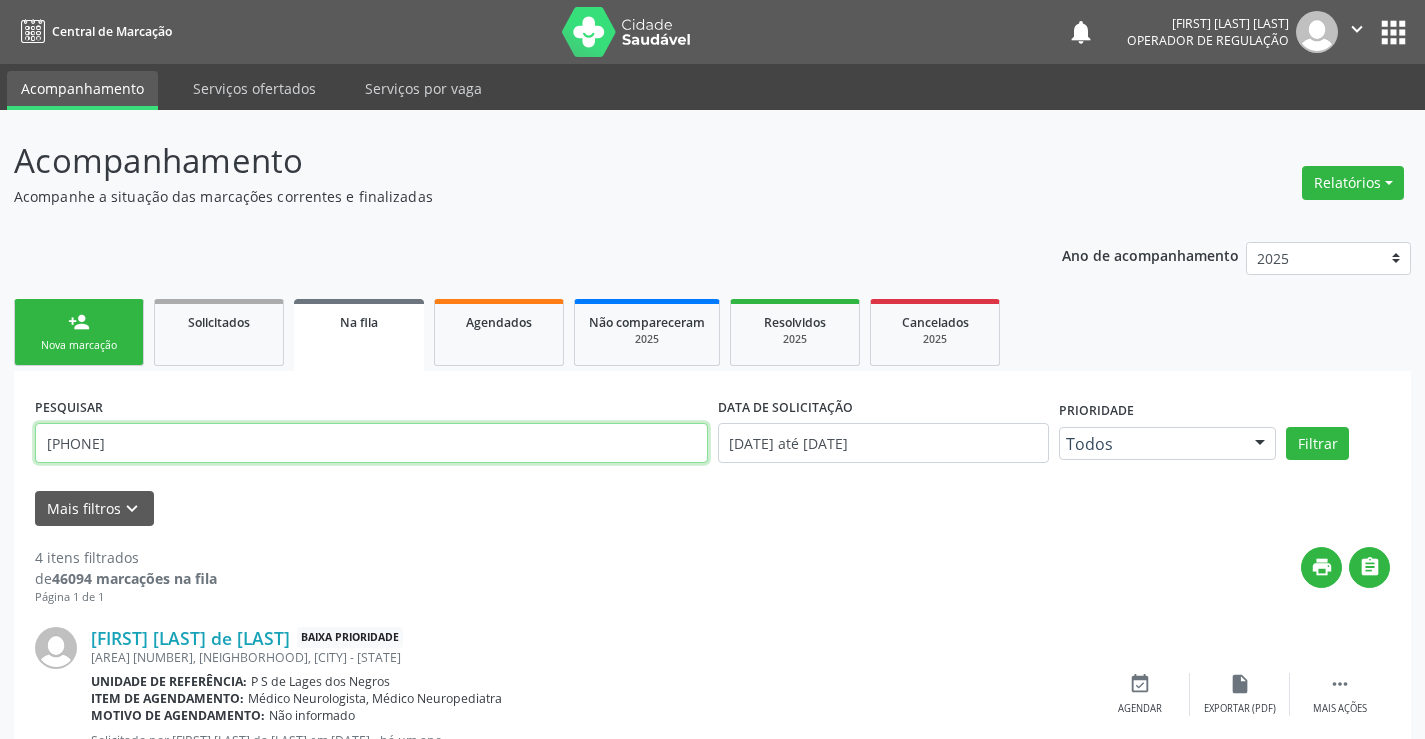 click on "706408198609784" at bounding box center [371, 443] 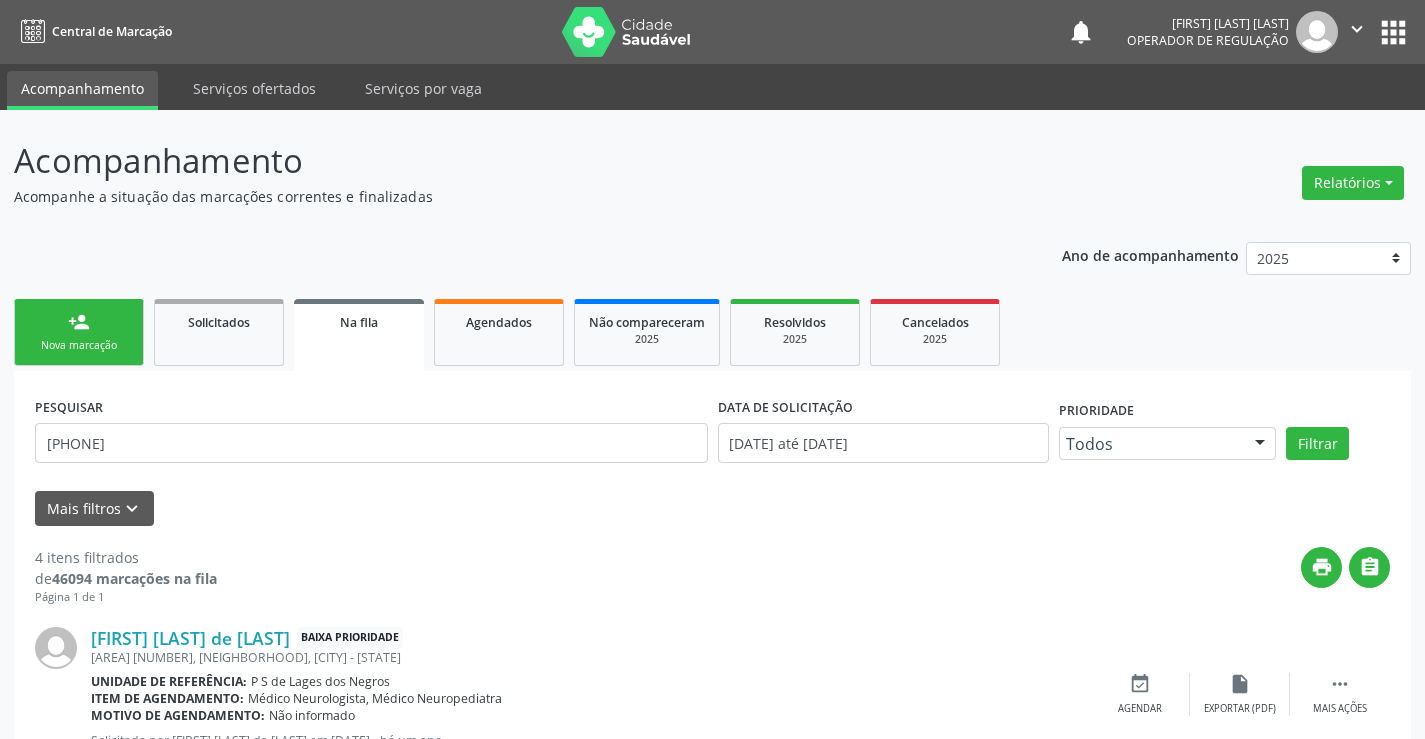 click on "person_add
Nova marcação" at bounding box center [79, 332] 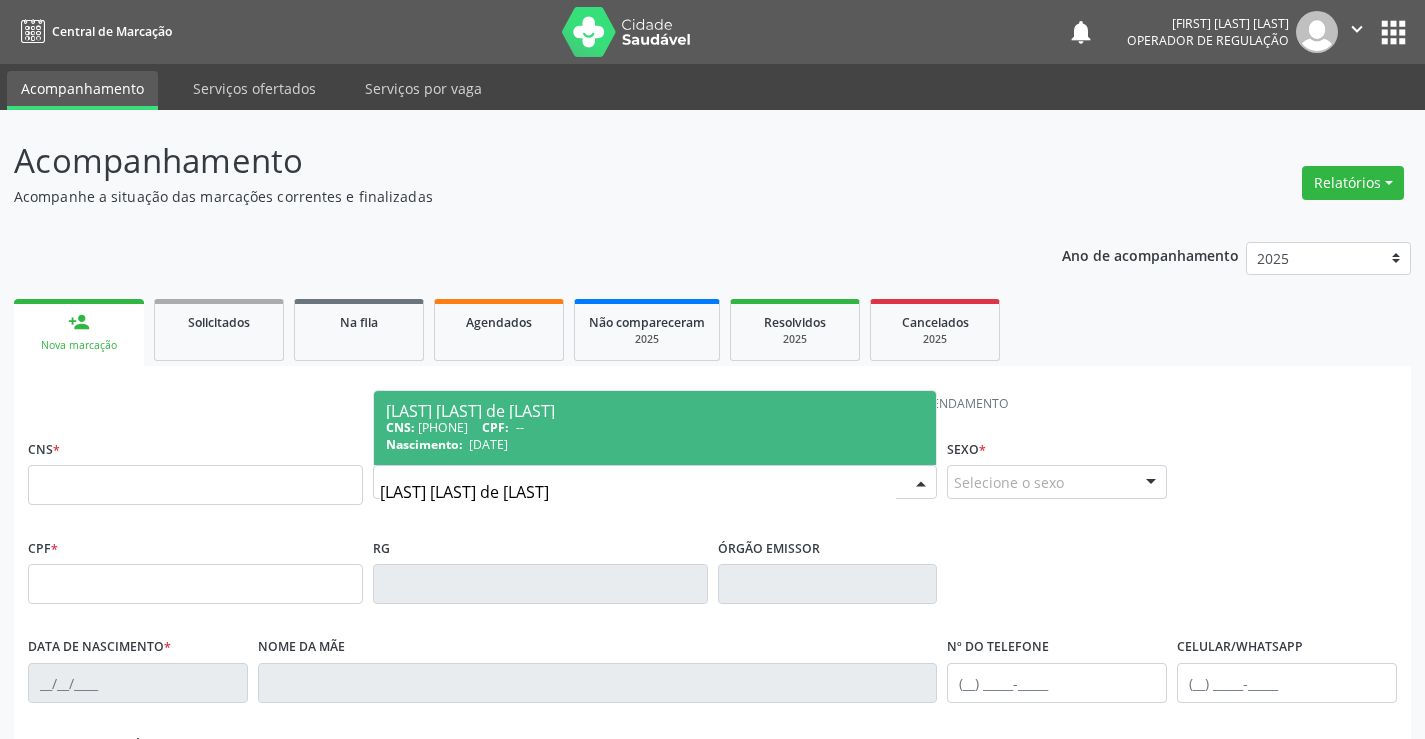 type on "SILVADO CLAUDIO DE SO" 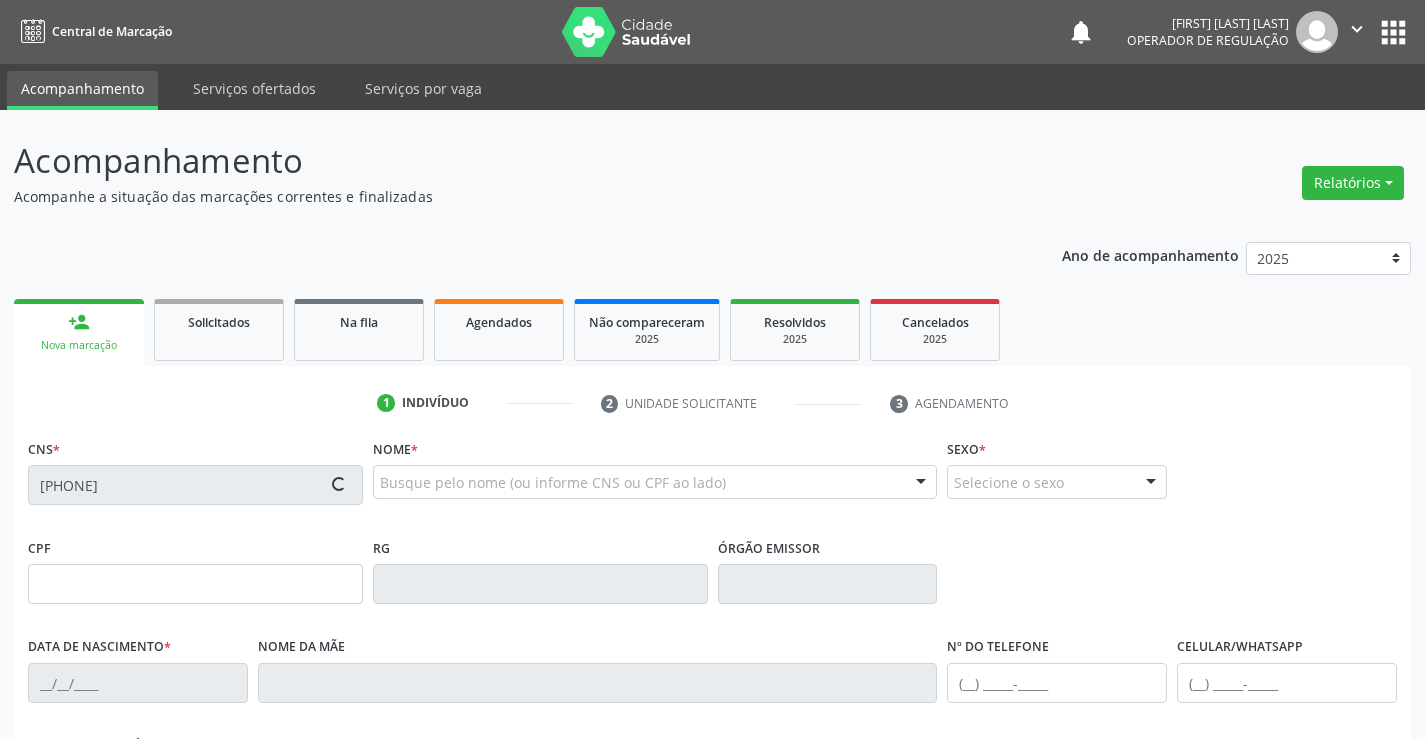 type on "31/12/1979" 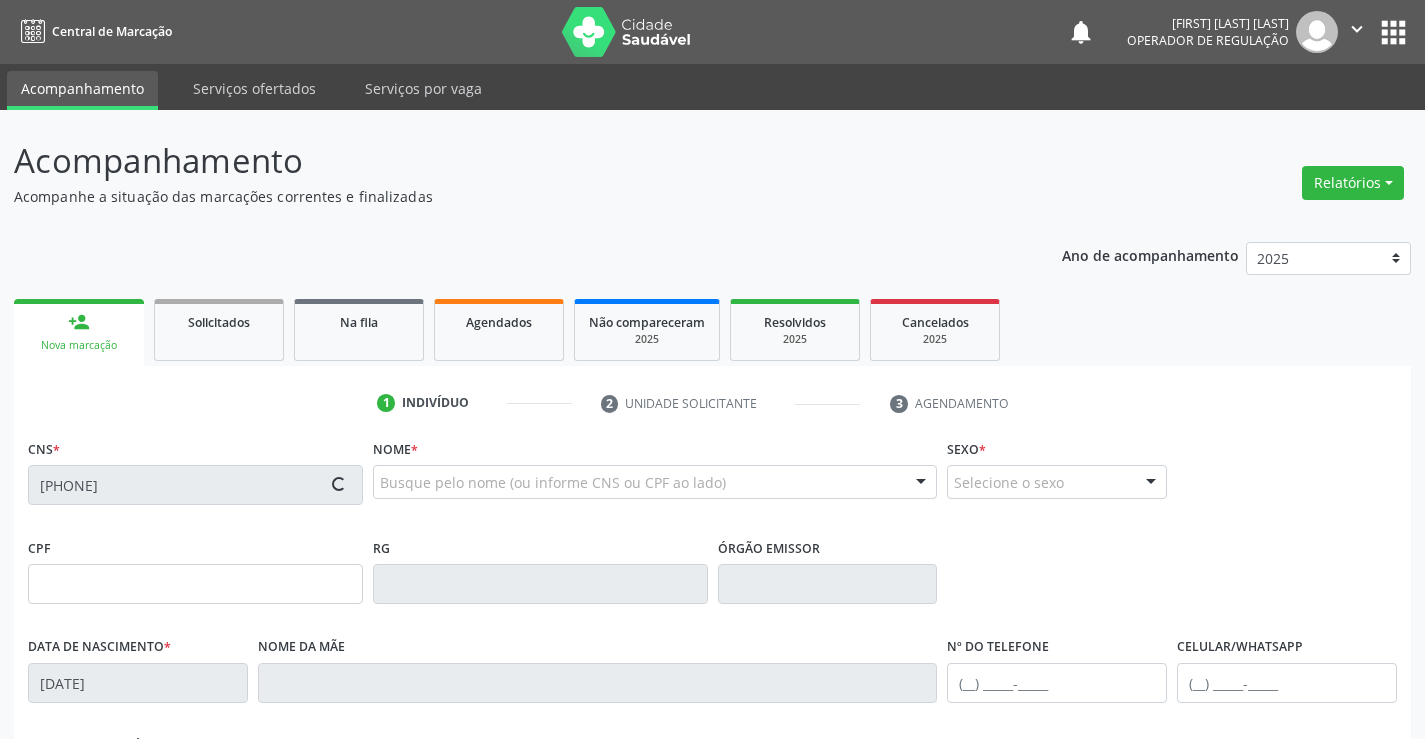 type on "S/N" 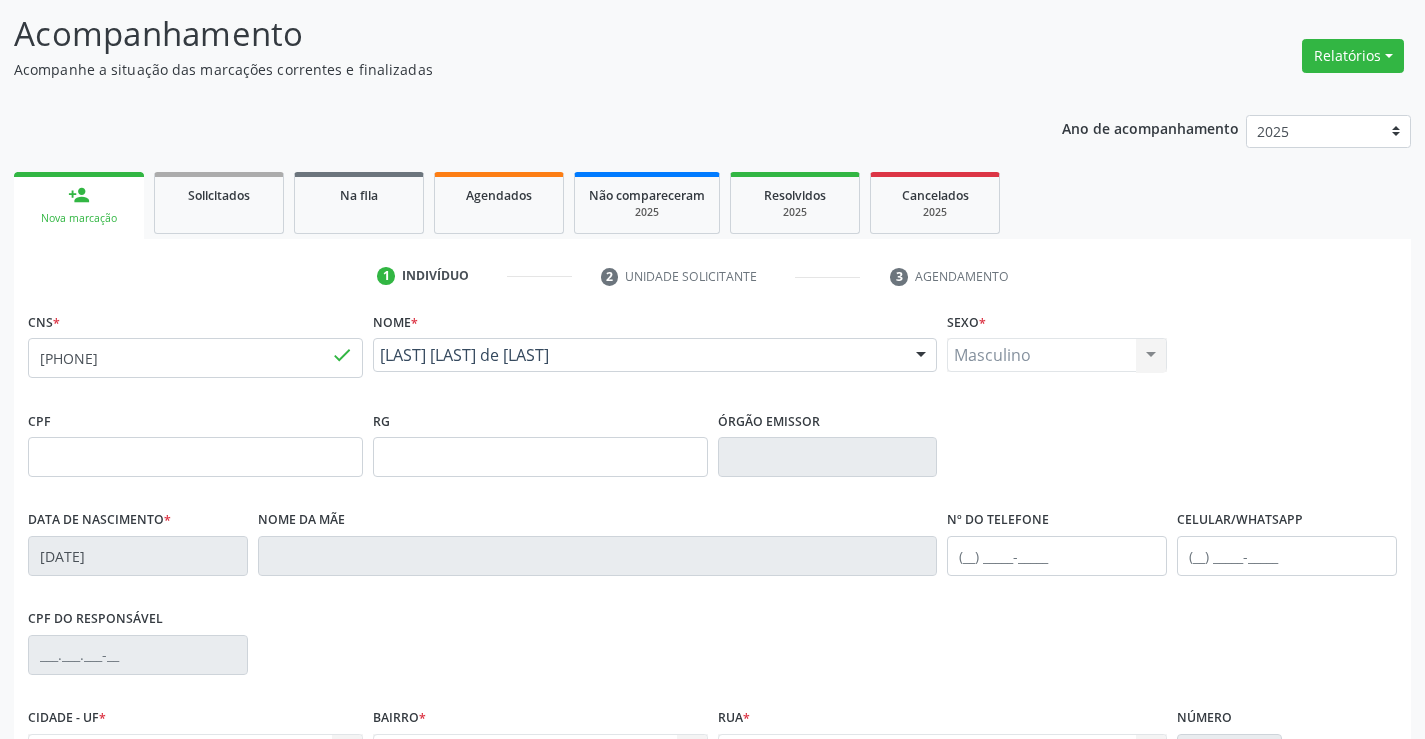 scroll, scrollTop: 345, scrollLeft: 0, axis: vertical 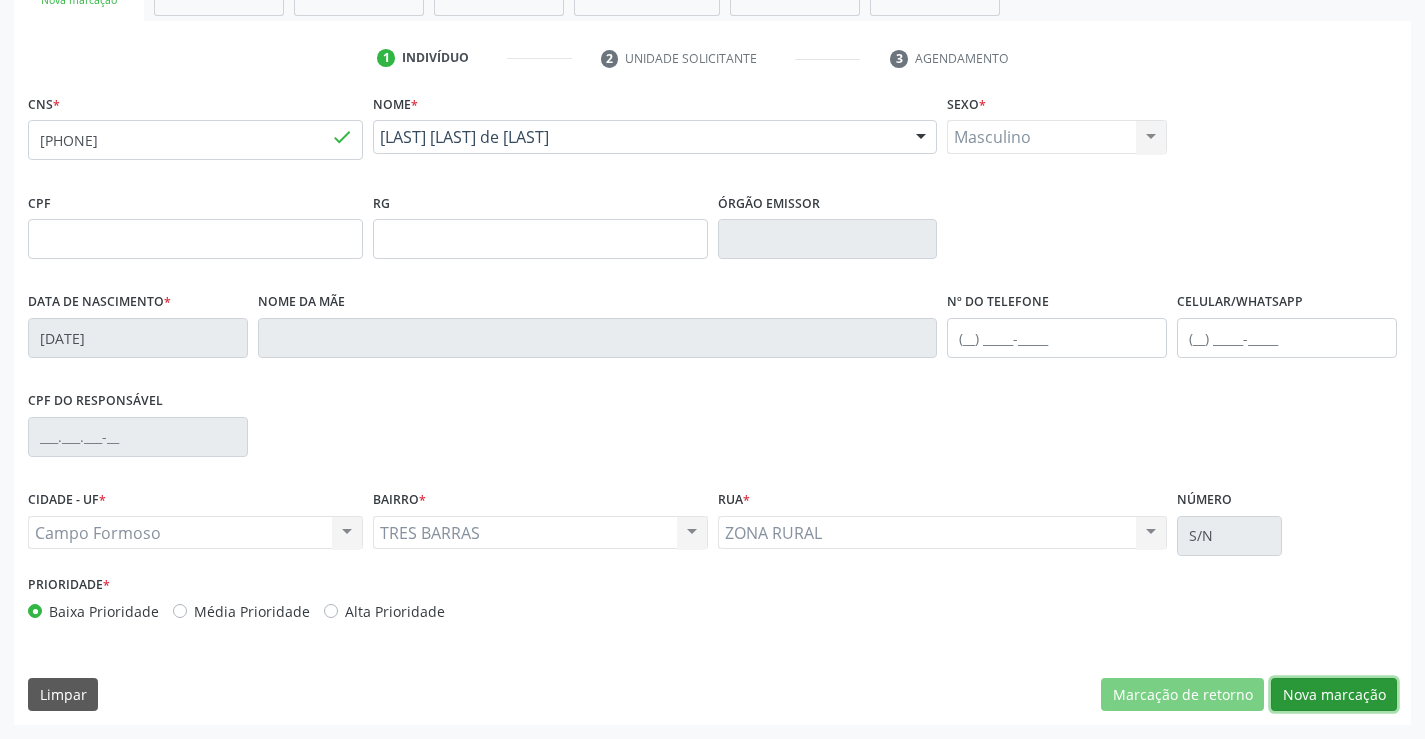 click on "Nova marcação" at bounding box center (1334, 695) 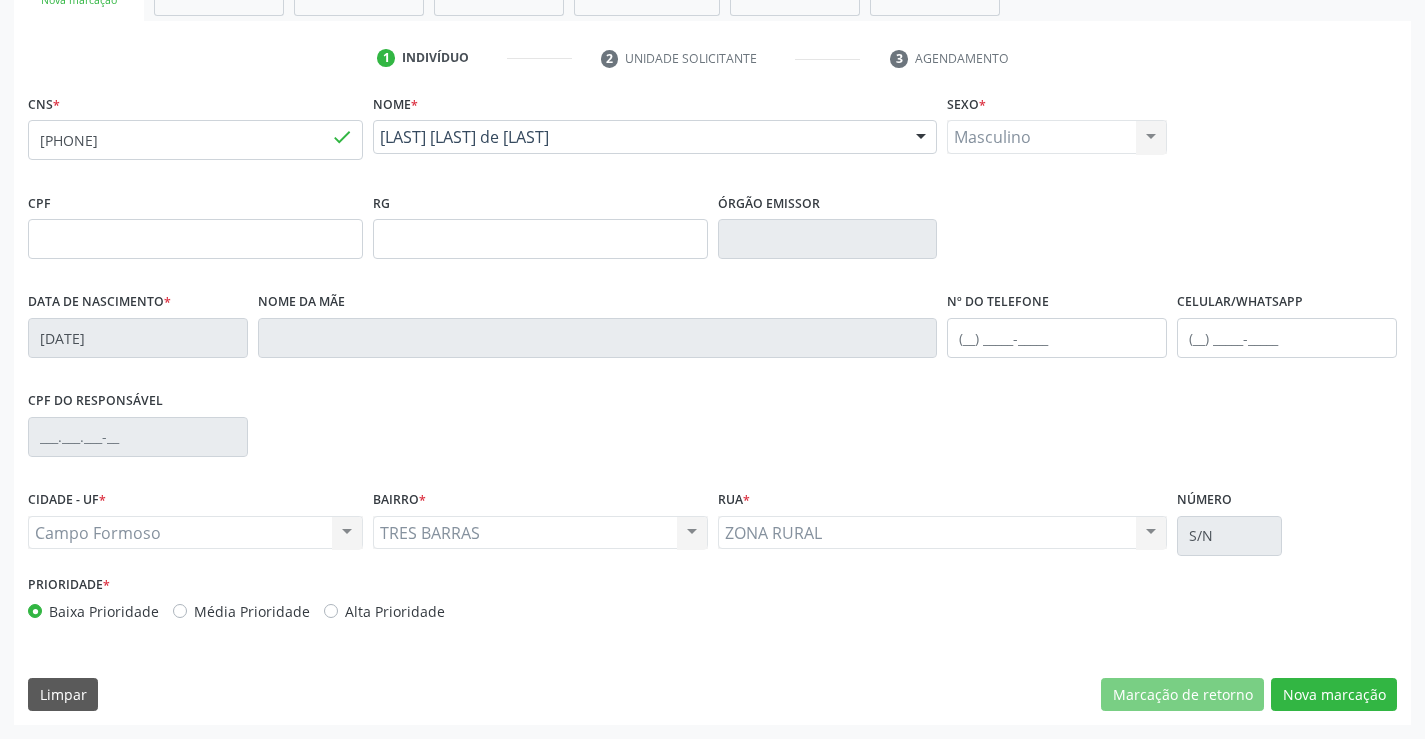scroll, scrollTop: 167, scrollLeft: 0, axis: vertical 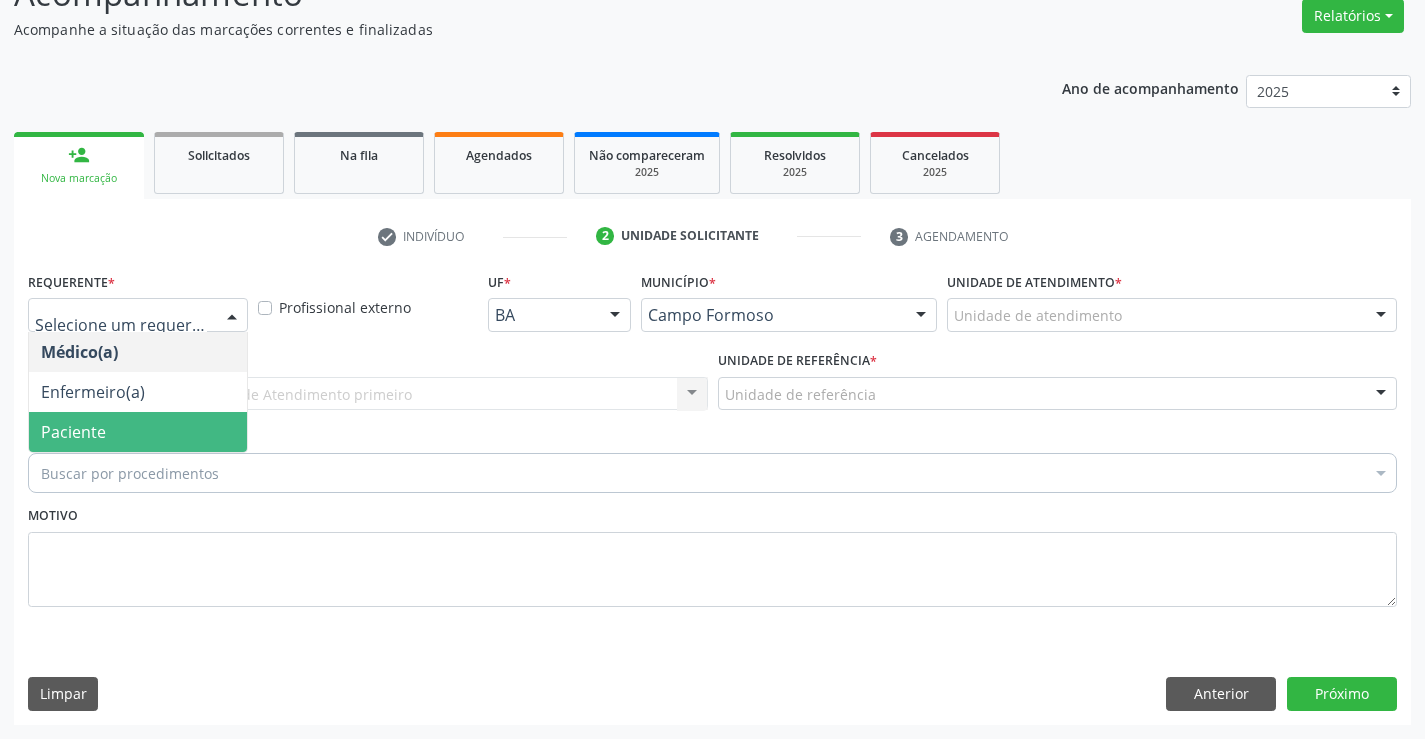 click on "Paciente" at bounding box center [138, 432] 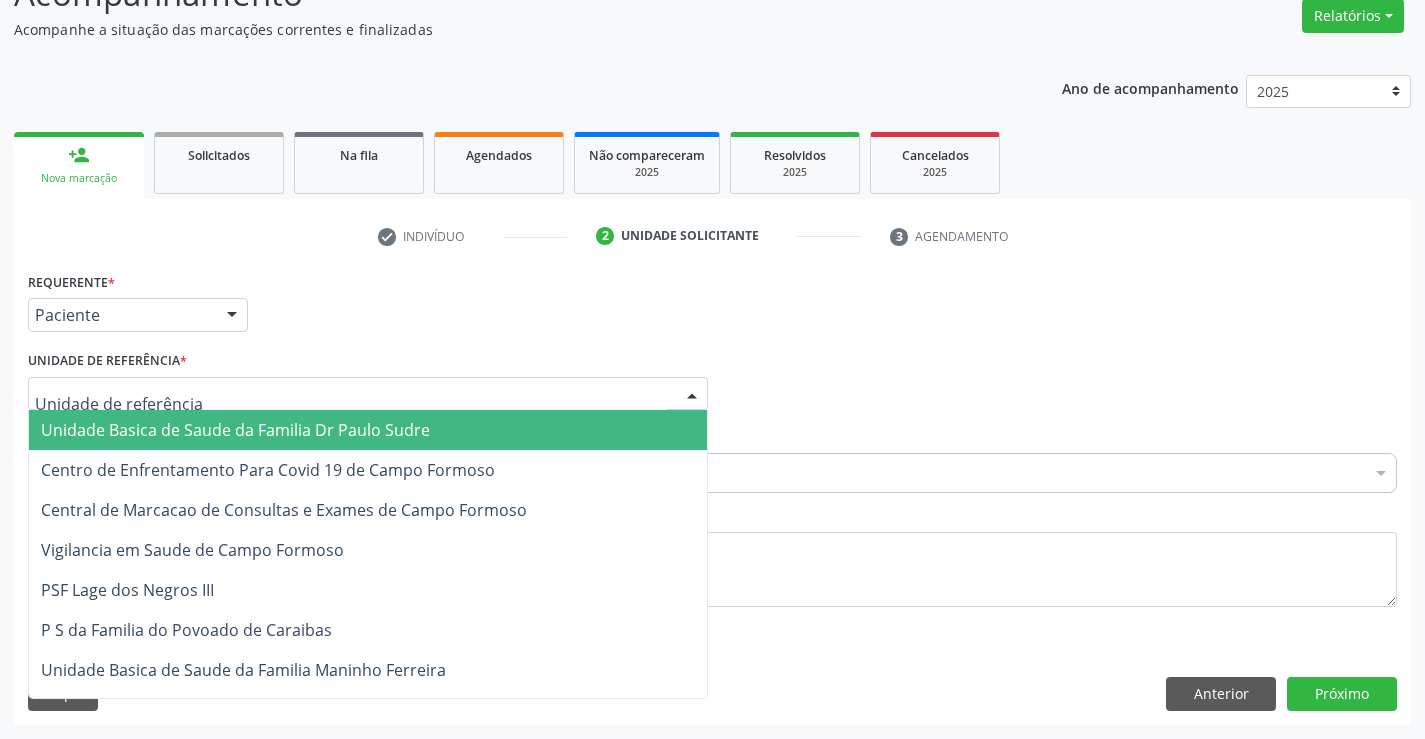 click on "Unidade Basica de Saude da Familia Dr Paulo Sudre" at bounding box center (235, 430) 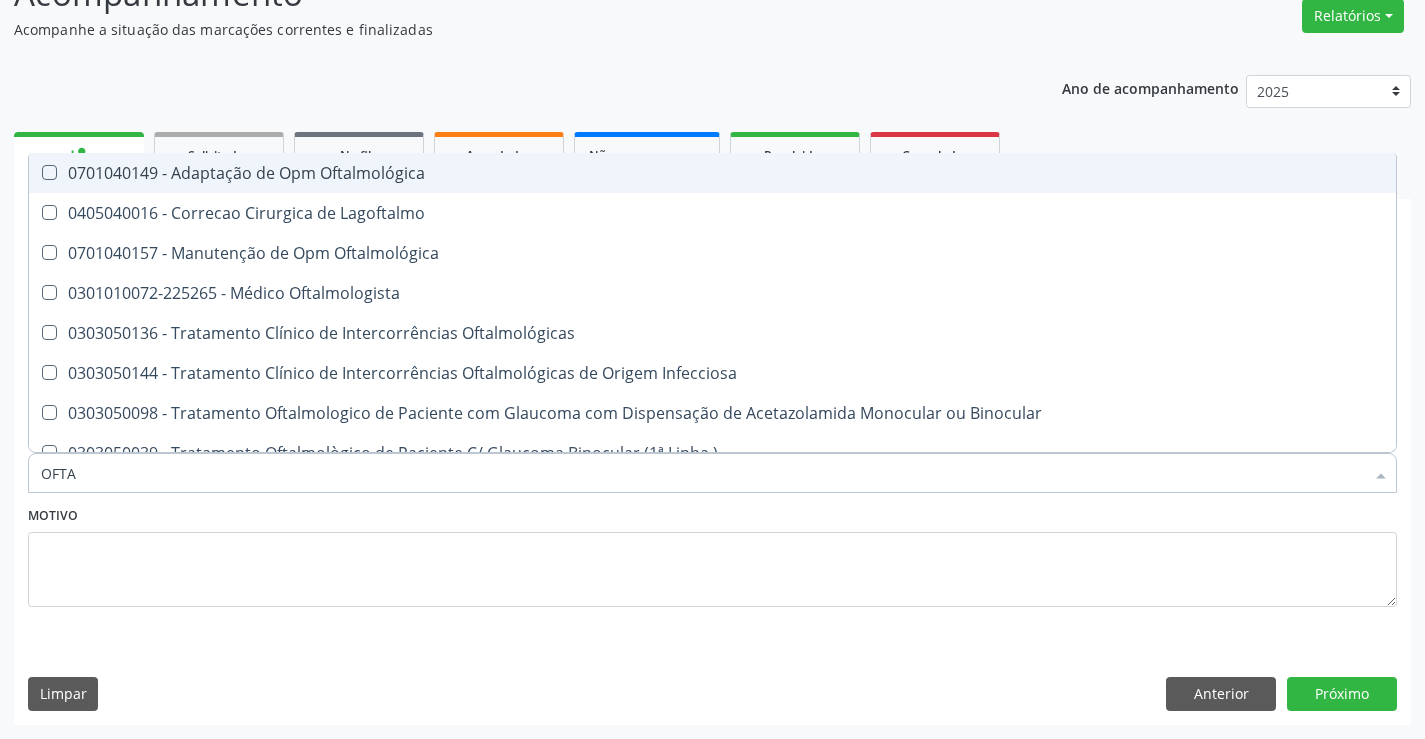 type on "OFTAL" 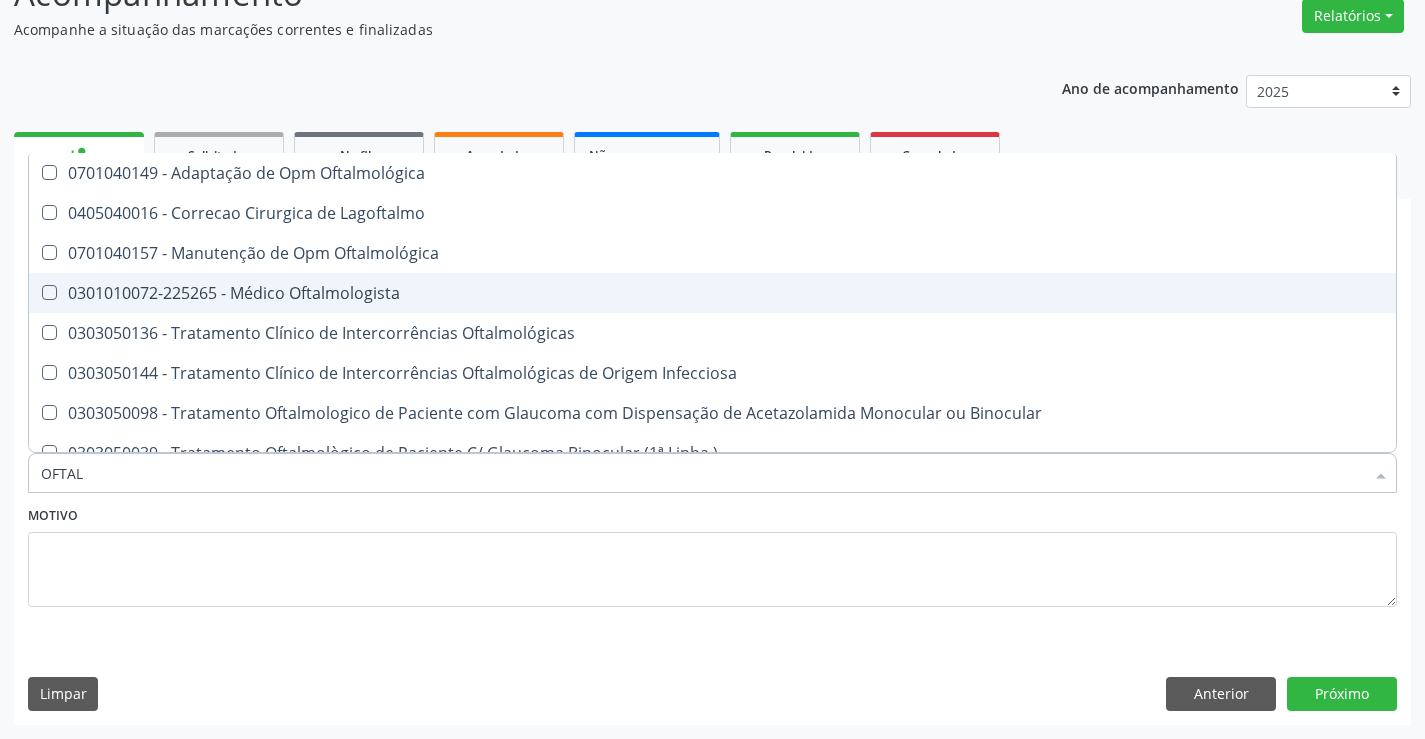 click on "0301010072-225265 - Médico Oftalmologista" at bounding box center (712, 293) 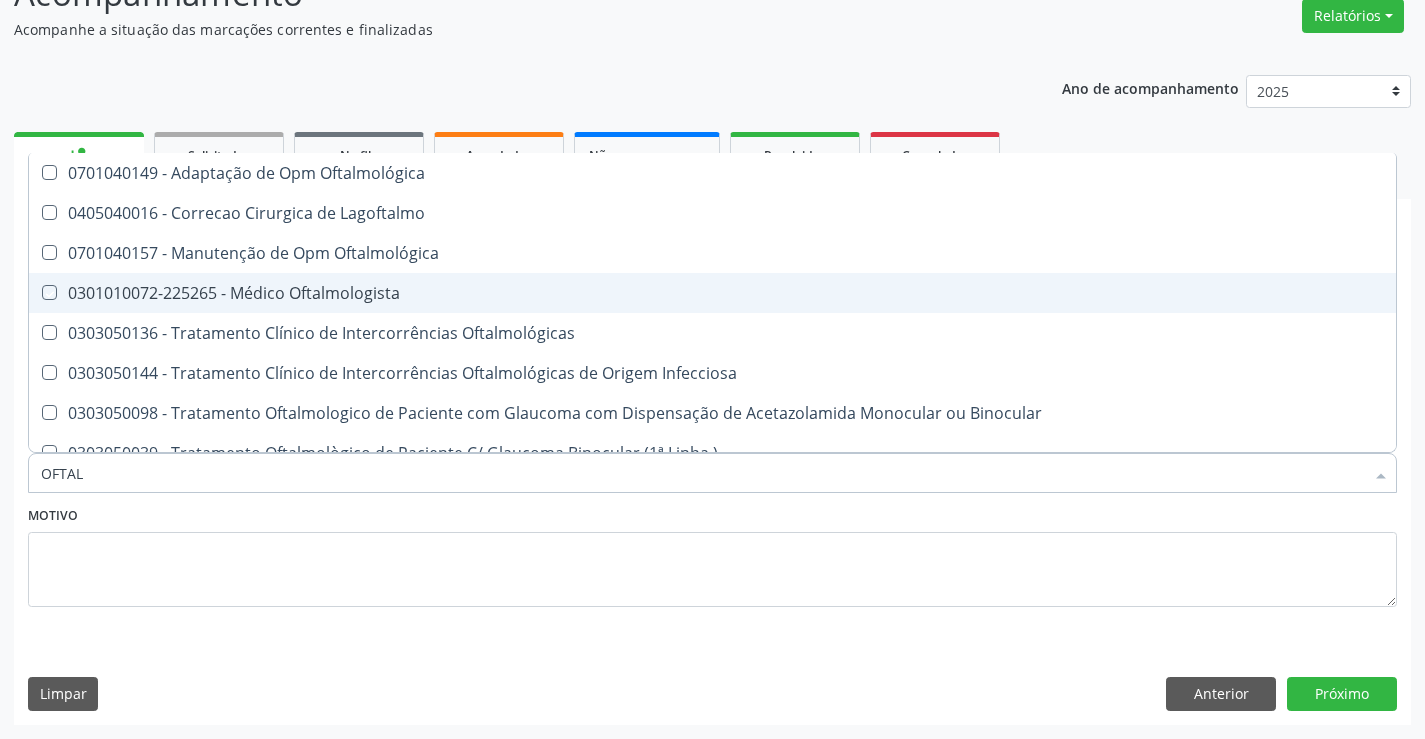 checkbox on "true" 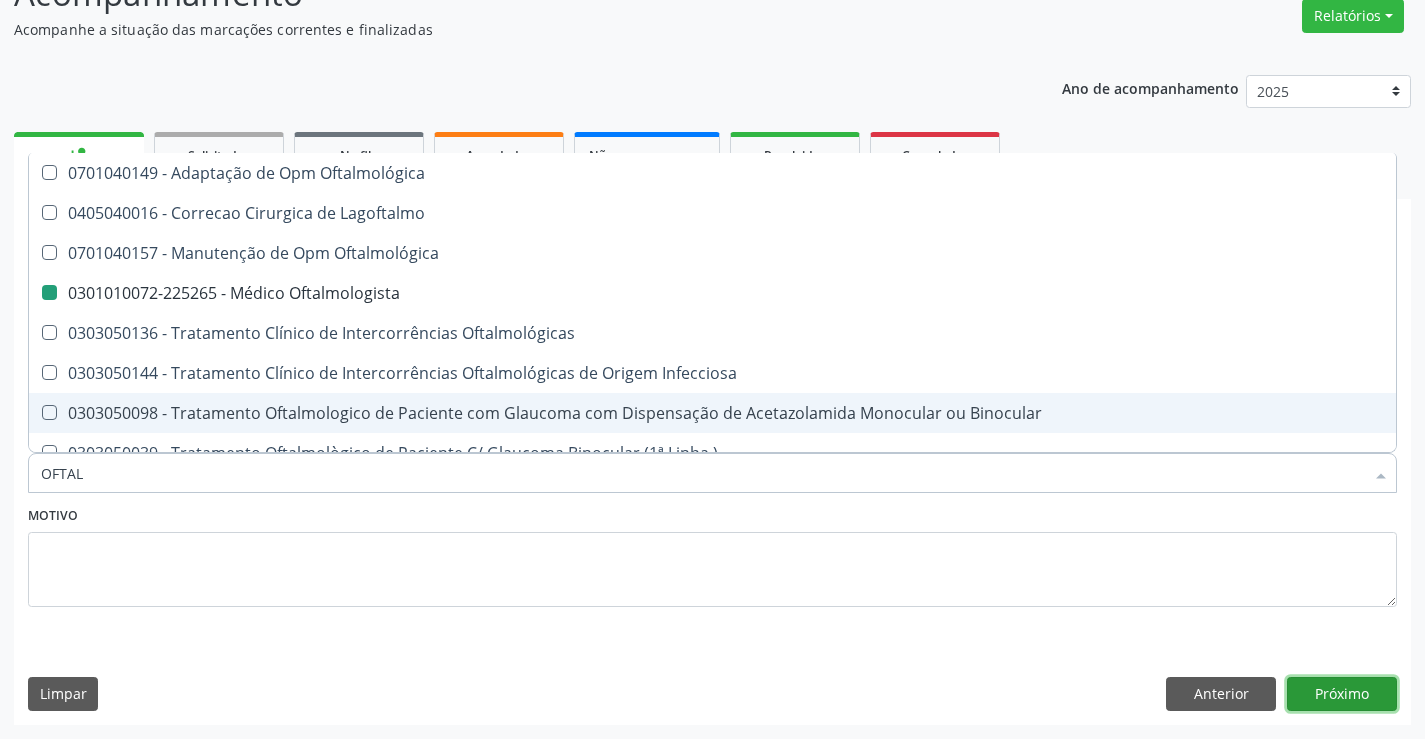click on "Próximo" at bounding box center [1342, 694] 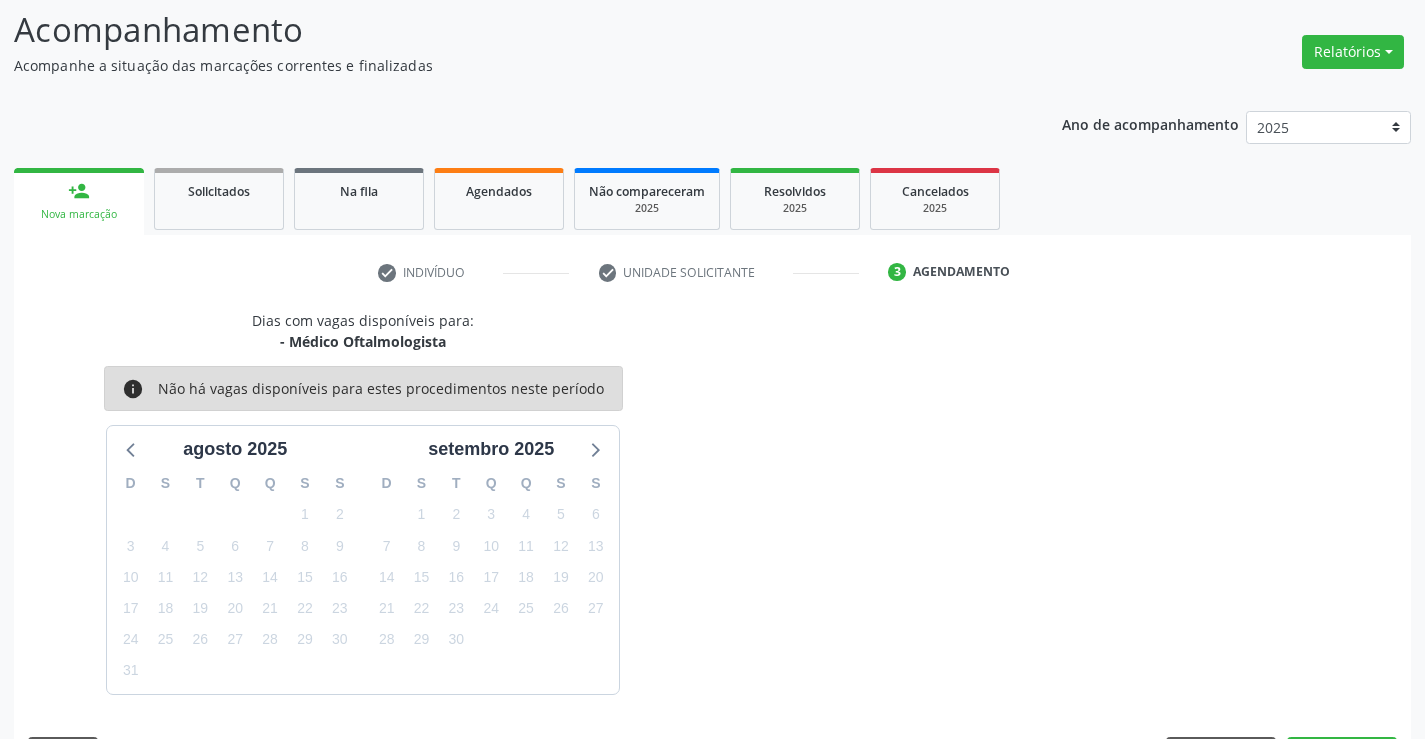 scroll, scrollTop: 167, scrollLeft: 0, axis: vertical 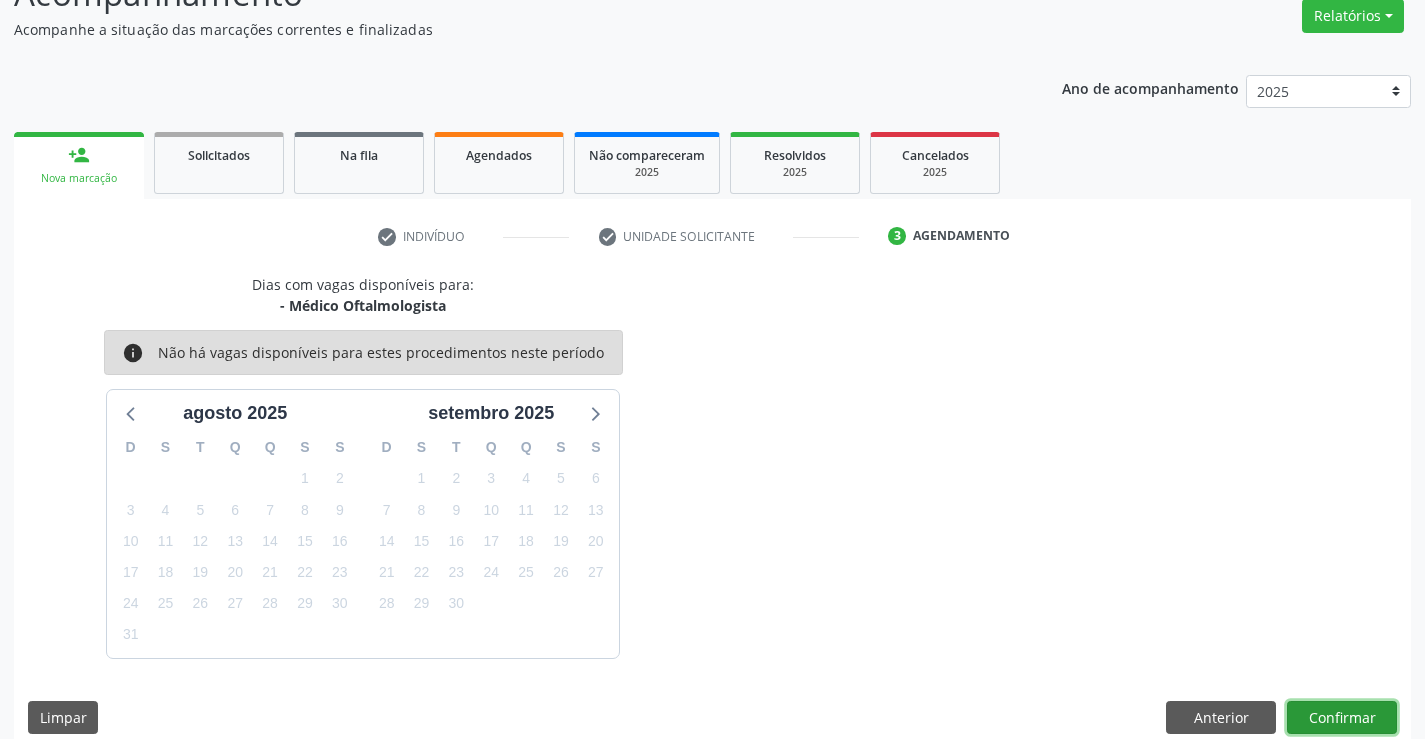 click on "Confirmar" at bounding box center (1342, 718) 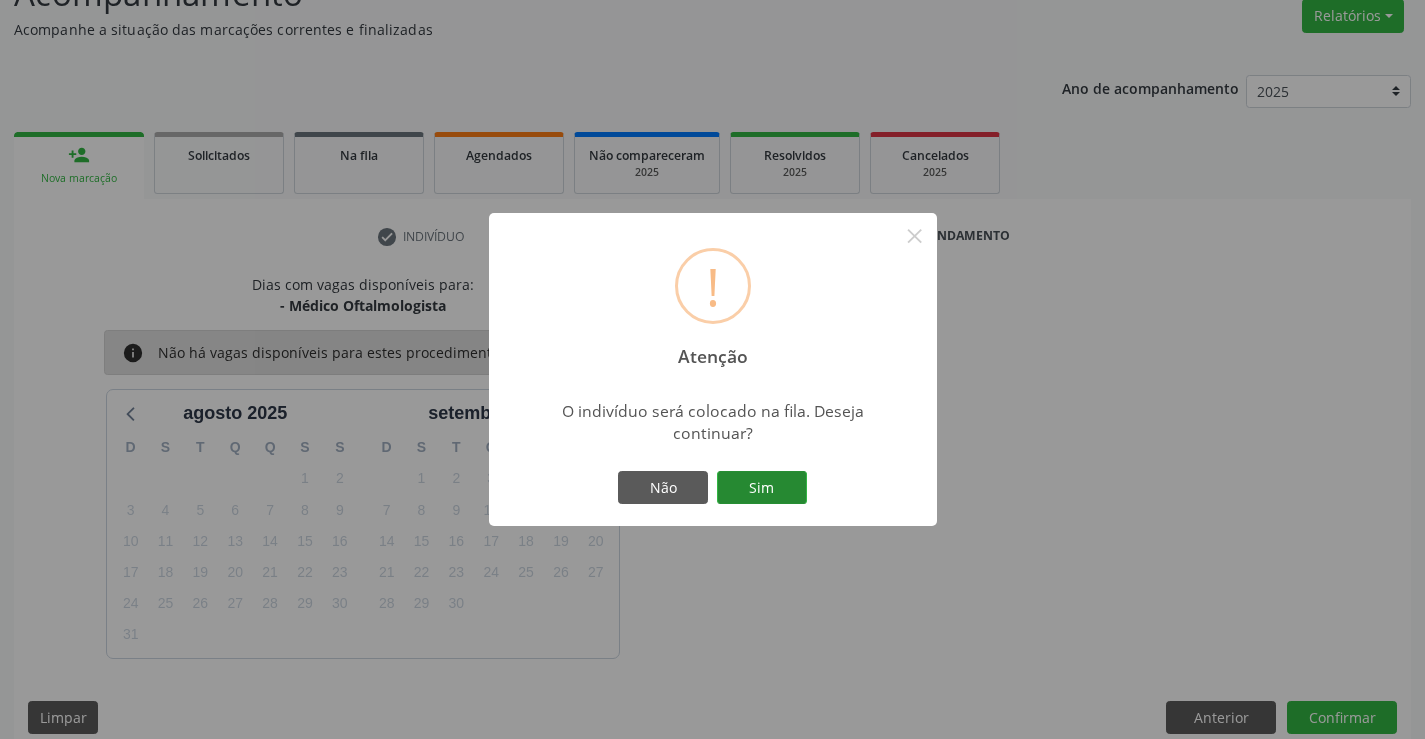 click on "Sim" at bounding box center [762, 488] 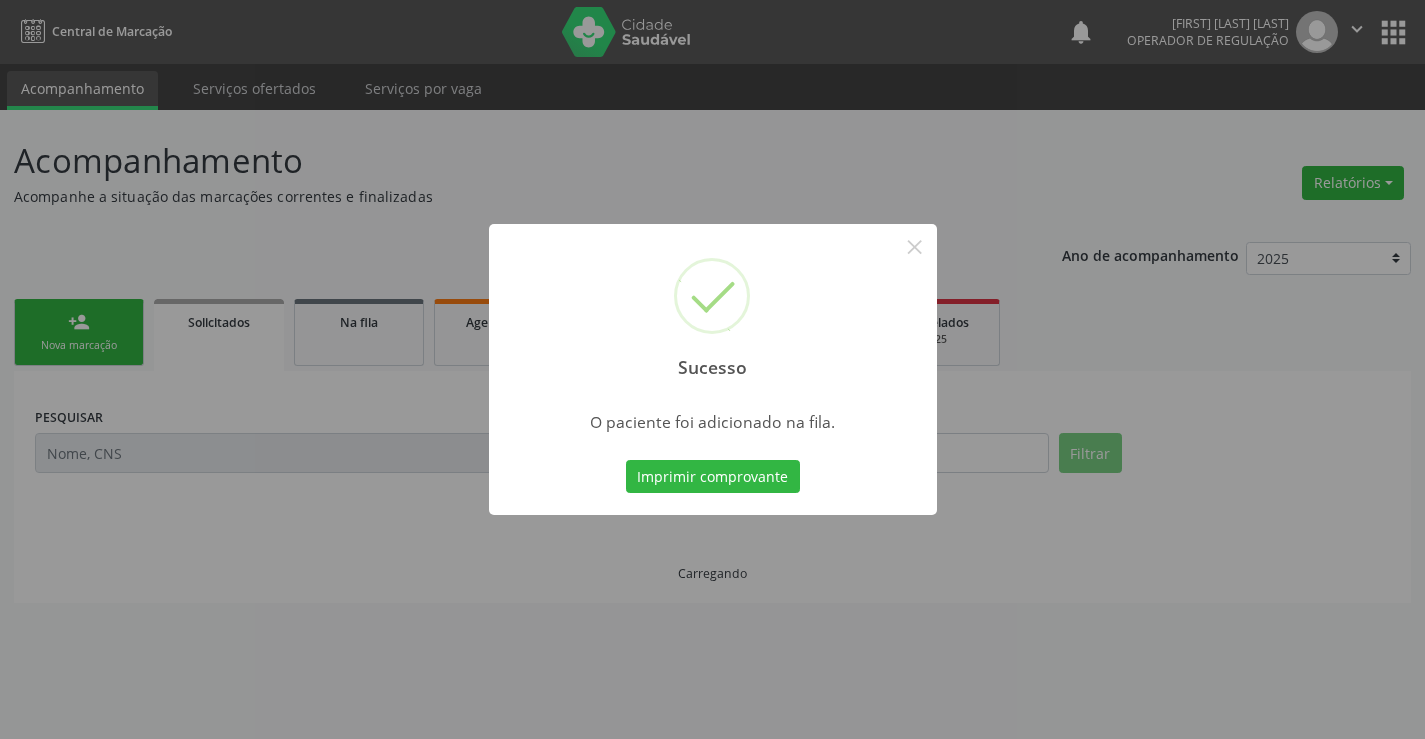 scroll, scrollTop: 0, scrollLeft: 0, axis: both 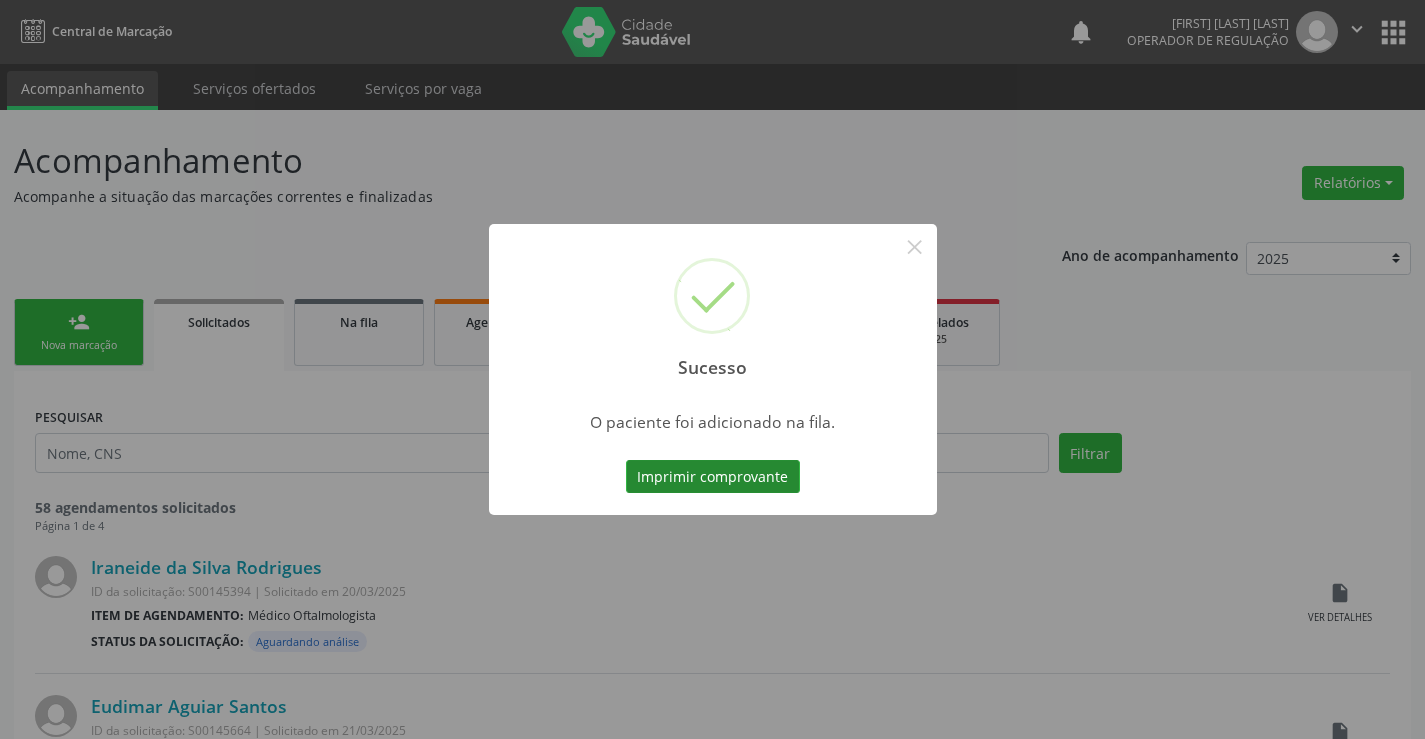 click on "Imprimir comprovante" at bounding box center [713, 477] 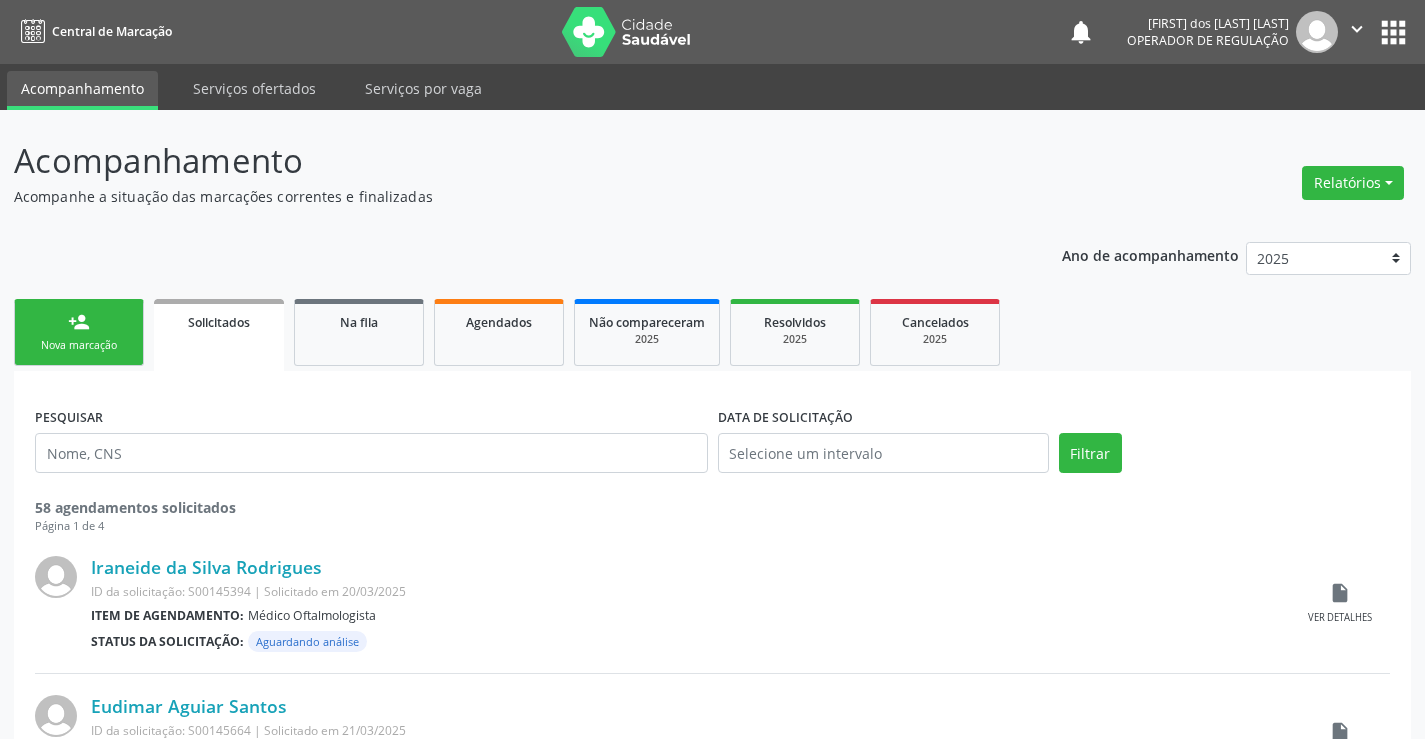 scroll, scrollTop: 0, scrollLeft: 0, axis: both 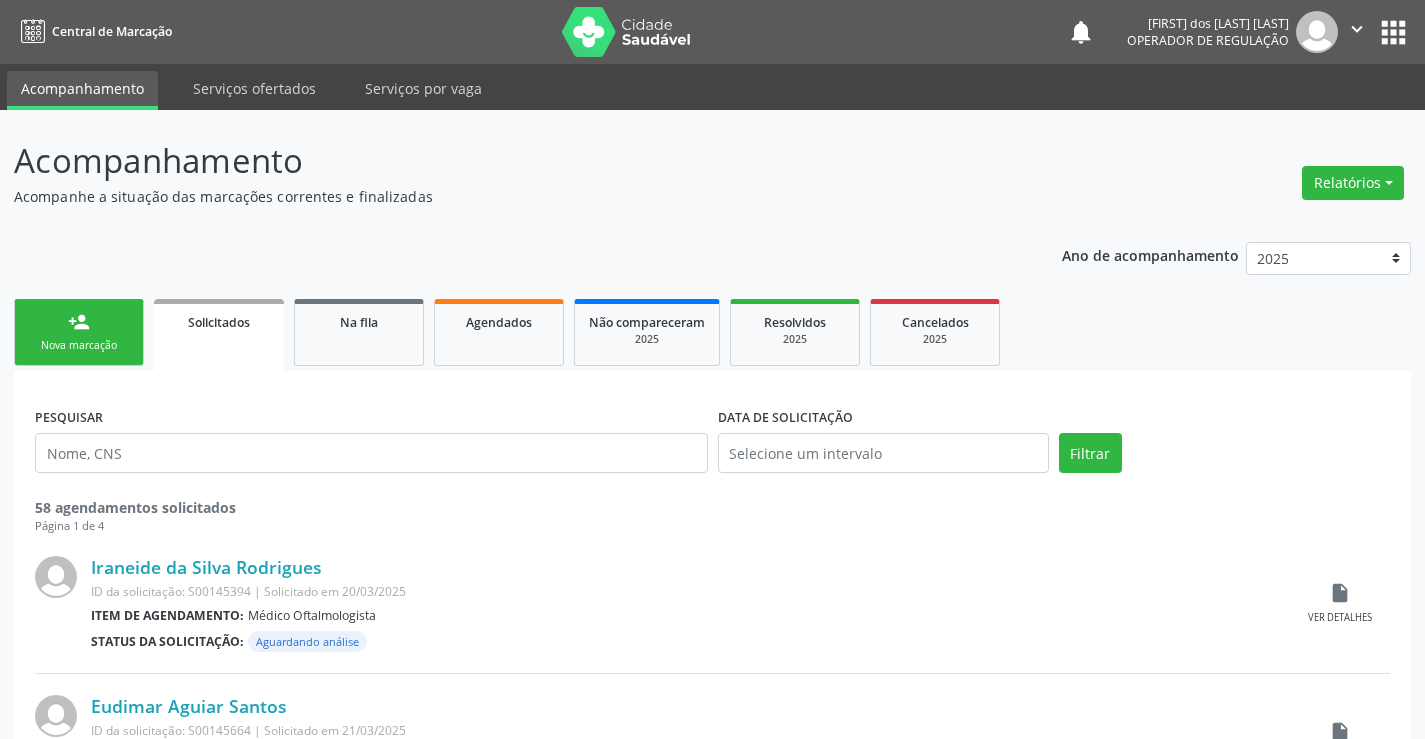click on "Nova marcação" at bounding box center (79, 345) 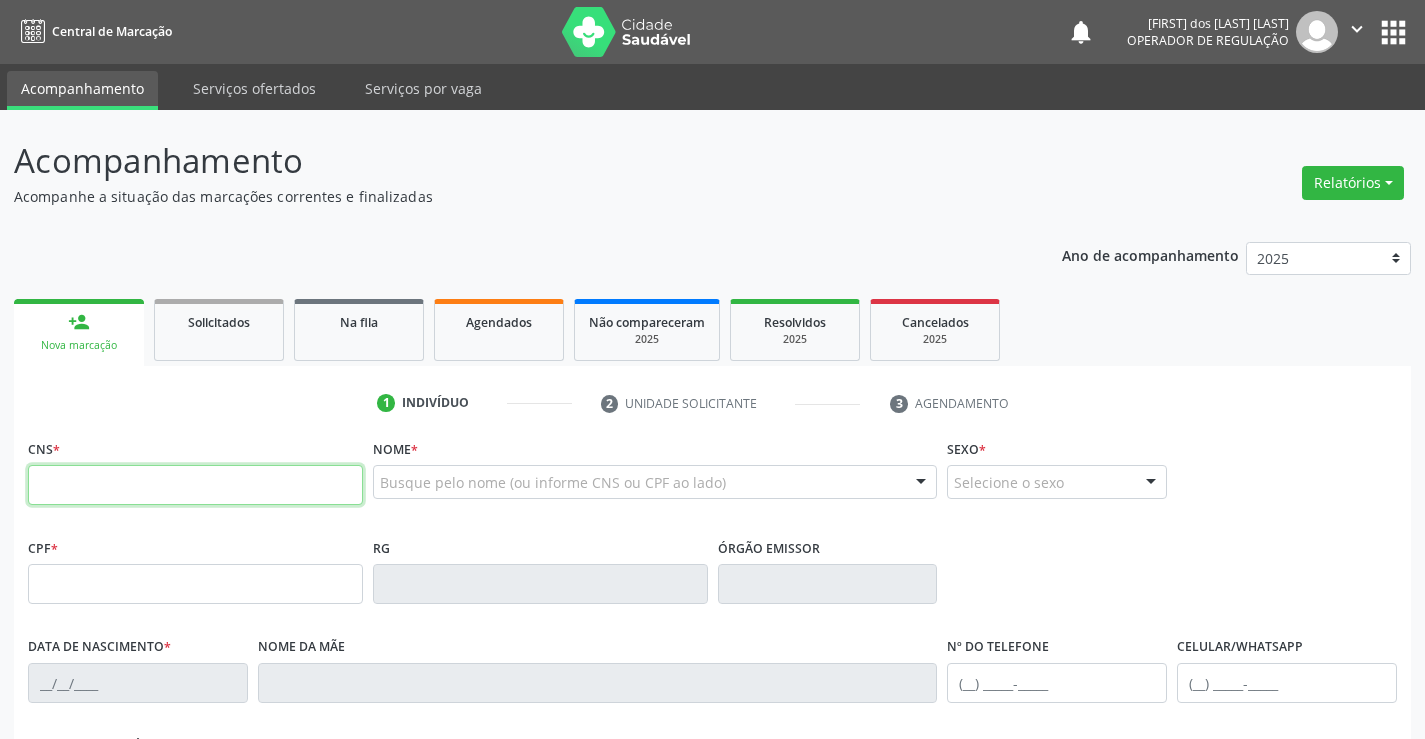 click at bounding box center [195, 485] 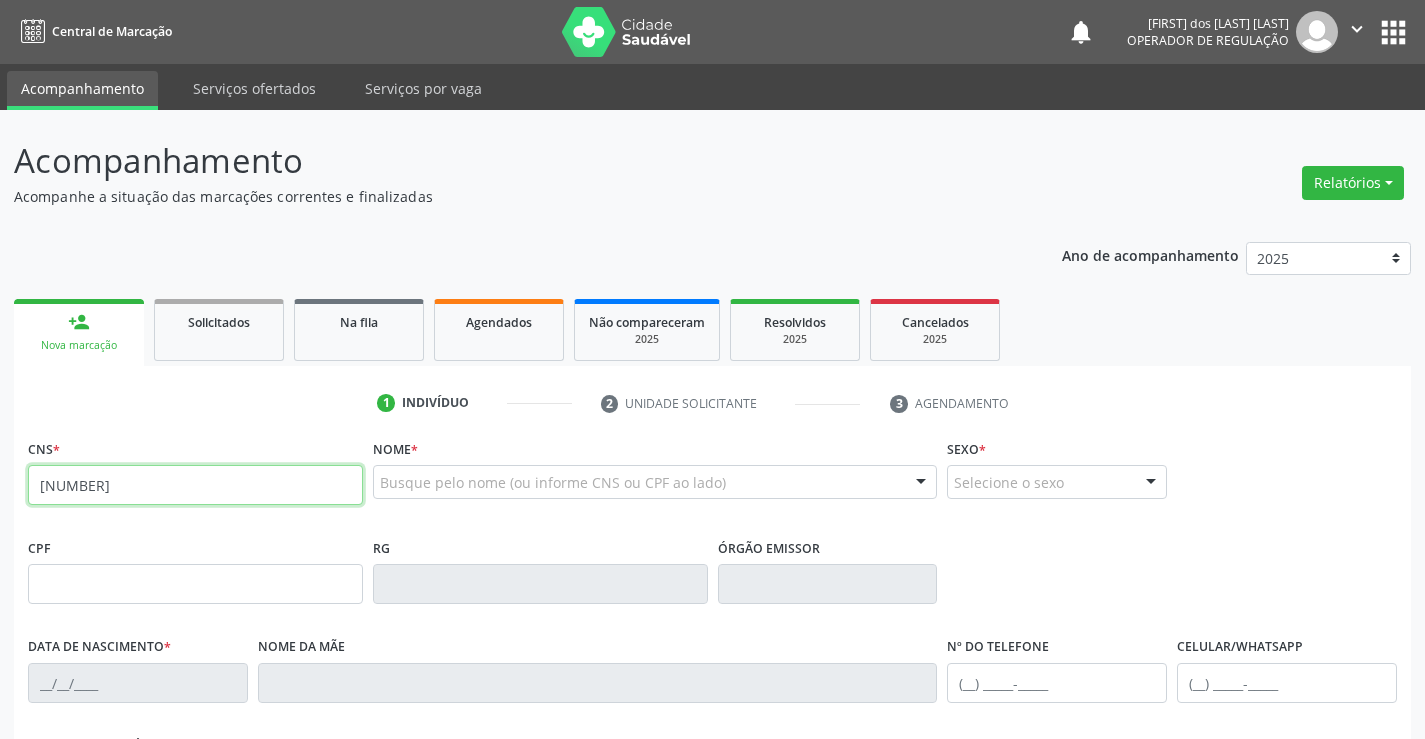 type on "703 2036 7211 2795" 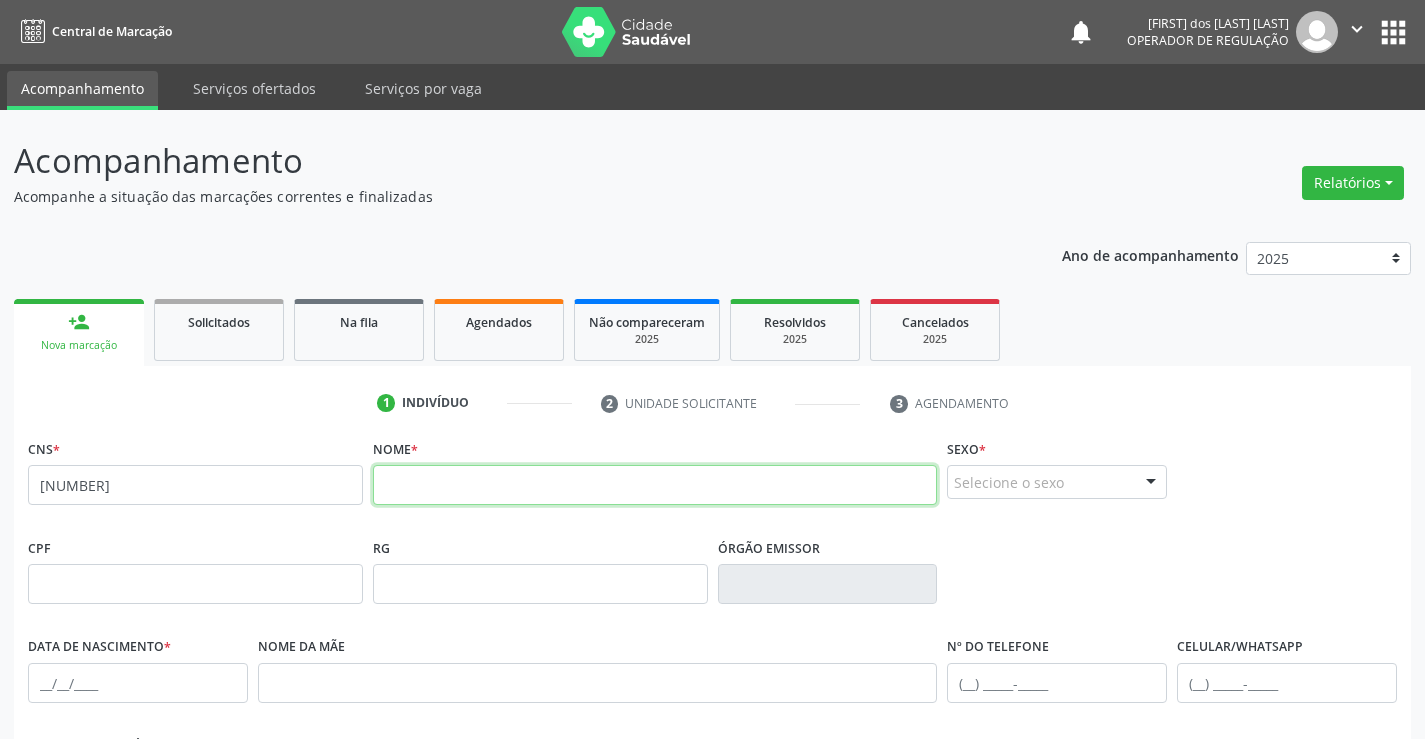 click at bounding box center [655, 485] 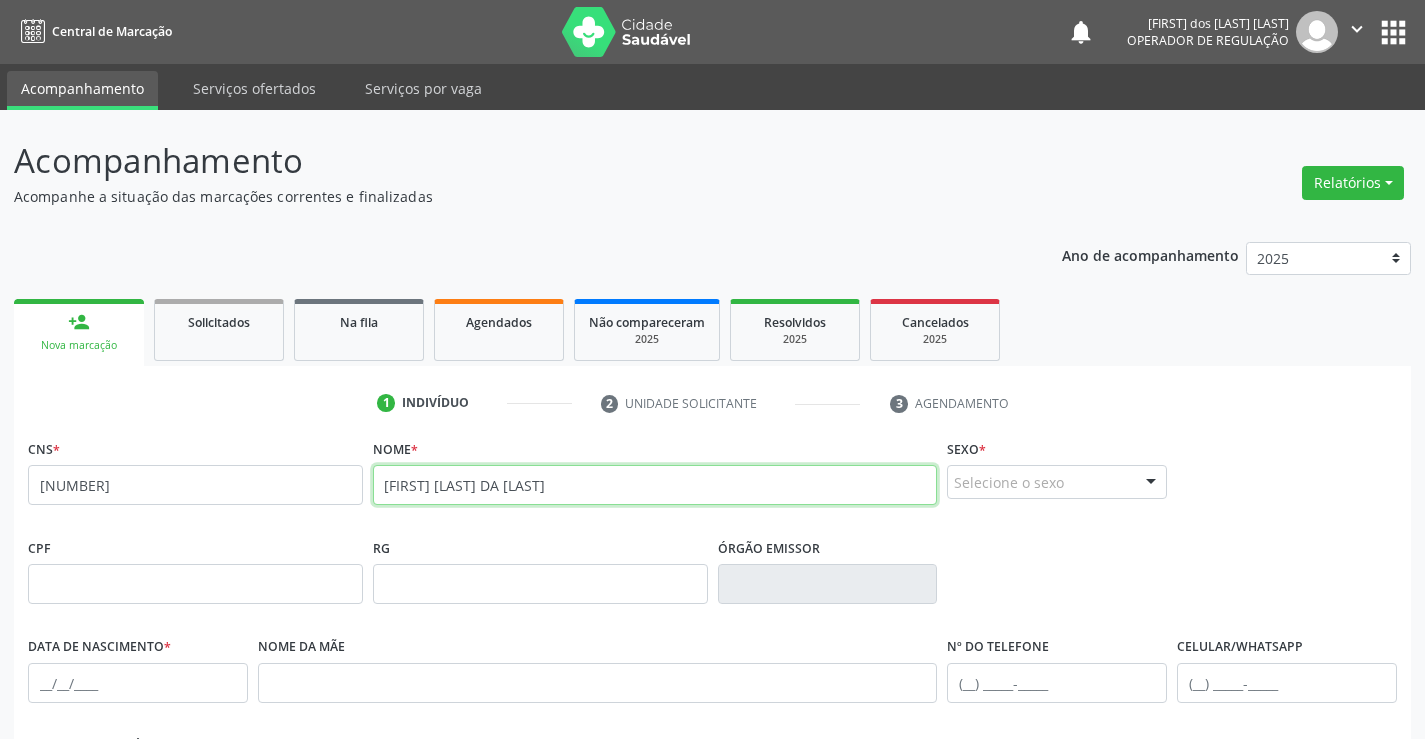 type on "RUTH BARBOSA DA SILVA" 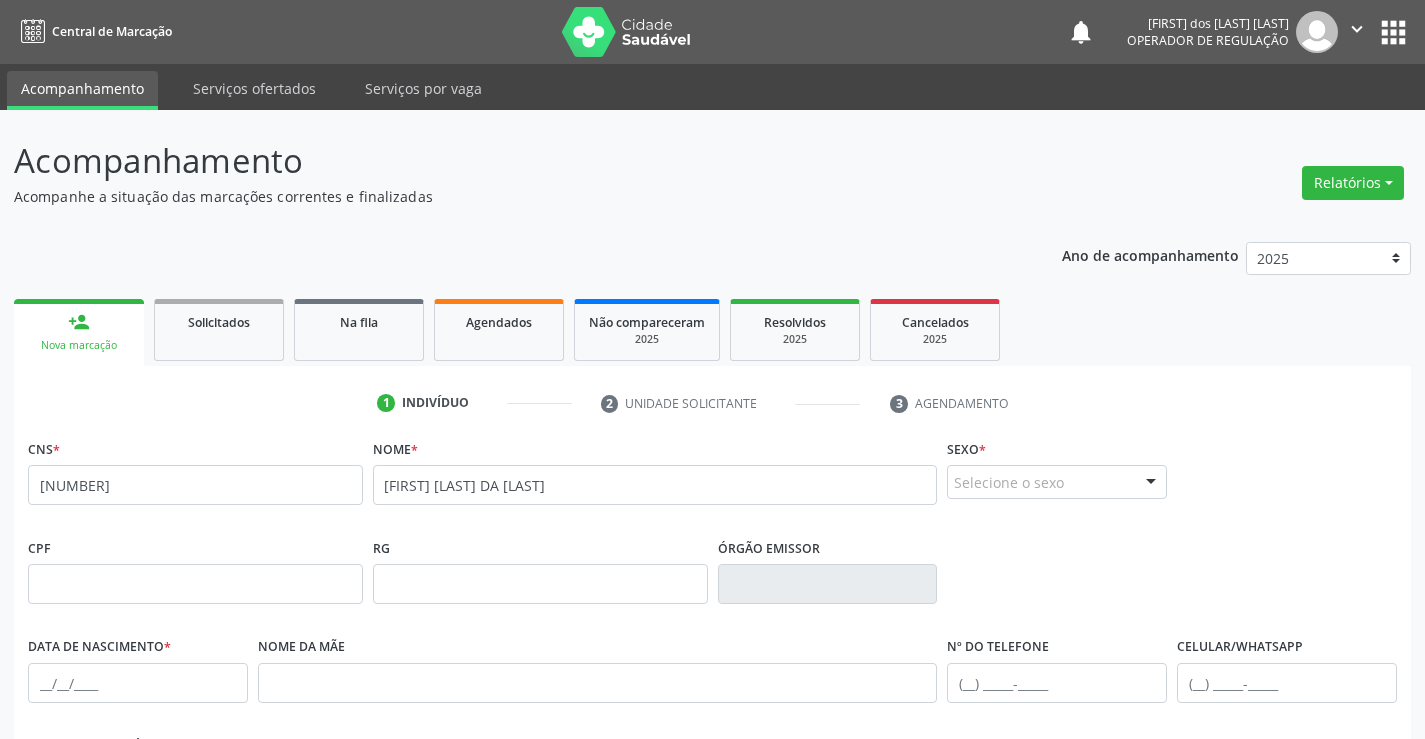 click on "Selecione o sexo" at bounding box center (1057, 482) 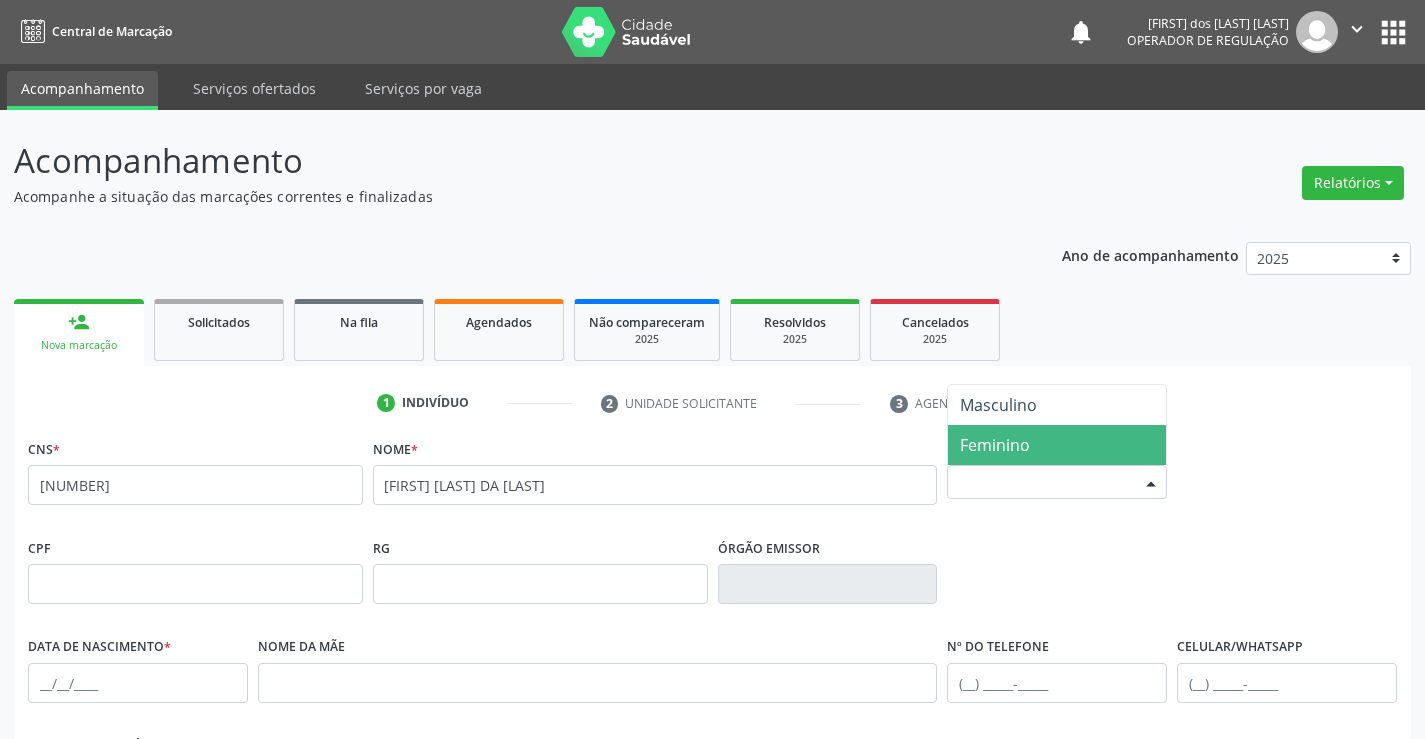 click on "Feminino" at bounding box center [1057, 445] 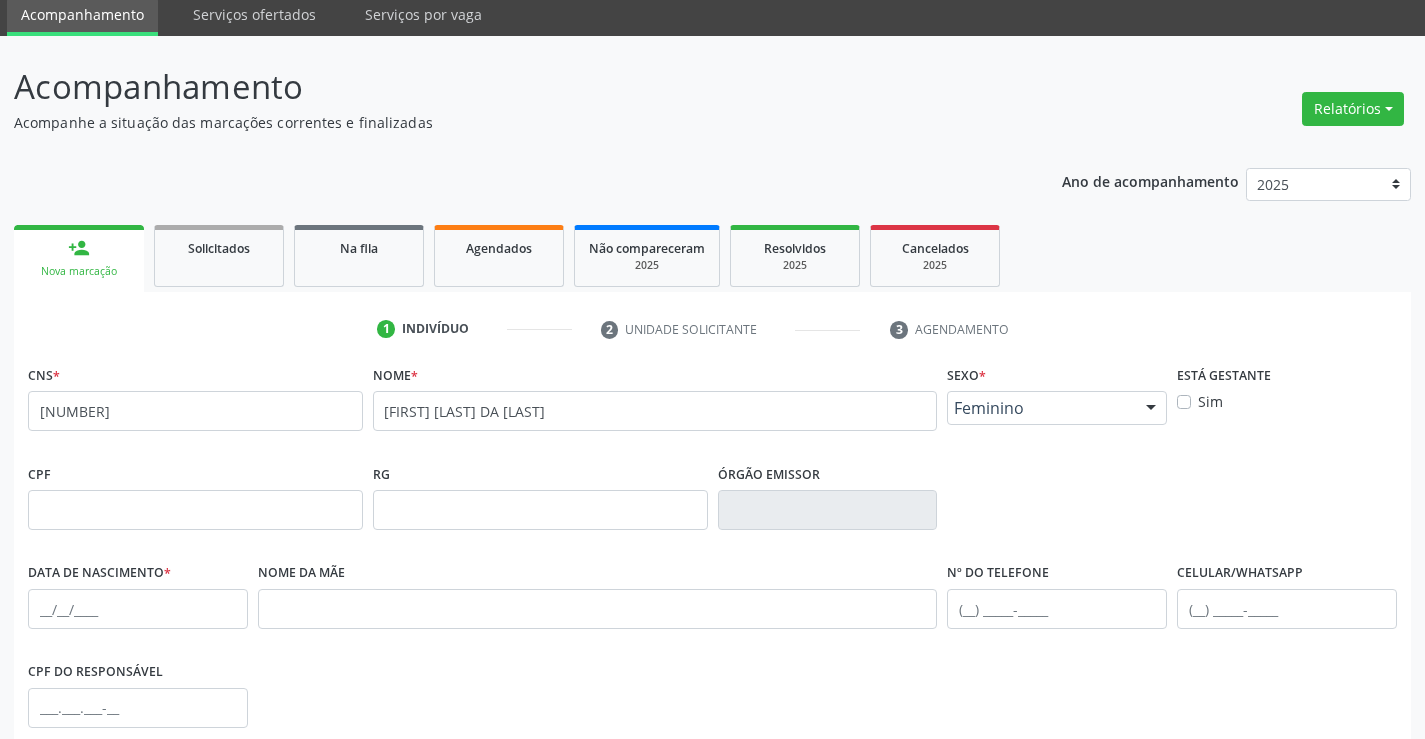 scroll, scrollTop: 200, scrollLeft: 0, axis: vertical 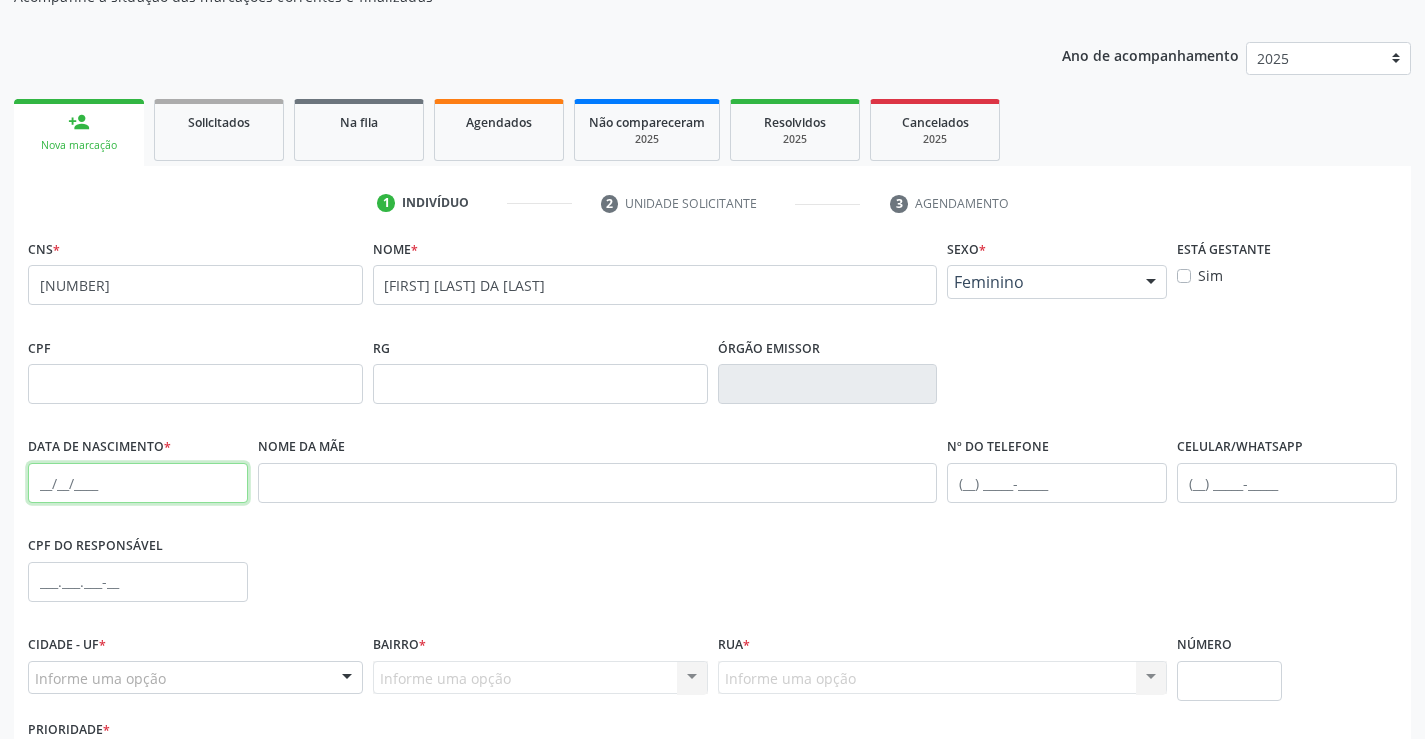 click at bounding box center (138, 483) 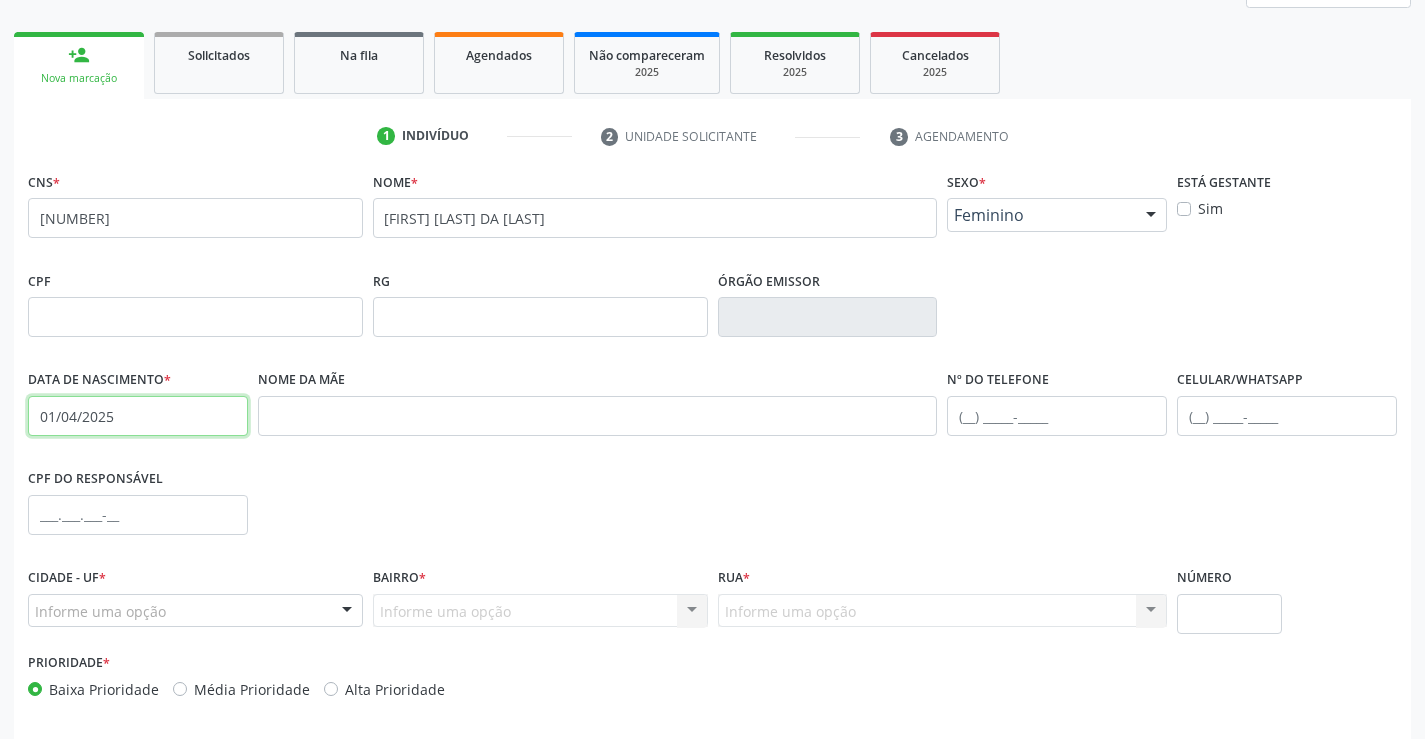 scroll, scrollTop: 345, scrollLeft: 0, axis: vertical 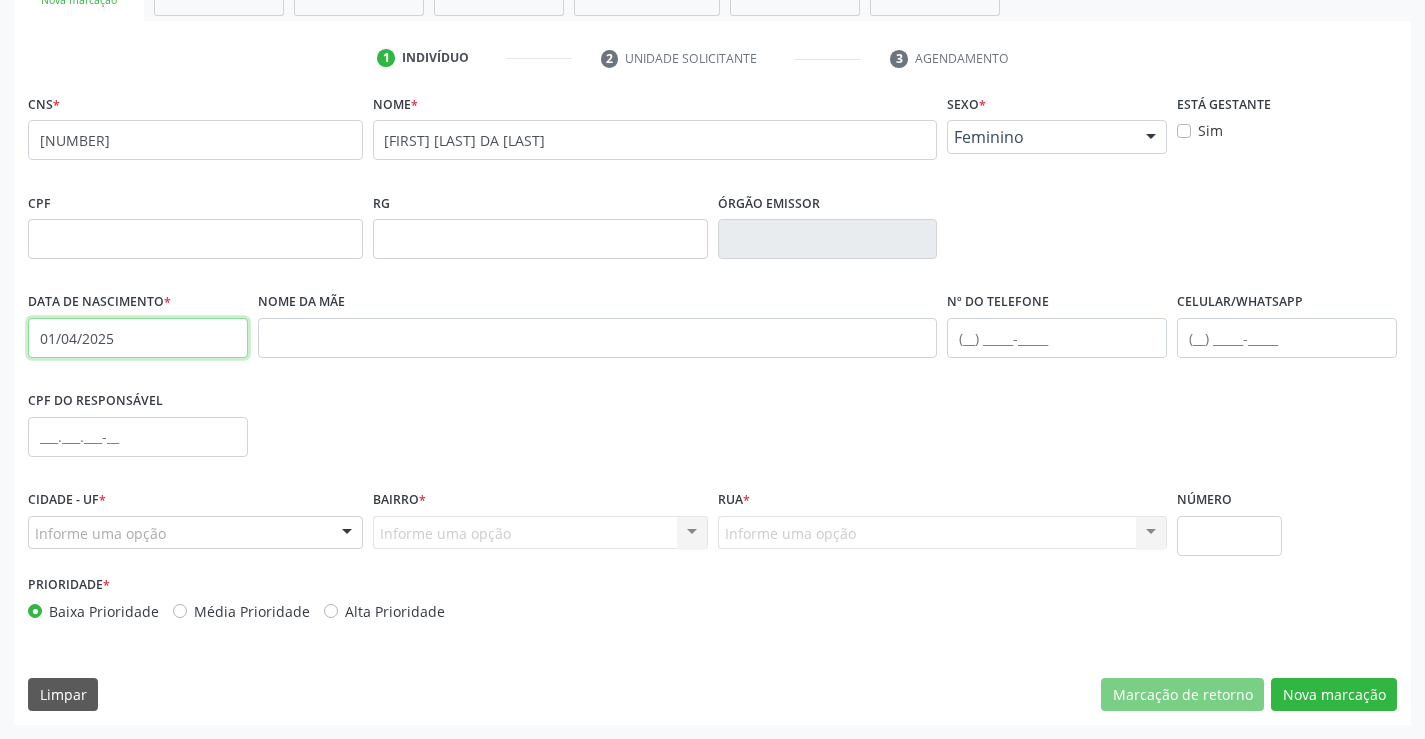 type on "01/04/2025" 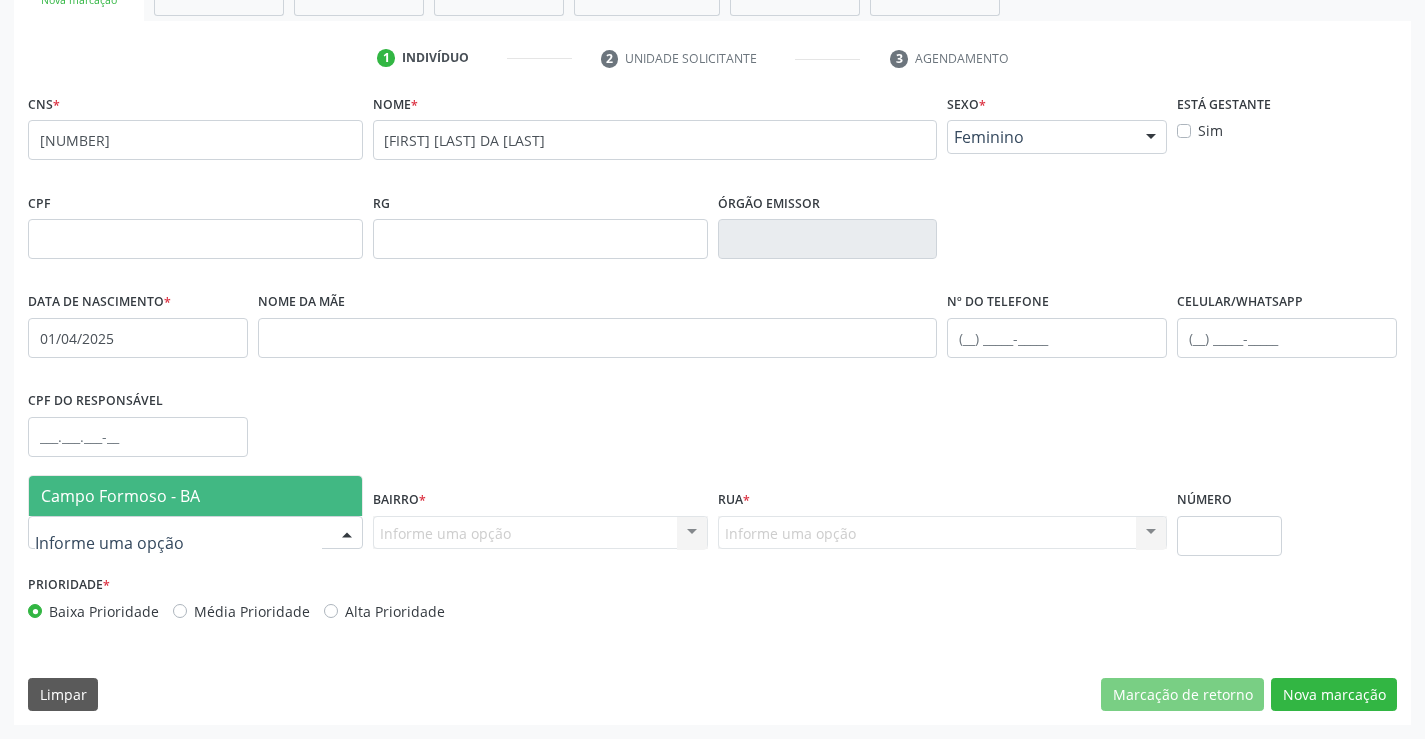 drag, startPoint x: 171, startPoint y: 497, endPoint x: 318, endPoint y: 502, distance: 147.085 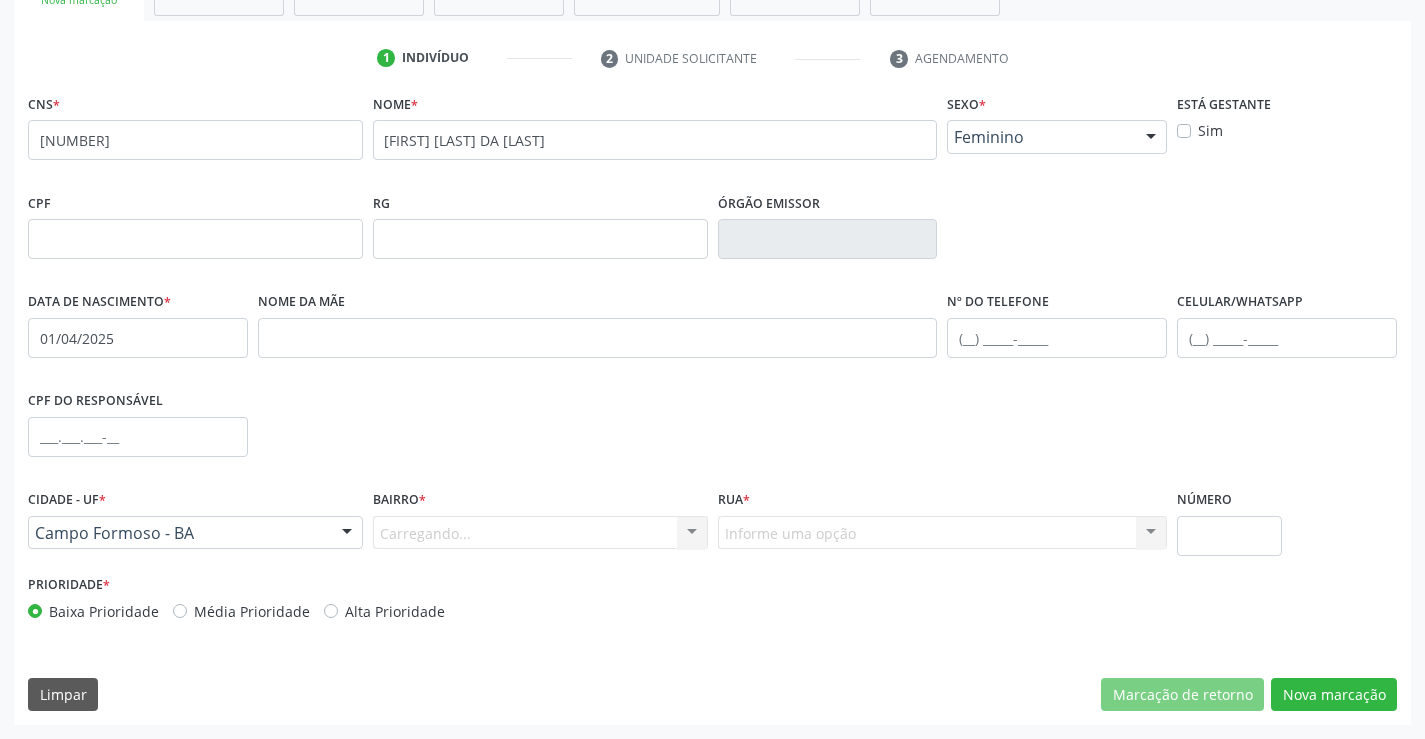 click on "Carregando...
Nenhum resultado encontrado para: "   "
Nenhuma opção encontrada. Digite para adicionar." at bounding box center (540, 533) 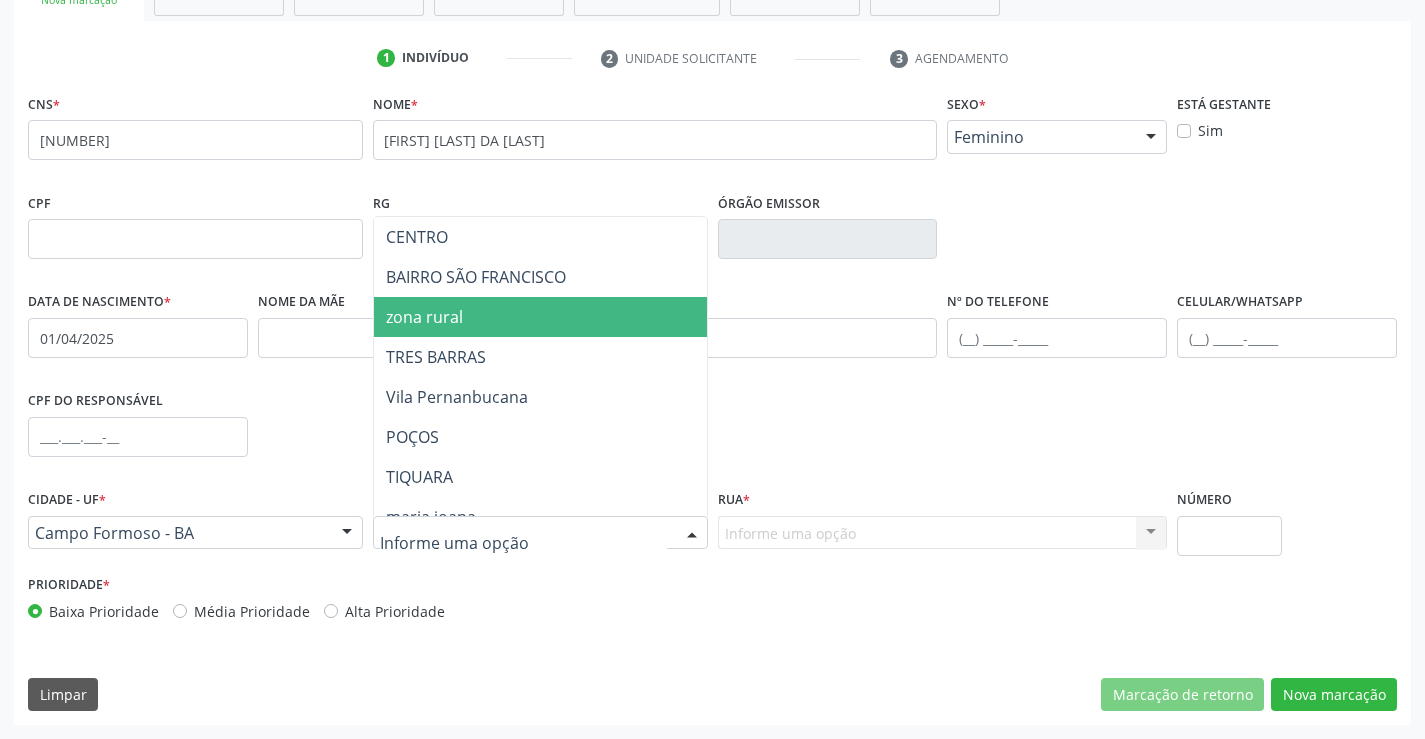 click on "zona rural" at bounding box center [578, 317] 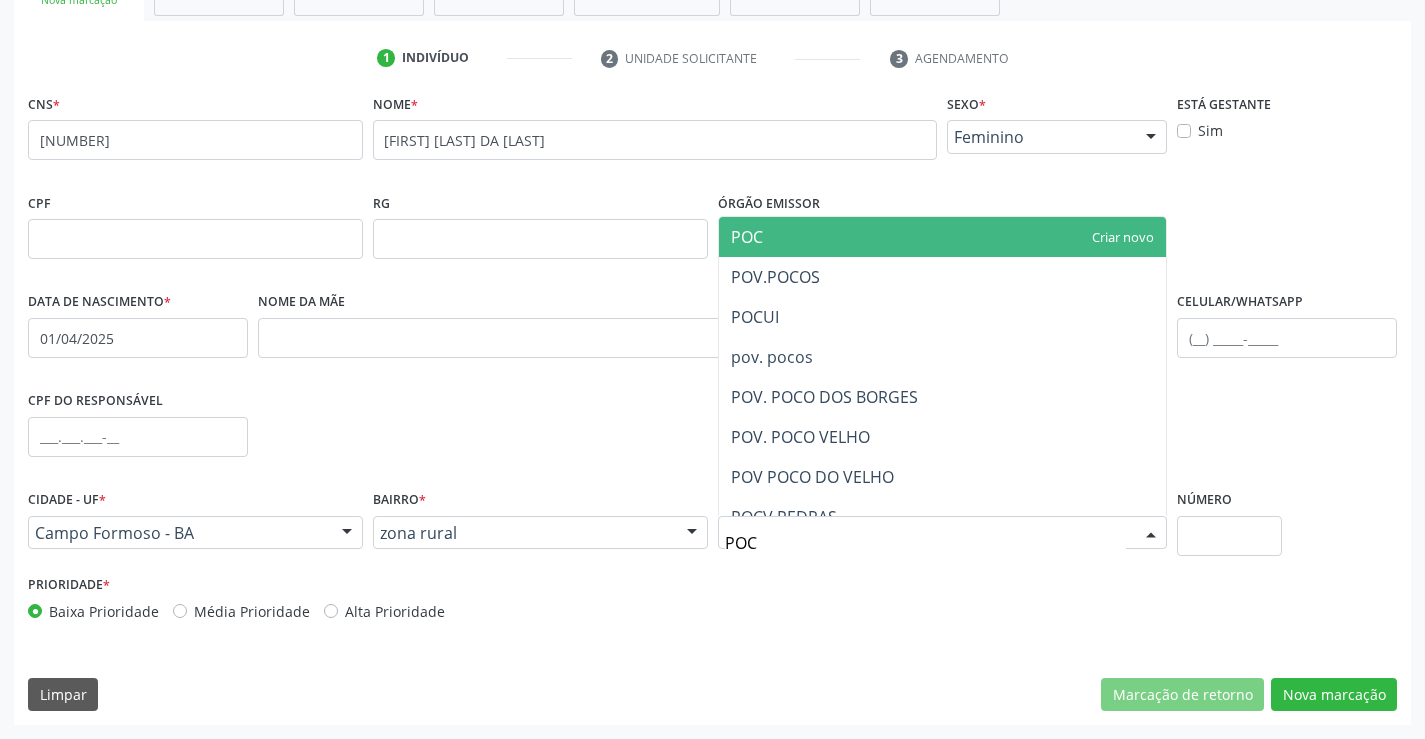 click on "POC" at bounding box center [926, 543] 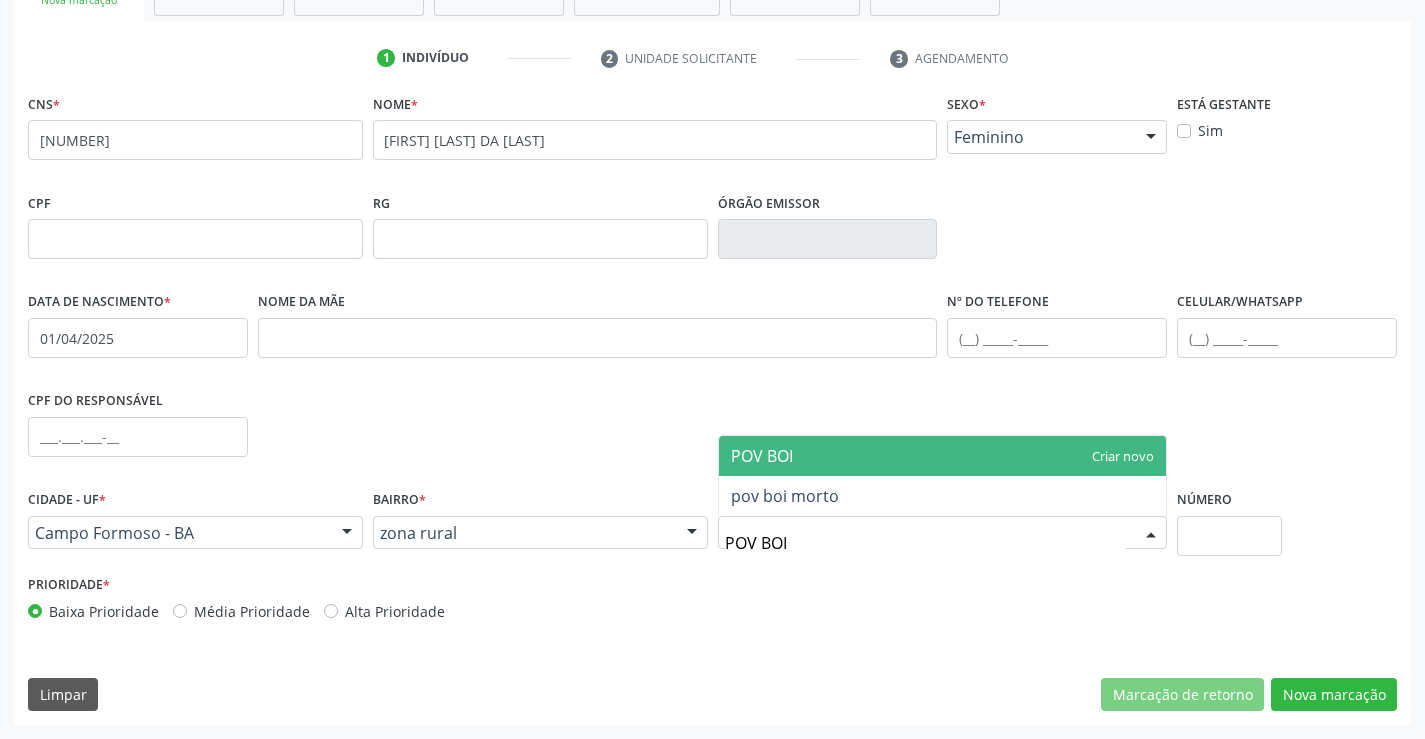 type on "POV BOI" 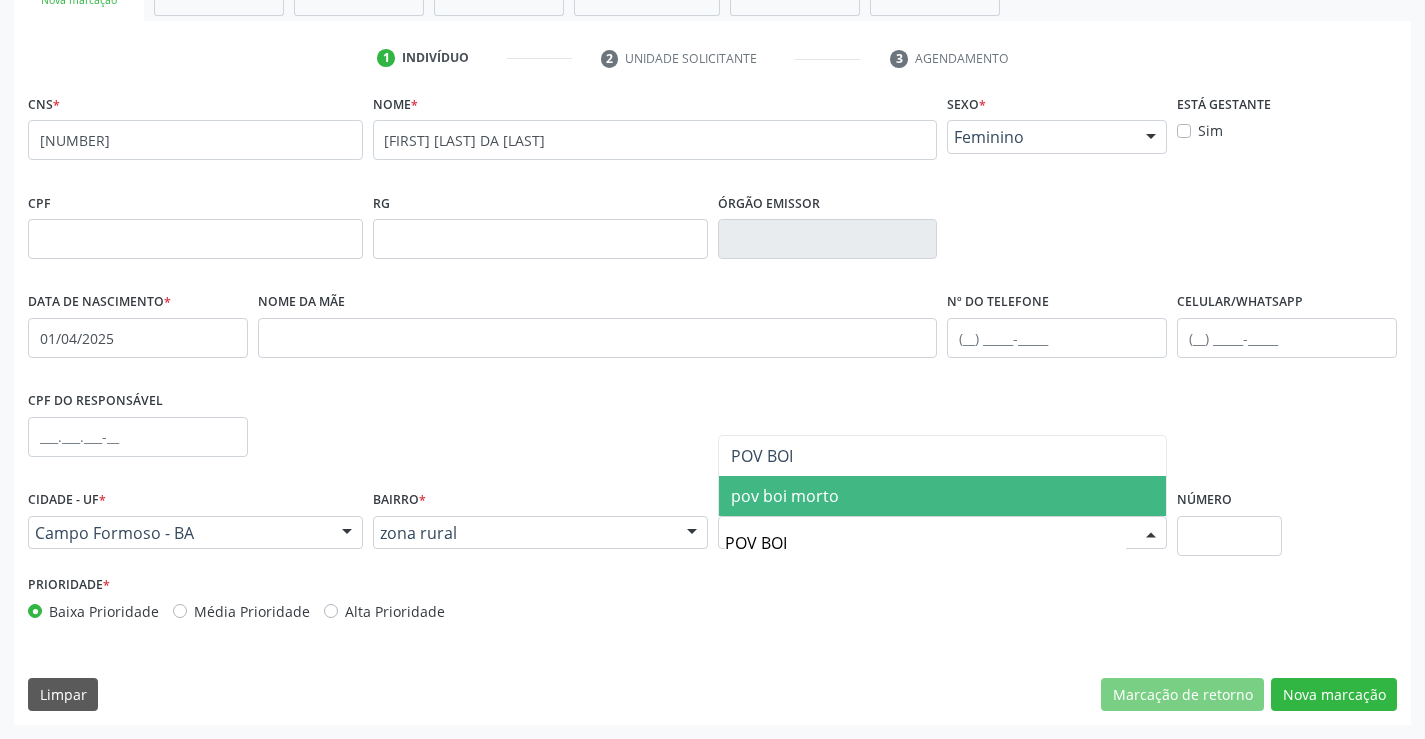 click on "pov boi morto" at bounding box center [943, 496] 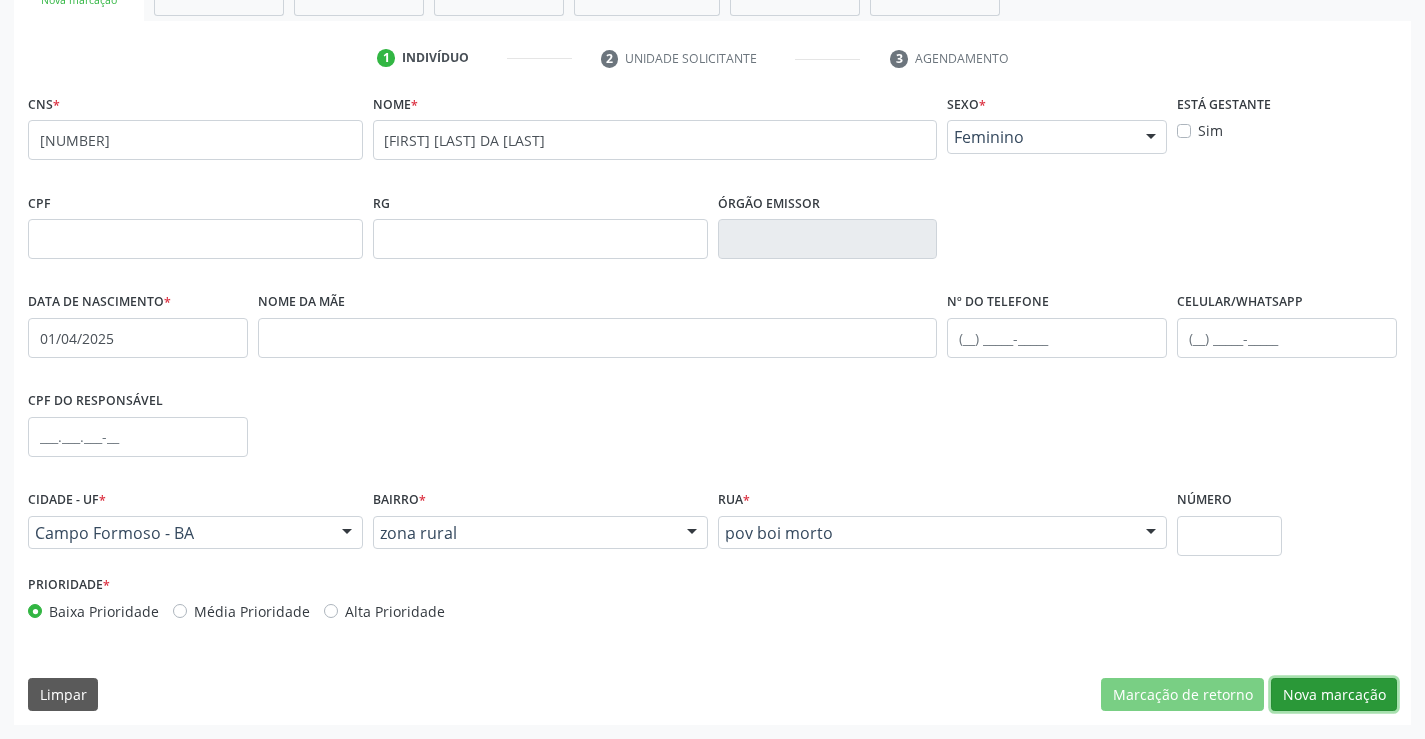 click on "Nova marcação" at bounding box center (1334, 695) 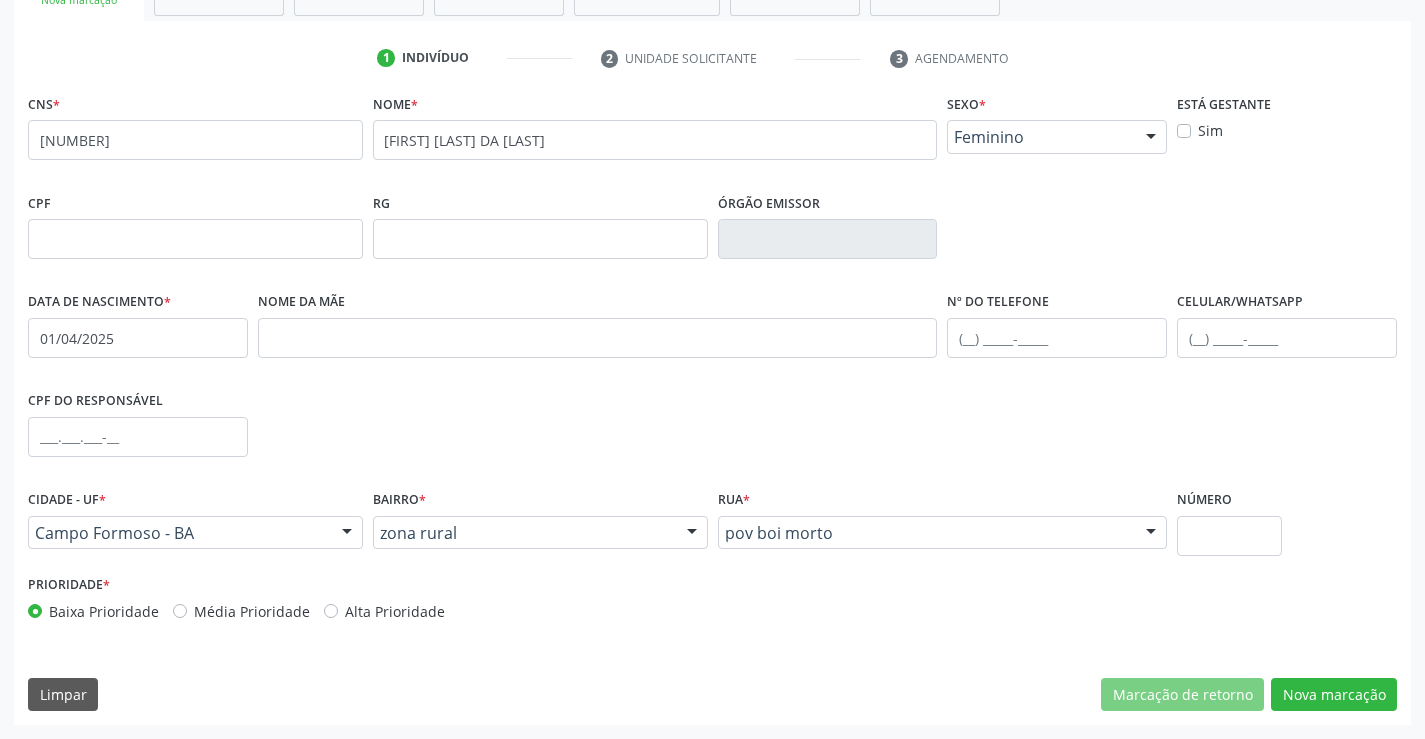 scroll, scrollTop: 167, scrollLeft: 0, axis: vertical 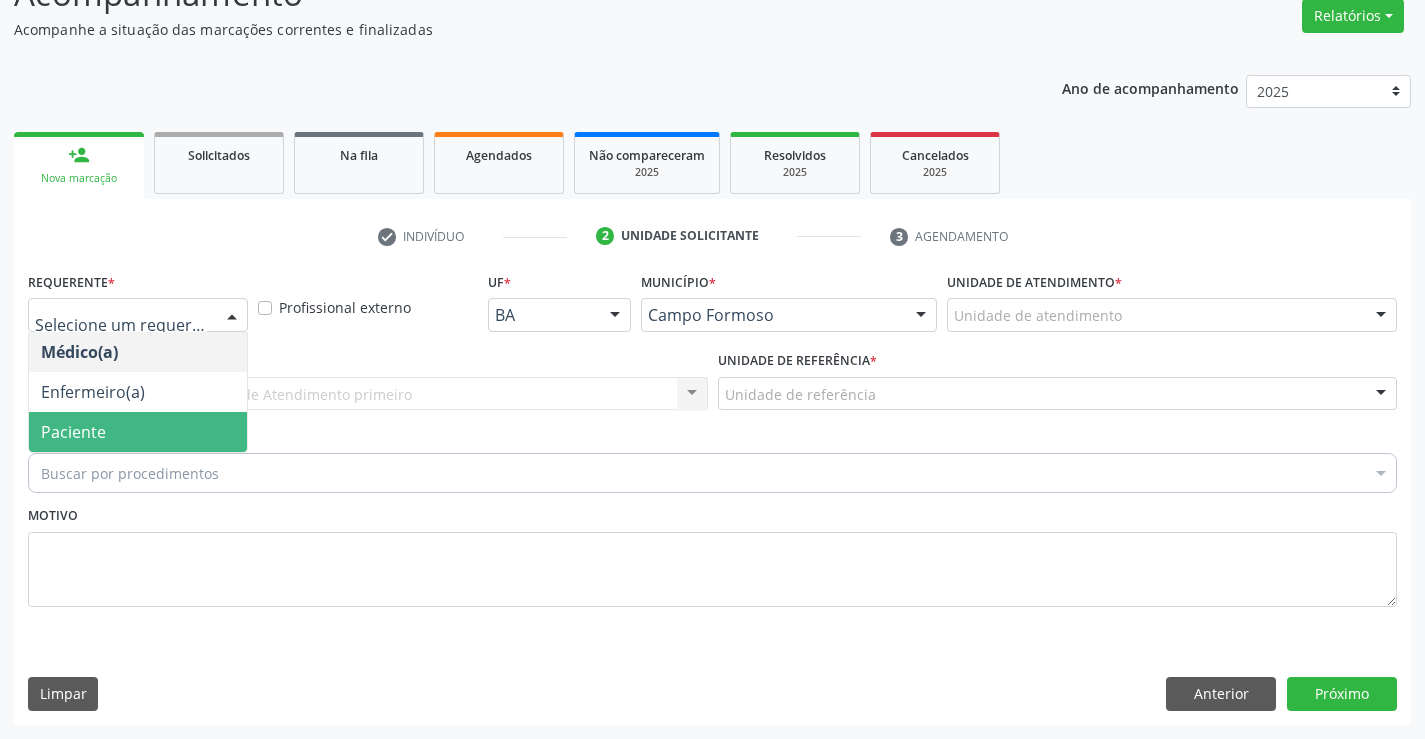 click on "Paciente" at bounding box center (138, 432) 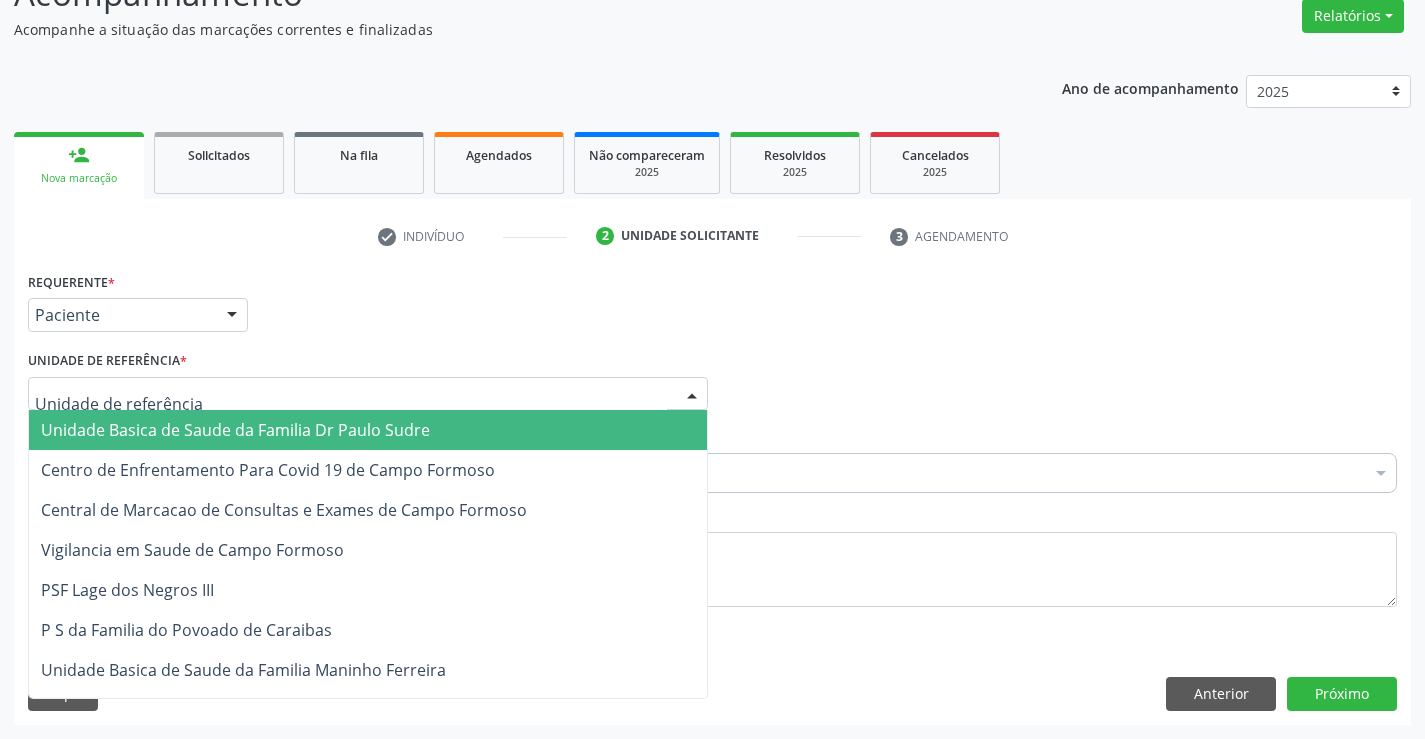 click on "Unidade Basica de Saude da Familia Dr Paulo Sudre" at bounding box center (368, 430) 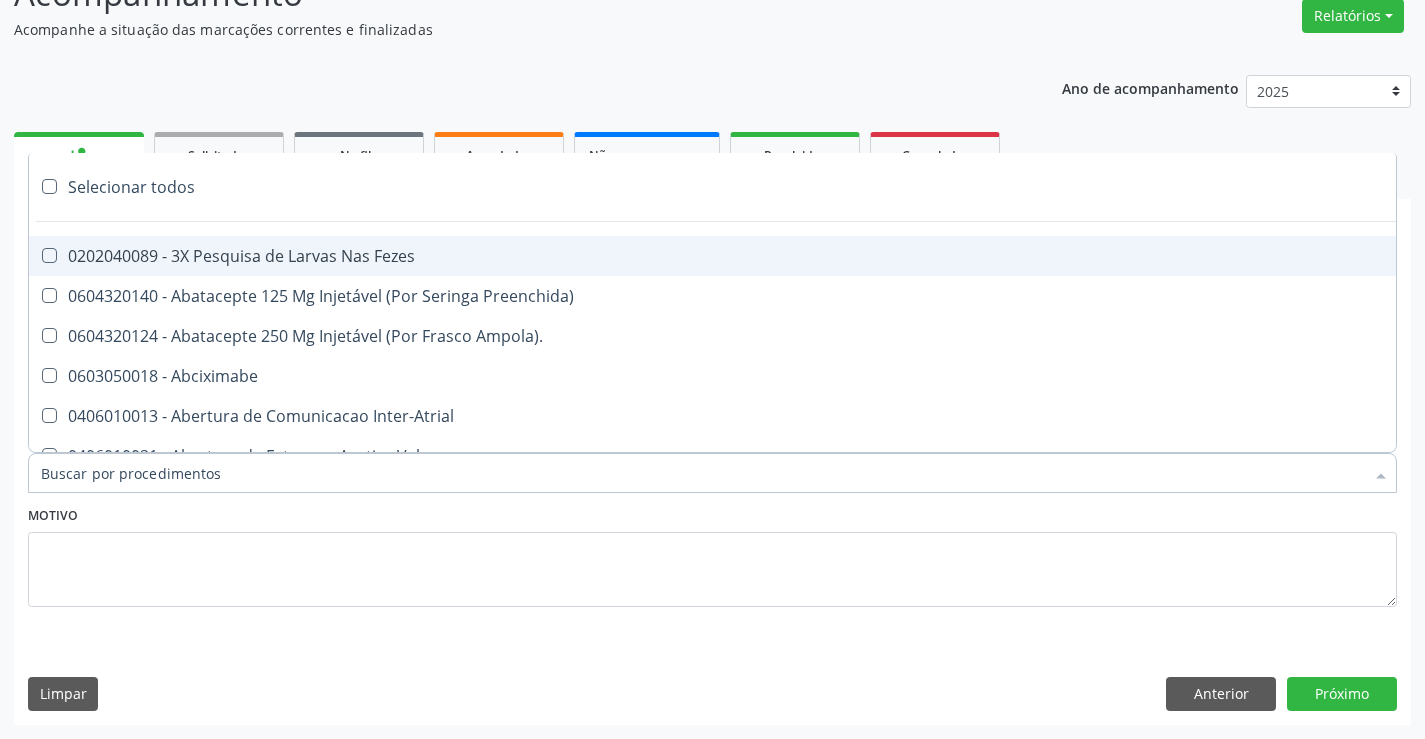 type on "E" 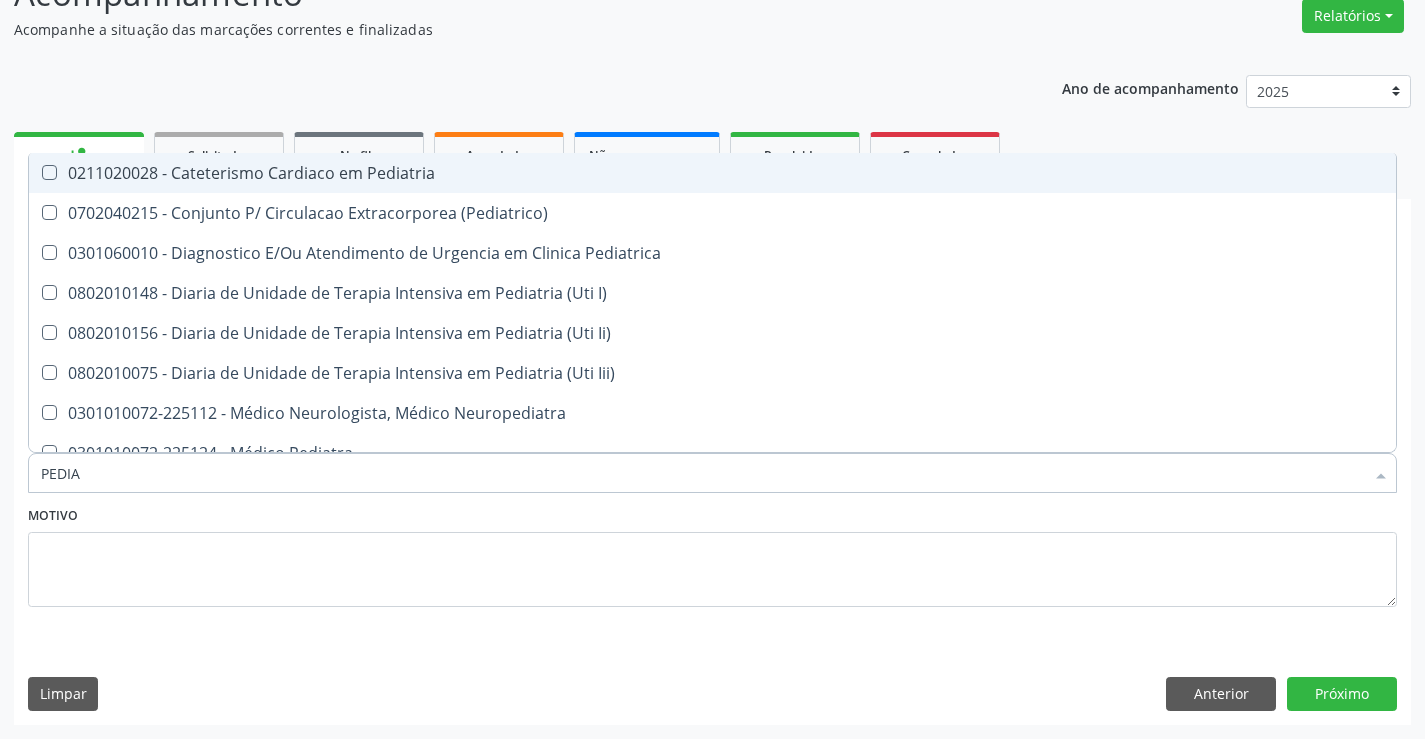 type on "PEDIAT" 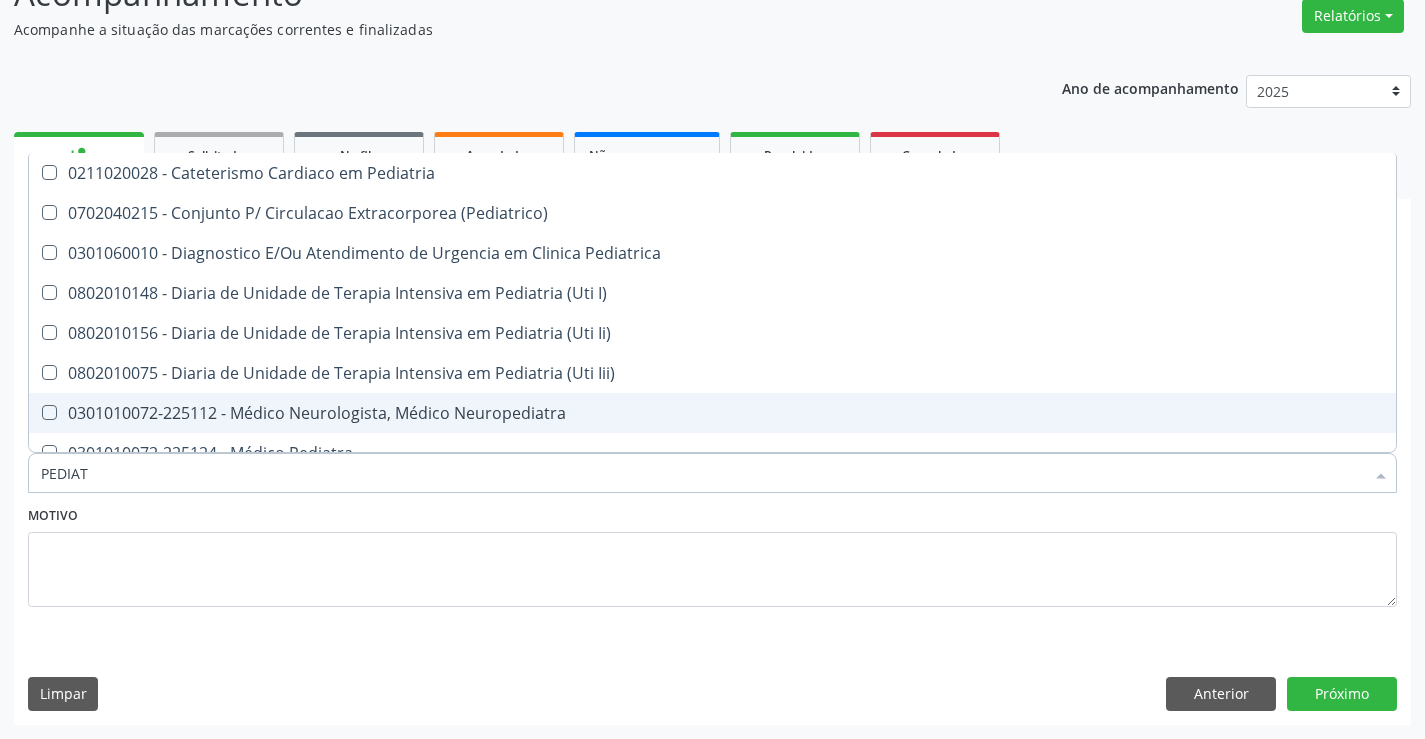 scroll, scrollTop: 100, scrollLeft: 0, axis: vertical 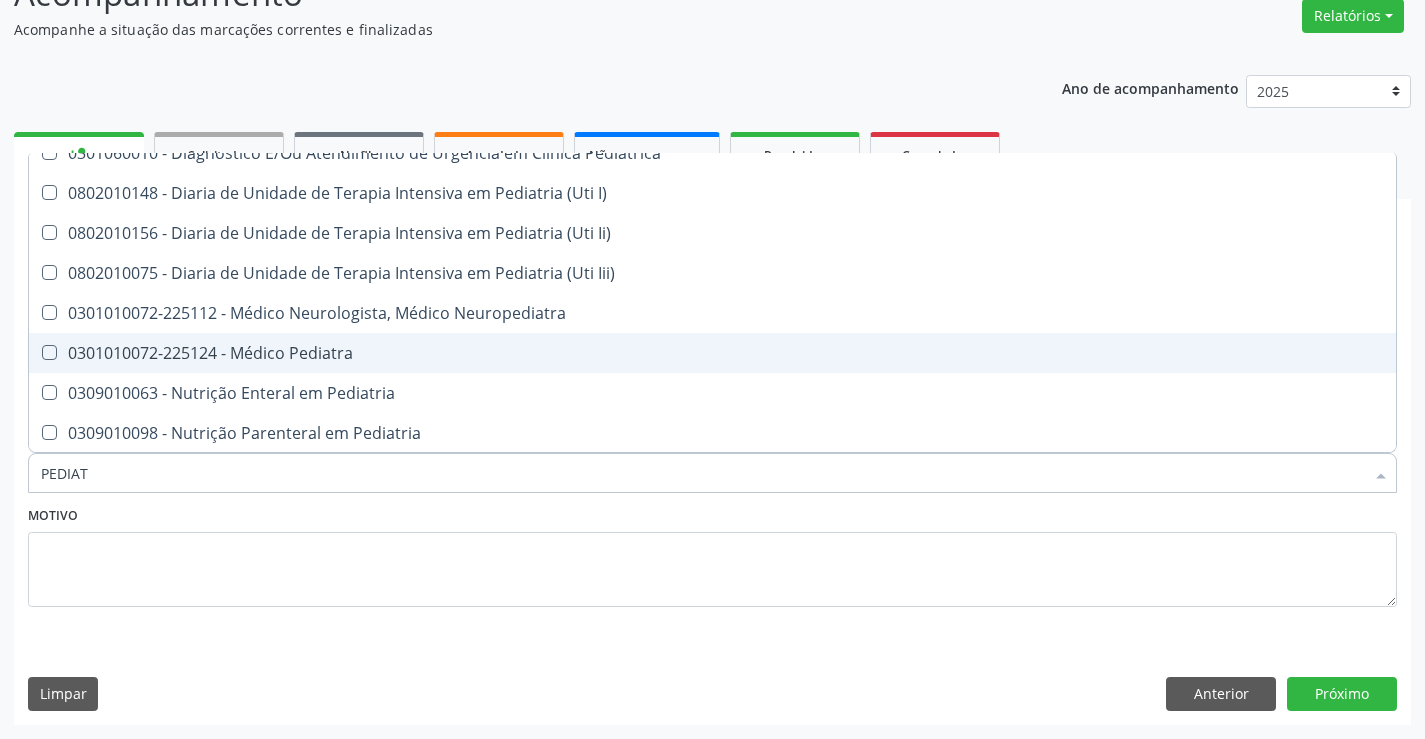 click on "0301010072-225124 - Médico Pediatra" at bounding box center [712, 353] 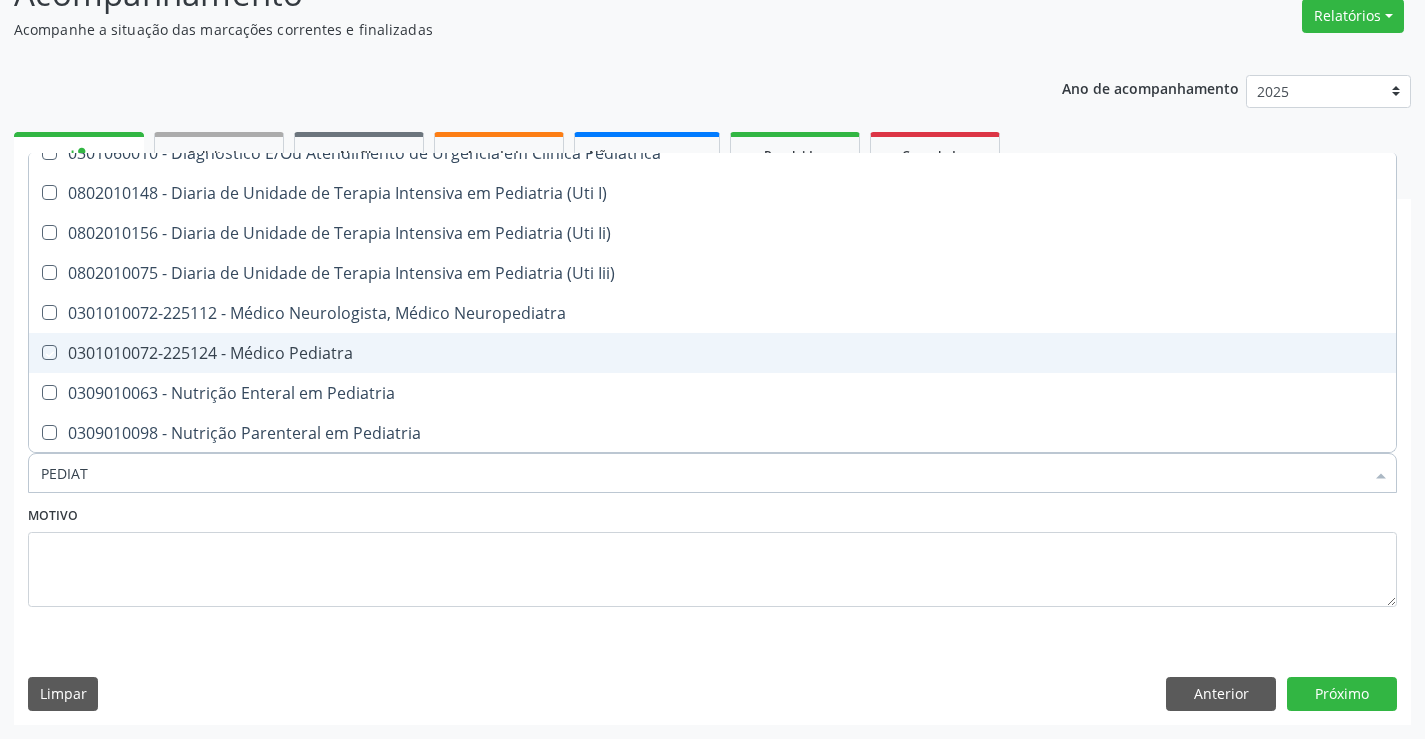 checkbox on "true" 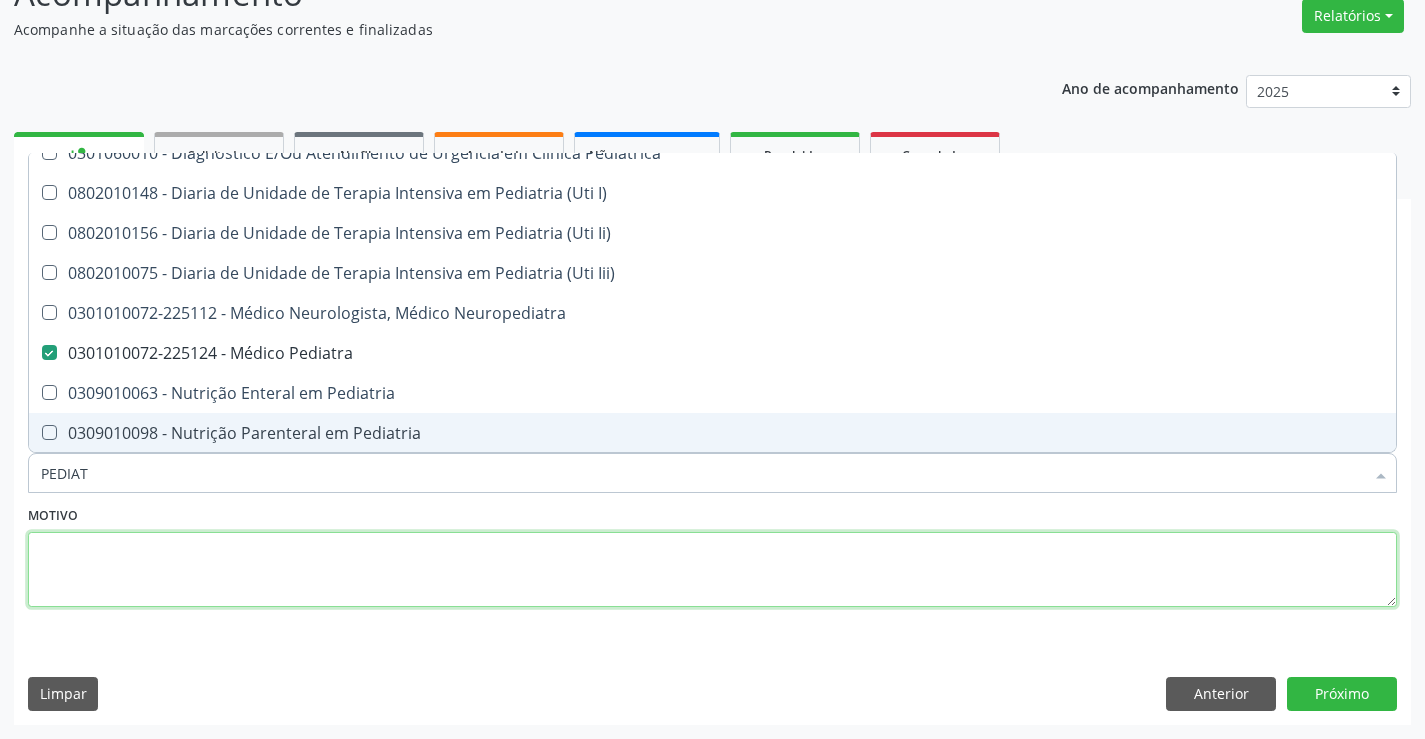 click at bounding box center [712, 570] 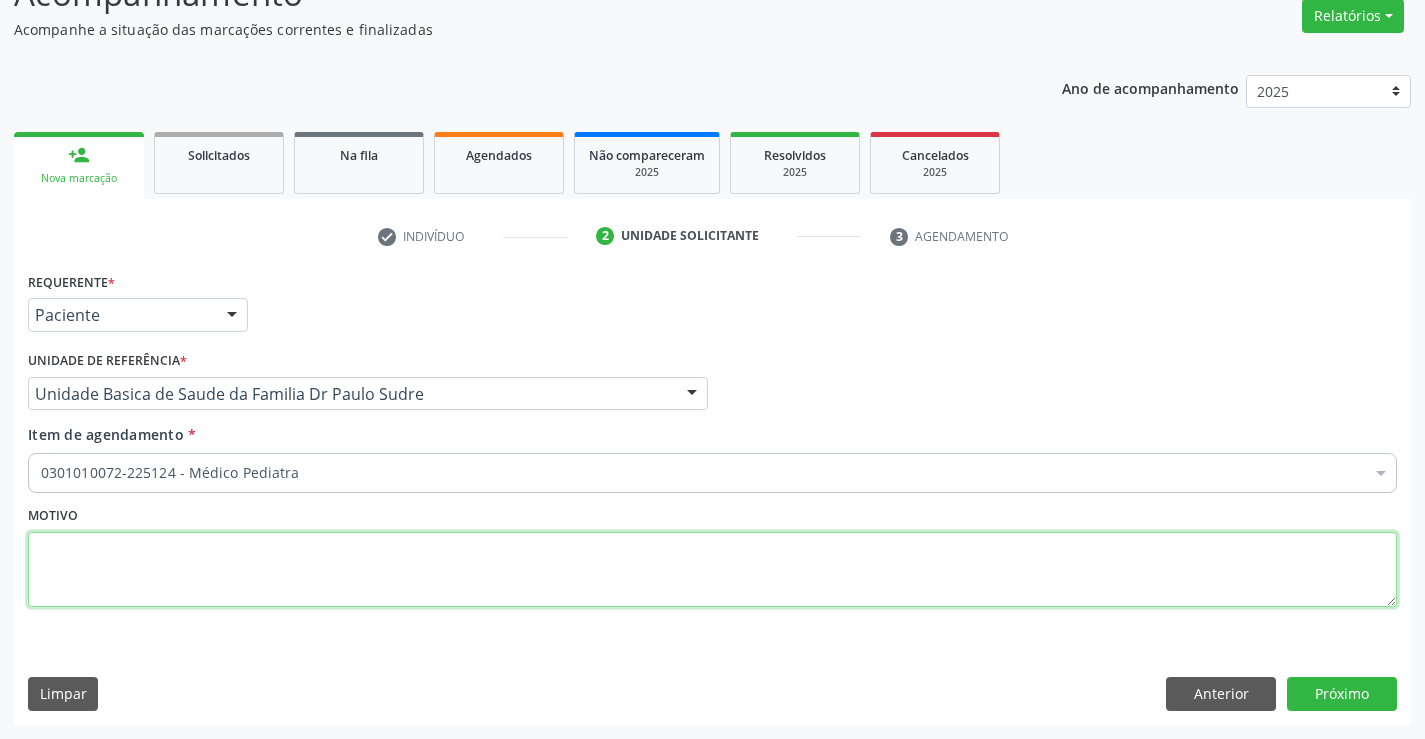scroll, scrollTop: 0, scrollLeft: 0, axis: both 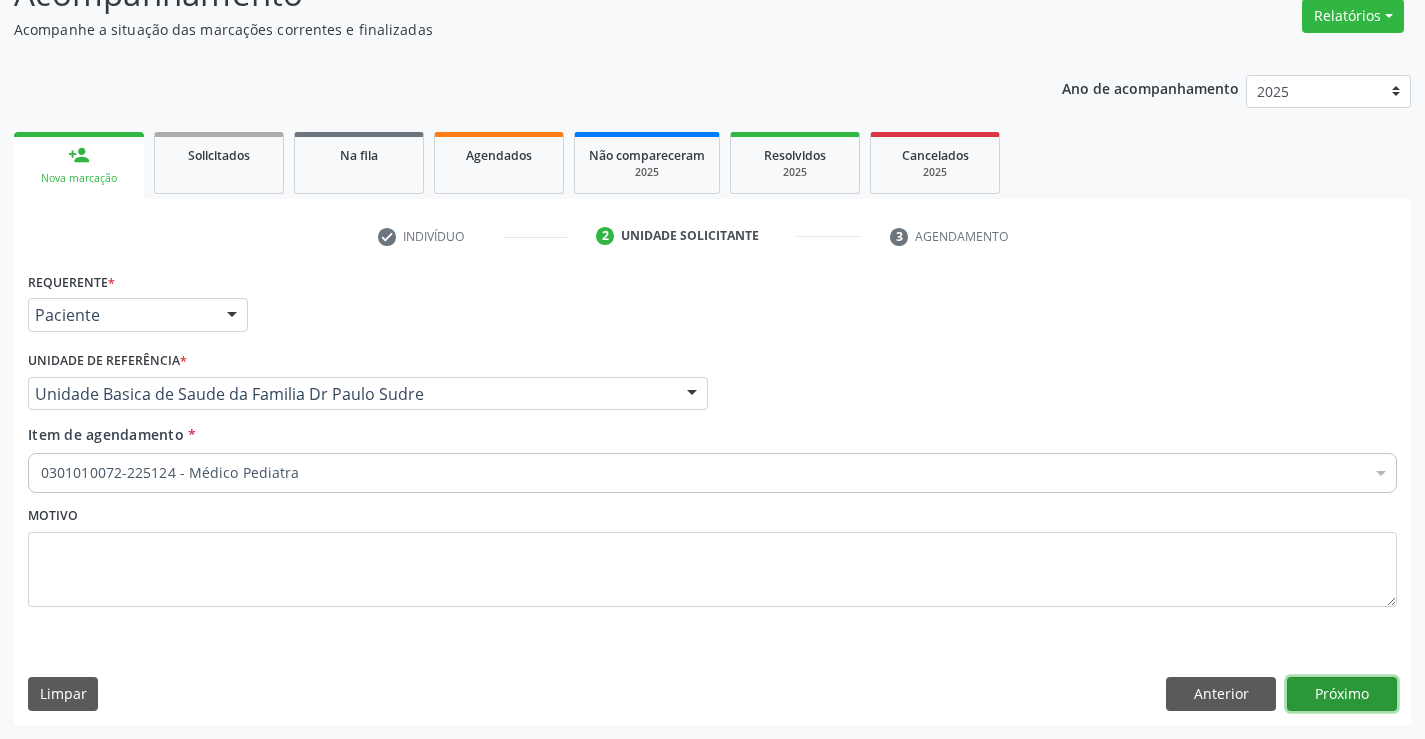 click on "Próximo" at bounding box center (1342, 694) 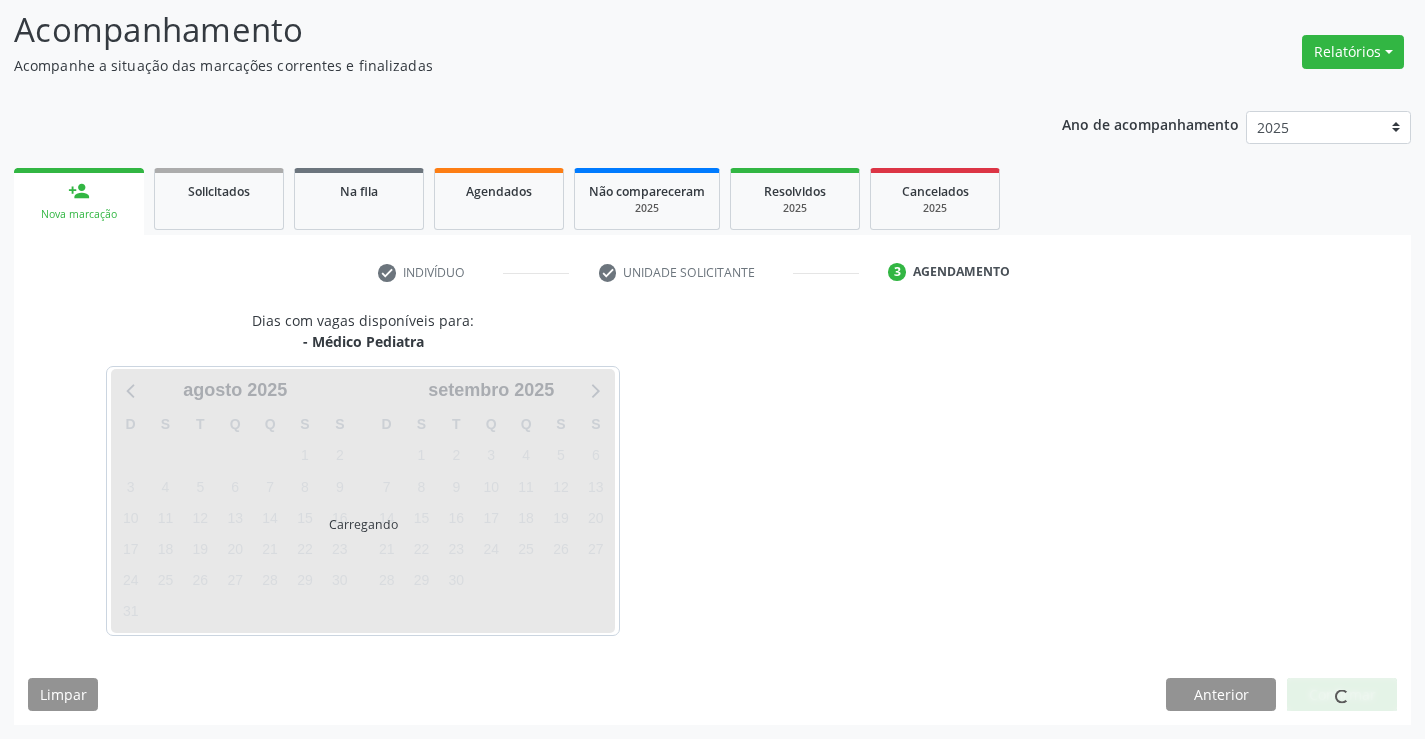 scroll, scrollTop: 131, scrollLeft: 0, axis: vertical 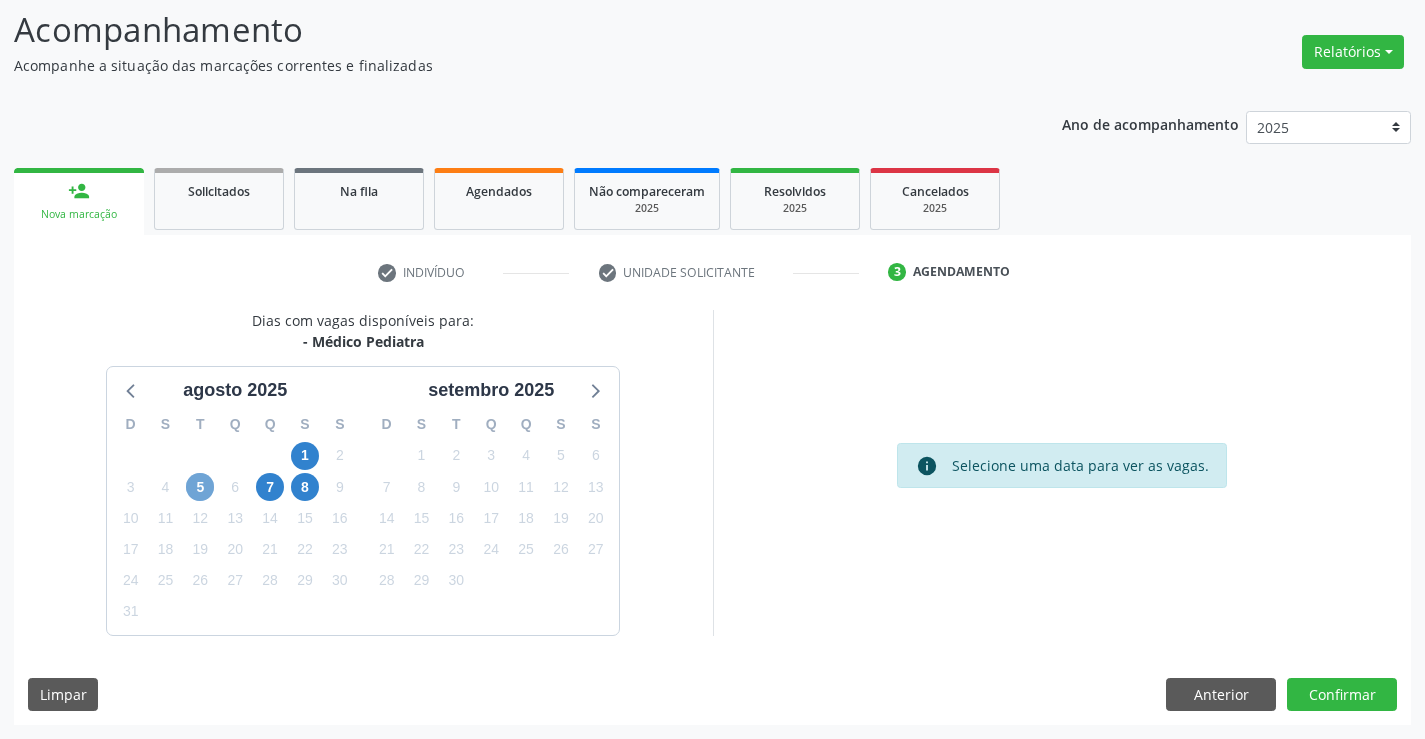 click on "5" at bounding box center (200, 487) 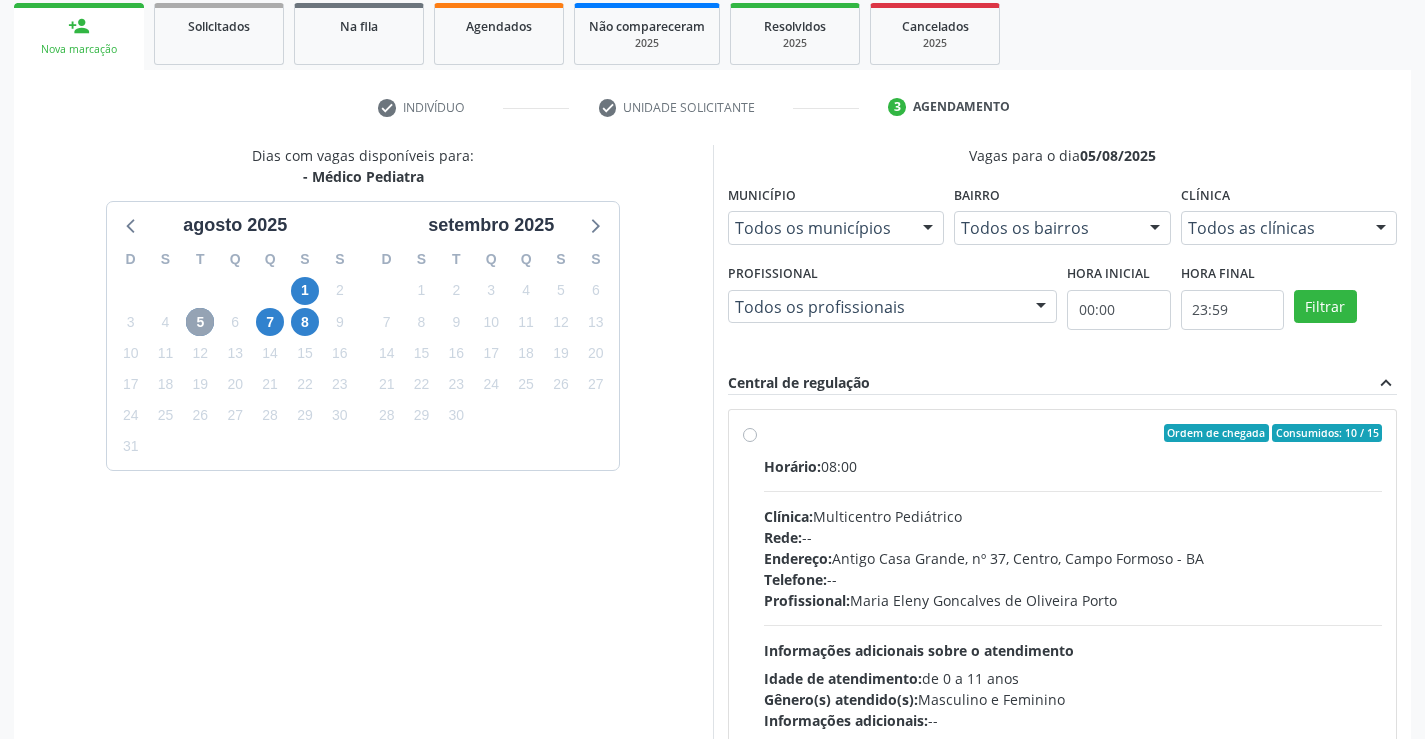 scroll, scrollTop: 331, scrollLeft: 0, axis: vertical 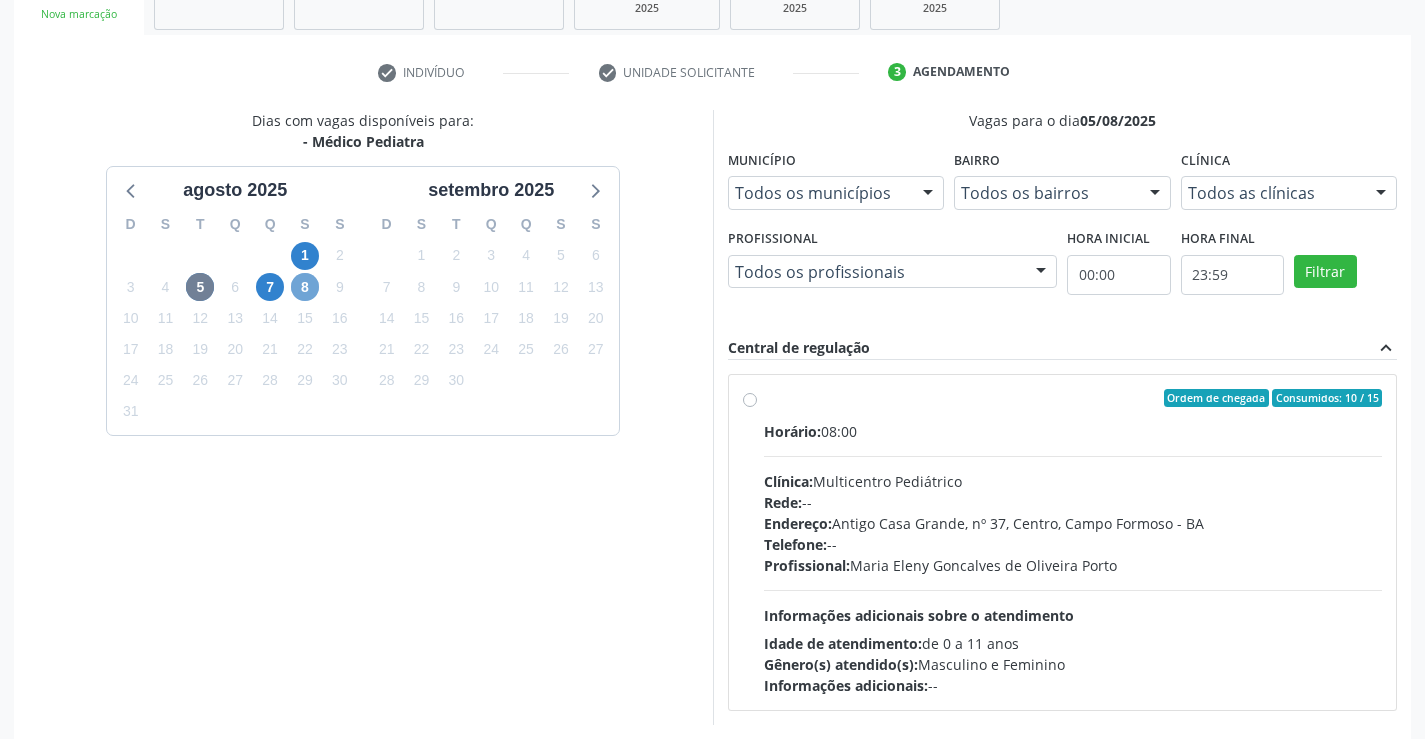 click on "8" at bounding box center (305, 287) 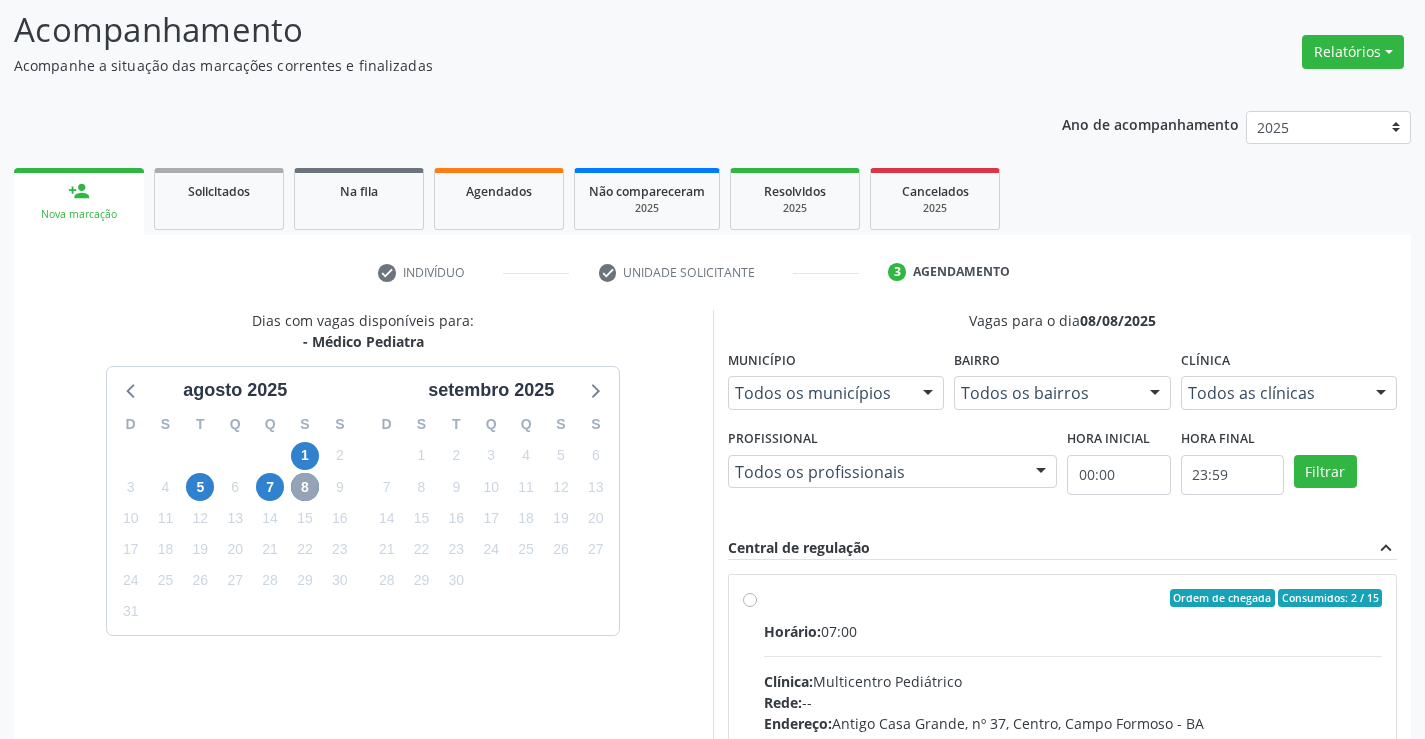 scroll, scrollTop: 331, scrollLeft: 0, axis: vertical 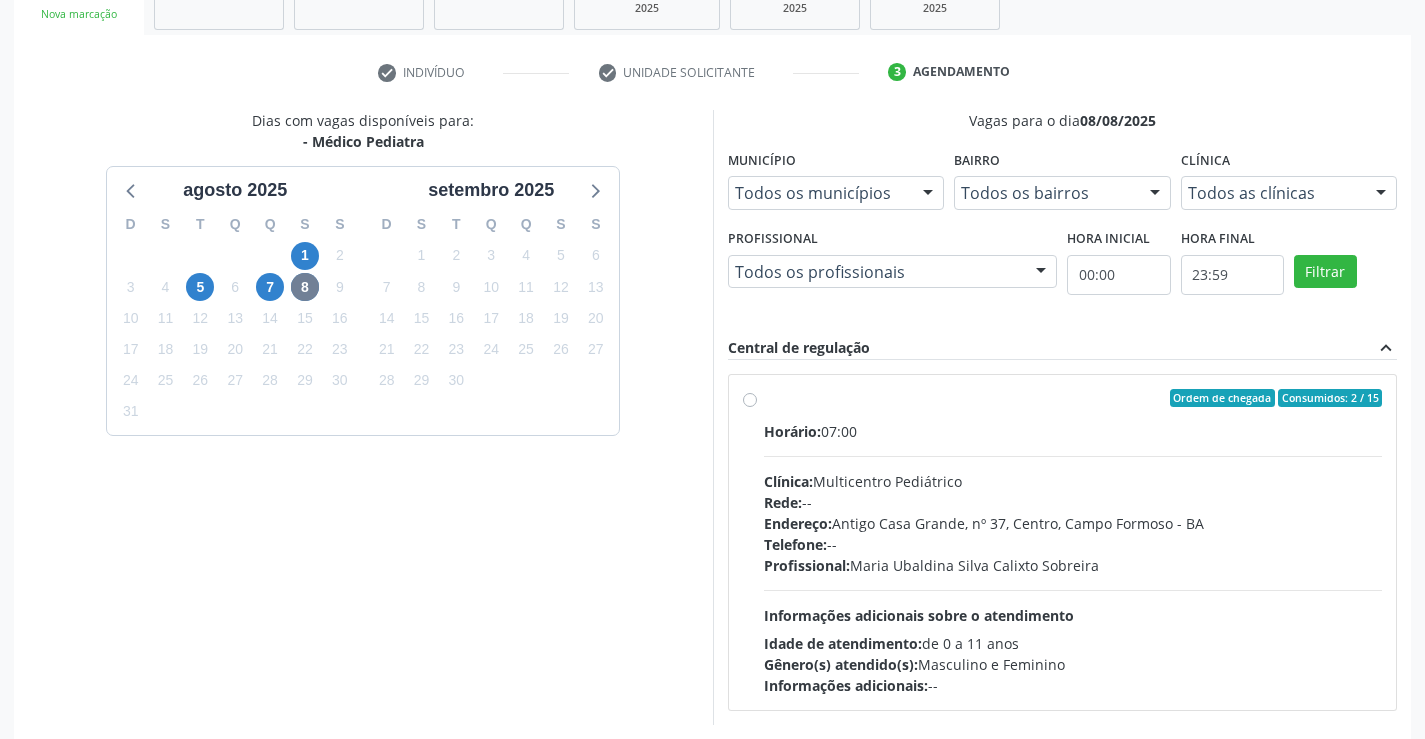 click on "Ordem de chegada
Consumidos: 2 / 15
Horário:   07:00
Clínica:  Multicentro Pediátrico
Rede:
--
Endereço:   Antigo Casa Grande, nº 37, Centro, Campo Formoso - BA
Telefone:   --
Profissional:
Maria Ubaldina Silva Calixto Sobreira
Informações adicionais sobre o atendimento
Idade de atendimento:
de 0 a 11 anos
Gênero(s) atendido(s):
Masculino e Feminino
Informações adicionais:
--" at bounding box center (1073, 542) 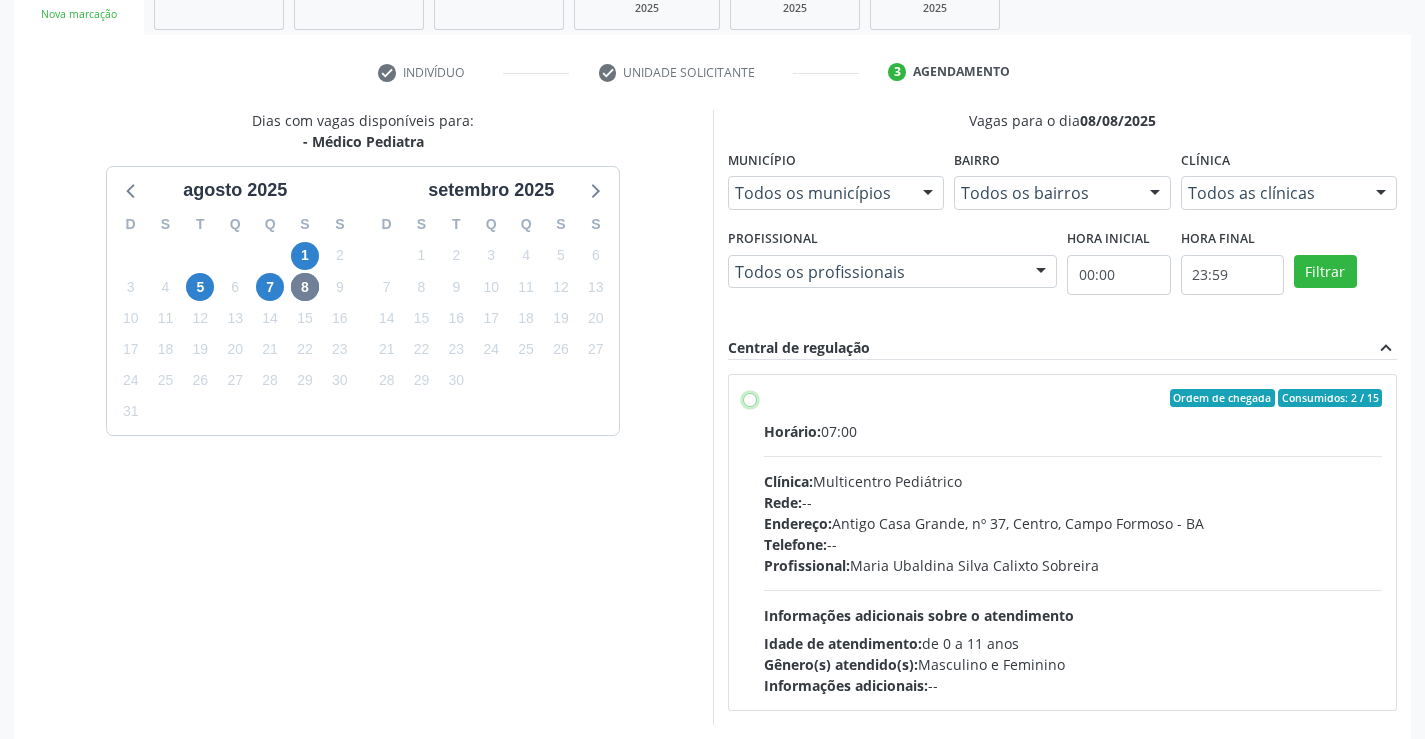 click on "Ordem de chegada
Consumidos: 2 / 15
Horário:   07:00
Clínica:  Multicentro Pediátrico
Rede:
--
Endereço:   Antigo Casa Grande, nº 37, Centro, Campo Formoso - BA
Telefone:   --
Profissional:
Maria Ubaldina Silva Calixto Sobreira
Informações adicionais sobre o atendimento
Idade de atendimento:
de 0 a 11 anos
Gênero(s) atendido(s):
Masculino e Feminino
Informações adicionais:
--" at bounding box center [750, 398] 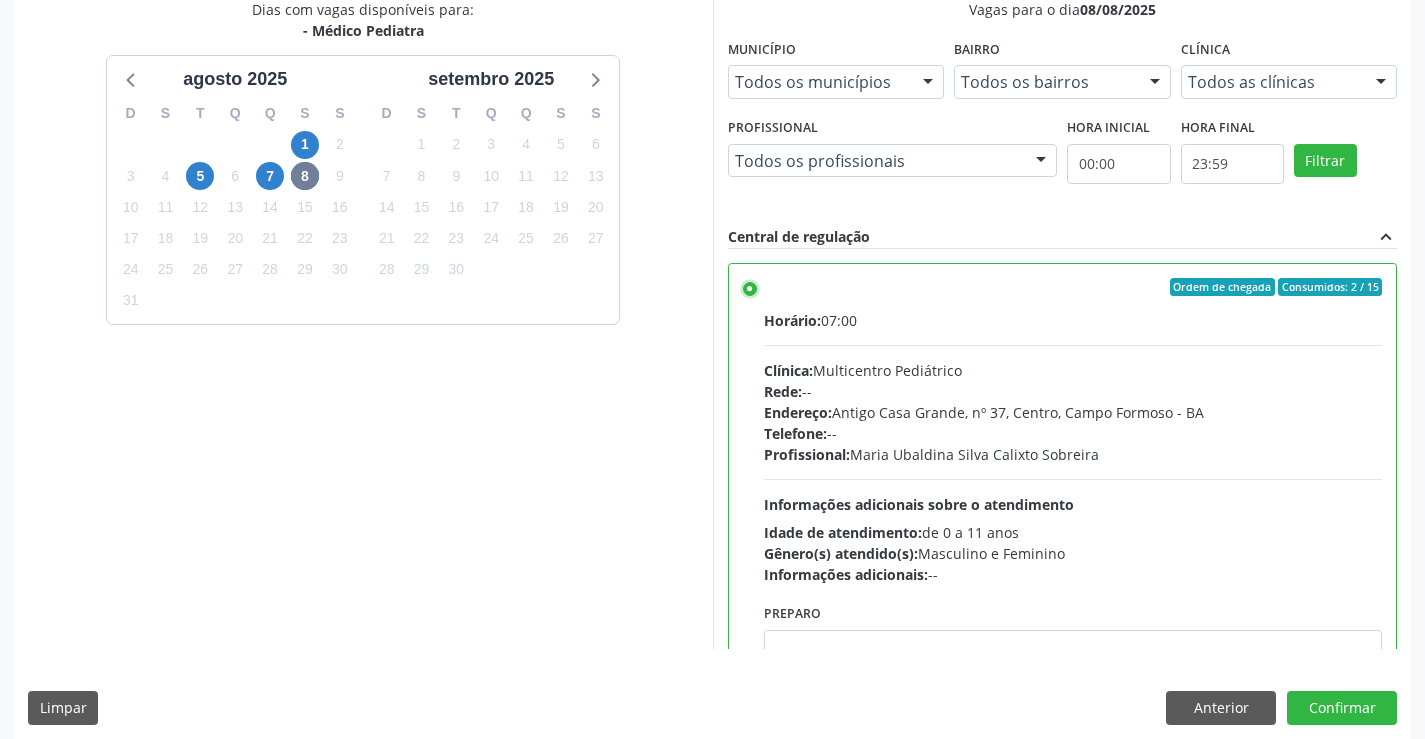 scroll, scrollTop: 456, scrollLeft: 0, axis: vertical 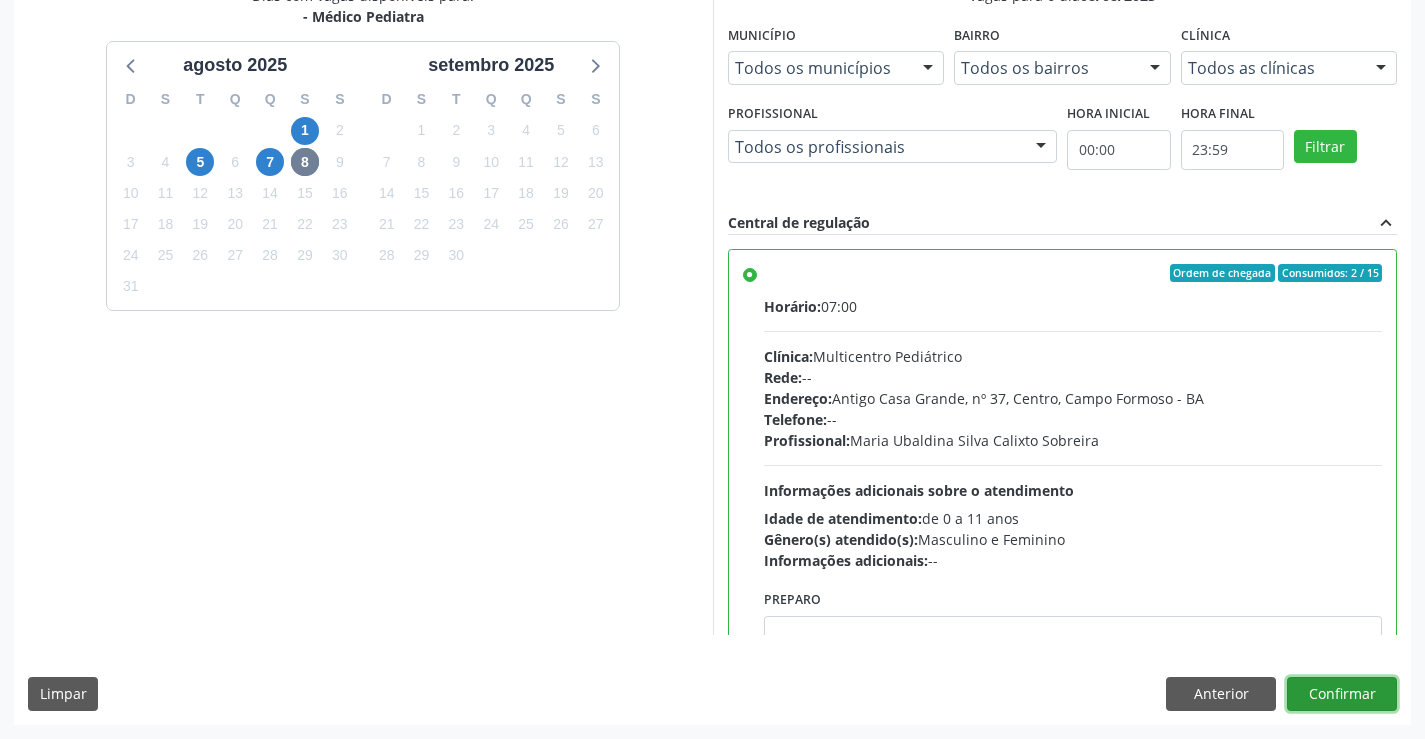 click on "Confirmar" at bounding box center [1342, 694] 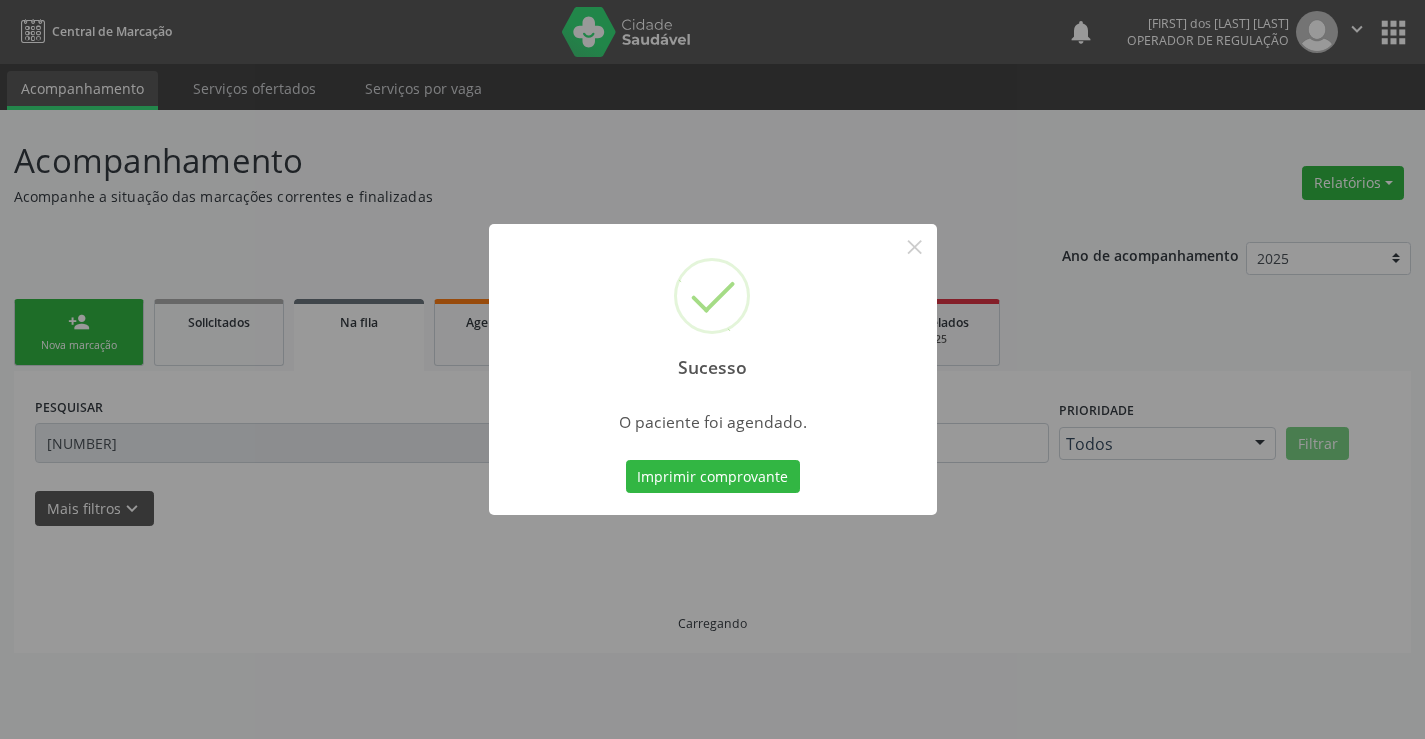 scroll, scrollTop: 0, scrollLeft: 0, axis: both 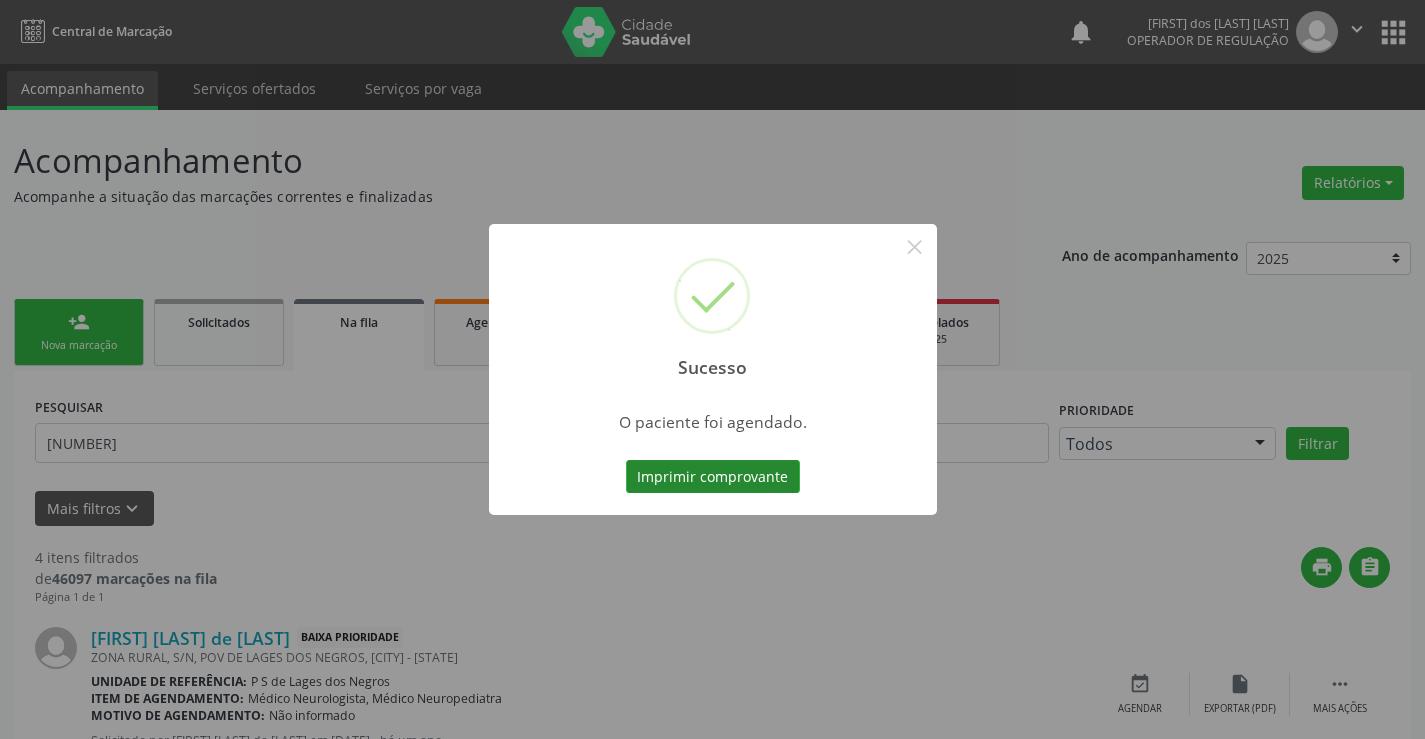 click on "Imprimir comprovante" at bounding box center (713, 477) 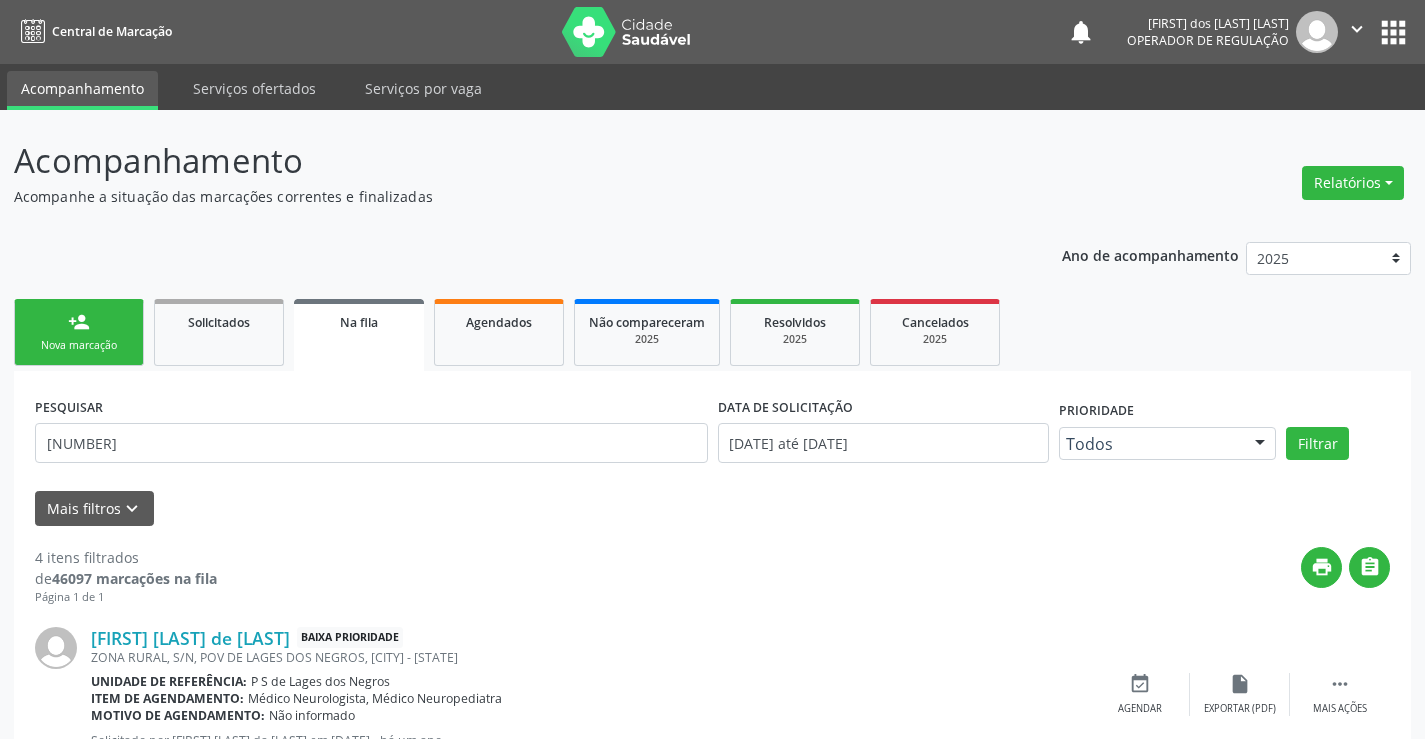 click on "person_add
Nova marcação" at bounding box center (79, 332) 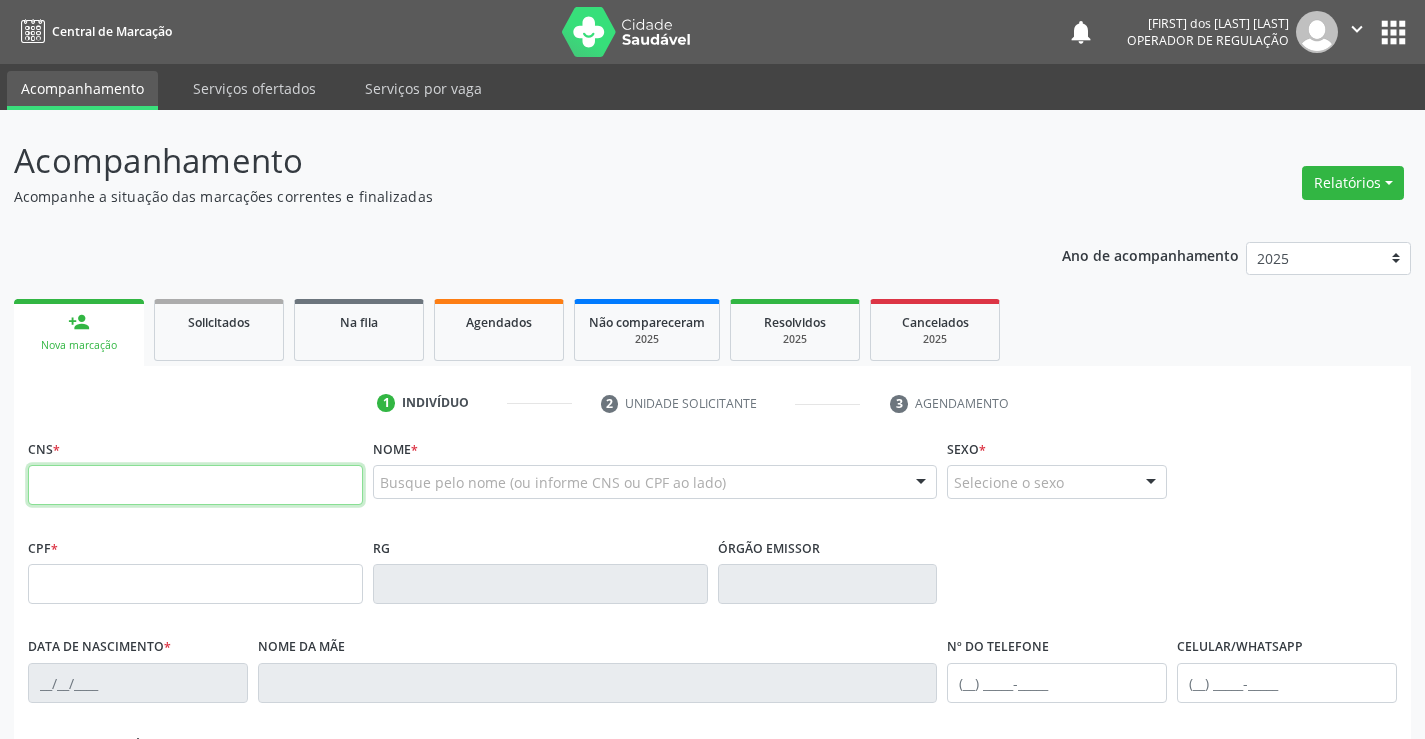 click at bounding box center [195, 485] 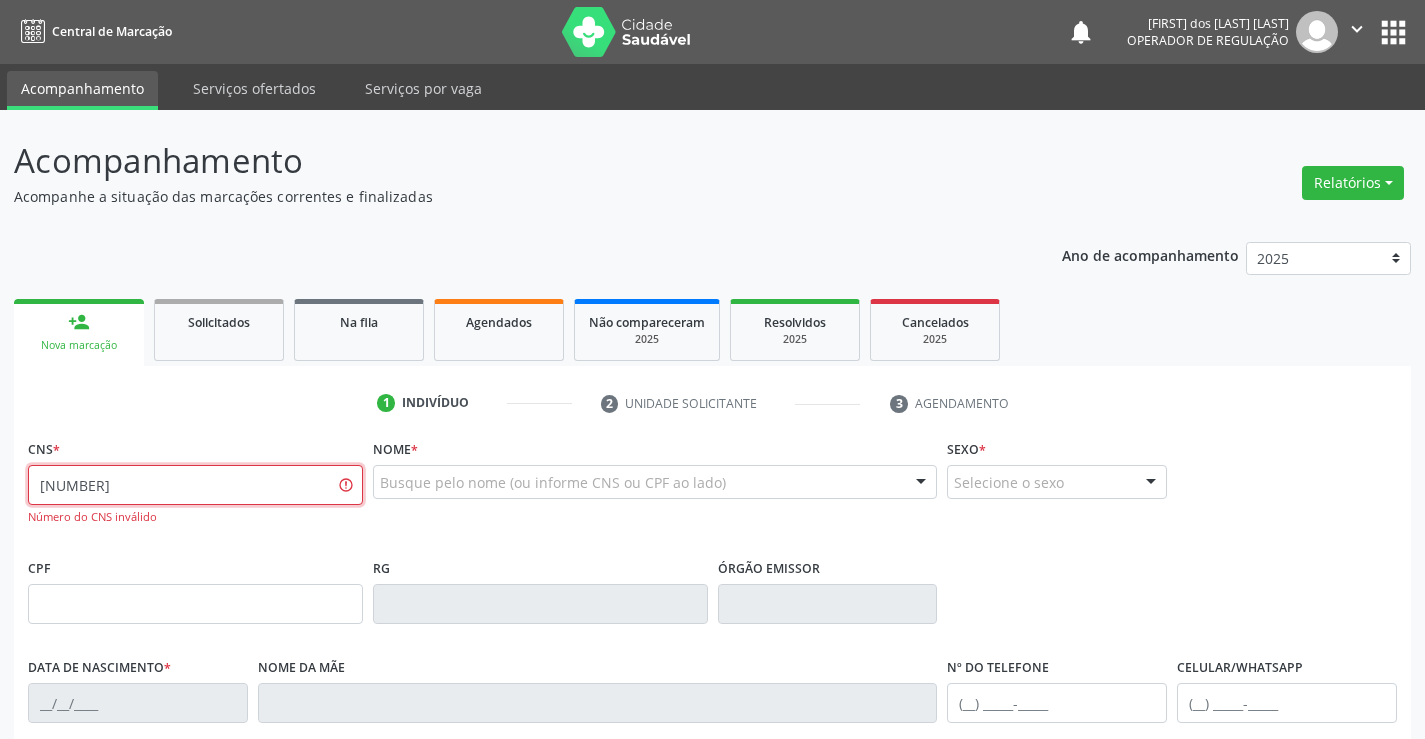 click on "702 6047 8120 9347" at bounding box center (195, 485) 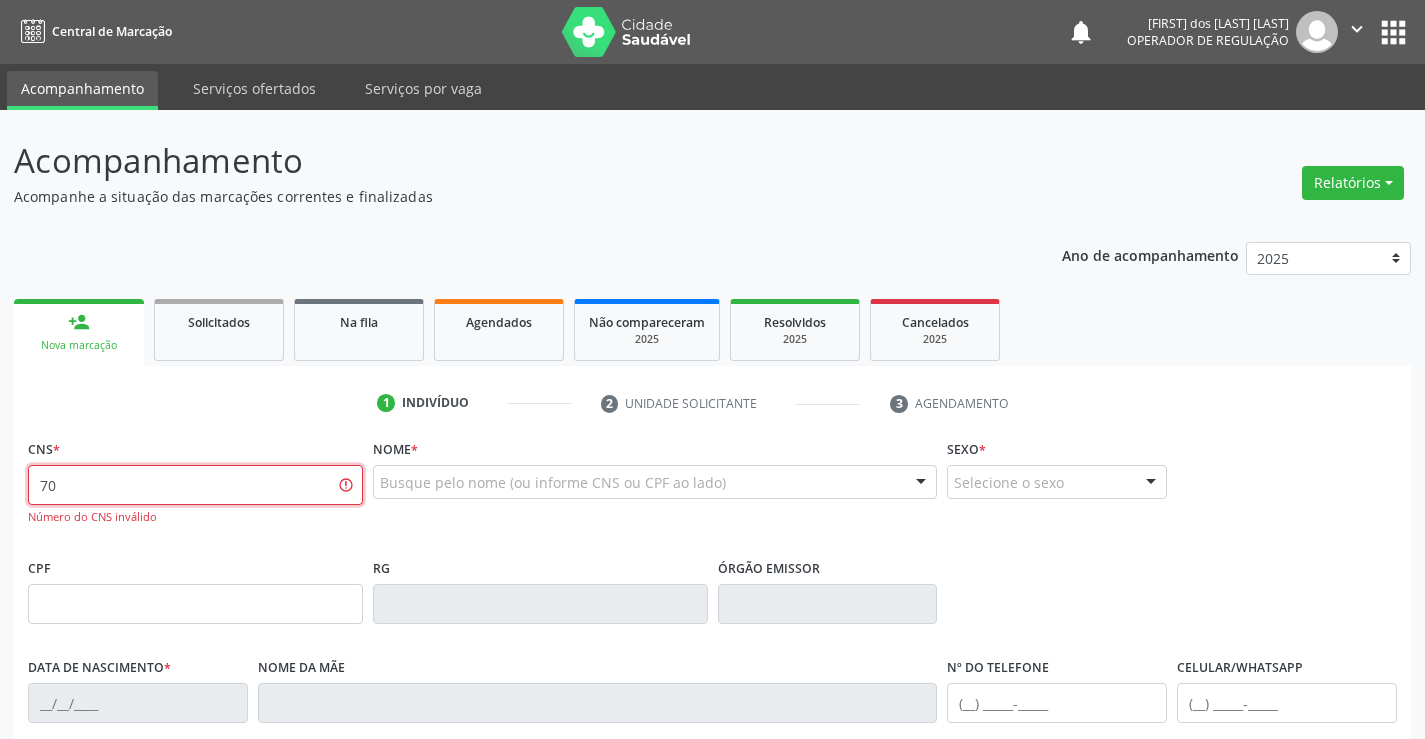 type on "7" 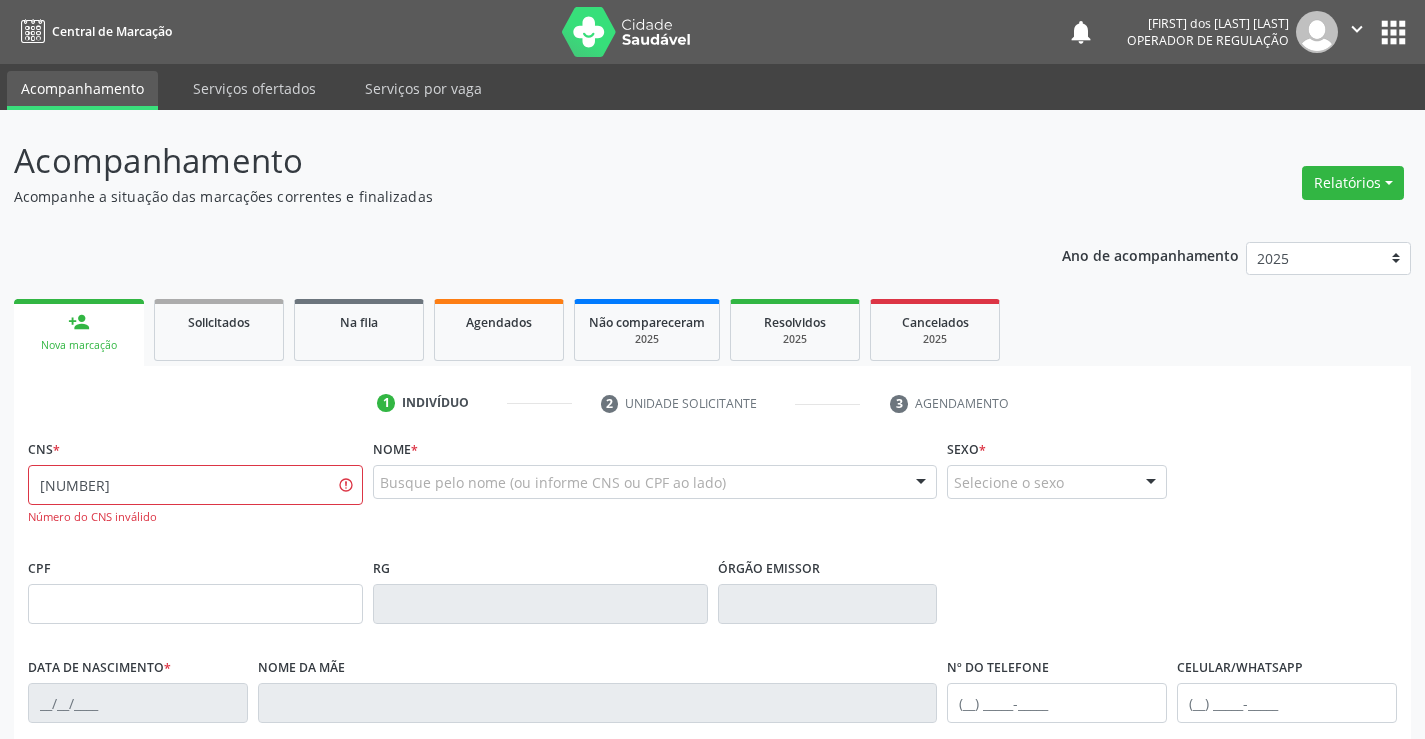 click on "Nome
*
Busque pelo nome (ou informe CNS ou CPF ao lado)
Nenhum resultado encontrado para: "   "
Digite o nome" at bounding box center (655, 493) 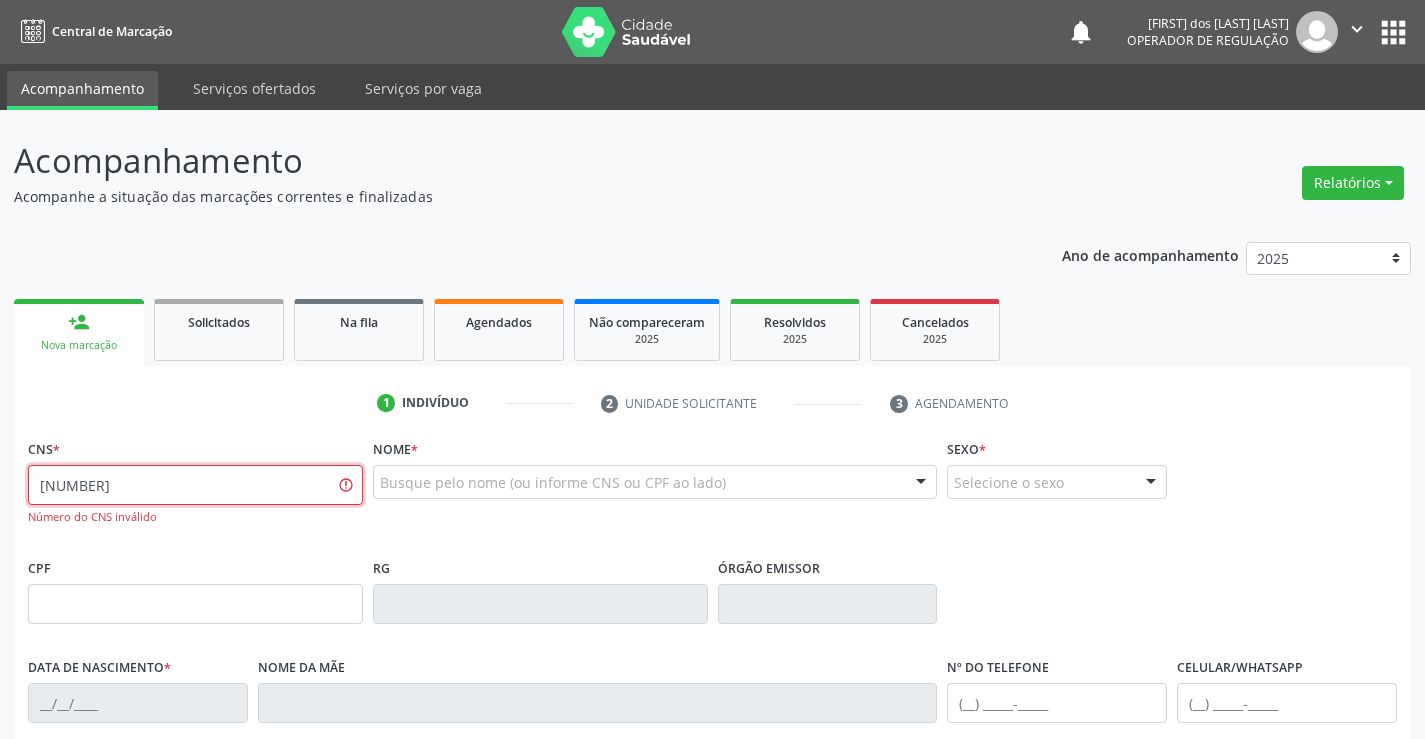 click on "702 6047 8120 9347" at bounding box center [195, 485] 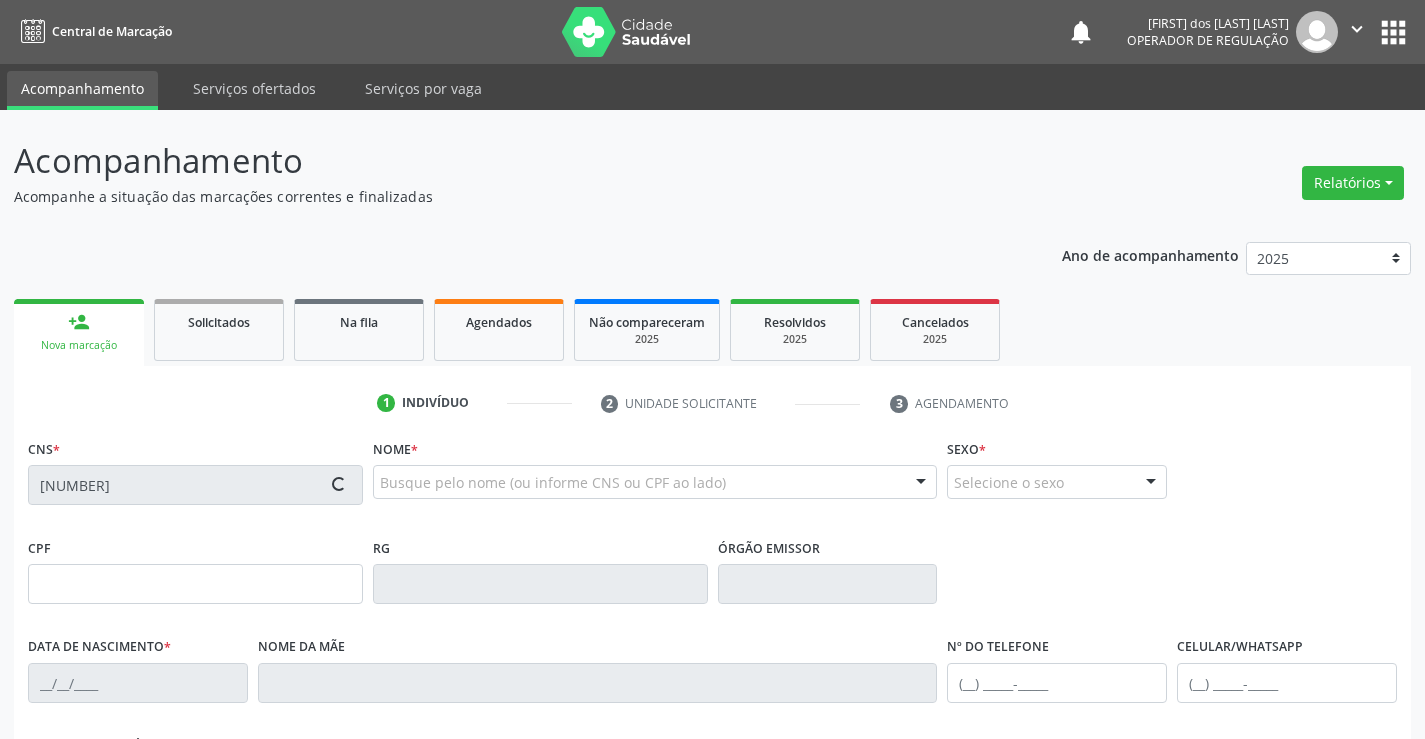 type on "18/06/2020" 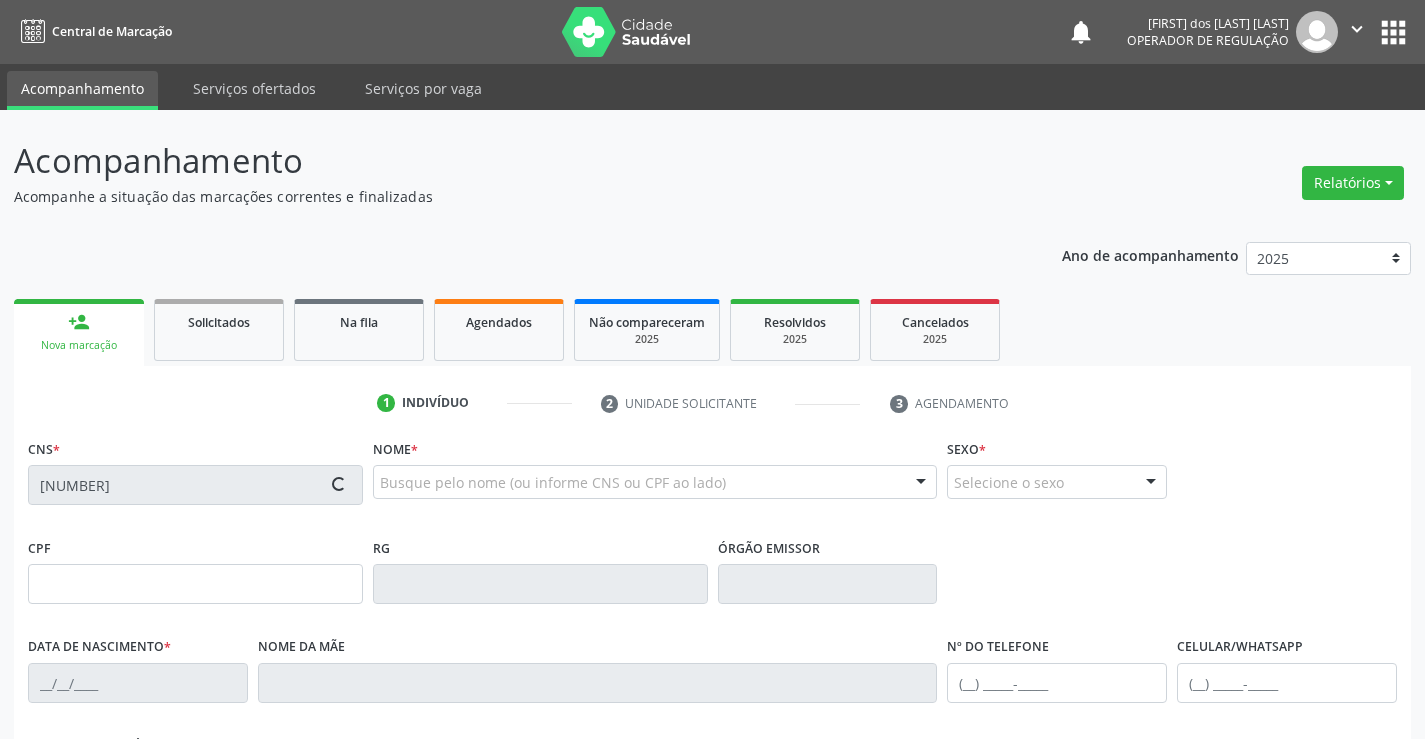 type on "(74) 98843-2311" 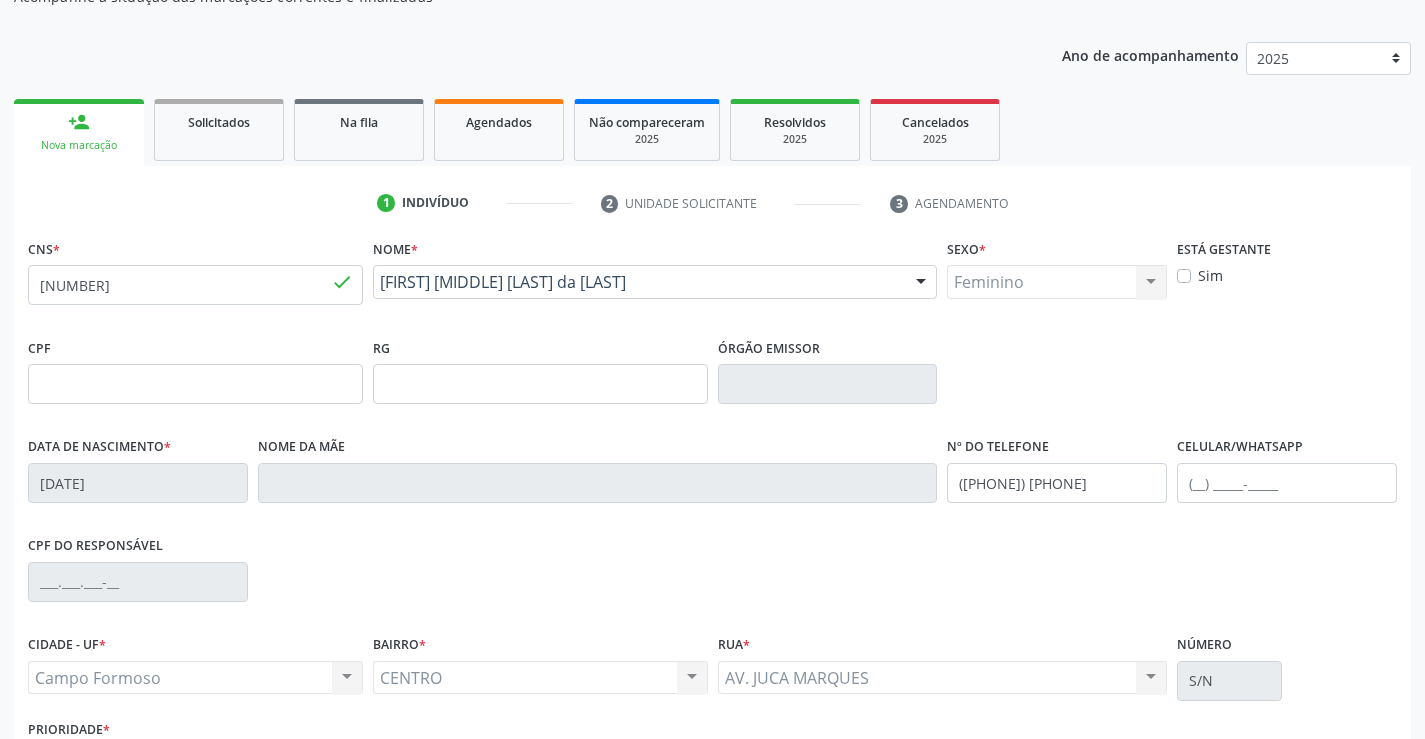 scroll, scrollTop: 345, scrollLeft: 0, axis: vertical 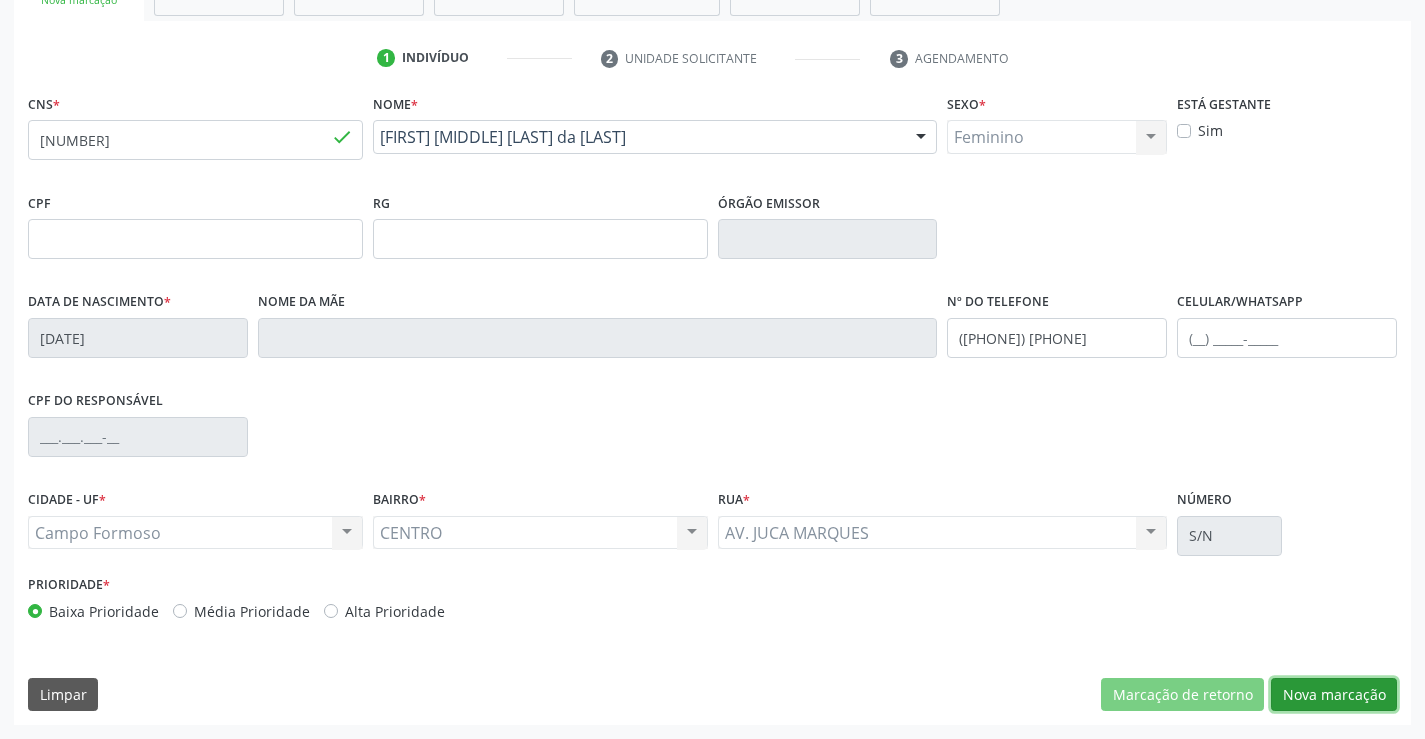 click on "Nova marcação" at bounding box center (1334, 695) 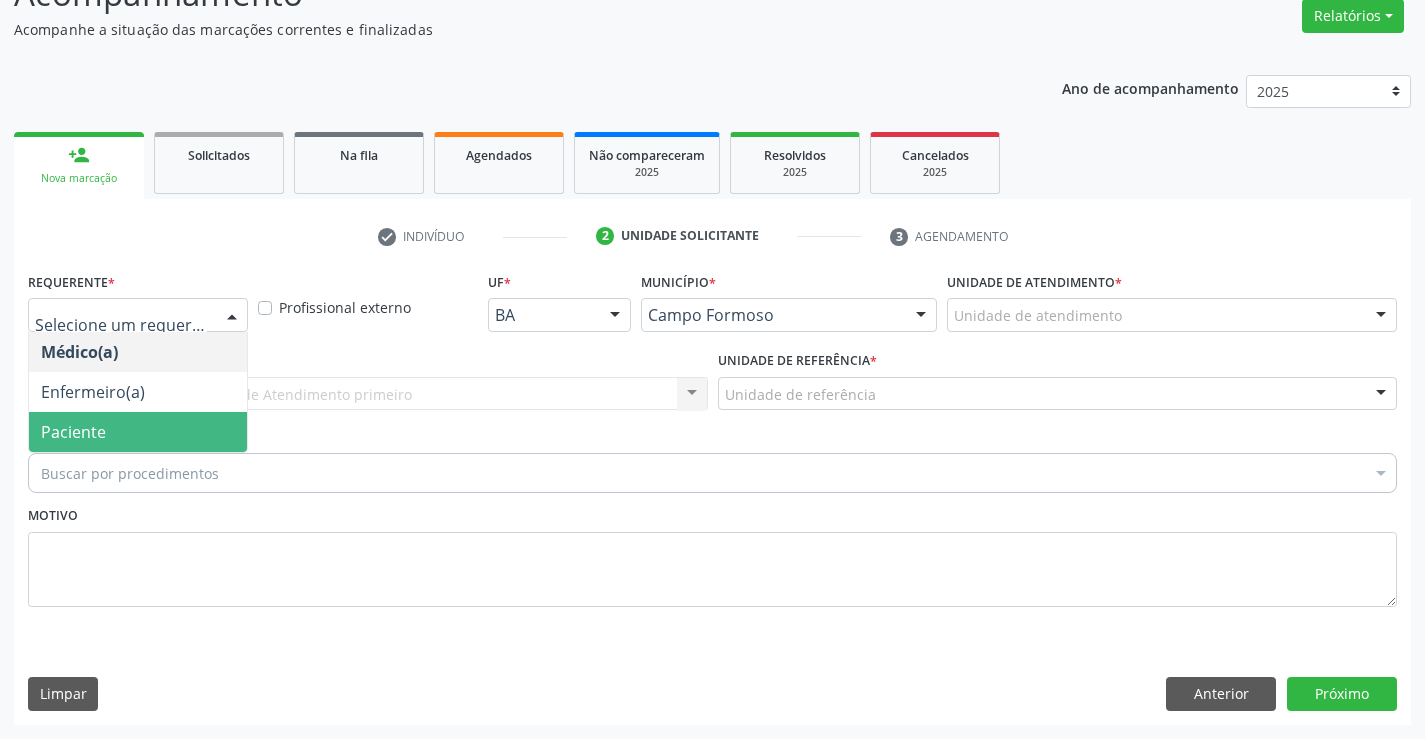 click on "Paciente" at bounding box center [138, 432] 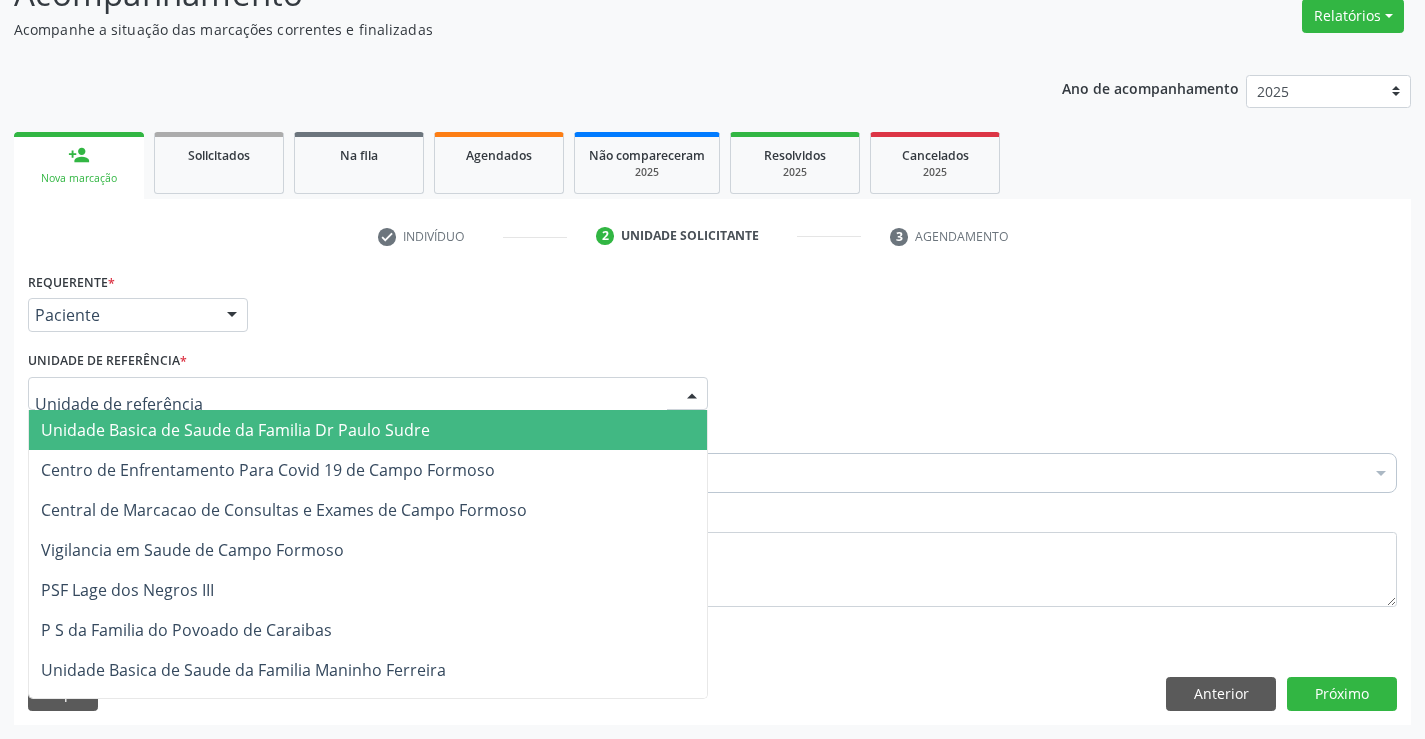 click at bounding box center (351, 404) 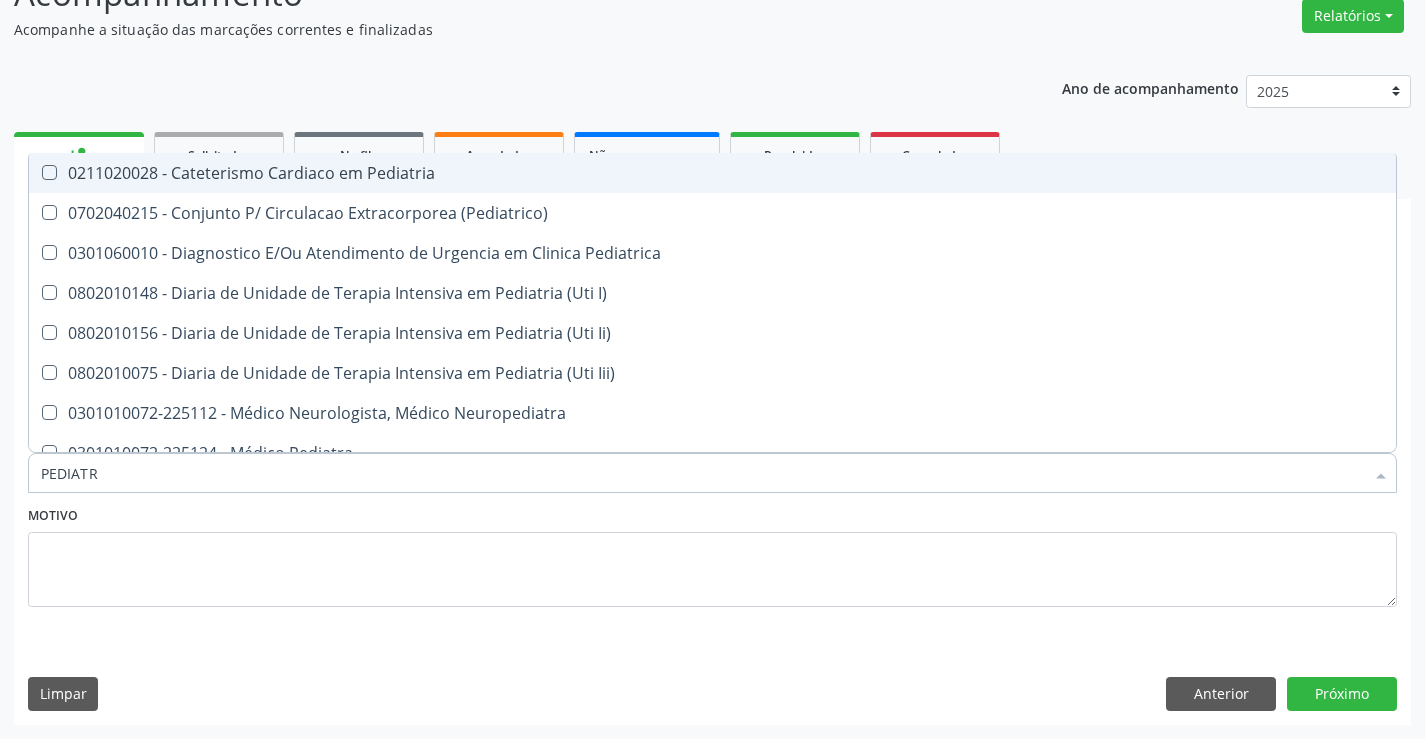 type on "PEDIATRA" 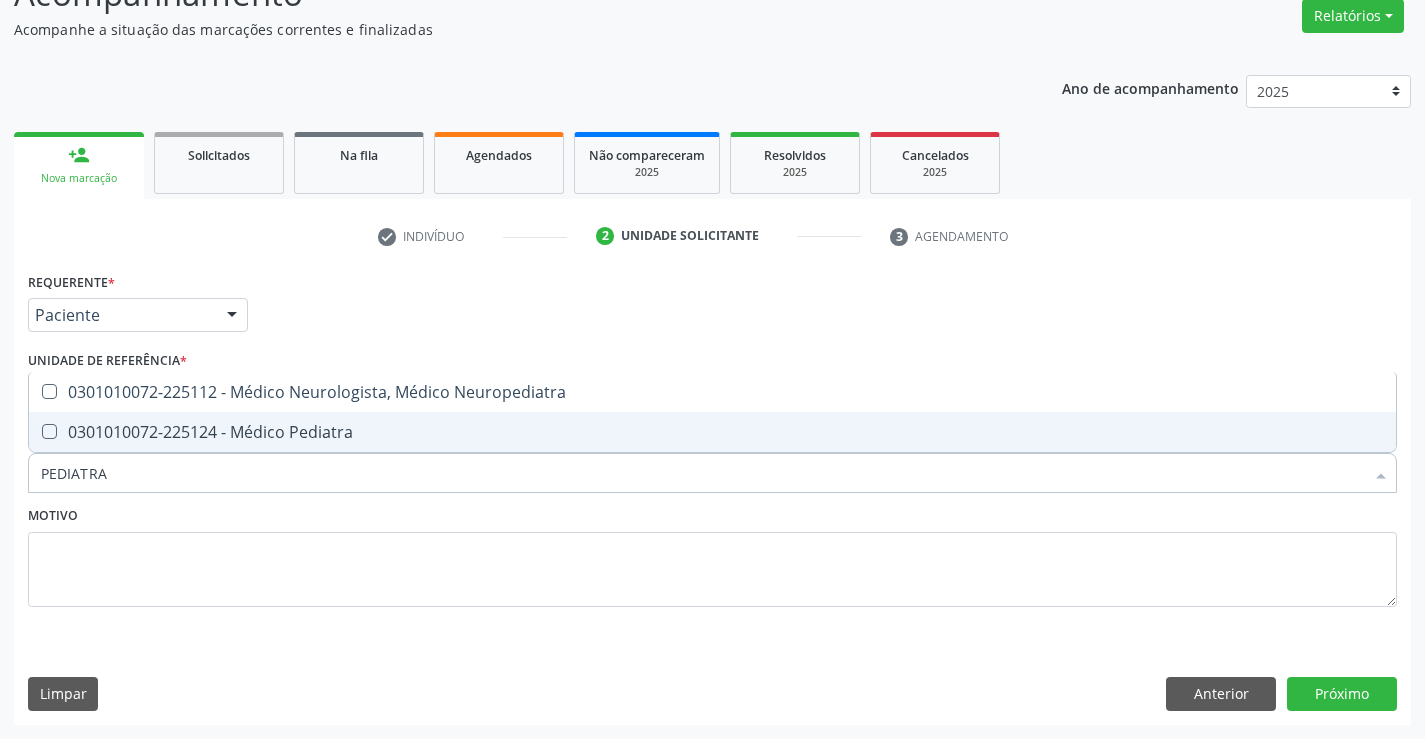 click on "0301010072-225124 - Médico Pediatra" at bounding box center [712, 432] 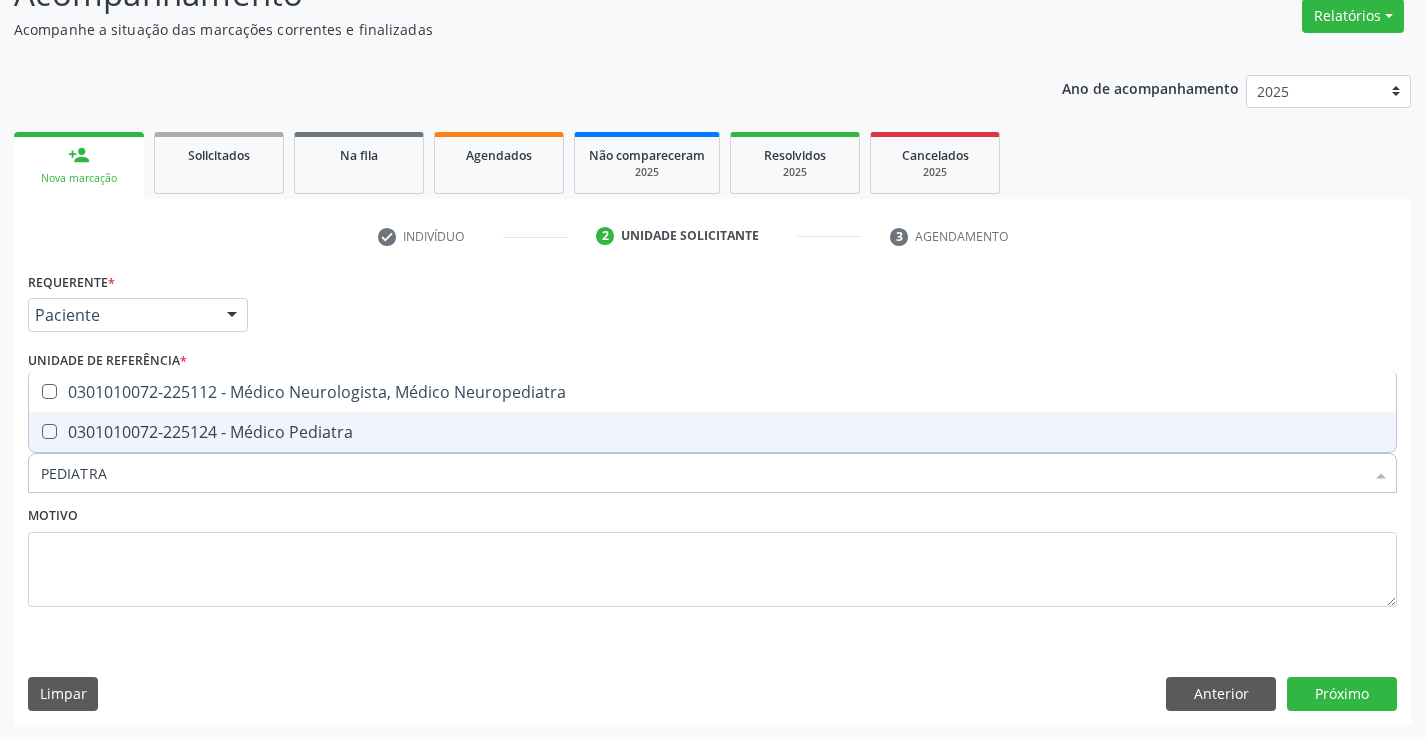checkbox on "true" 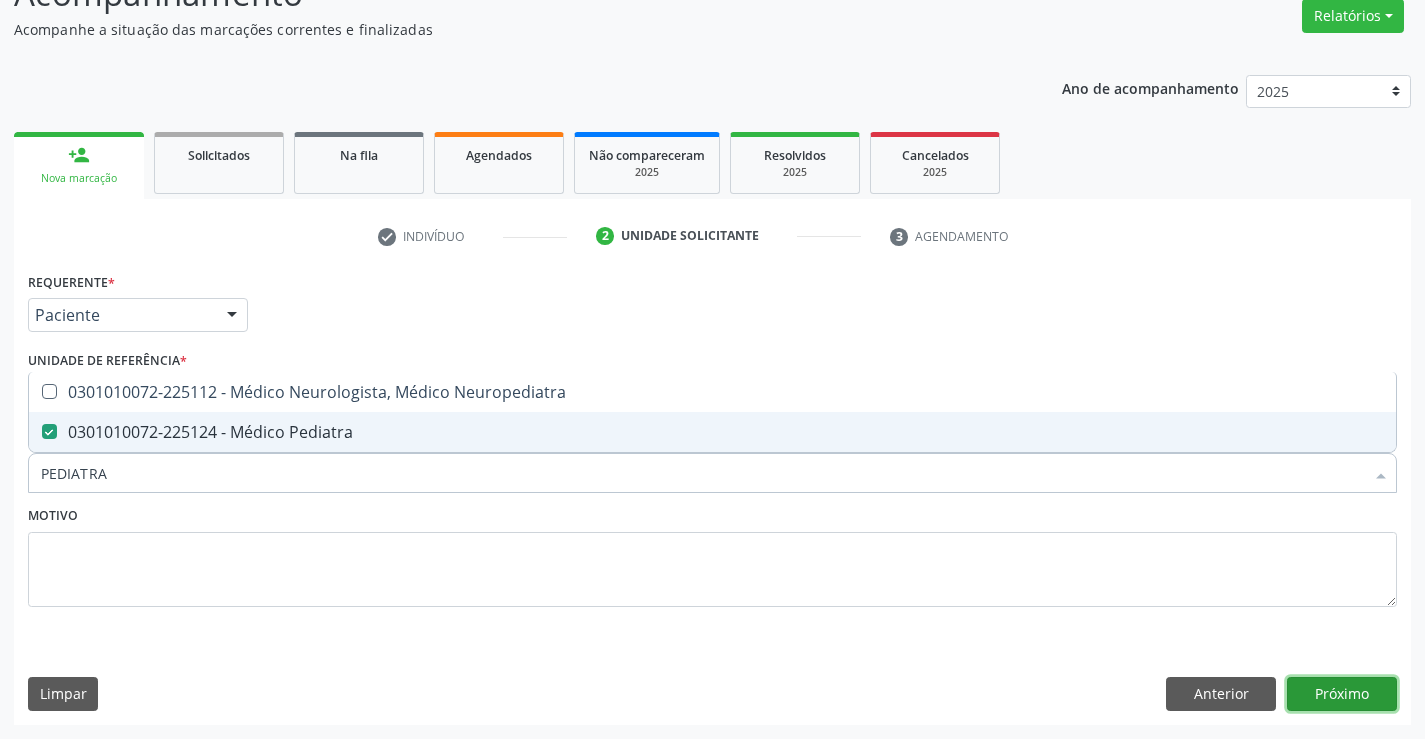 click on "Próximo" at bounding box center [1342, 694] 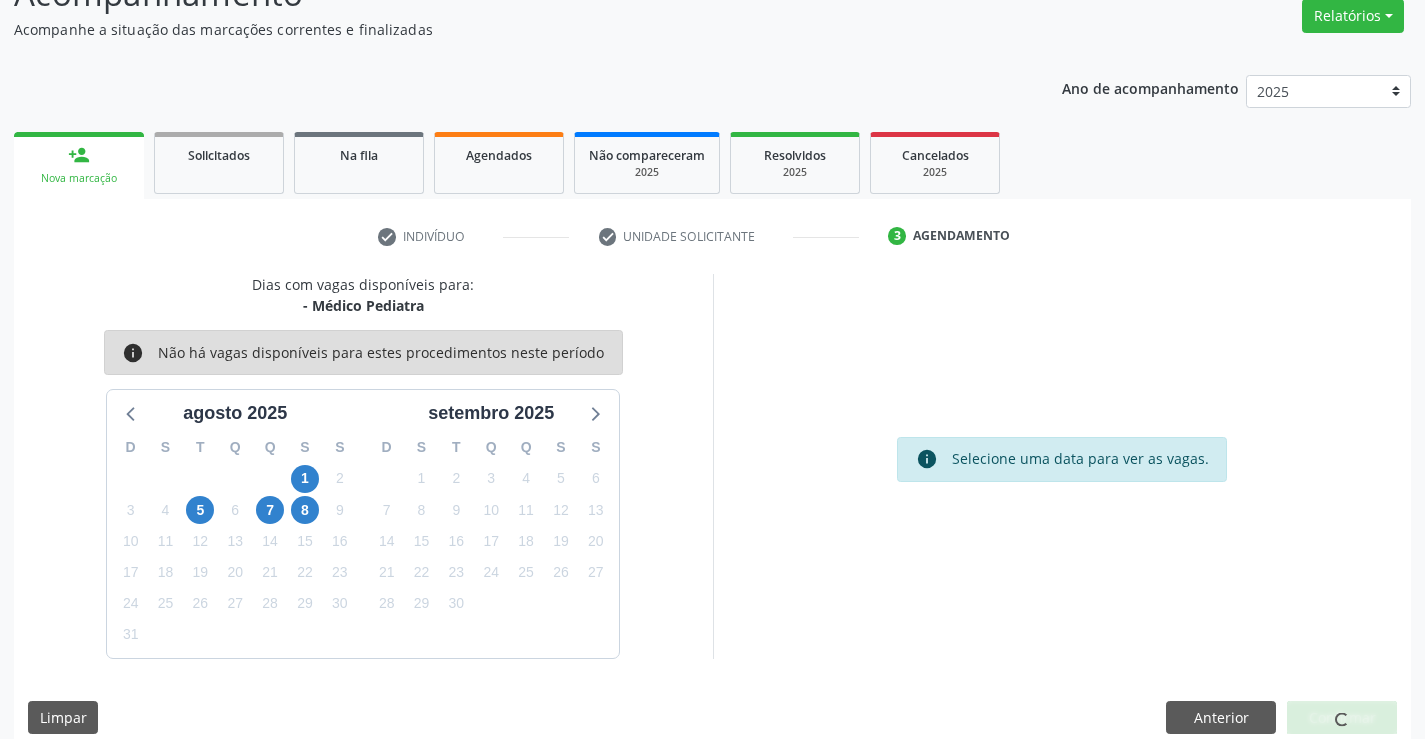 scroll, scrollTop: 131, scrollLeft: 0, axis: vertical 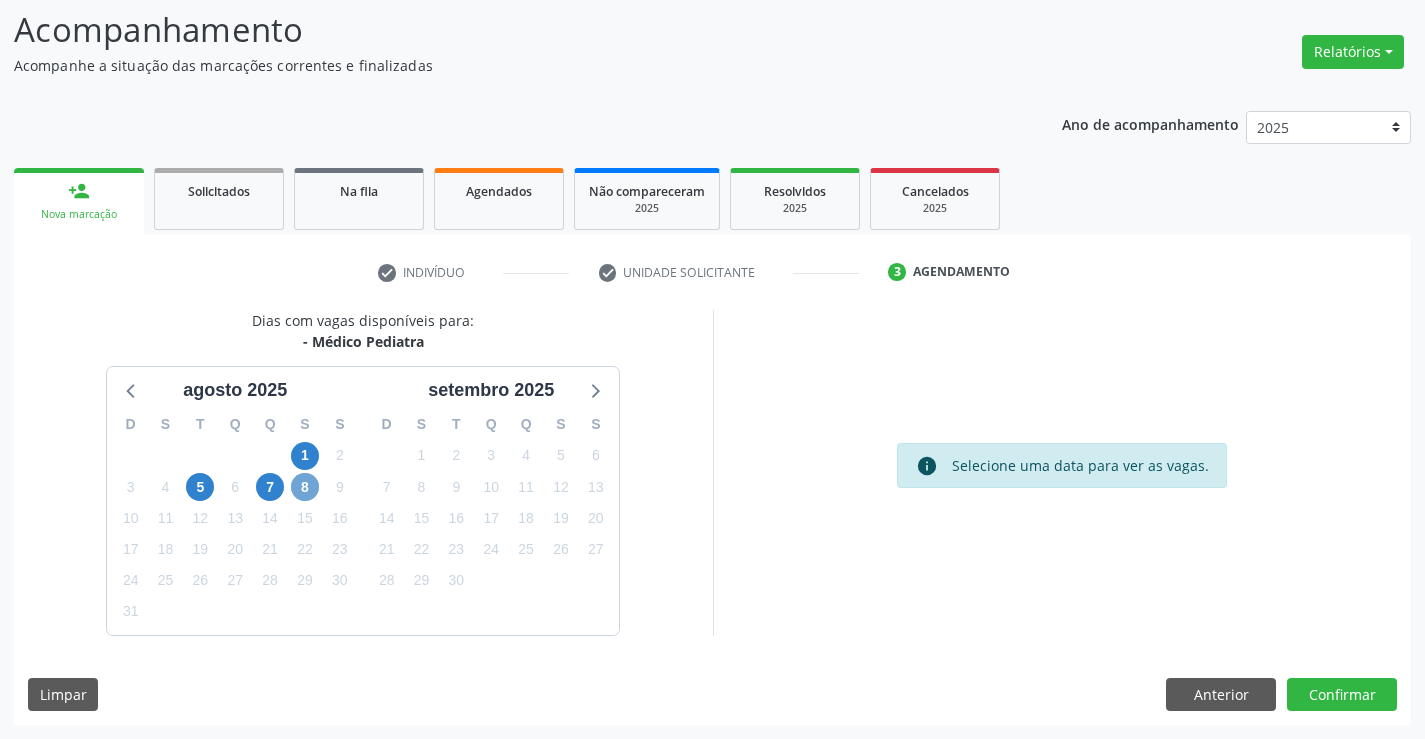 click on "8" at bounding box center (305, 487) 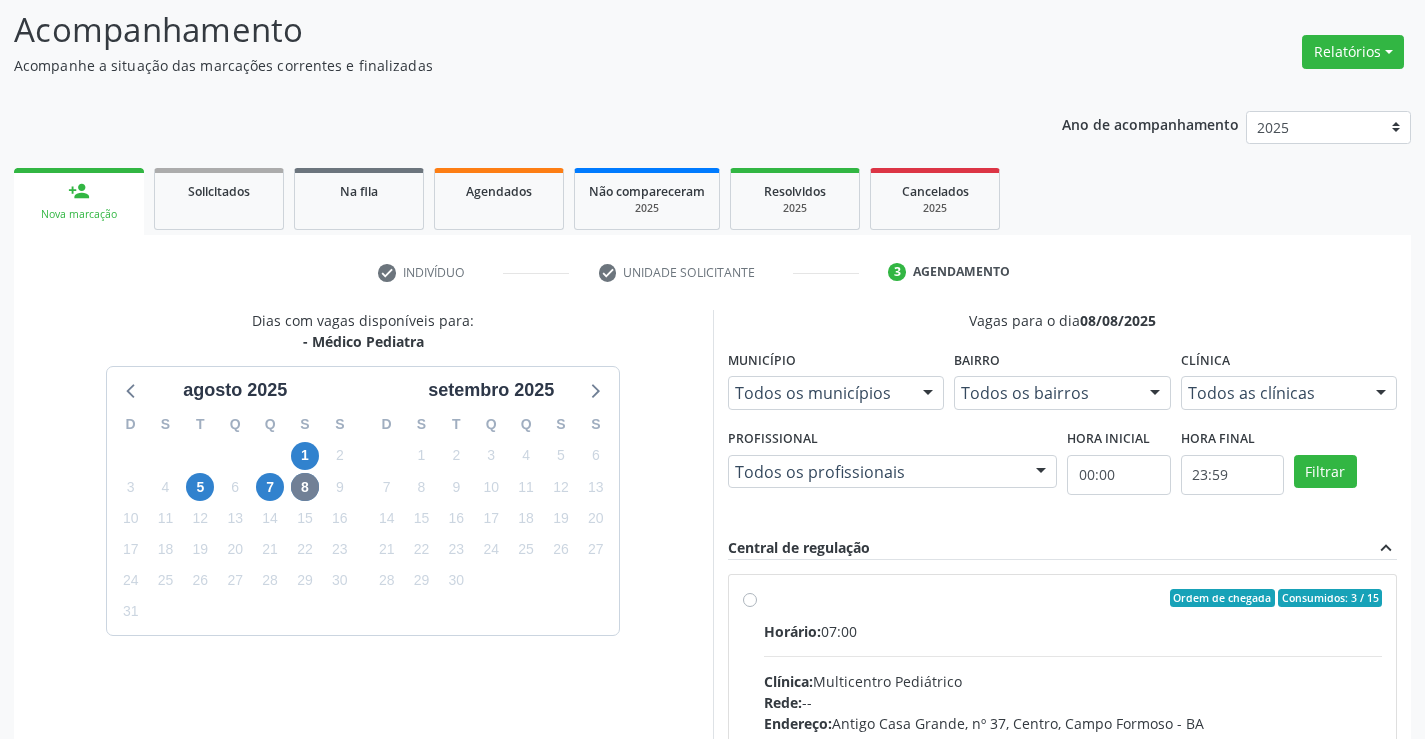 click on "Ordem de chegada
Consumidos: 3 / 15
Horário:   07:00
Clínica:  Multicentro Pediátrico
Rede:
--
Endereço:   Antigo Casa Grande, nº 37, Centro, Campo Formoso - BA
Telefone:   --
Profissional:
Maria Ubaldina Silva Calixto Sobreira
Informações adicionais sobre o atendimento
Idade de atendimento:
de 0 a 11 anos
Gênero(s) atendido(s):
Masculino e Feminino
Informações adicionais:
--" at bounding box center (1073, 742) 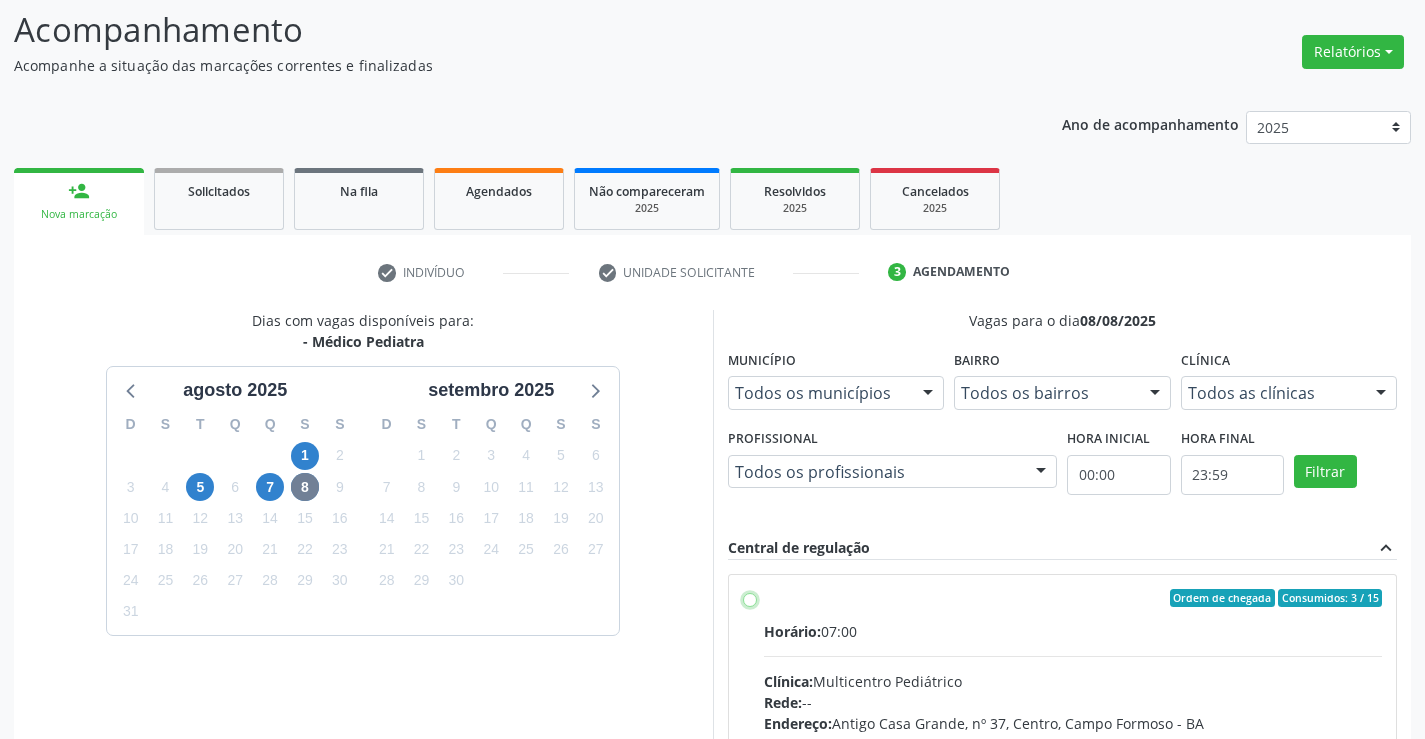 click on "Ordem de chegada
Consumidos: 3 / 15
Horário:   07:00
Clínica:  Multicentro Pediátrico
Rede:
--
Endereço:   Antigo Casa Grande, nº 37, Centro, Campo Formoso - BA
Telefone:   --
Profissional:
Maria Ubaldina Silva Calixto Sobreira
Informações adicionais sobre o atendimento
Idade de atendimento:
de 0 a 11 anos
Gênero(s) atendido(s):
Masculino e Feminino
Informações adicionais:
--" at bounding box center (750, 598) 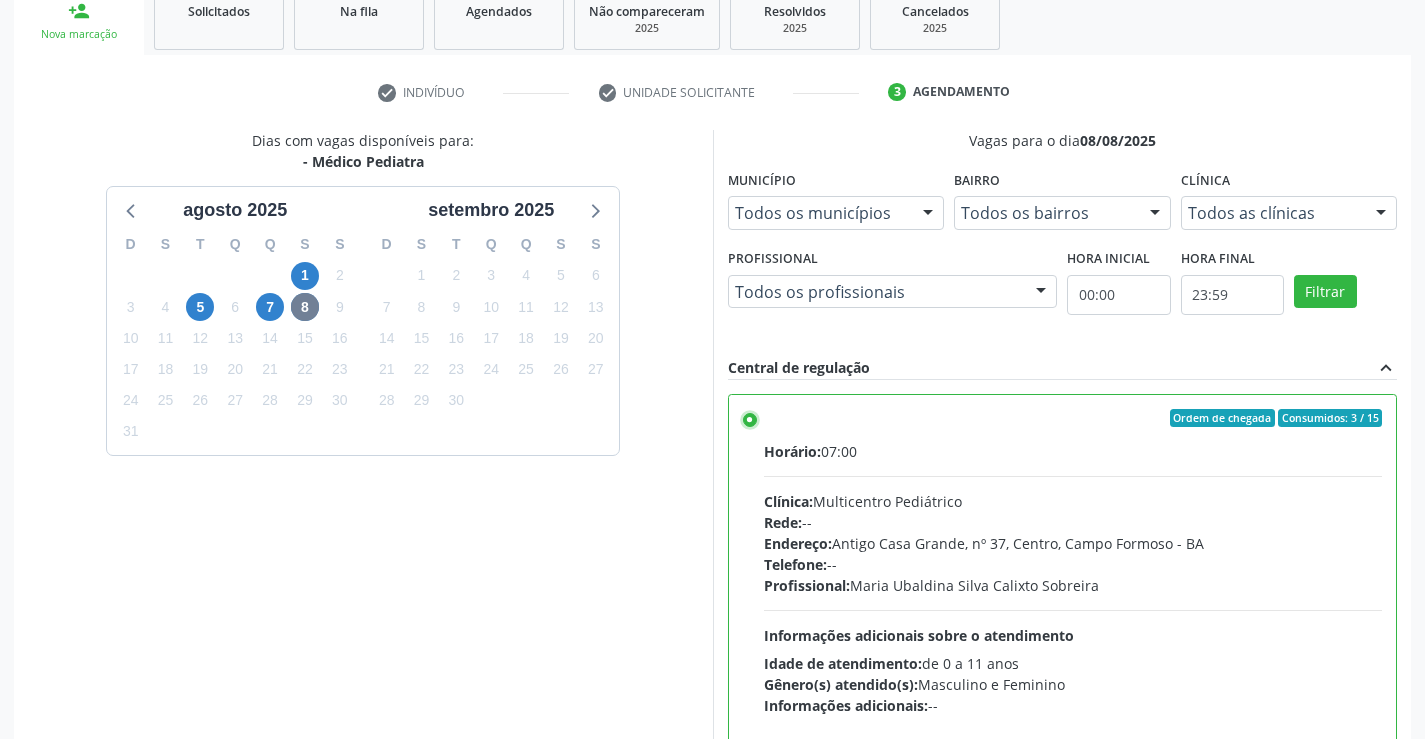 scroll, scrollTop: 456, scrollLeft: 0, axis: vertical 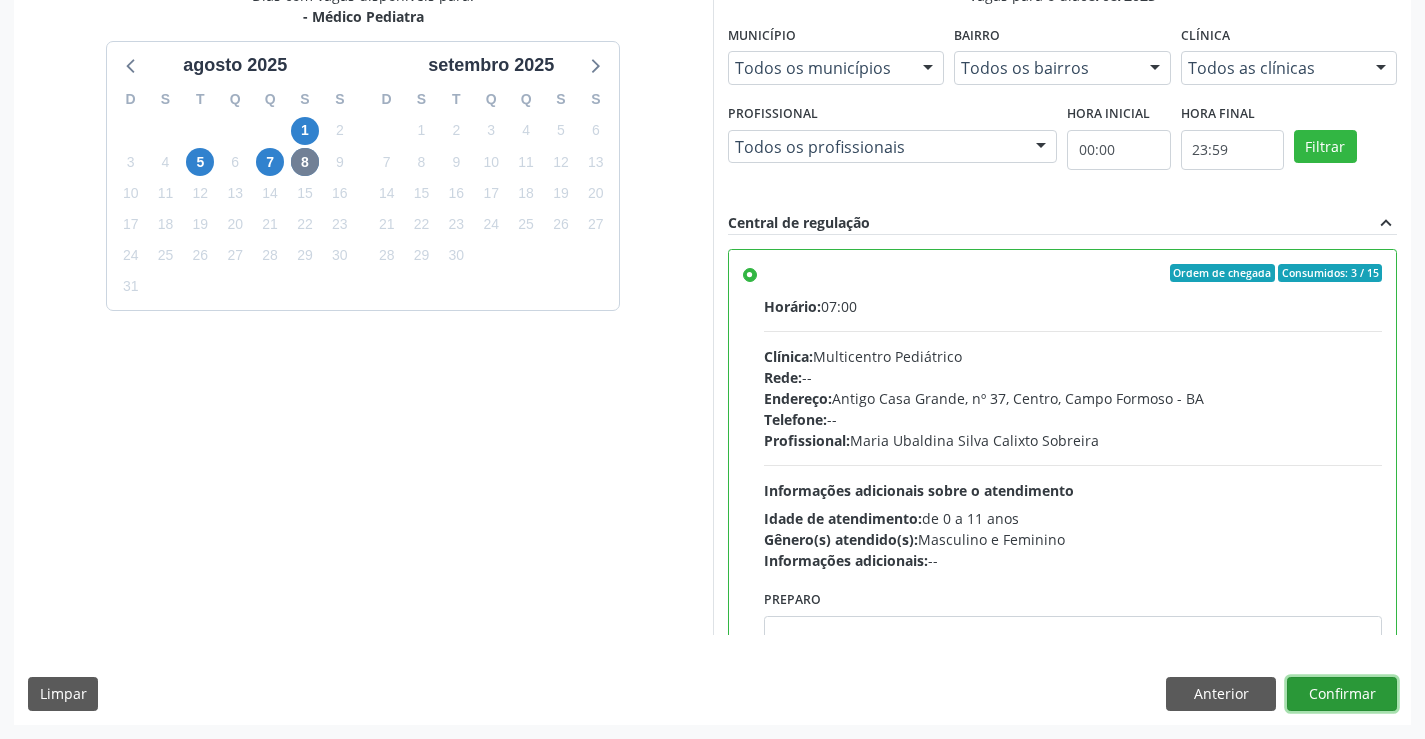 click on "Confirmar" at bounding box center [1342, 694] 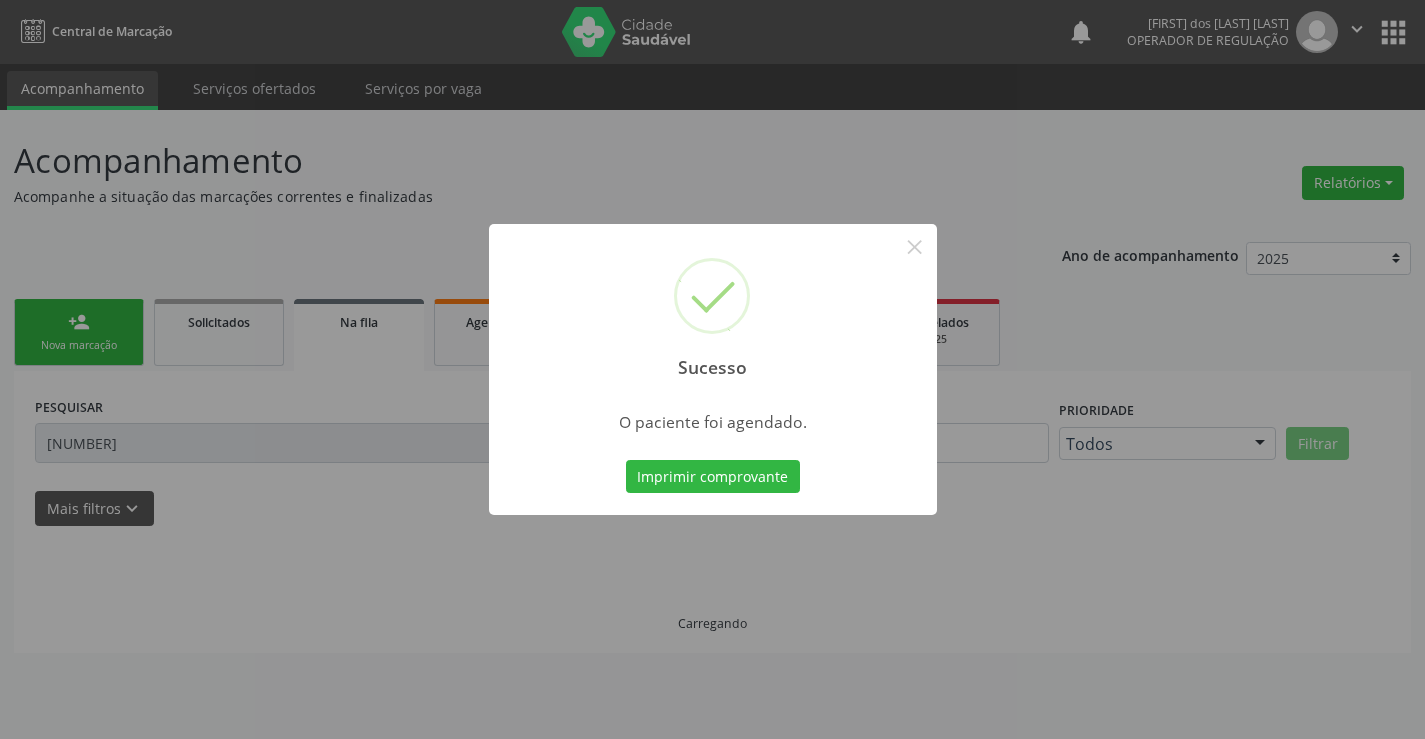 scroll, scrollTop: 0, scrollLeft: 0, axis: both 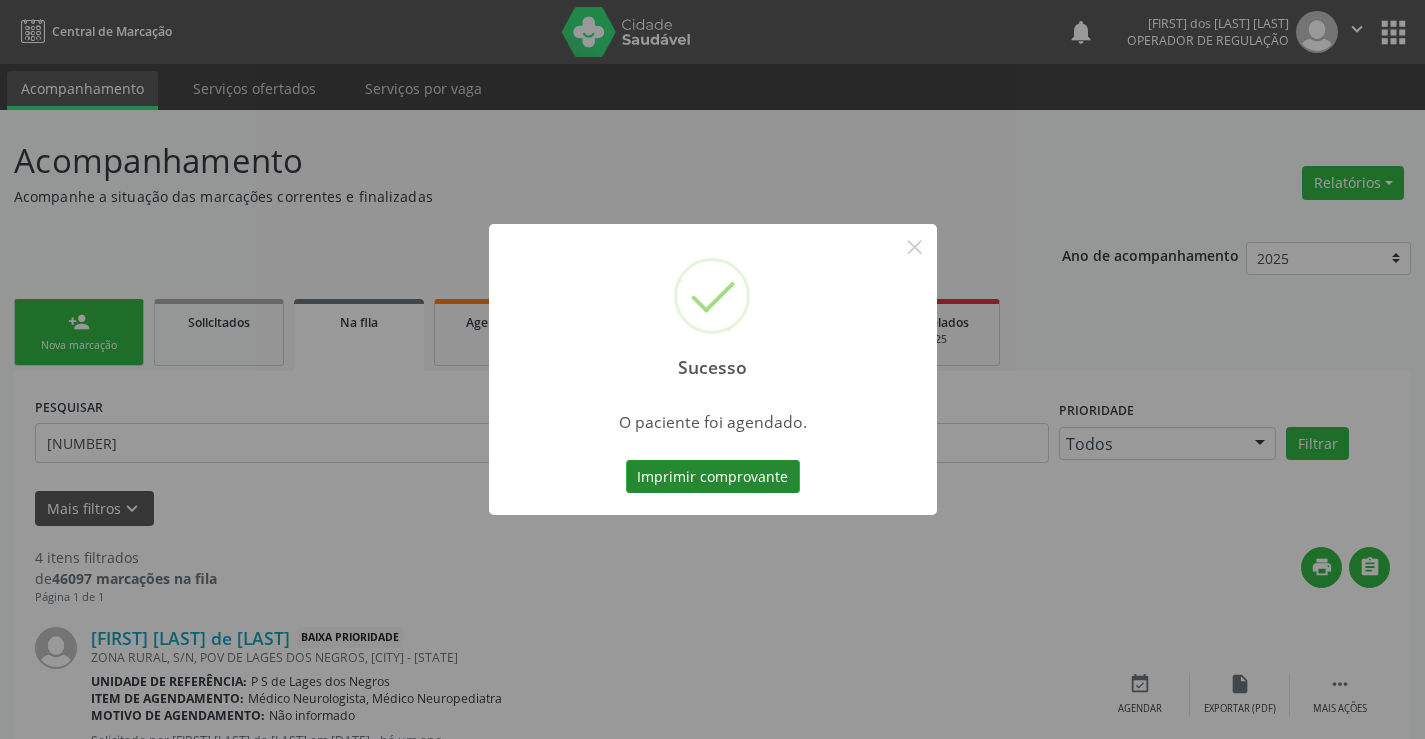 click on "Imprimir comprovante" at bounding box center [713, 477] 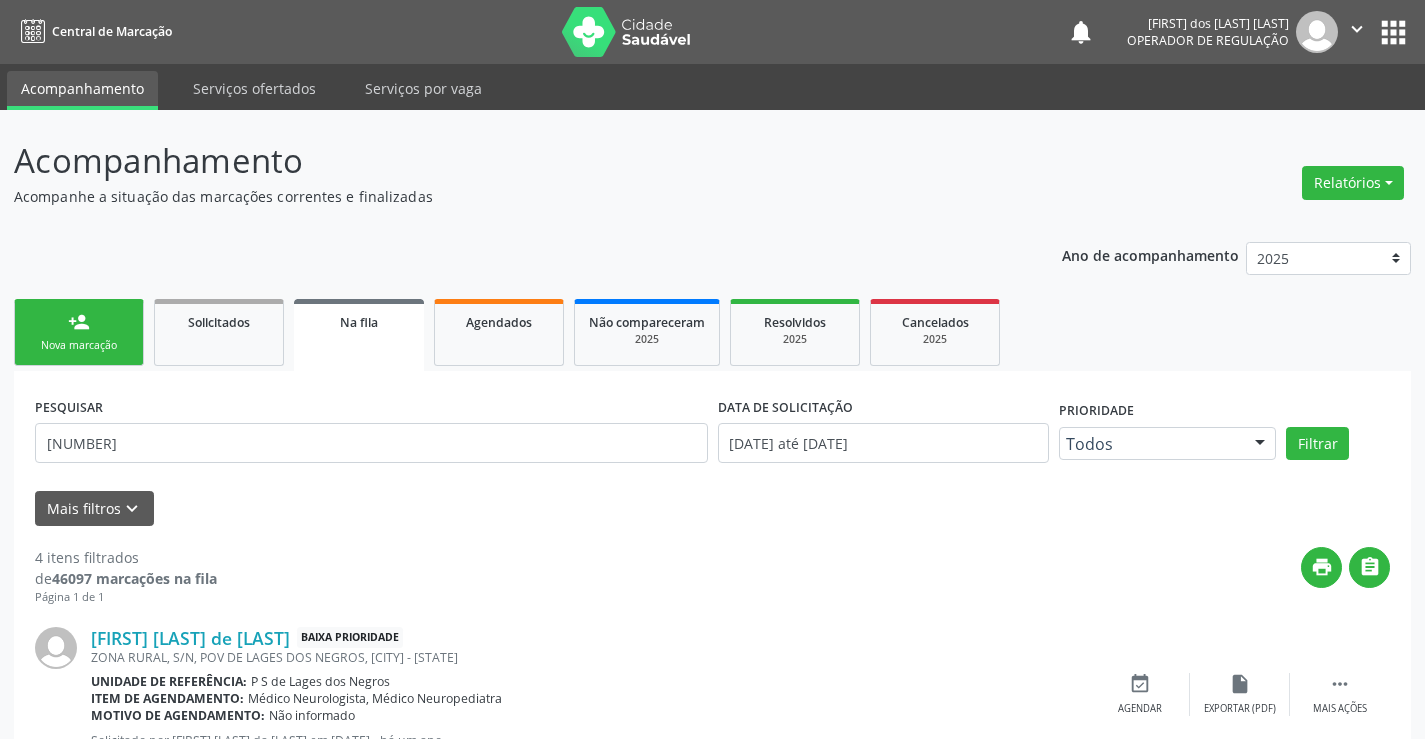 click on "Nova marcação" at bounding box center [79, 345] 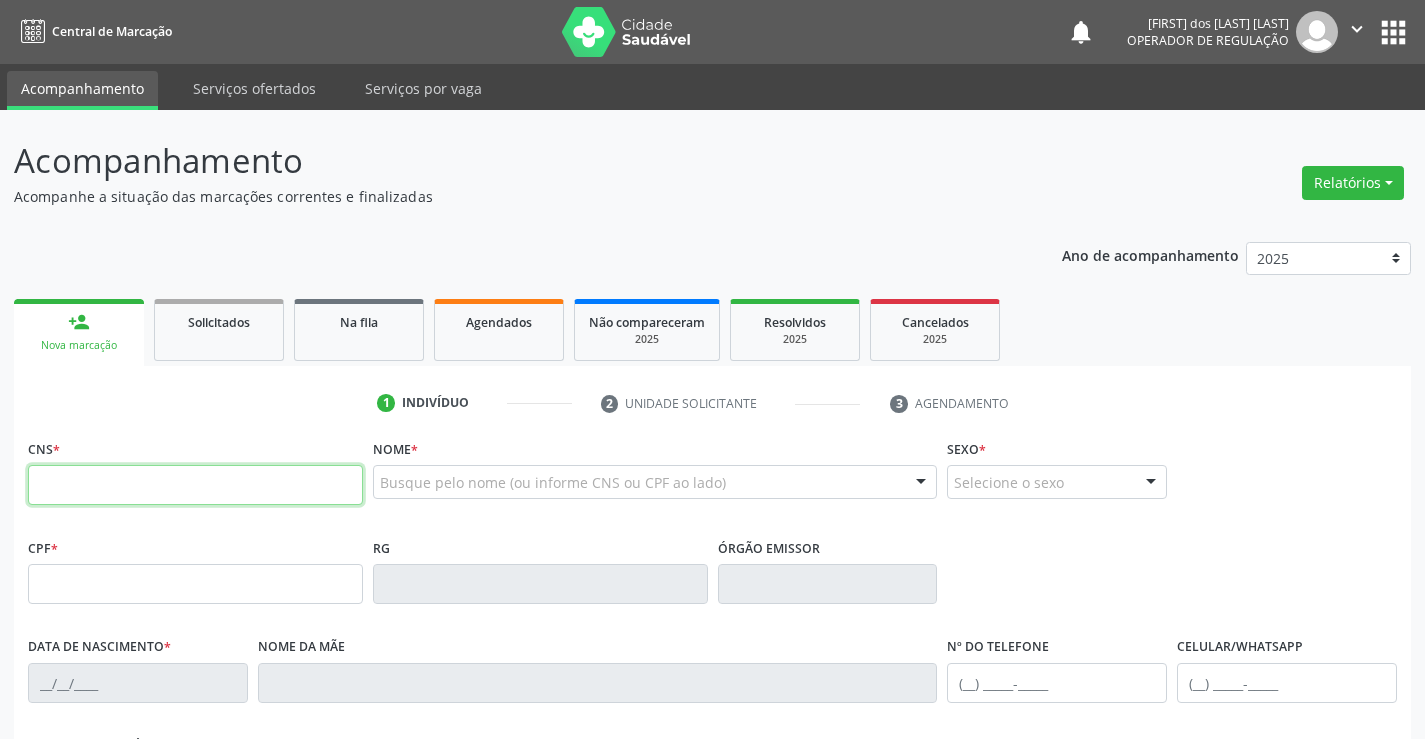 click at bounding box center [195, 485] 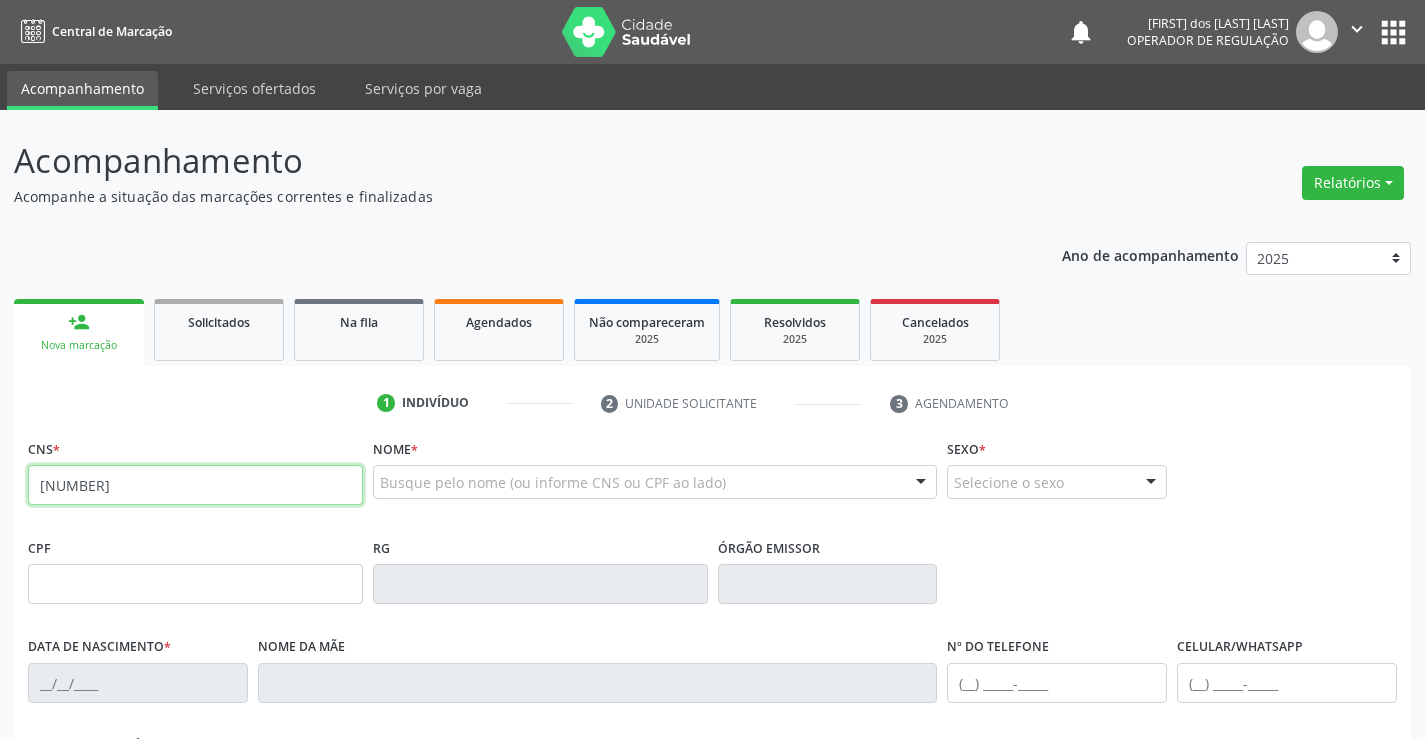 type on "701 4036 4297 7838" 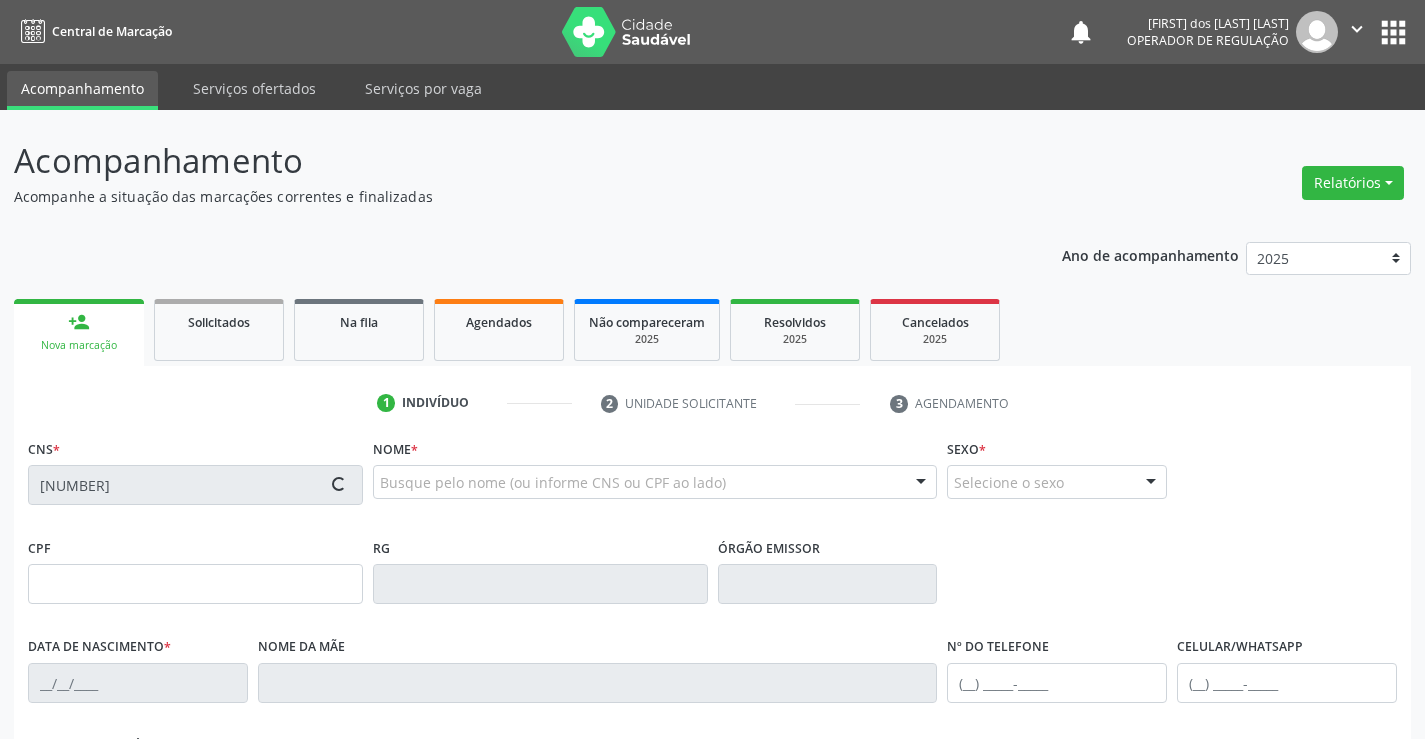 type on "0737934778" 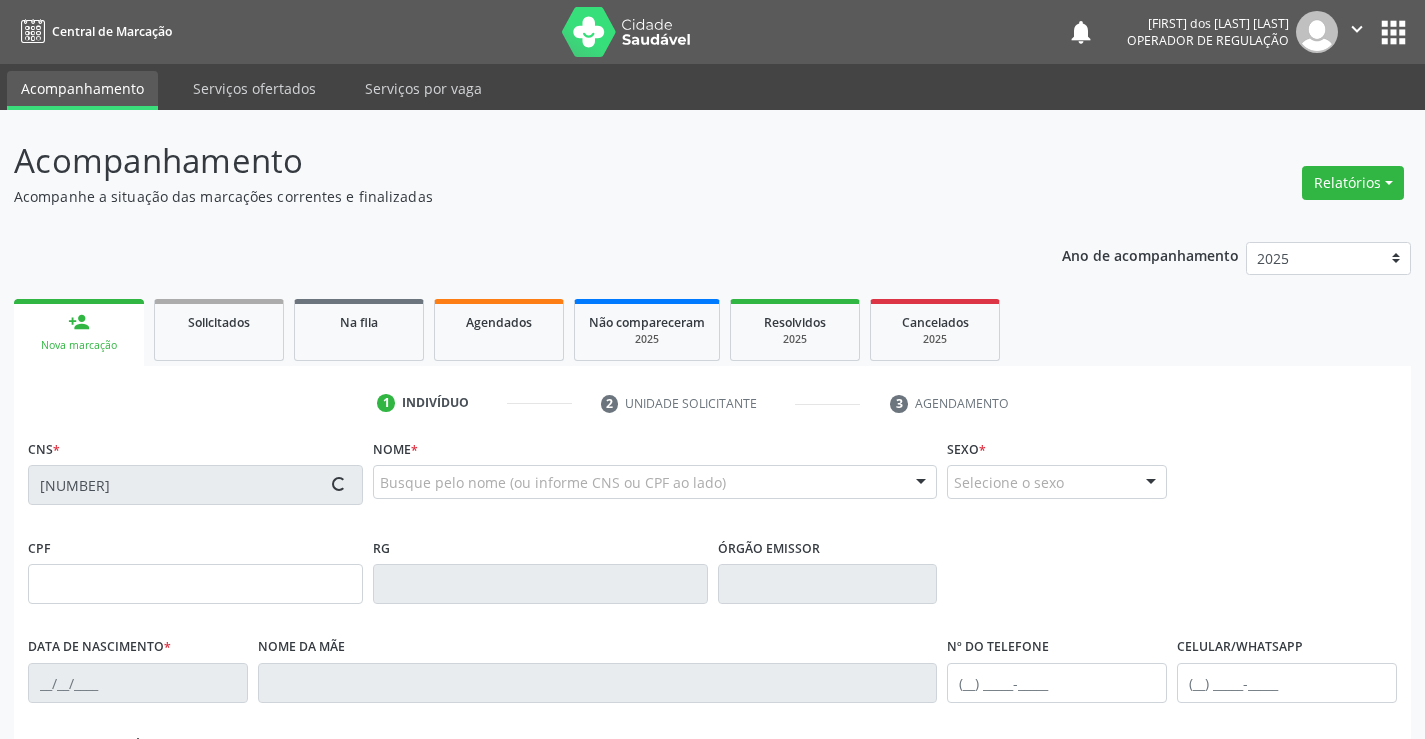 type on "09/03/1958" 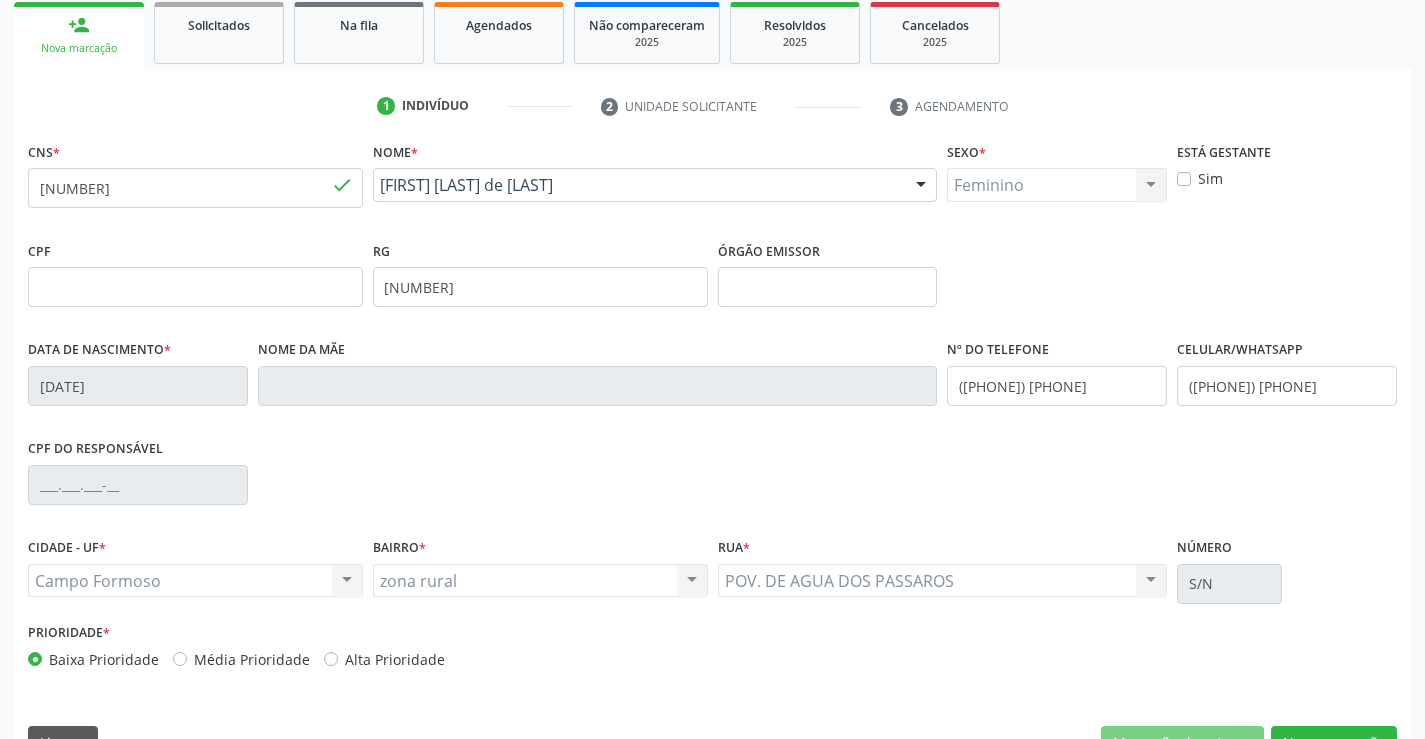 scroll, scrollTop: 345, scrollLeft: 0, axis: vertical 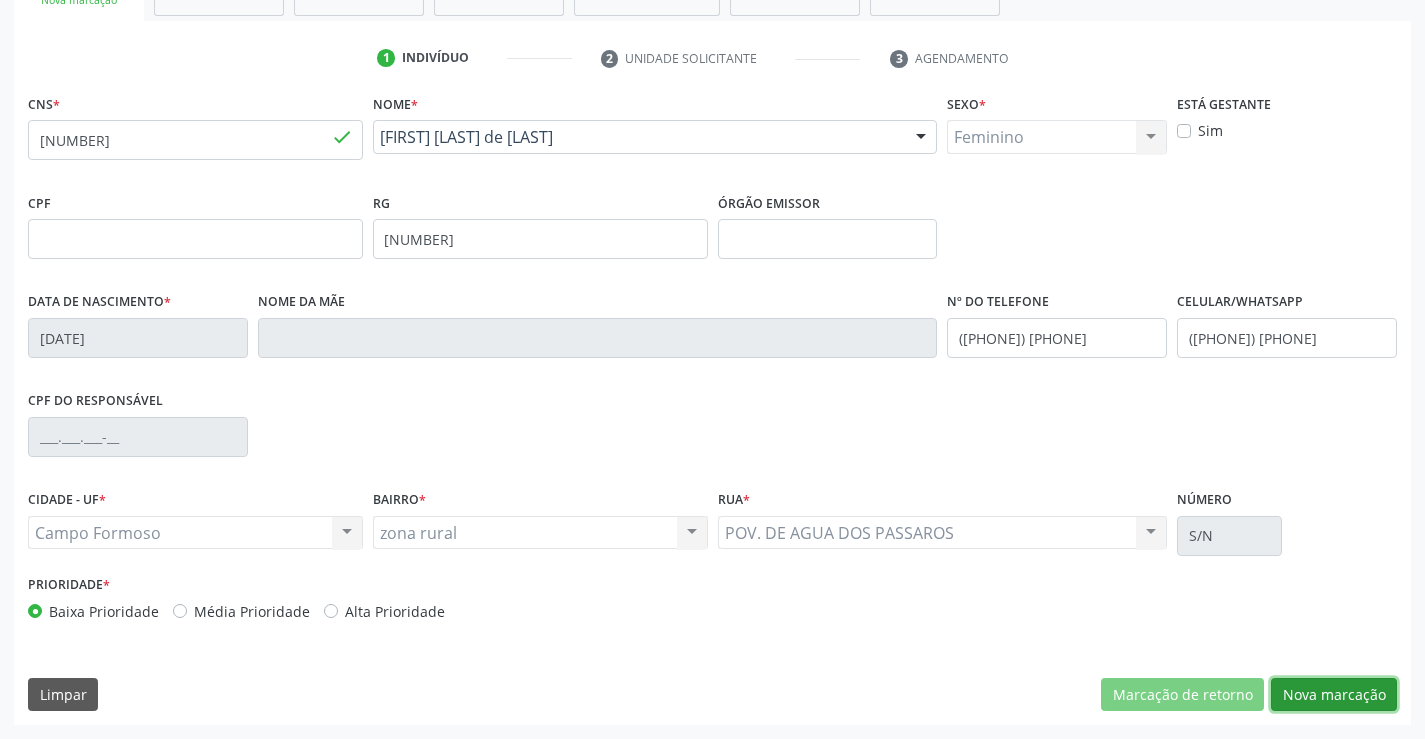 click on "Nova marcação" at bounding box center (1334, 695) 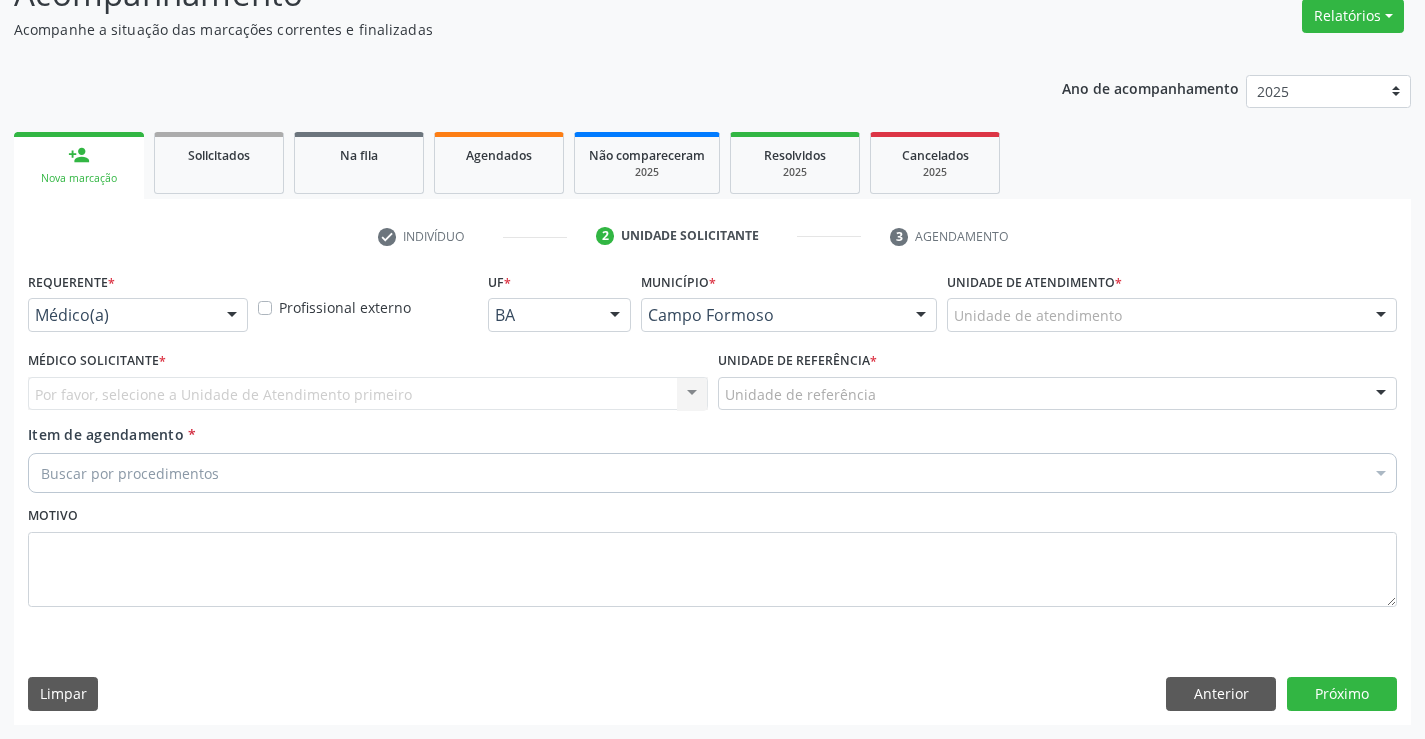 scroll, scrollTop: 167, scrollLeft: 0, axis: vertical 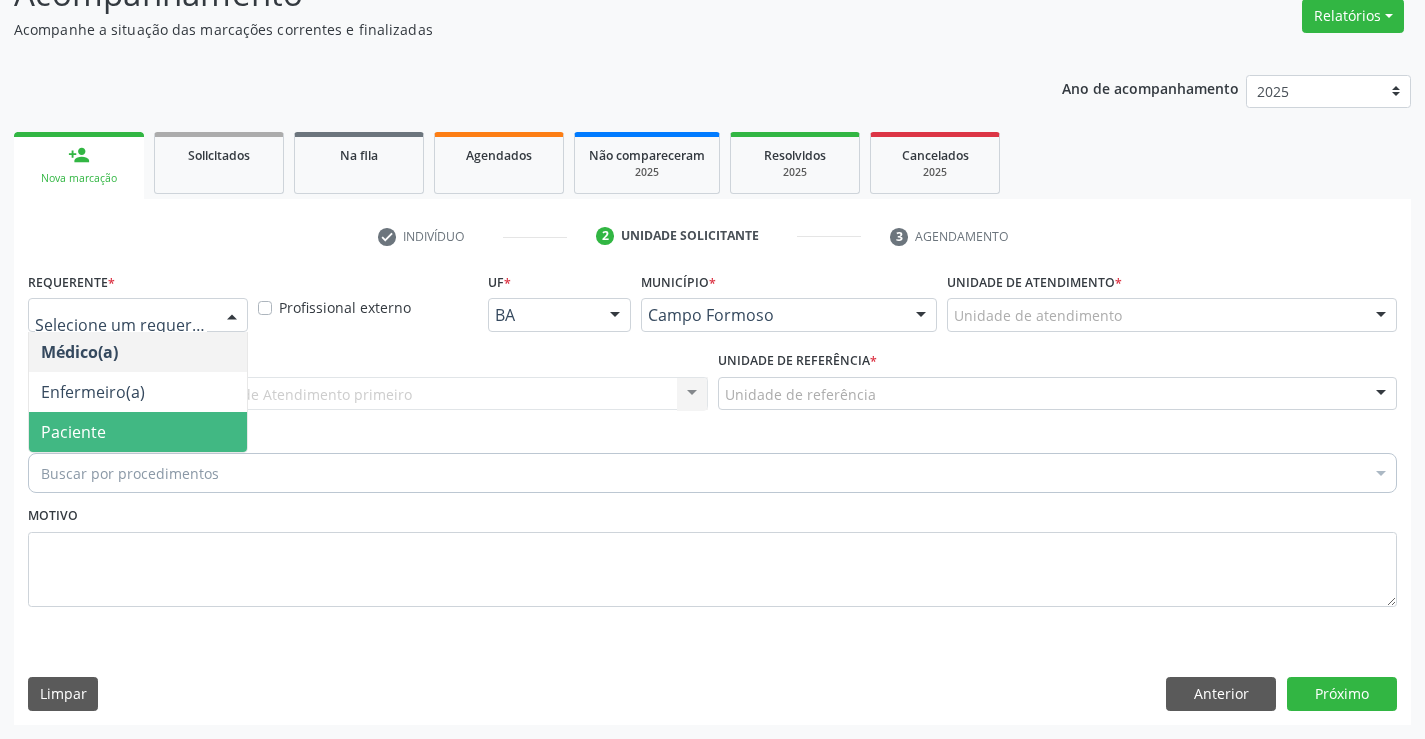 click on "Paciente" at bounding box center [138, 432] 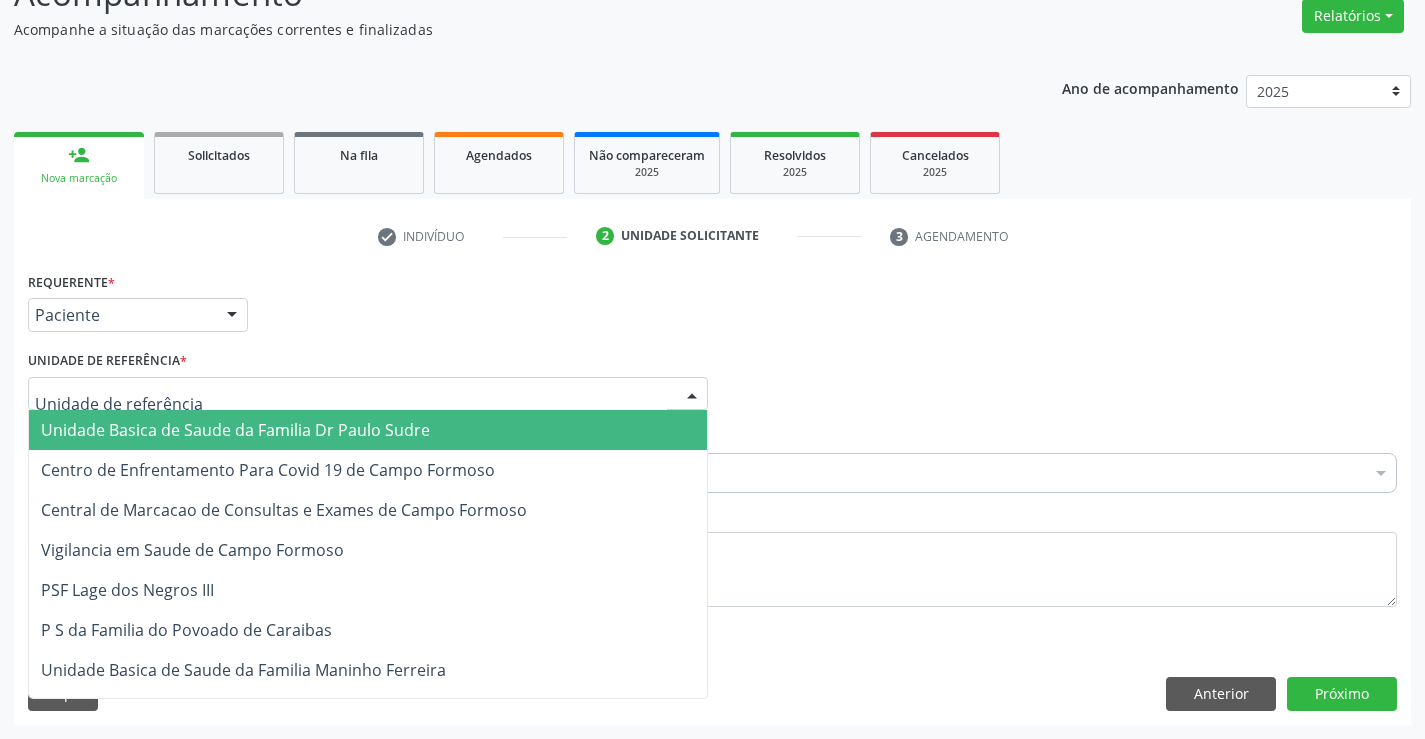 click at bounding box center (368, 394) 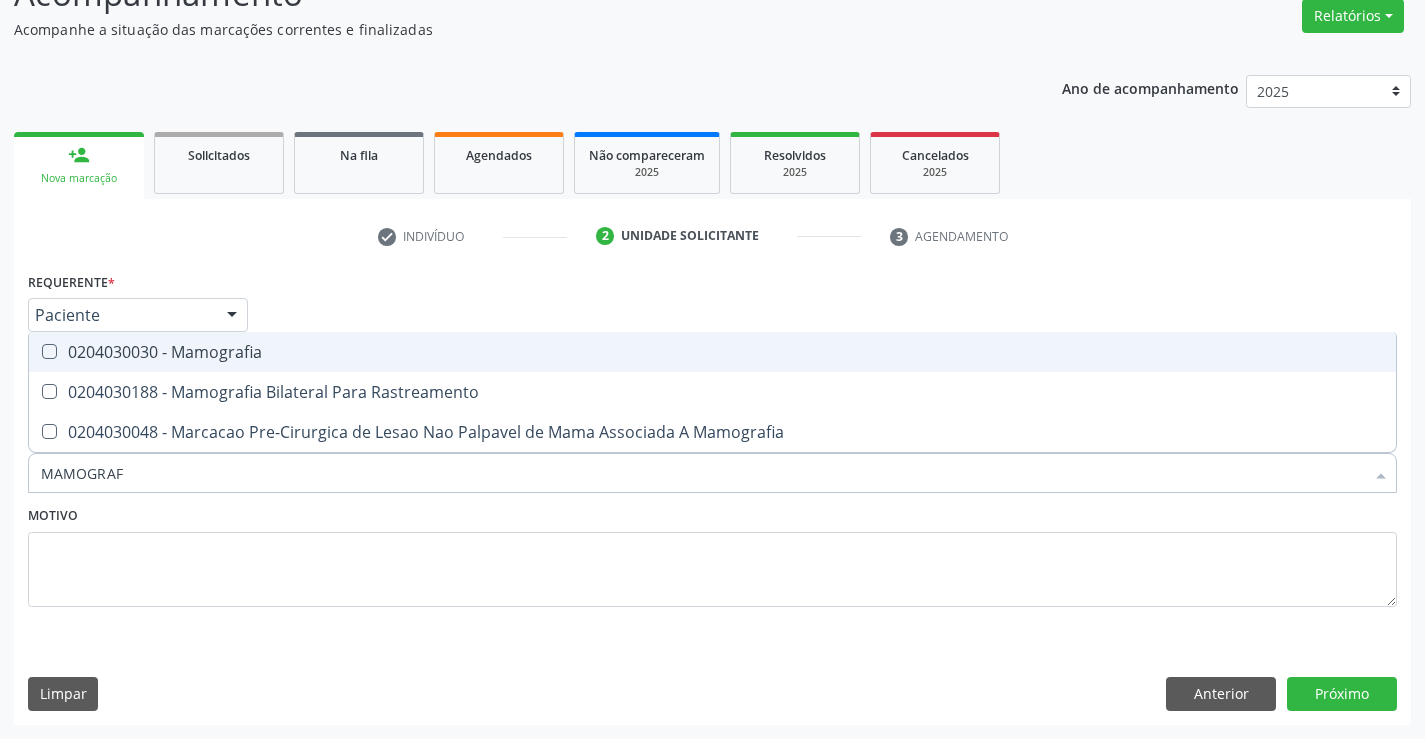 type on "MAMOGRAFI" 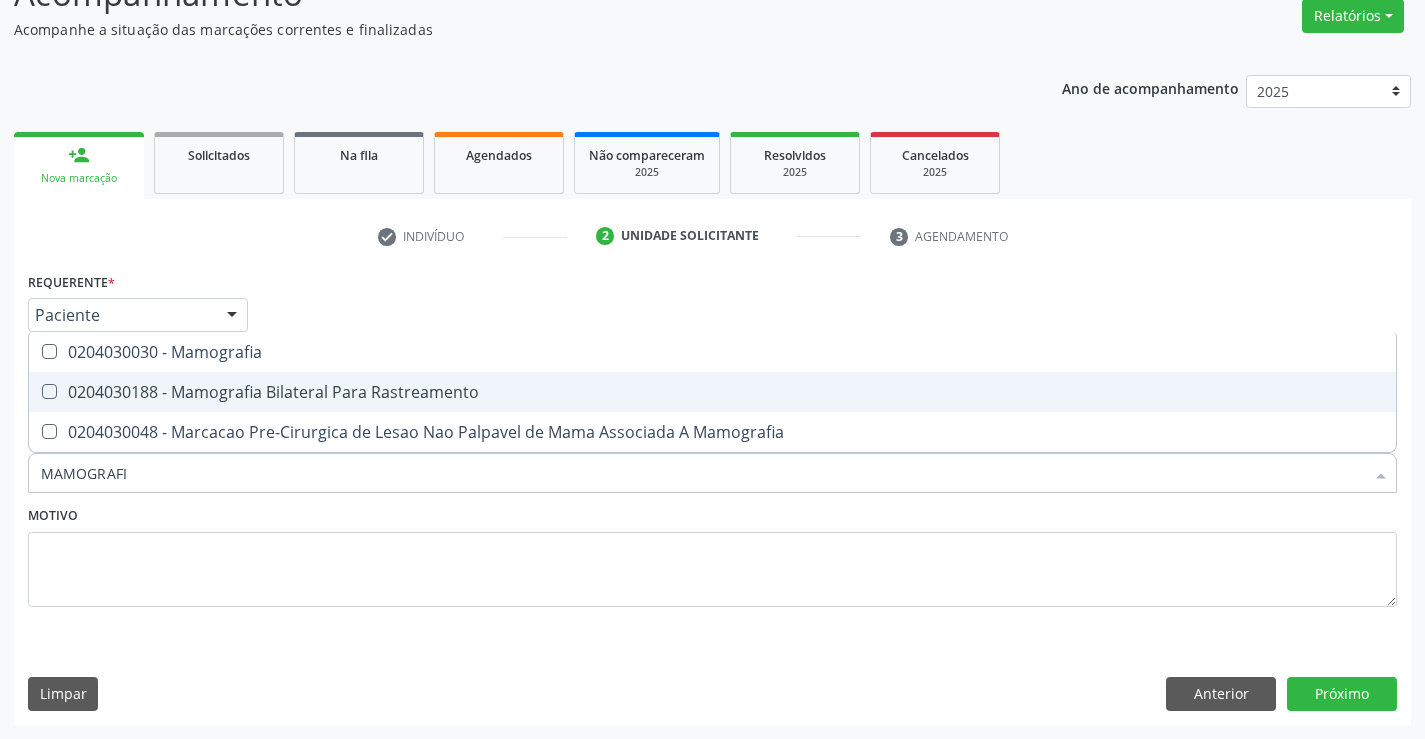 click on "0204030188 - Mamografia Bilateral Para Rastreamento" at bounding box center [712, 392] 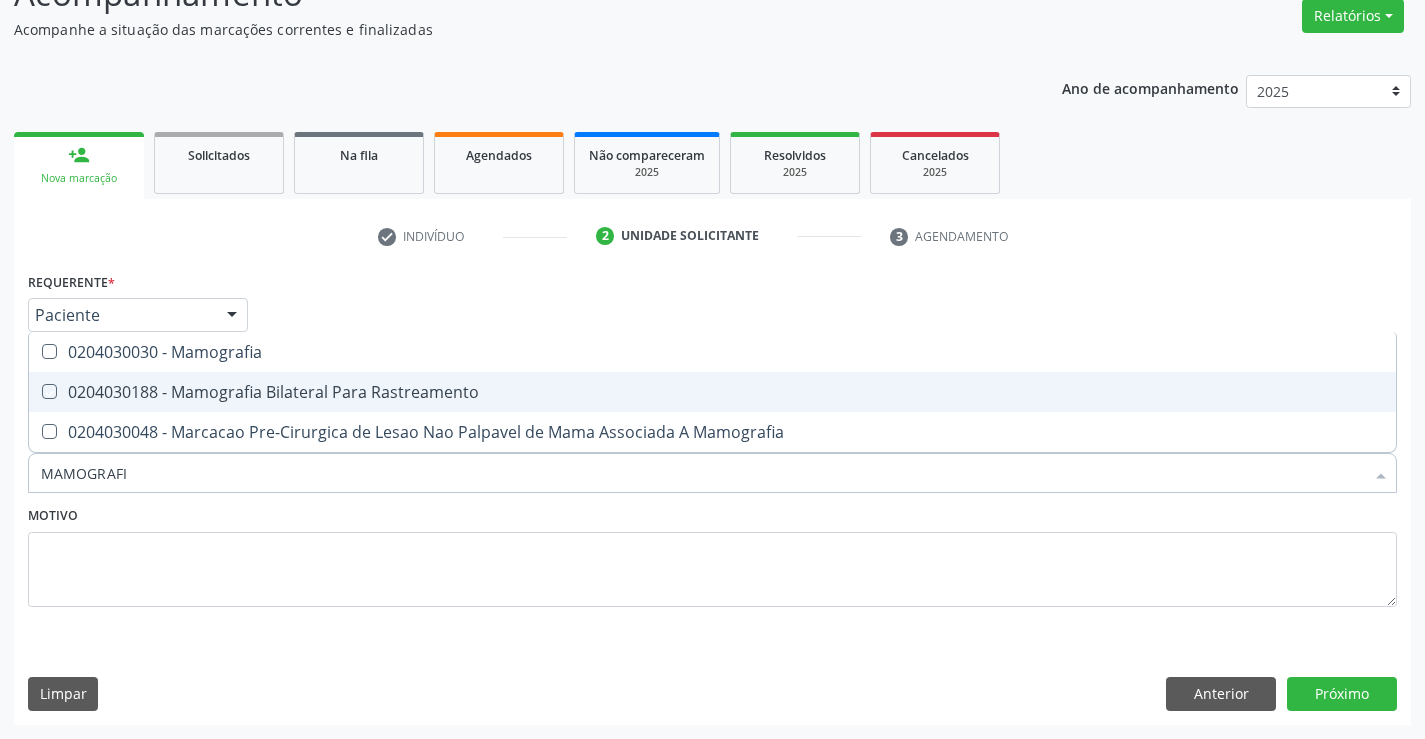 checkbox on "true" 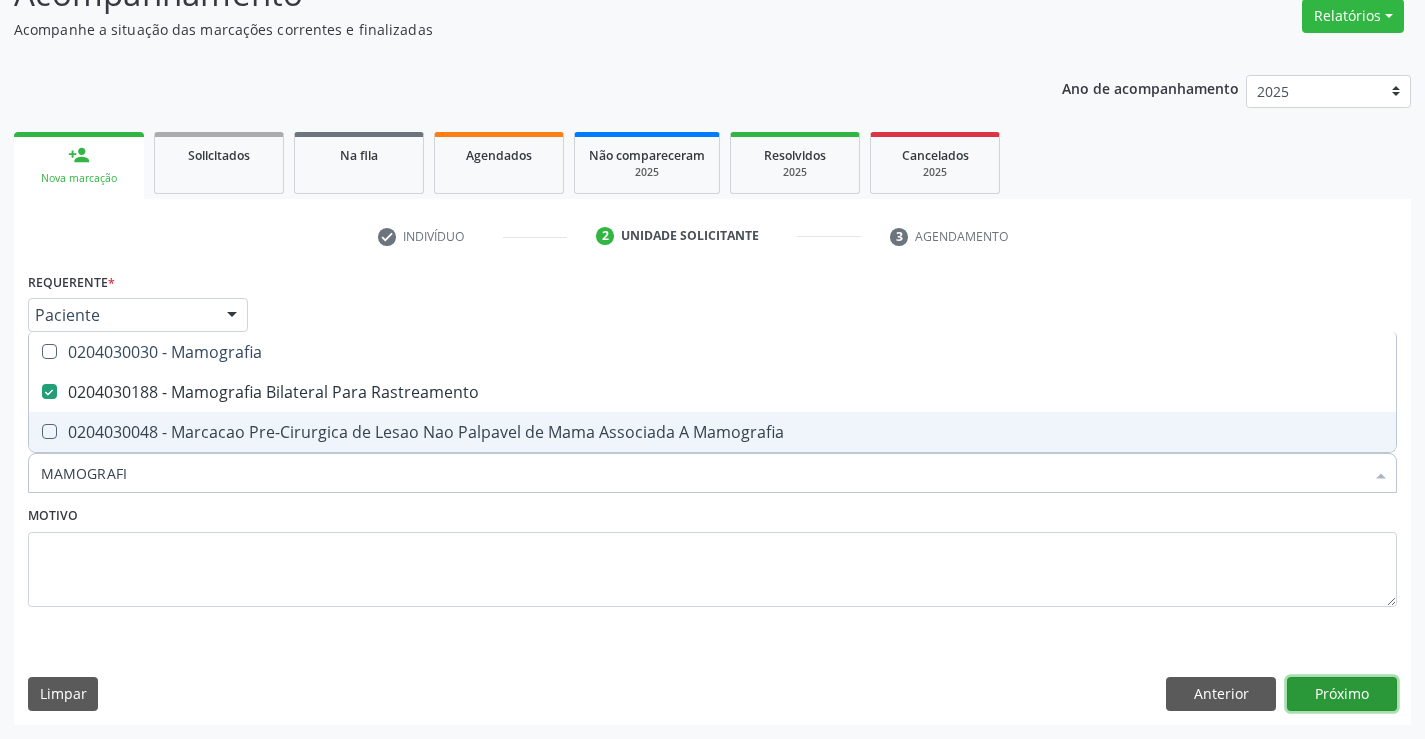 click on "Próximo" at bounding box center (1342, 694) 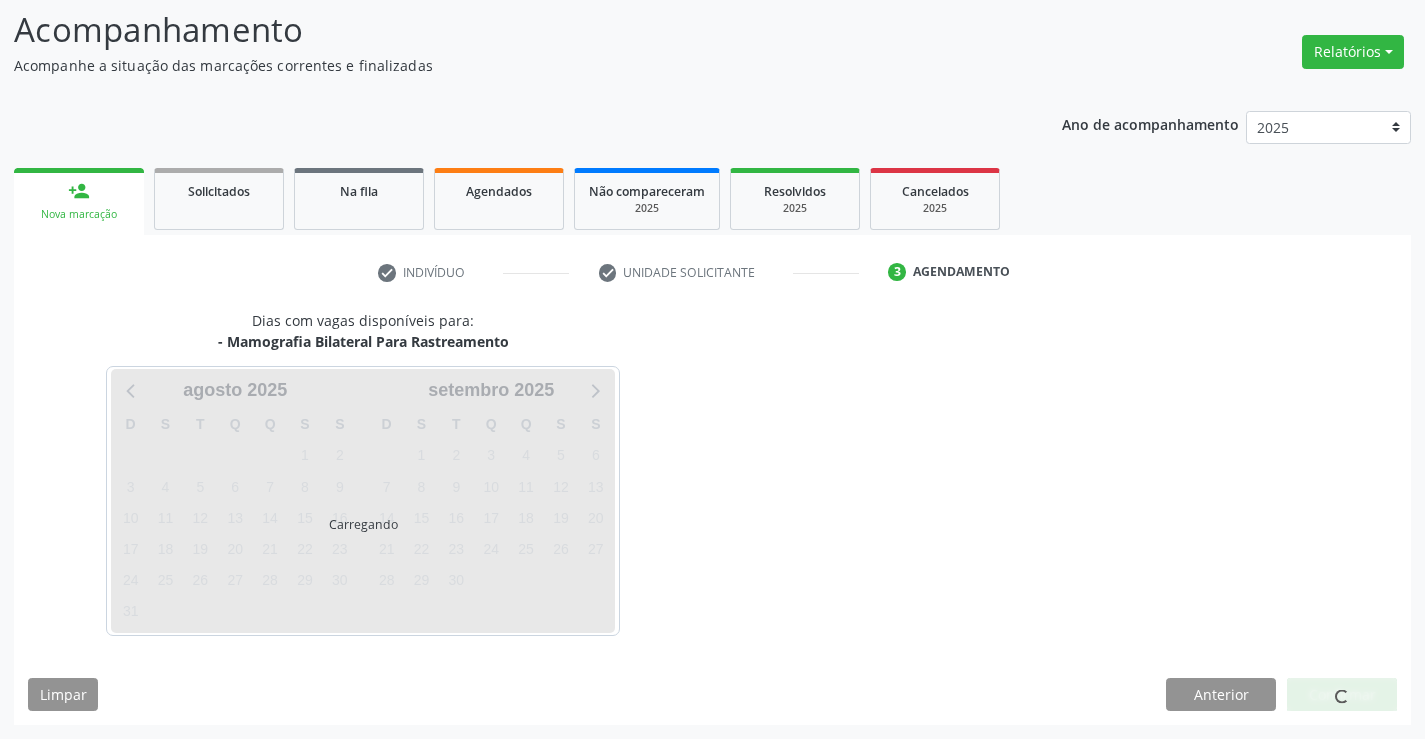 scroll, scrollTop: 131, scrollLeft: 0, axis: vertical 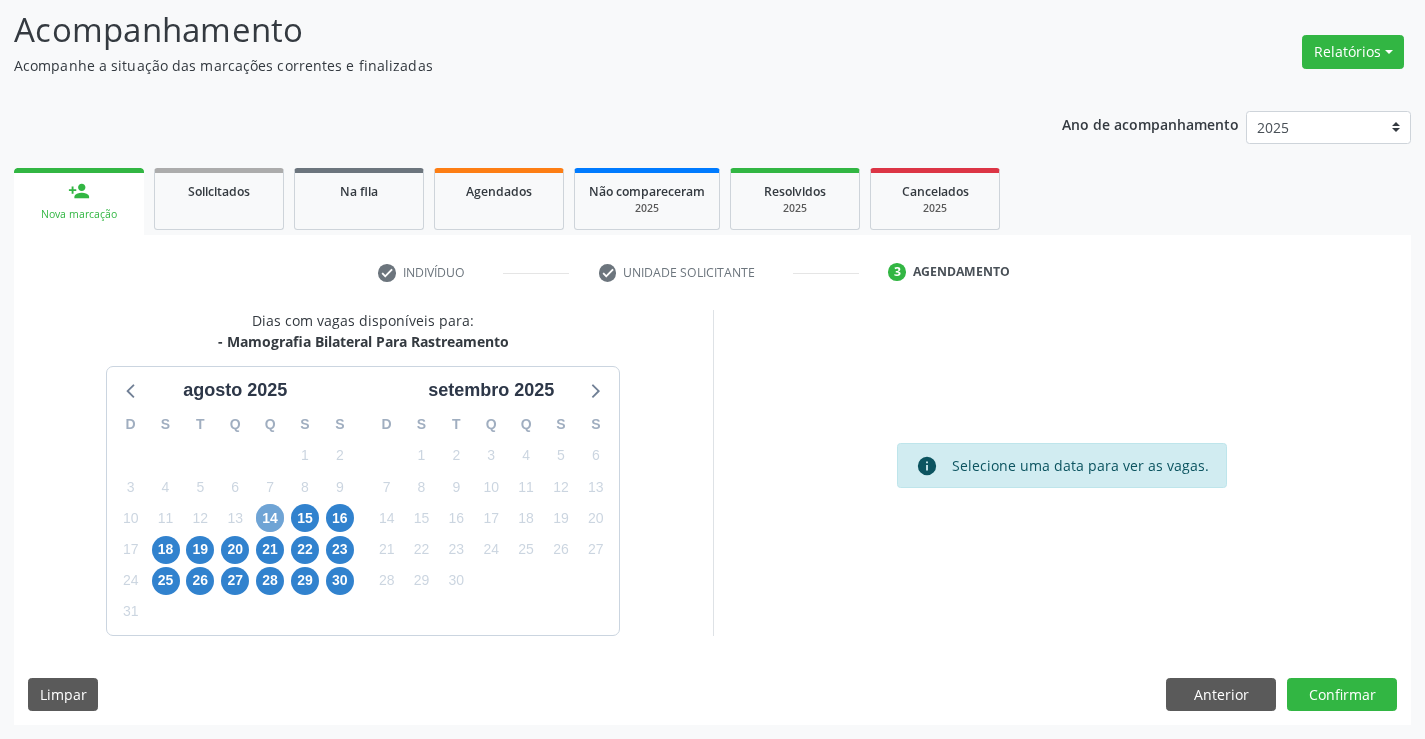 click on "14" at bounding box center [270, 518] 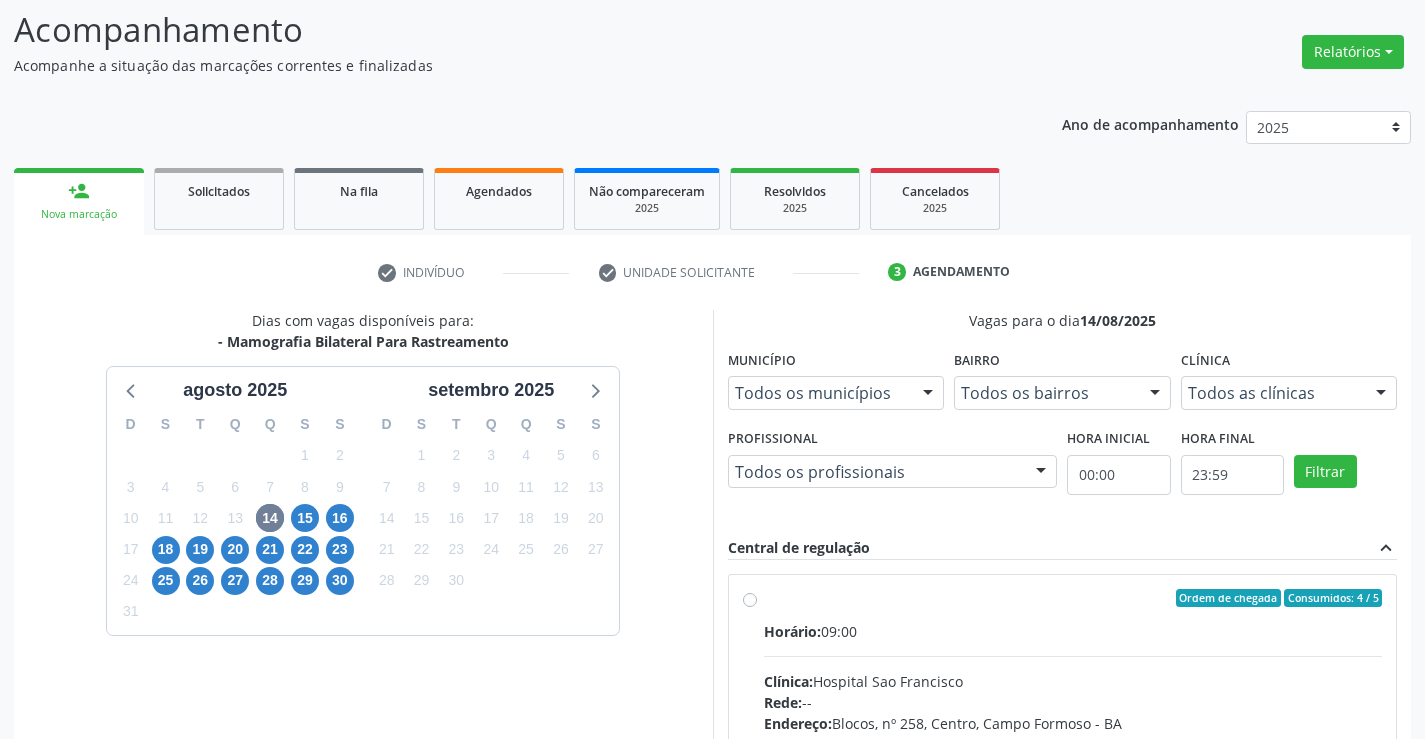 click on "Ordem de chegada
Consumidos: 4 / 5
Horário:   09:00
Clínica:  Hospital Sao Francisco
Rede:
--
Endereço:   Blocos, nº 258, Centro, Campo Formoso - BA
Telefone:   (74) 36451217
Profissional:
Joel da Rocha Almeida
Informações adicionais sobre o atendimento
Idade de atendimento:
de 0 a 120 anos
Gênero(s) atendido(s):
Masculino e Feminino
Informações adicionais:
--" at bounding box center (1073, 742) 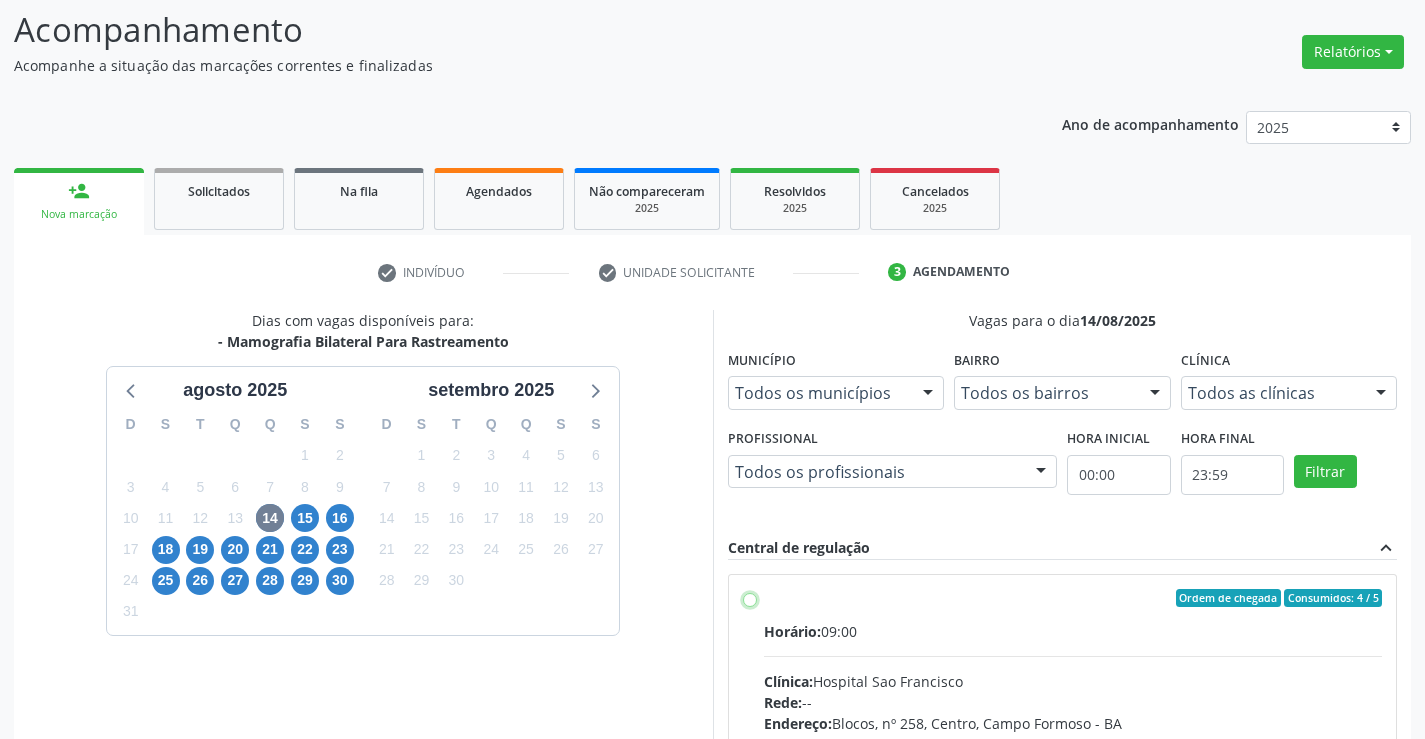 click on "Ordem de chegada
Consumidos: 4 / 5
Horário:   09:00
Clínica:  Hospital Sao Francisco
Rede:
--
Endereço:   Blocos, nº 258, Centro, Campo Formoso - BA
Telefone:   (74) 36451217
Profissional:
Joel da Rocha Almeida
Informações adicionais sobre o atendimento
Idade de atendimento:
de 0 a 120 anos
Gênero(s) atendido(s):
Masculino e Feminino
Informações adicionais:
--" at bounding box center [750, 598] 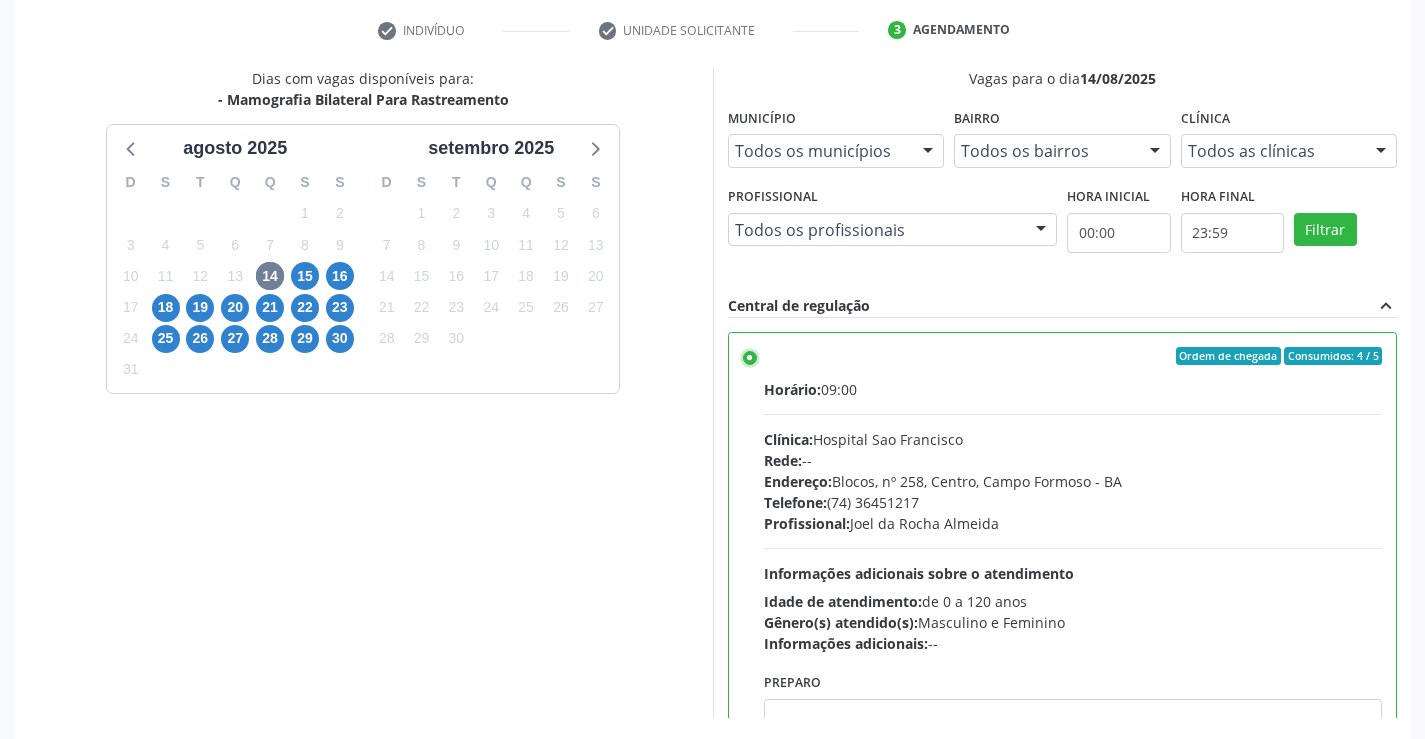 scroll, scrollTop: 456, scrollLeft: 0, axis: vertical 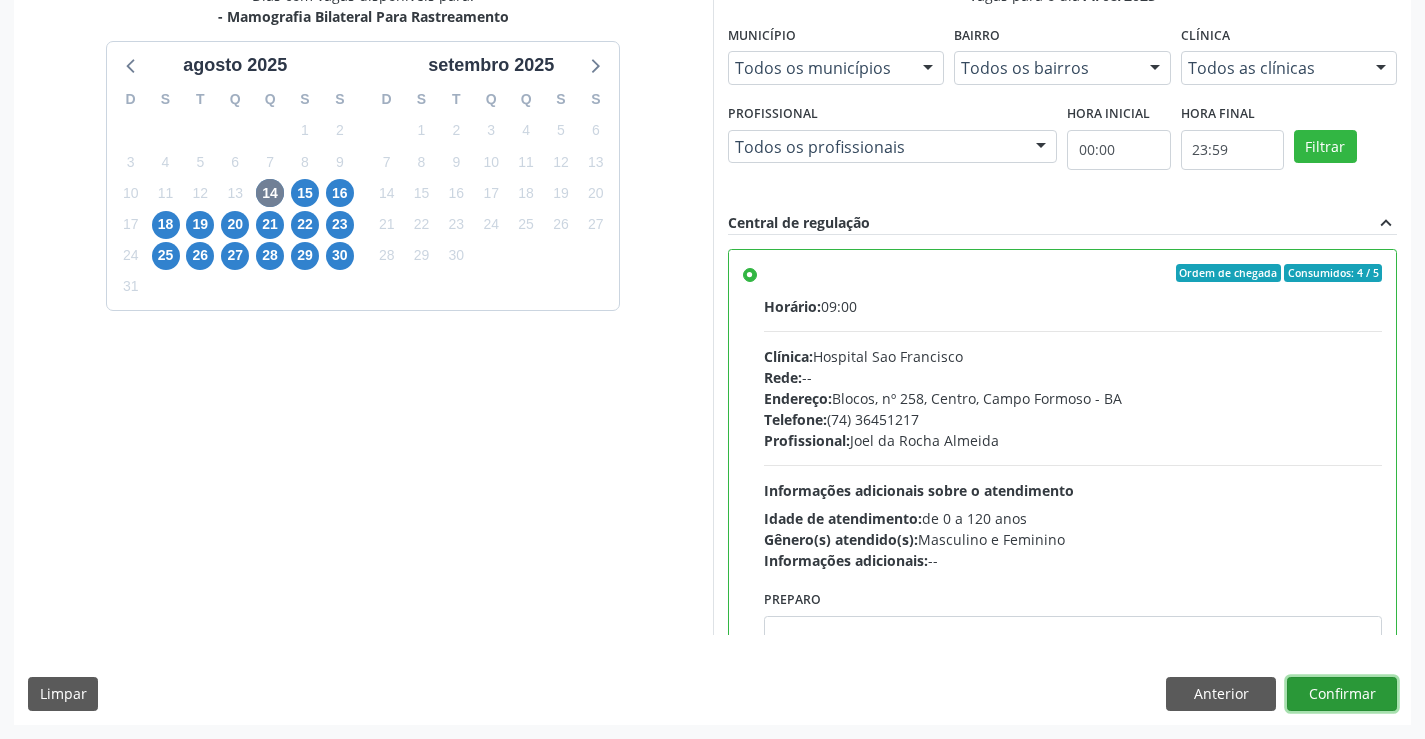 click on "Confirmar" at bounding box center (1342, 694) 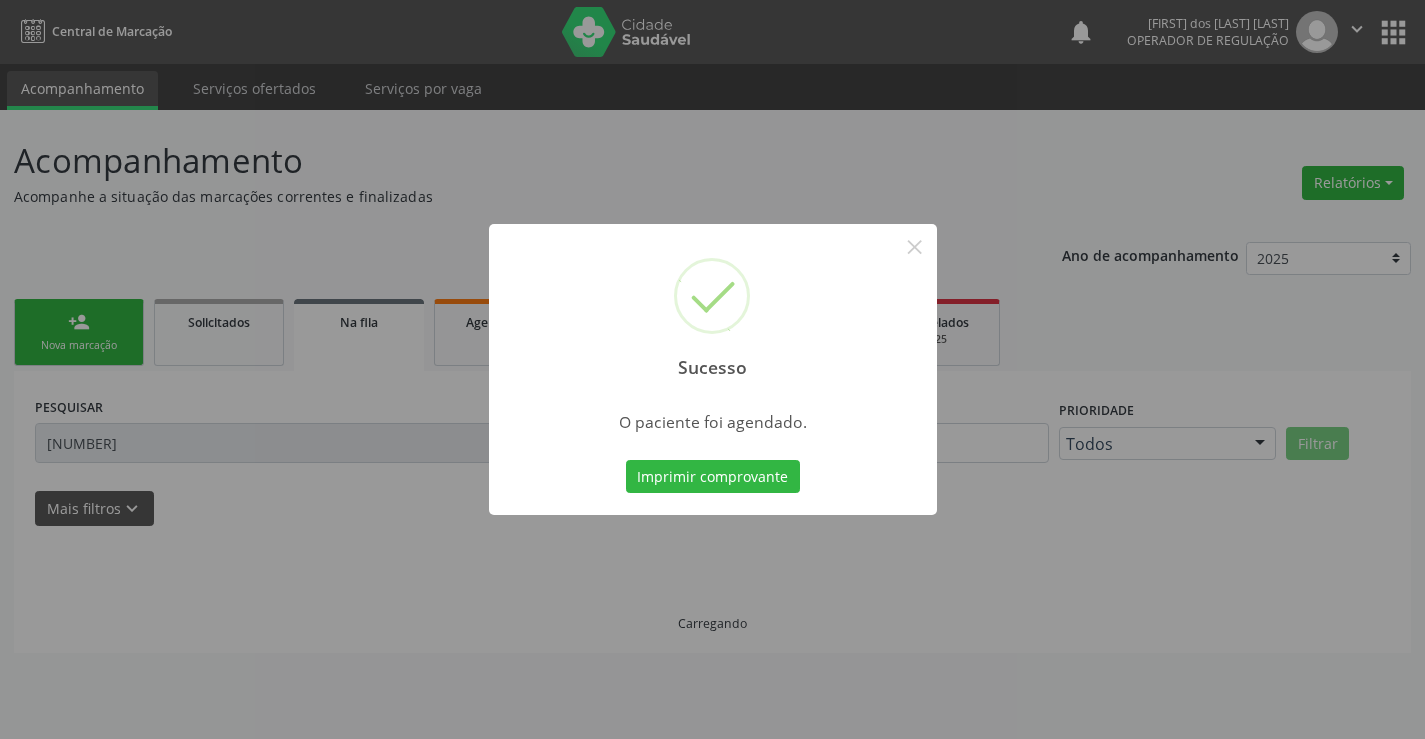 scroll, scrollTop: 0, scrollLeft: 0, axis: both 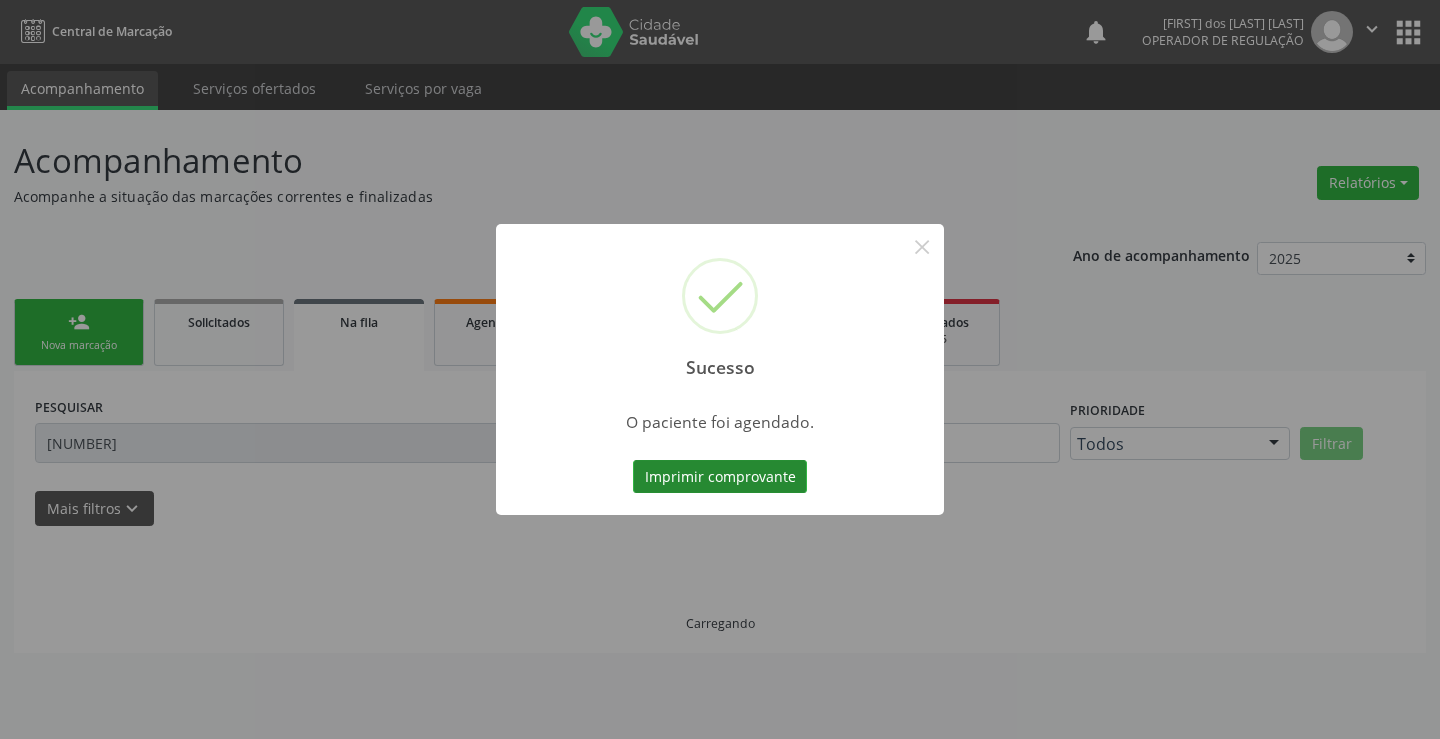 click on "Imprimir comprovante" at bounding box center (720, 477) 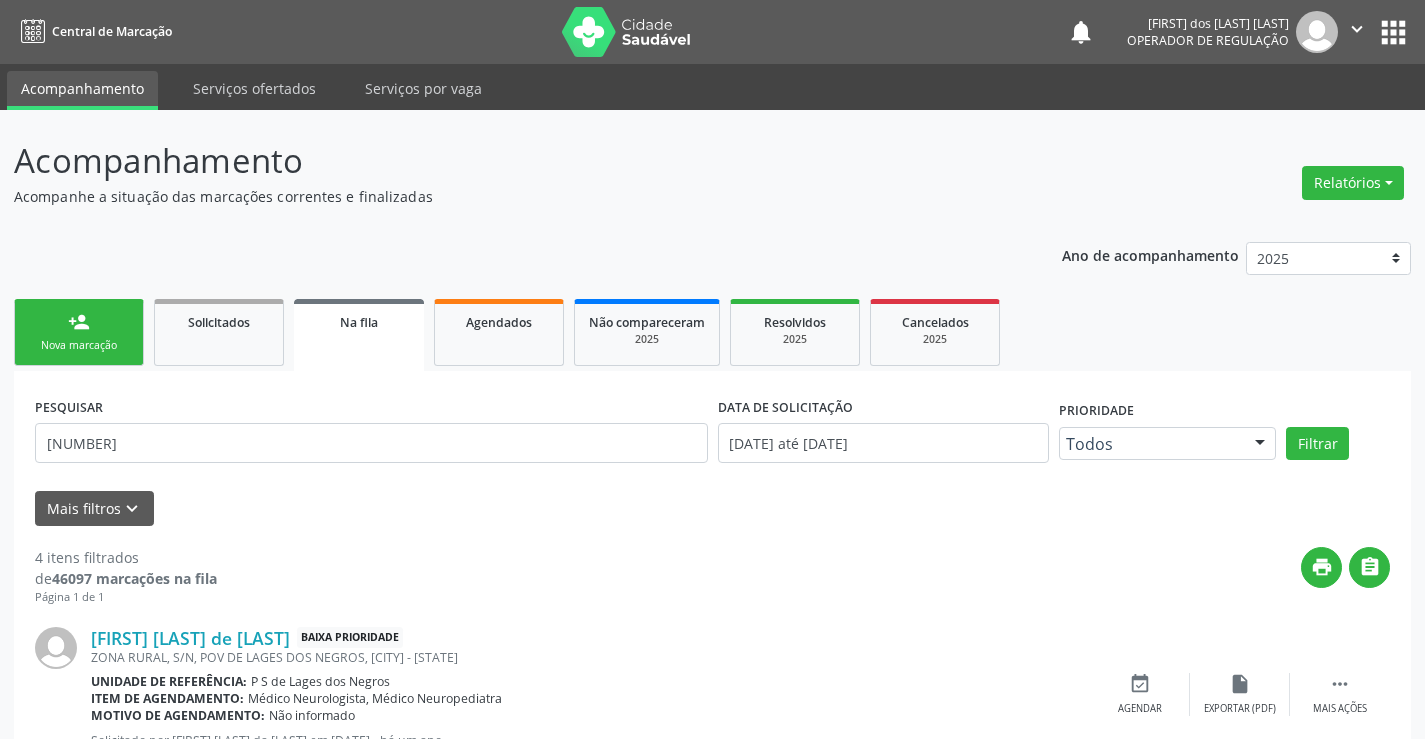 click on "person_add" at bounding box center (79, 322) 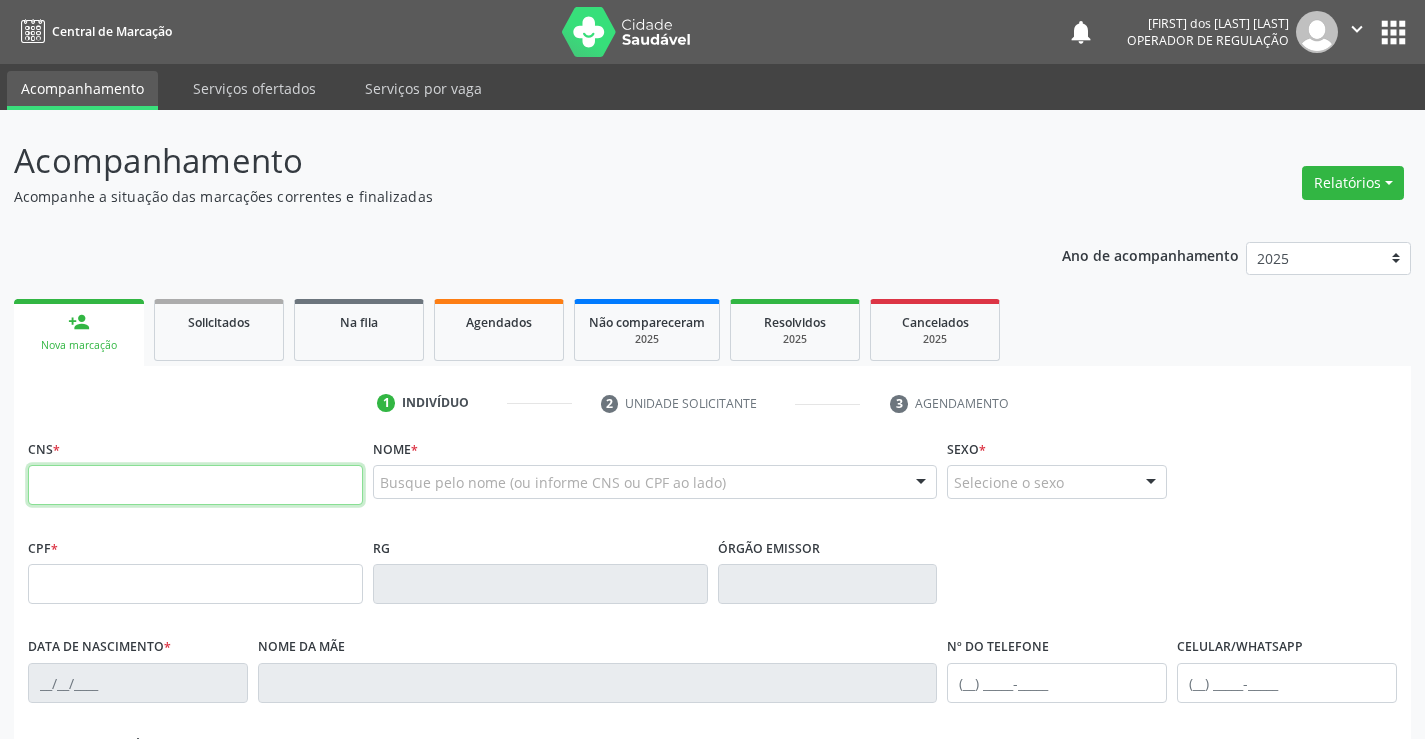 click at bounding box center [195, 485] 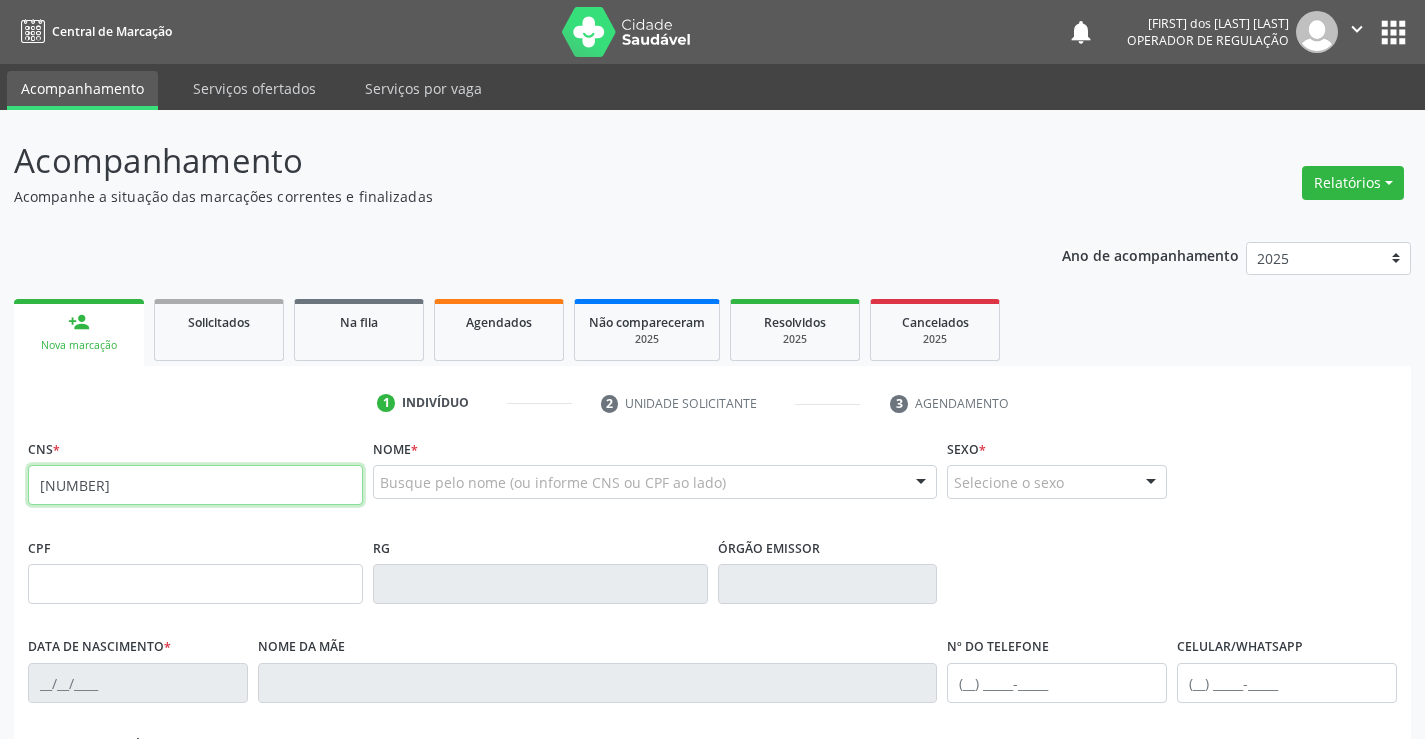 type on "702 6047 7828 4149" 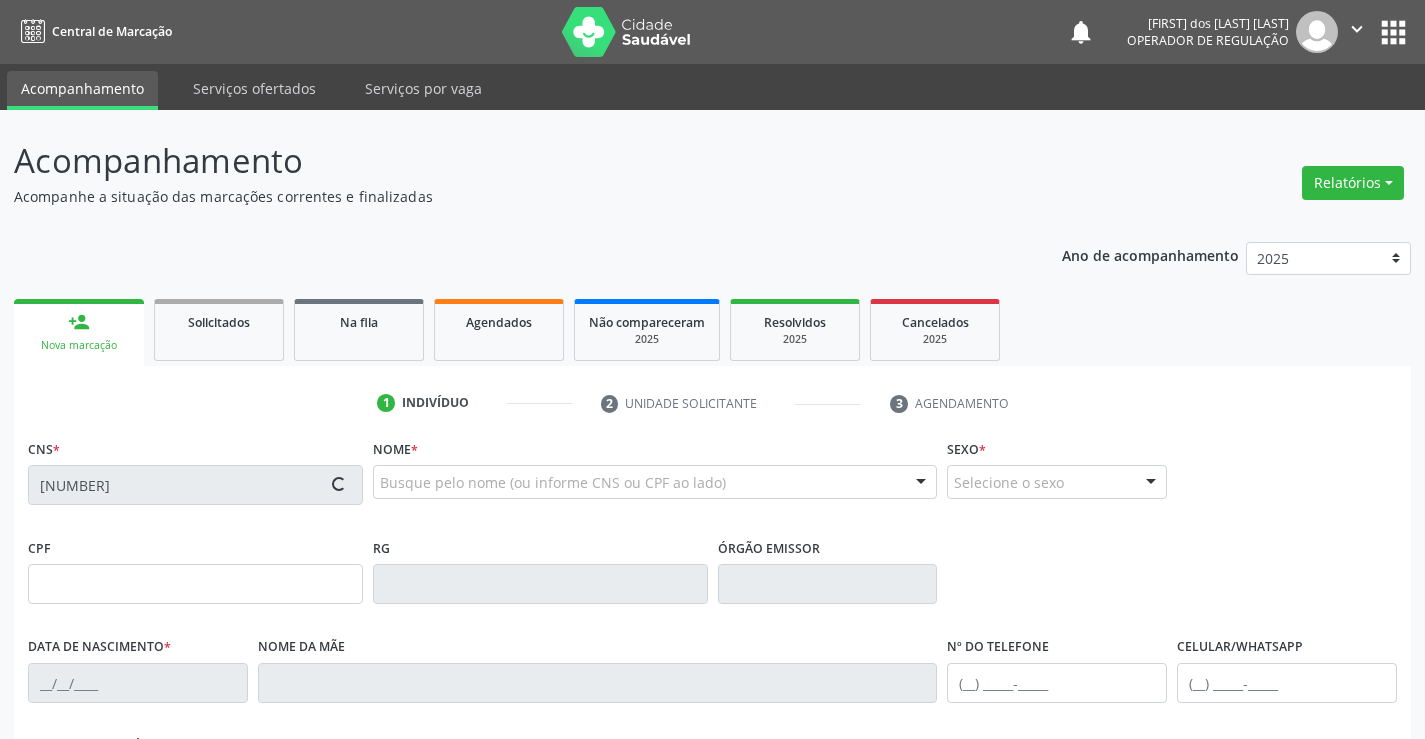 type on "2229130706" 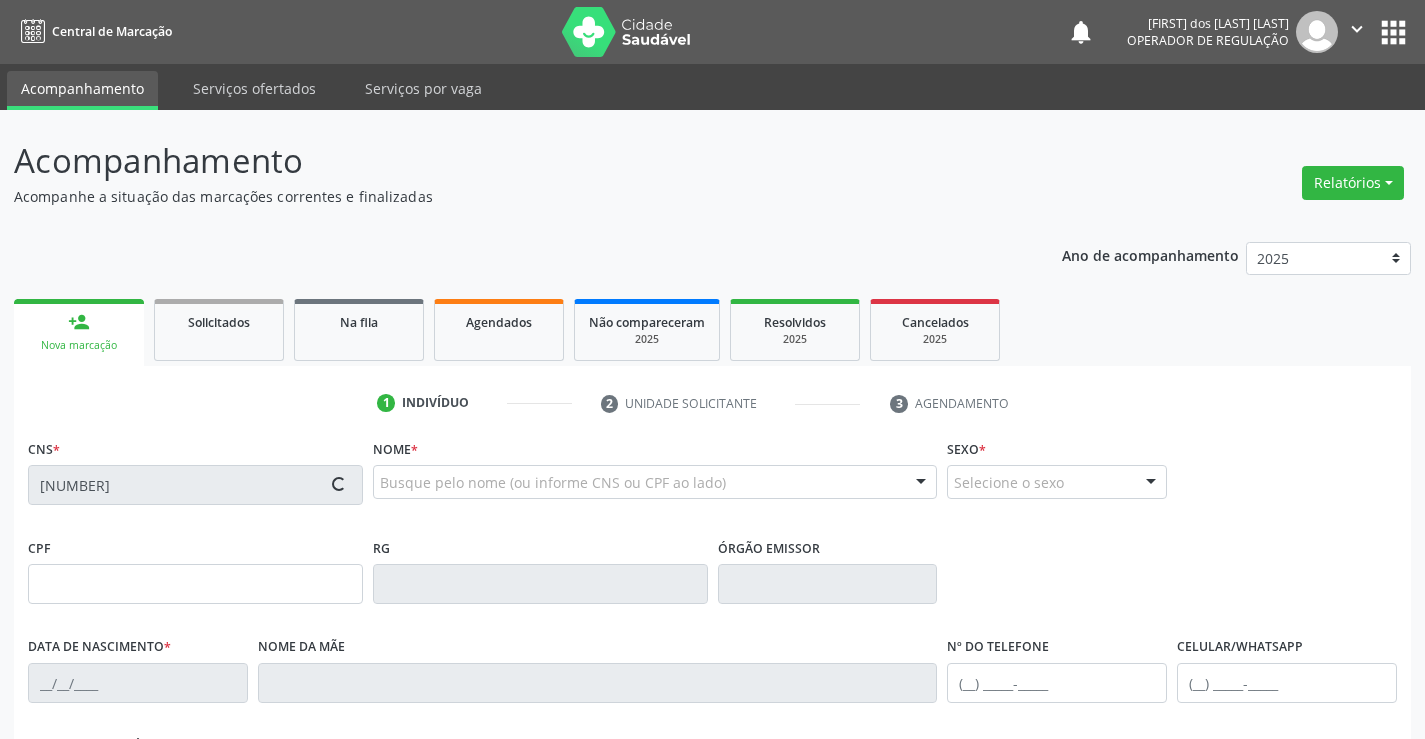 type on "14/01/2008" 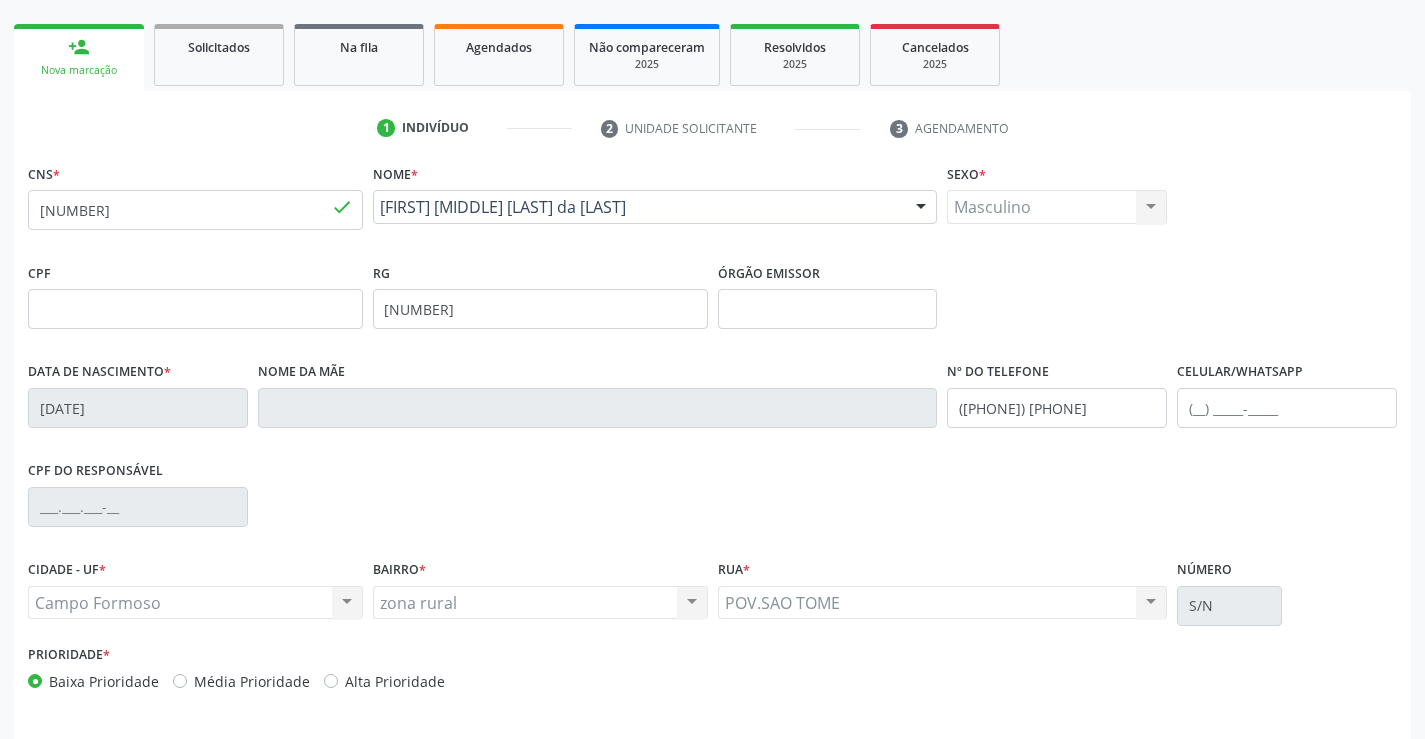scroll, scrollTop: 345, scrollLeft: 0, axis: vertical 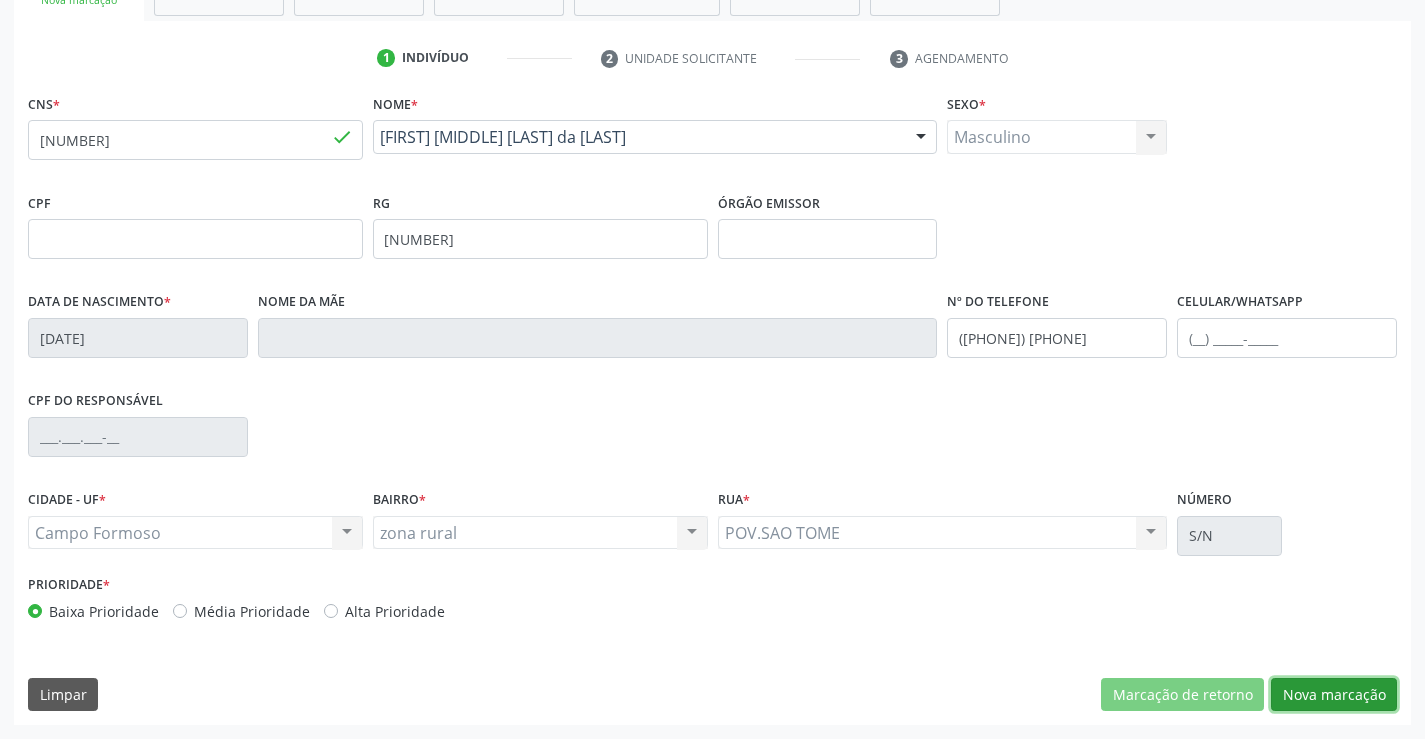 click on "Nova marcação" at bounding box center [1334, 695] 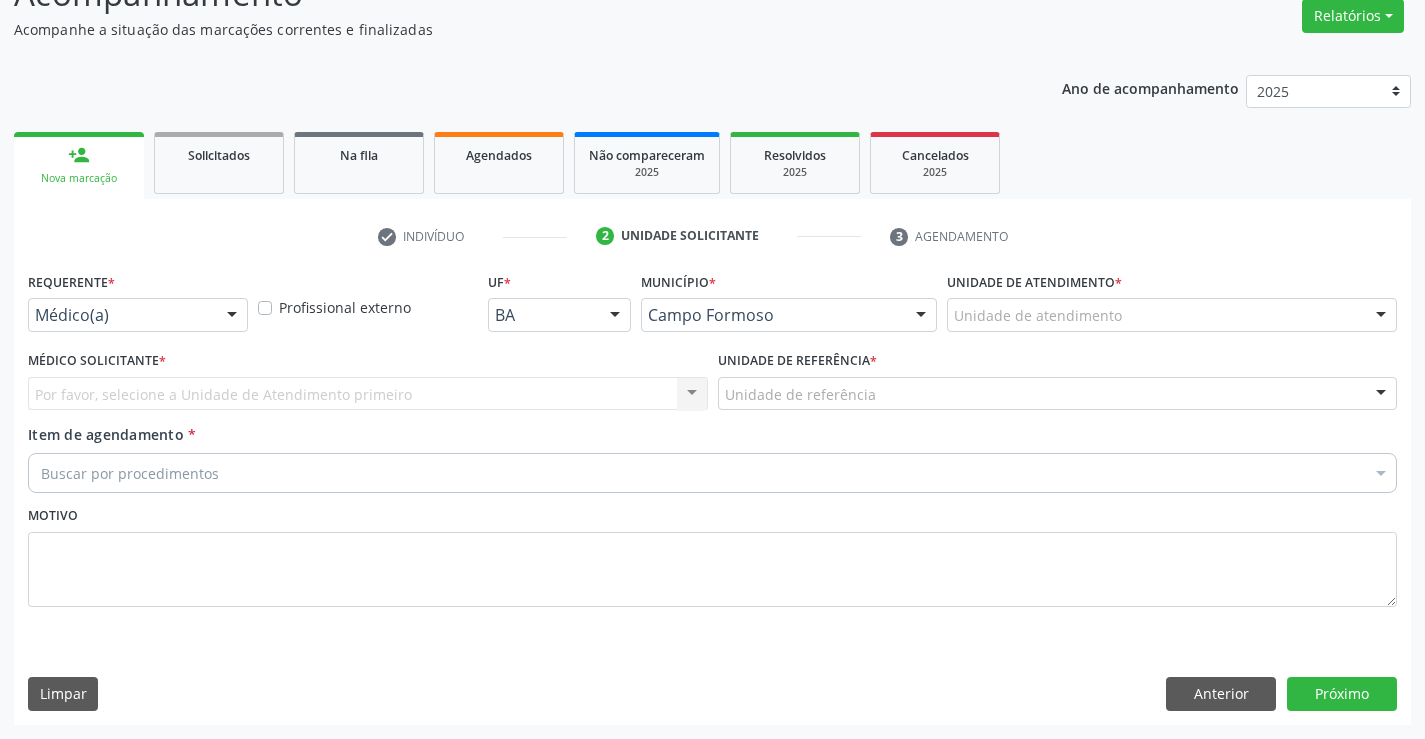 scroll, scrollTop: 167, scrollLeft: 0, axis: vertical 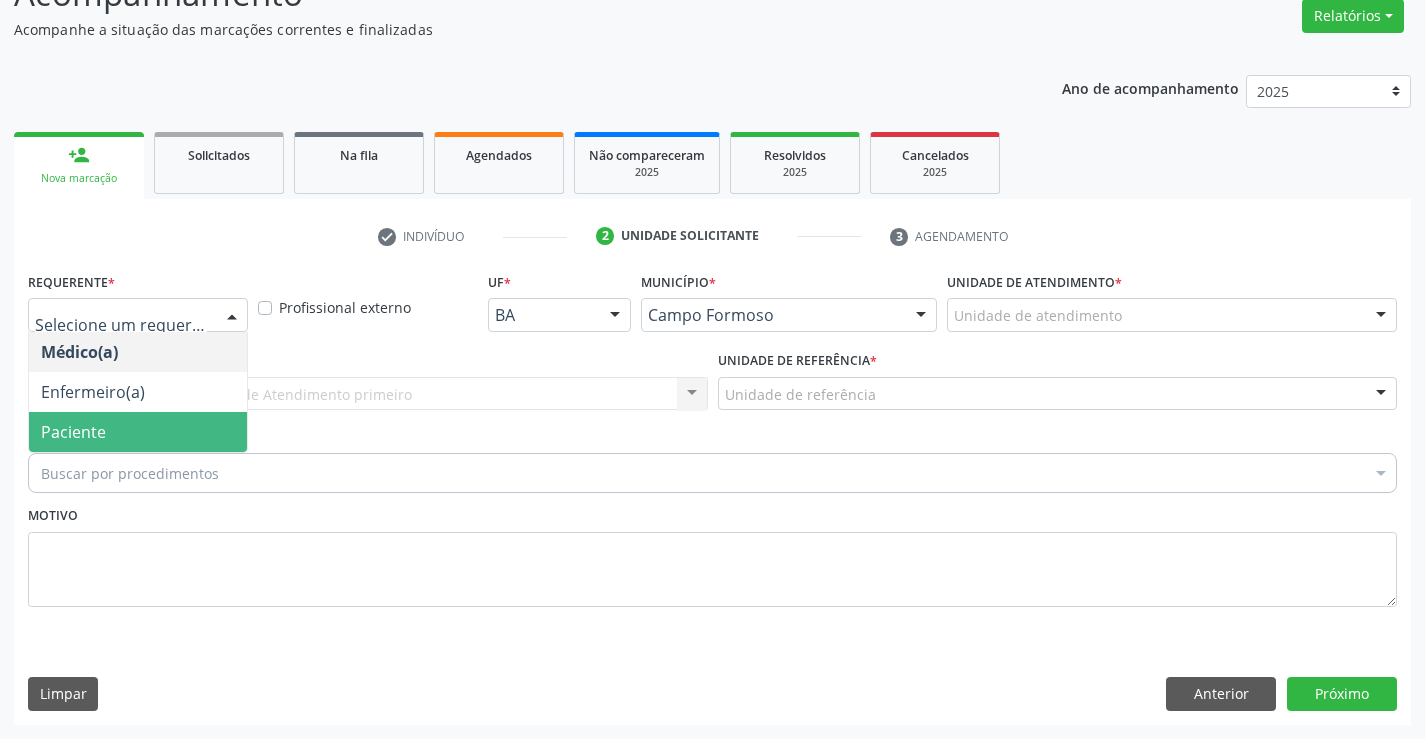 click on "Paciente" at bounding box center (138, 432) 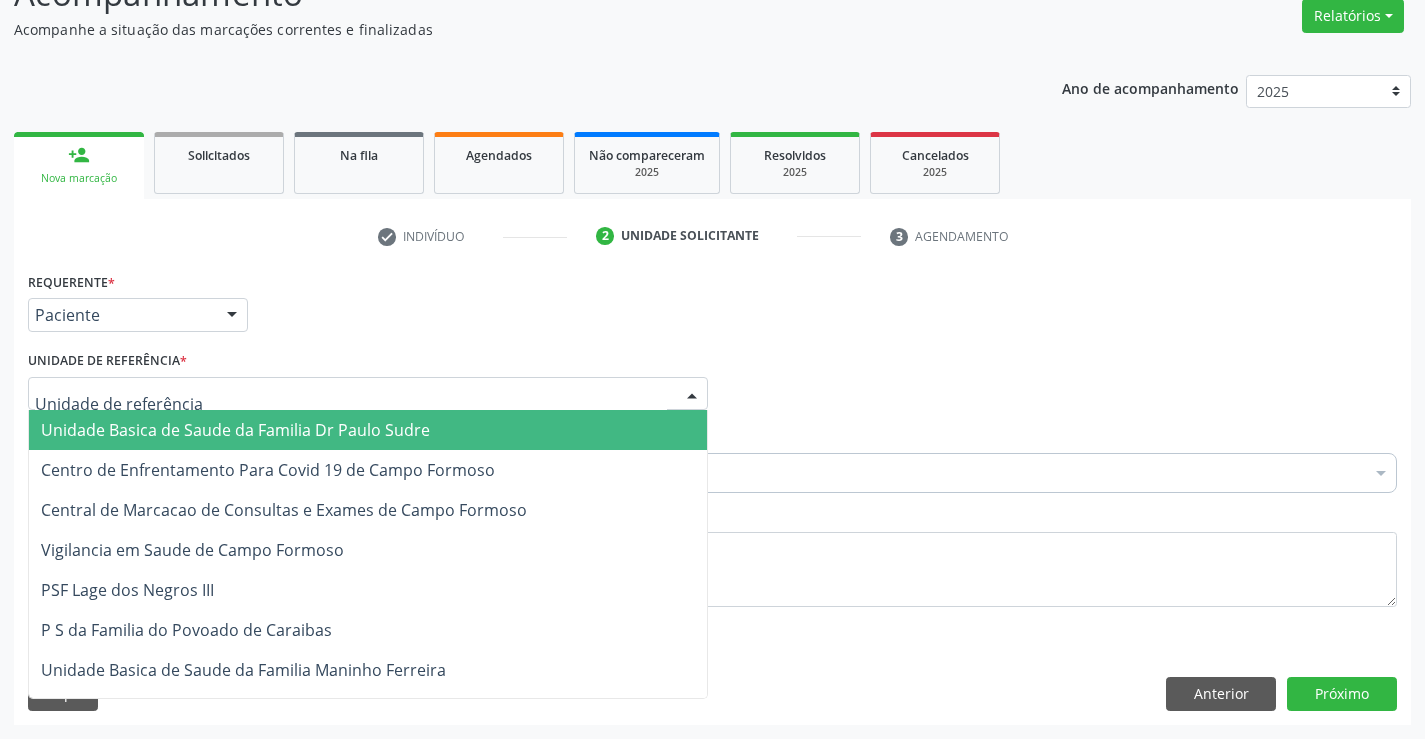 click at bounding box center (368, 394) 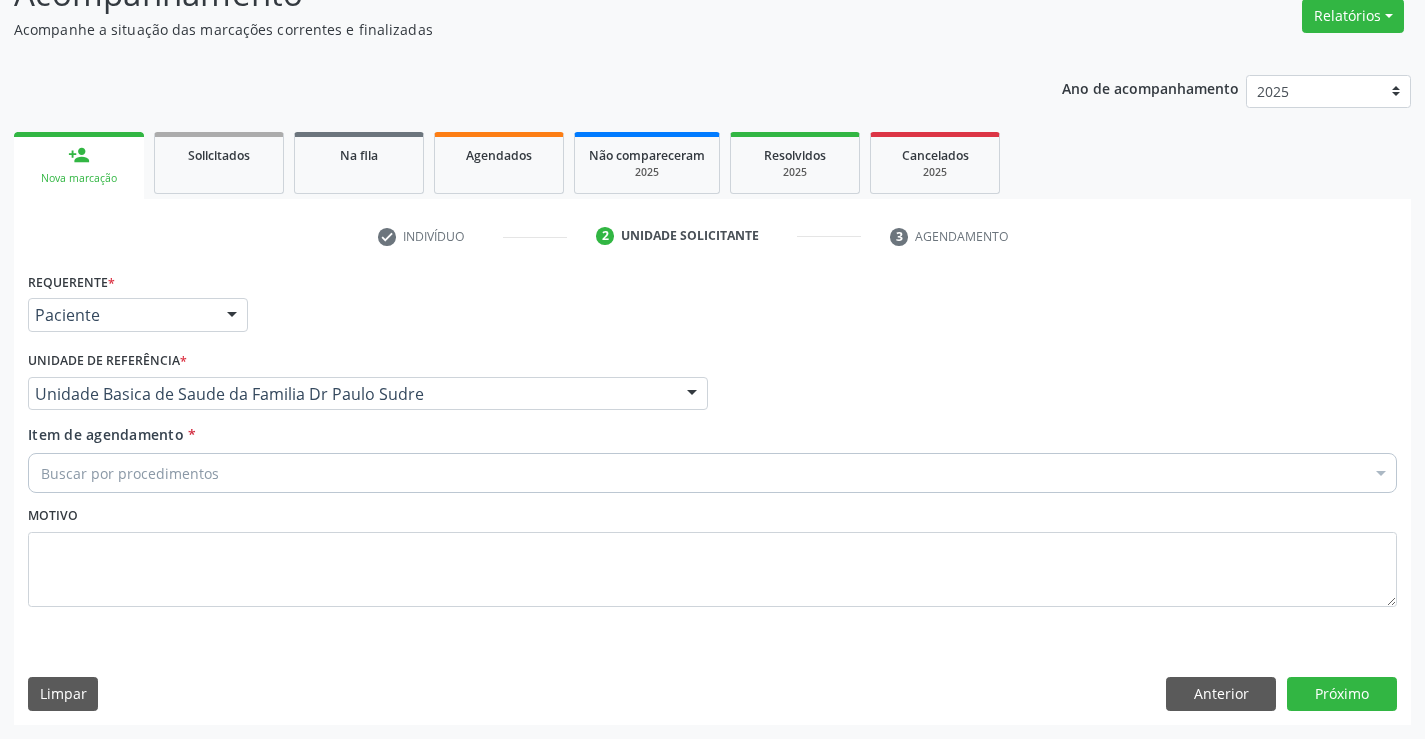 click on "Buscar por procedimentos" at bounding box center (712, 473) 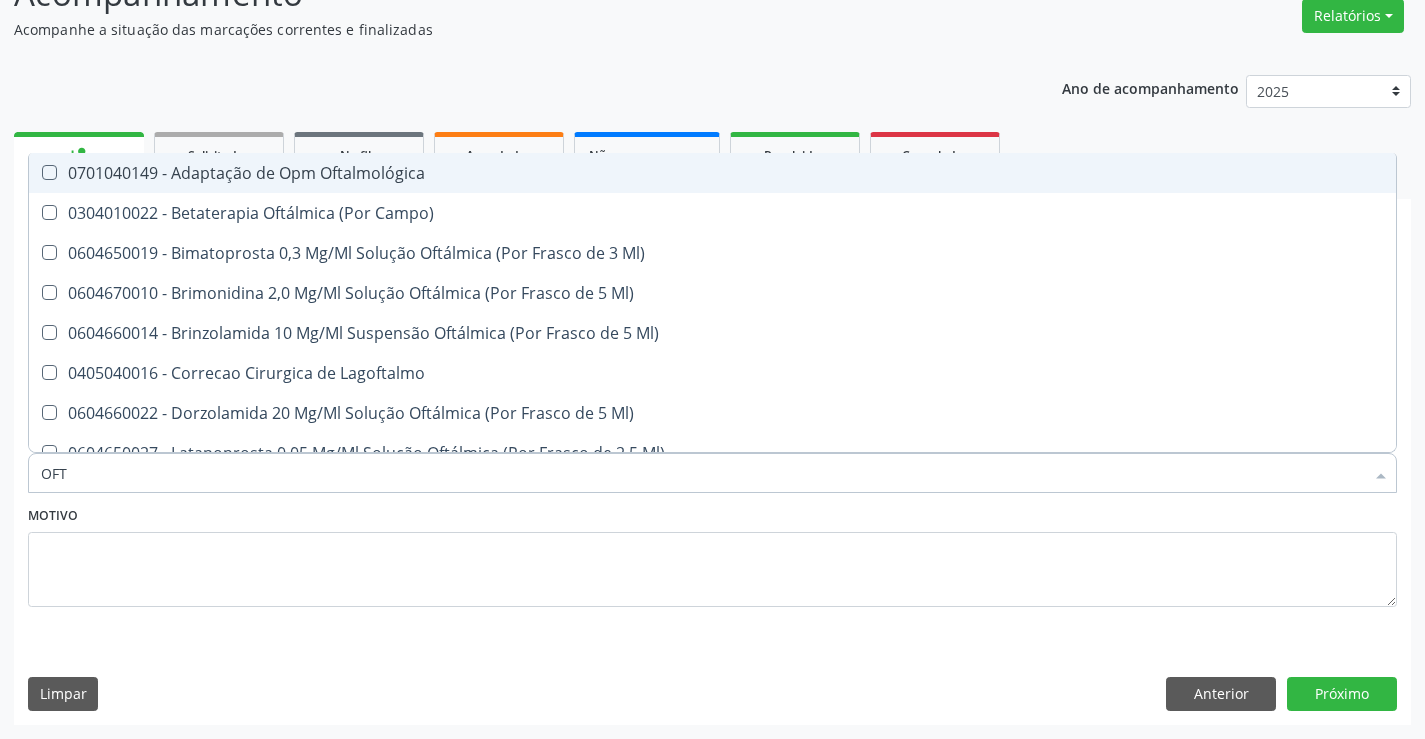 type on "OFTA" 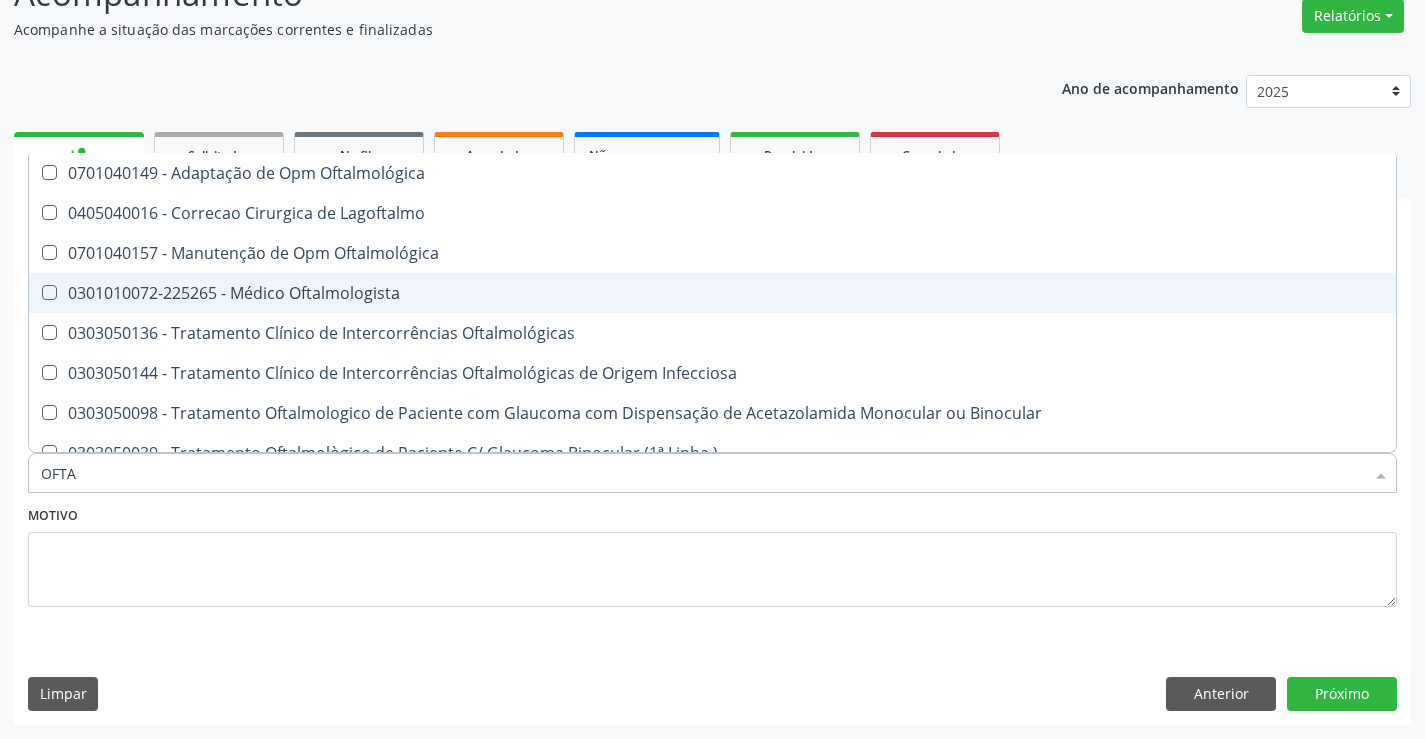 click on "0301010072-225265 - Médico Oftalmologista" at bounding box center (712, 293) 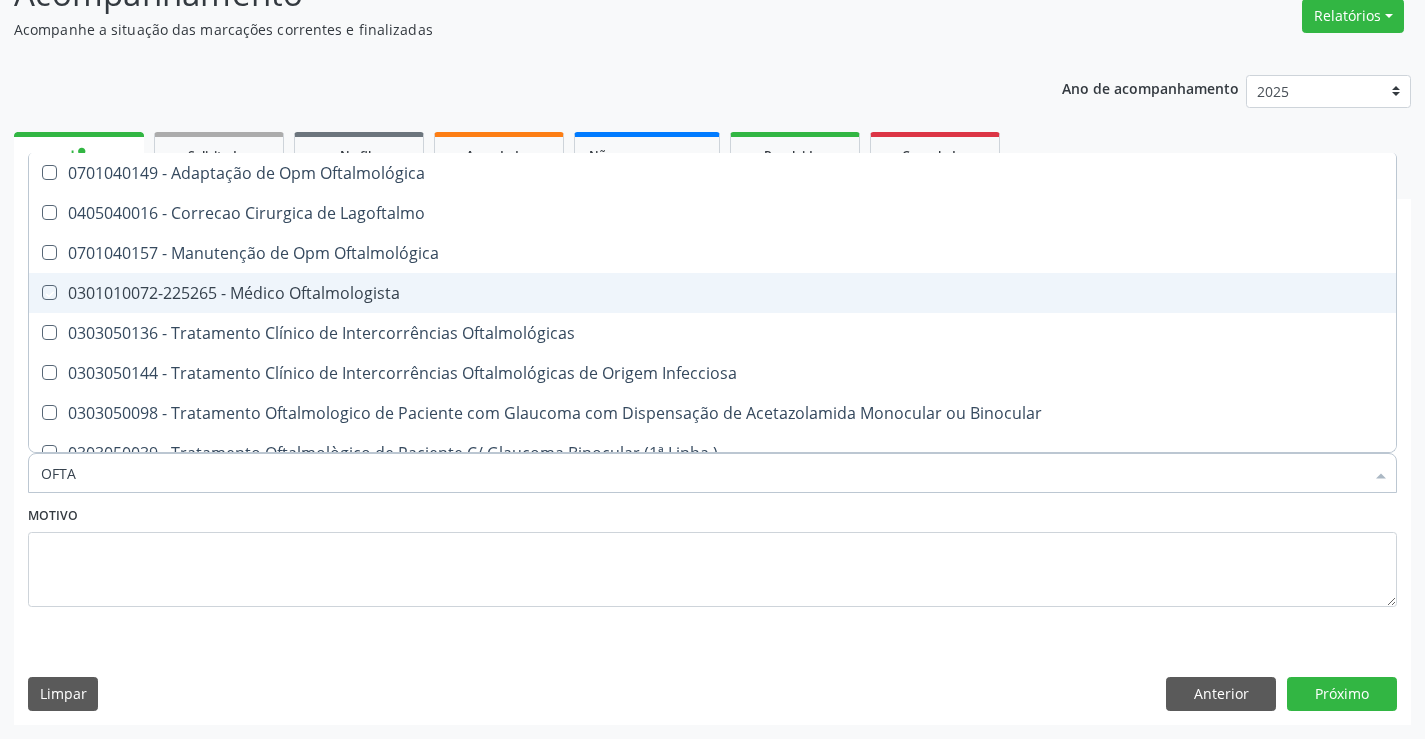checkbox on "true" 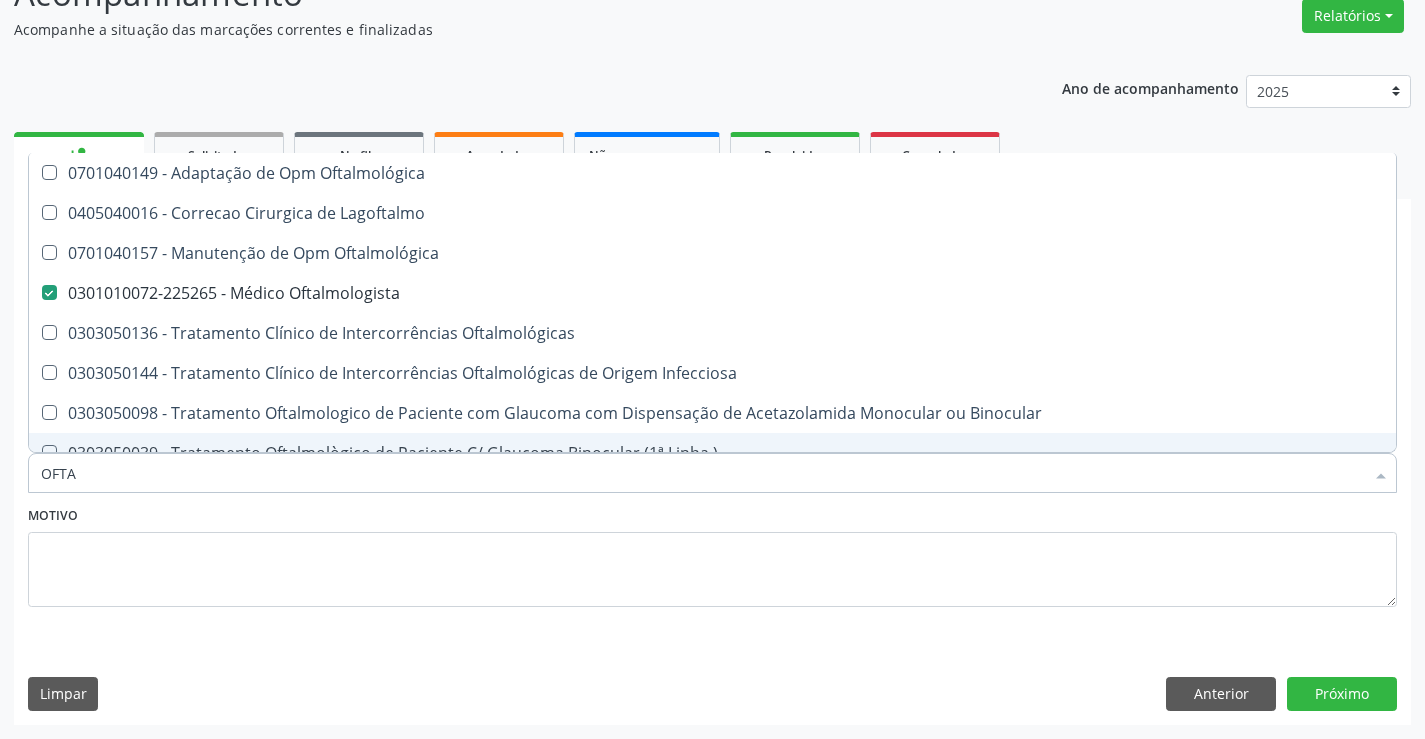 type on "OFTA" 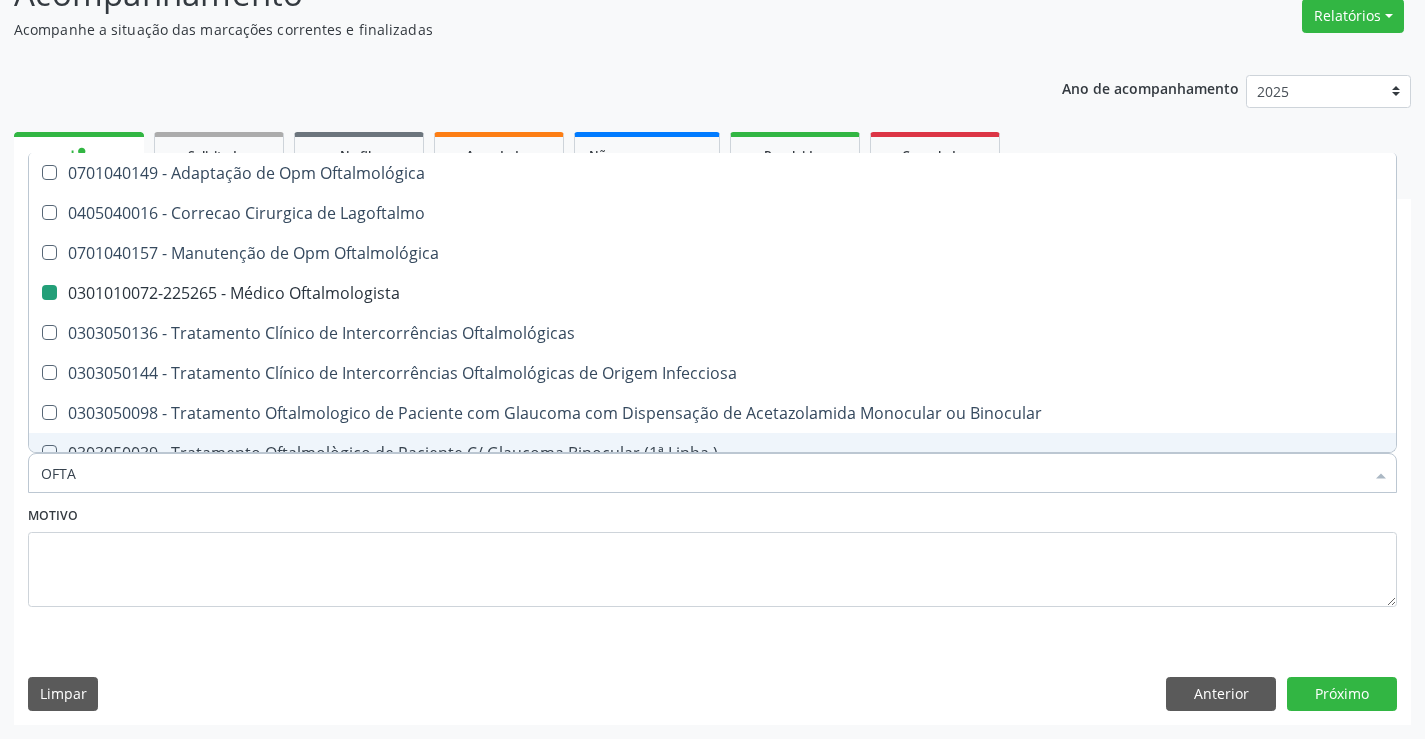 click on "Motivo" at bounding box center [712, 554] 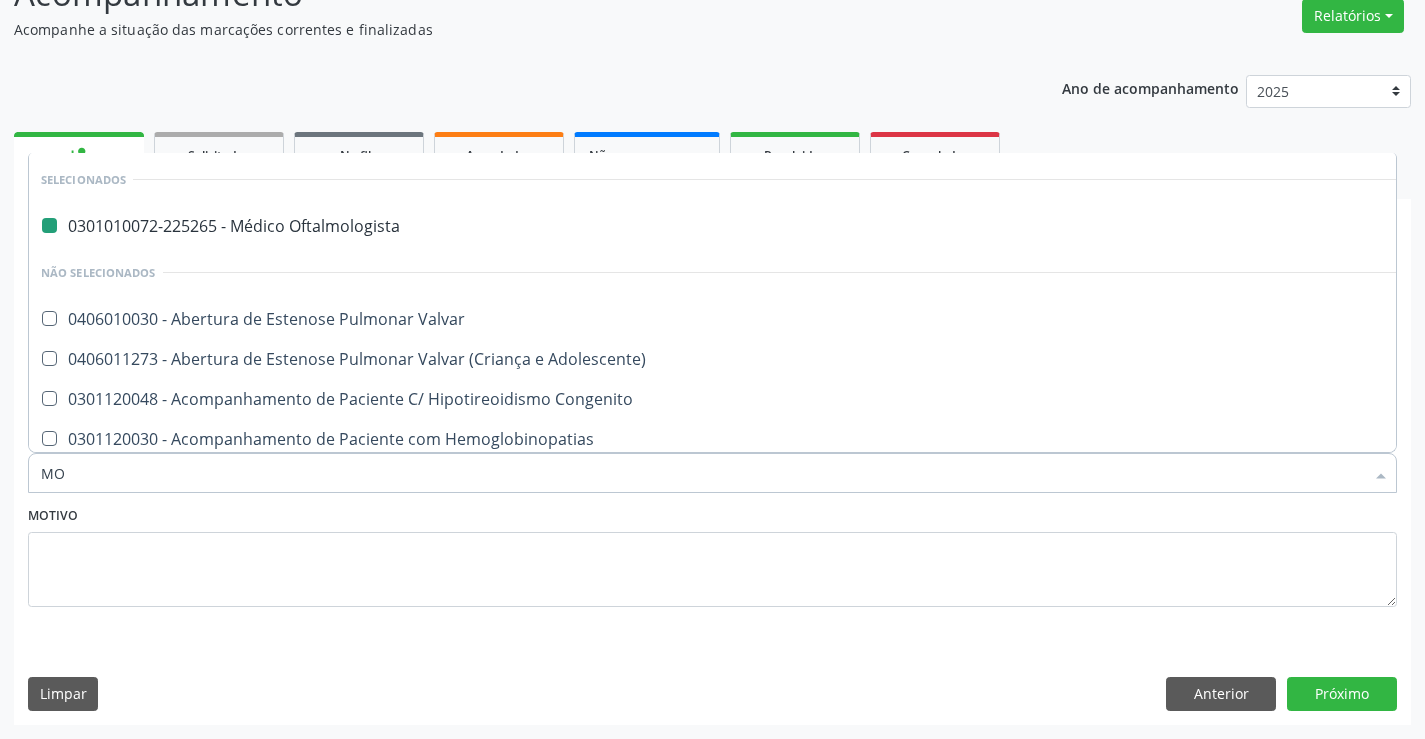 type on "MON" 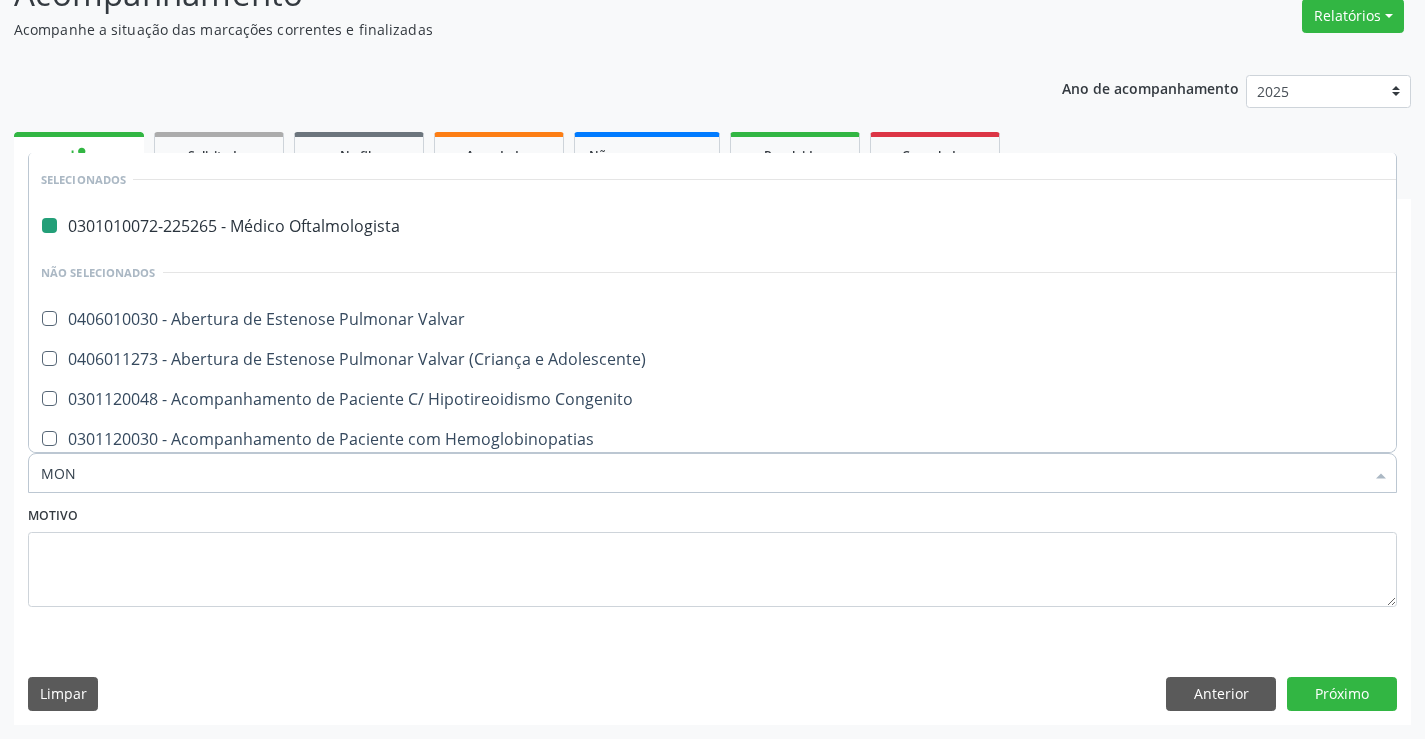 checkbox on "false" 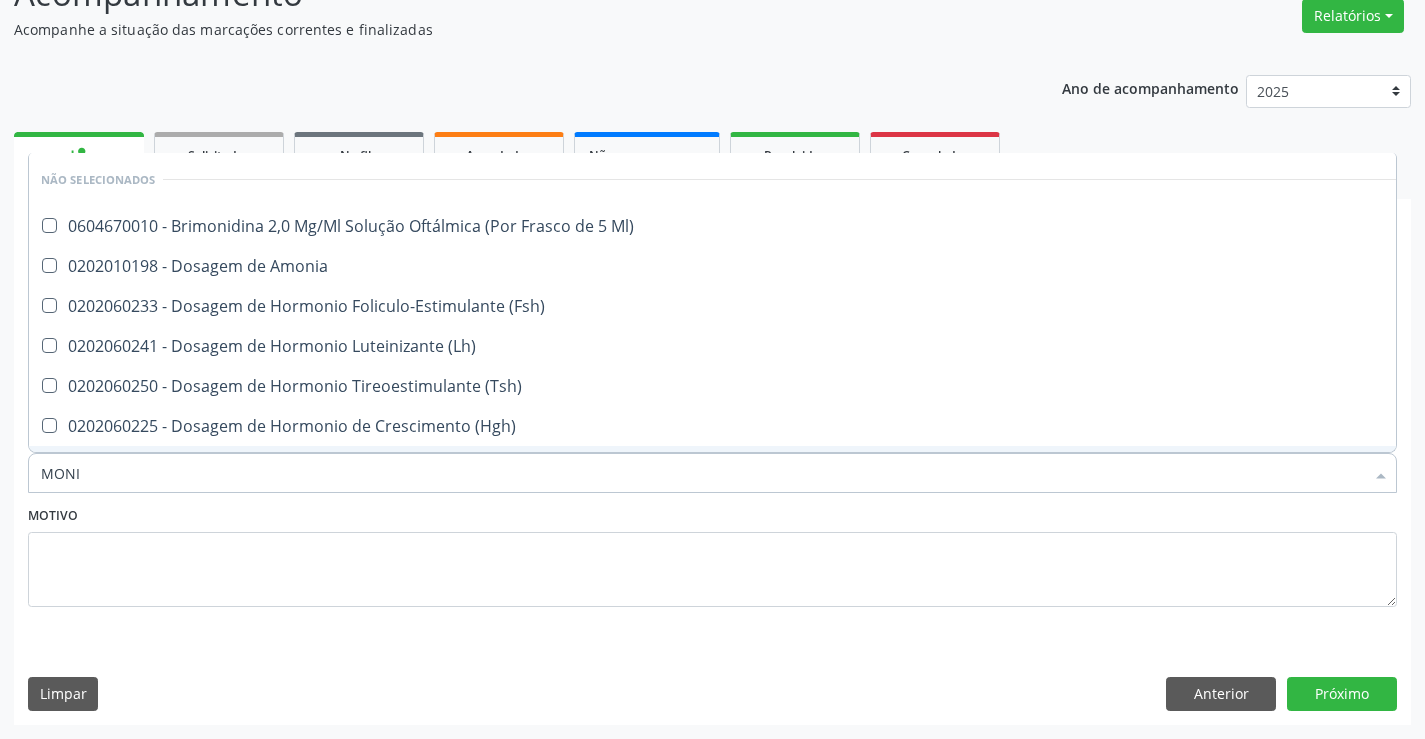 type on "MONIT" 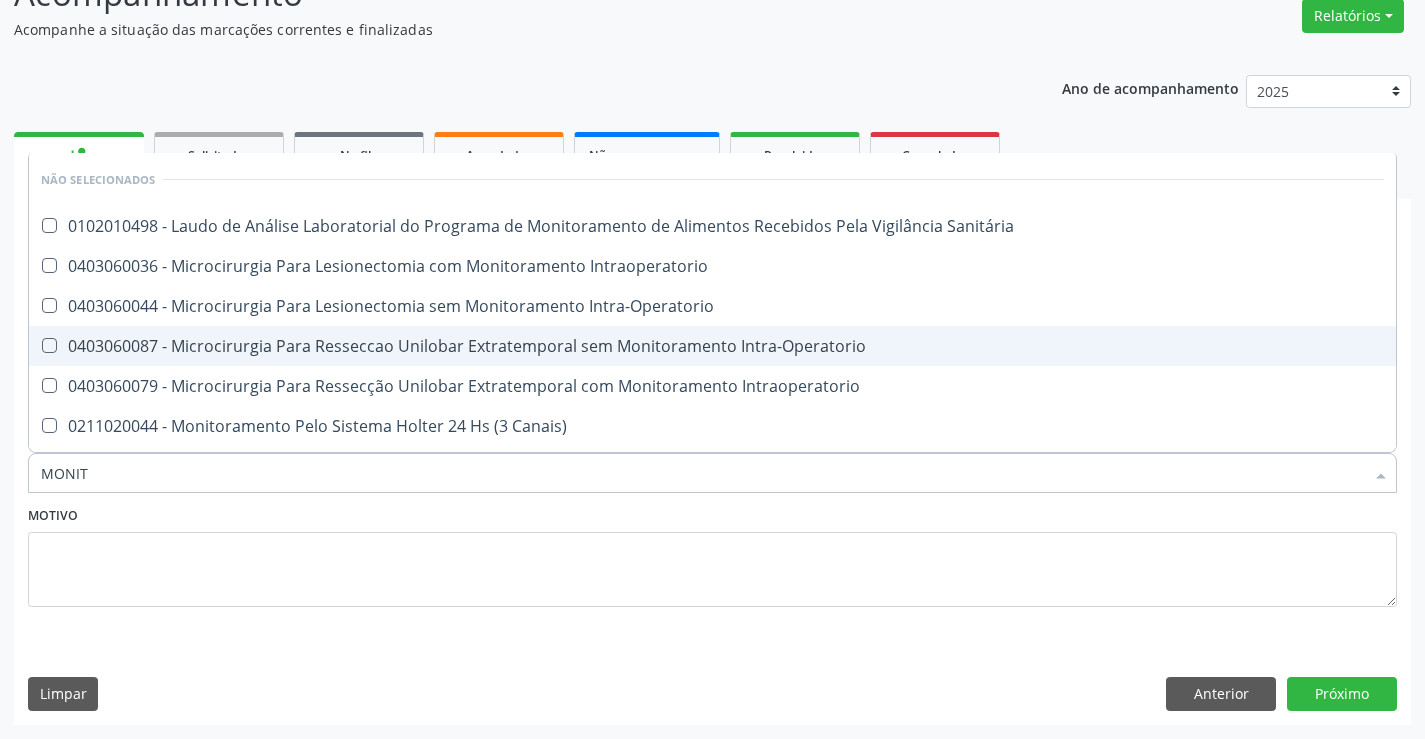 scroll, scrollTop: 100, scrollLeft: 0, axis: vertical 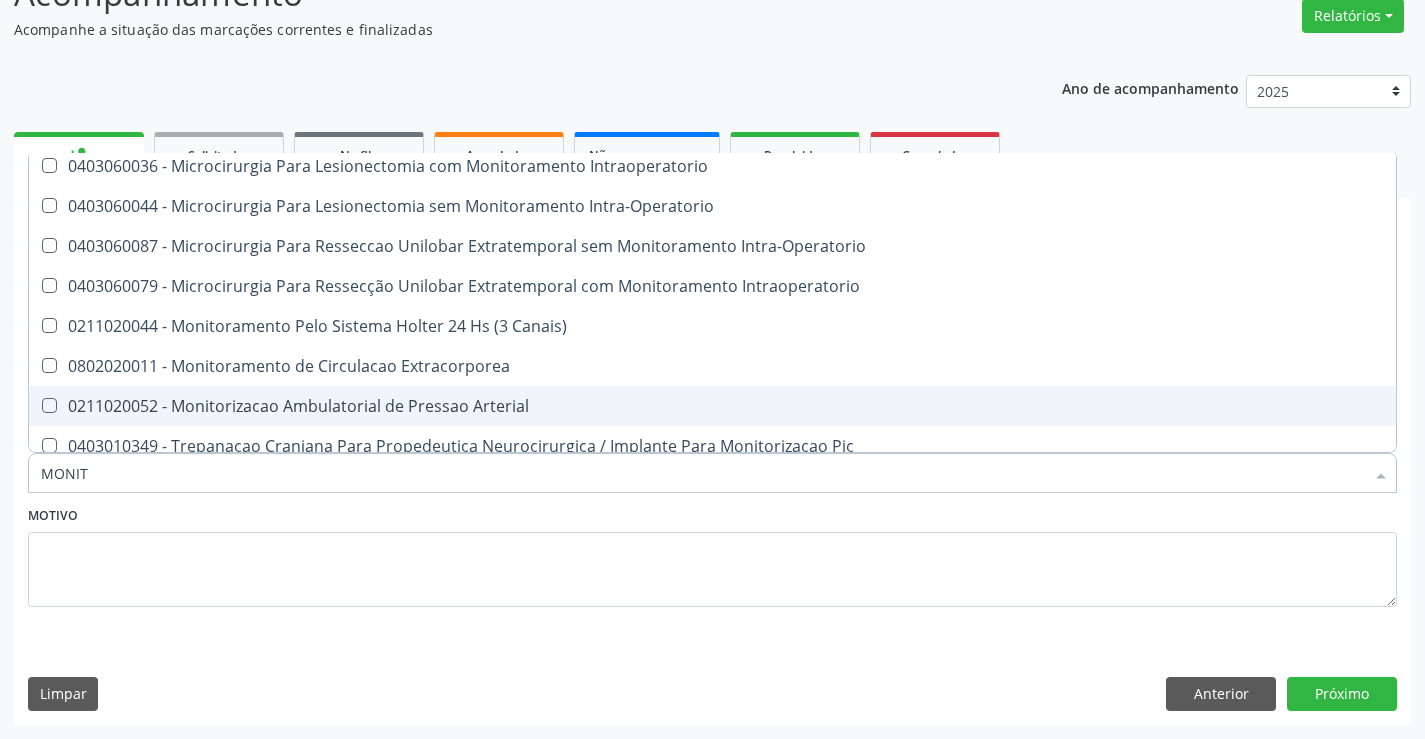 click on "0211020052 - Monitorizacao Ambulatorial de Pressao Arterial" at bounding box center (712, 406) 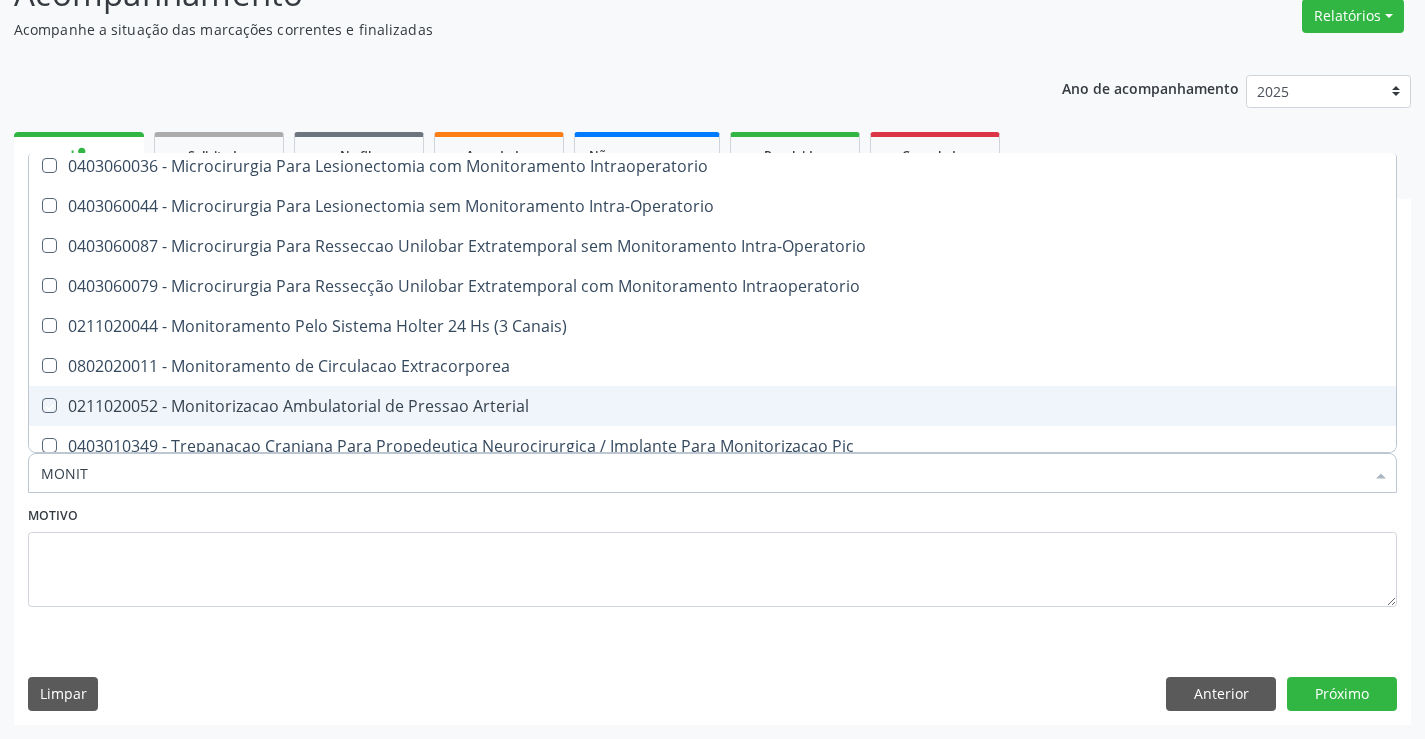 checkbox on "true" 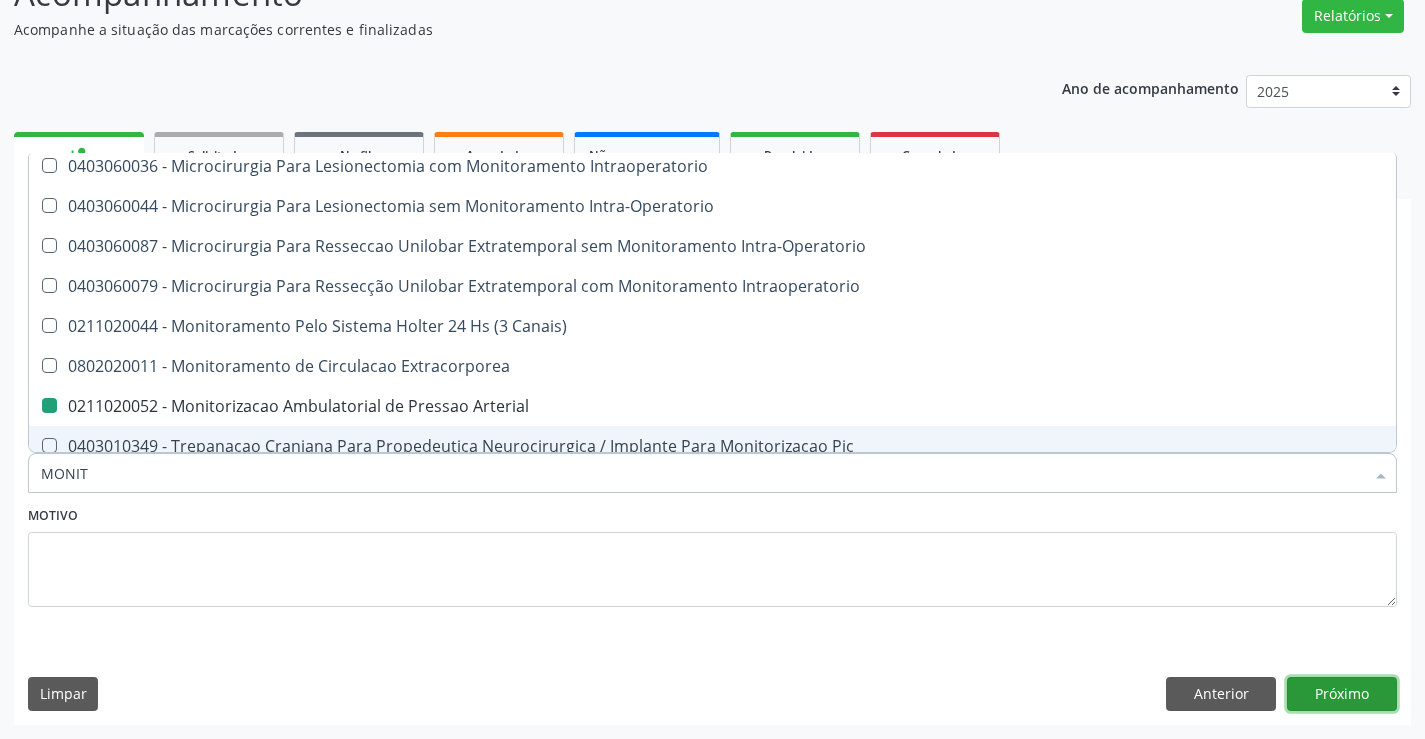 click on "Próximo" at bounding box center (1342, 694) 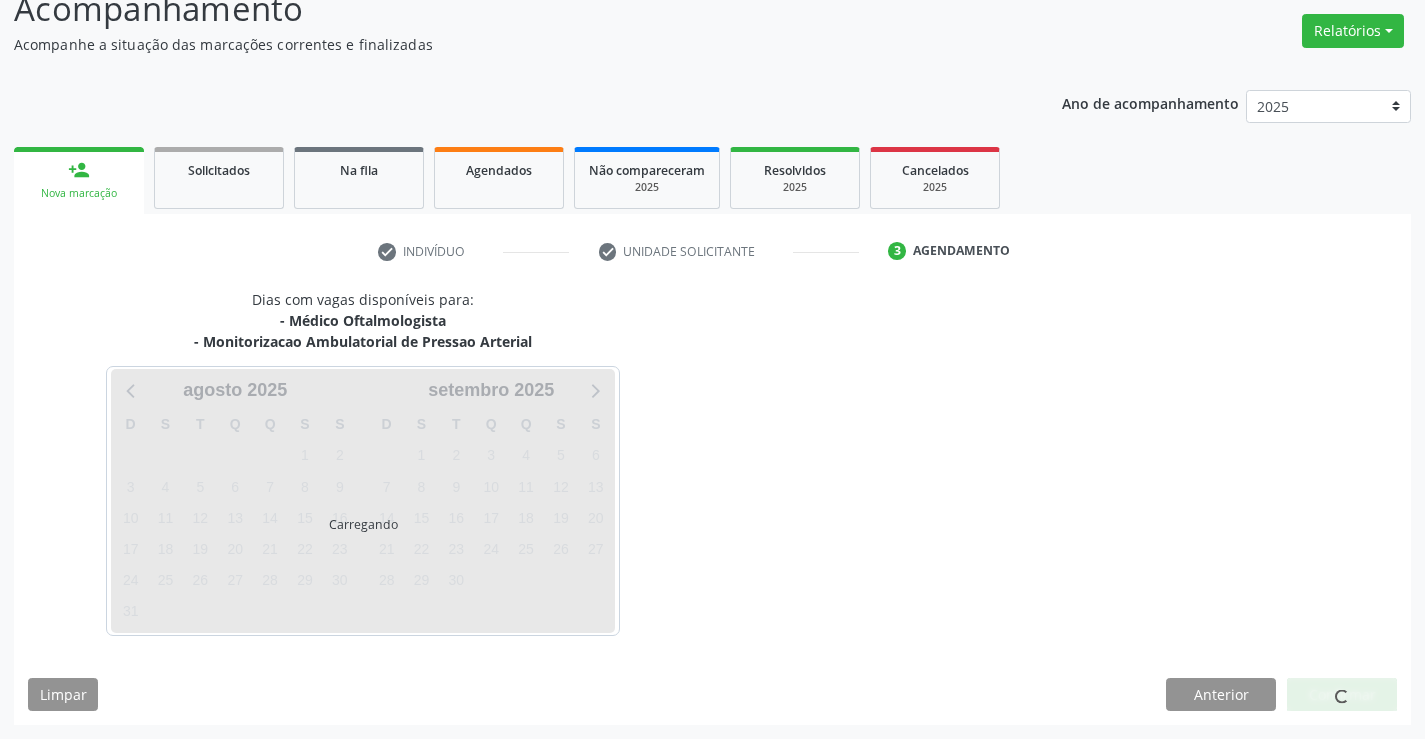 scroll, scrollTop: 152, scrollLeft: 0, axis: vertical 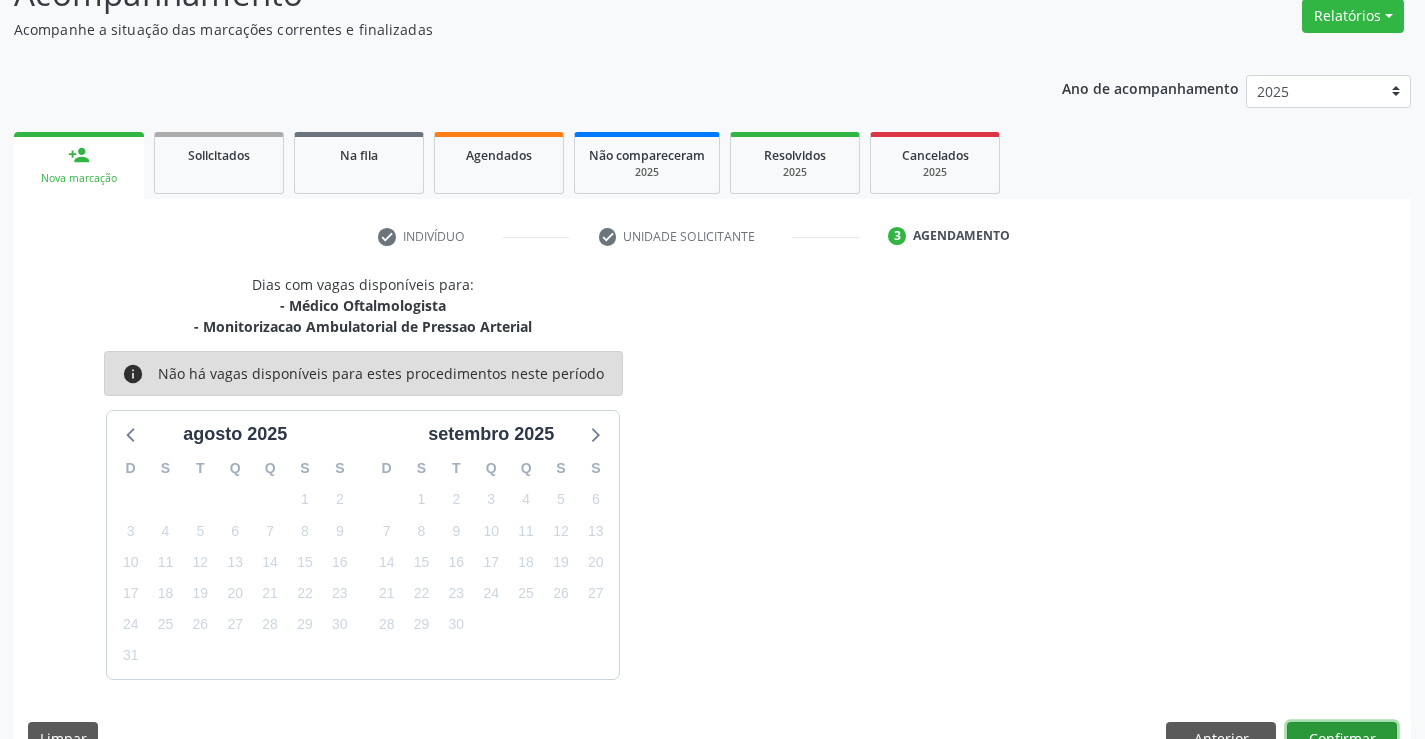 click on "Confirmar" at bounding box center (1342, 739) 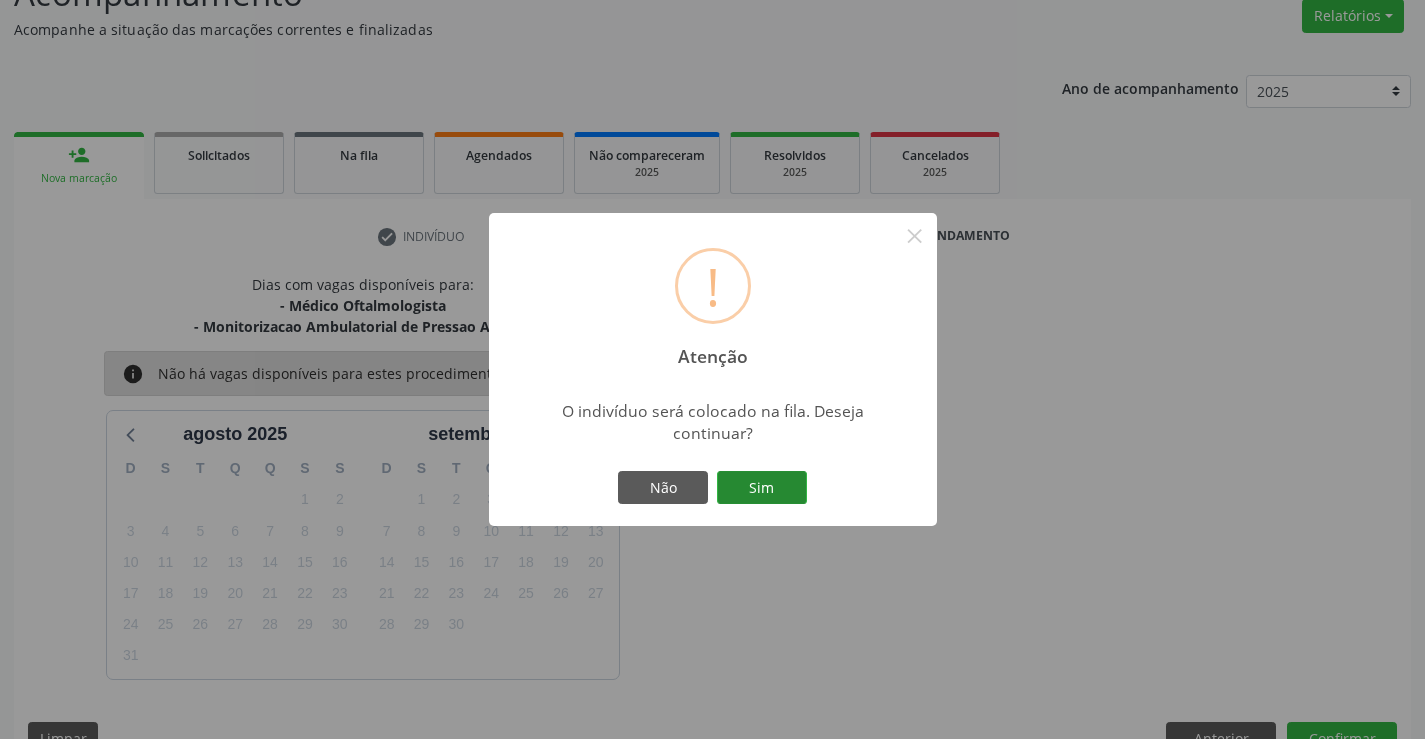 click on "Sim" at bounding box center (762, 488) 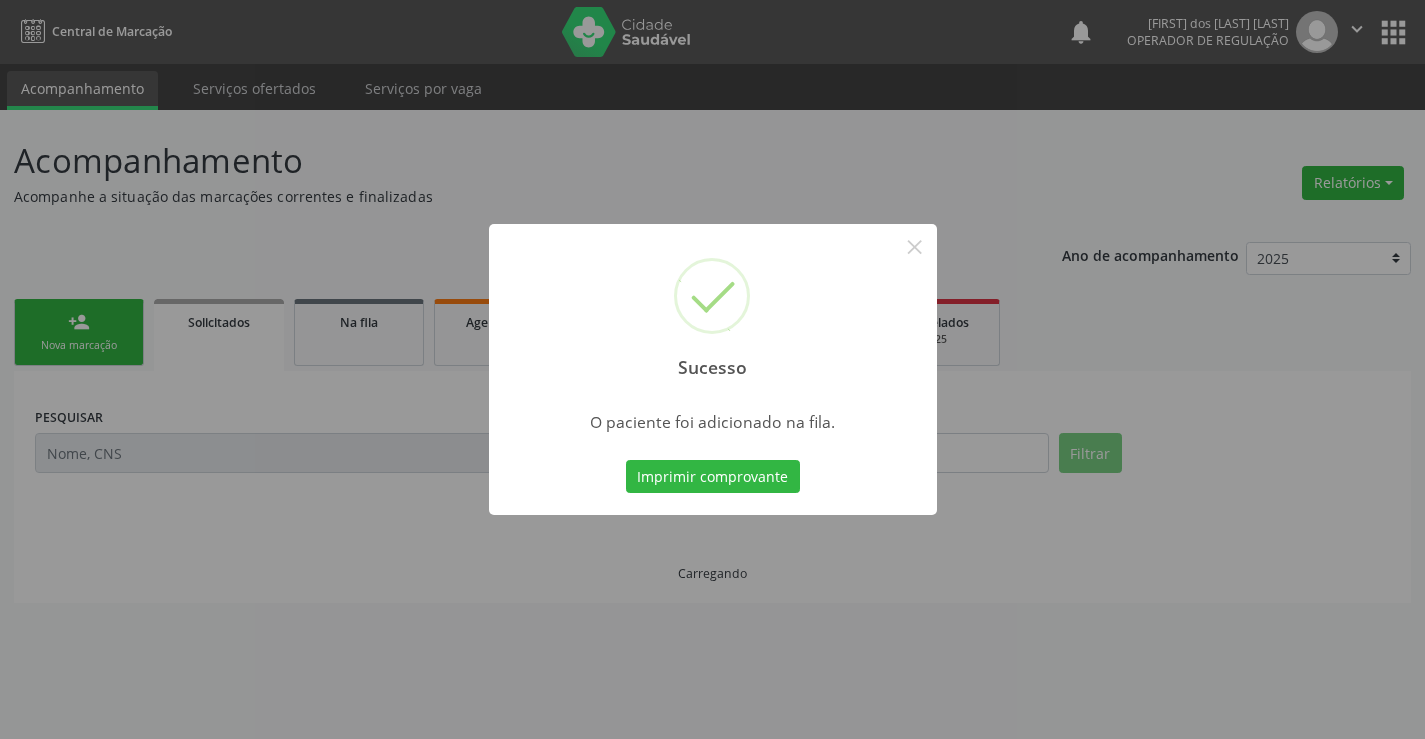 scroll, scrollTop: 0, scrollLeft: 0, axis: both 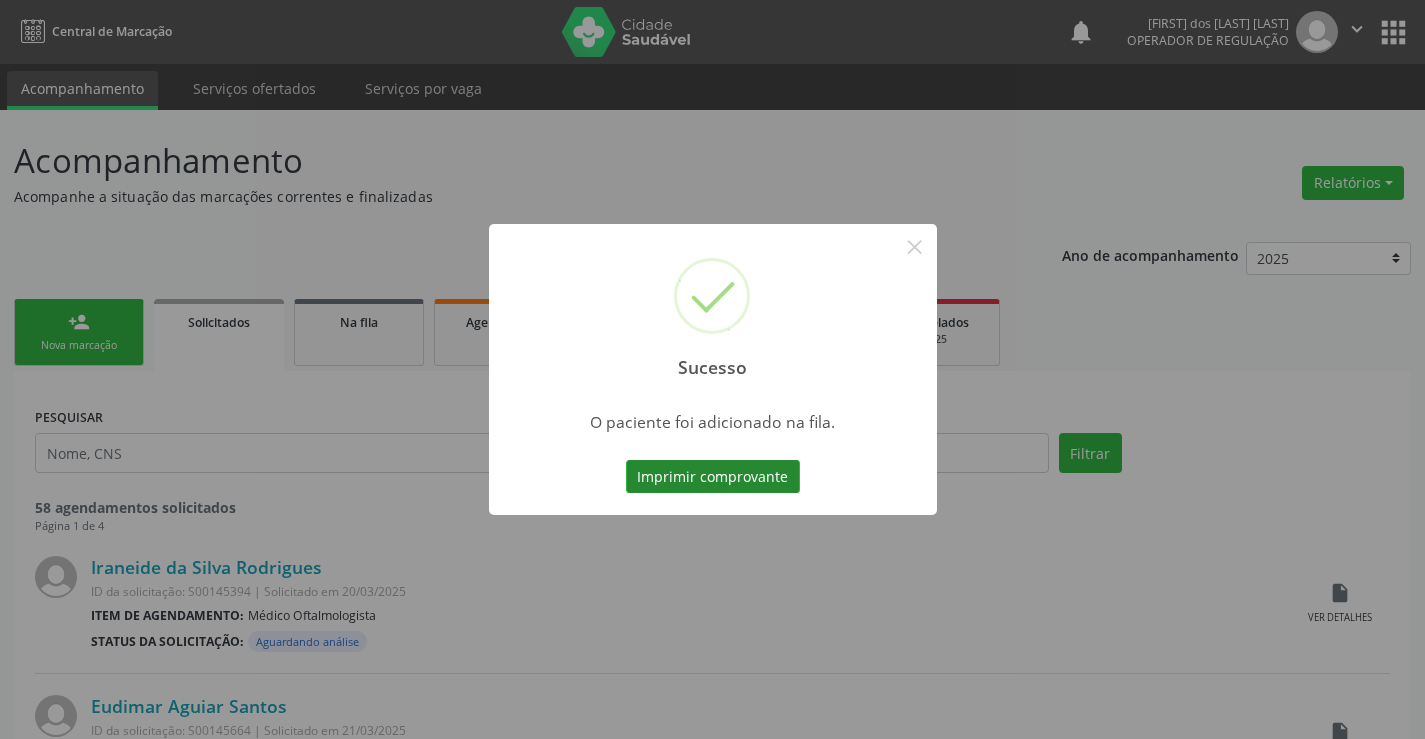 click on "Imprimir comprovante" at bounding box center [713, 477] 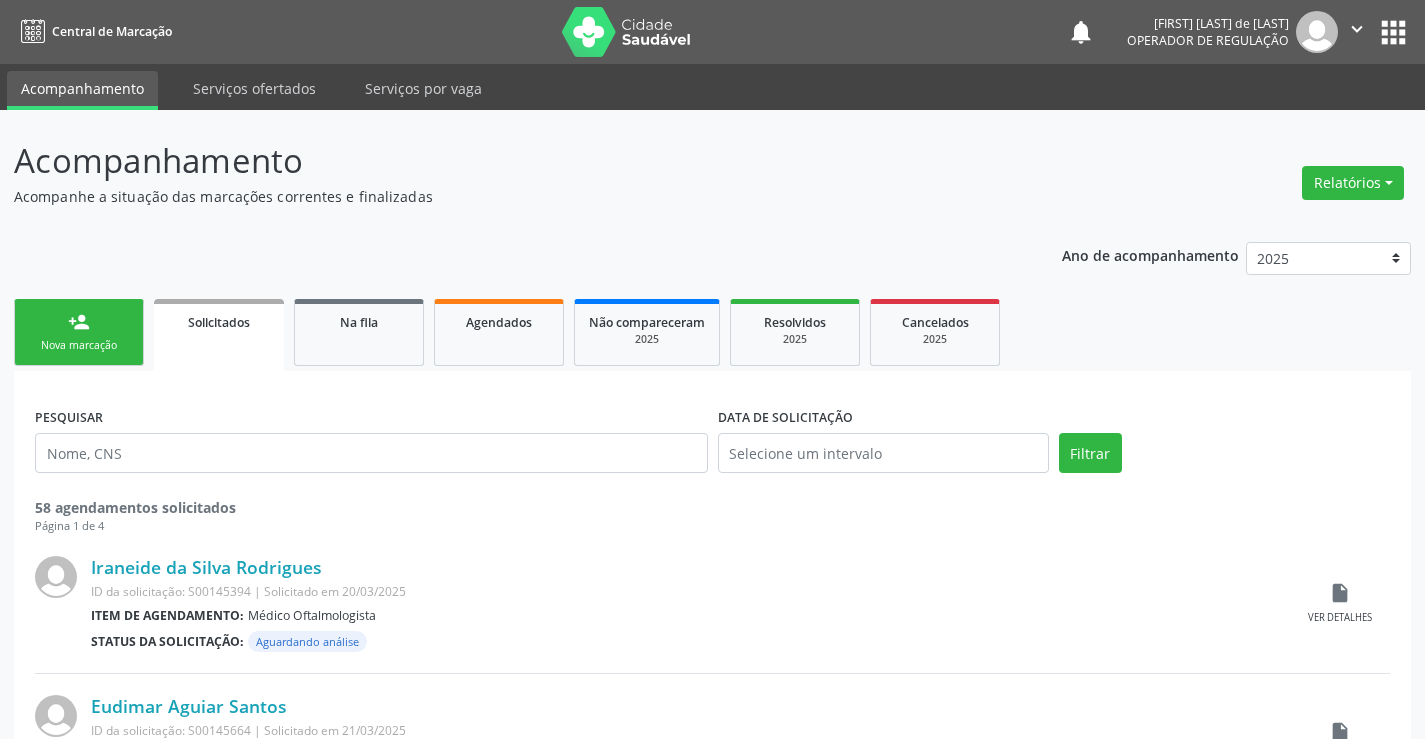 scroll, scrollTop: 0, scrollLeft: 0, axis: both 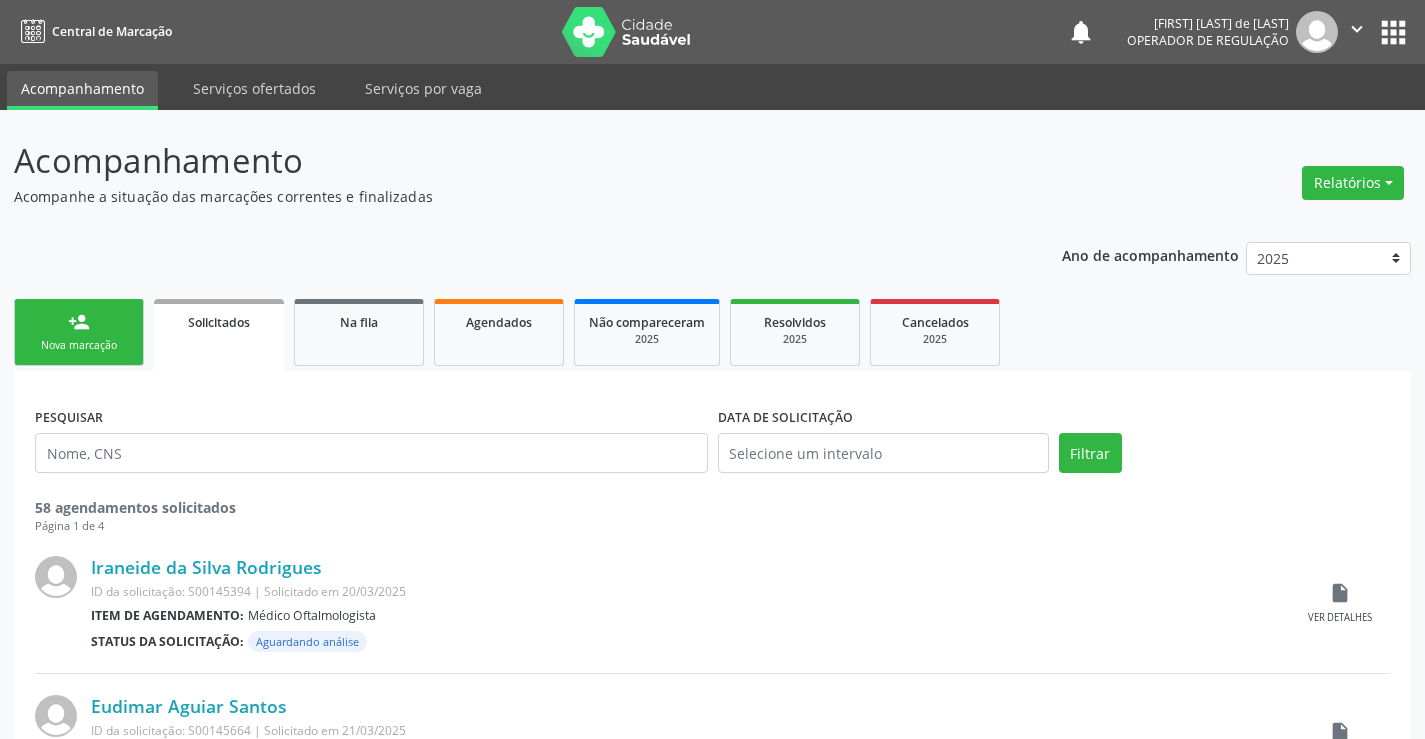 click on "person_add
Nova marcação" at bounding box center [79, 332] 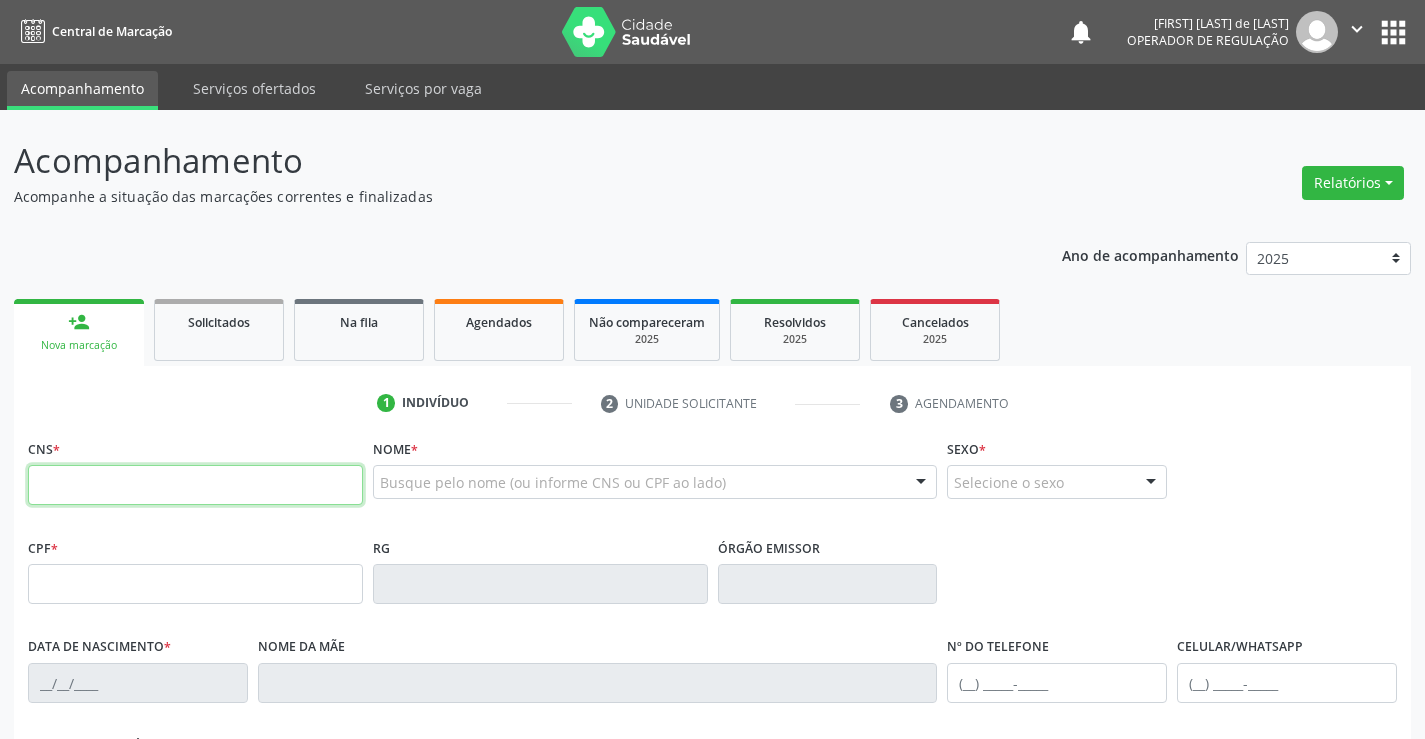 click at bounding box center (195, 485) 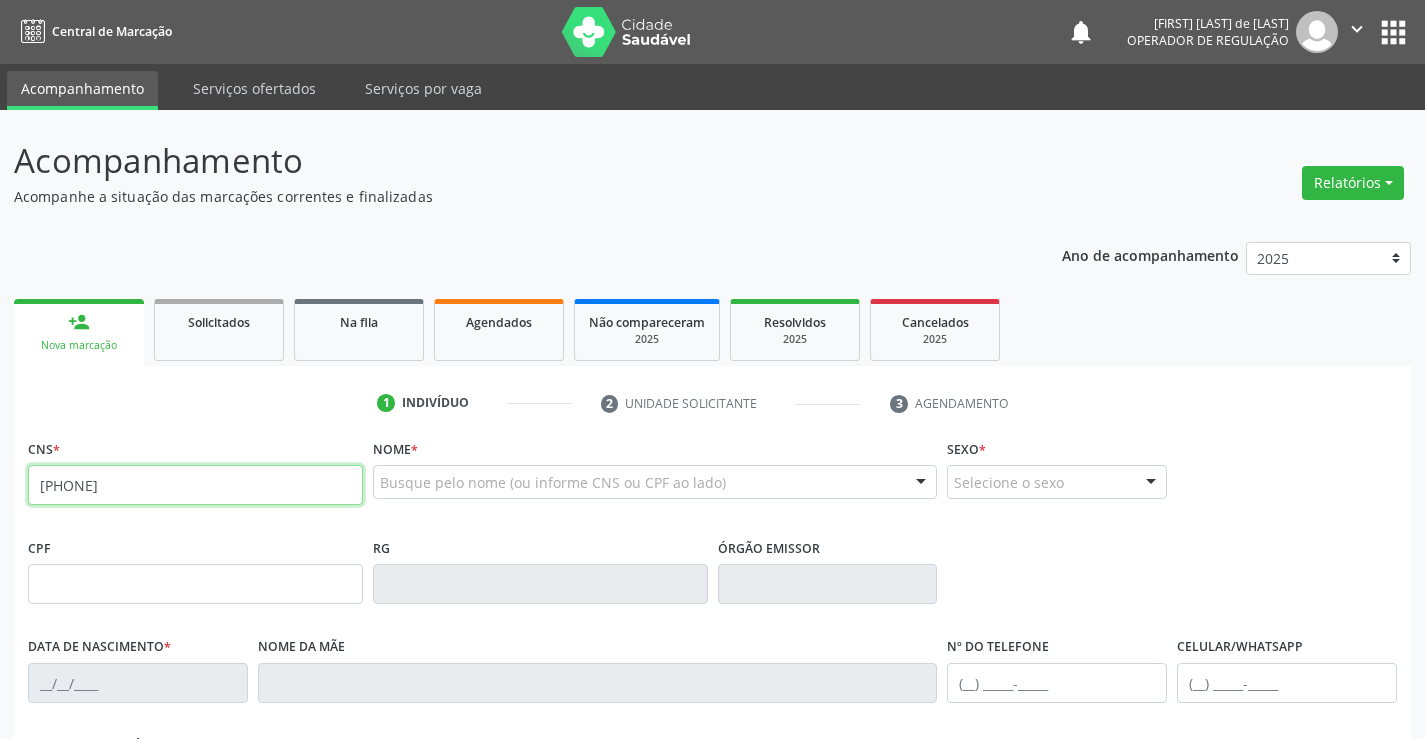 type on "[PHONE]" 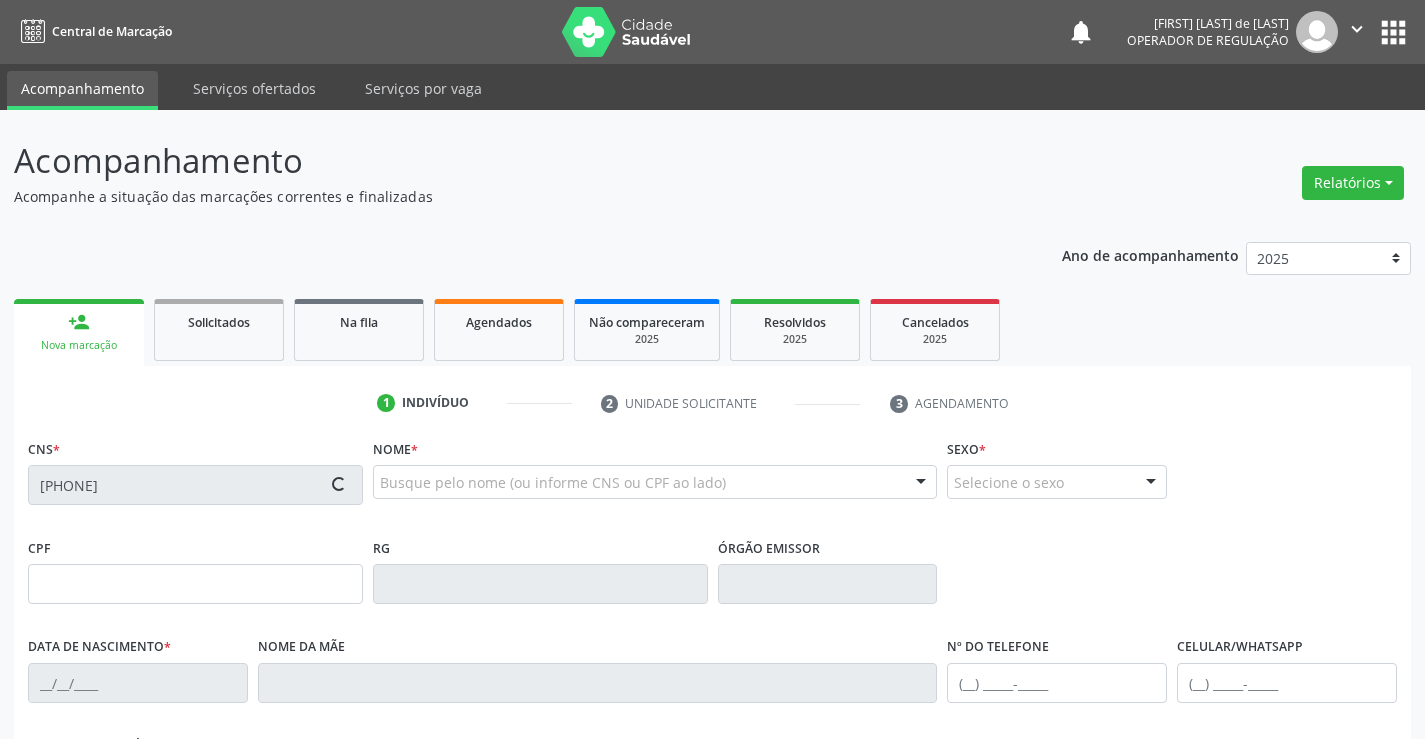 type on "920503284" 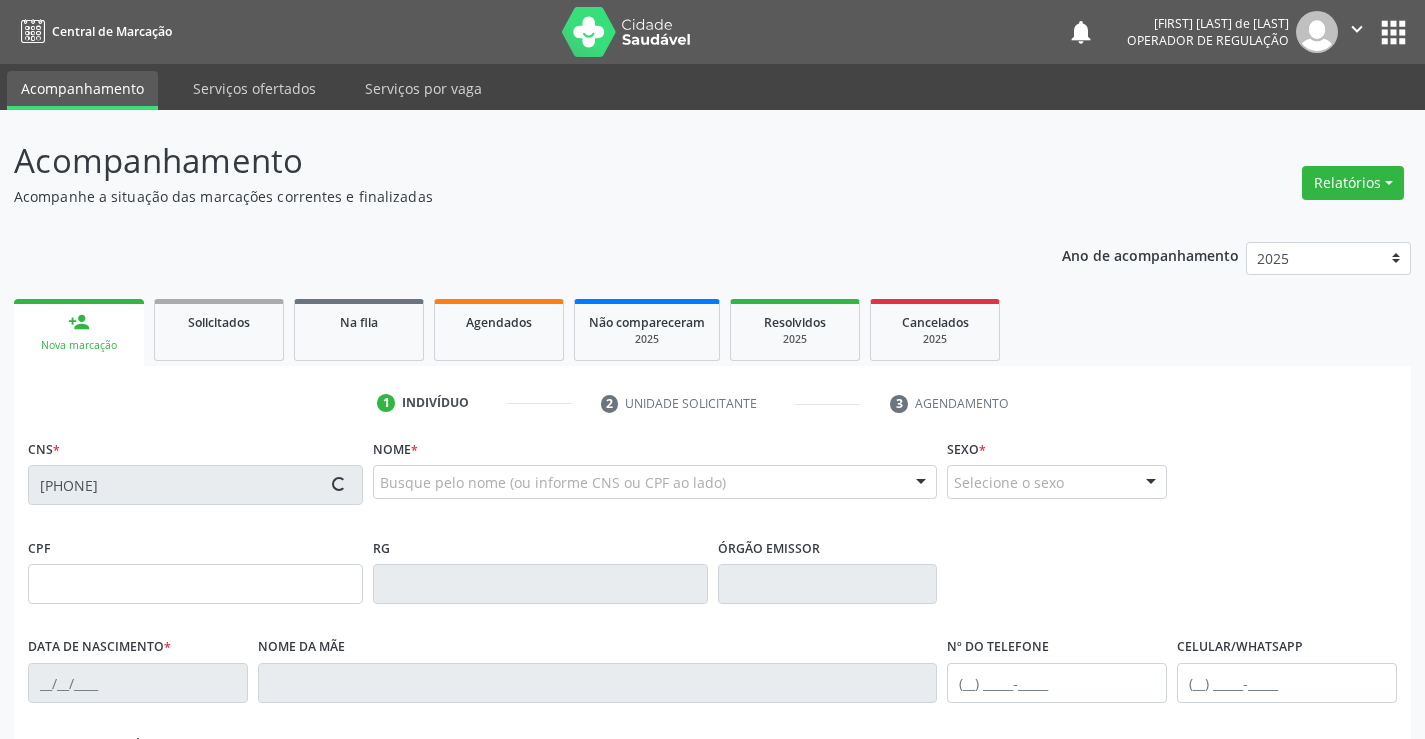 type on "[DATE]" 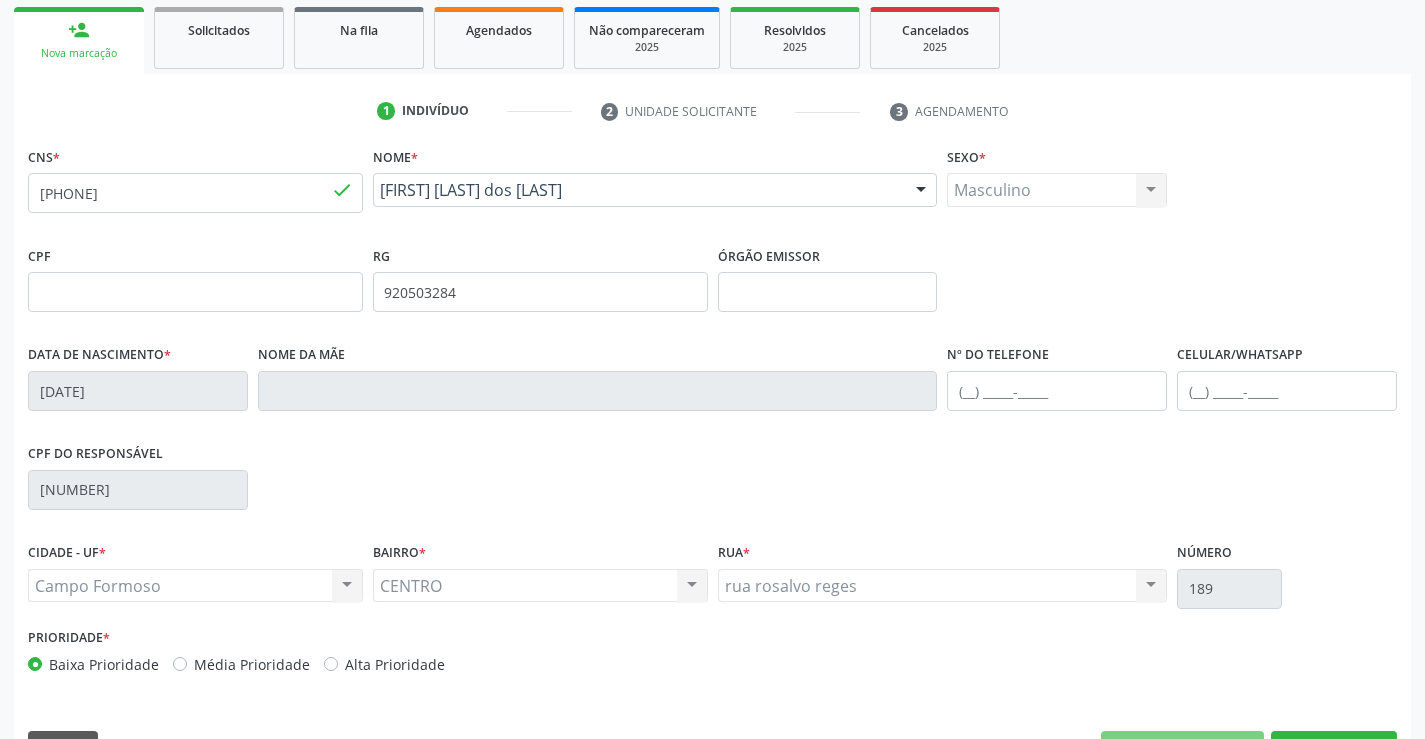 scroll, scrollTop: 300, scrollLeft: 0, axis: vertical 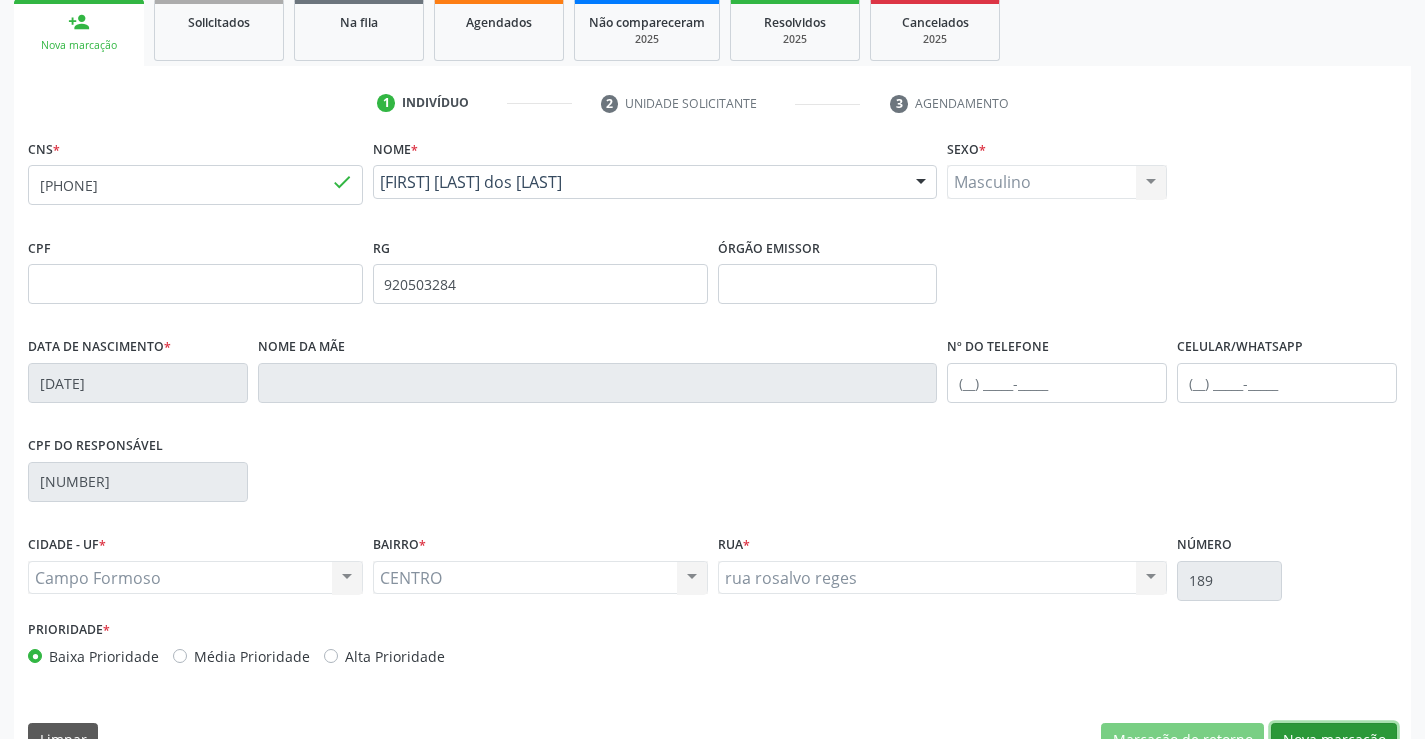 click on "Nova marcação" at bounding box center (1334, 740) 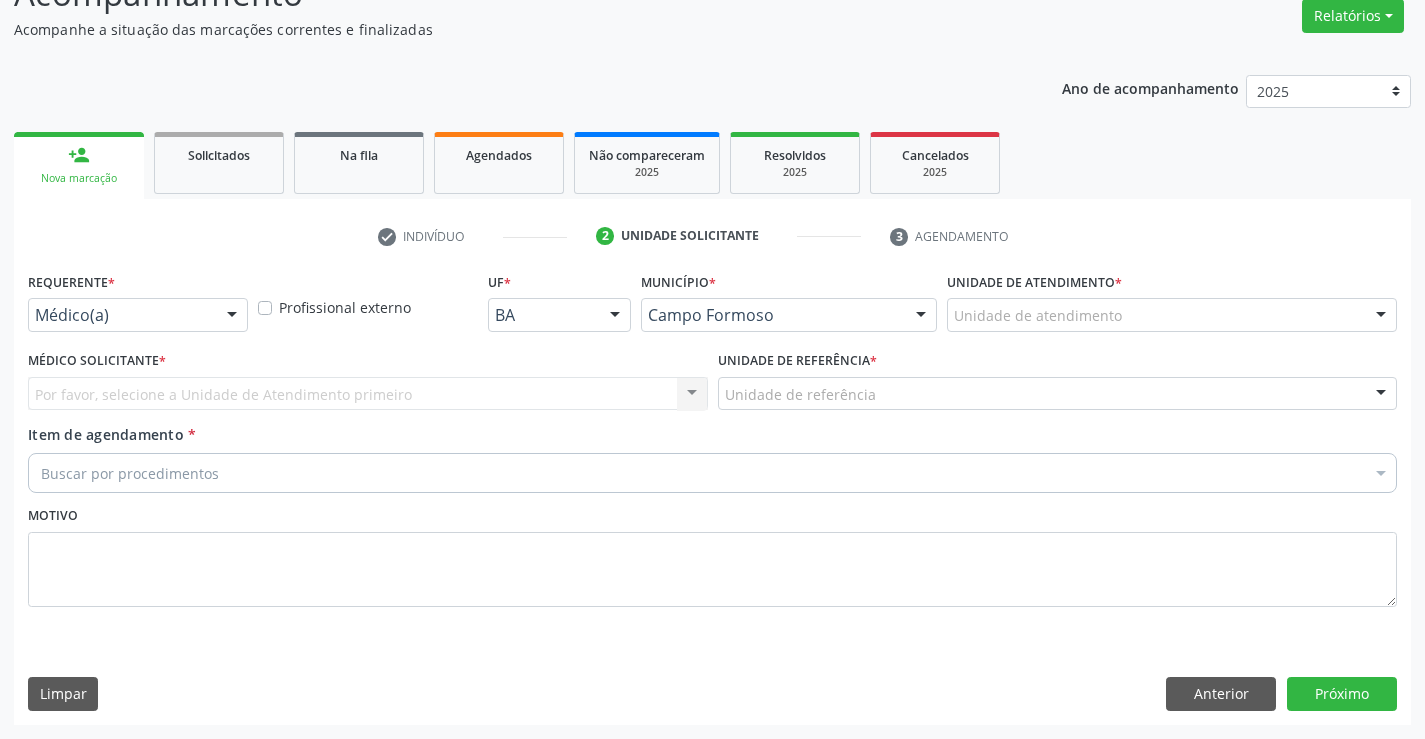 scroll, scrollTop: 167, scrollLeft: 0, axis: vertical 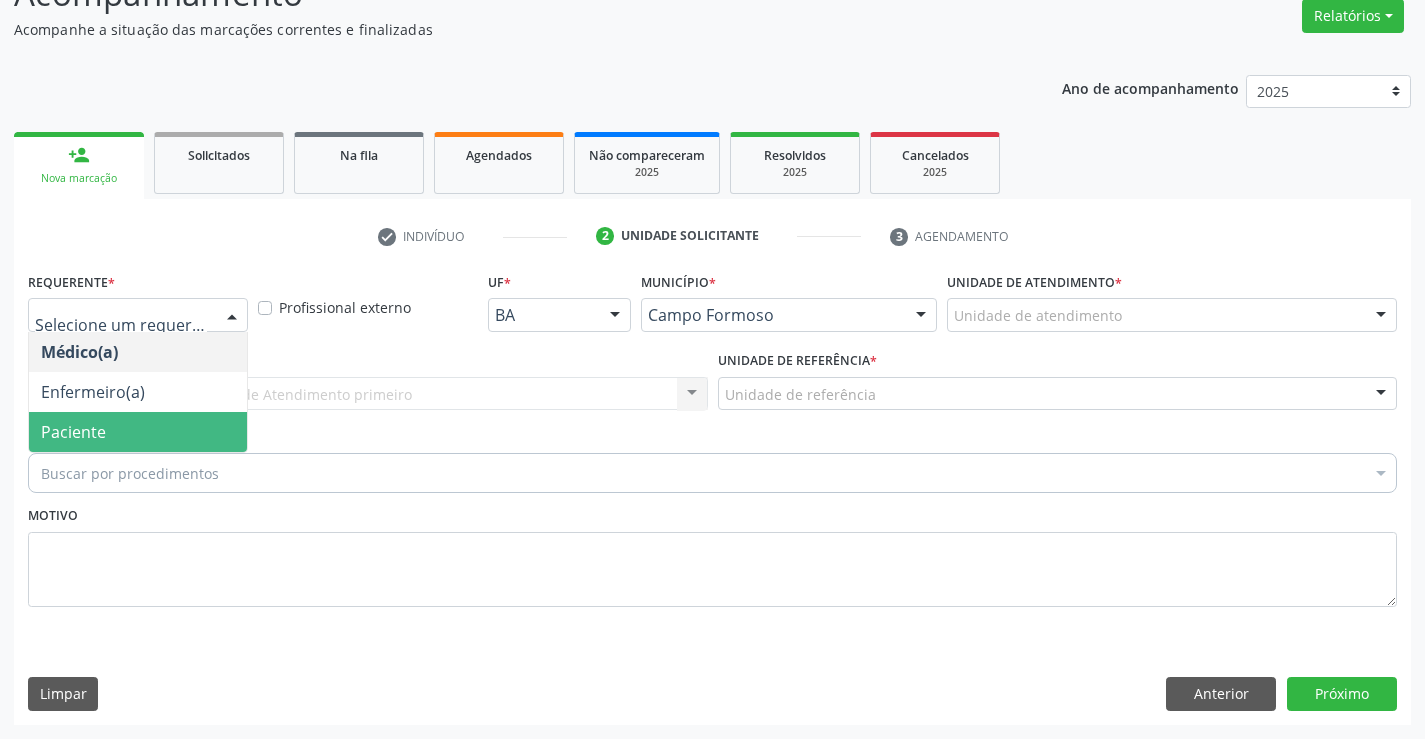 click on "Paciente" at bounding box center [138, 432] 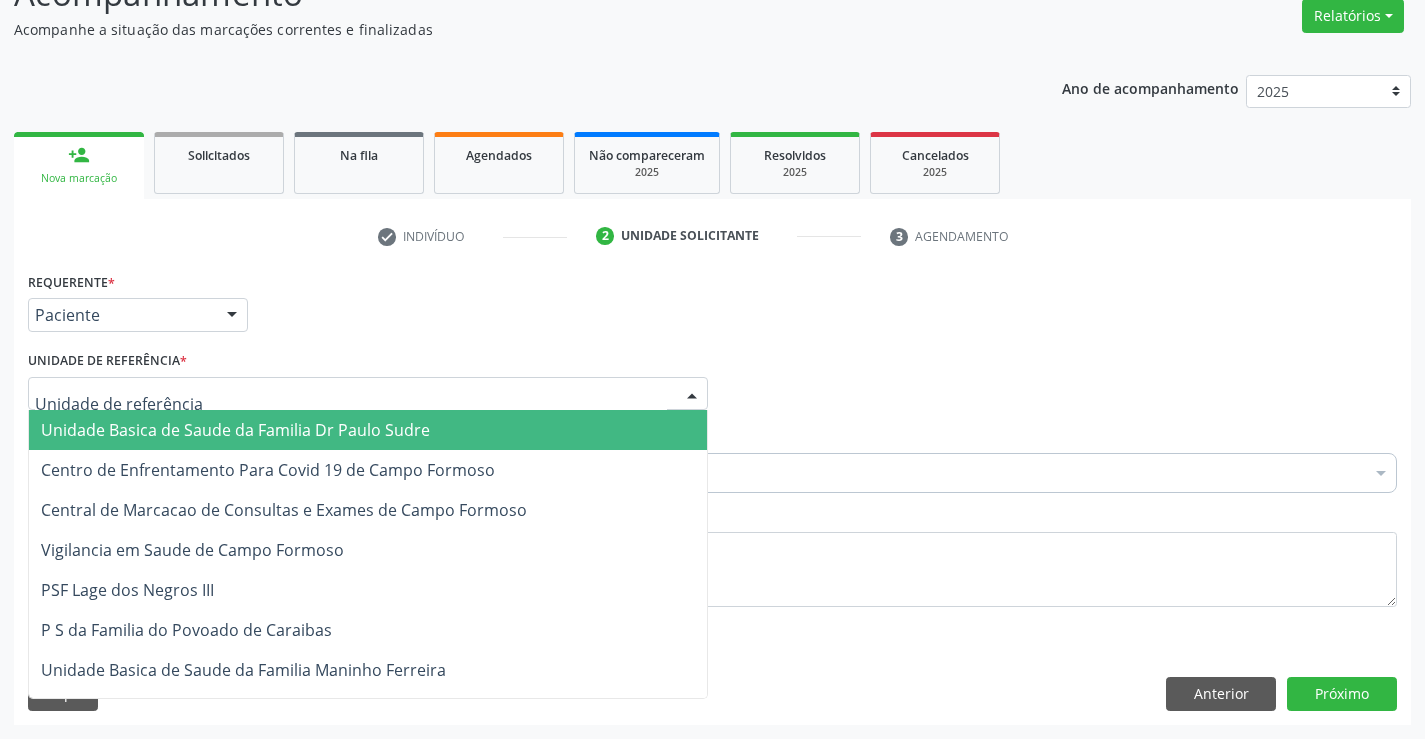 click on "Unidade Basica de Saude da Familia Dr Paulo Sudre" at bounding box center (235, 430) 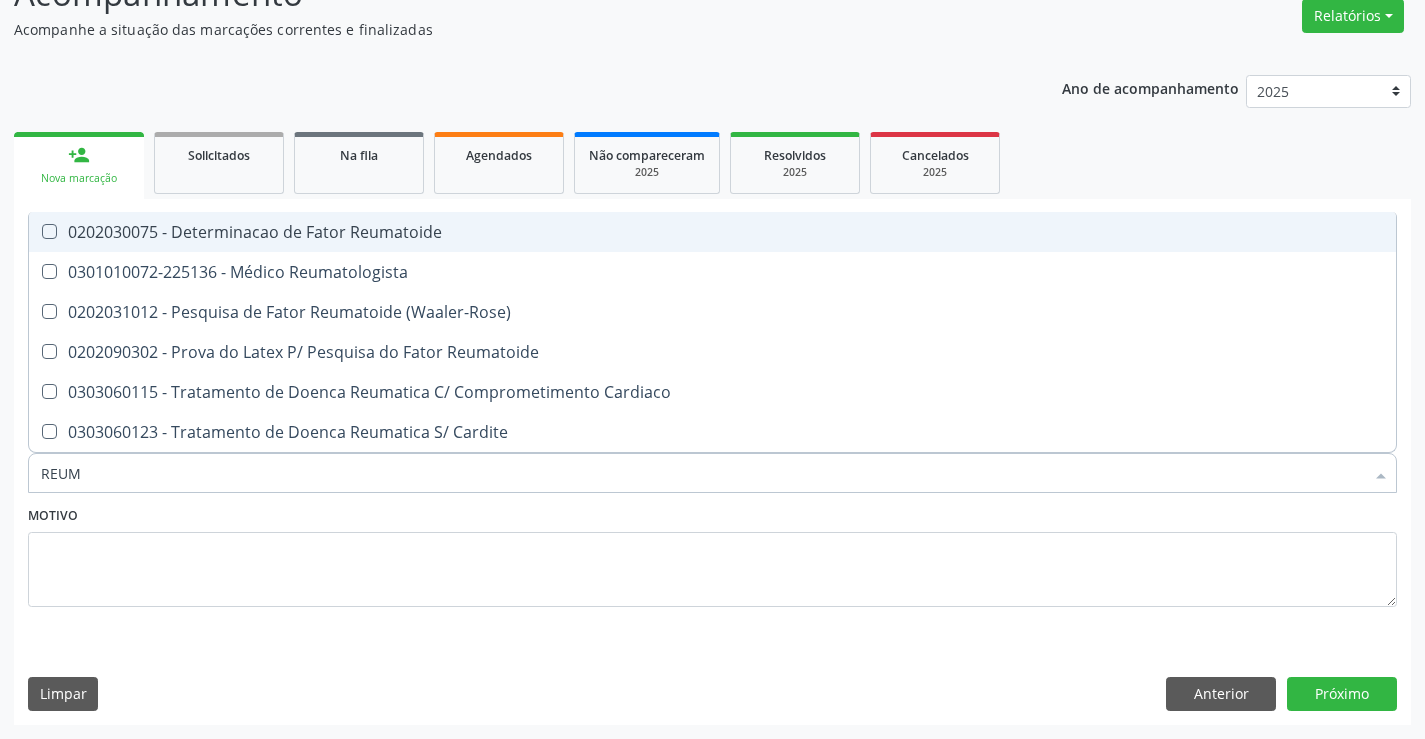 type on "REUMA" 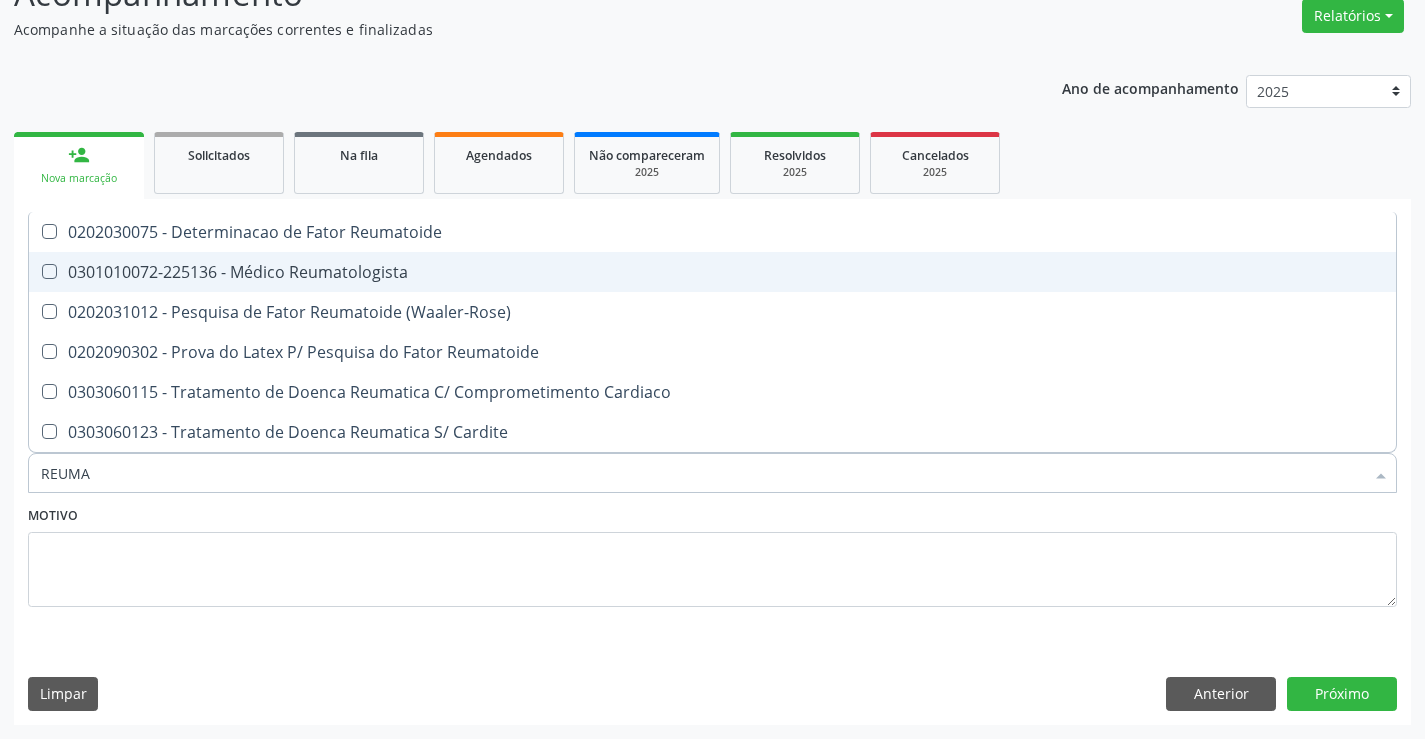 click on "0301010072-225136 - Médico Reumatologista" at bounding box center [712, 272] 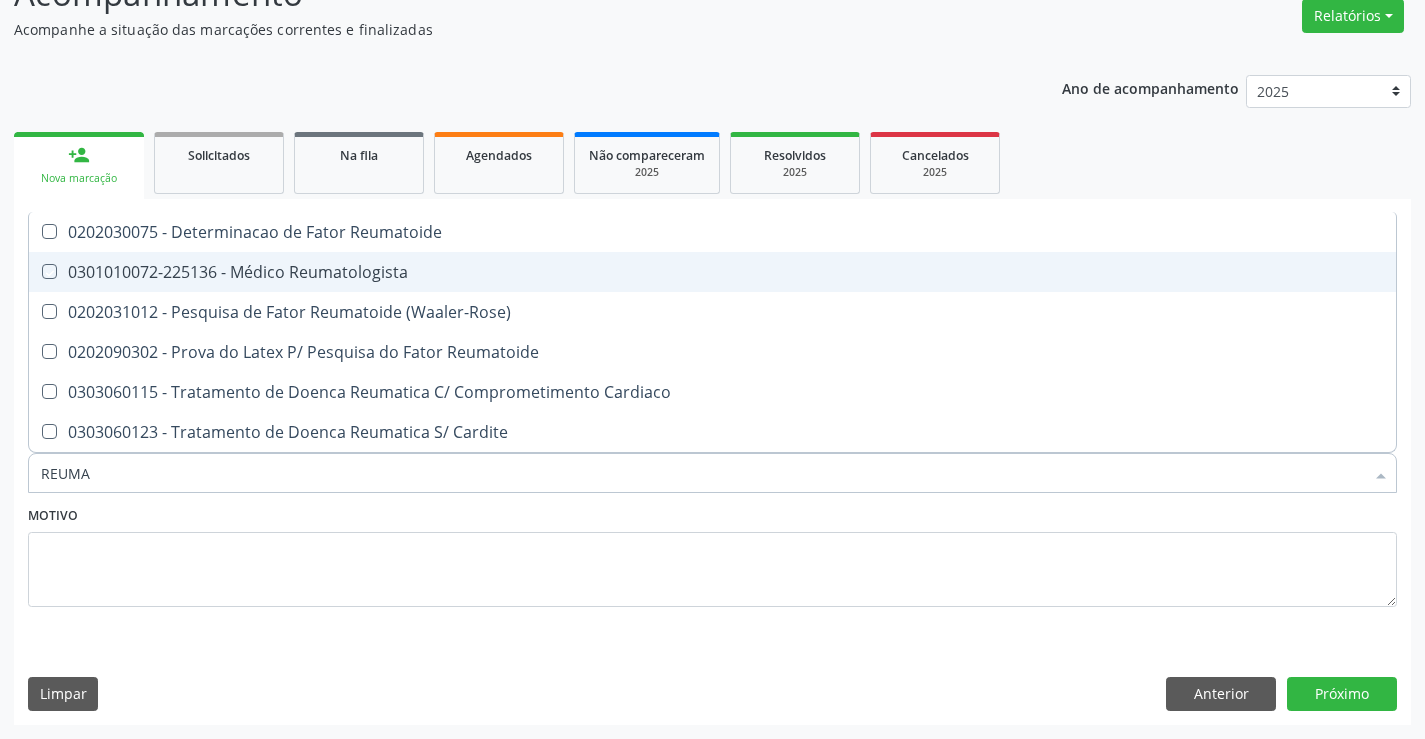checkbox on "true" 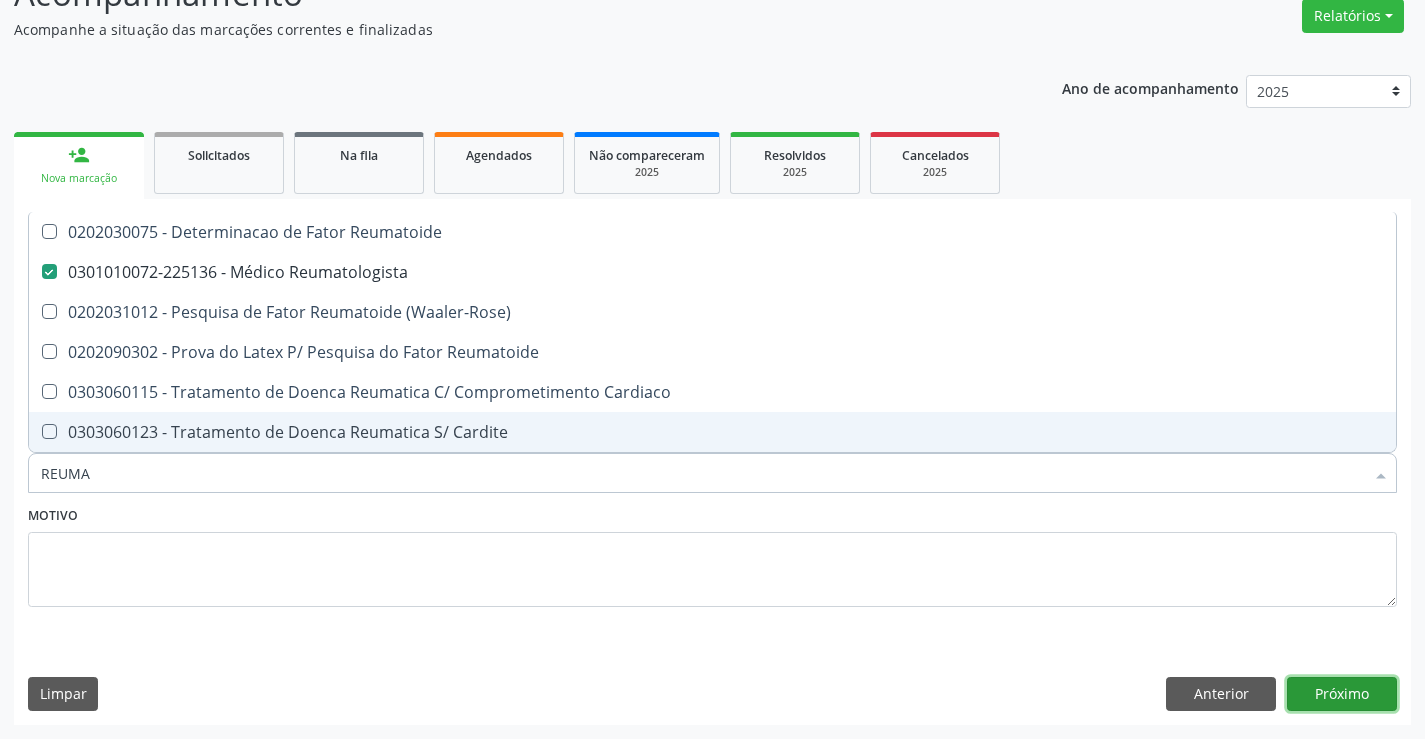 click on "Próximo" at bounding box center (1342, 694) 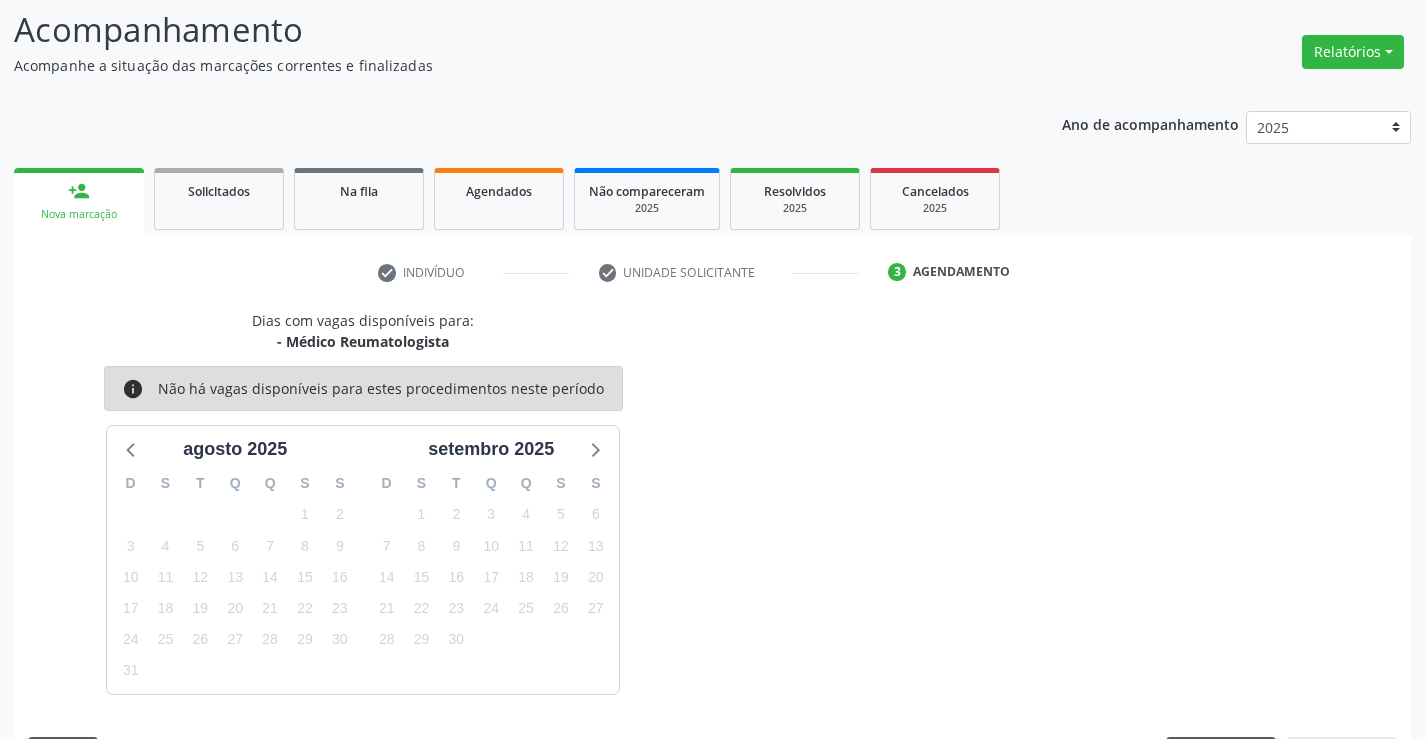 scroll, scrollTop: 167, scrollLeft: 0, axis: vertical 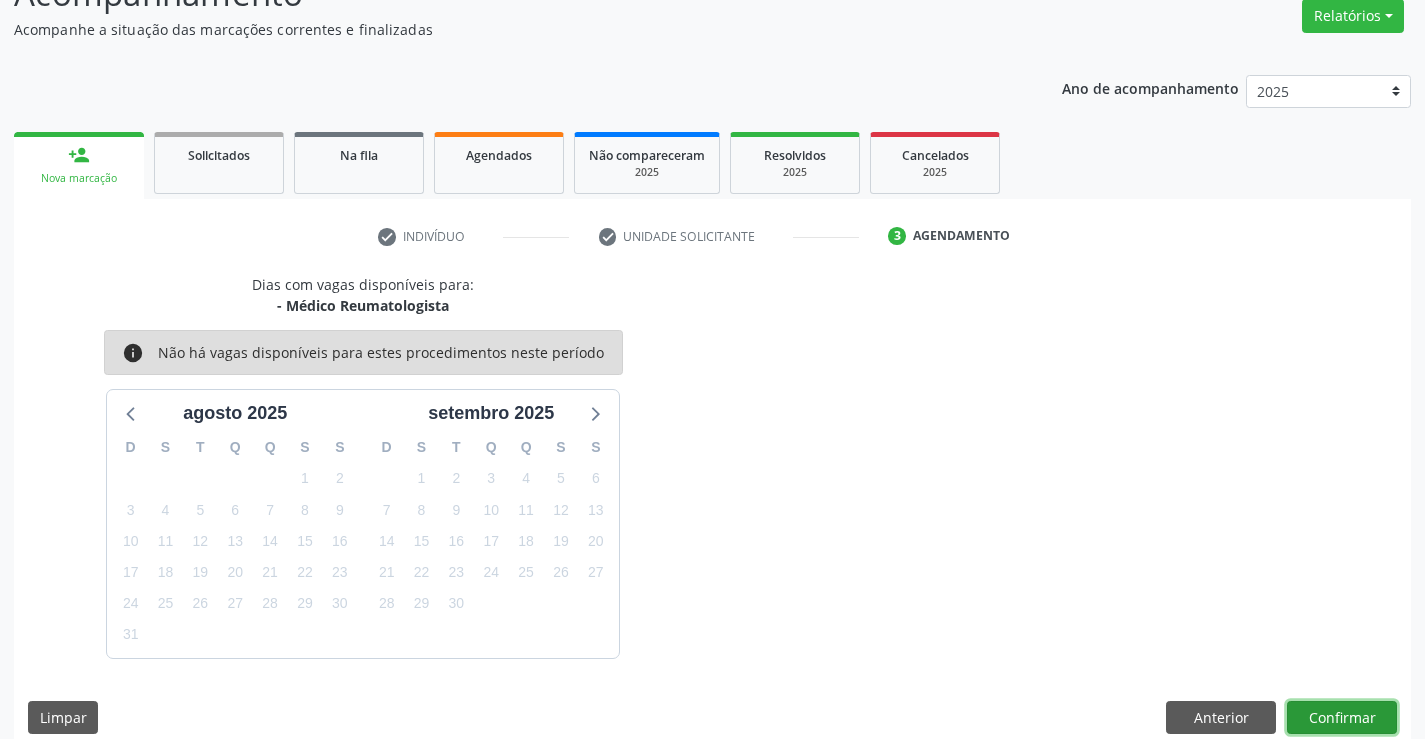 click on "Confirmar" at bounding box center [1342, 718] 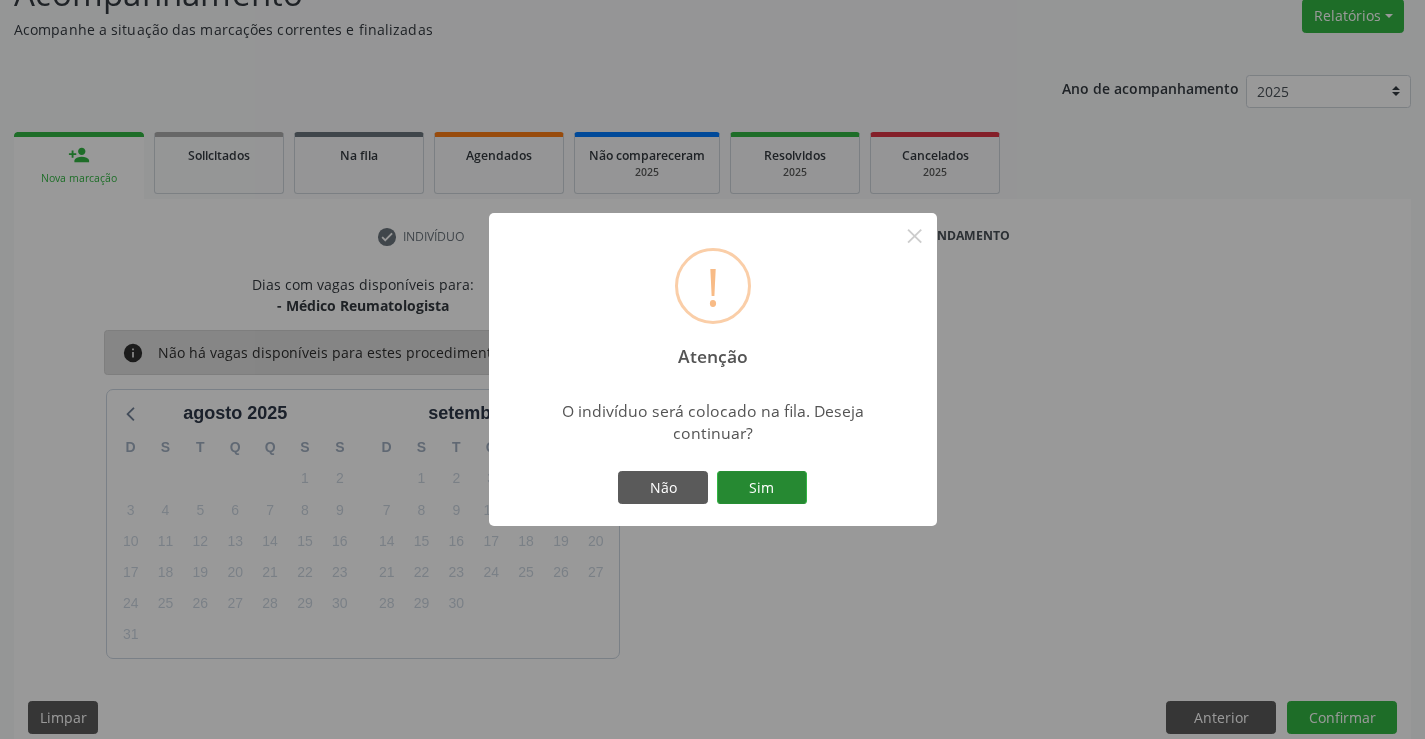 click on "Sim" at bounding box center (762, 488) 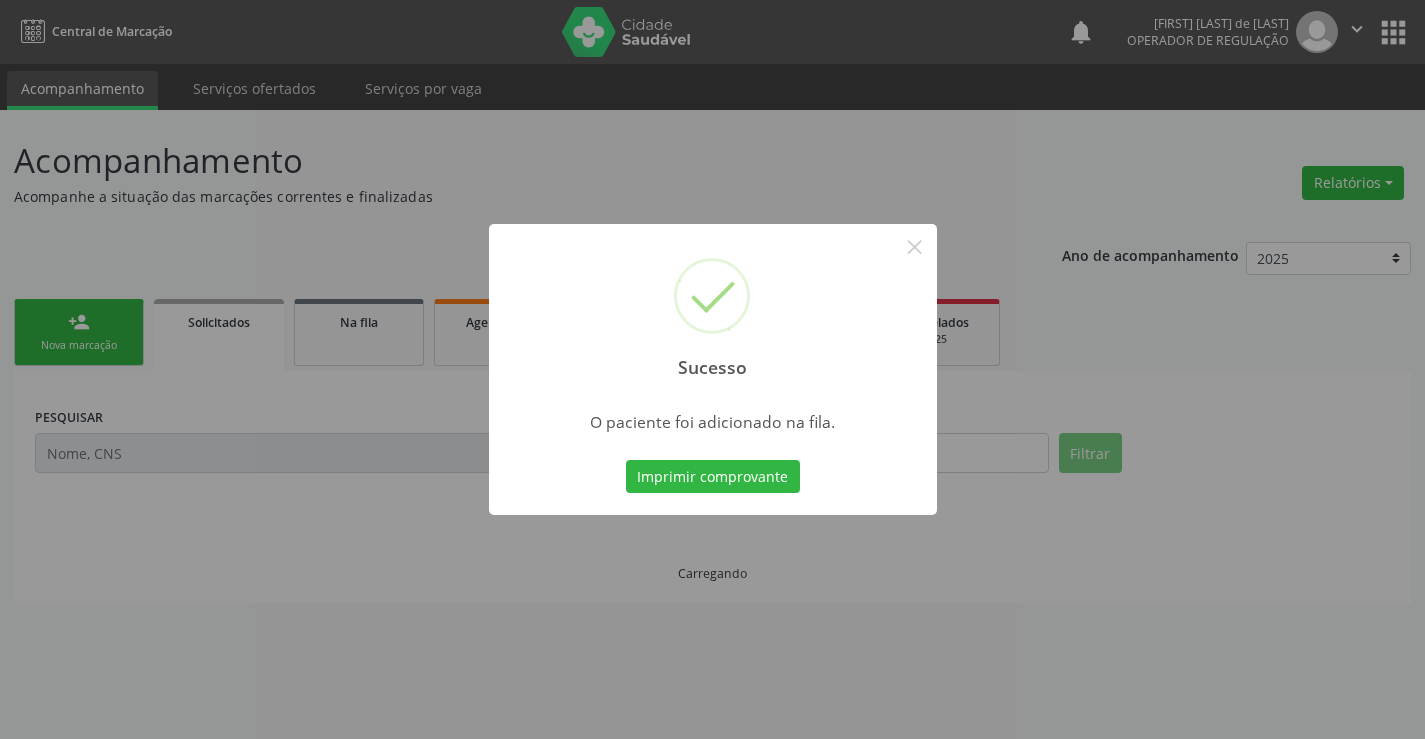 scroll, scrollTop: 0, scrollLeft: 0, axis: both 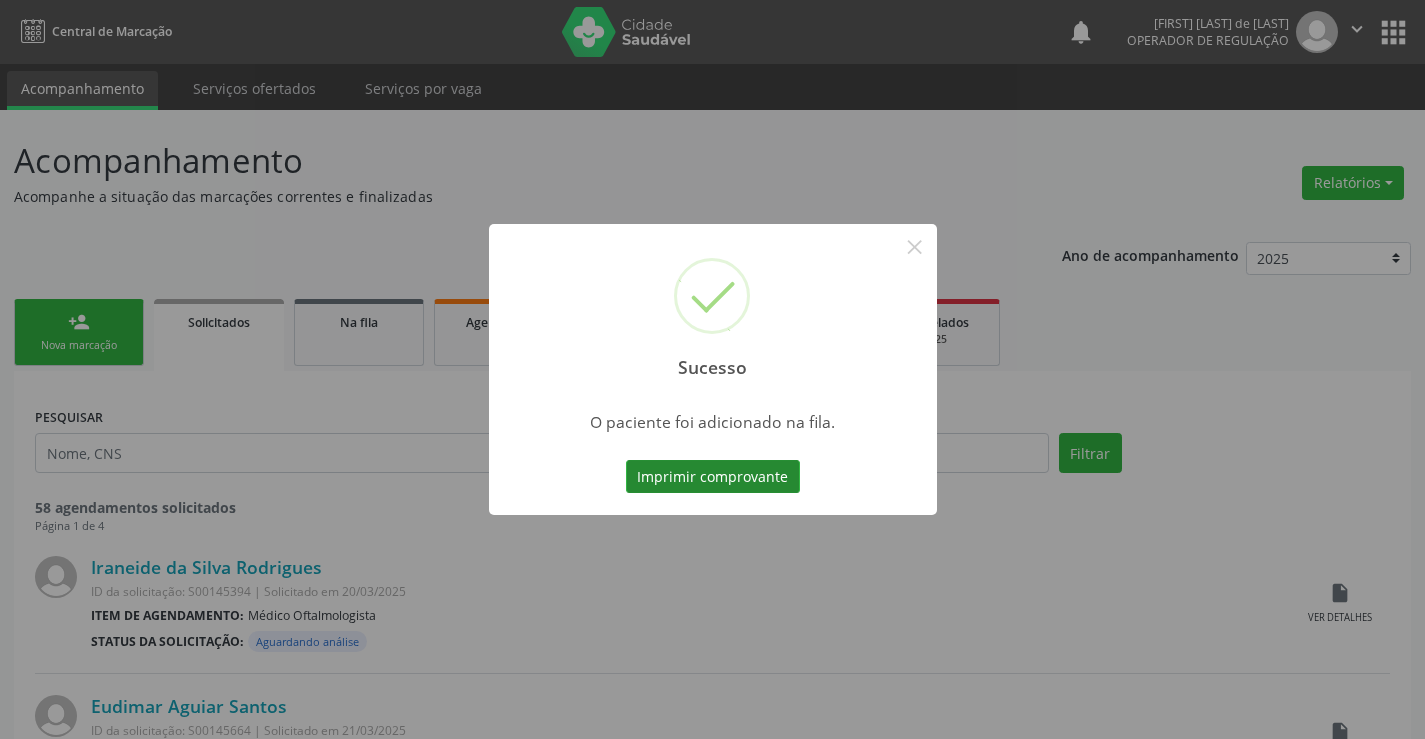 click on "Imprimir comprovante" at bounding box center (713, 477) 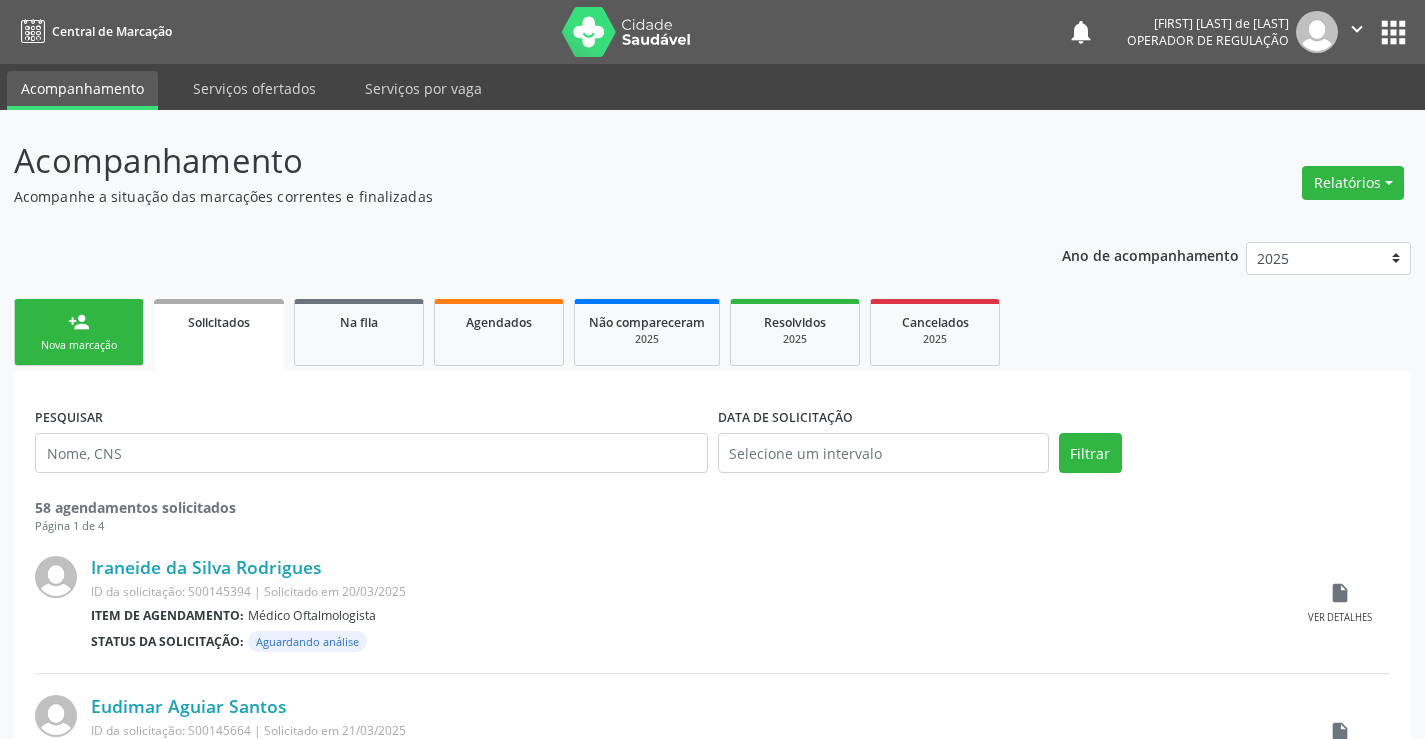 click on "person_add
Nova marcação" at bounding box center [79, 332] 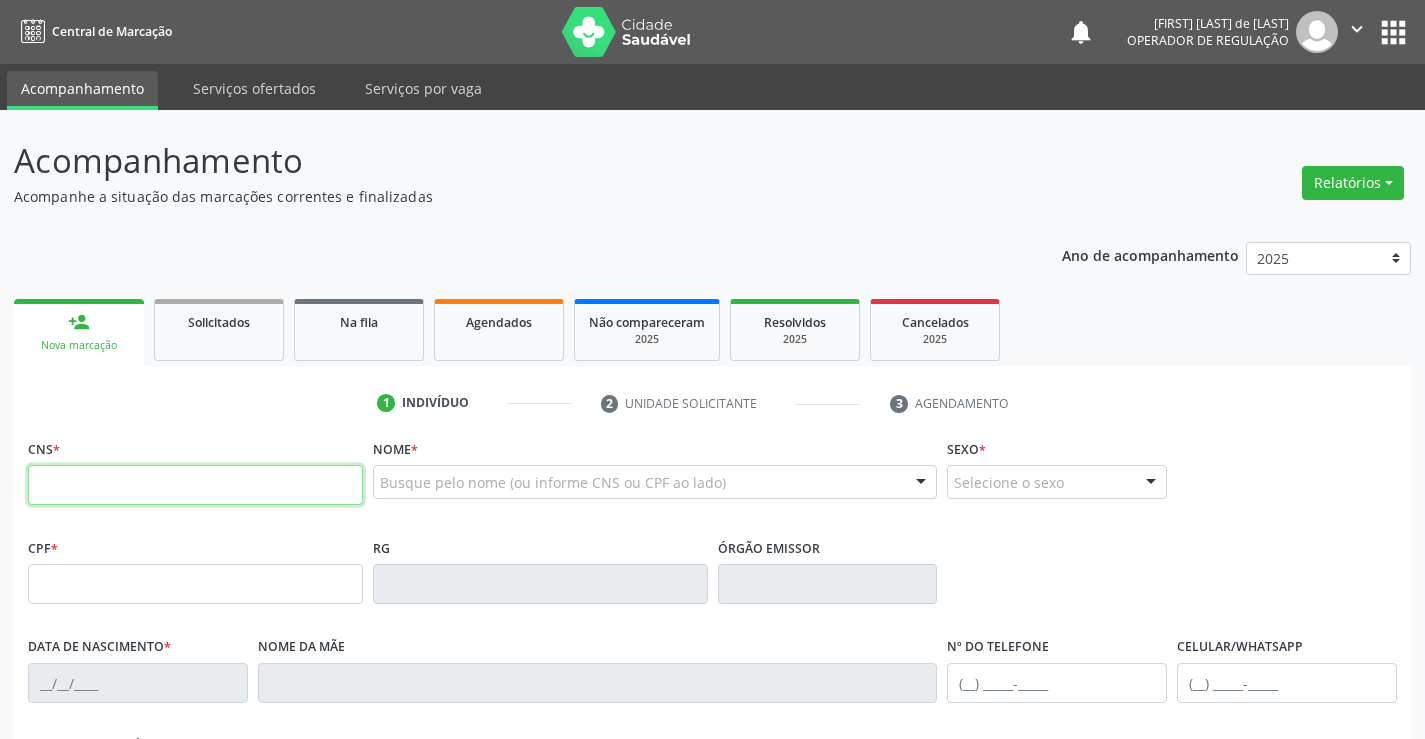 click at bounding box center (195, 485) 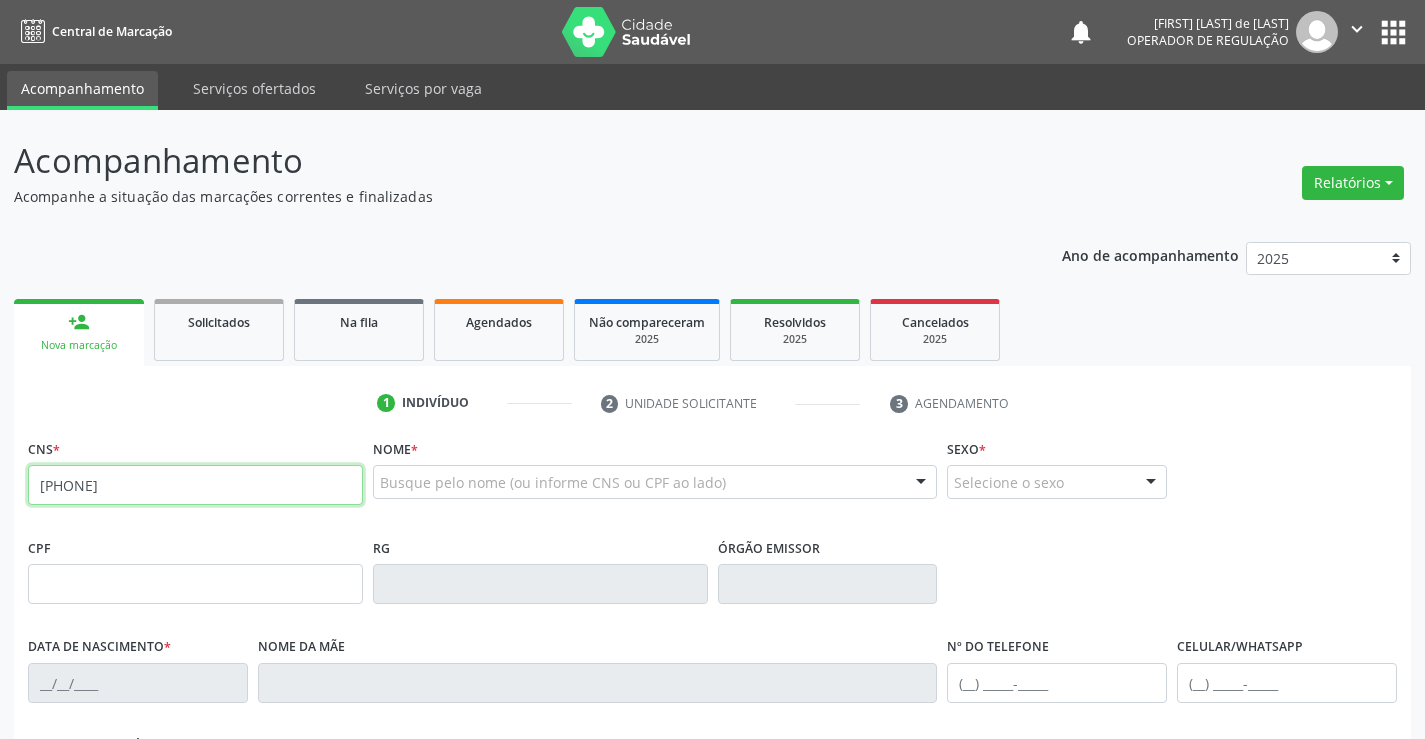 type on "700 4074 0937 5540" 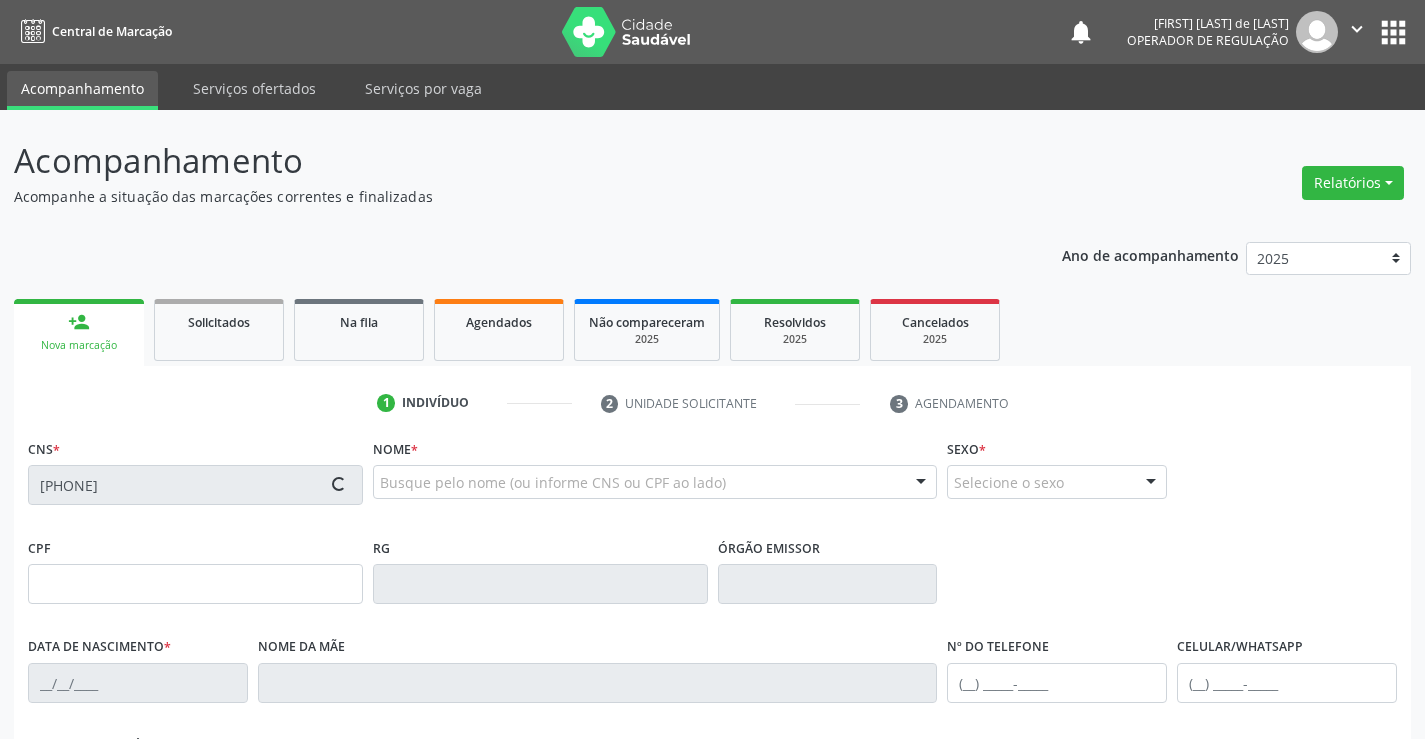 type on "0584605862" 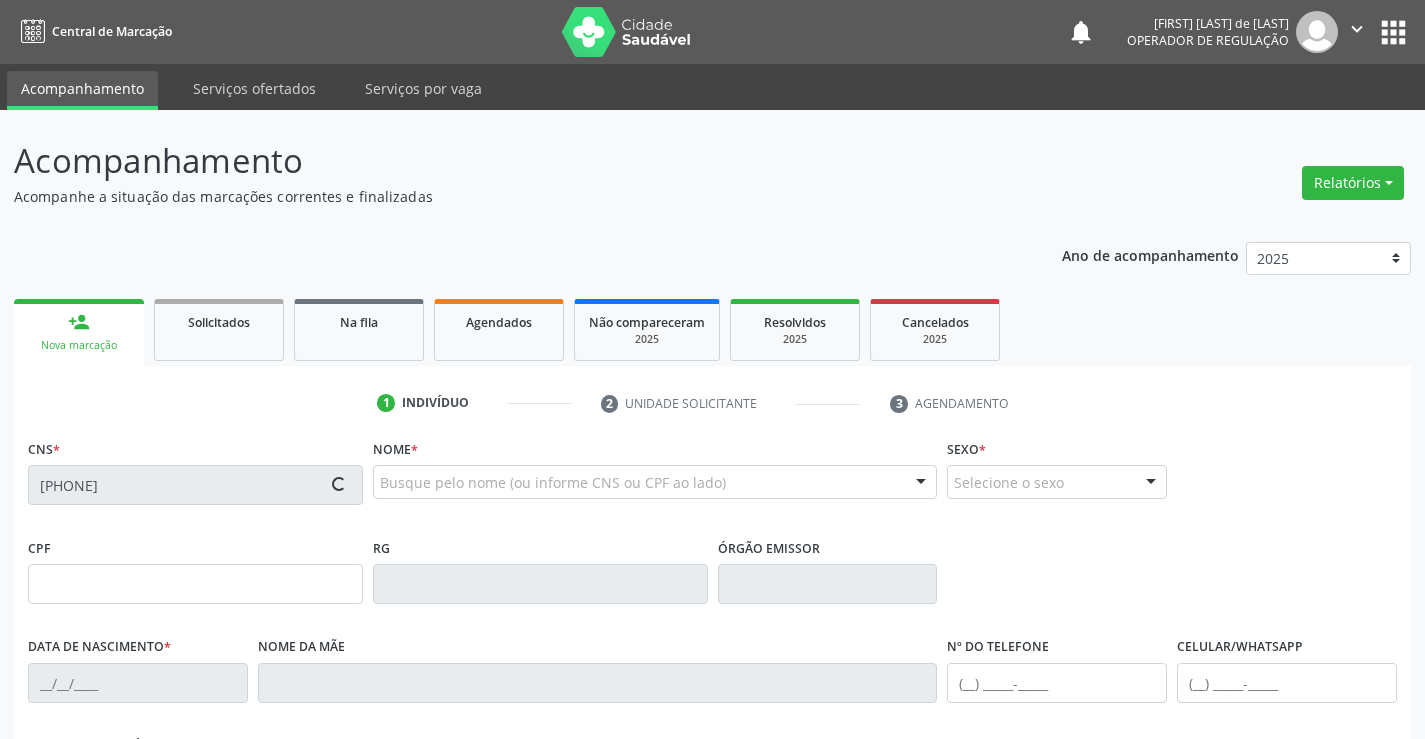 type on "02/06/1951" 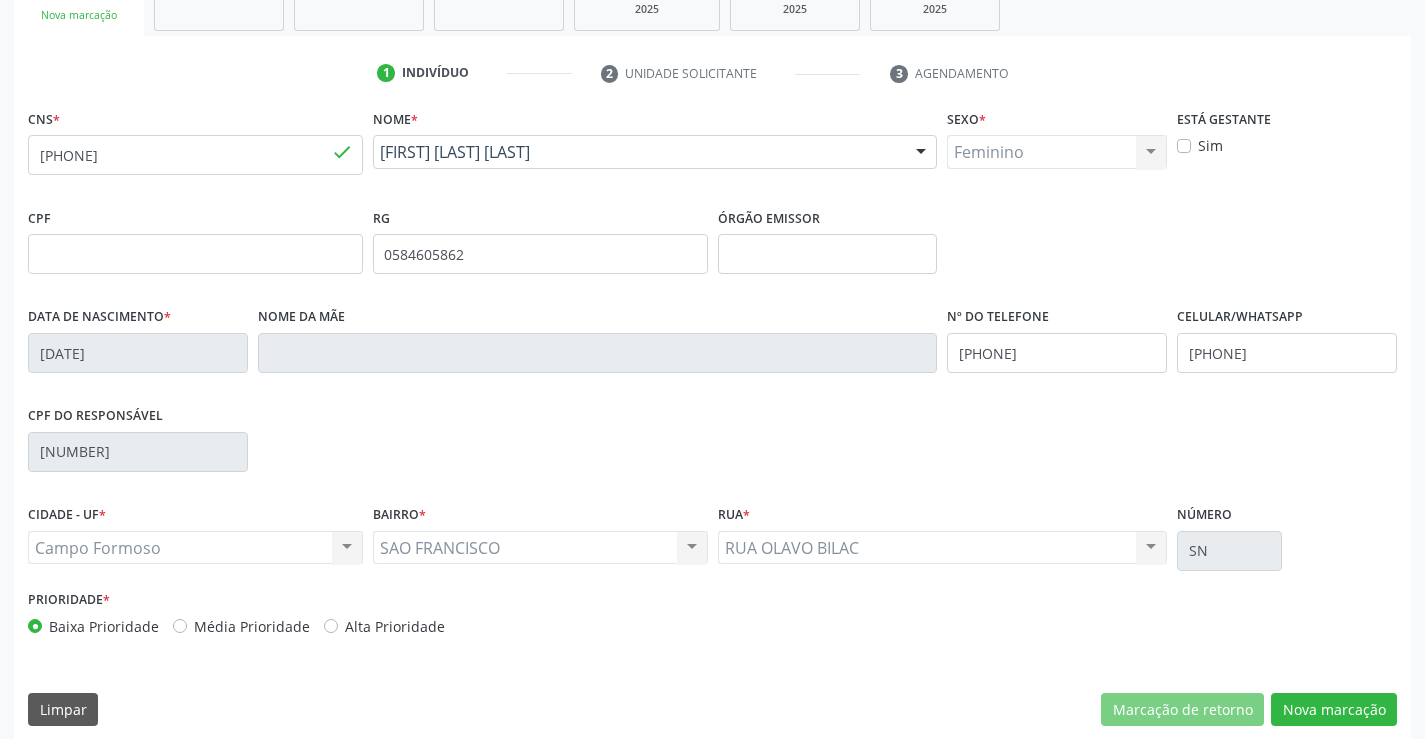 scroll, scrollTop: 345, scrollLeft: 0, axis: vertical 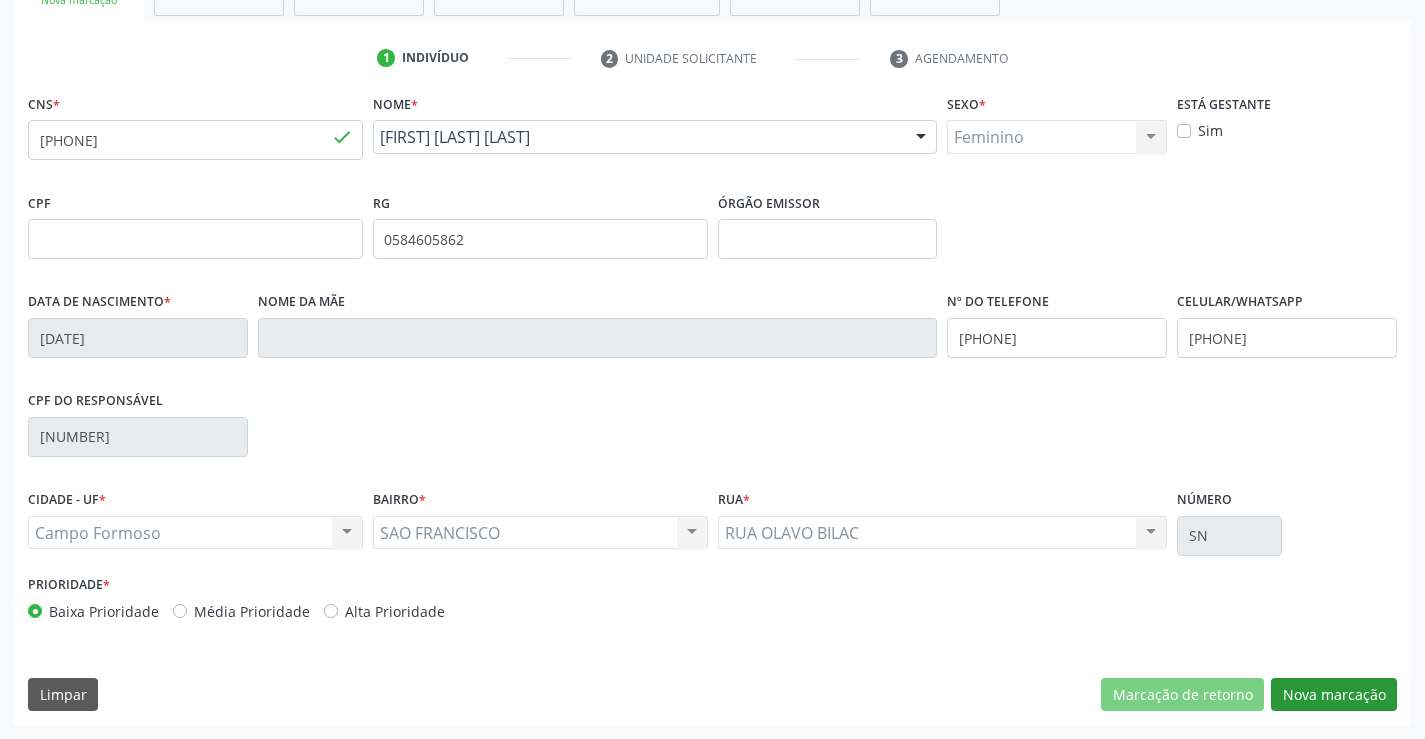 drag, startPoint x: 1341, startPoint y: 676, endPoint x: 1339, endPoint y: 706, distance: 30.066593 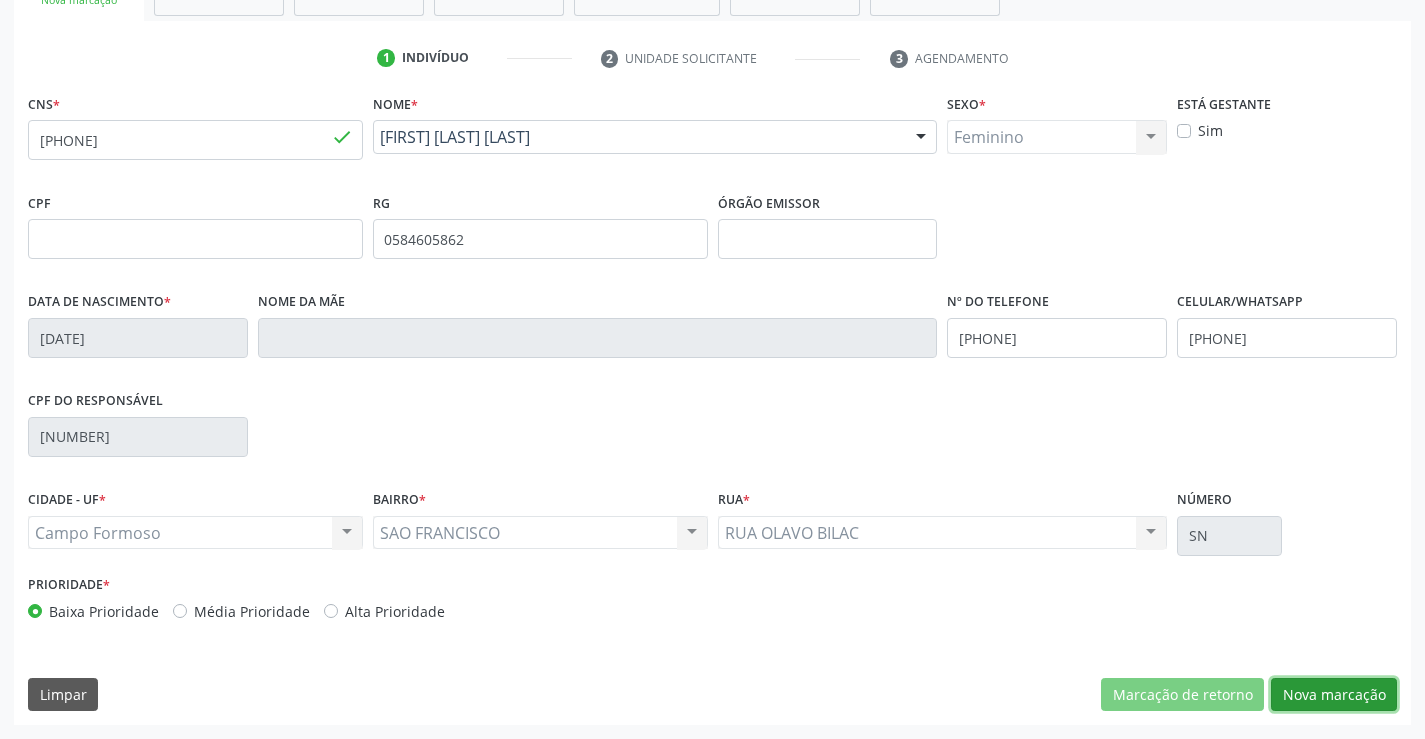 click on "Nova marcação" at bounding box center (1334, 695) 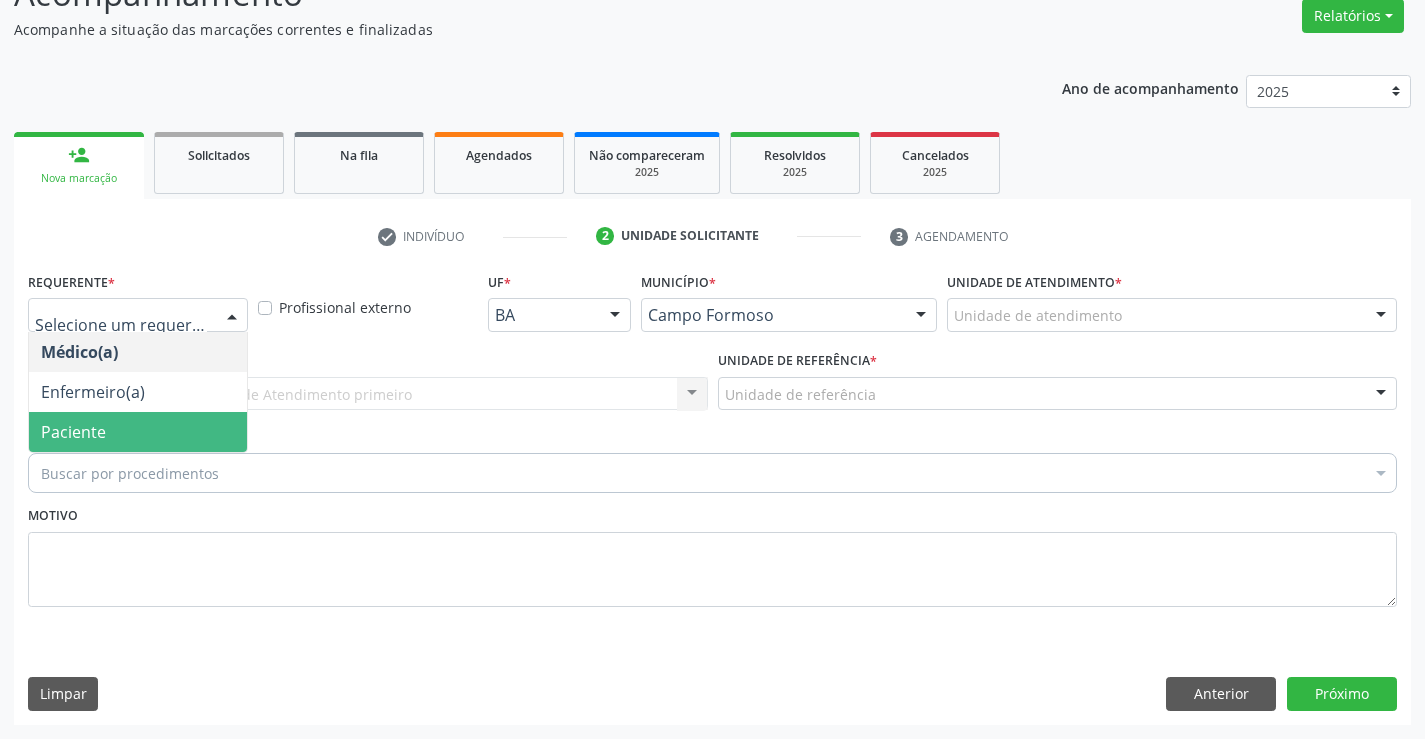 click on "Paciente" at bounding box center (138, 432) 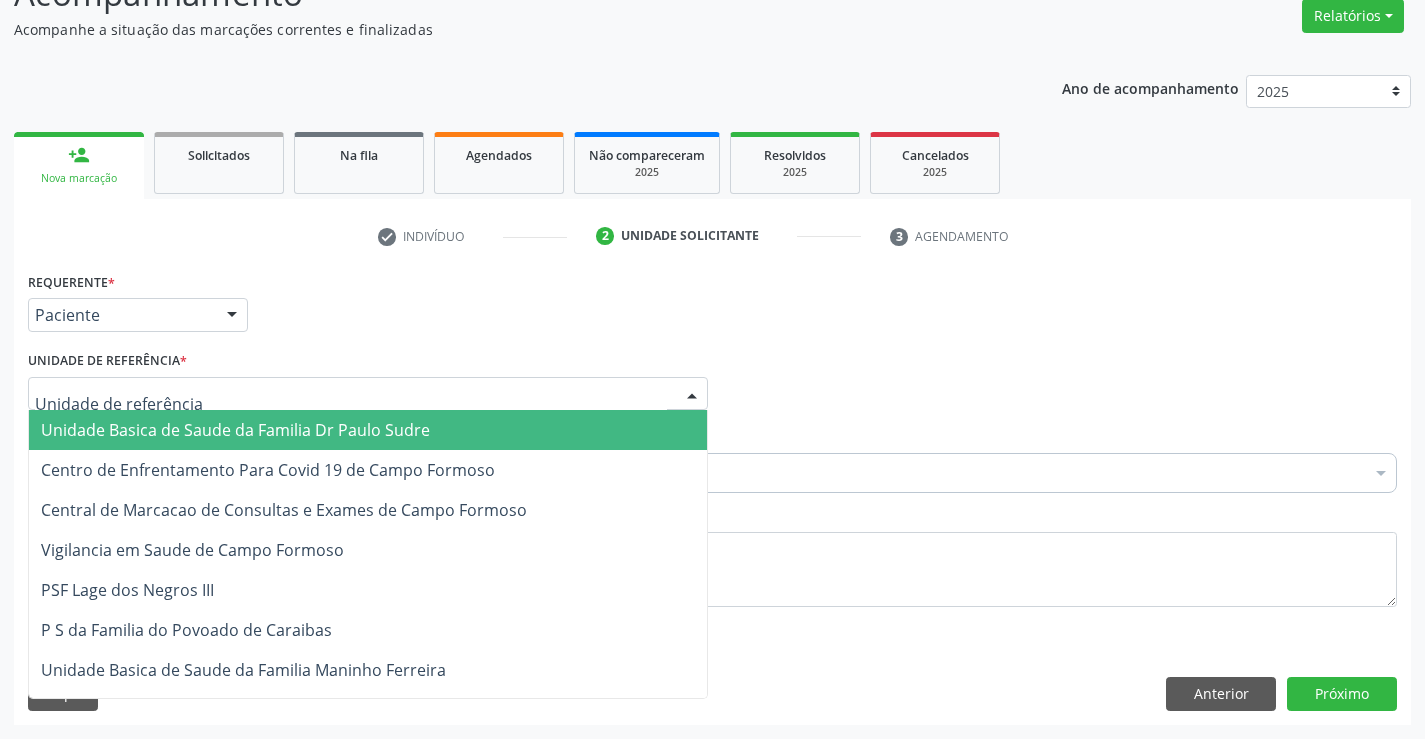 click at bounding box center (368, 394) 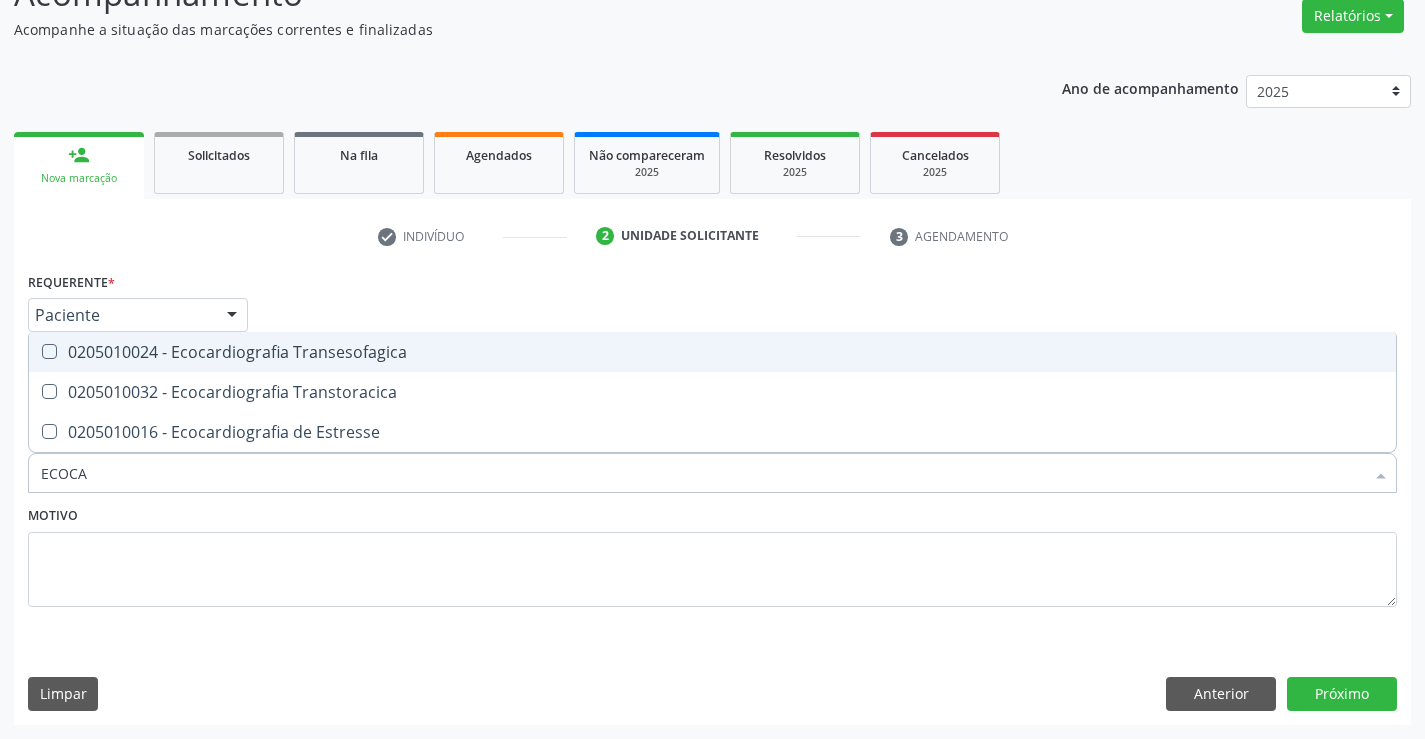 type on "ECOCAR" 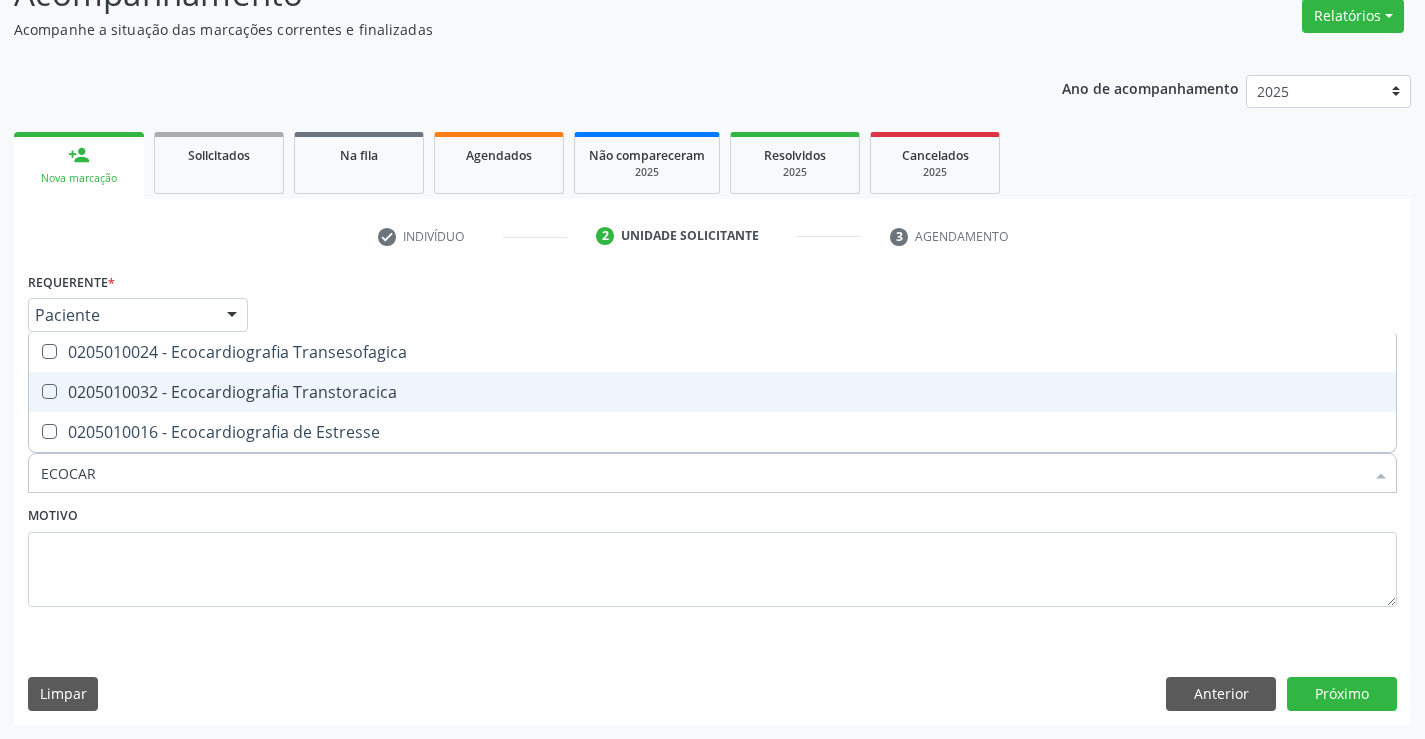 click on "0205010032 - Ecocardiografia Transtoracica" at bounding box center (712, 392) 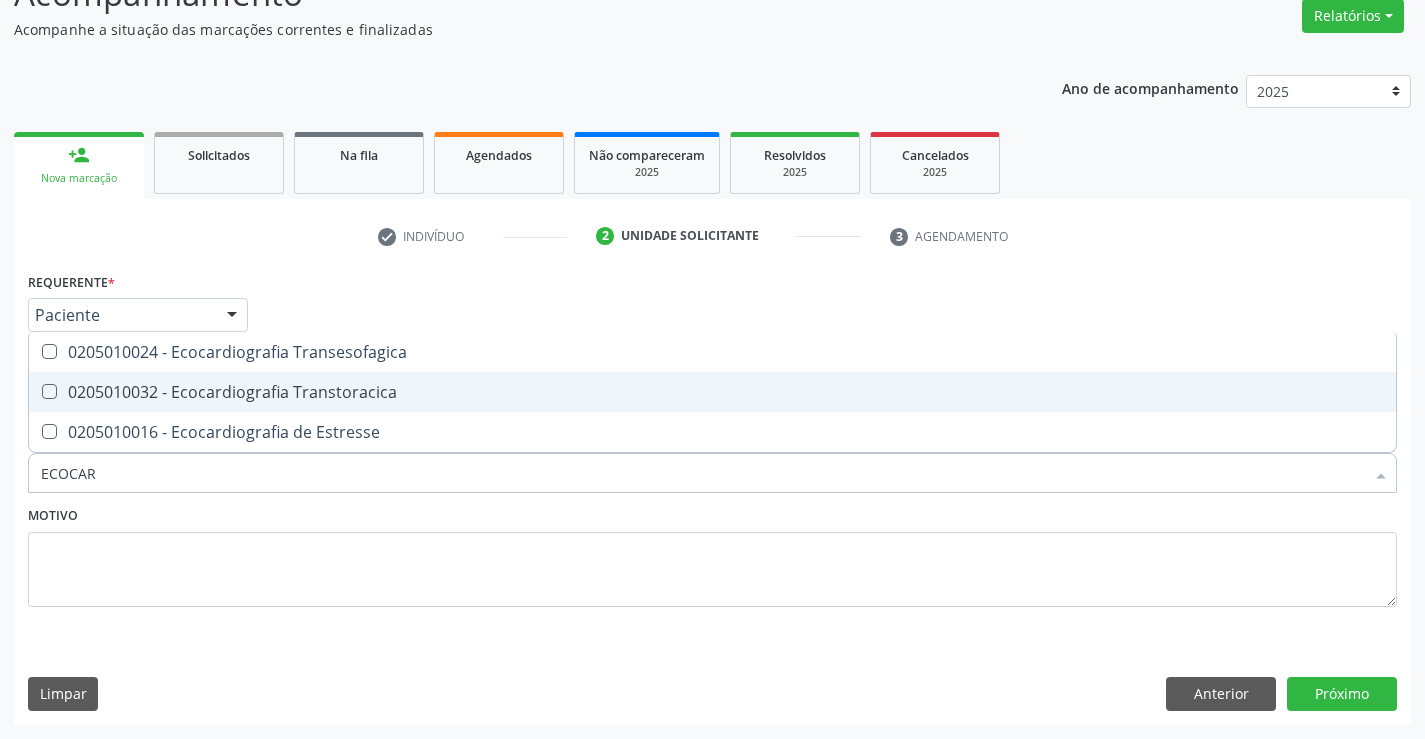 checkbox on "true" 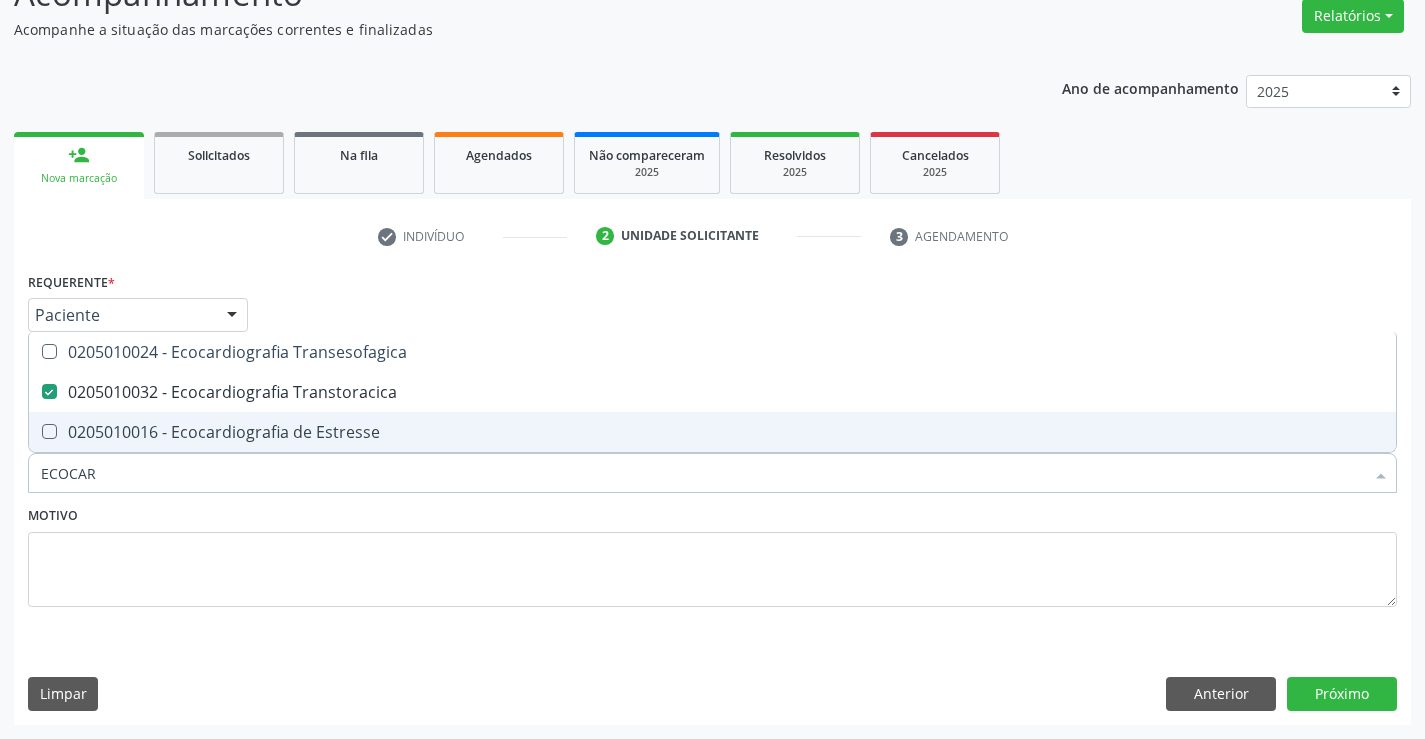 type on "ECOCAR" 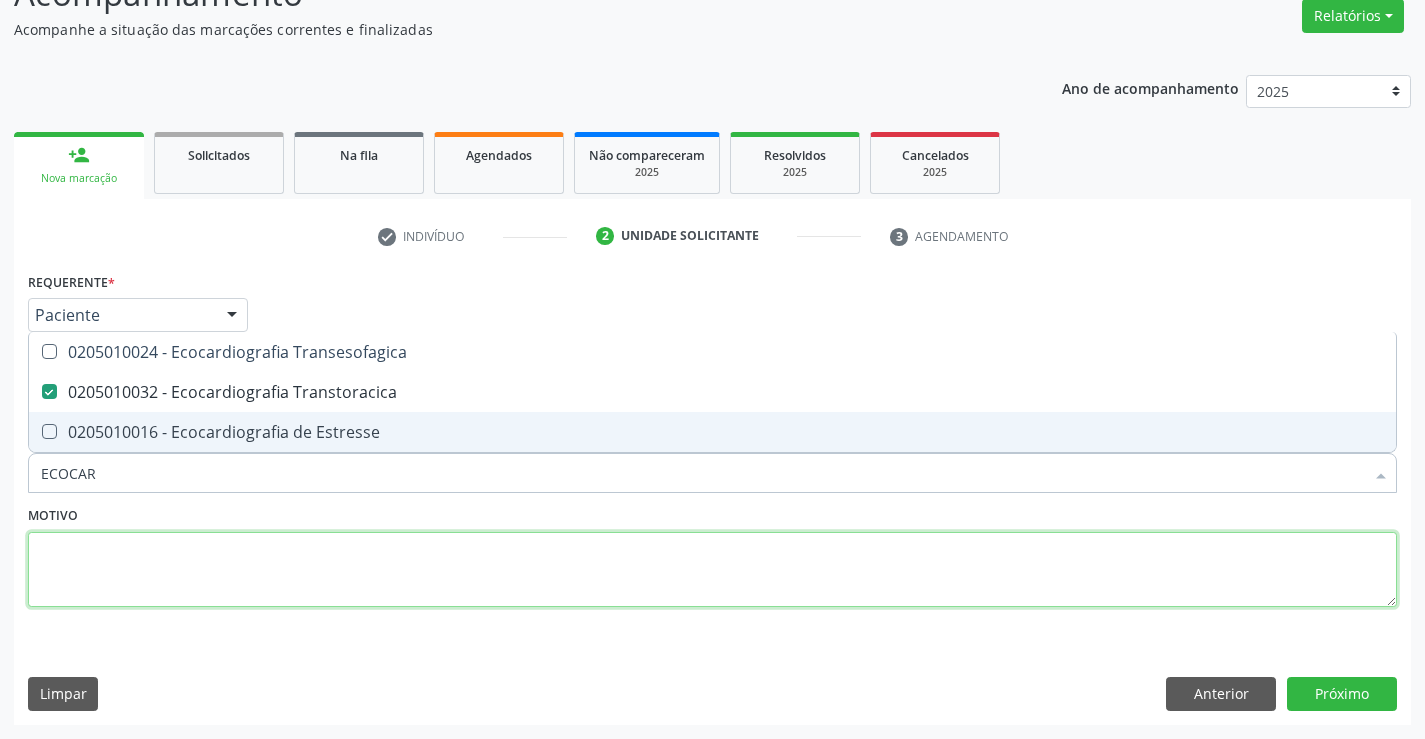 click at bounding box center [712, 570] 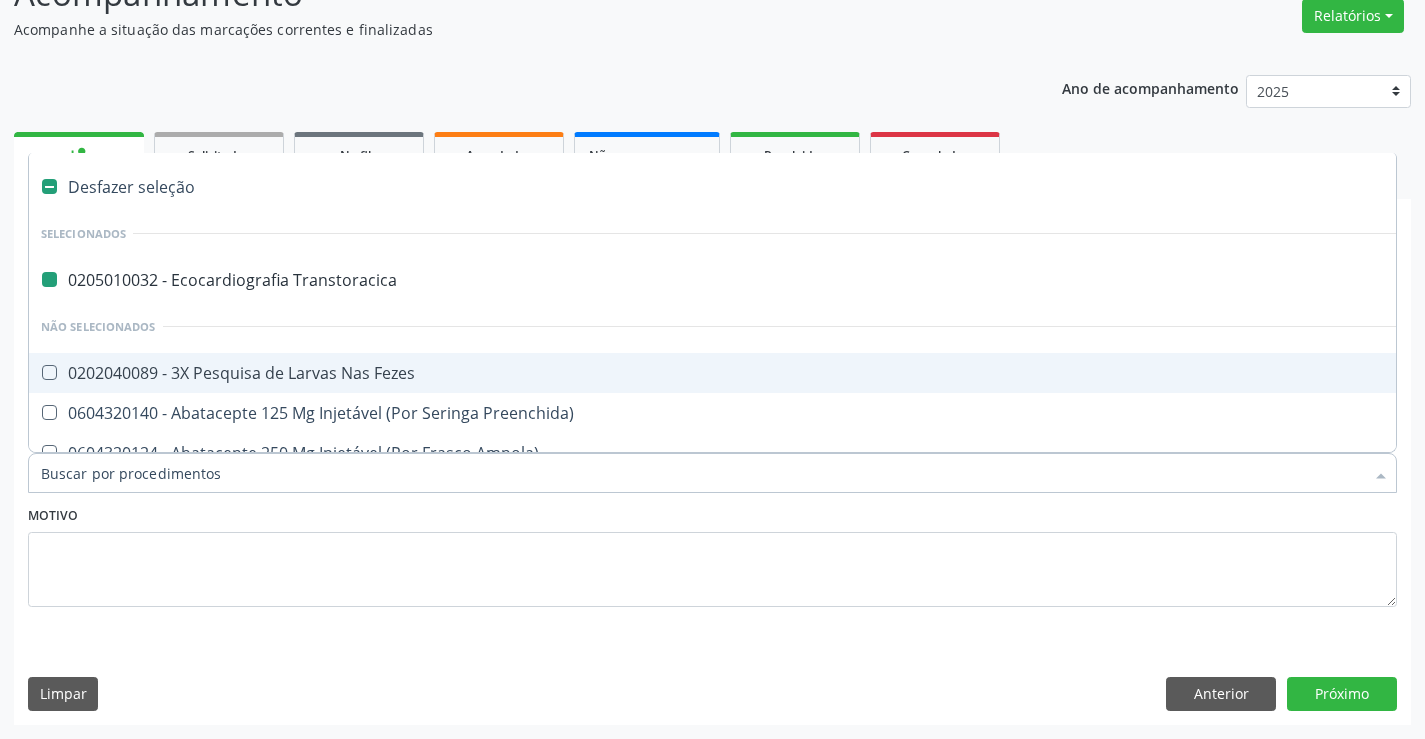 type on "U" 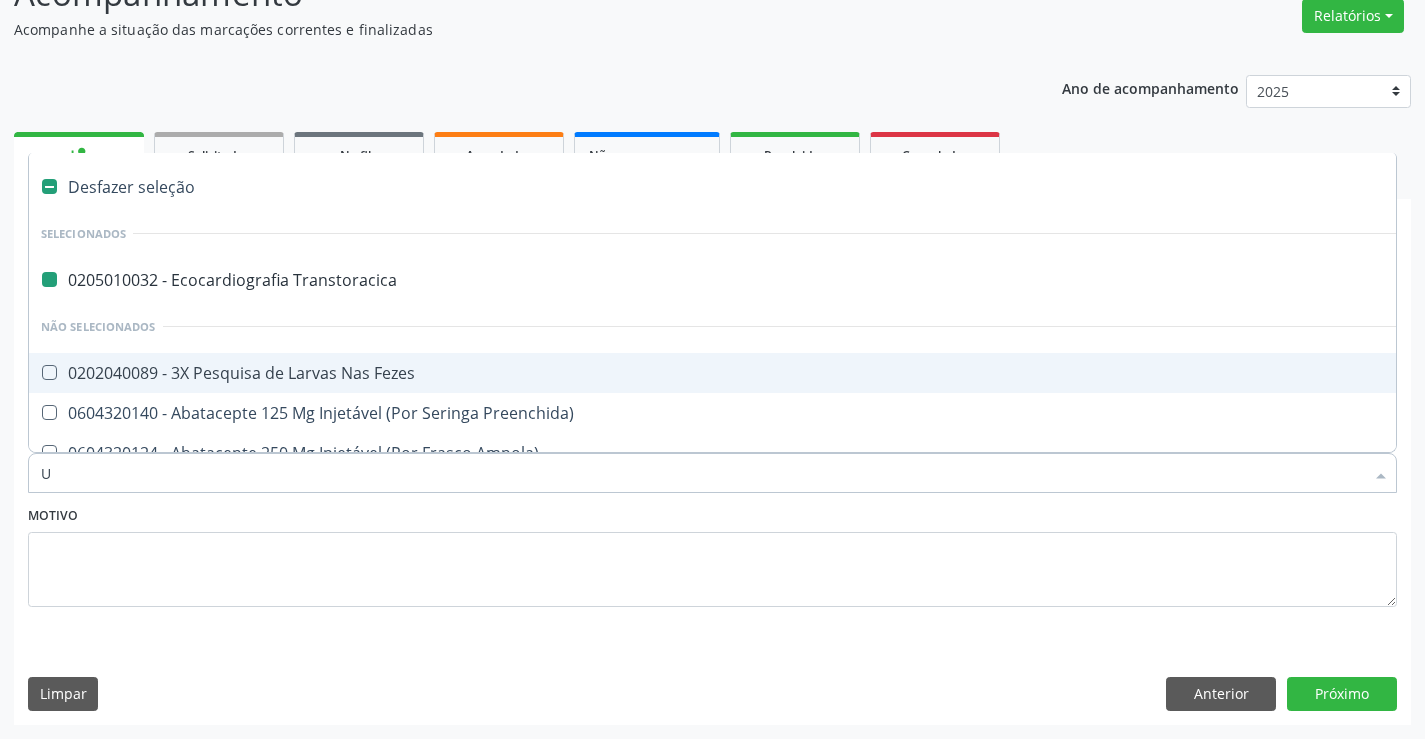 checkbox on "false" 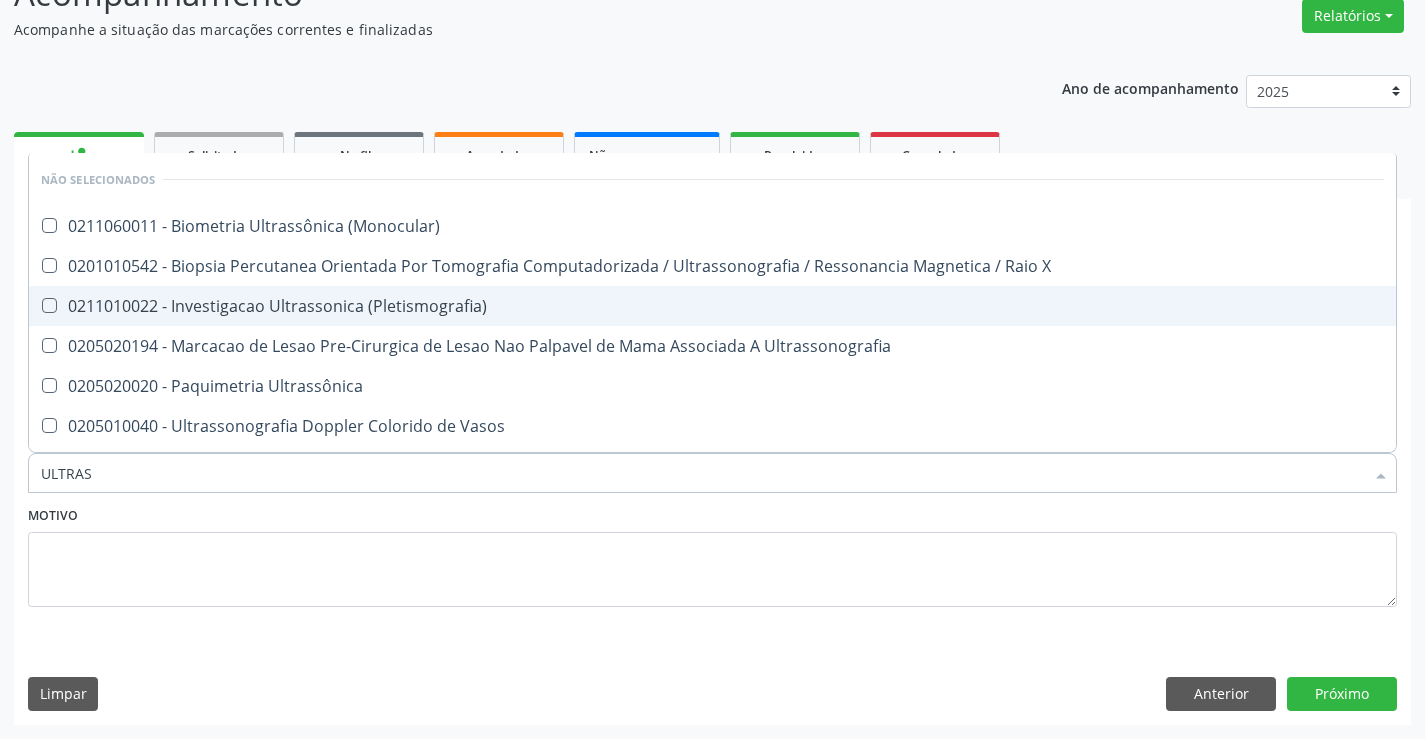 type on "ULTRASS" 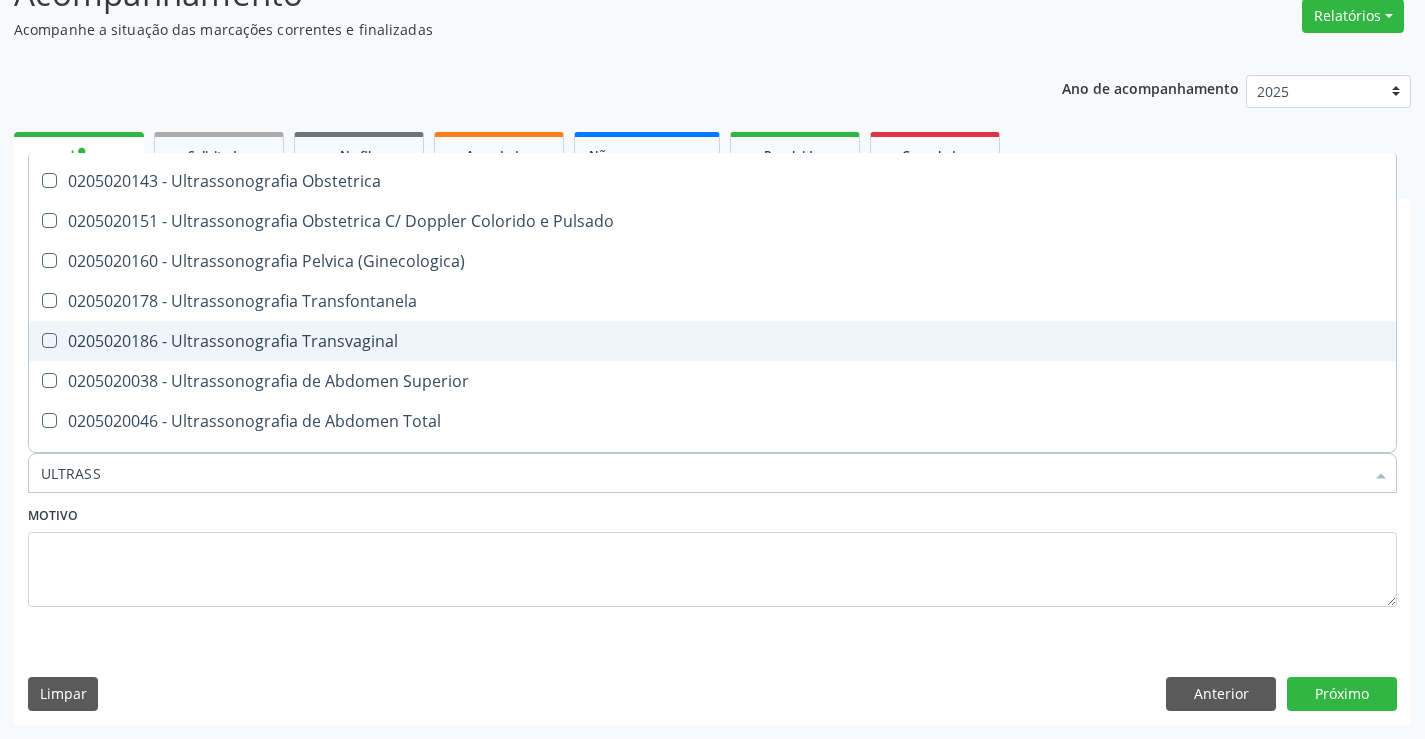 scroll, scrollTop: 400, scrollLeft: 0, axis: vertical 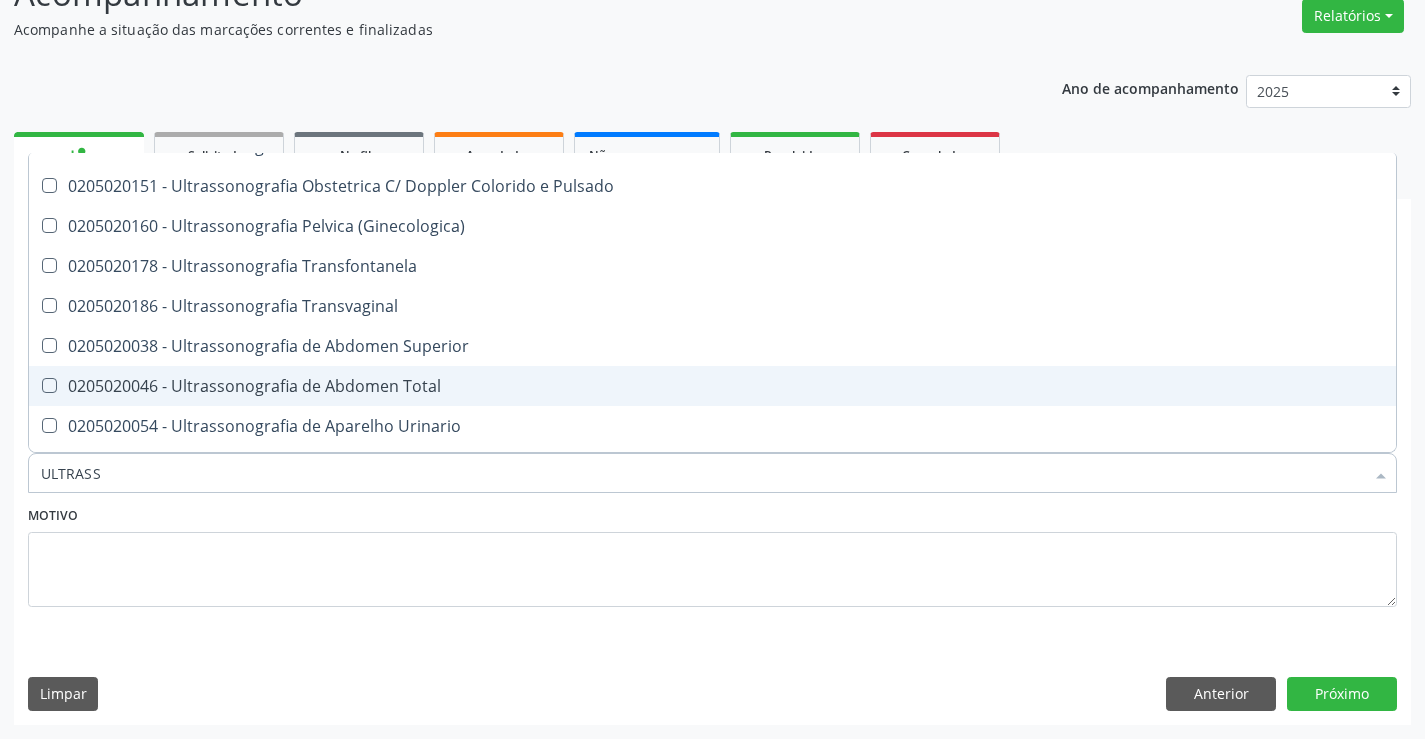 click on "0205020046 - Ultrassonografia de Abdomen Total" at bounding box center (712, 386) 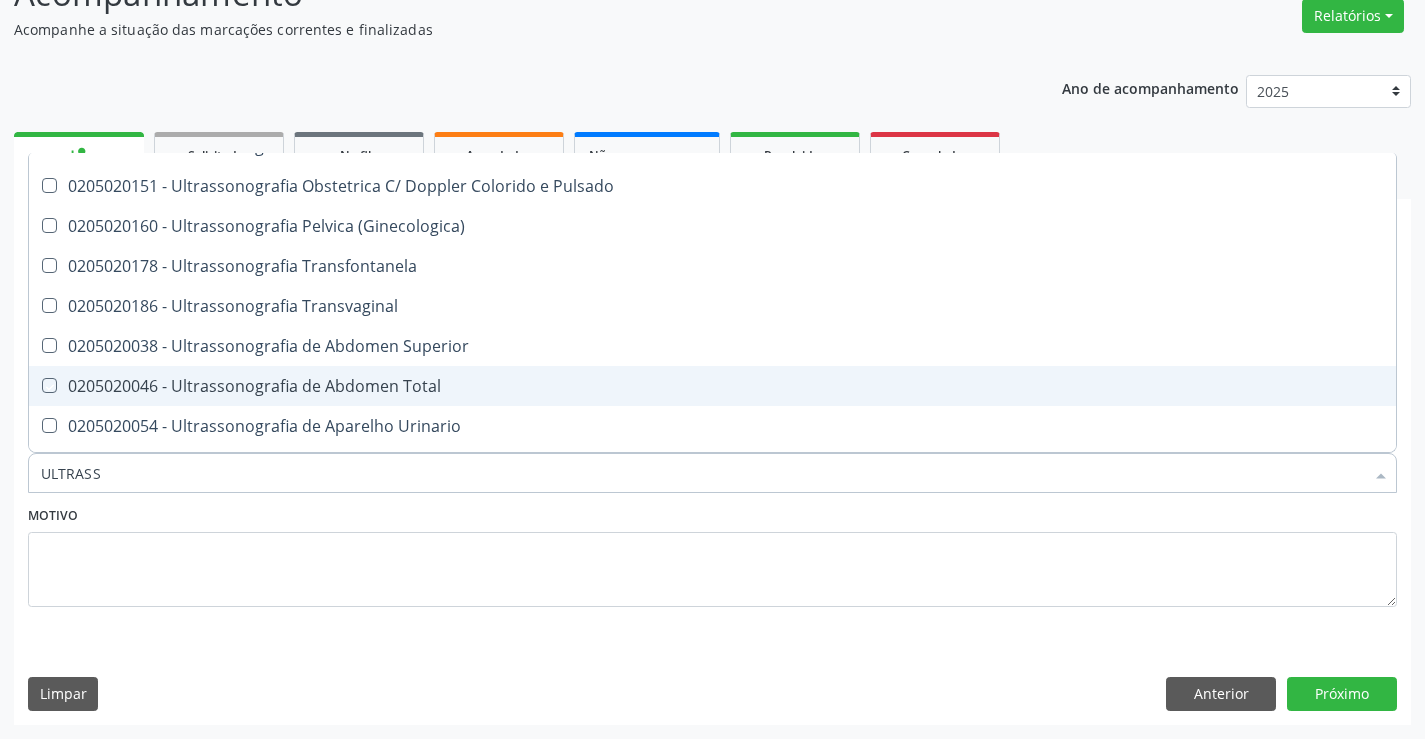 checkbox on "true" 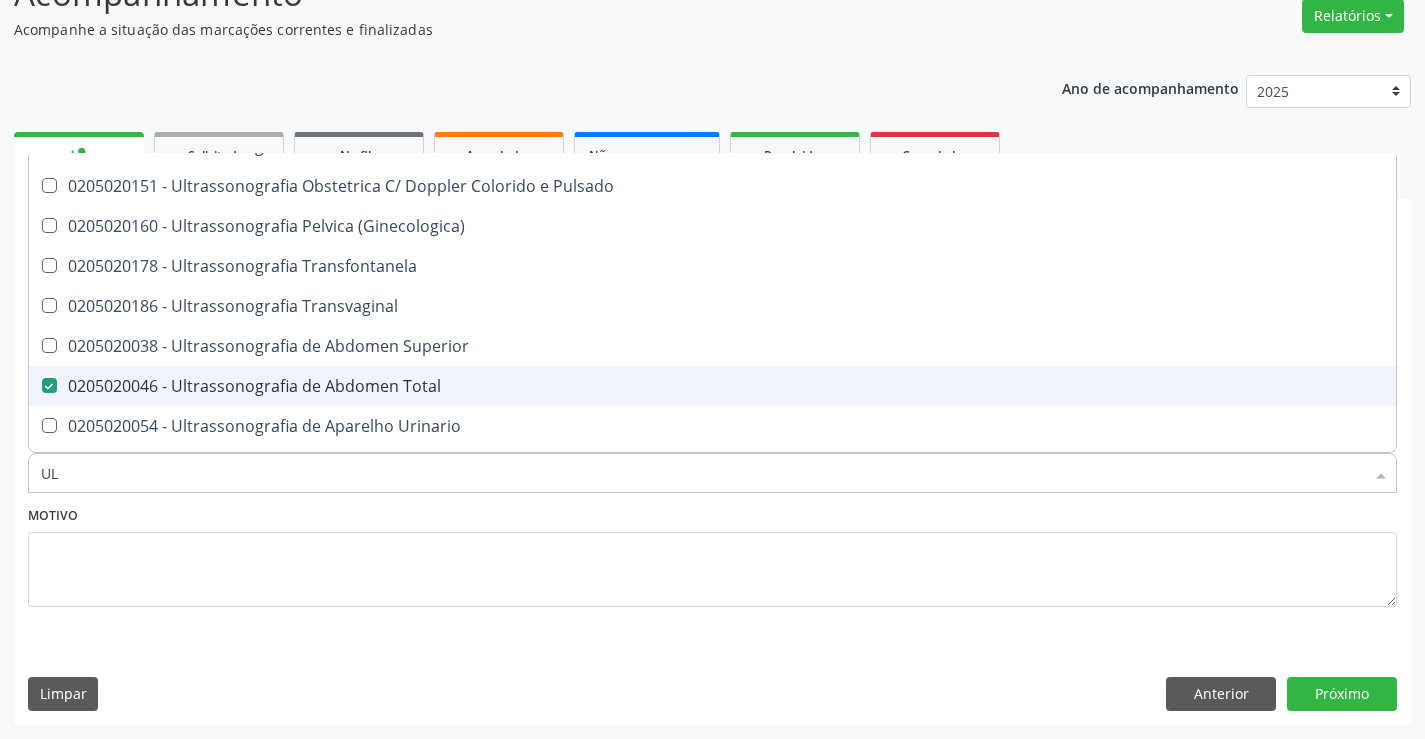 type on "U" 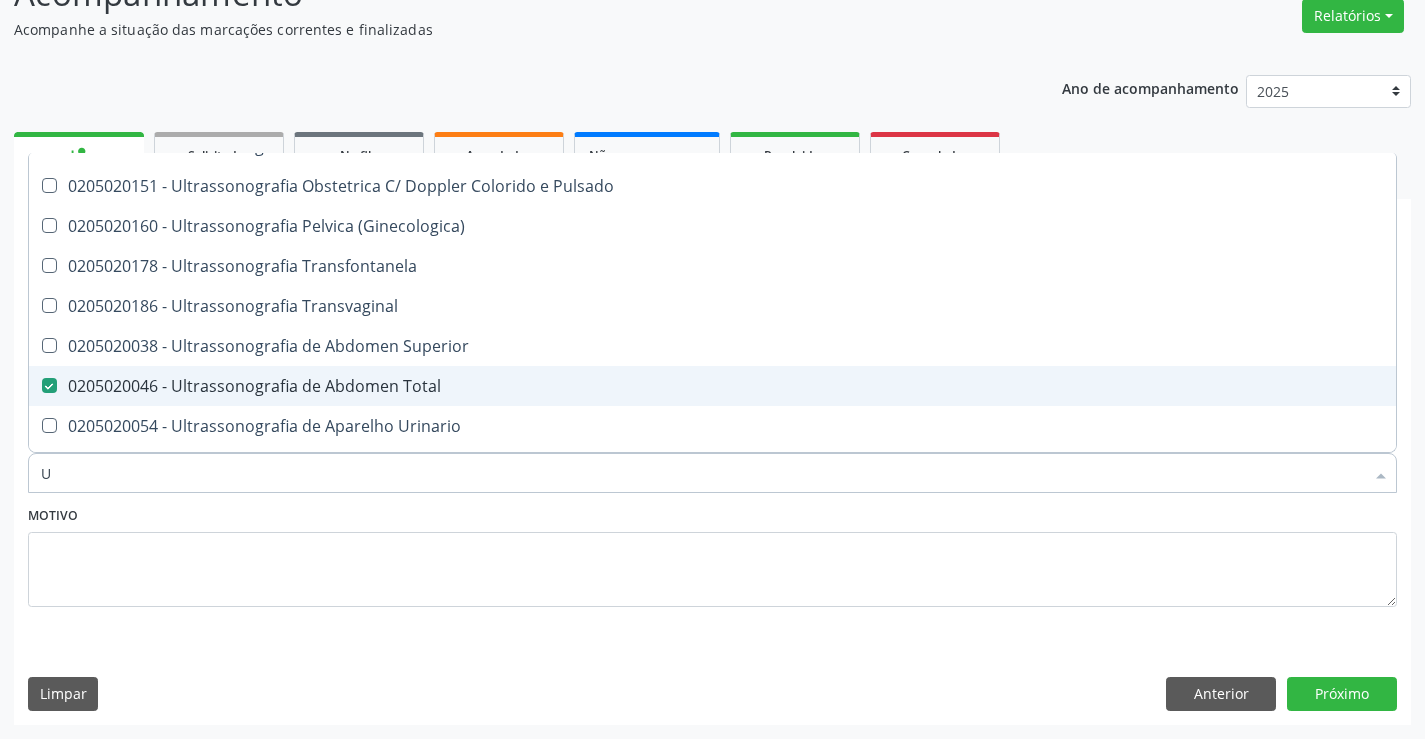 type 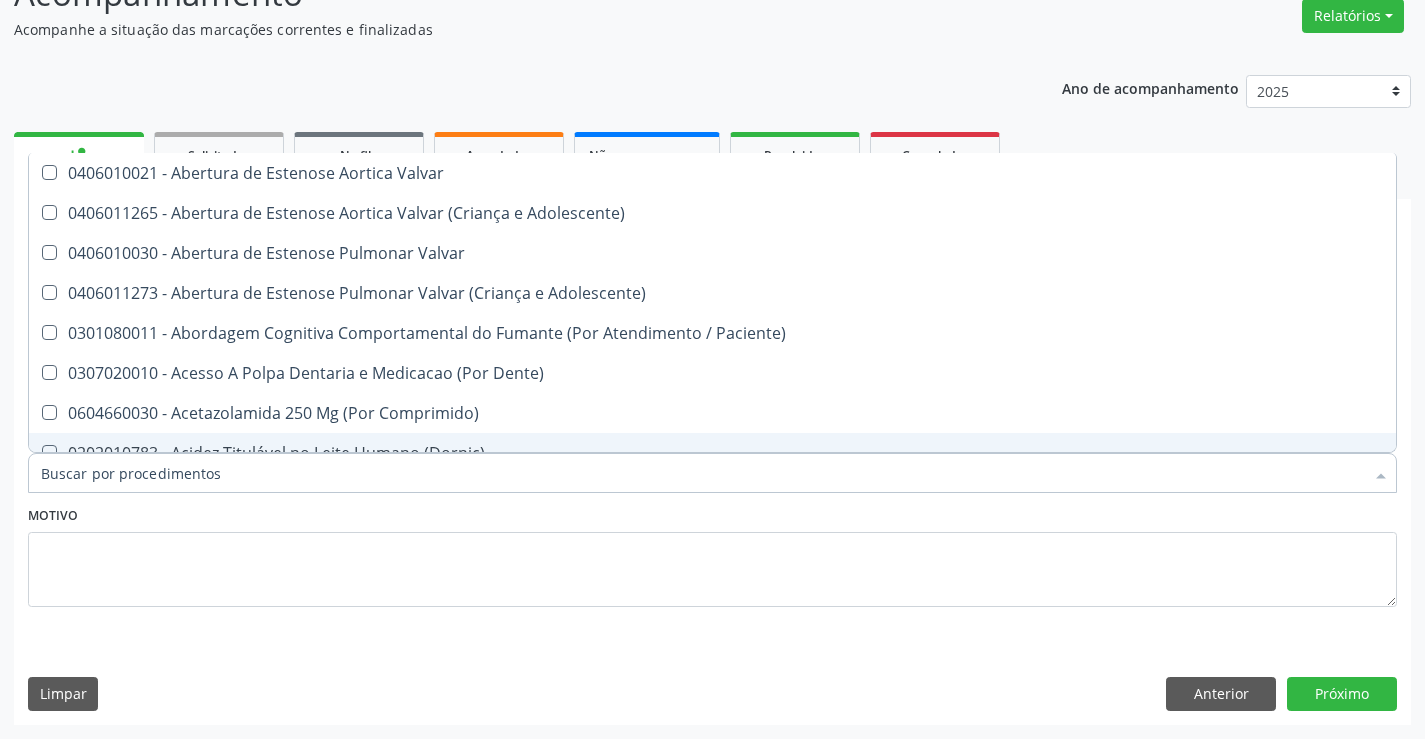 checkbox on "true" 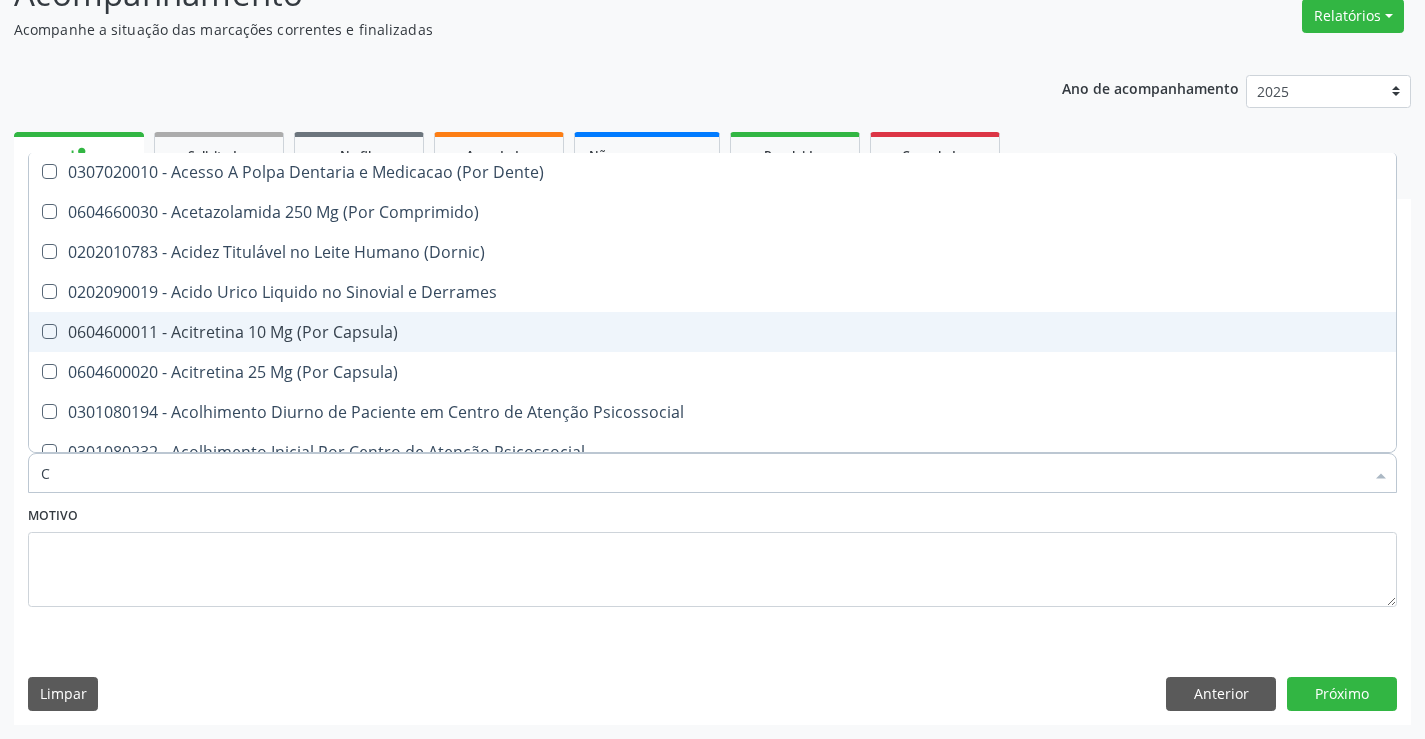 scroll, scrollTop: 413, scrollLeft: 0, axis: vertical 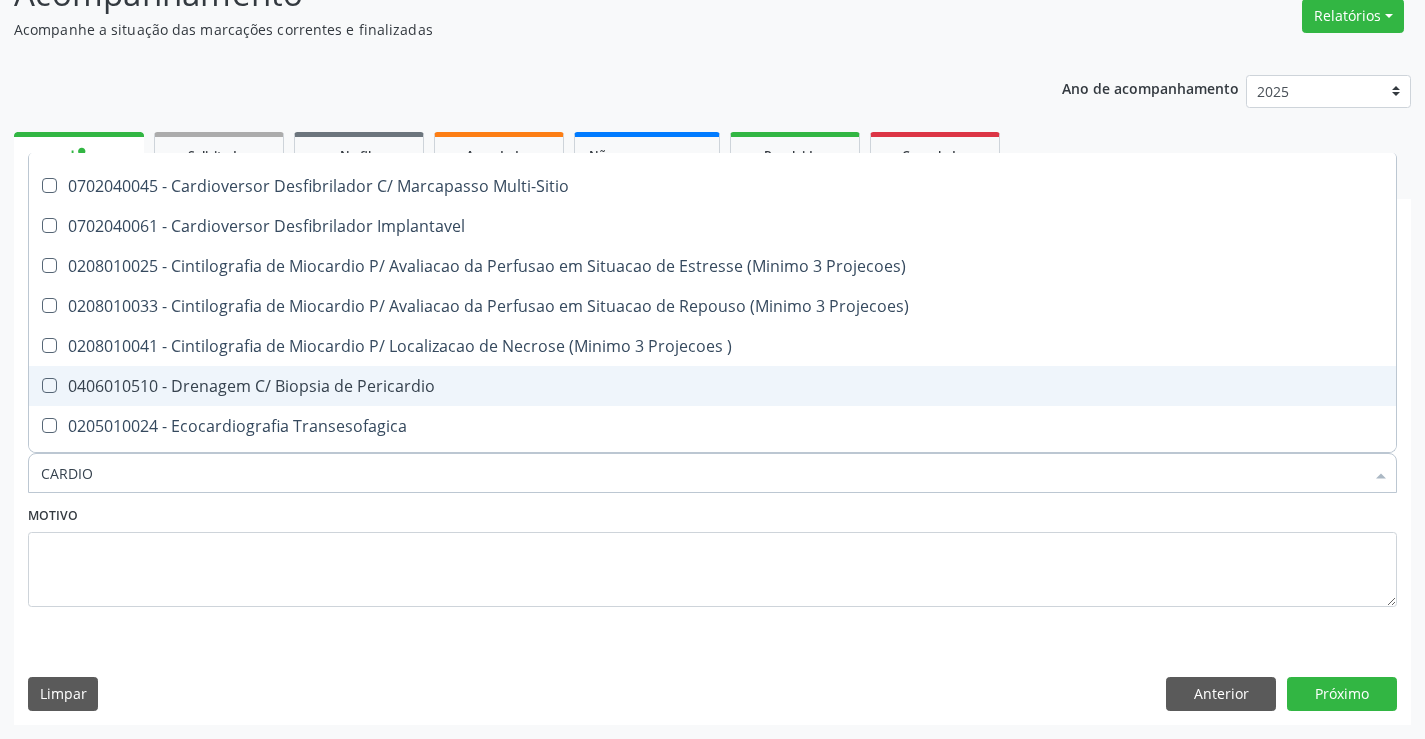 type on "CARDIOL" 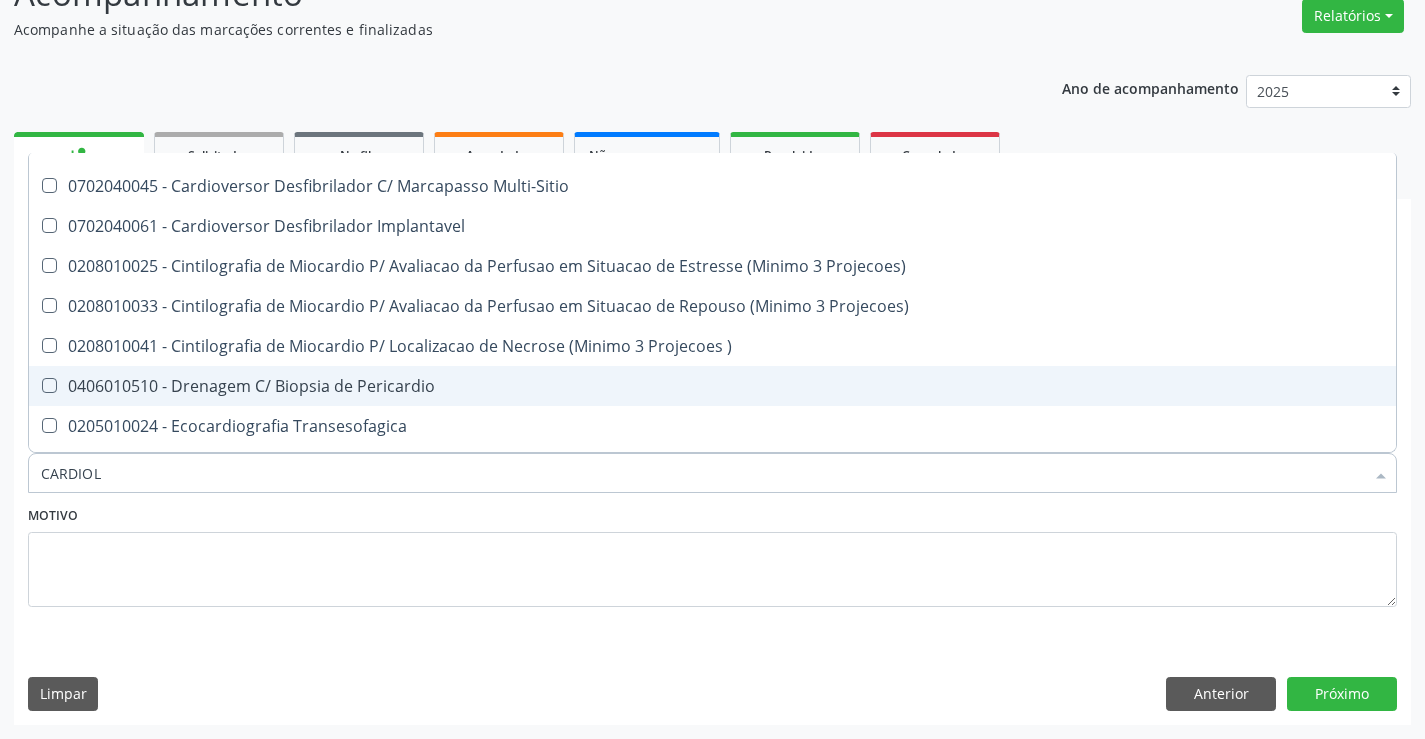 scroll, scrollTop: 0, scrollLeft: 0, axis: both 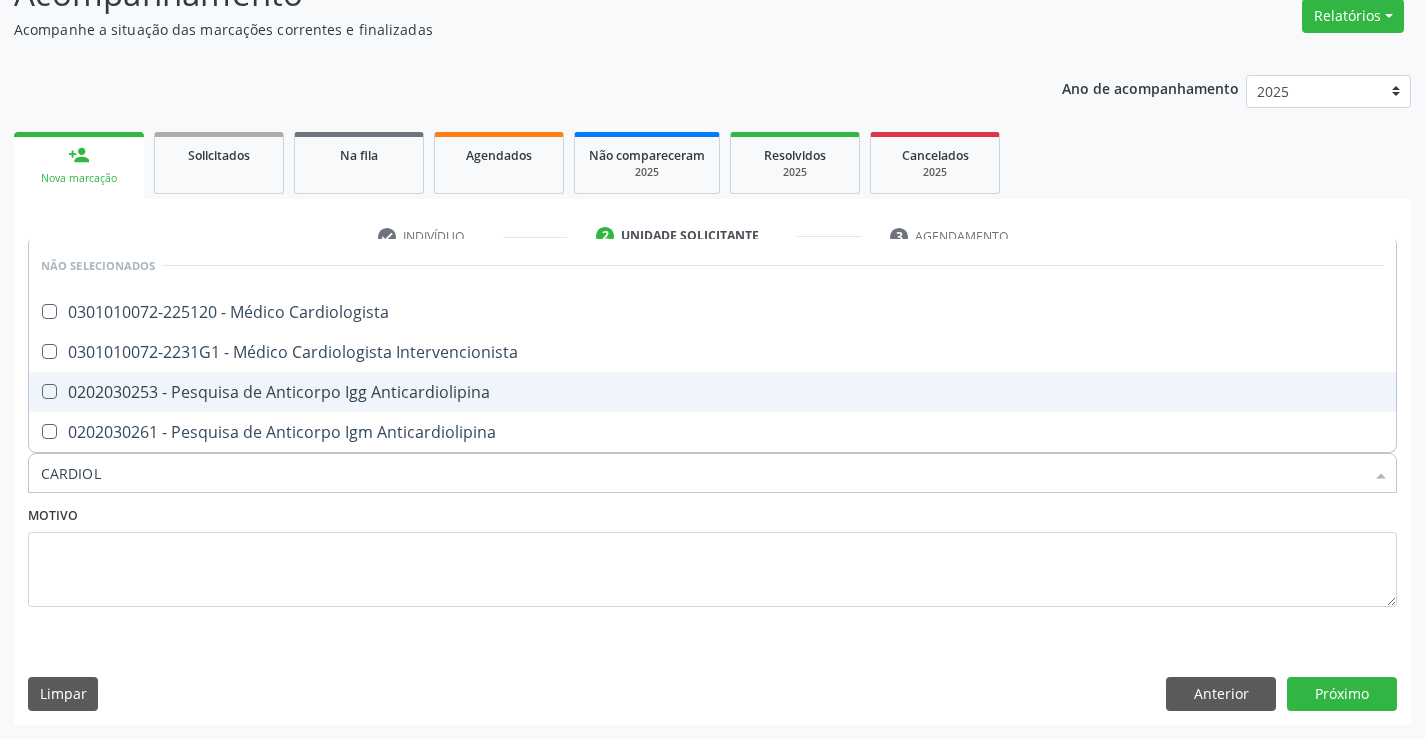 type on "CARDIOLO" 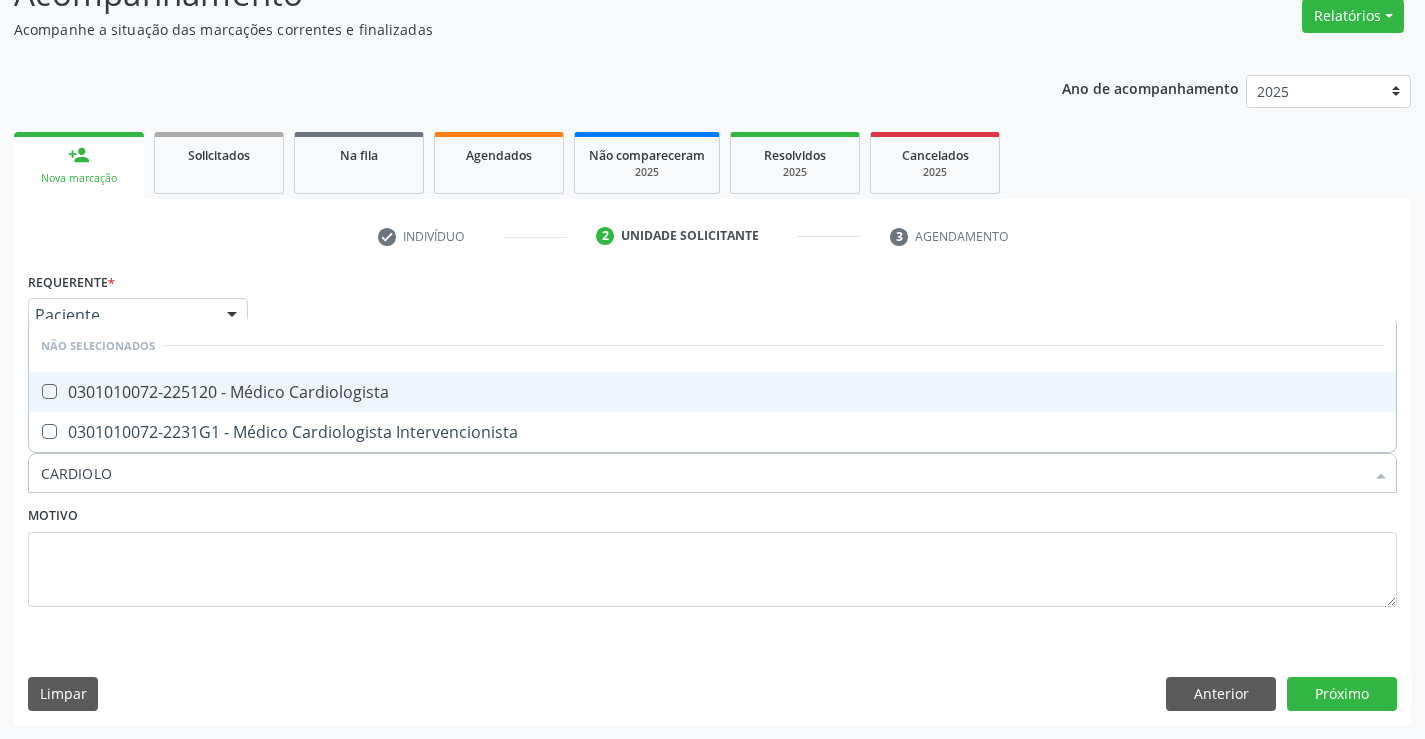 click on "0301010072-225120 - Médico Cardiologista" at bounding box center [712, 392] 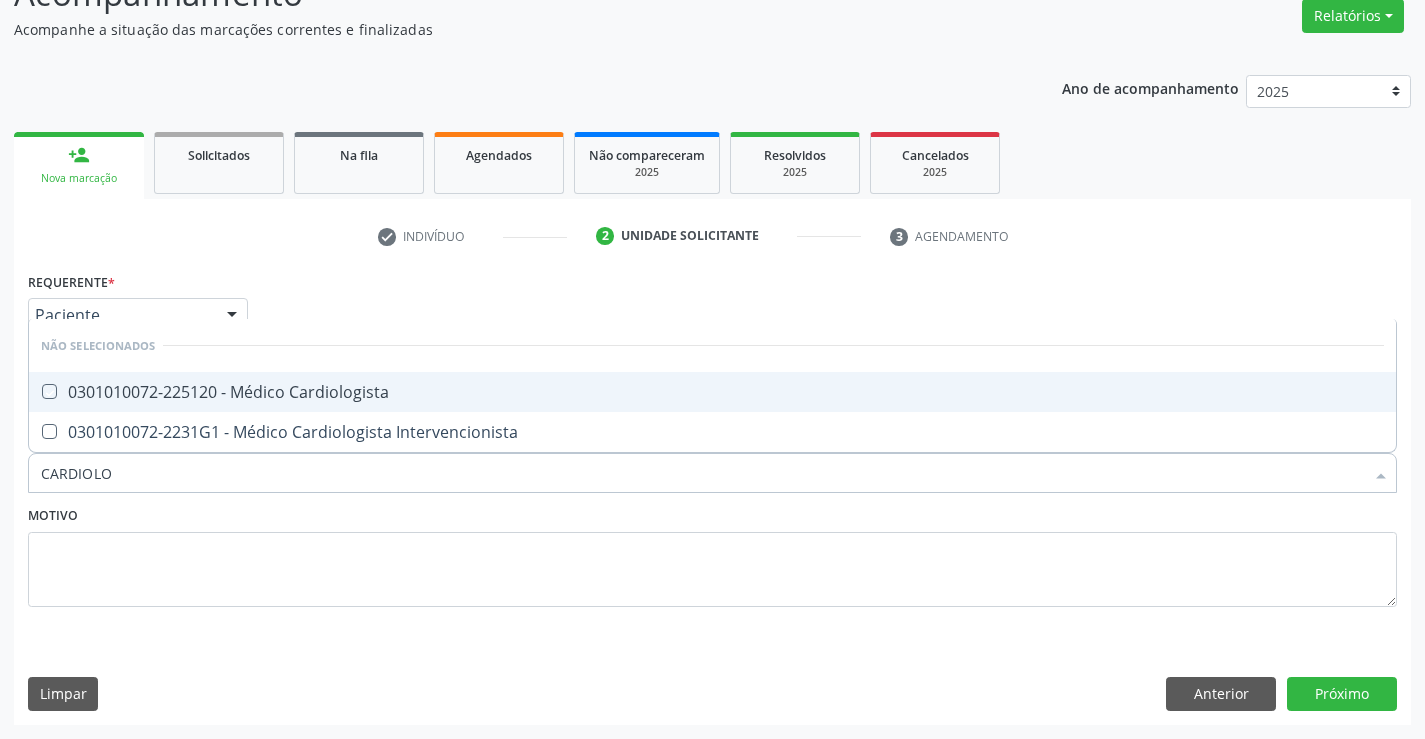 checkbox on "true" 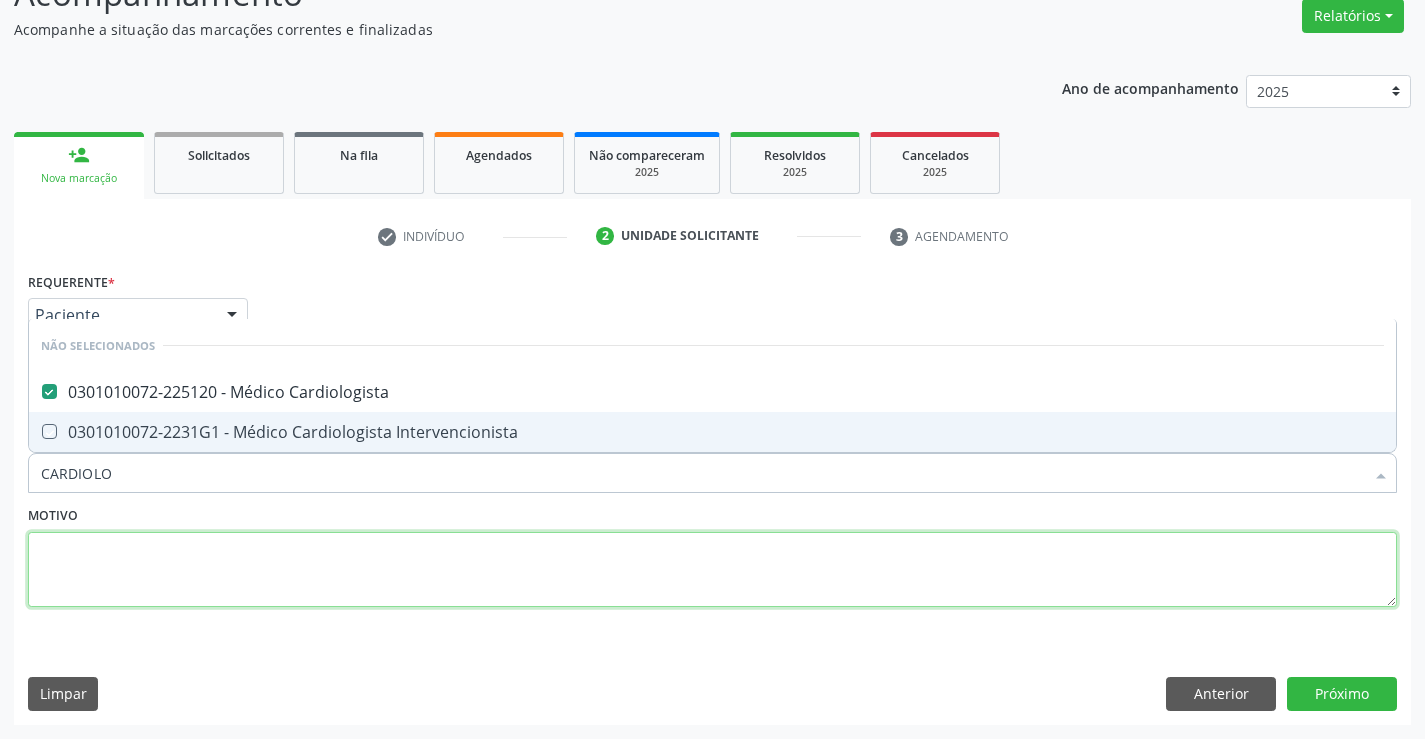 click at bounding box center [712, 570] 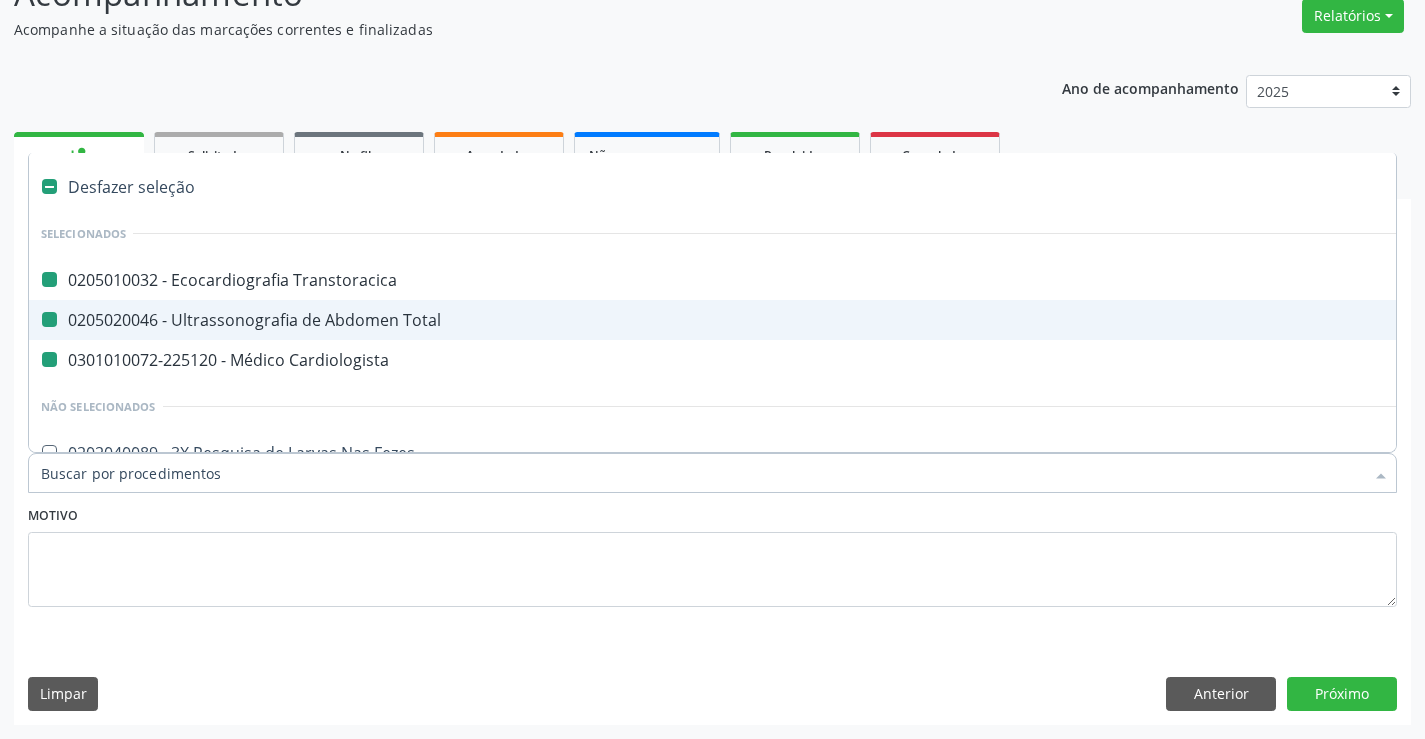 type on "H" 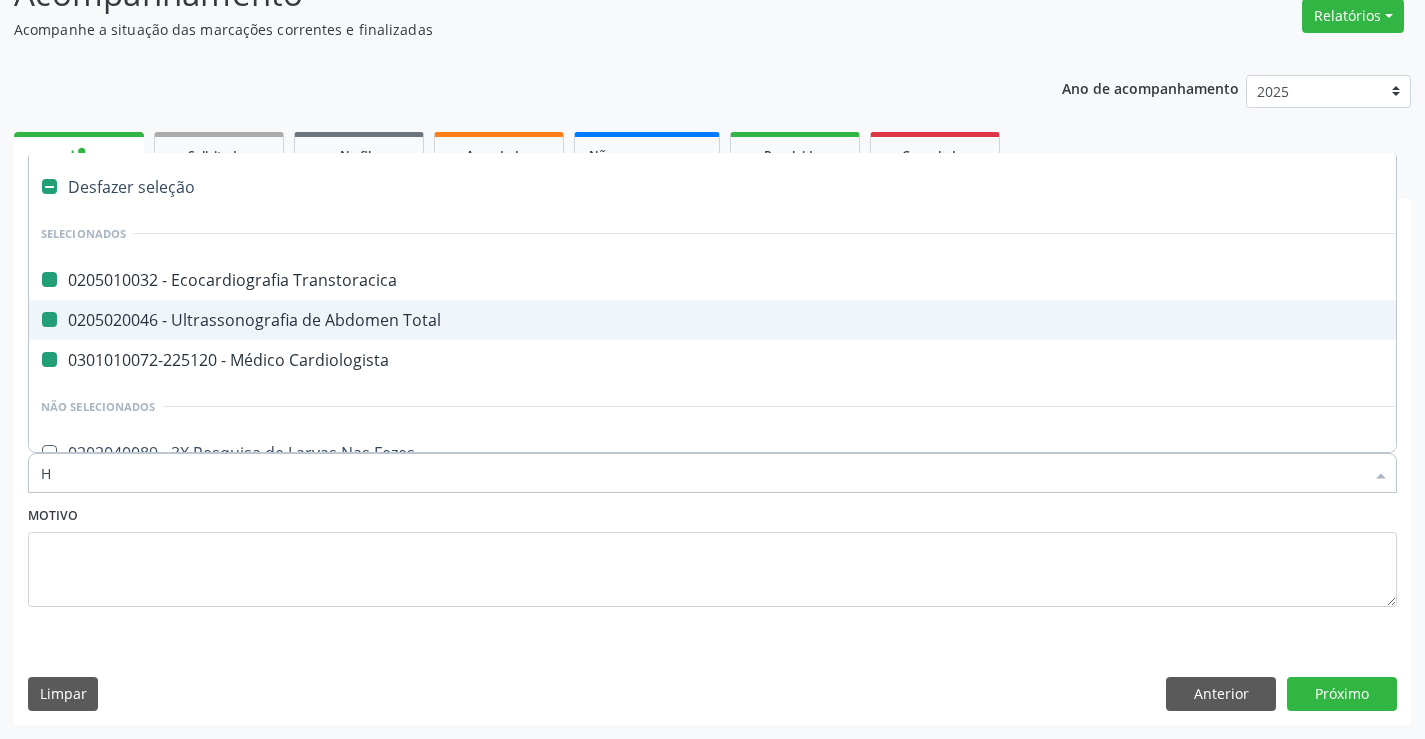 checkbox on "false" 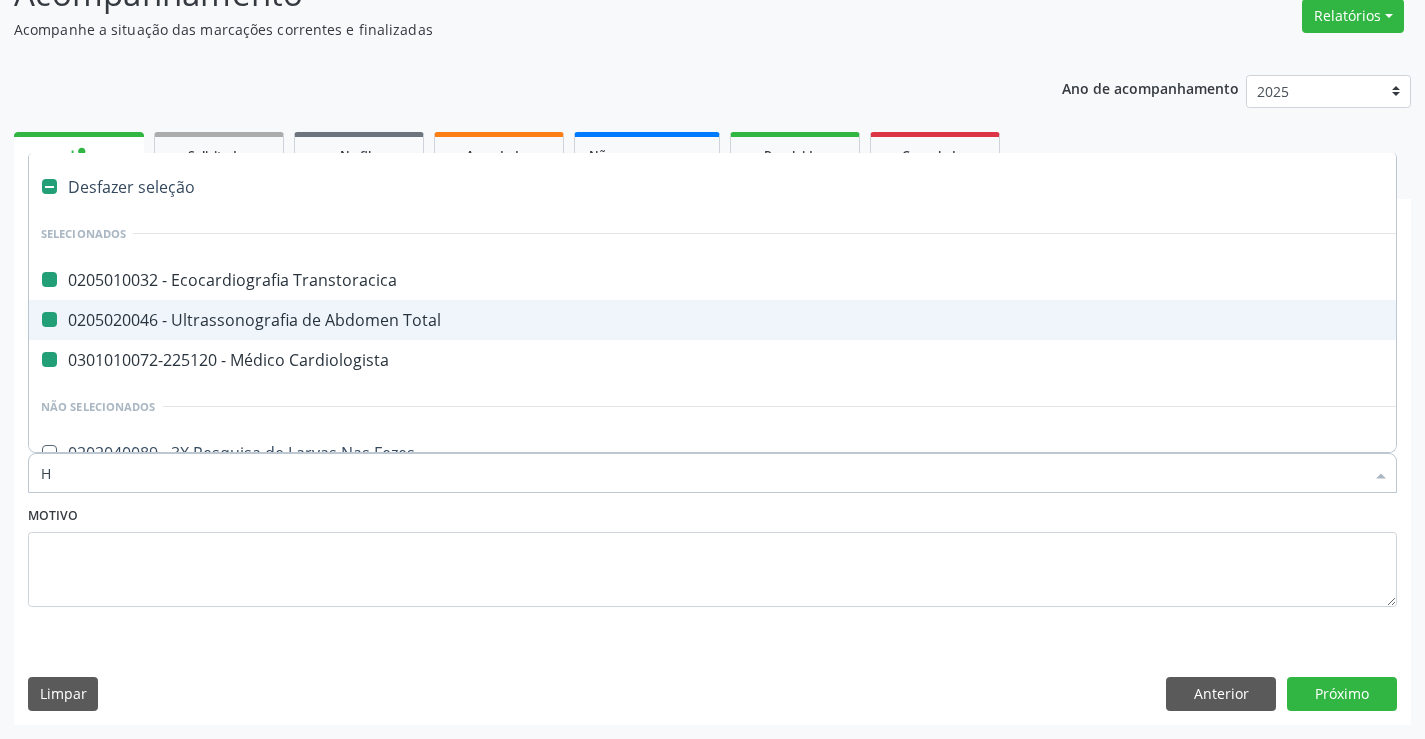 checkbox on "false" 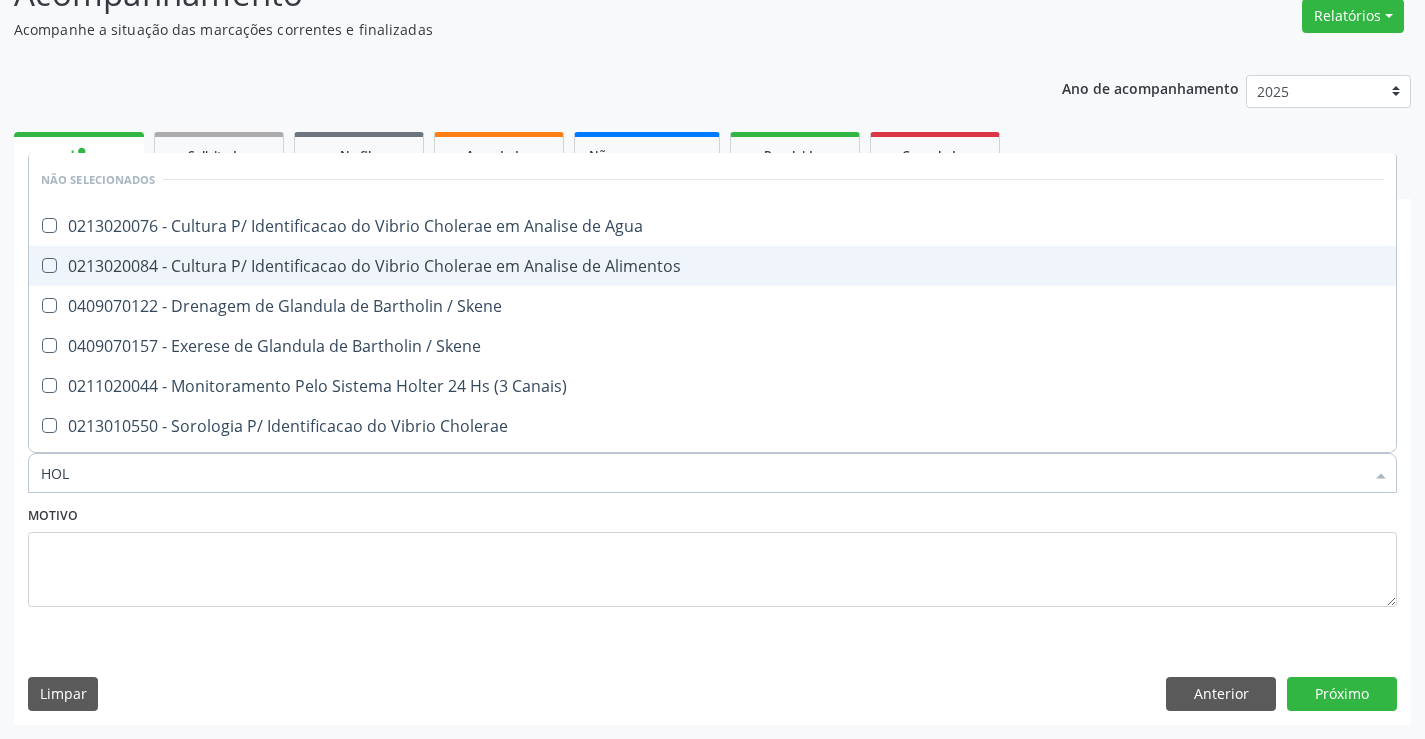 type on "HOLT" 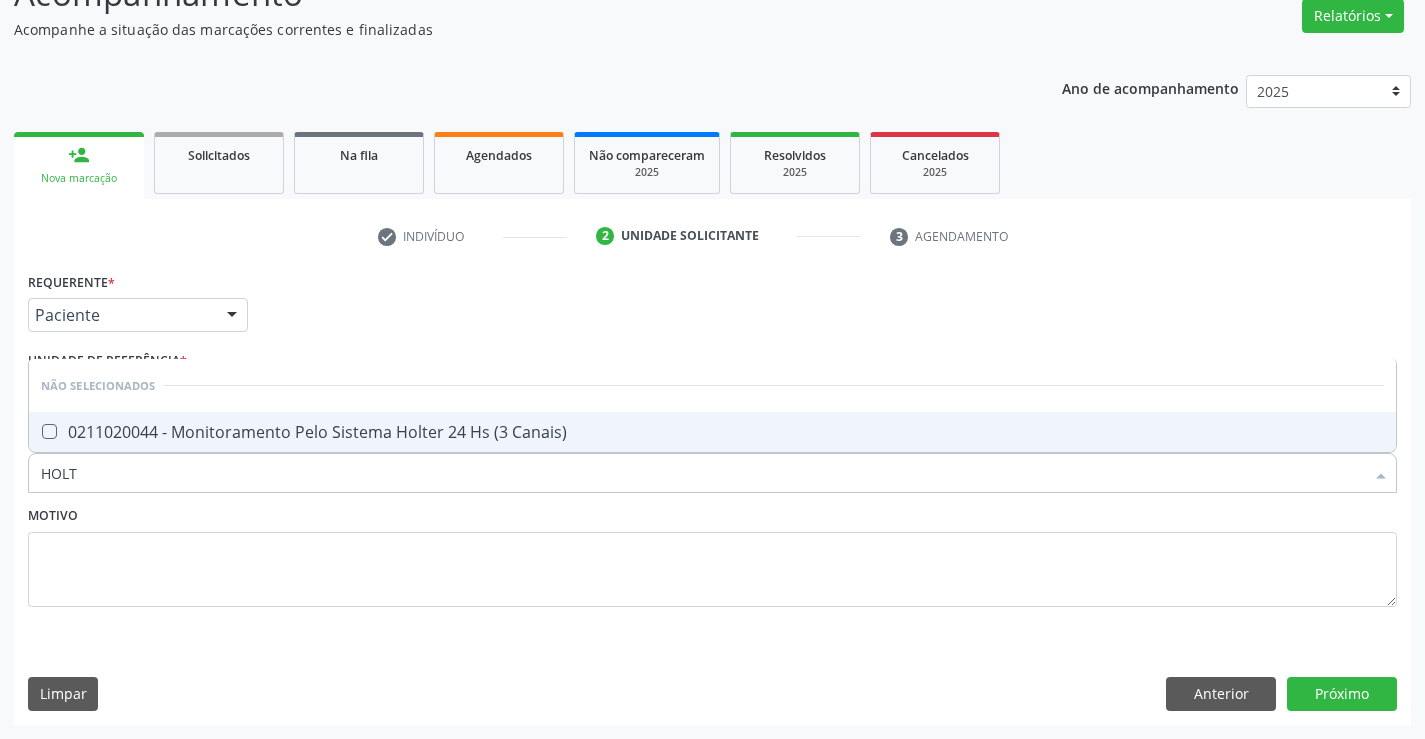 click on "0211020044 - Monitoramento Pelo Sistema Holter 24 Hs (3 Canais)" at bounding box center (712, 432) 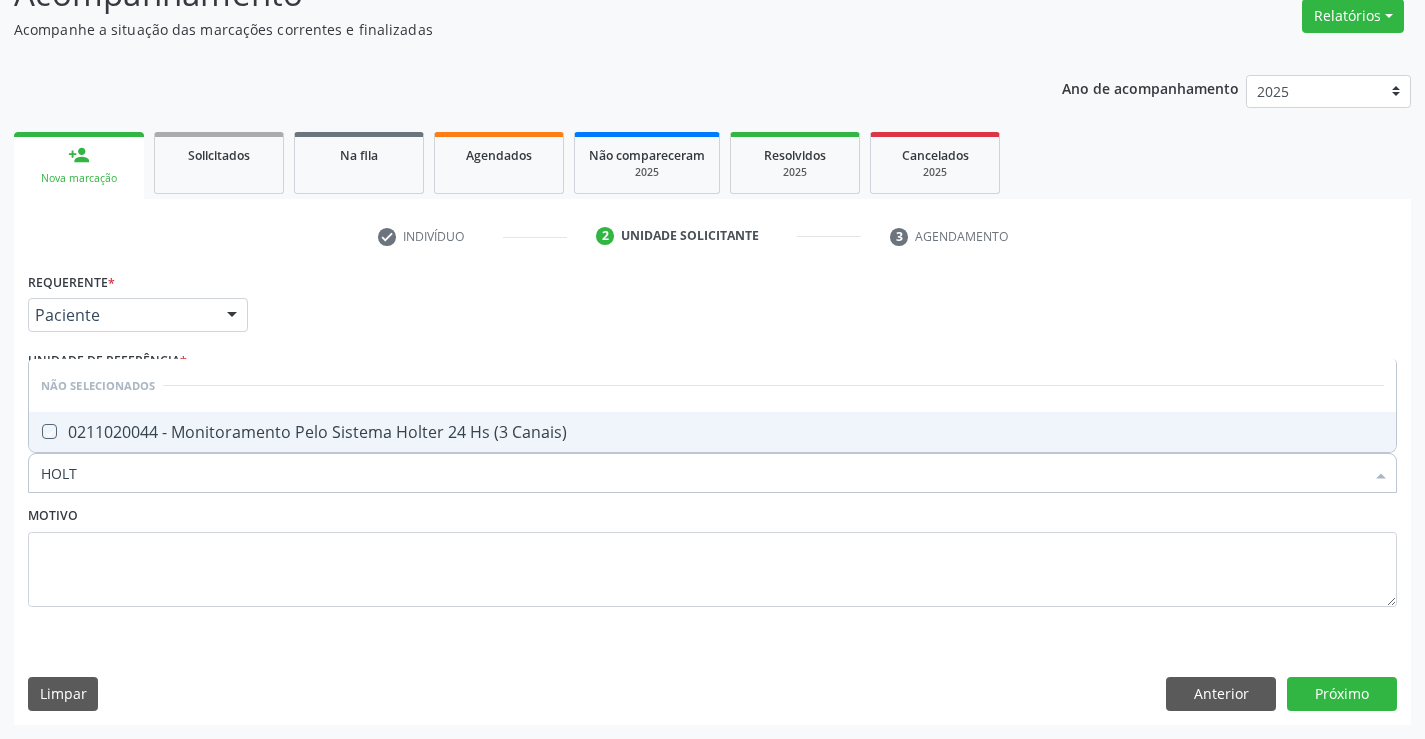 checkbox on "true" 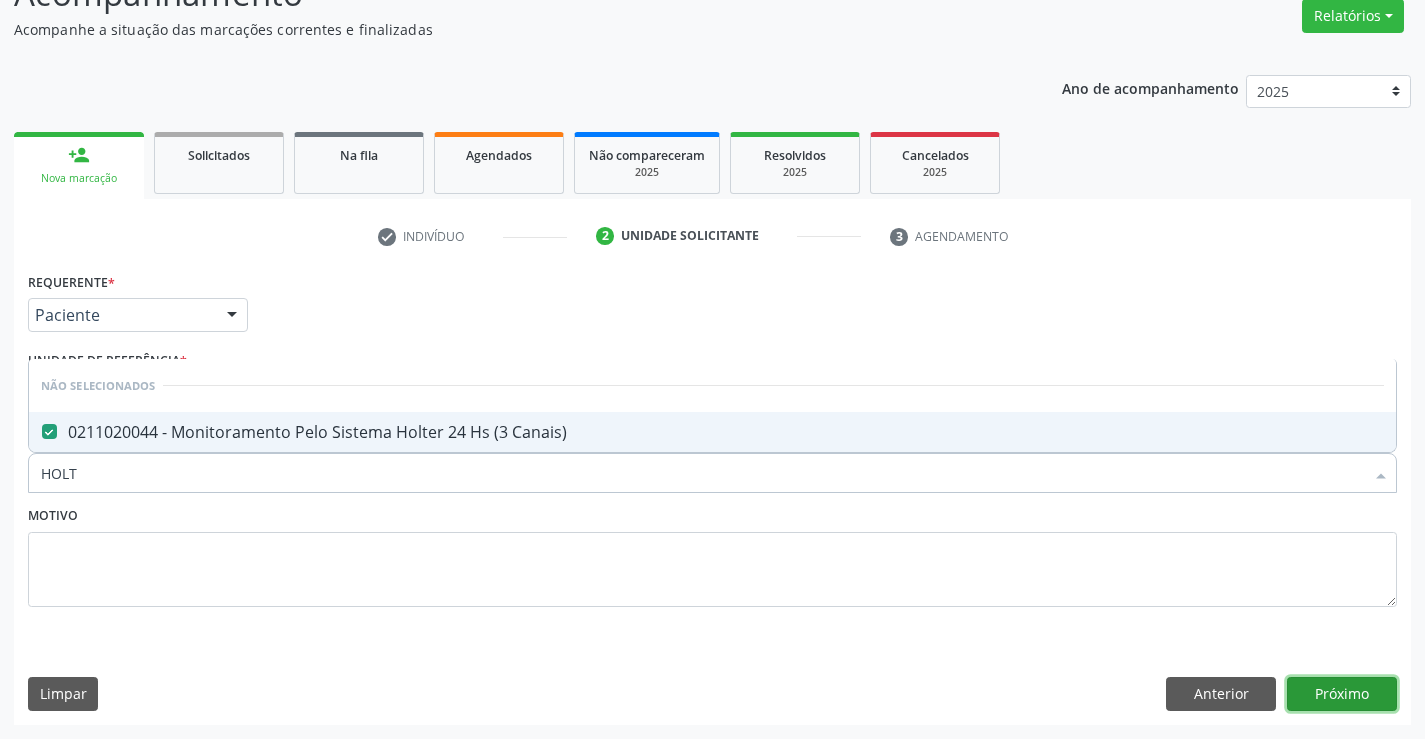 click on "Próximo" at bounding box center (1342, 694) 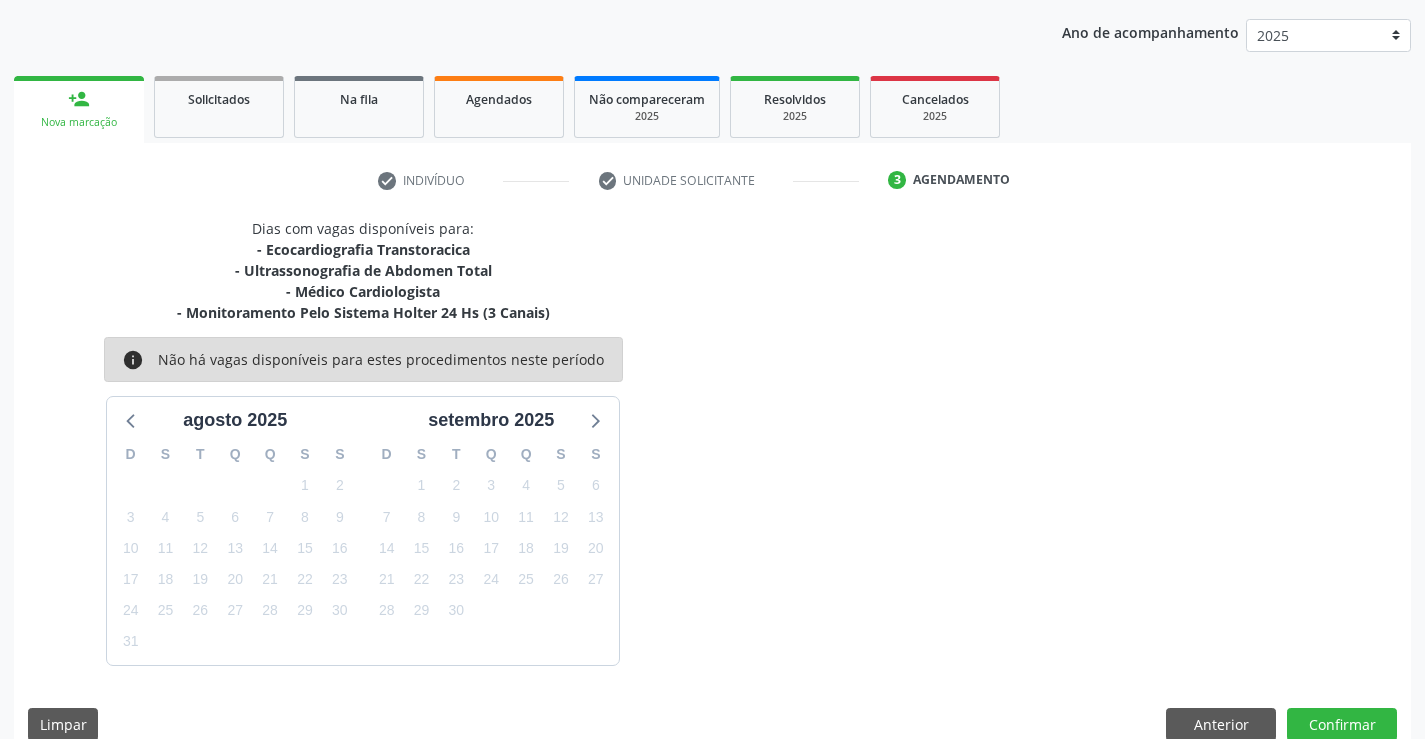 scroll, scrollTop: 253, scrollLeft: 0, axis: vertical 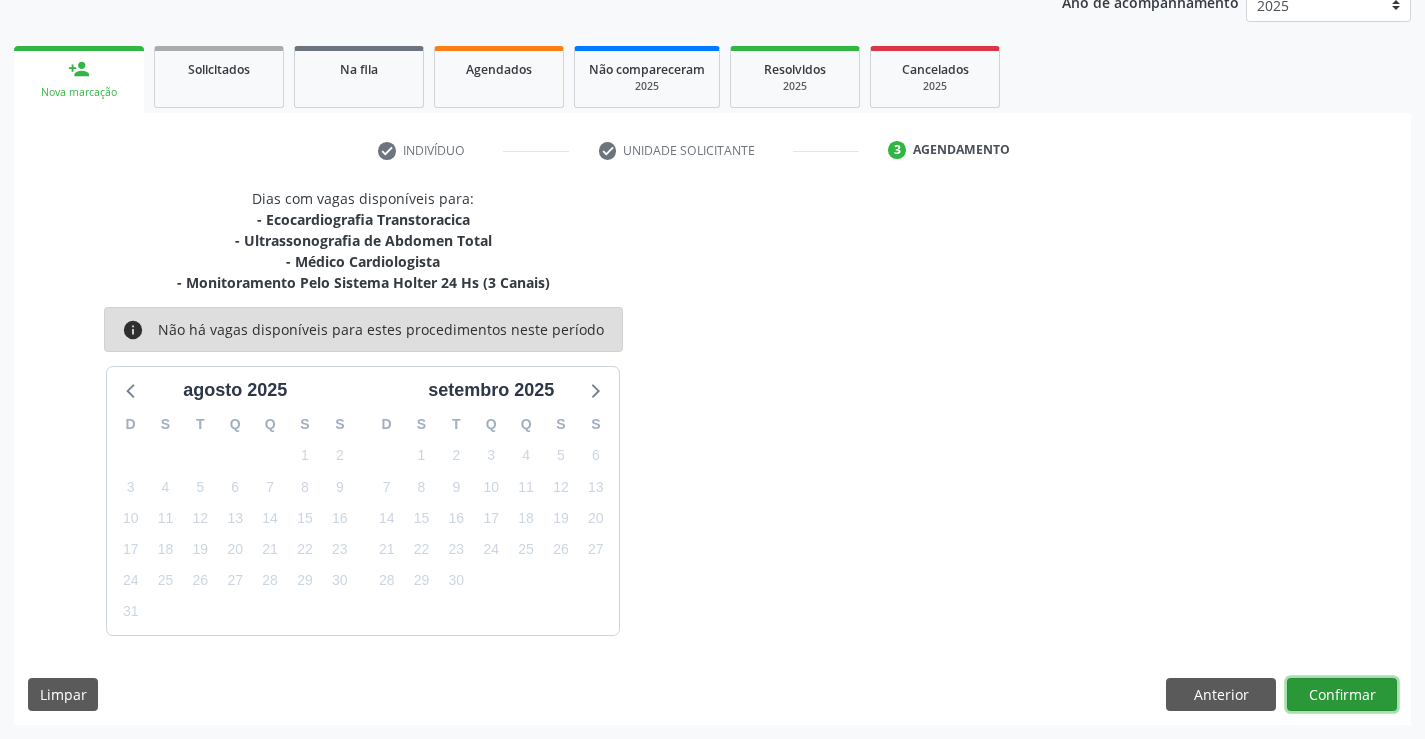 click on "Confirmar" at bounding box center (1342, 695) 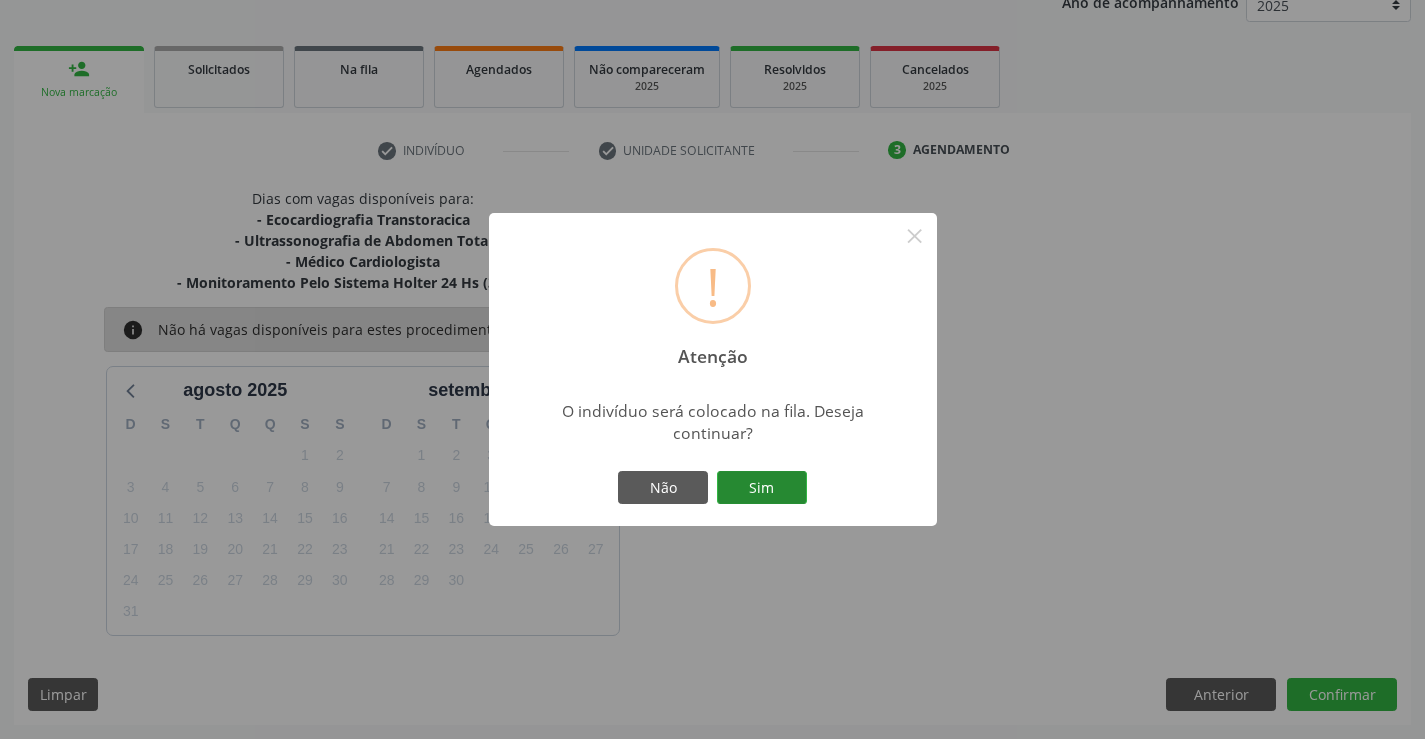 click on "Sim" at bounding box center [762, 488] 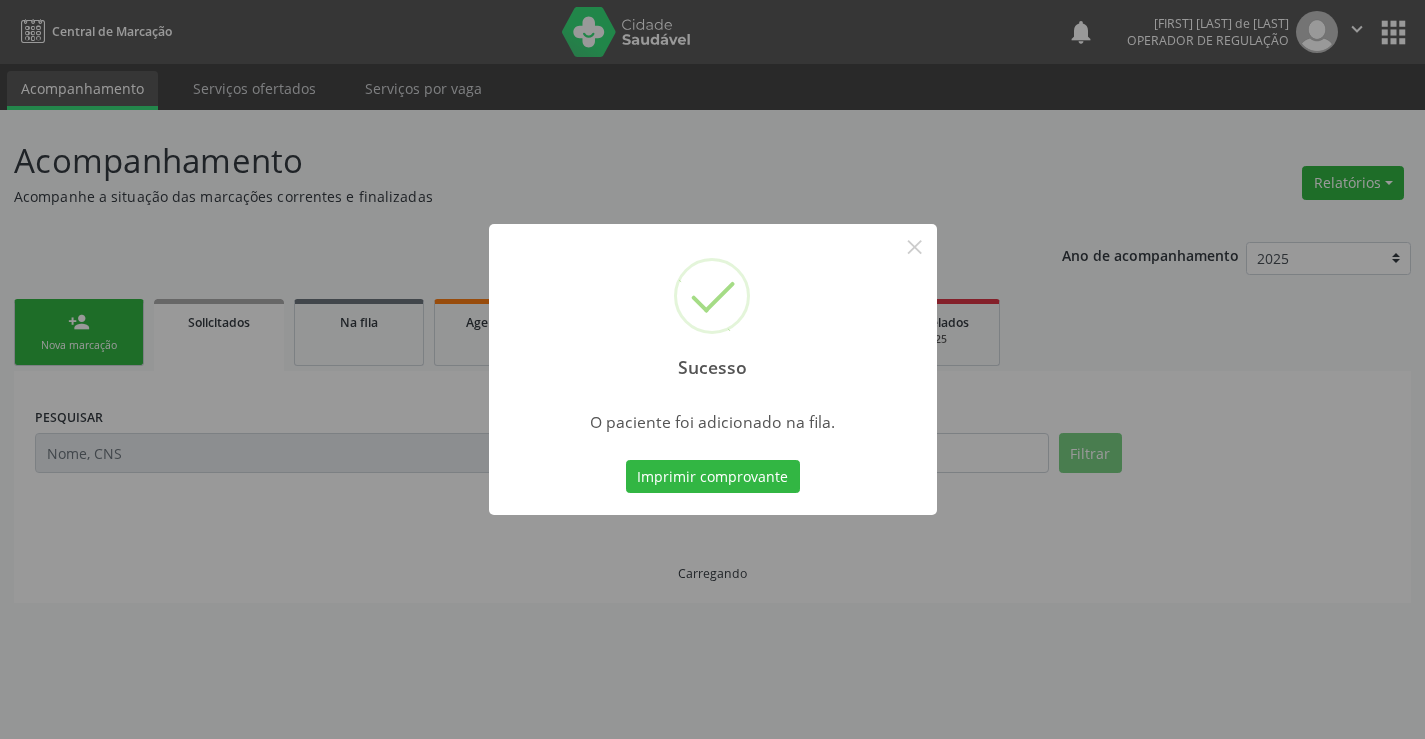 scroll, scrollTop: 0, scrollLeft: 0, axis: both 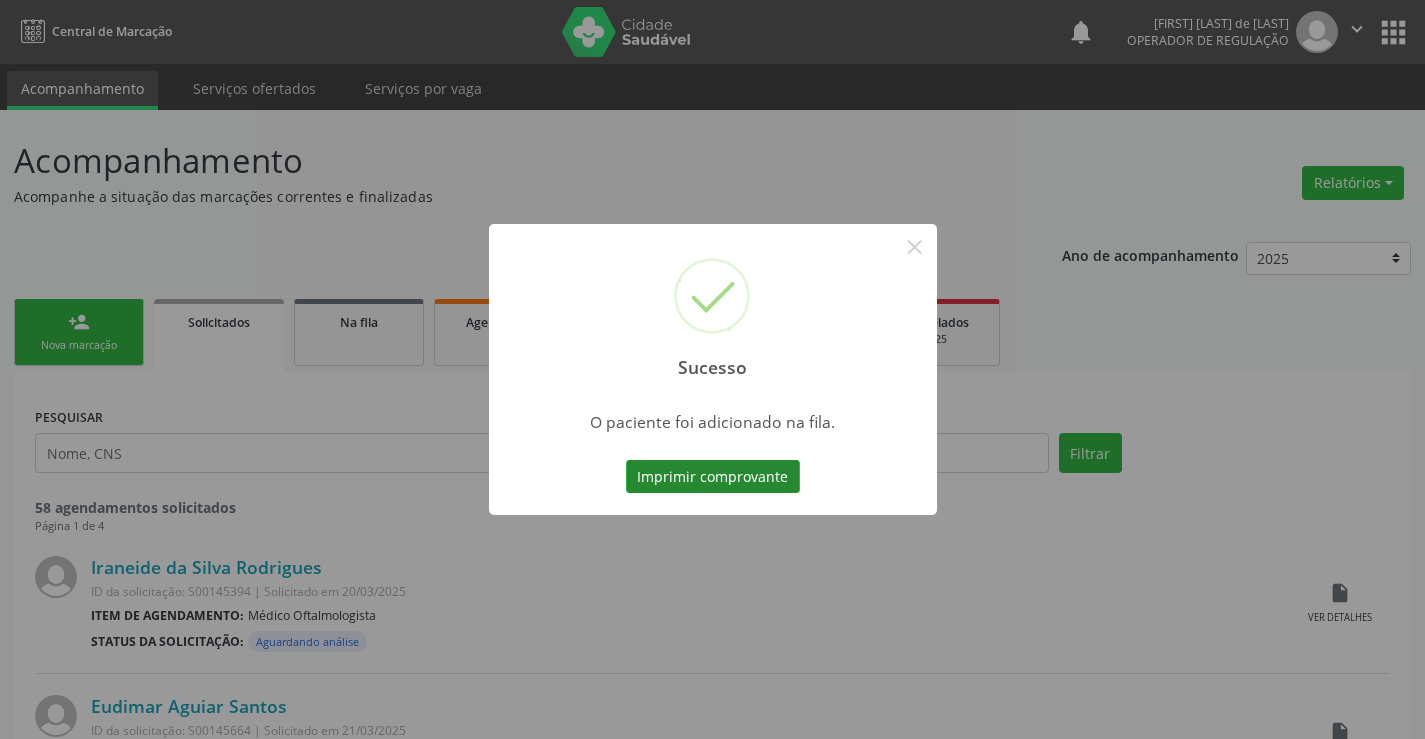 click on "Imprimir comprovante" at bounding box center [713, 477] 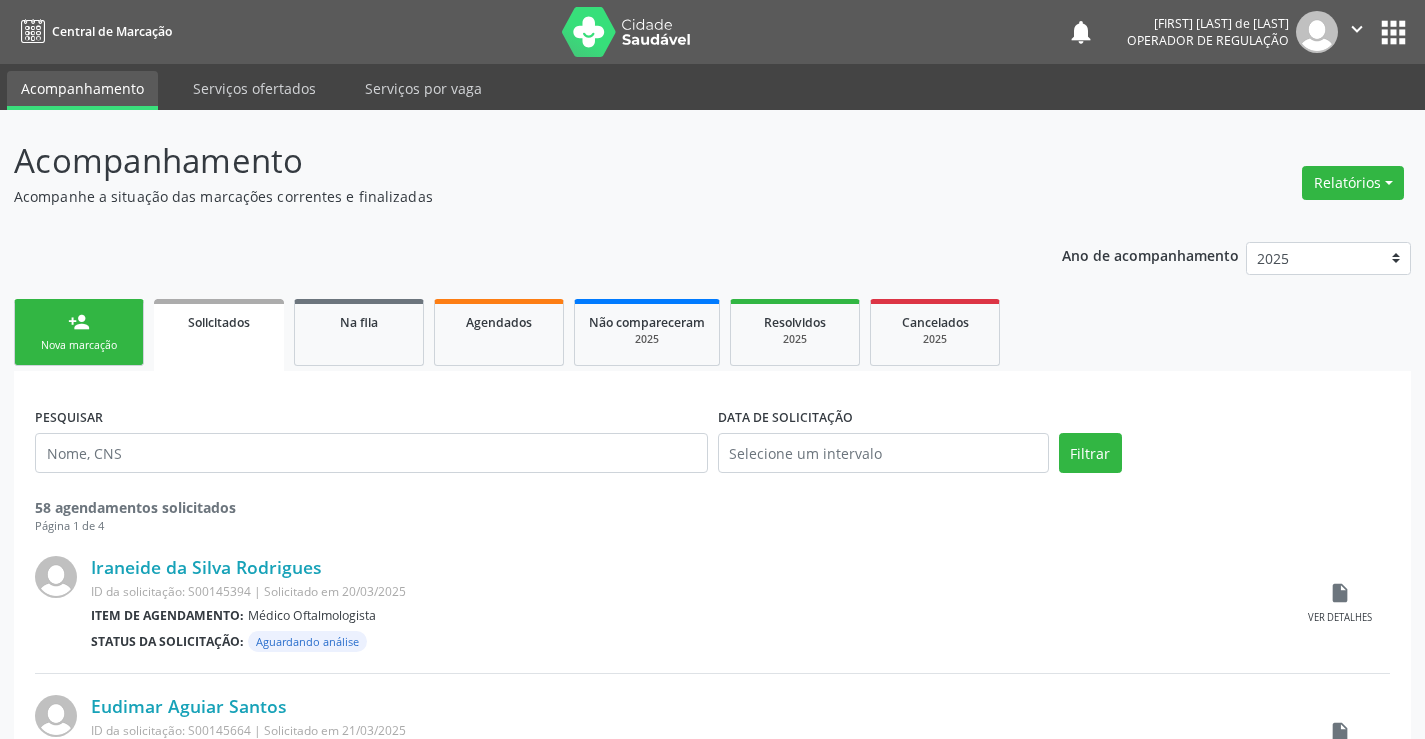 click on "Nova marcação" at bounding box center [79, 345] 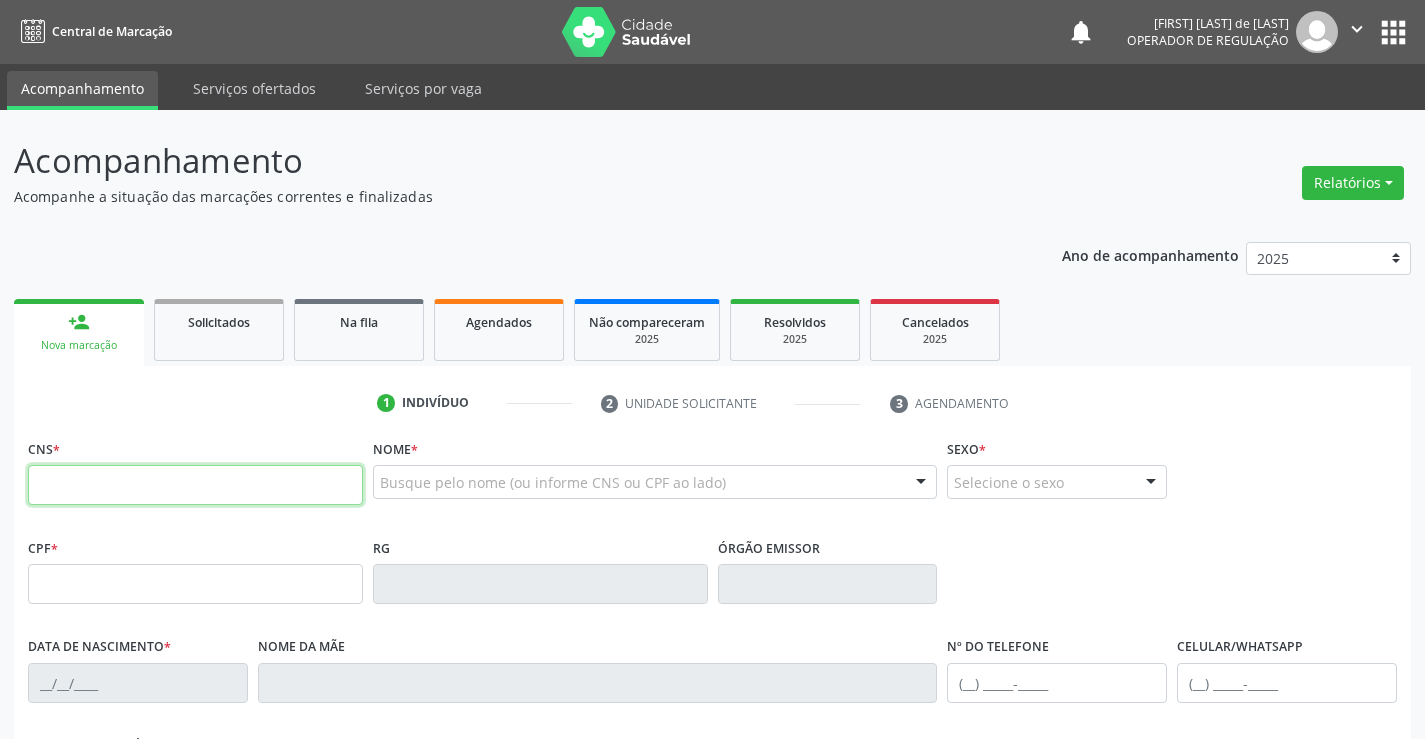 click at bounding box center [195, 485] 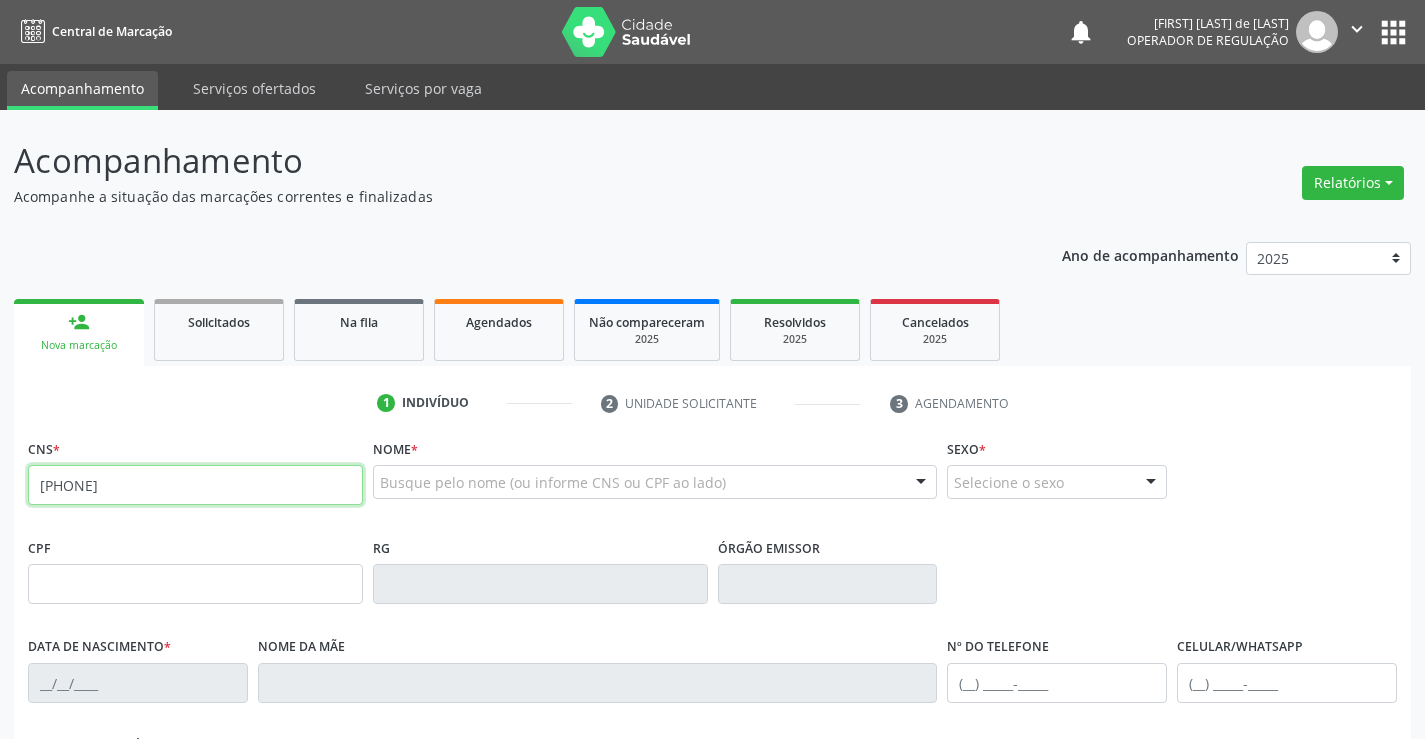 type on "705 4044 7923 6092" 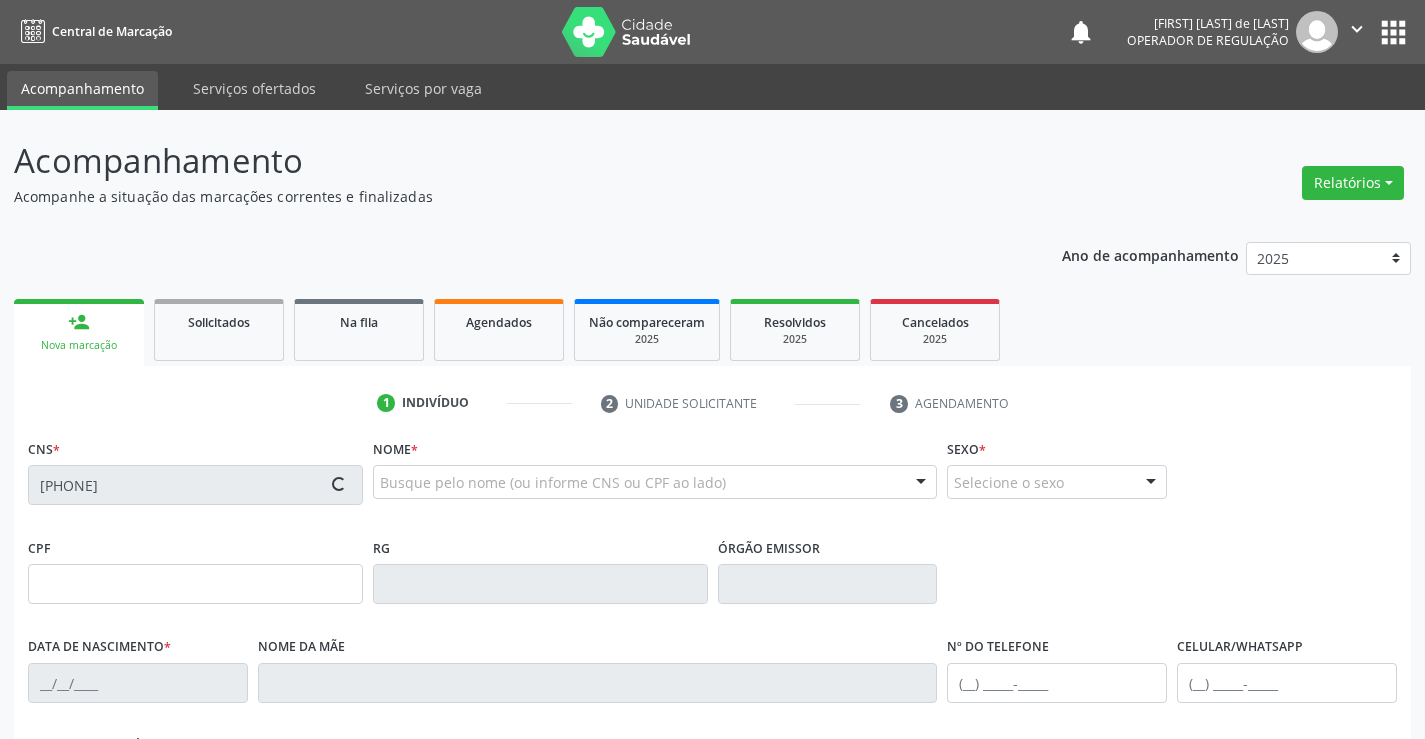 type on "1494297701" 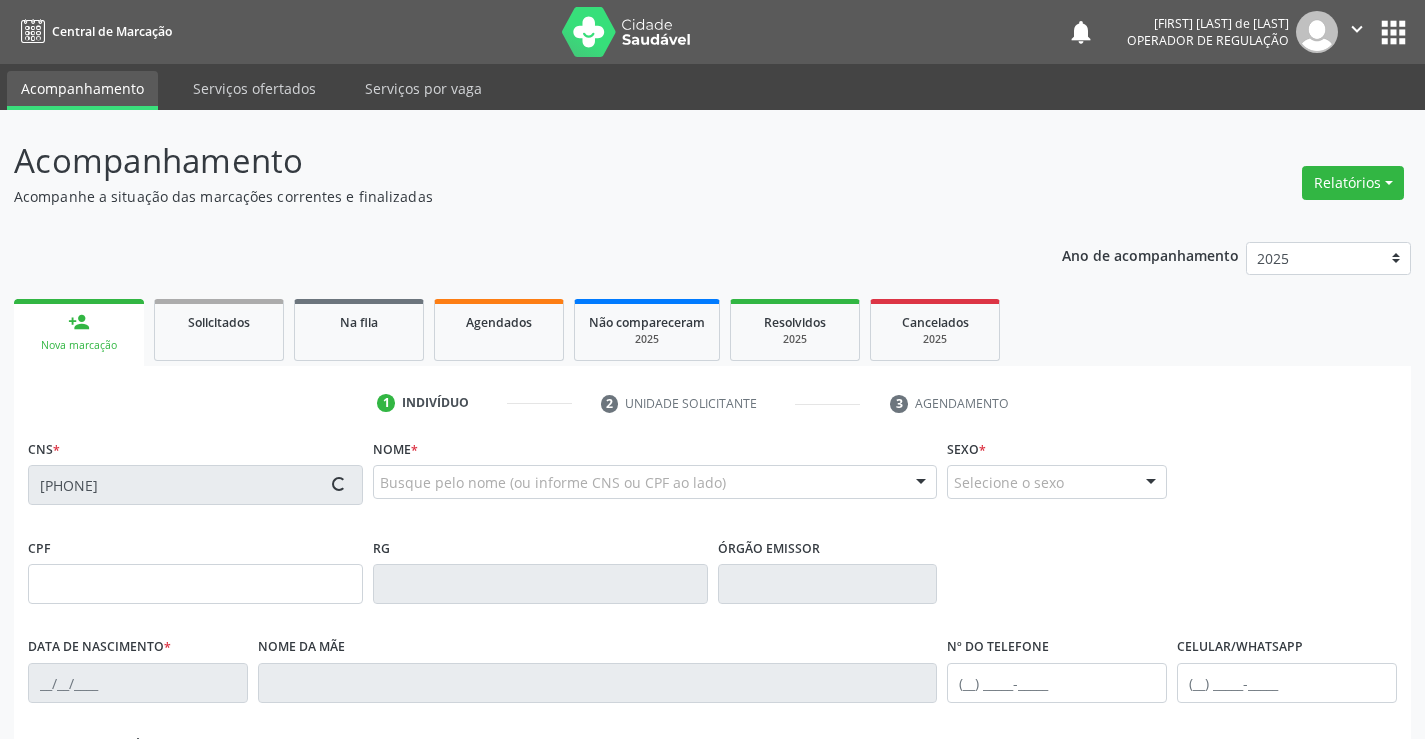 type on "18/12/1986" 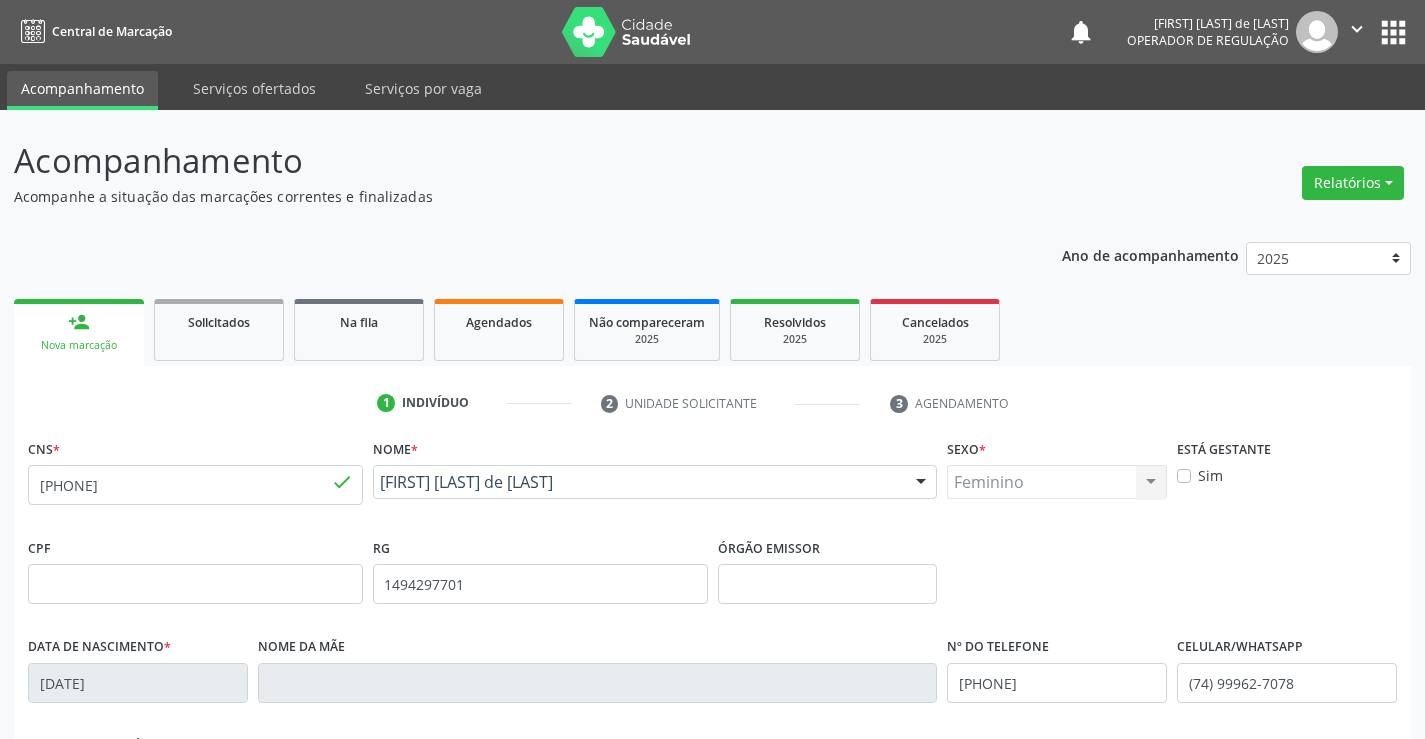 scroll, scrollTop: 345, scrollLeft: 0, axis: vertical 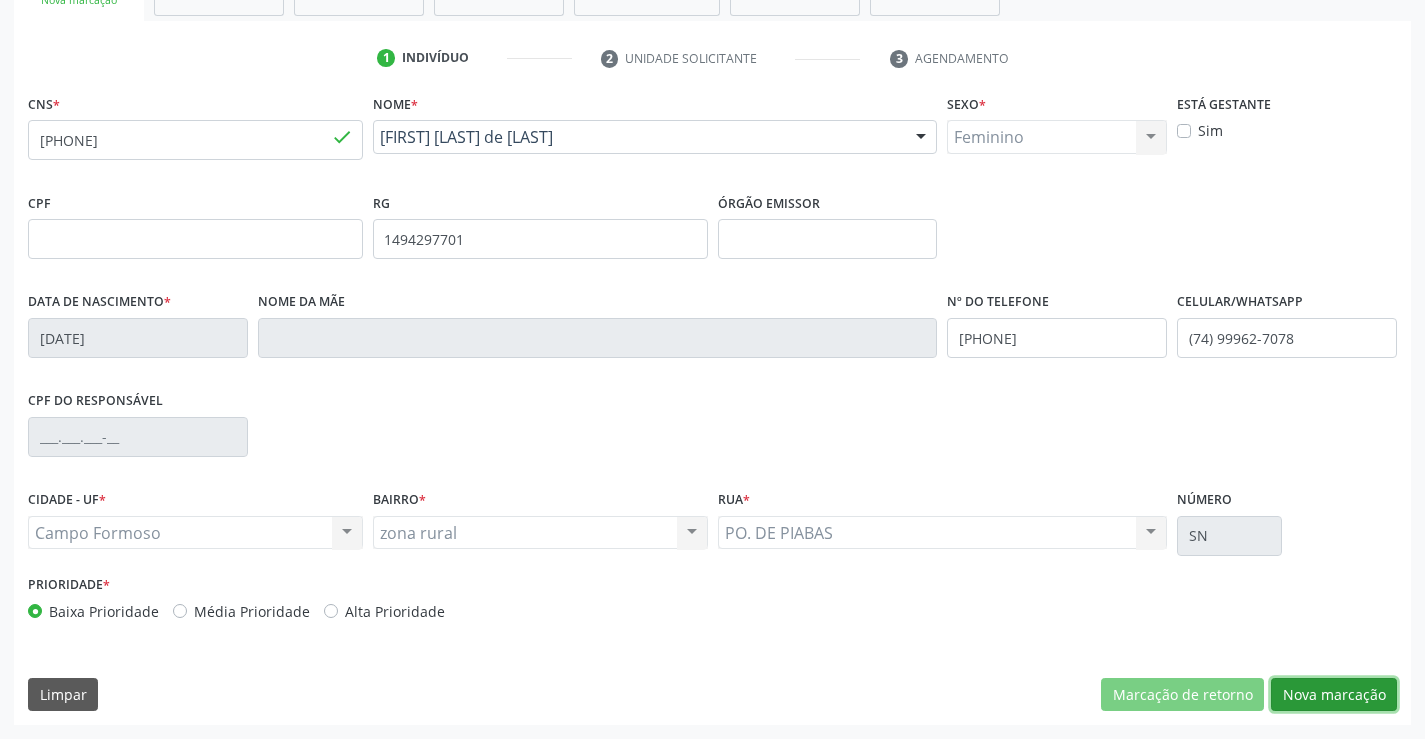 click on "Nova marcação" at bounding box center (1334, 695) 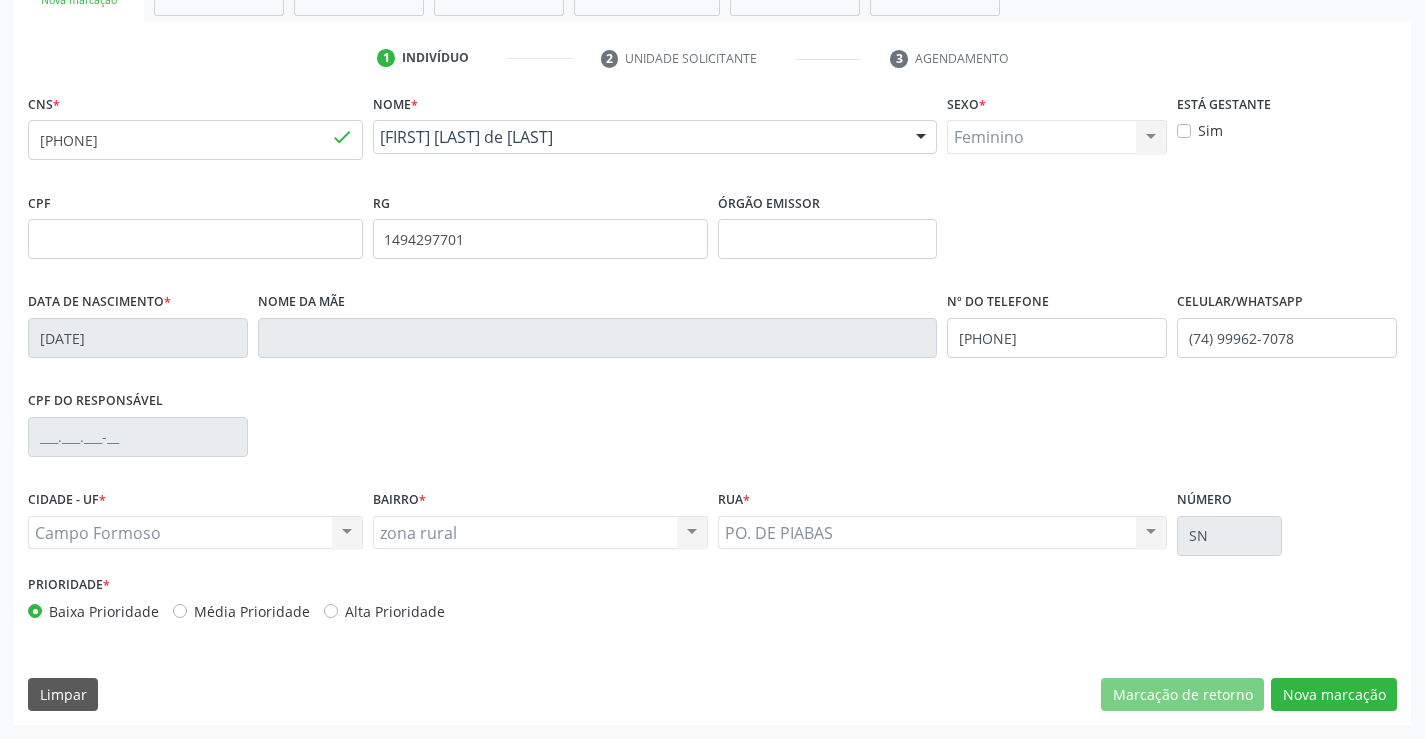 scroll, scrollTop: 167, scrollLeft: 0, axis: vertical 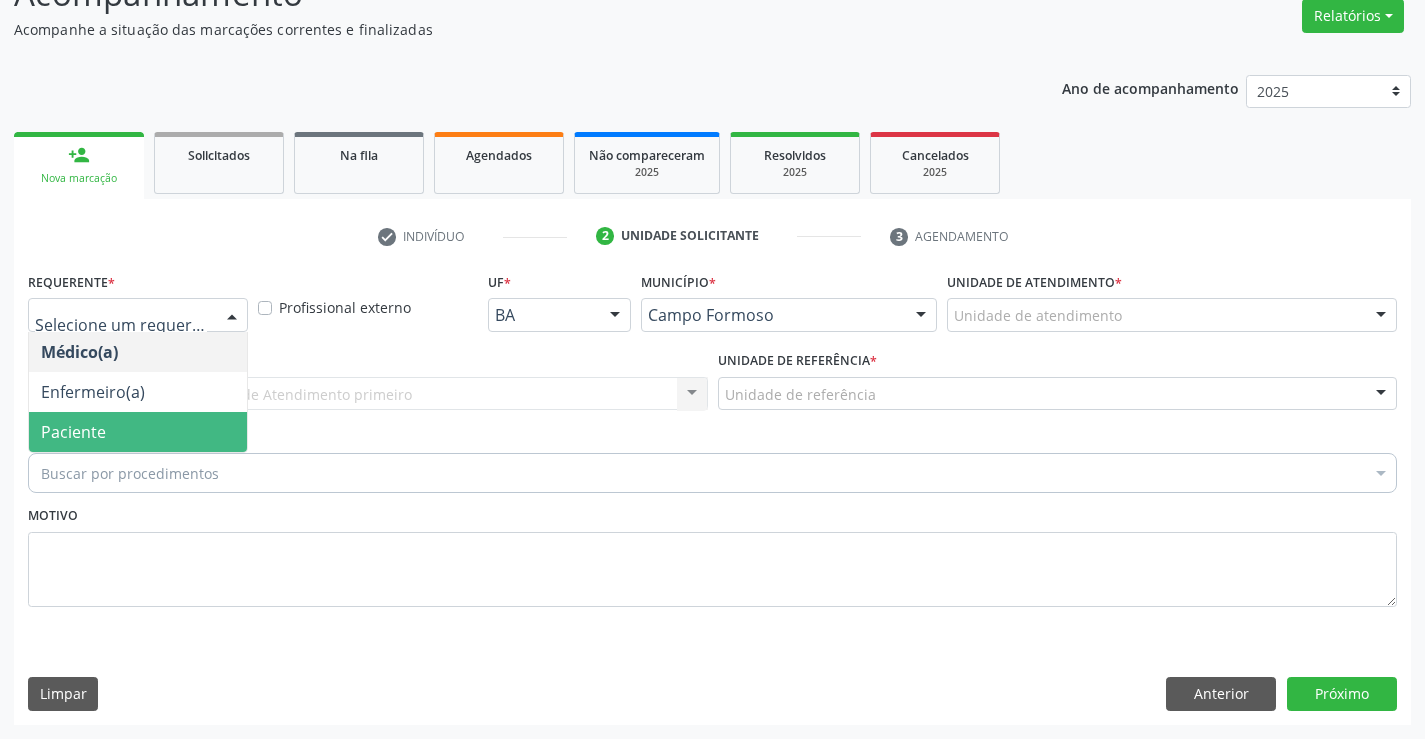 click on "Paciente" at bounding box center [138, 432] 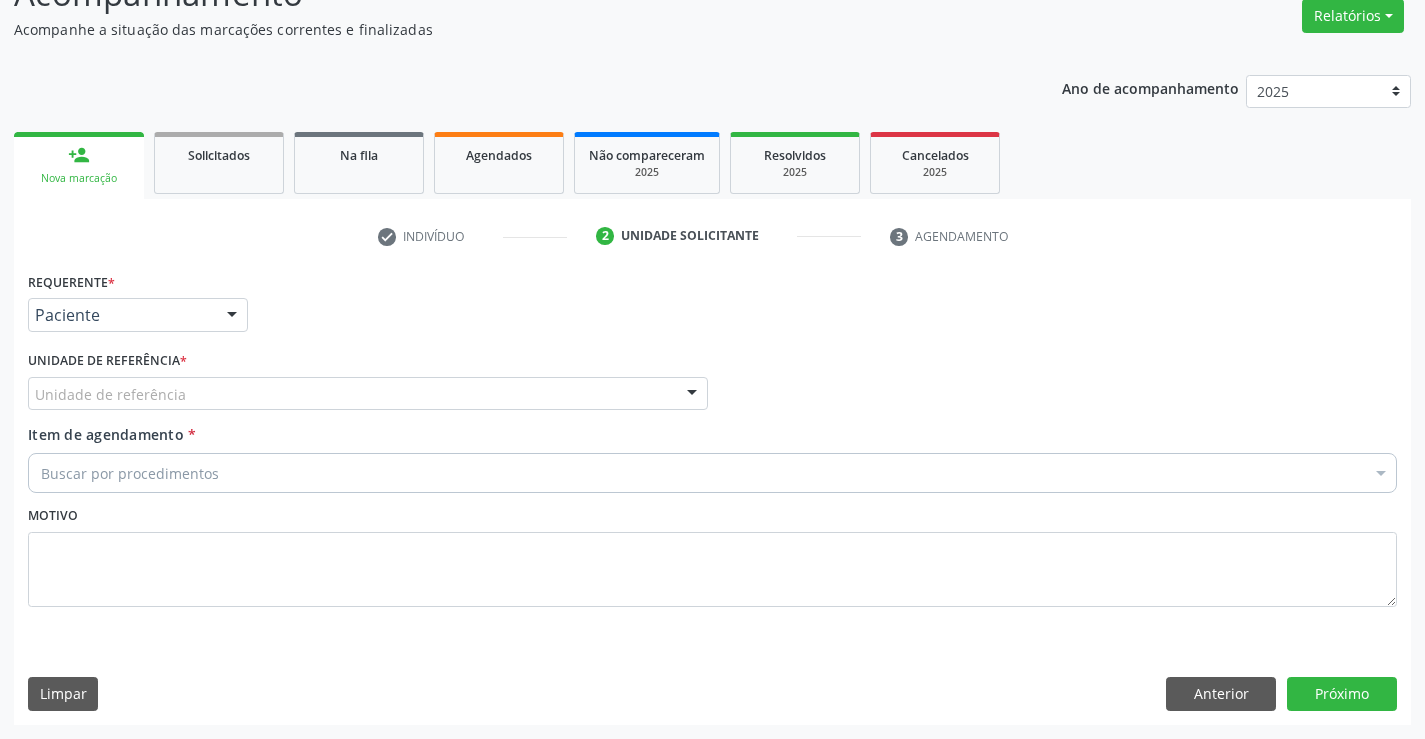 click on "Unidade de referência" at bounding box center (368, 394) 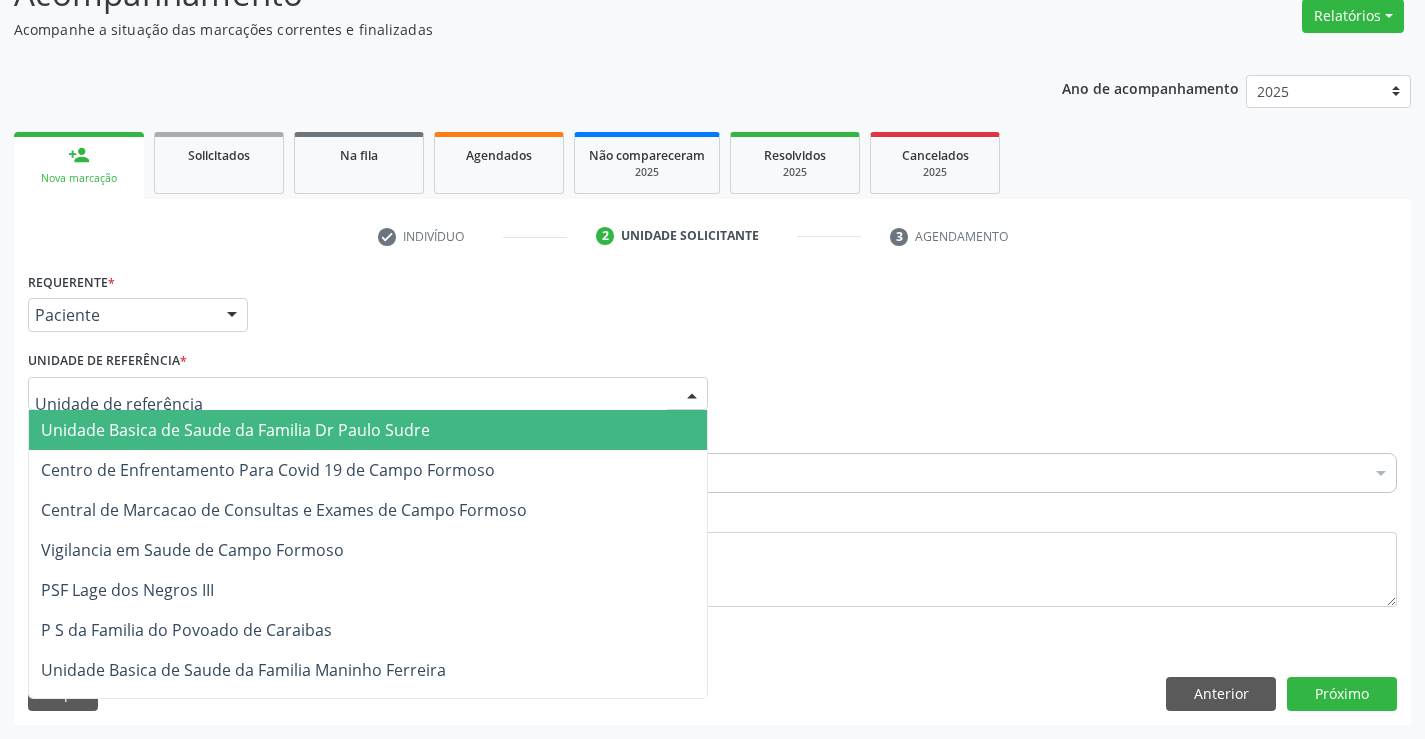 click on "Unidade Basica de Saude da Familia Dr Paulo Sudre" at bounding box center [235, 430] 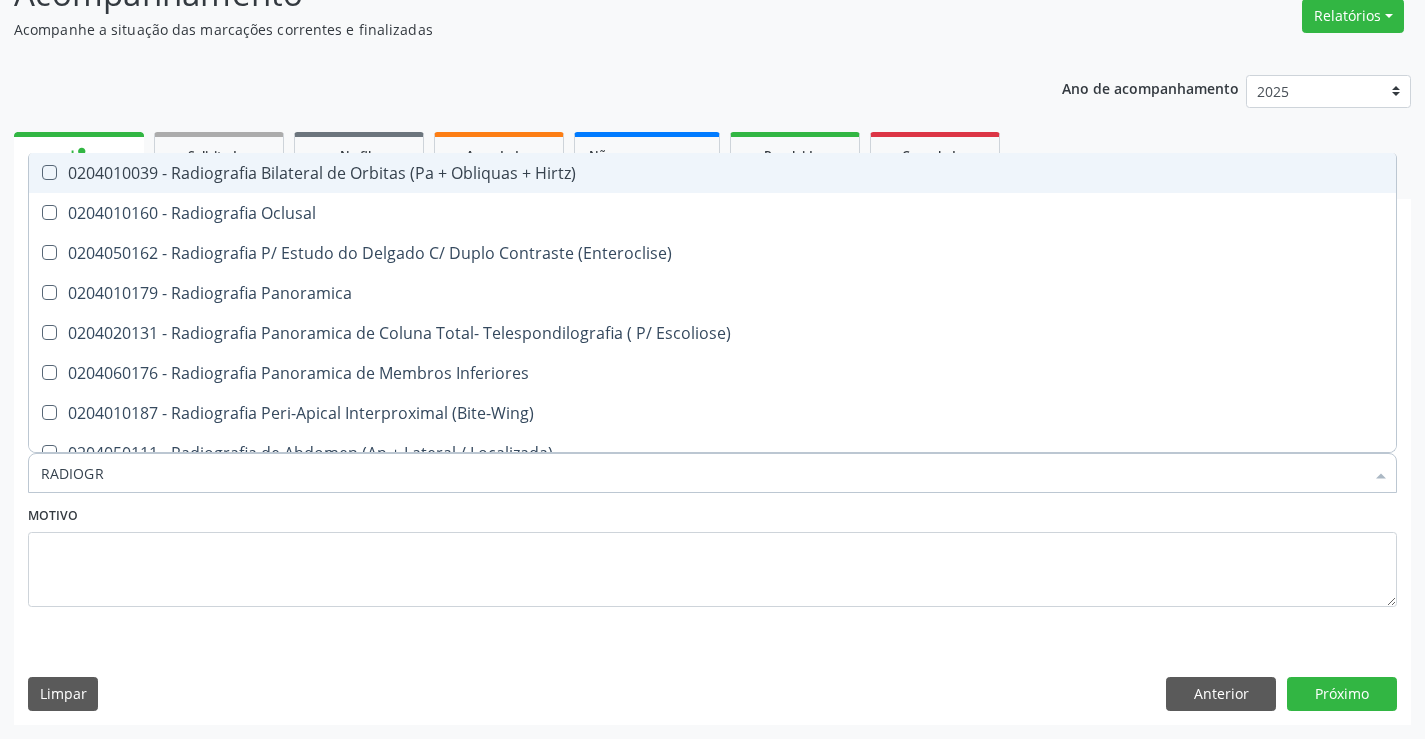 type on "RADIOGRA" 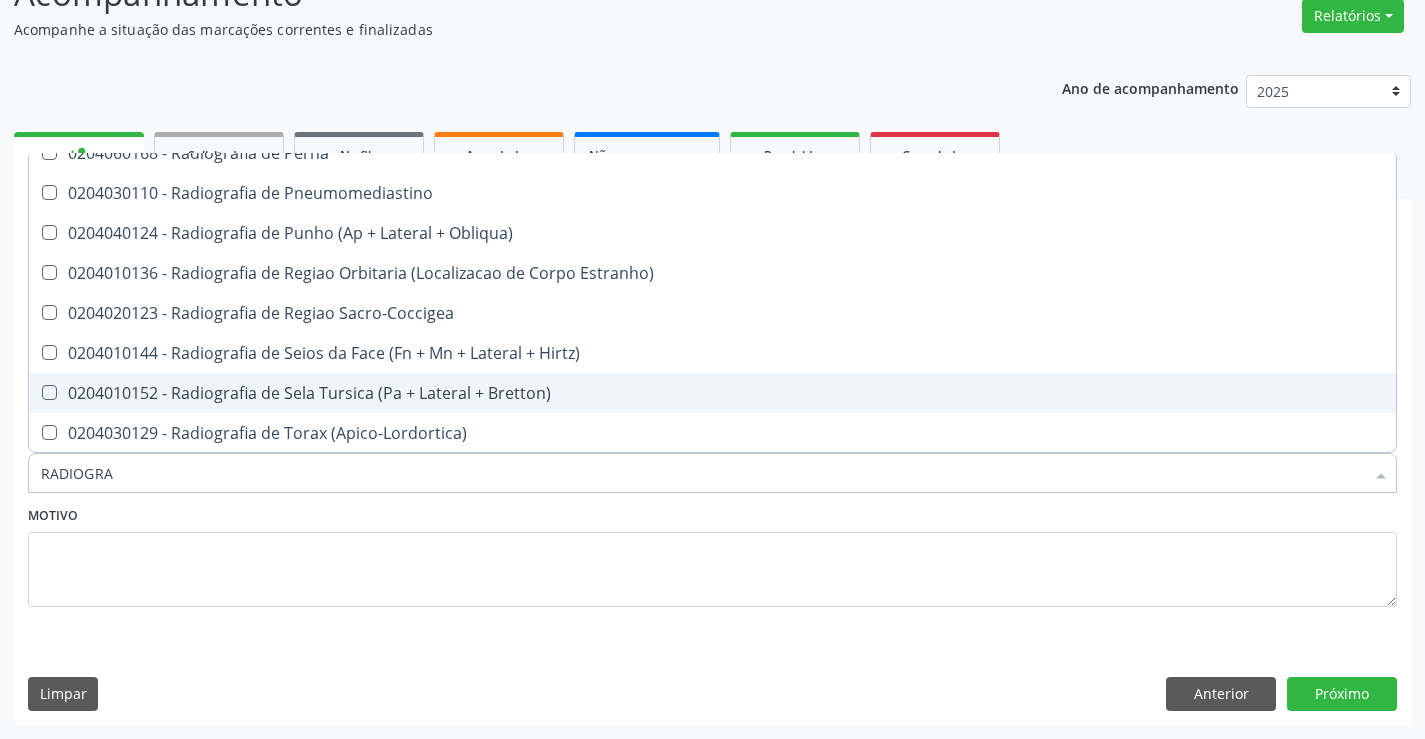 scroll, scrollTop: 2100, scrollLeft: 0, axis: vertical 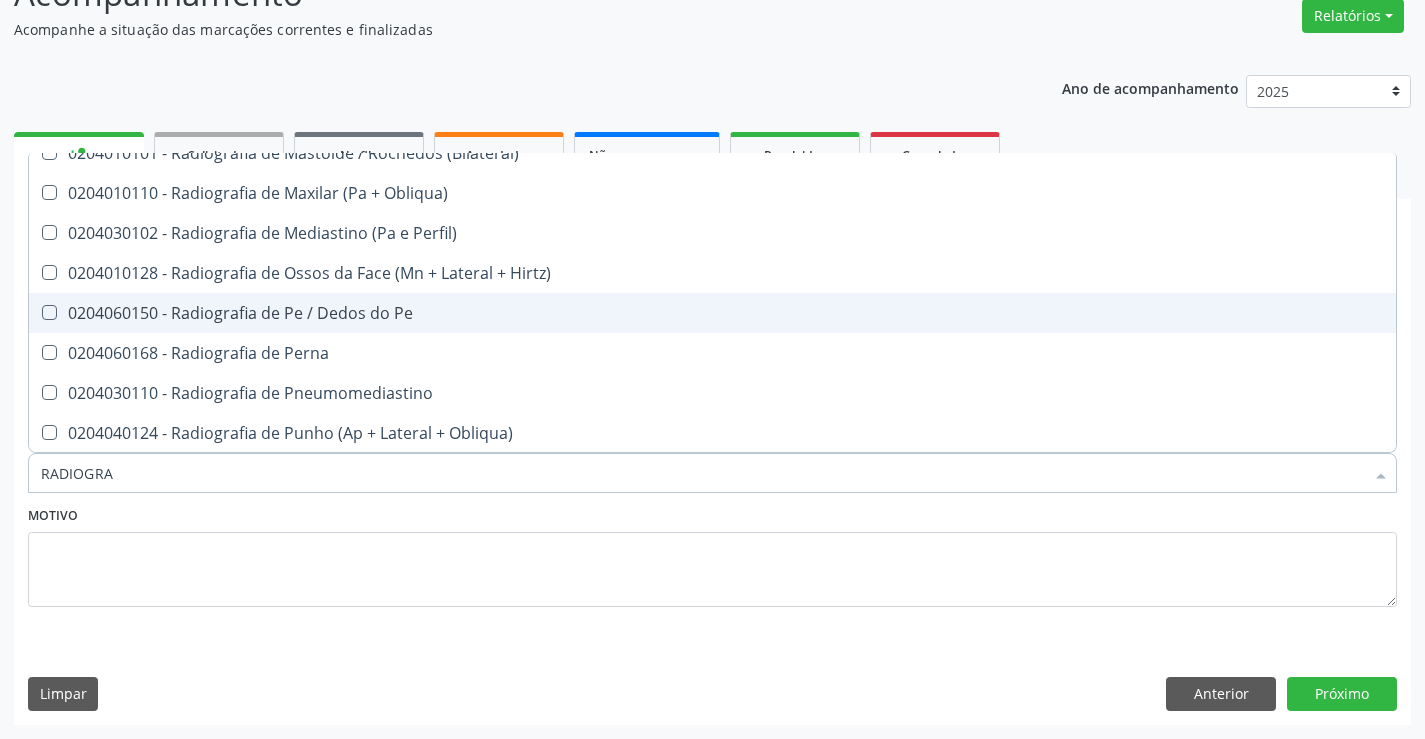 click on "0204060150 - Radiografia de Pe / Dedos do Pe" at bounding box center (712, 313) 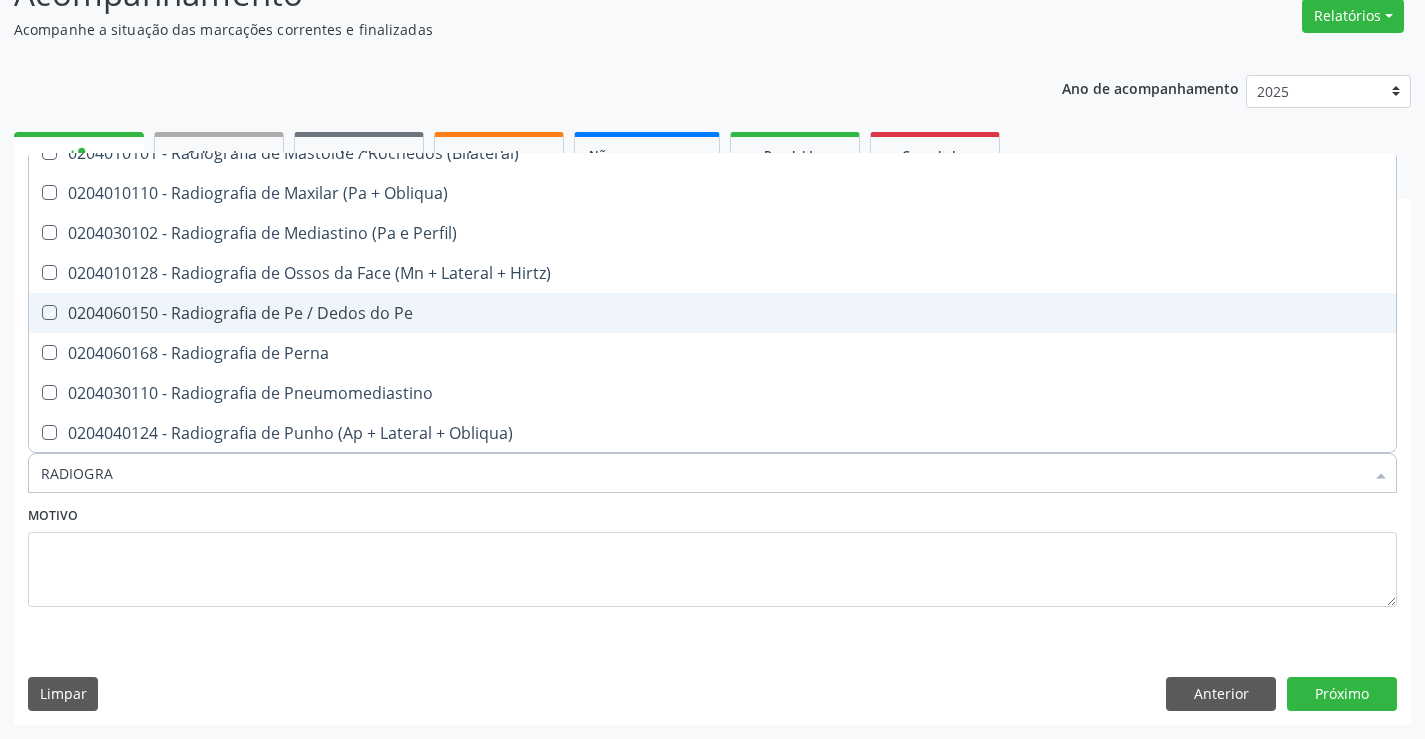 checkbox on "true" 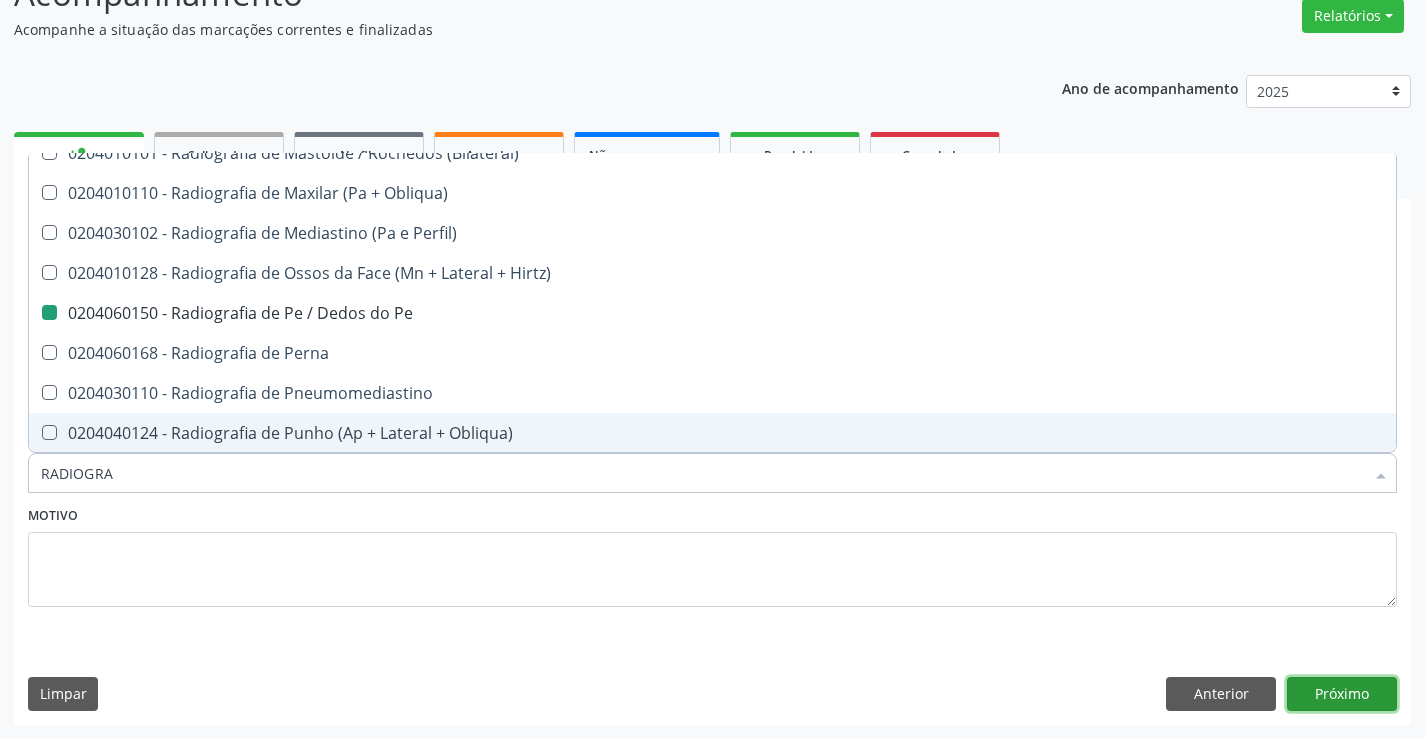 click on "Próximo" at bounding box center [1342, 694] 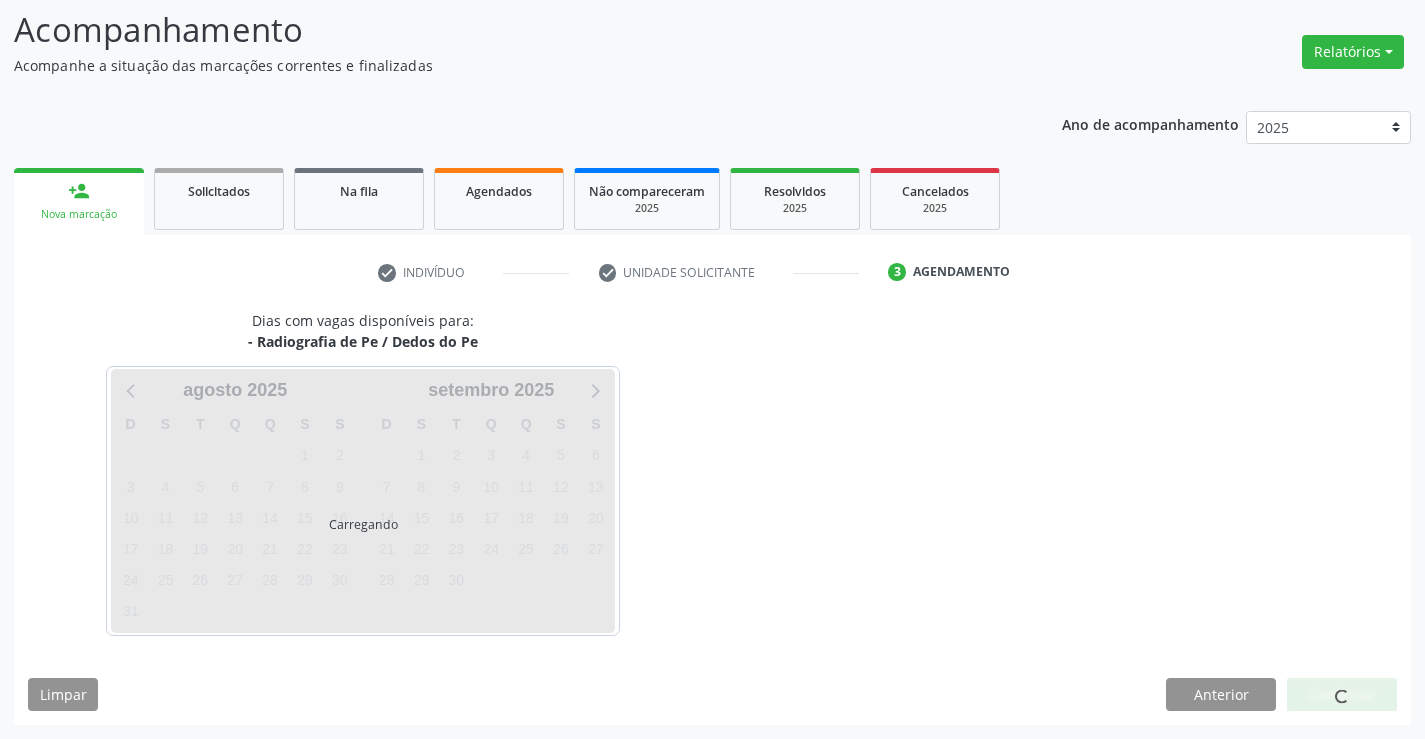scroll, scrollTop: 131, scrollLeft: 0, axis: vertical 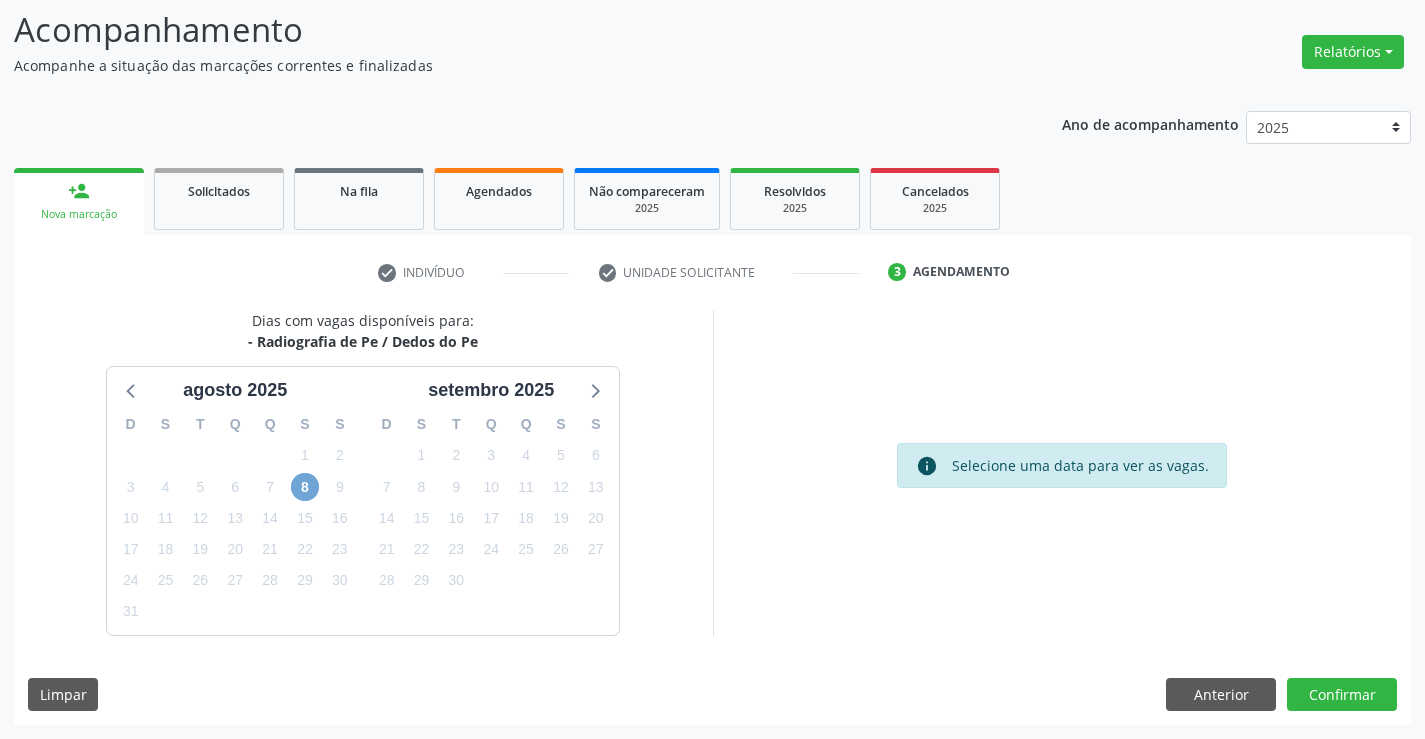click on "8" at bounding box center (305, 487) 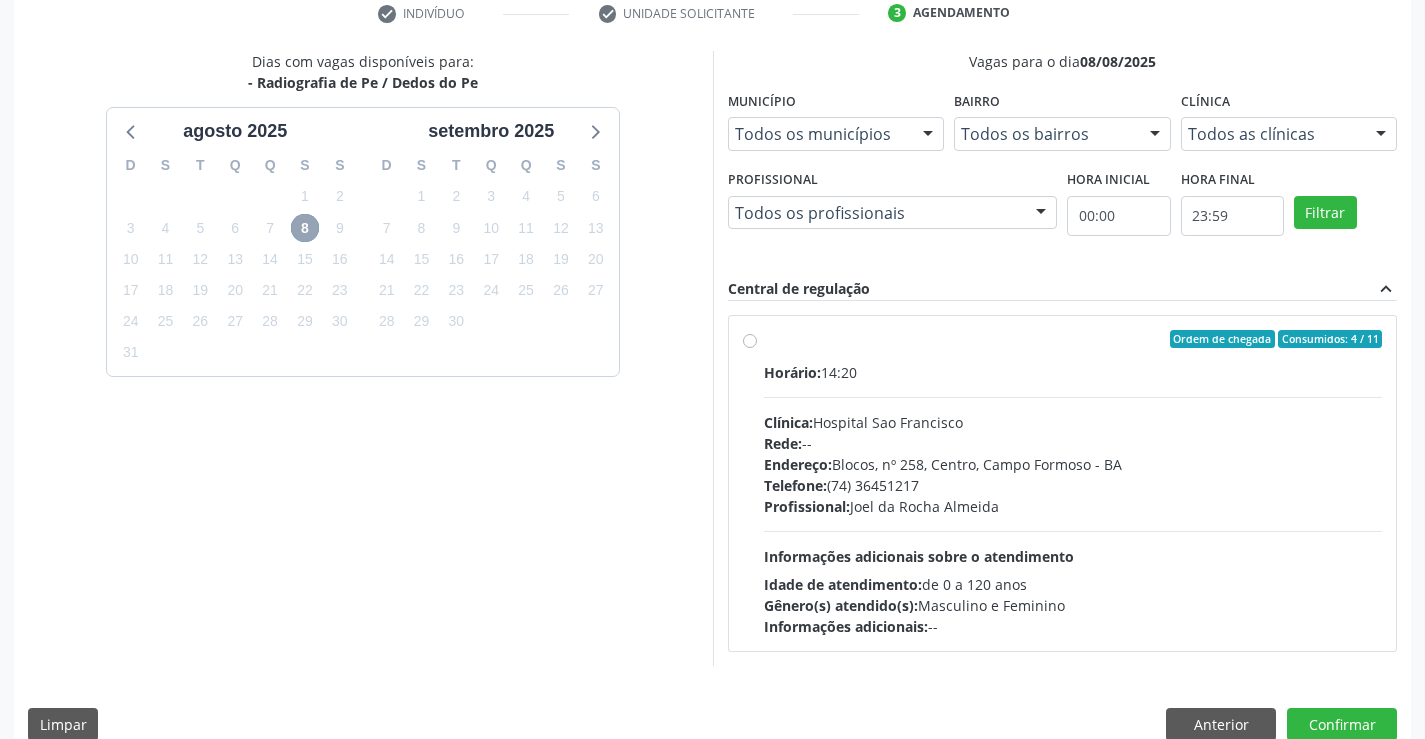 scroll, scrollTop: 395, scrollLeft: 0, axis: vertical 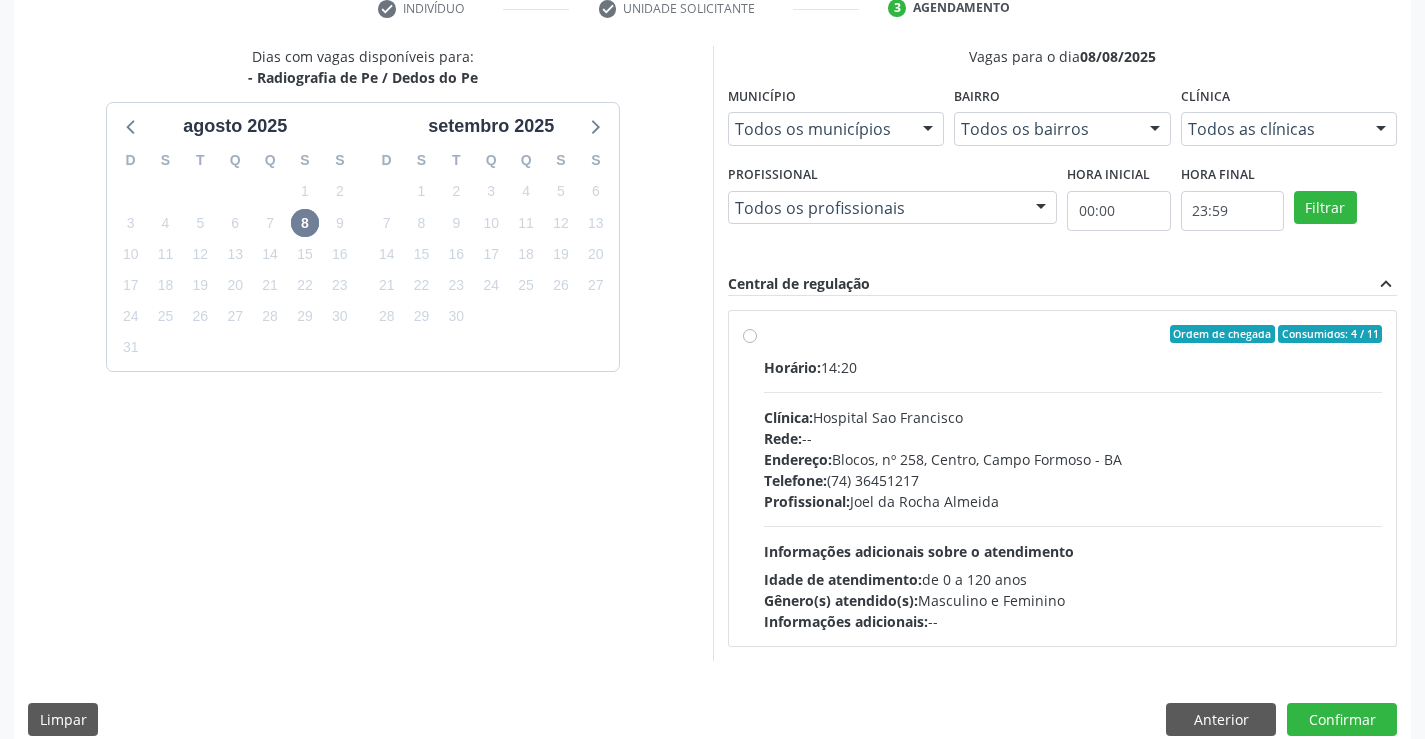 click on "Ordem de chegada
Consumidos: 4 / 11
Horário:   14:20
Clínica:  Hospital Sao Francisco
Rede:
--
Endereço:   Blocos, nº 258, Centro, Campo Formoso - BA
Telefone:   (74) 36451217
Profissional:
Joel da Rocha Almeida
Informações adicionais sobre o atendimento
Idade de atendimento:
de 0 a 120 anos
Gênero(s) atendido(s):
Masculino e Feminino
Informações adicionais:
--" at bounding box center [1073, 478] 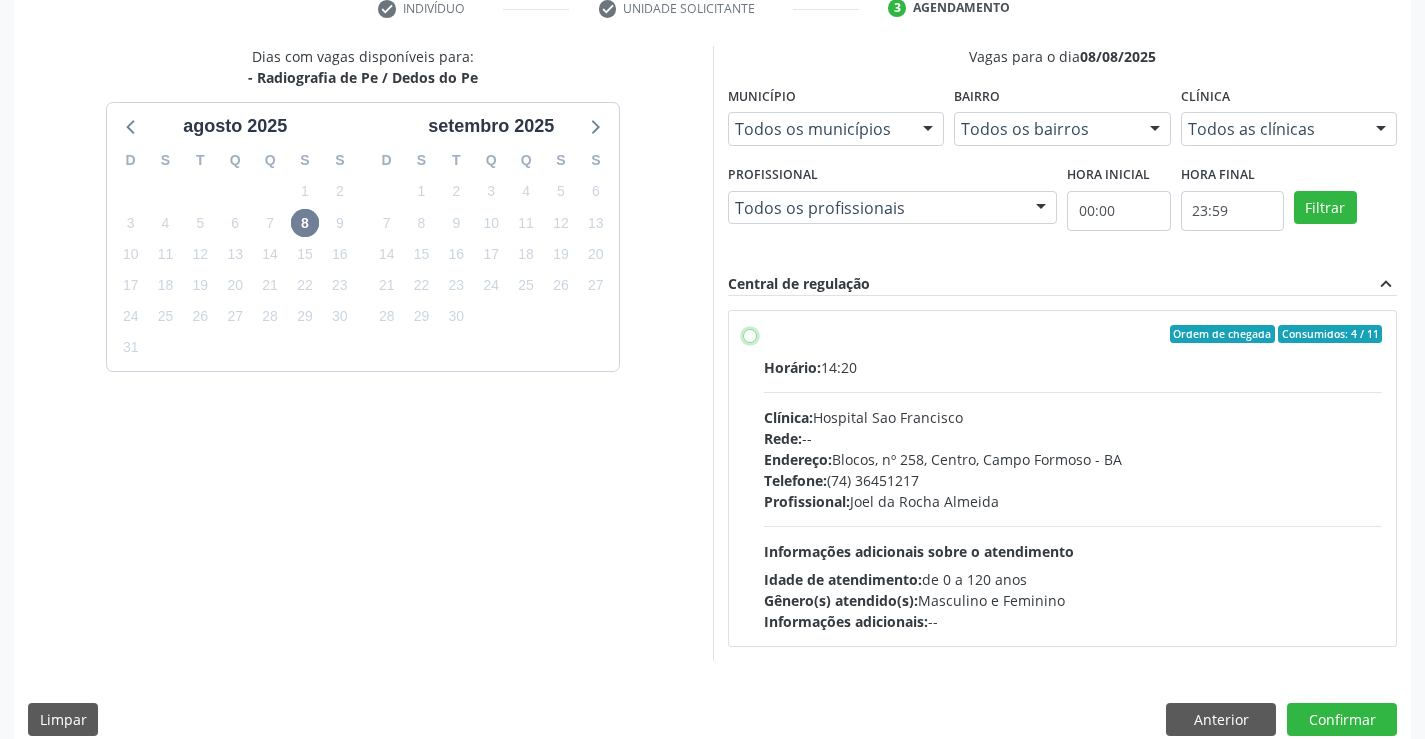 click on "Ordem de chegada
Consumidos: 4 / 11
Horário:   14:20
Clínica:  Hospital Sao Francisco
Rede:
--
Endereço:   Blocos, nº 258, Centro, Campo Formoso - BA
Telefone:   (74) 36451217
Profissional:
Joel da Rocha Almeida
Informações adicionais sobre o atendimento
Idade de atendimento:
de 0 a 120 anos
Gênero(s) atendido(s):
Masculino e Feminino
Informações adicionais:
--" at bounding box center (750, 334) 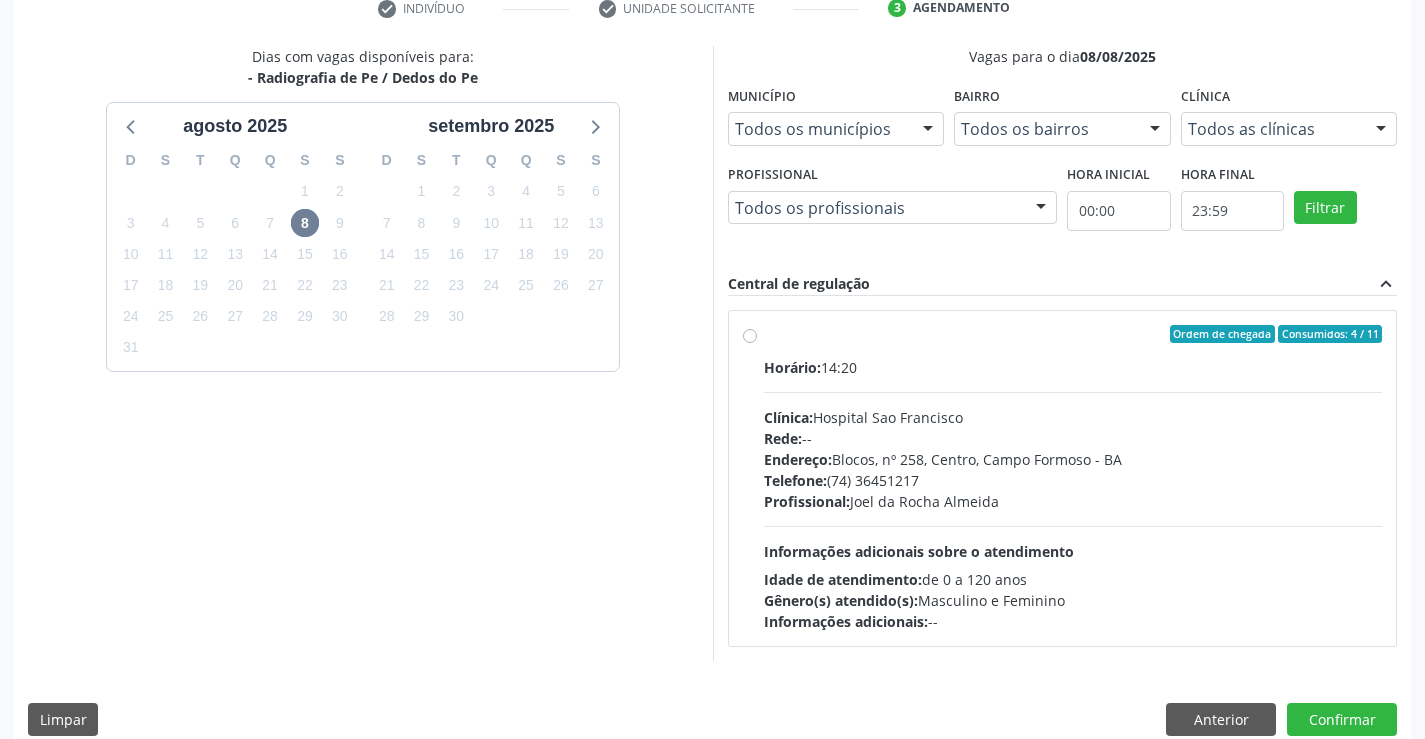 radio on "true" 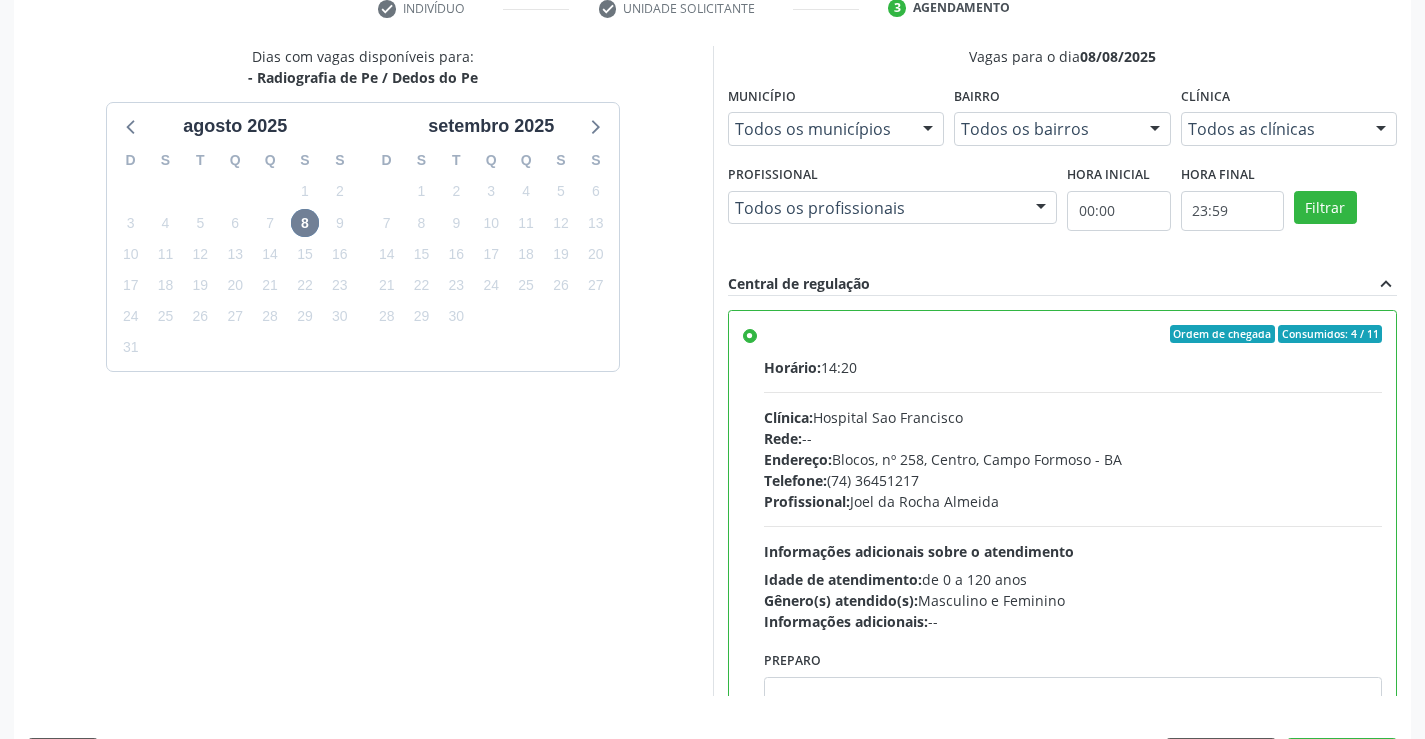 click on "Ordem de chegada
Consumidos: 4 / 11
Horário:   14:20
Clínica:  Hospital Sao Francisco
Rede:
--
Endereço:   Blocos, nº 258, Centro, Campo Formoso - BA
Telefone:   (74) 36451217
Profissional:
Joel da Rocha Almeida
Informações adicionais sobre o atendimento
Idade de atendimento:
de 0 a 120 anos
Gênero(s) atendido(s):
Masculino e Feminino
Informações adicionais:
--" at bounding box center (1073, 478) 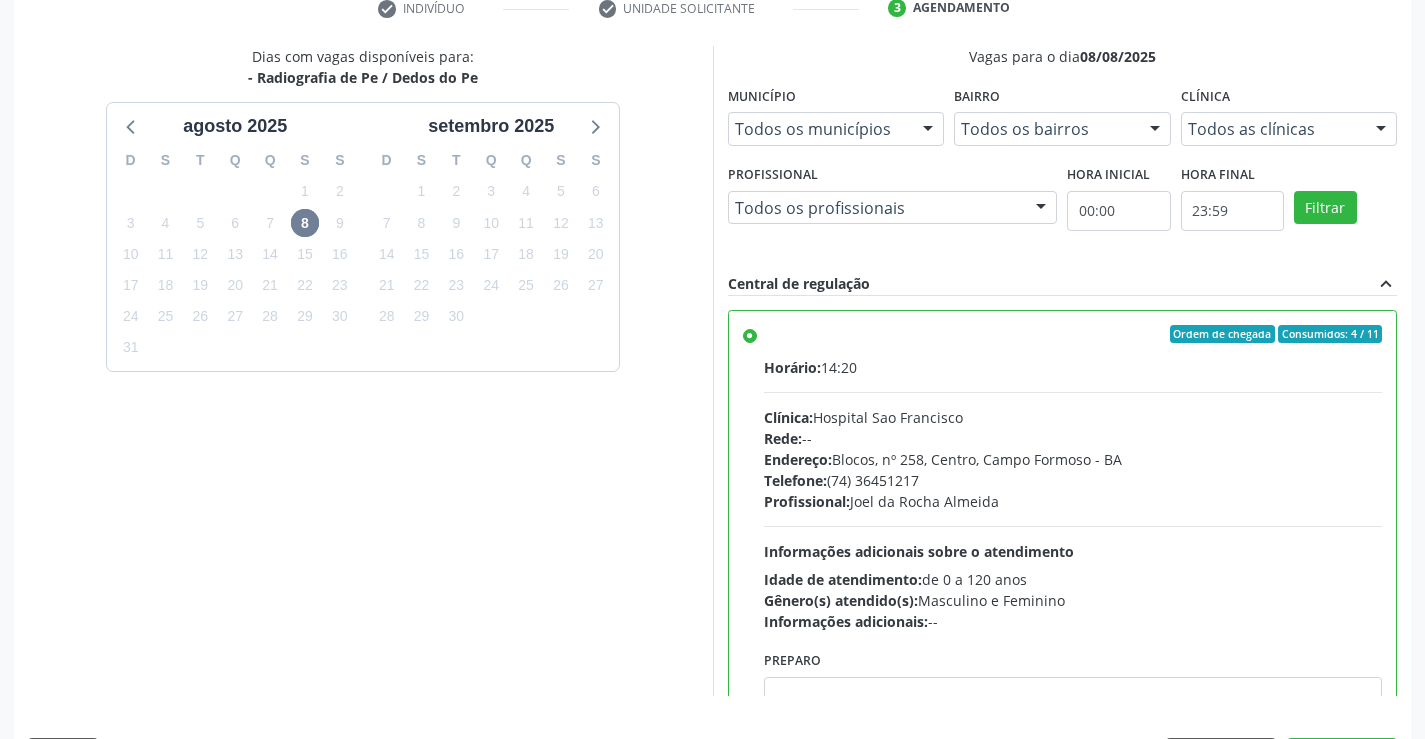 scroll, scrollTop: 456, scrollLeft: 0, axis: vertical 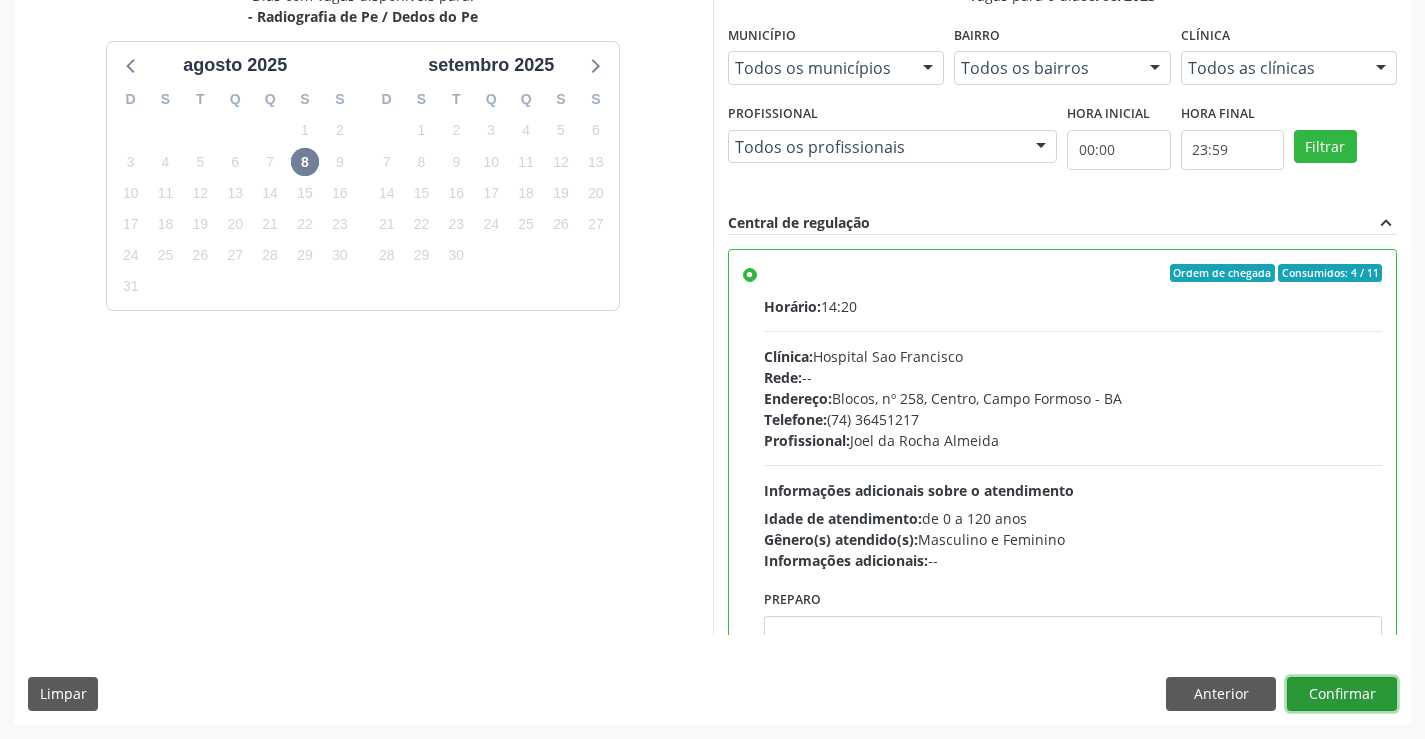 click on "Confirmar" at bounding box center (1342, 694) 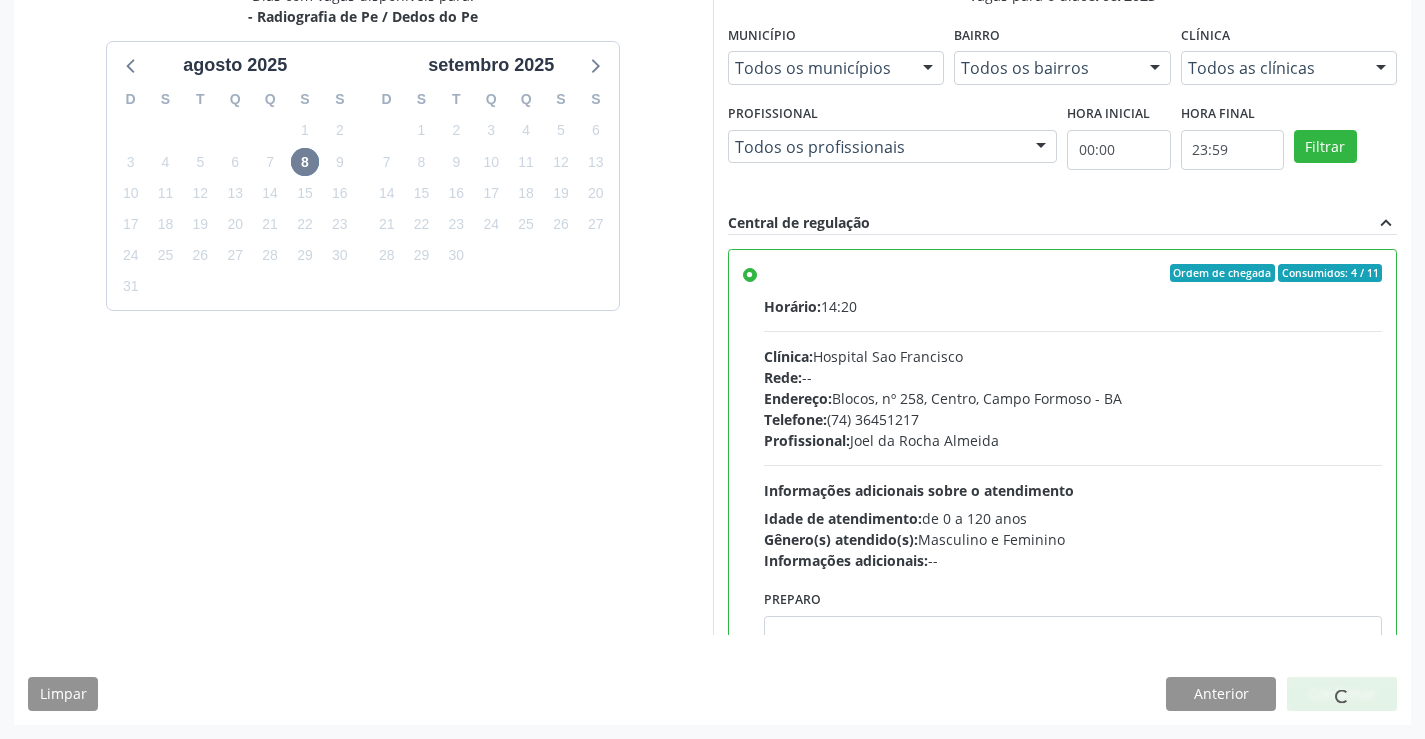 scroll, scrollTop: 0, scrollLeft: 0, axis: both 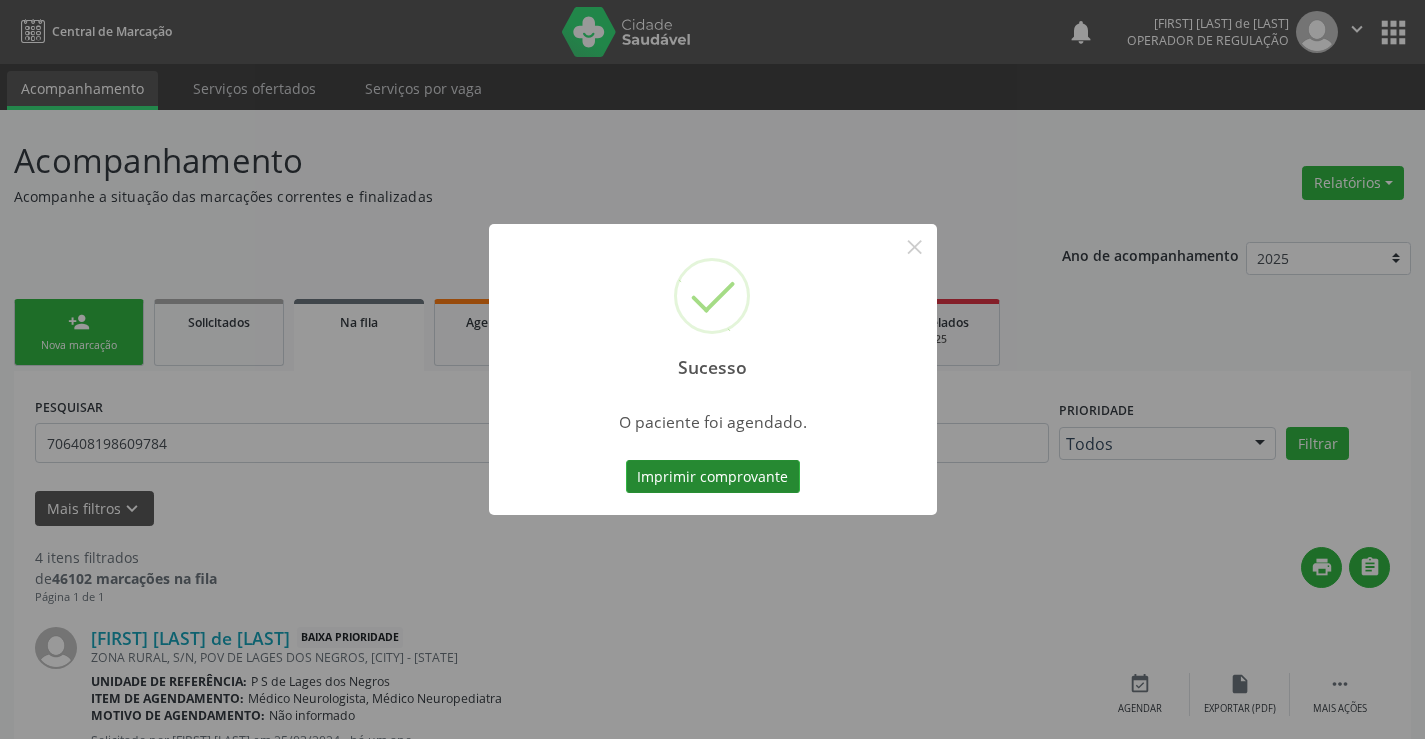 click on "Imprimir comprovante" at bounding box center (713, 477) 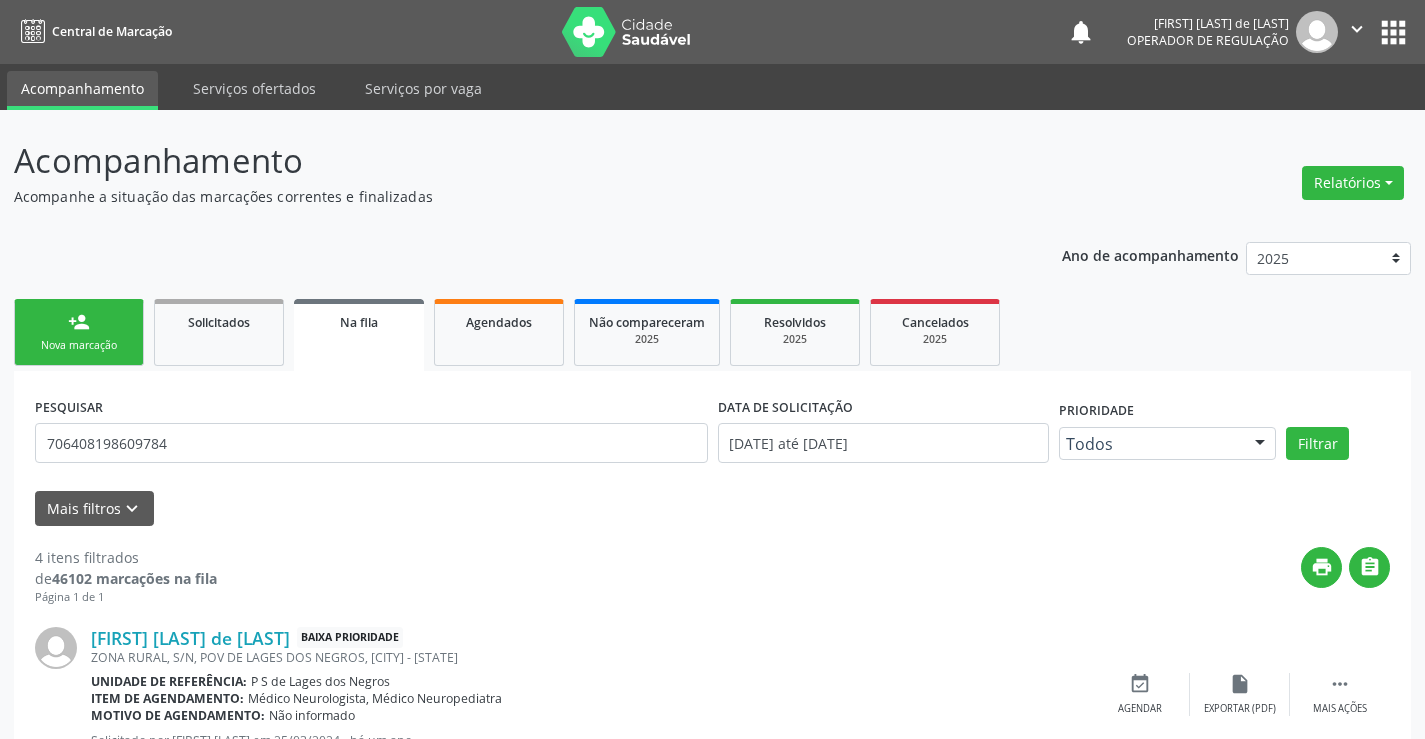 click on "person_add
Nova marcação" at bounding box center [79, 332] 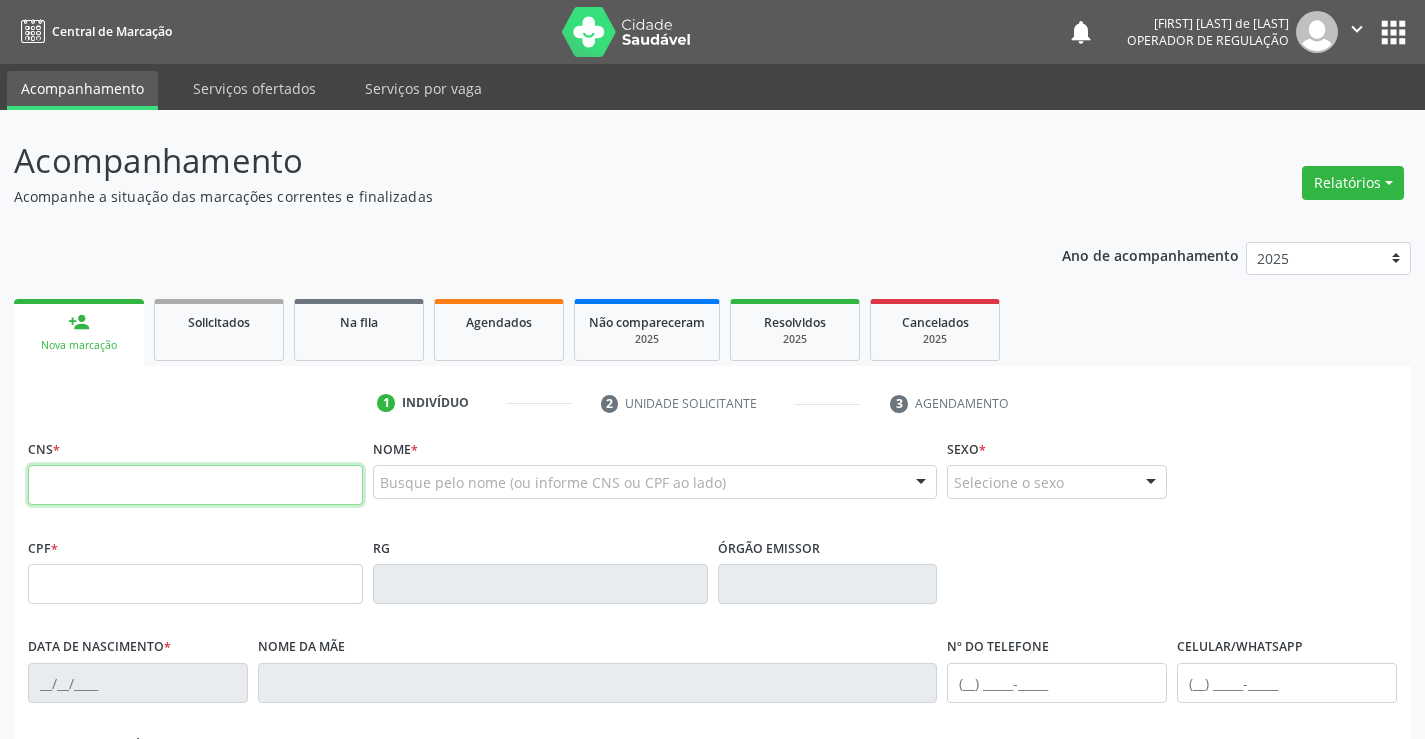 click at bounding box center [195, 485] 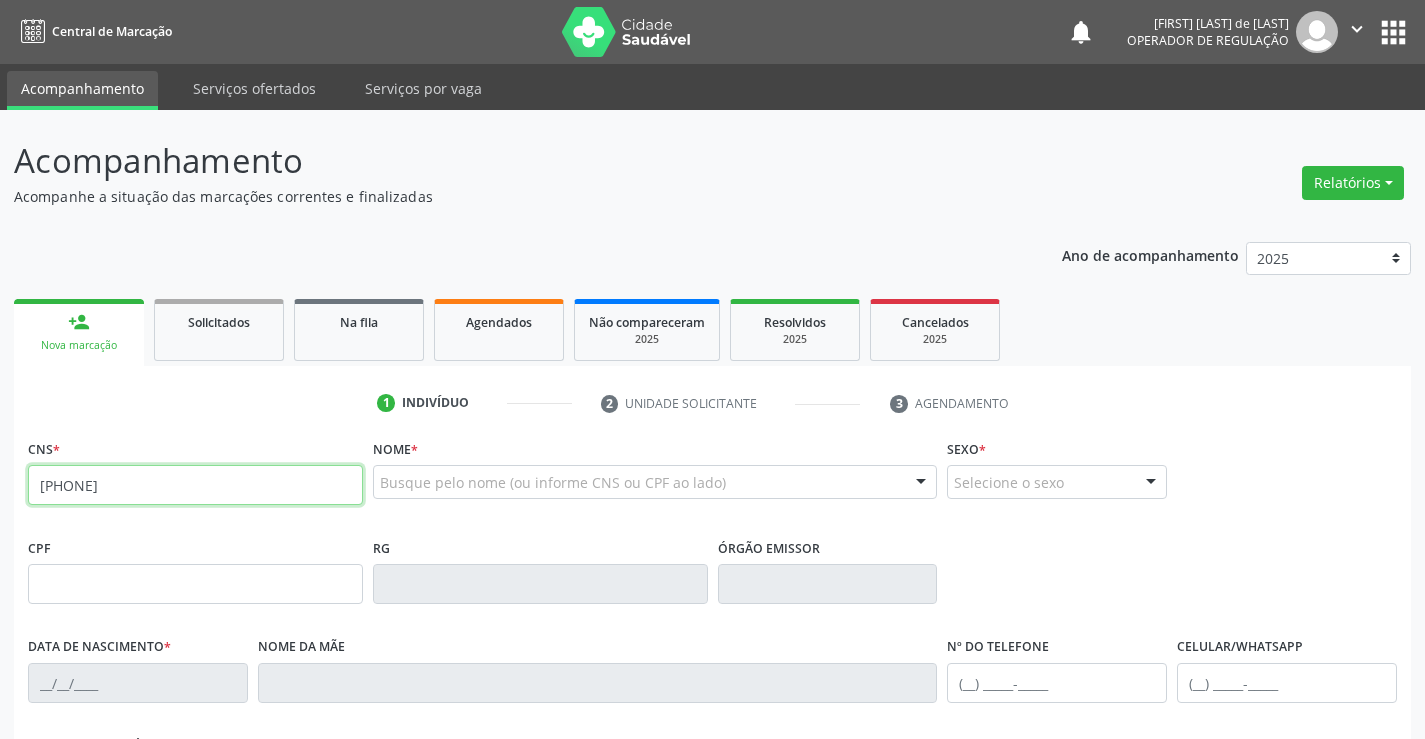 type on "706 2005 4501 7361" 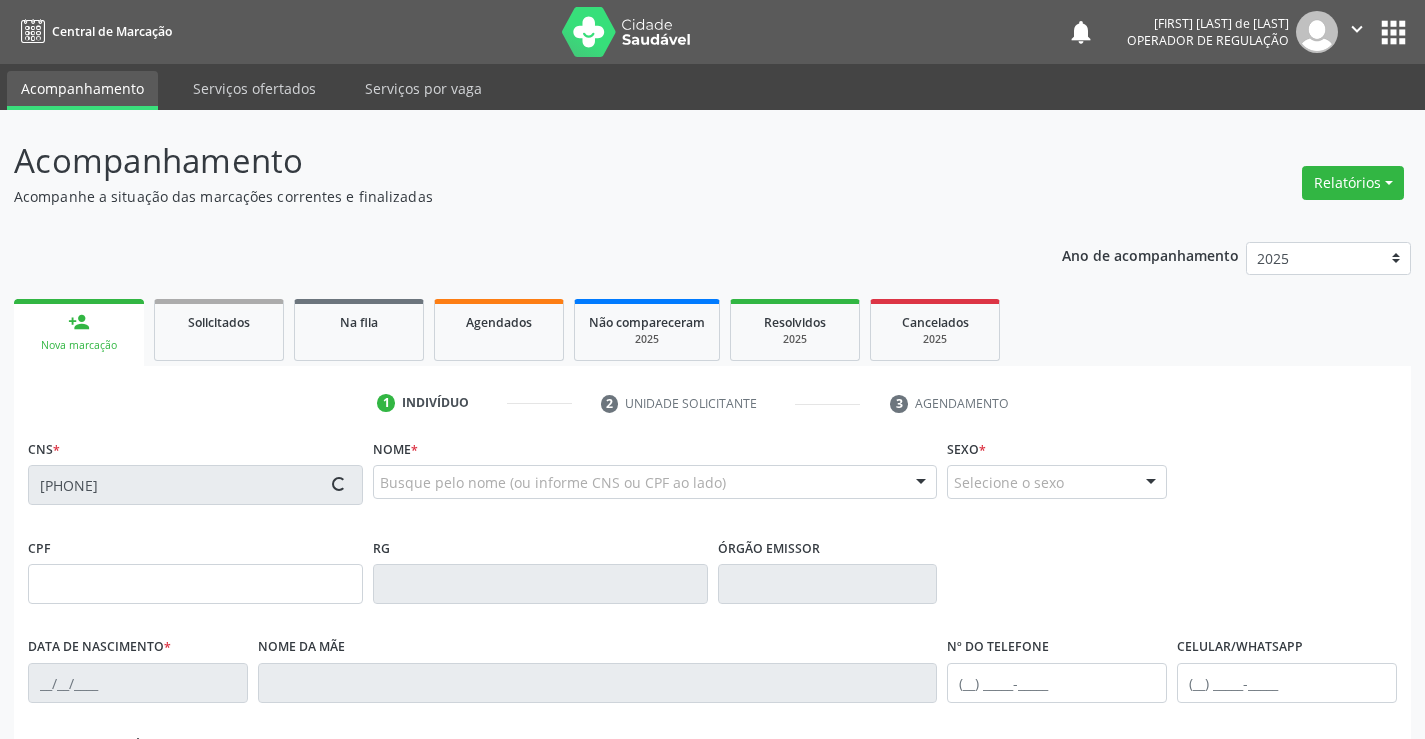 type on "0459155474" 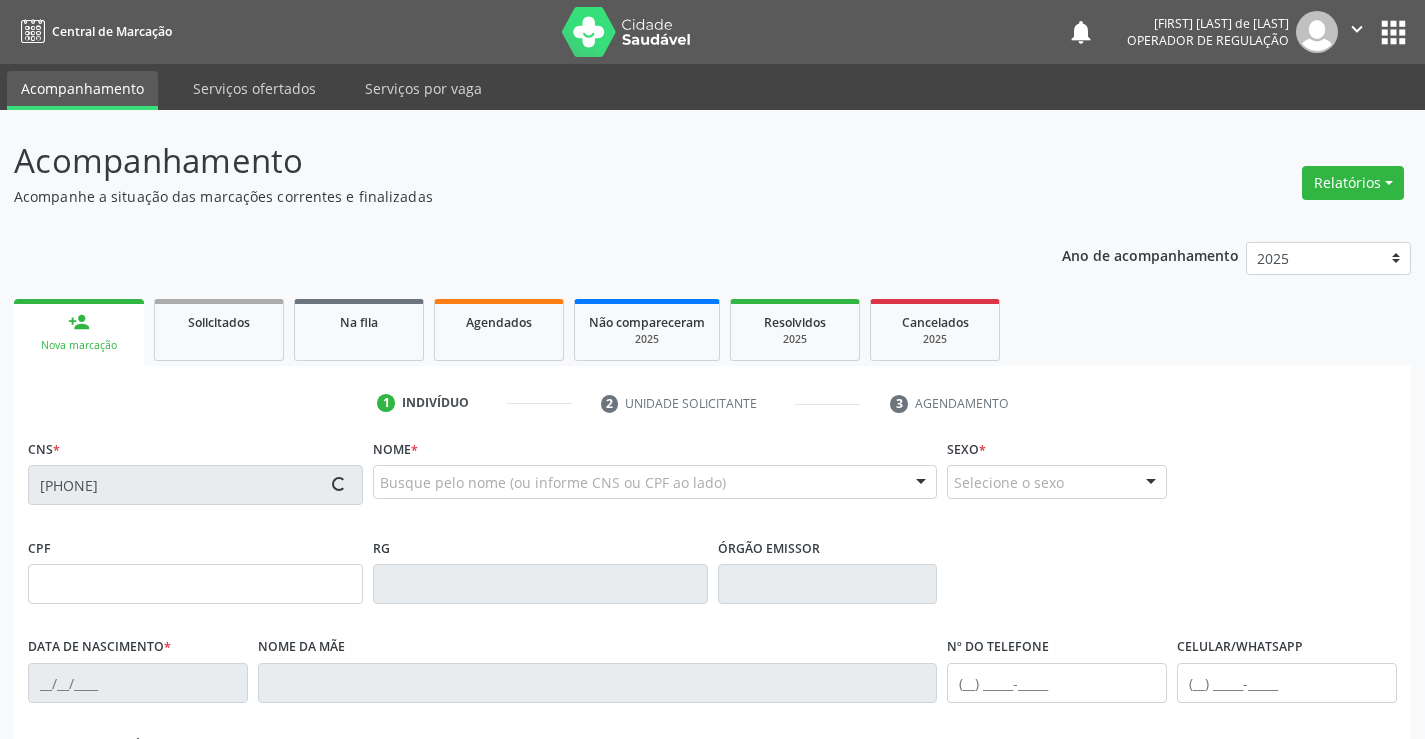 type on "02/10/1965" 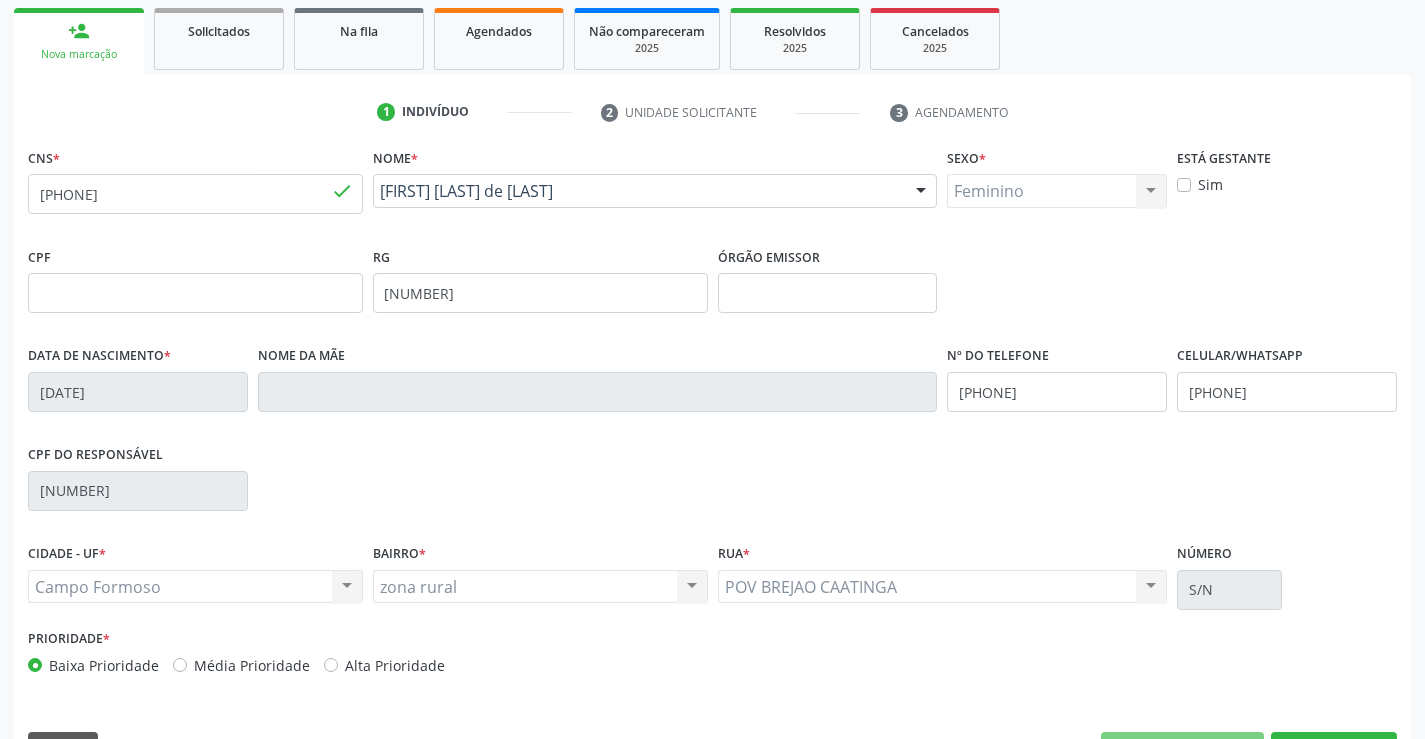 scroll, scrollTop: 300, scrollLeft: 0, axis: vertical 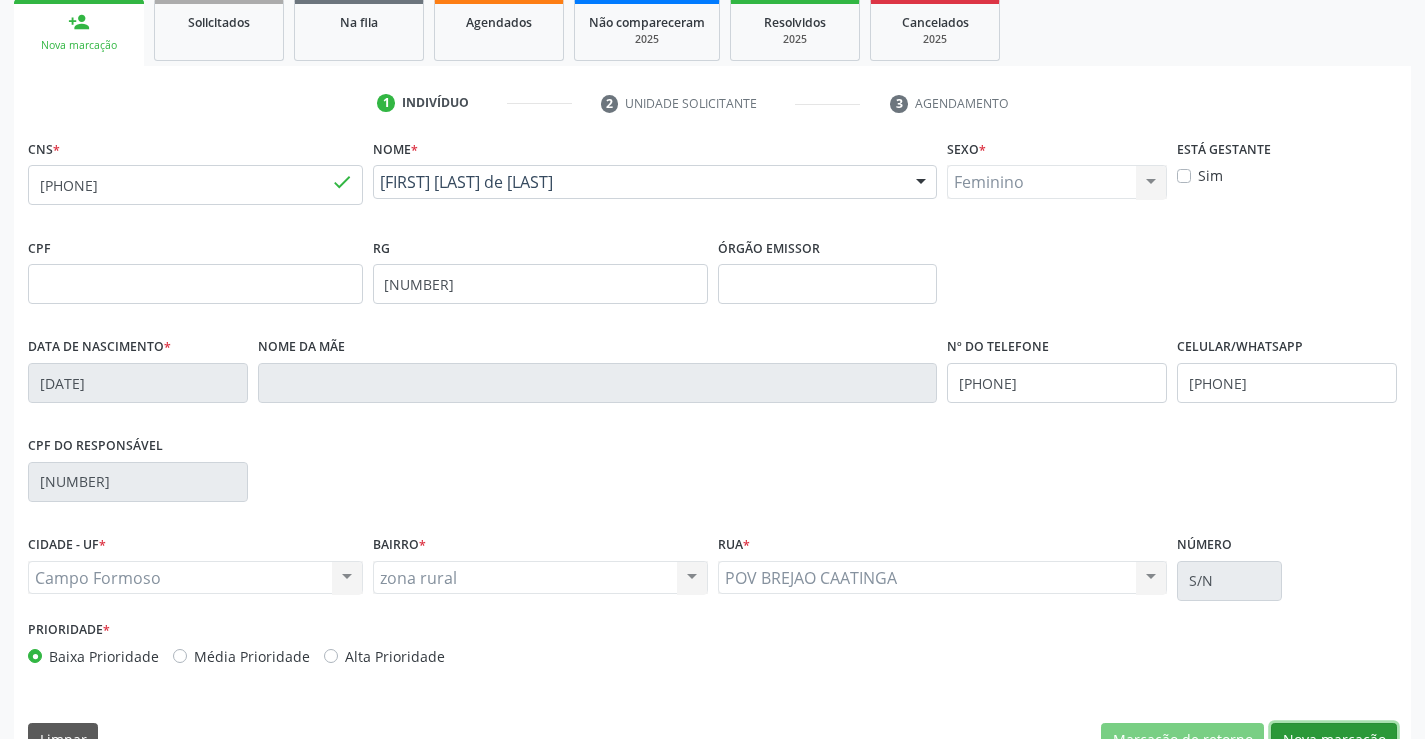 click on "Nova marcação" at bounding box center [1334, 740] 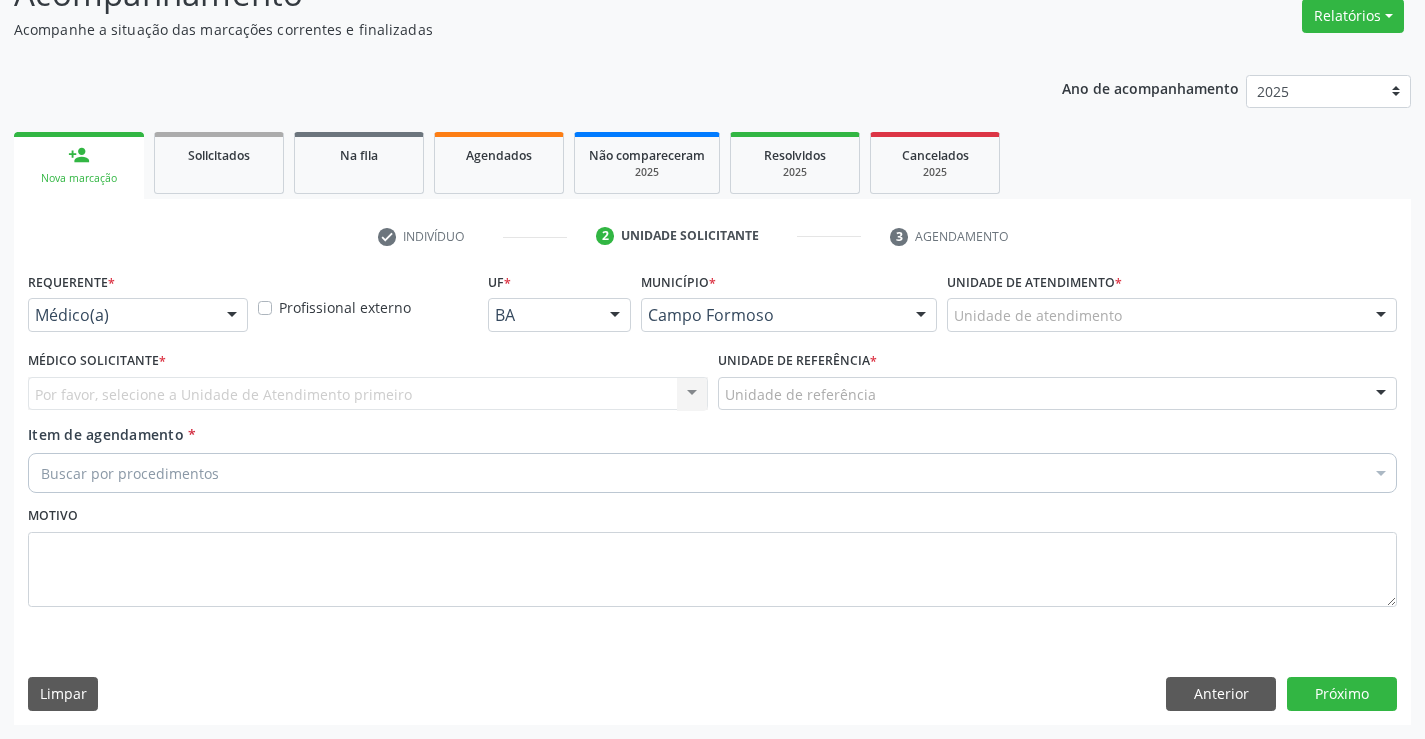 scroll, scrollTop: 167, scrollLeft: 0, axis: vertical 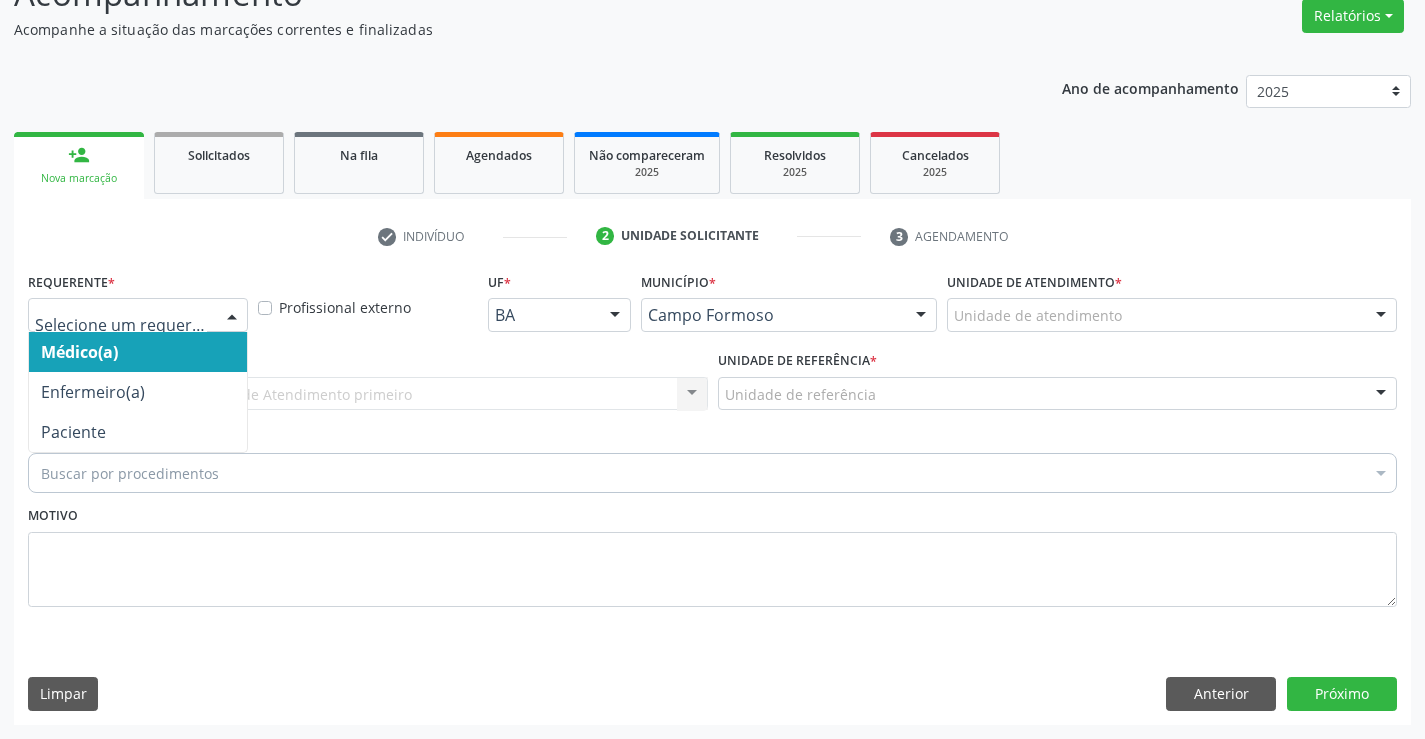 click at bounding box center (138, 315) 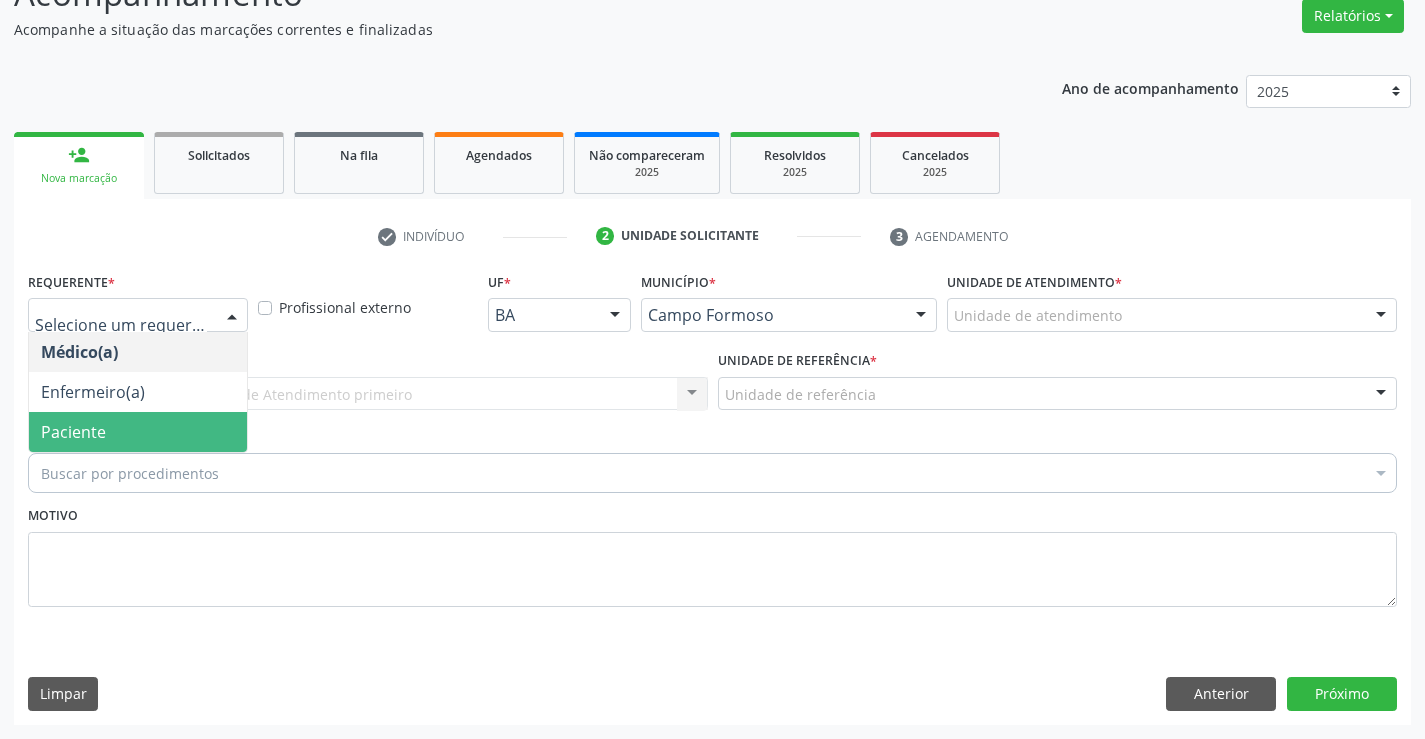 click on "Paciente" at bounding box center [138, 432] 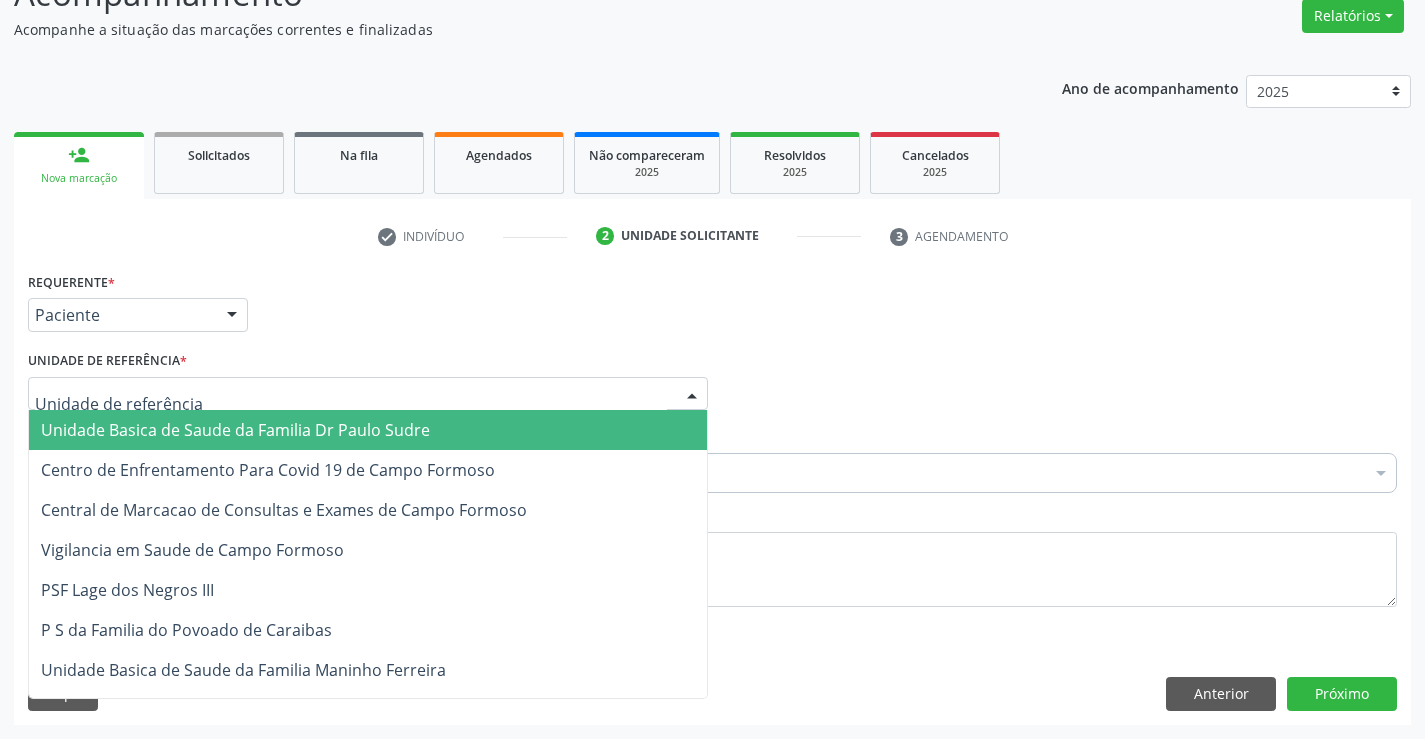 click on "Unidade Basica de Saude da Familia Dr Paulo Sudre" at bounding box center (235, 430) 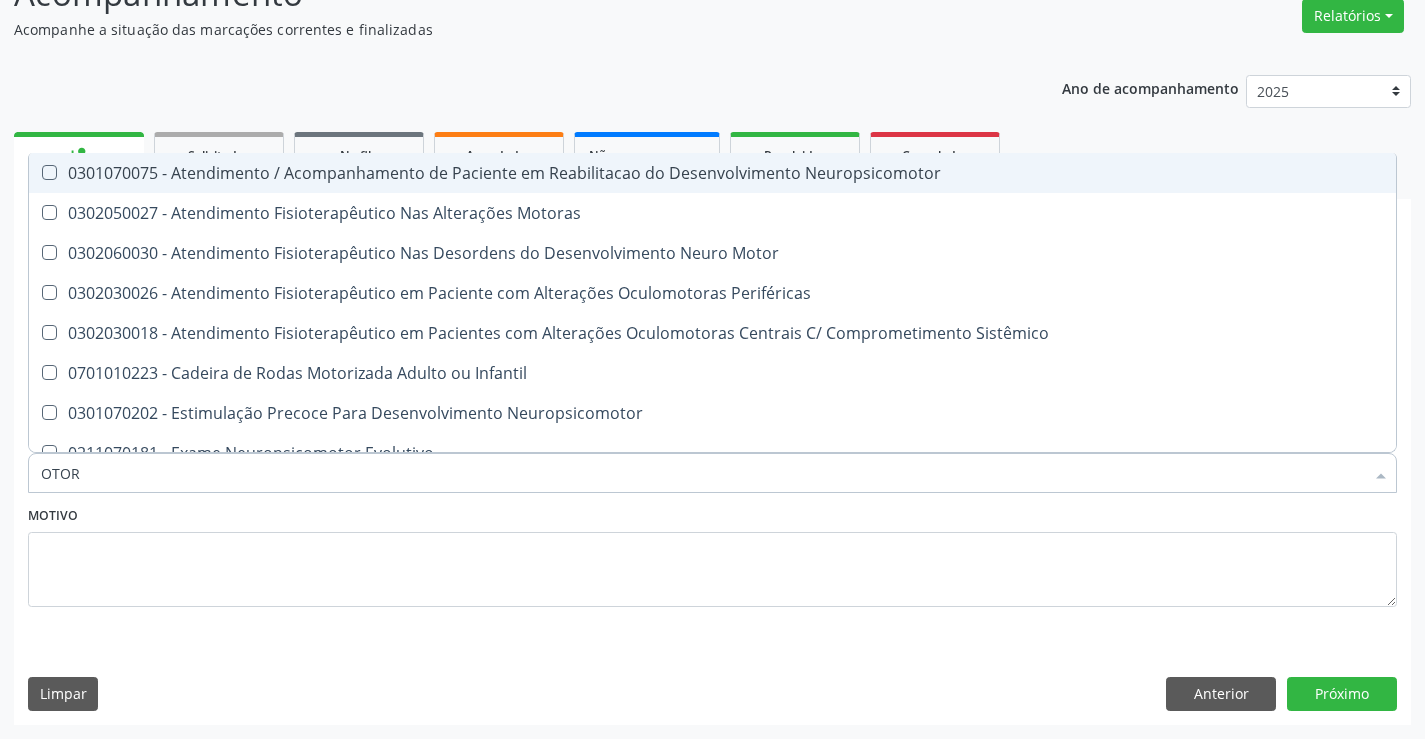 type on "OTORR" 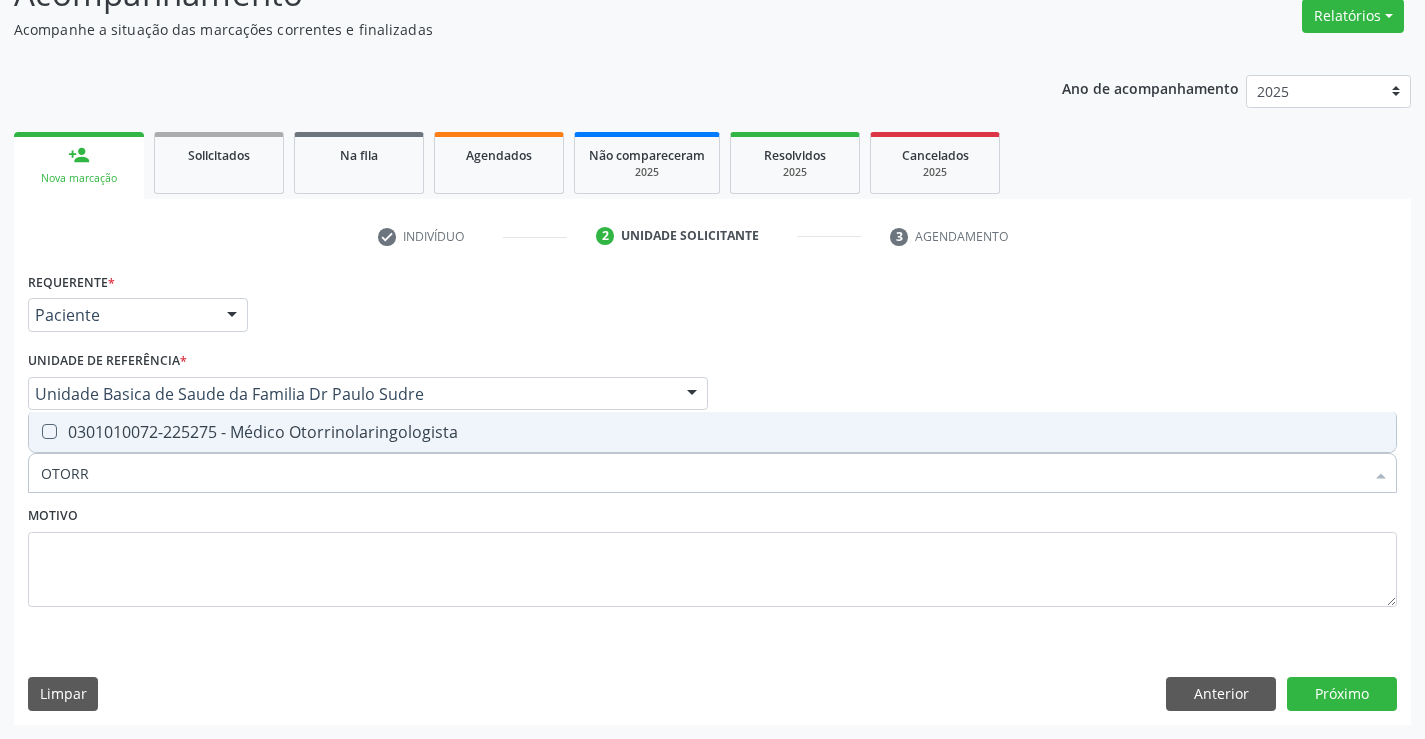 click on "0301010072-225275 - Médico Otorrinolaringologista" at bounding box center [712, 432] 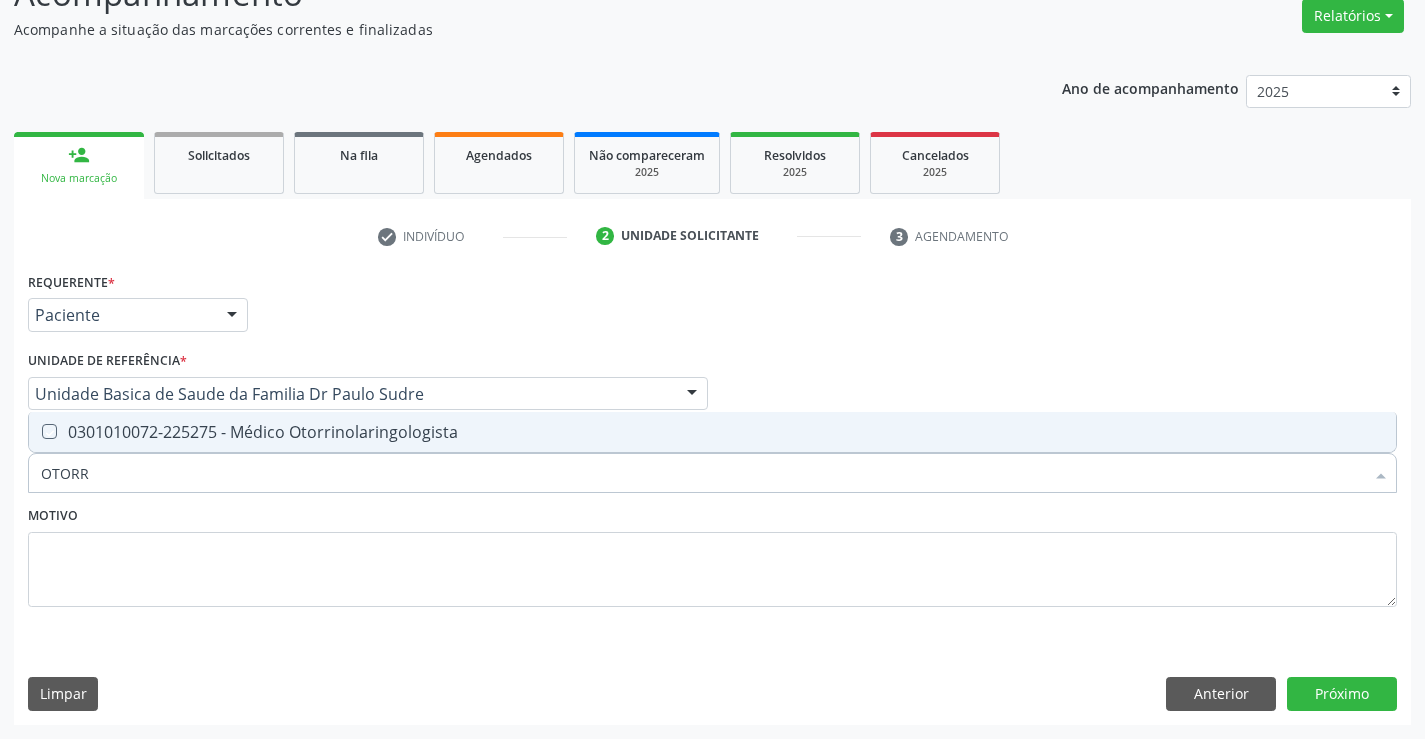 checkbox on "true" 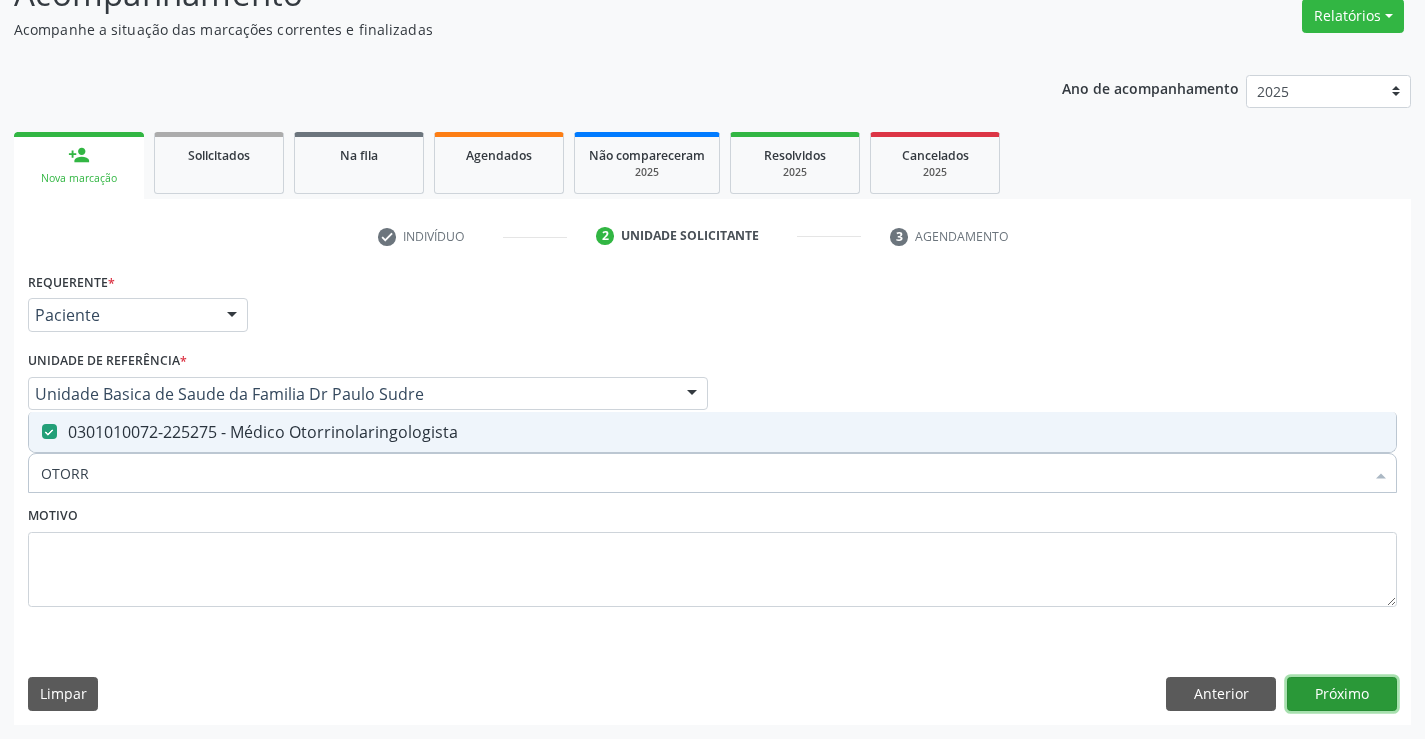 click on "Próximo" at bounding box center [1342, 694] 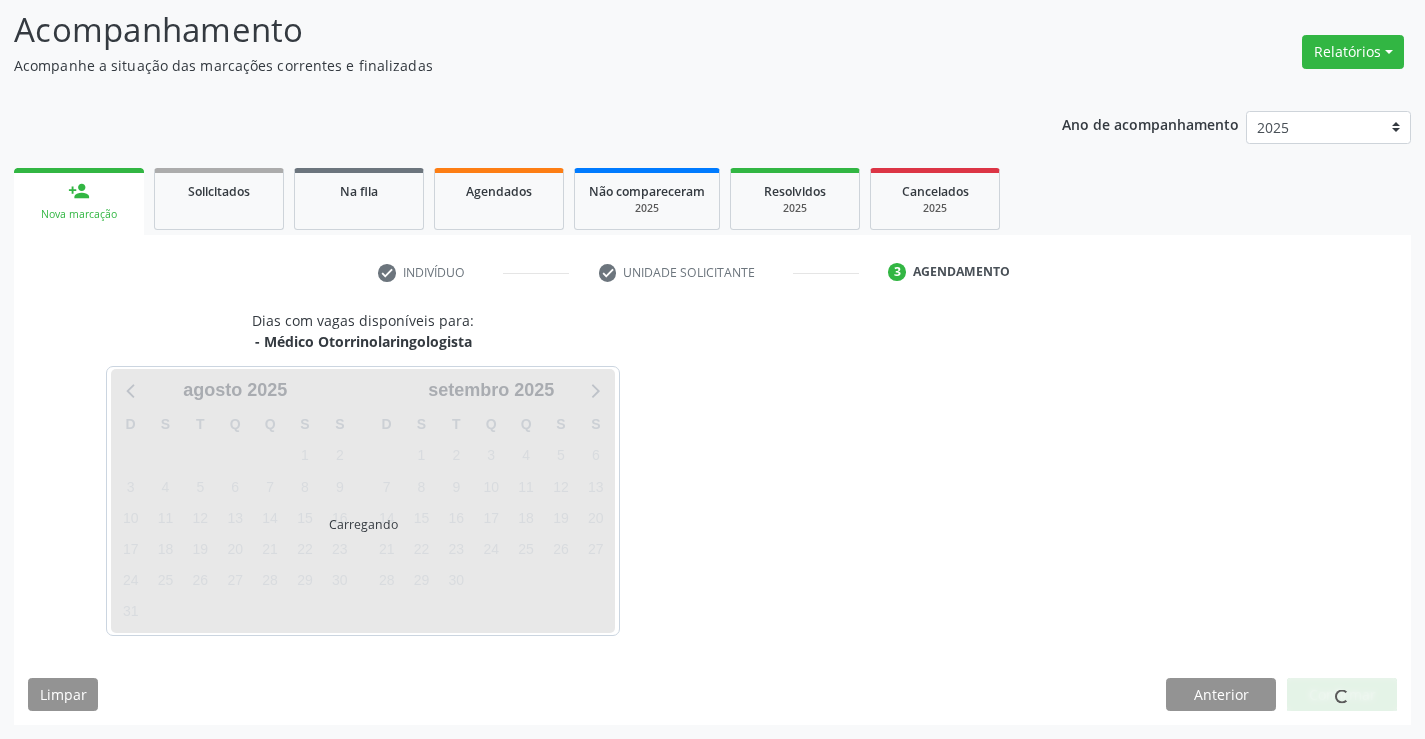 scroll, scrollTop: 167, scrollLeft: 0, axis: vertical 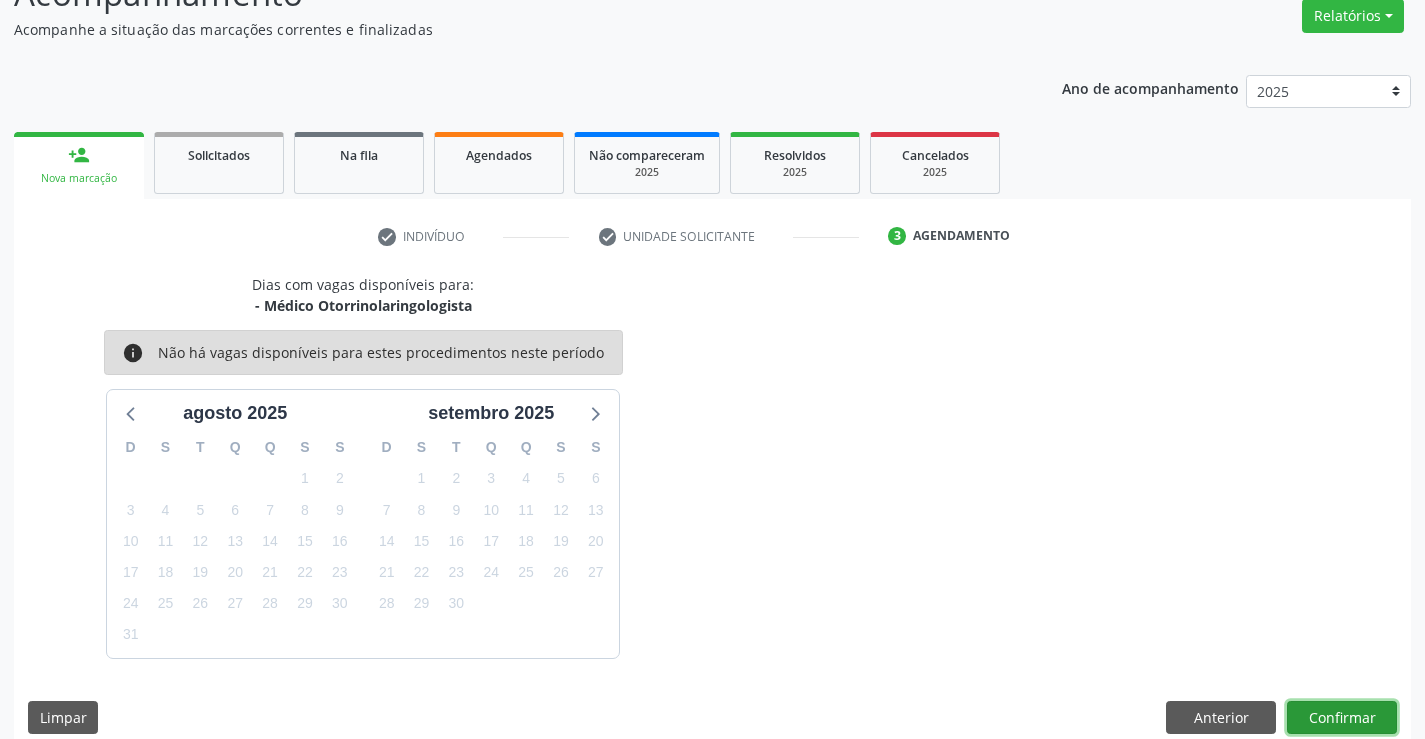 click on "Confirmar" at bounding box center (1342, 718) 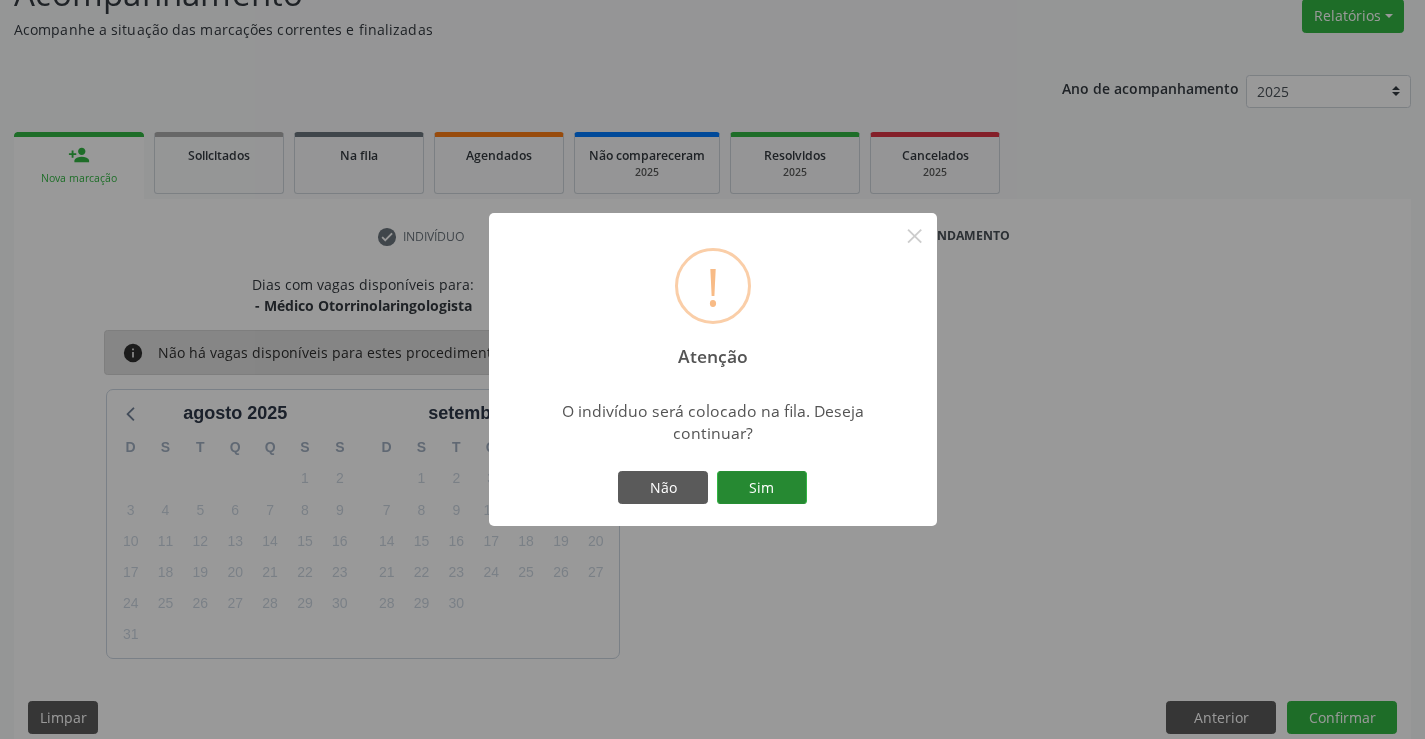 click on "Sim" at bounding box center [762, 488] 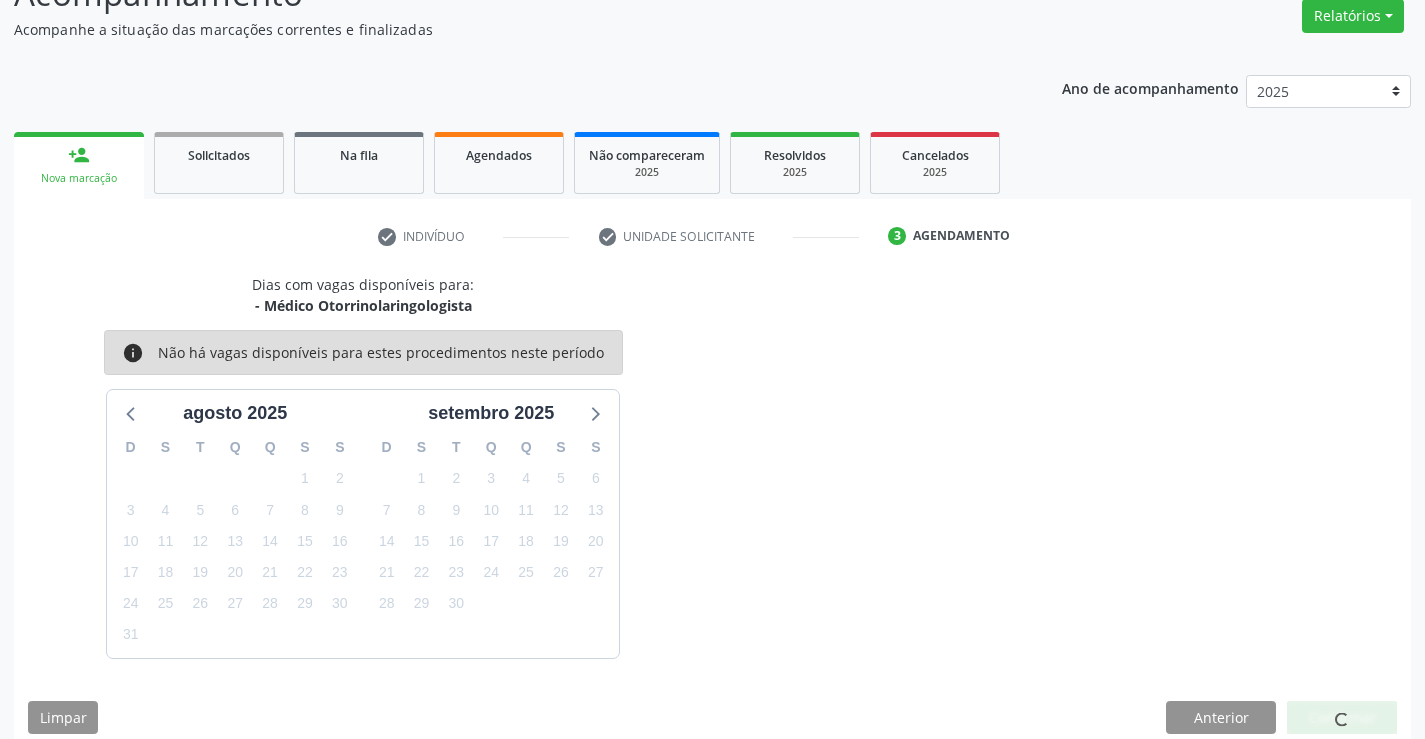 scroll, scrollTop: 0, scrollLeft: 0, axis: both 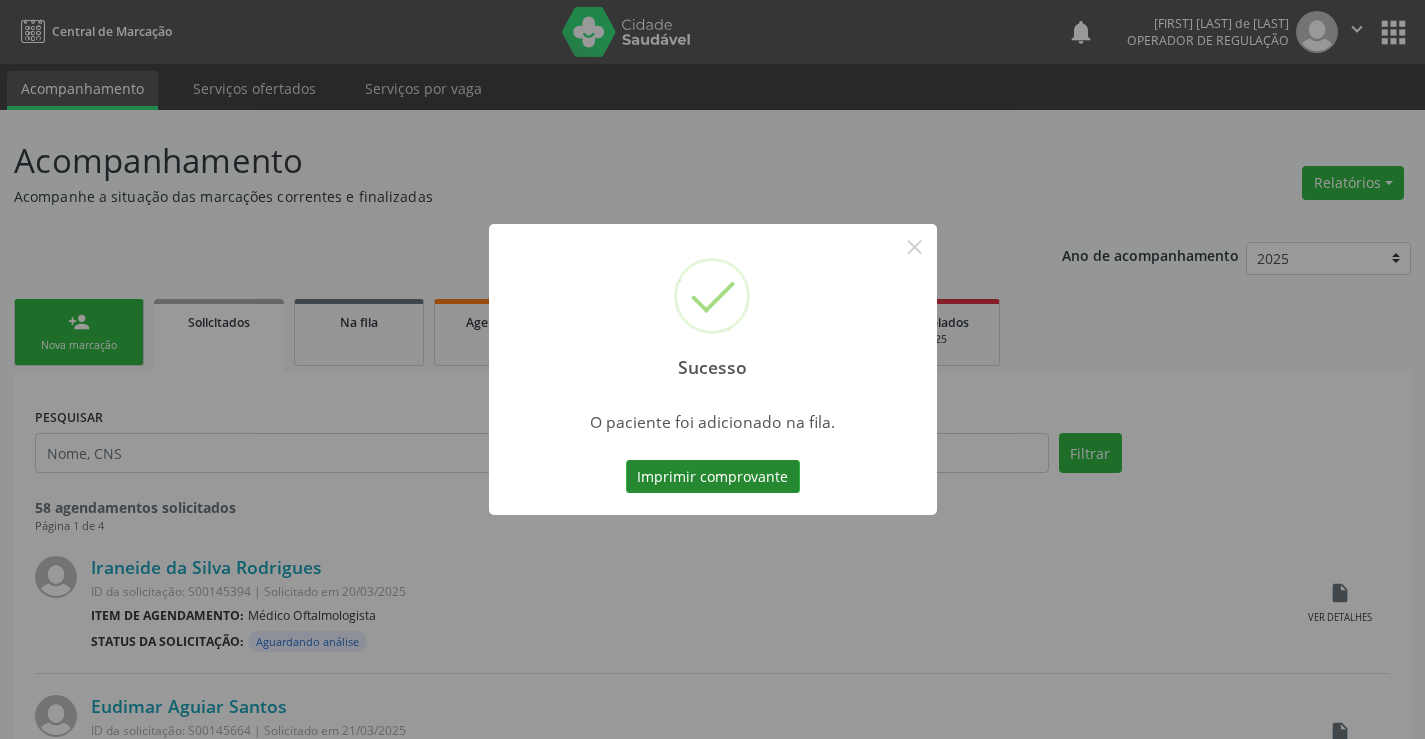click on "Imprimir comprovante" at bounding box center (713, 477) 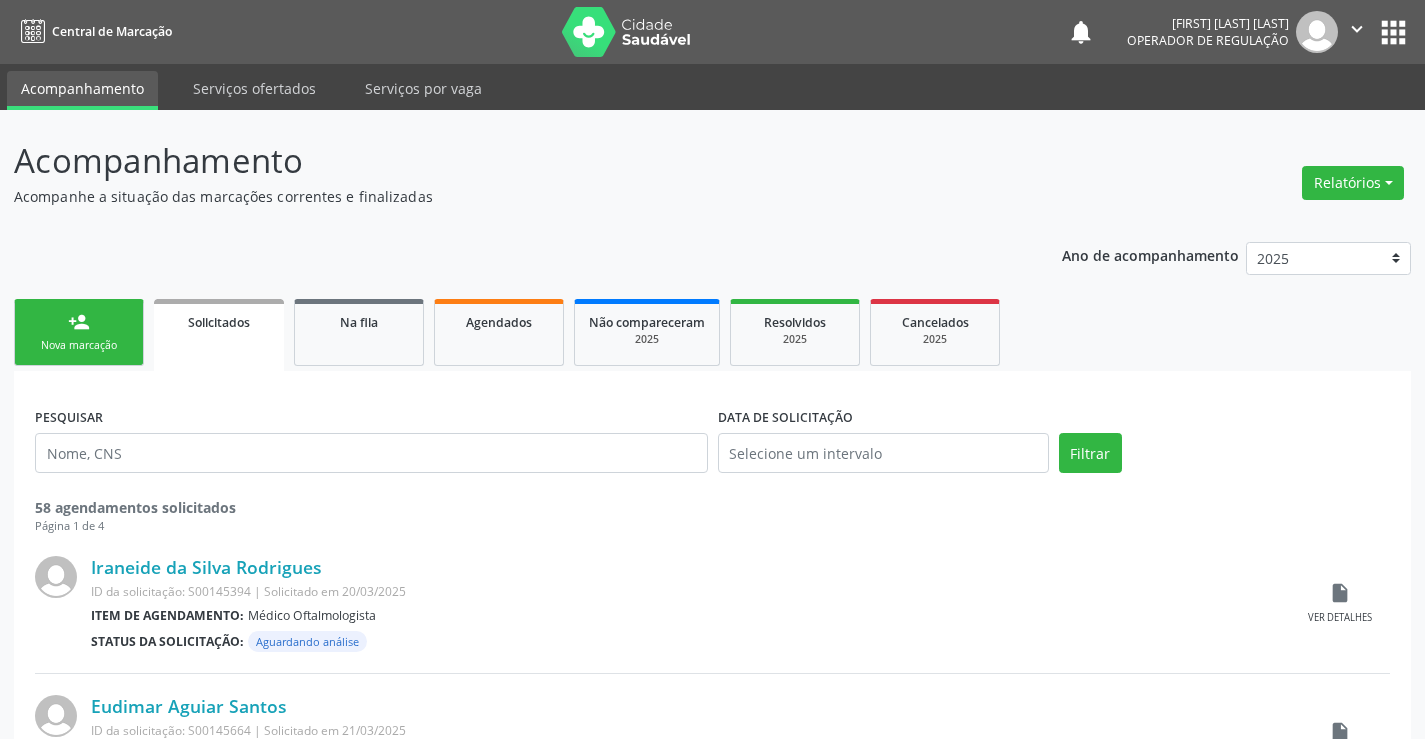 scroll, scrollTop: 0, scrollLeft: 0, axis: both 